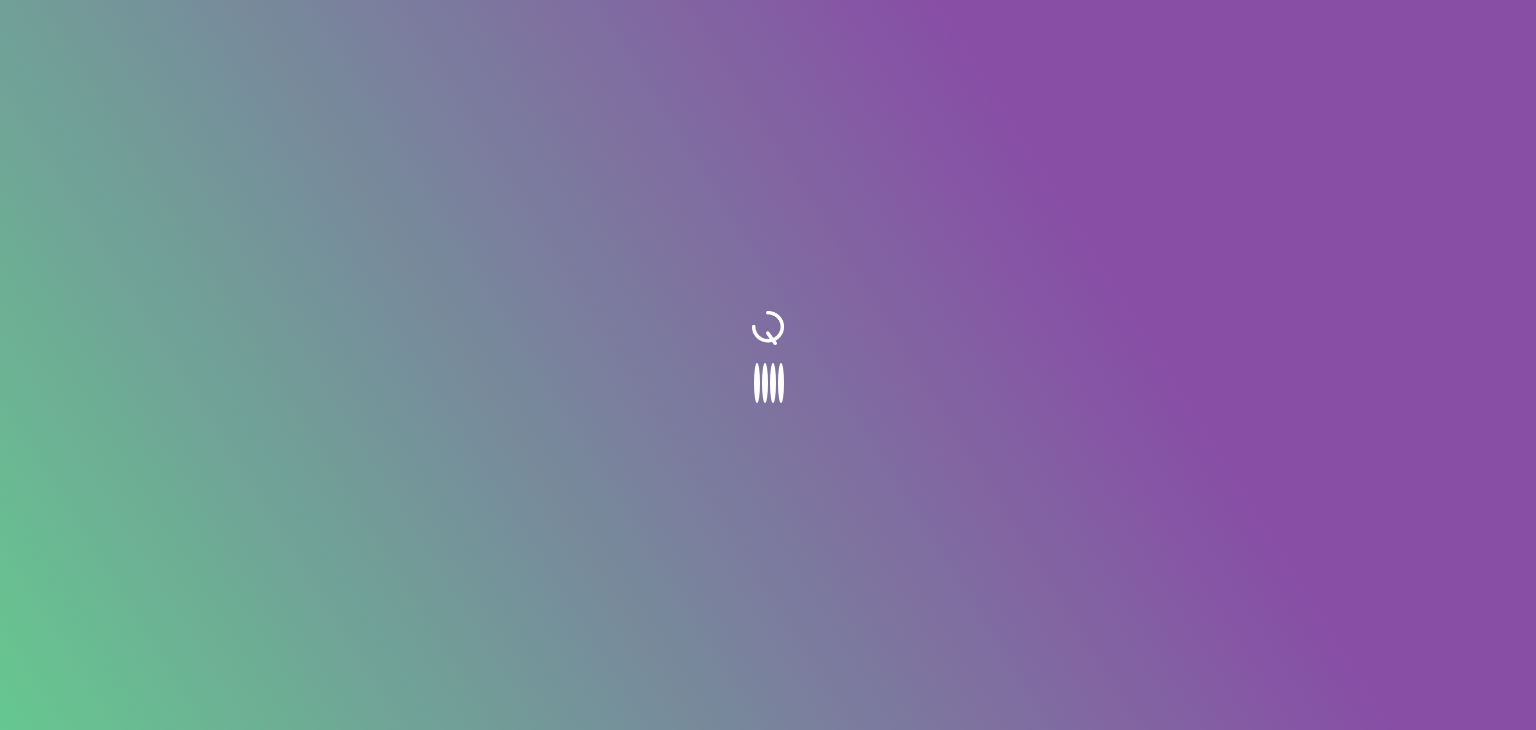 scroll, scrollTop: 0, scrollLeft: 0, axis: both 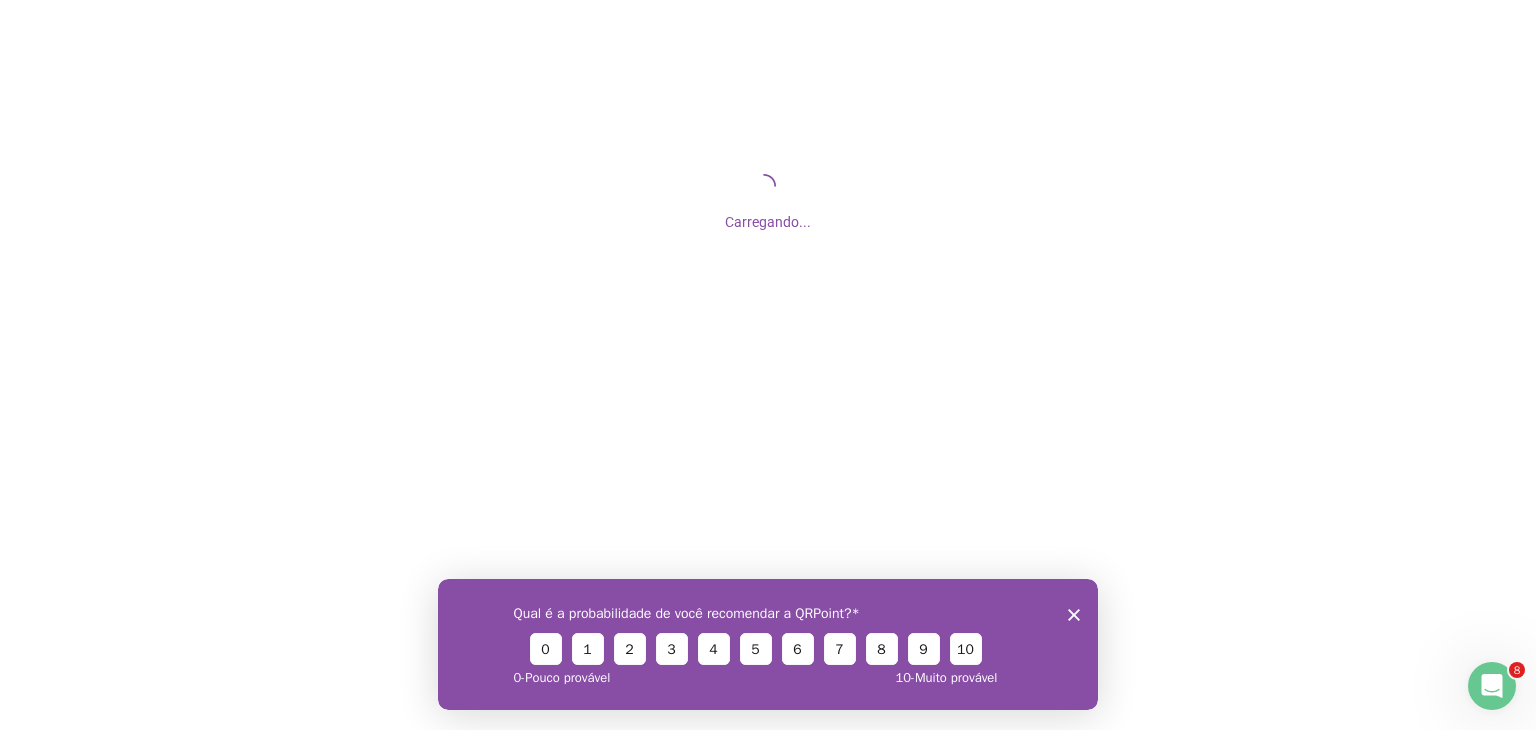 click 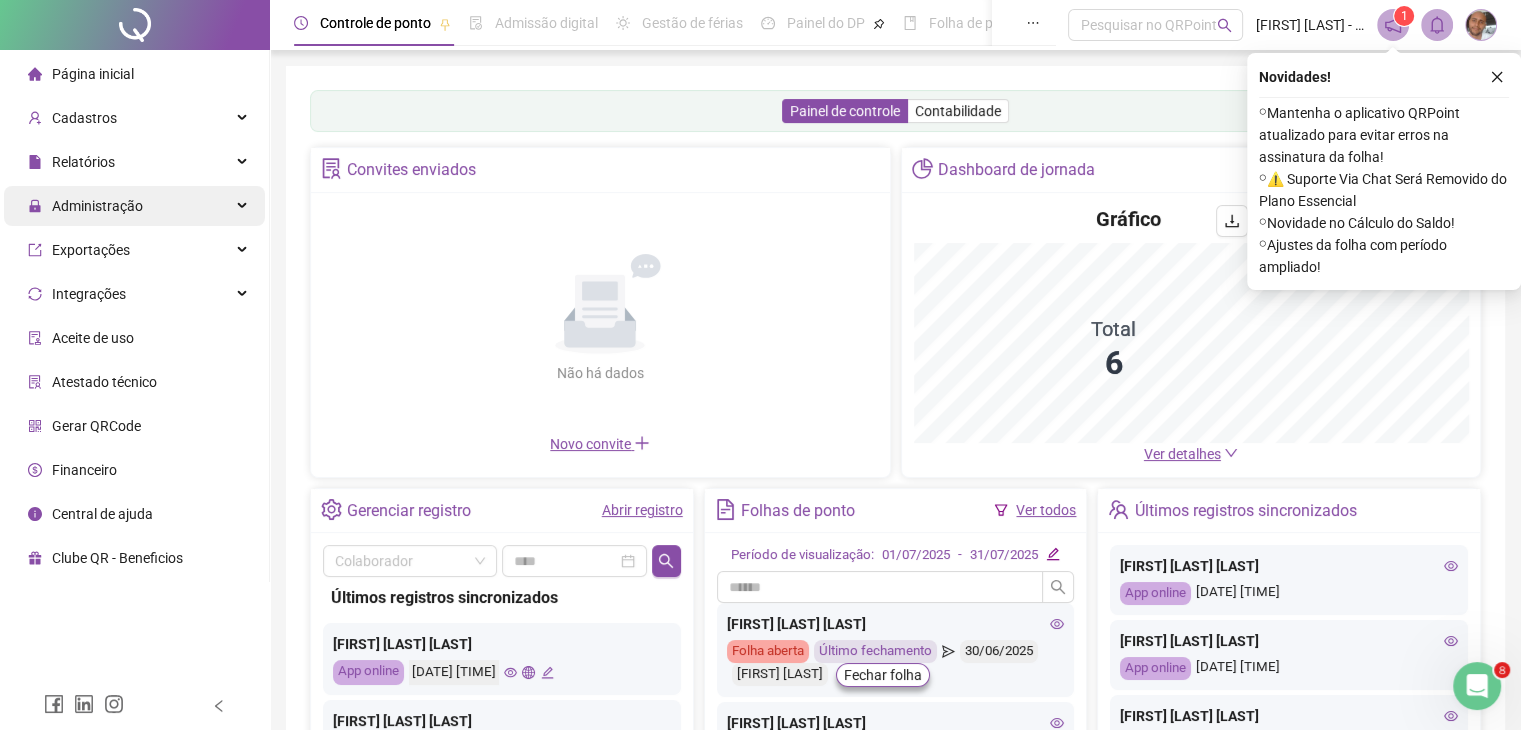 click on "Administração" at bounding box center [134, 206] 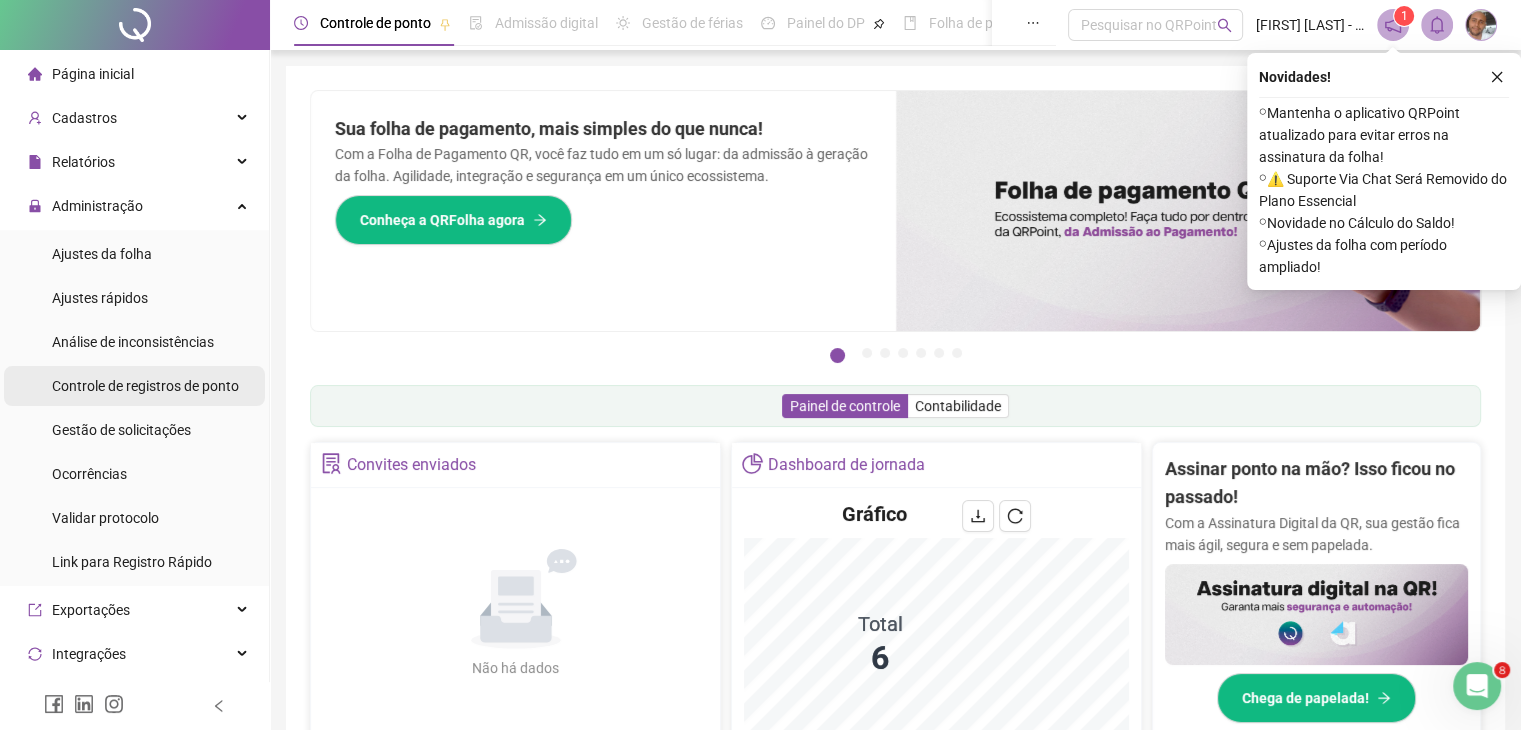 click on "Controle de registros de ponto" at bounding box center [145, 386] 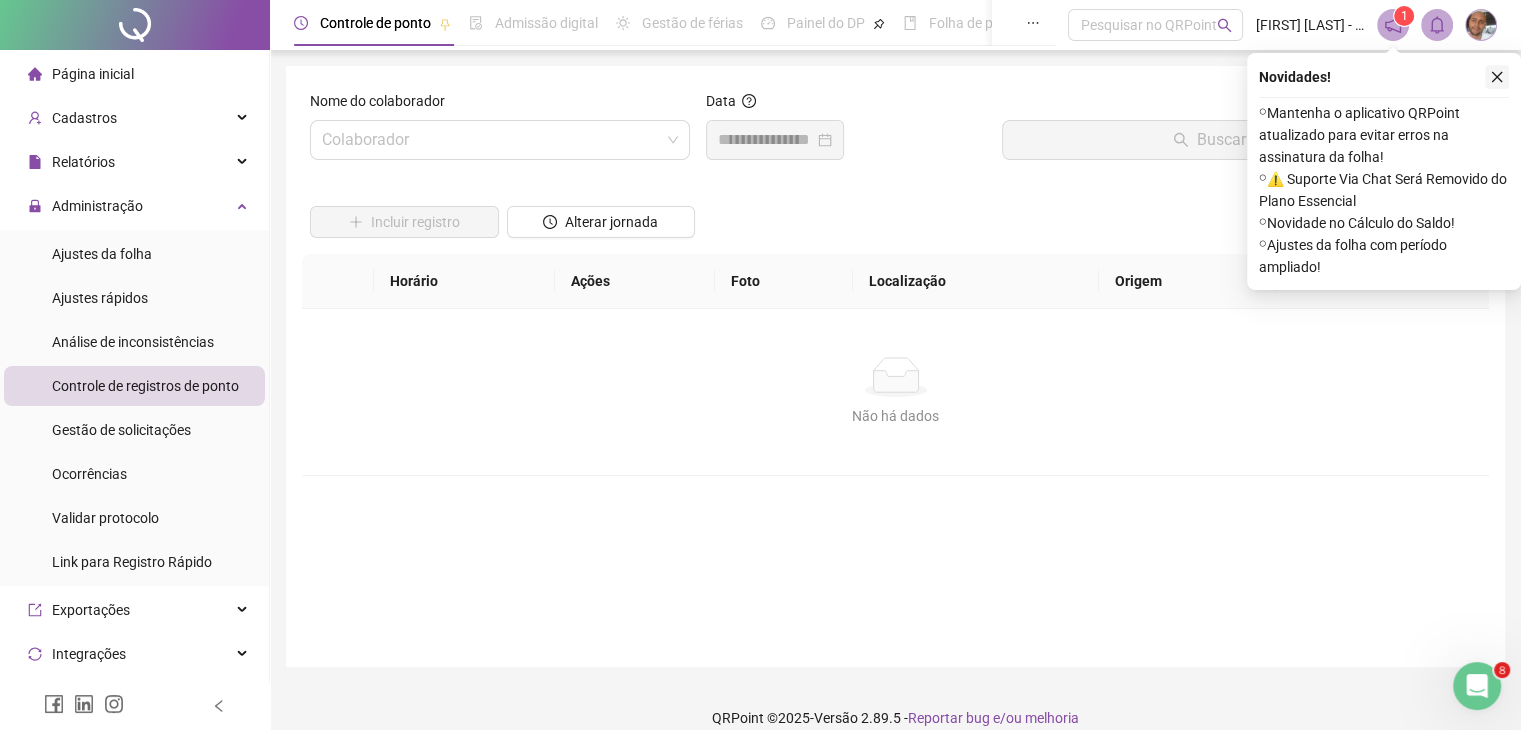 click 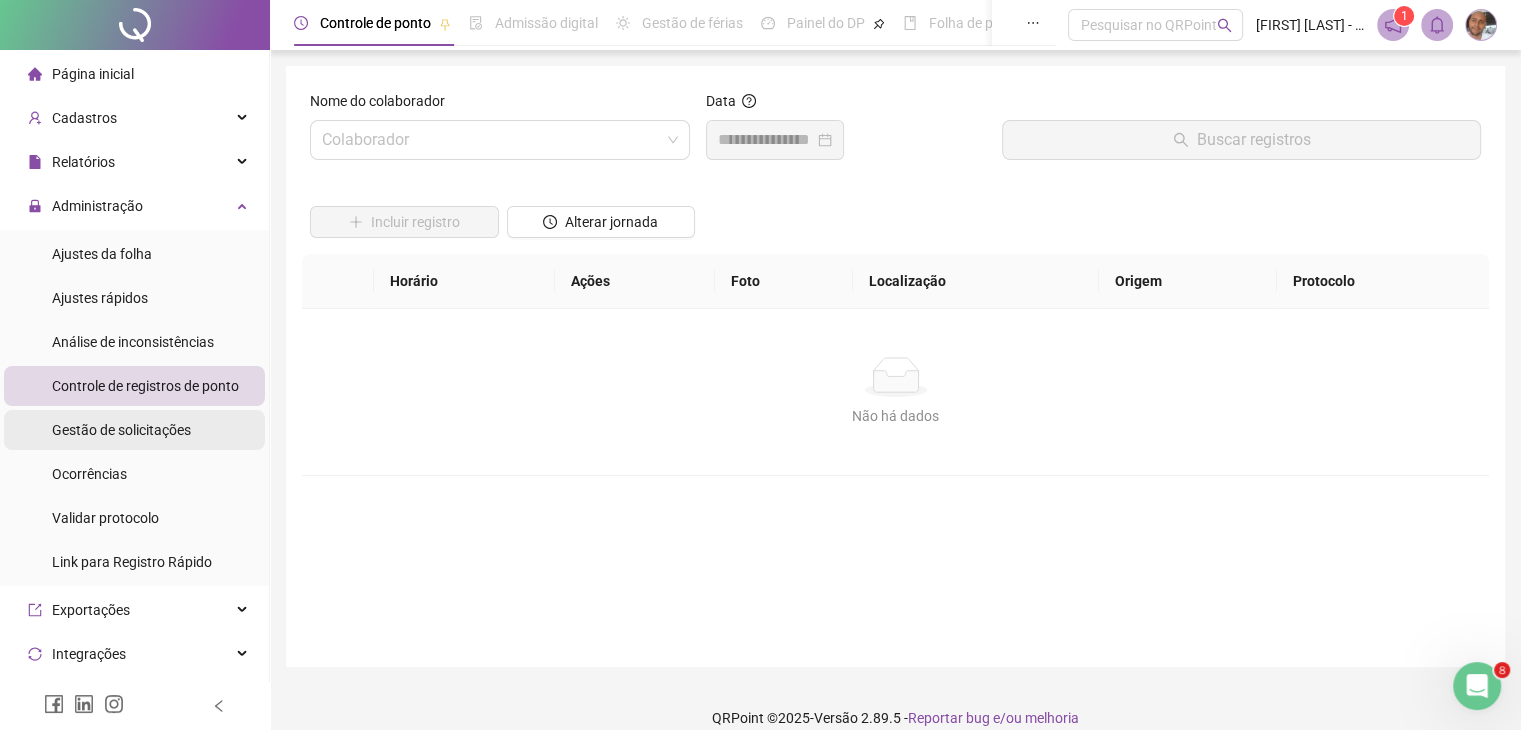 click on "Gestão de solicitações" at bounding box center [121, 430] 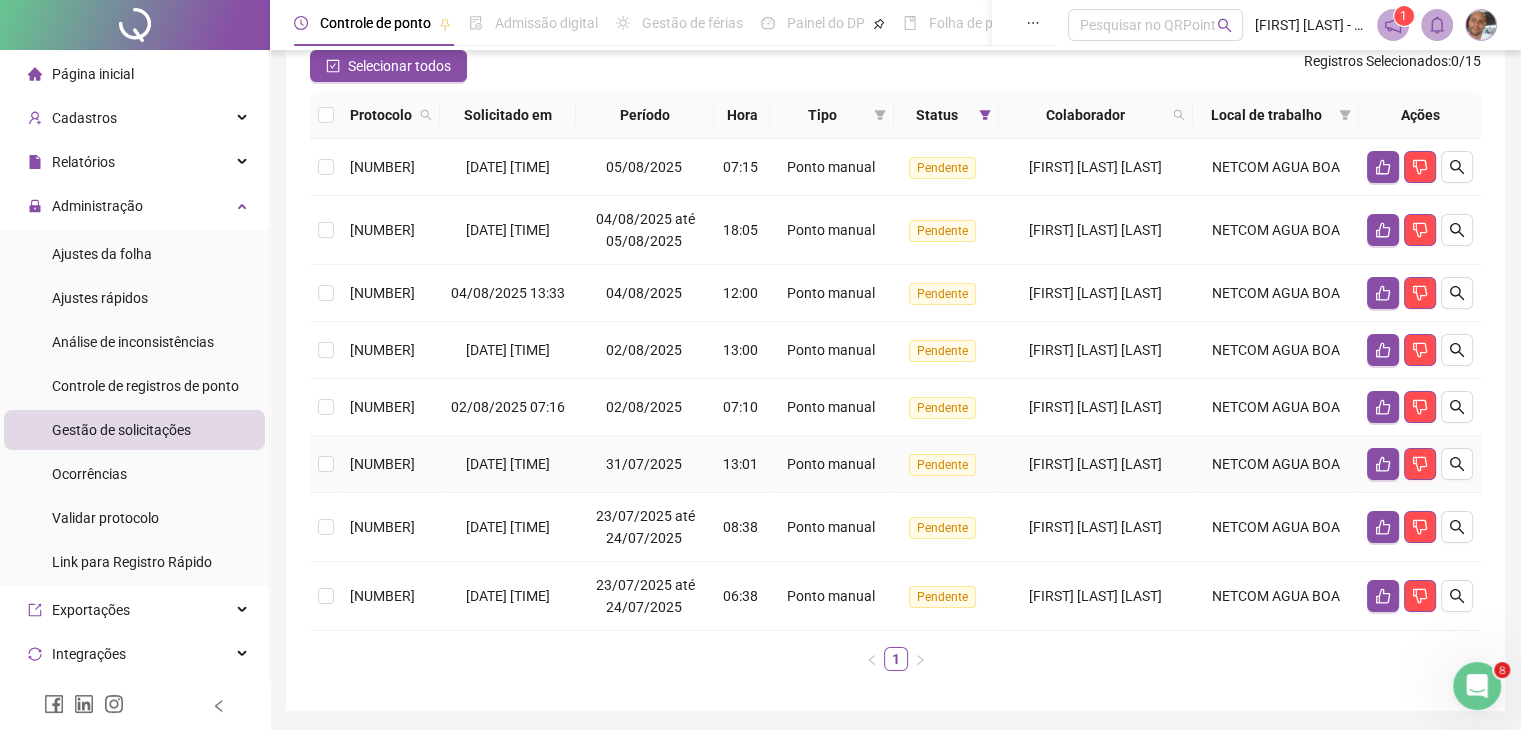 scroll, scrollTop: 148, scrollLeft: 0, axis: vertical 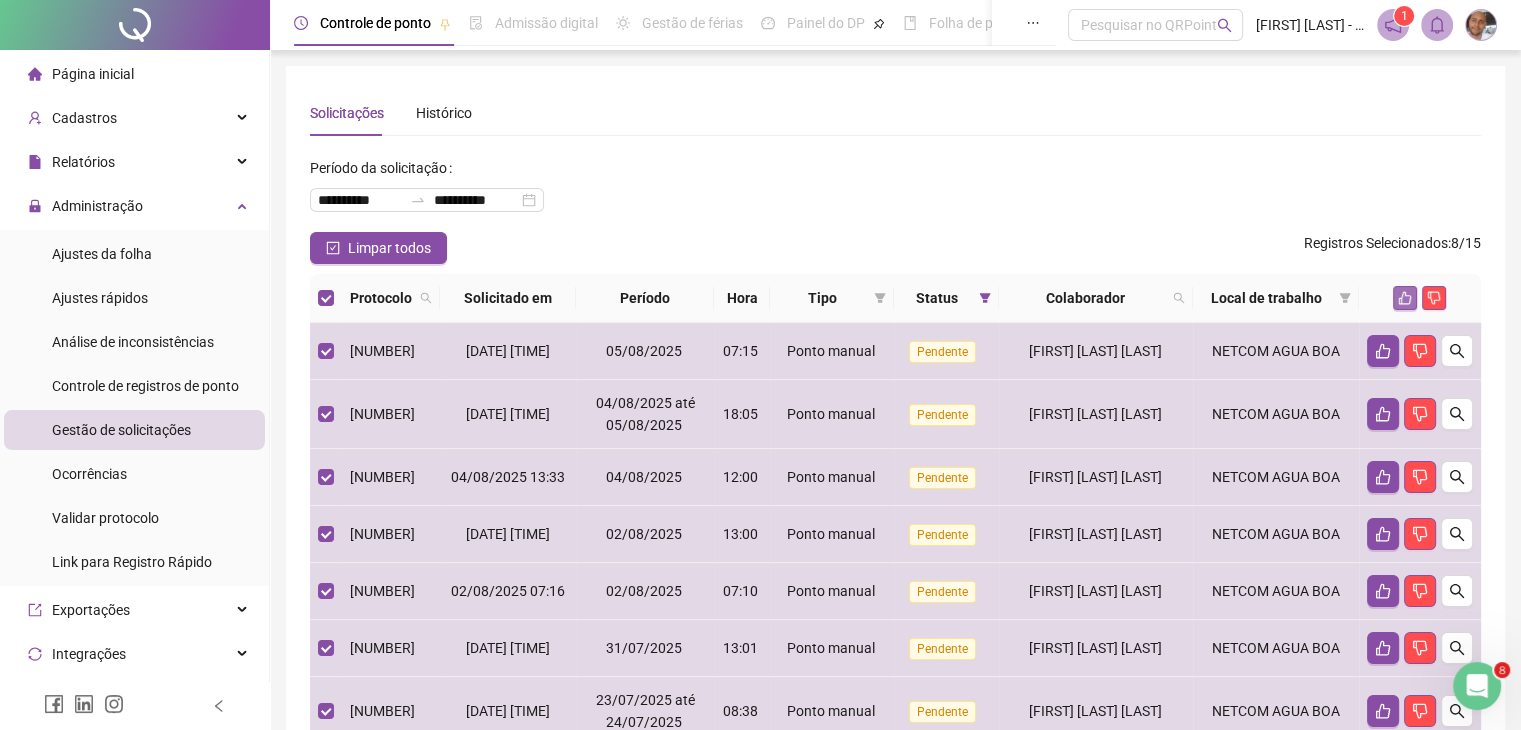 click 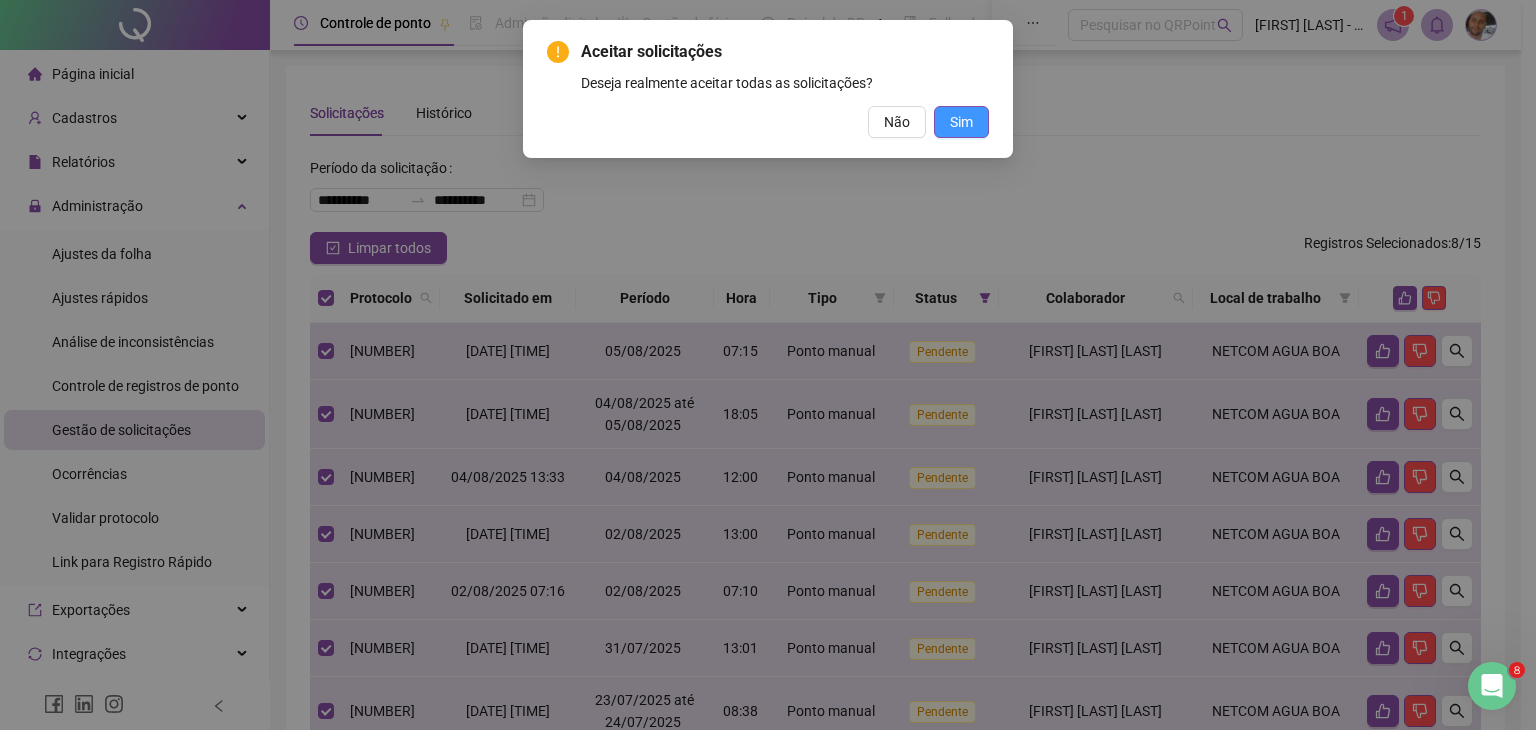 click on "Sim" at bounding box center (961, 122) 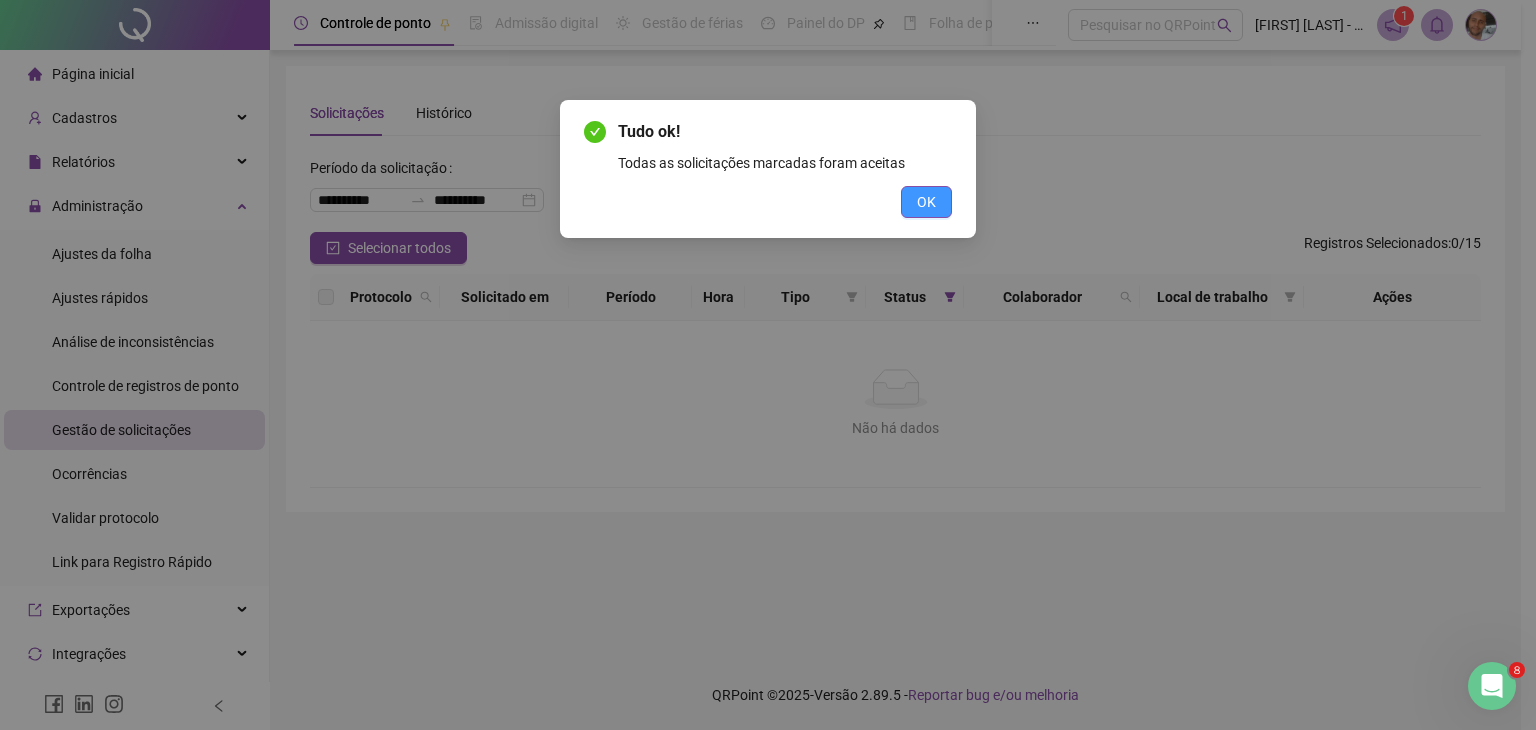 click on "OK" at bounding box center (926, 202) 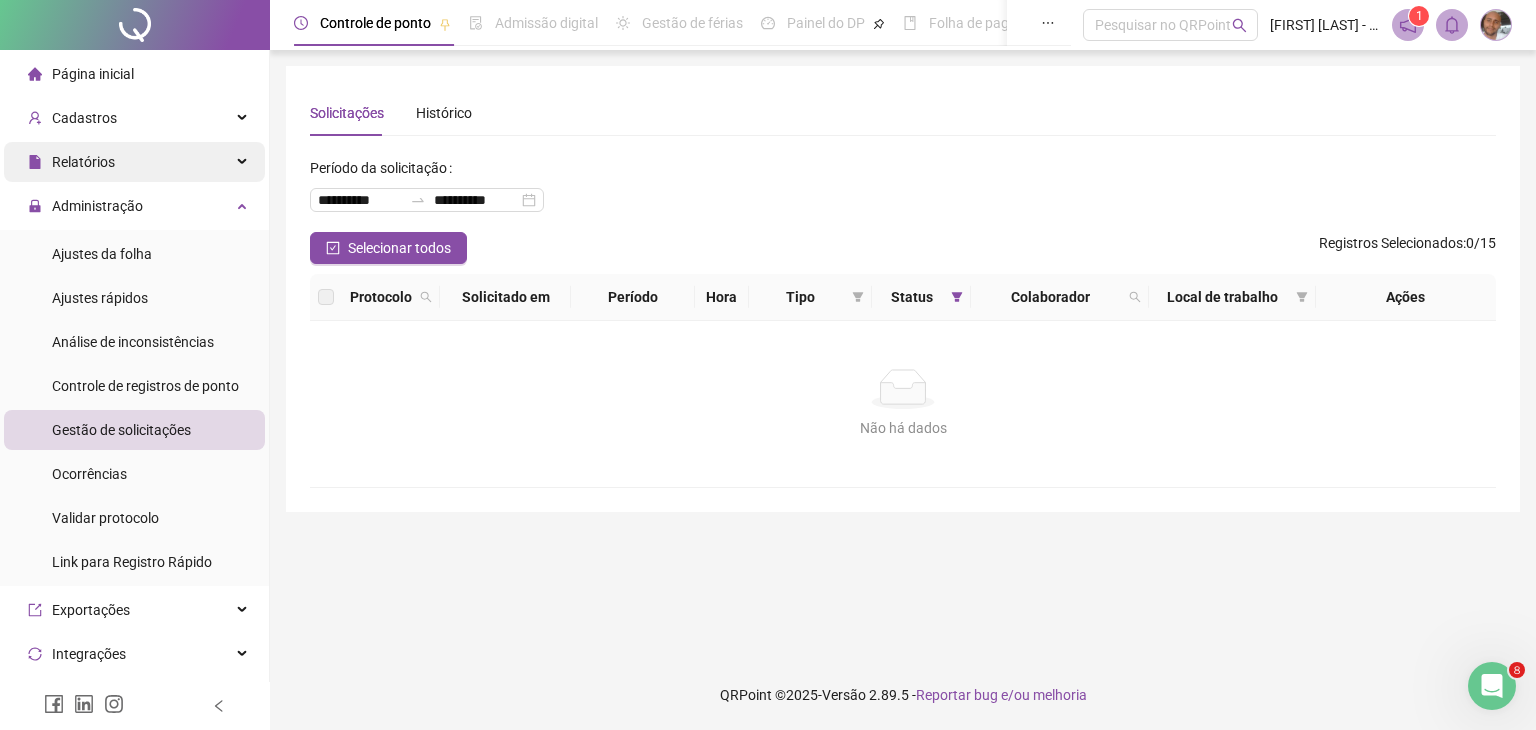 click on "Relatórios" at bounding box center [134, 162] 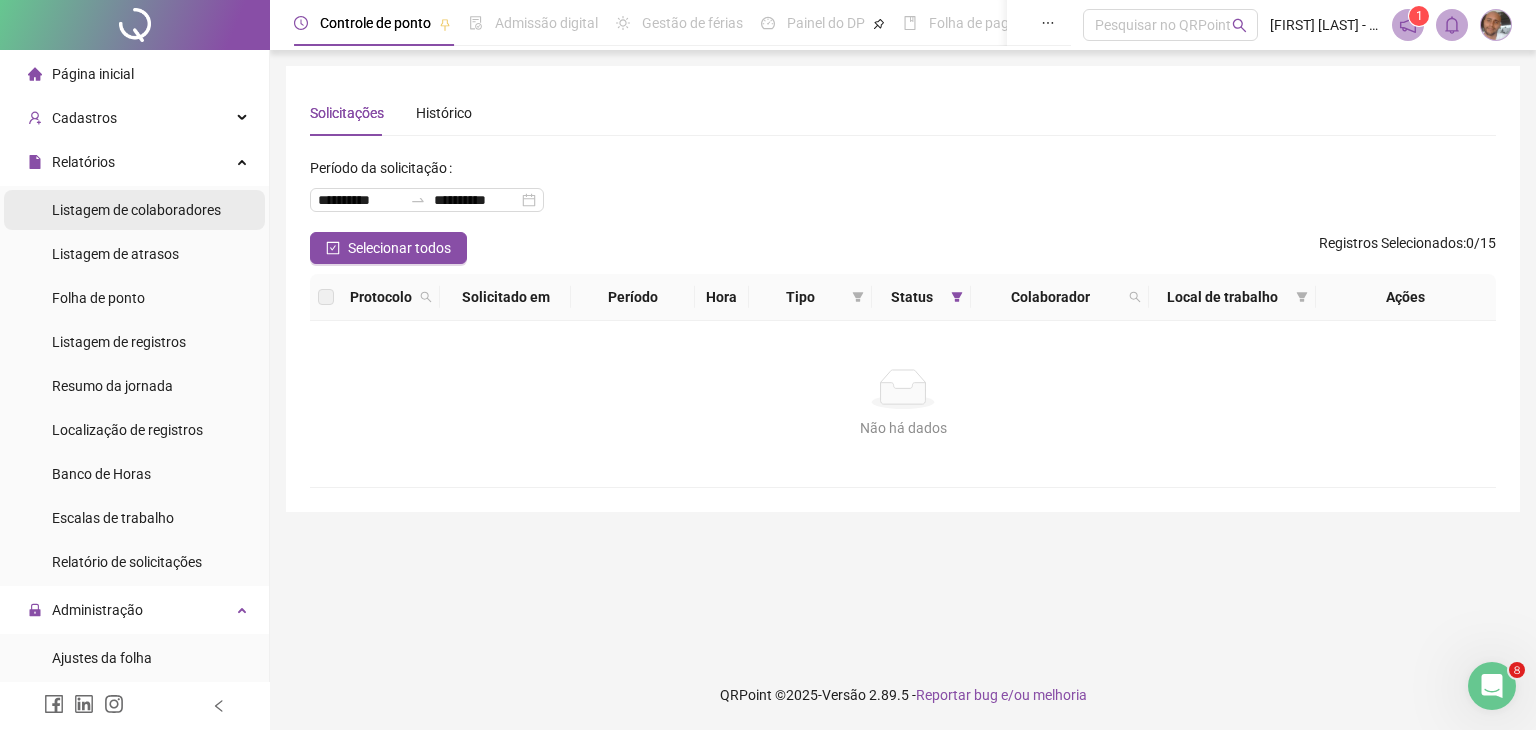 click on "Listagem de colaboradores" at bounding box center (136, 210) 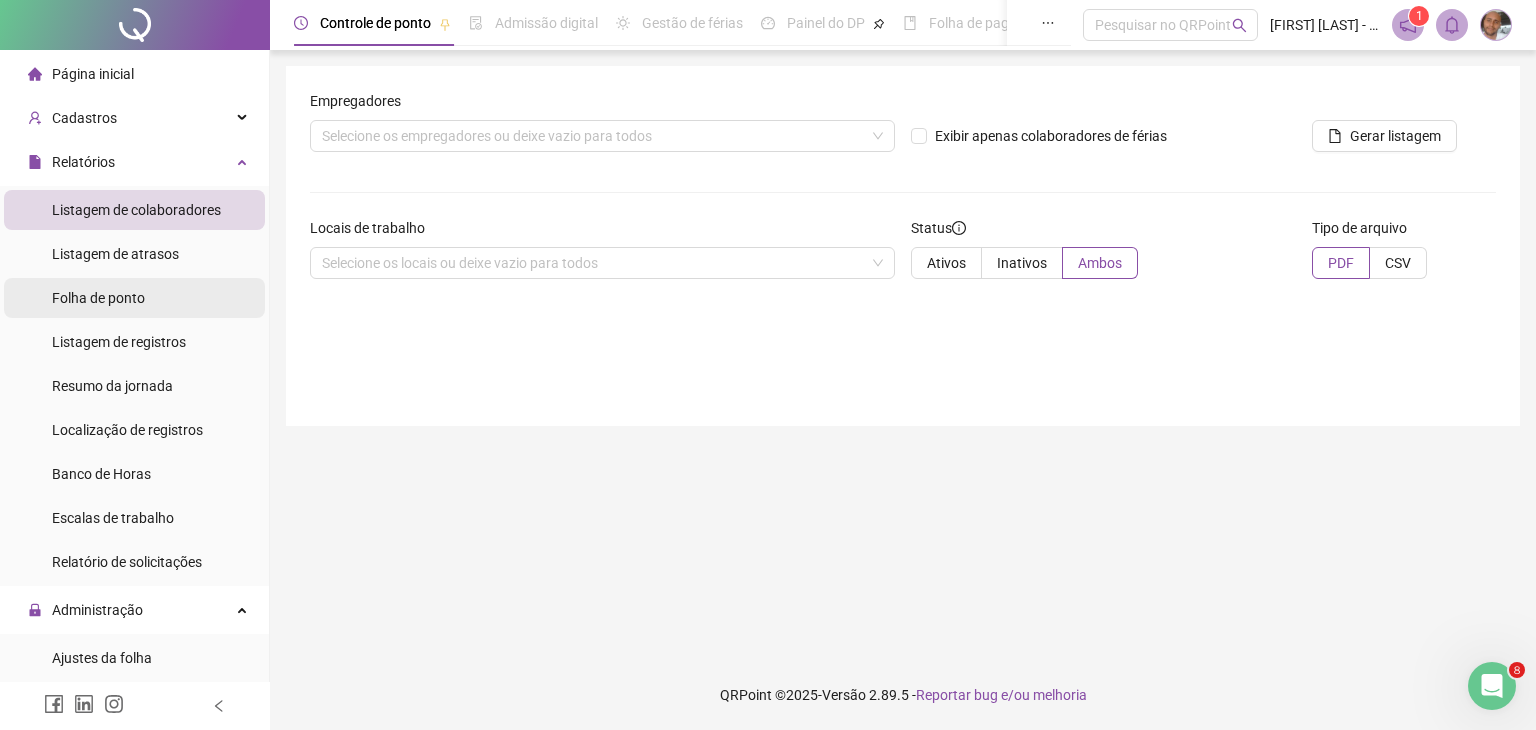 click on "Folha de ponto" at bounding box center (98, 298) 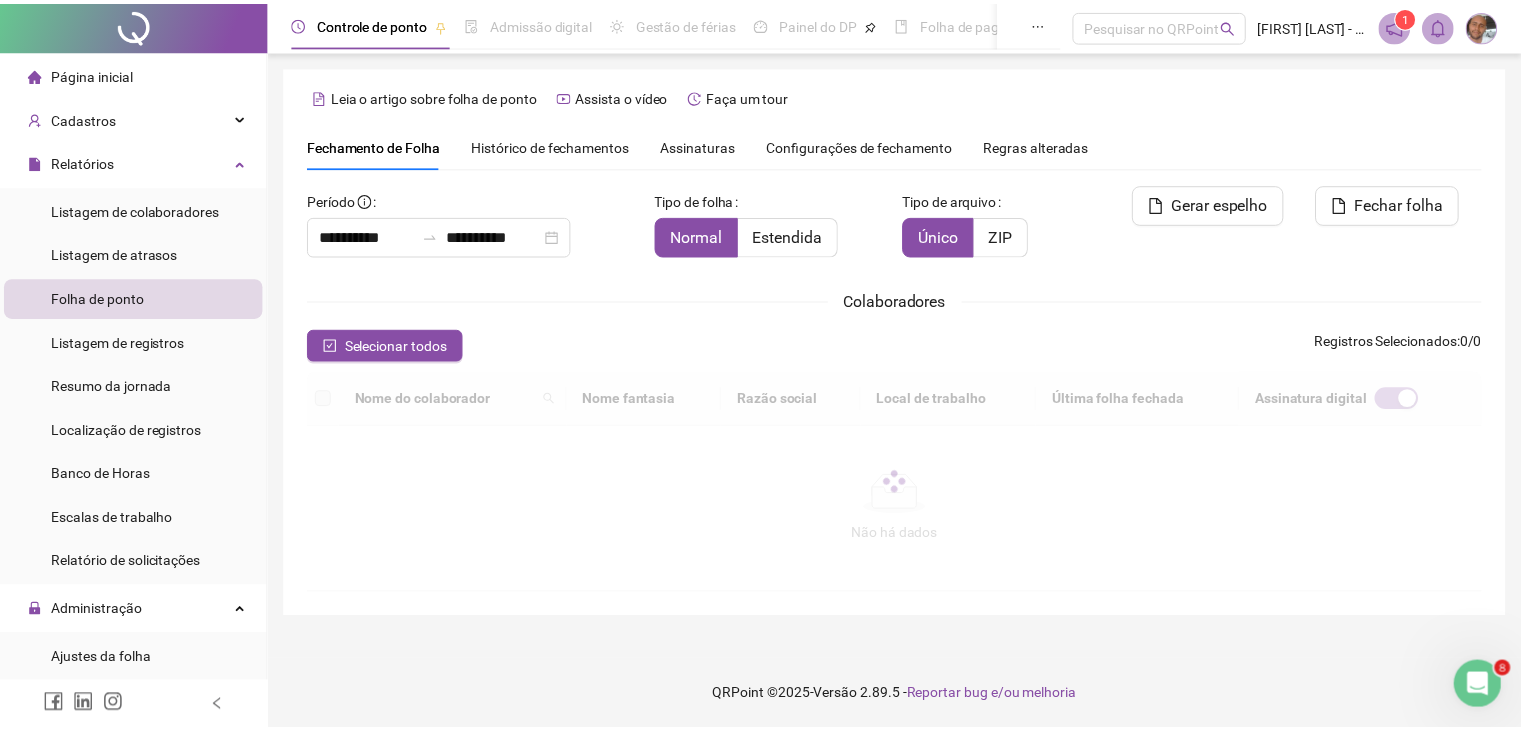 scroll, scrollTop: 33, scrollLeft: 0, axis: vertical 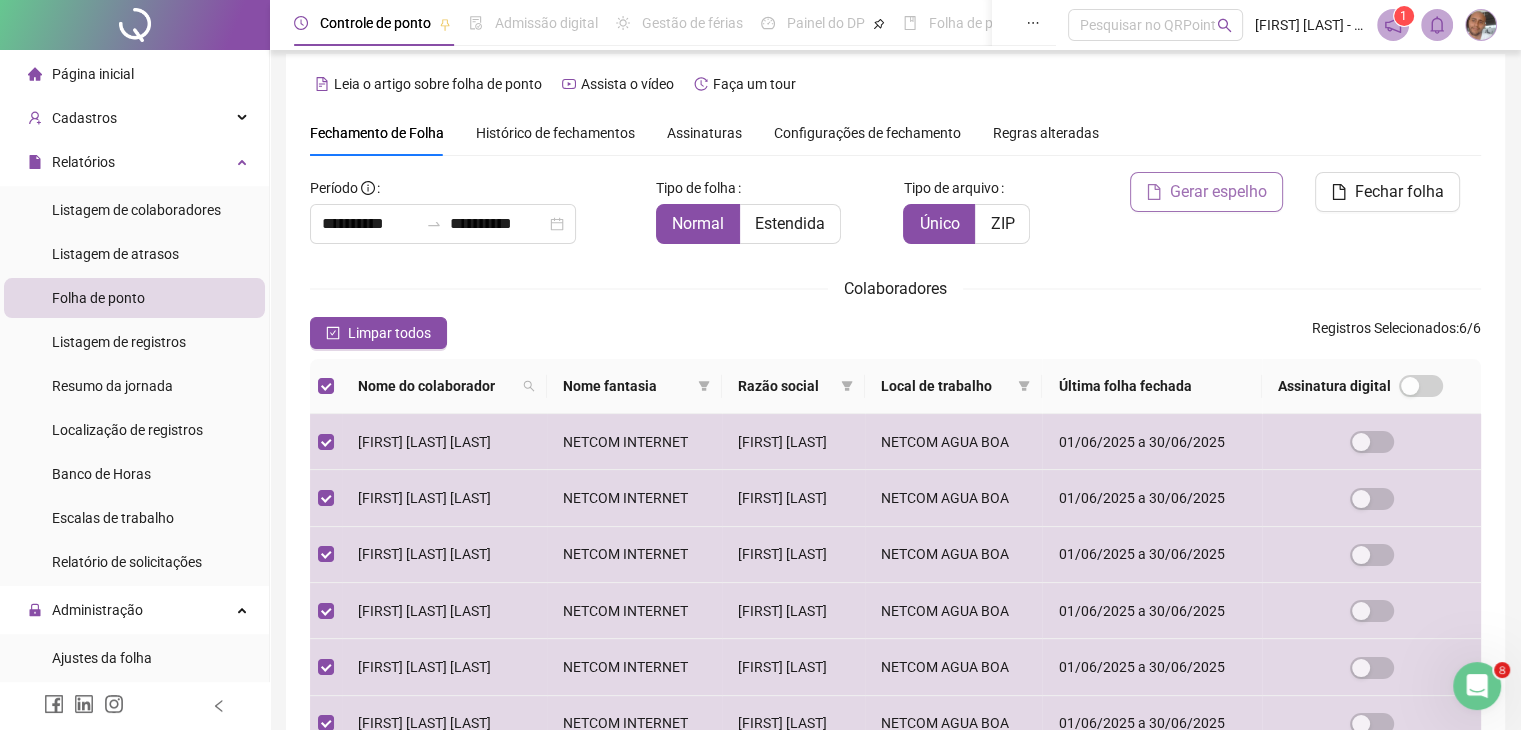 click on "Gerar espelho" at bounding box center [1218, 192] 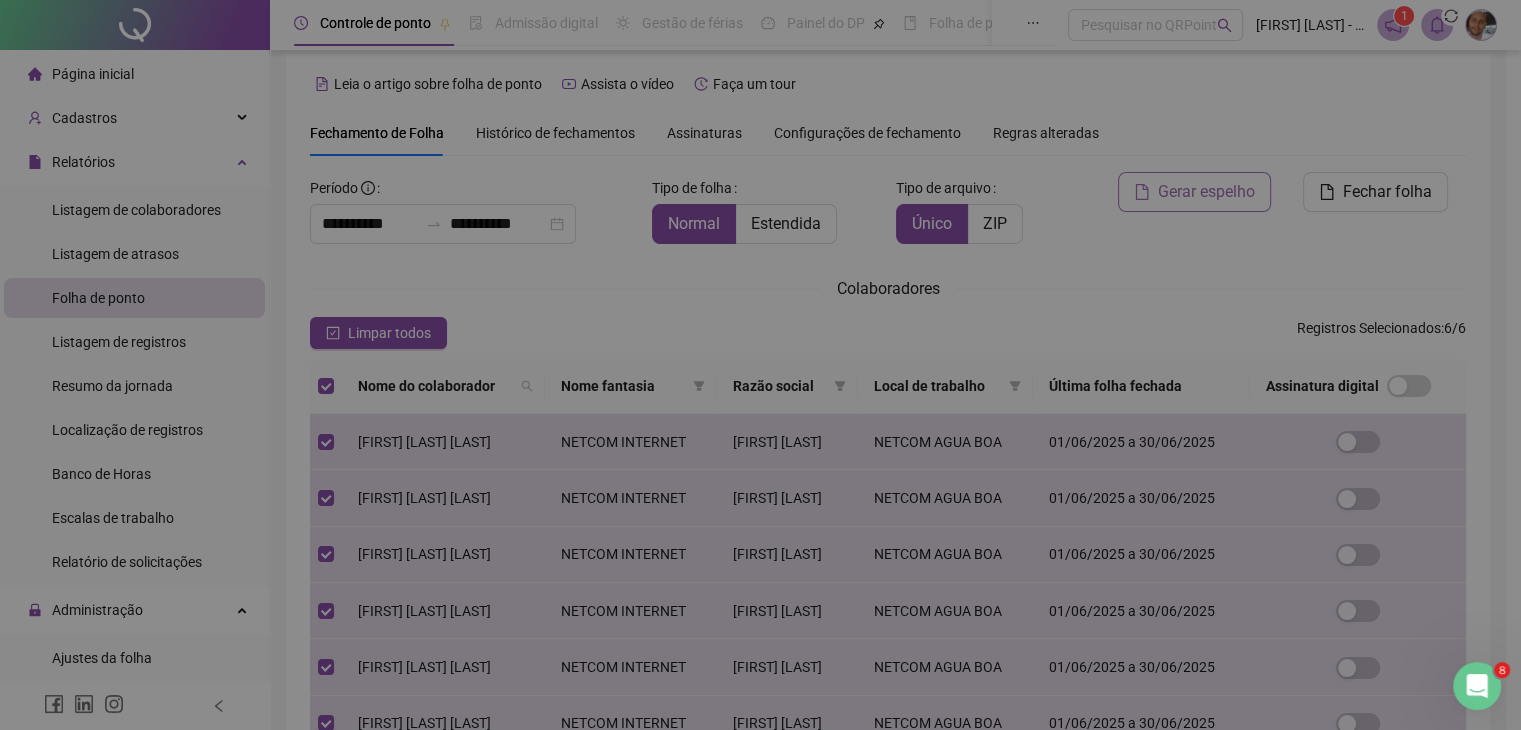 scroll, scrollTop: 33, scrollLeft: 0, axis: vertical 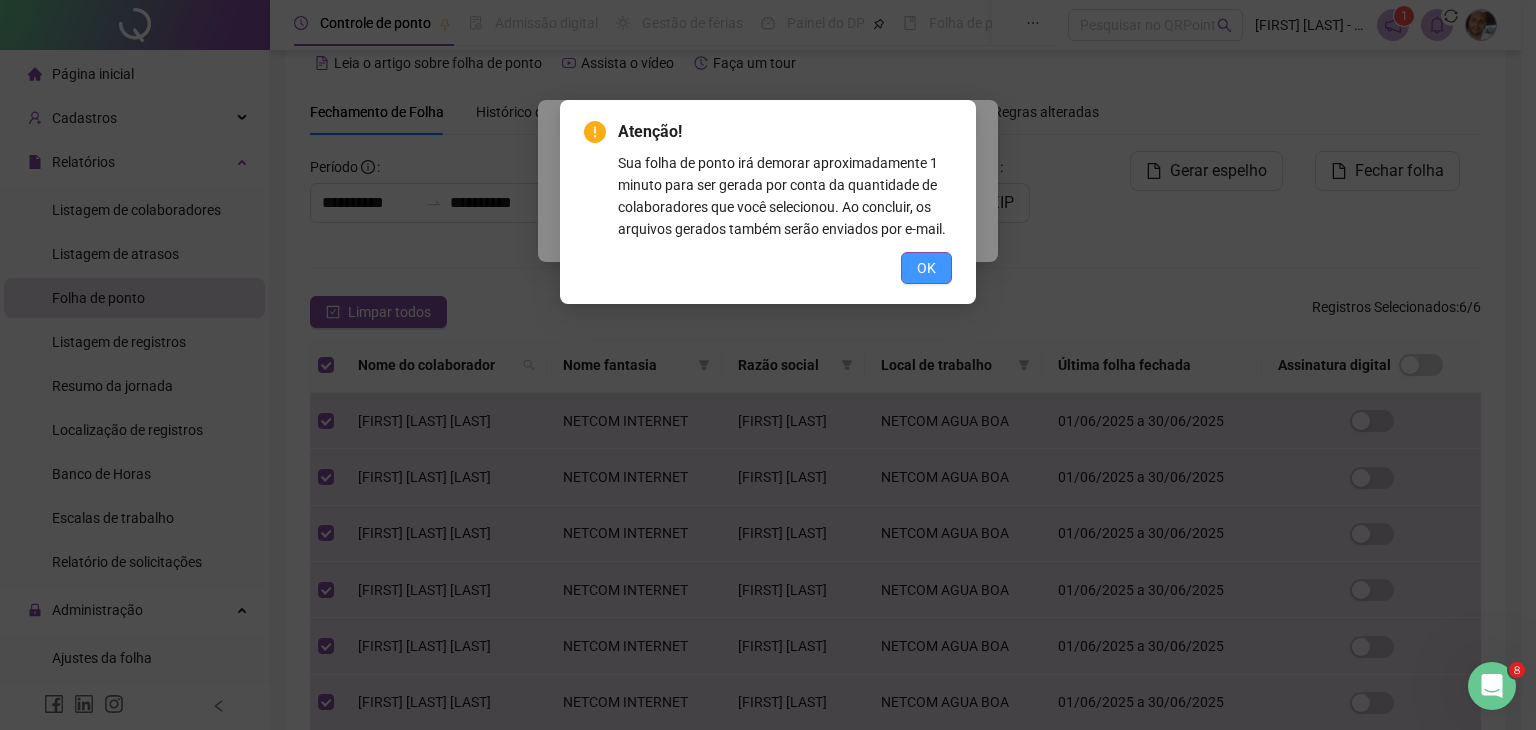 click on "OK" at bounding box center [926, 268] 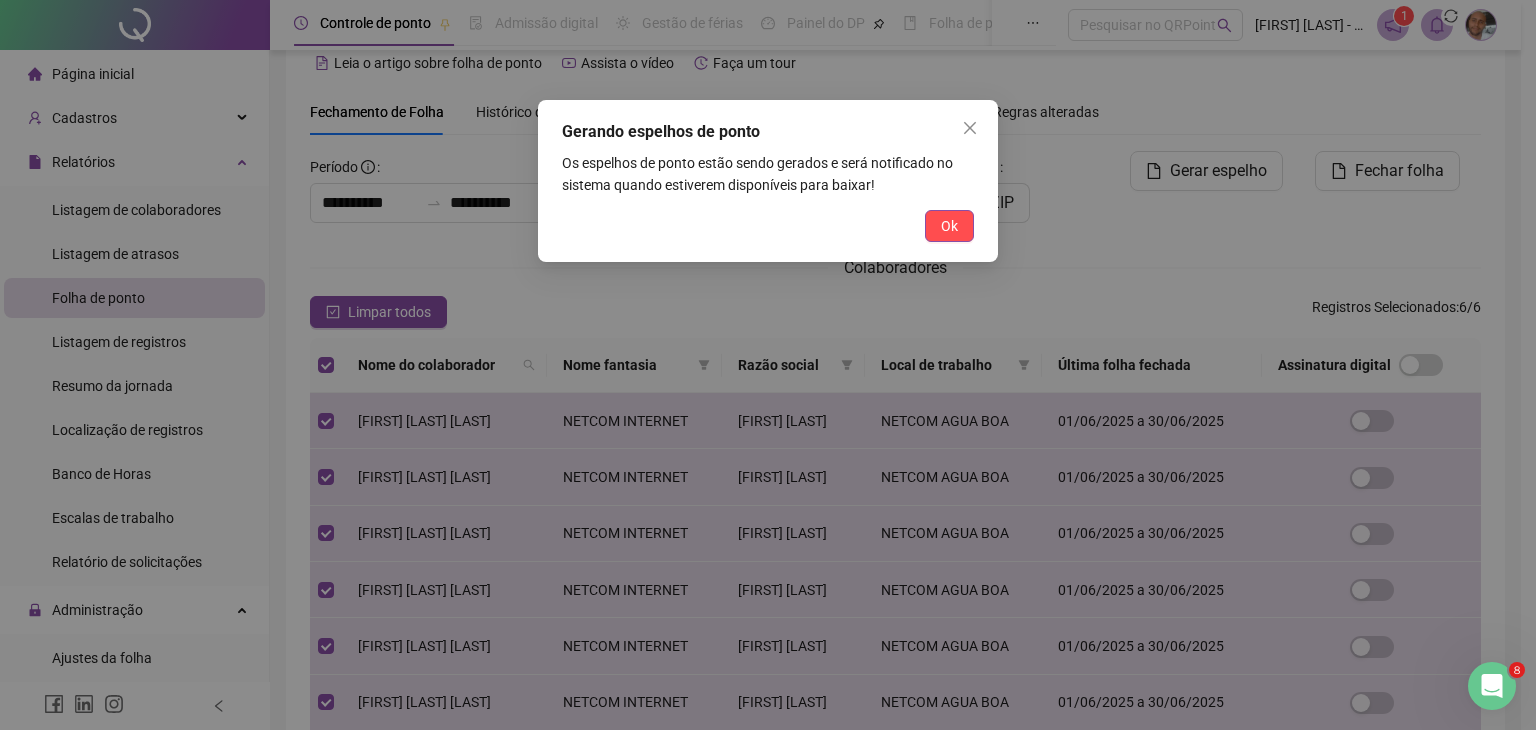 drag, startPoint x: 965, startPoint y: 222, endPoint x: 975, endPoint y: 219, distance: 10.440307 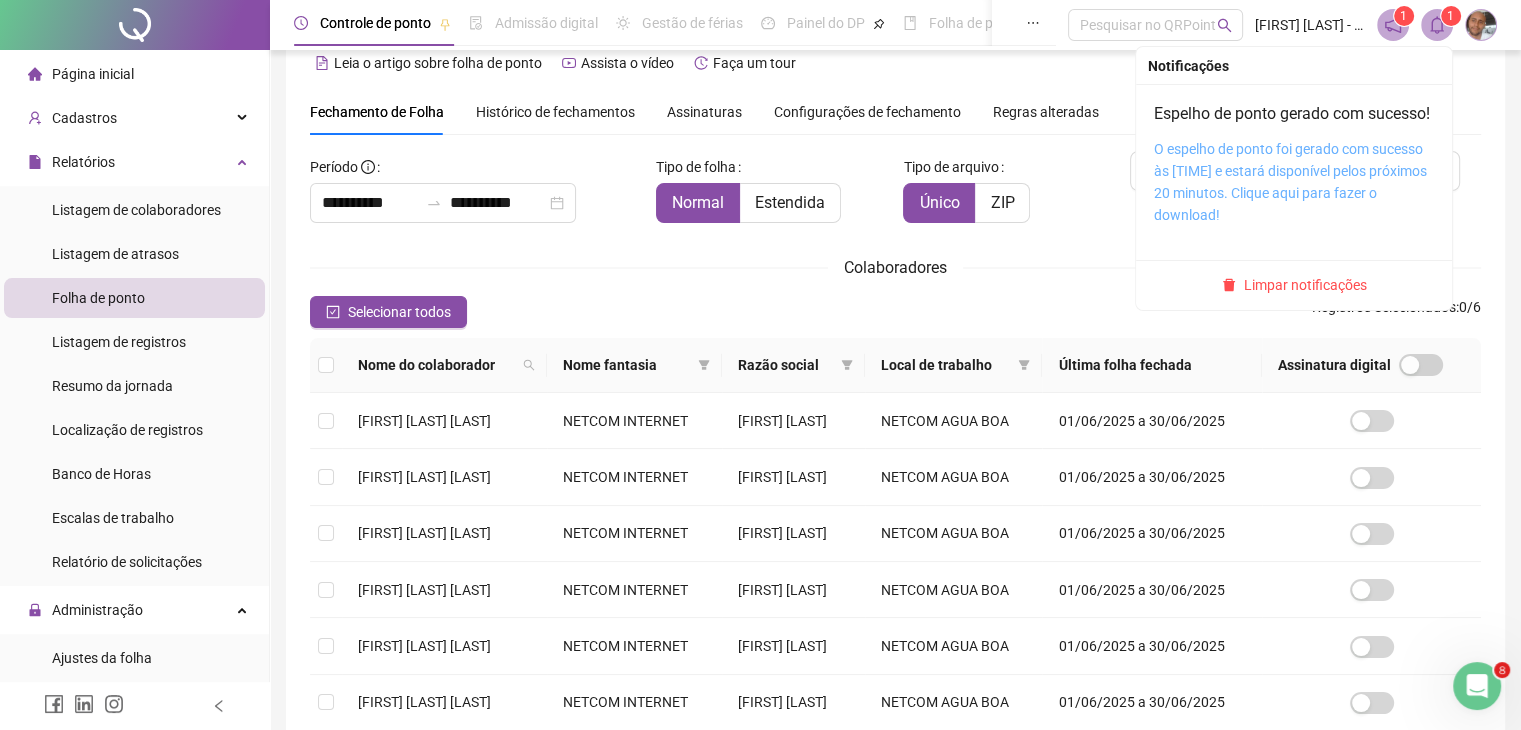 click on "O espelho de ponto foi gerado com sucesso às 13:50:49 e estará disponível pelos próximos 20 minutos.
Clique aqui para fazer o download!" at bounding box center (1290, 182) 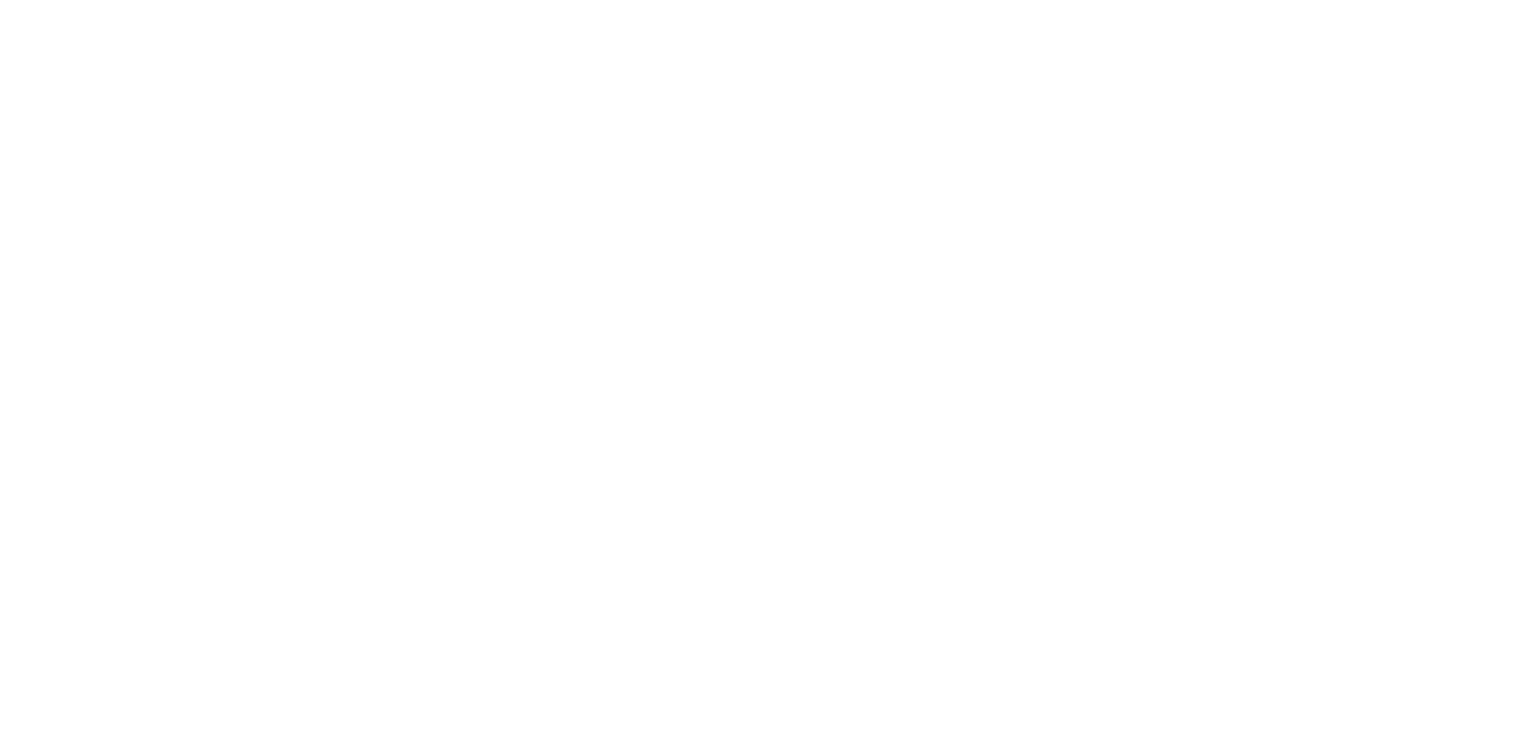 scroll, scrollTop: 0, scrollLeft: 0, axis: both 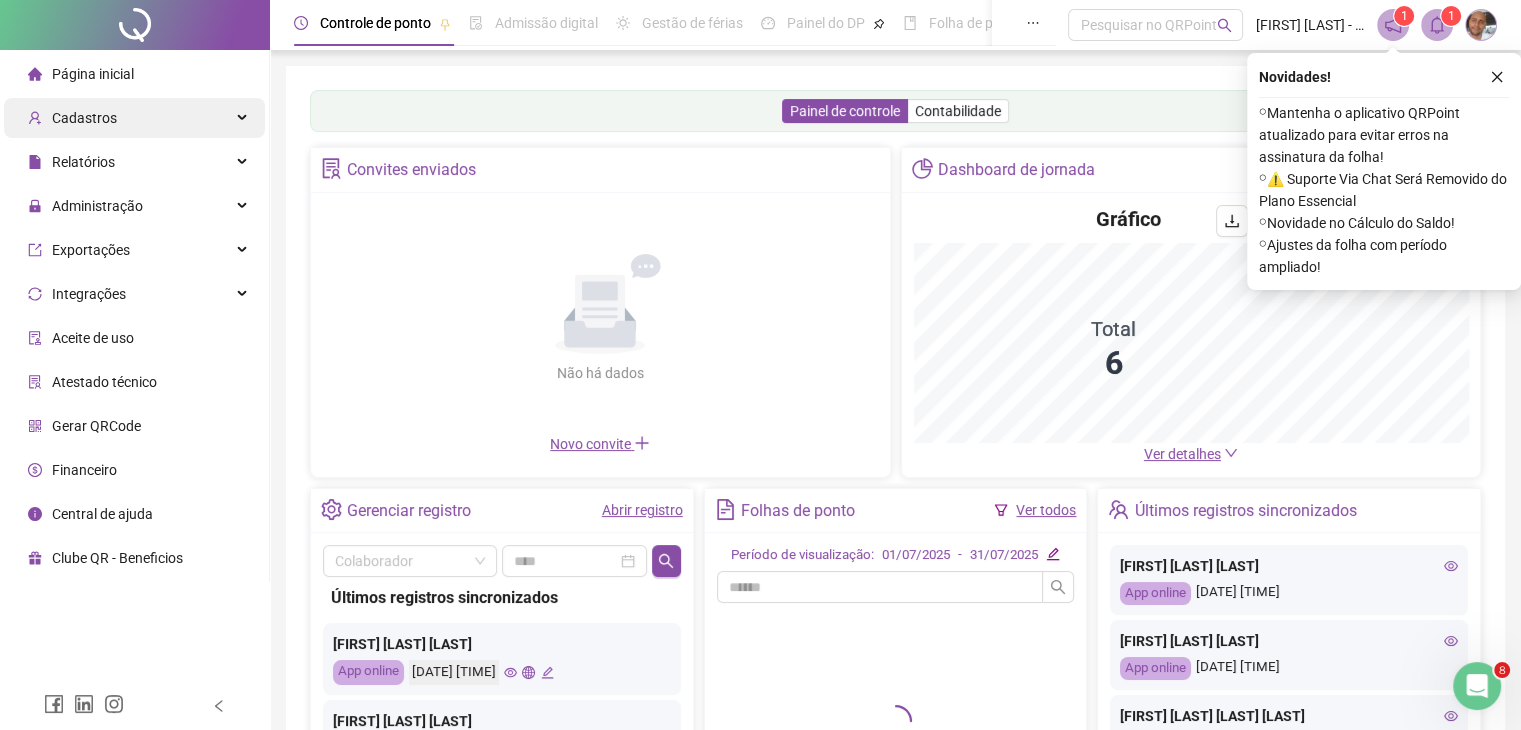 click on "Cadastros" at bounding box center (134, 118) 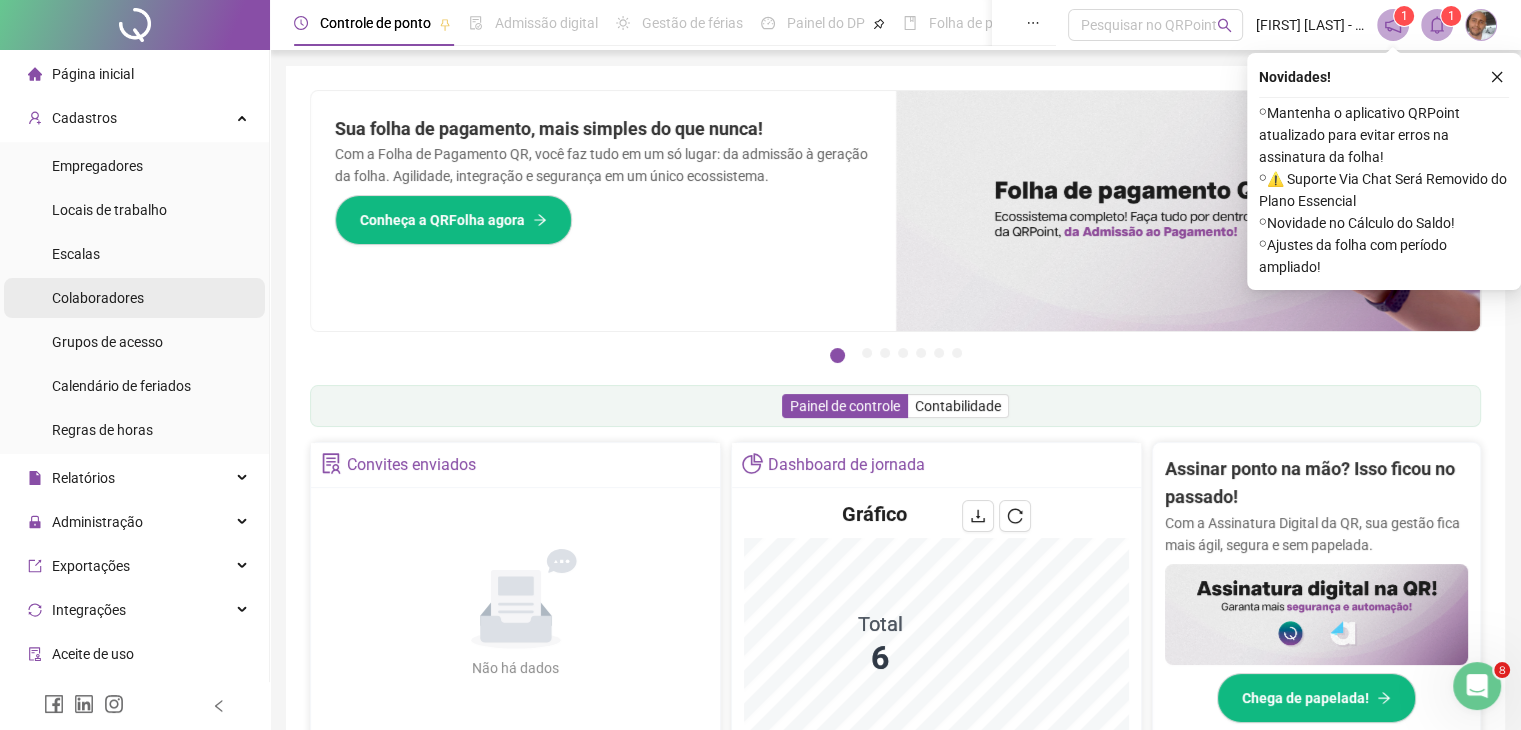 click on "Colaboradores" at bounding box center [134, 298] 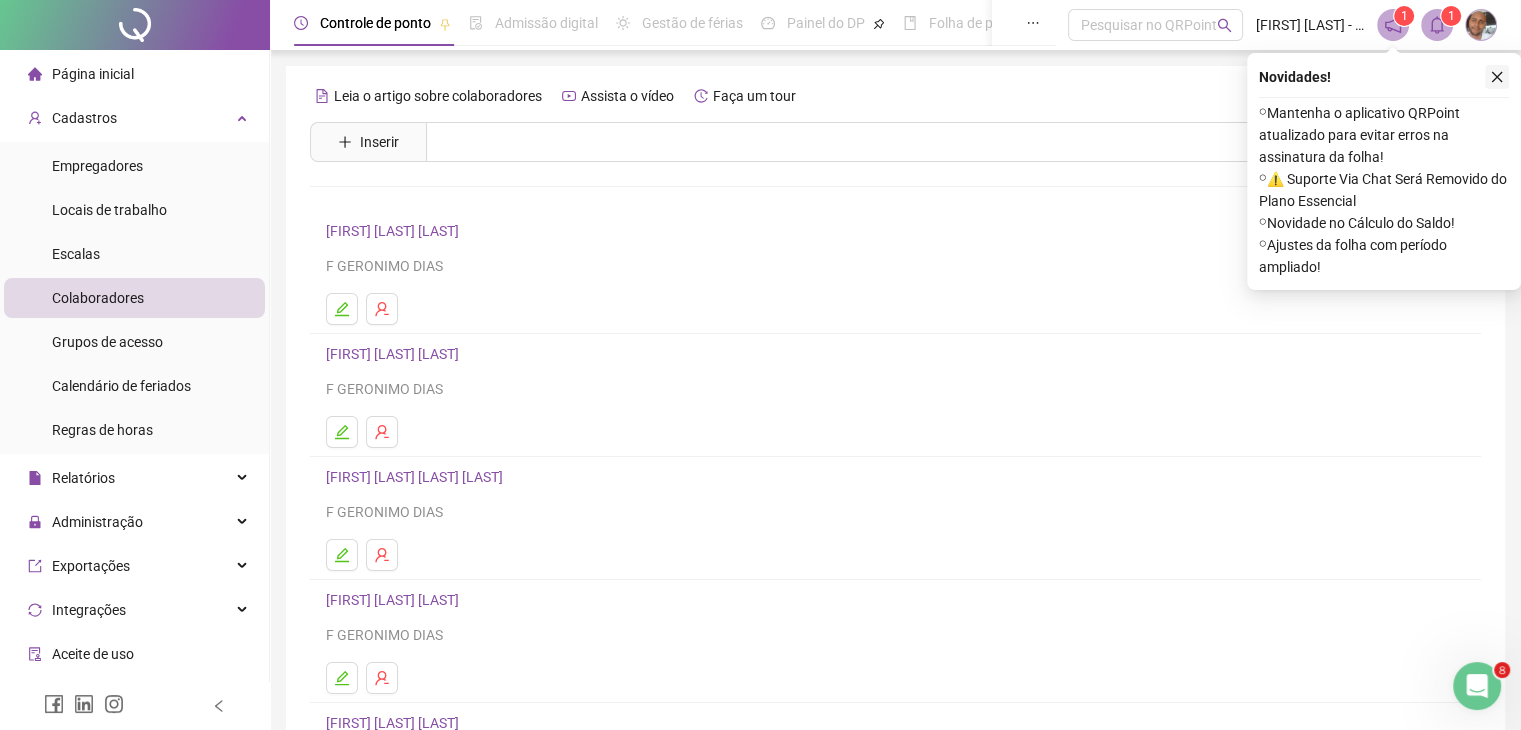 click 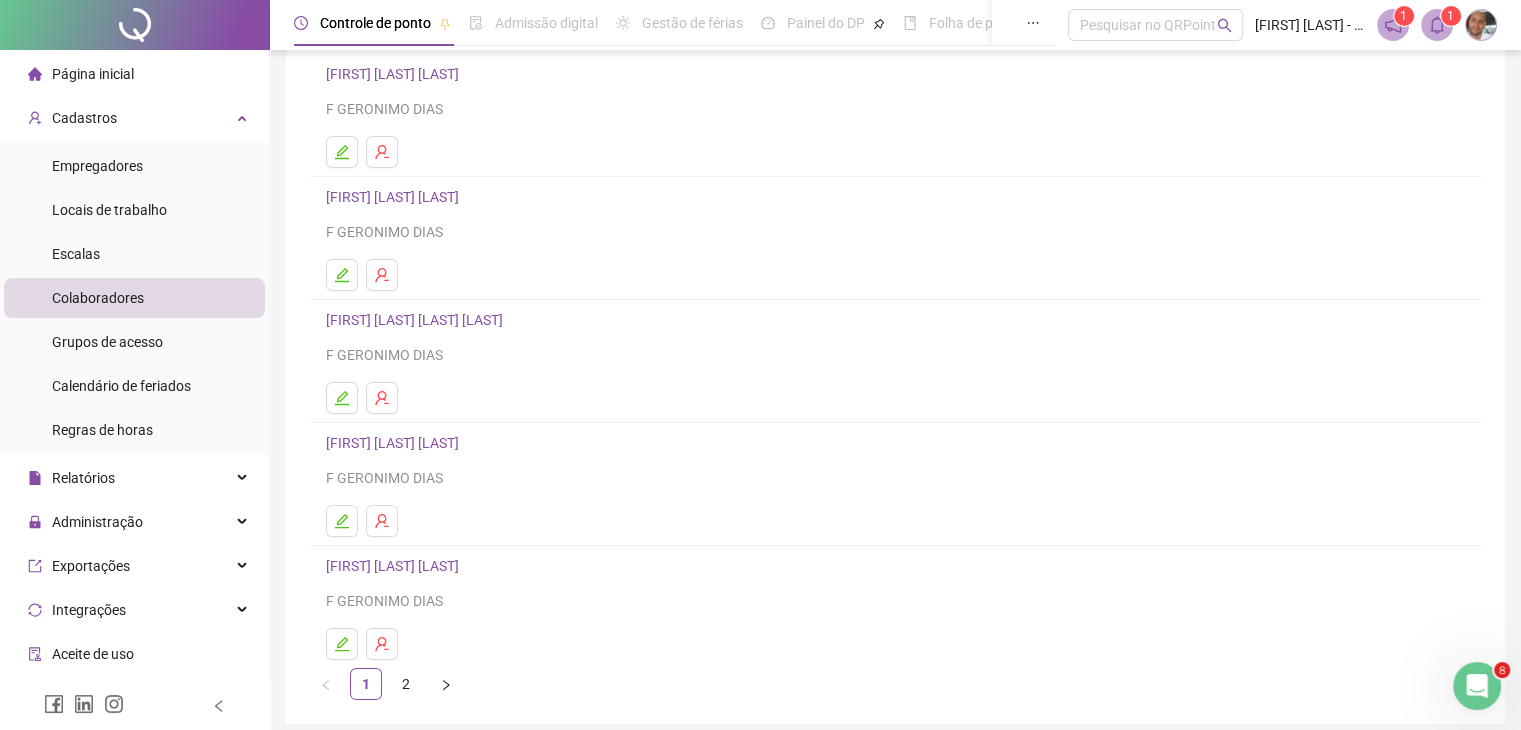 scroll, scrollTop: 36, scrollLeft: 0, axis: vertical 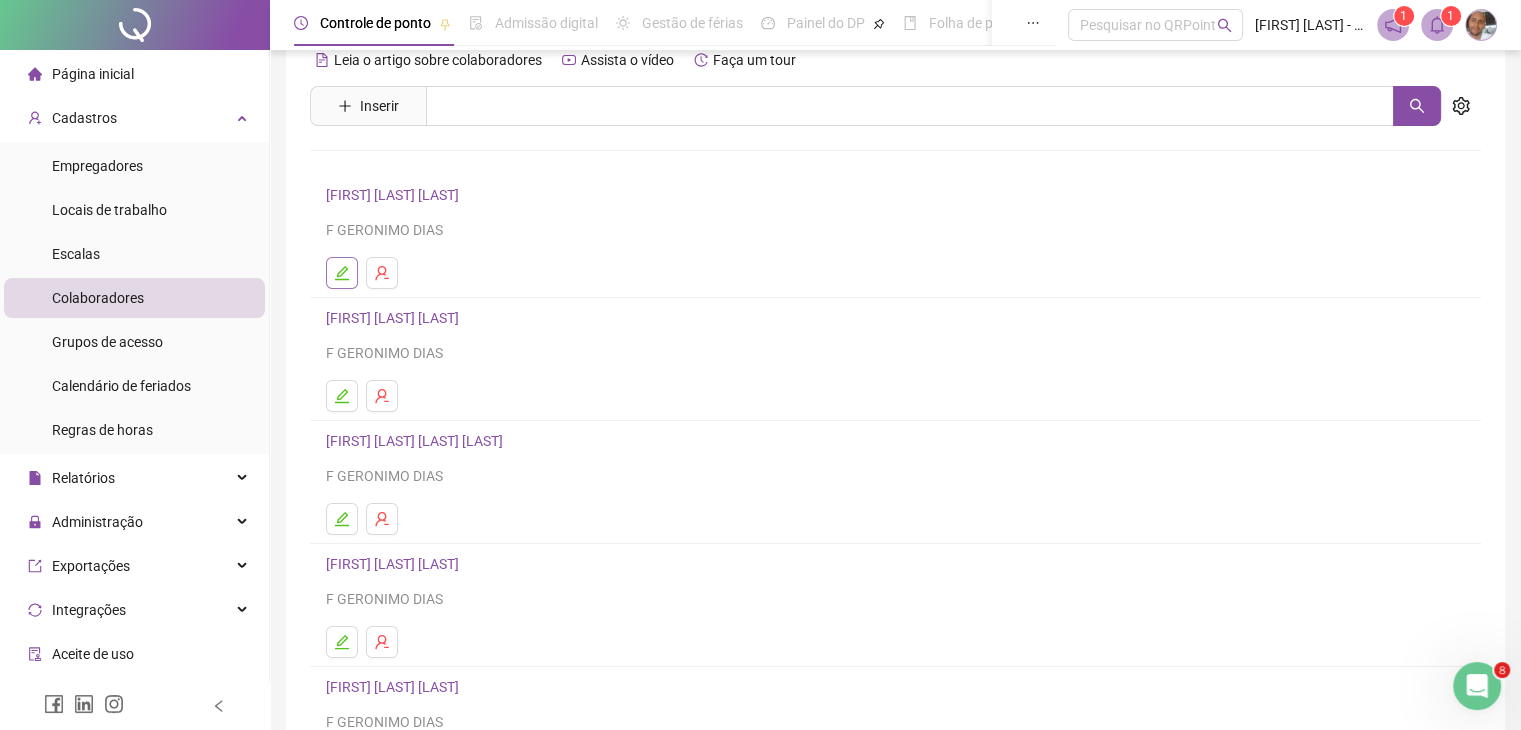 click 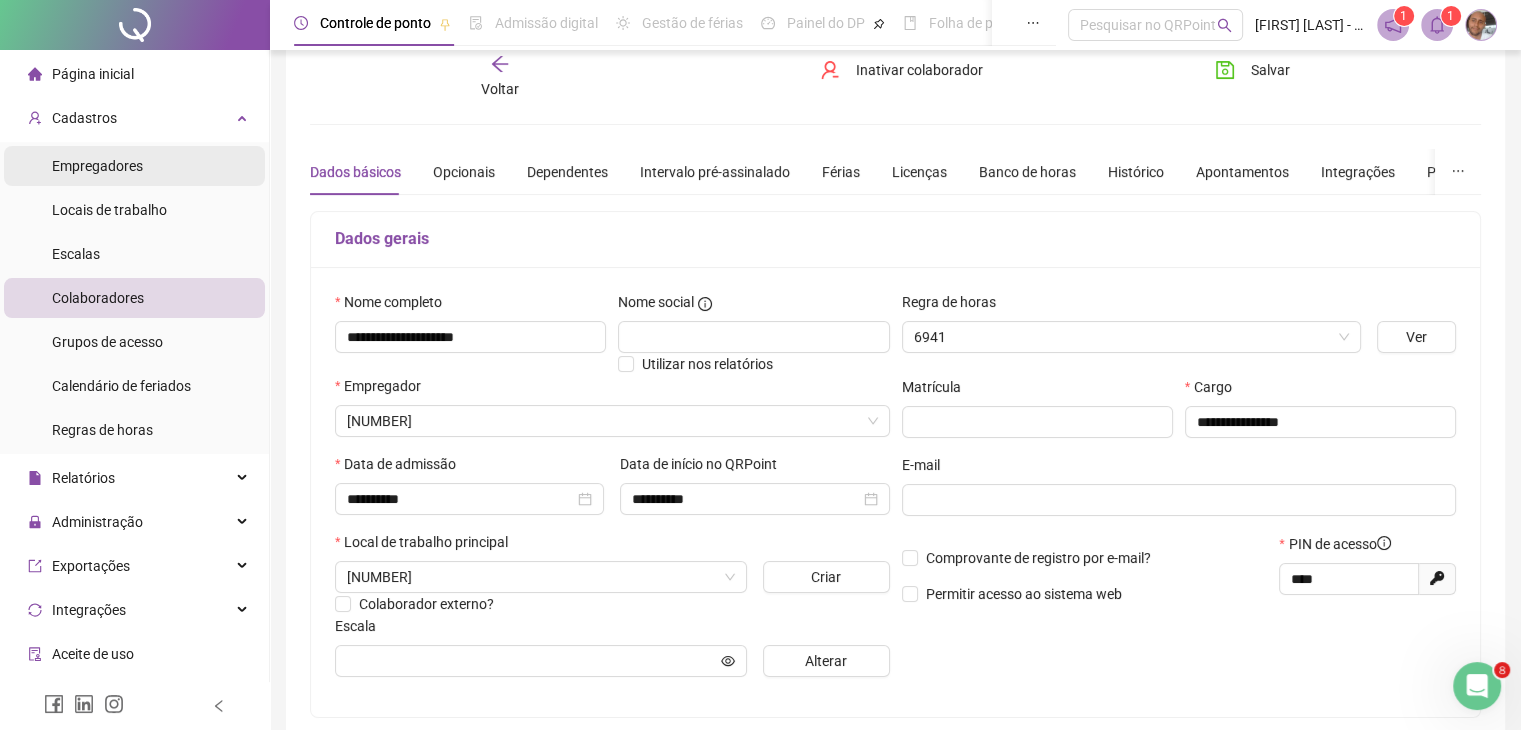 type on "**********" 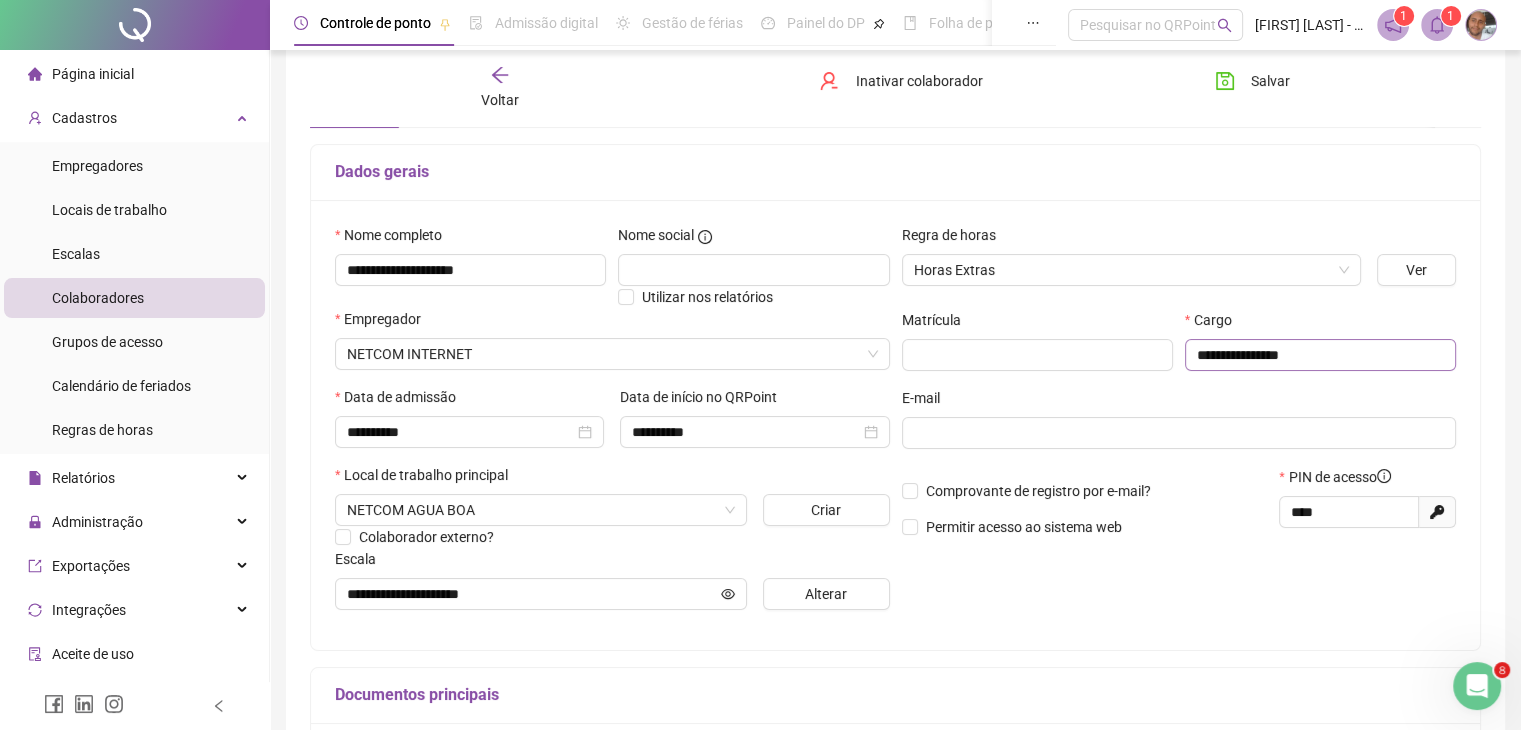 scroll, scrollTop: 136, scrollLeft: 0, axis: vertical 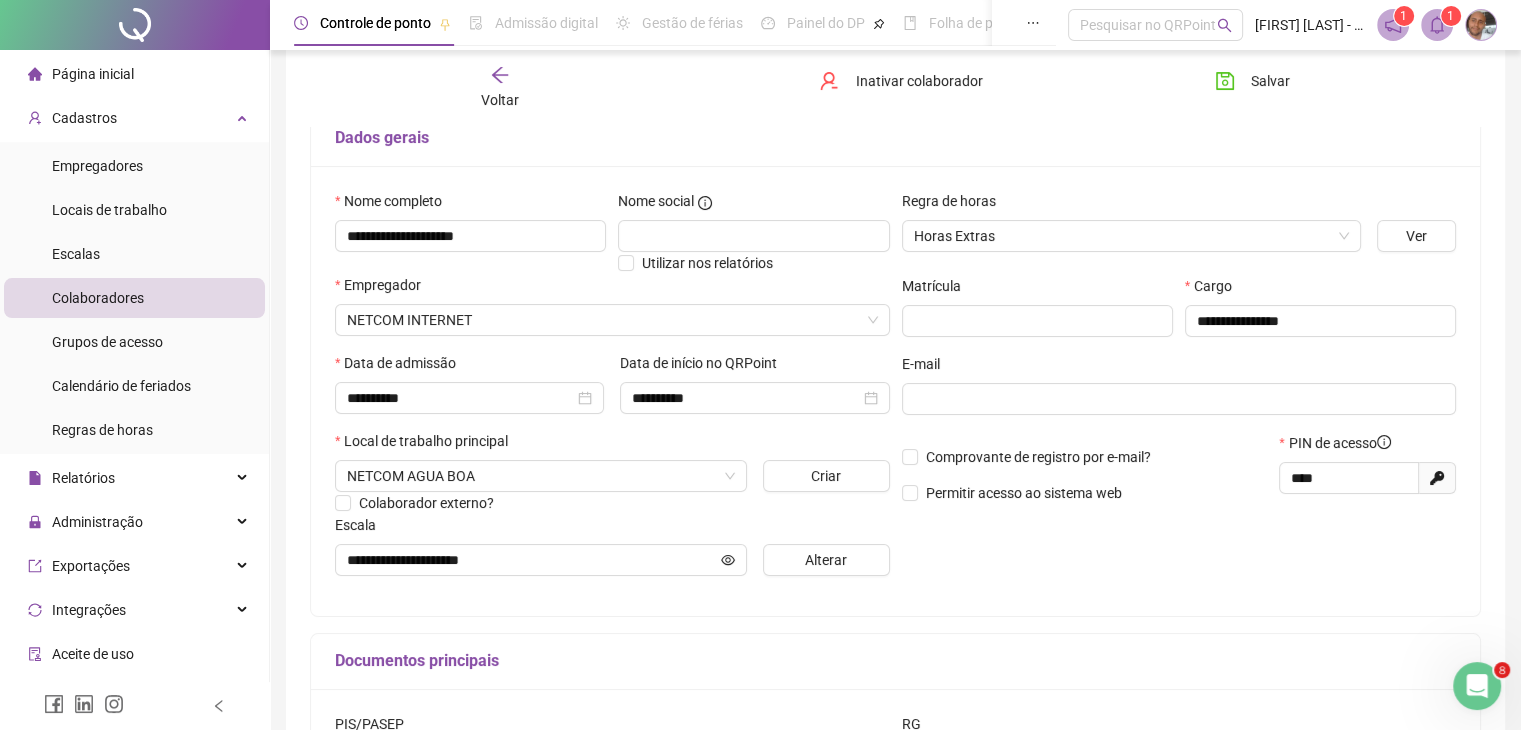 click on "Dados gerais" at bounding box center (895, 138) 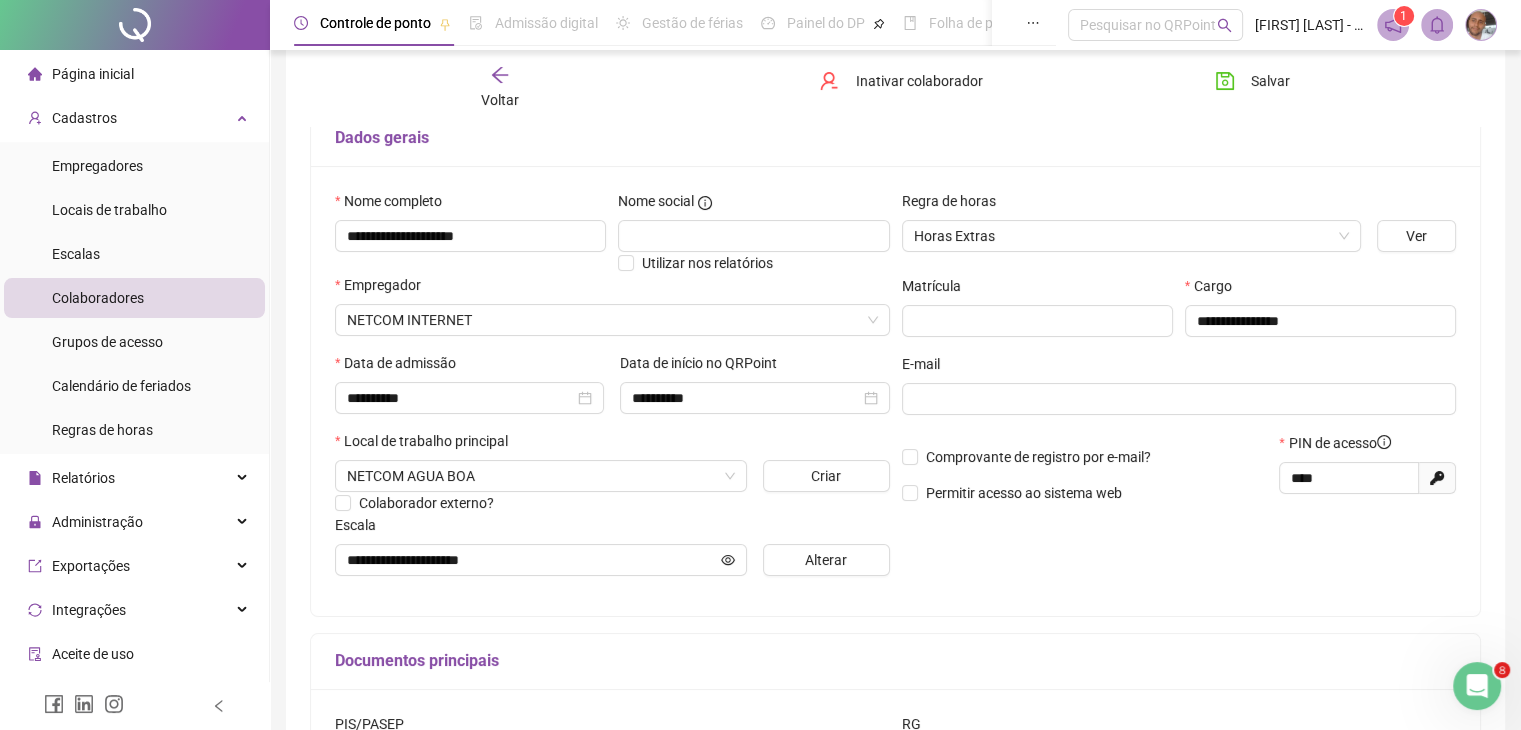 click 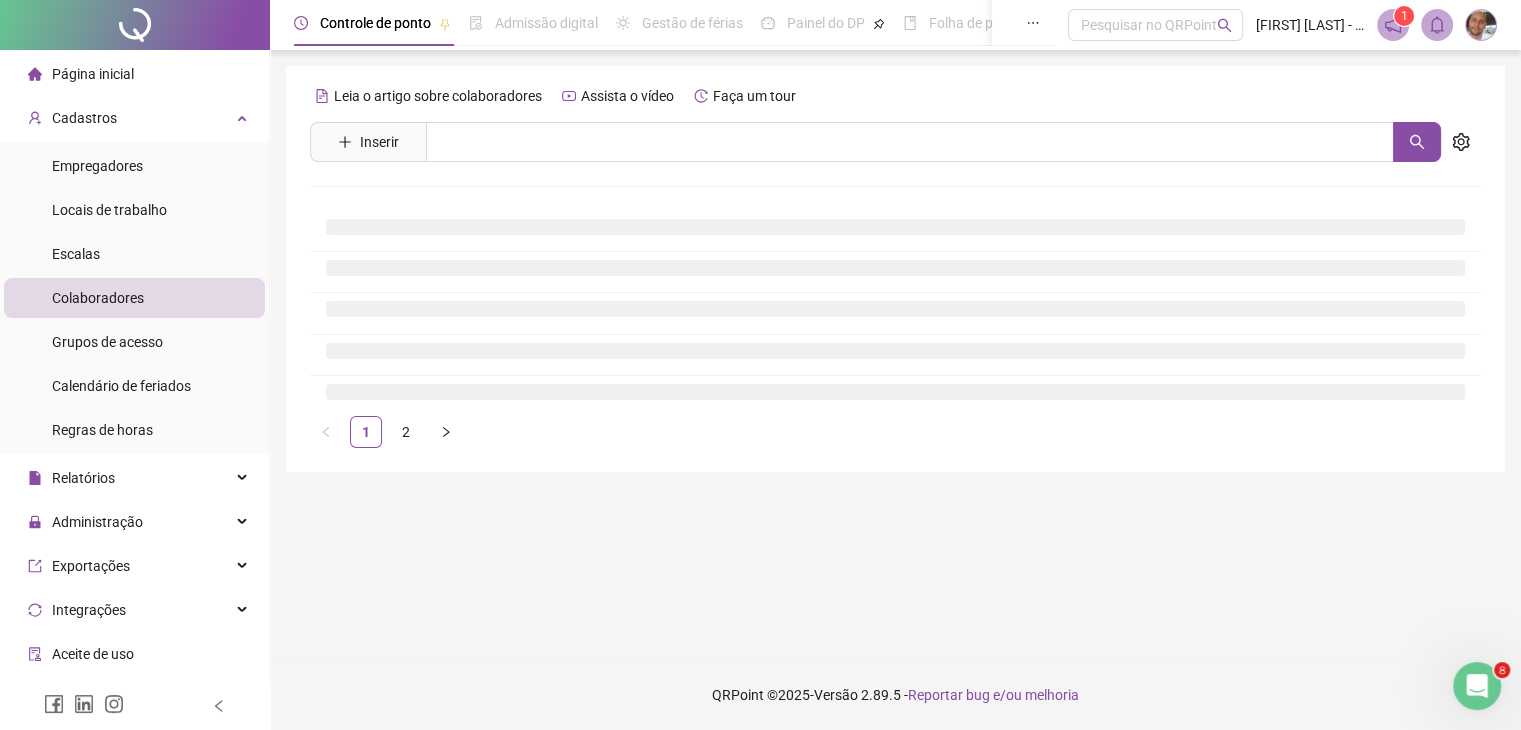 scroll, scrollTop: 0, scrollLeft: 0, axis: both 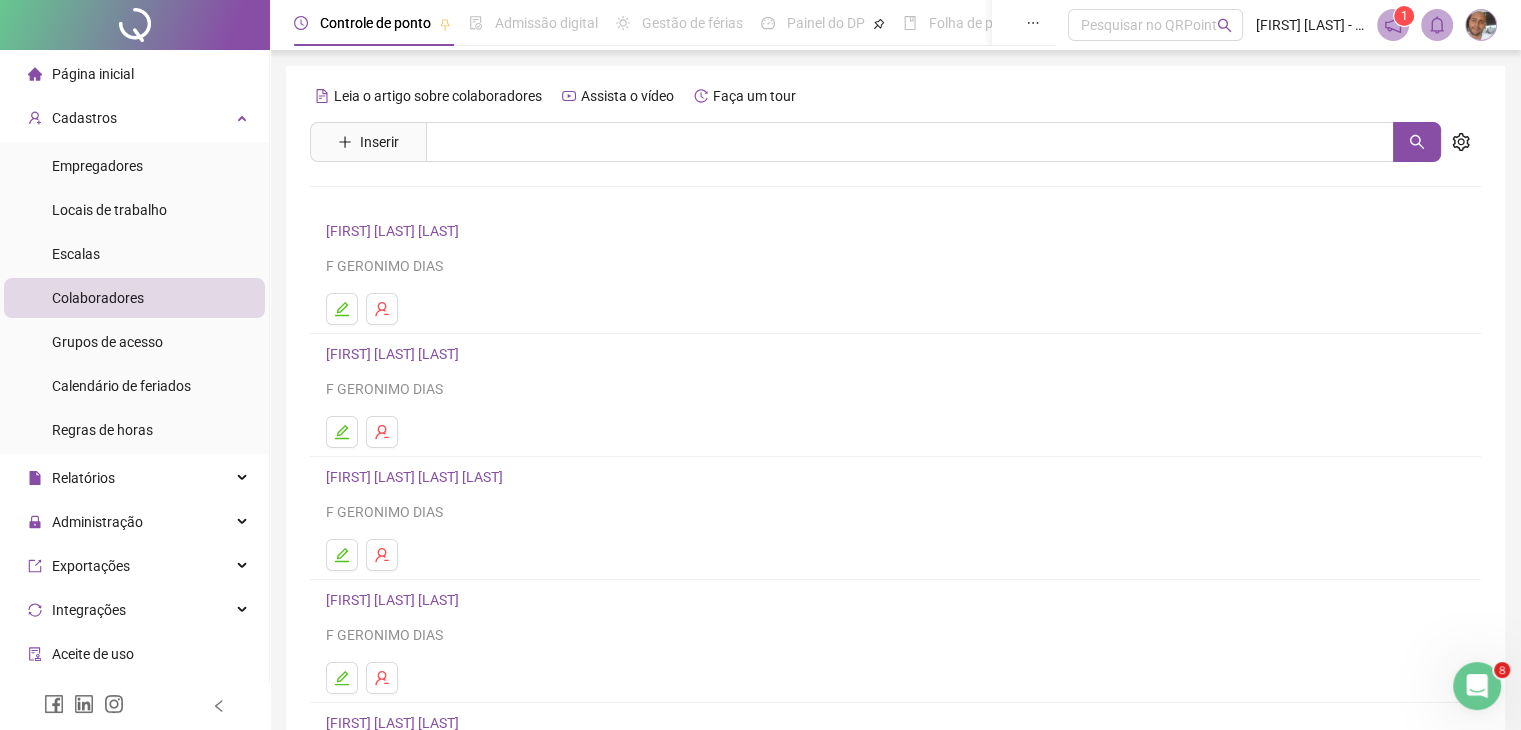 click on "Colaboradores" at bounding box center (98, 298) 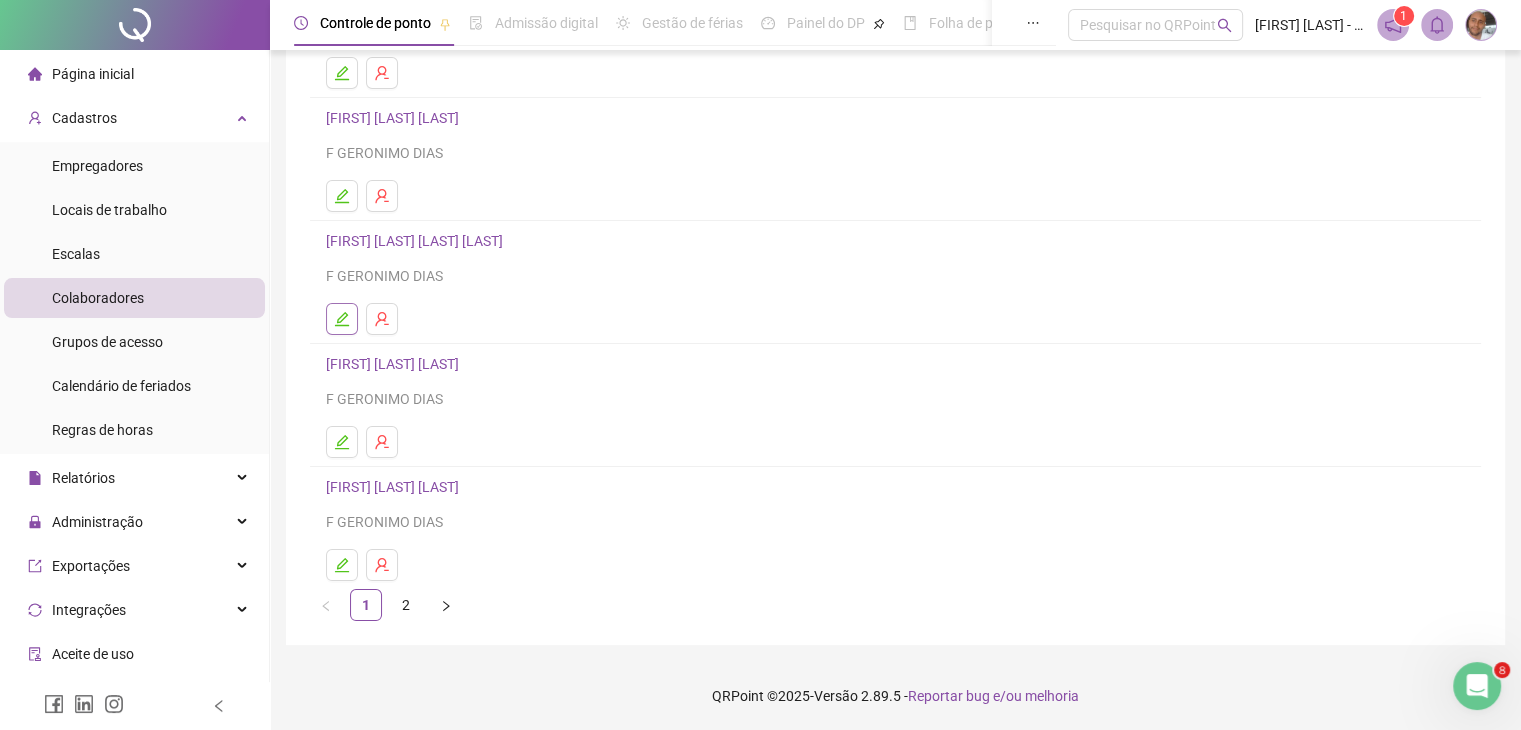 scroll, scrollTop: 136, scrollLeft: 0, axis: vertical 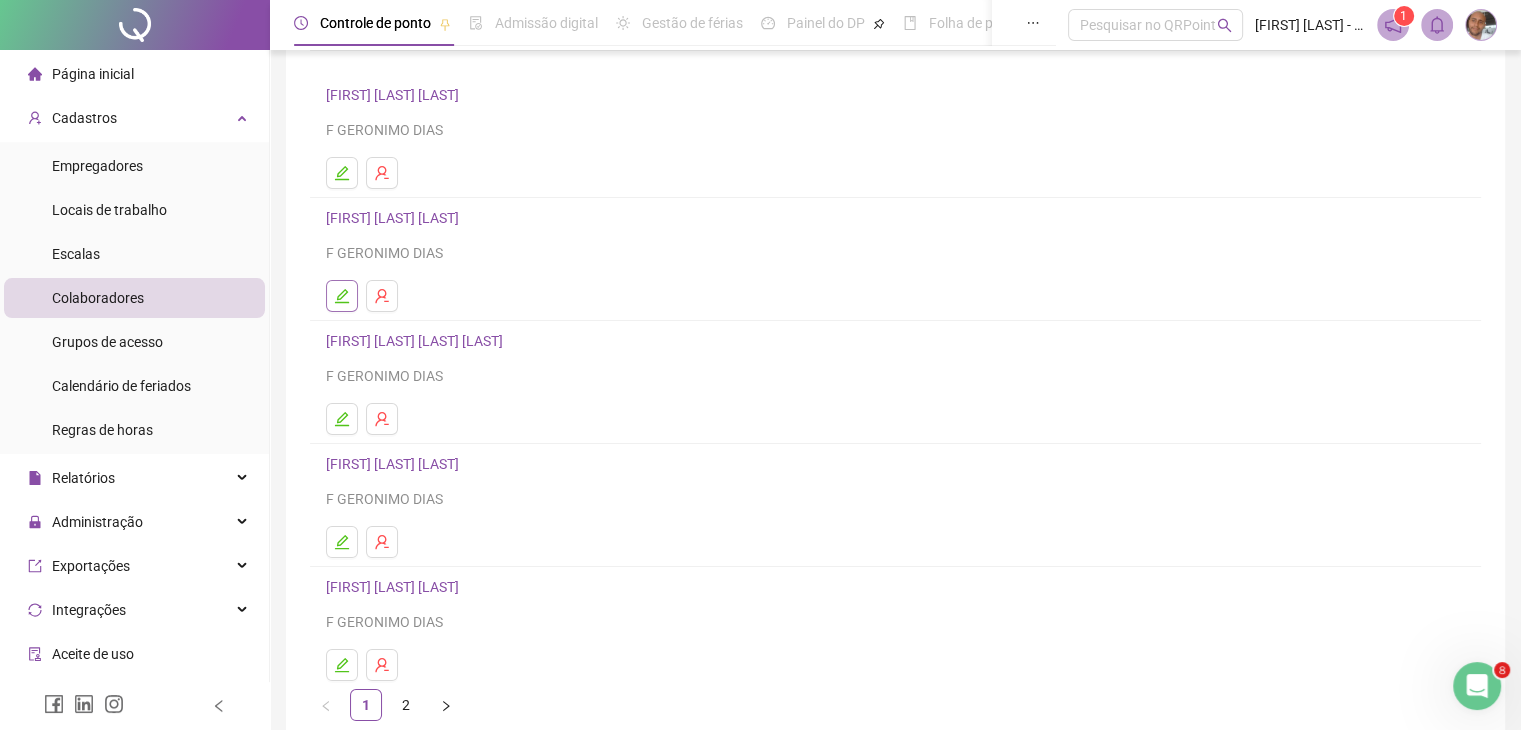 click 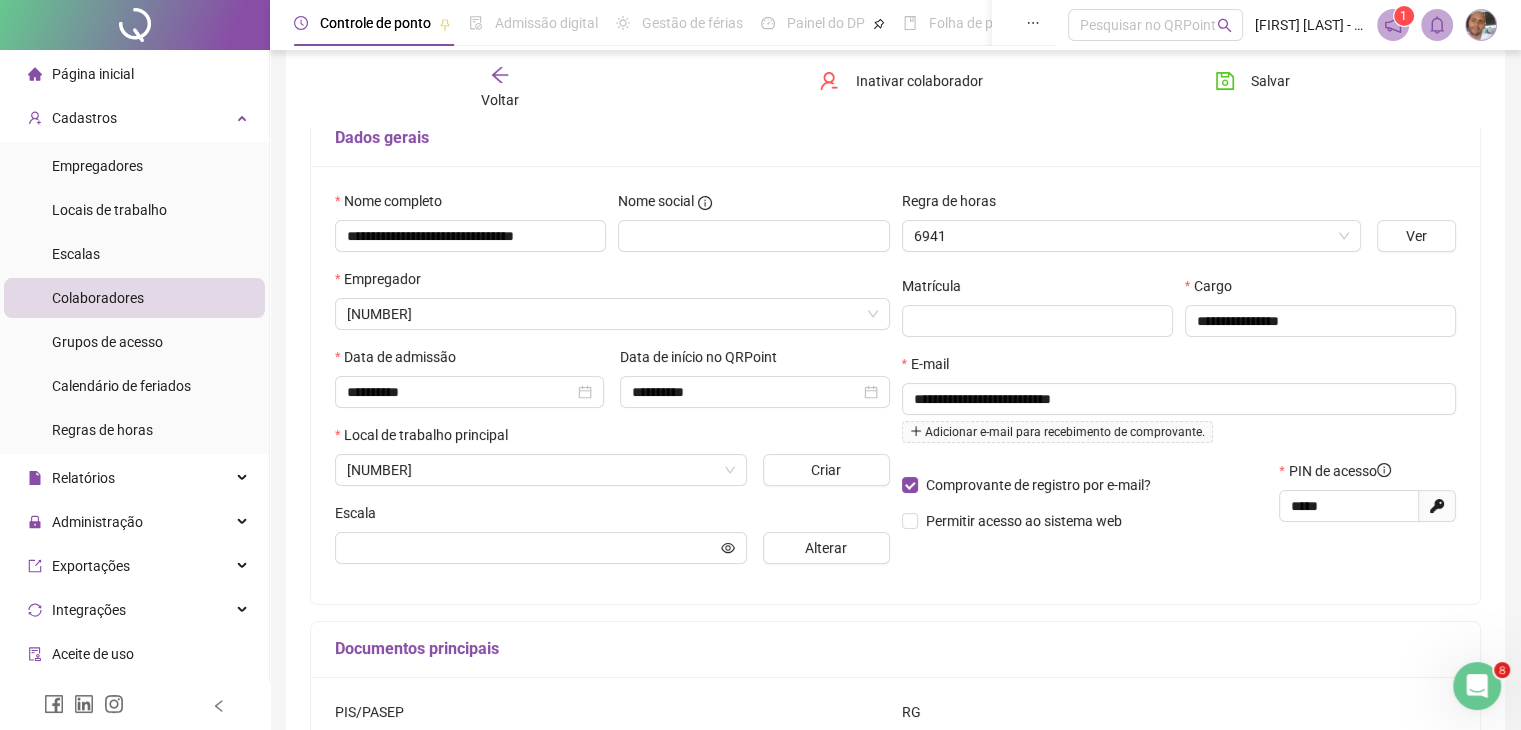 scroll, scrollTop: 147, scrollLeft: 0, axis: vertical 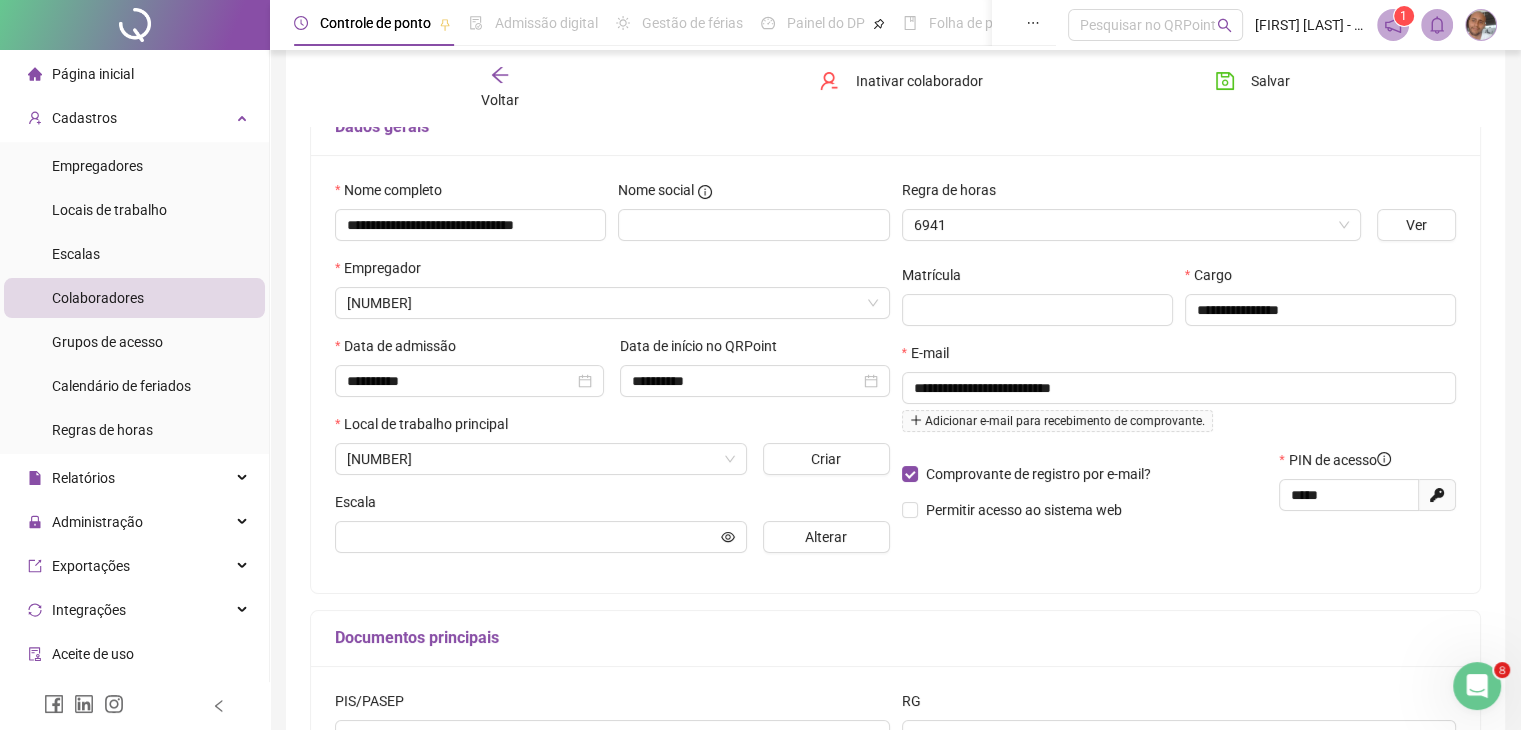 type on "**********" 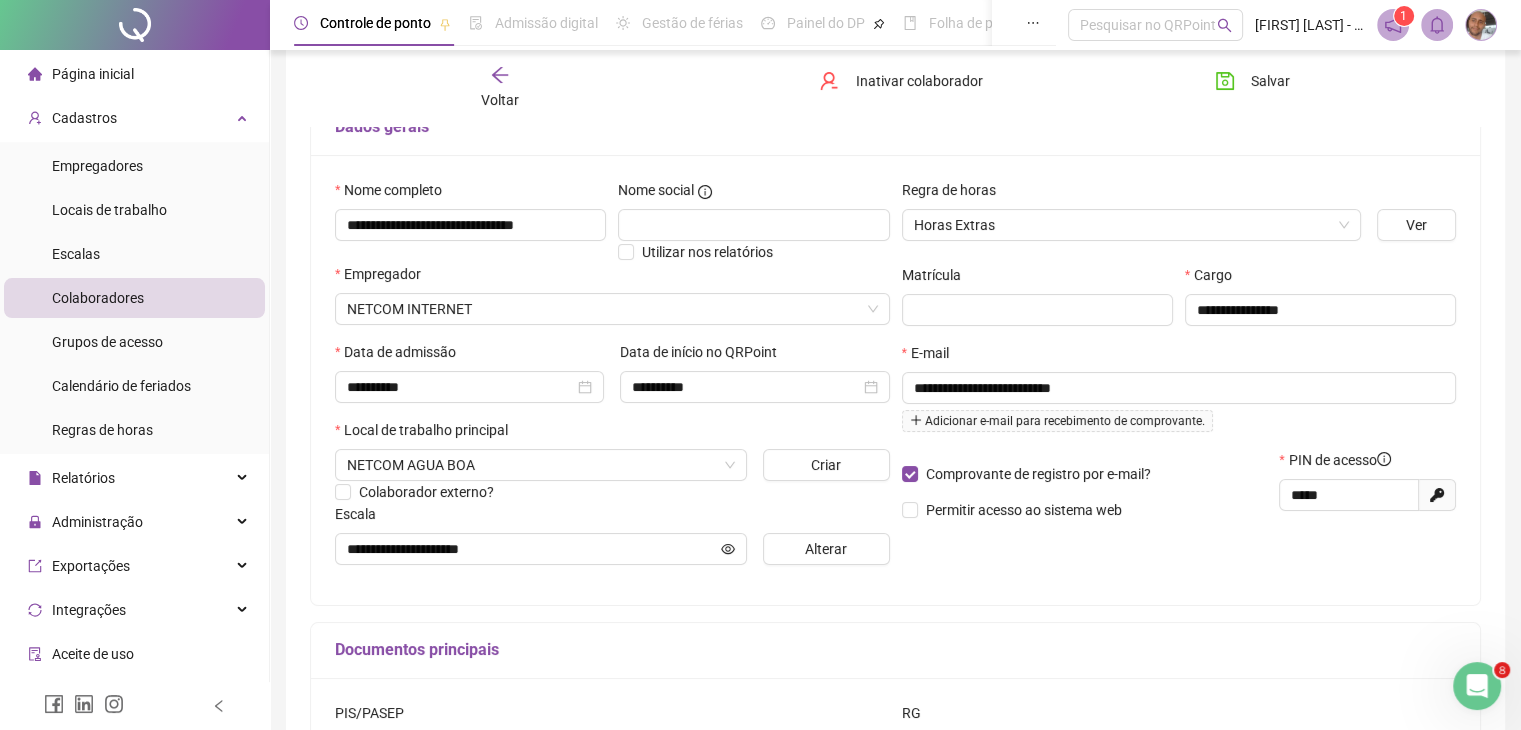 click 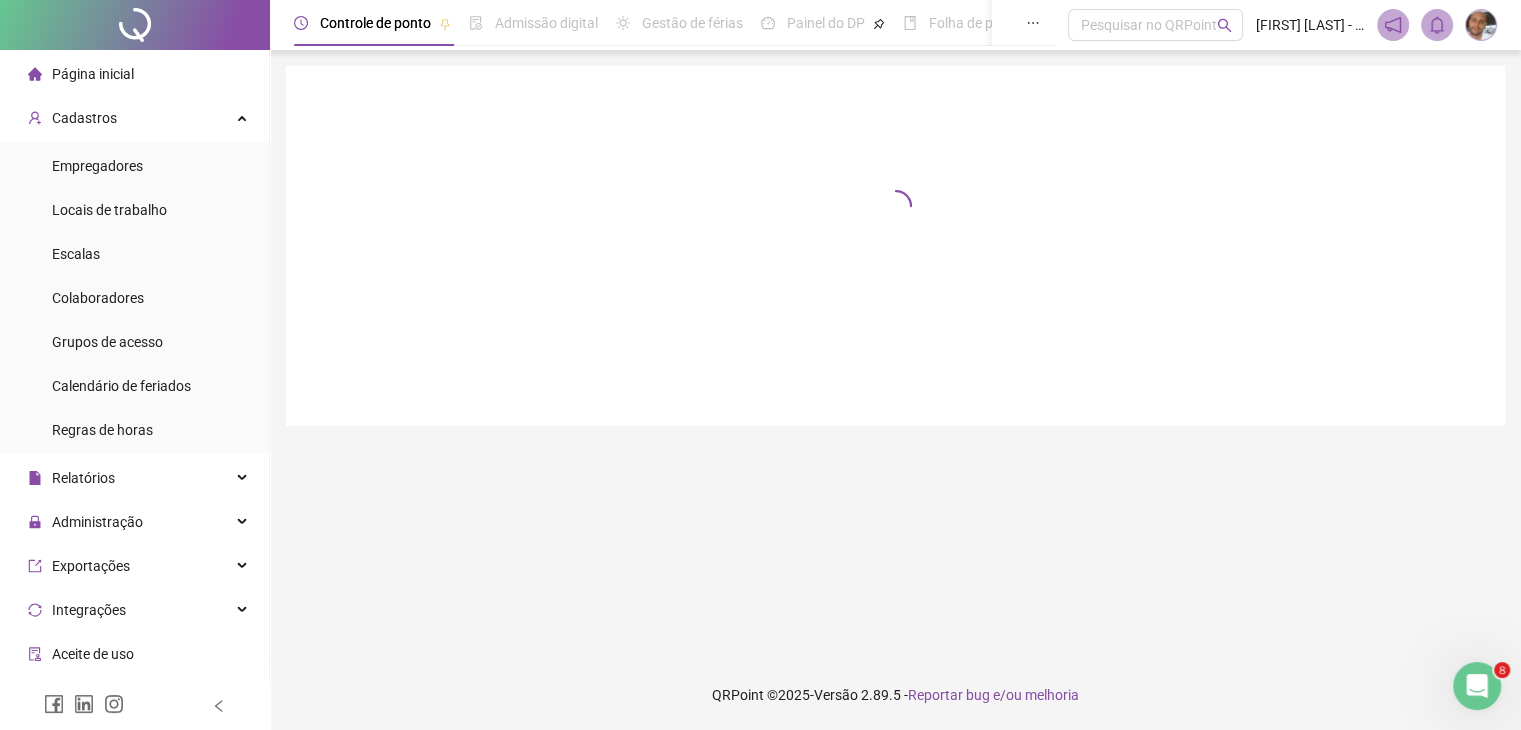 scroll, scrollTop: 0, scrollLeft: 0, axis: both 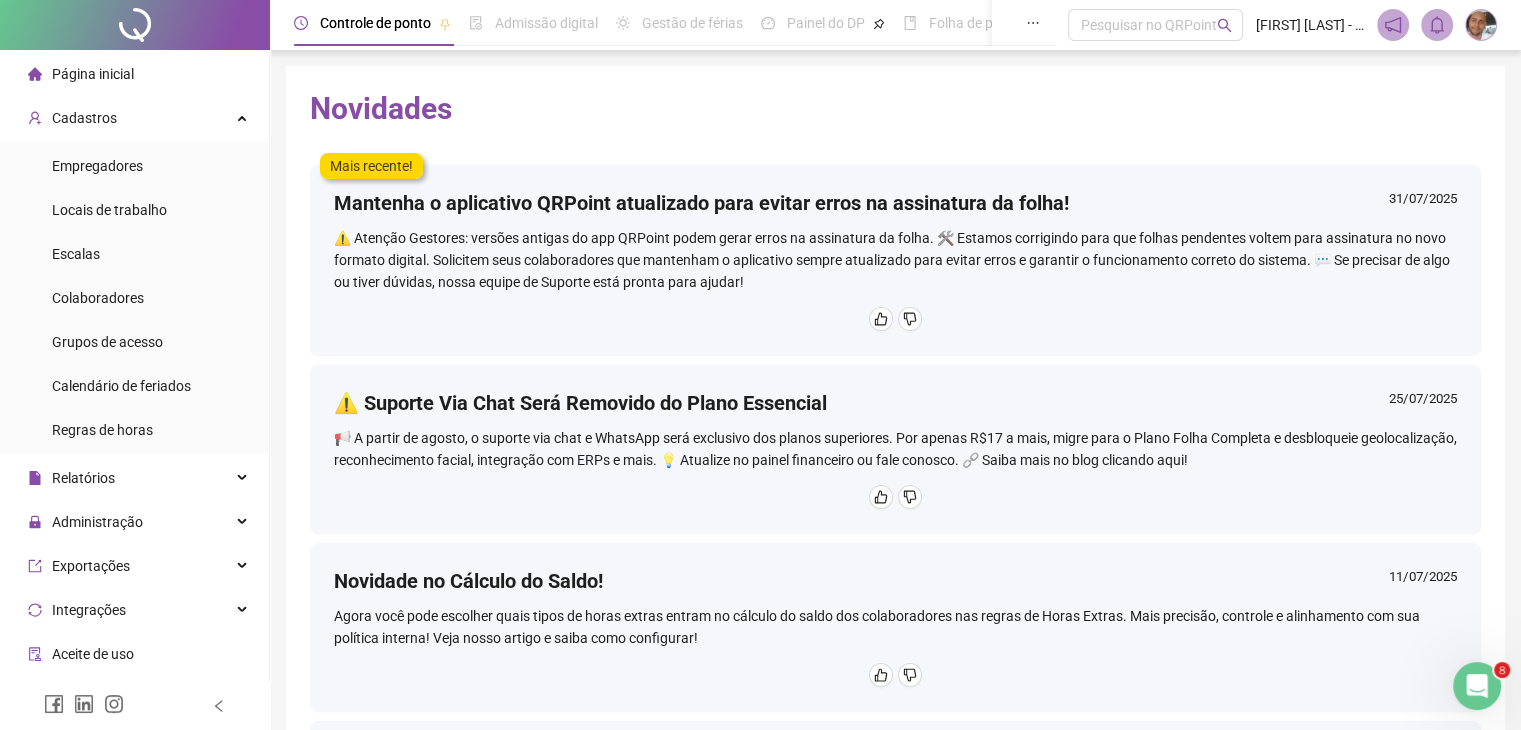 click 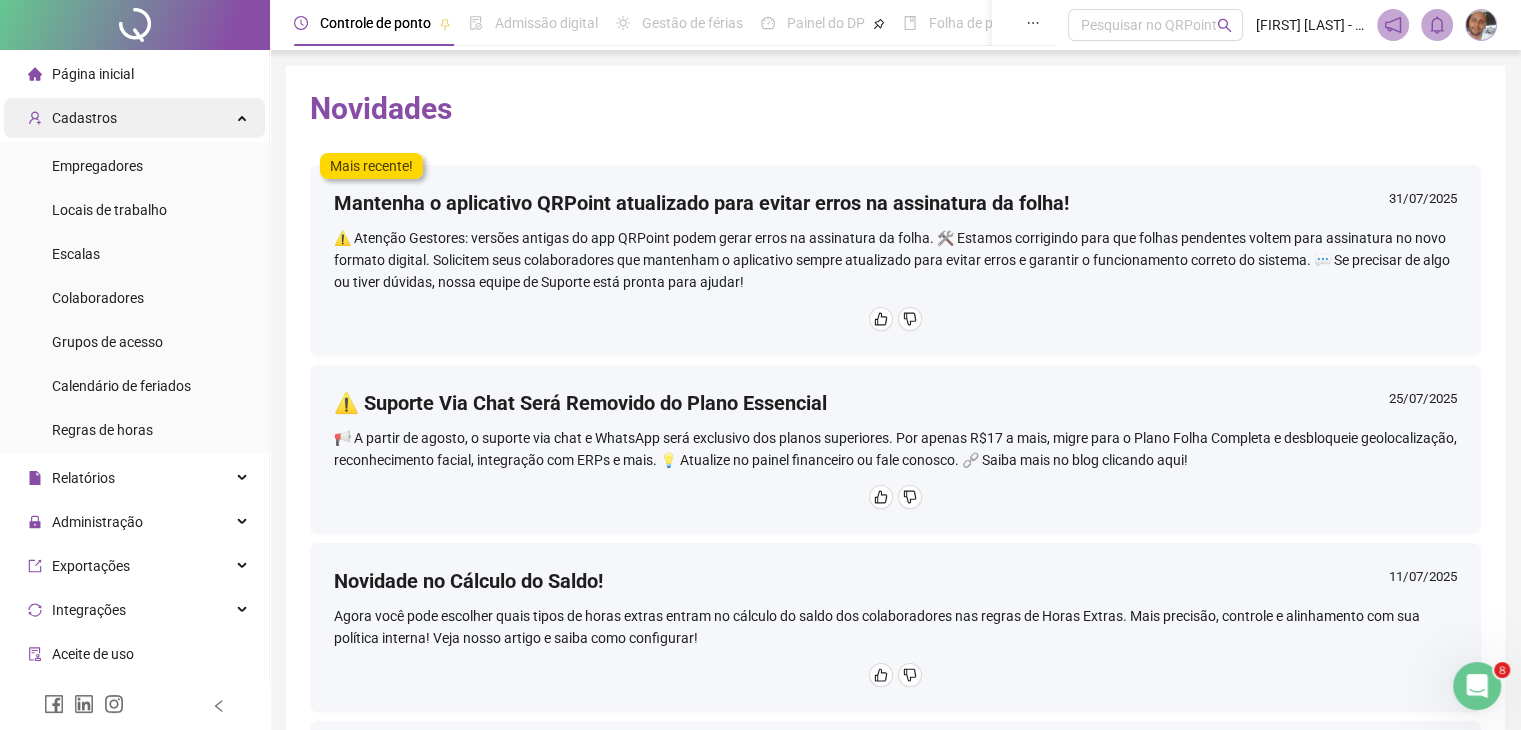 click on "Cadastros" at bounding box center [134, 118] 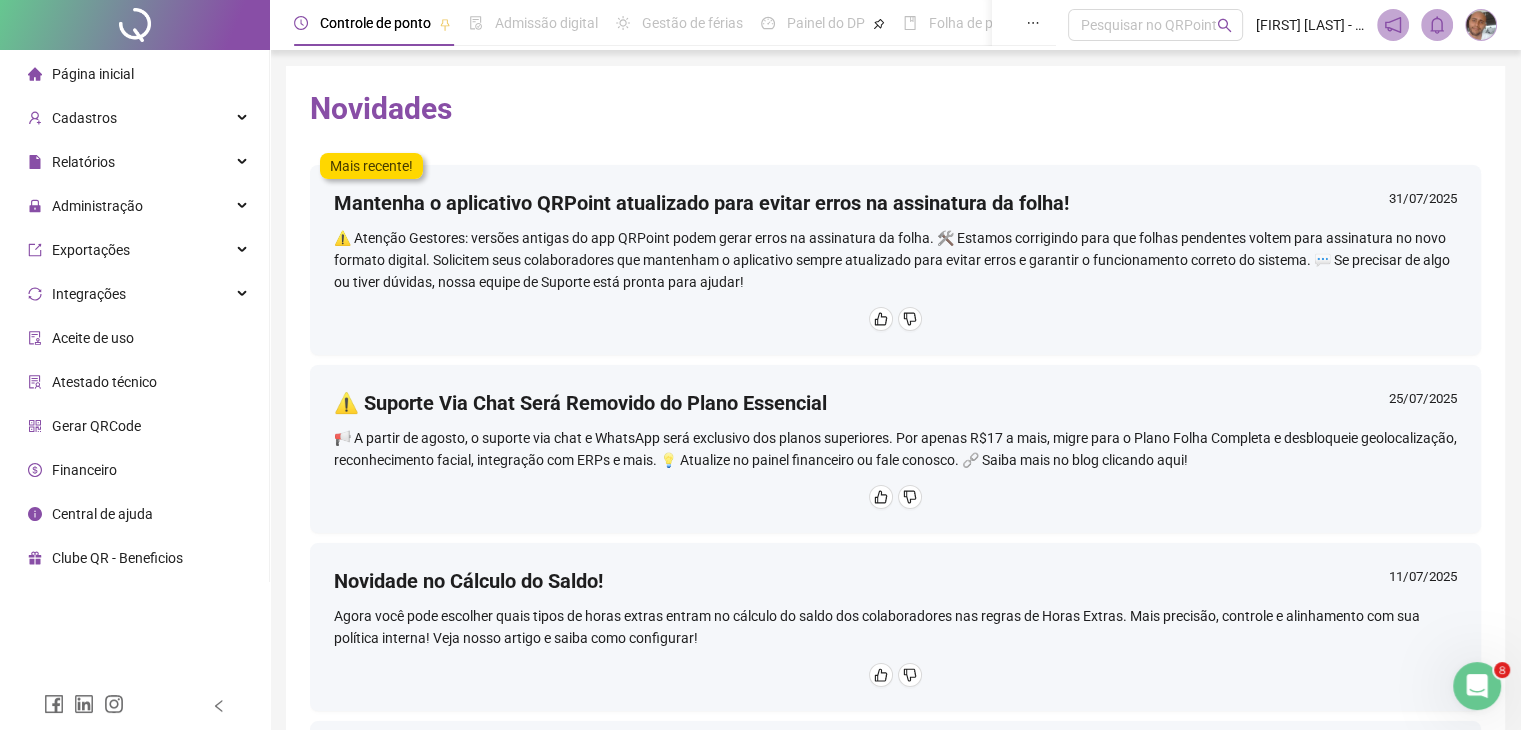 click at bounding box center [135, 25] 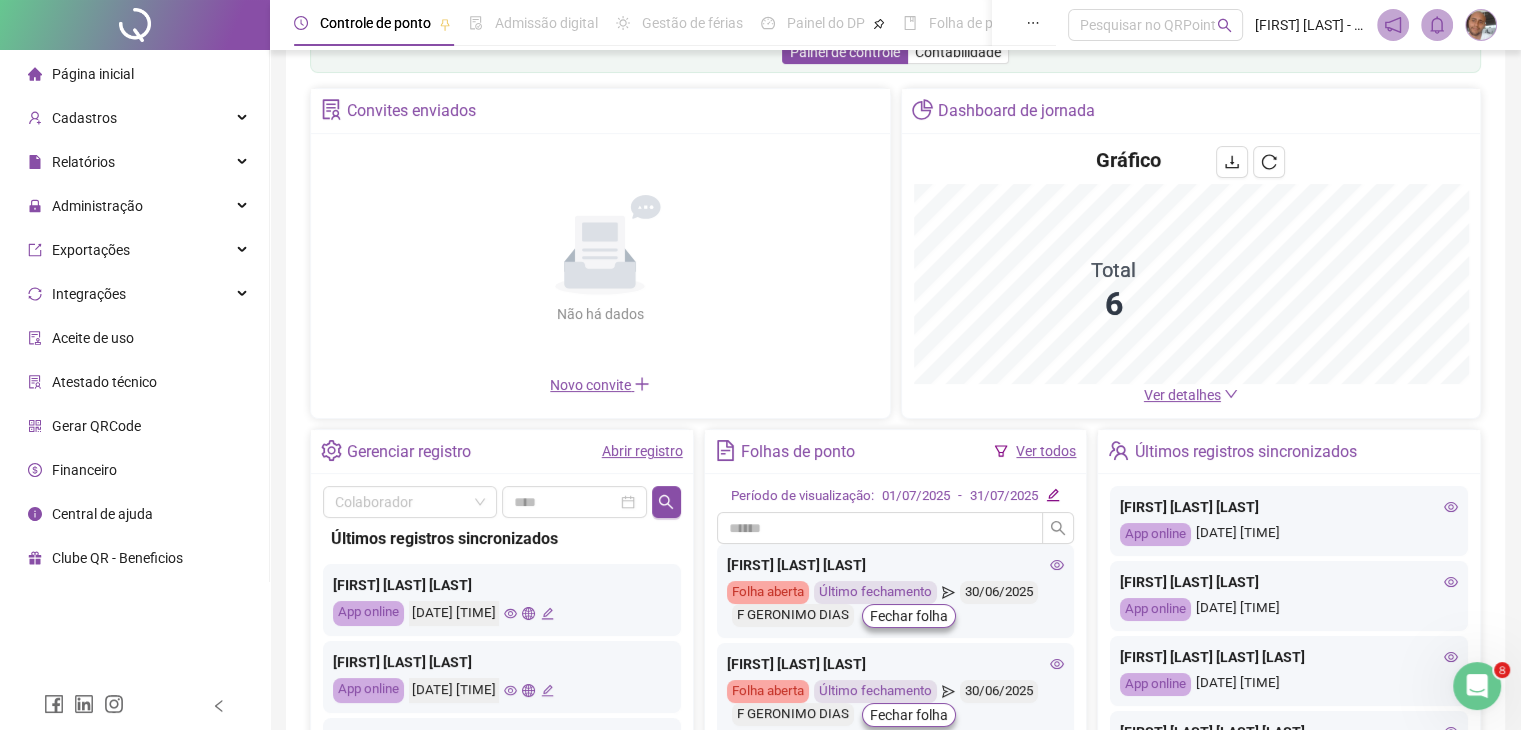 scroll, scrollTop: 0, scrollLeft: 0, axis: both 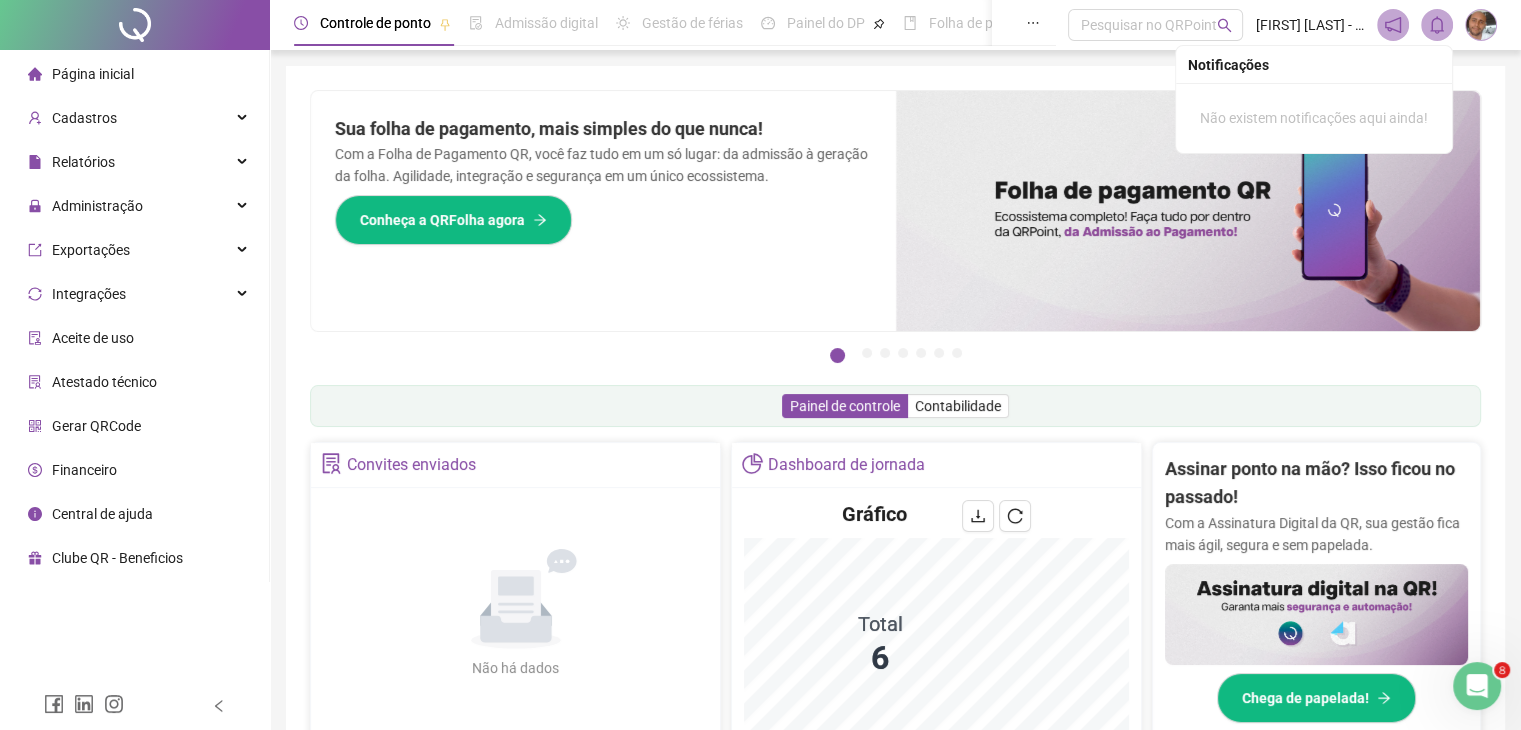 click 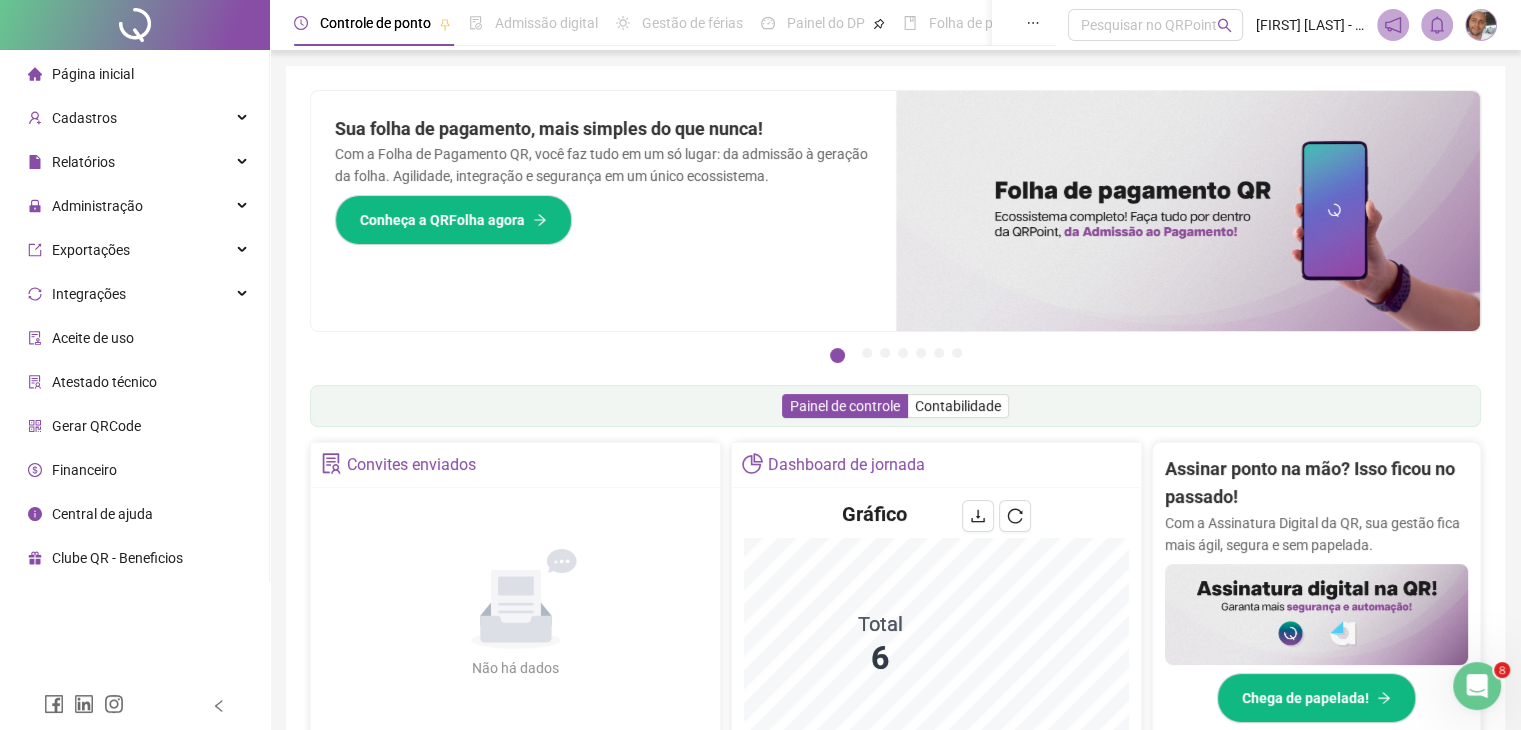click 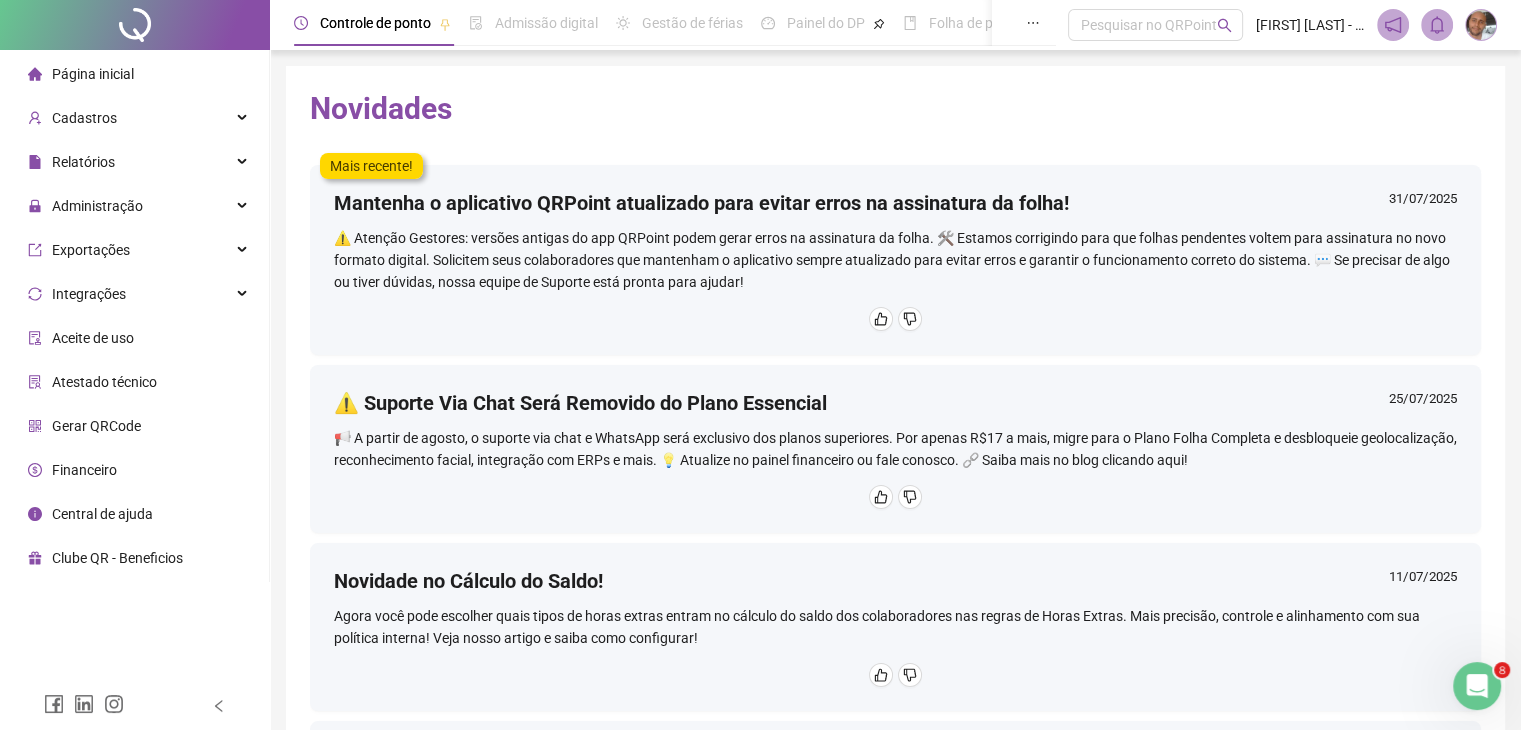 click at bounding box center [1481, 25] 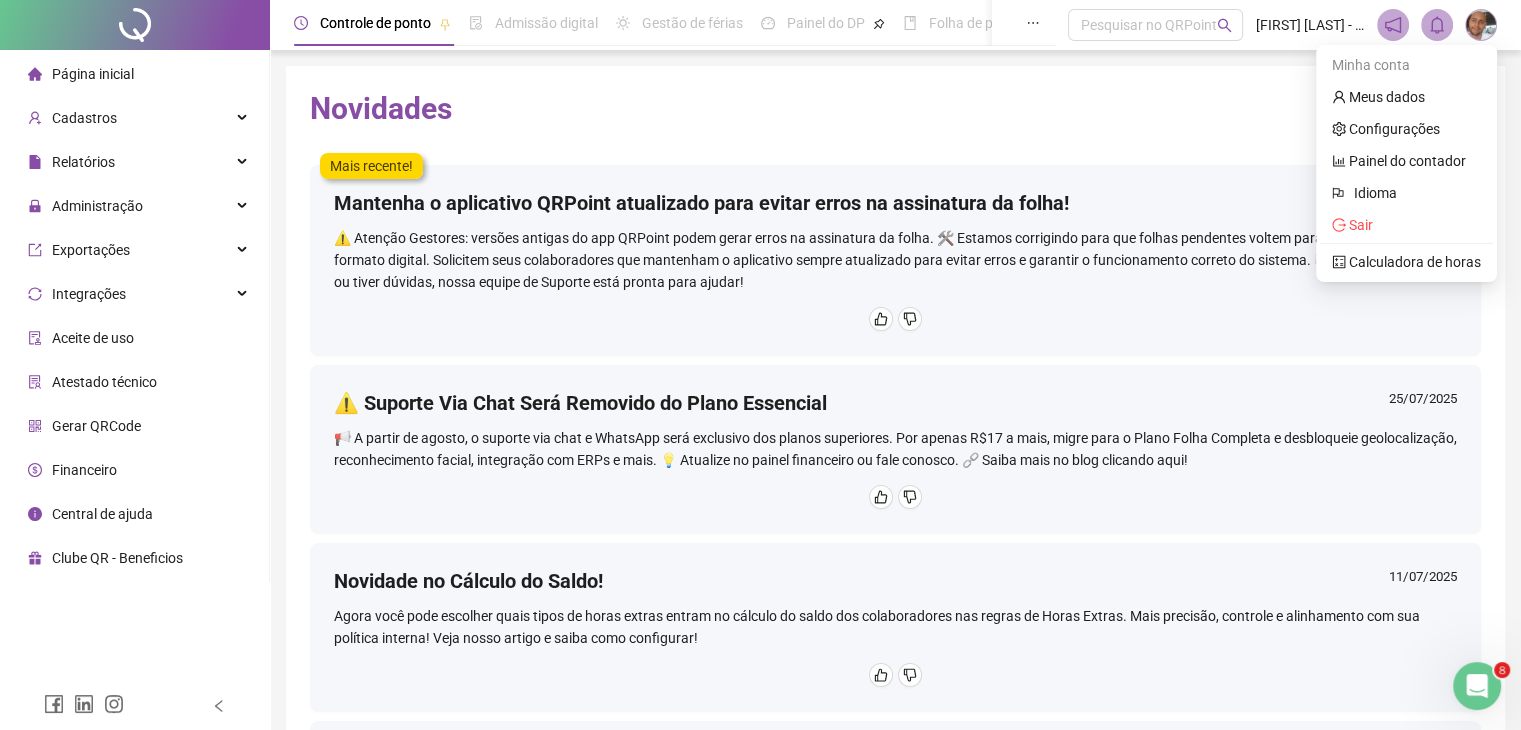click on "Central de ajuda" at bounding box center (102, 514) 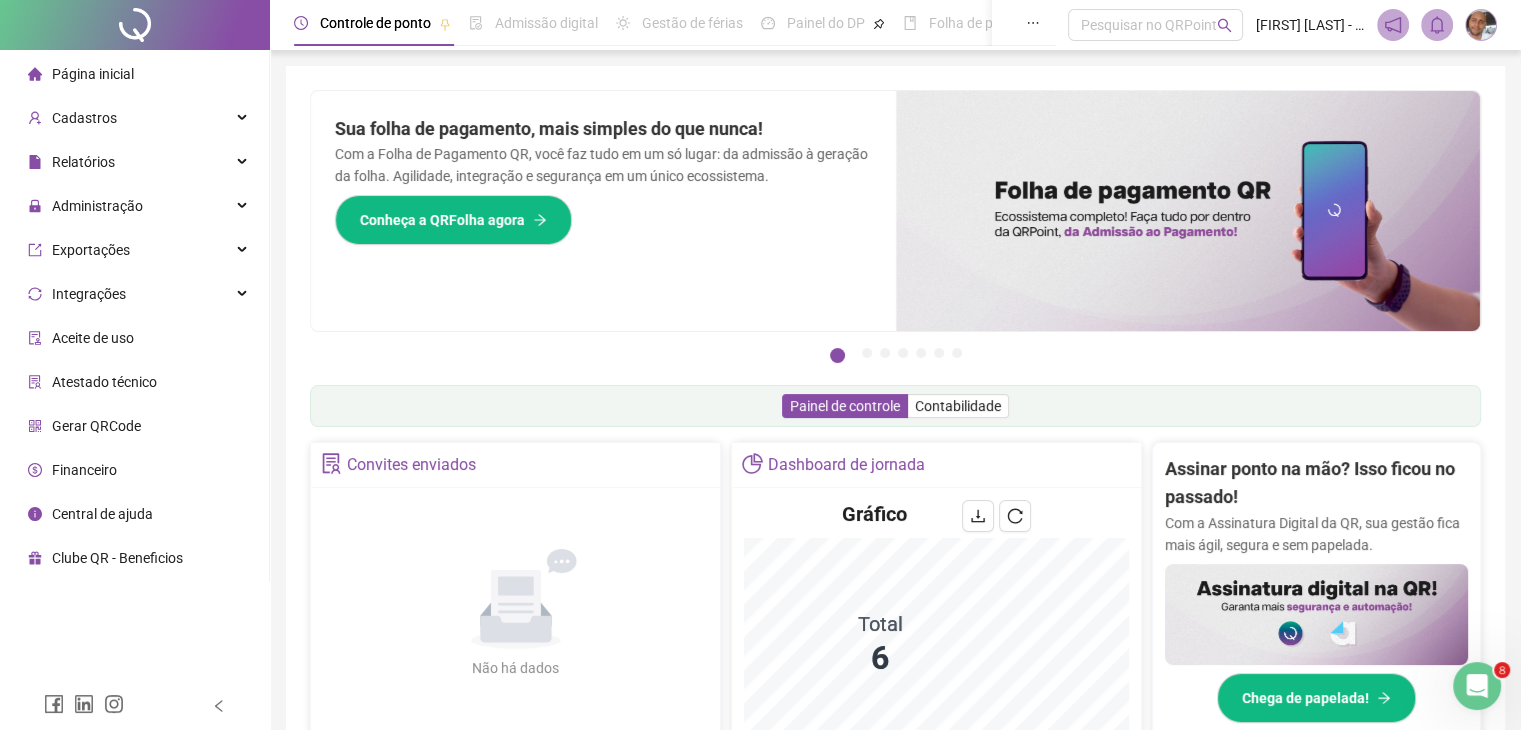 click at bounding box center (1477, 686) 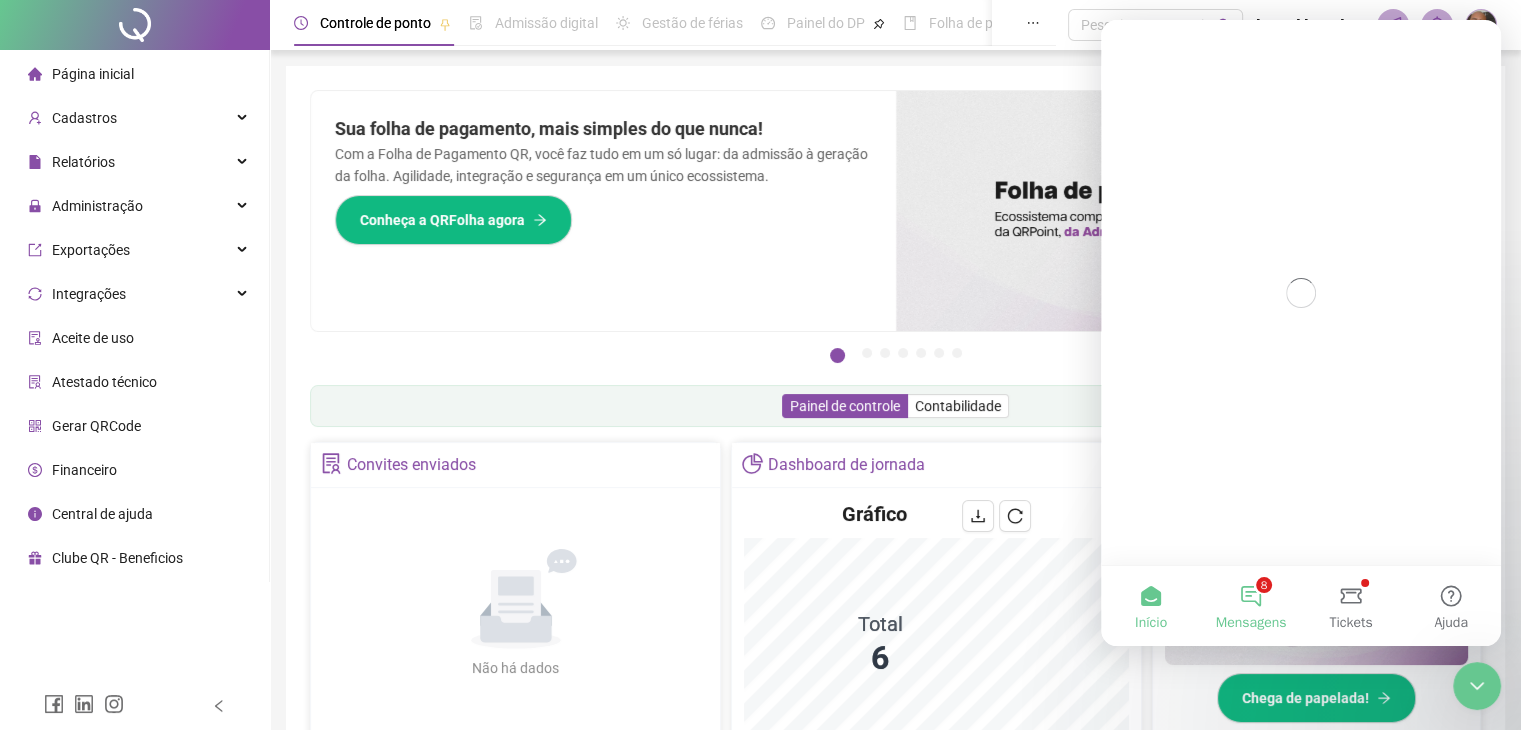 scroll, scrollTop: 0, scrollLeft: 0, axis: both 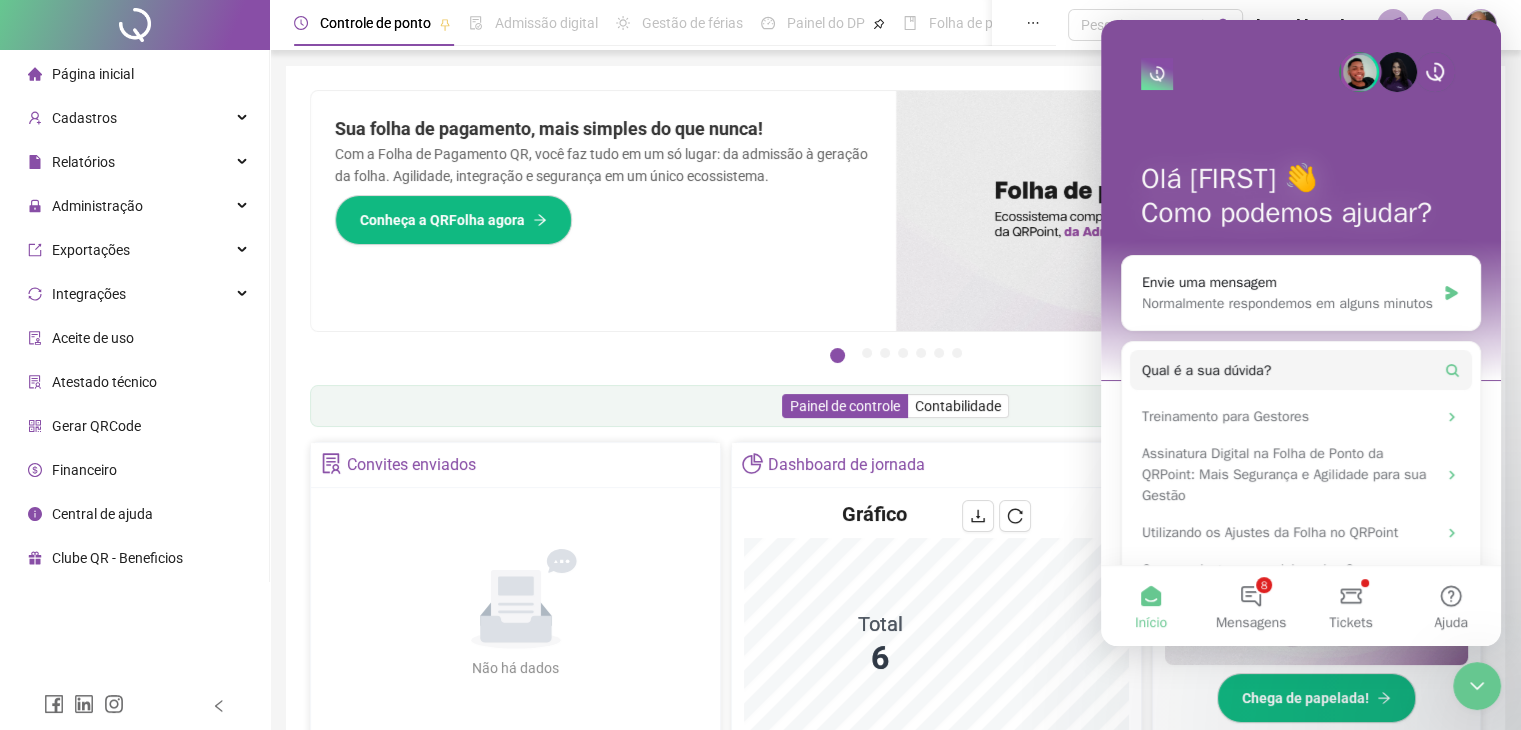click on "Início" at bounding box center [1151, 606] 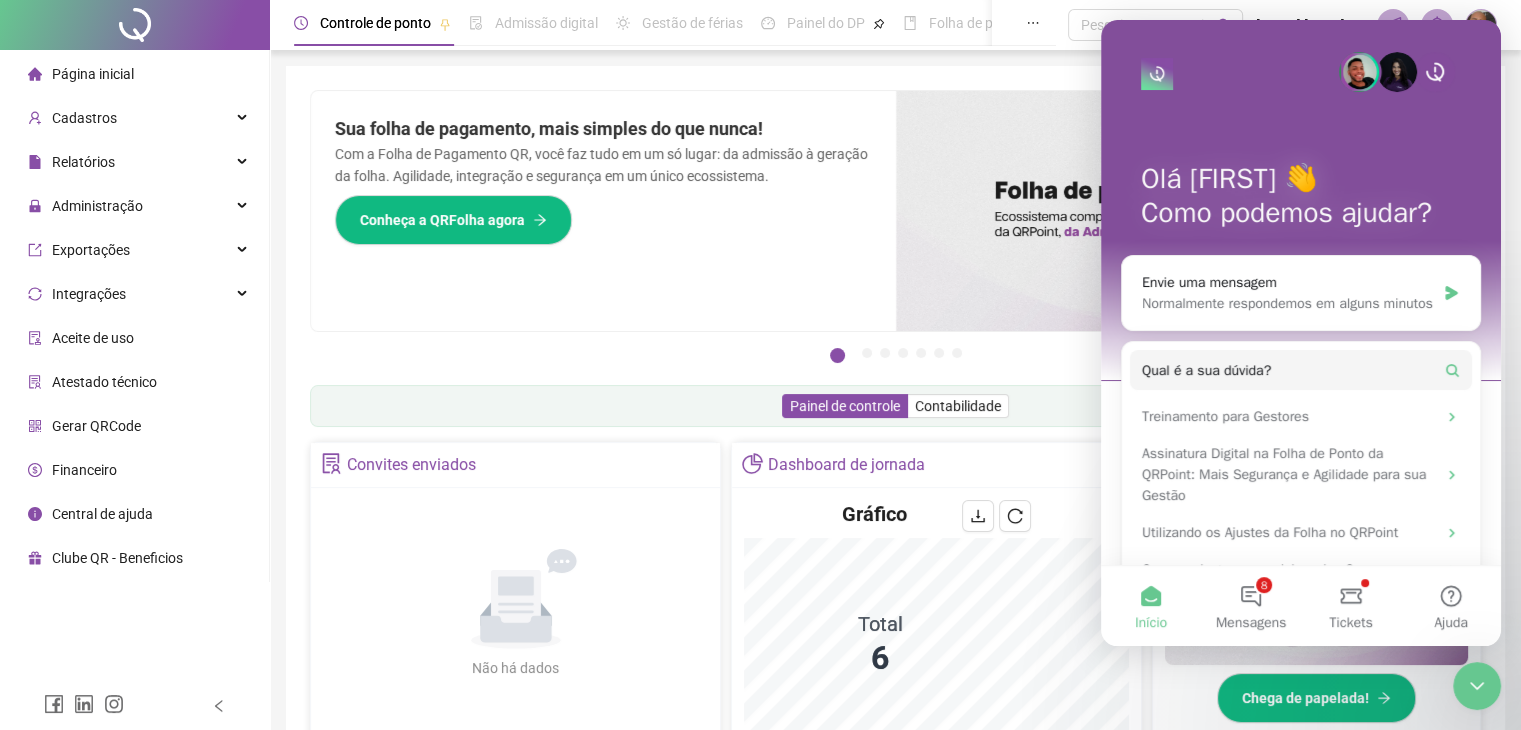 click on "Início" at bounding box center [1151, 606] 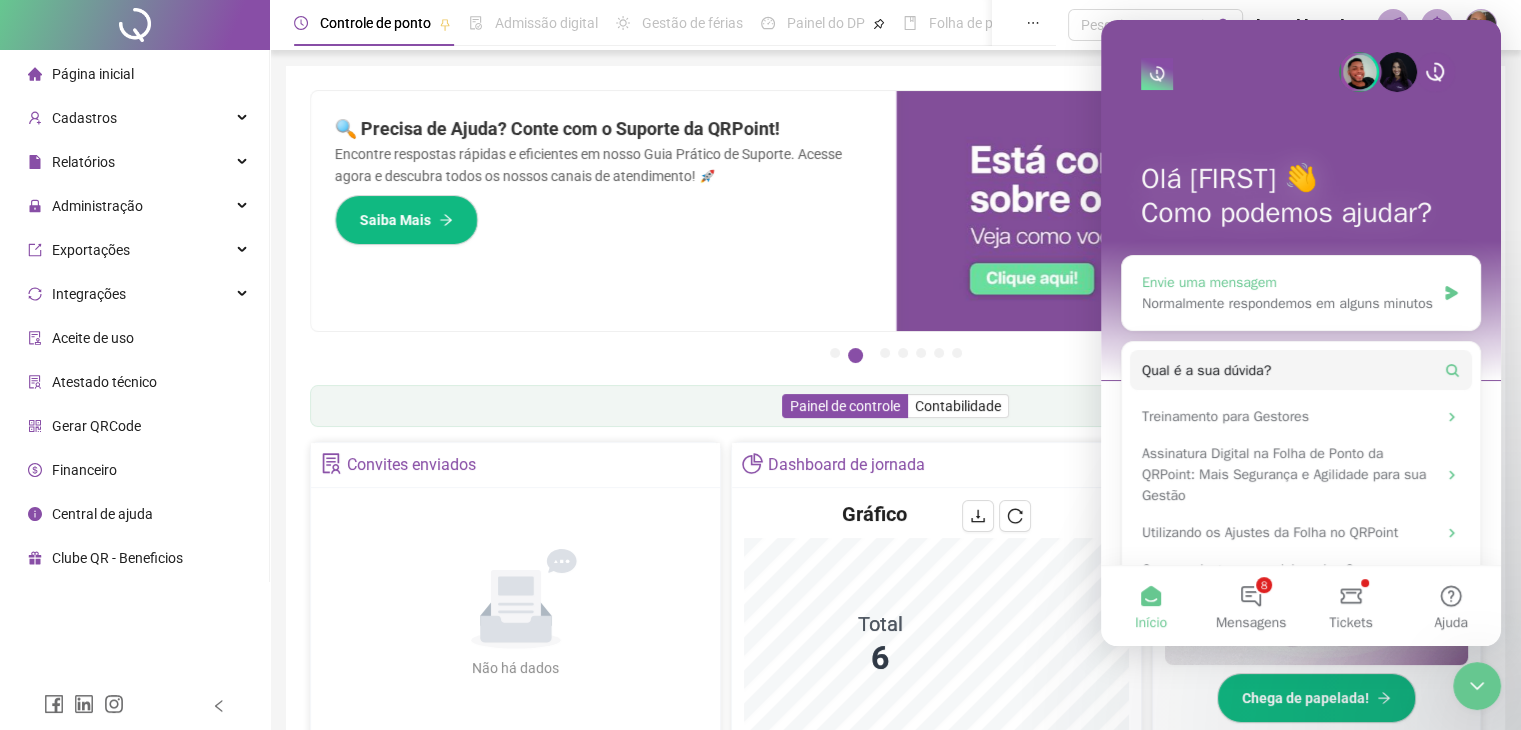 click 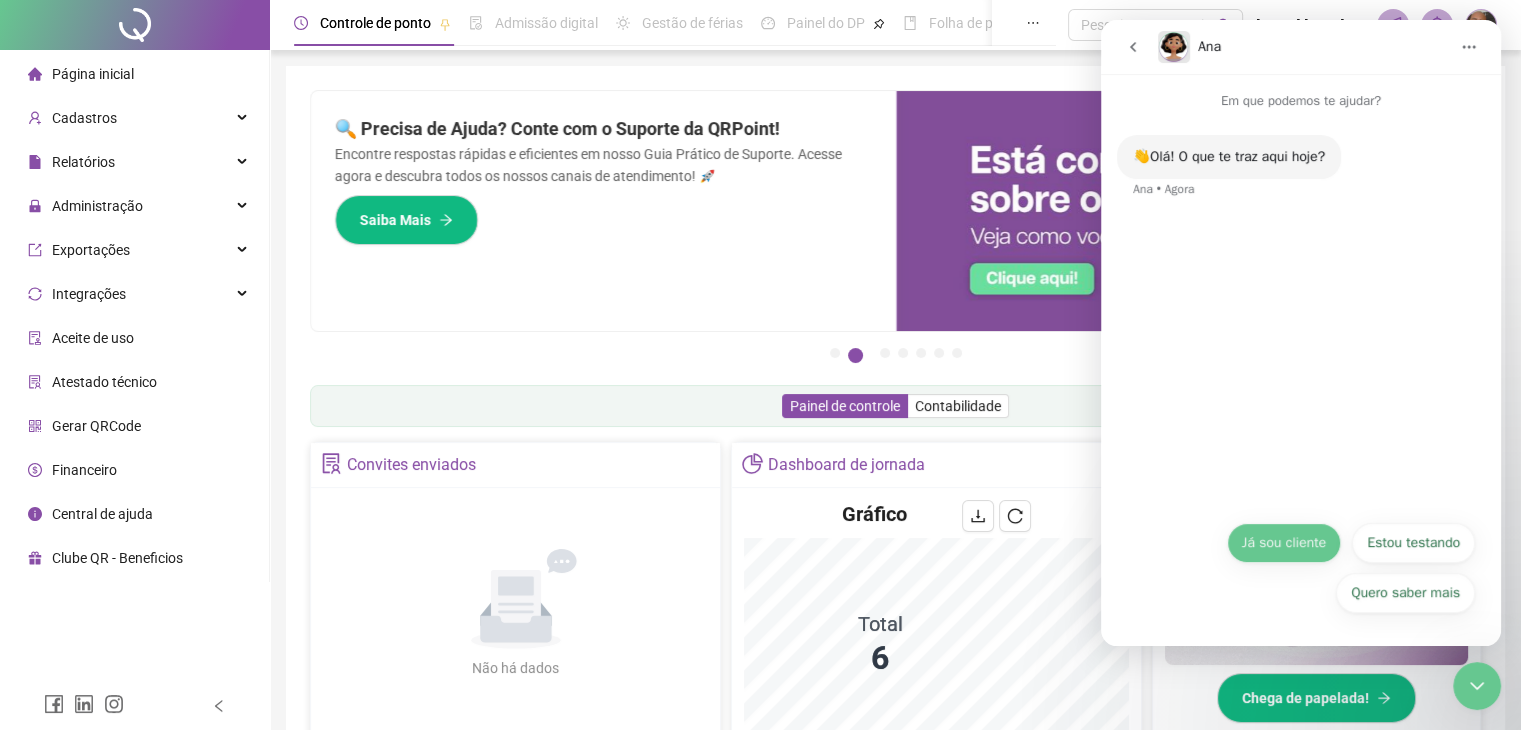 click on "Já sou cliente" at bounding box center (1284, 543) 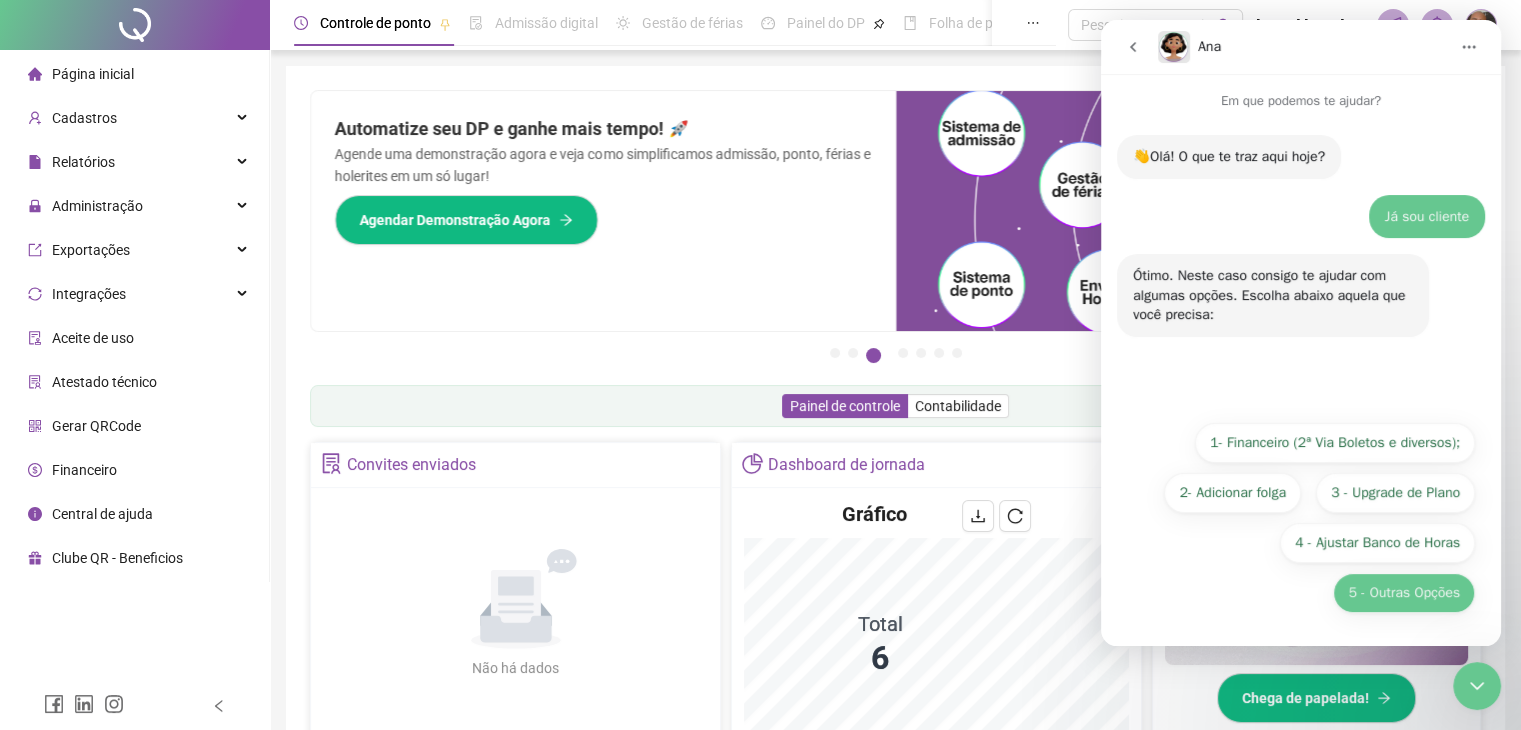 click on "5 - Outras Opções" at bounding box center [1404, 593] 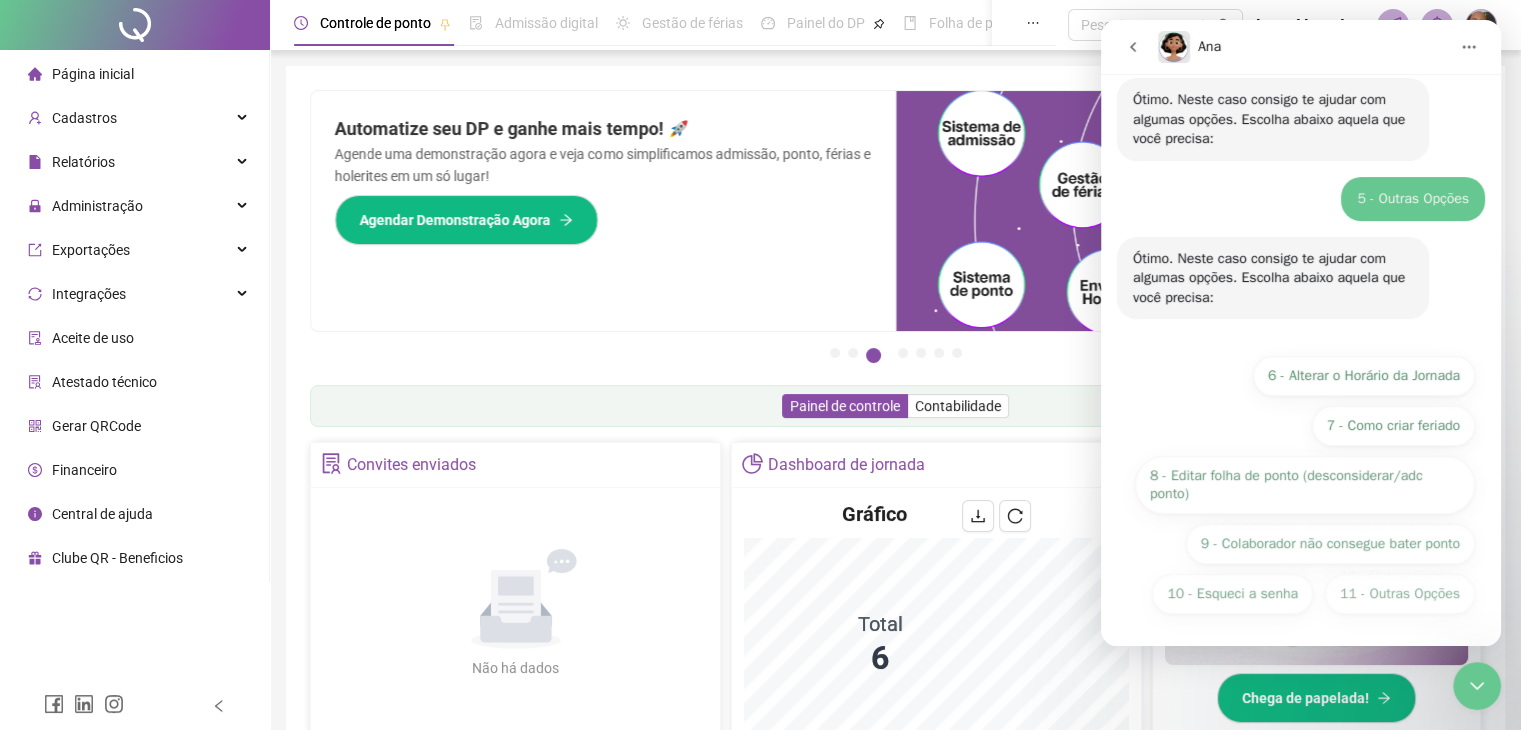 scroll, scrollTop: 177, scrollLeft: 0, axis: vertical 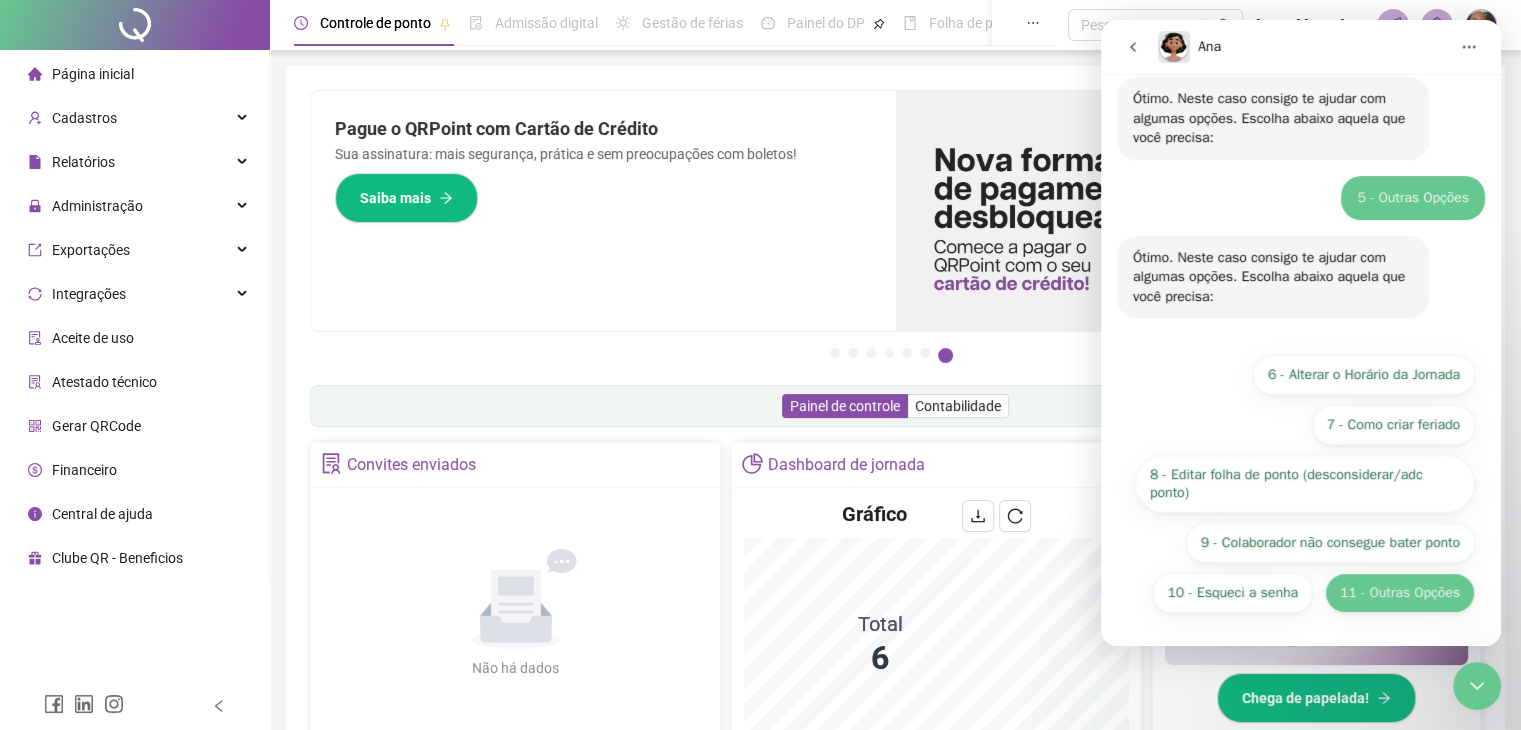 click on "11 - Outras Opções" at bounding box center [1400, 593] 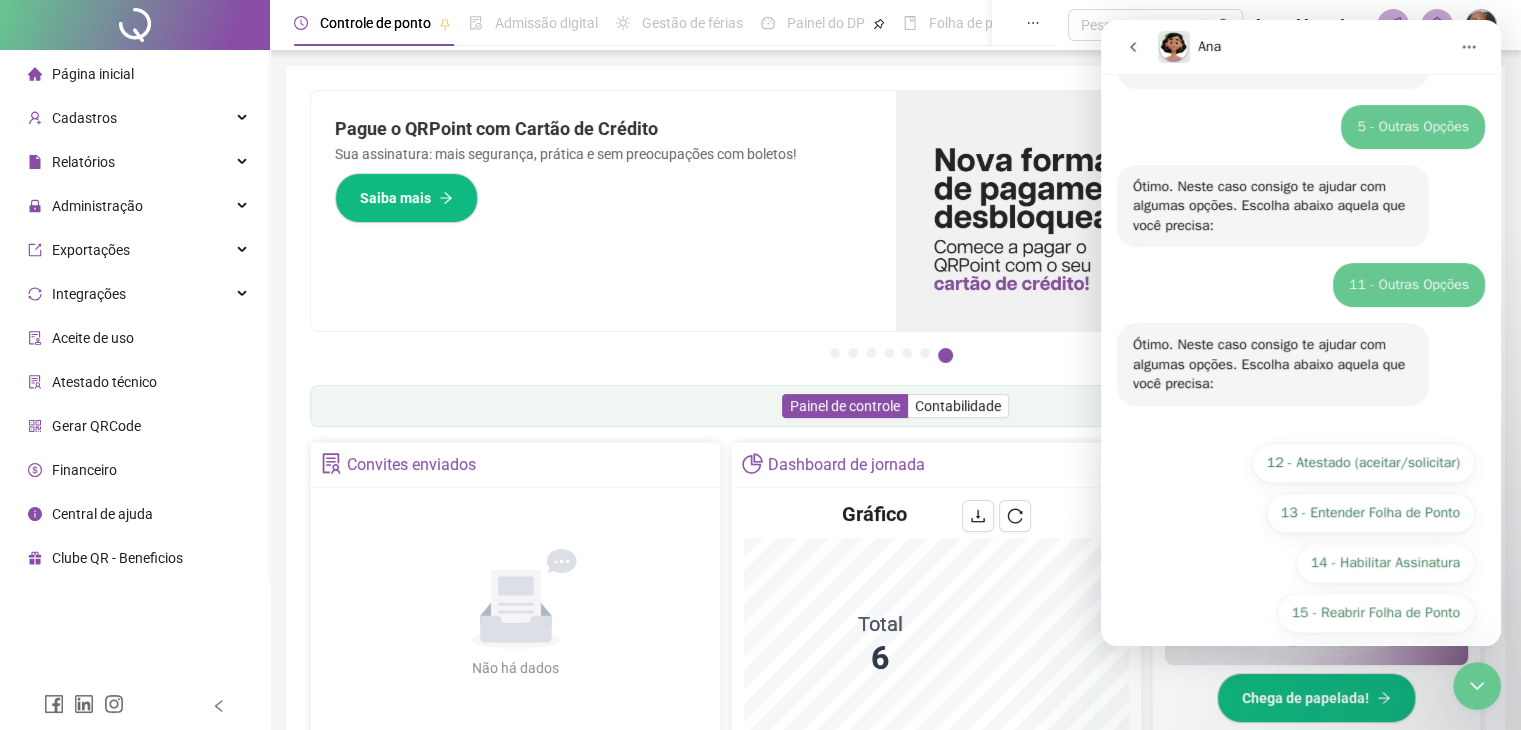 scroll, scrollTop: 317, scrollLeft: 0, axis: vertical 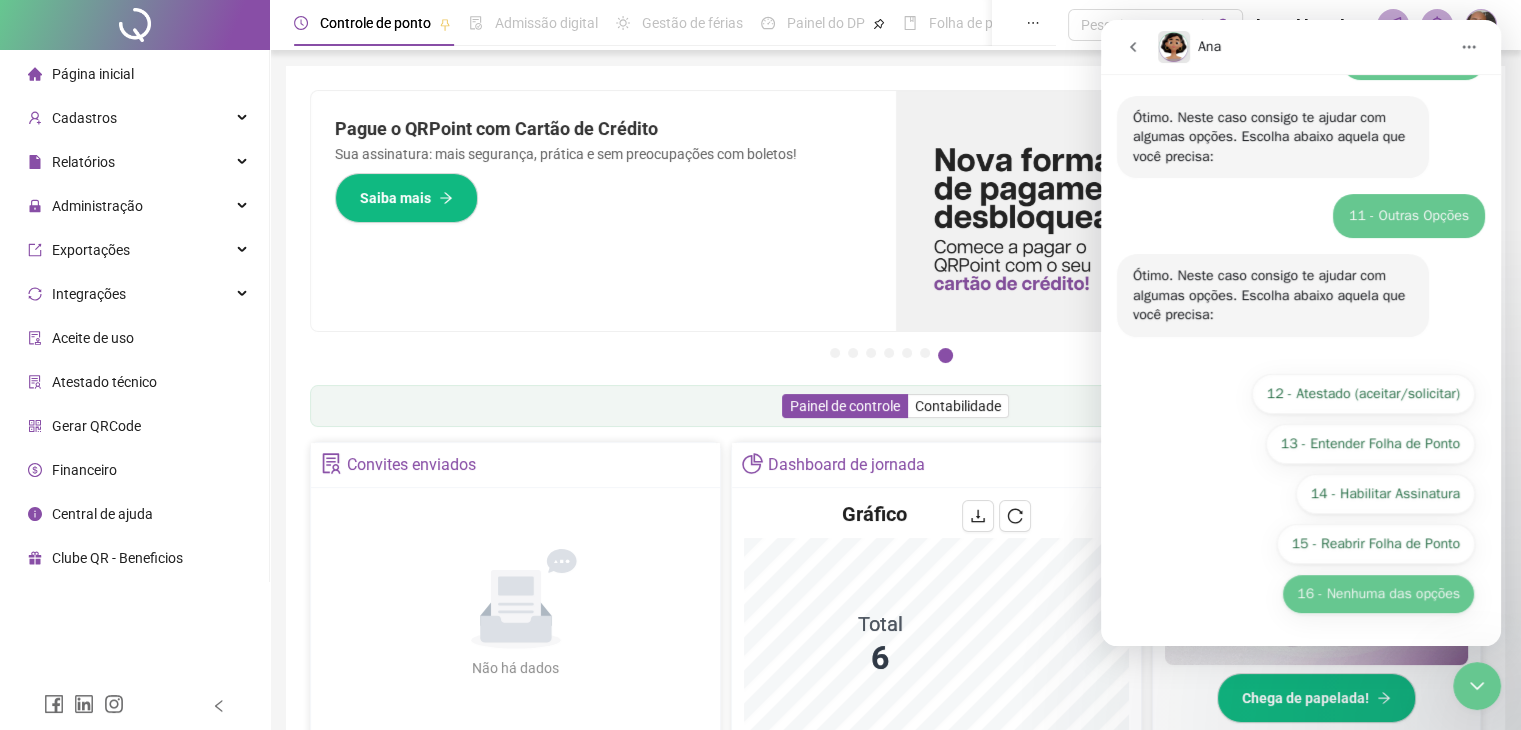 click on "16 - Nenhuma das opções" at bounding box center [1378, 594] 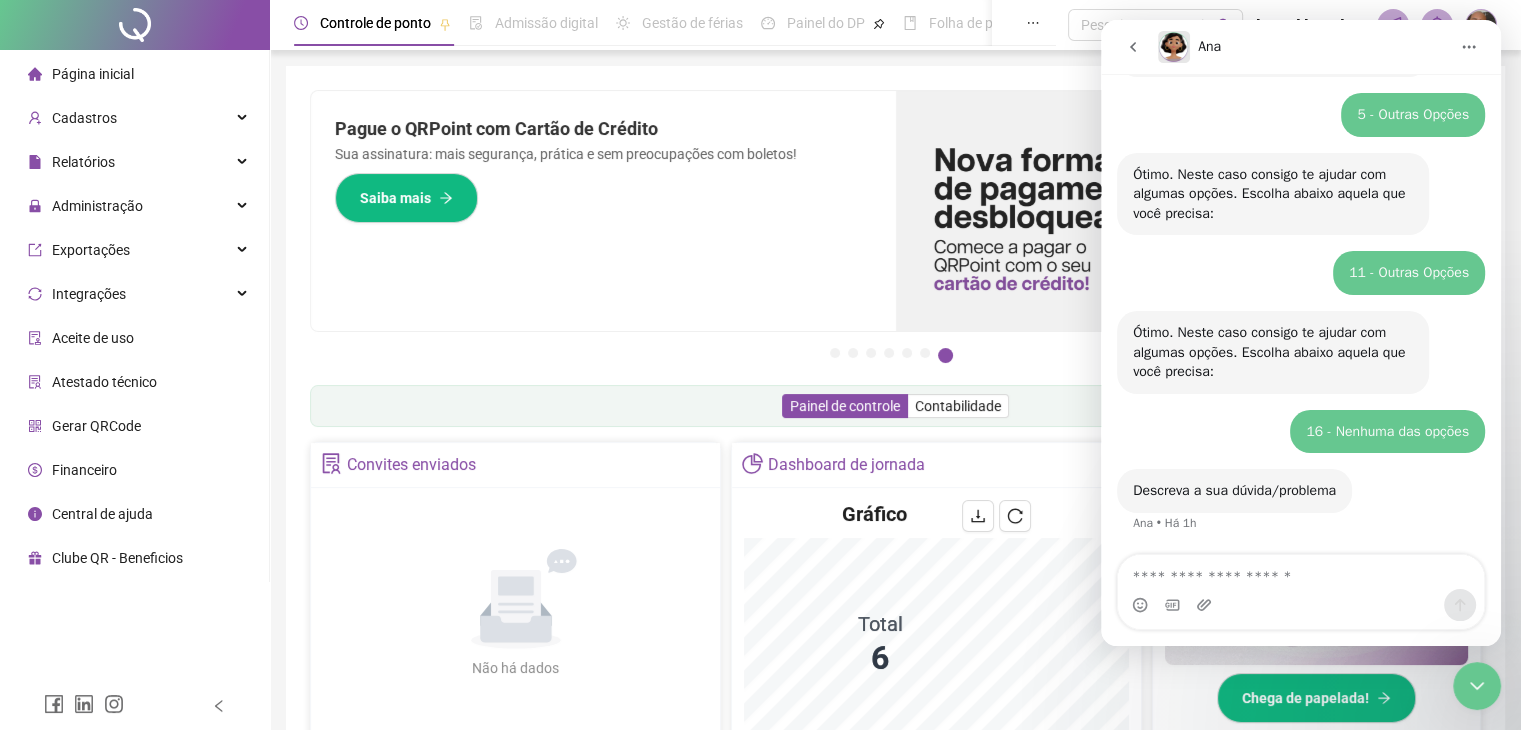 scroll, scrollTop: 350, scrollLeft: 0, axis: vertical 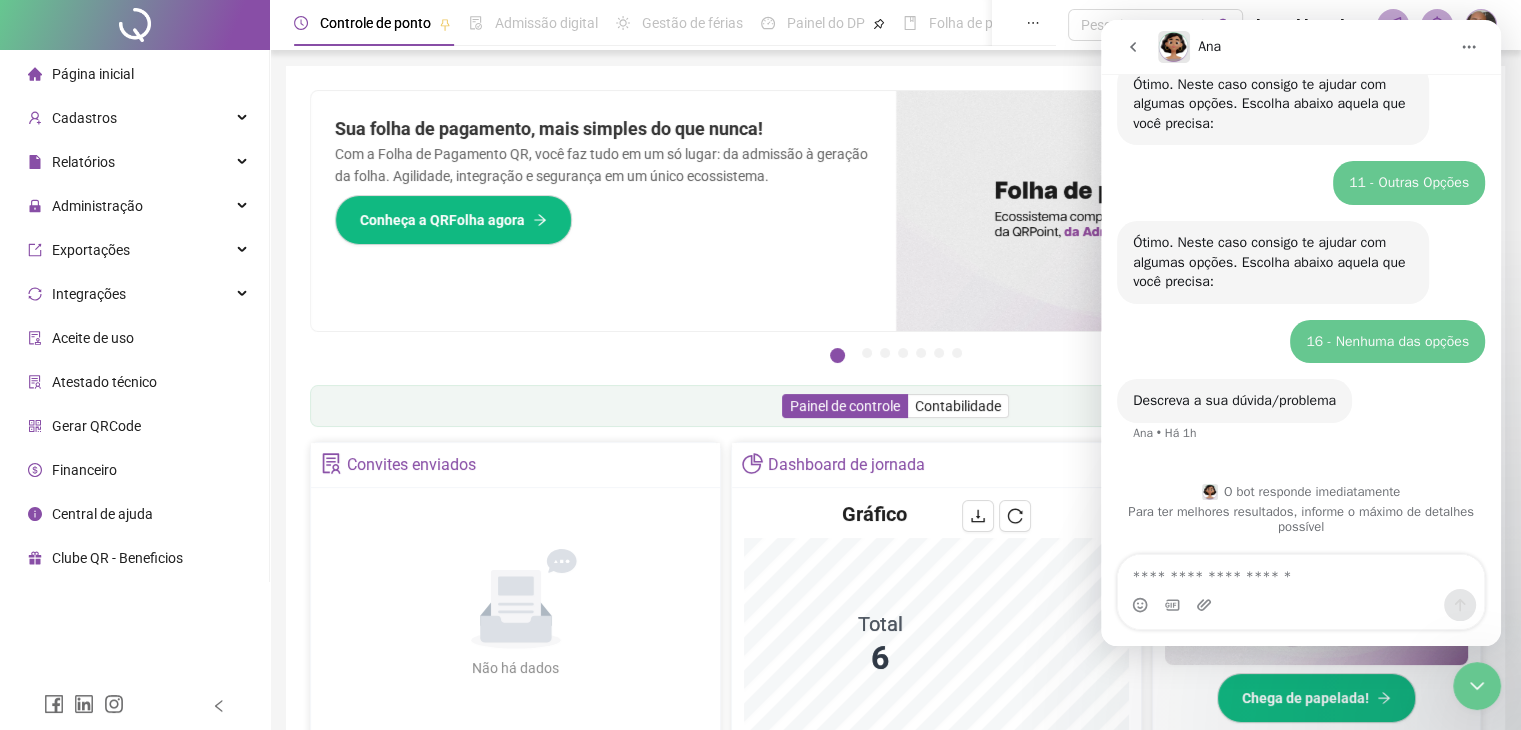 click at bounding box center [1301, 572] 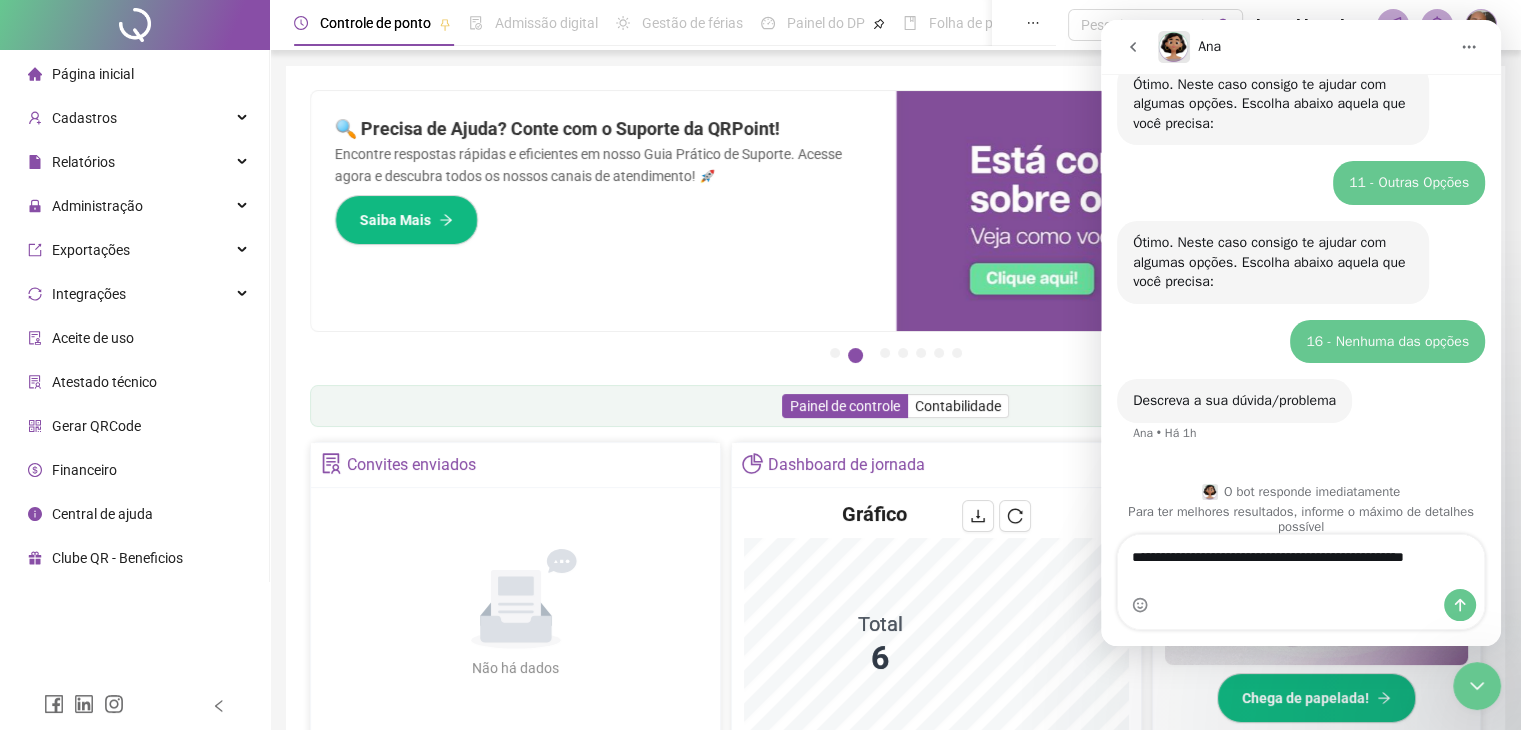 scroll, scrollTop: 370, scrollLeft: 0, axis: vertical 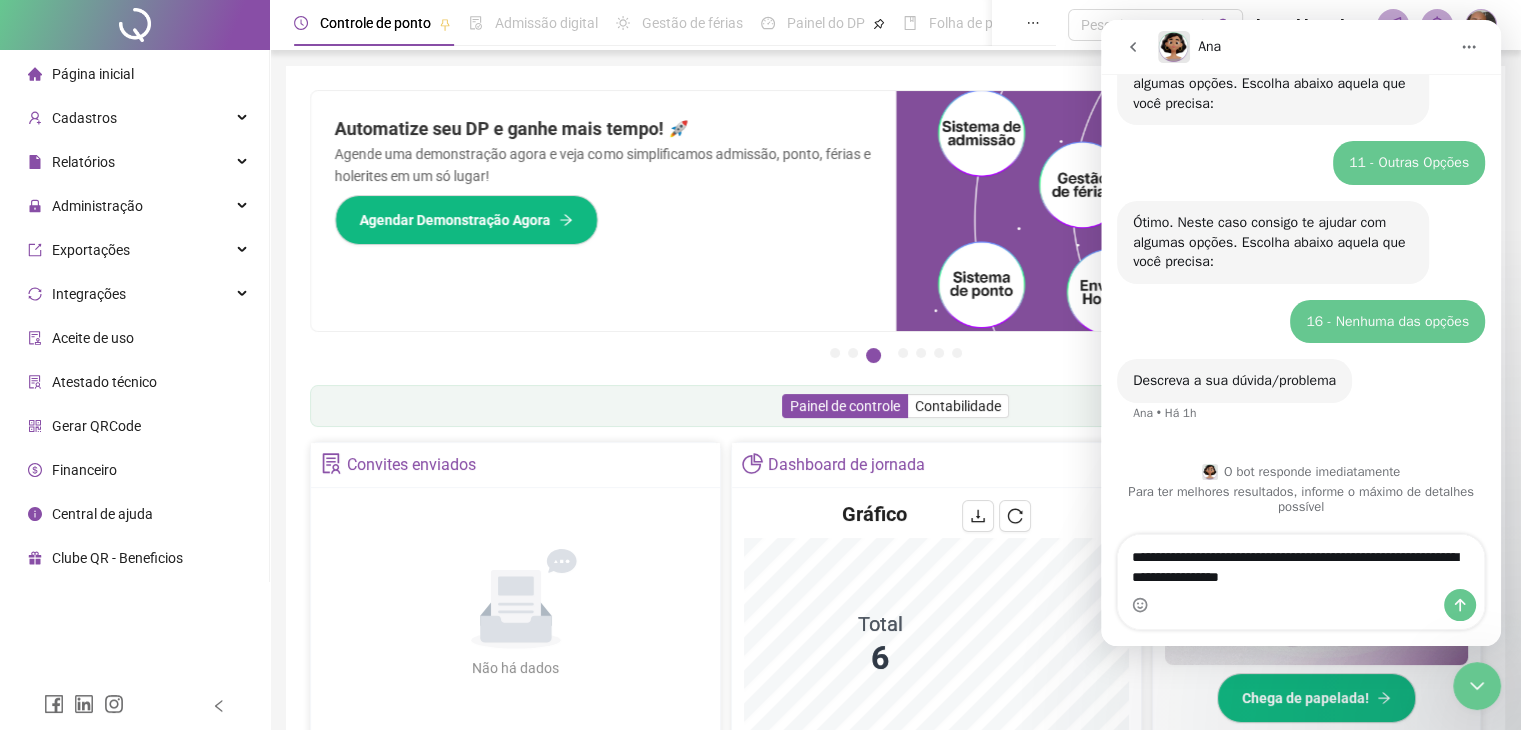 click on "**********" at bounding box center [1301, 562] 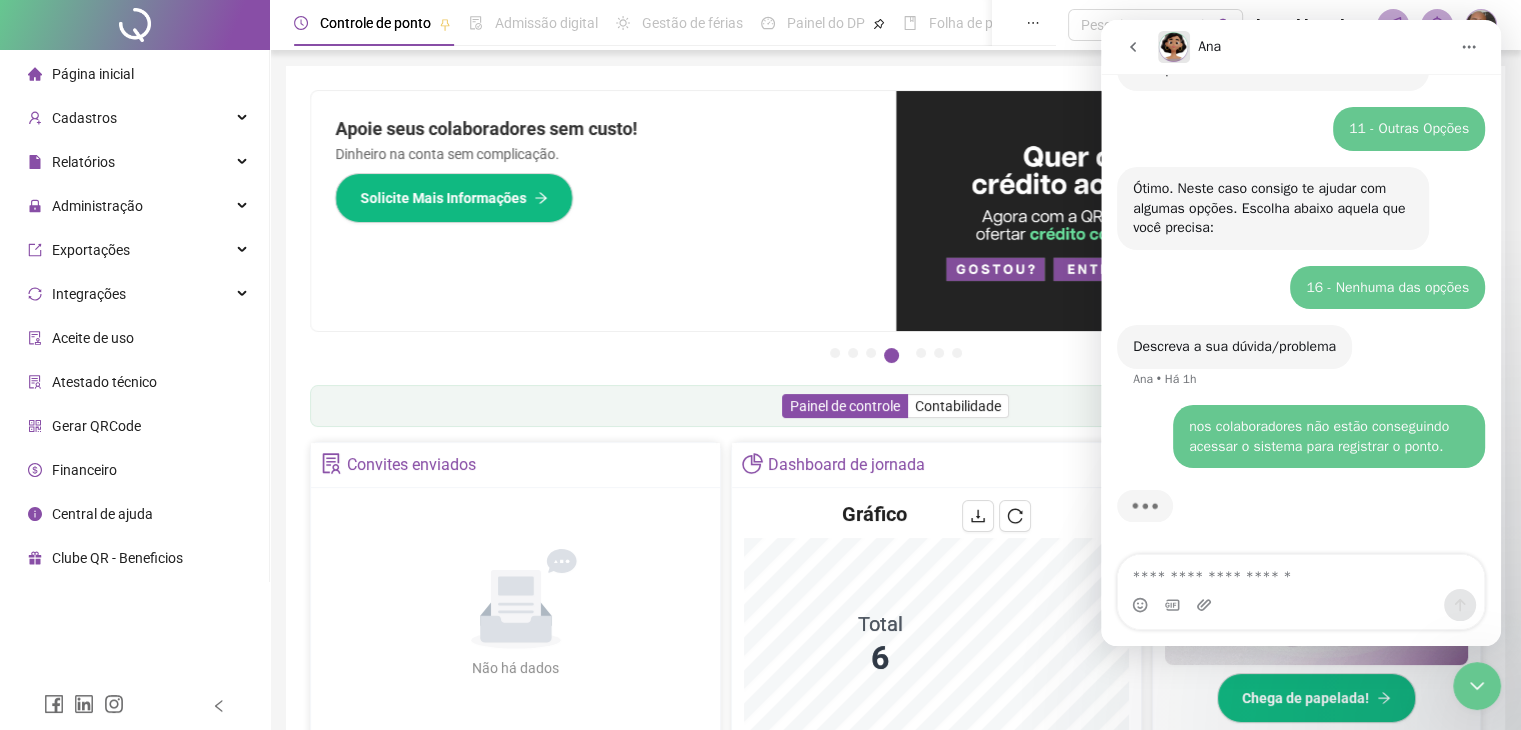 scroll, scrollTop: 429, scrollLeft: 0, axis: vertical 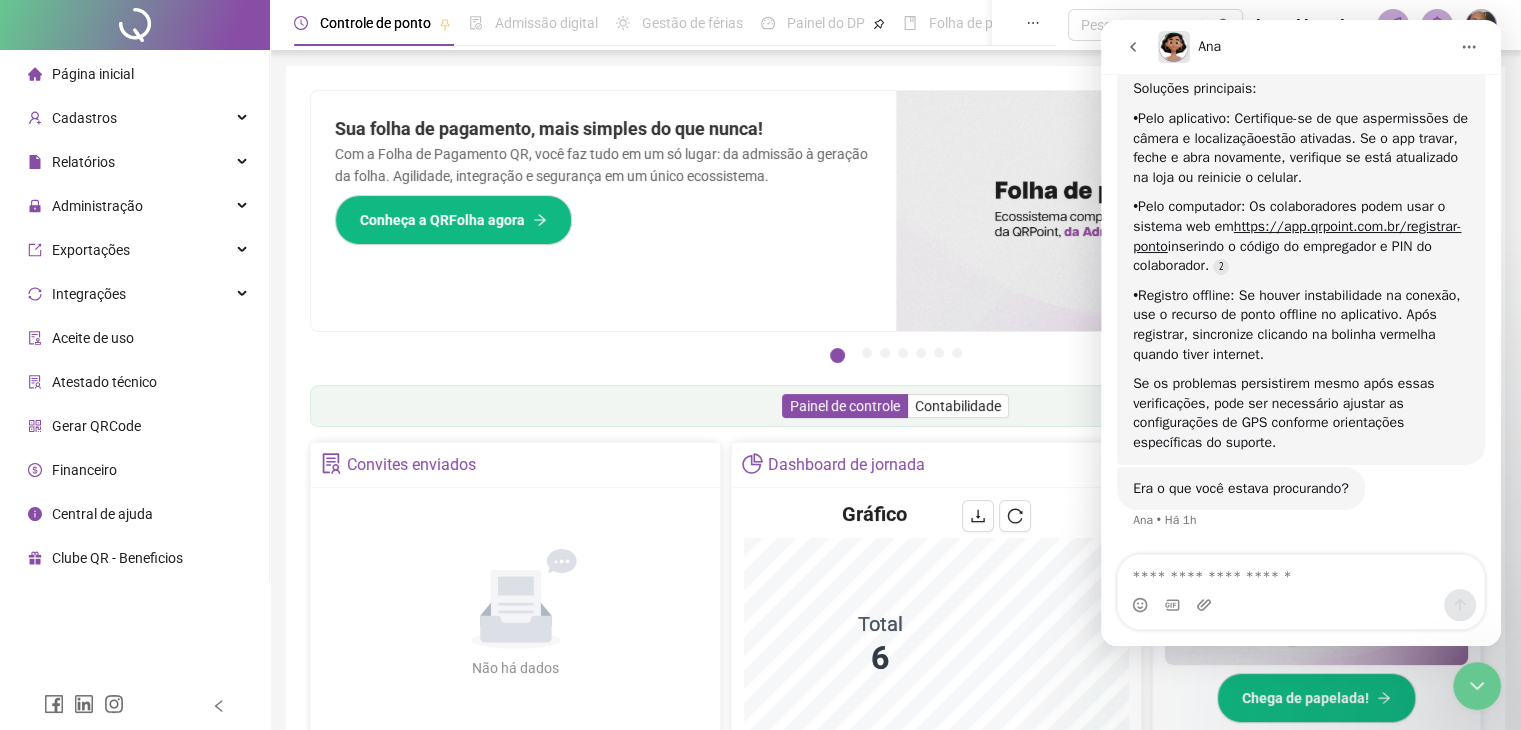click at bounding box center [1301, 572] 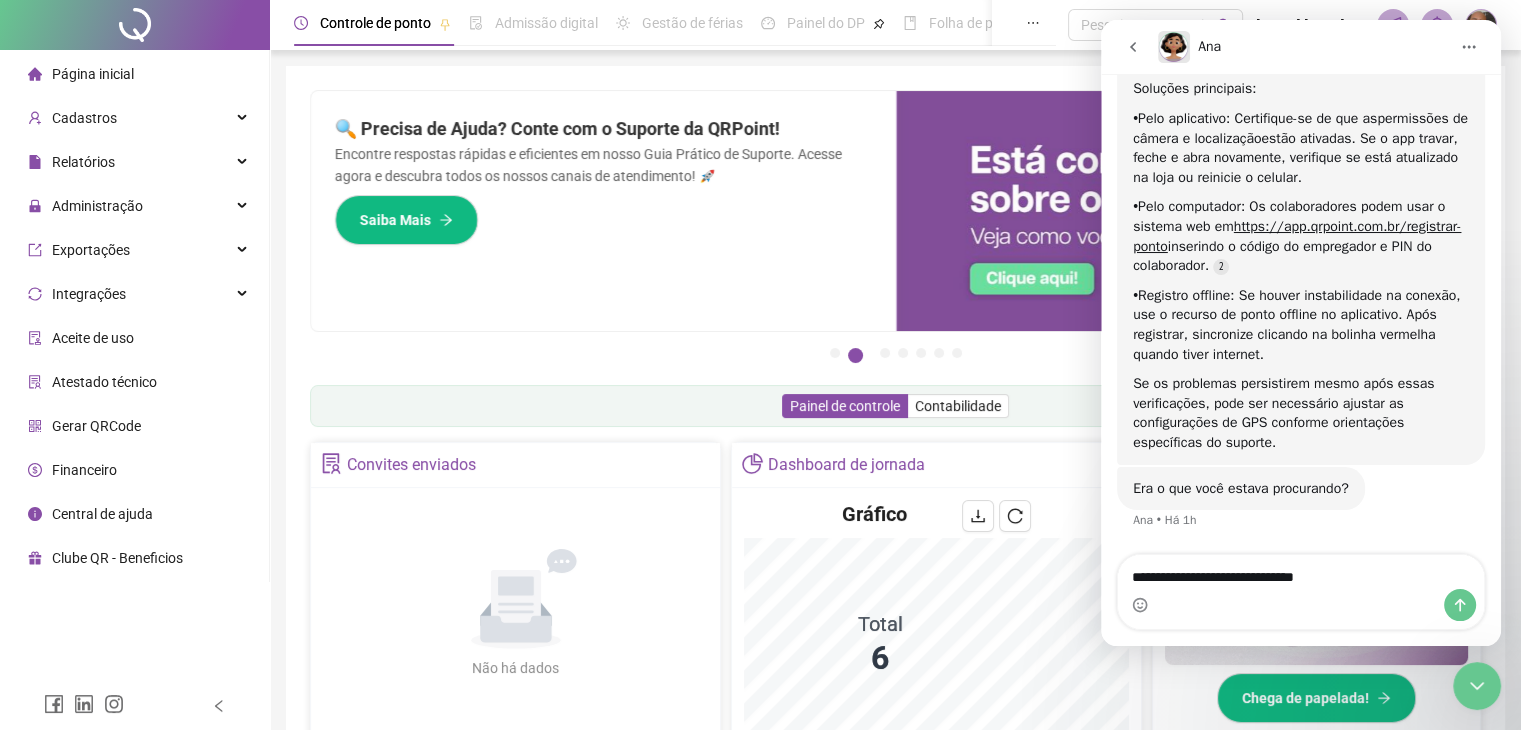 type on "**********" 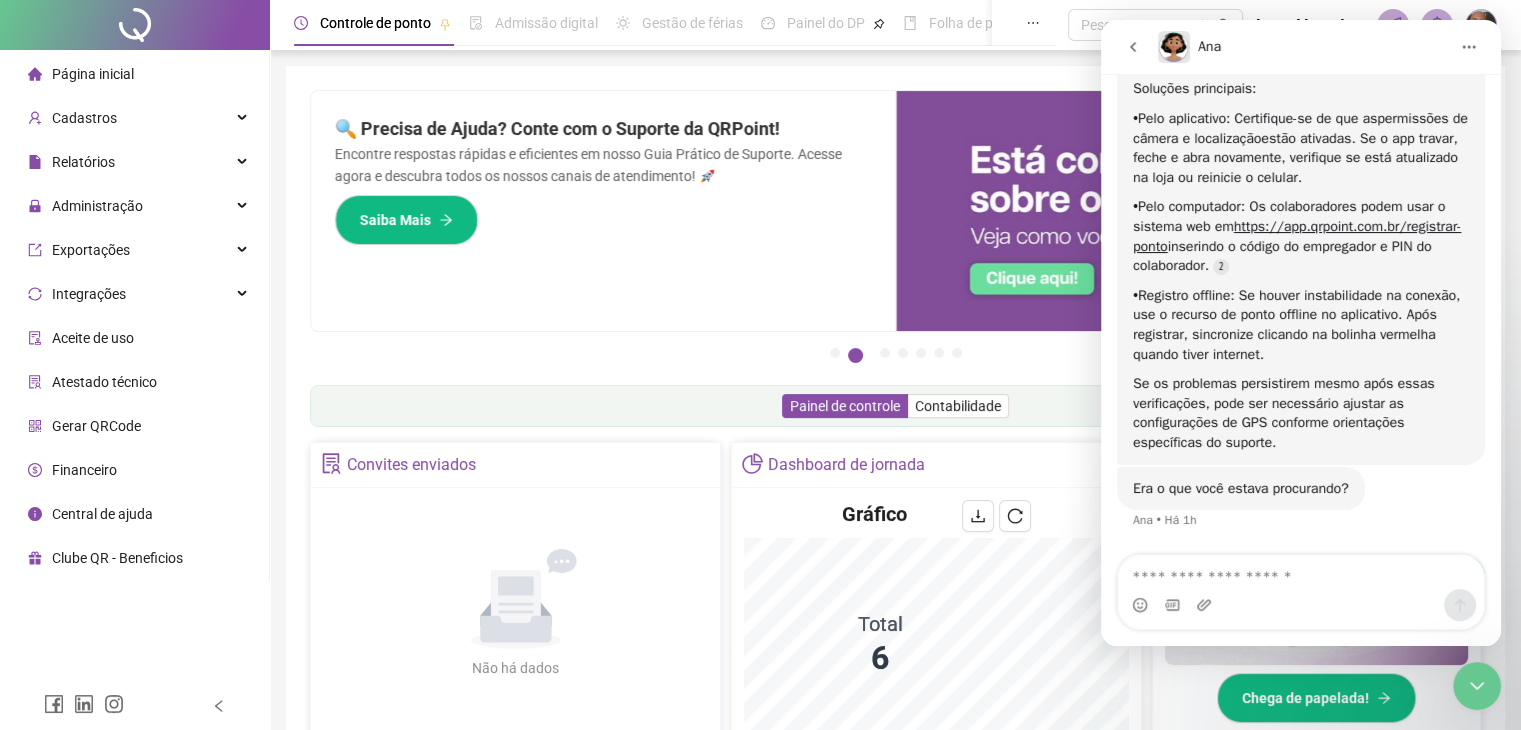 scroll, scrollTop: 946, scrollLeft: 0, axis: vertical 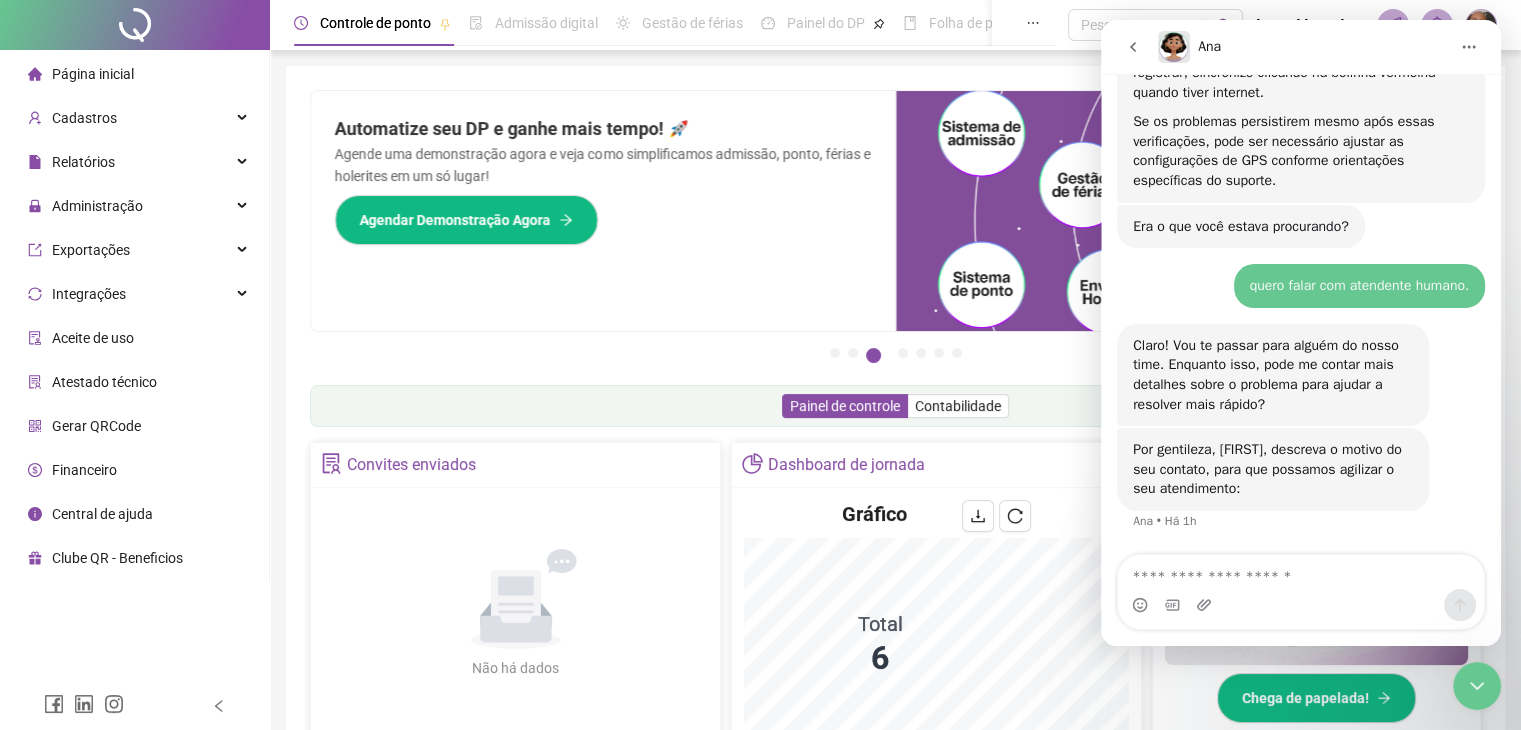 click at bounding box center (1301, 572) 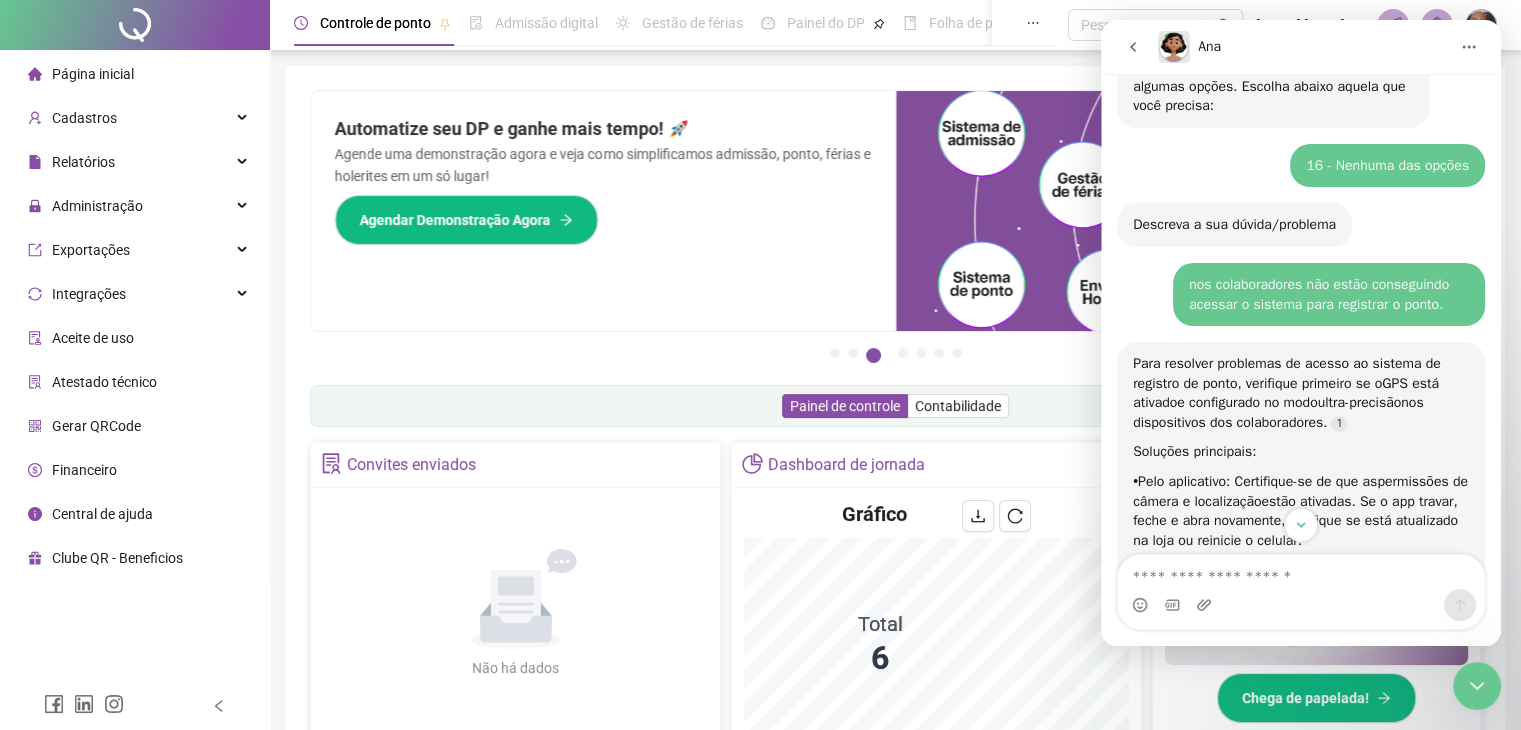 scroll, scrollTop: 549, scrollLeft: 0, axis: vertical 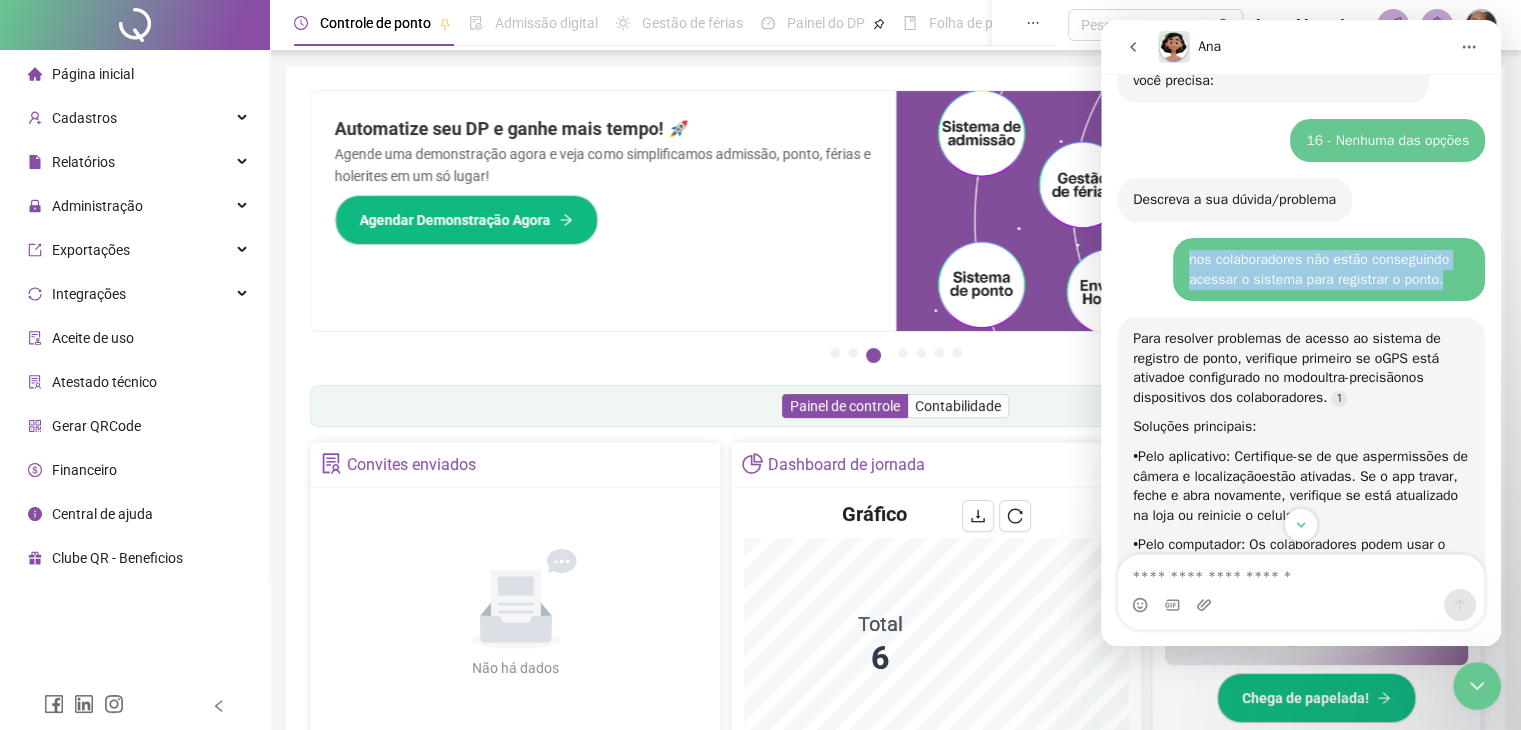 drag, startPoint x: 1429, startPoint y: 276, endPoint x: 1173, endPoint y: 261, distance: 256.4391 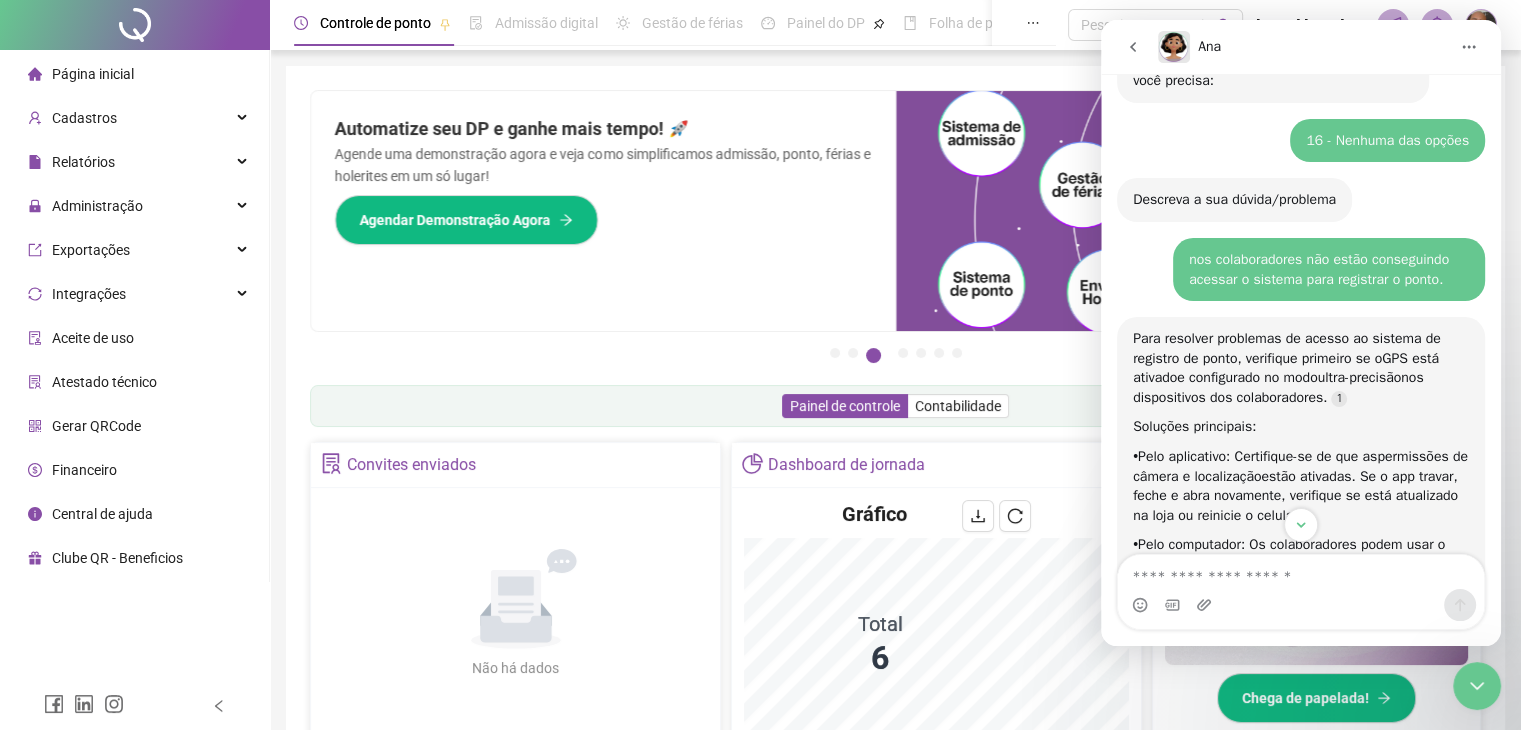 click at bounding box center [1301, 605] 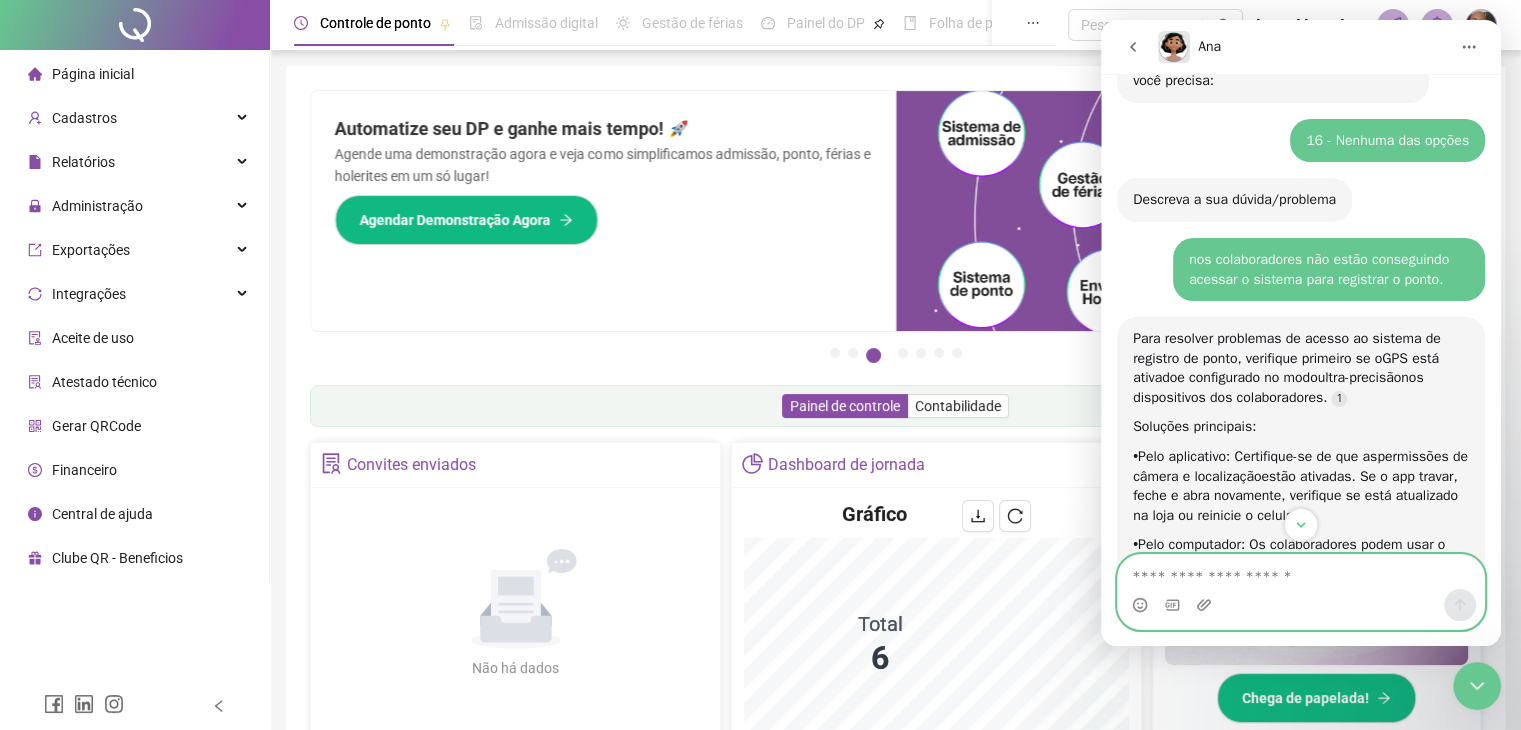 click at bounding box center (1301, 572) 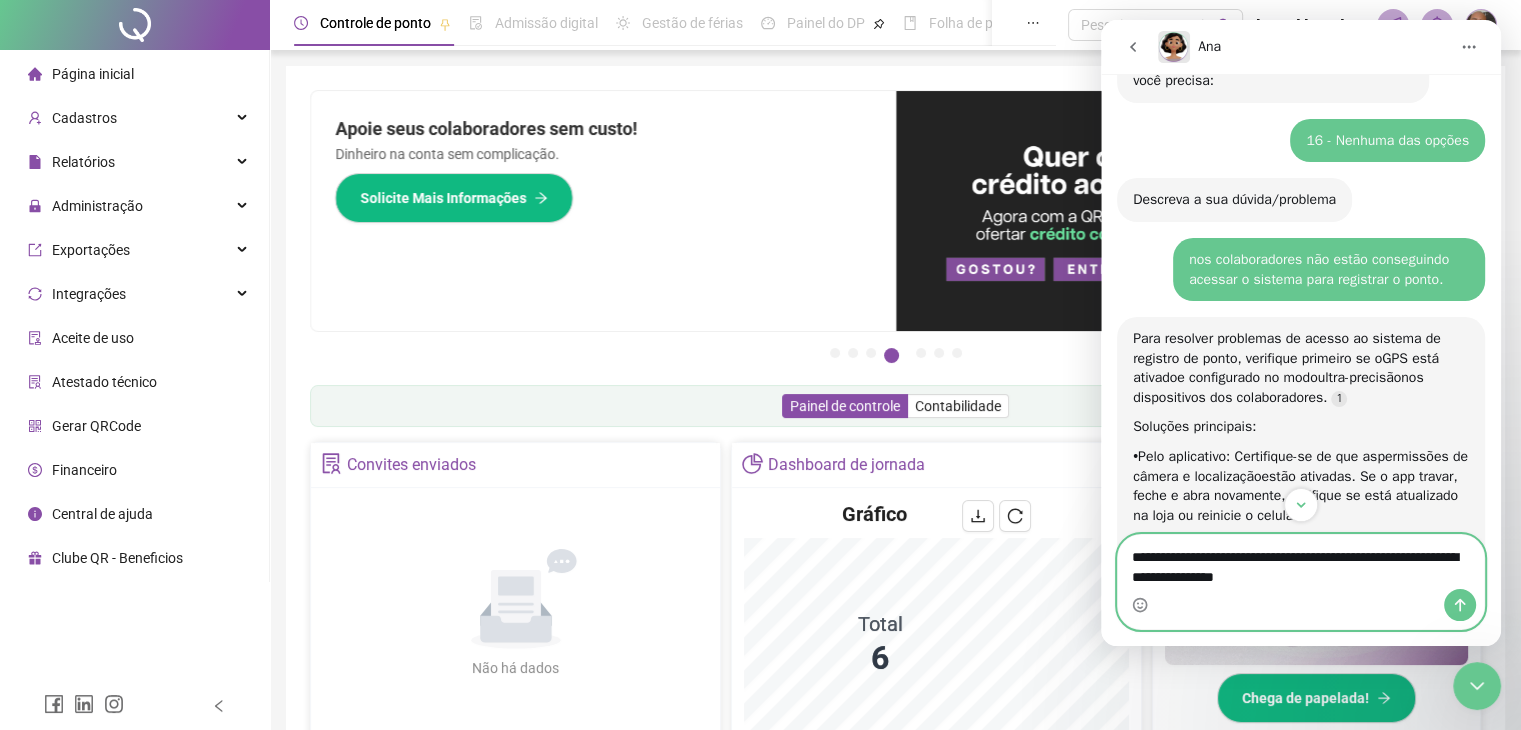 type 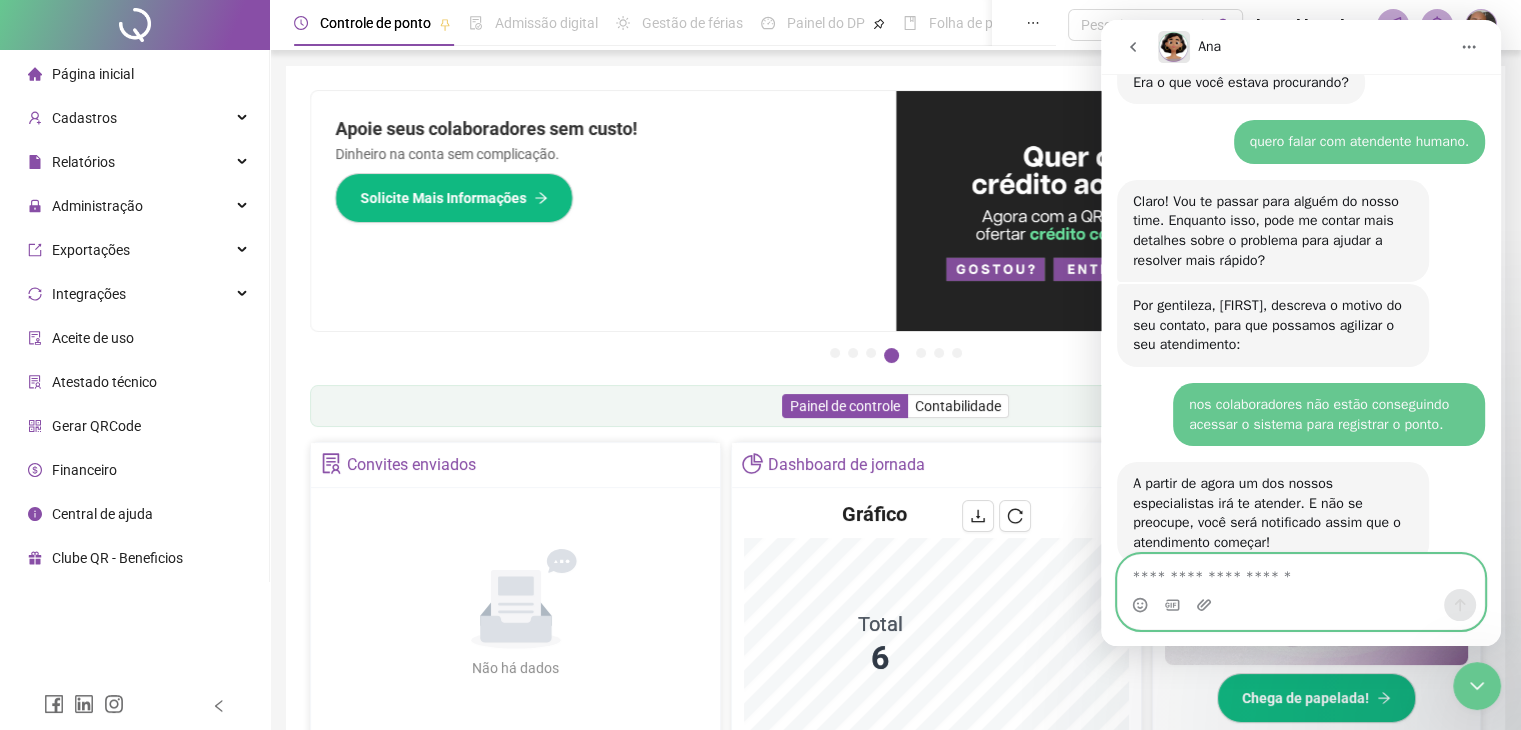 scroll, scrollTop: 1347, scrollLeft: 0, axis: vertical 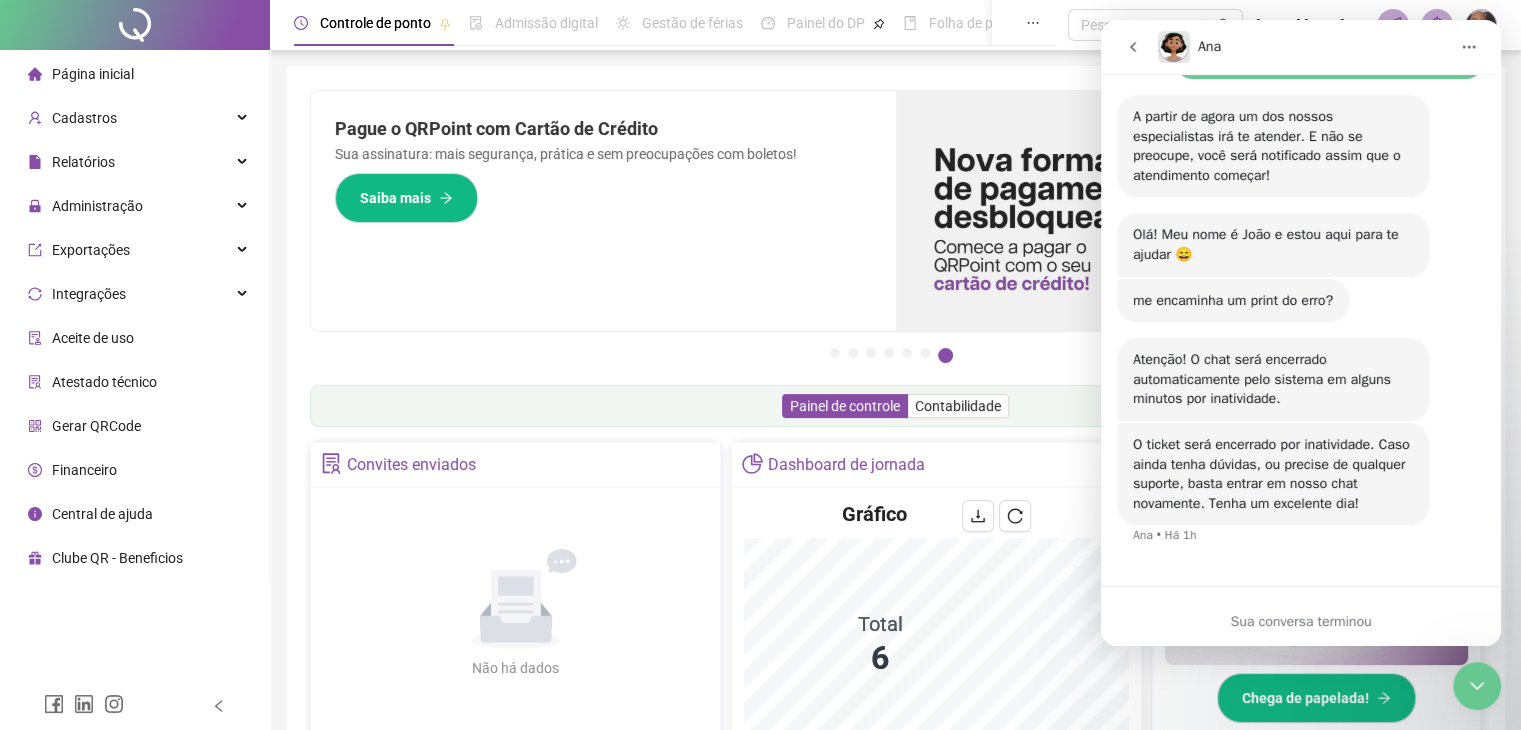click on "Sua conversa terminou" at bounding box center [1301, 621] 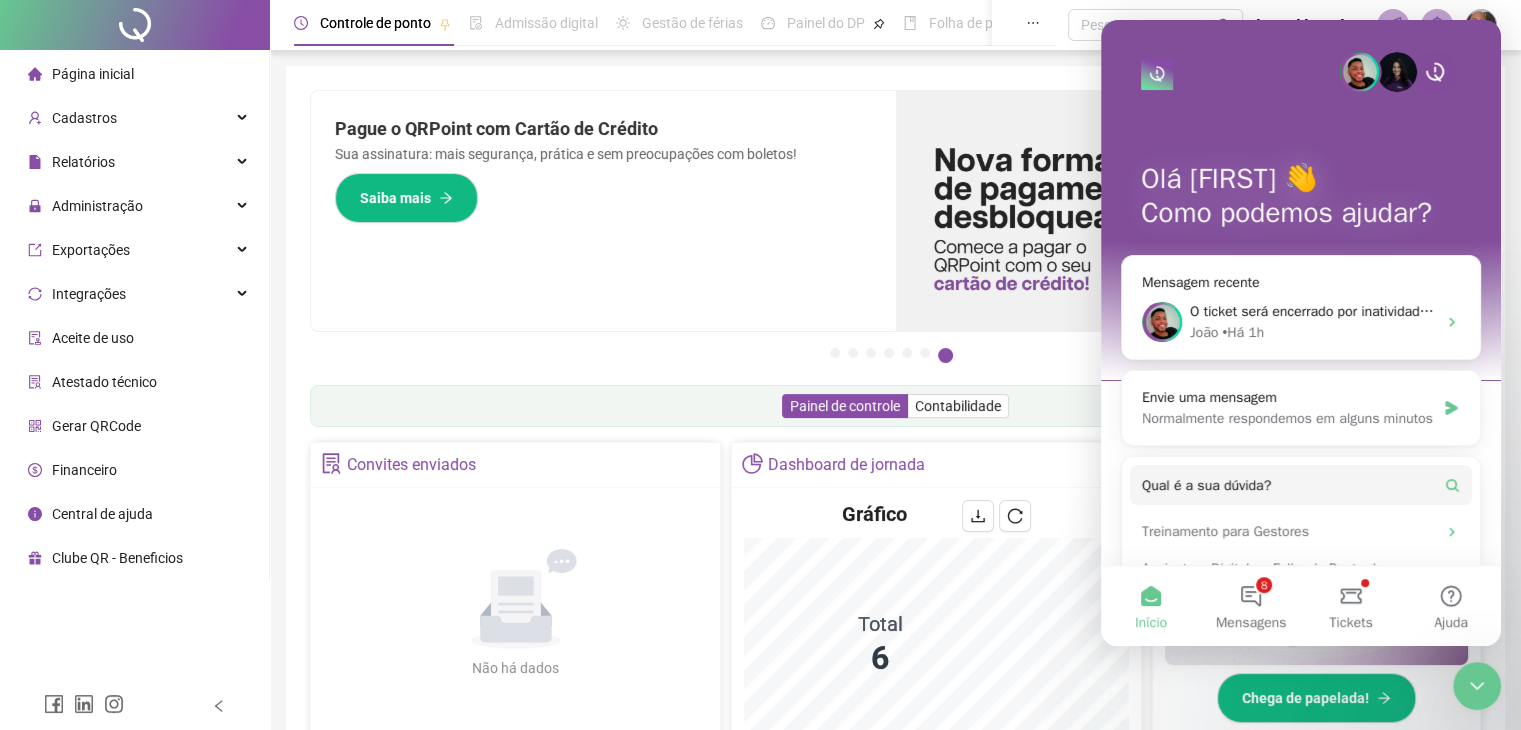 scroll, scrollTop: 0, scrollLeft: 0, axis: both 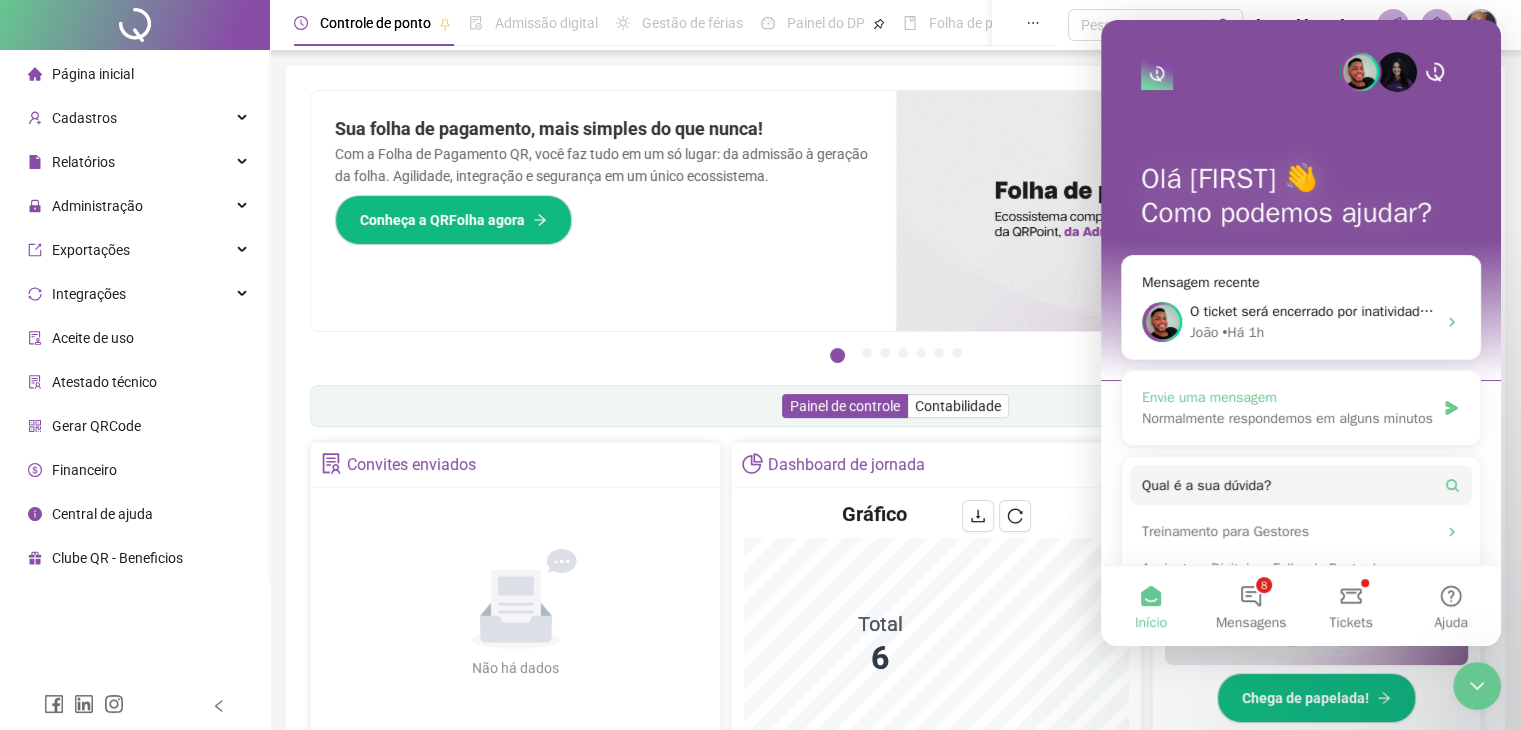 click 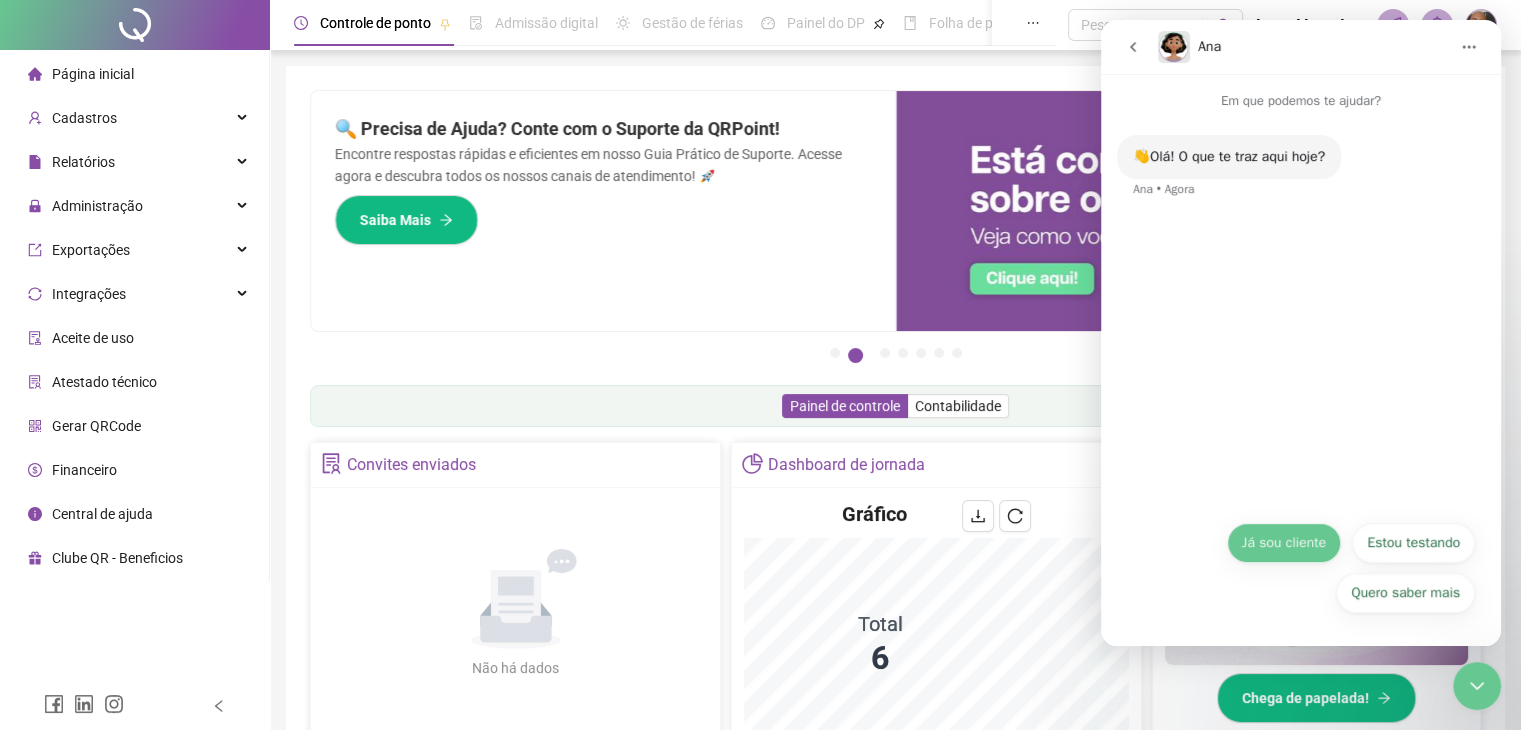 click on "Já sou cliente" at bounding box center [1284, 543] 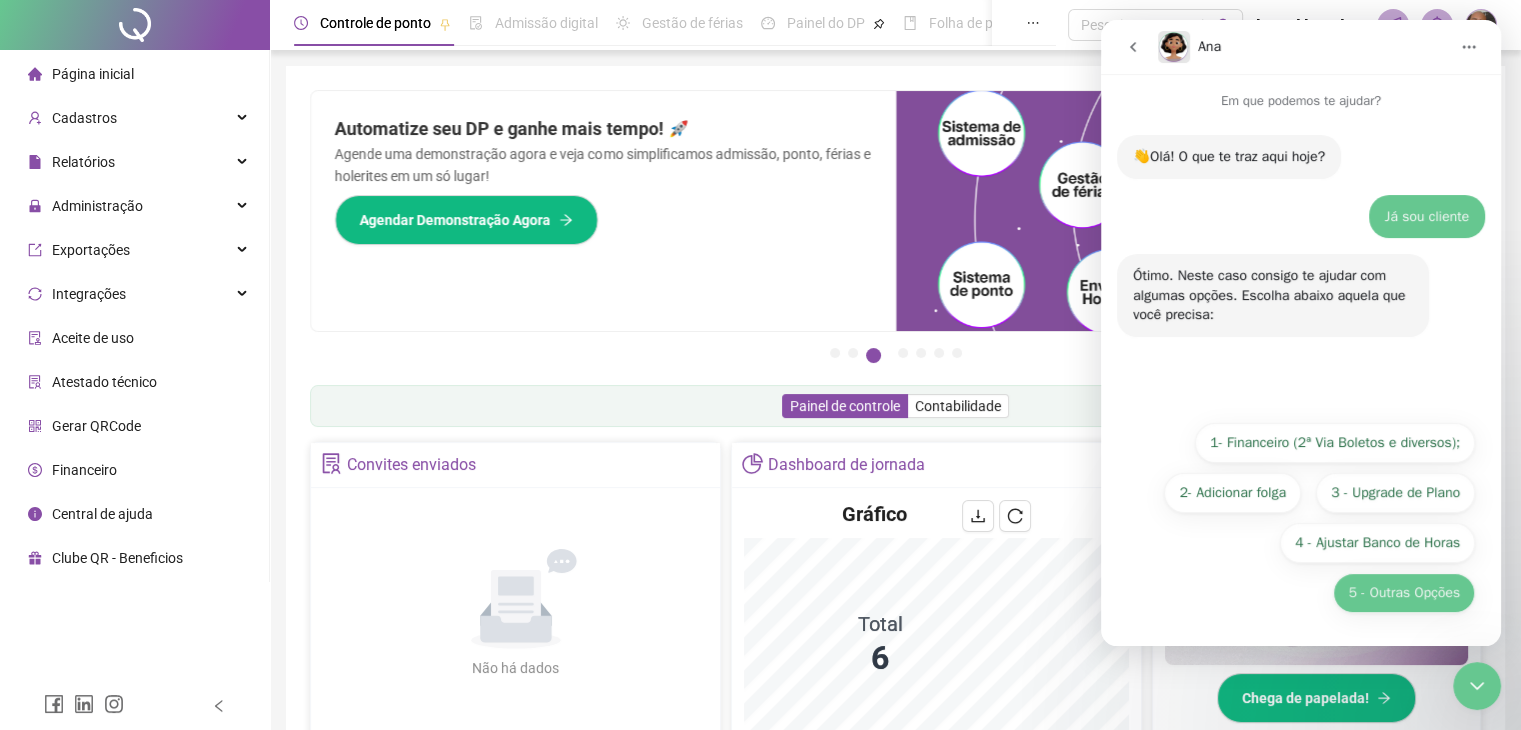 click on "5 - Outras Opções" at bounding box center [1404, 593] 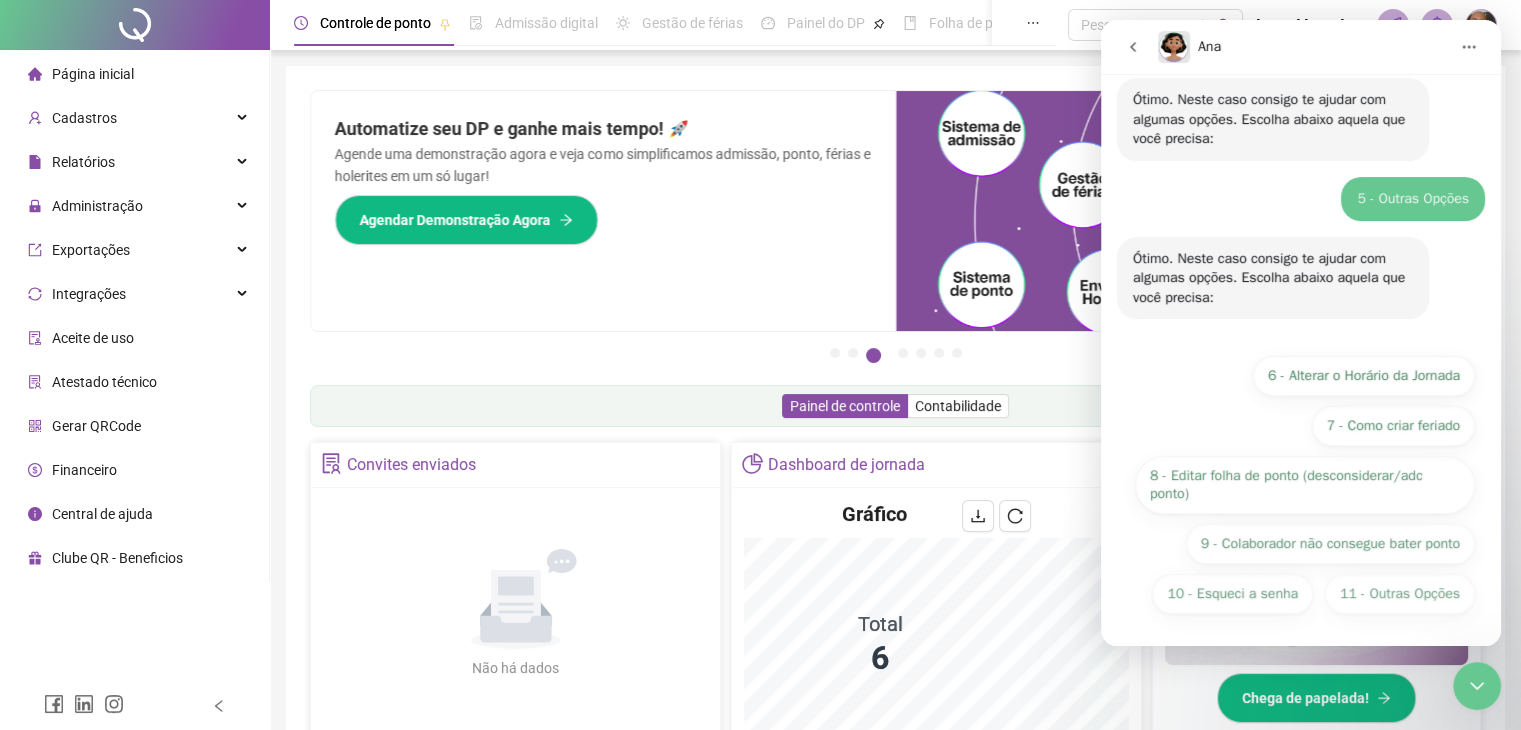scroll, scrollTop: 177, scrollLeft: 0, axis: vertical 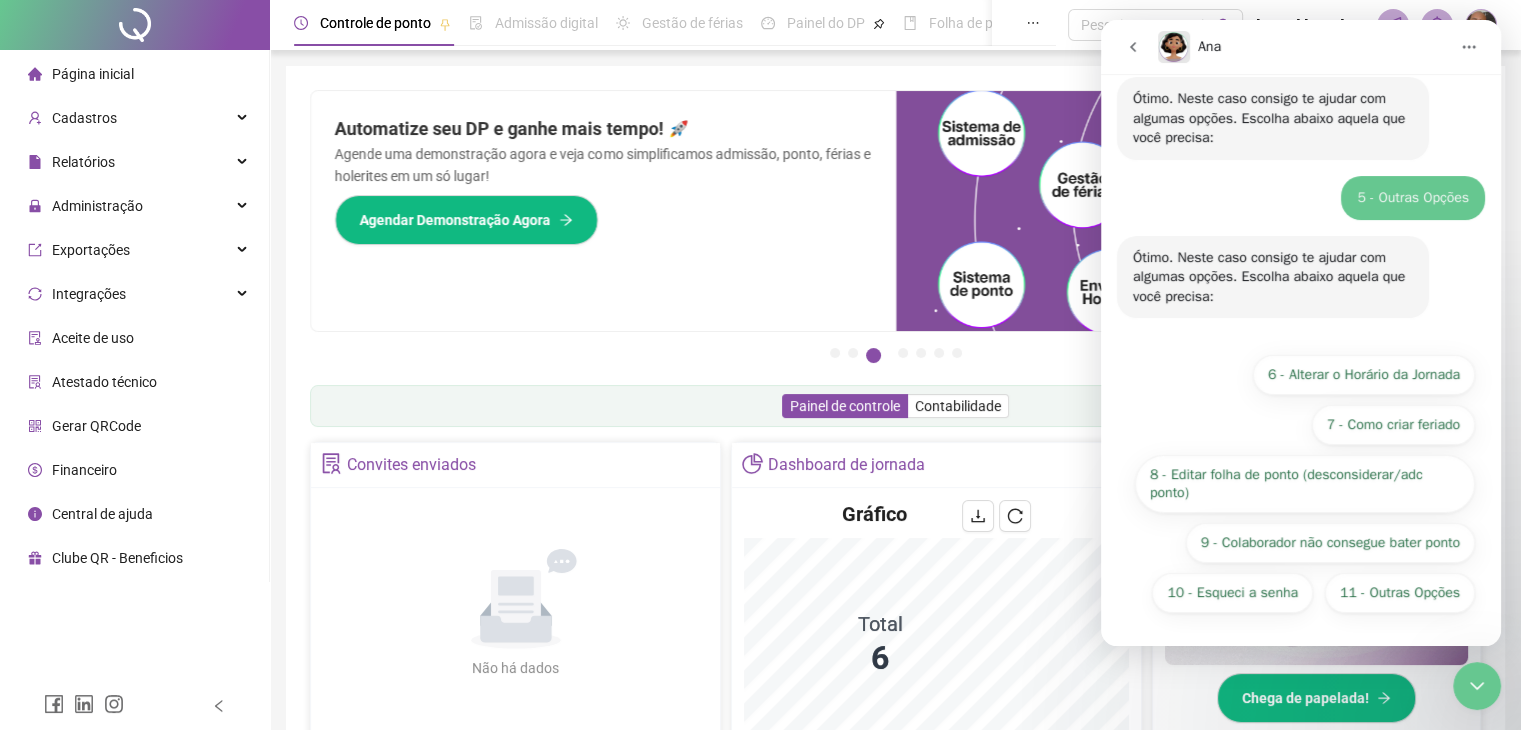 click on "11 - Outras Opções" at bounding box center (1400, 593) 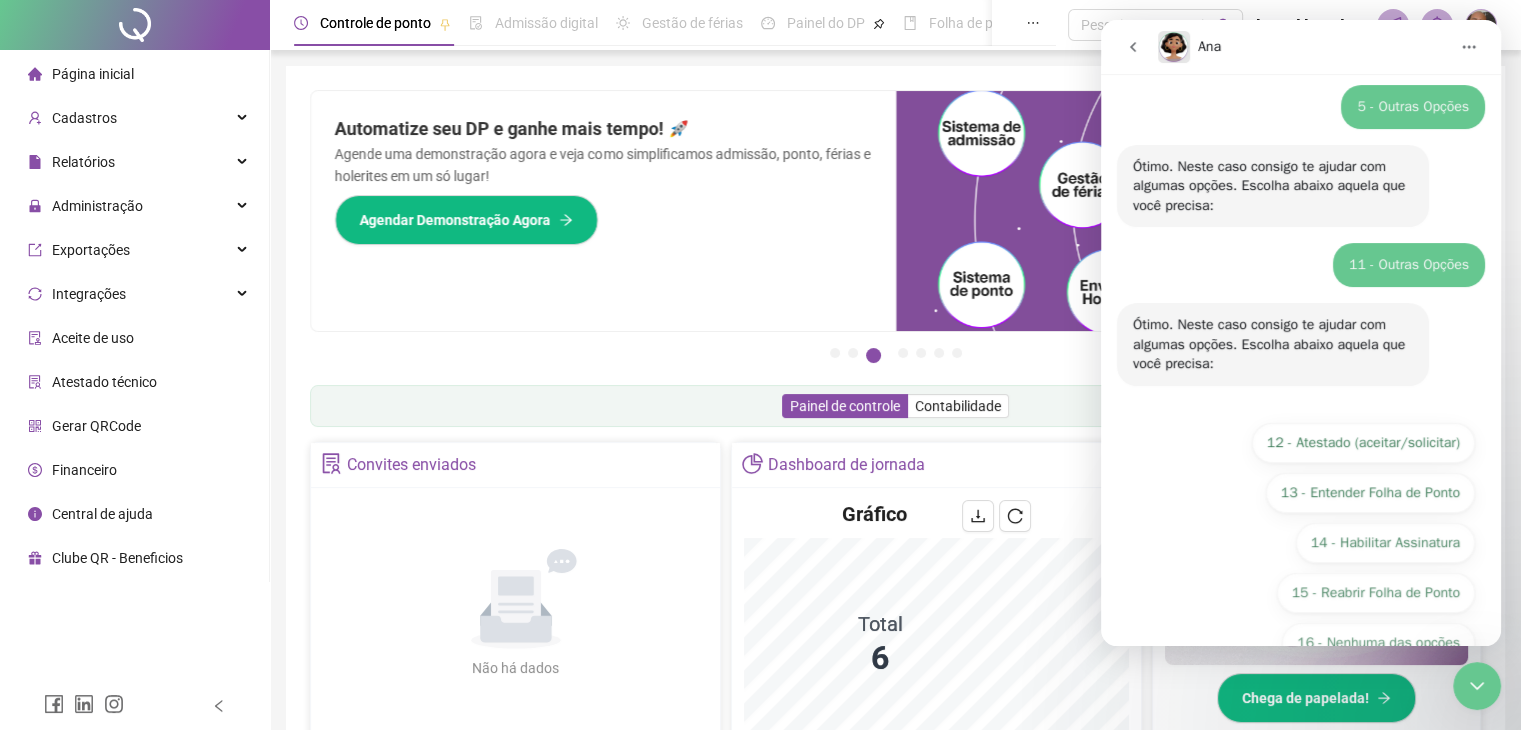 scroll, scrollTop: 317, scrollLeft: 0, axis: vertical 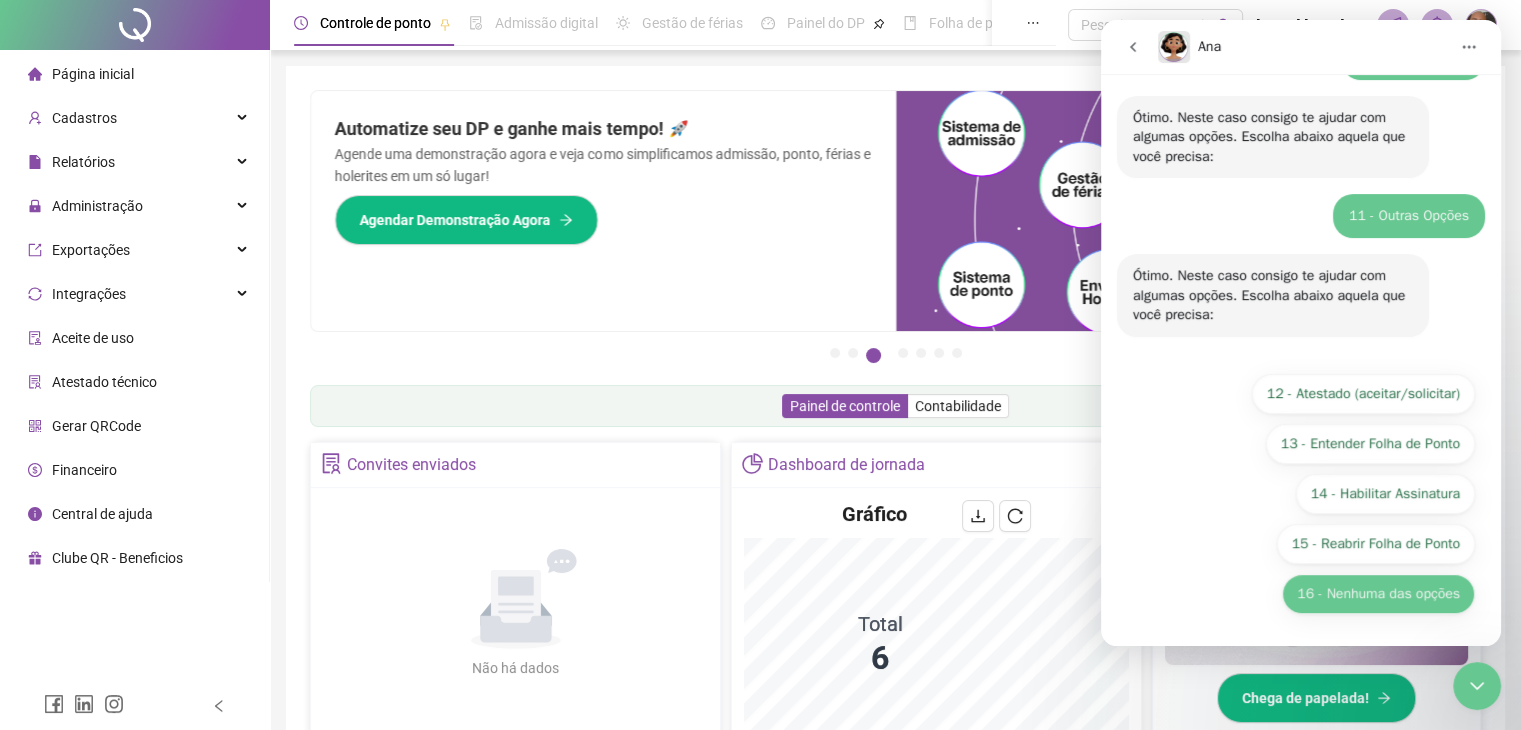 click on "16 - Nenhuma das opções" at bounding box center (1378, 594) 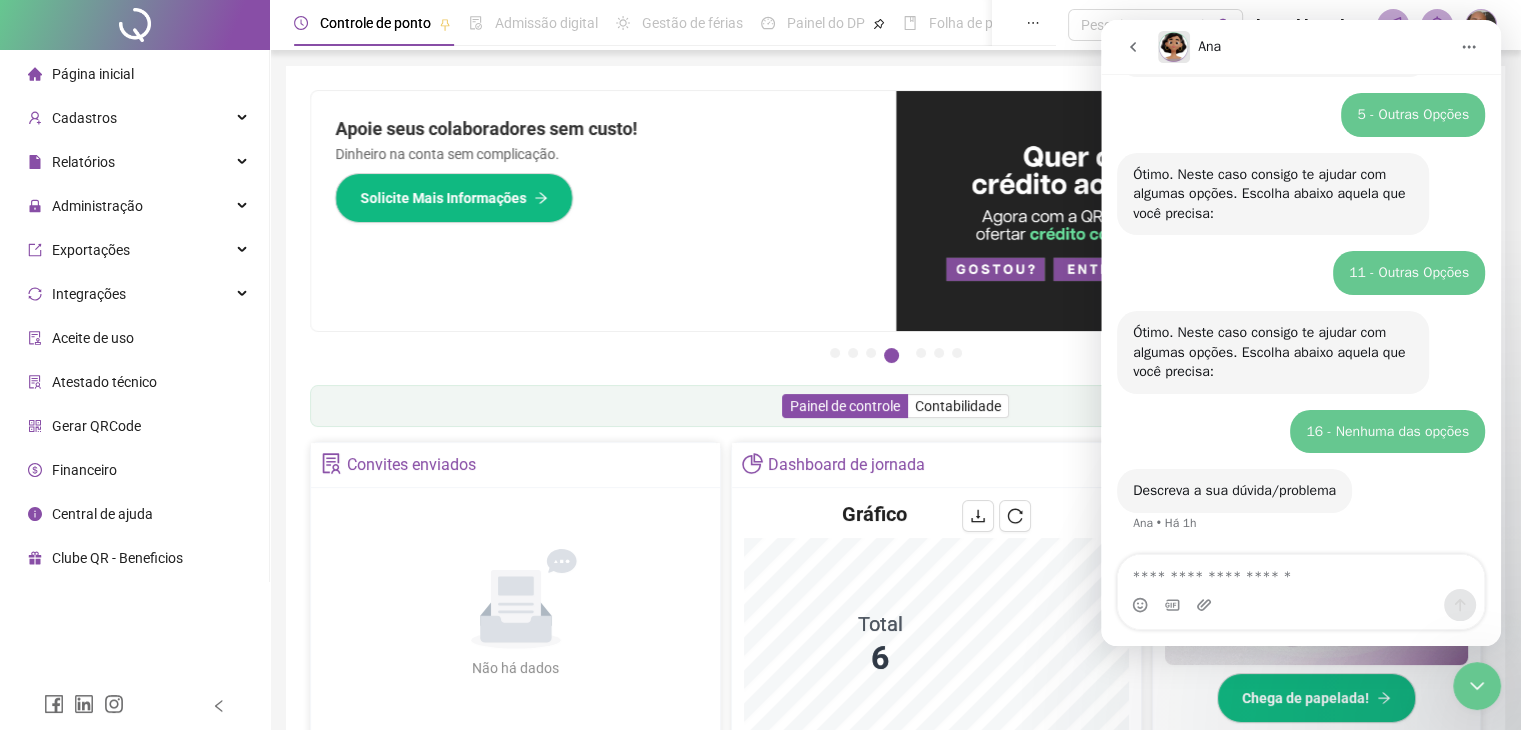 scroll, scrollTop: 350, scrollLeft: 0, axis: vertical 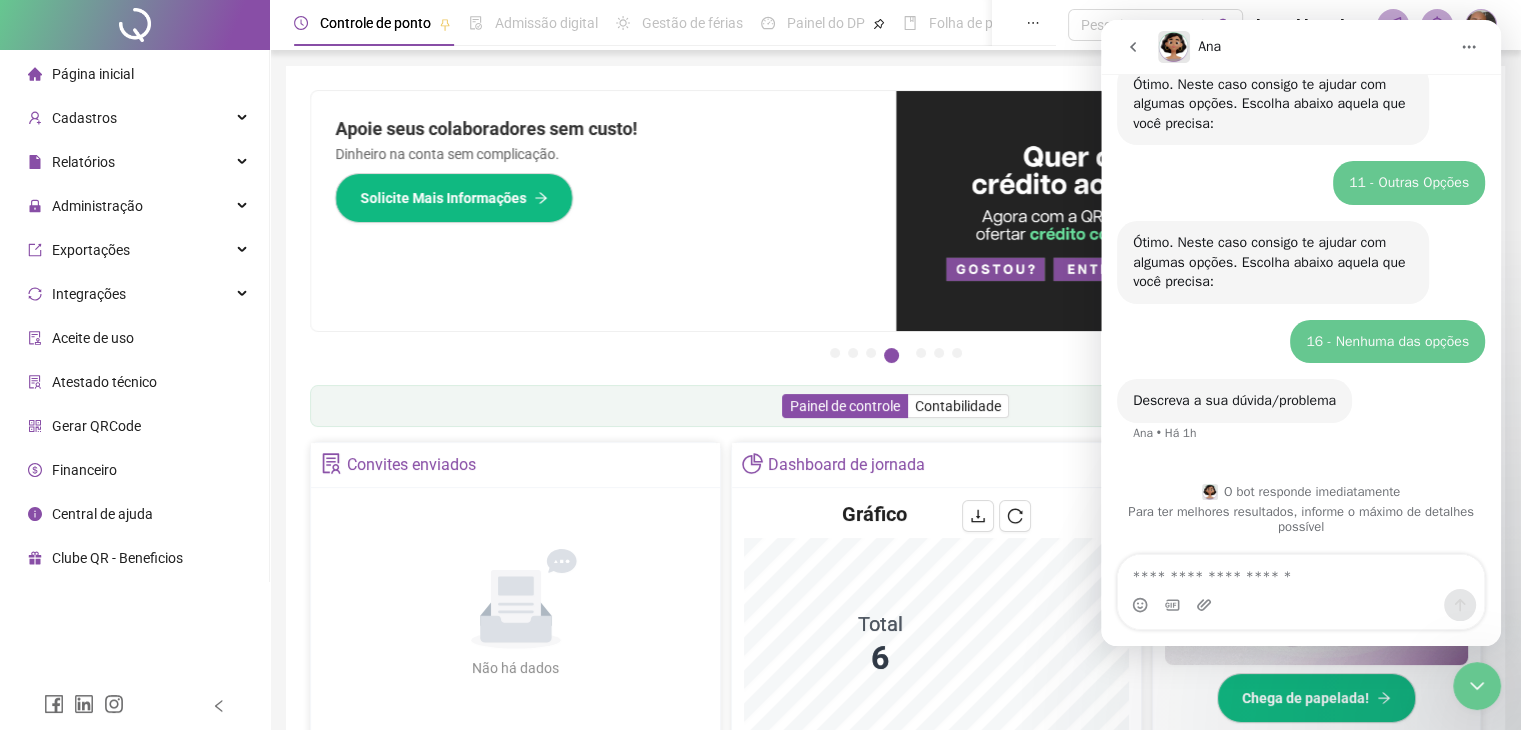 click at bounding box center [1301, 572] 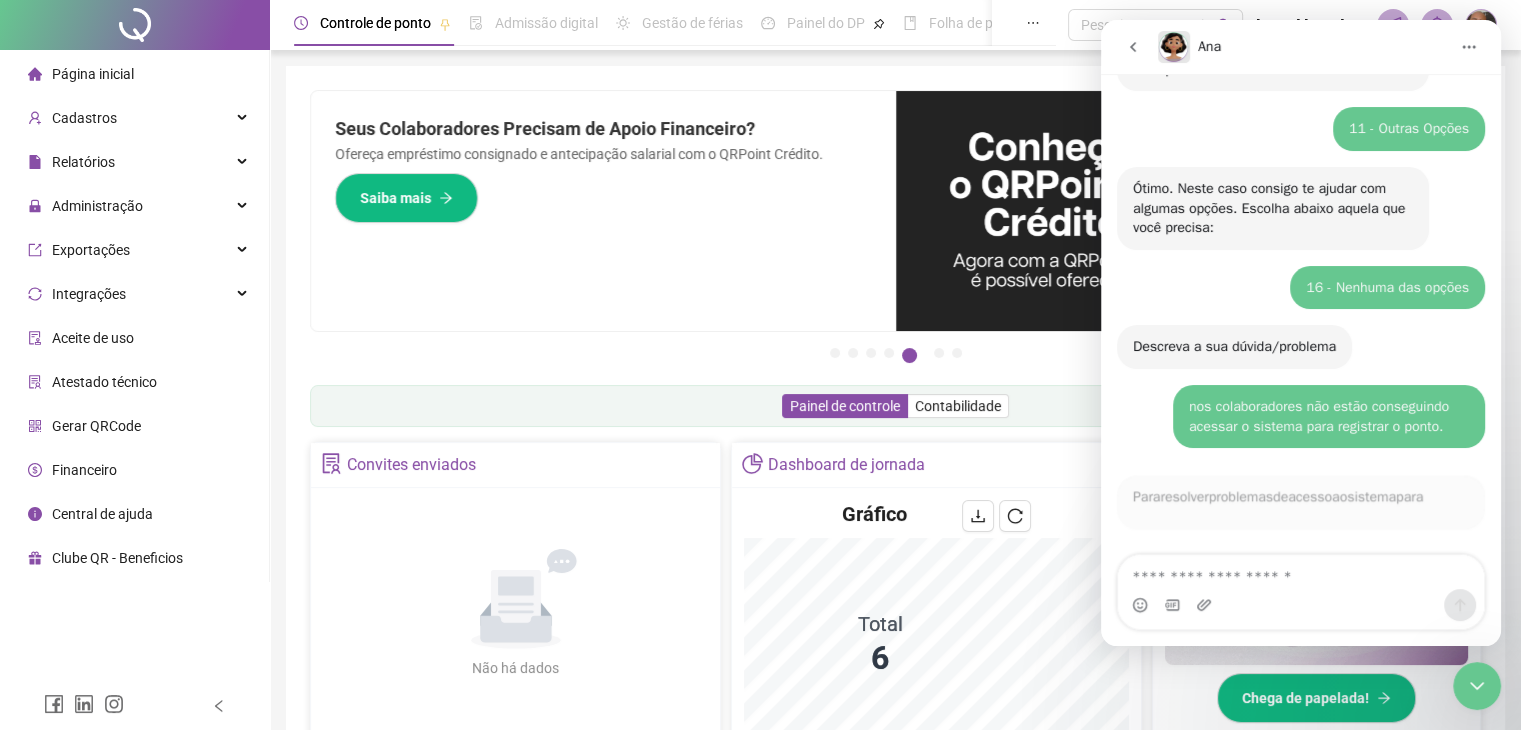 scroll, scrollTop: 429, scrollLeft: 0, axis: vertical 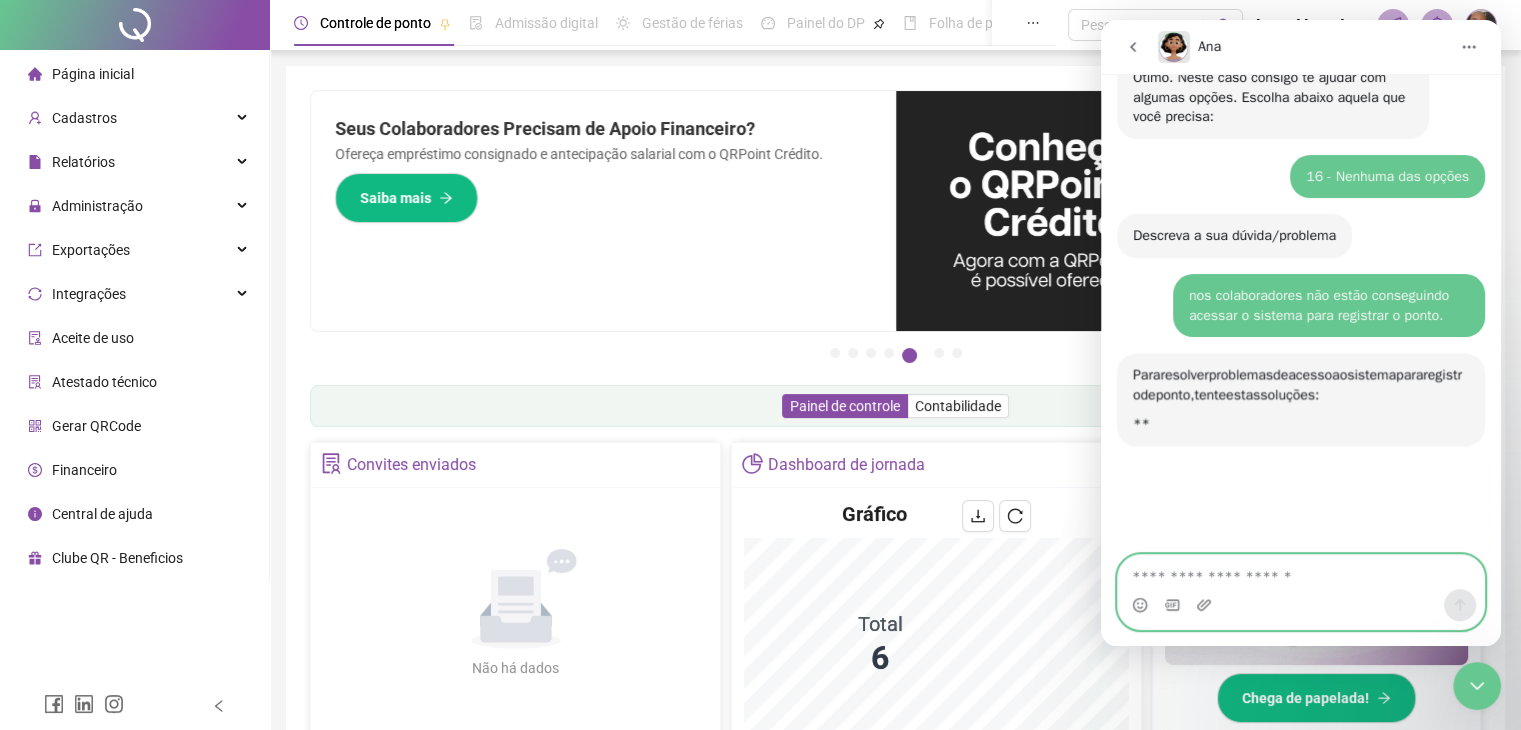 click at bounding box center [1301, 572] 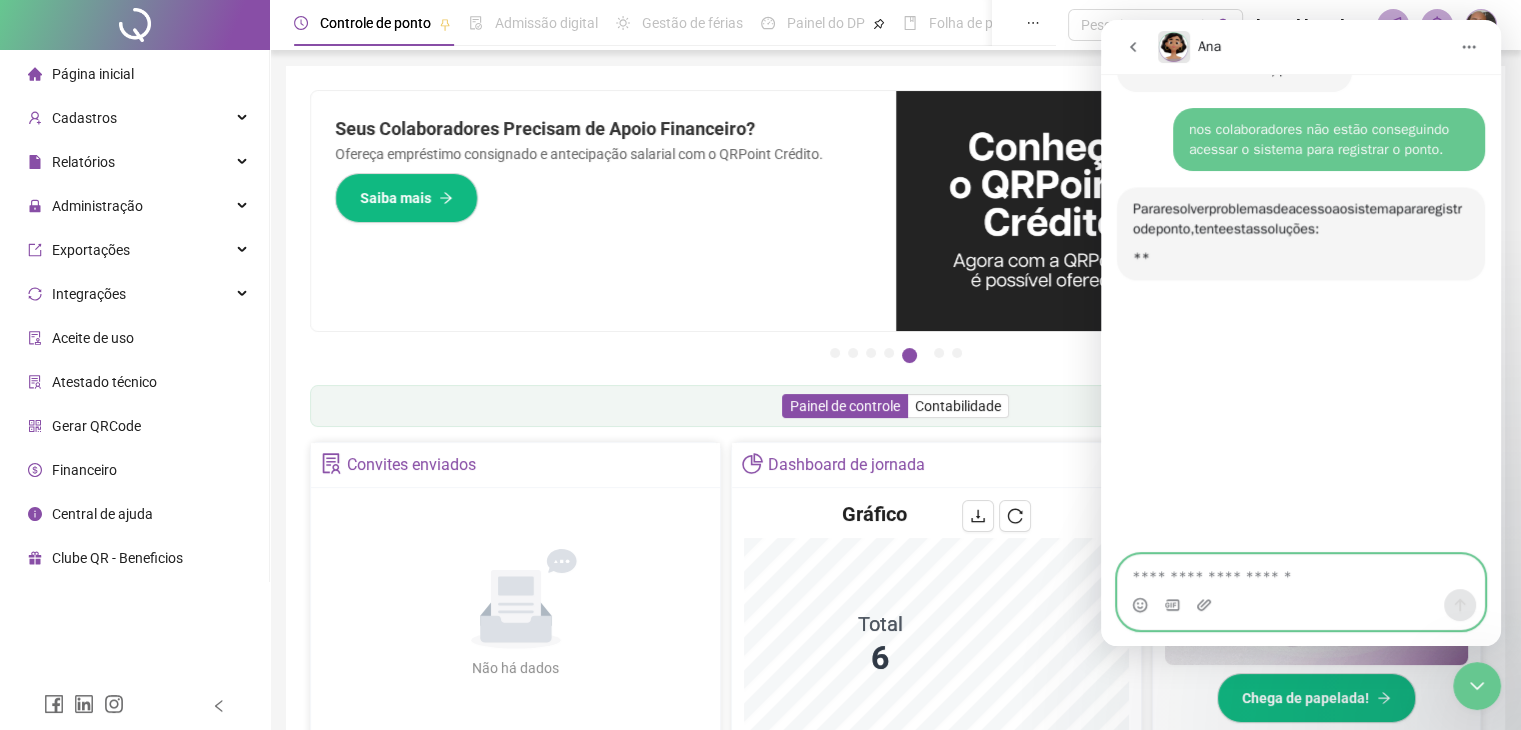scroll, scrollTop: 720, scrollLeft: 0, axis: vertical 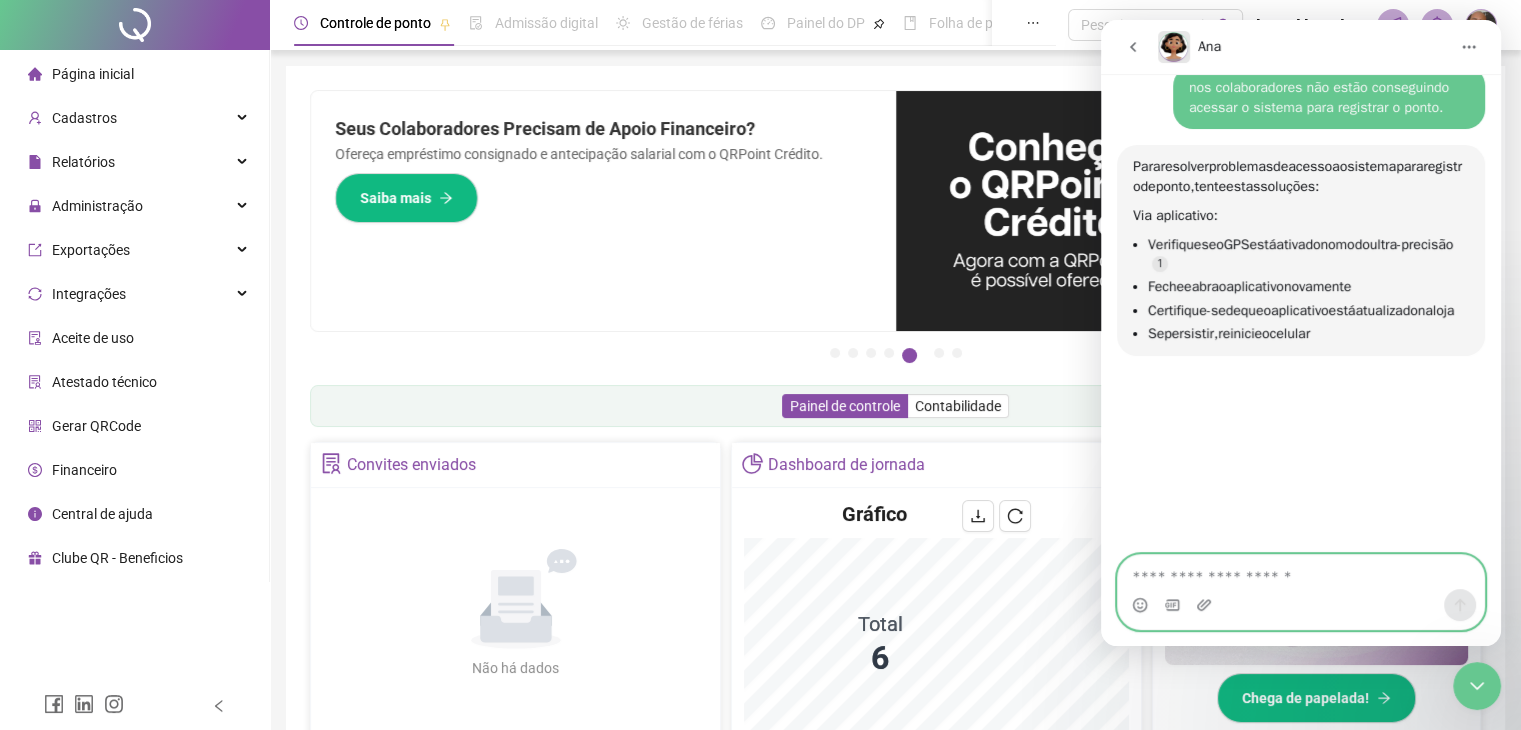 click at bounding box center [1301, 572] 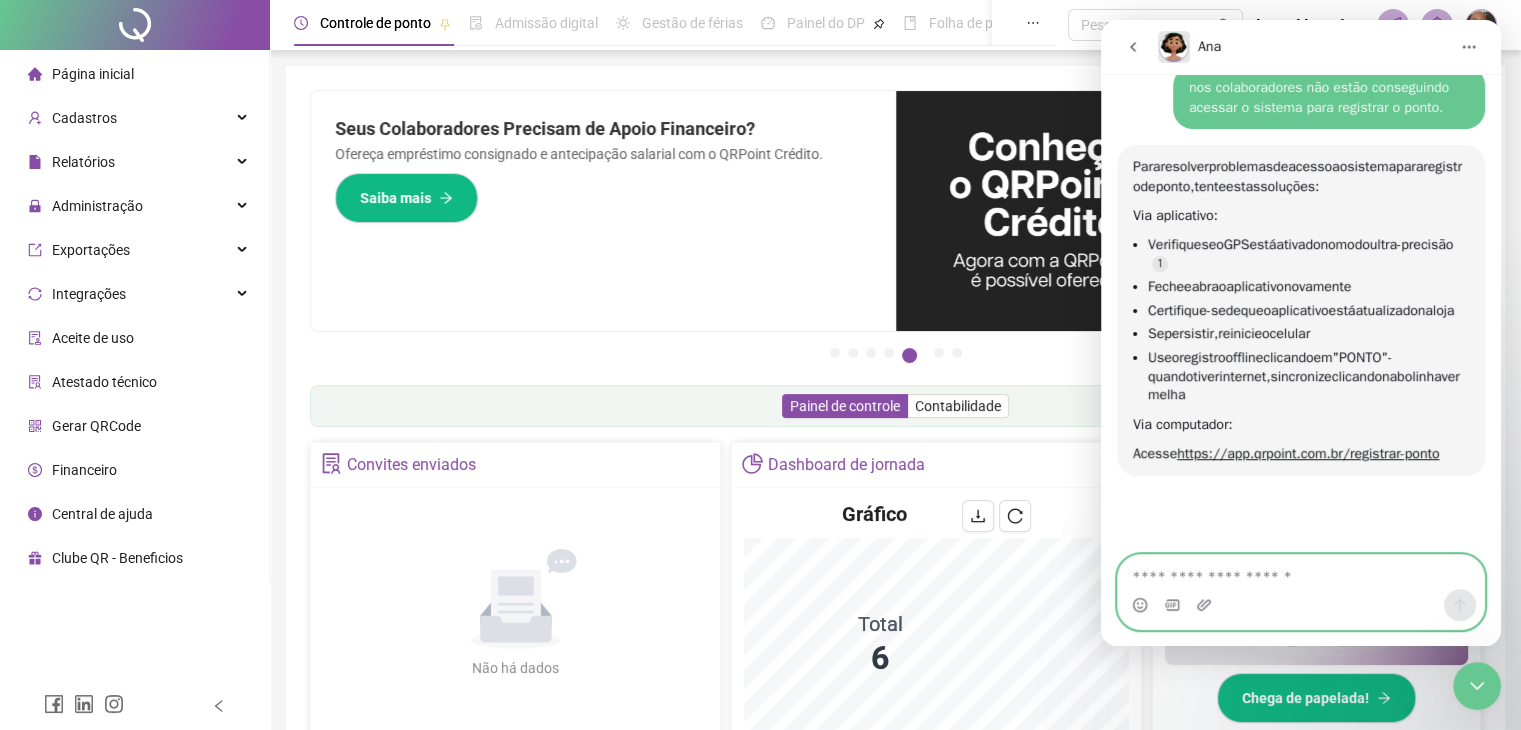 scroll, scrollTop: 2, scrollLeft: 0, axis: vertical 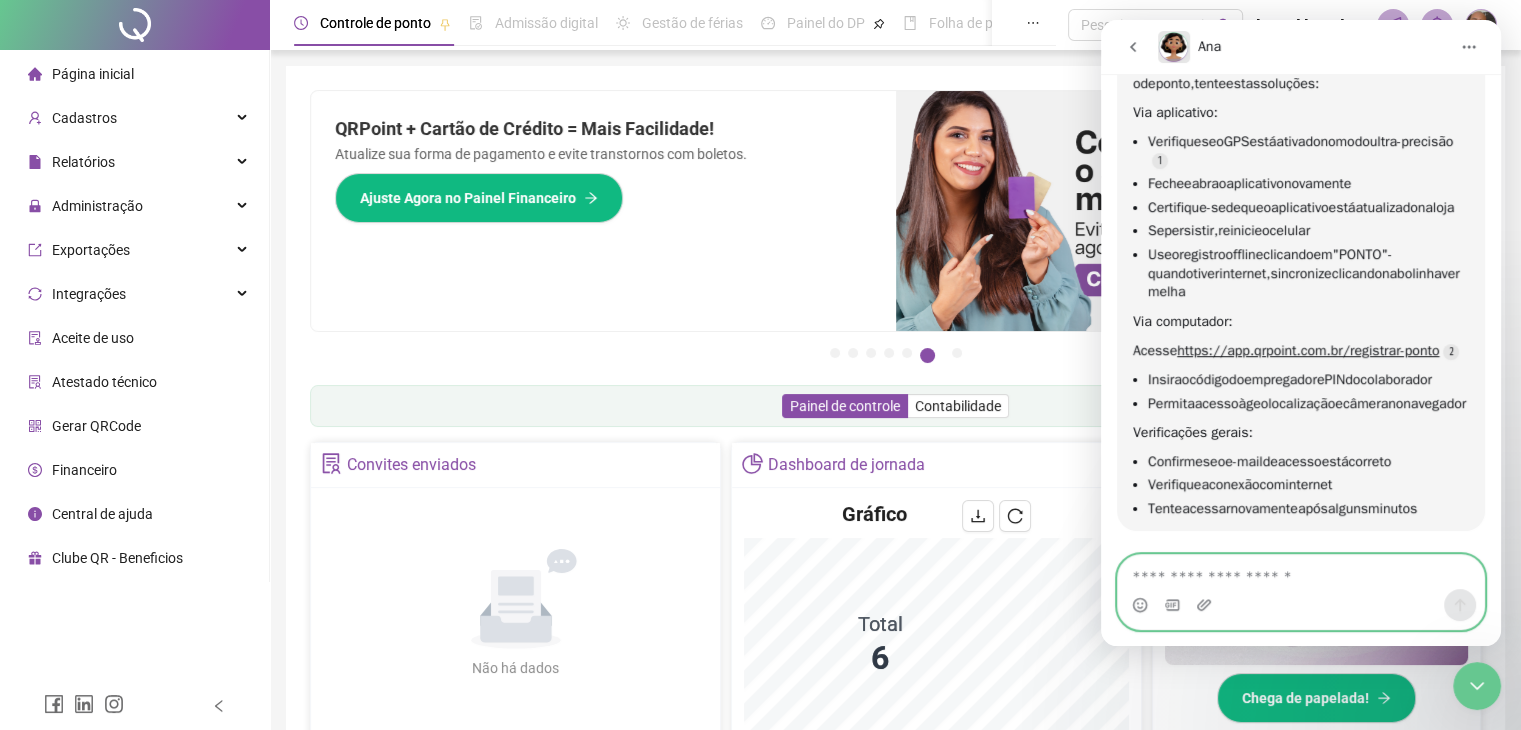 click at bounding box center (1301, 572) 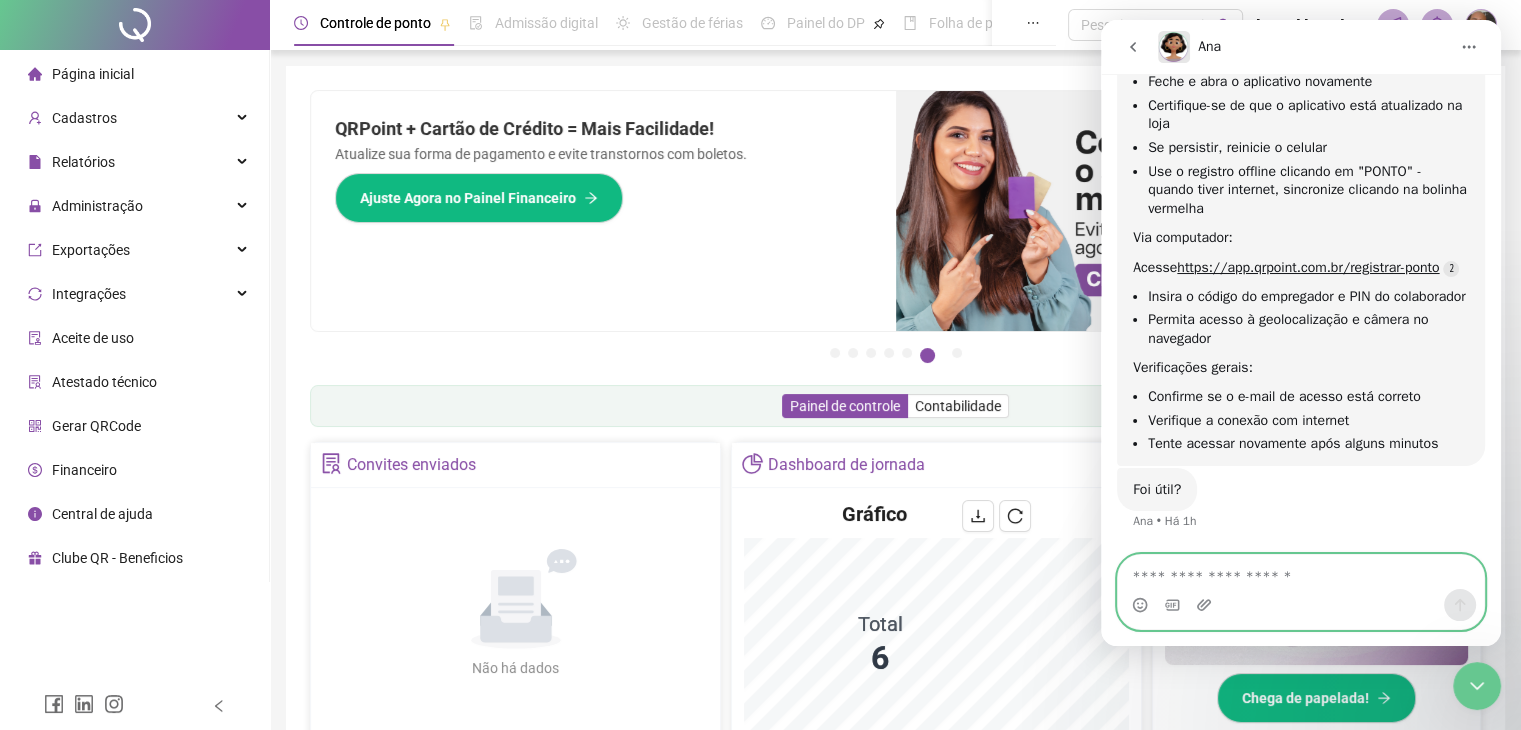 scroll, scrollTop: 957, scrollLeft: 0, axis: vertical 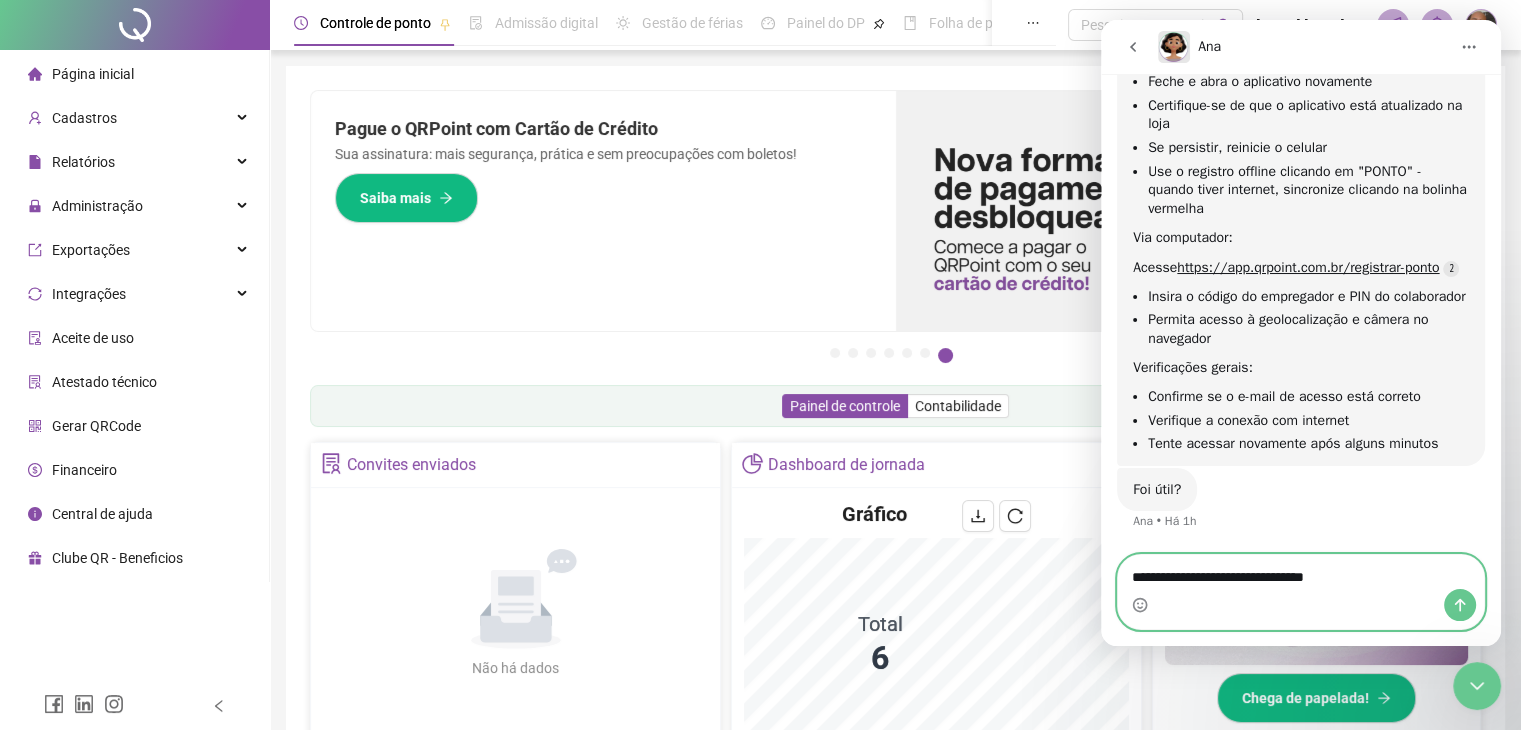 type on "**********" 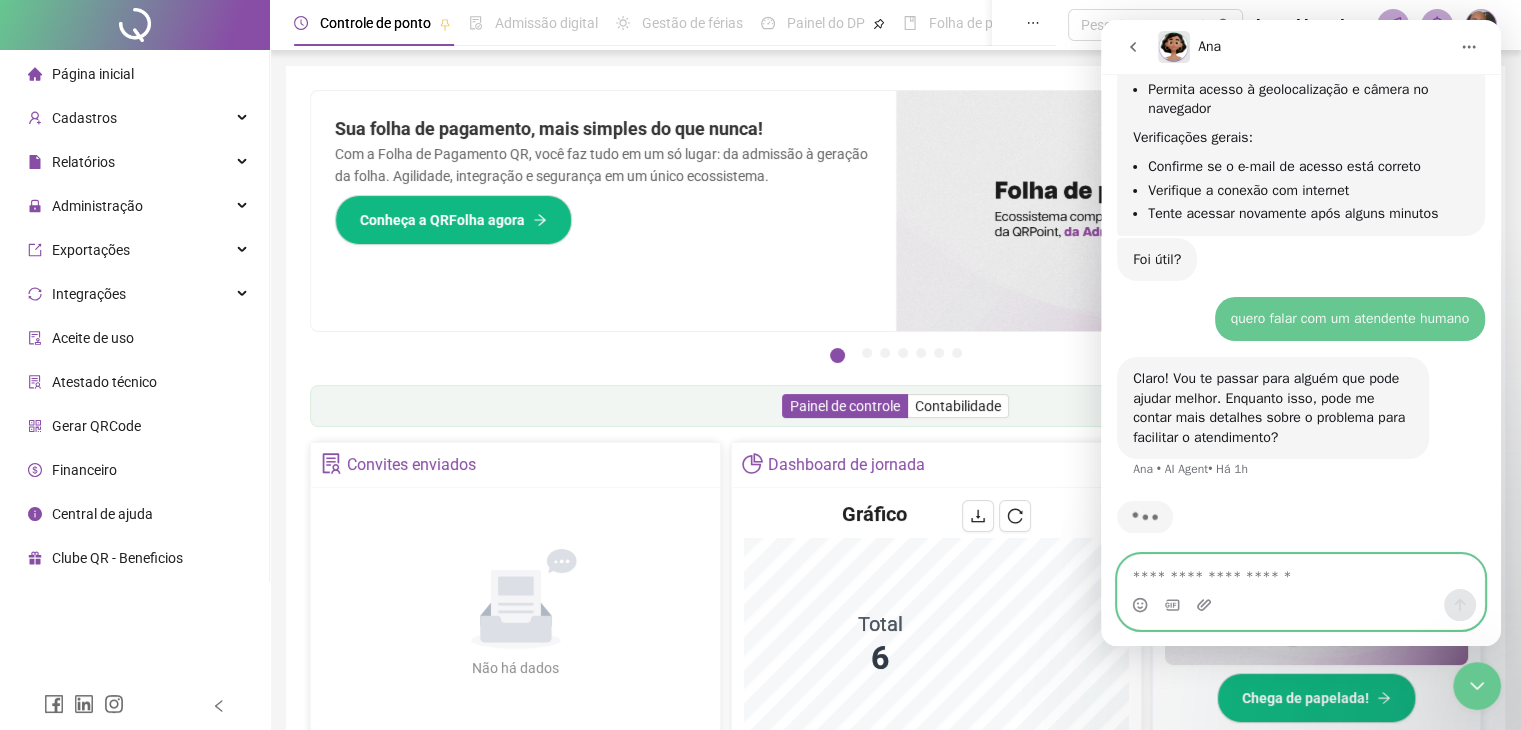 scroll, scrollTop: 1200, scrollLeft: 0, axis: vertical 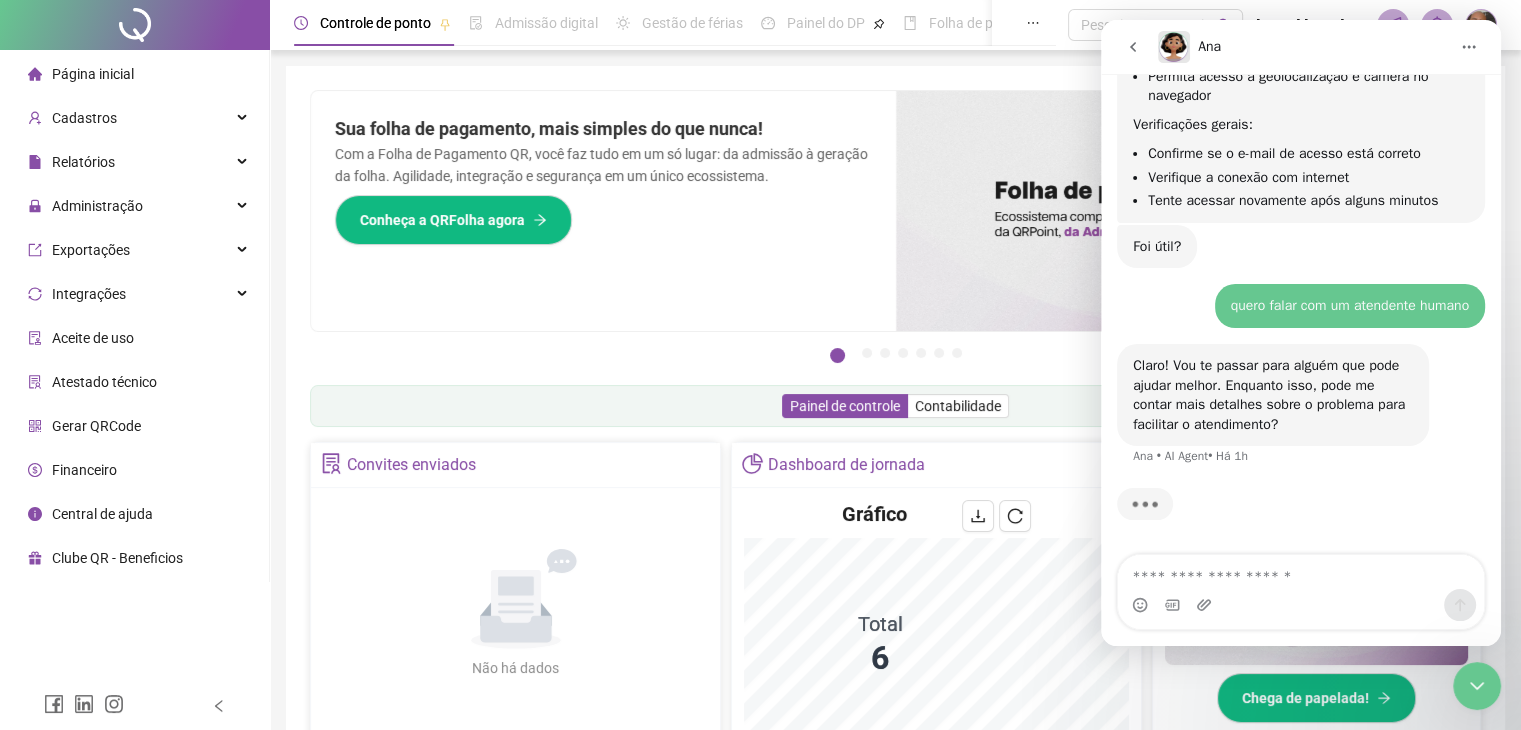 click at bounding box center [1301, 605] 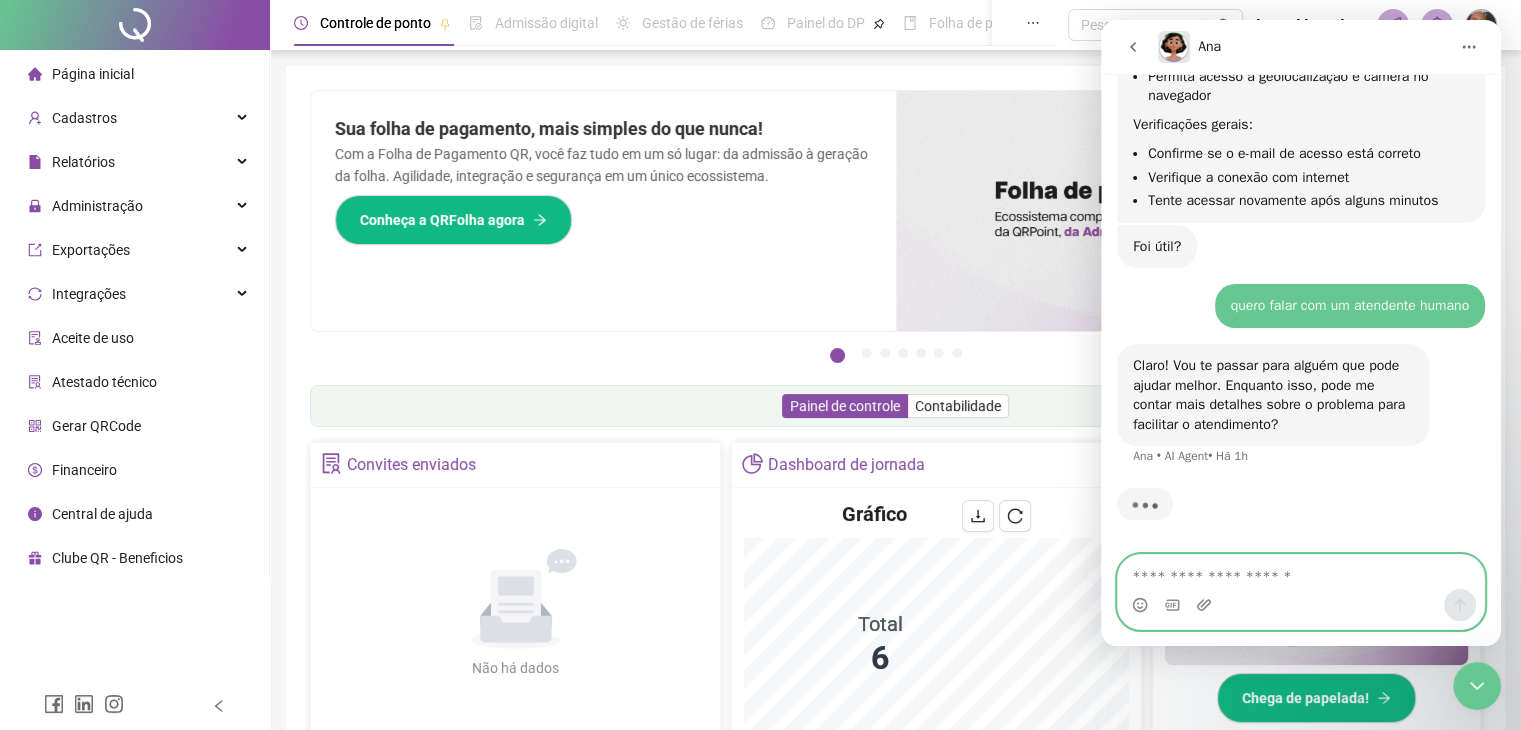 click at bounding box center (1301, 572) 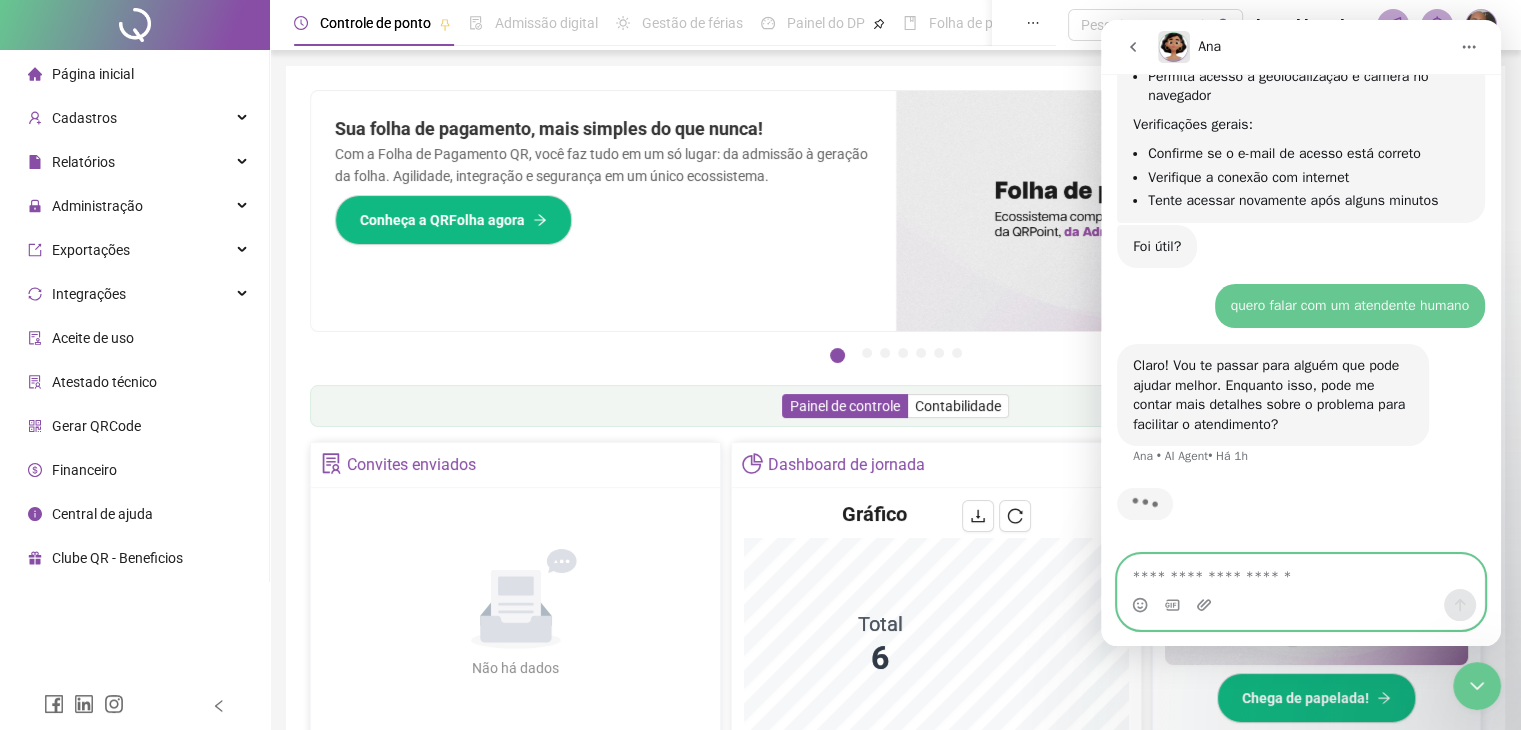 paste on "**********" 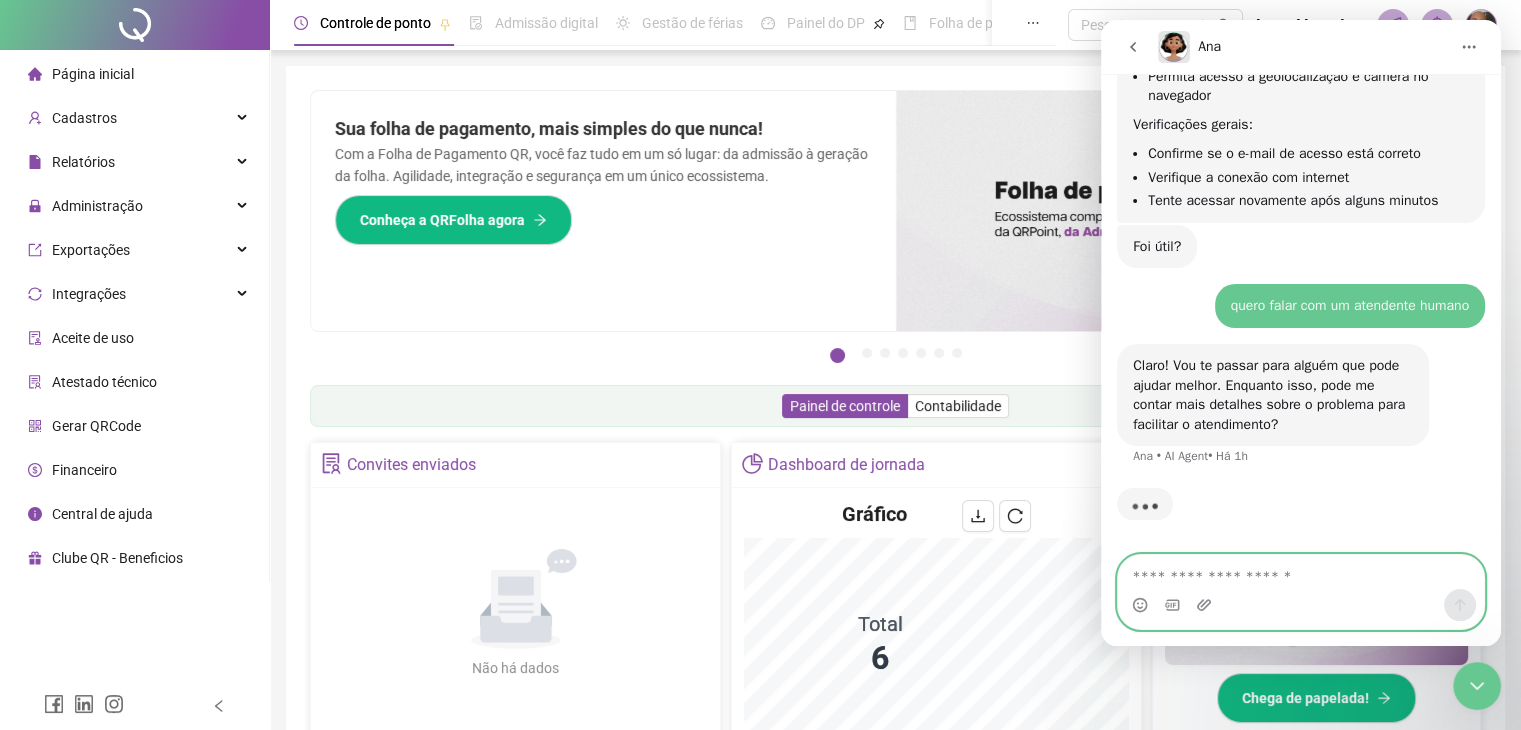 type on "**********" 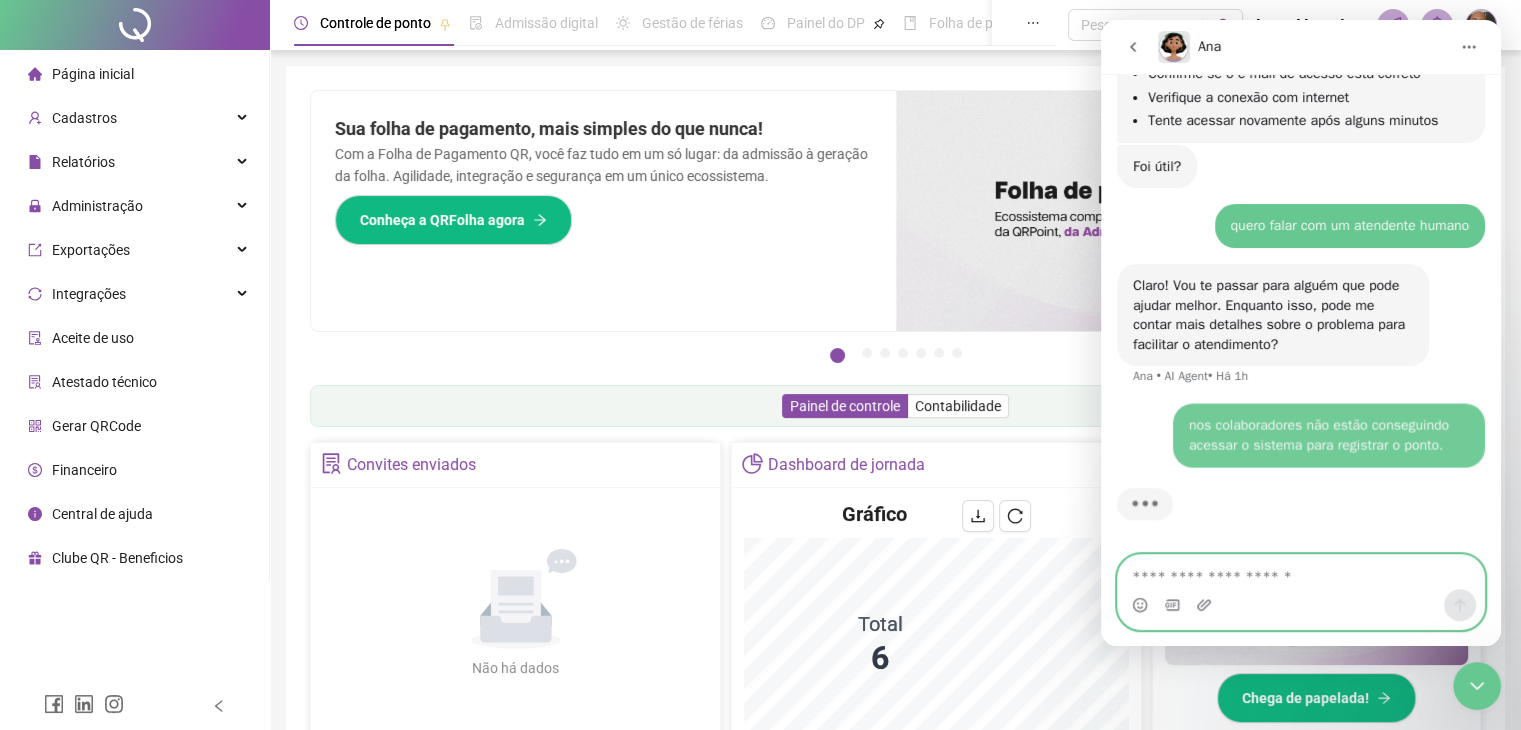 scroll, scrollTop: 1279, scrollLeft: 0, axis: vertical 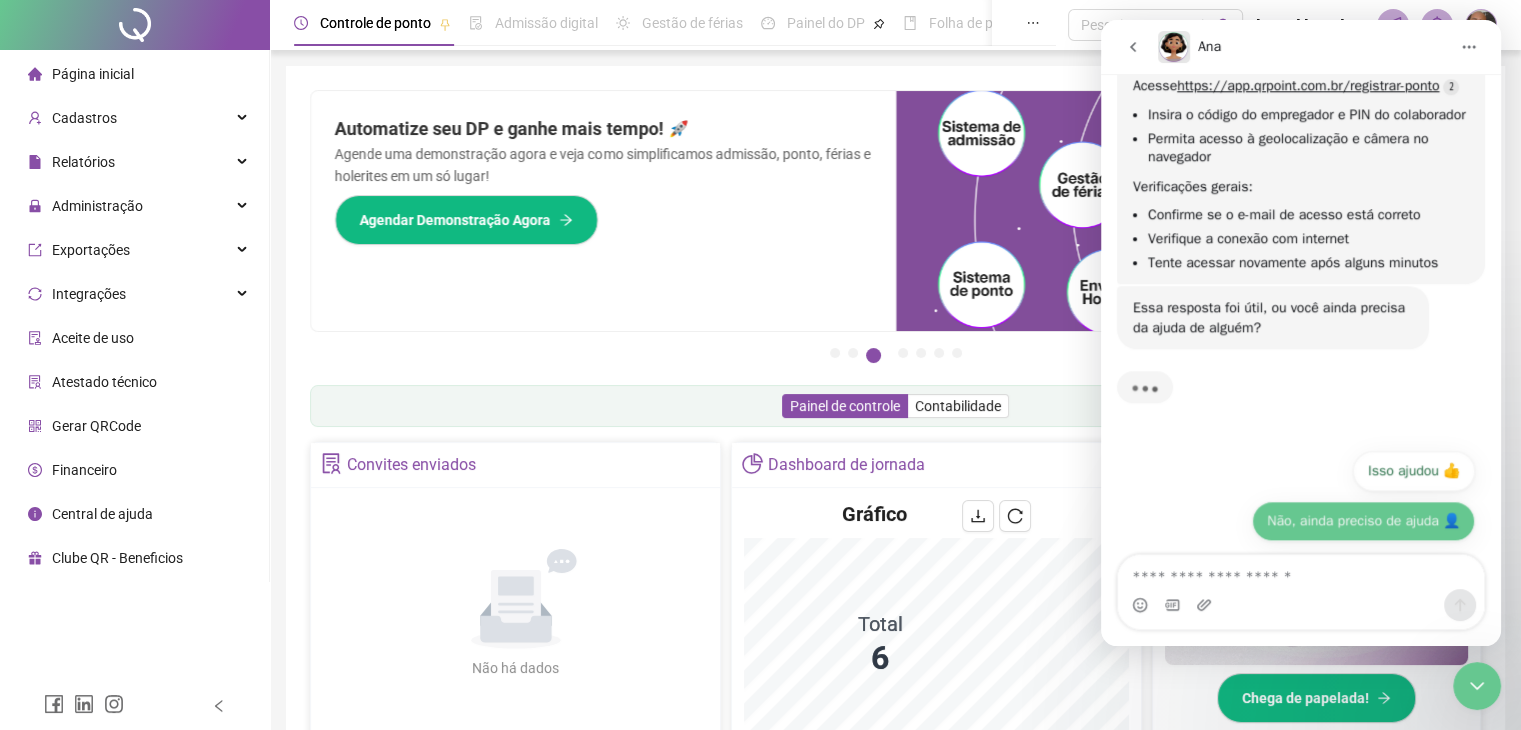 click on "Não, ainda preciso de ajuda 👤" at bounding box center (1363, 521) 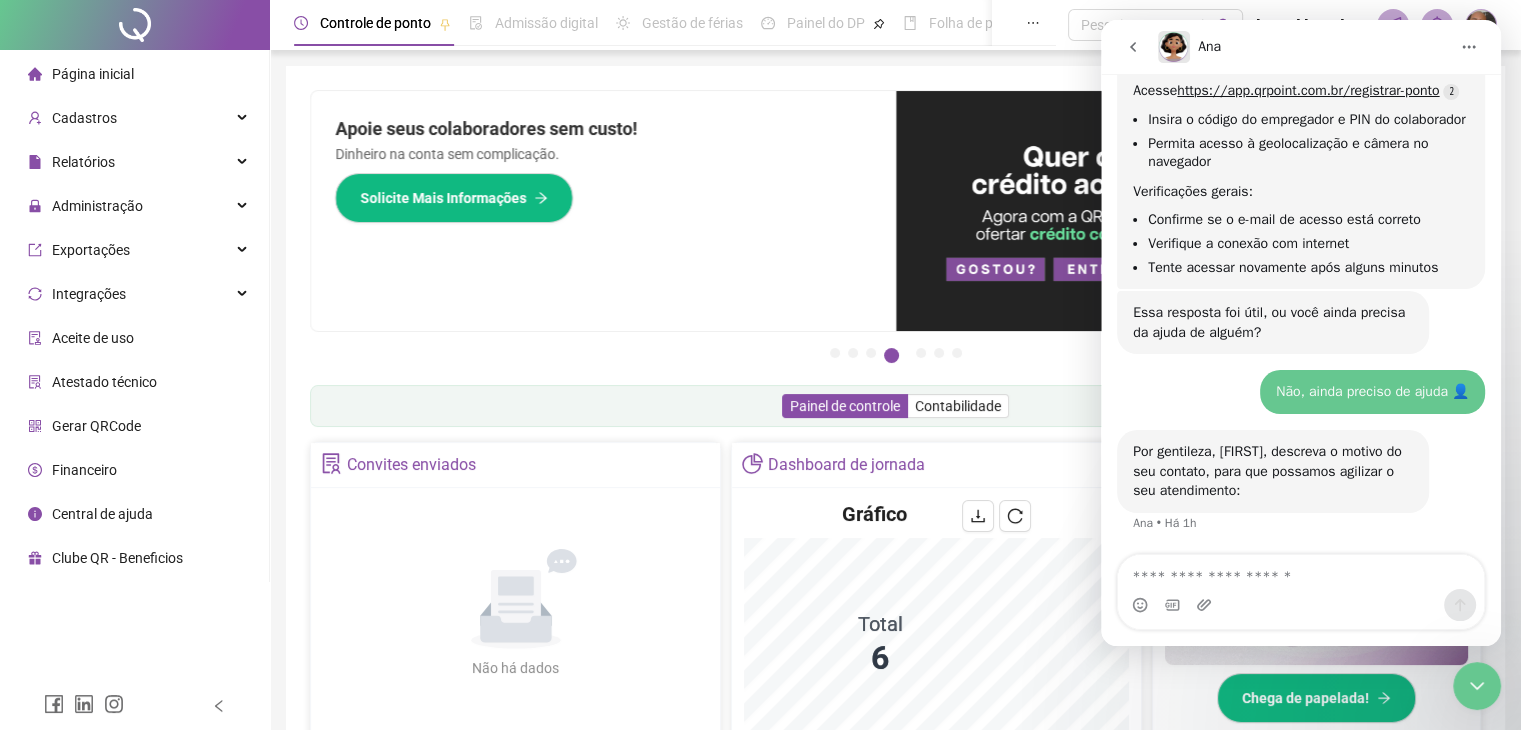 scroll, scrollTop: 2011, scrollLeft: 0, axis: vertical 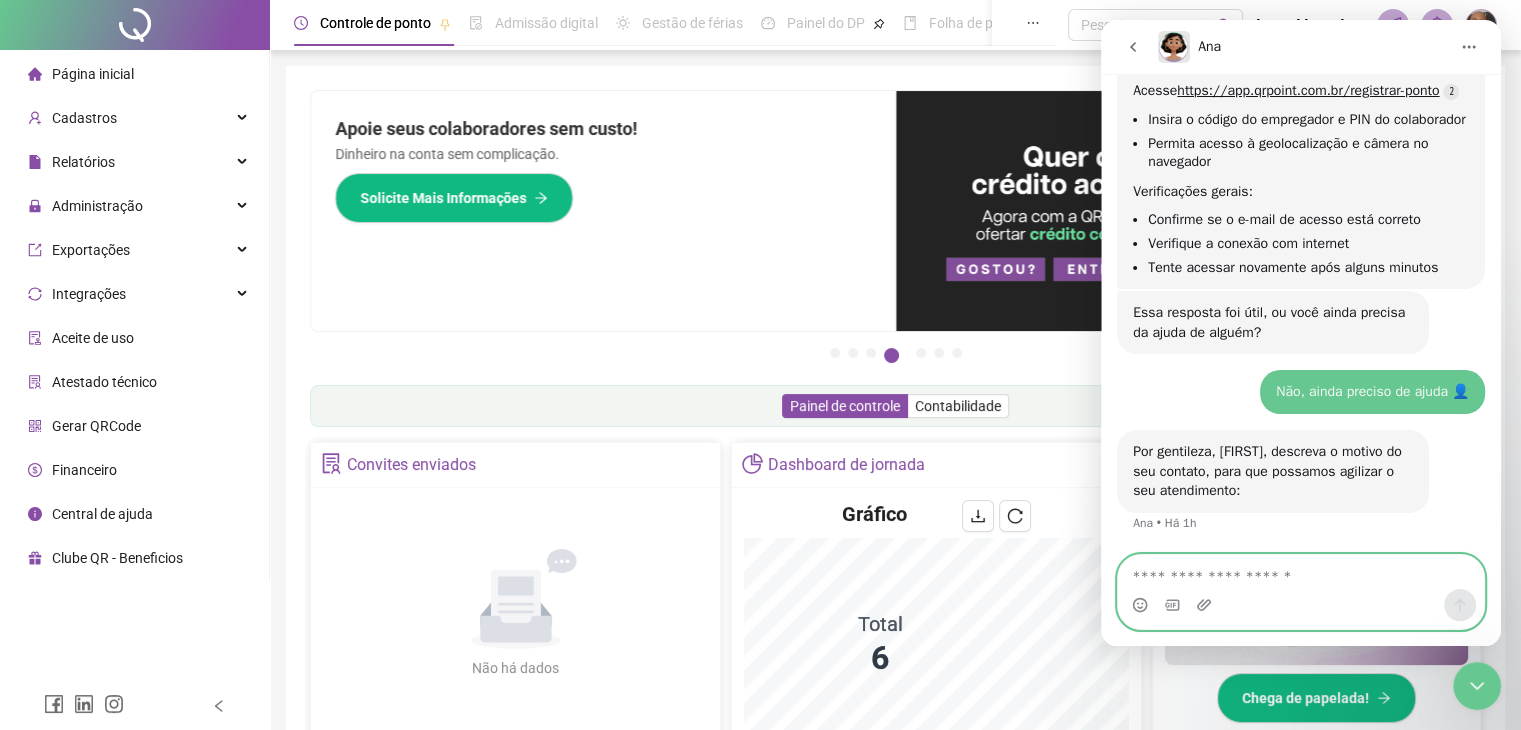 click at bounding box center (1301, 572) 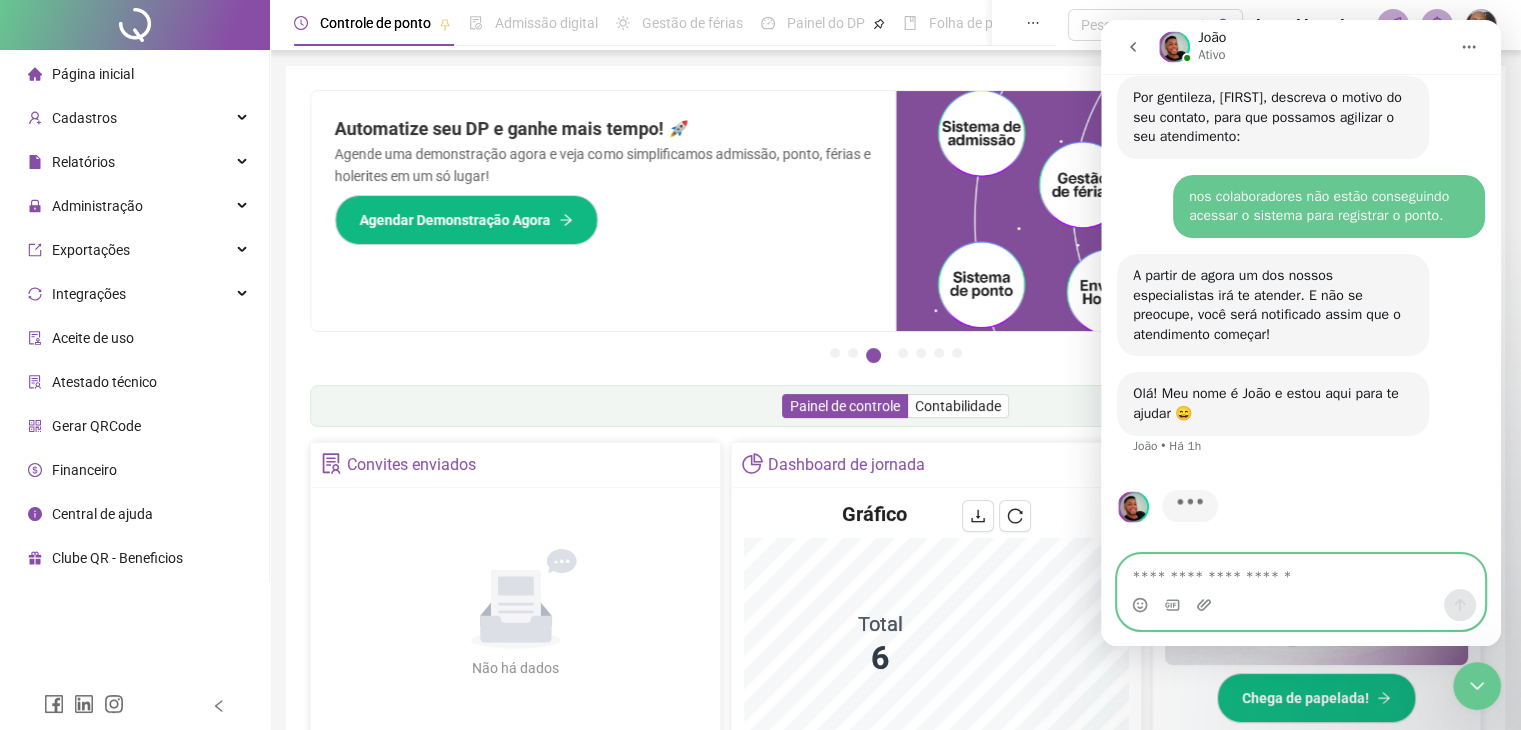 scroll, scrollTop: 2364, scrollLeft: 0, axis: vertical 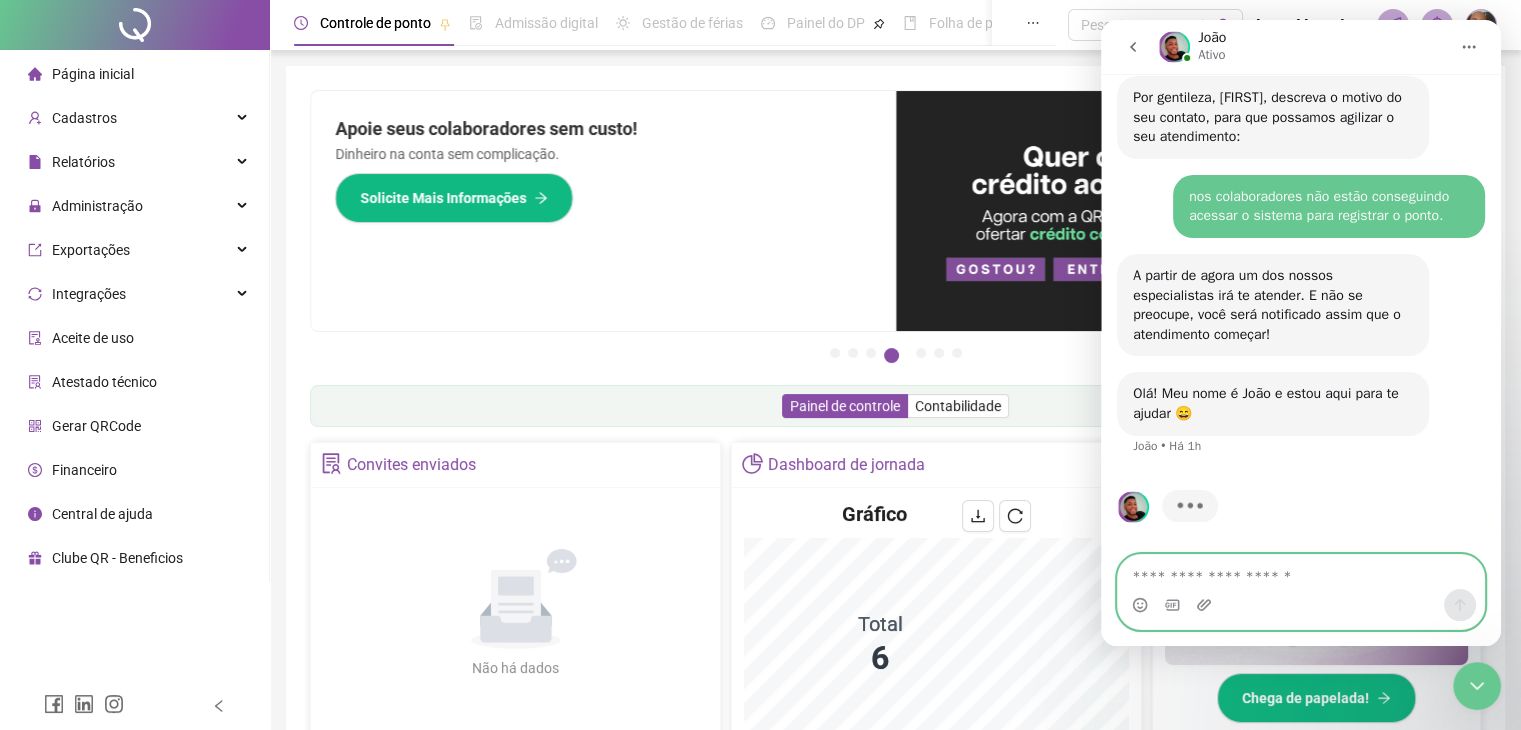 click at bounding box center [1301, 572] 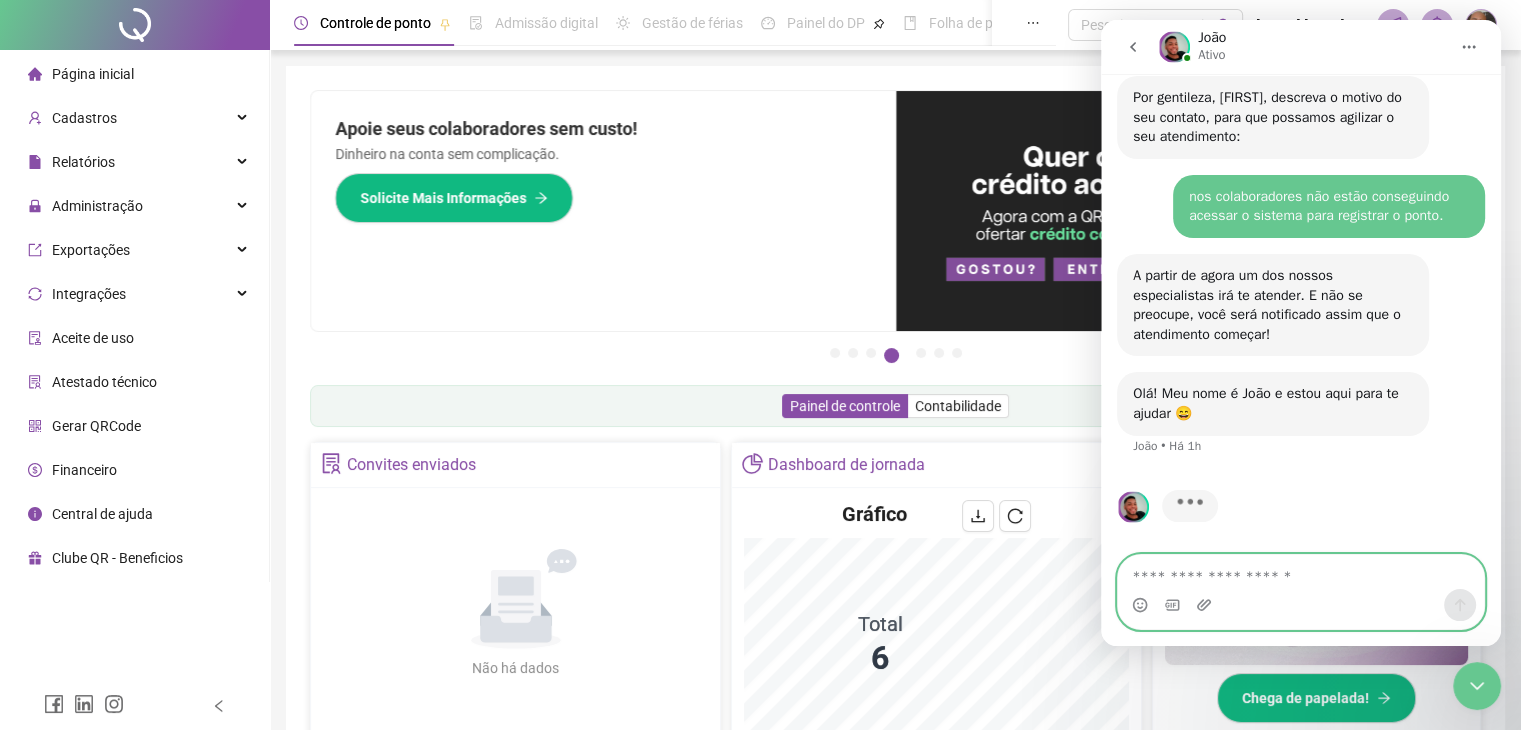 click at bounding box center (1301, 572) 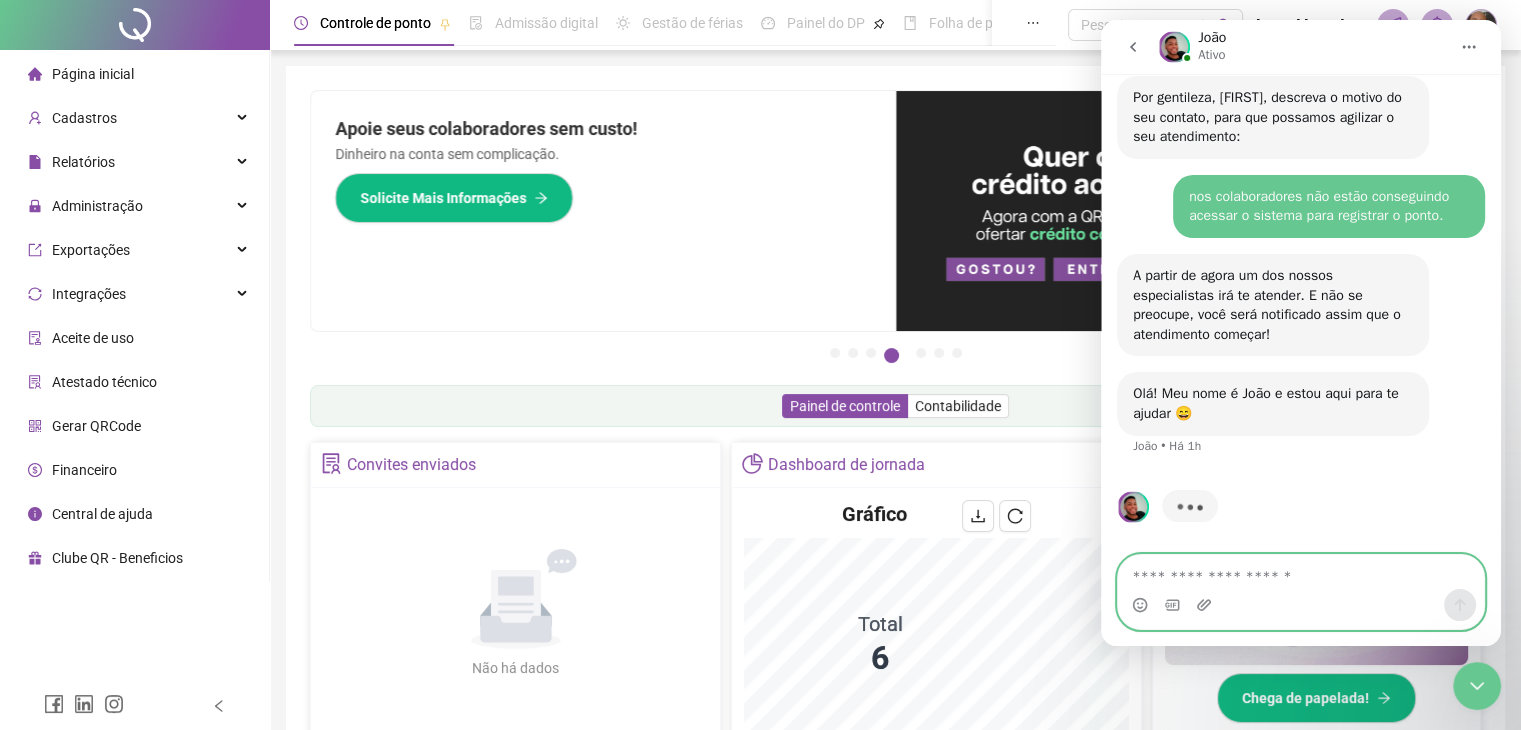 scroll, scrollTop: 2288, scrollLeft: 0, axis: vertical 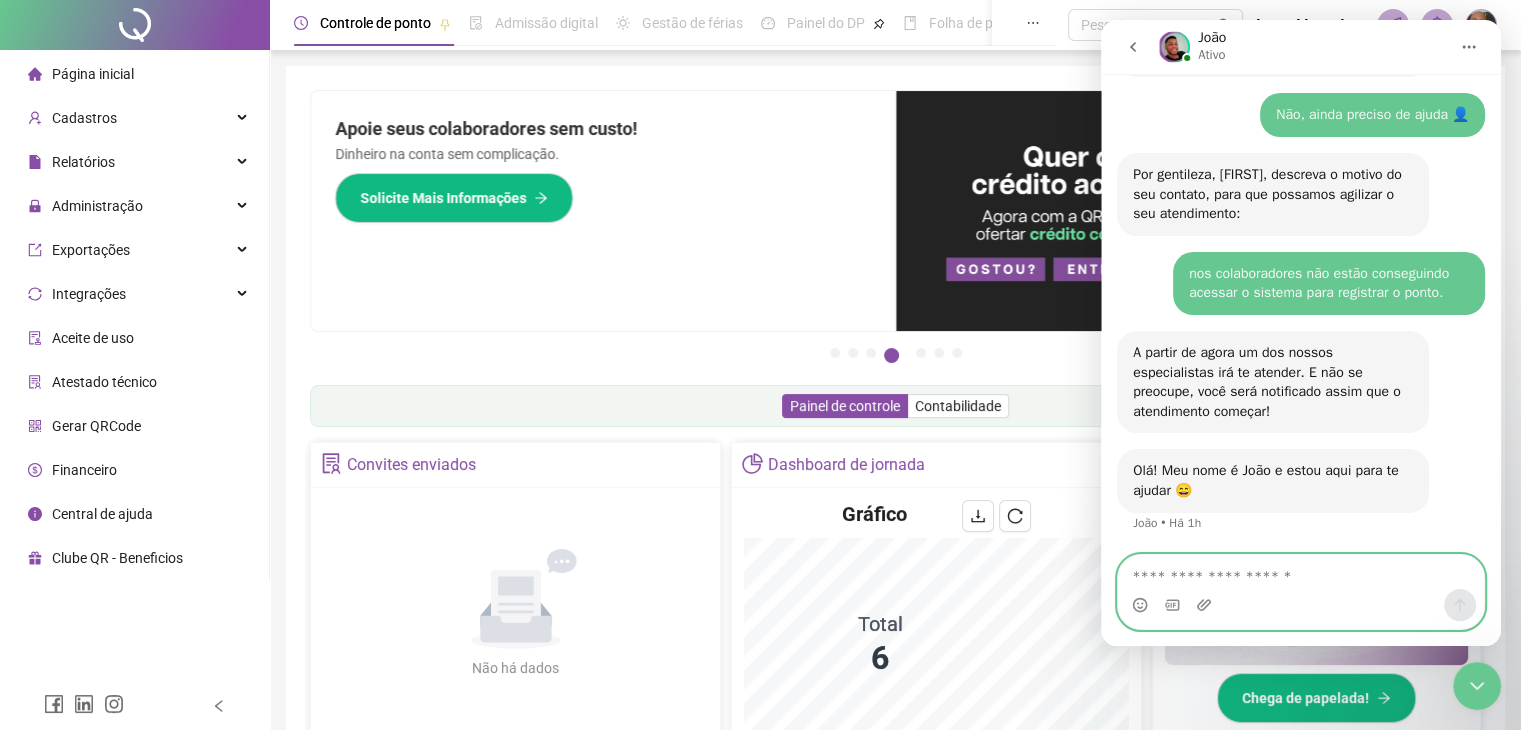 click at bounding box center [1301, 572] 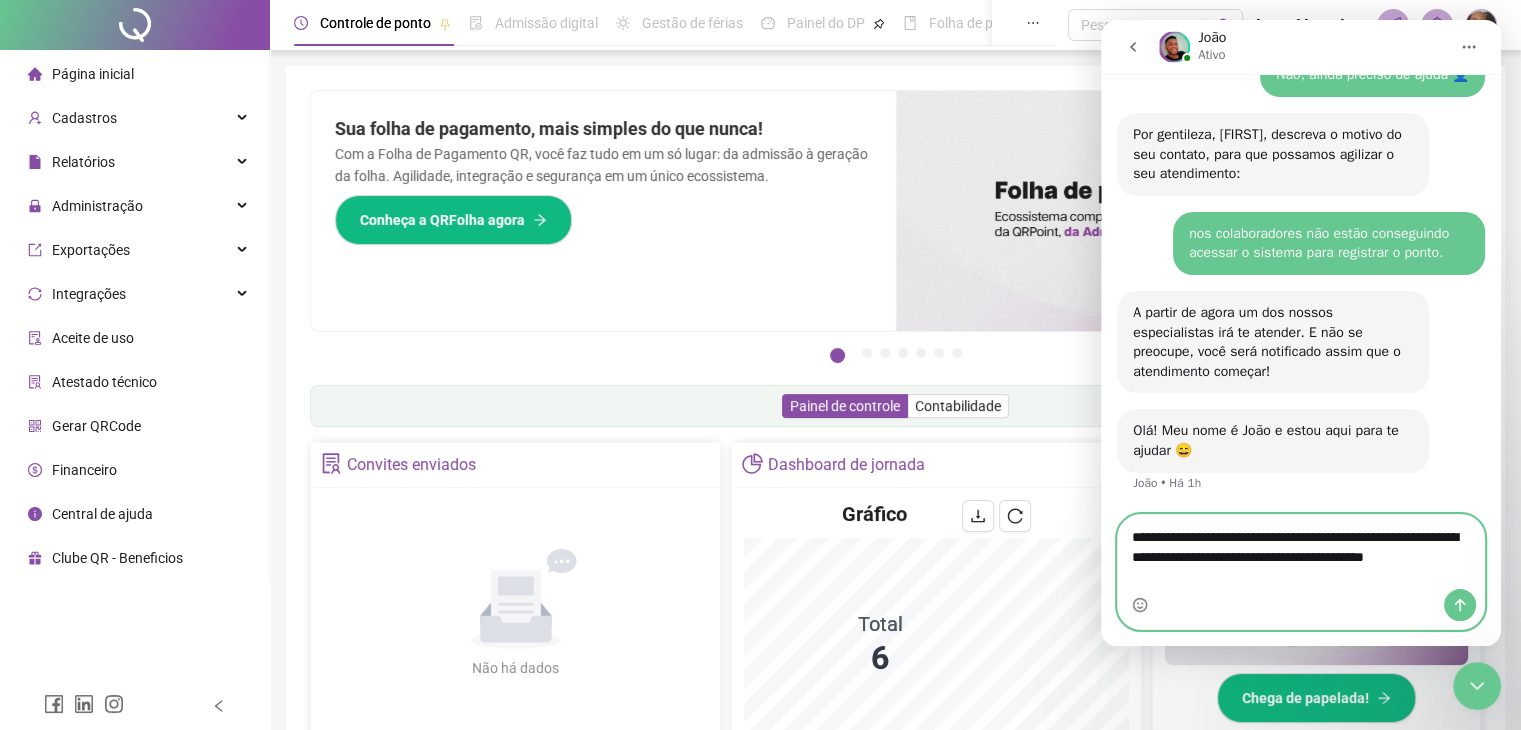 scroll, scrollTop: 2328, scrollLeft: 0, axis: vertical 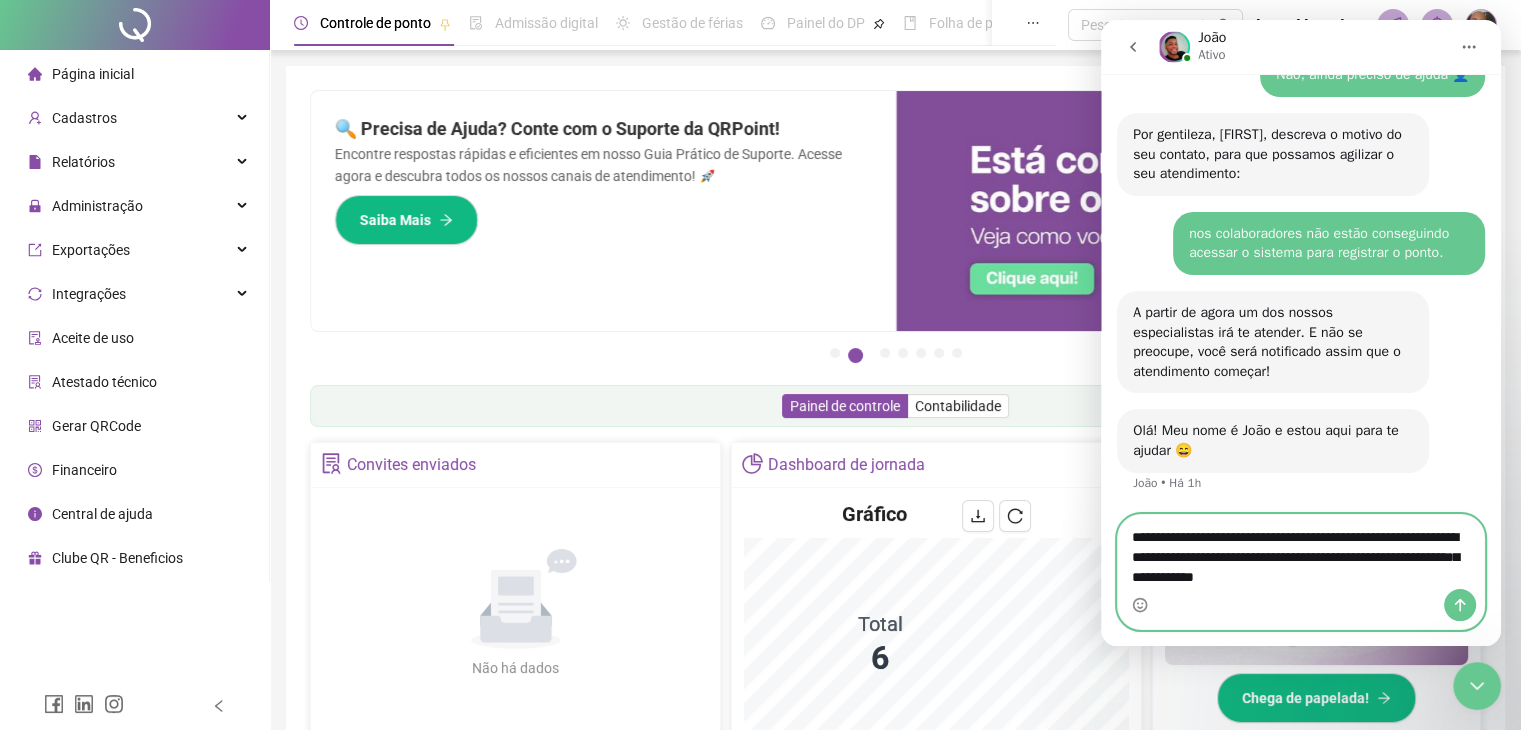 type on "**********" 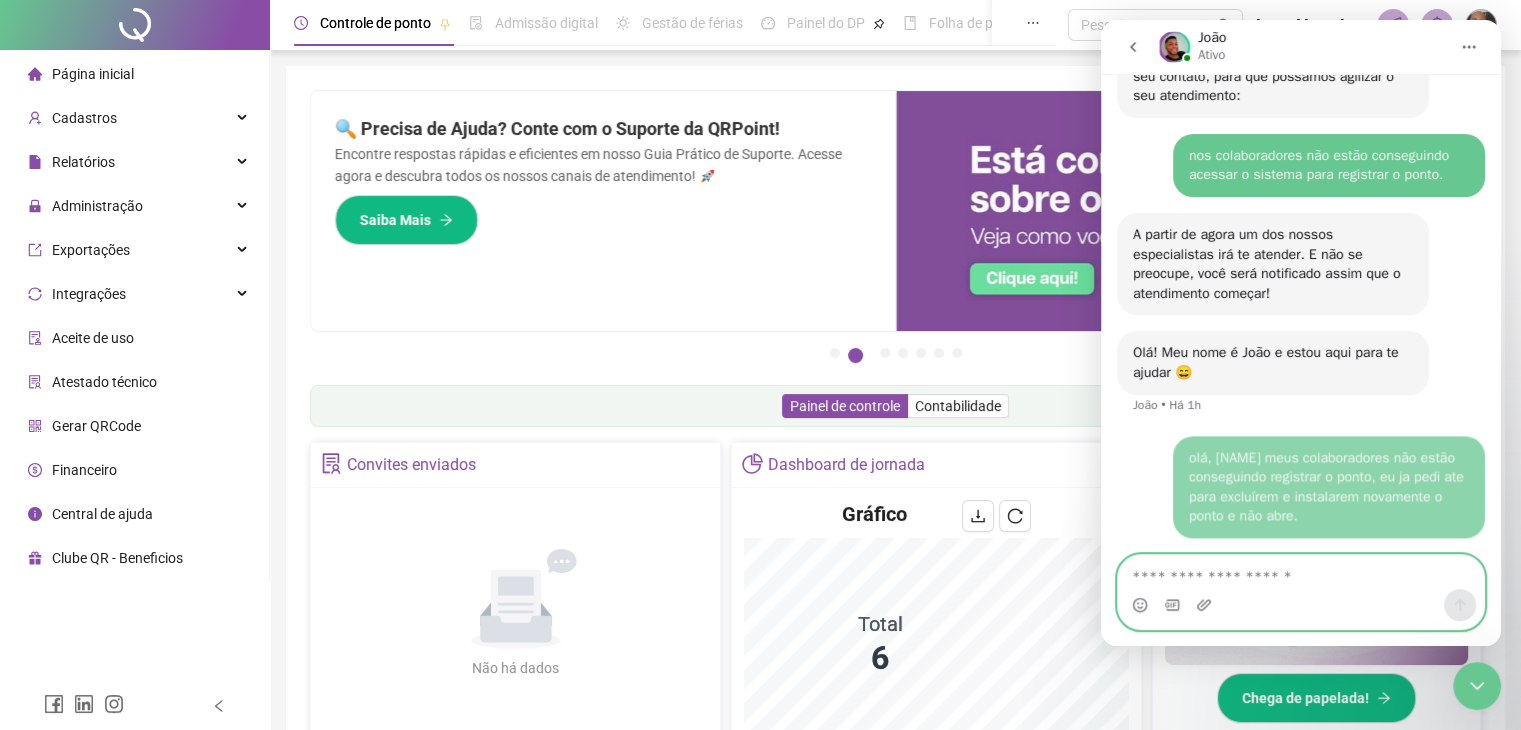 scroll, scrollTop: 2406, scrollLeft: 0, axis: vertical 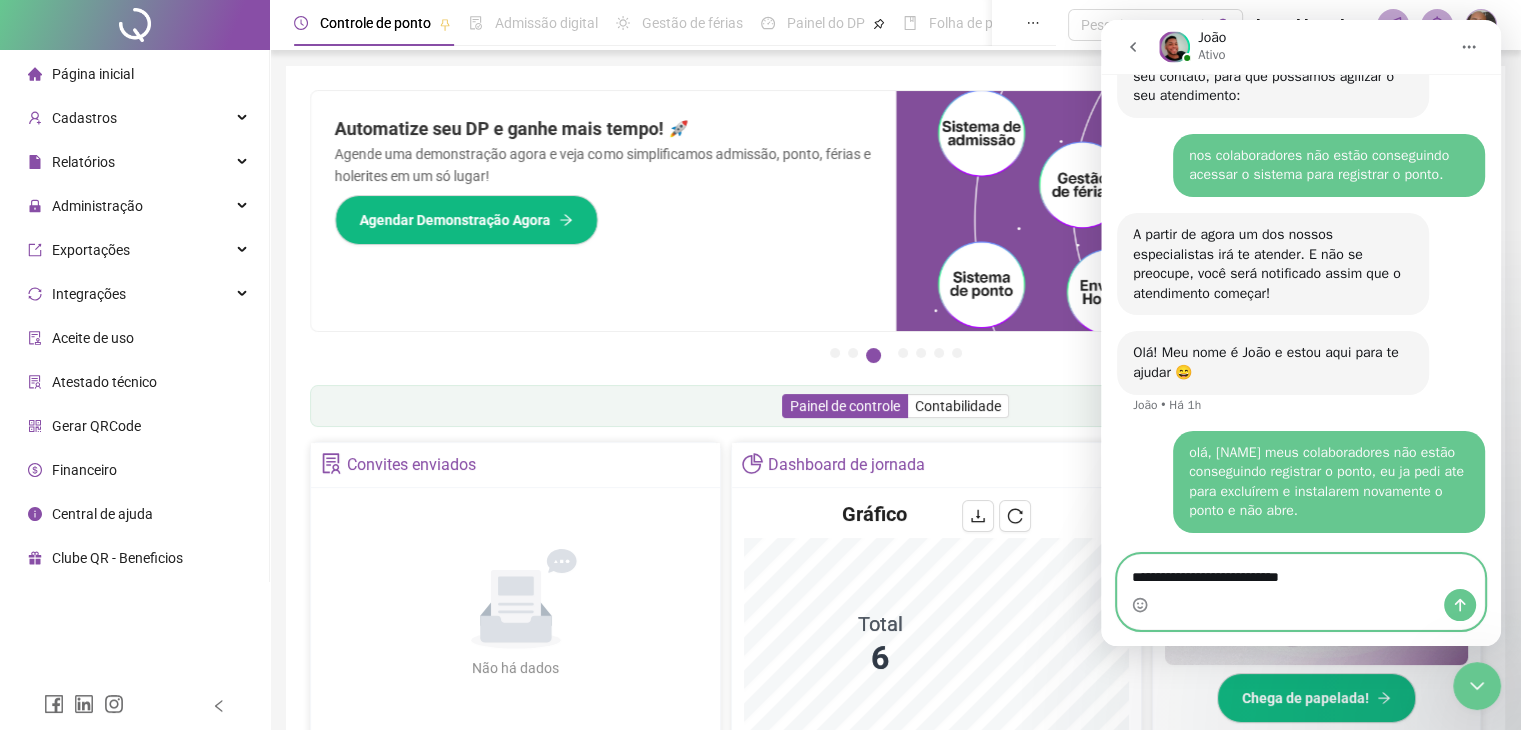 type on "**********" 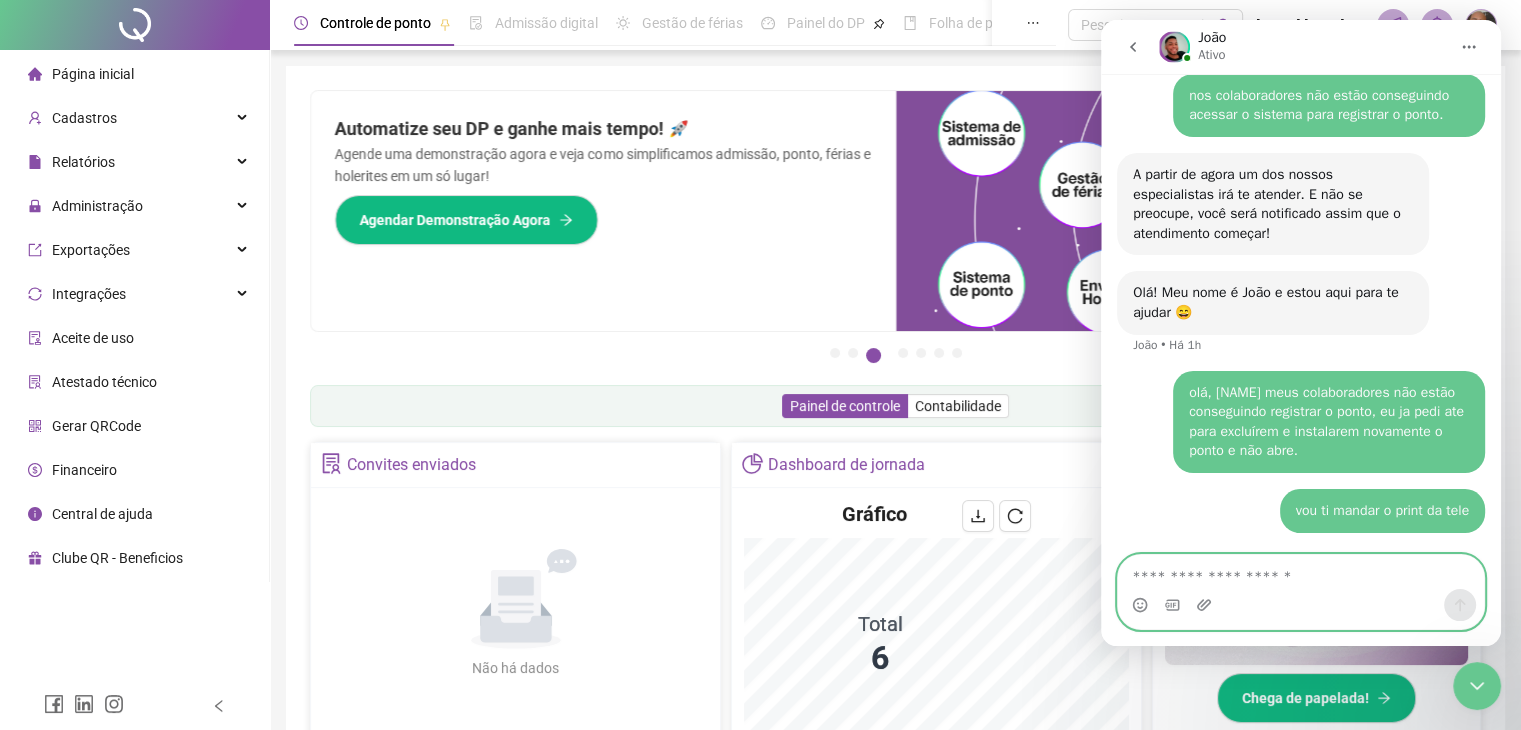 scroll, scrollTop: 2452, scrollLeft: 0, axis: vertical 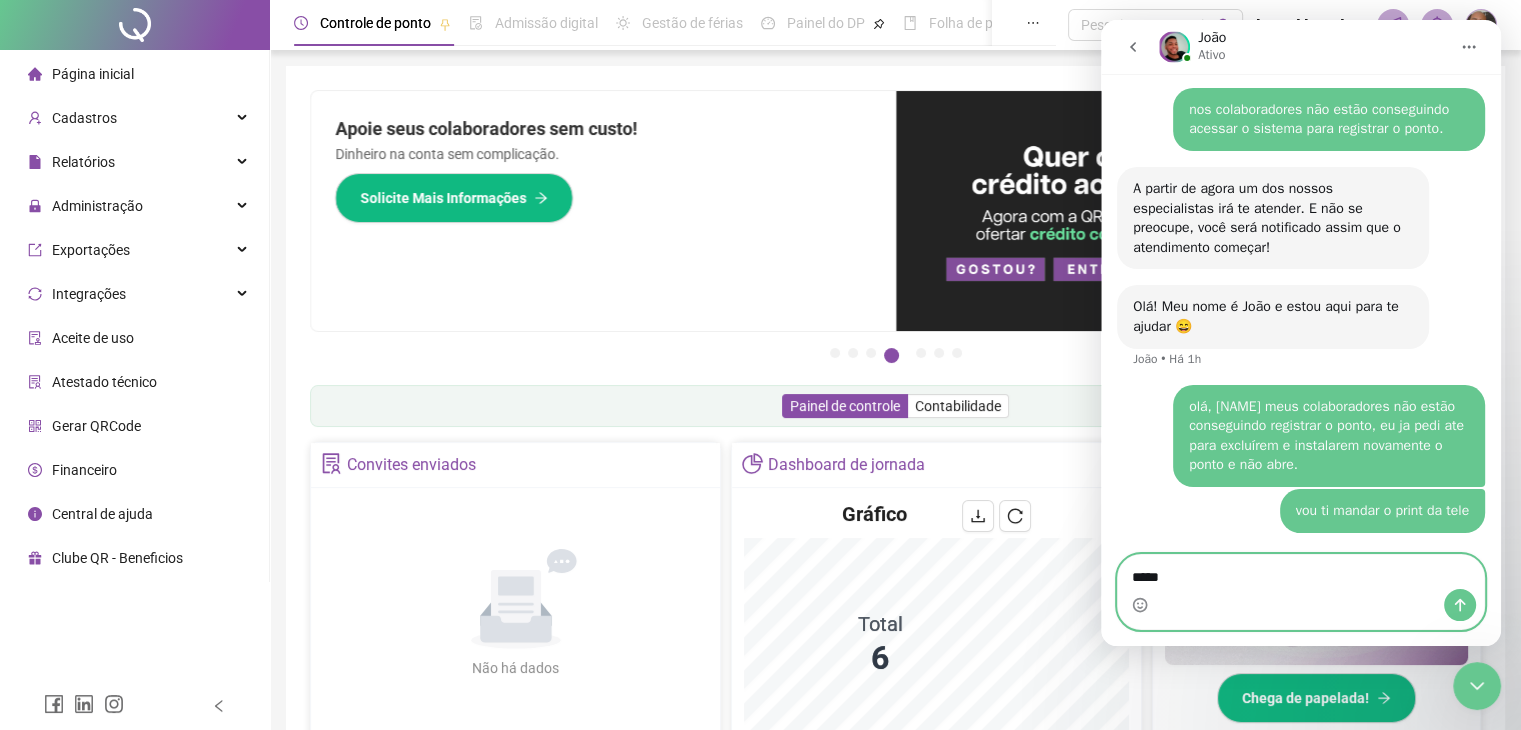 type on "******" 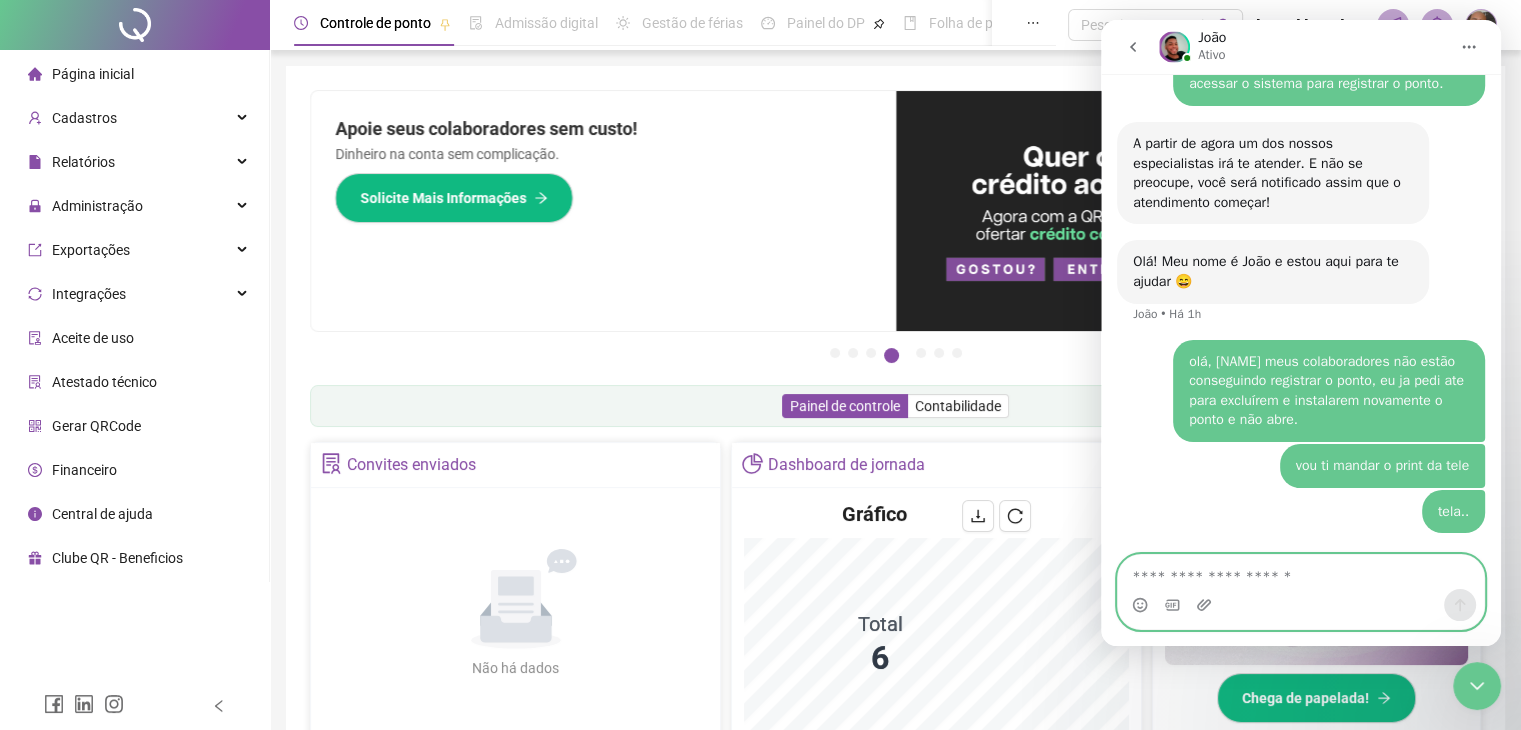 scroll, scrollTop: 2497, scrollLeft: 0, axis: vertical 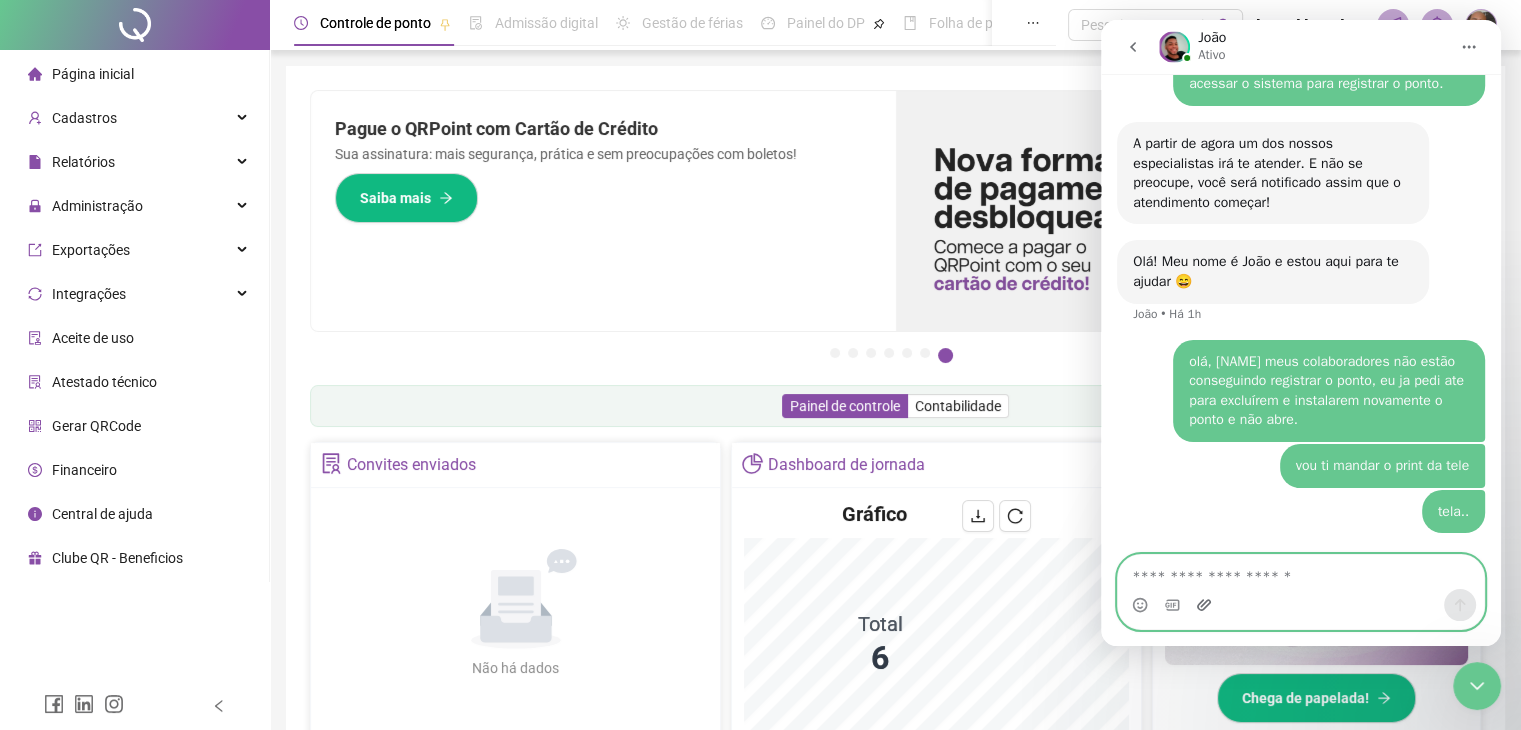 click 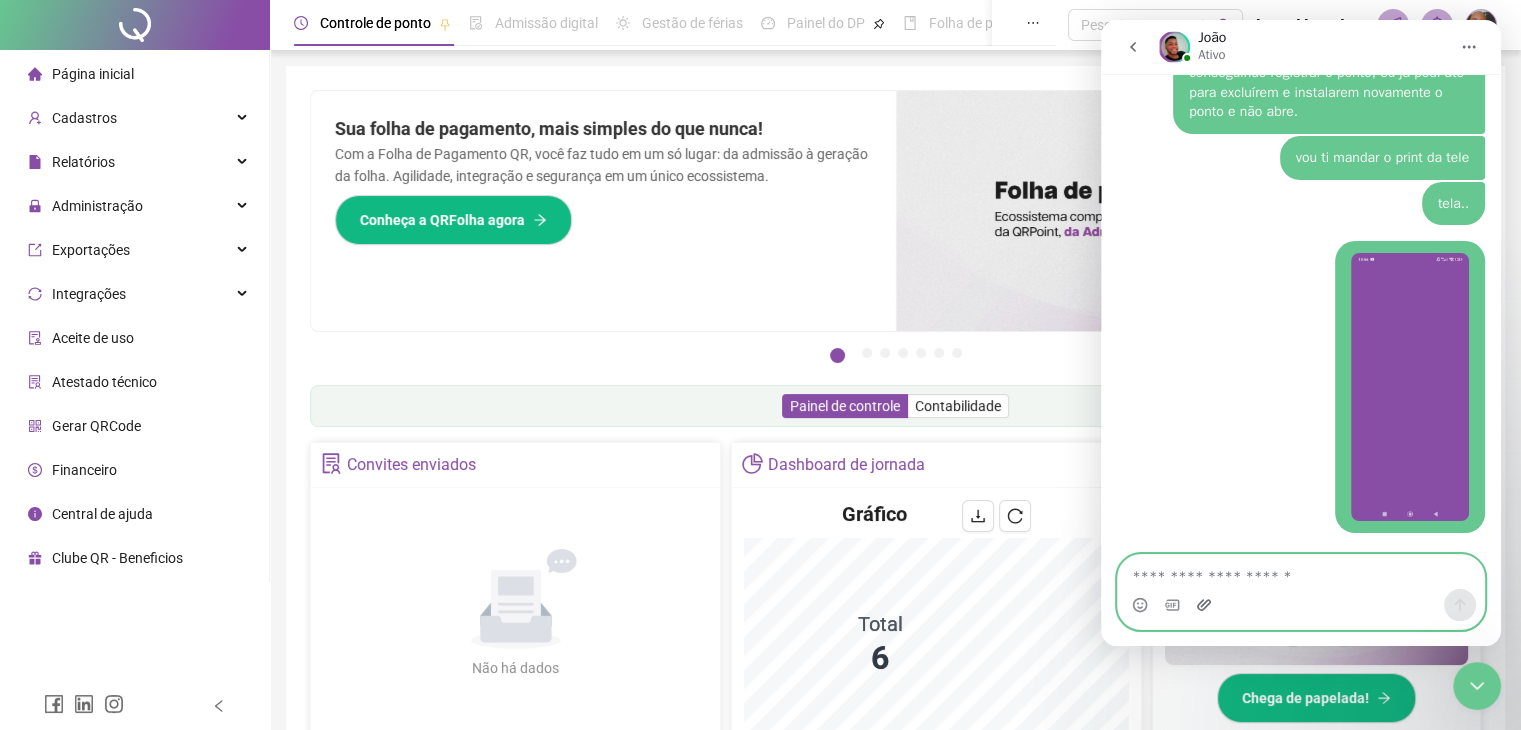 scroll, scrollTop: 2792, scrollLeft: 0, axis: vertical 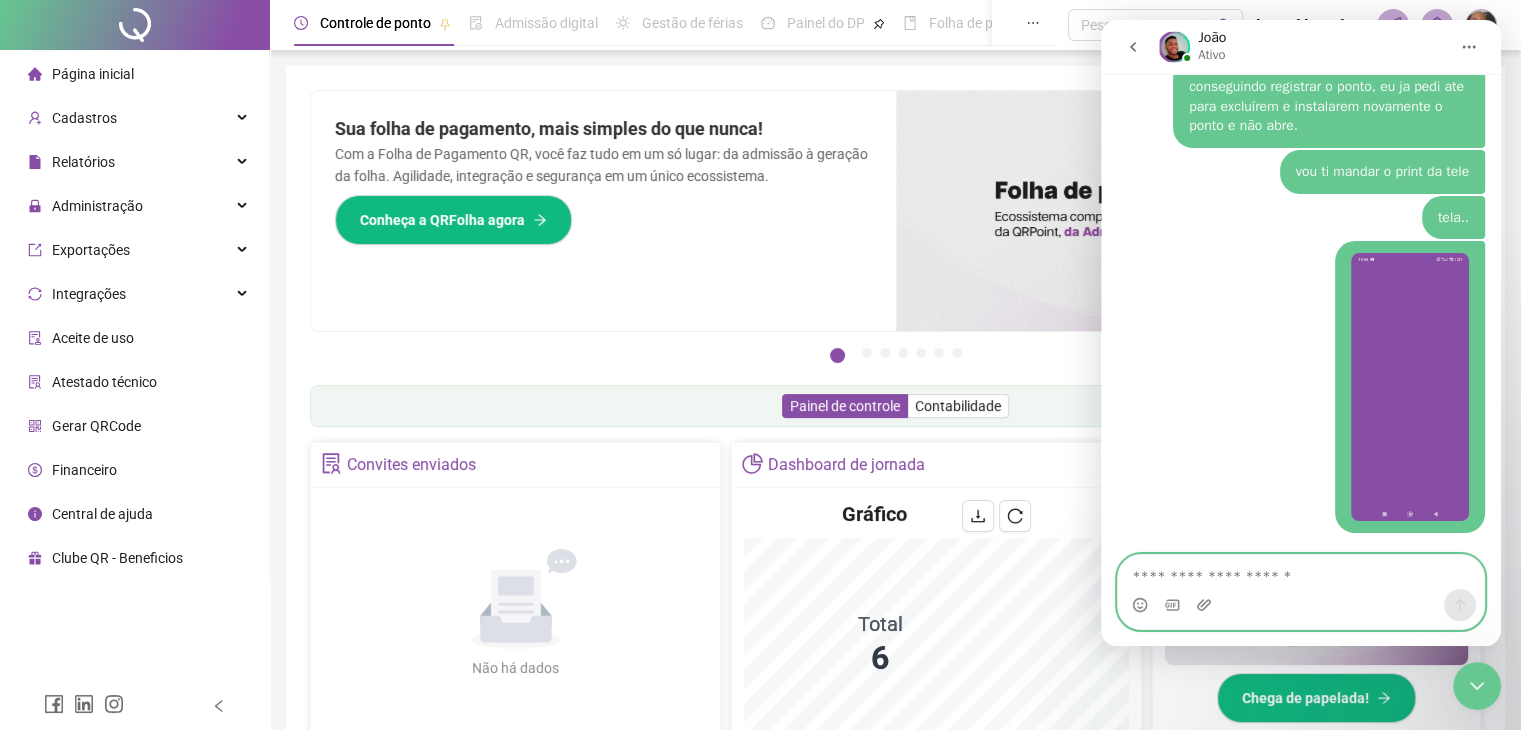 click at bounding box center (1301, 572) 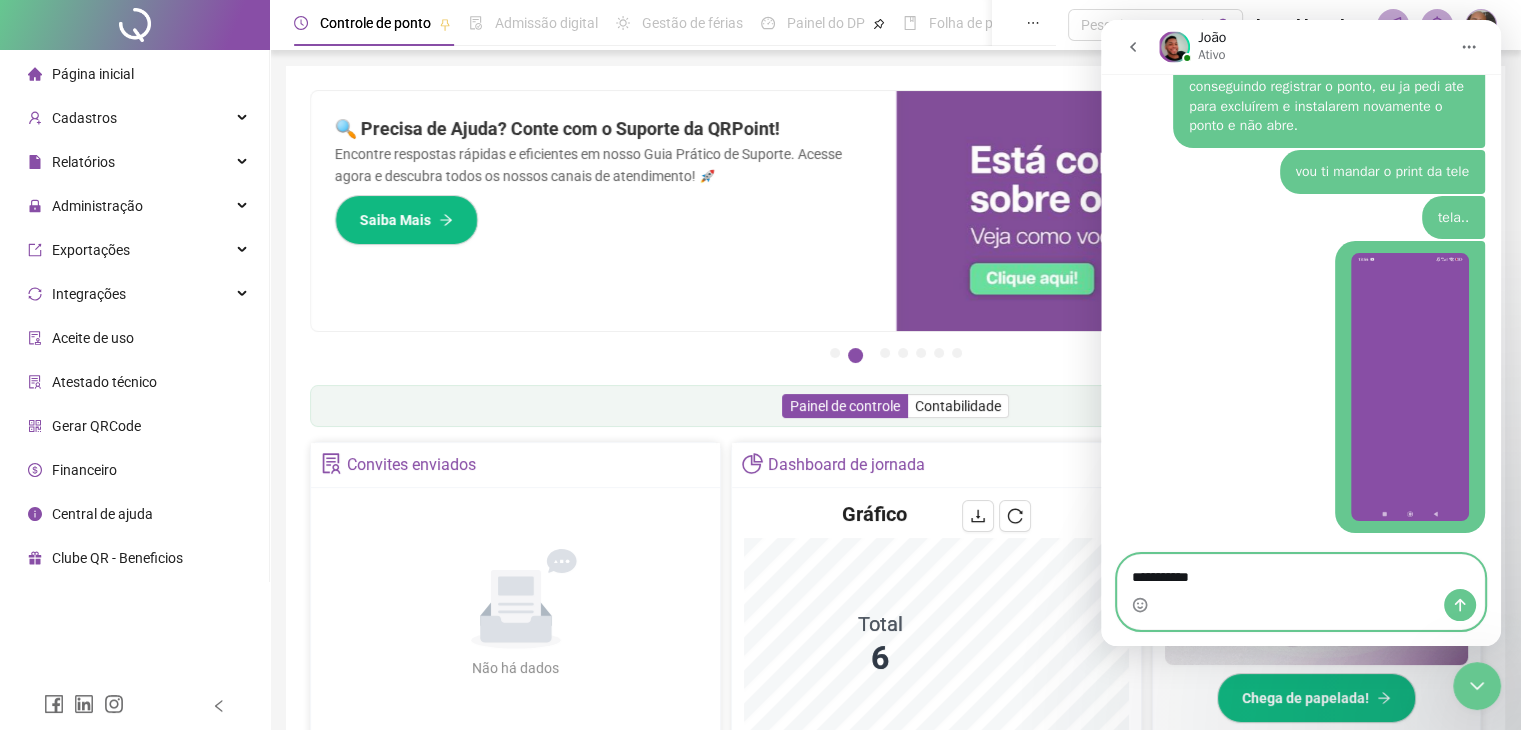 type on "**********" 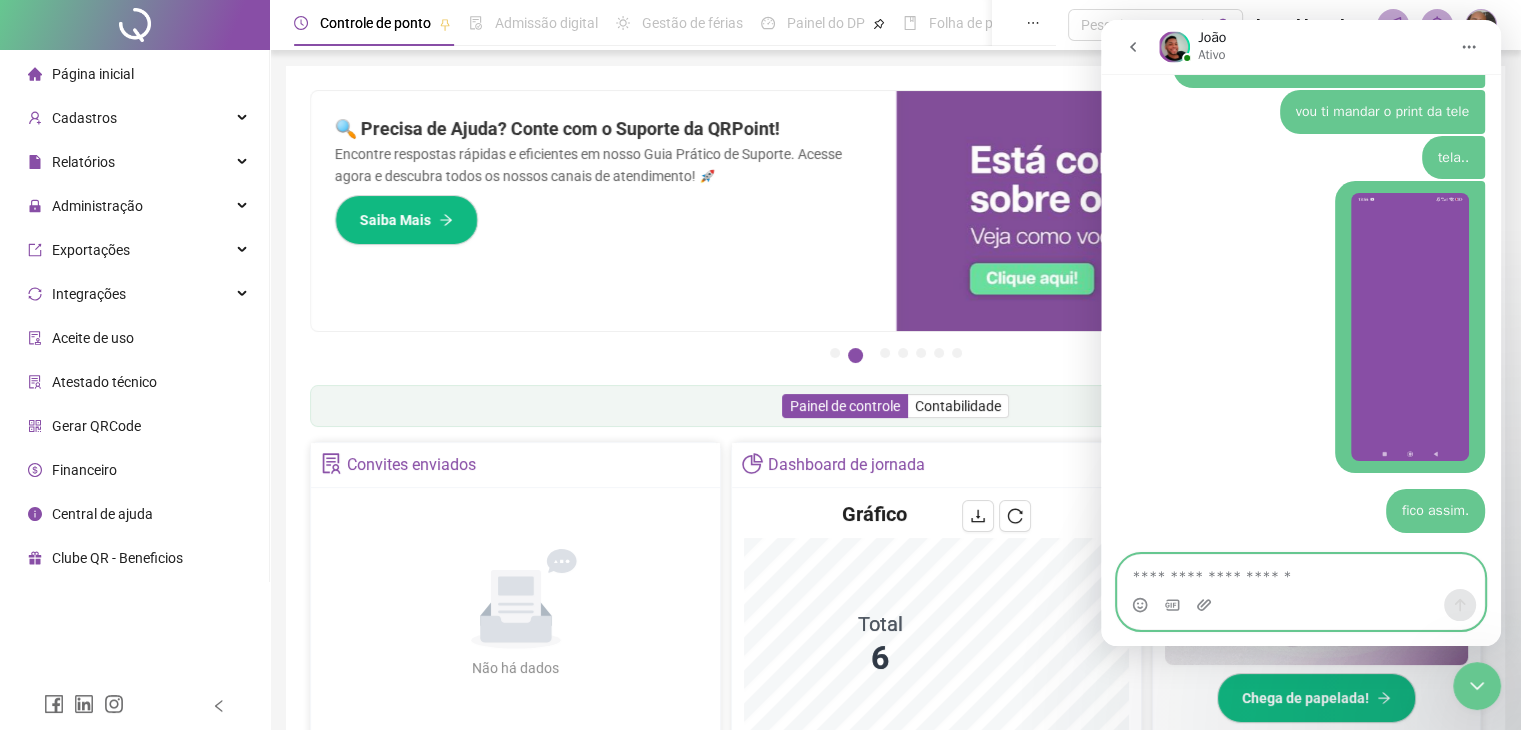scroll, scrollTop: 2837, scrollLeft: 0, axis: vertical 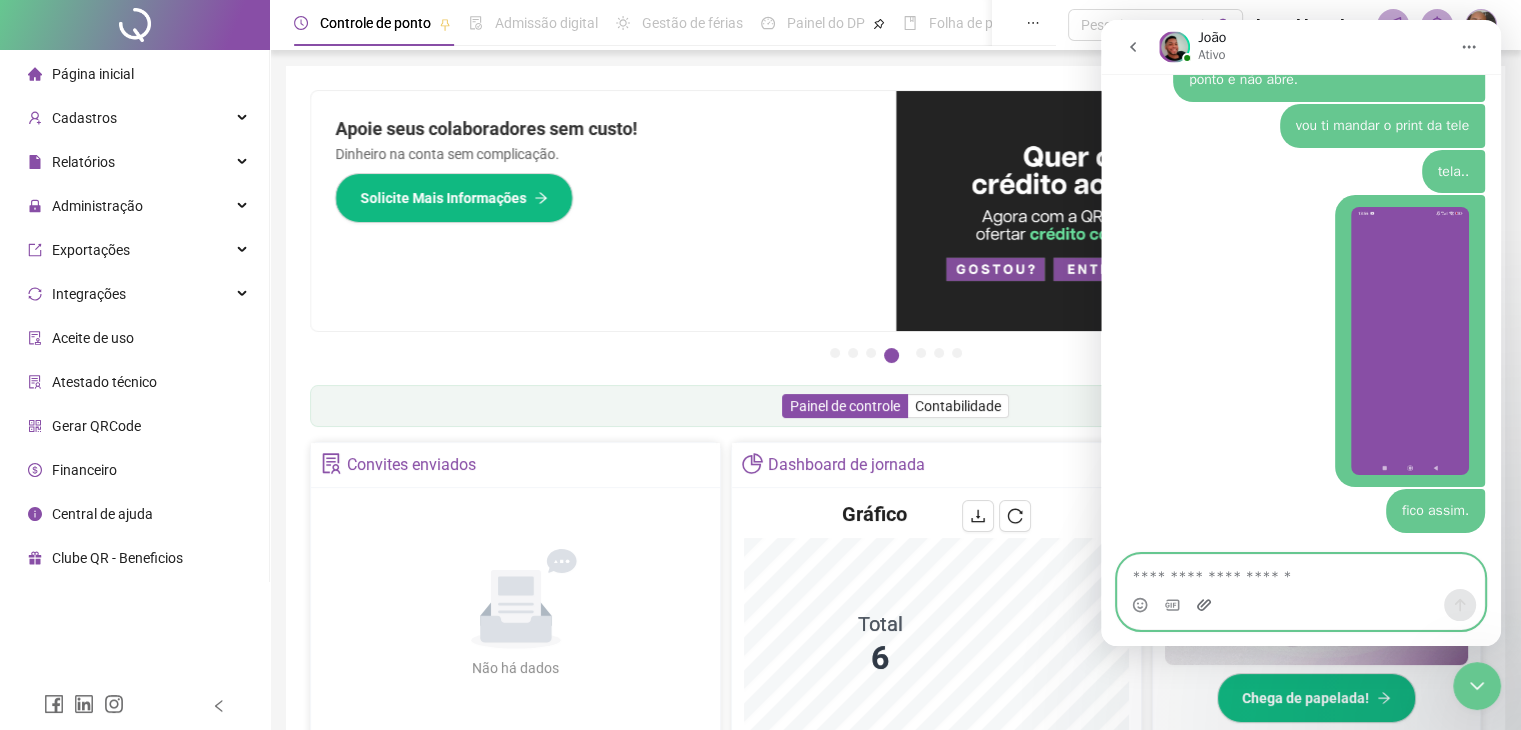 click 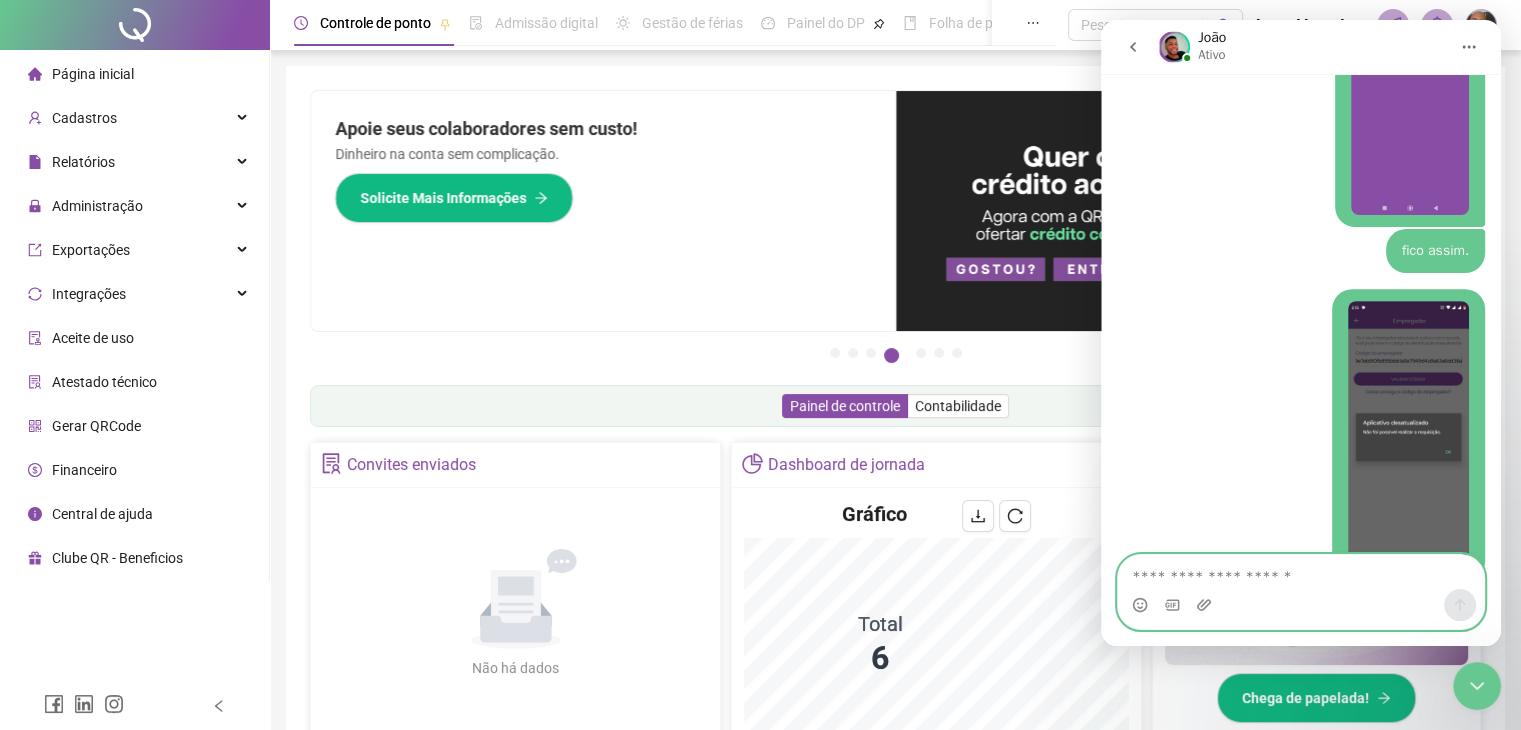 scroll, scrollTop: 3145, scrollLeft: 0, axis: vertical 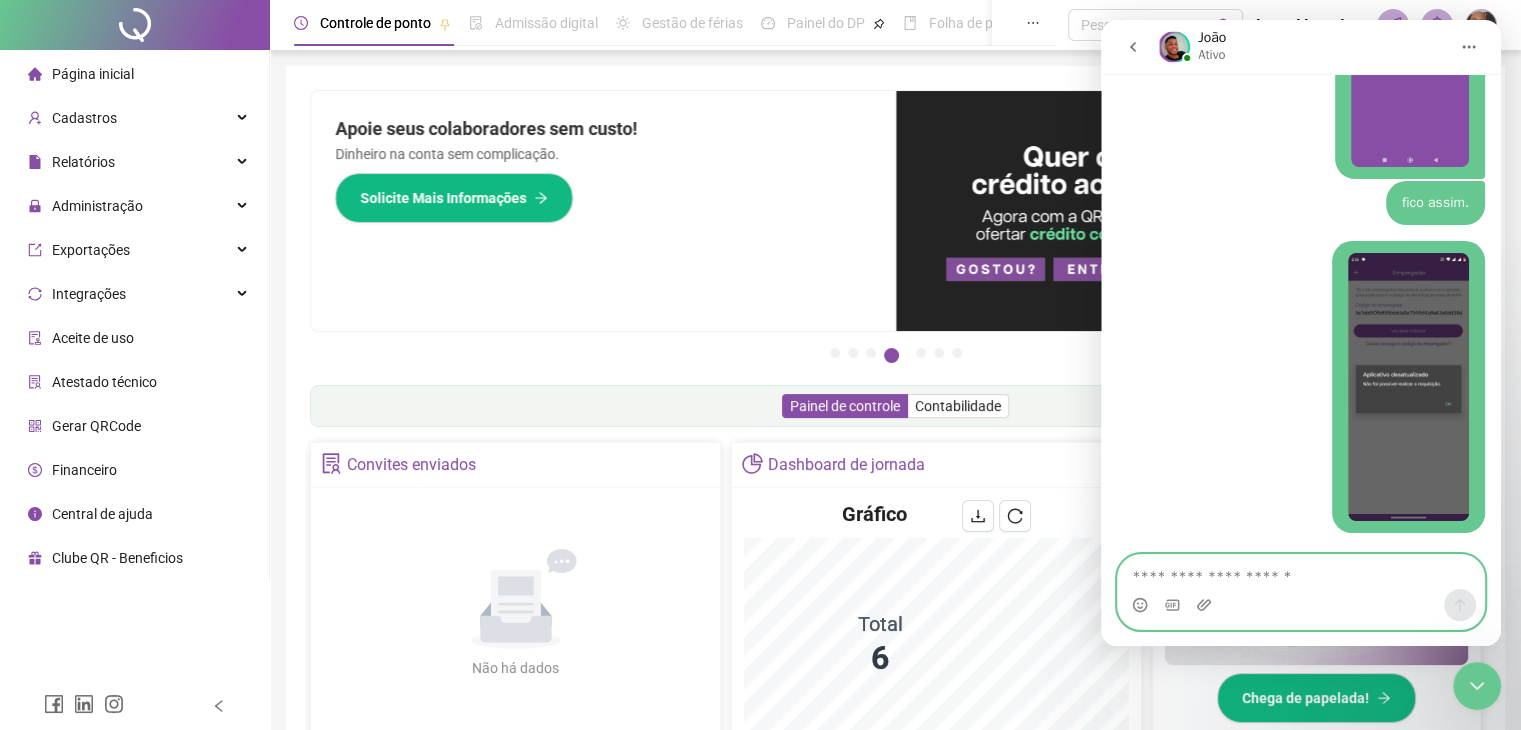 click at bounding box center [1301, 572] 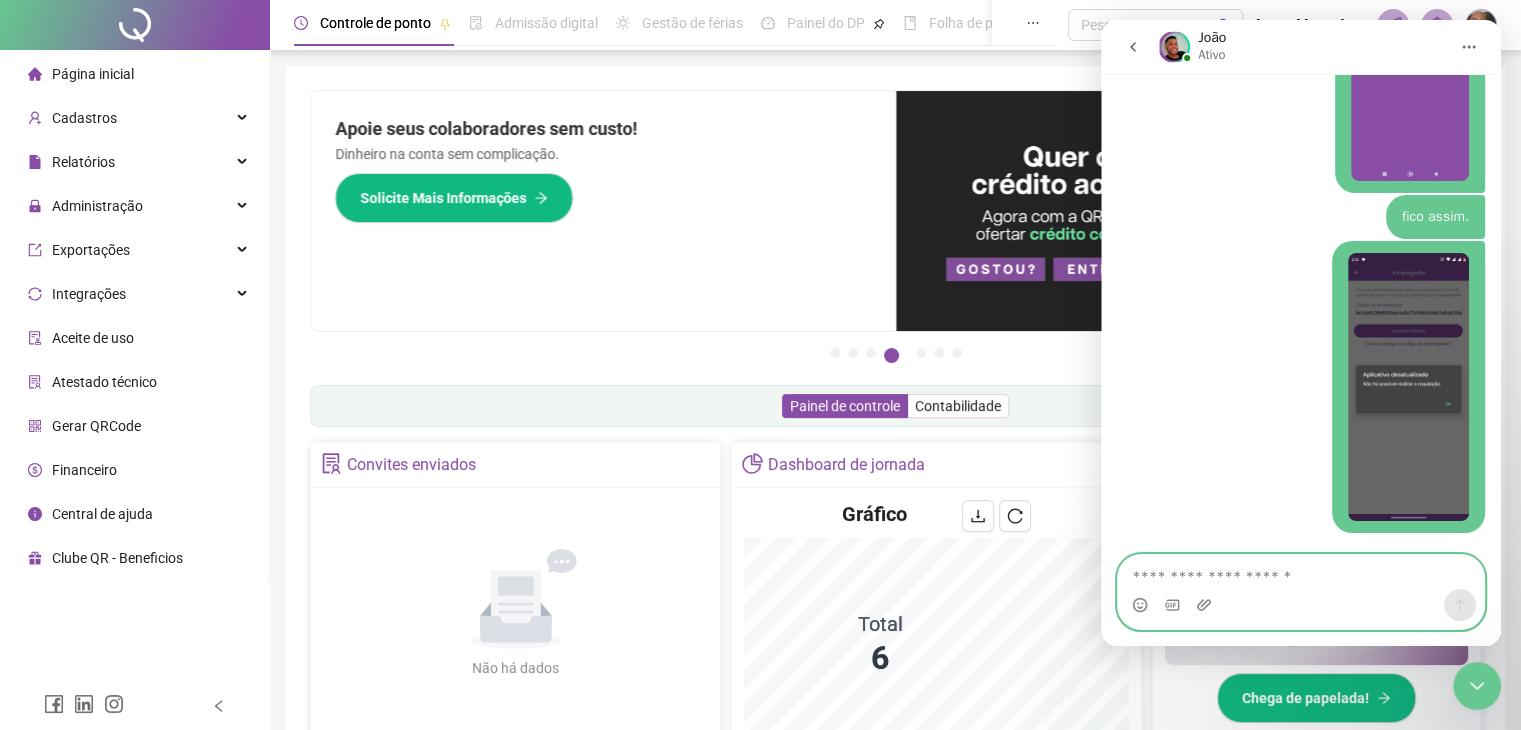 scroll, scrollTop: 3131, scrollLeft: 0, axis: vertical 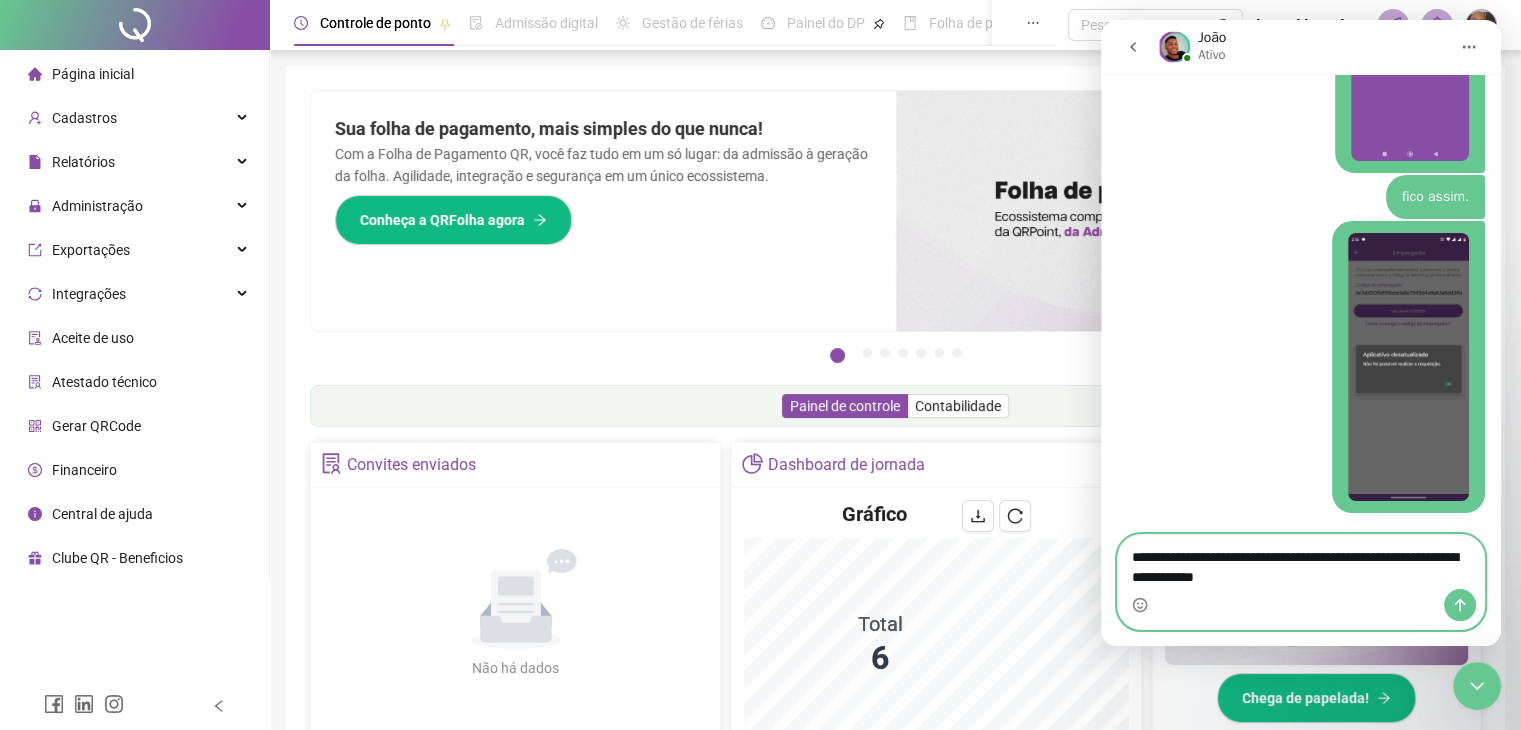 type on "**********" 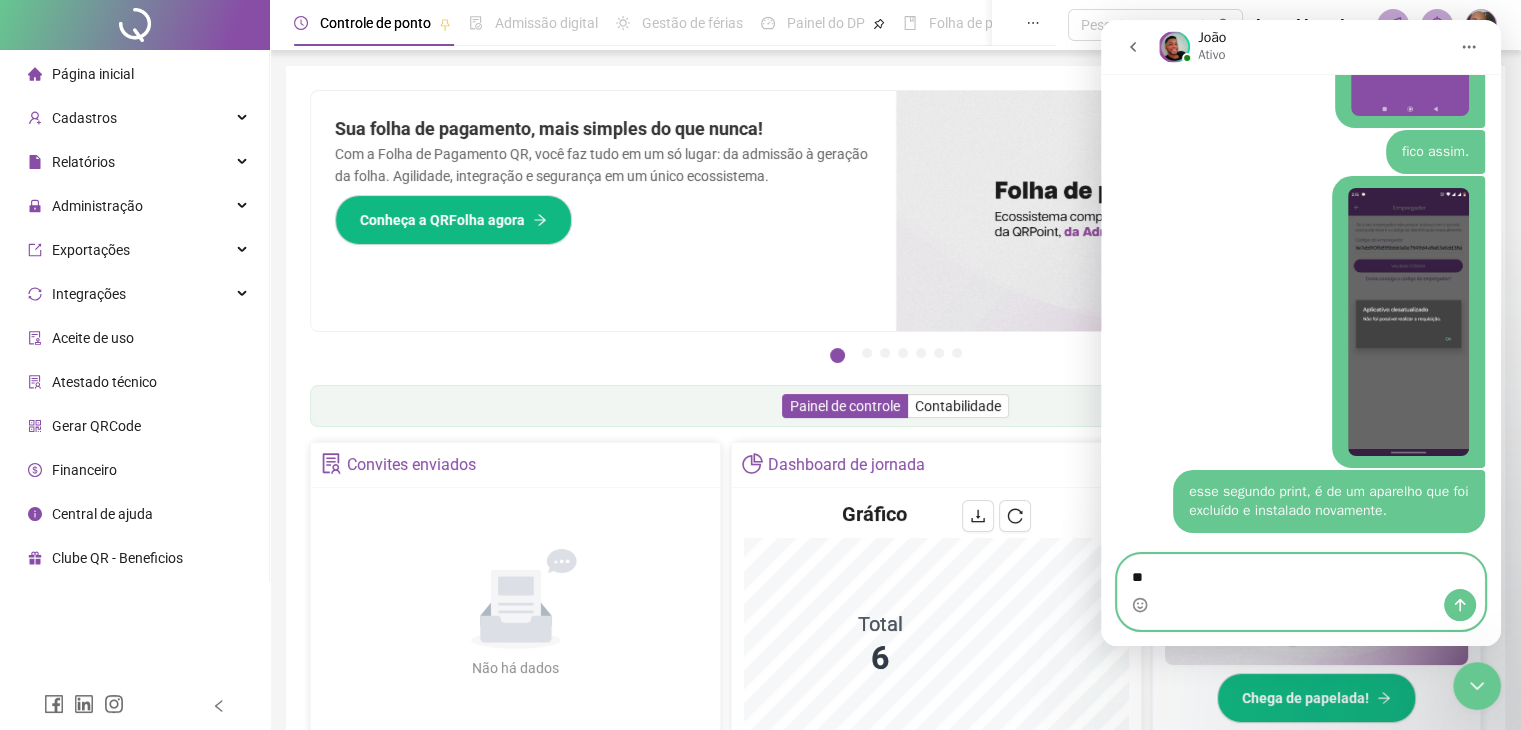 scroll, scrollTop: 3196, scrollLeft: 0, axis: vertical 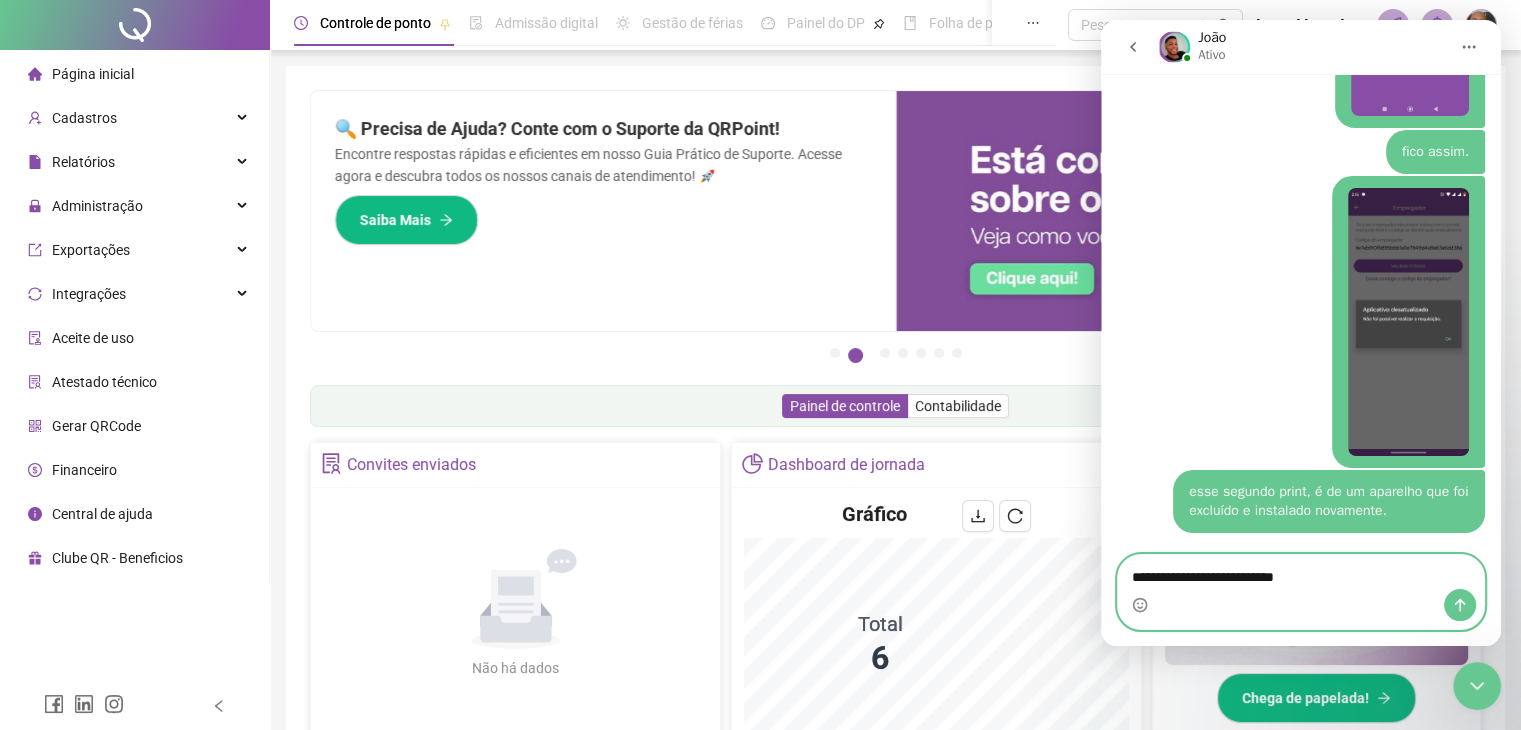 type on "**********" 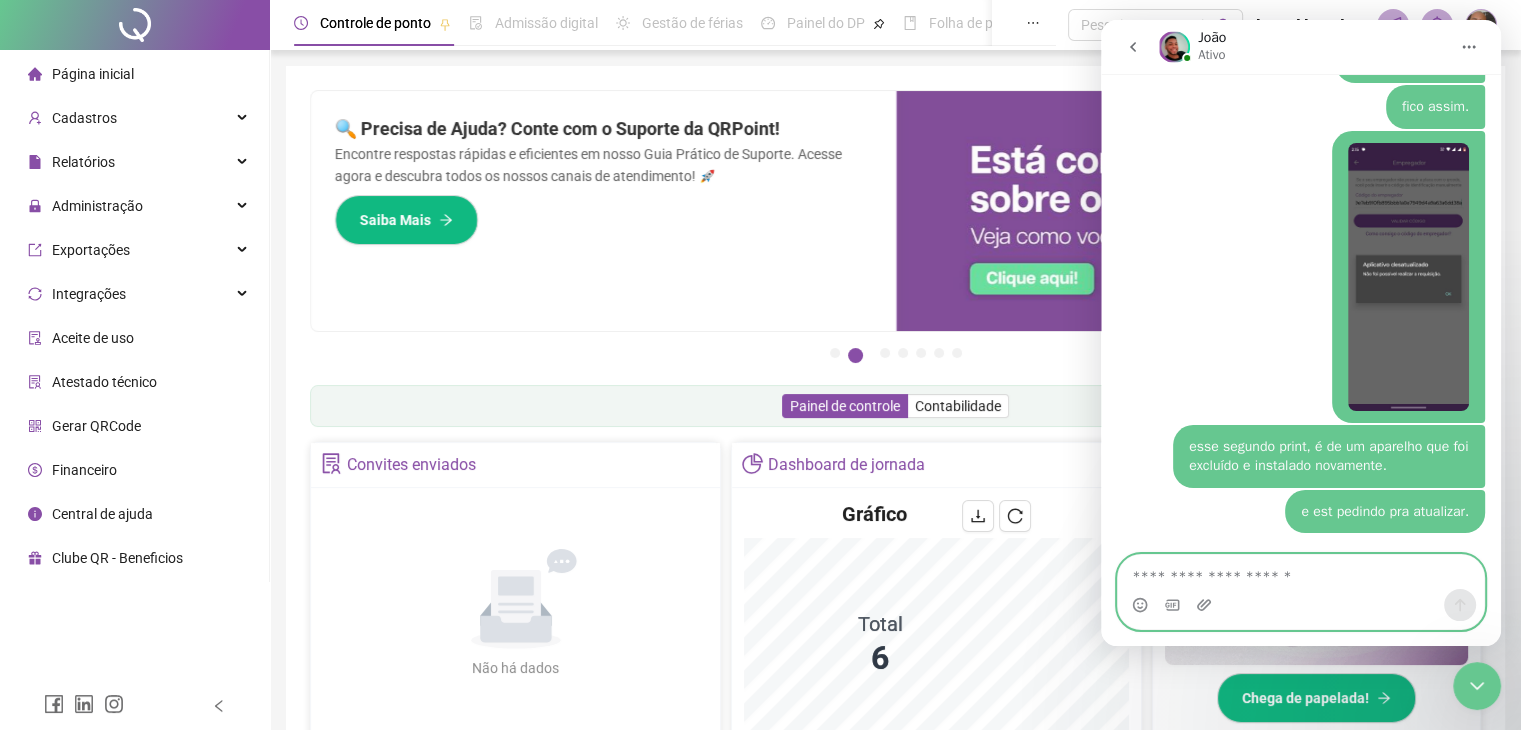 scroll, scrollTop: 3242, scrollLeft: 0, axis: vertical 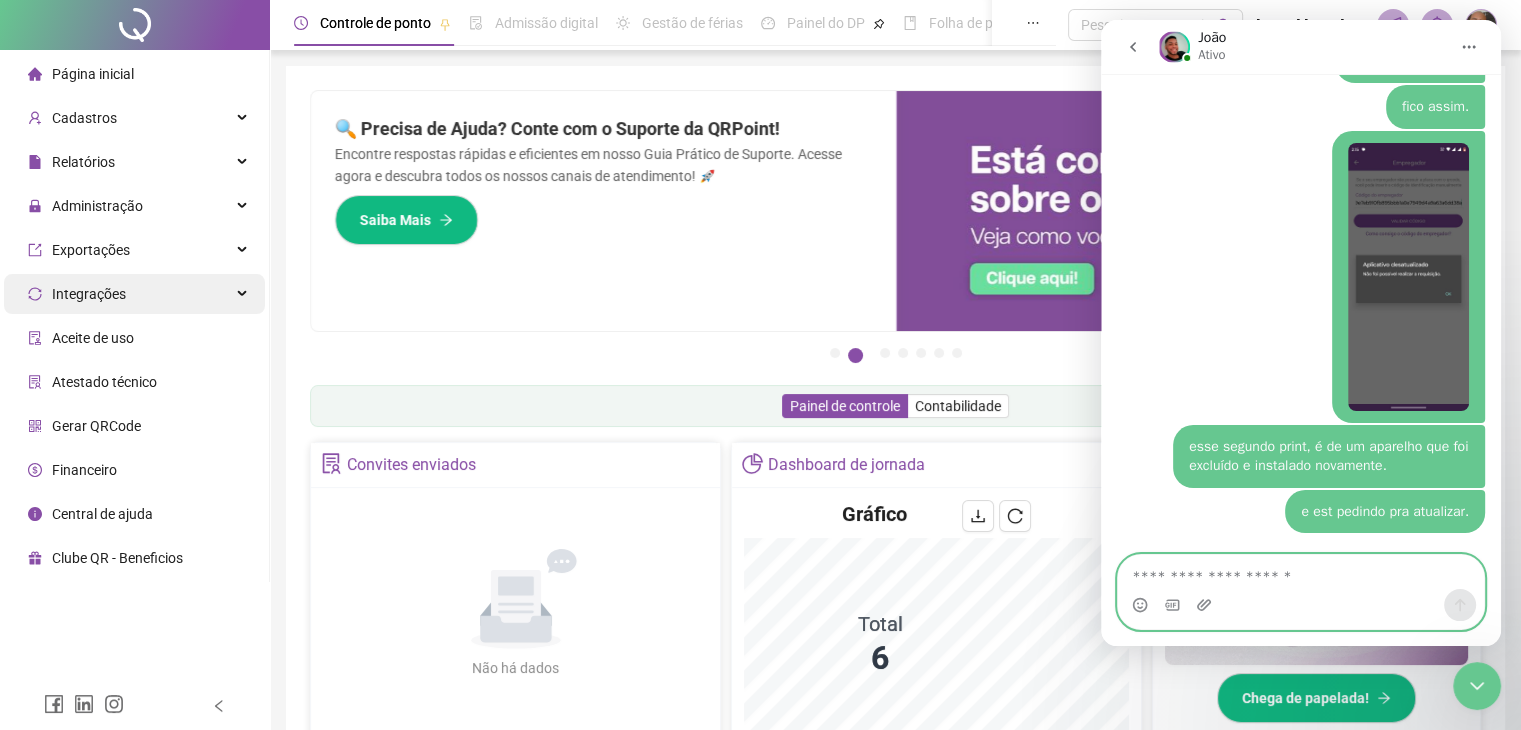 type 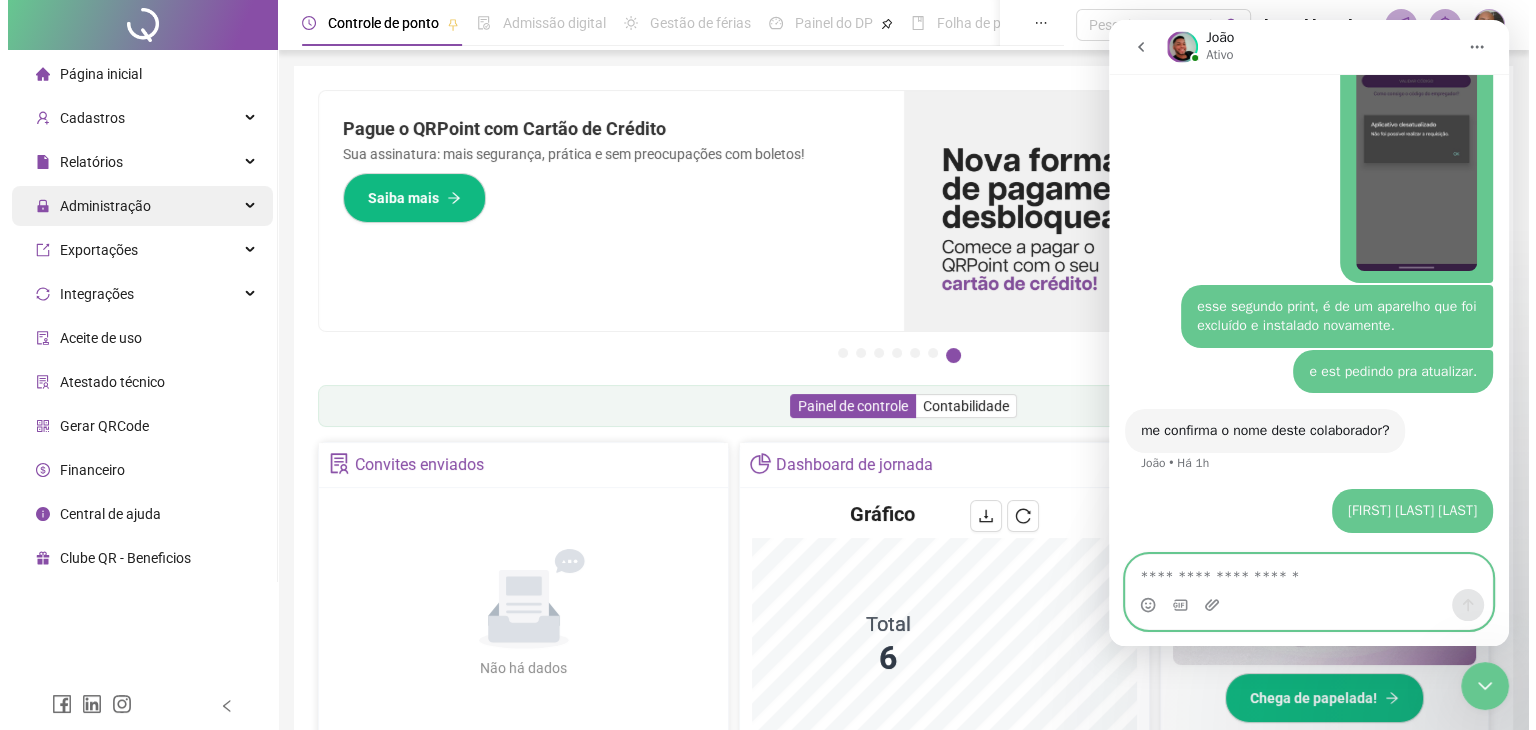 scroll, scrollTop: 3361, scrollLeft: 0, axis: vertical 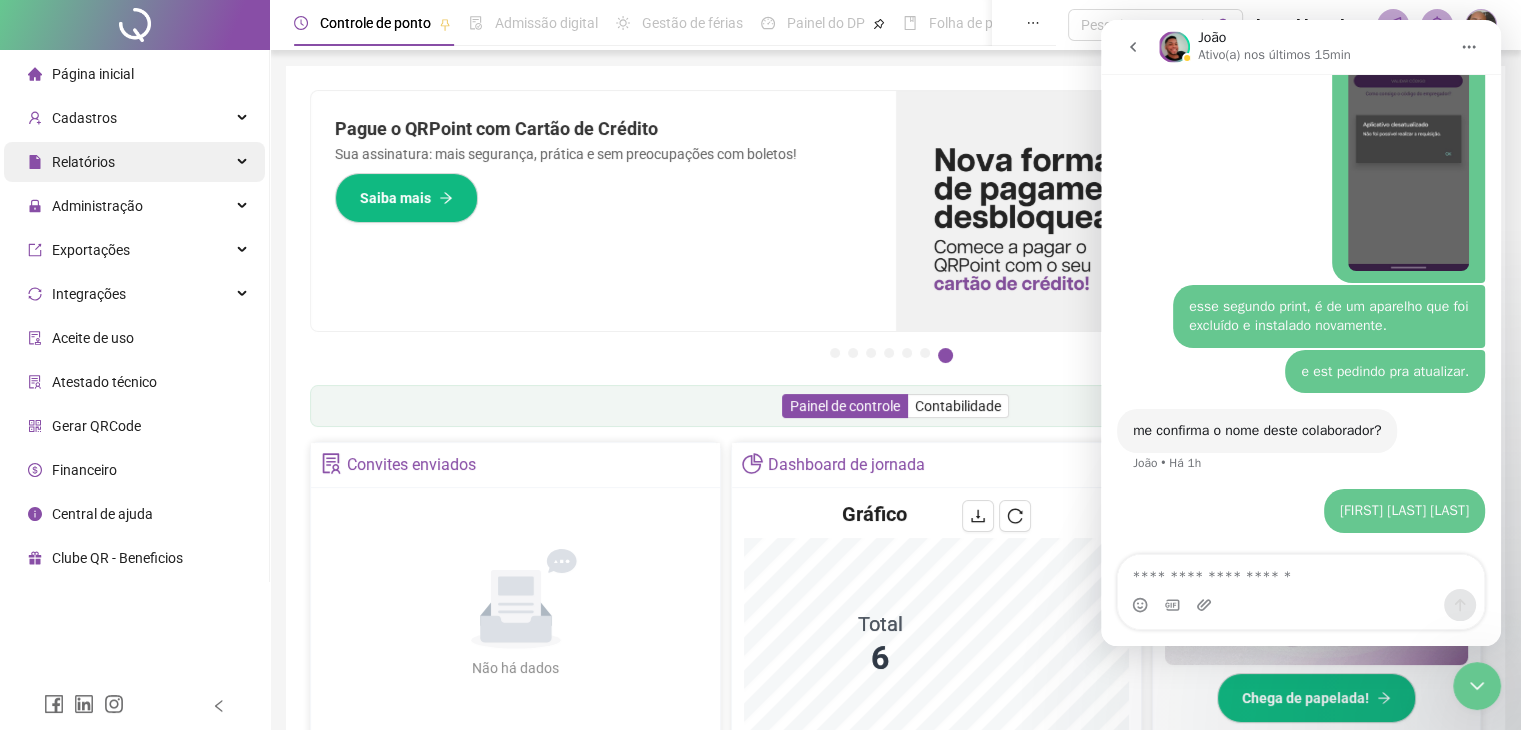 click on "Relatórios" at bounding box center (134, 162) 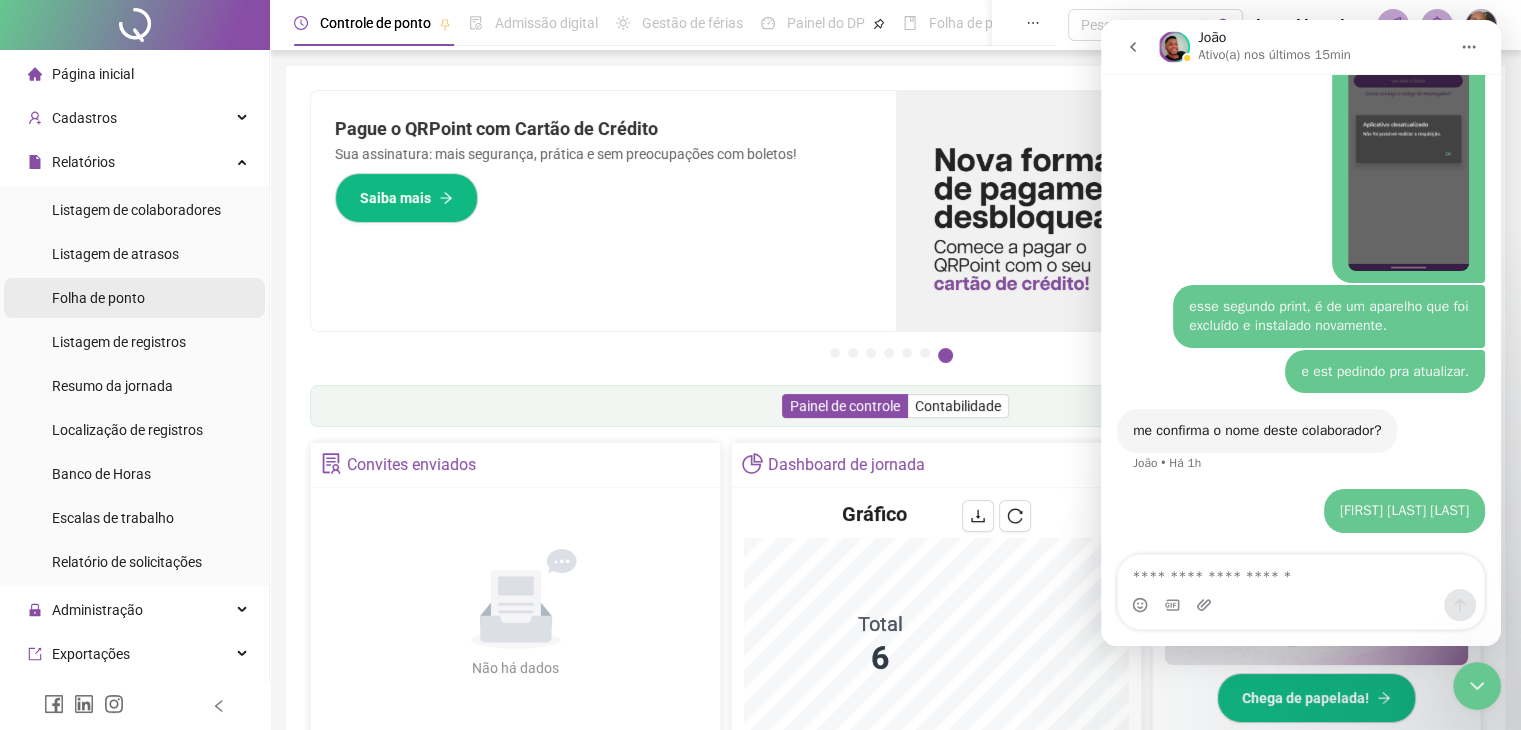 click on "Folha de ponto" at bounding box center [134, 298] 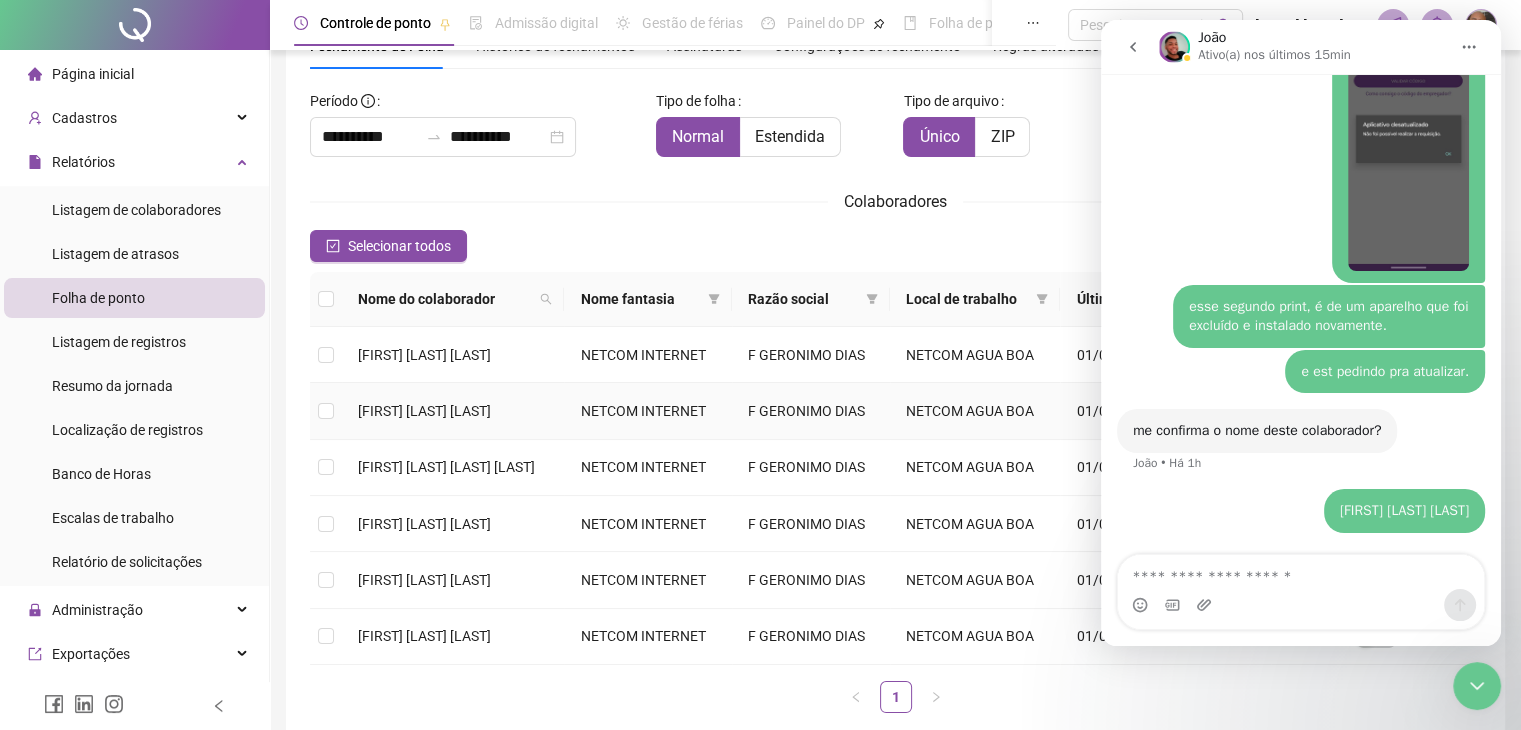 scroll, scrollTop: 133, scrollLeft: 0, axis: vertical 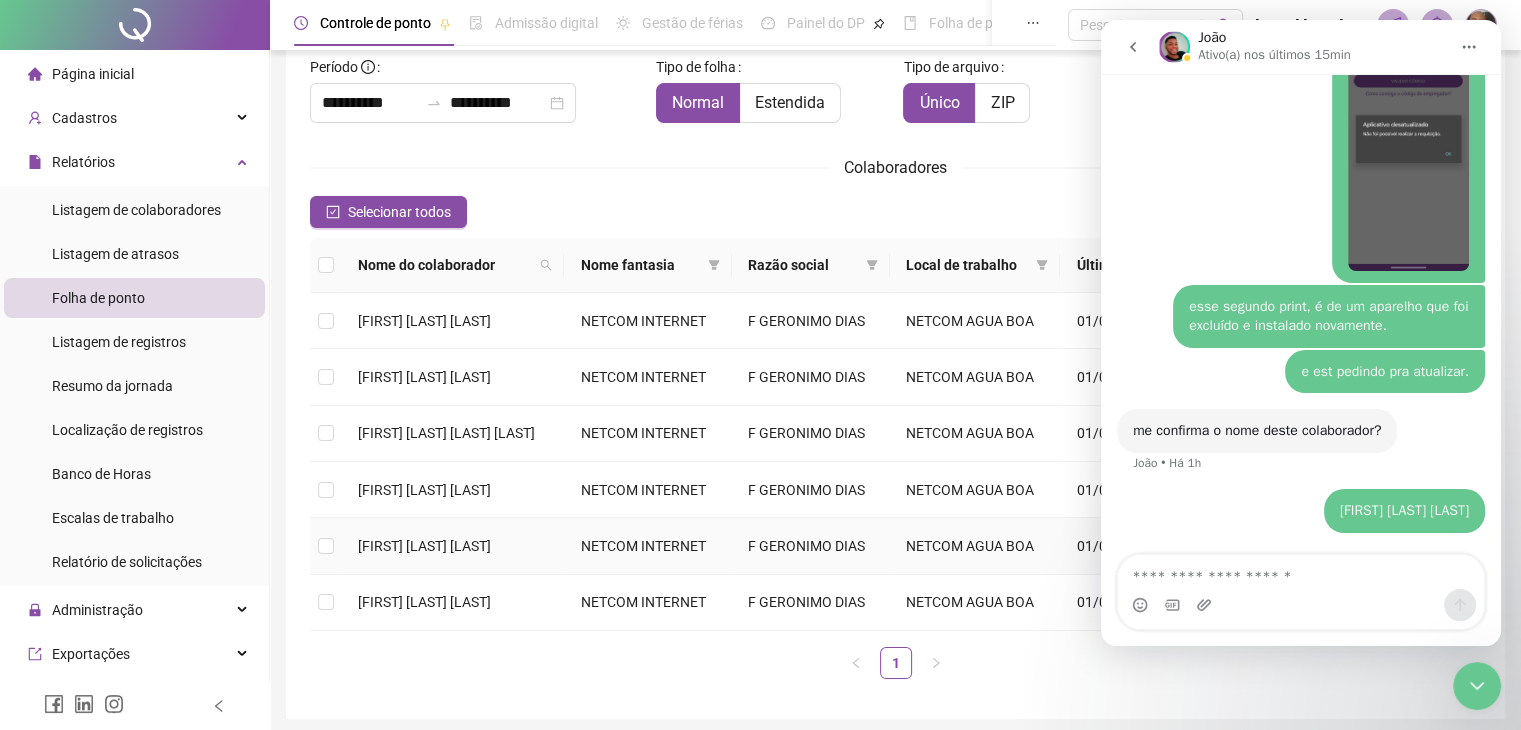 click at bounding box center (326, 546) 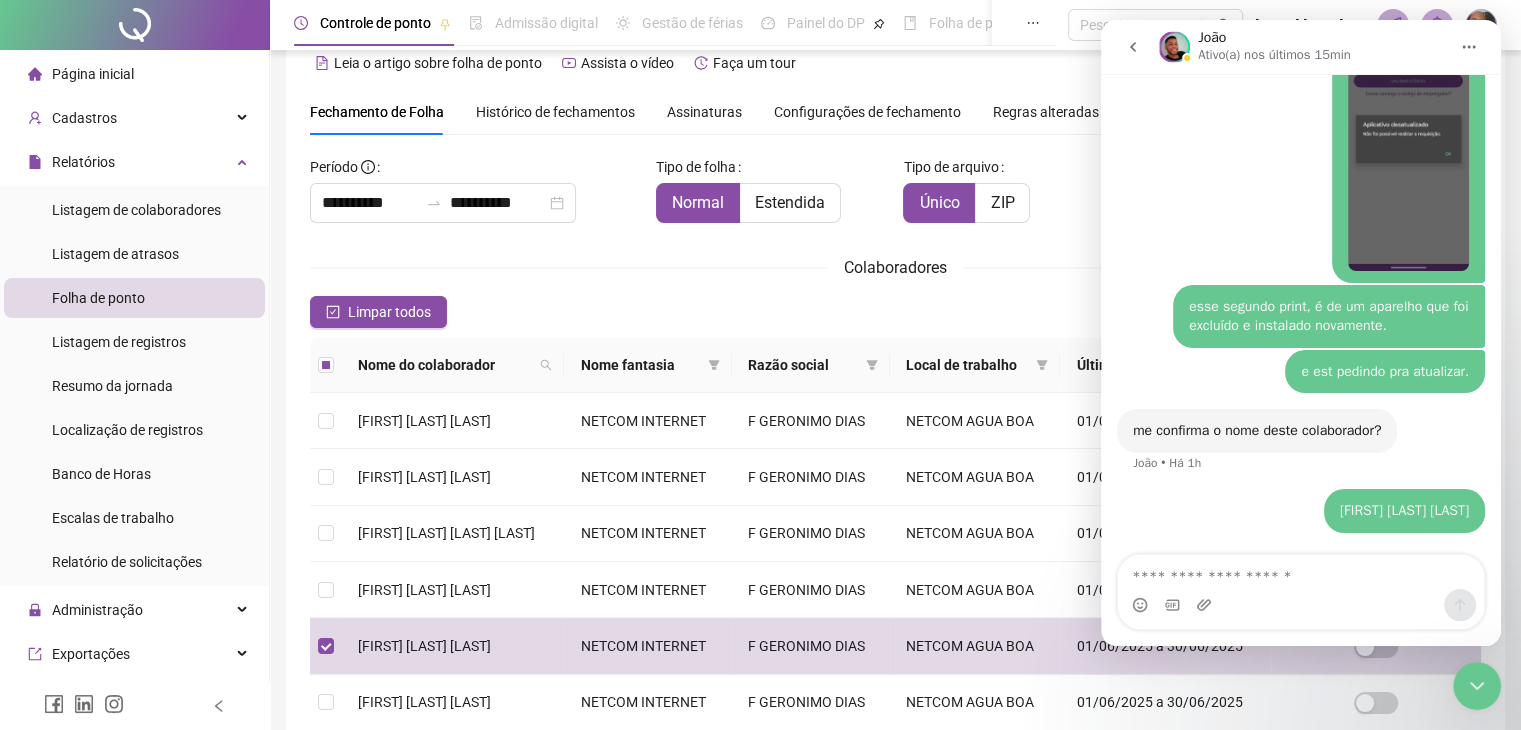 drag, startPoint x: 1490, startPoint y: 685, endPoint x: 2943, endPoint y: 1310, distance: 1581.7186 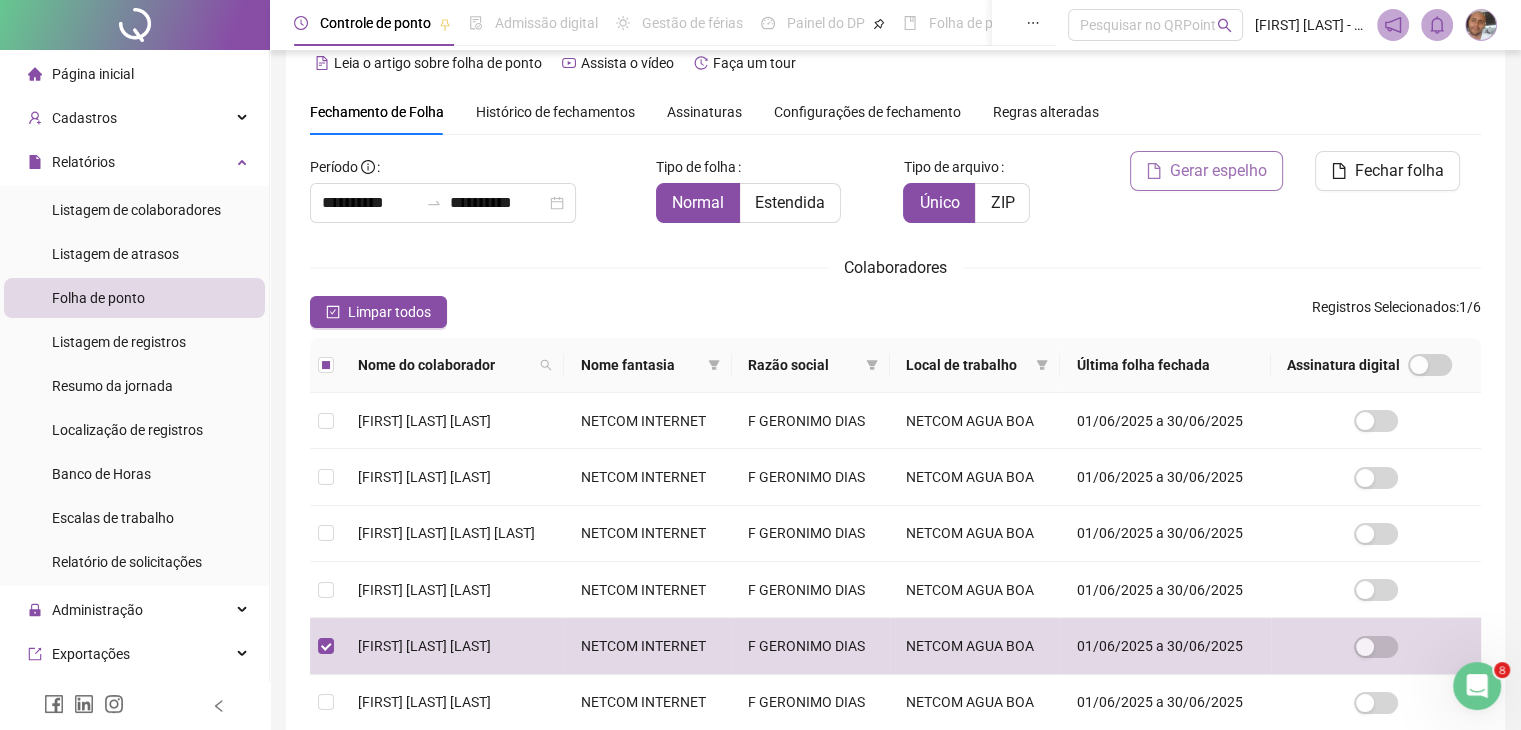 scroll, scrollTop: 0, scrollLeft: 0, axis: both 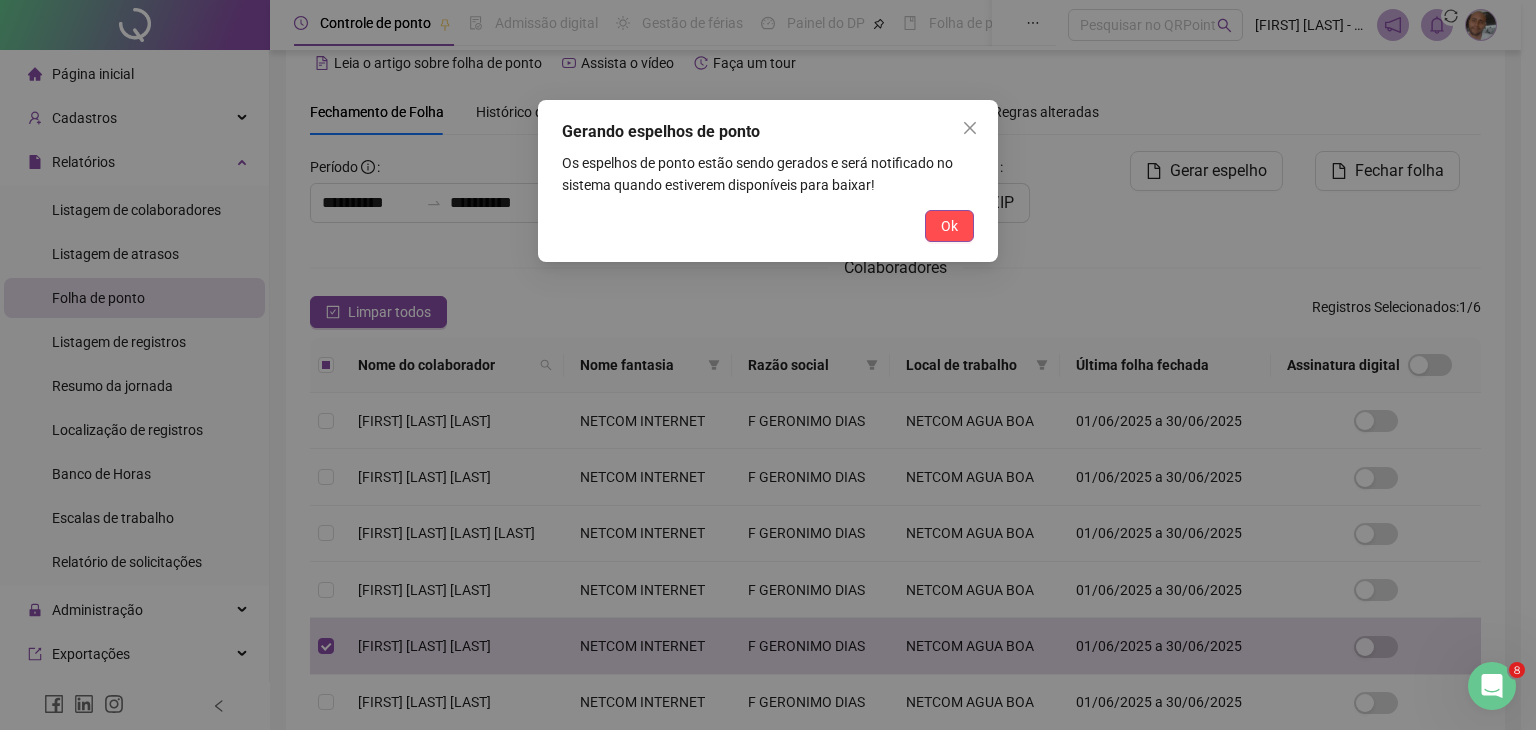 drag, startPoint x: 943, startPoint y: 229, endPoint x: 1248, endPoint y: 208, distance: 305.7221 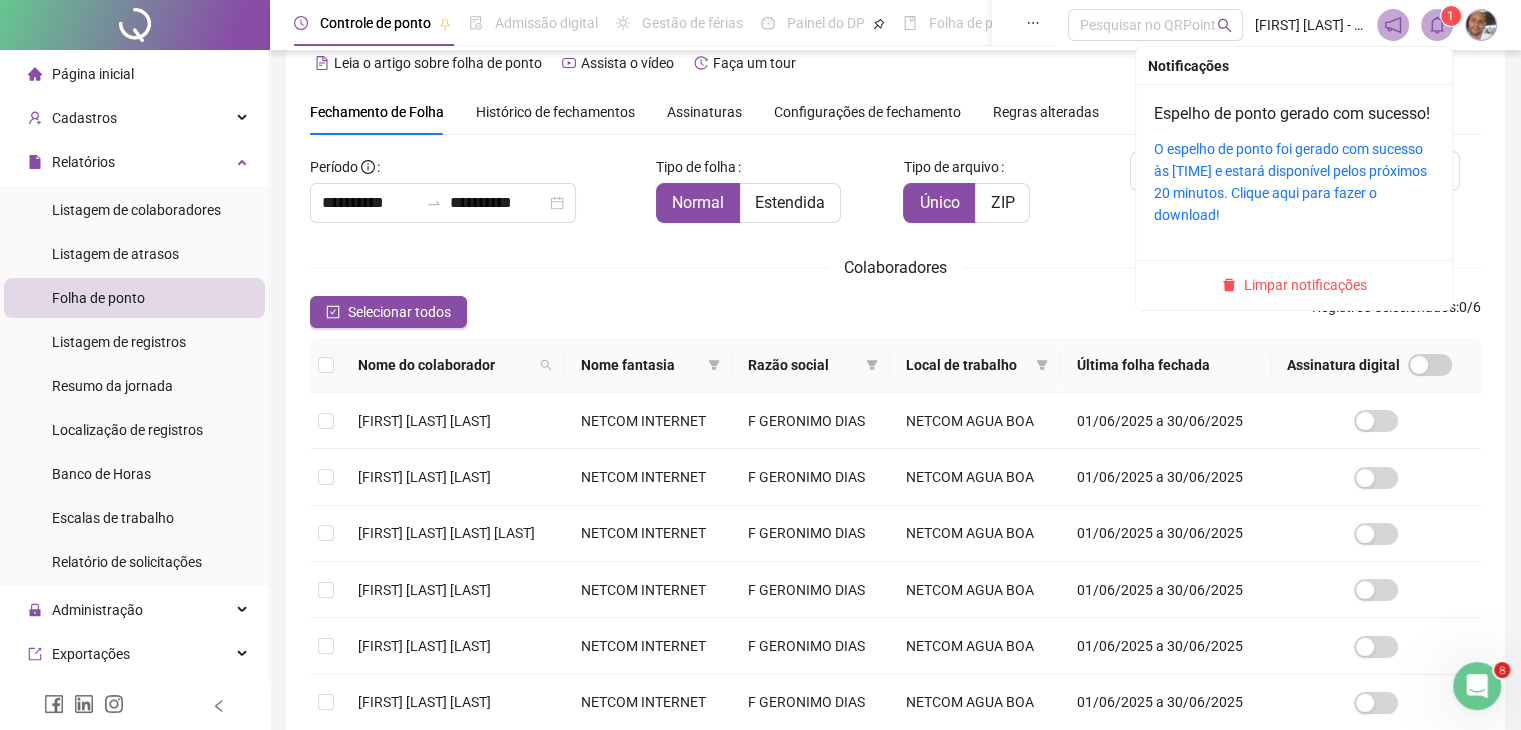 click on "Espelho de ponto gerado com sucesso! O espelho de ponto foi gerado com sucesso às 15:11:25 e estará disponível pelos próximos 20 minutos.
Clique aqui para fazer o download!" at bounding box center (1294, 164) 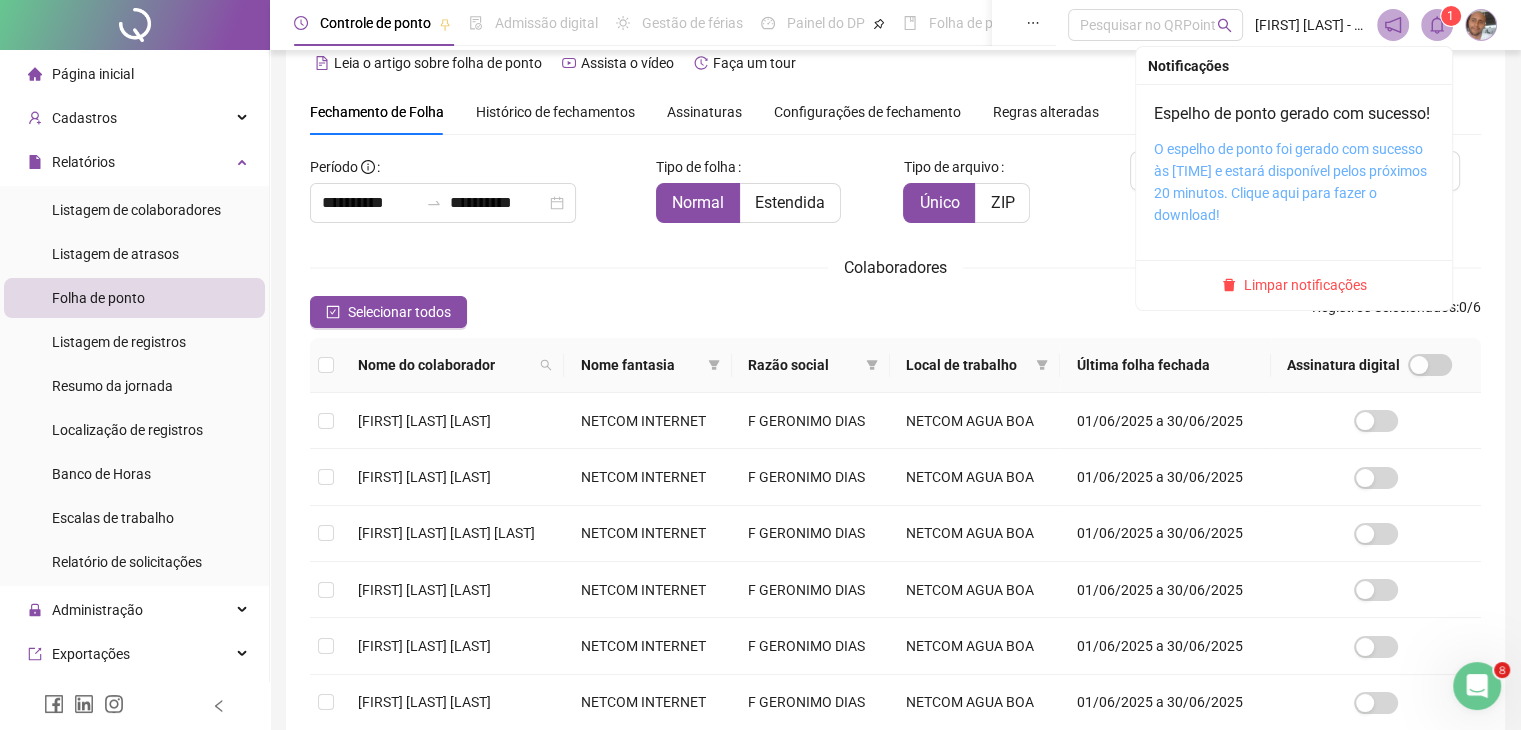 click on "O espelho de ponto foi gerado com sucesso às 15:11:25 e estará disponível pelos próximos 20 minutos.
Clique aqui para fazer o download!" at bounding box center (1290, 182) 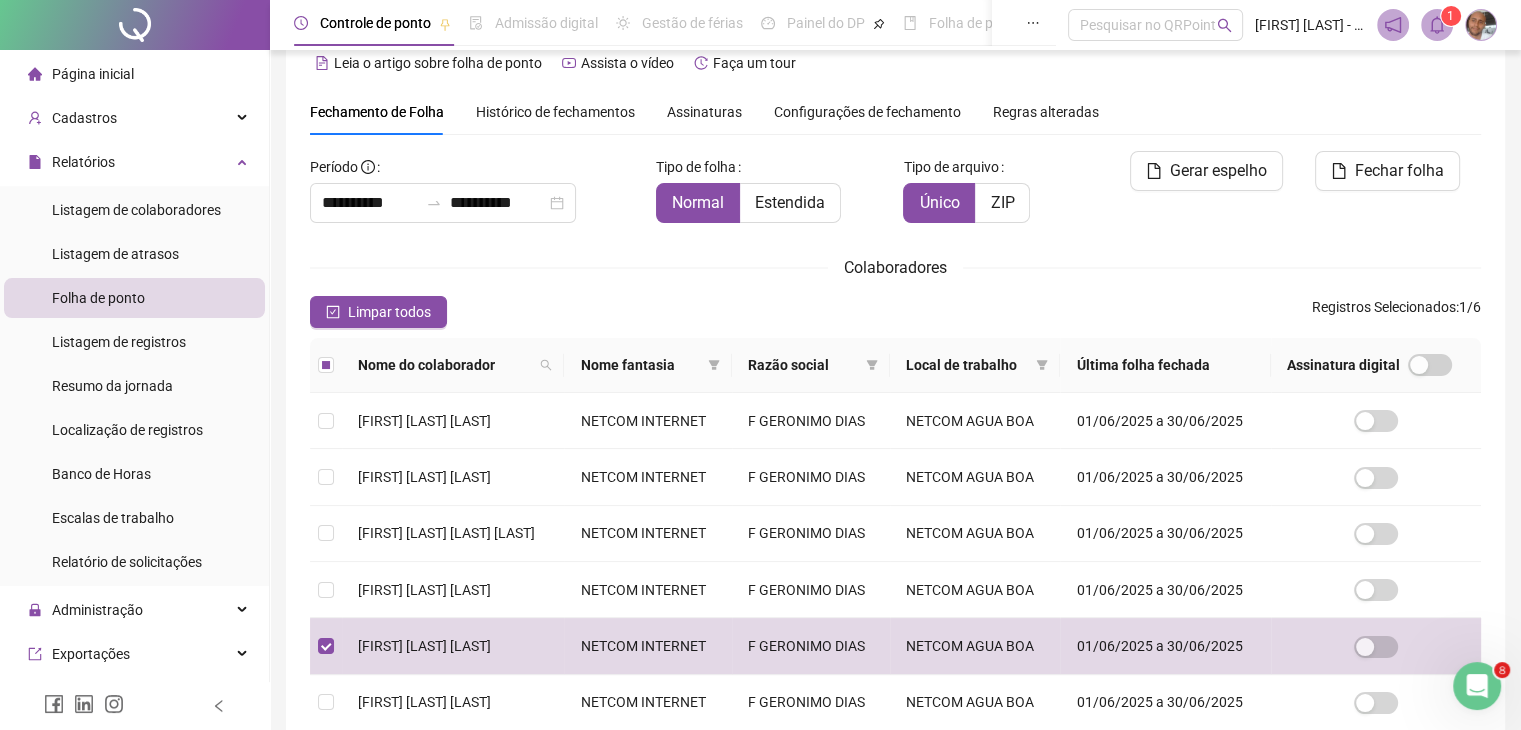 click 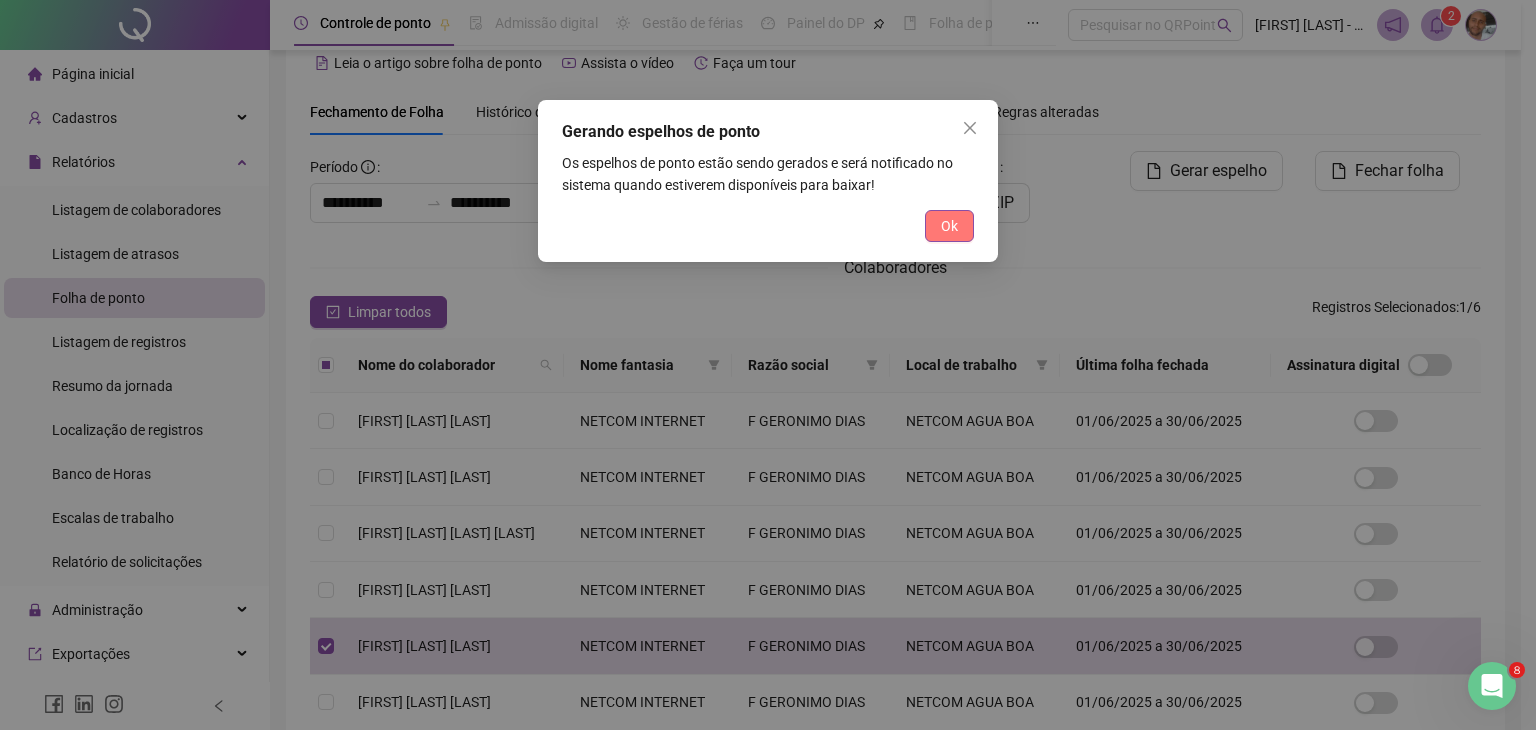 click on "Ok" at bounding box center (949, 226) 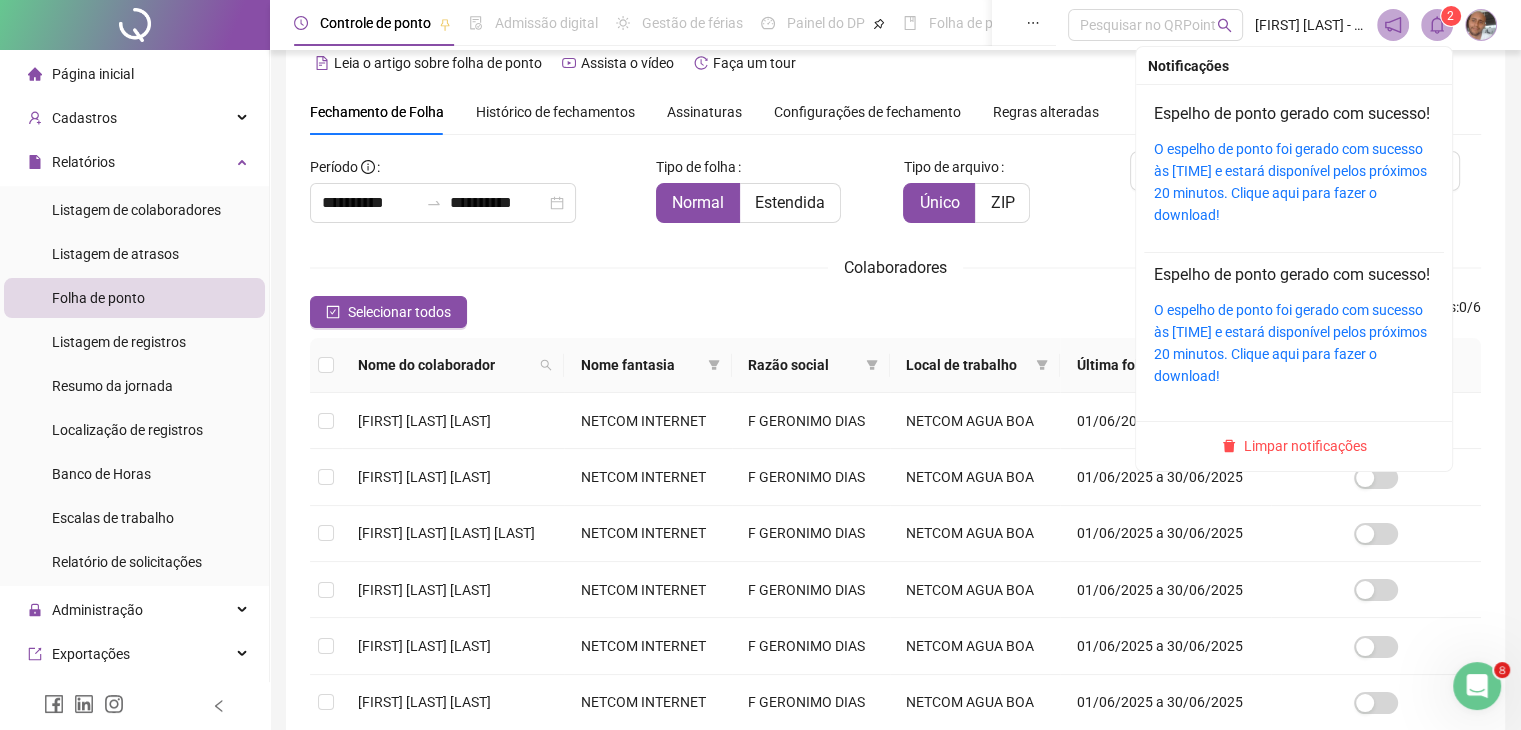click at bounding box center (1437, 25) 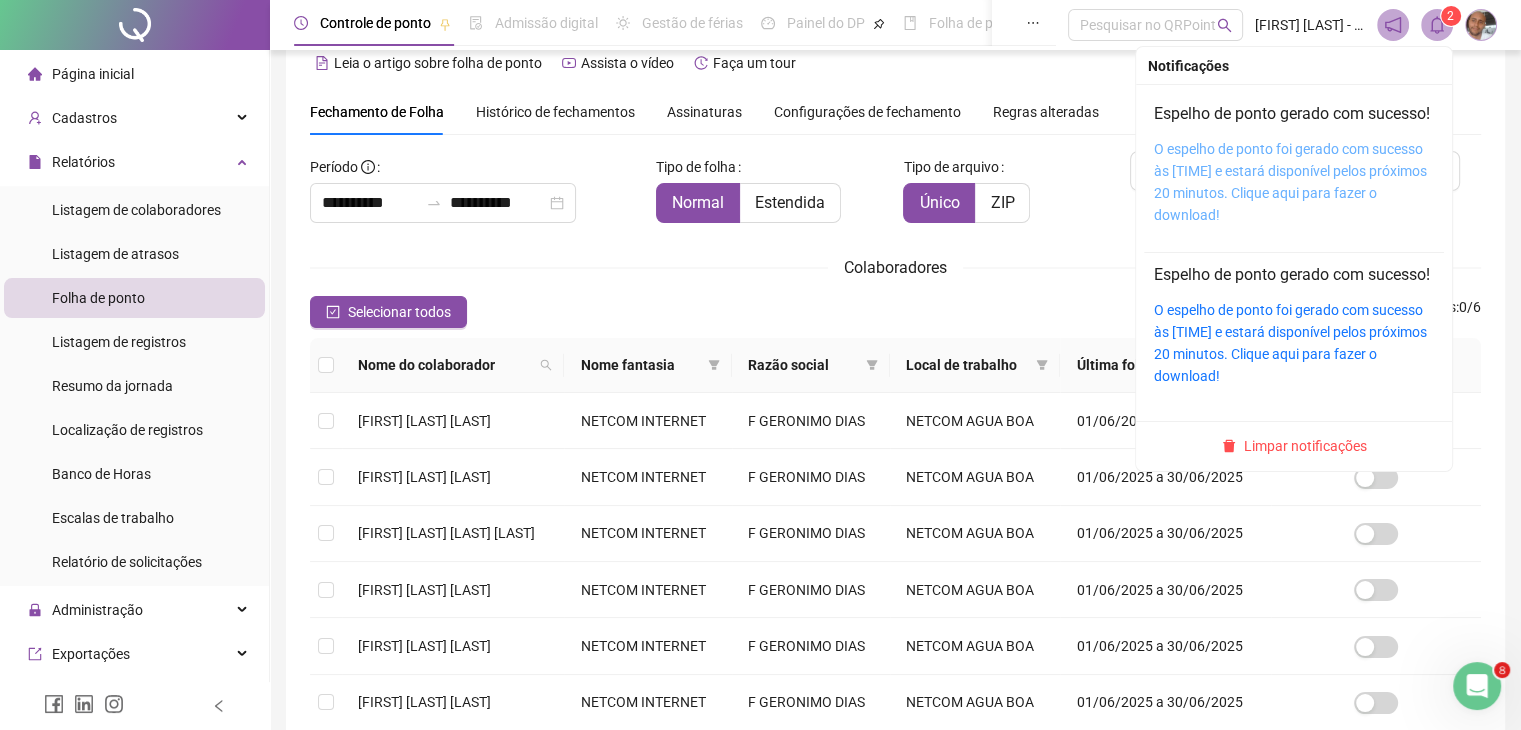 click on "O espelho de ponto foi gerado com sucesso às 15:13:29 e estará disponível pelos próximos 20 minutos.
Clique aqui para fazer o download!" at bounding box center (1290, 182) 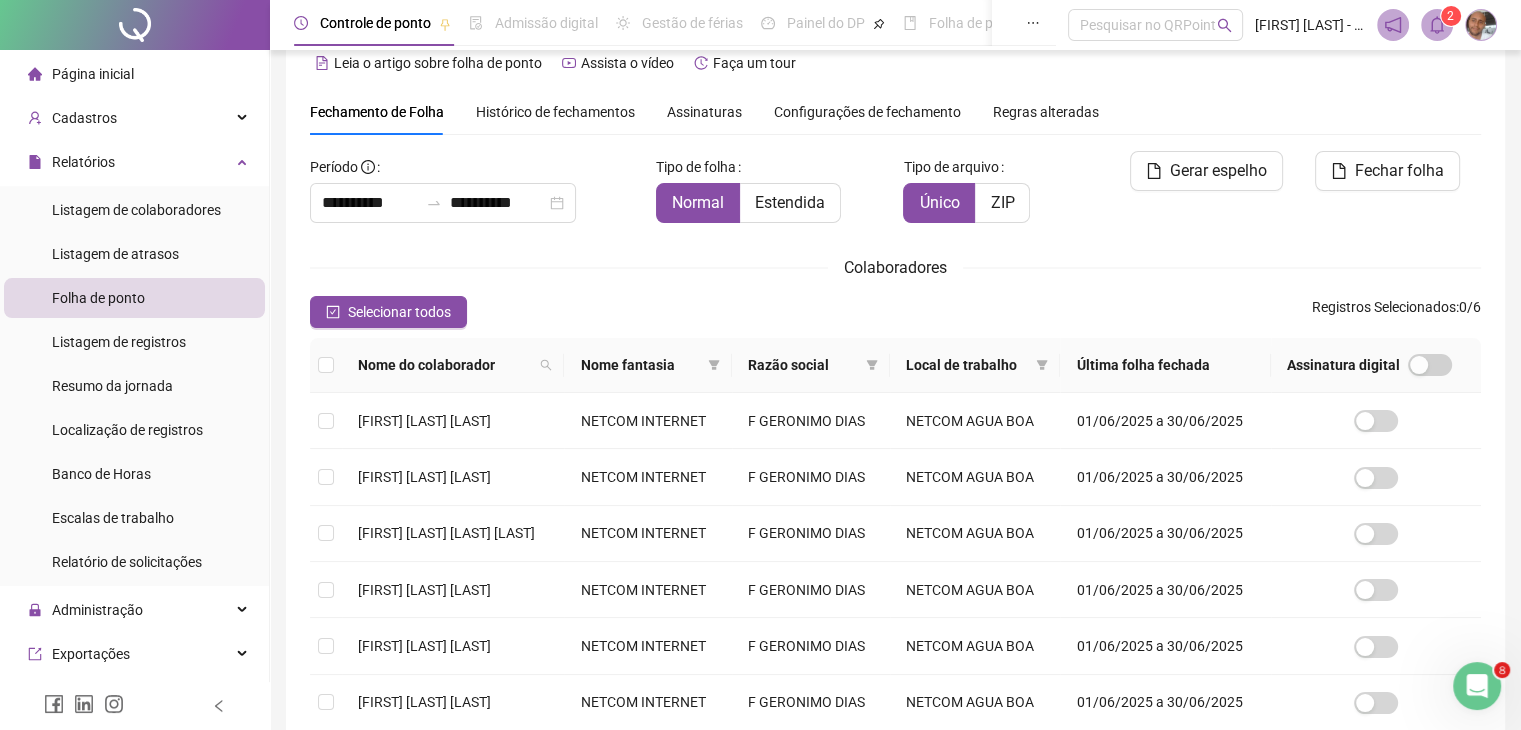 scroll, scrollTop: 3361, scrollLeft: 0, axis: vertical 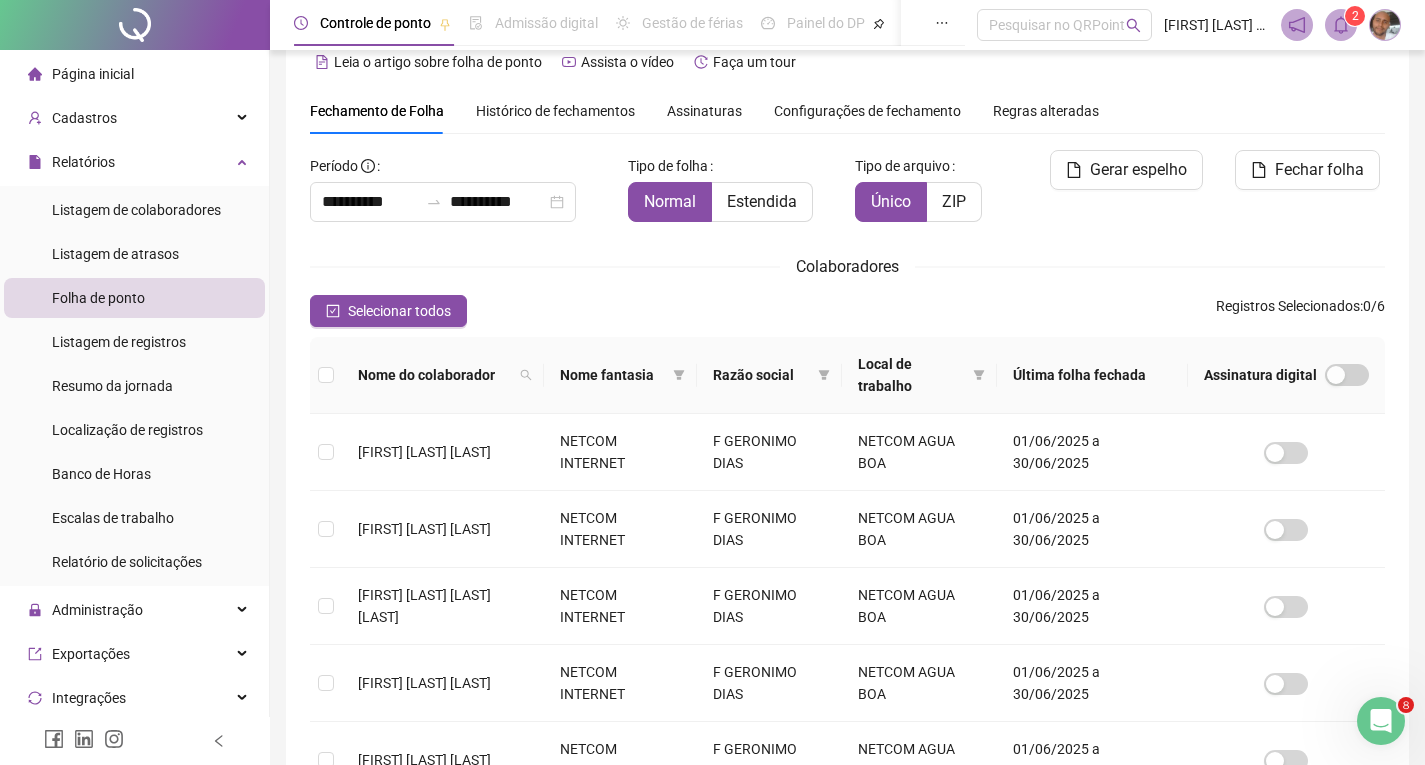 click 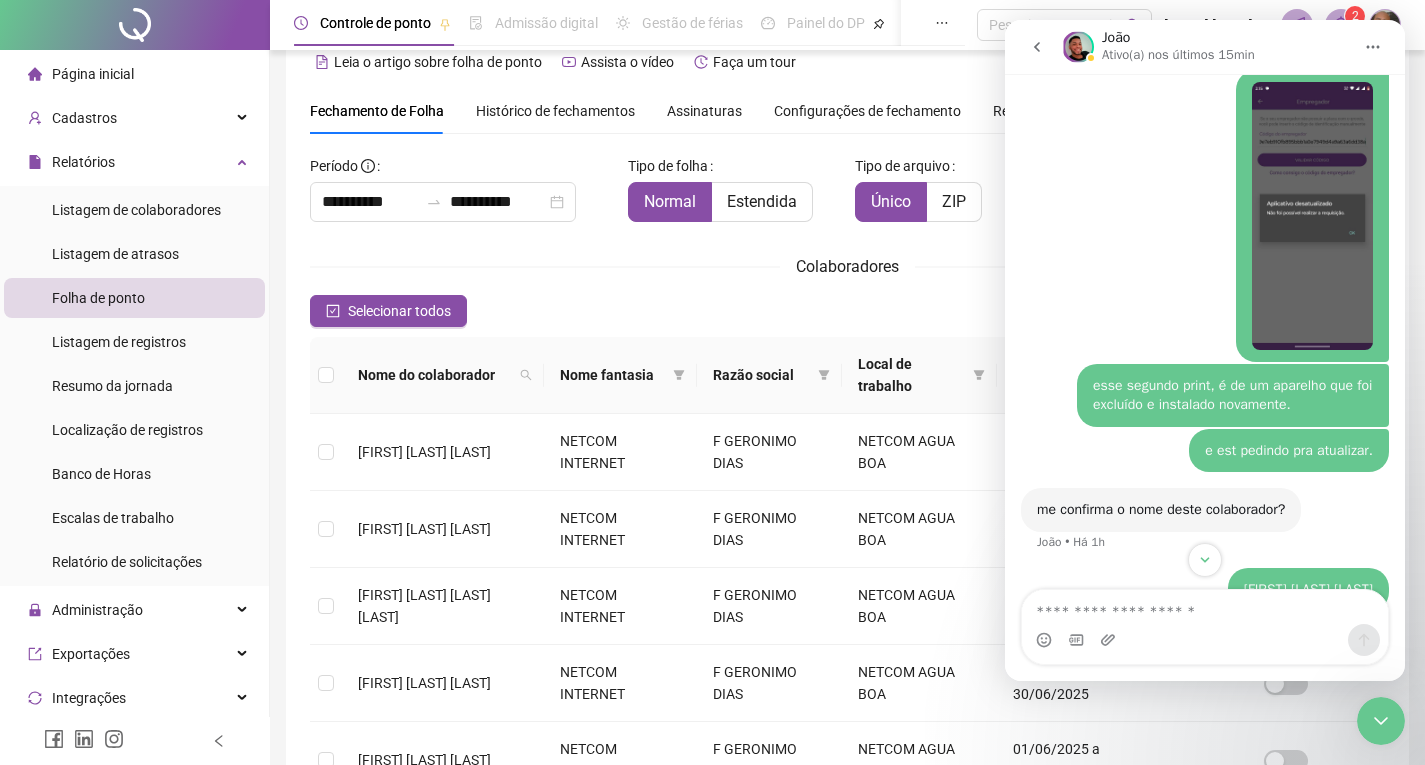 scroll, scrollTop: 3326, scrollLeft: 0, axis: vertical 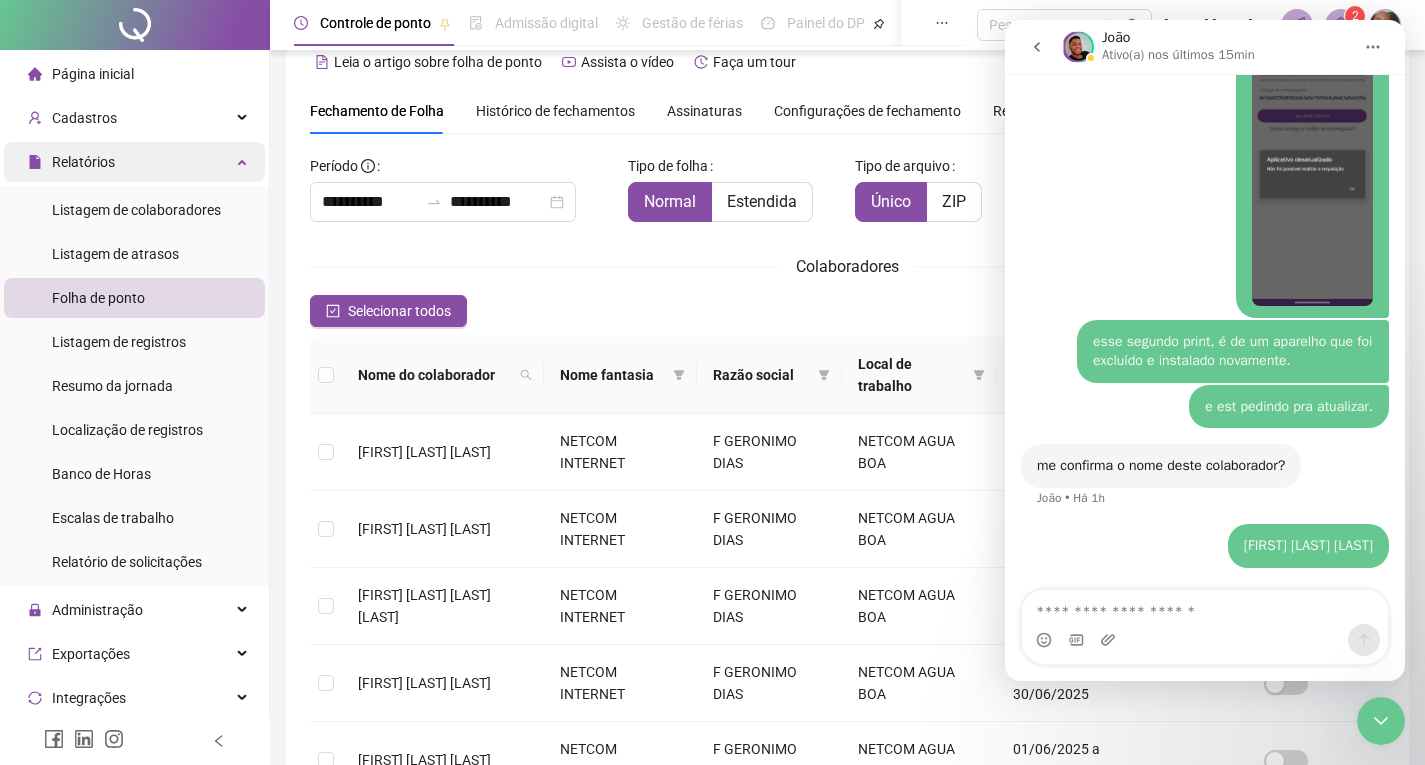 click on "Relatórios" at bounding box center [134, 162] 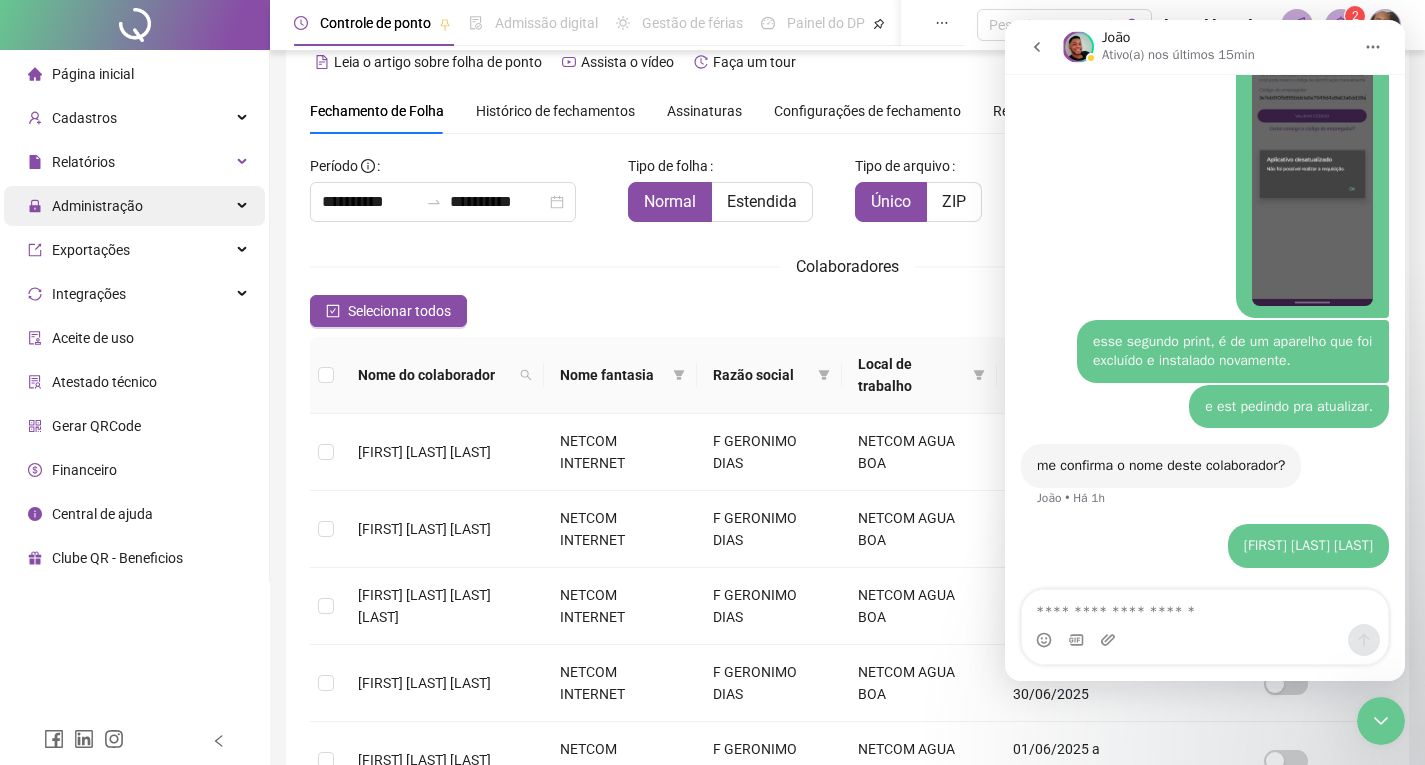 click on "Administração" at bounding box center (134, 206) 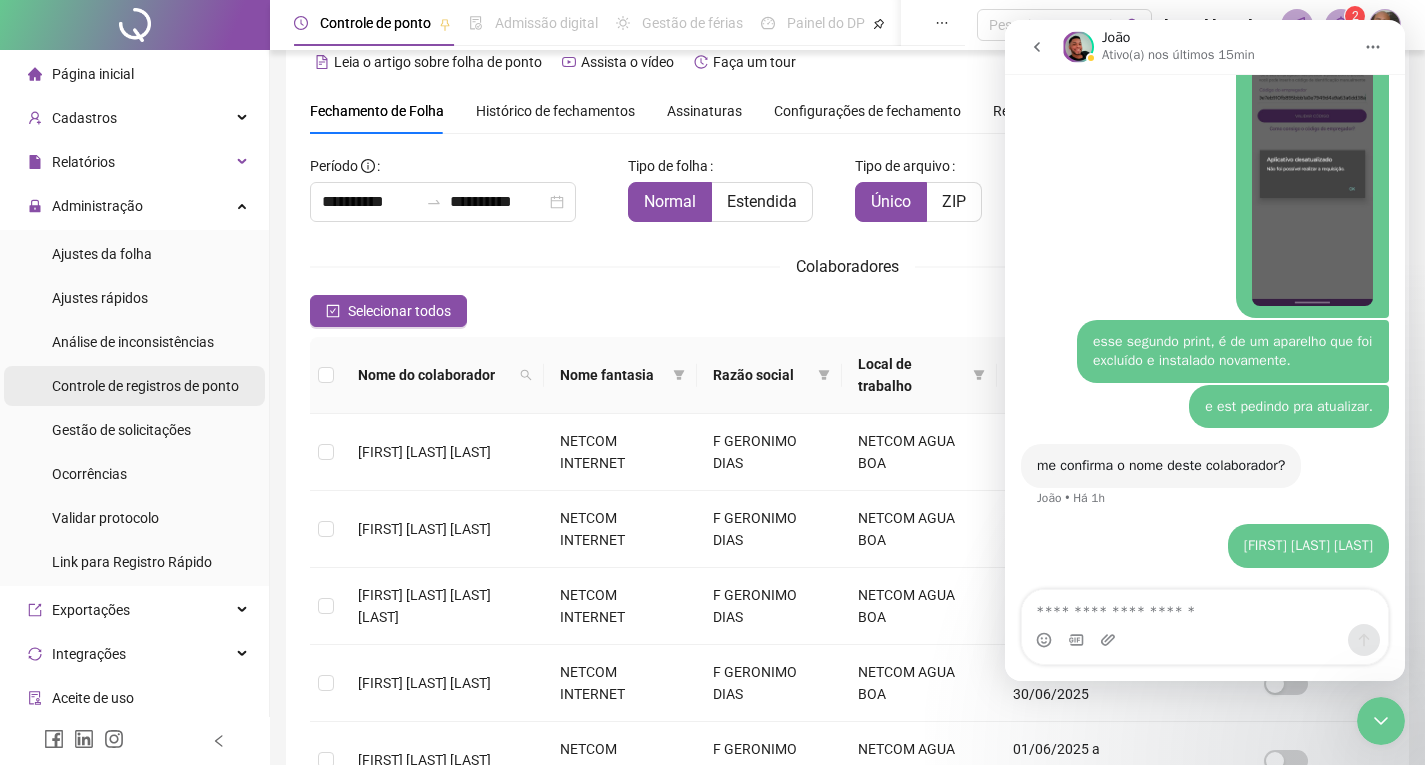 click on "Controle de registros de ponto" at bounding box center [145, 386] 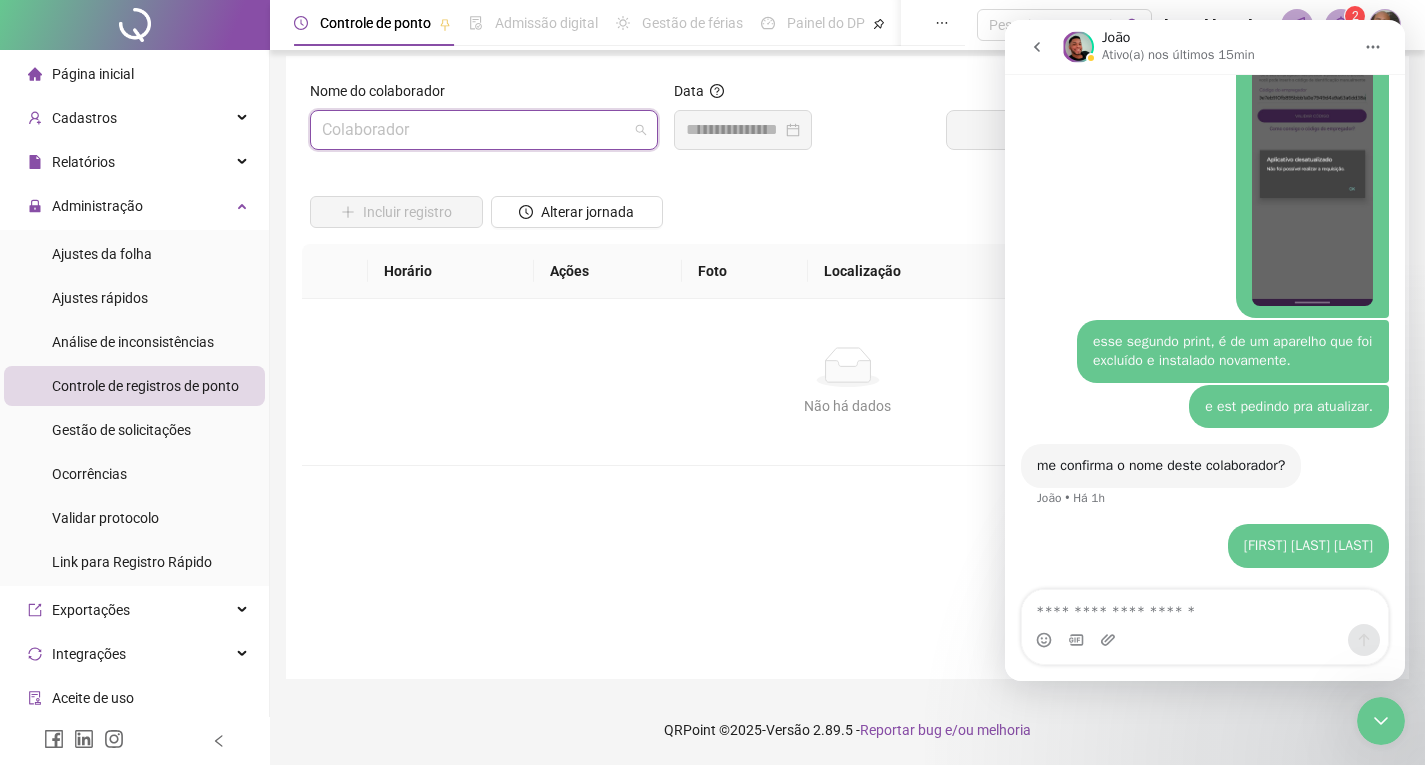 click at bounding box center [475, 130] 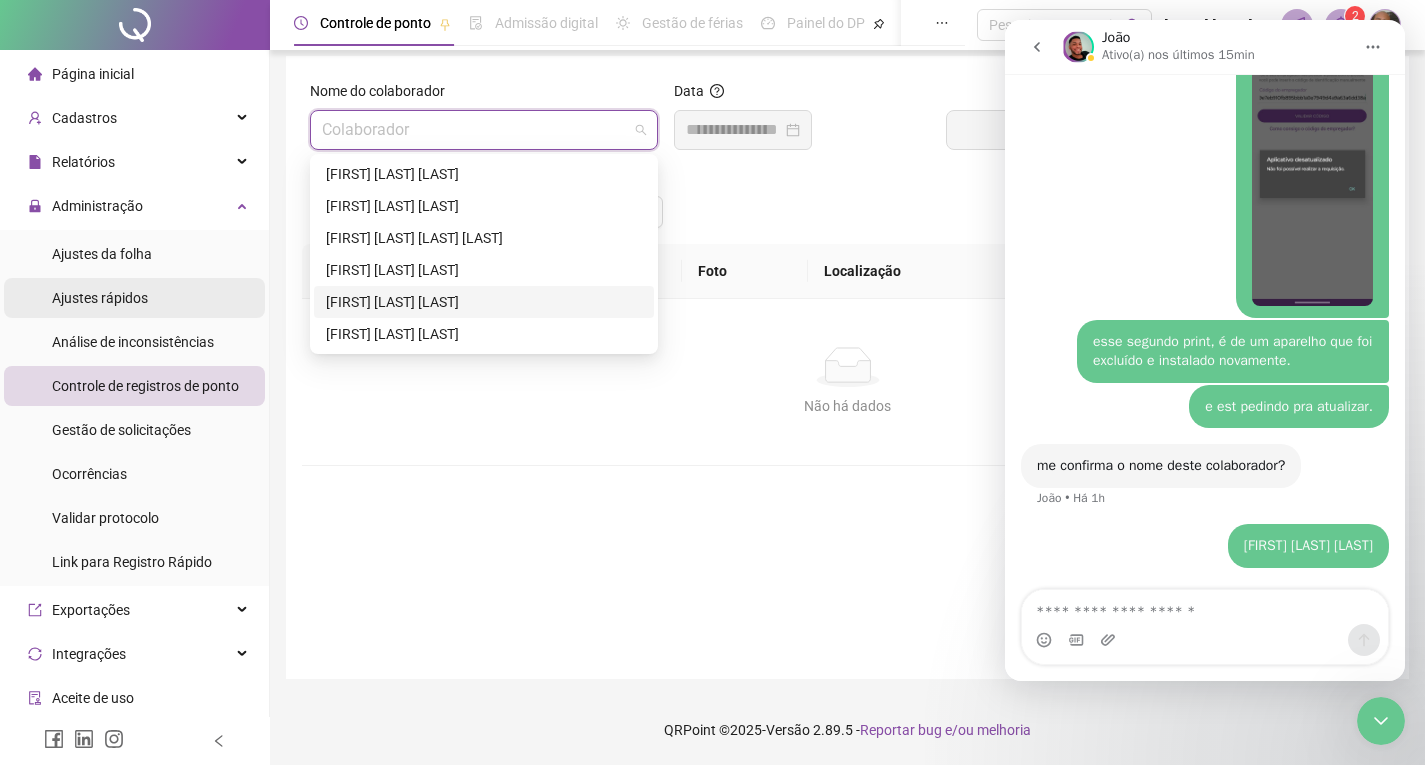 click on "Ajustes rápidos" at bounding box center [100, 298] 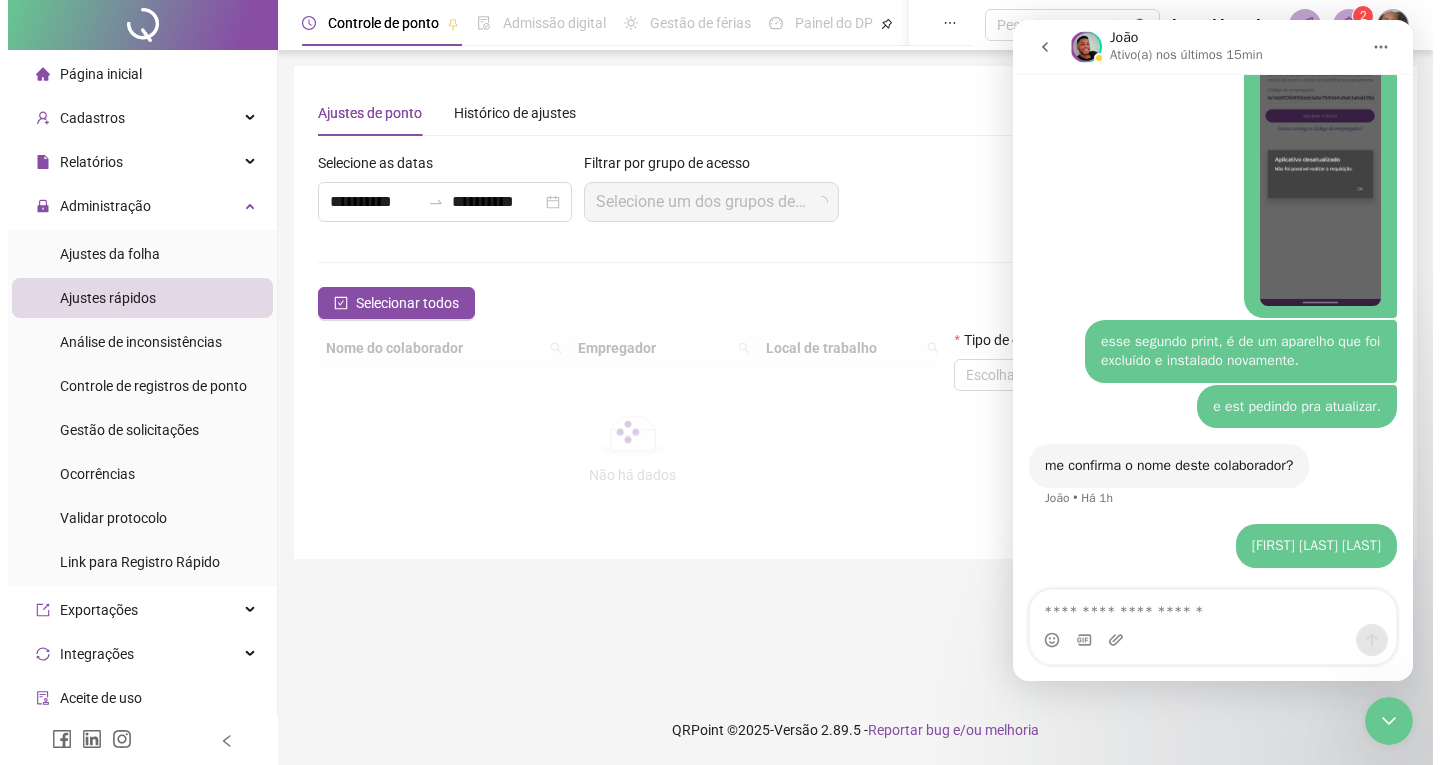 scroll, scrollTop: 0, scrollLeft: 0, axis: both 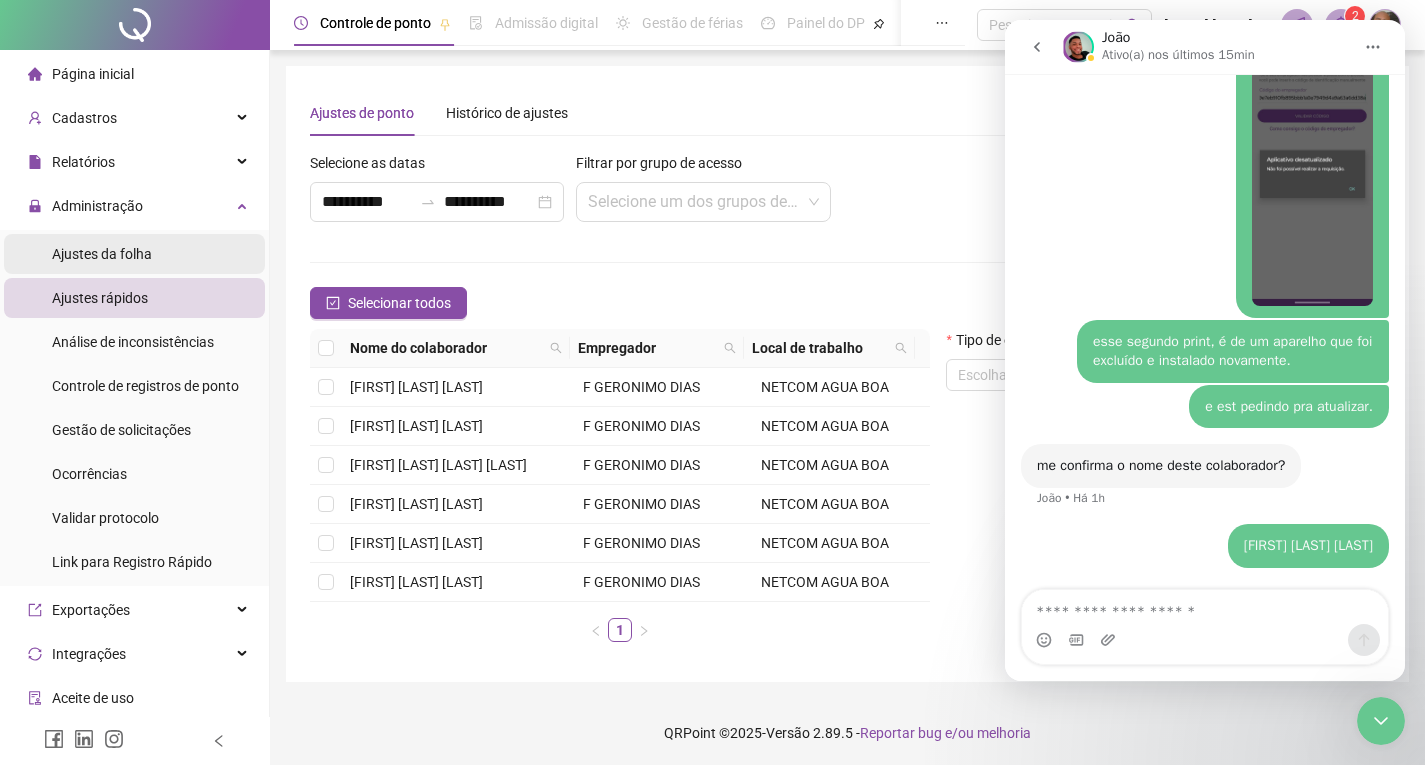 click on "Ajustes da folha" at bounding box center [102, 254] 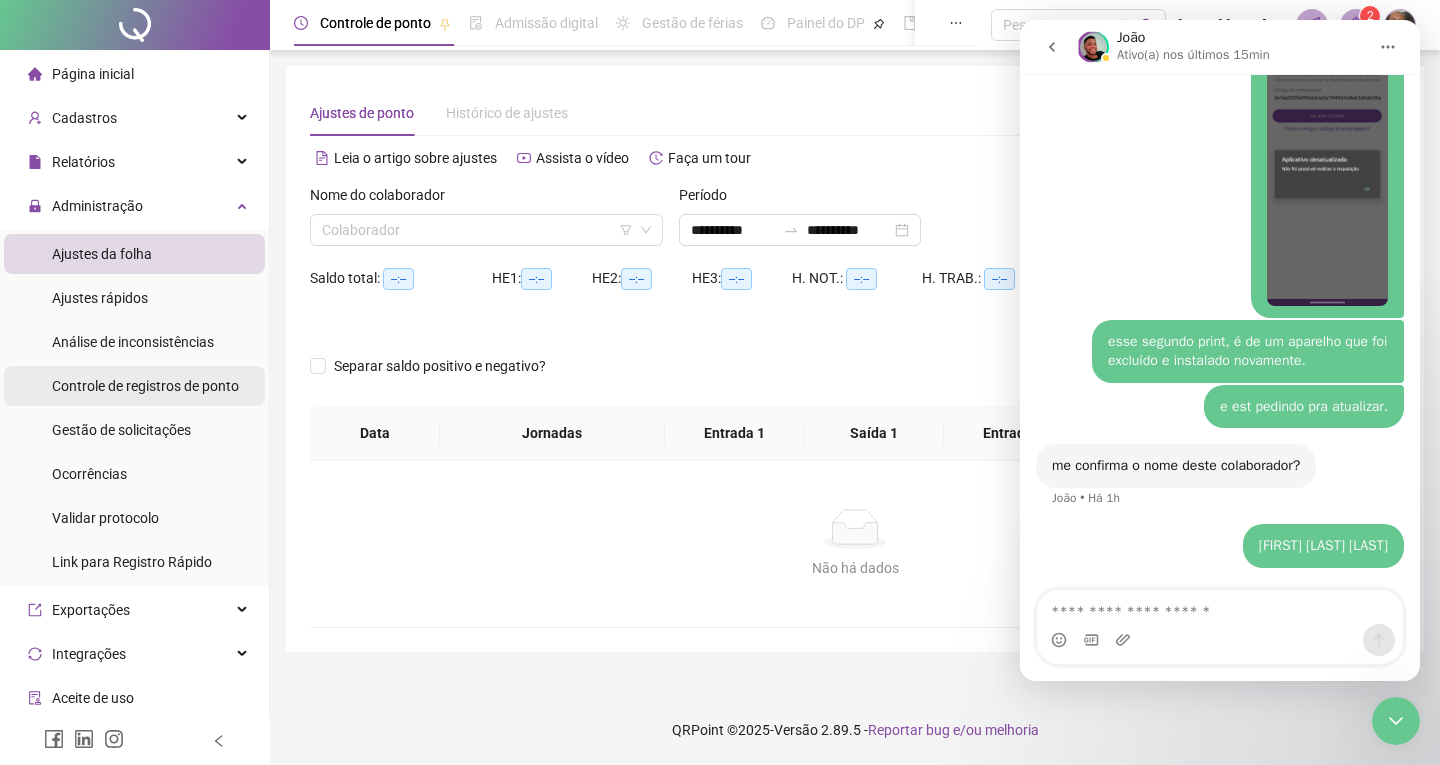 click on "Controle de registros de ponto" at bounding box center [145, 386] 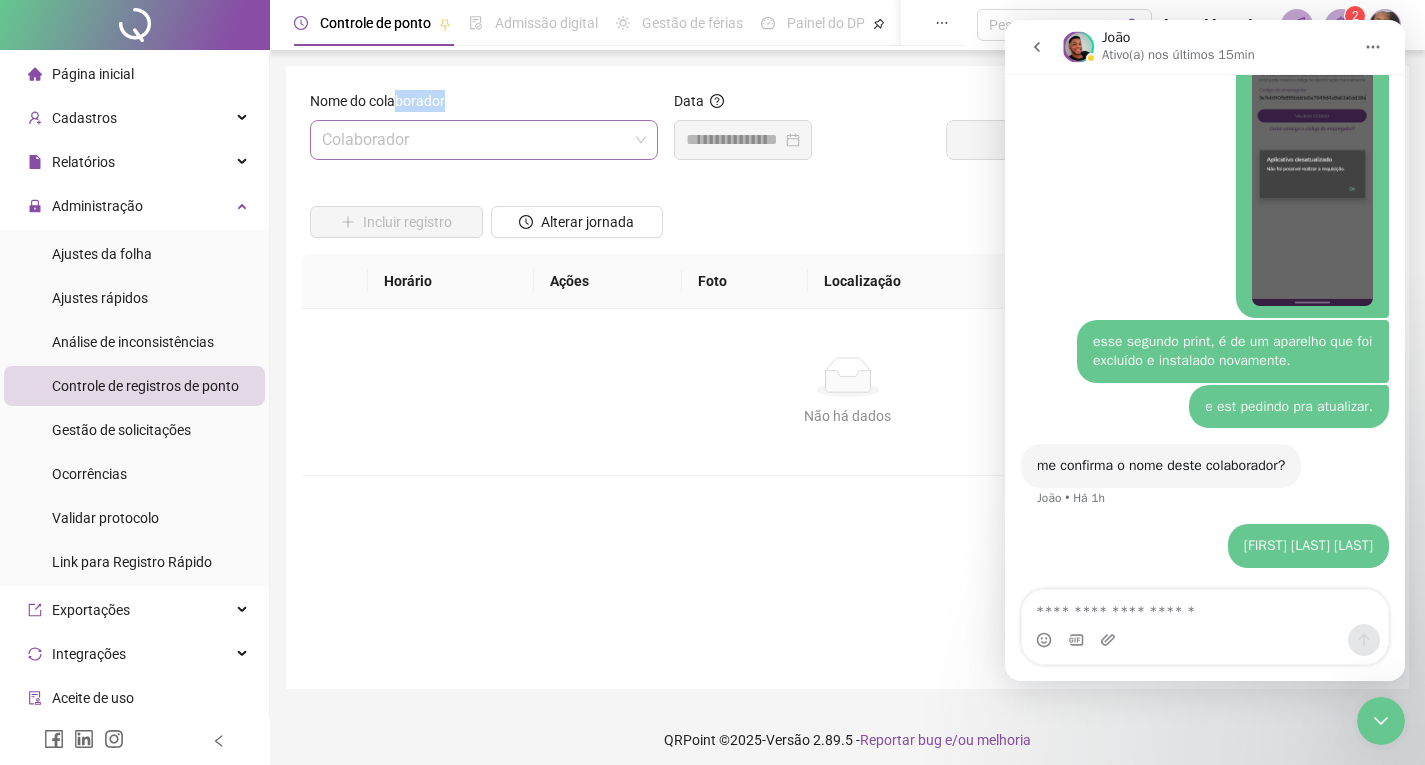 drag, startPoint x: 400, startPoint y: 110, endPoint x: 398, endPoint y: 125, distance: 15.132746 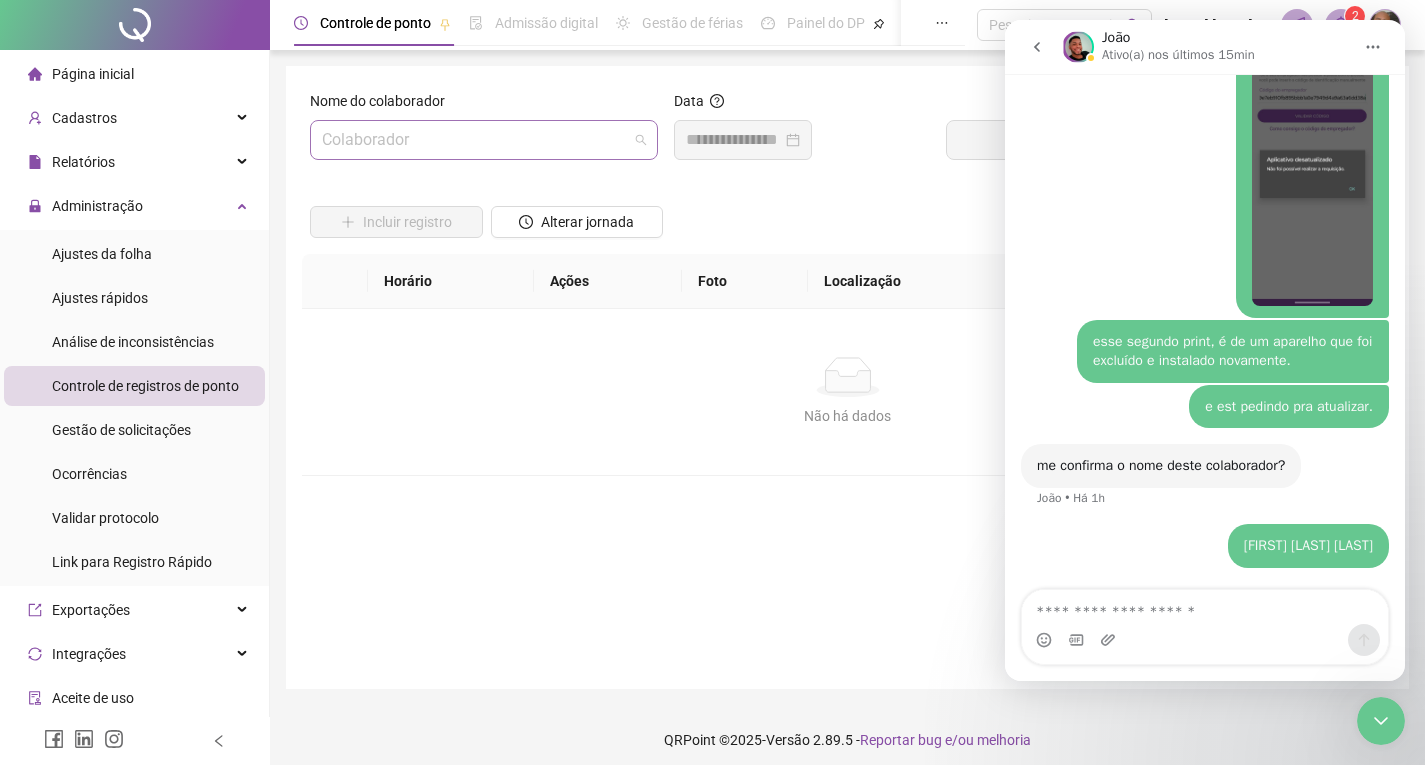 click at bounding box center (475, 140) 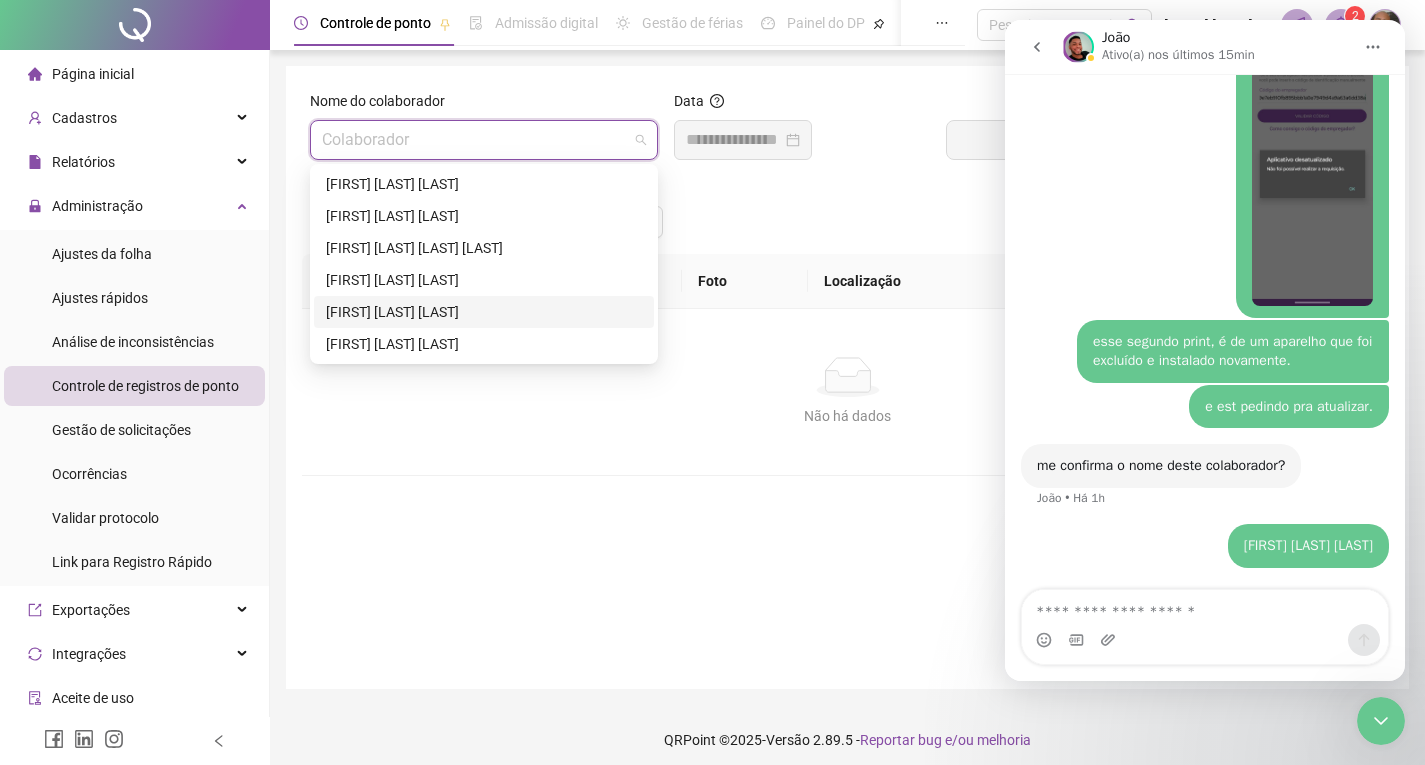 click on "[FIRST] [MIDDLE] [LAST]" at bounding box center (484, 312) 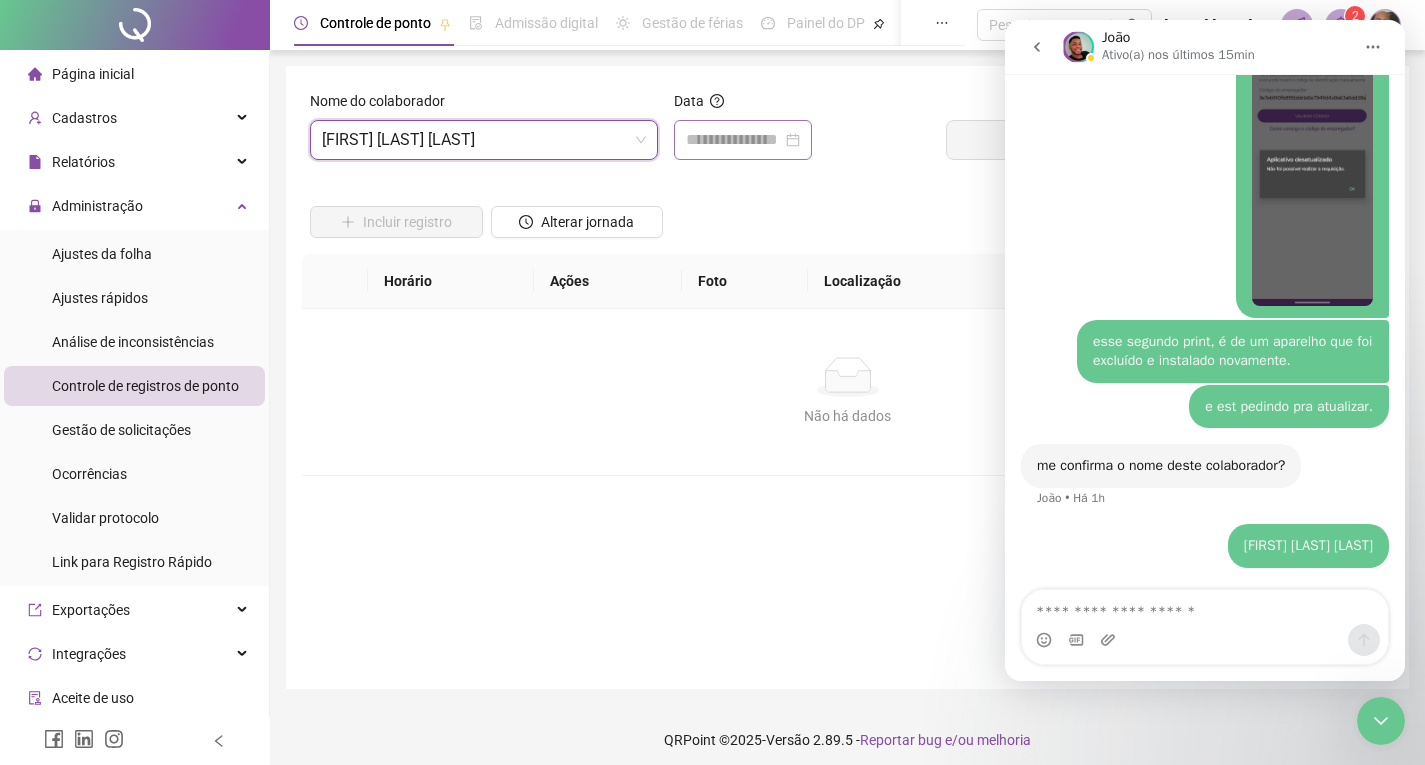 click at bounding box center [743, 140] 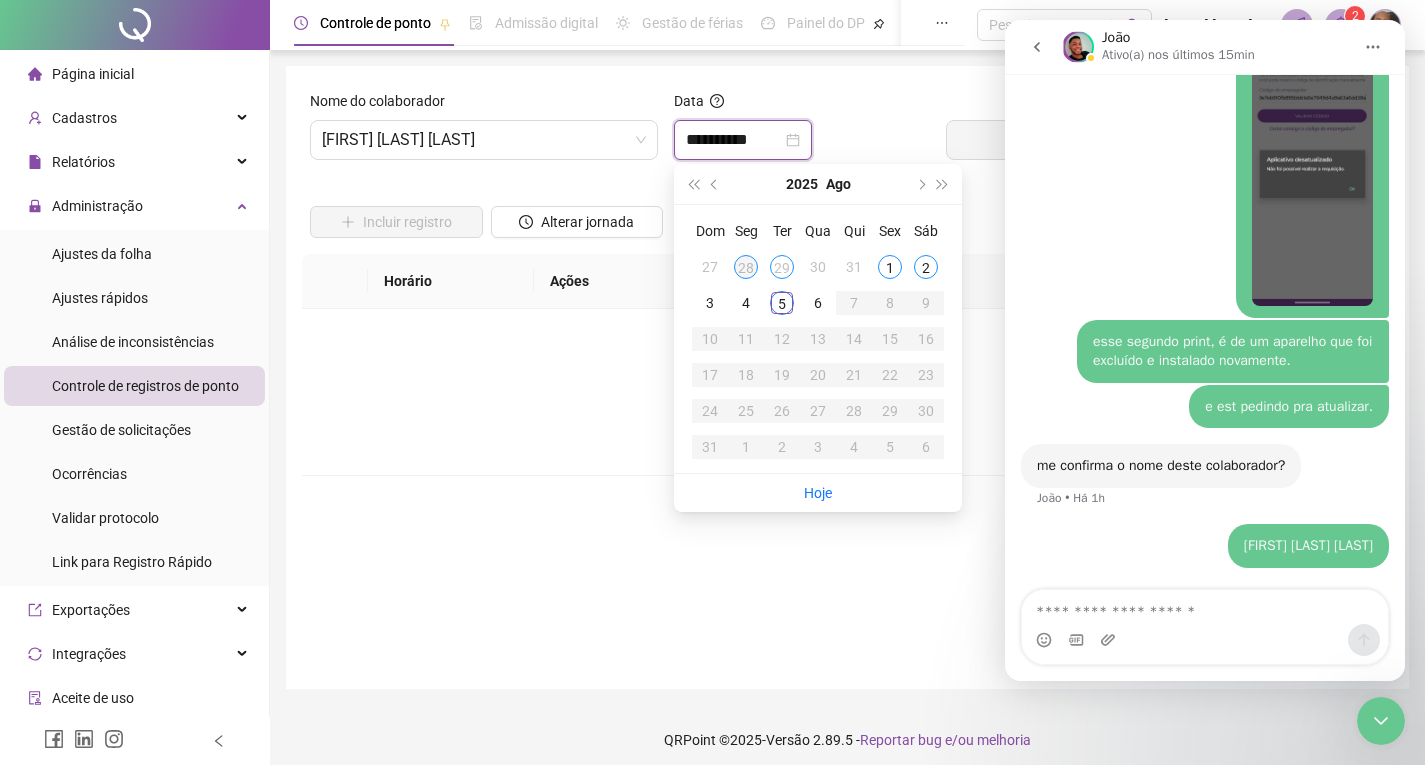 type on "**********" 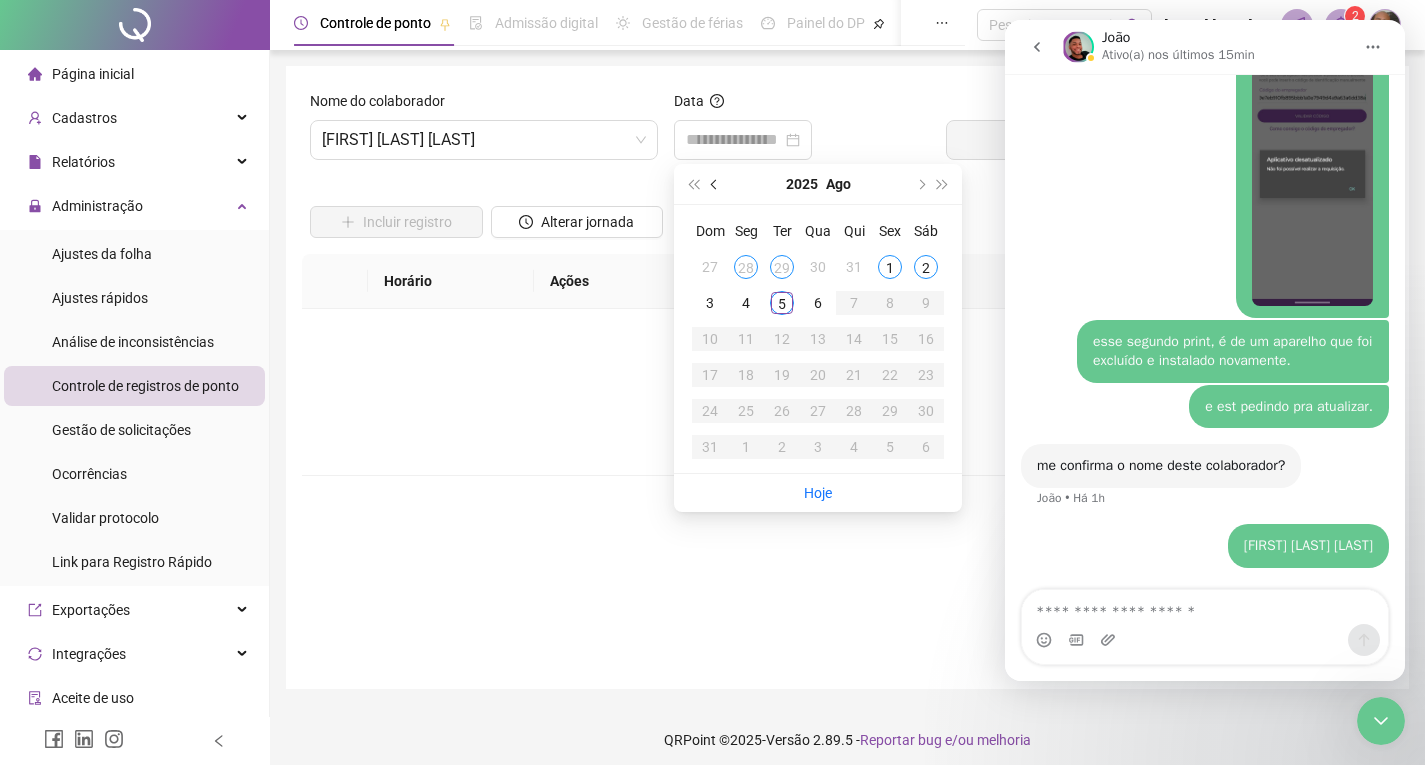 click at bounding box center (716, 184) 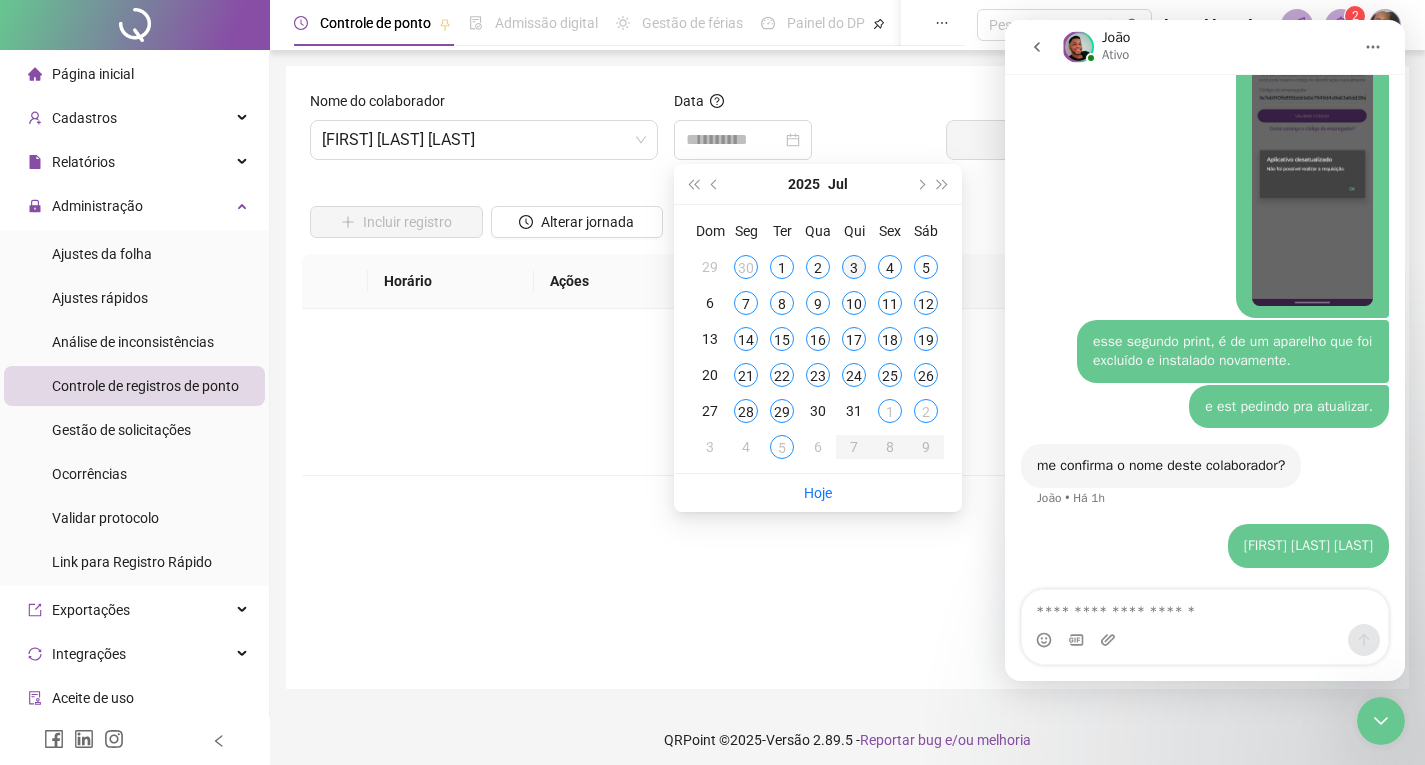 click on "3" at bounding box center [854, 267] 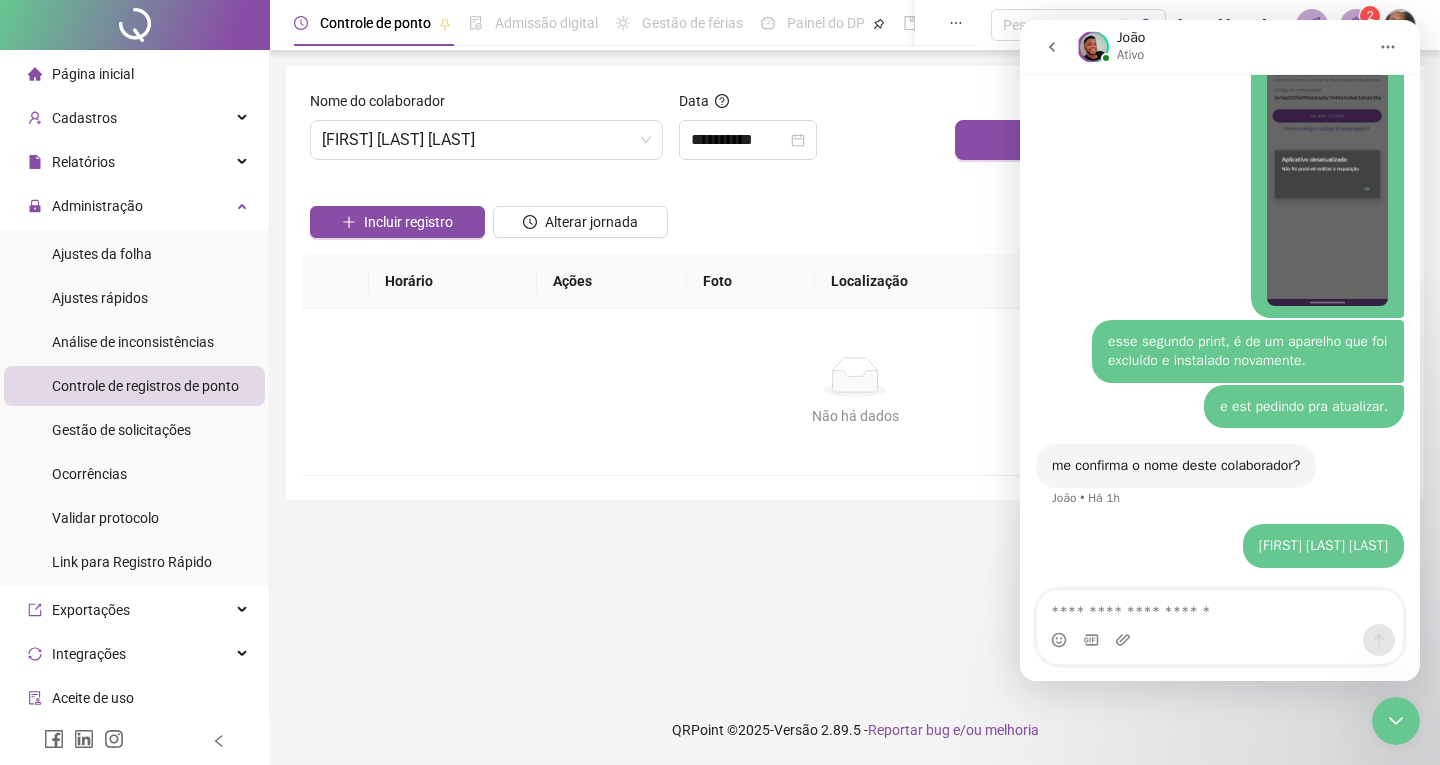 click 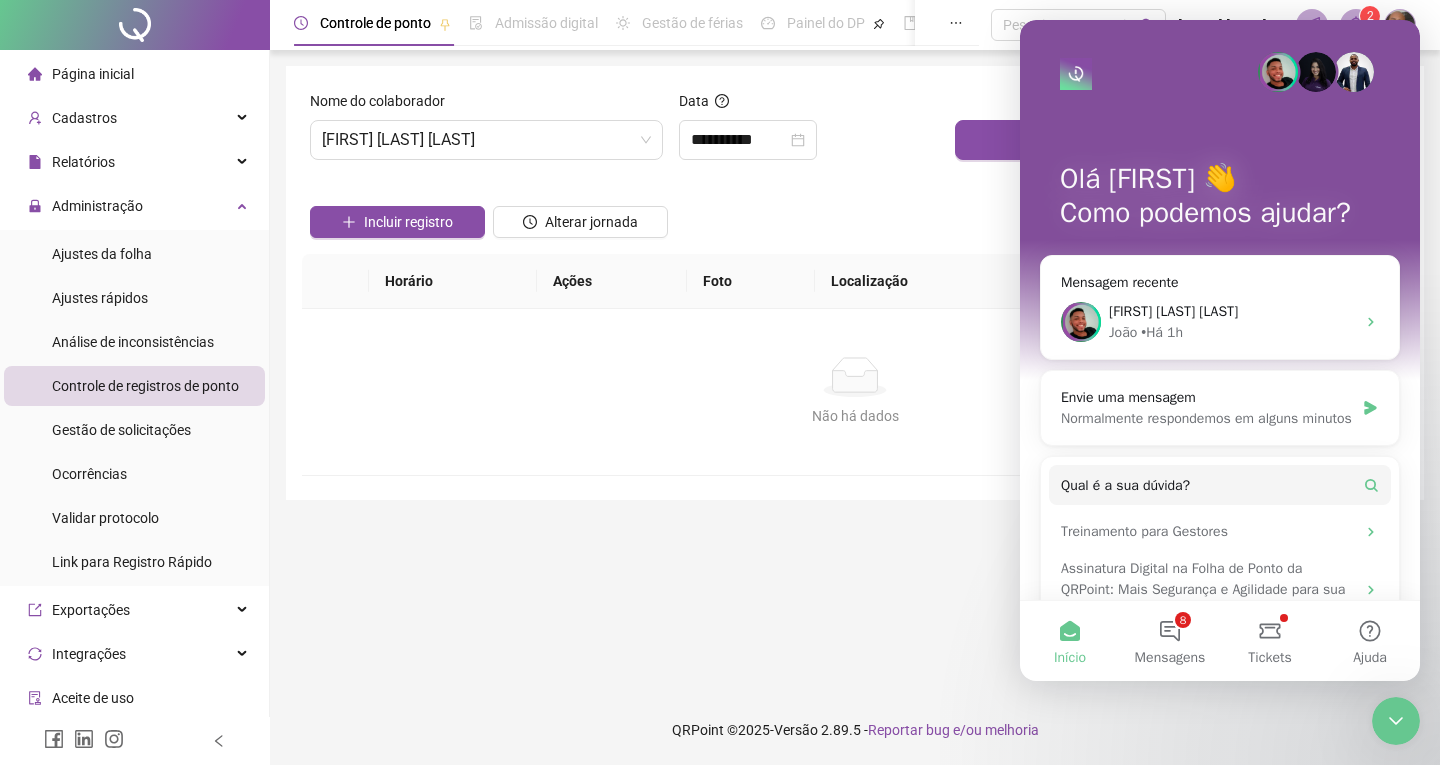 scroll, scrollTop: 0, scrollLeft: 0, axis: both 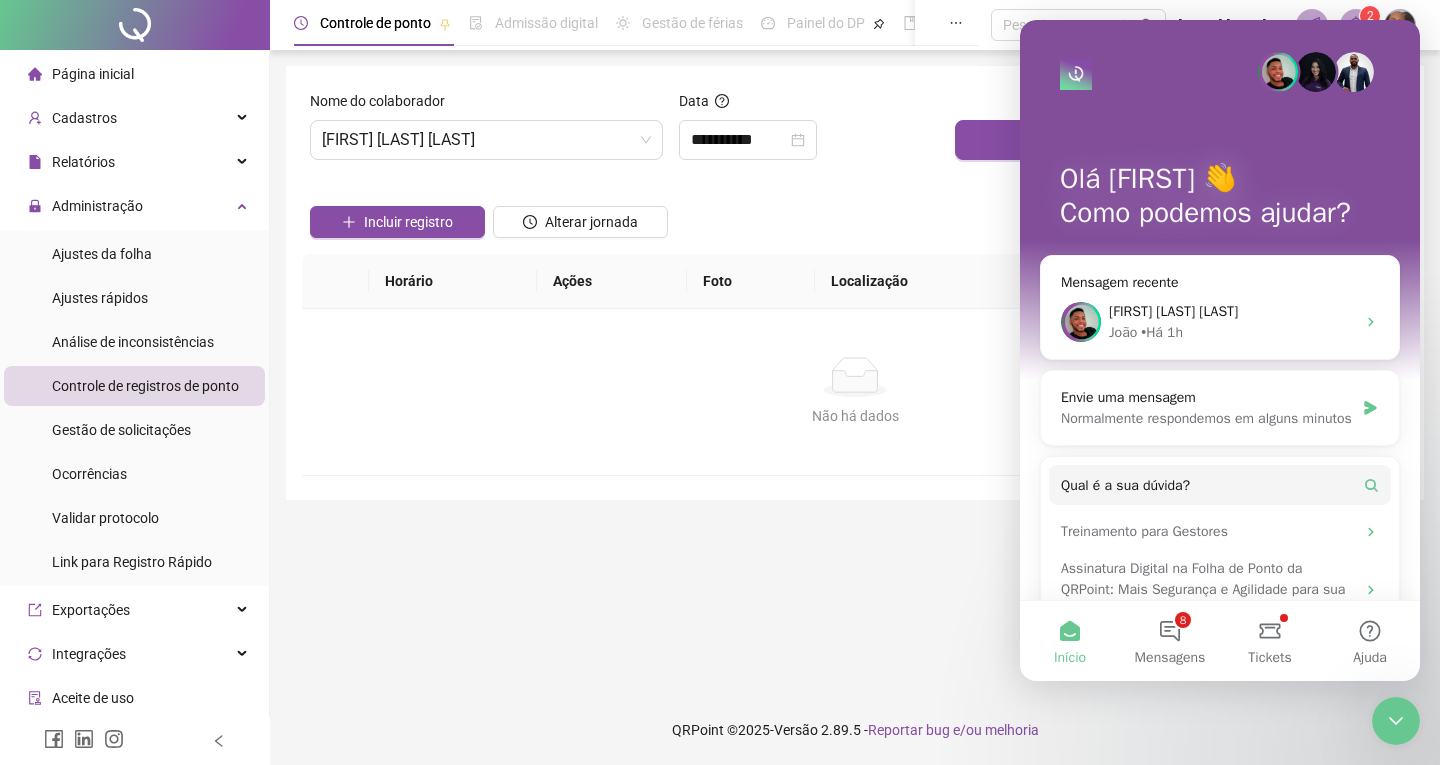 click 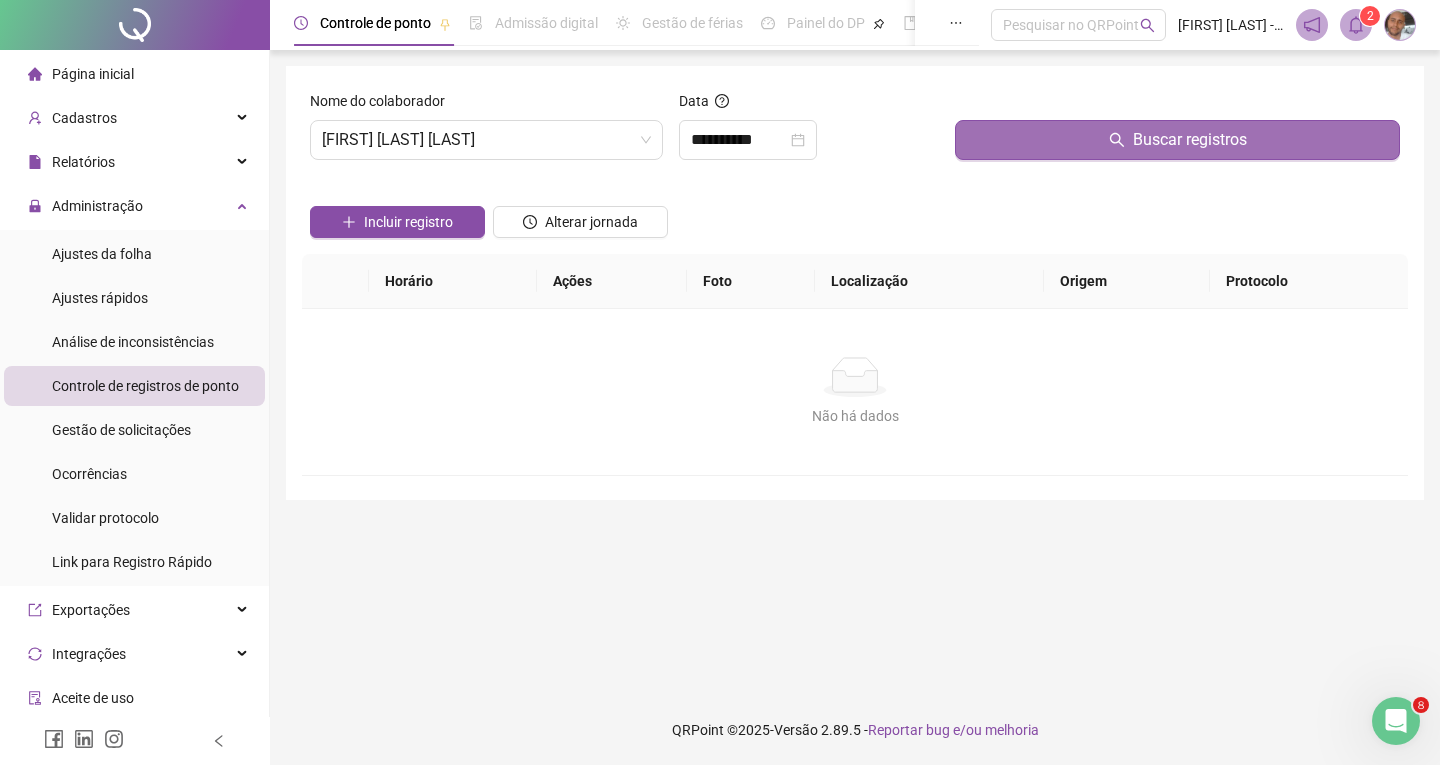 click on "Buscar registros" at bounding box center (1177, 140) 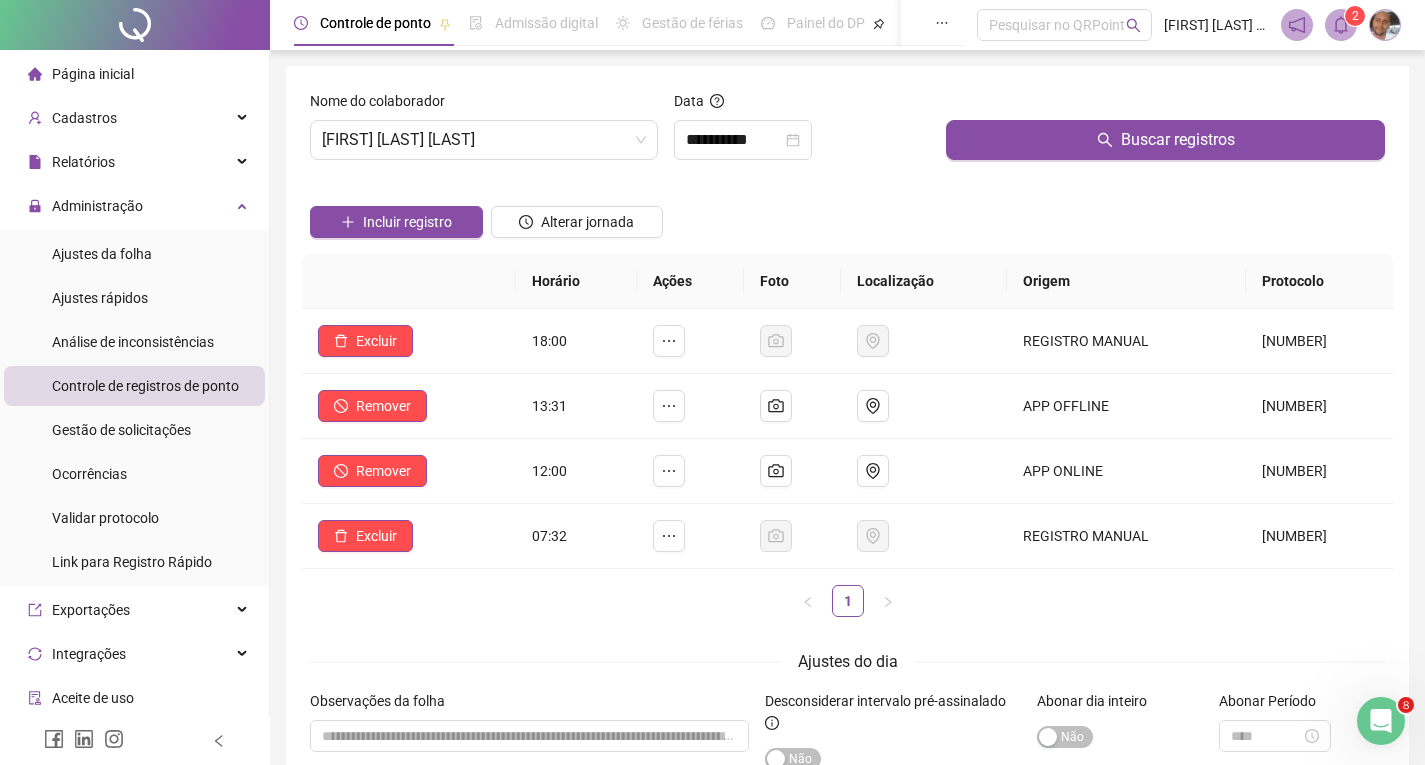 click on "Incluir registro   Alterar jornada" at bounding box center (847, 215) 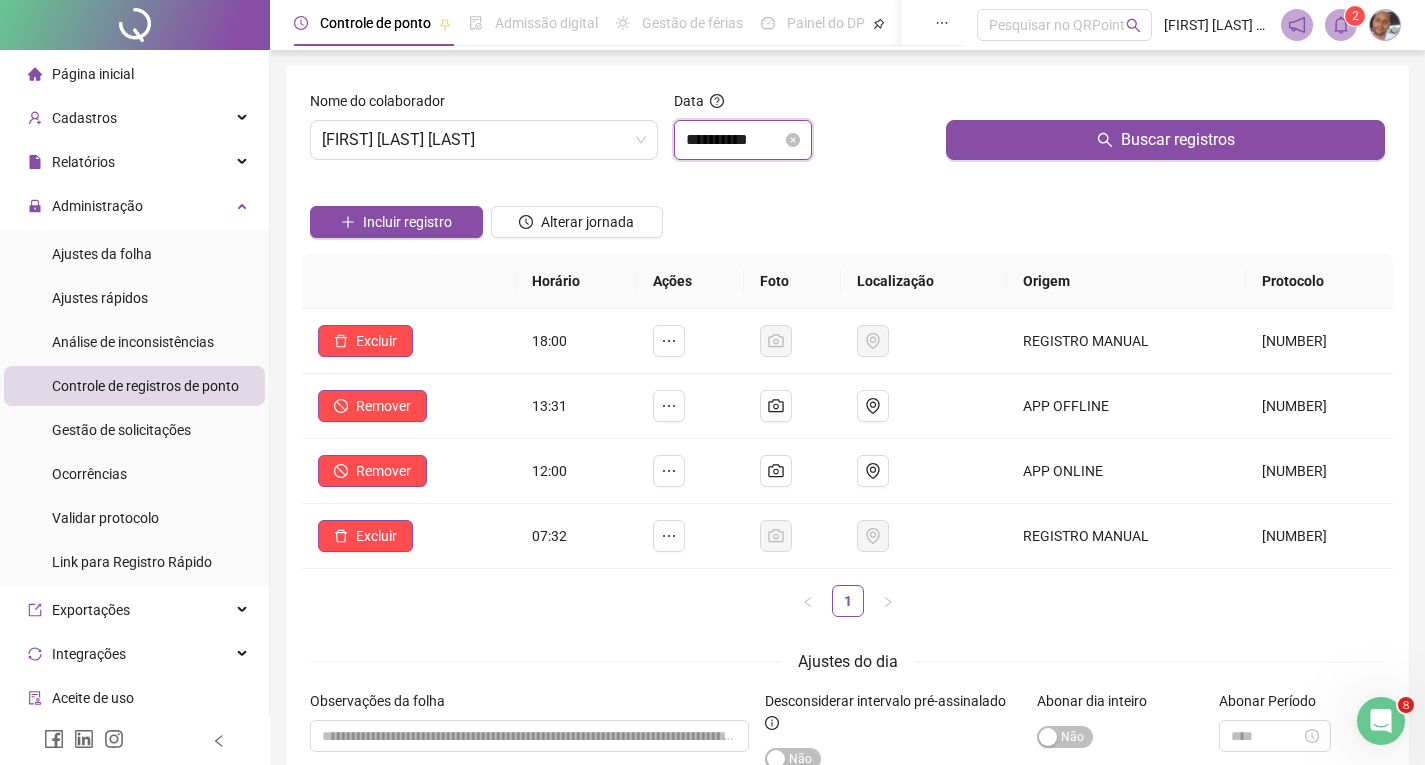 drag, startPoint x: 762, startPoint y: 144, endPoint x: 778, endPoint y: 122, distance: 27.202942 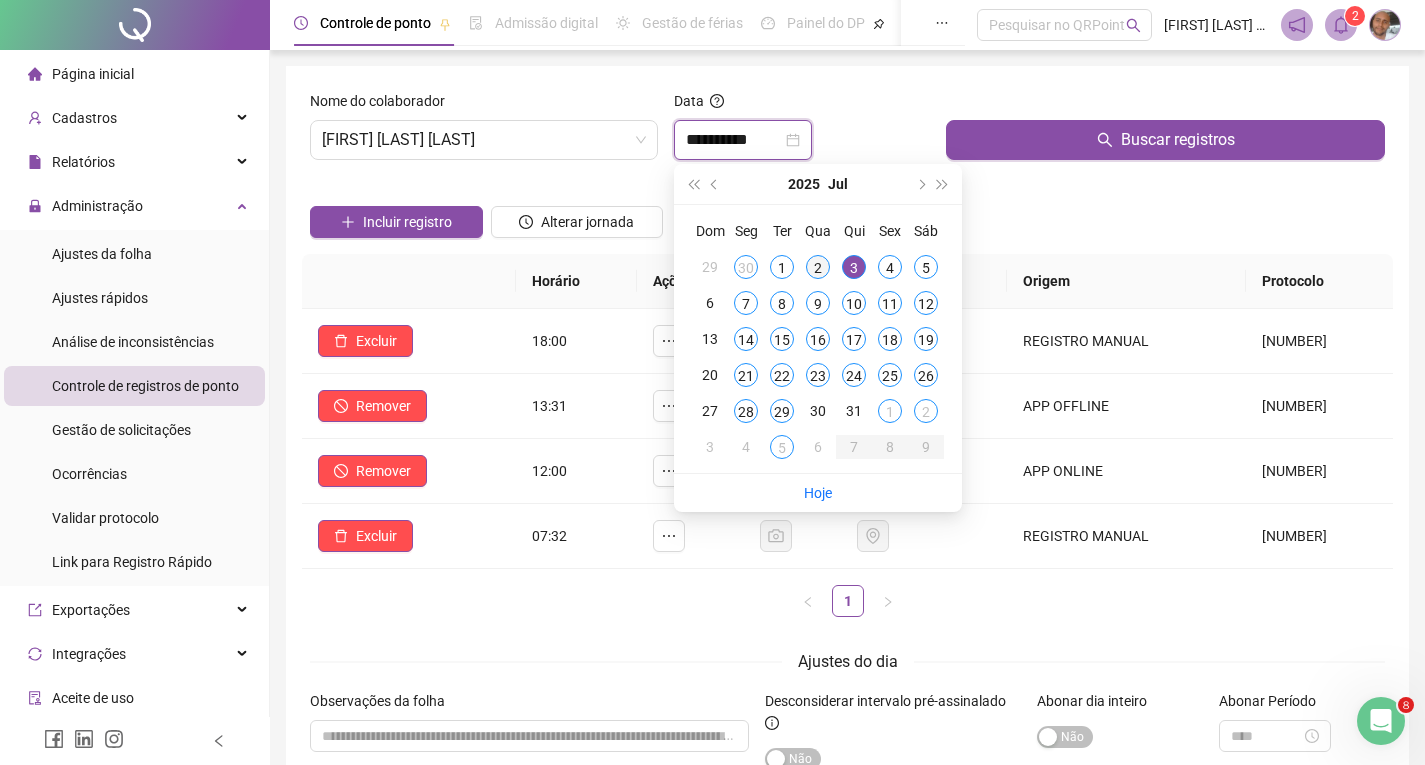 type on "**********" 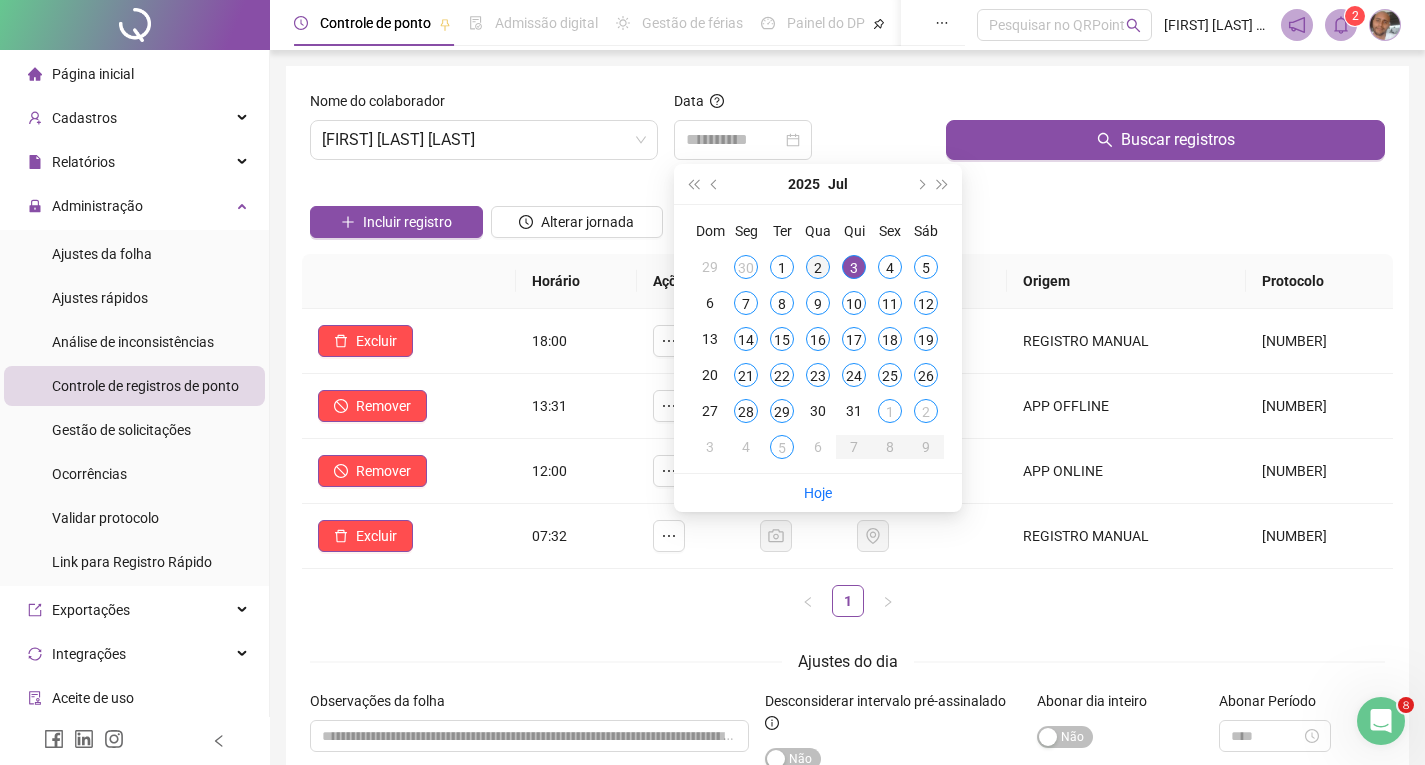 click on "2" at bounding box center (818, 267) 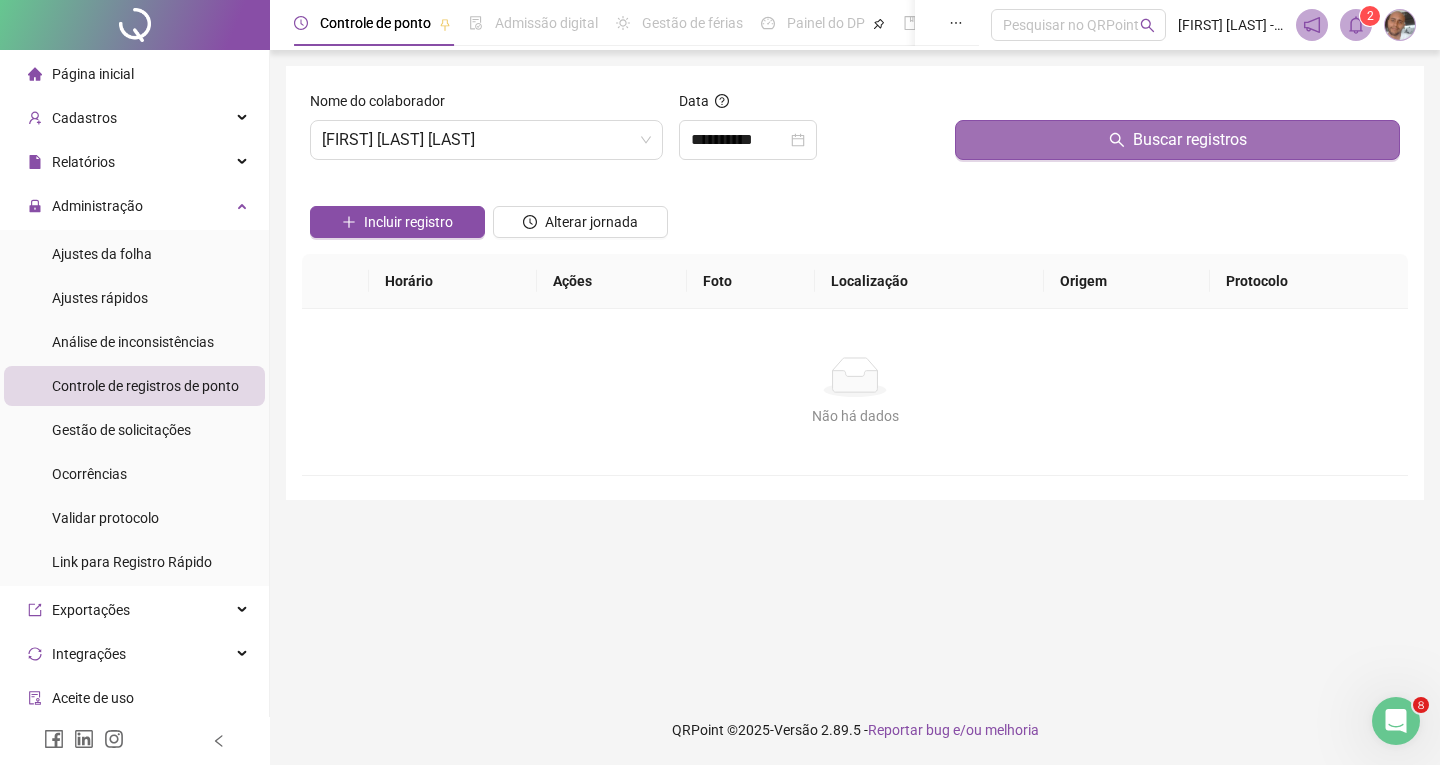 click on "Buscar registros" at bounding box center (1177, 140) 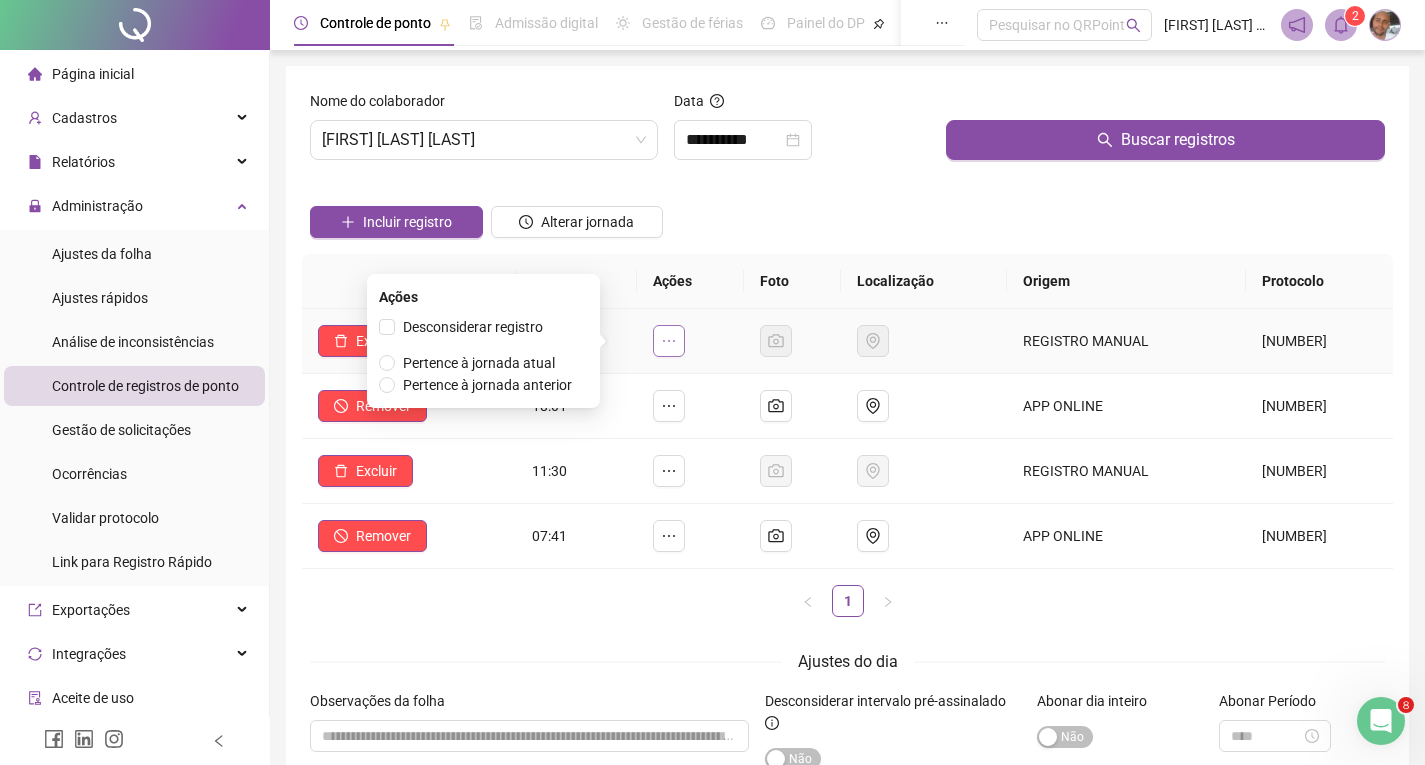 click 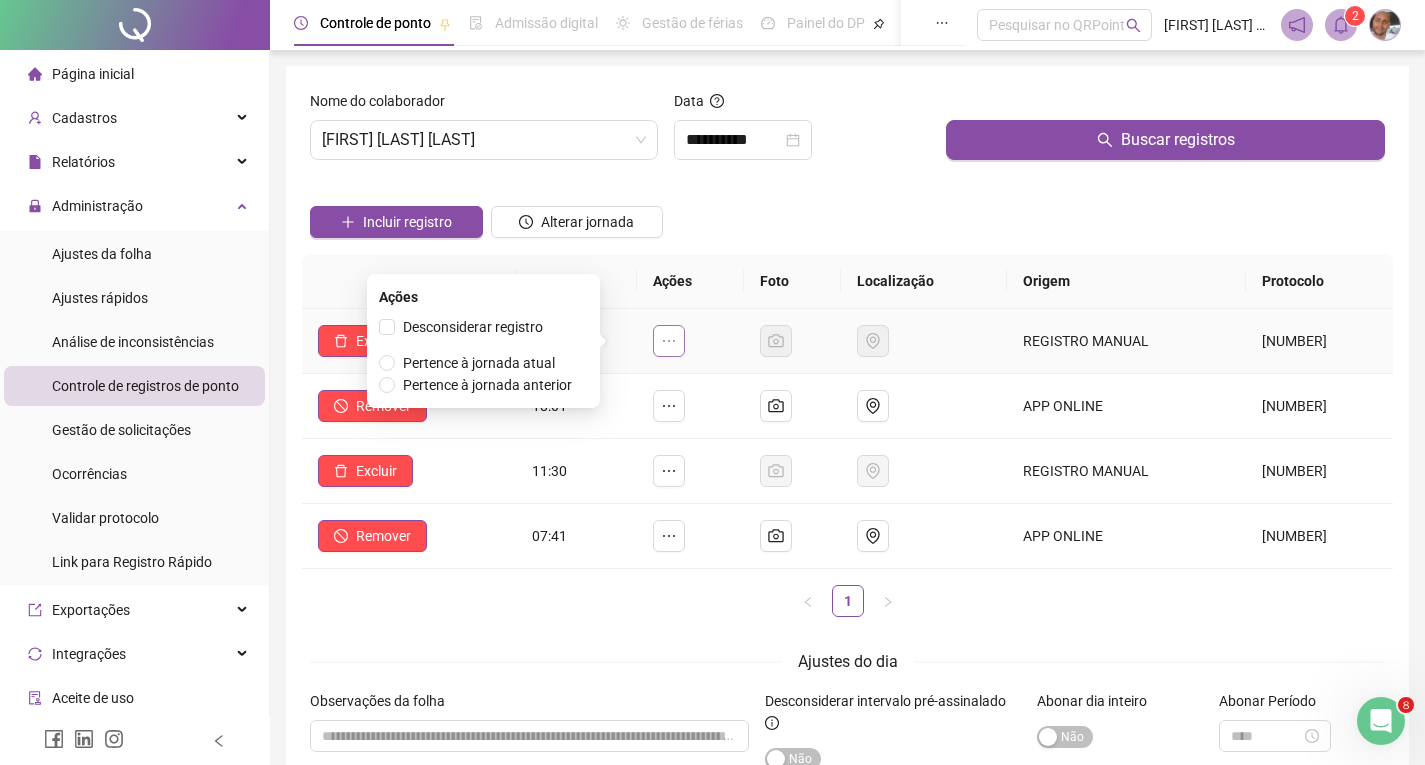 click 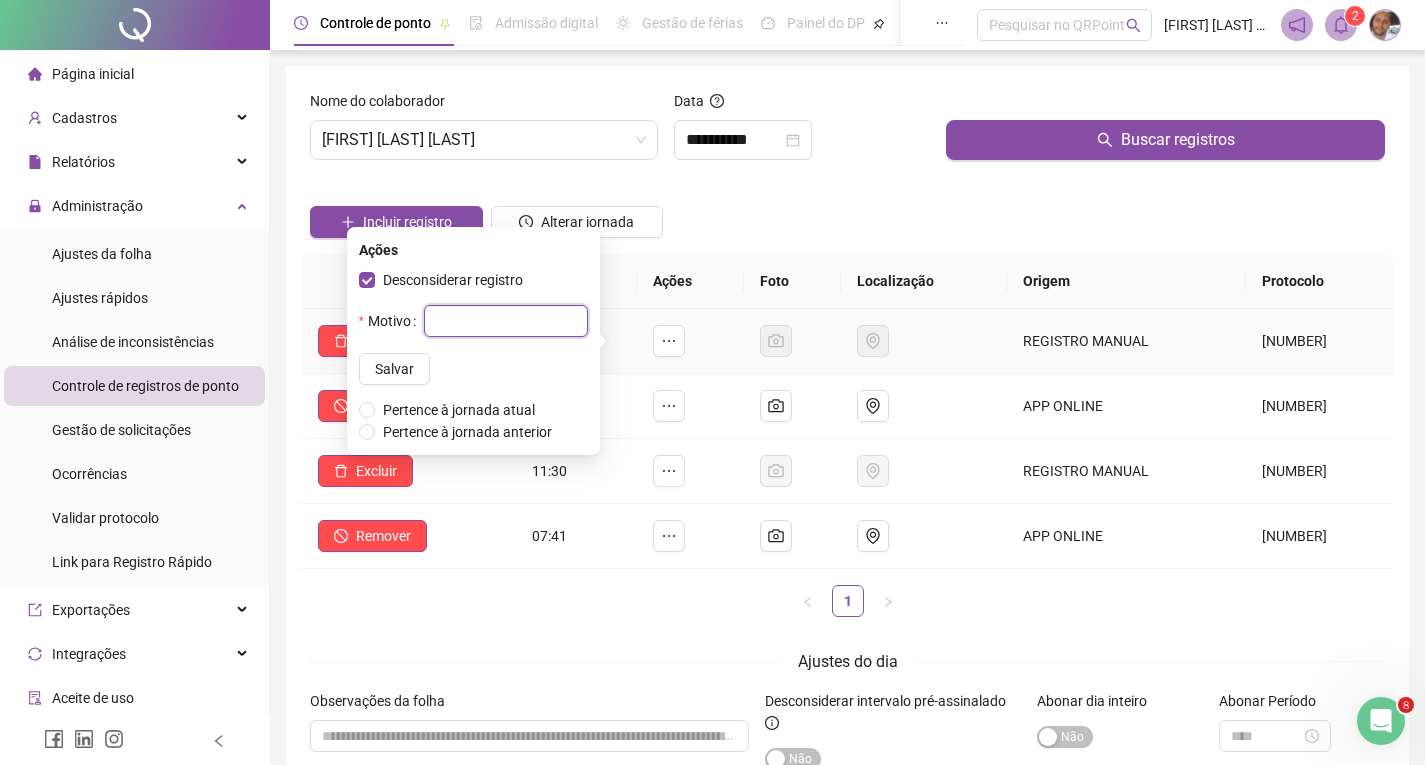 click at bounding box center (506, 321) 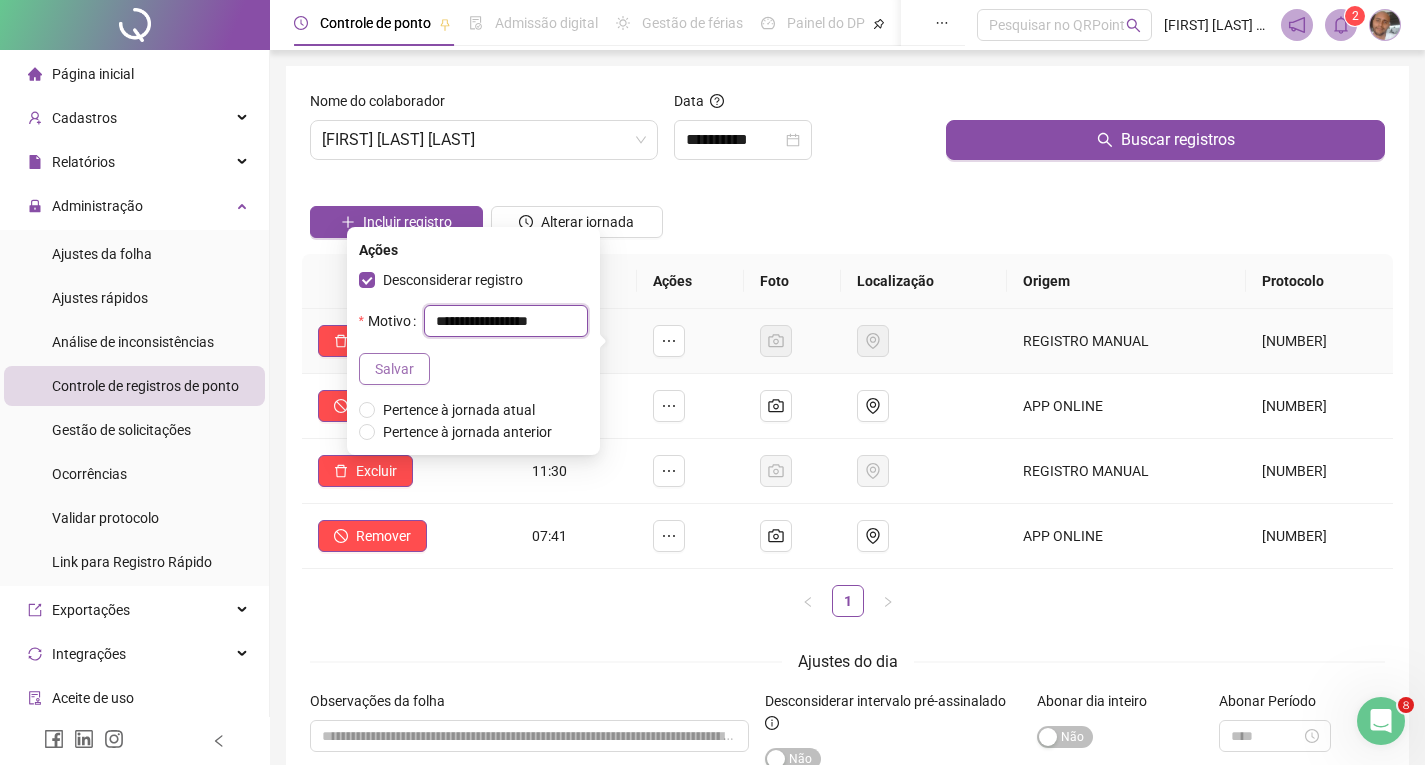 type on "**********" 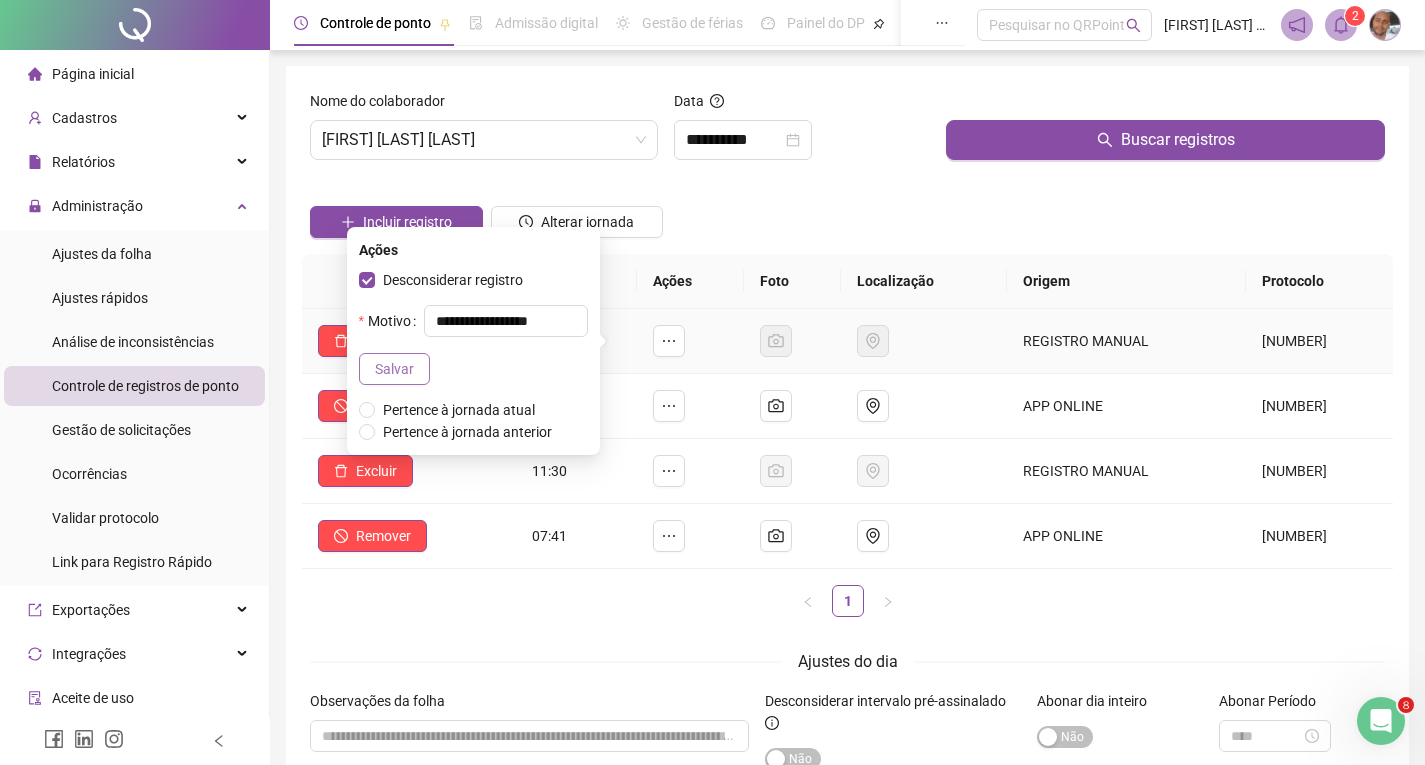 click on "Salvar" at bounding box center (394, 369) 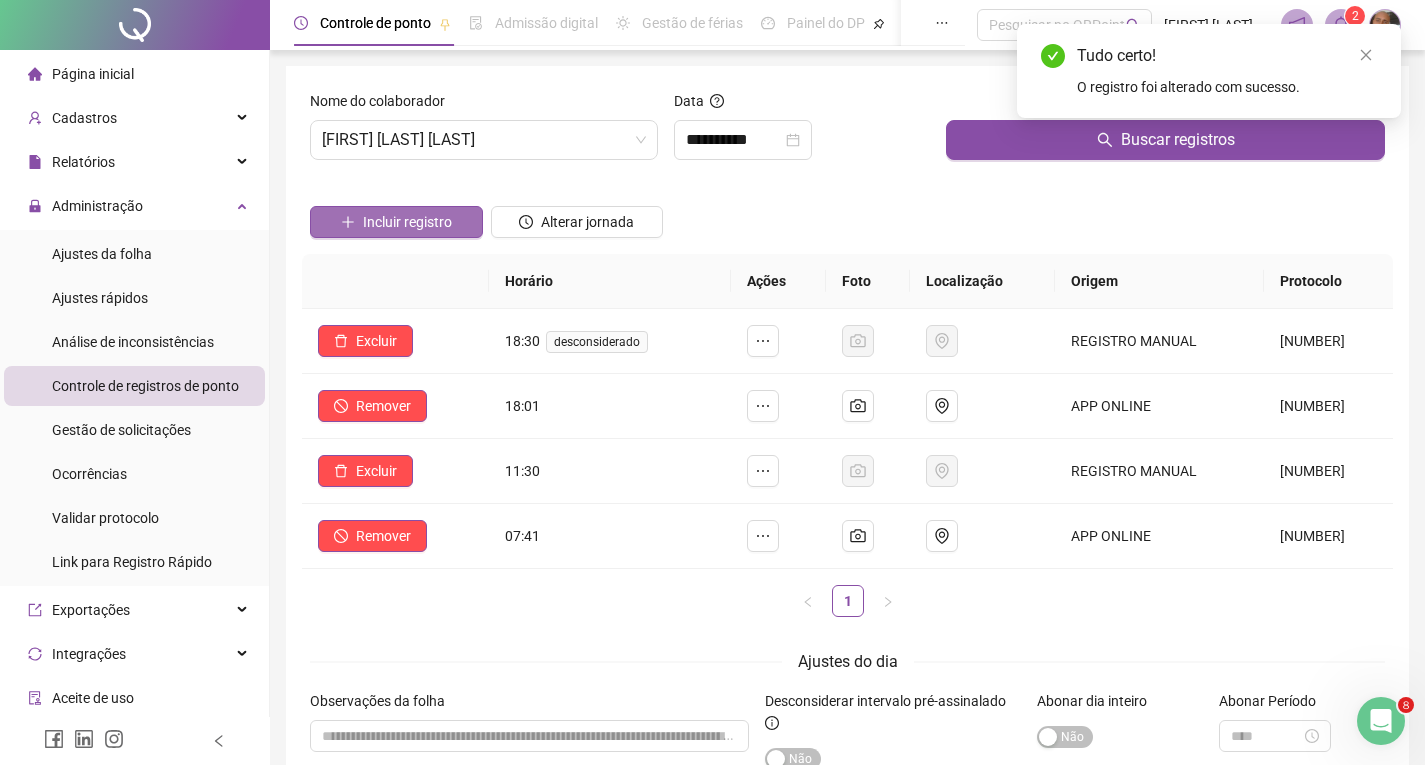 click on "Incluir registro" at bounding box center (396, 222) 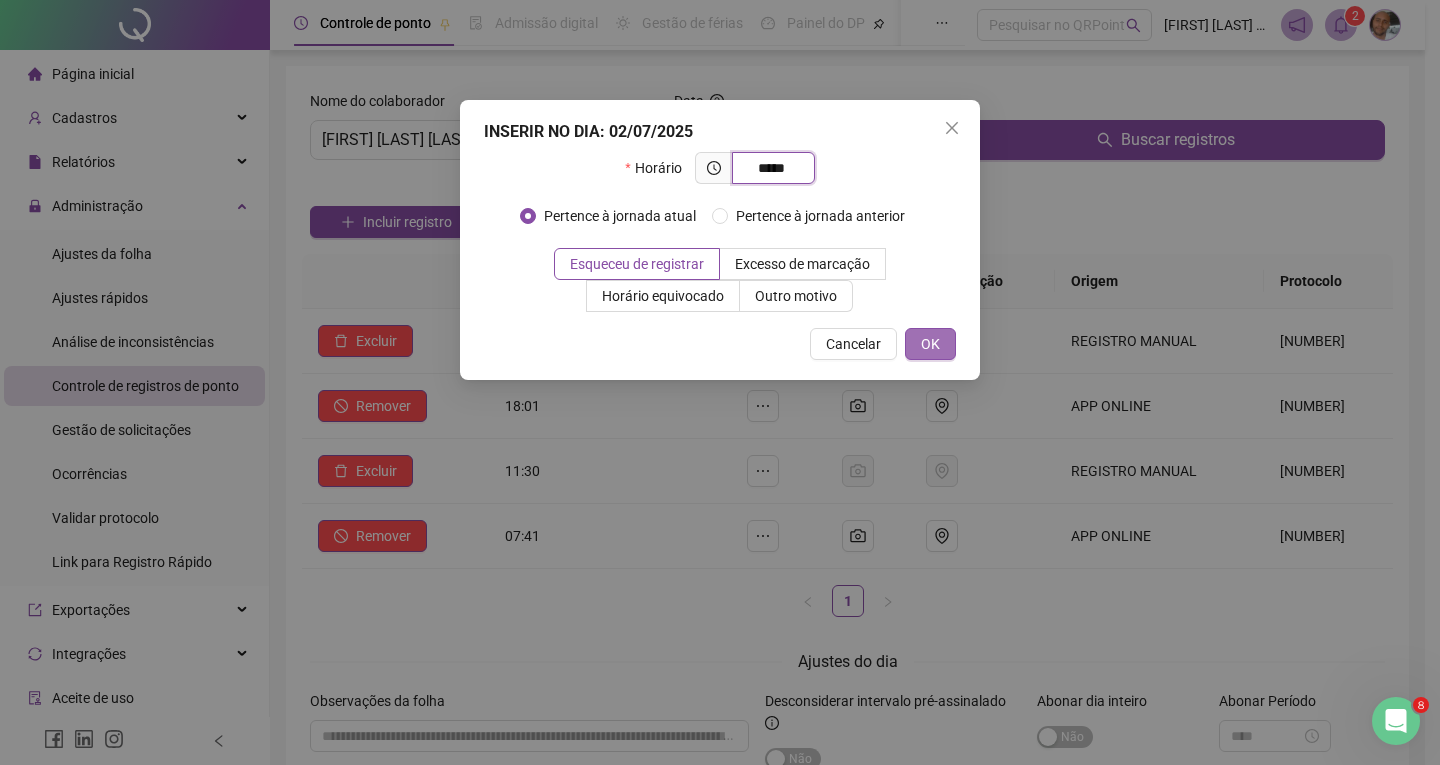 type on "*****" 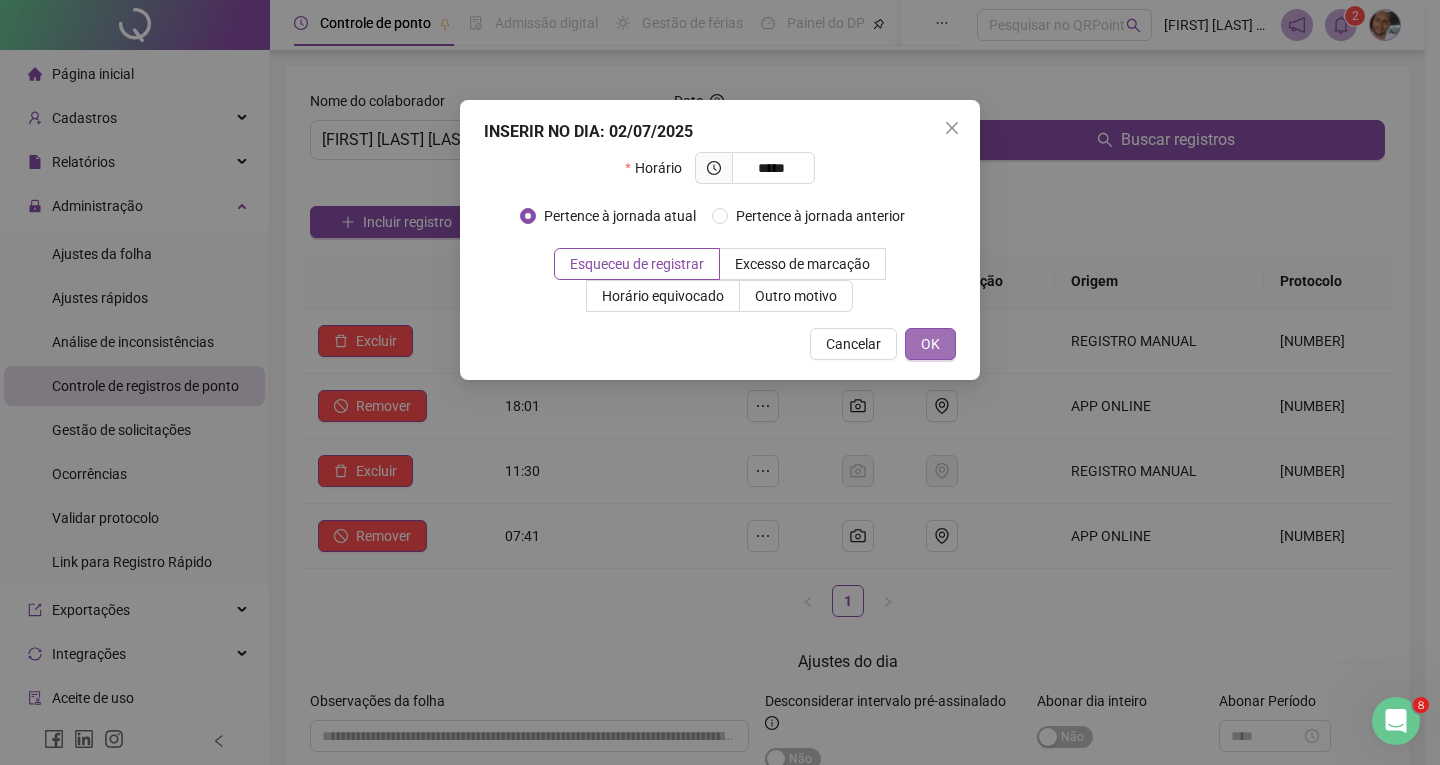 click on "OK" at bounding box center (930, 344) 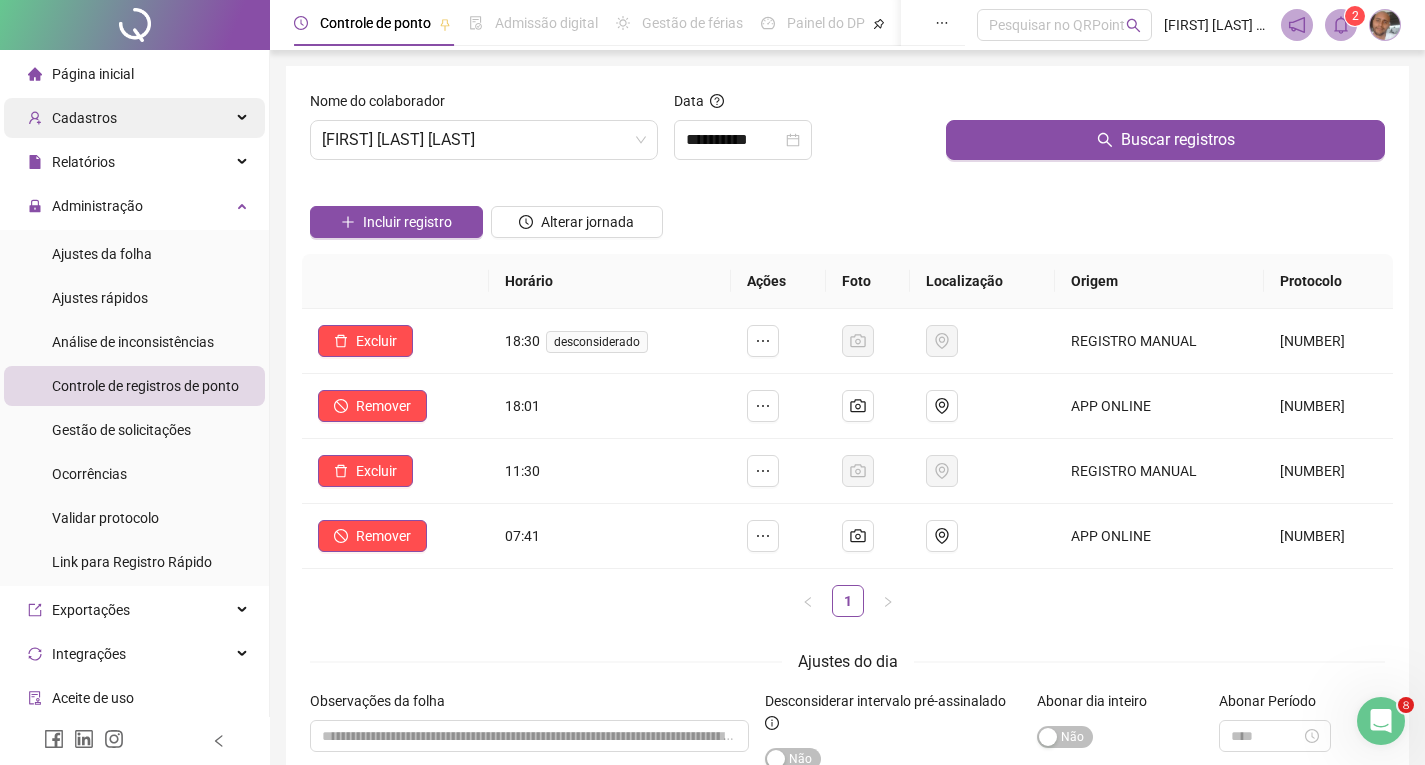 click on "Cadastros" at bounding box center [134, 118] 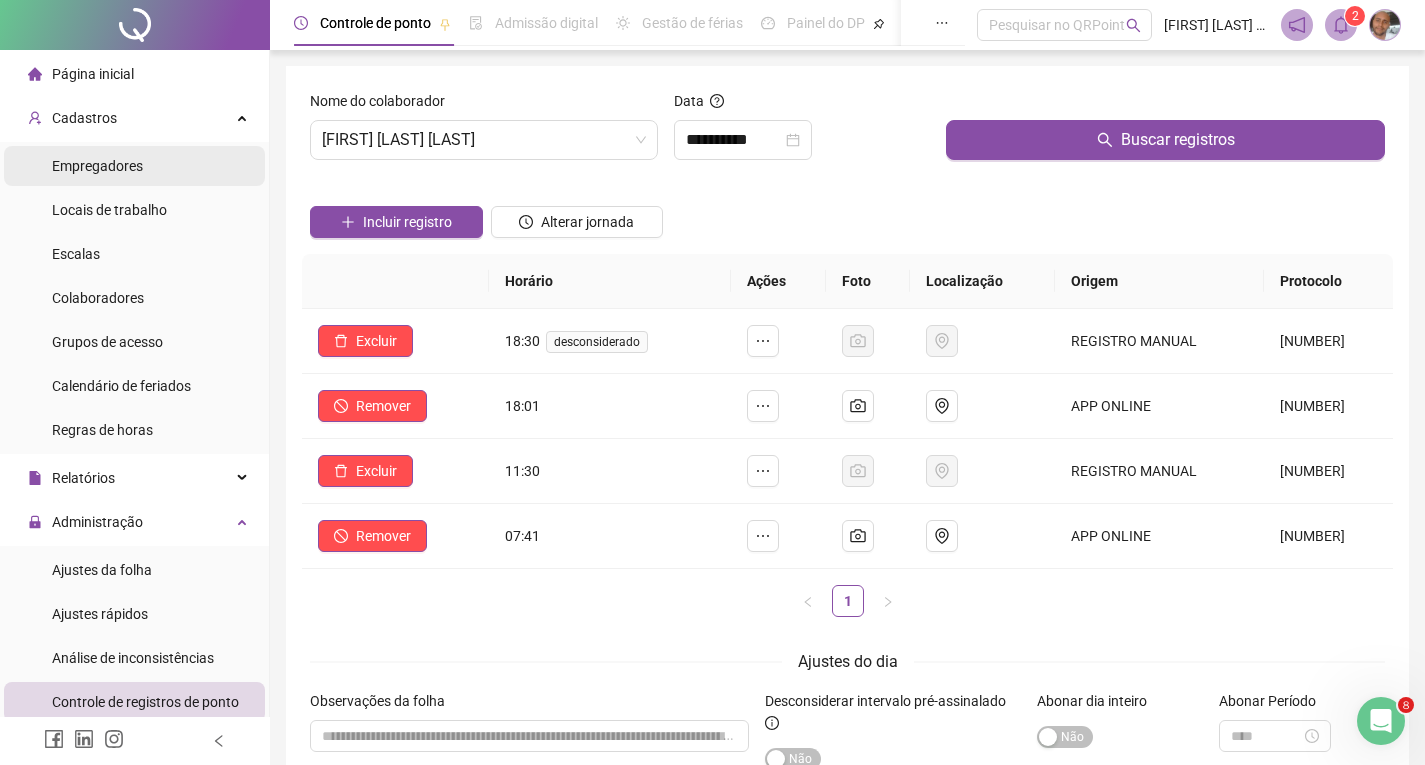 click on "Empregadores" at bounding box center [97, 166] 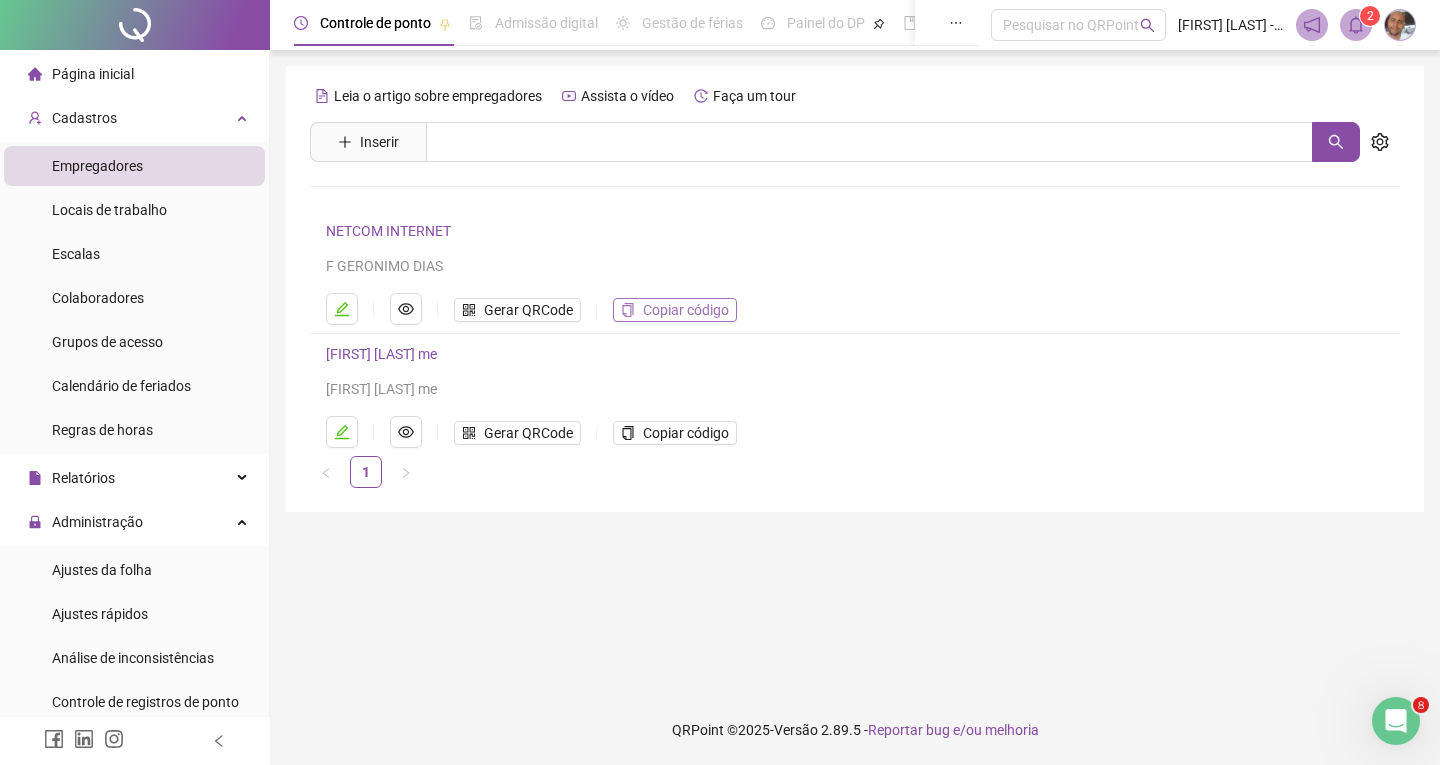 click on "Copiar código" at bounding box center (686, 310) 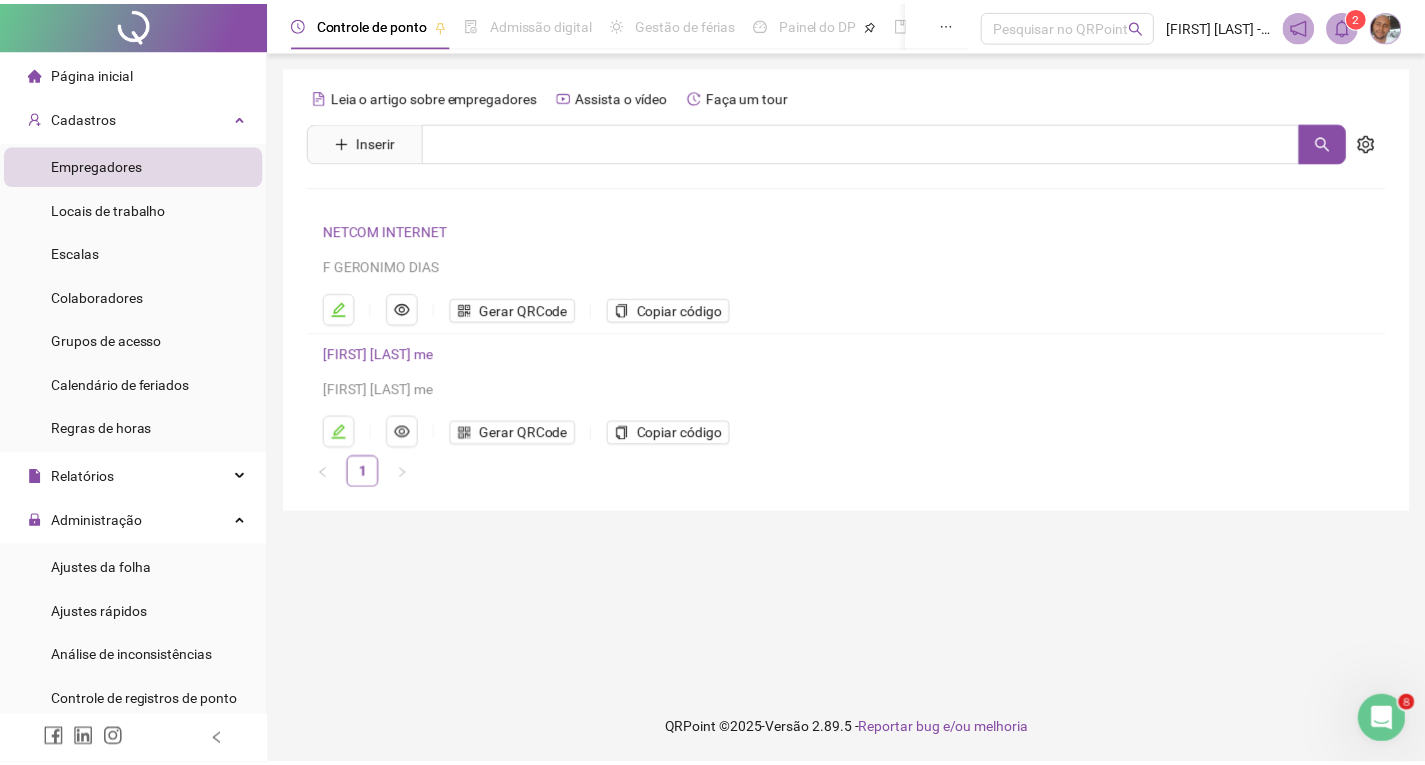 scroll, scrollTop: 0, scrollLeft: 0, axis: both 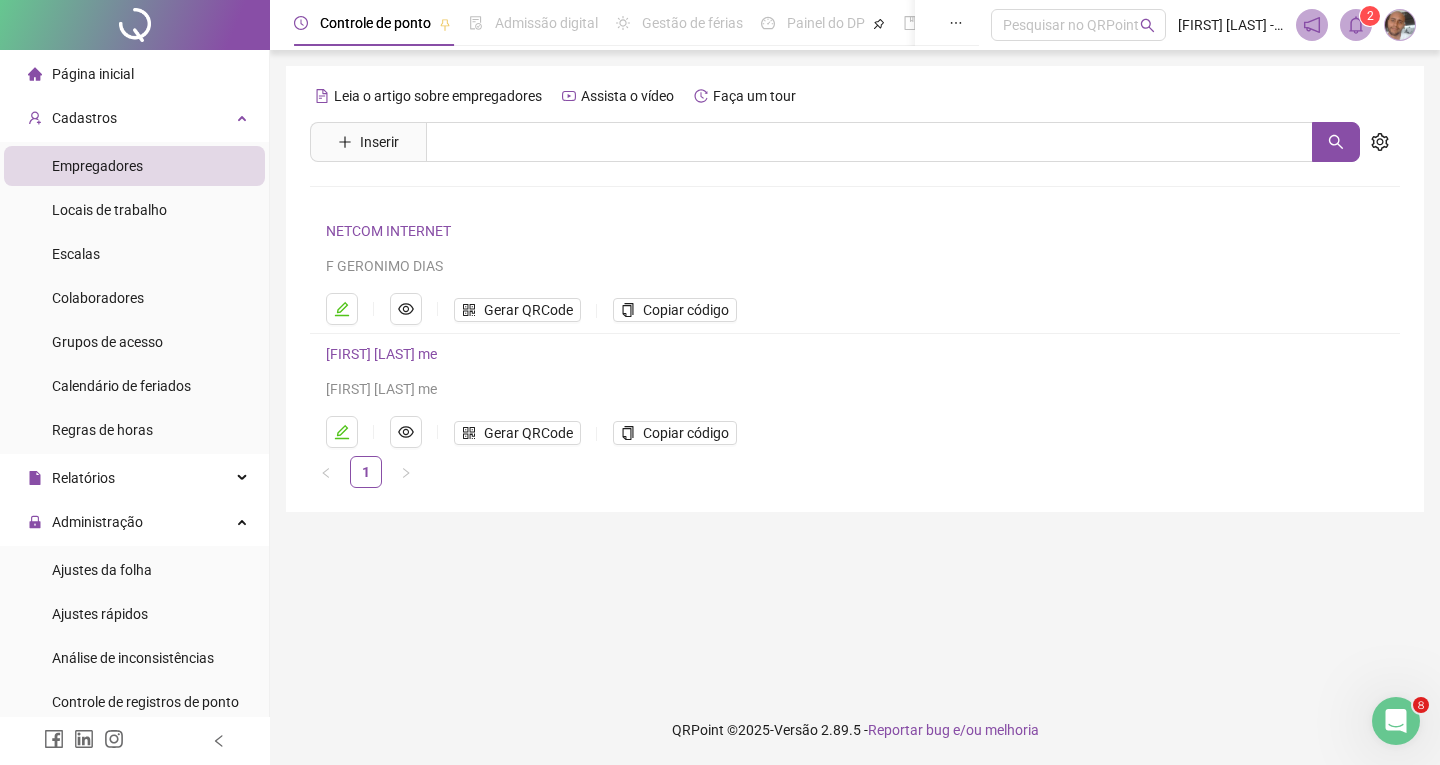 click on "NETCOM INTERNET" at bounding box center (821, 231) 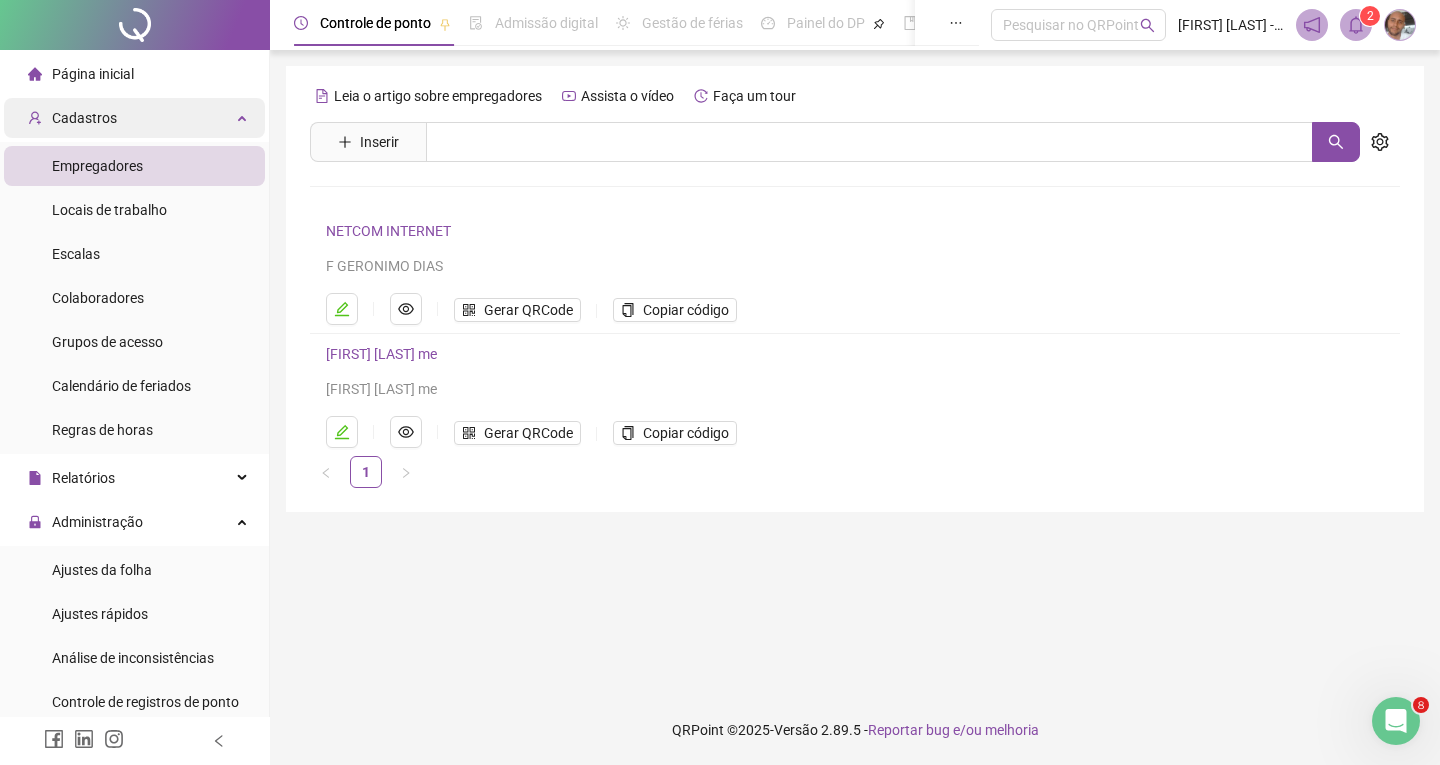 click on "Cadastros" at bounding box center [134, 118] 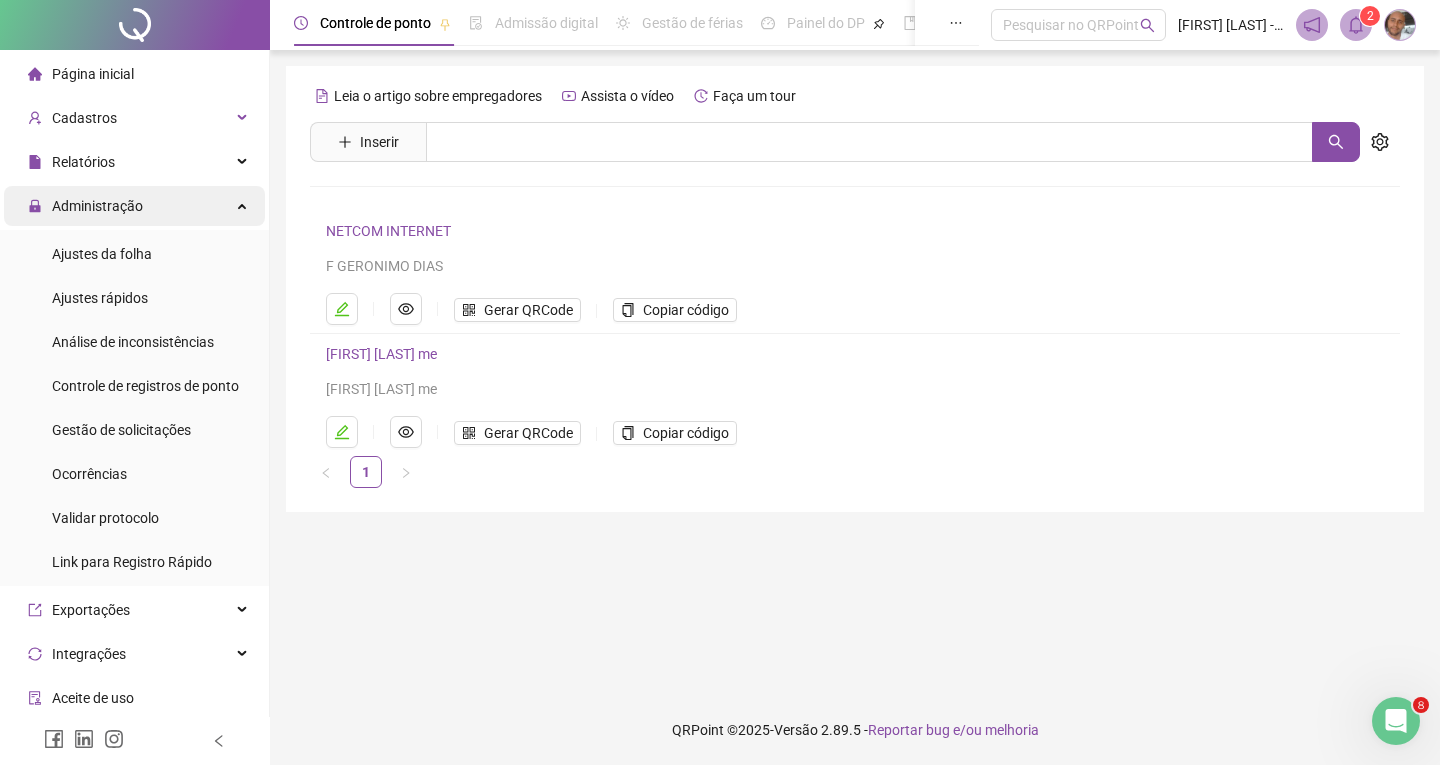 click on "Administração" at bounding box center [134, 206] 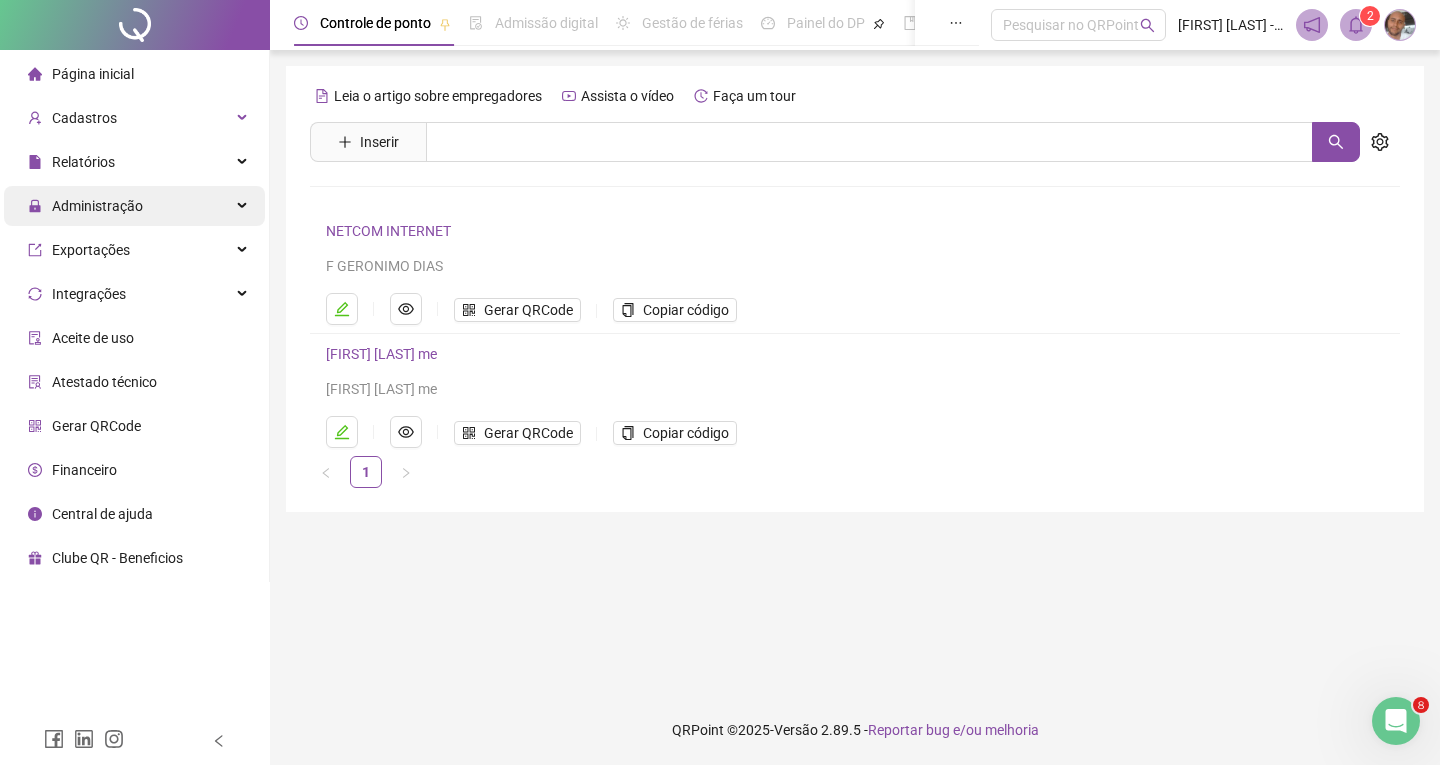 click on "Administração" at bounding box center (134, 206) 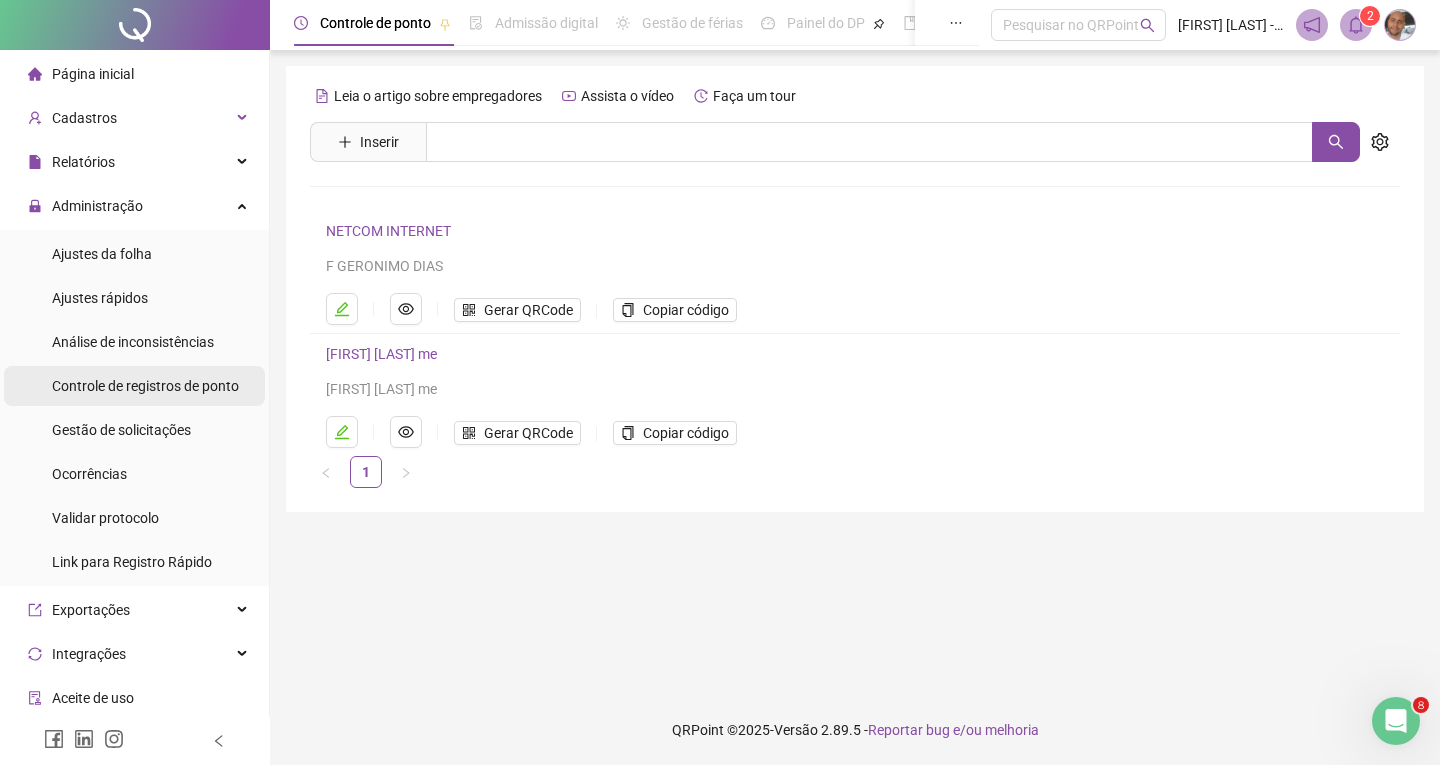 click on "Controle de registros de ponto" at bounding box center (145, 386) 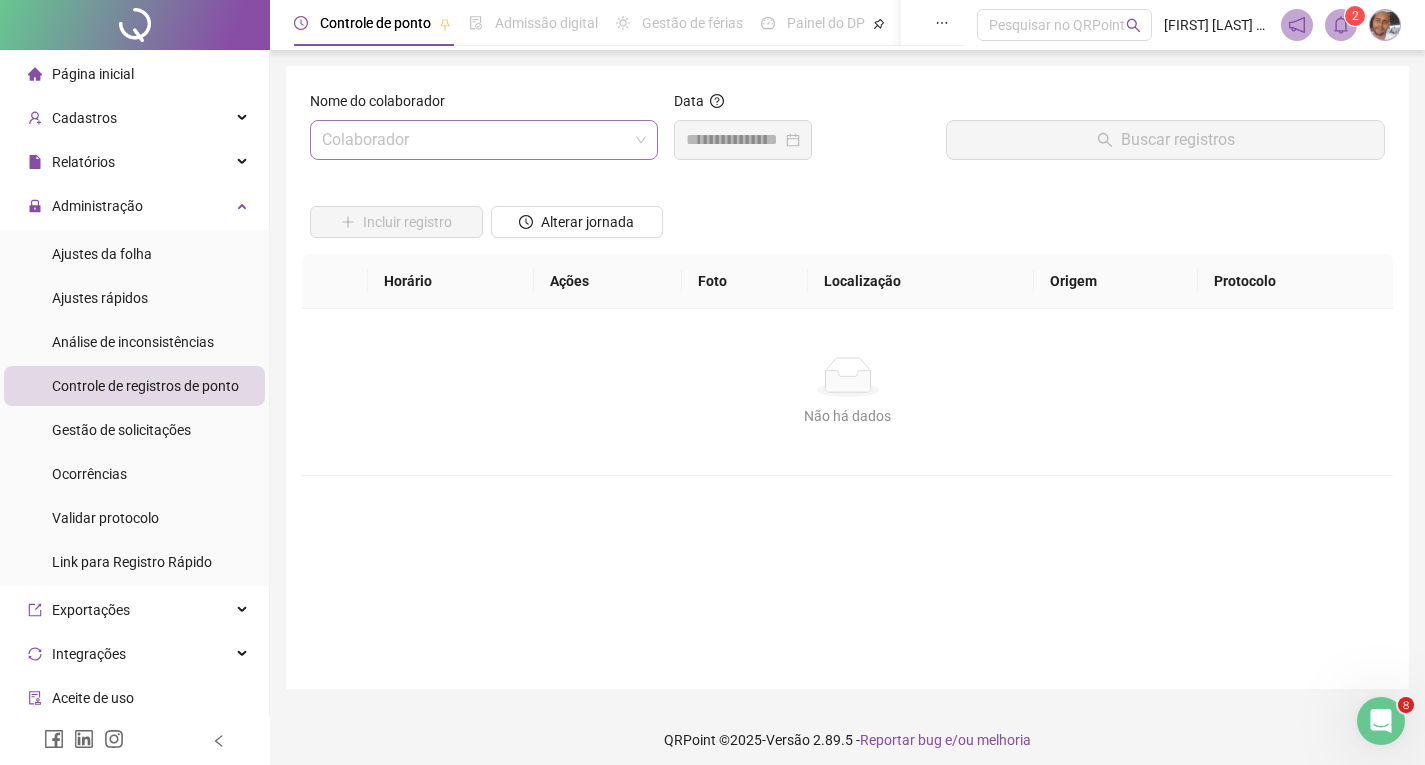 click at bounding box center [475, 140] 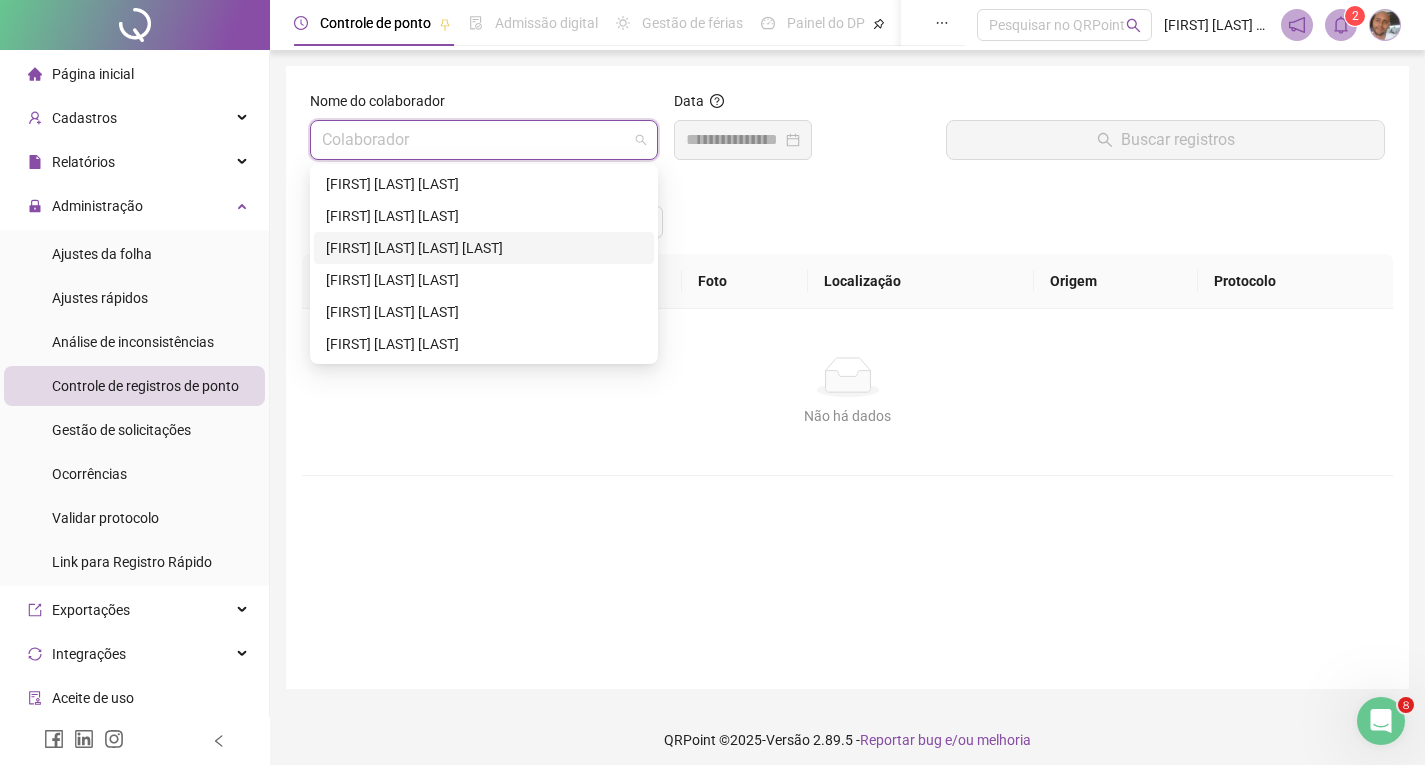 click on "[FIRST] [MIDDLE] [LAST]" at bounding box center [484, 248] 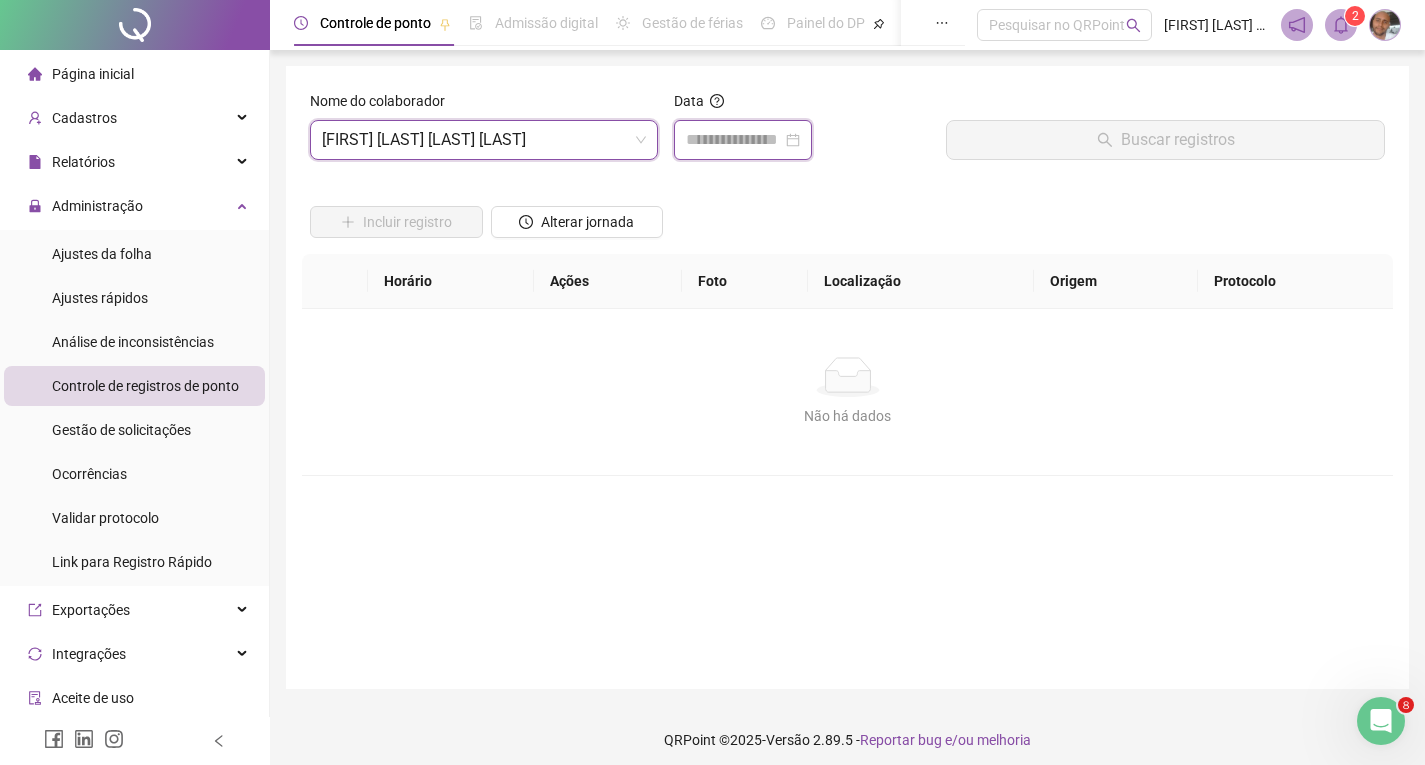 click at bounding box center [734, 140] 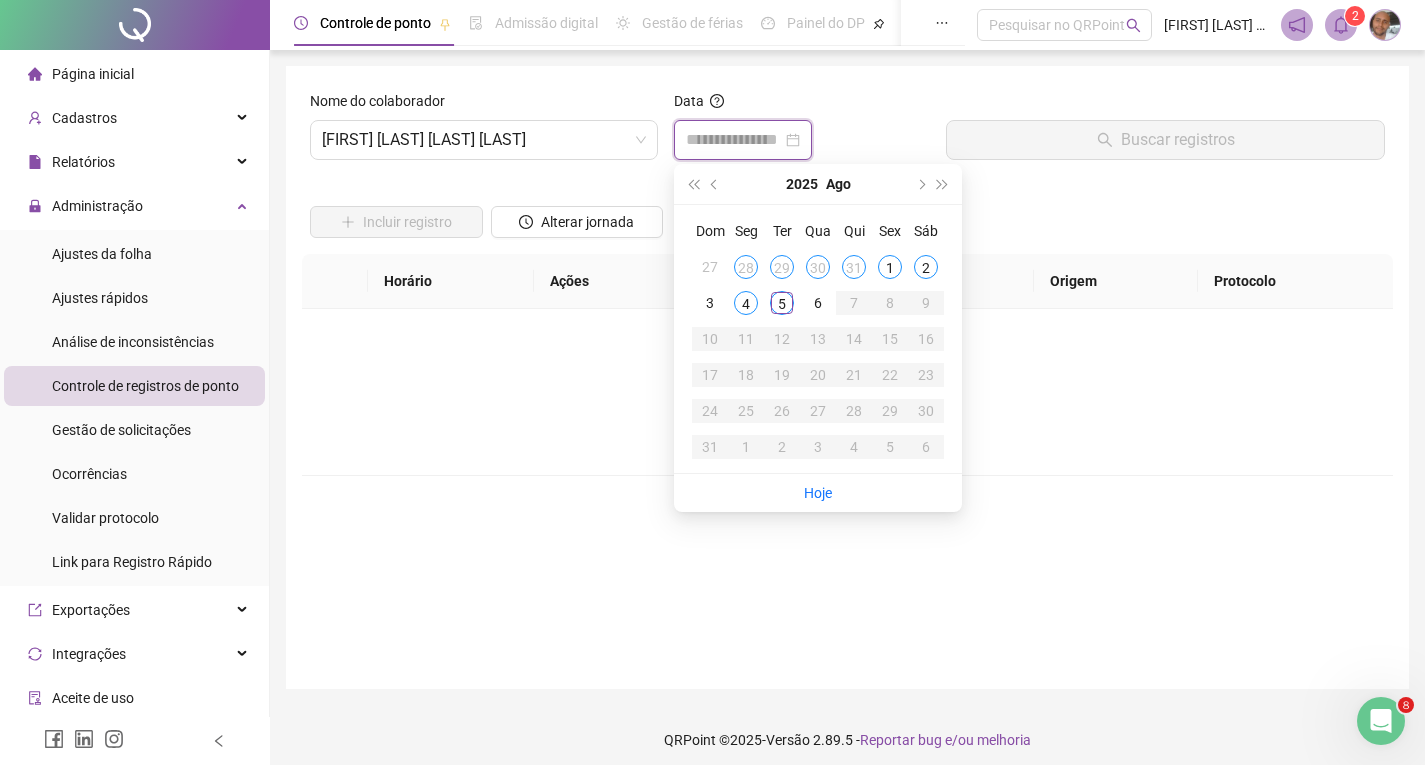 type on "**********" 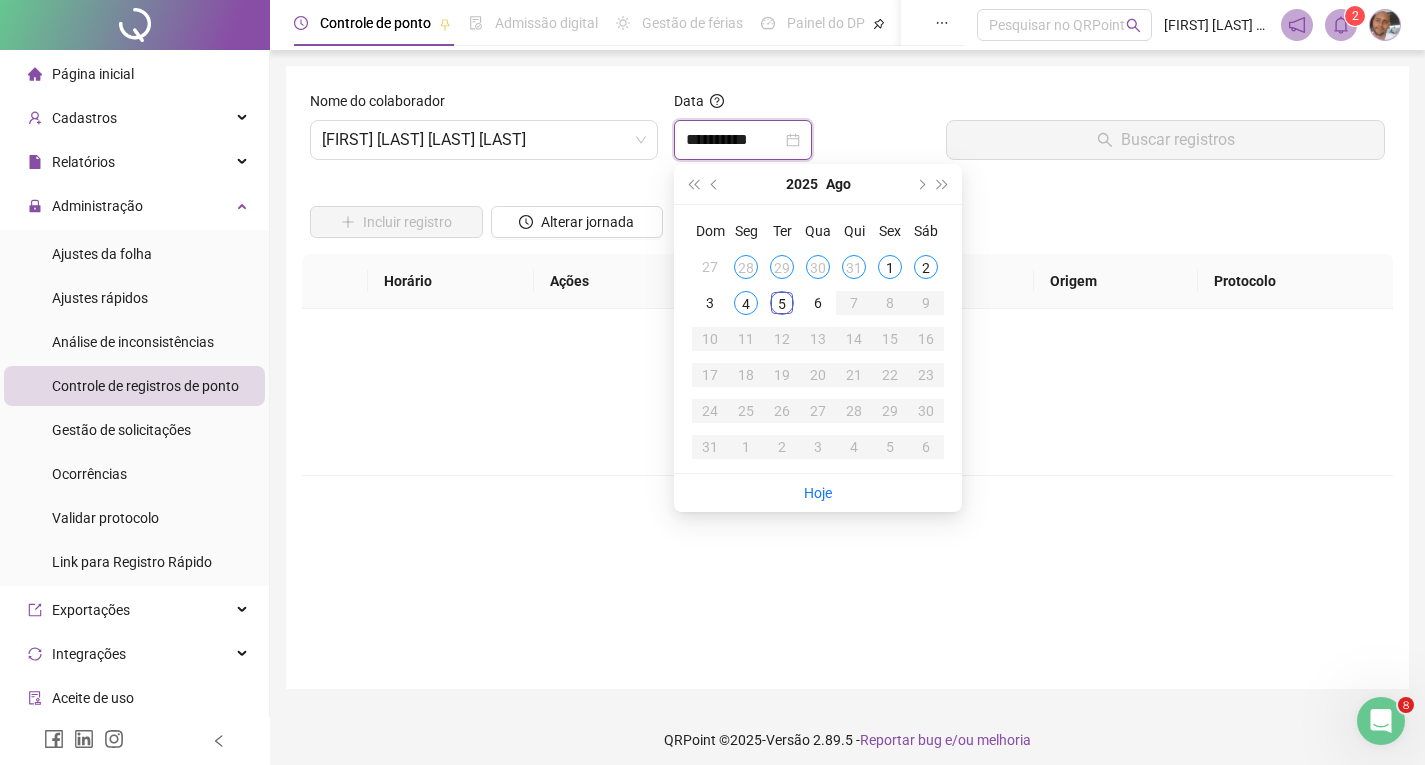 type 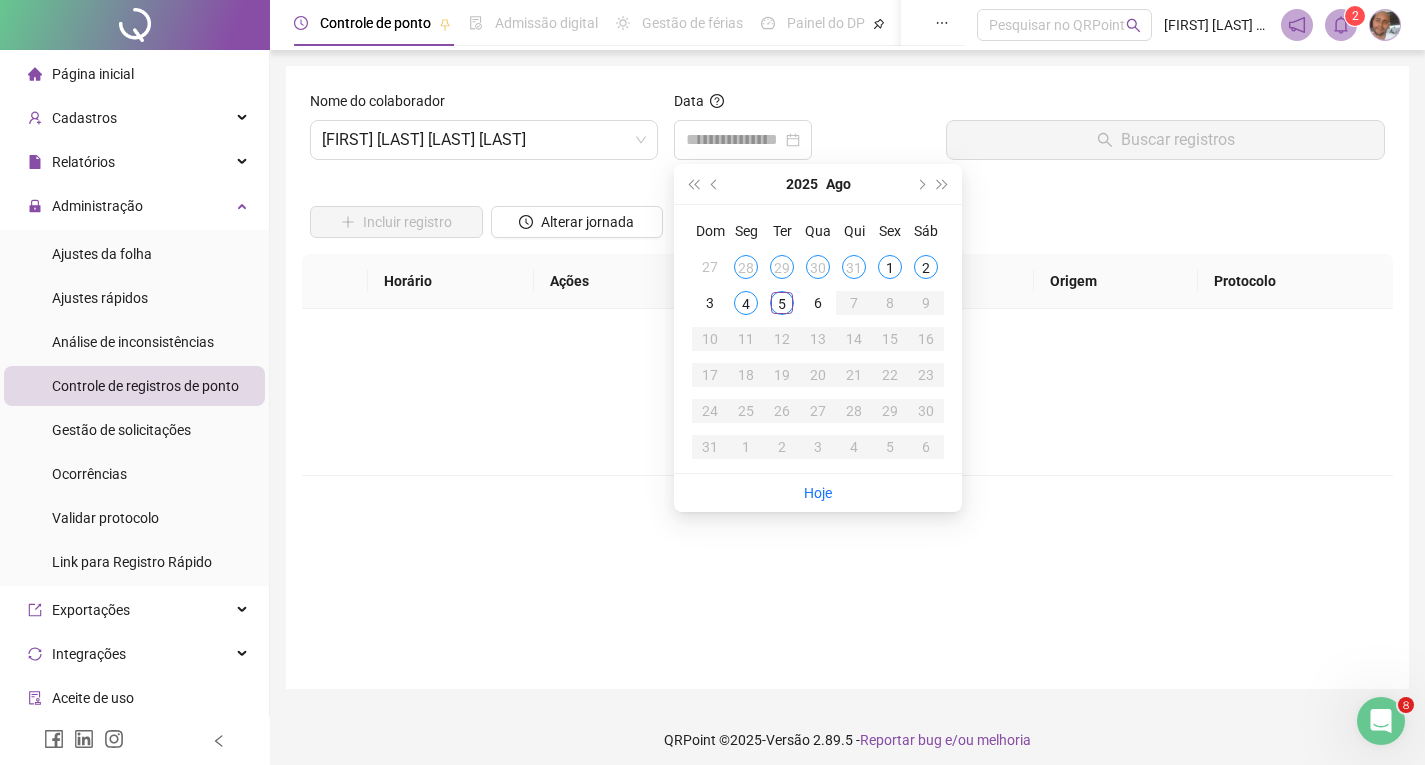 click 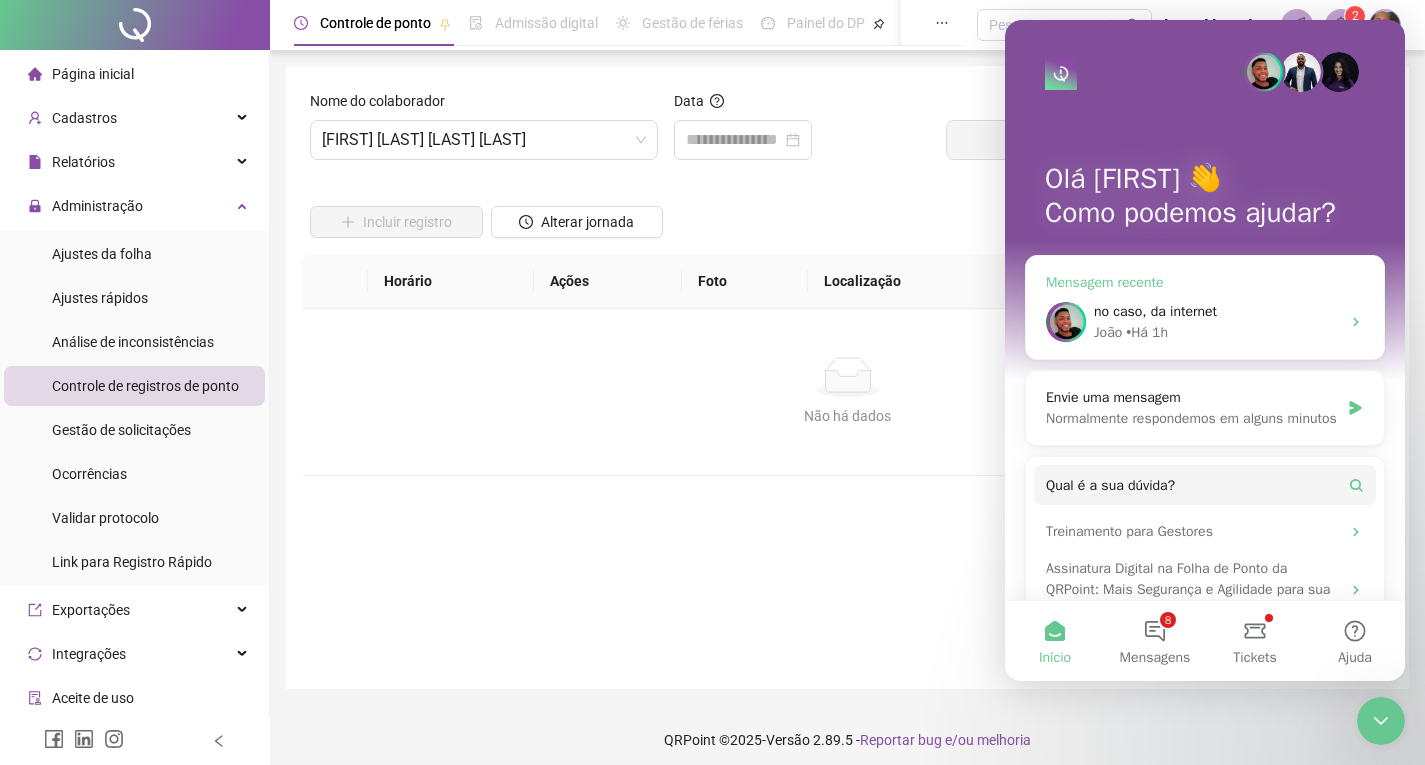 click on "Mensagem recente" at bounding box center [1205, 282] 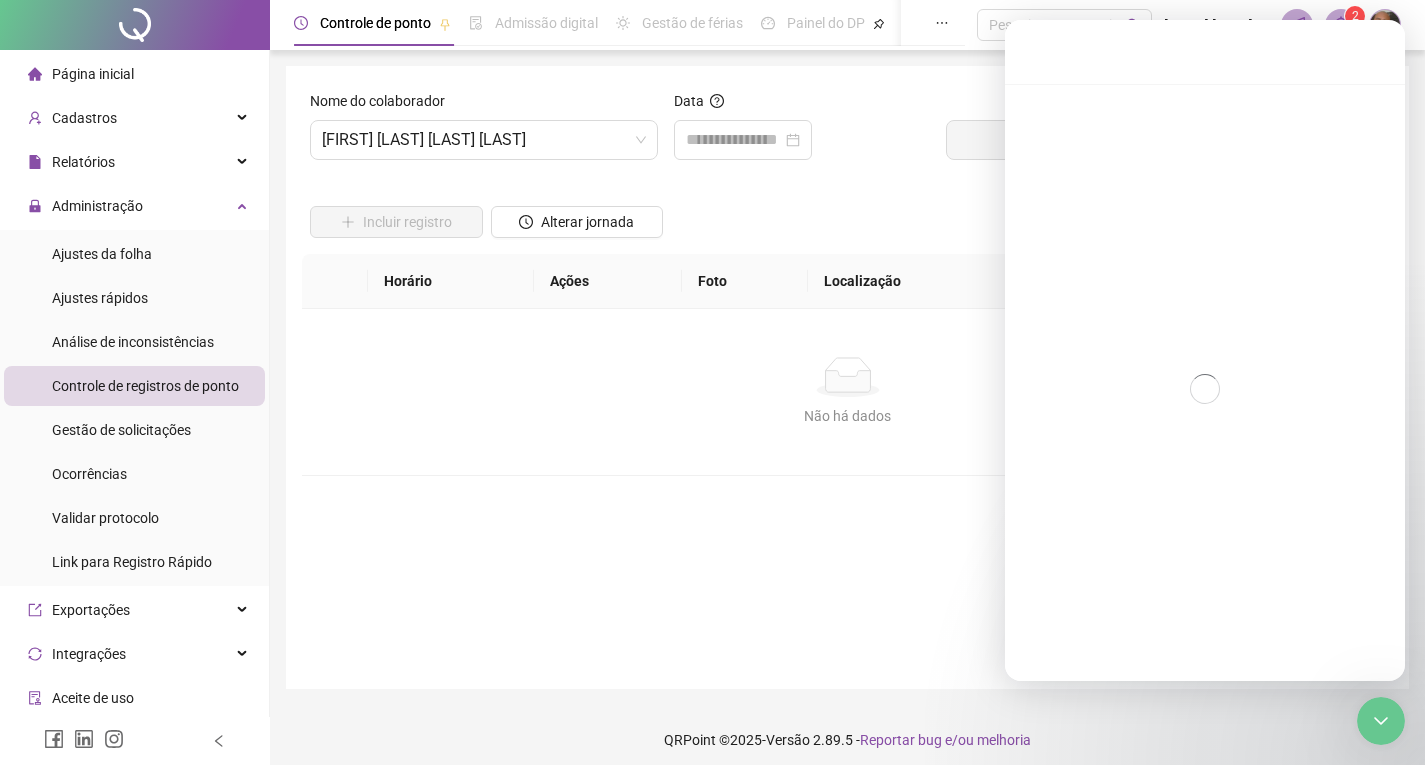 scroll, scrollTop: 3, scrollLeft: 0, axis: vertical 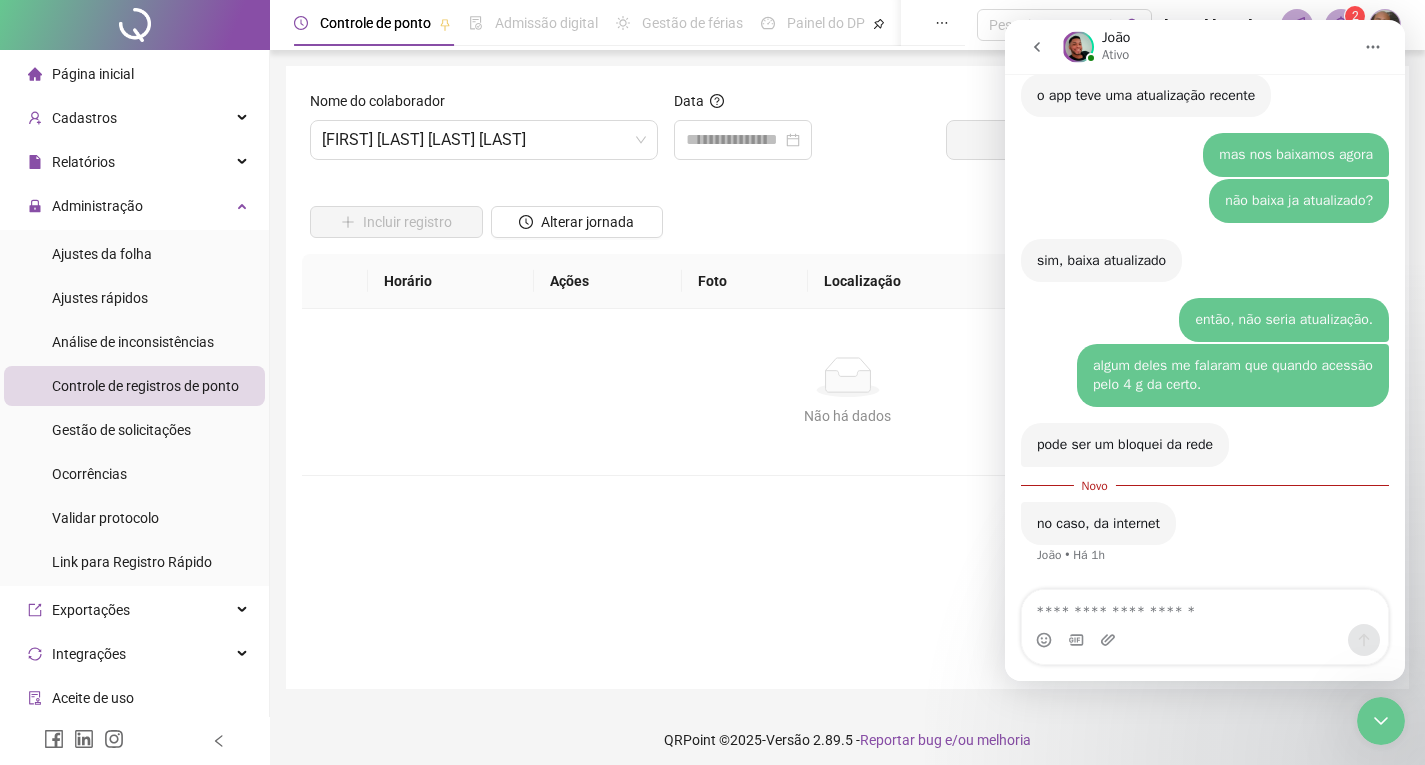 click at bounding box center [1205, 607] 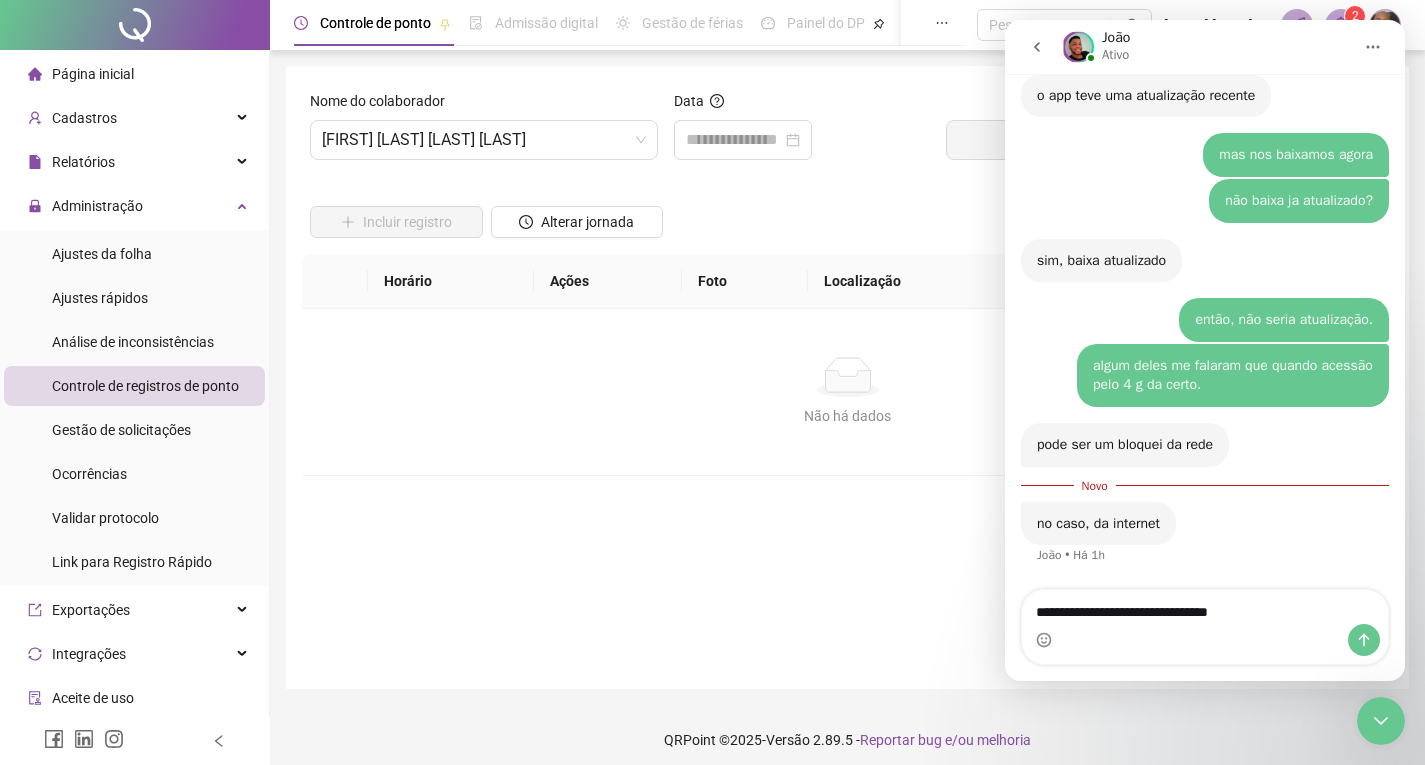 type on "**********" 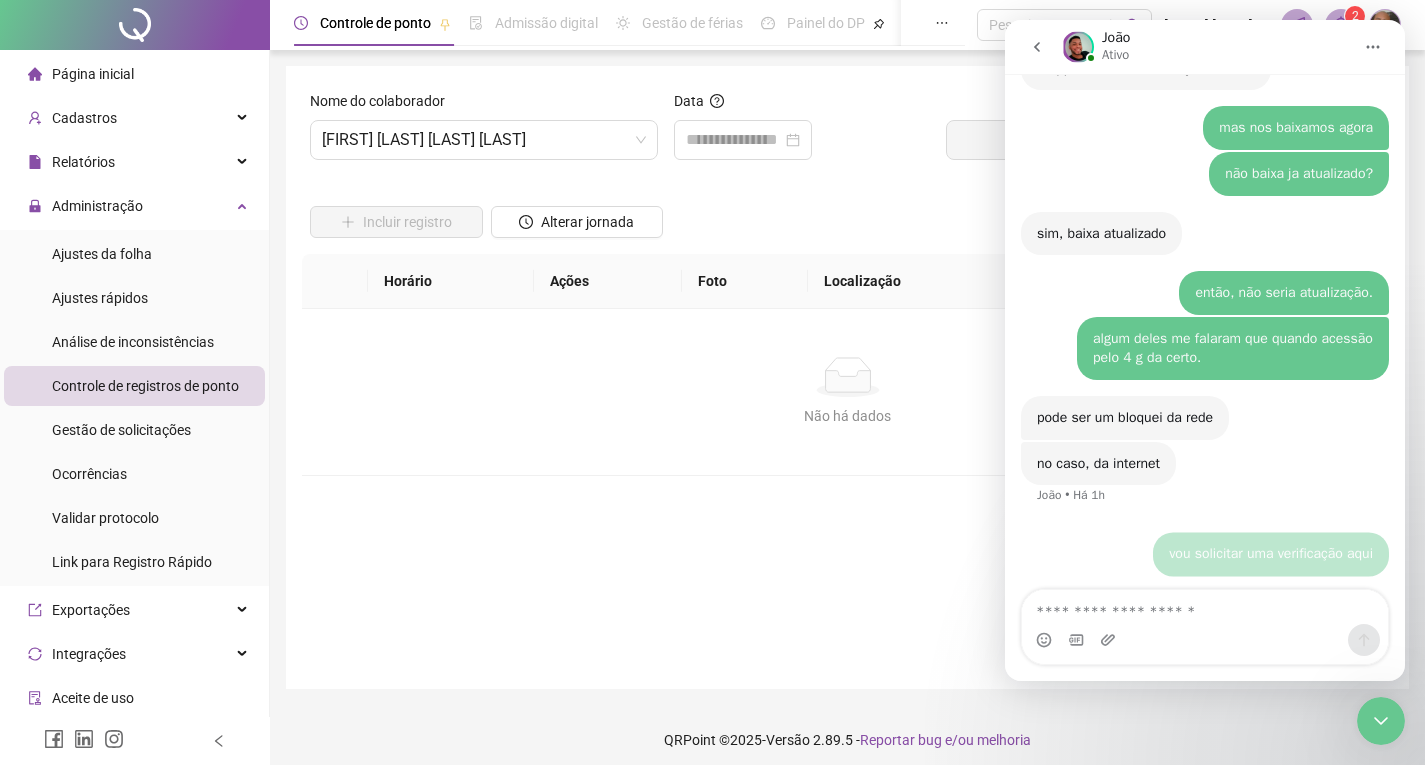 scroll, scrollTop: 4305, scrollLeft: 0, axis: vertical 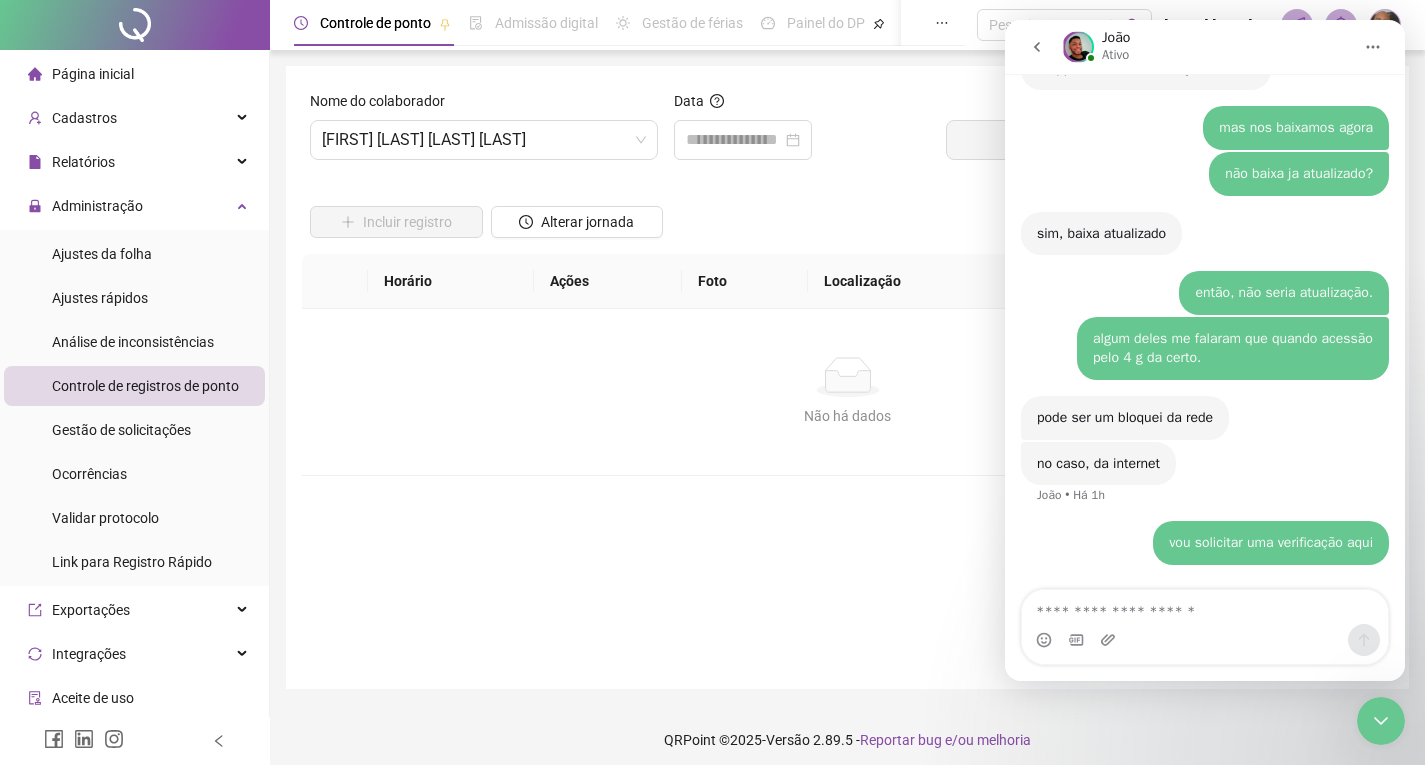 click on "Nome do colaborador JOSE JUNIOR BORGES DE OLIVEIRA Data      Buscar registros   Incluir registro   Alterar jornada Horário Ações Foto Localização Origem Protocolo               Não há dados Não há dados Ajustes do dia Observações da folha Desconsiderar intervalo pré-assinalado   Sim Não Abonar dia inteiro Sim Não Abonar Período Salvar alterações" at bounding box center [847, 377] 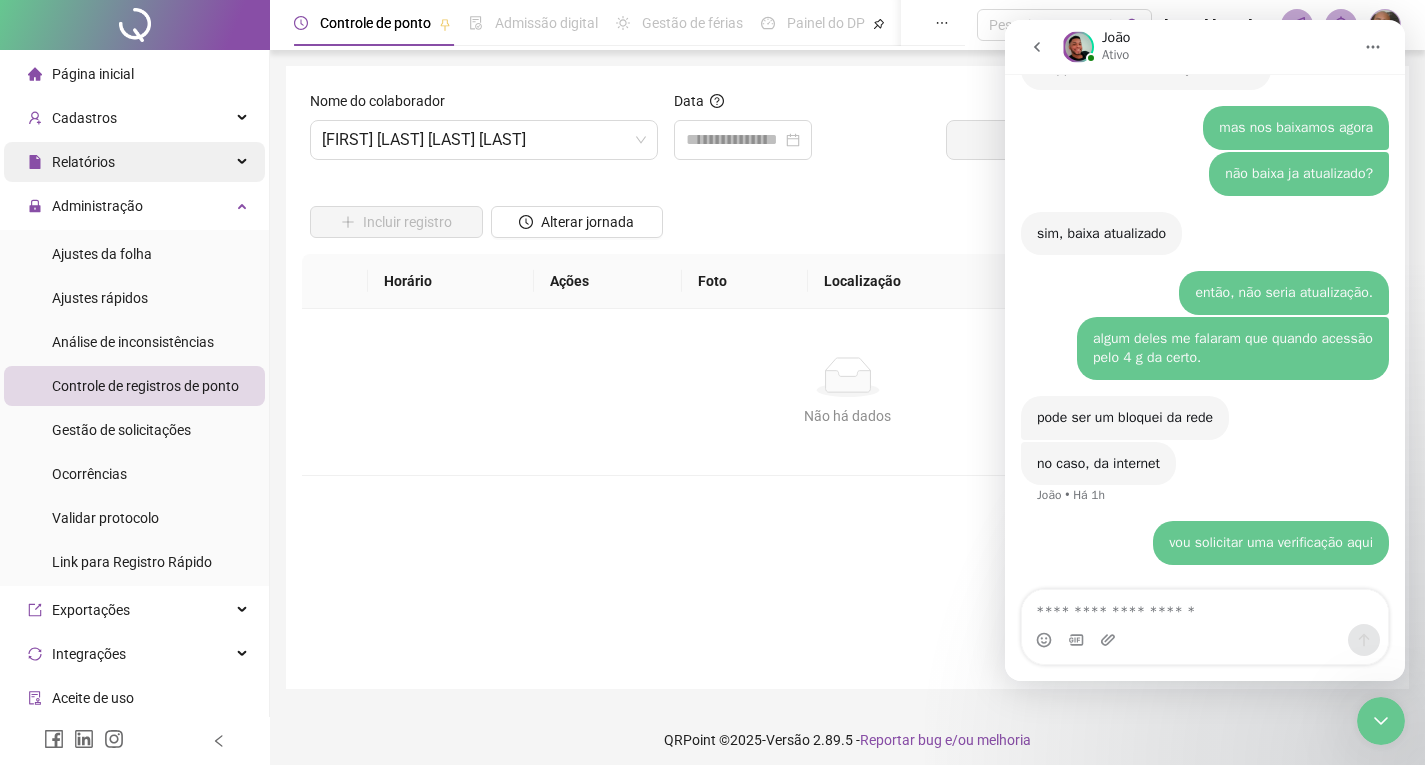 click on "Relatórios" at bounding box center (134, 162) 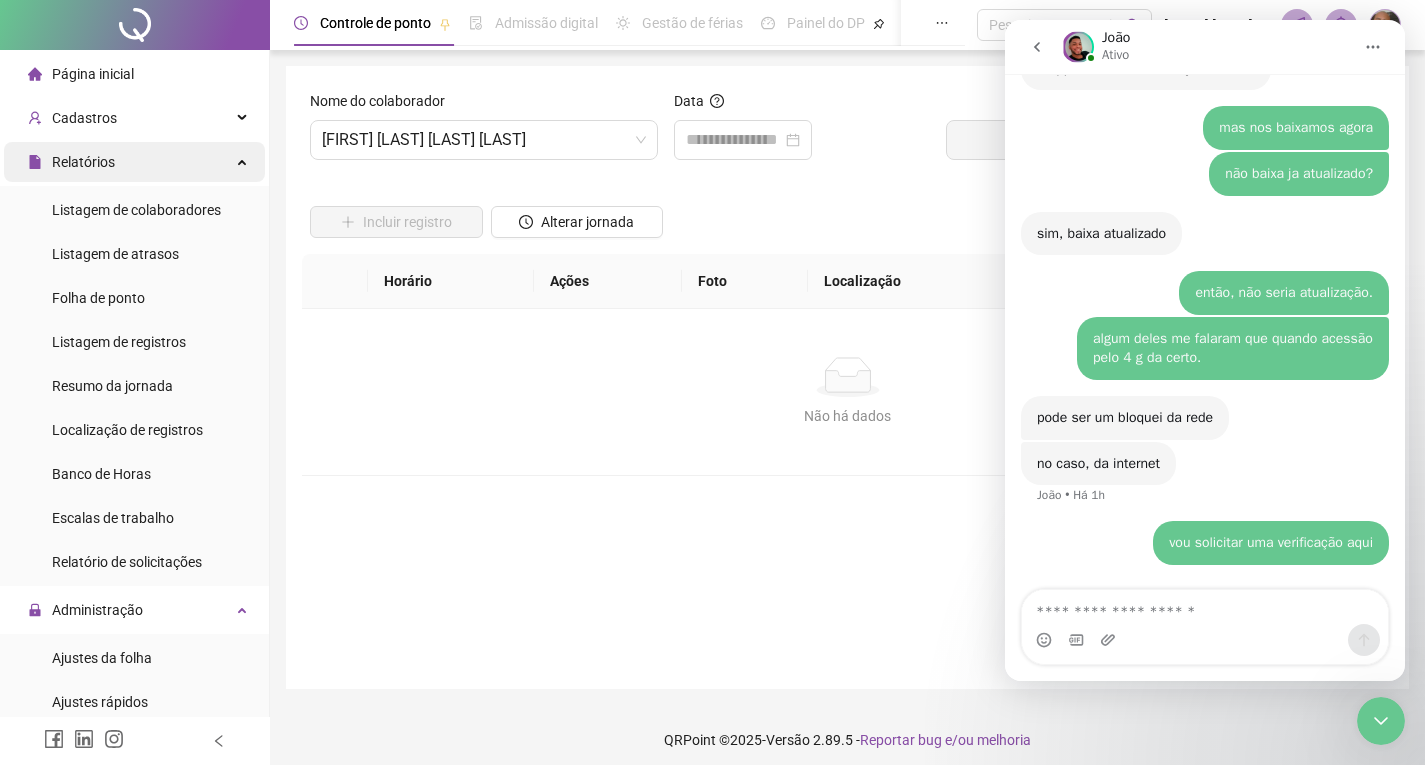 click on "Relatórios" at bounding box center [134, 162] 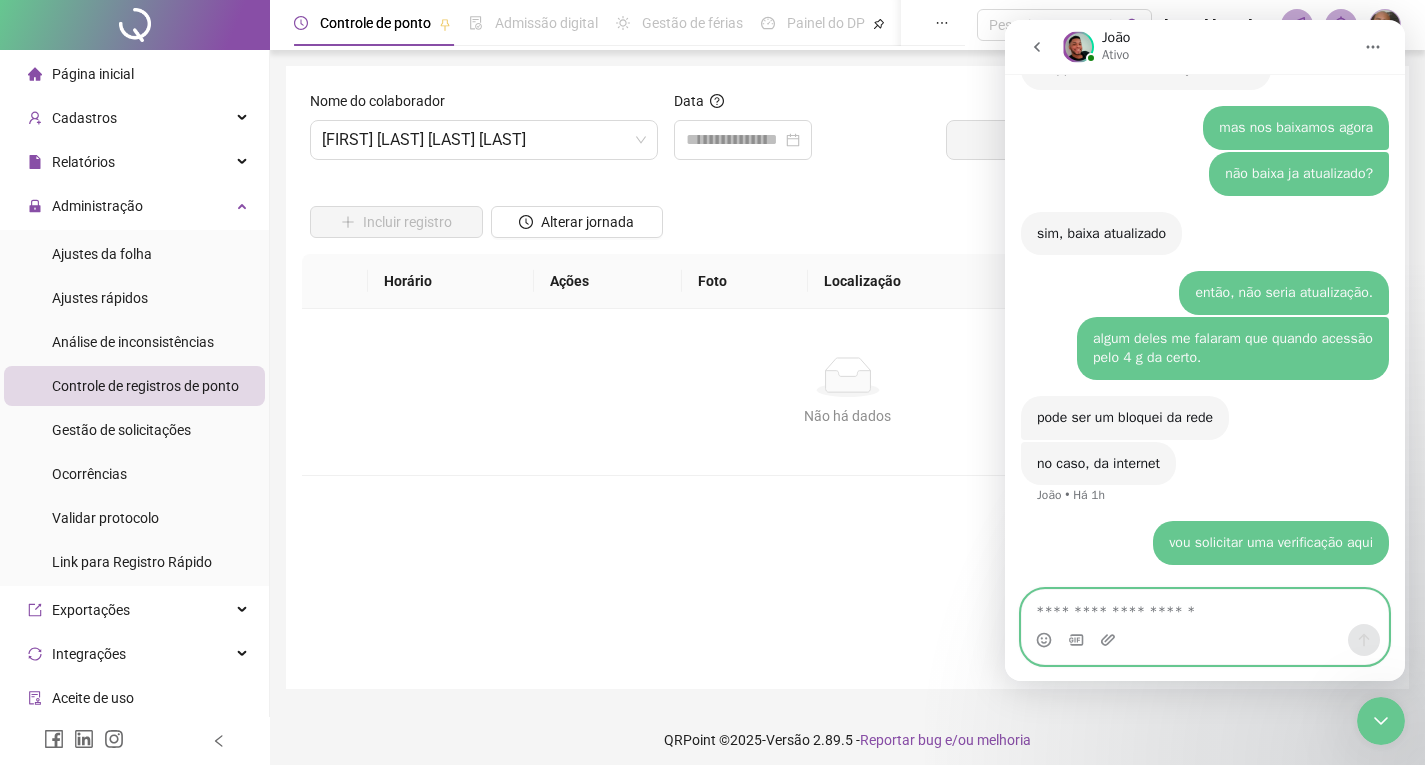 click at bounding box center [1205, 607] 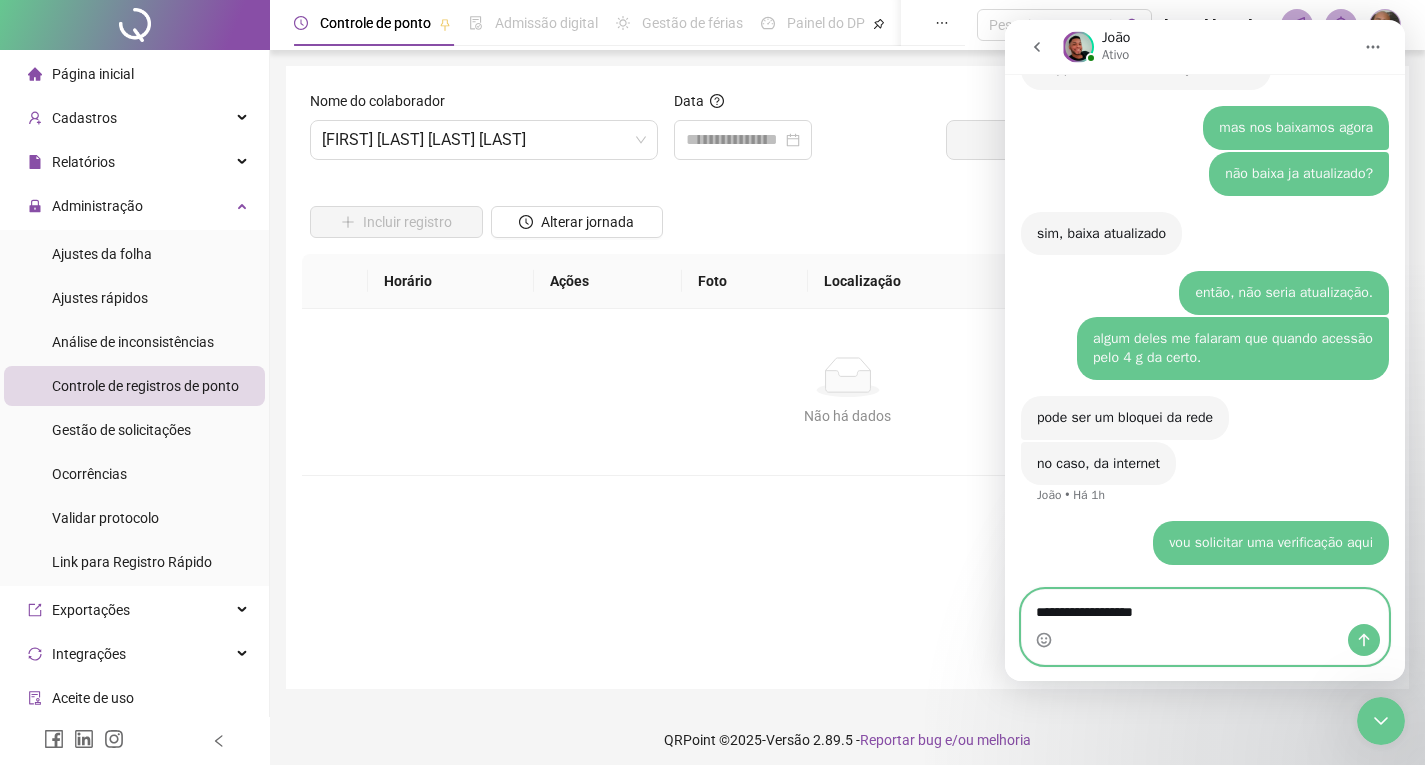 type on "**********" 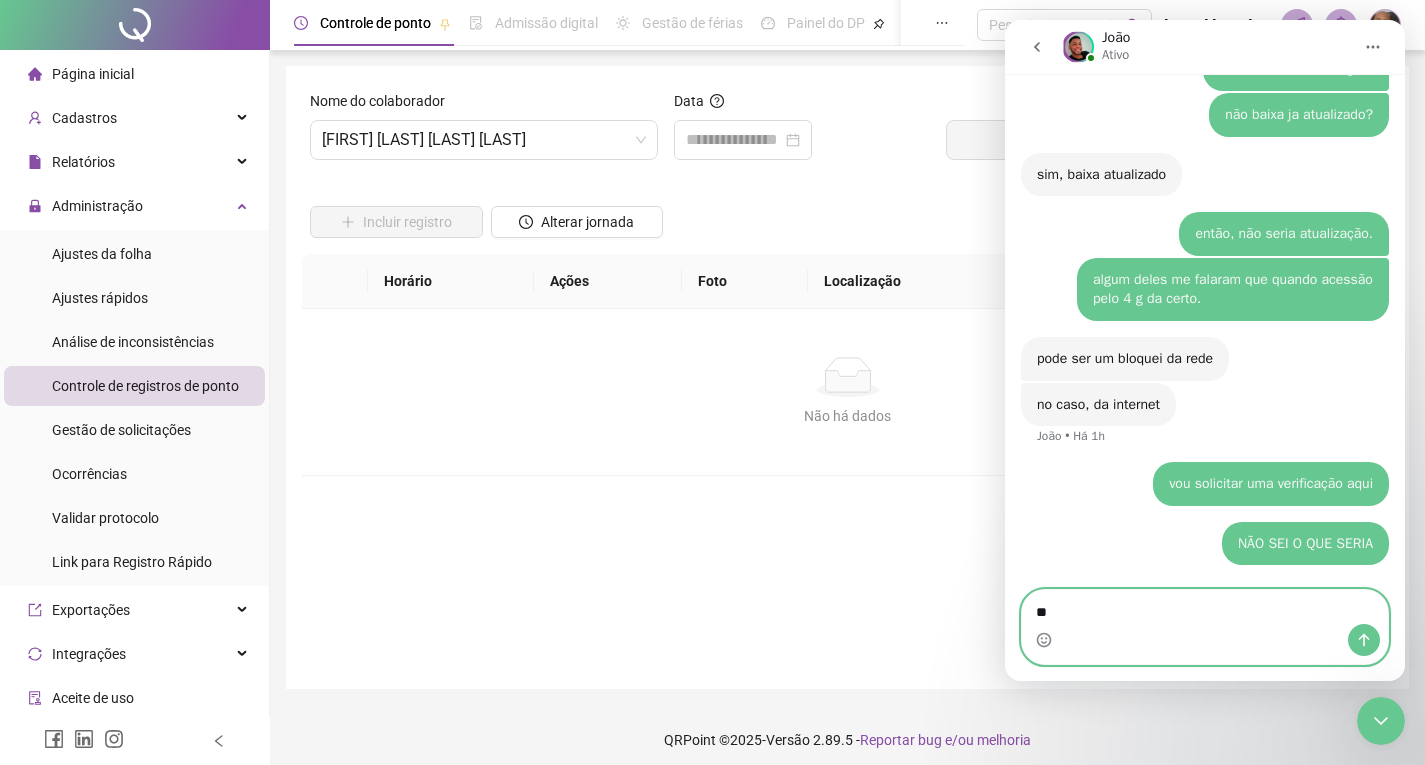 scroll, scrollTop: 4350, scrollLeft: 0, axis: vertical 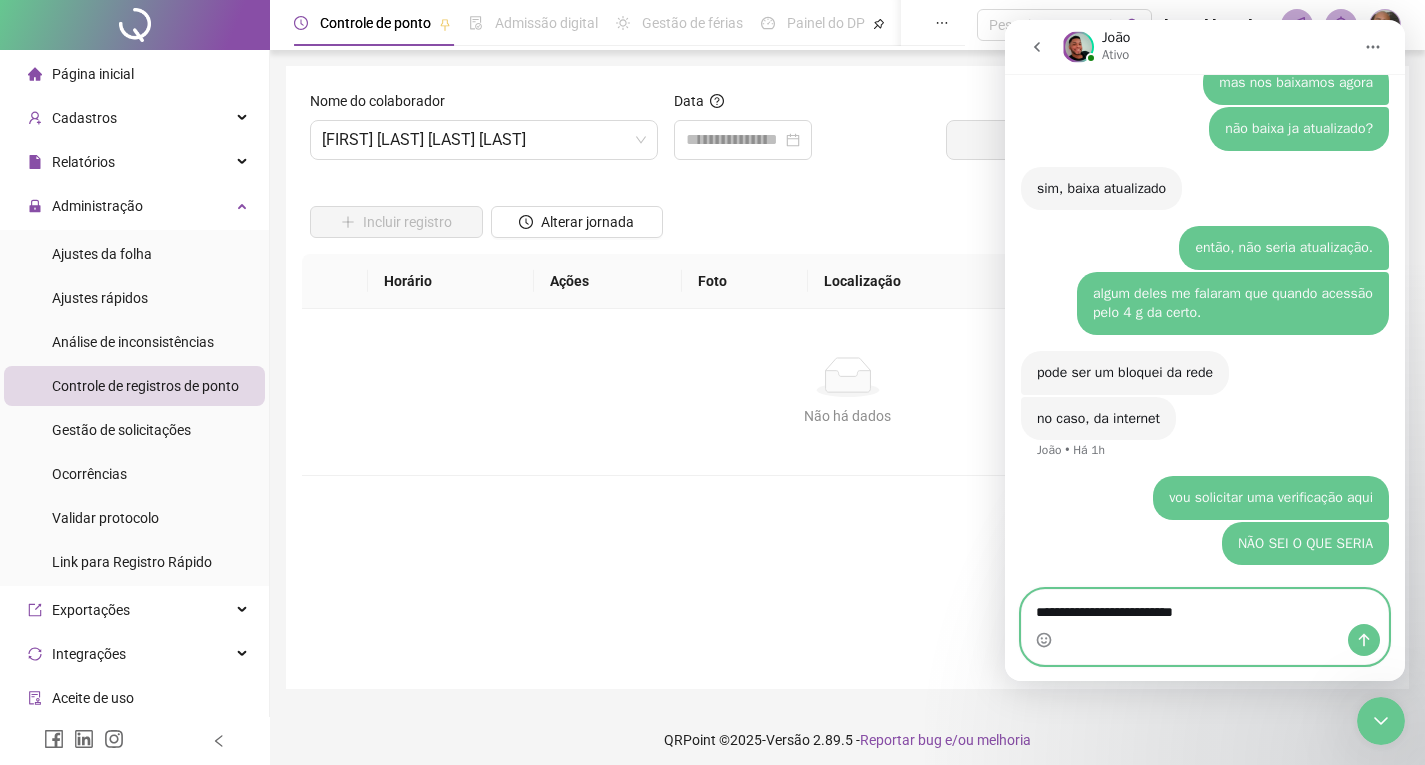 type on "**********" 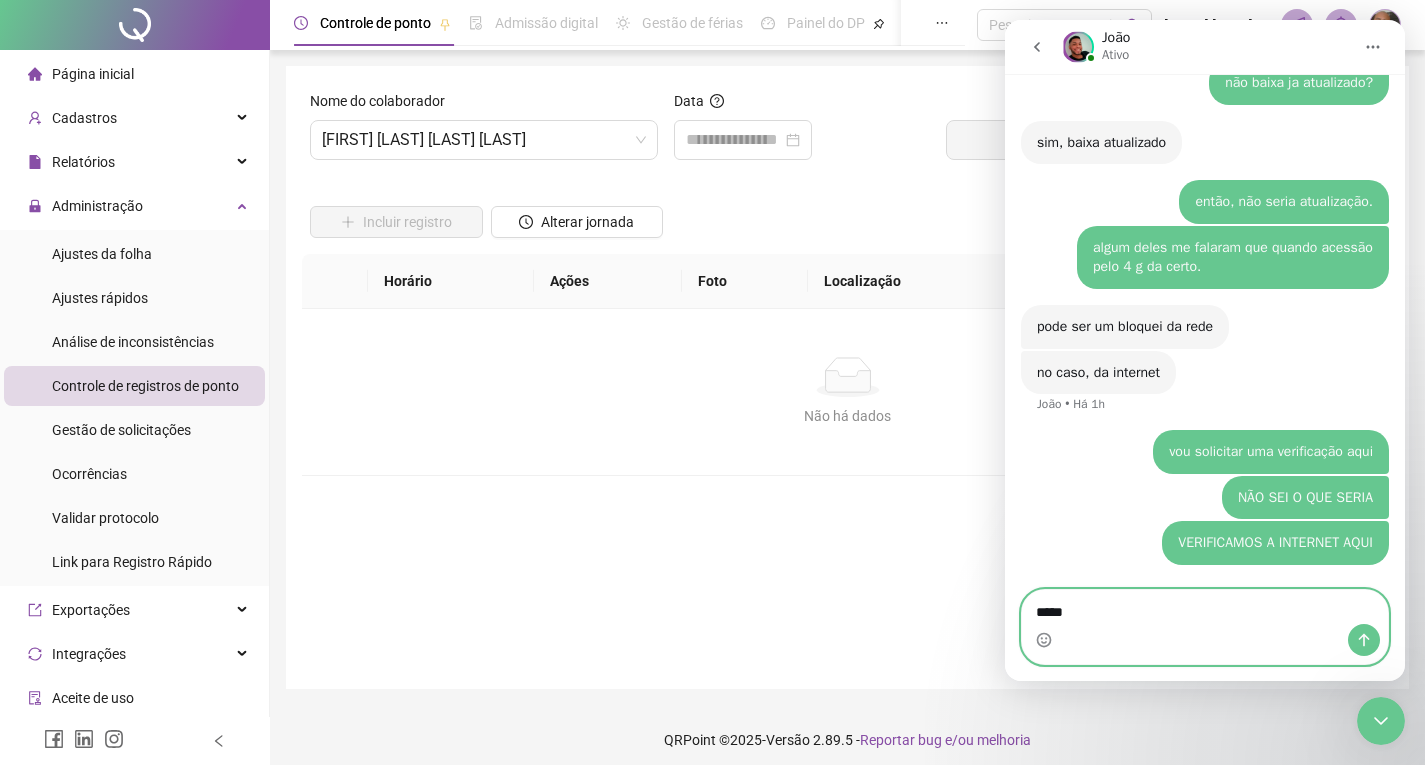 scroll, scrollTop: 4396, scrollLeft: 0, axis: vertical 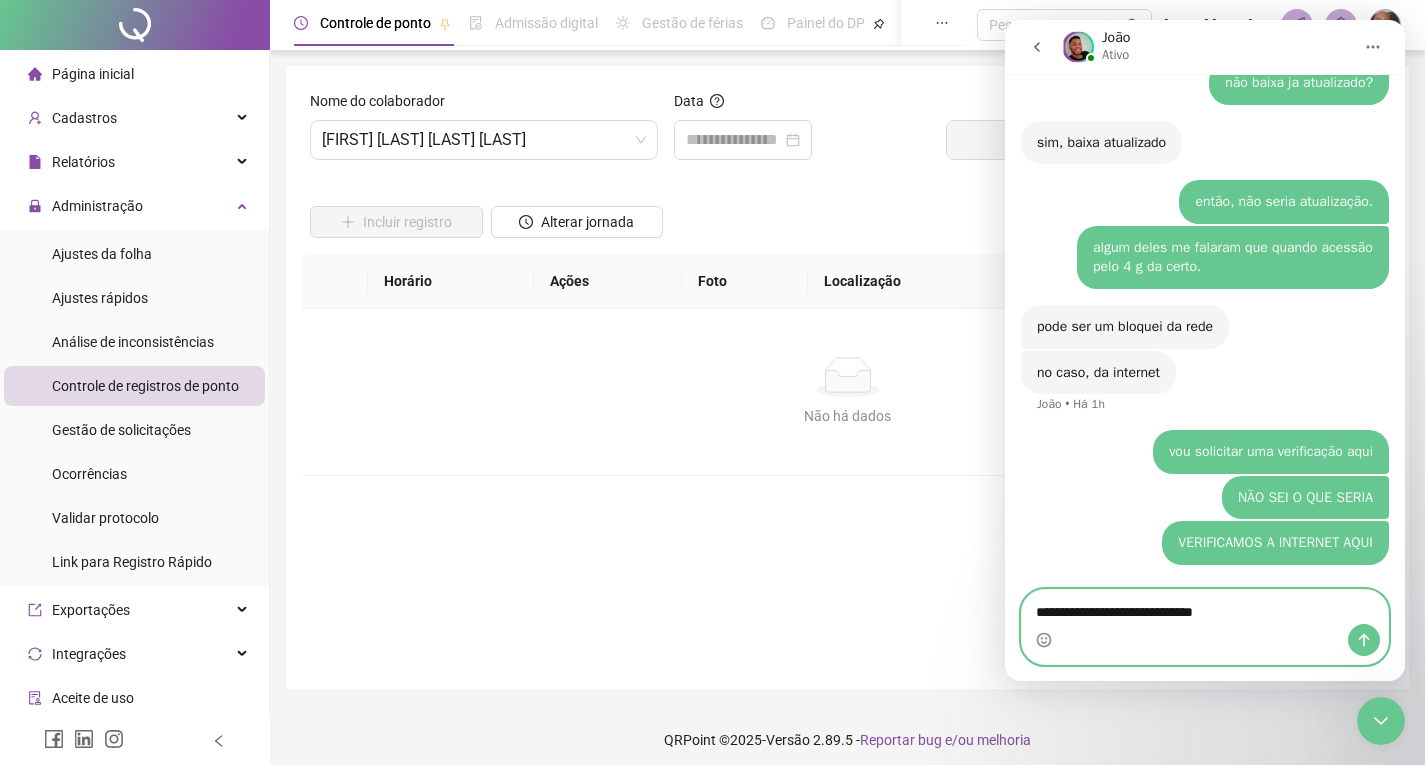 type on "**********" 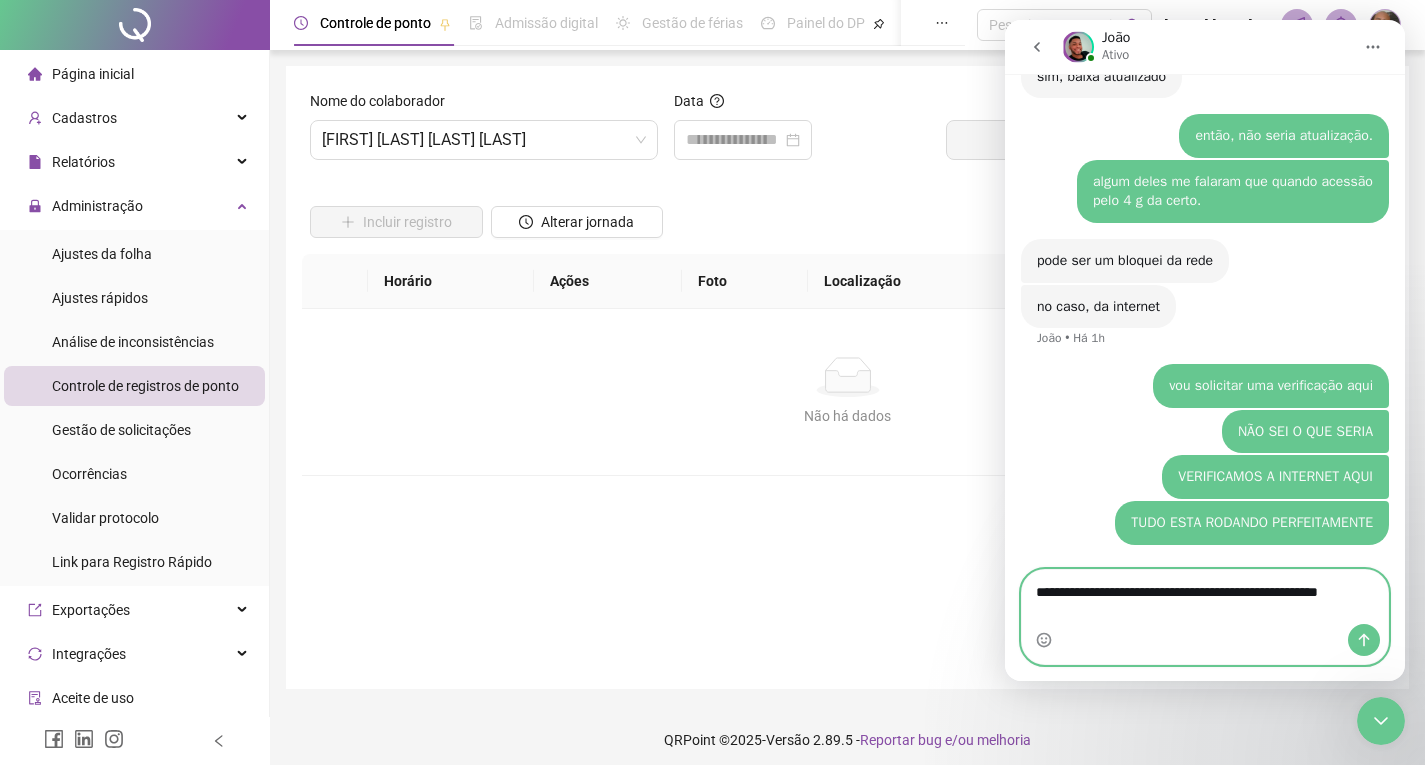 scroll, scrollTop: 4461, scrollLeft: 0, axis: vertical 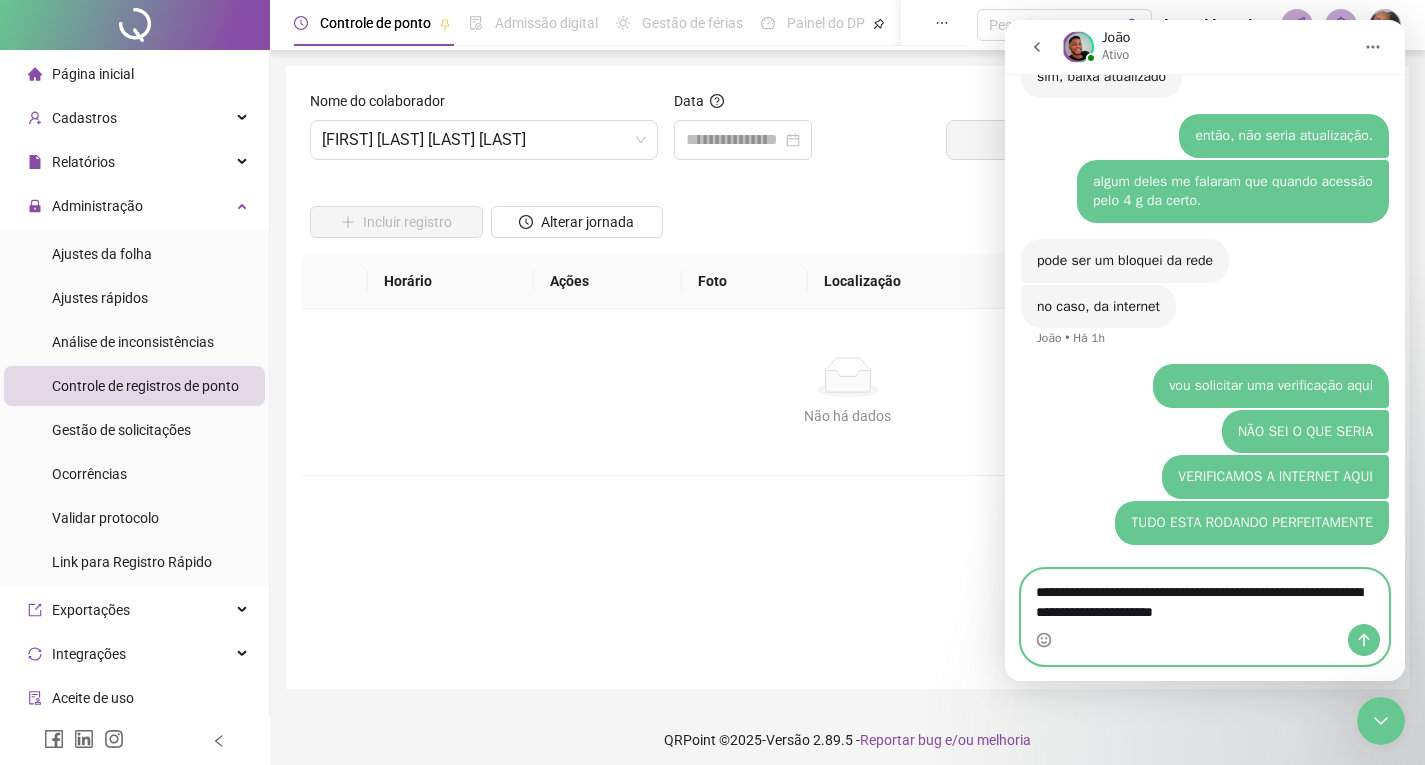 type on "**********" 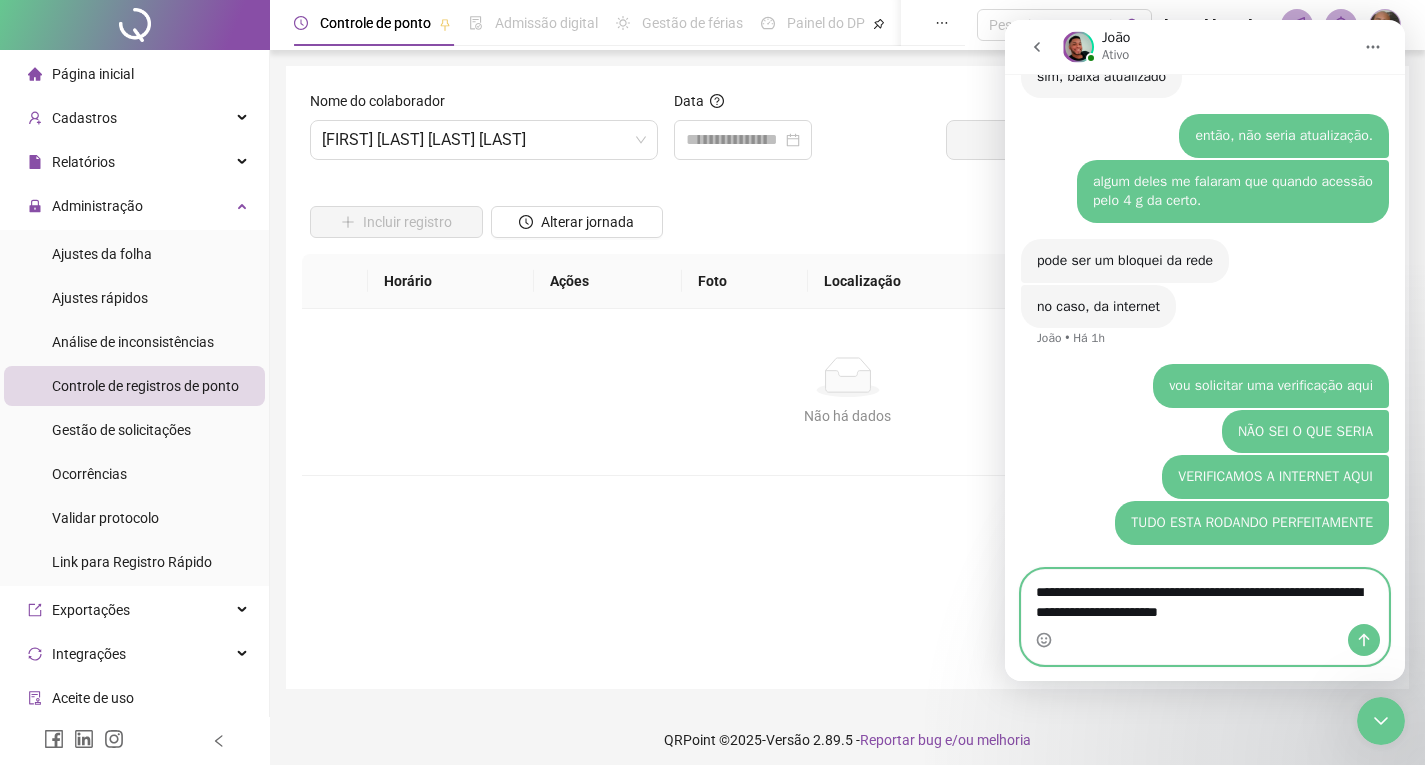 type 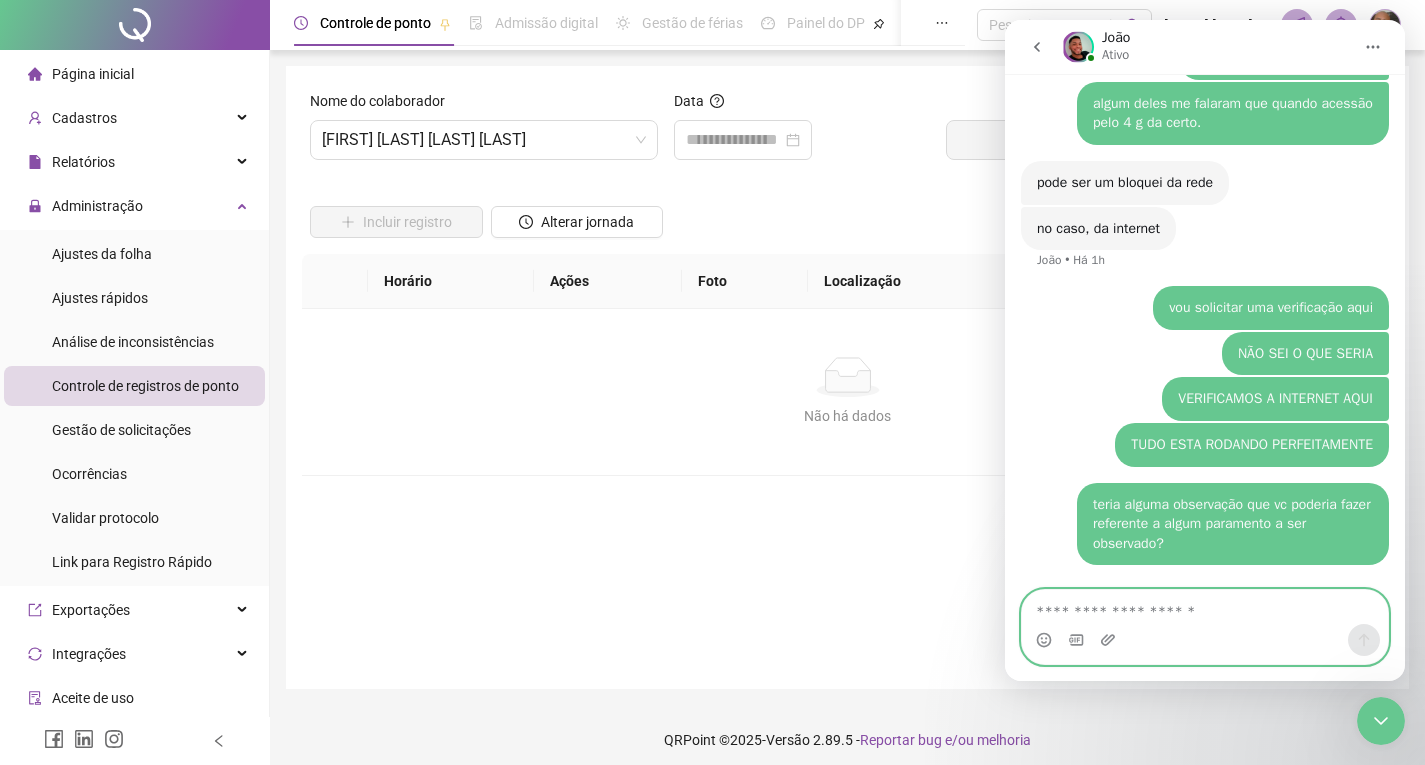 scroll, scrollTop: 4526, scrollLeft: 0, axis: vertical 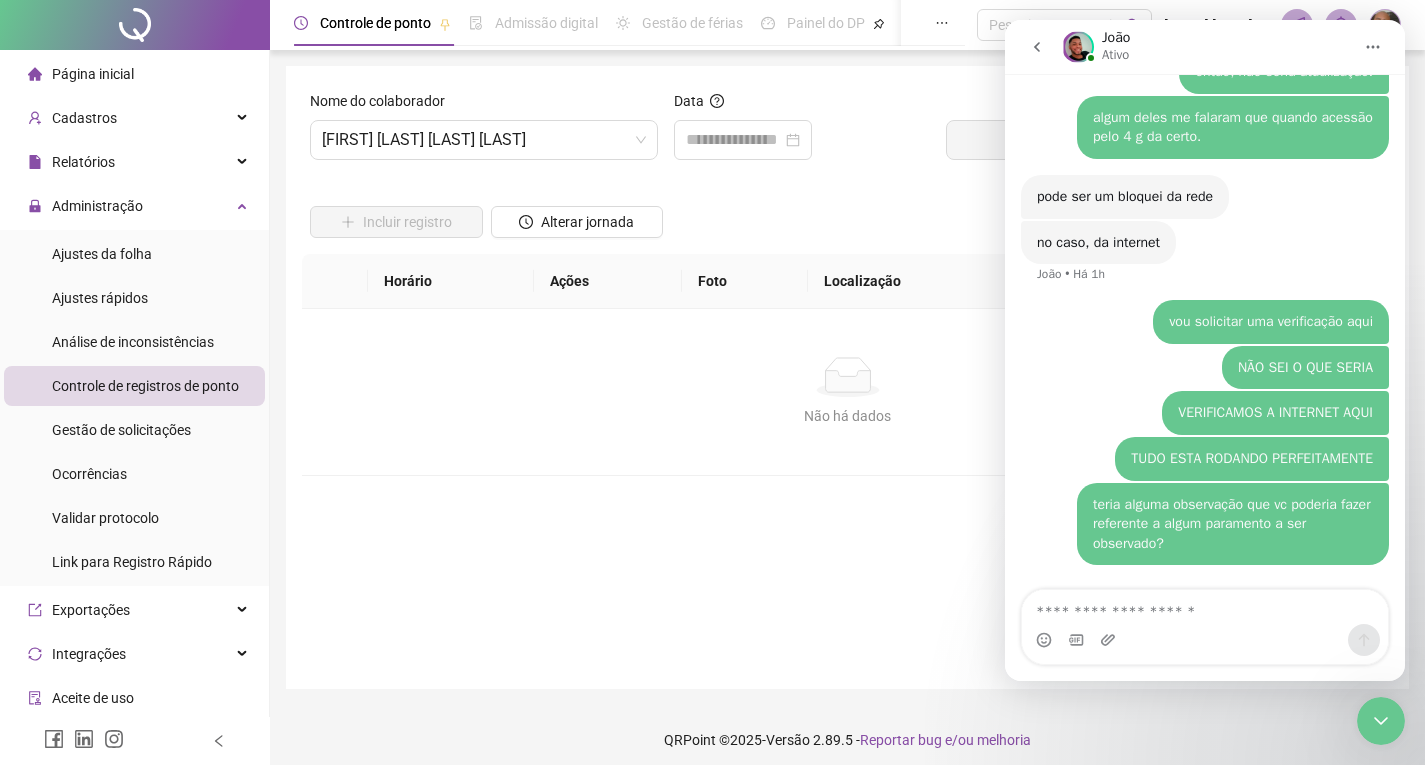 click on "Não há dados Não há dados" at bounding box center (847, 392) 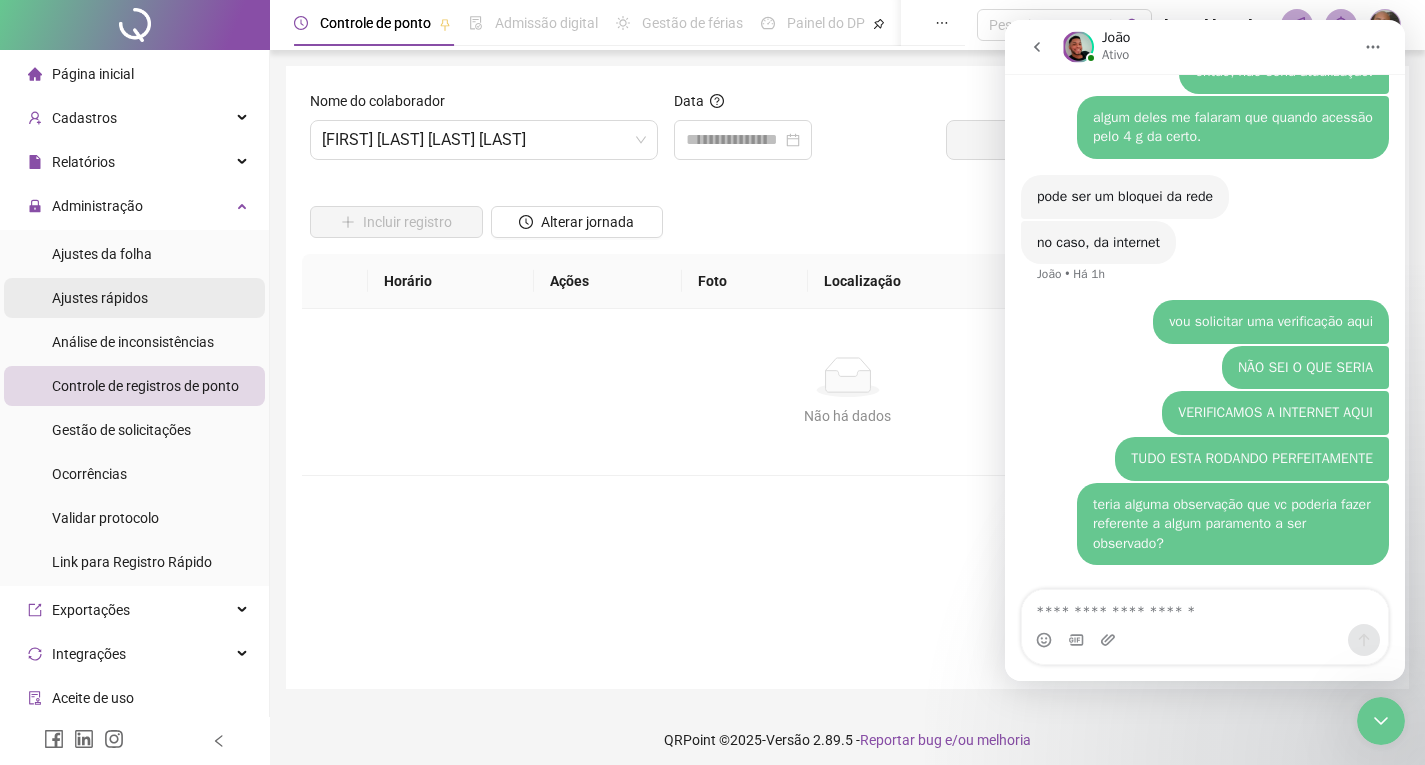 click on "Ajustes rápidos" at bounding box center (134, 298) 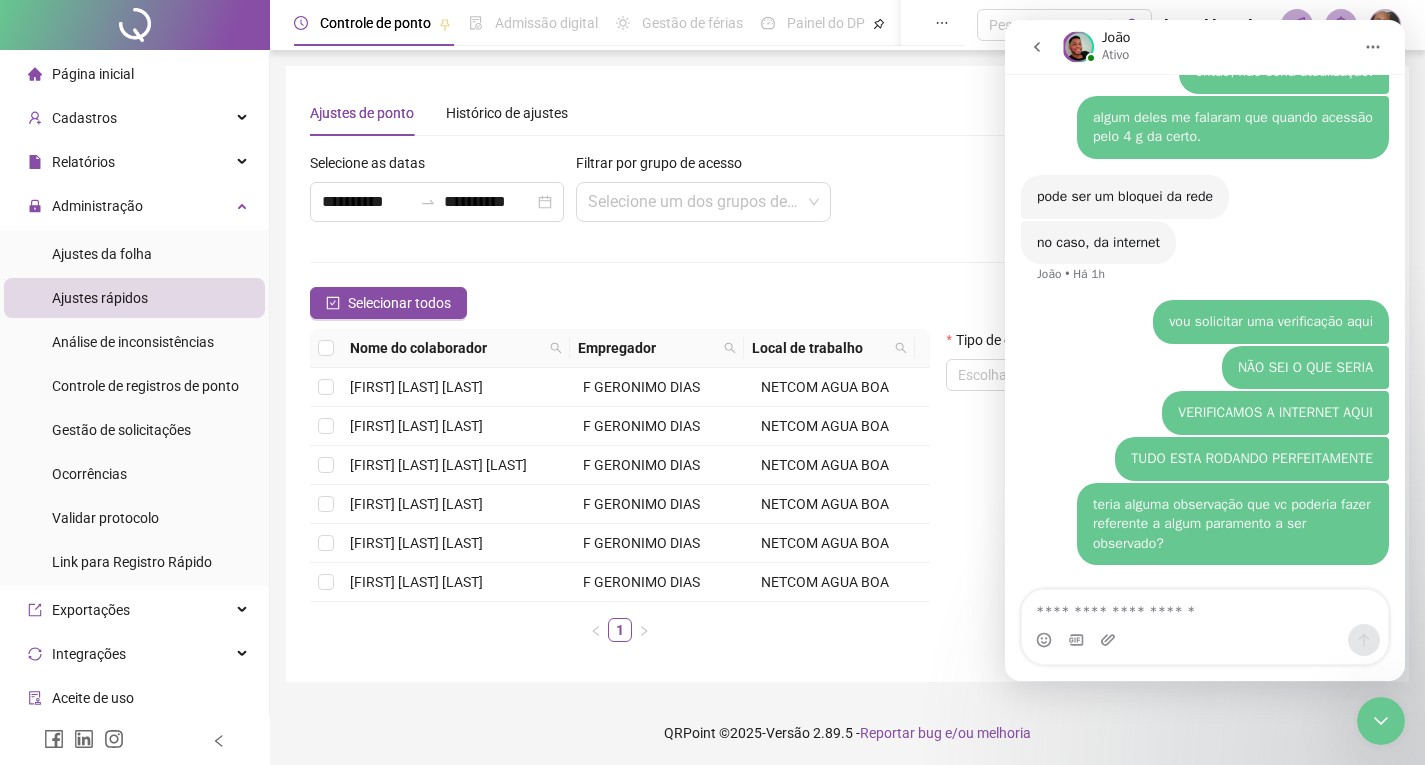 click 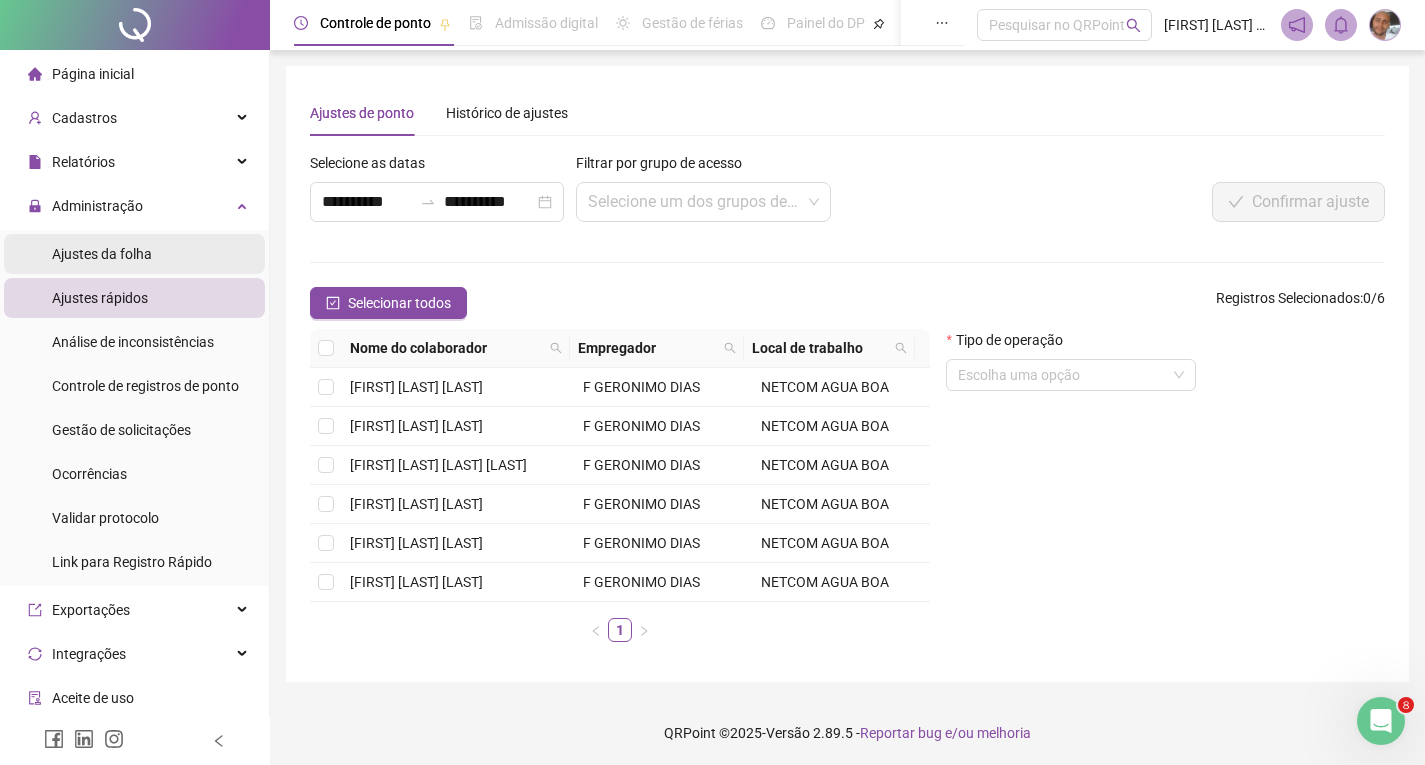 click on "Ajustes da folha" at bounding box center (134, 254) 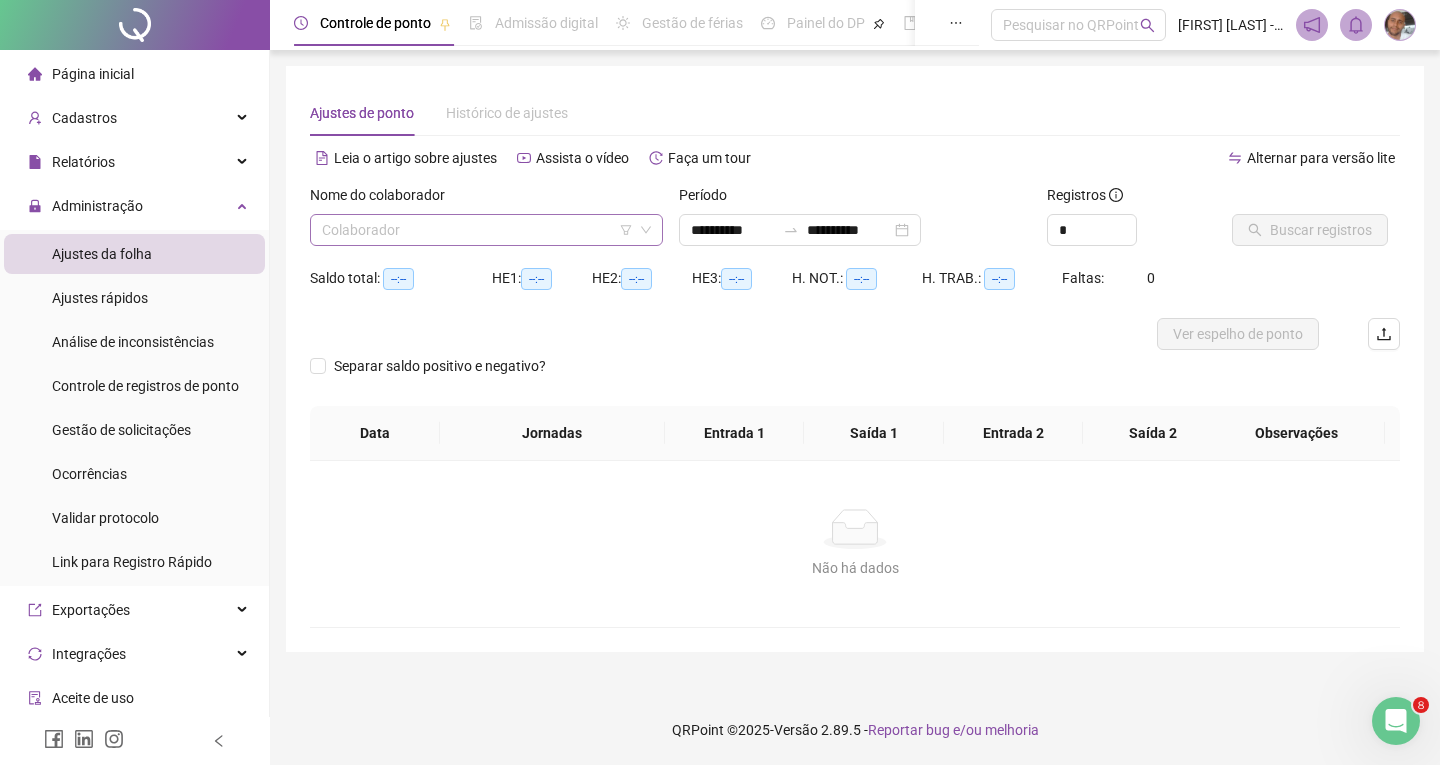 click at bounding box center [477, 230] 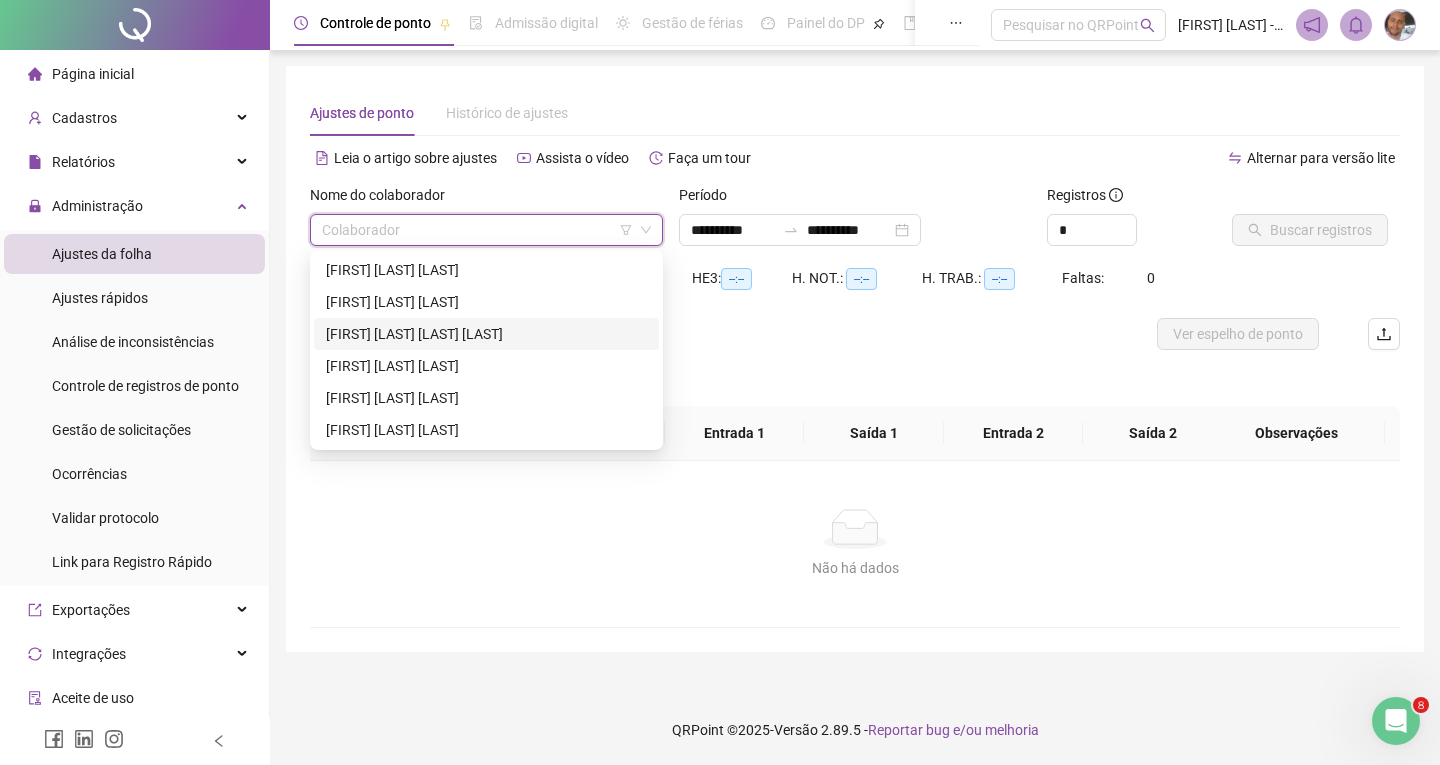 click on "[FIRST] [MIDDLE] [LAST]" at bounding box center [486, 334] 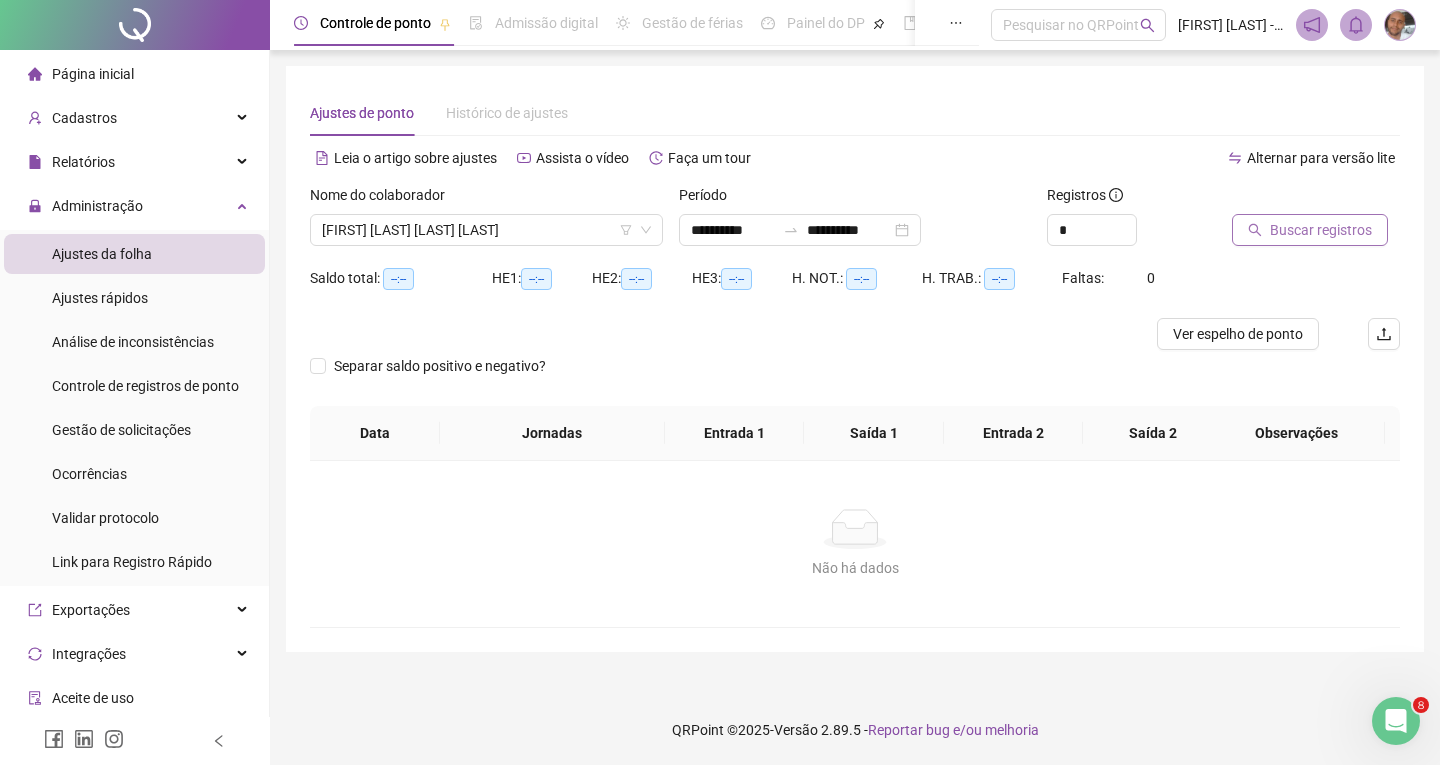 click on "Buscar registros" at bounding box center (1321, 230) 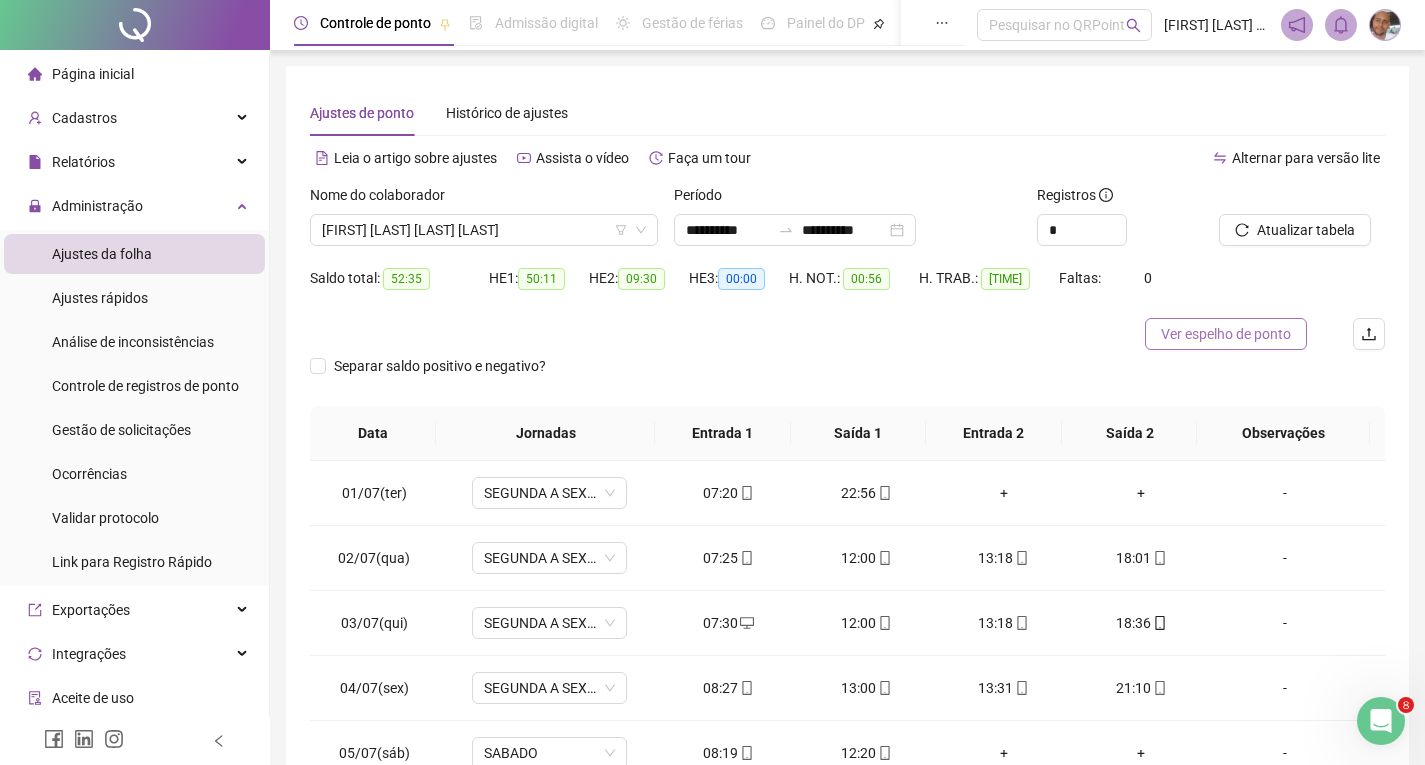 click on "Ver espelho de ponto" at bounding box center (1226, 334) 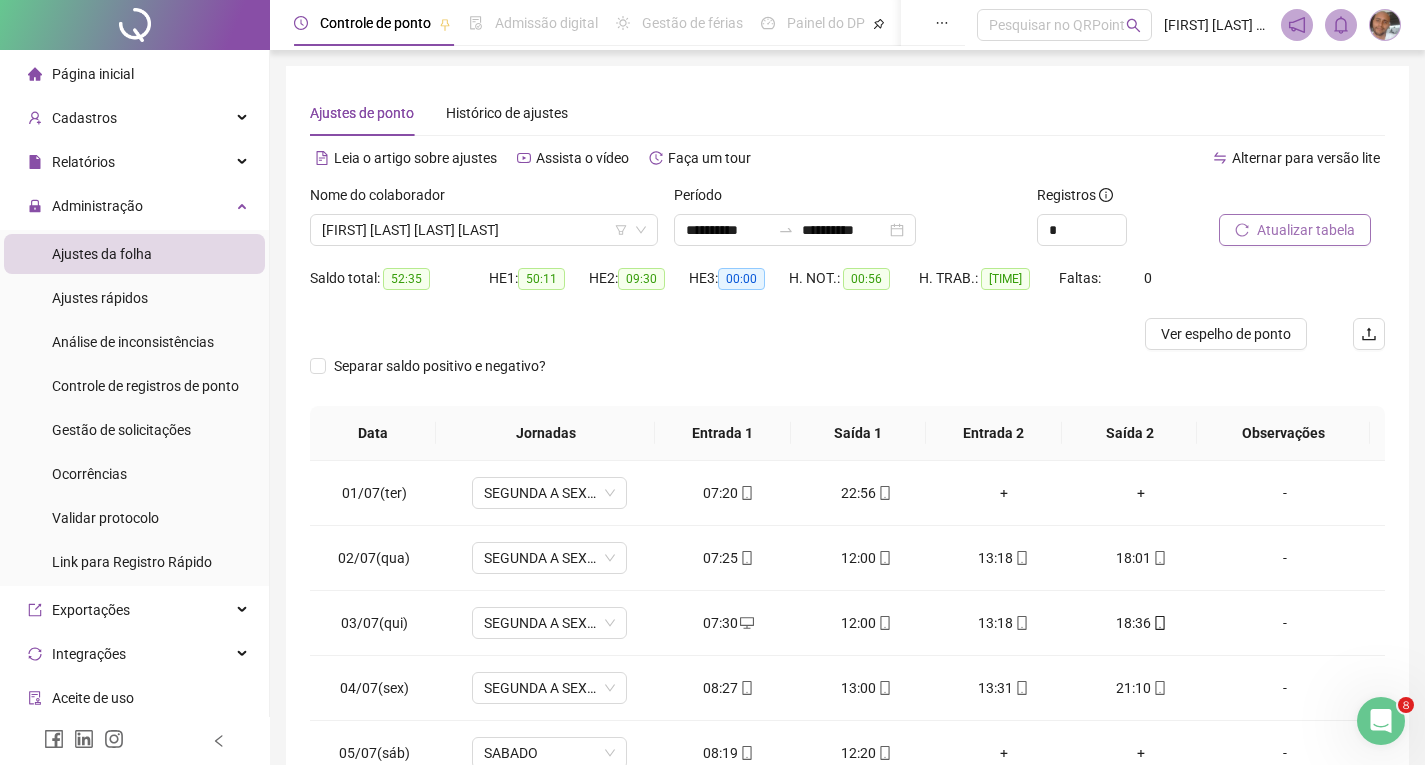 click on "Atualizar tabela" at bounding box center (1306, 230) 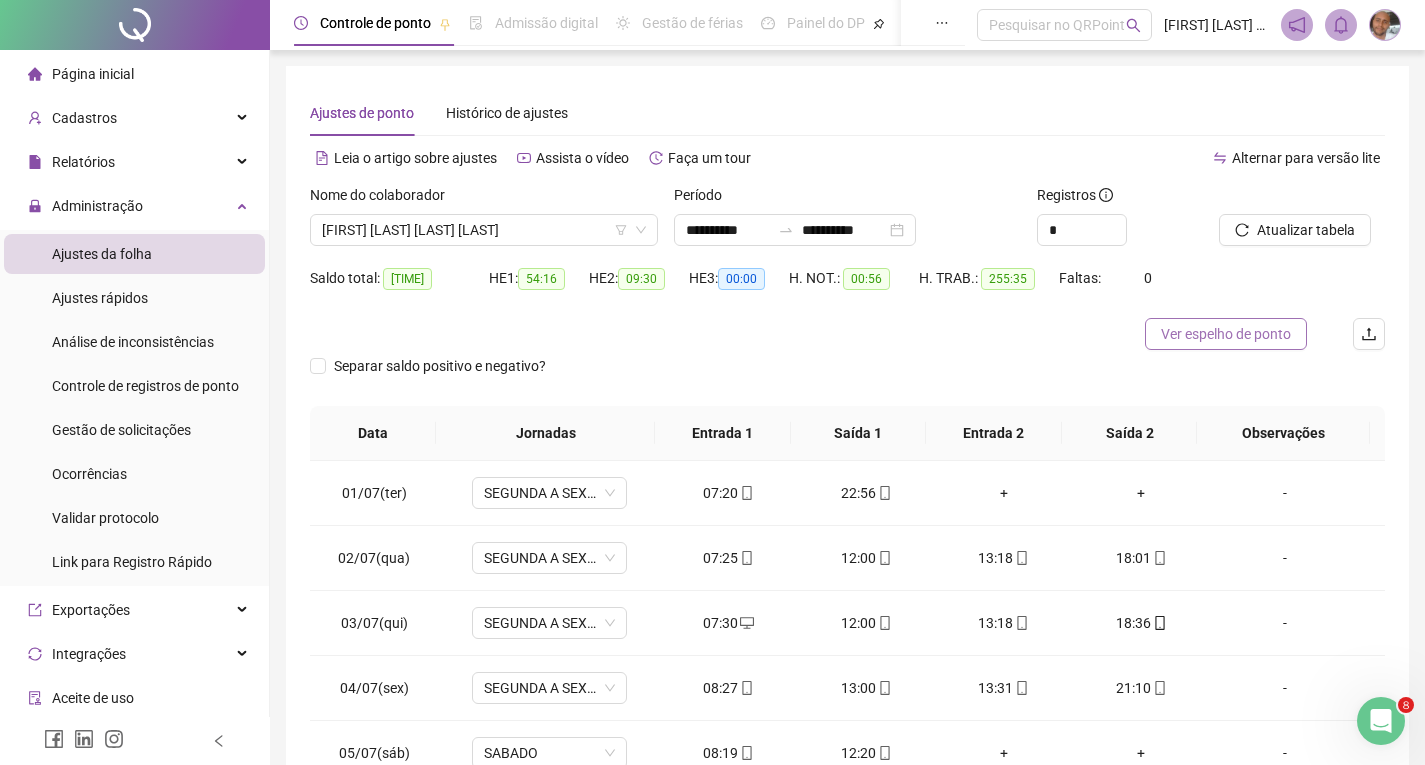 click on "Ver espelho de ponto" at bounding box center [1226, 334] 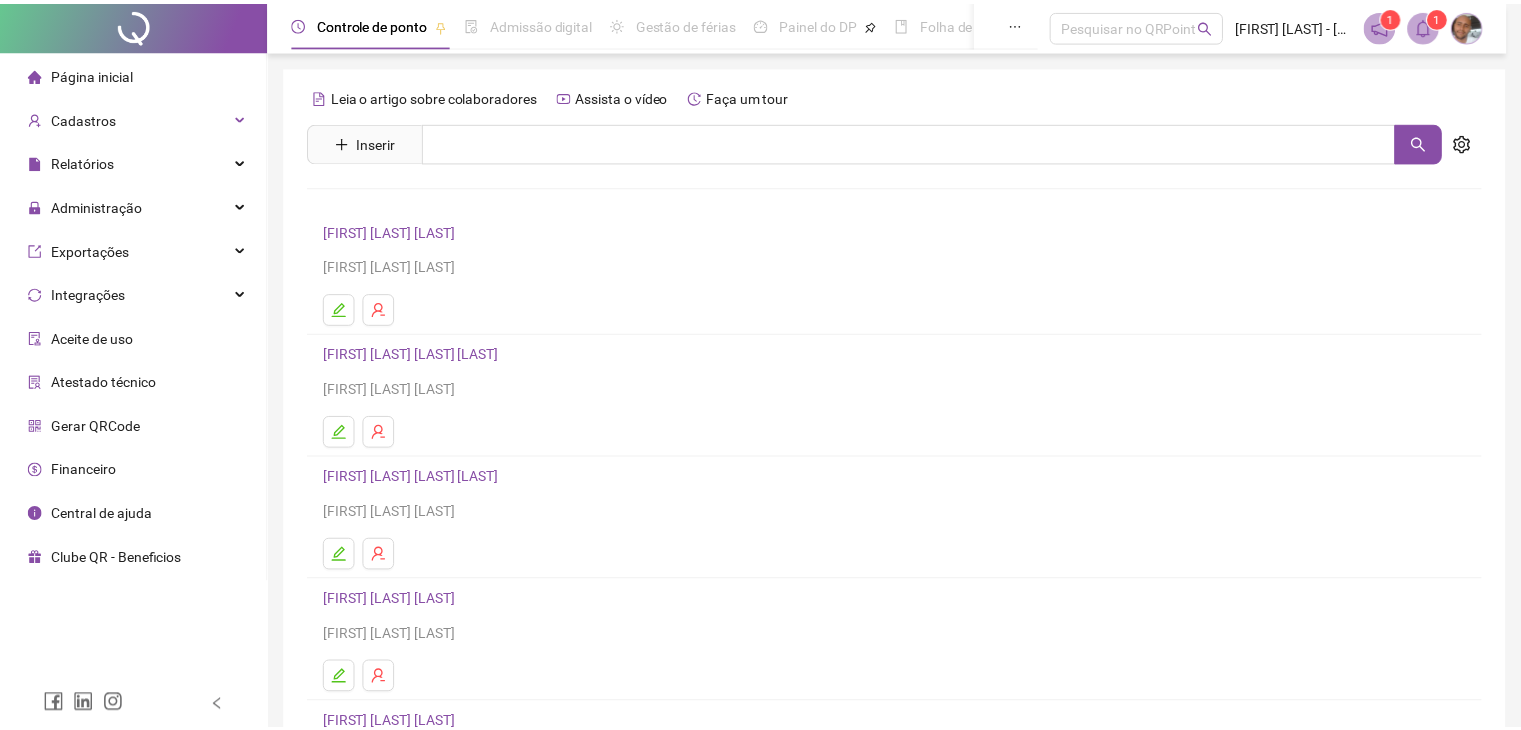 scroll, scrollTop: 36, scrollLeft: 0, axis: vertical 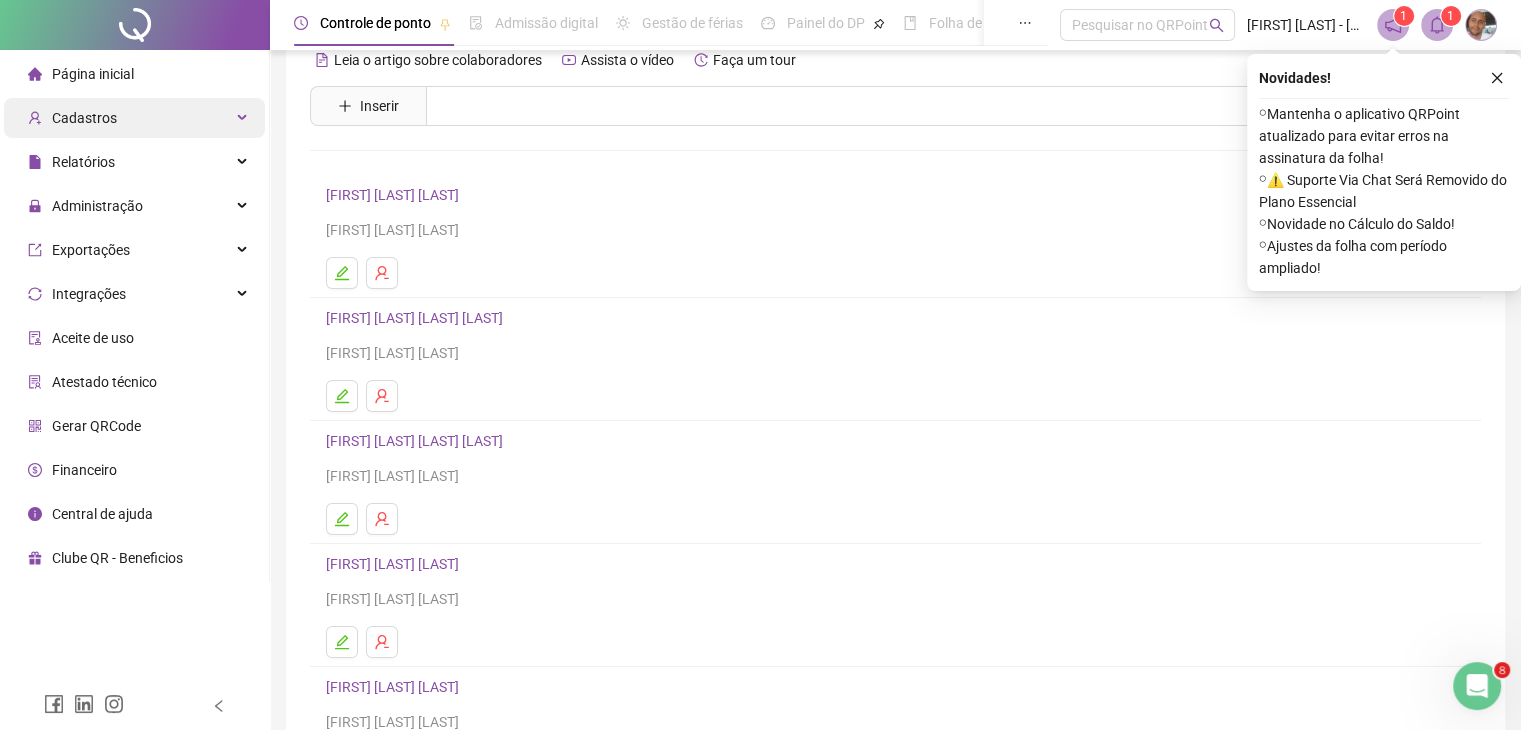 click on "Cadastros" at bounding box center (134, 118) 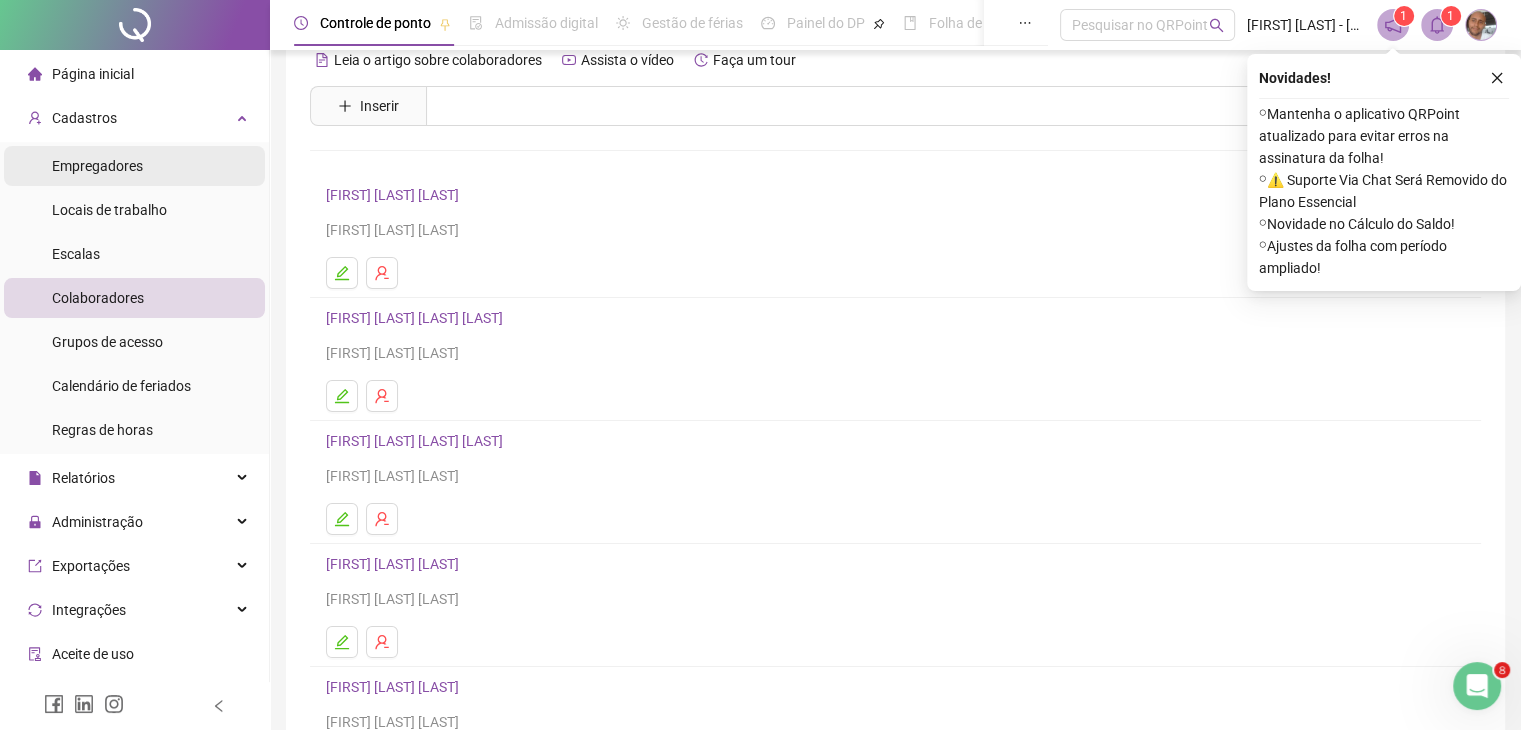 click on "Empregadores" at bounding box center (97, 166) 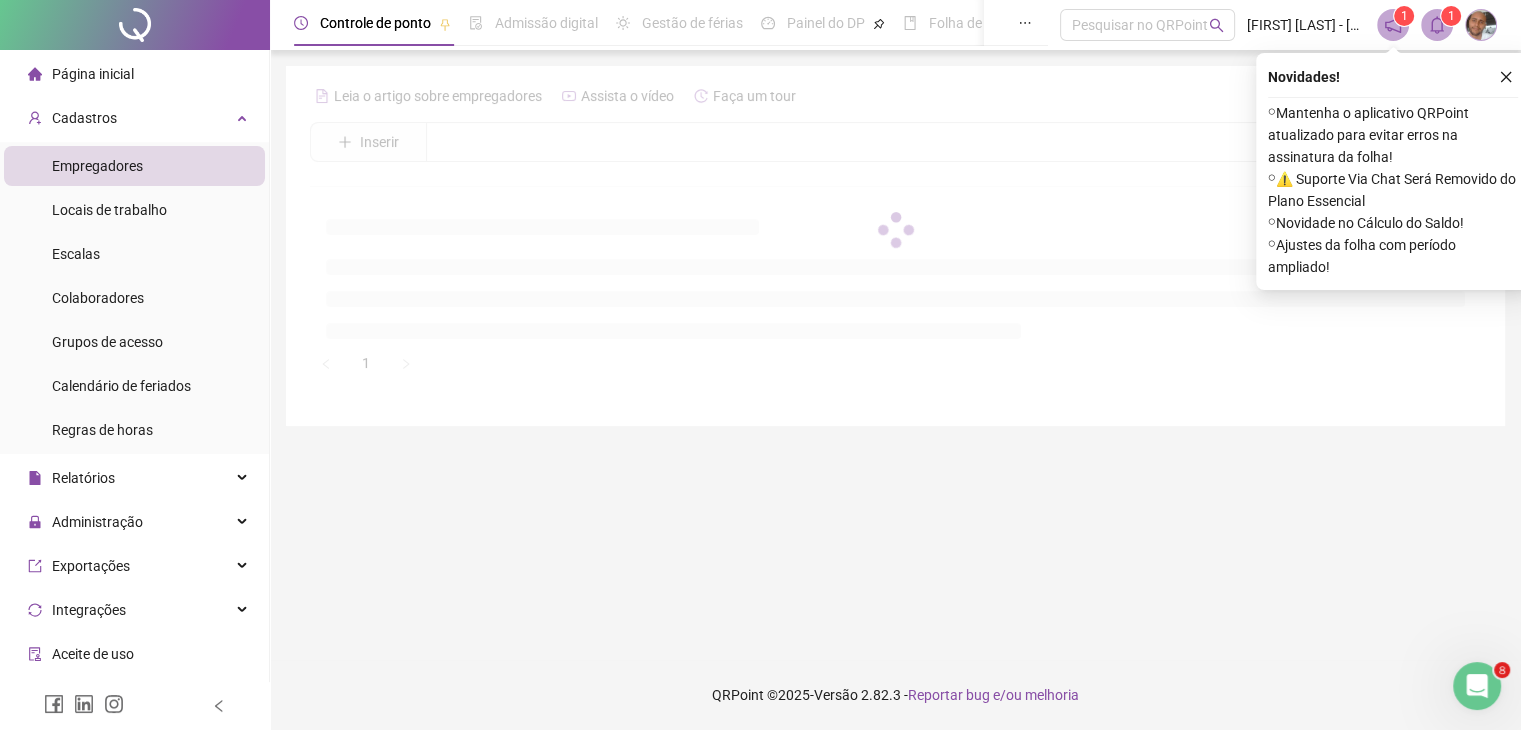 scroll, scrollTop: 0, scrollLeft: 0, axis: both 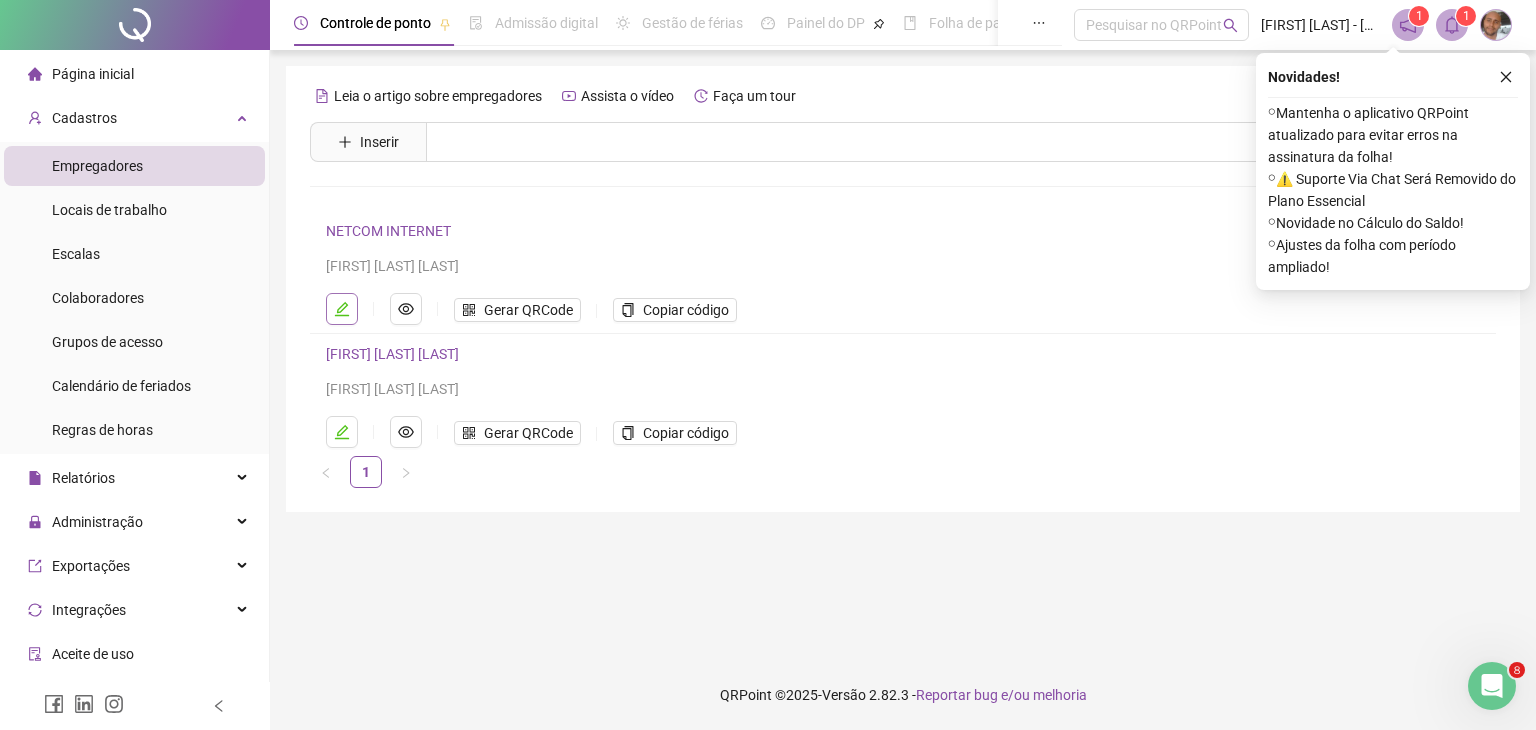 click 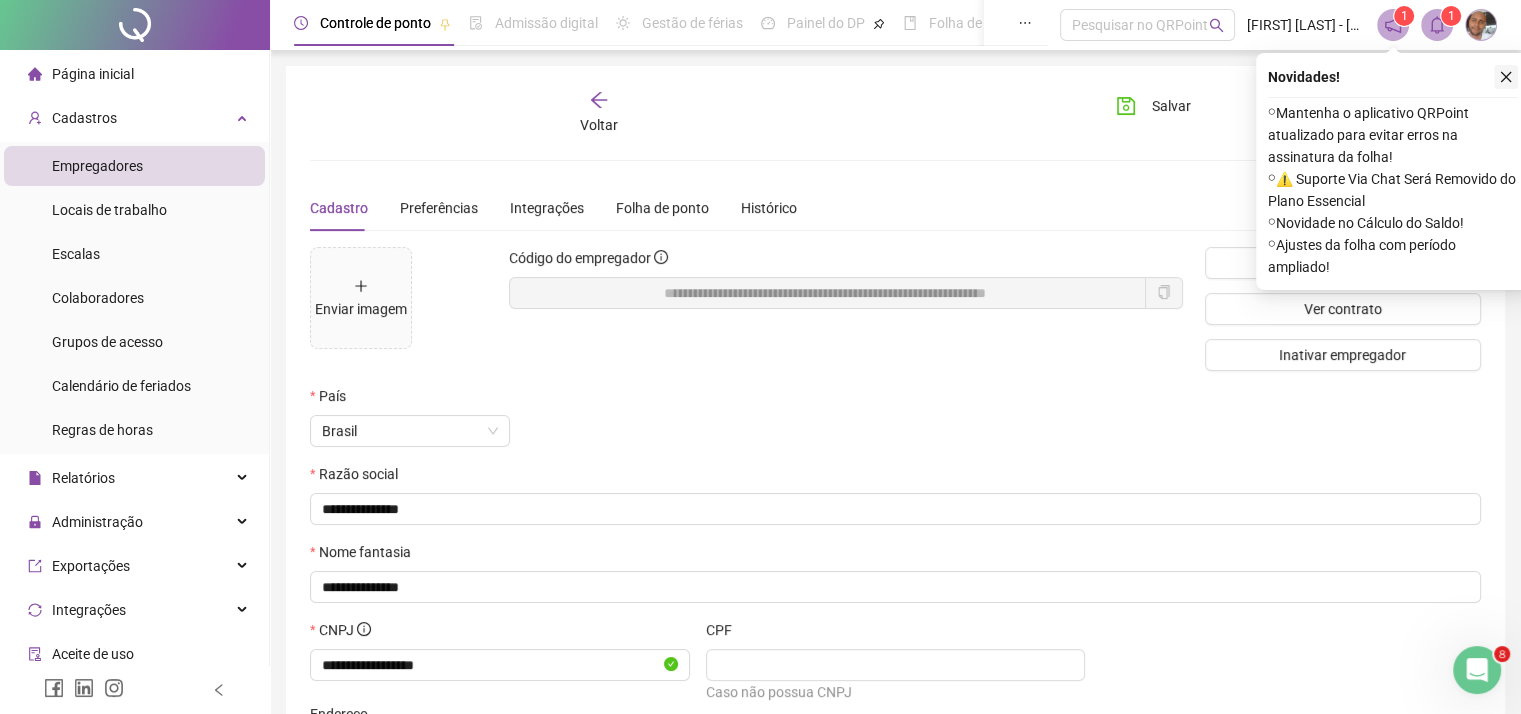 click 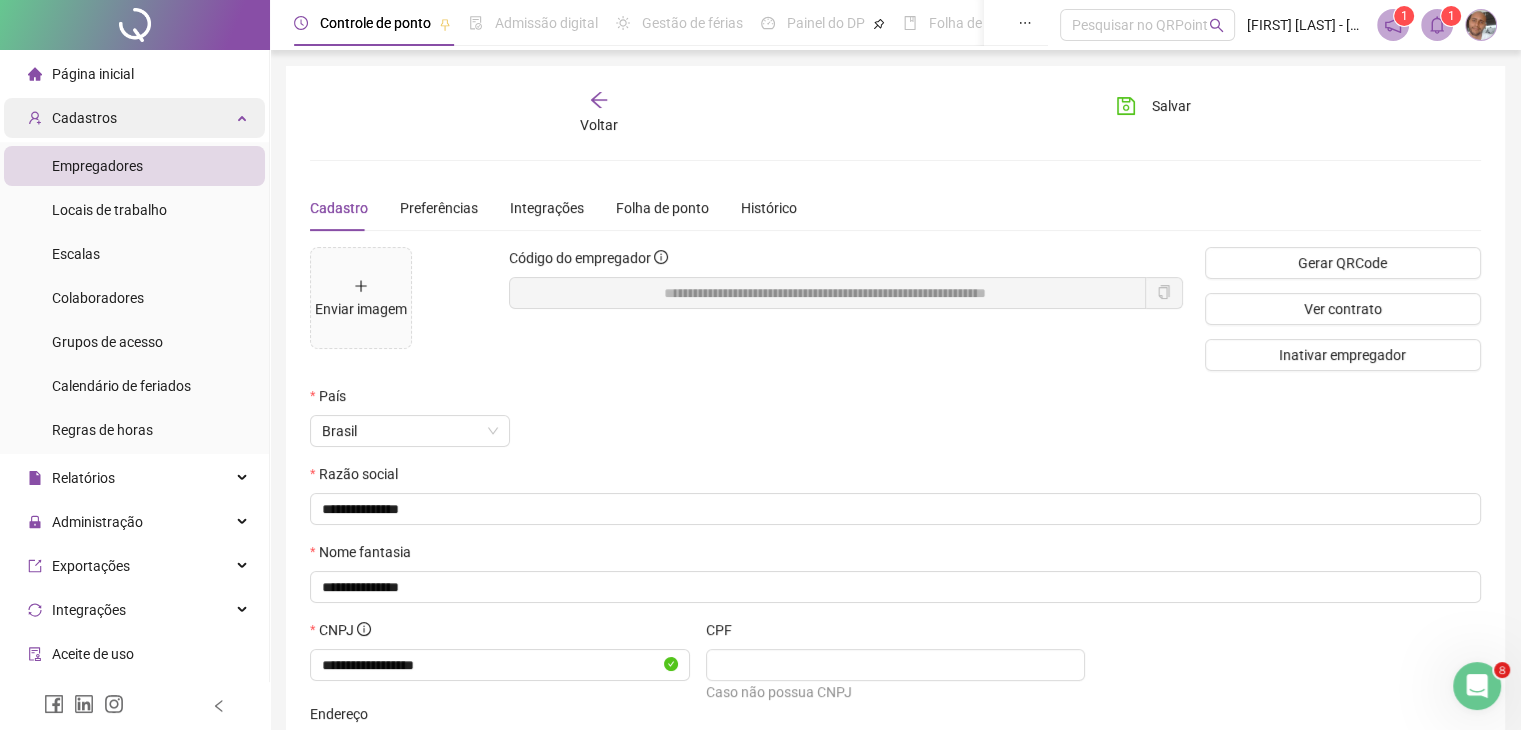 click on "Cadastros" at bounding box center (84, 118) 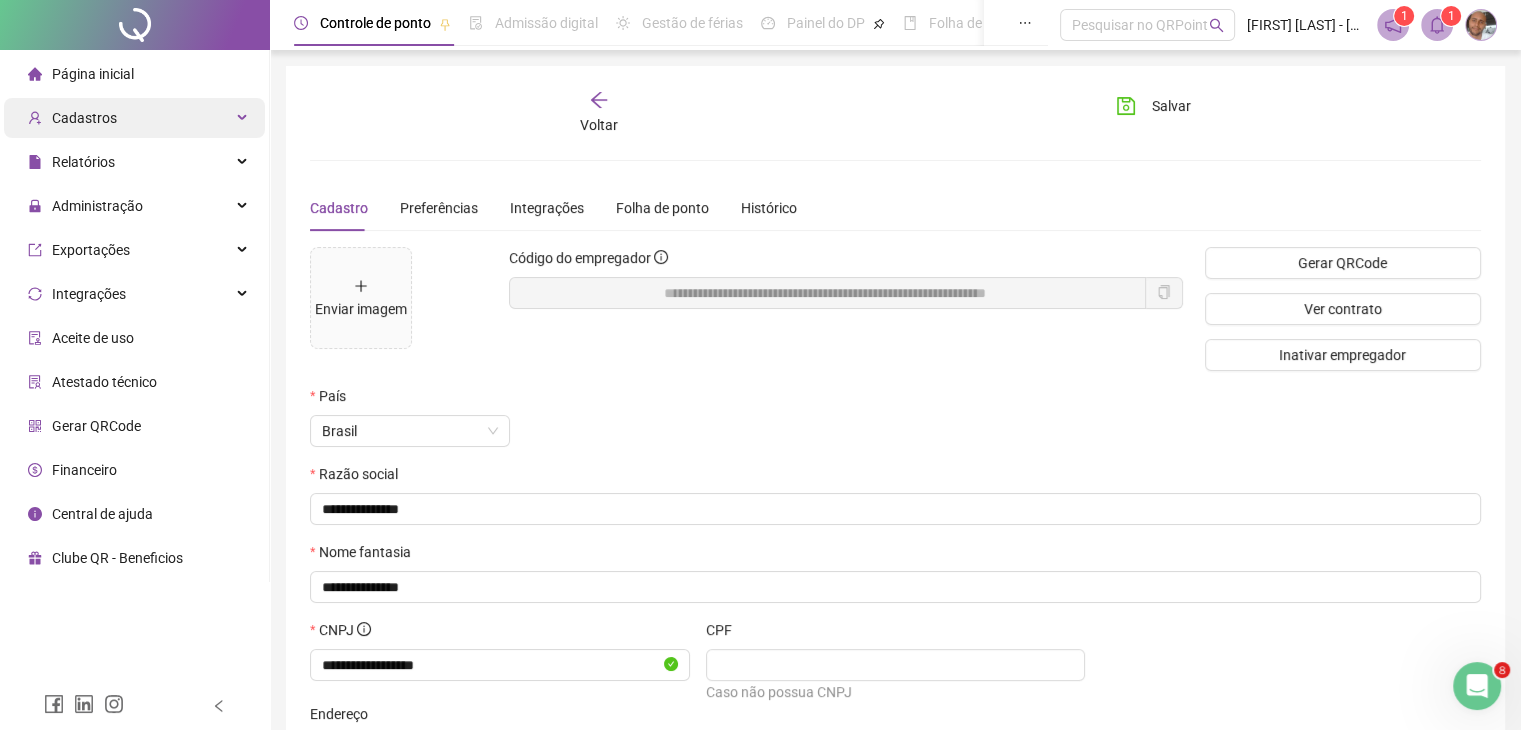 click on "Cadastros" at bounding box center [134, 118] 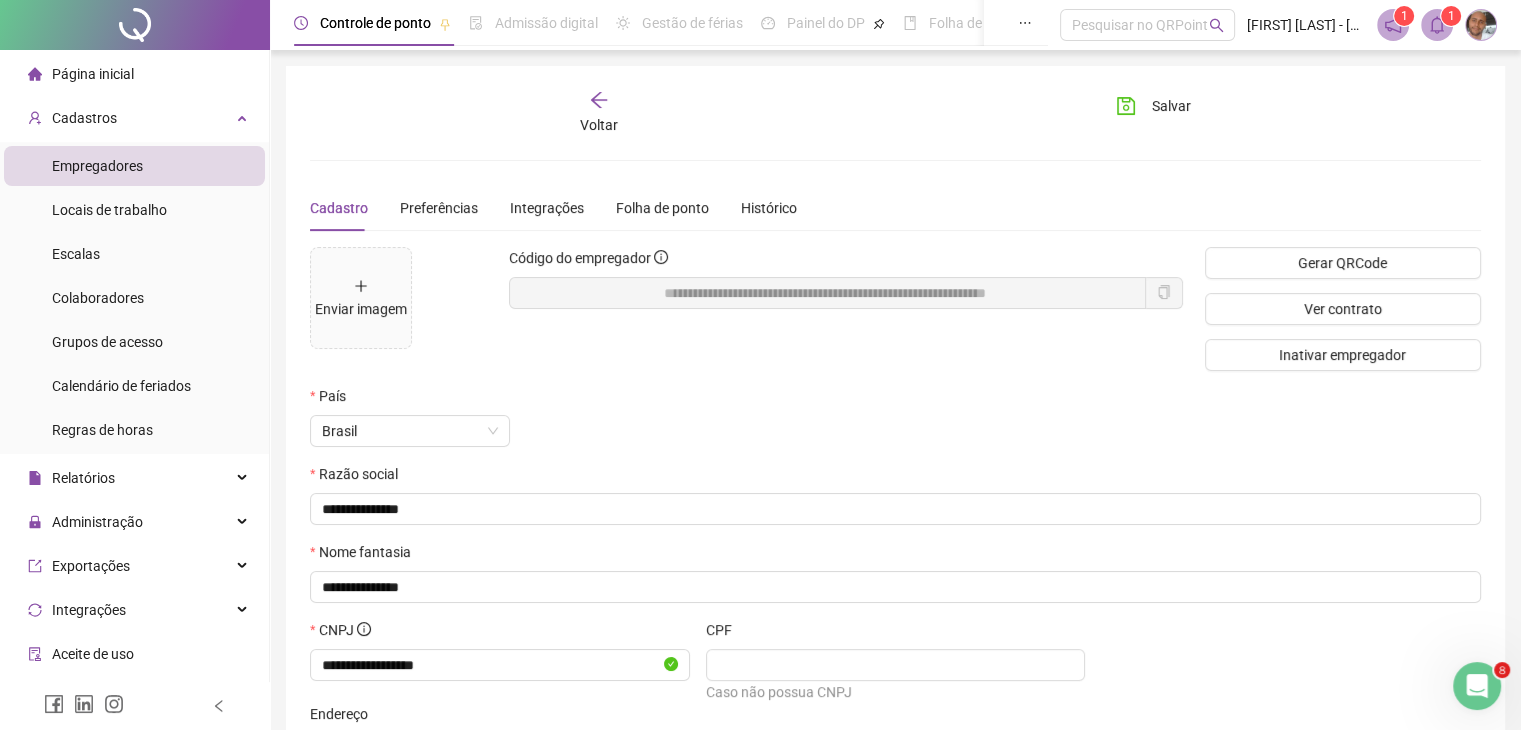 click on "Empregadores" at bounding box center [97, 166] 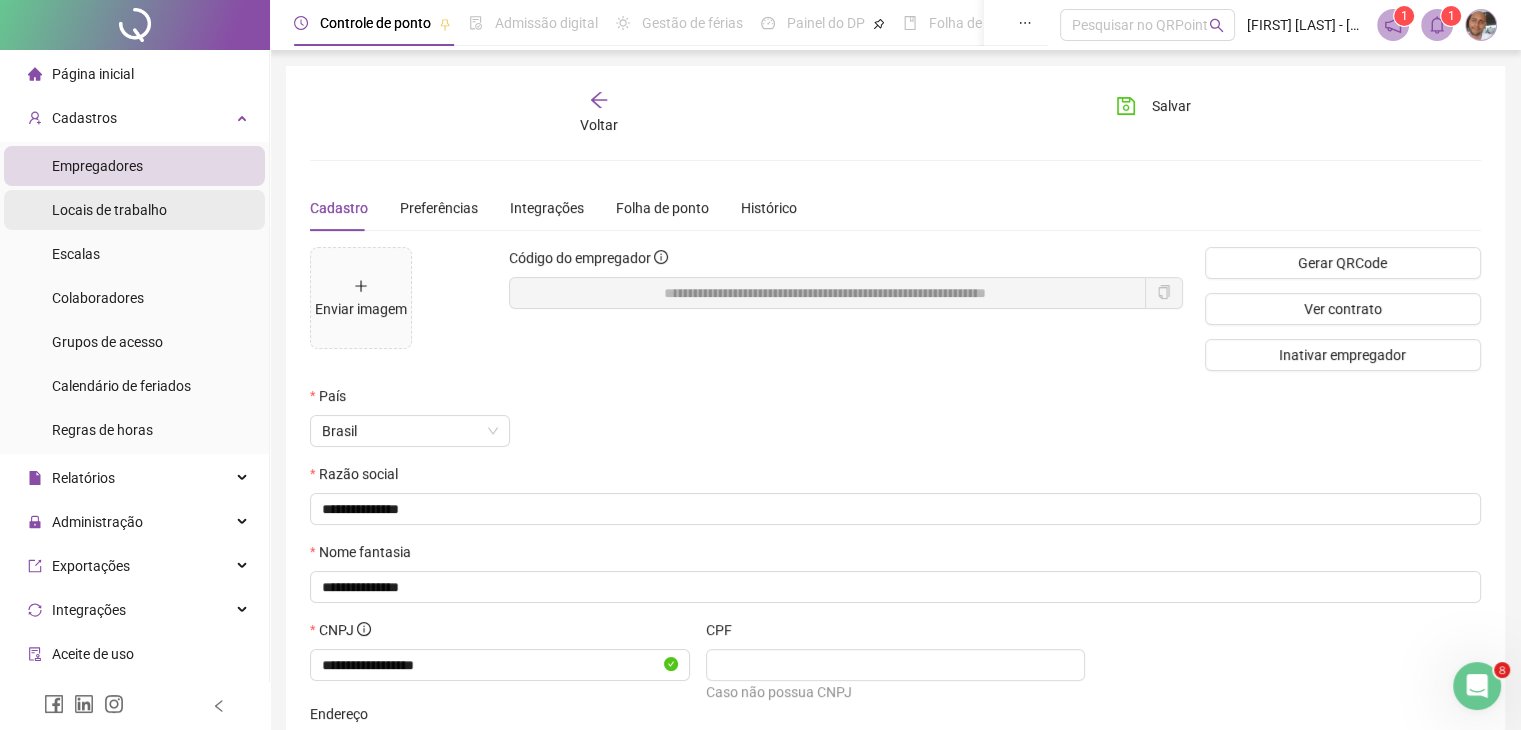 click on "Locais de trabalho" at bounding box center (109, 210) 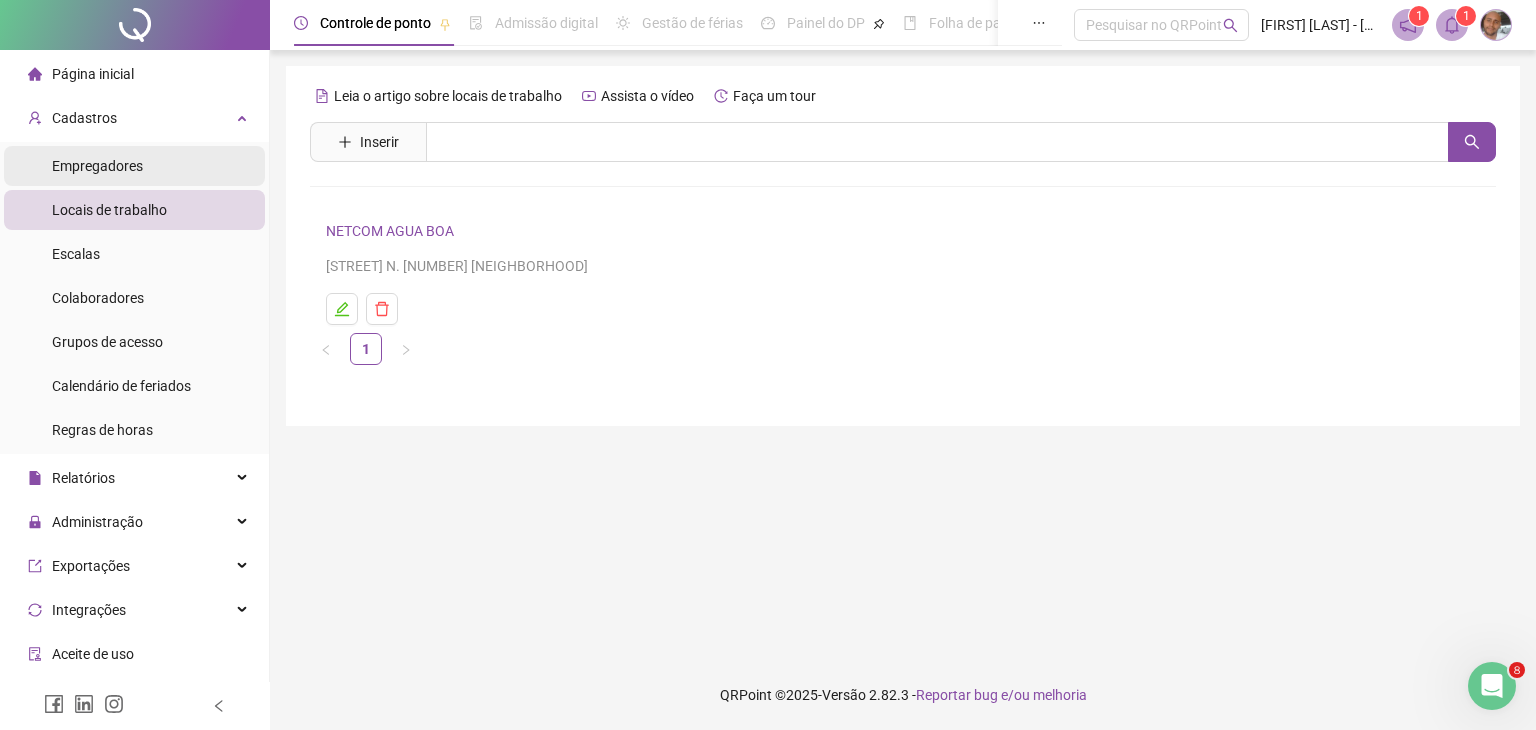 click on "Empregadores" at bounding box center (97, 166) 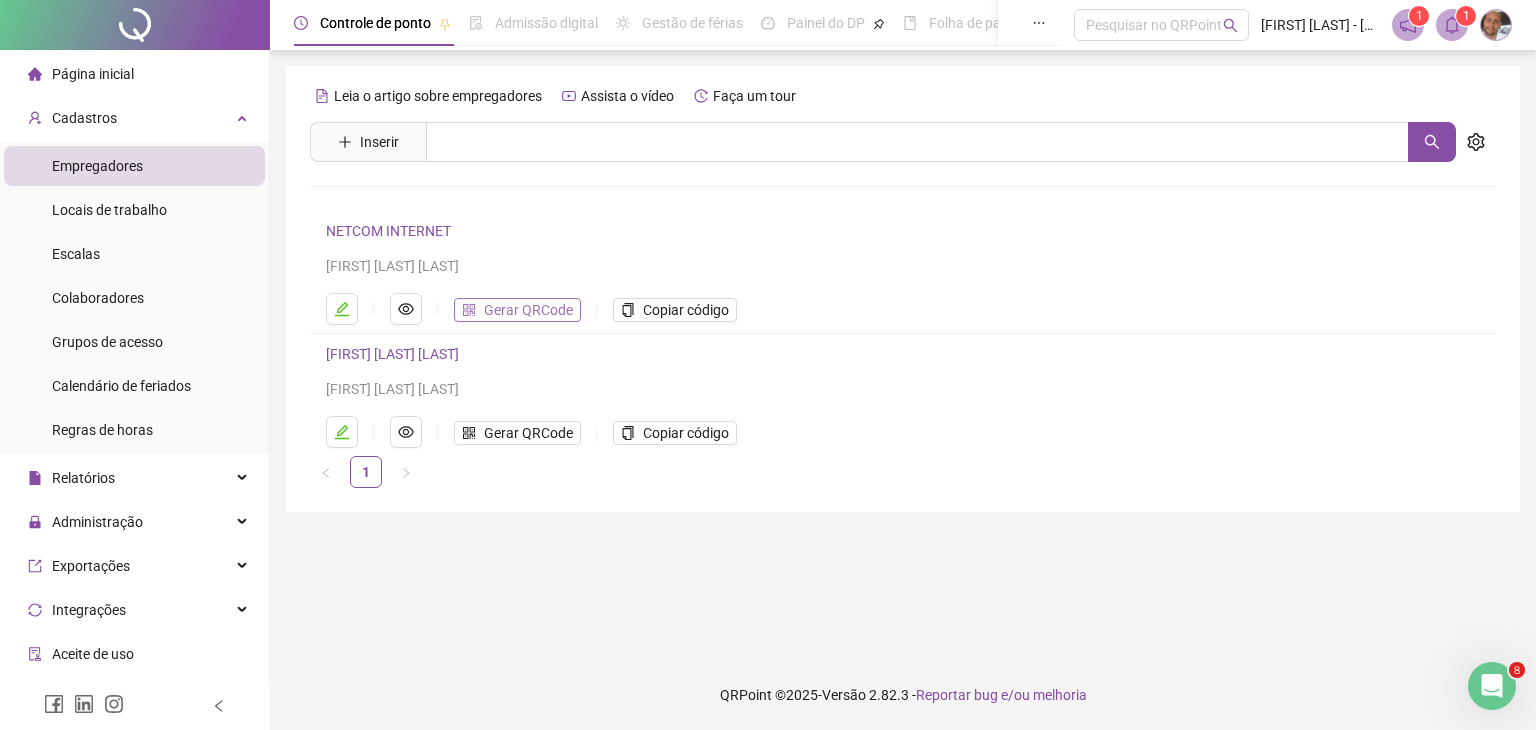 click on "Gerar QRCode" at bounding box center (517, 310) 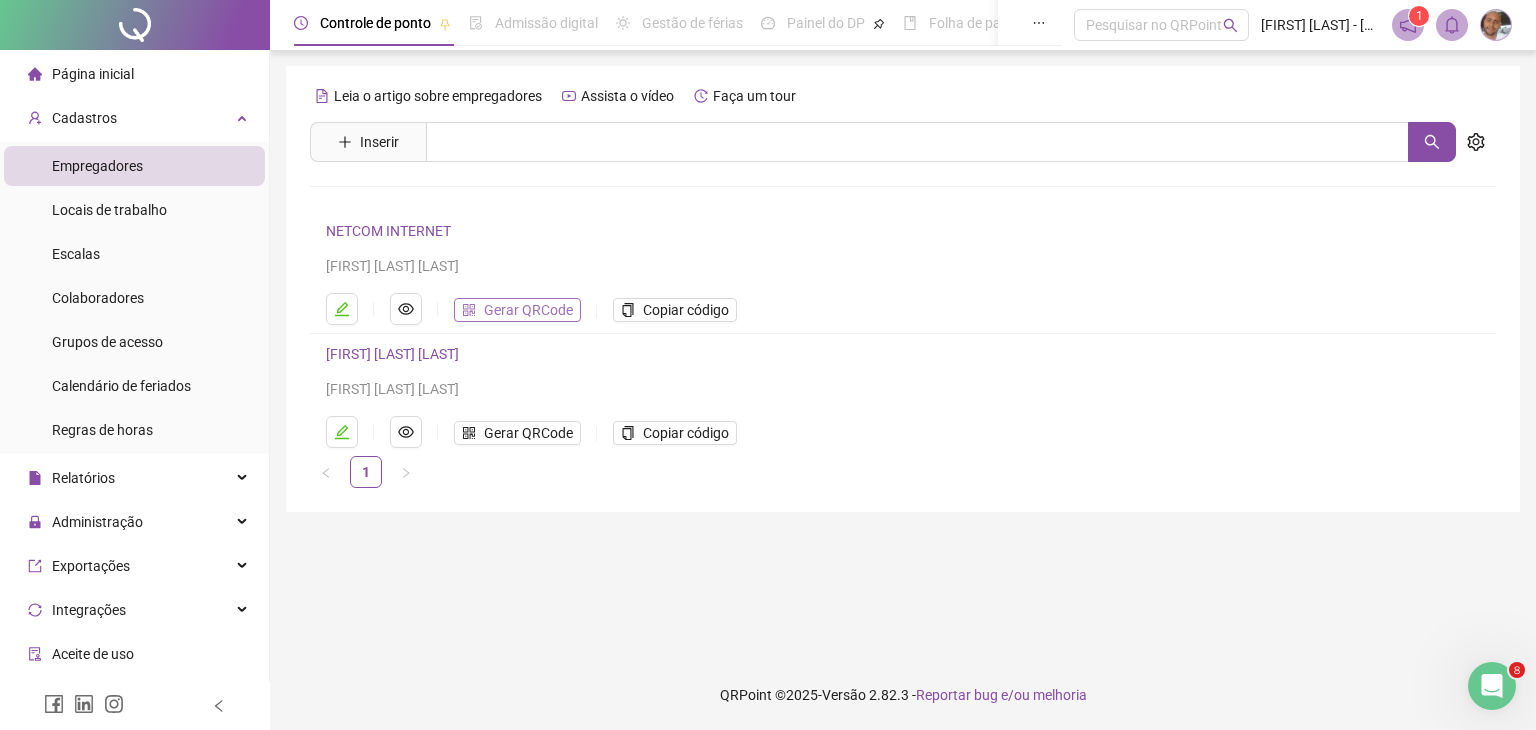 click on "Gerar QRCode" at bounding box center (528, 310) 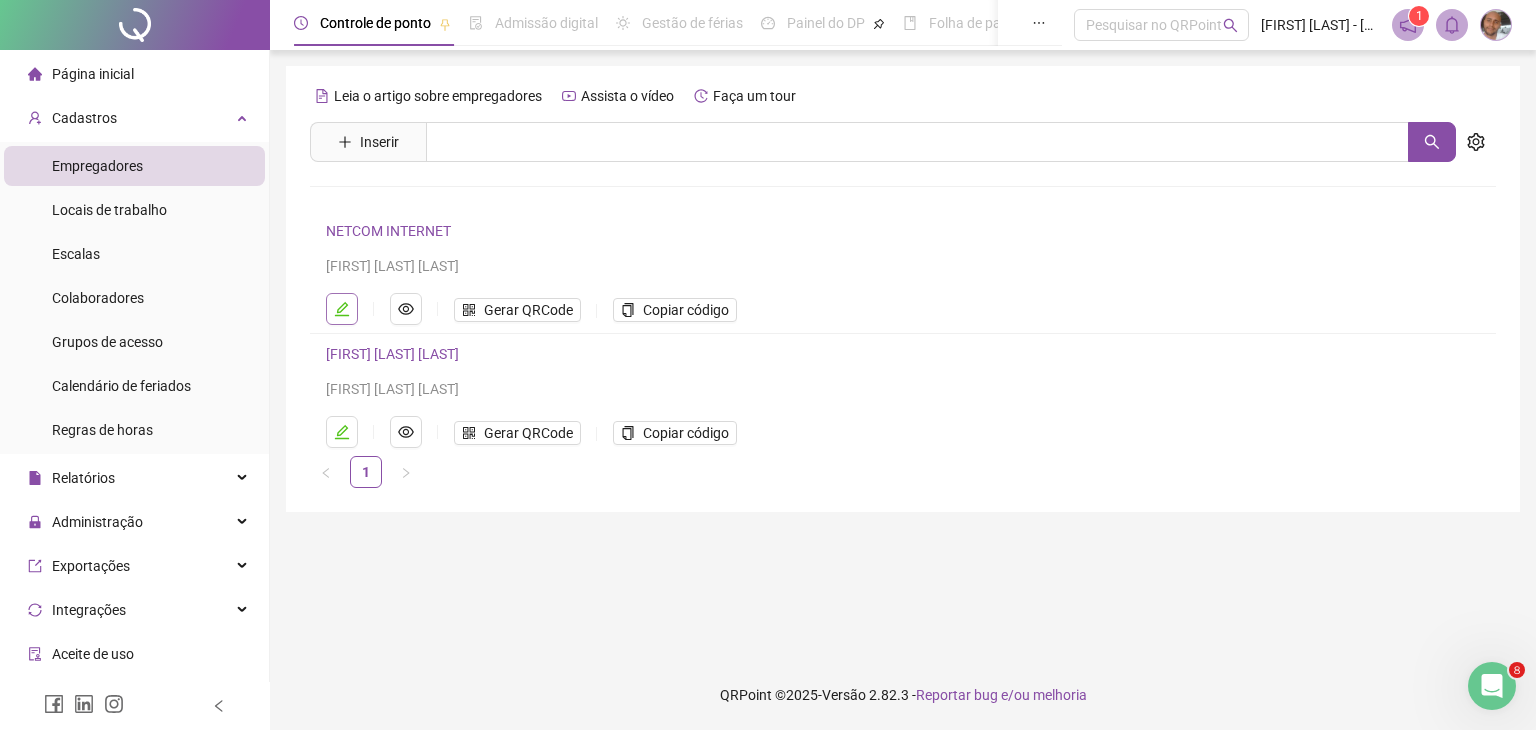 click 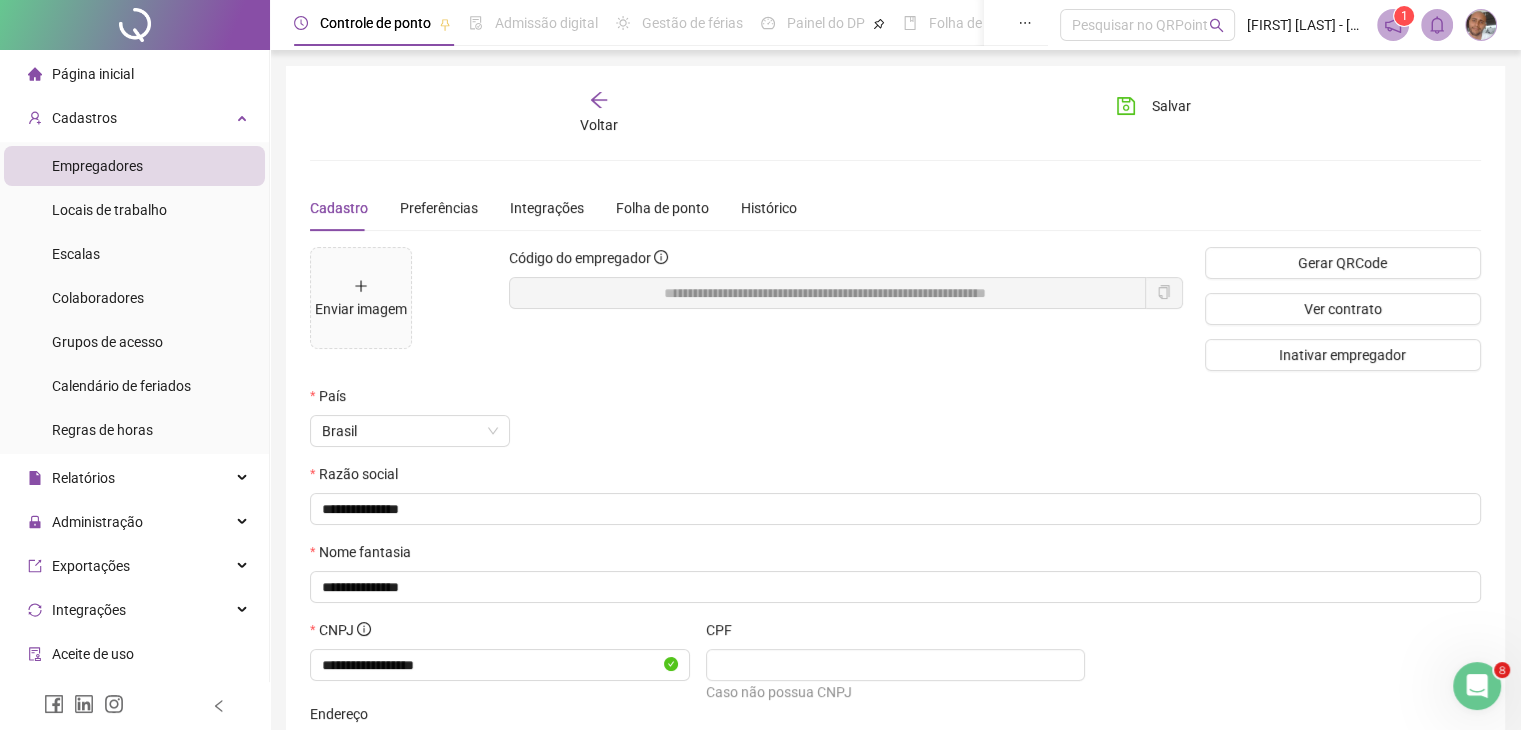click on "**********" at bounding box center (846, 316) 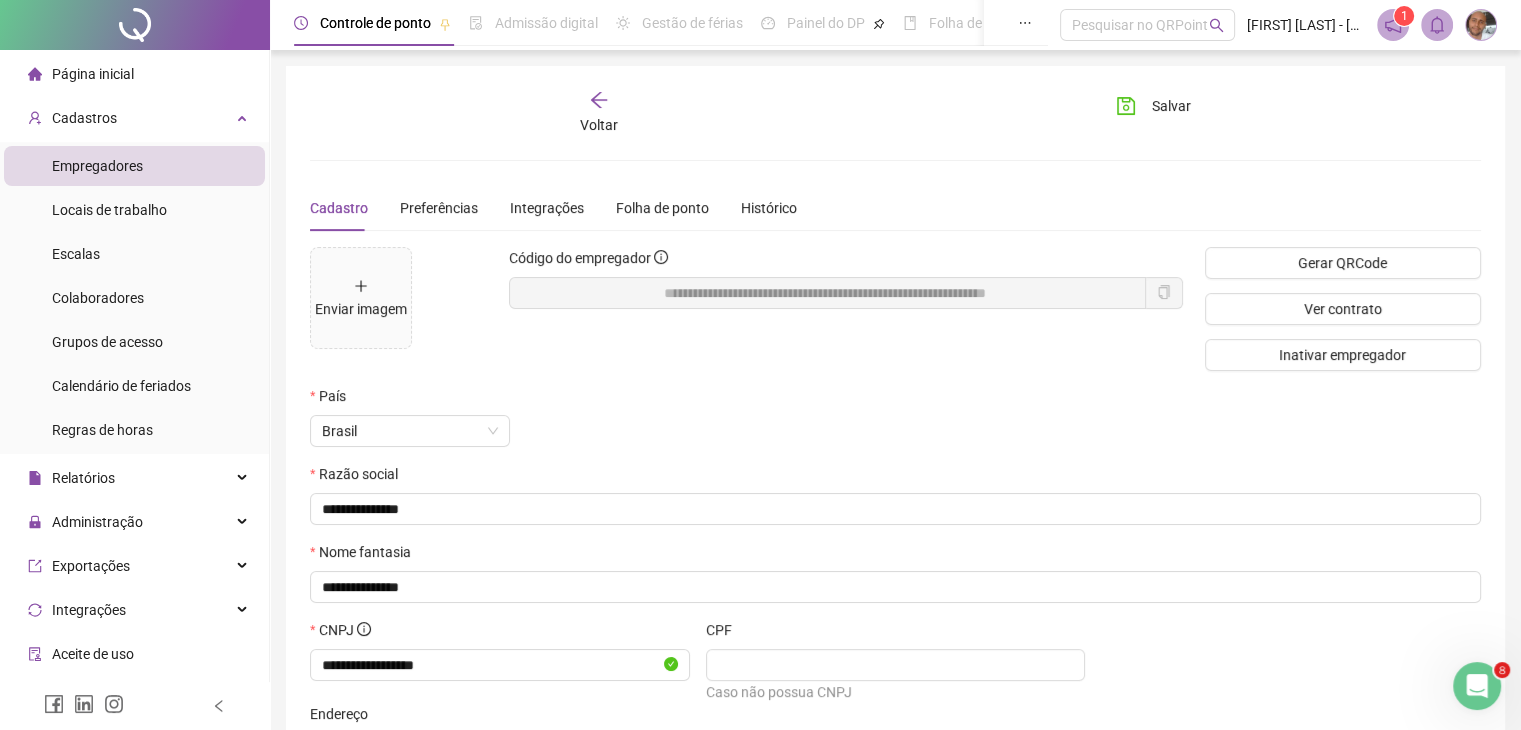 click 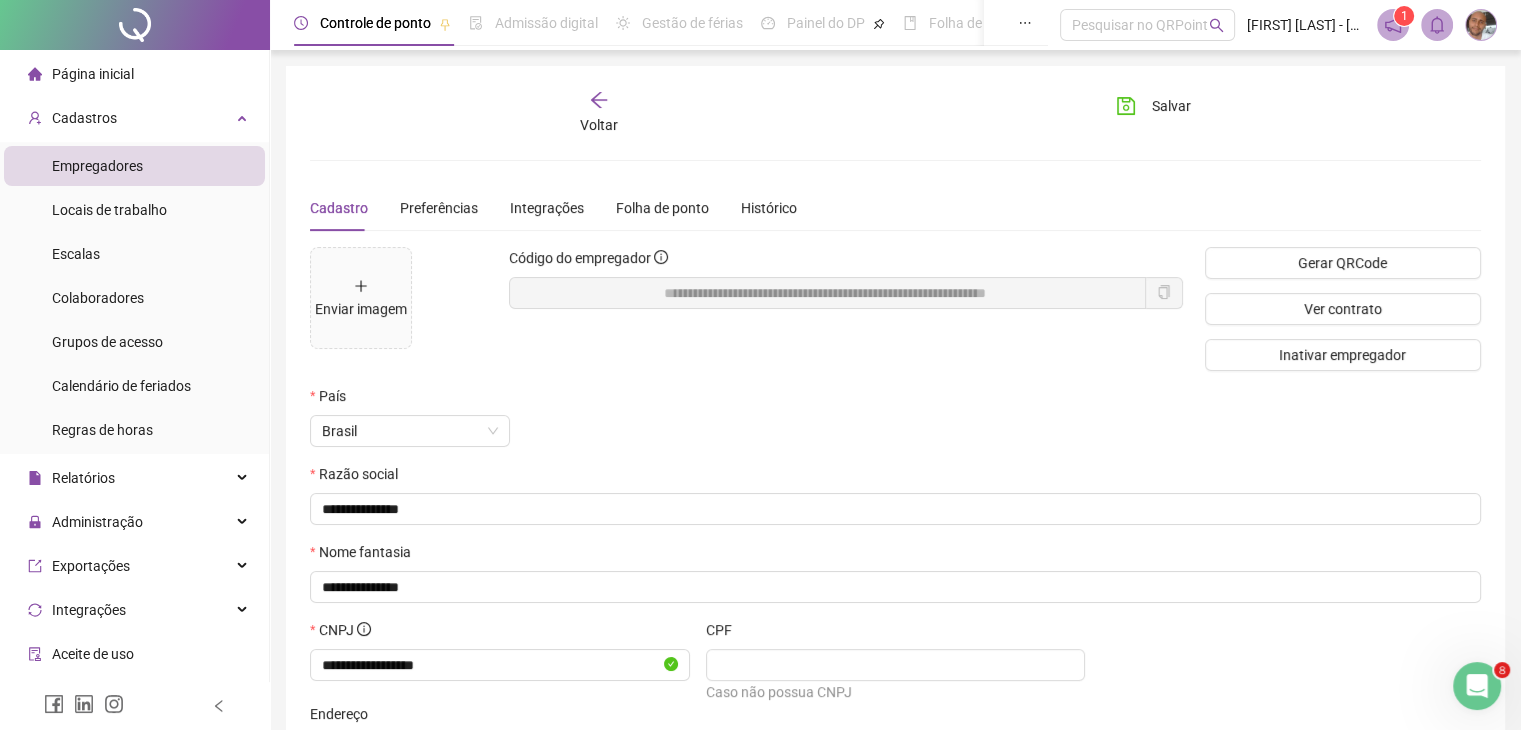 click on "Voltar Salvar" at bounding box center [895, 113] 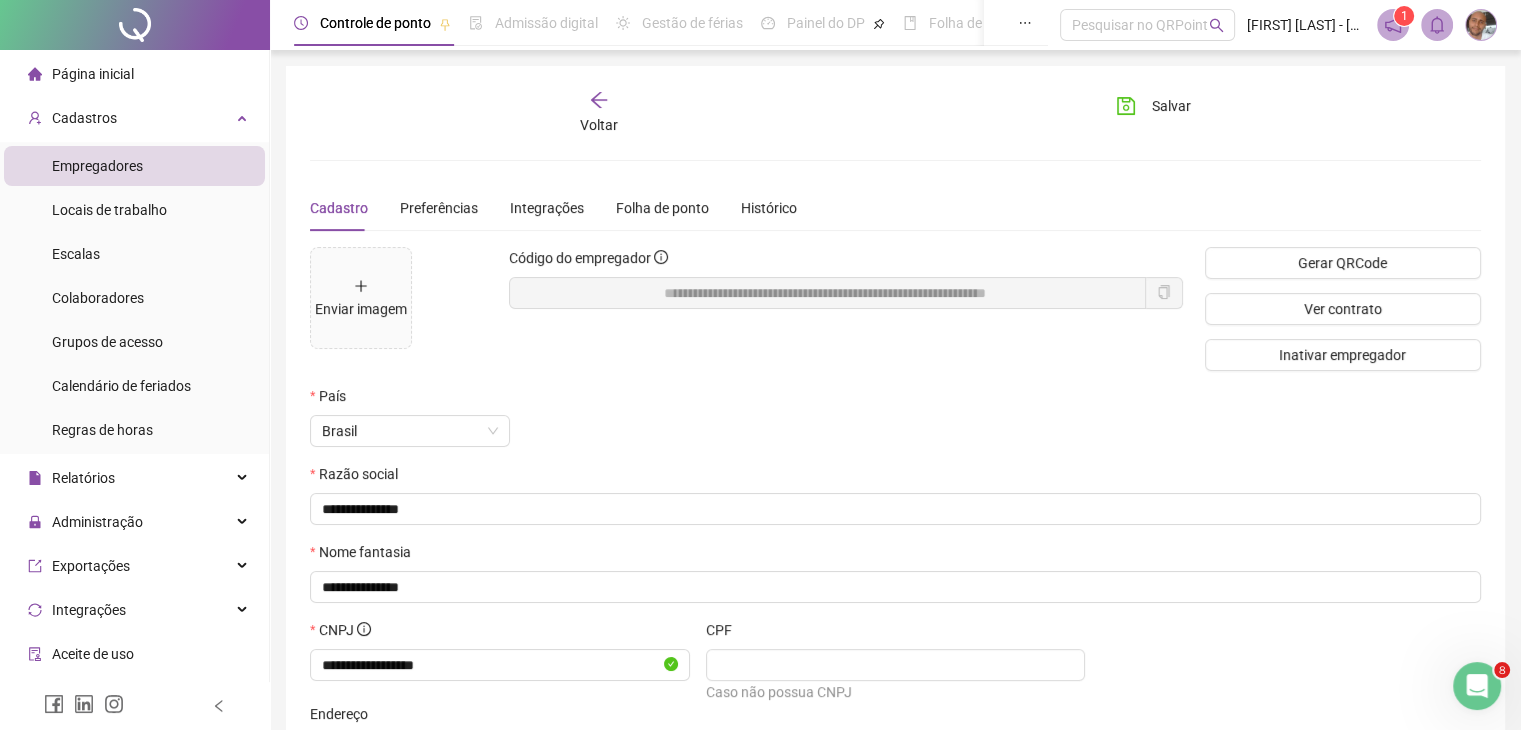 click on "Página inicial" at bounding box center (93, 74) 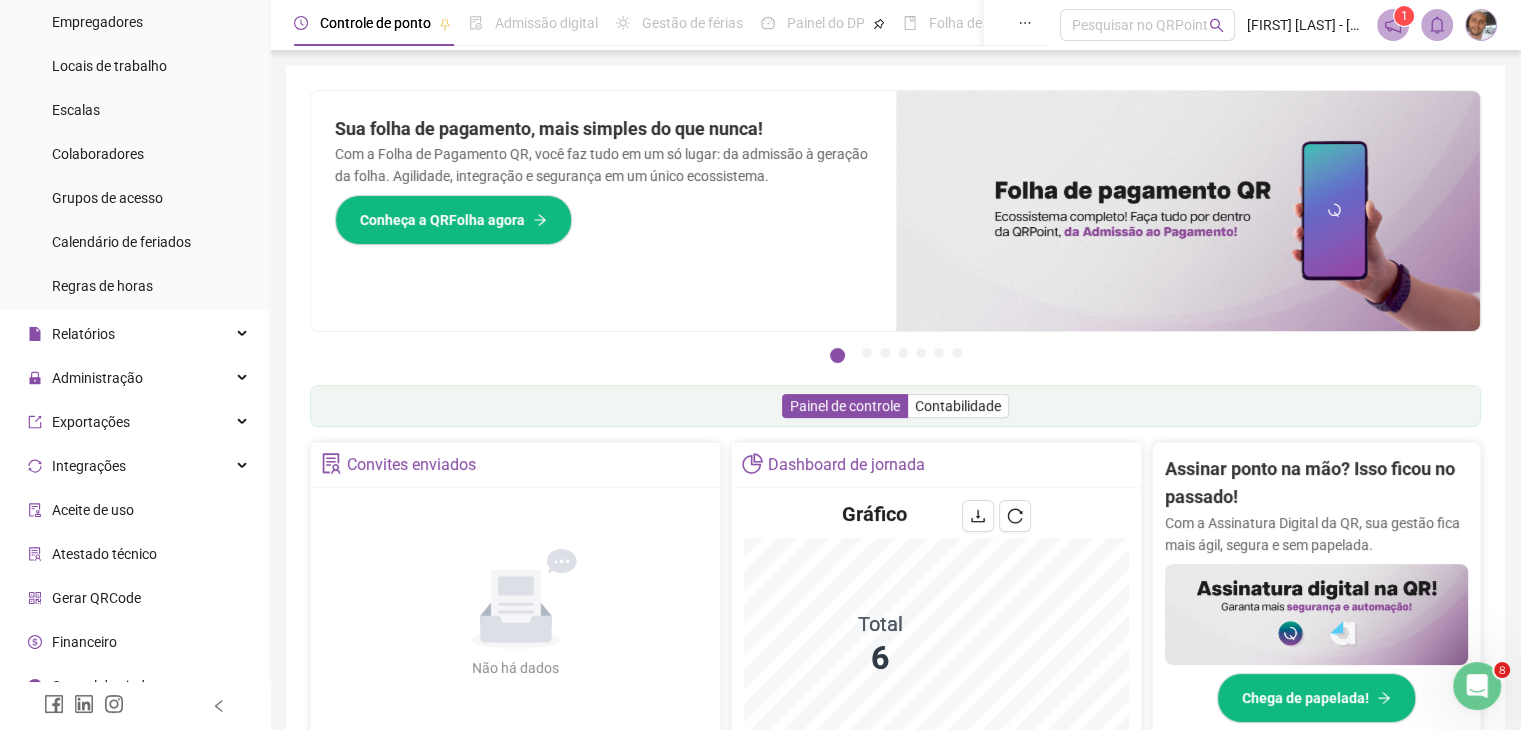 scroll, scrollTop: 168, scrollLeft: 0, axis: vertical 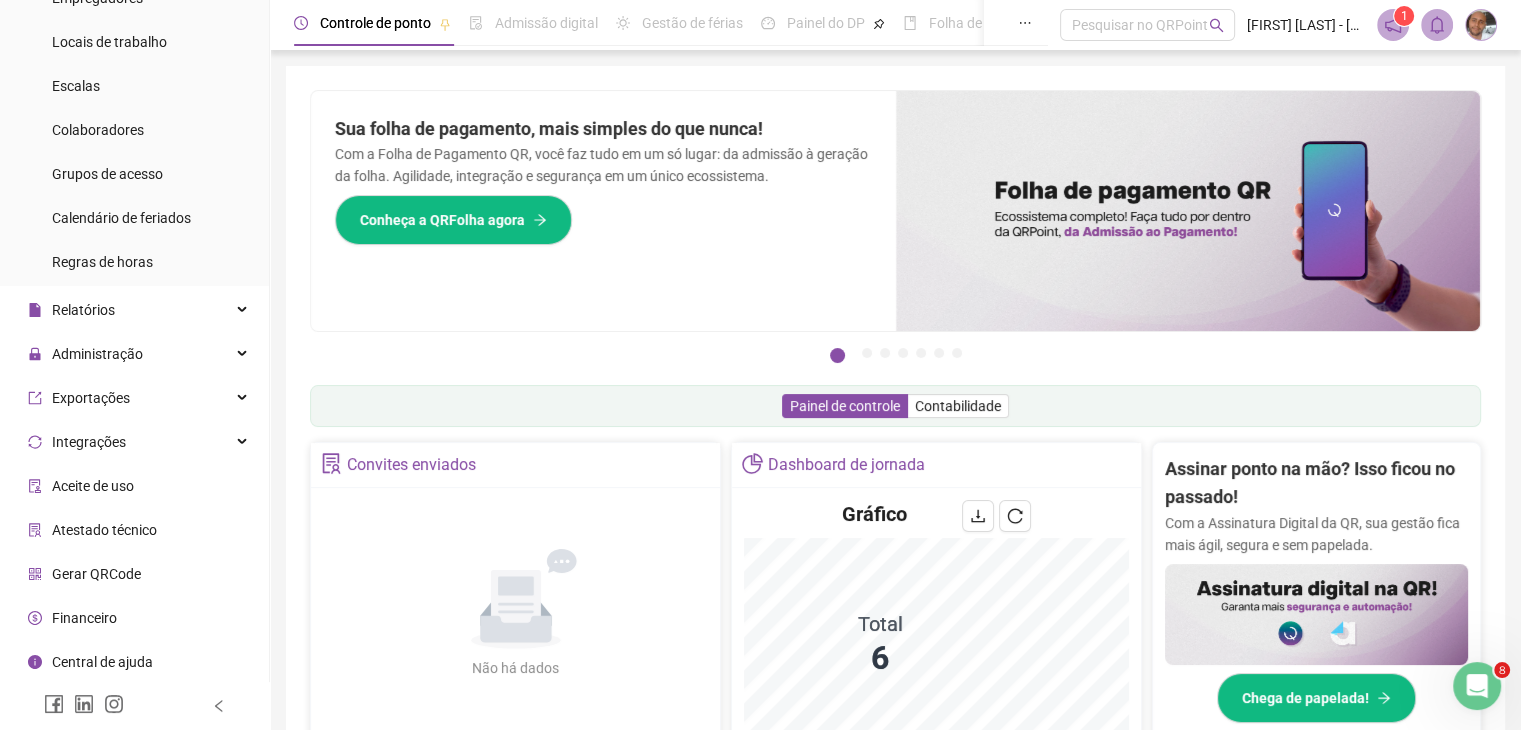 click on "Financeiro" at bounding box center (84, 618) 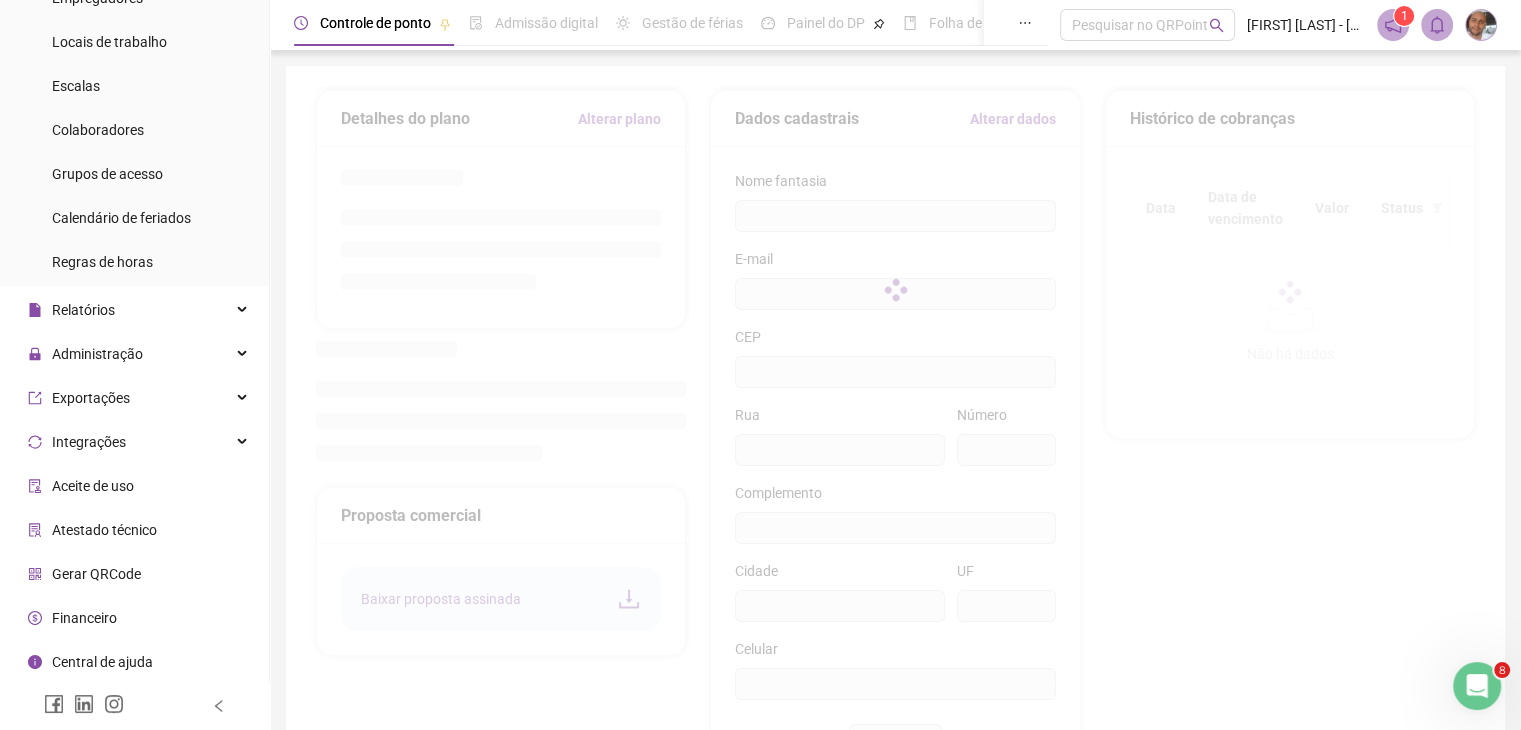 type on "**********" 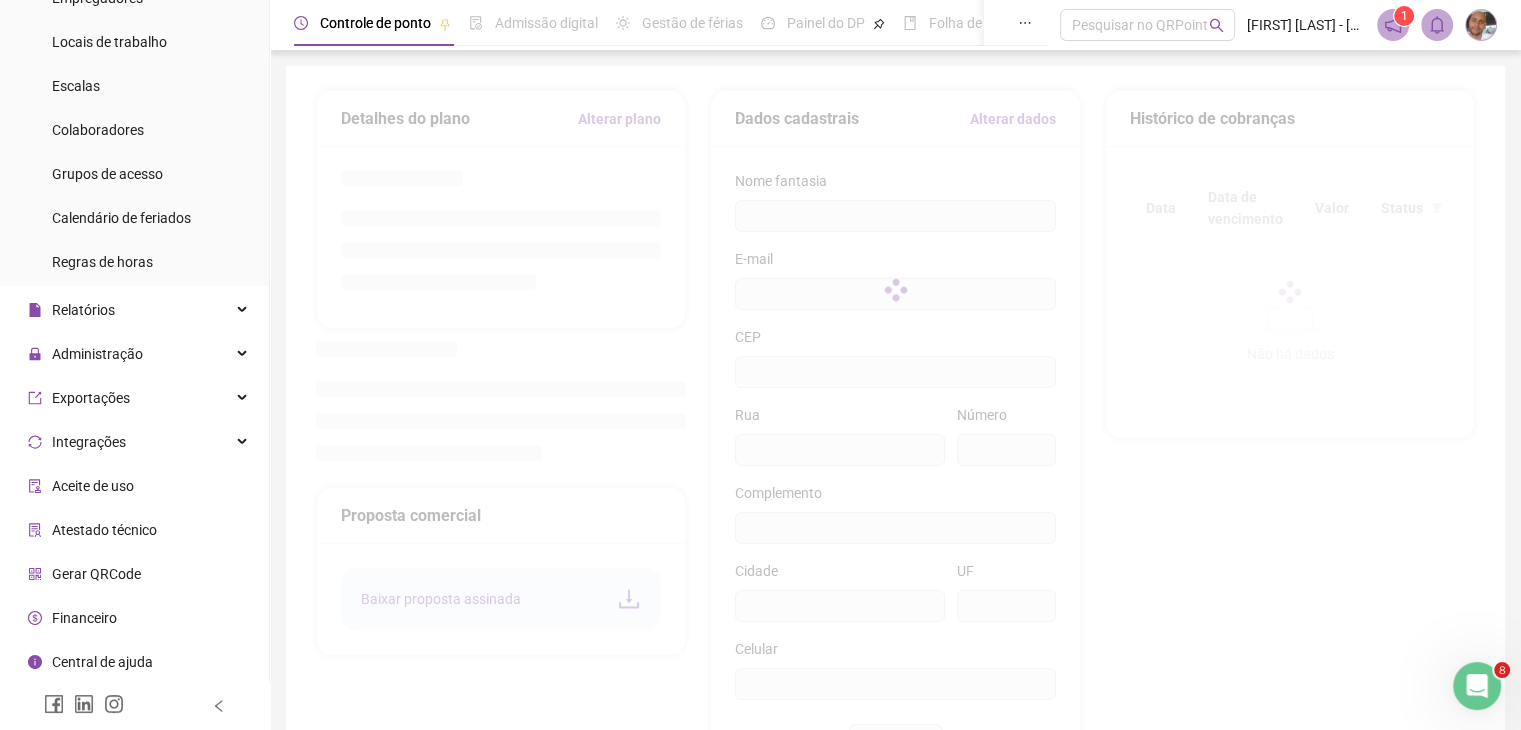 type on "**********" 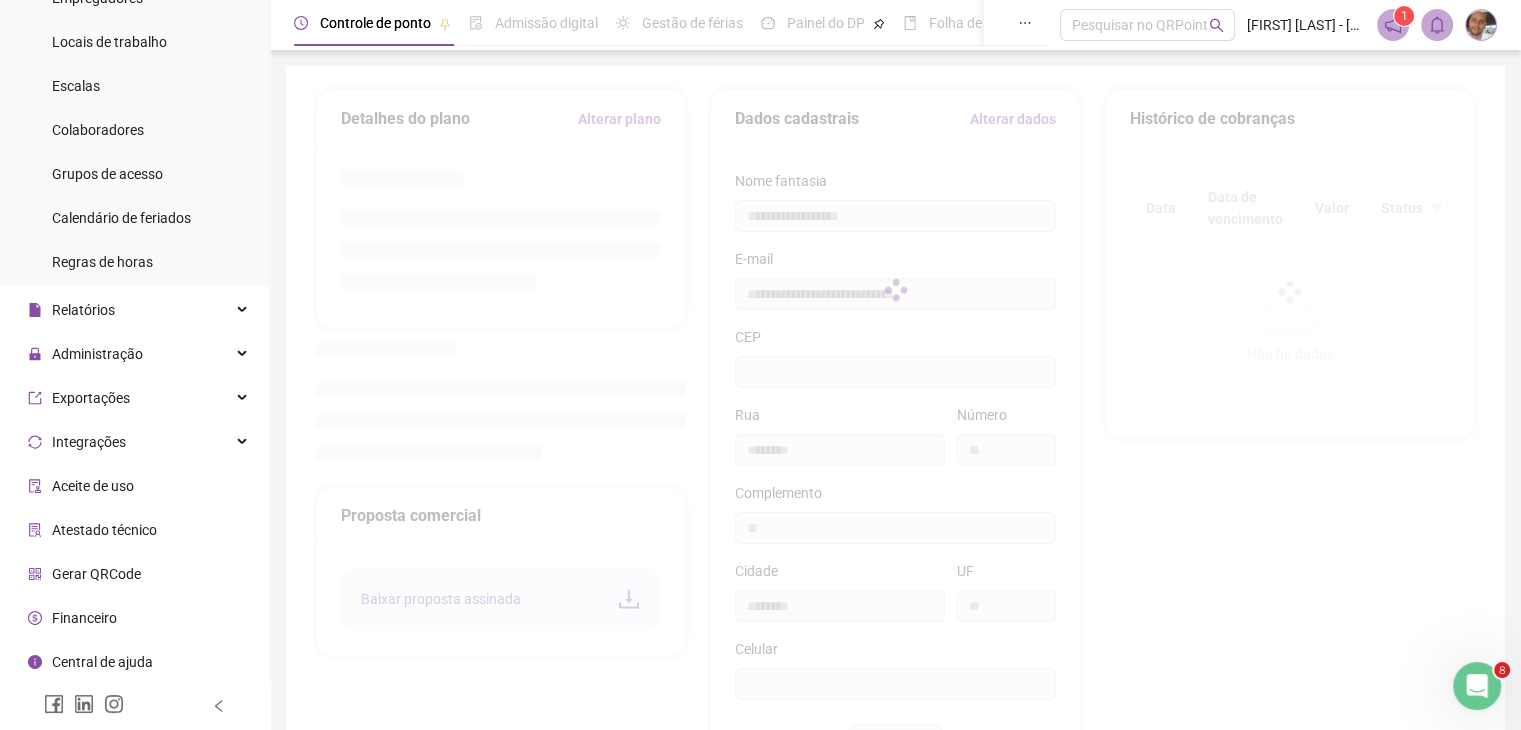 type on "*********" 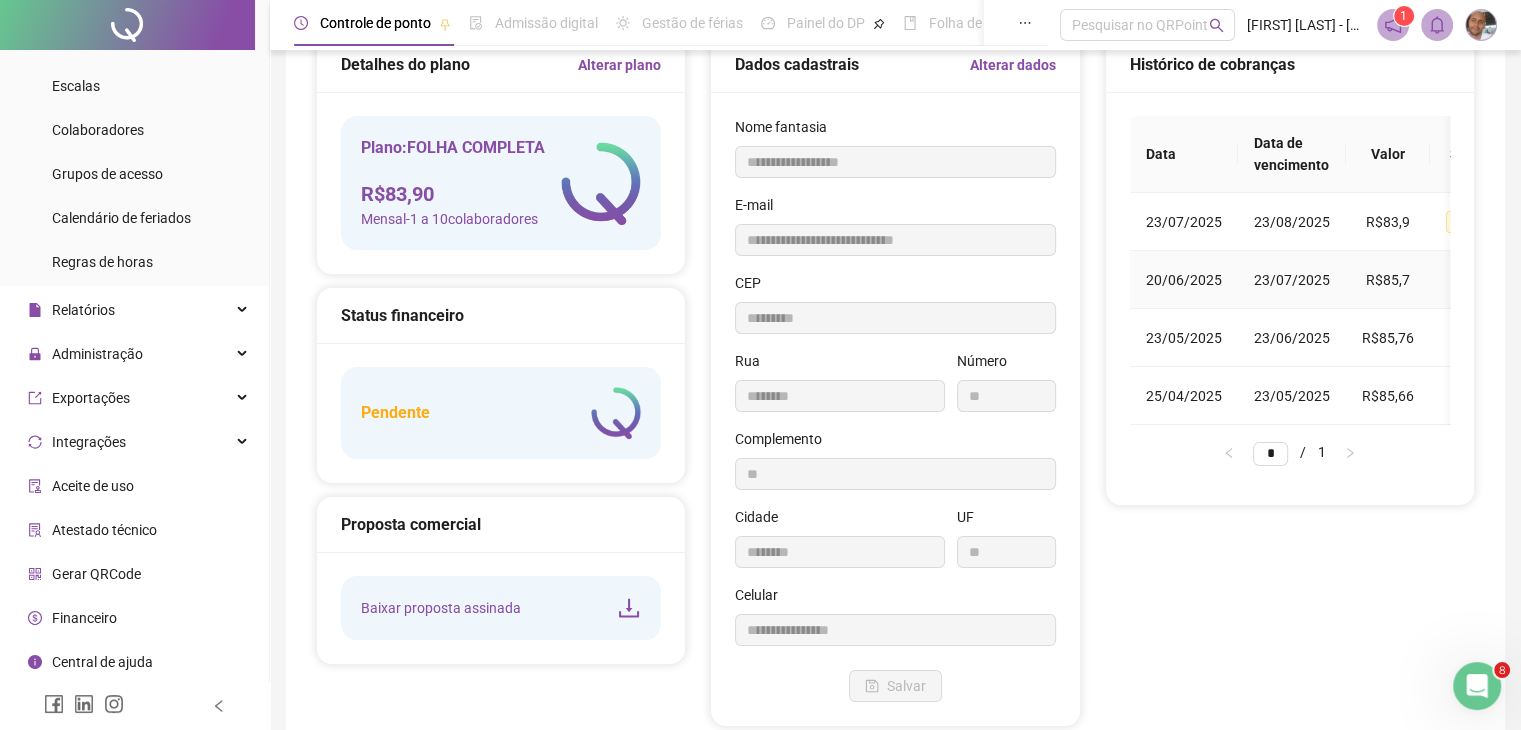 scroll, scrollTop: 100, scrollLeft: 0, axis: vertical 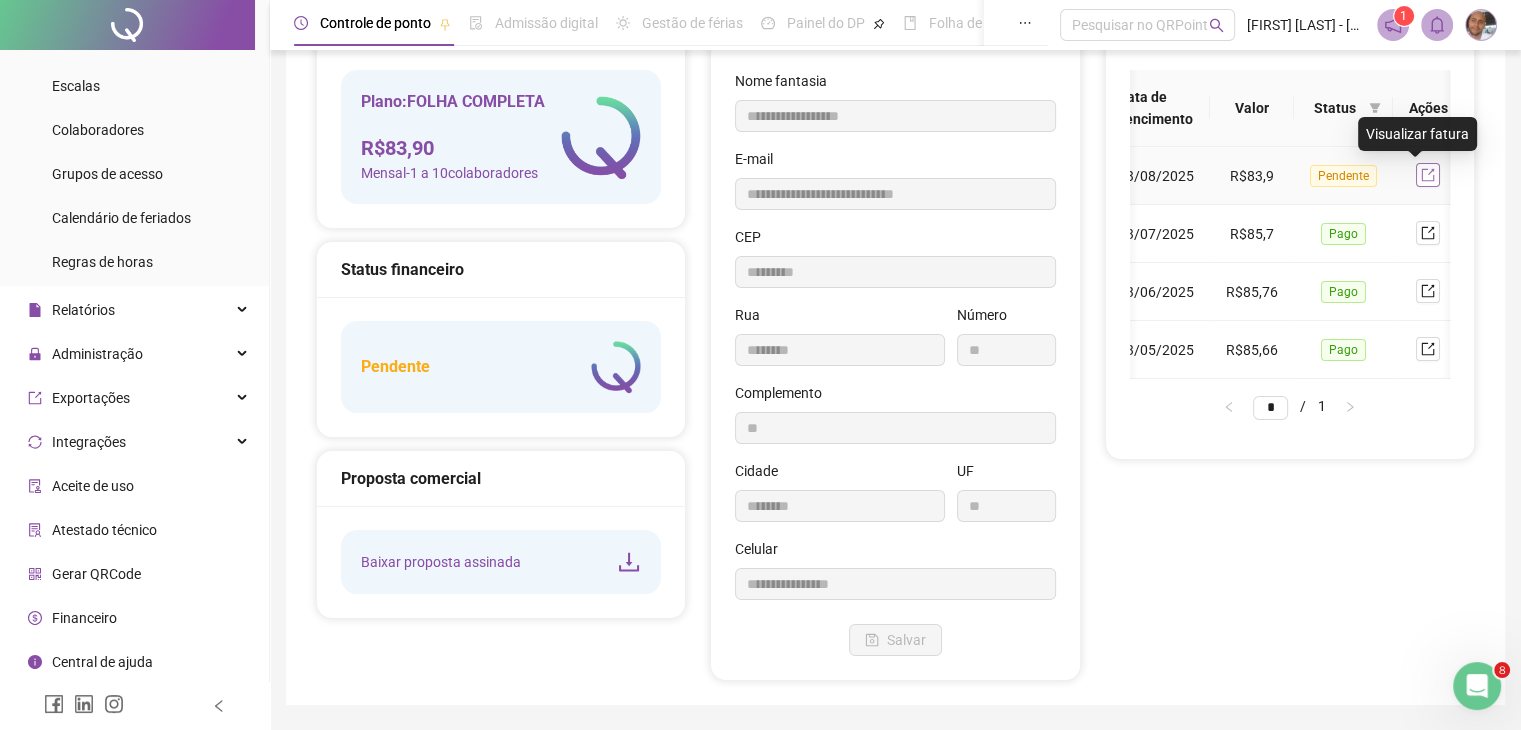 click 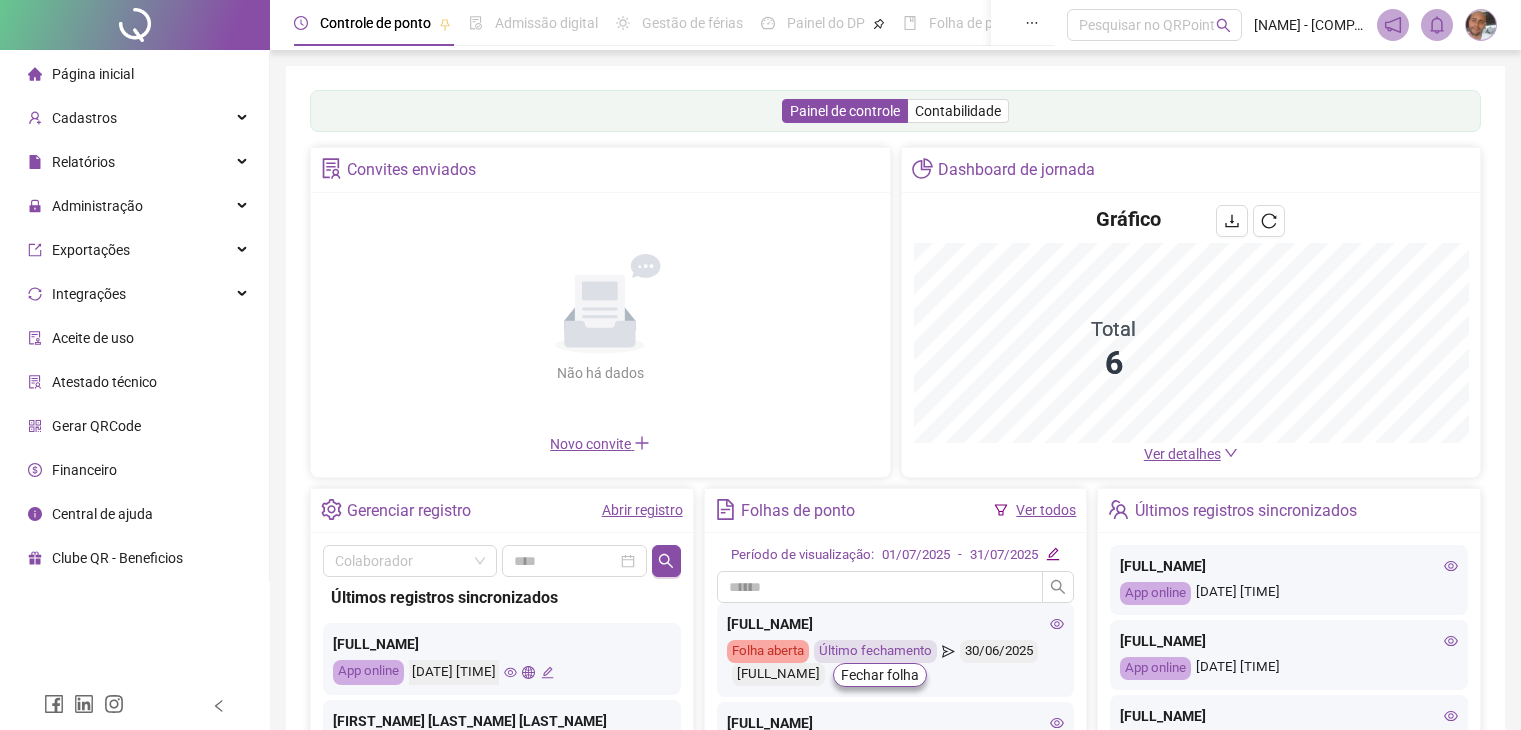 scroll, scrollTop: 0, scrollLeft: 0, axis: both 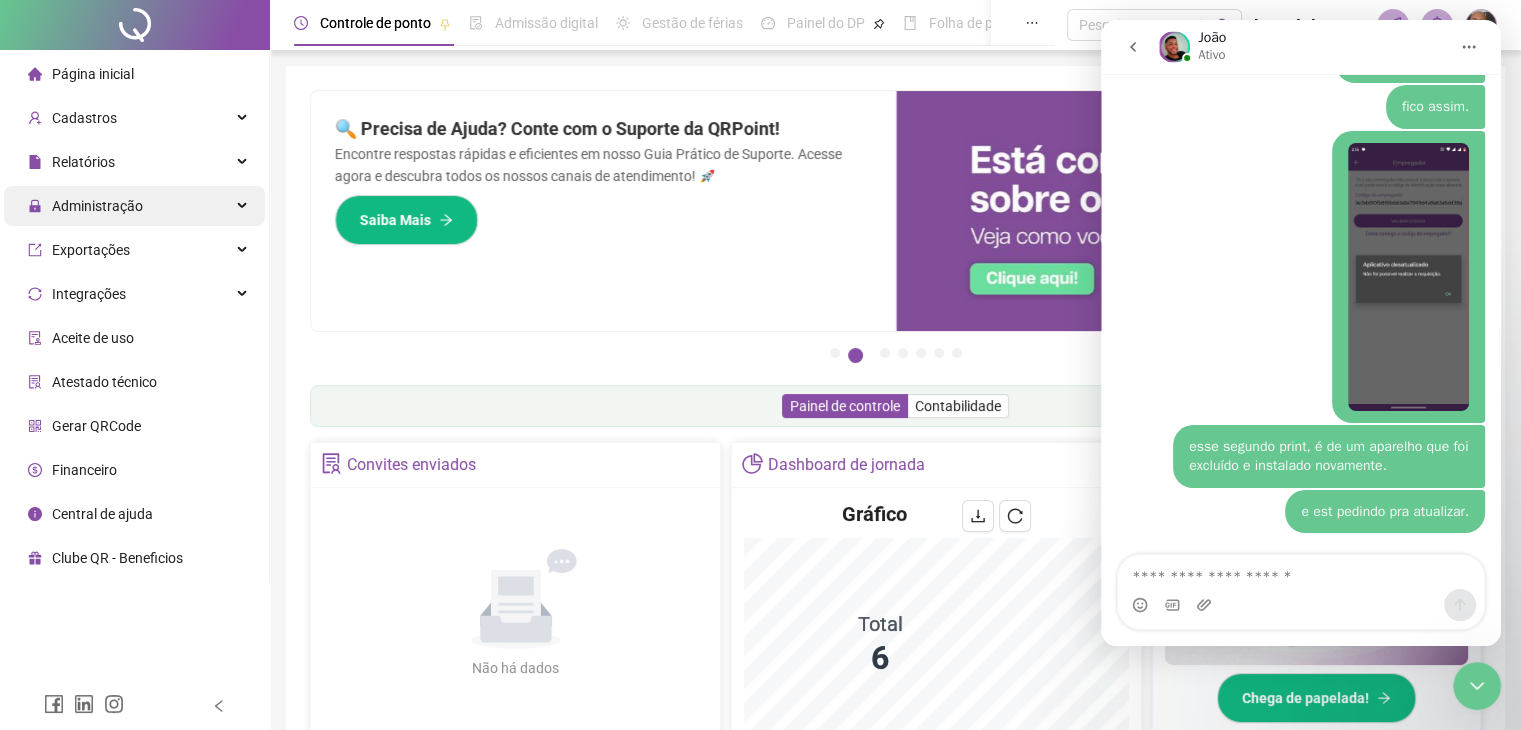 click on "Administração" at bounding box center (85, 206) 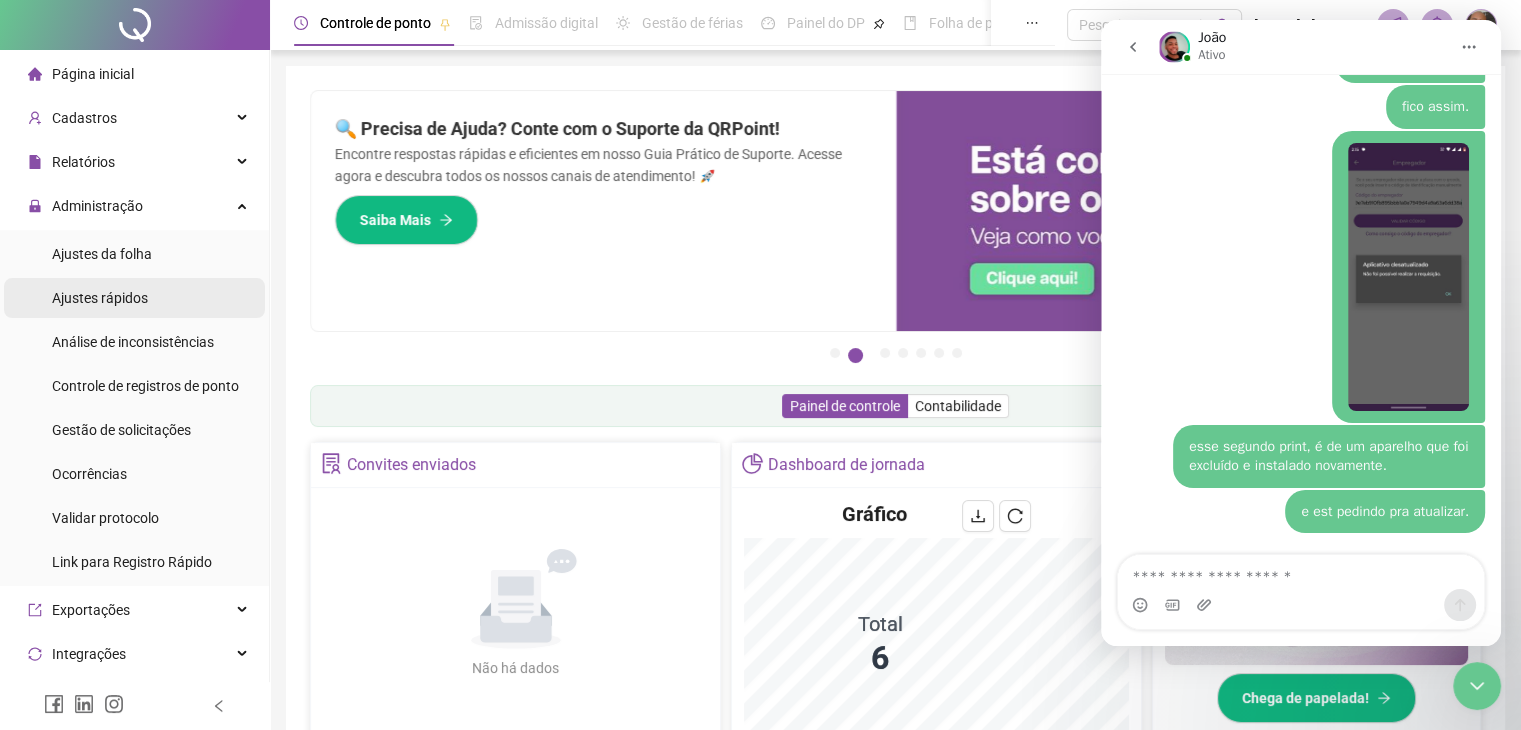 click on "Ajustes rápidos" at bounding box center [100, 298] 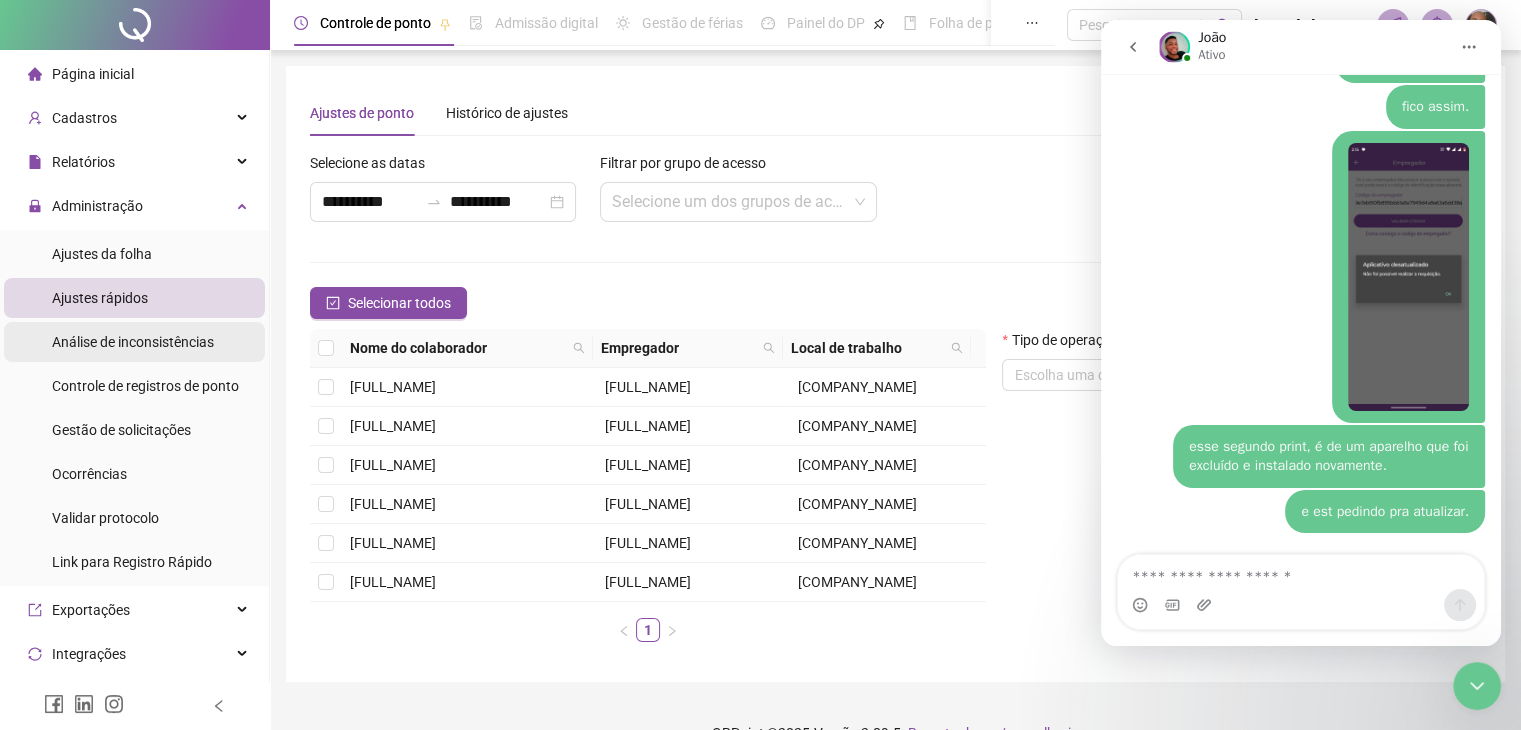 click on "Análise de inconsistências" at bounding box center [133, 342] 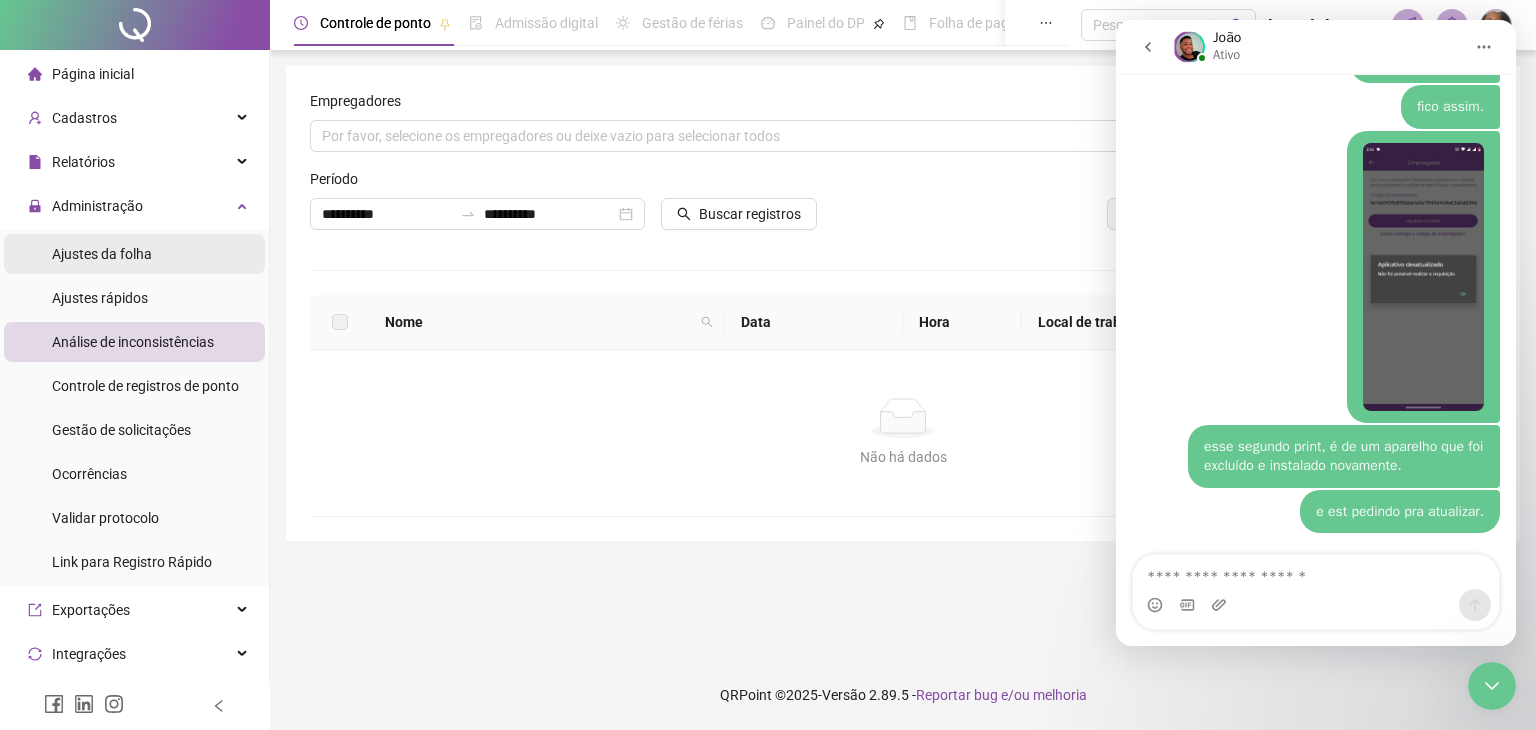 click on "Ajustes da folha" at bounding box center [102, 254] 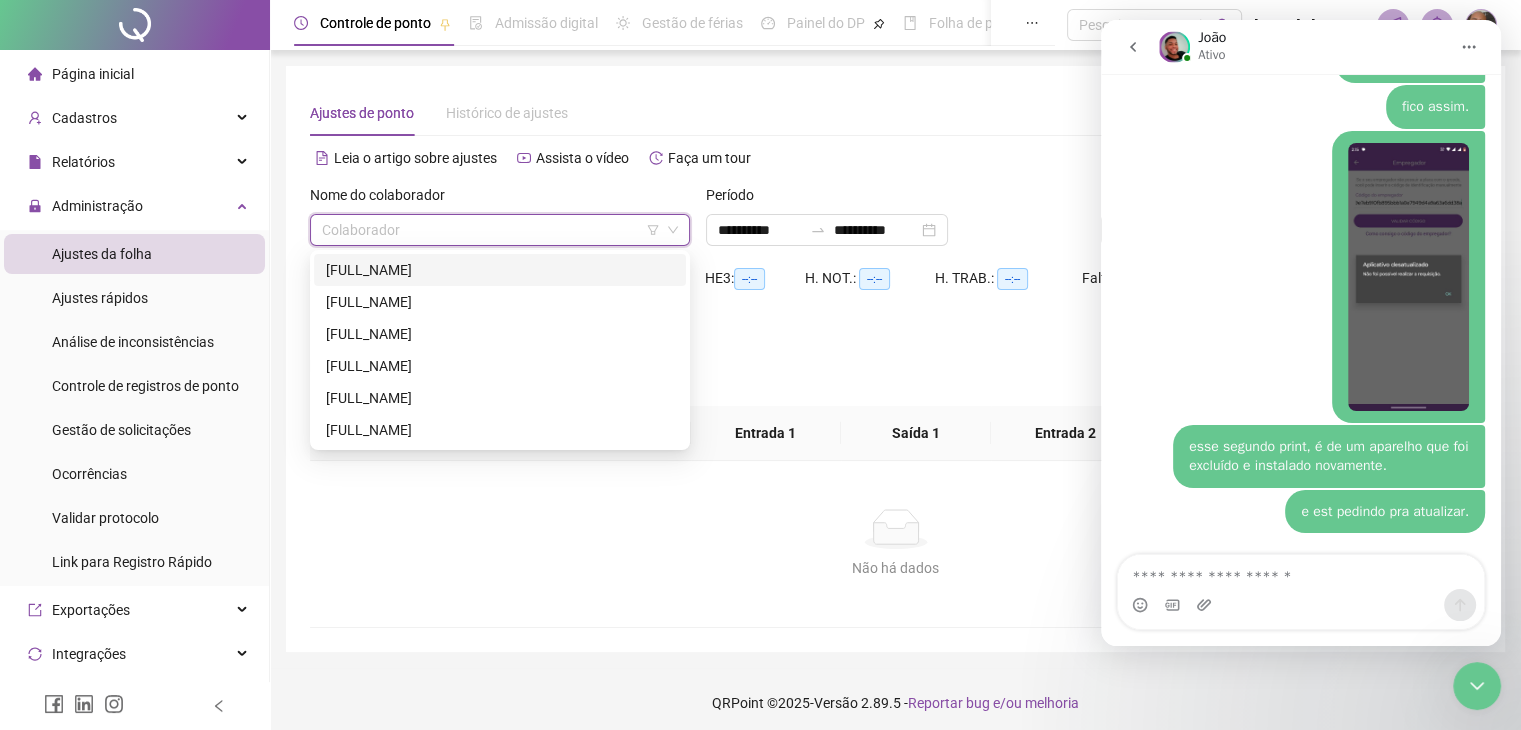 click at bounding box center (491, 230) 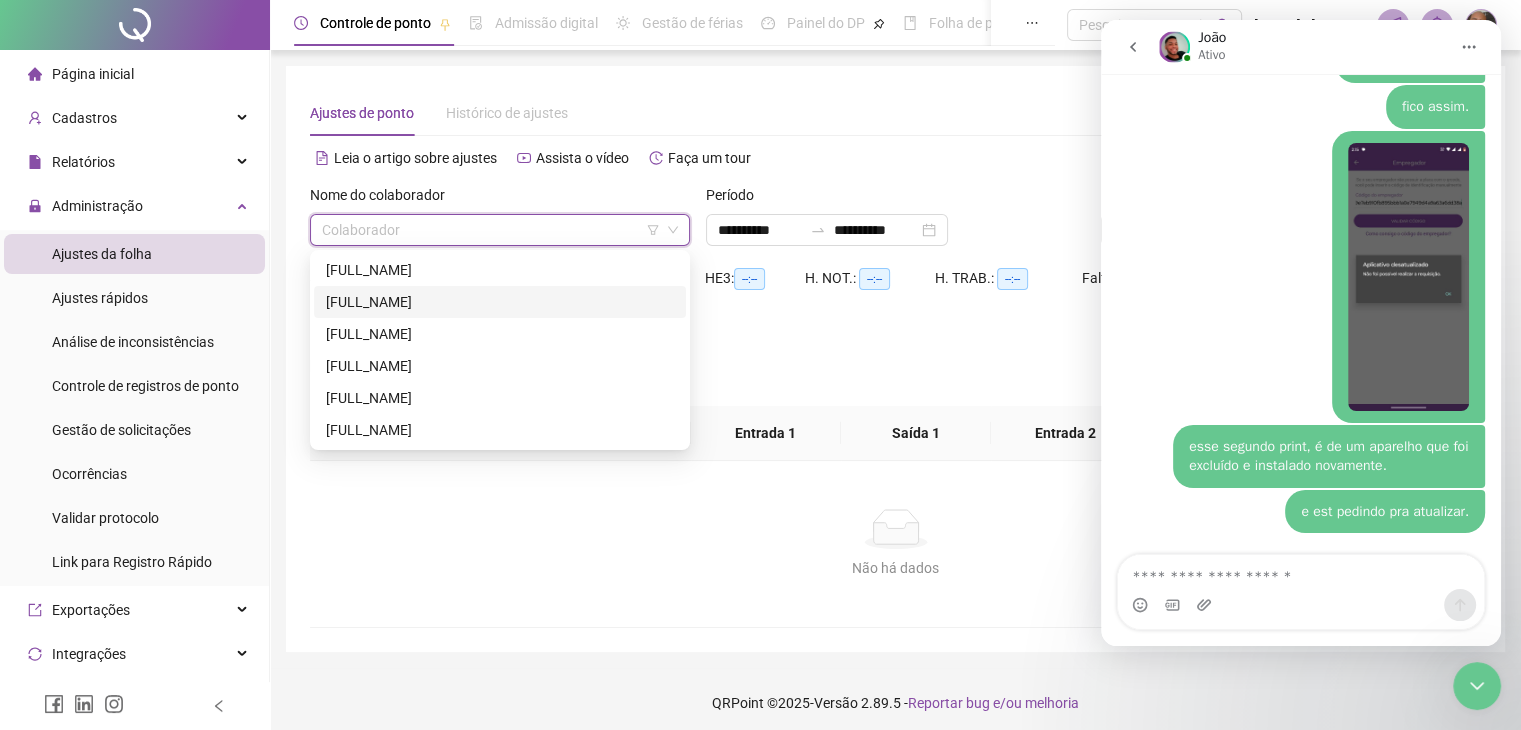 click on "[FIRST] [LAST] [LAST]" at bounding box center (500, 302) 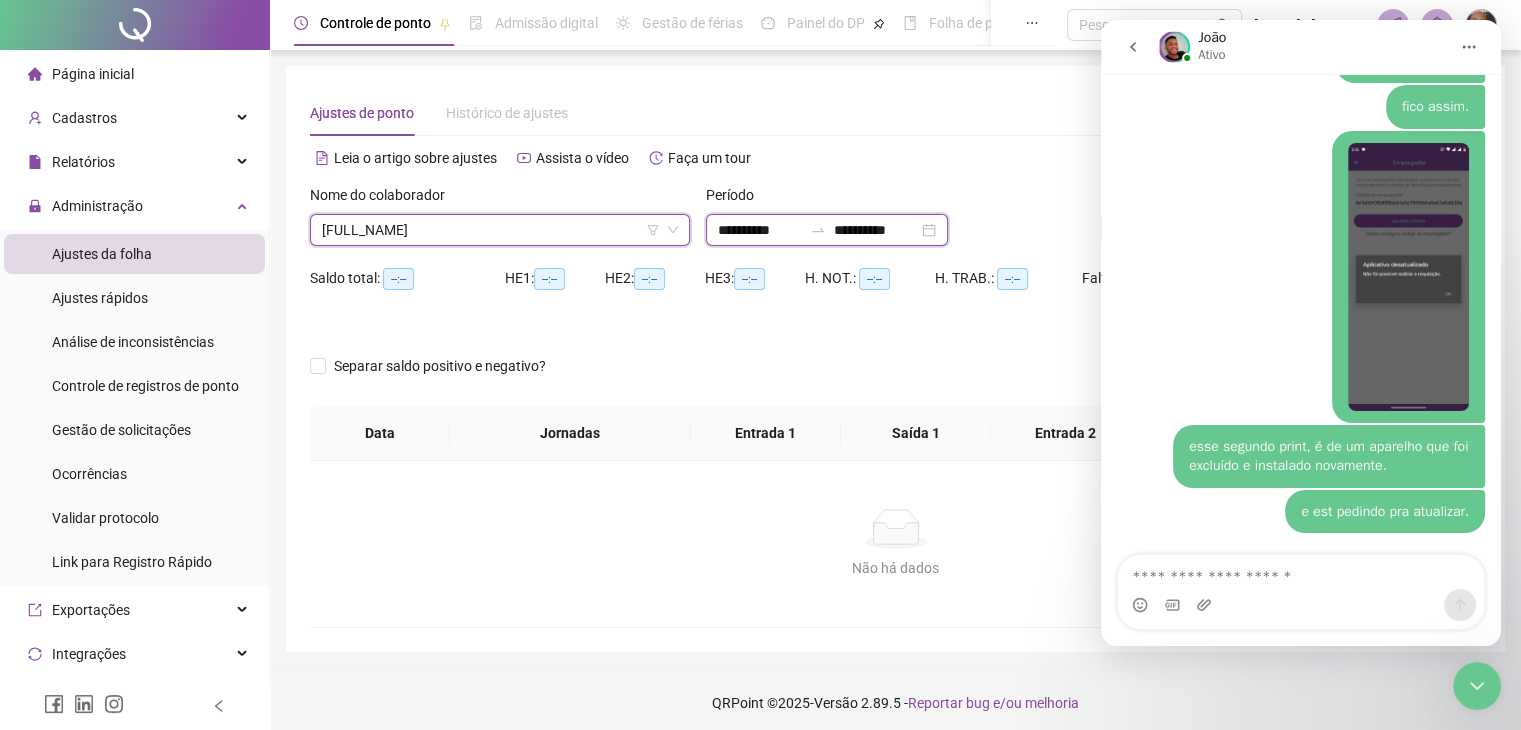 click on "**********" at bounding box center [760, 230] 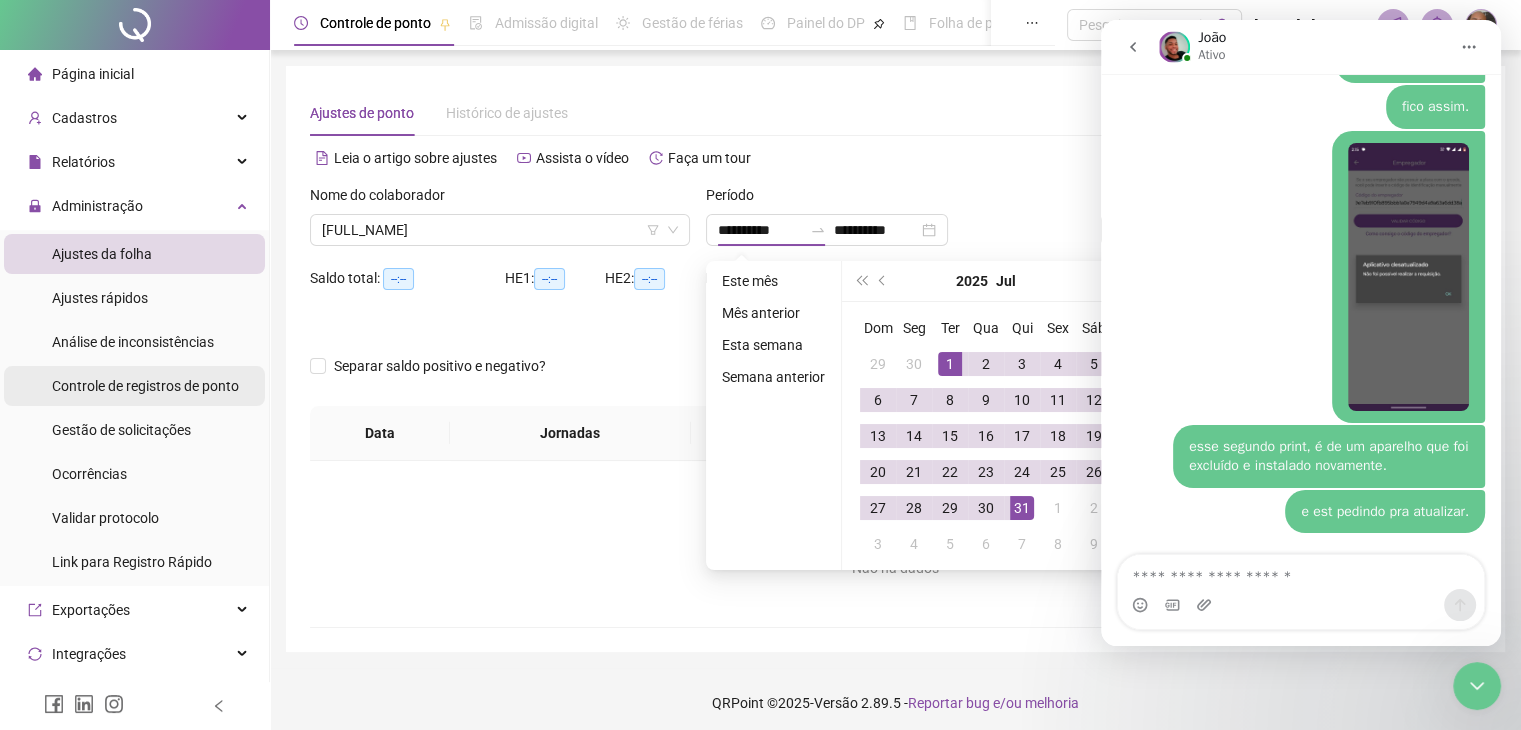 click on "Controle de registros de ponto" at bounding box center (145, 386) 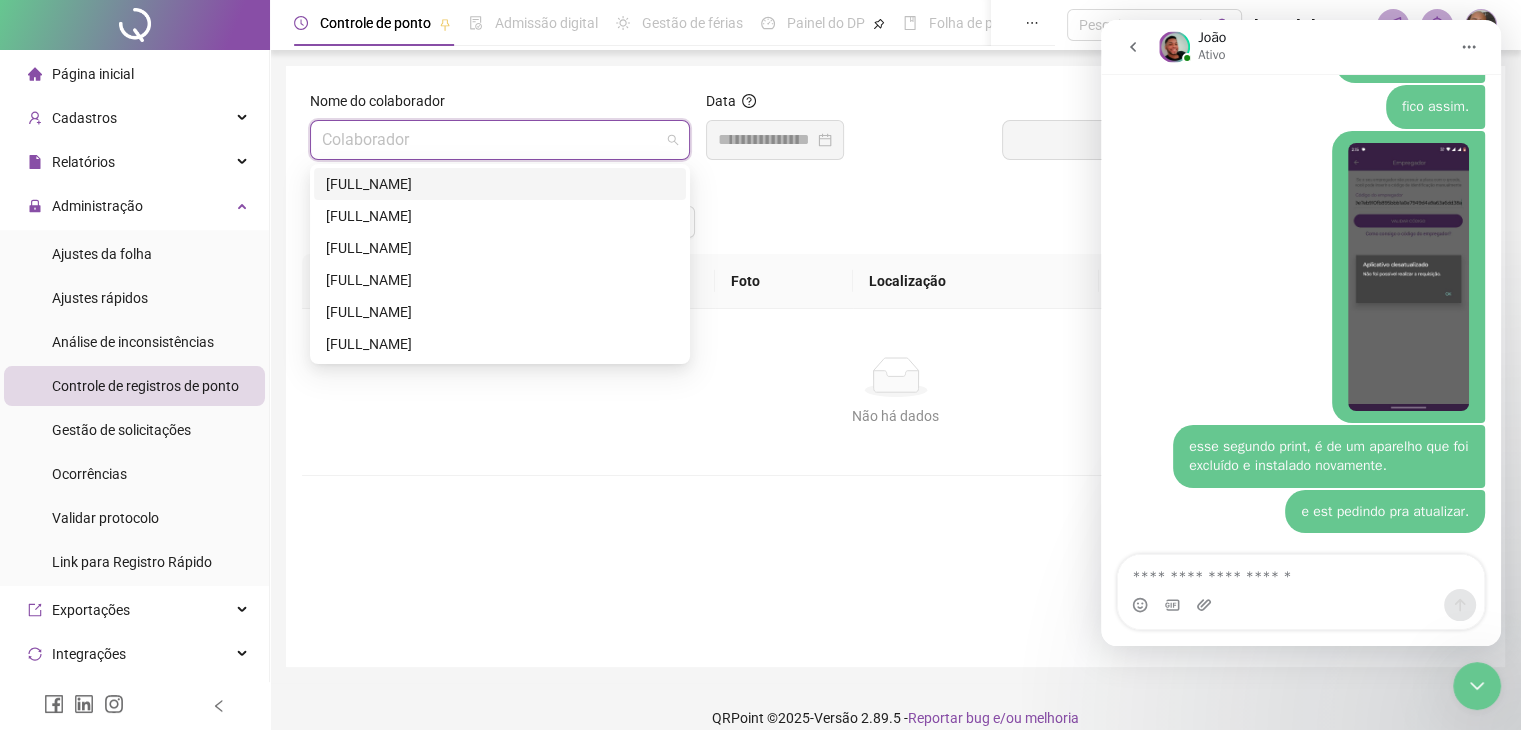 click at bounding box center [491, 140] 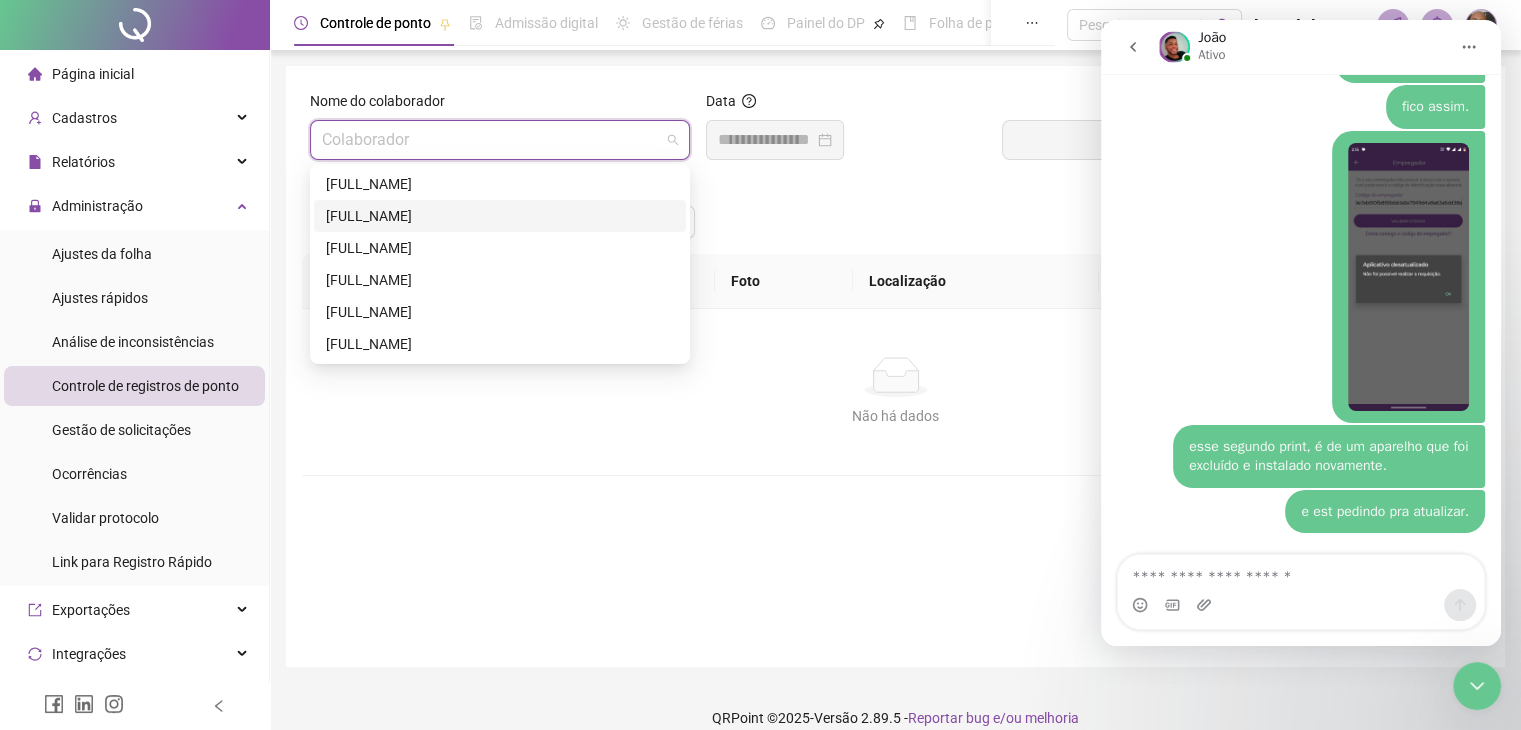 drag, startPoint x: 374, startPoint y: 212, endPoint x: 413, endPoint y: 209, distance: 39.115215 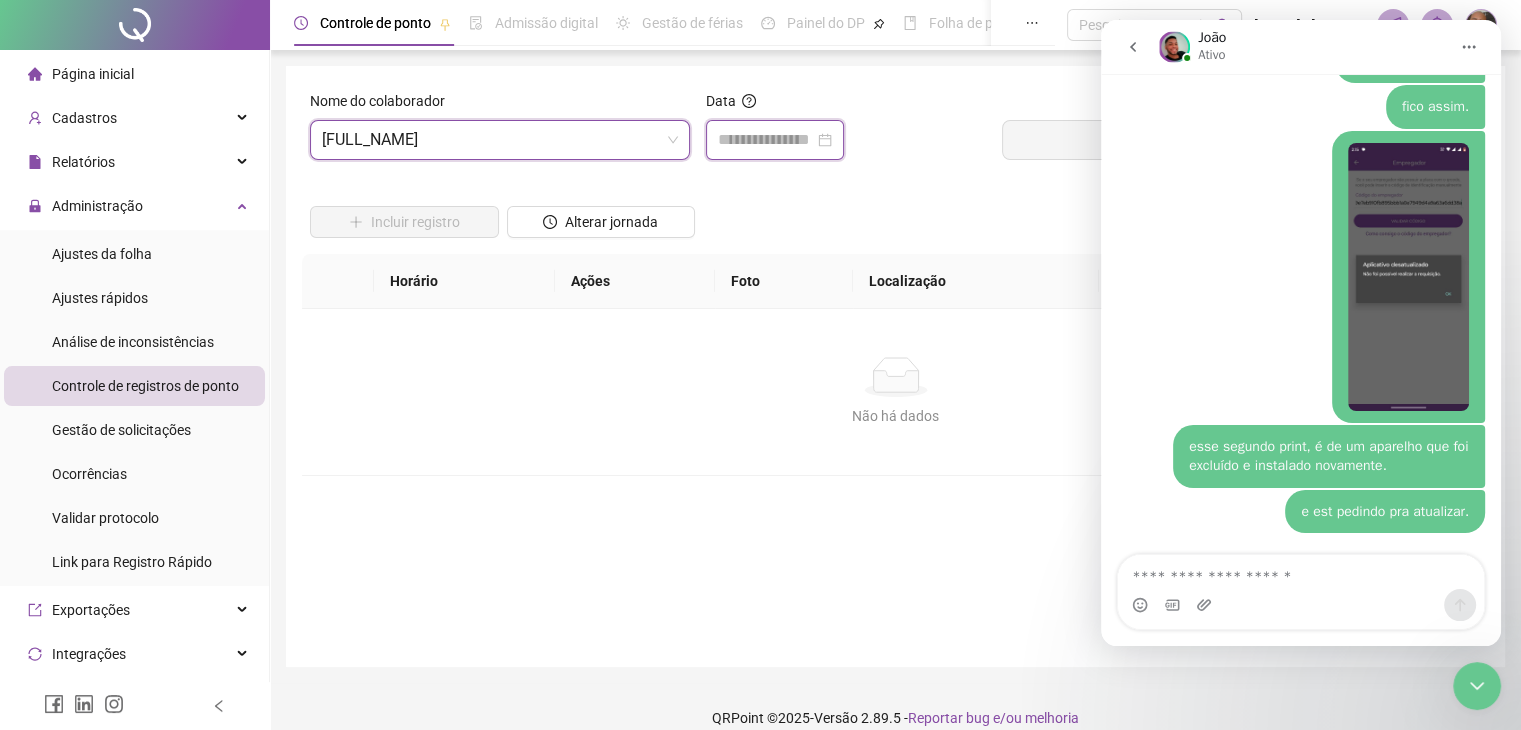 click at bounding box center [766, 140] 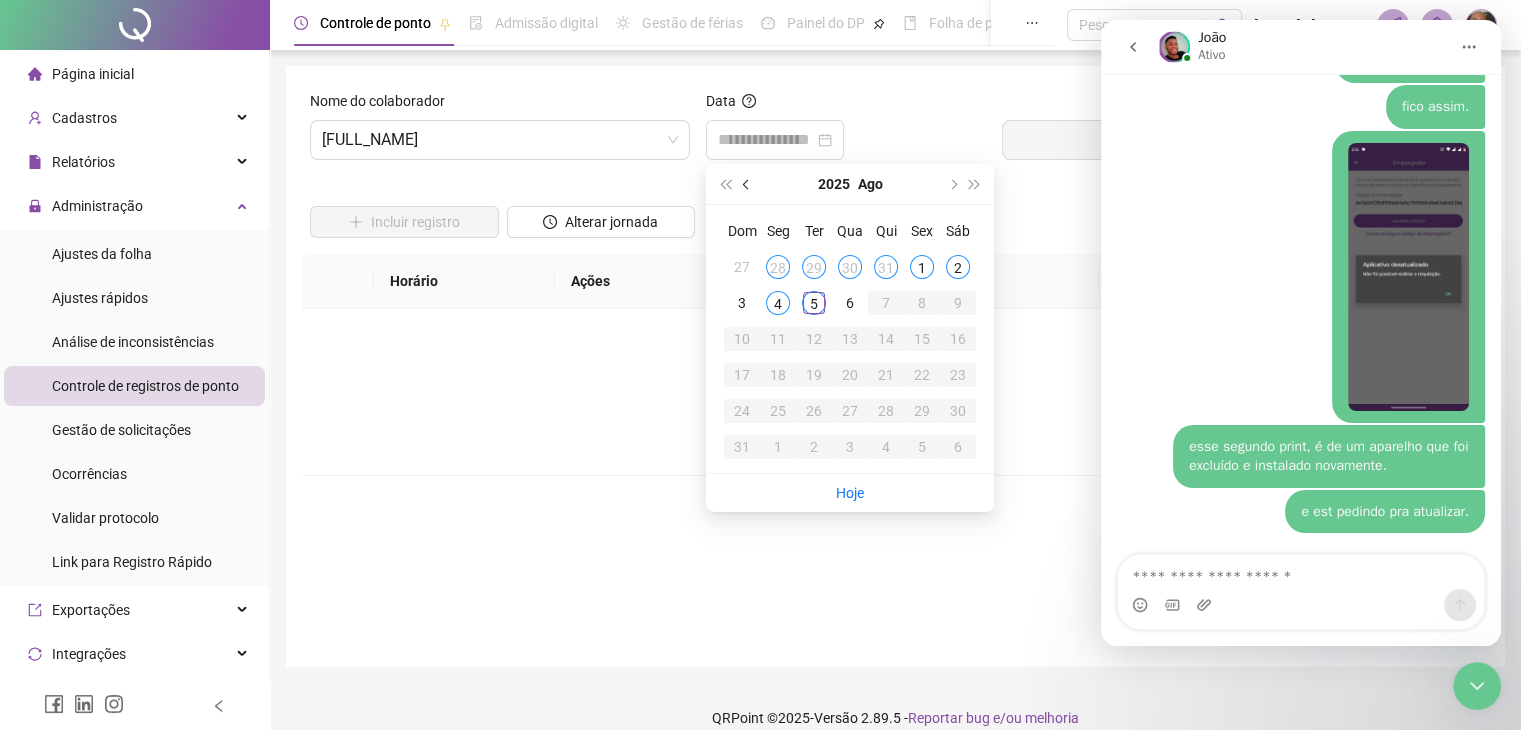 click at bounding box center [747, 184] 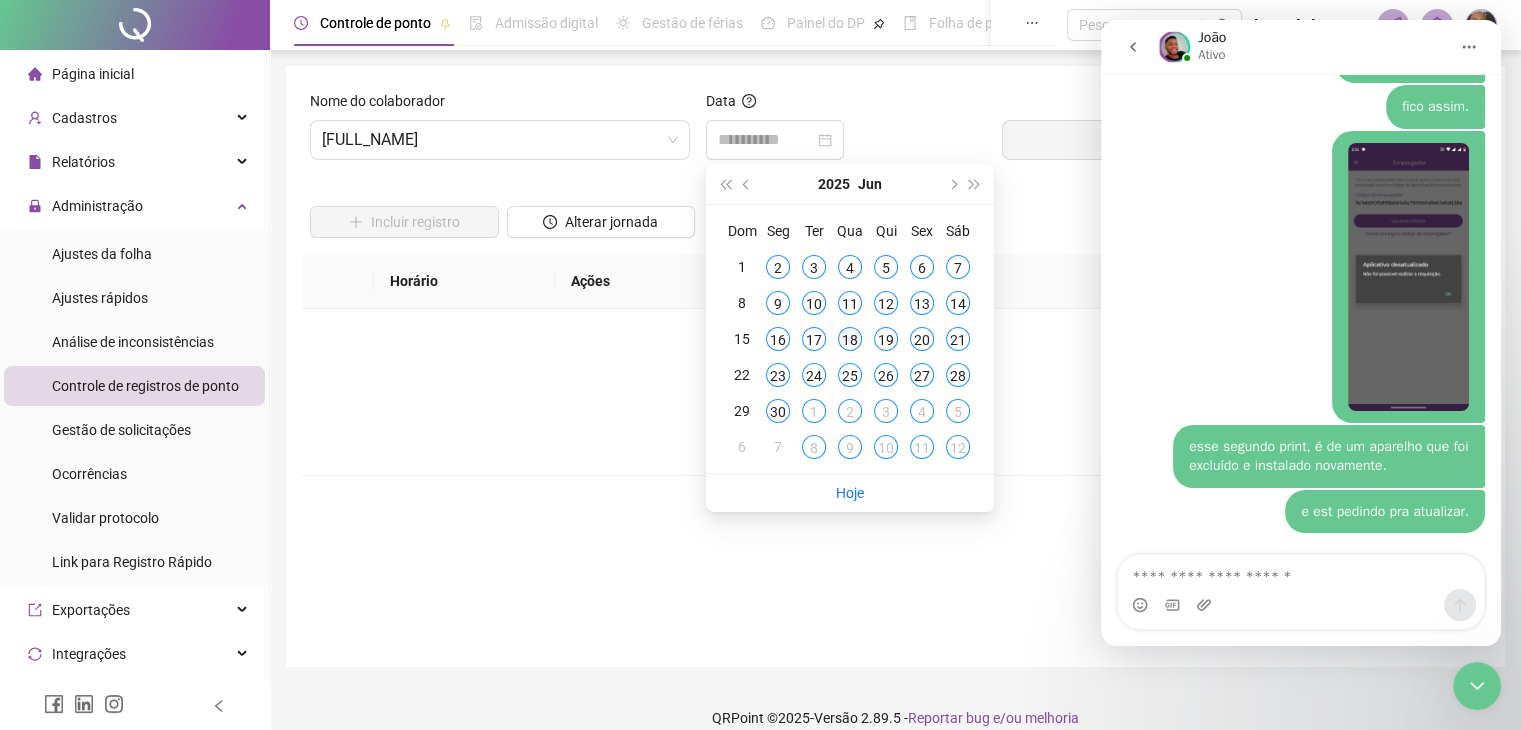 click on "18" at bounding box center [850, 339] 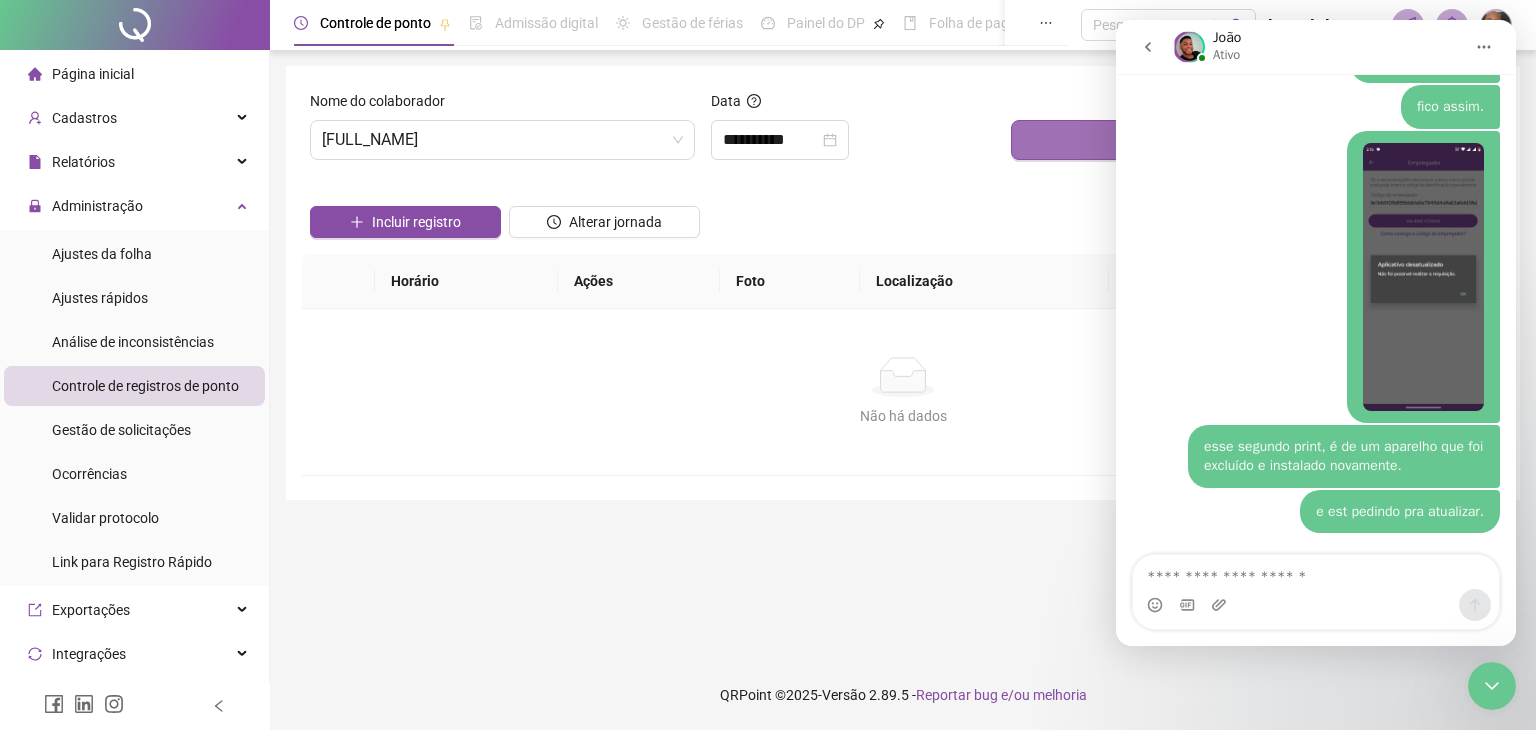click on "Buscar registros" at bounding box center (1253, 140) 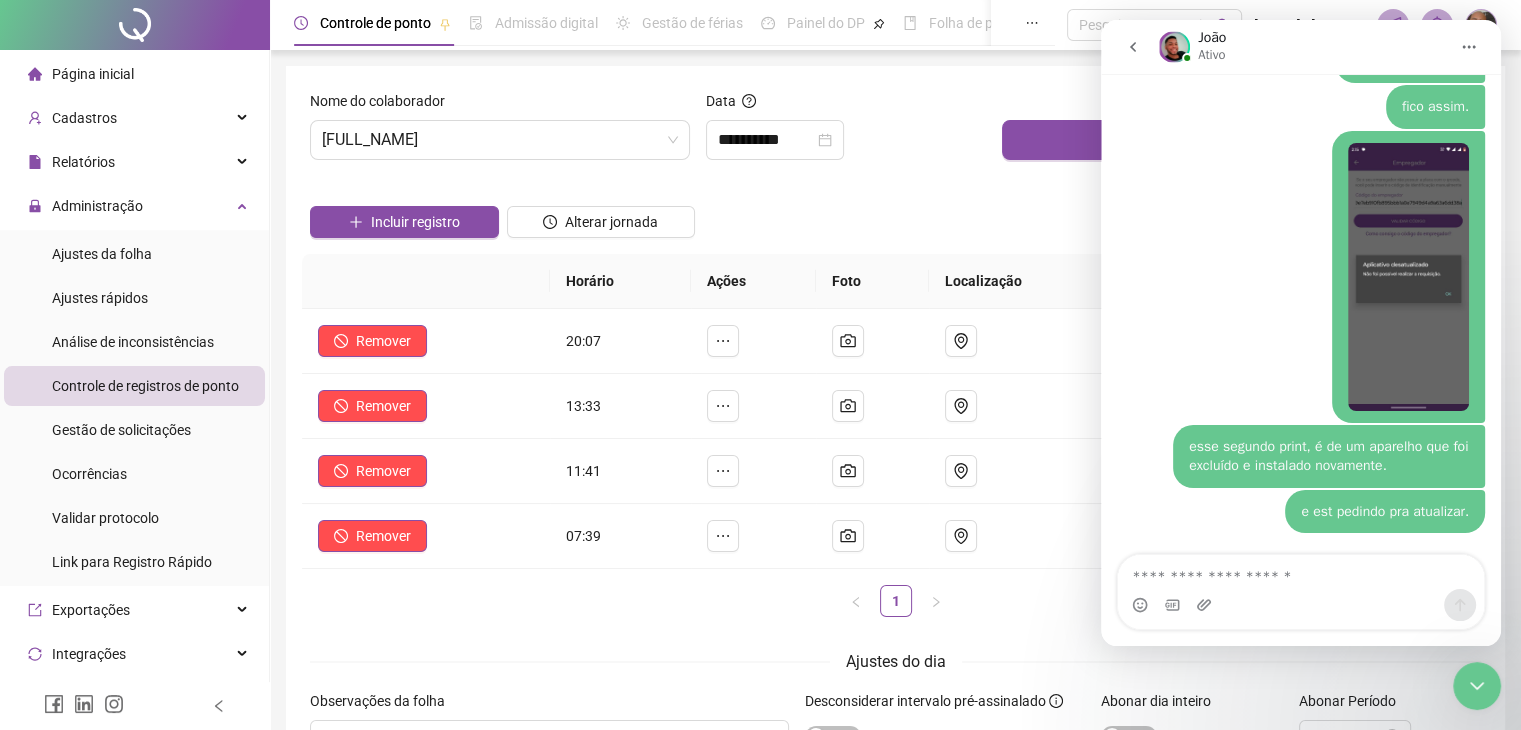click at bounding box center (1133, 47) 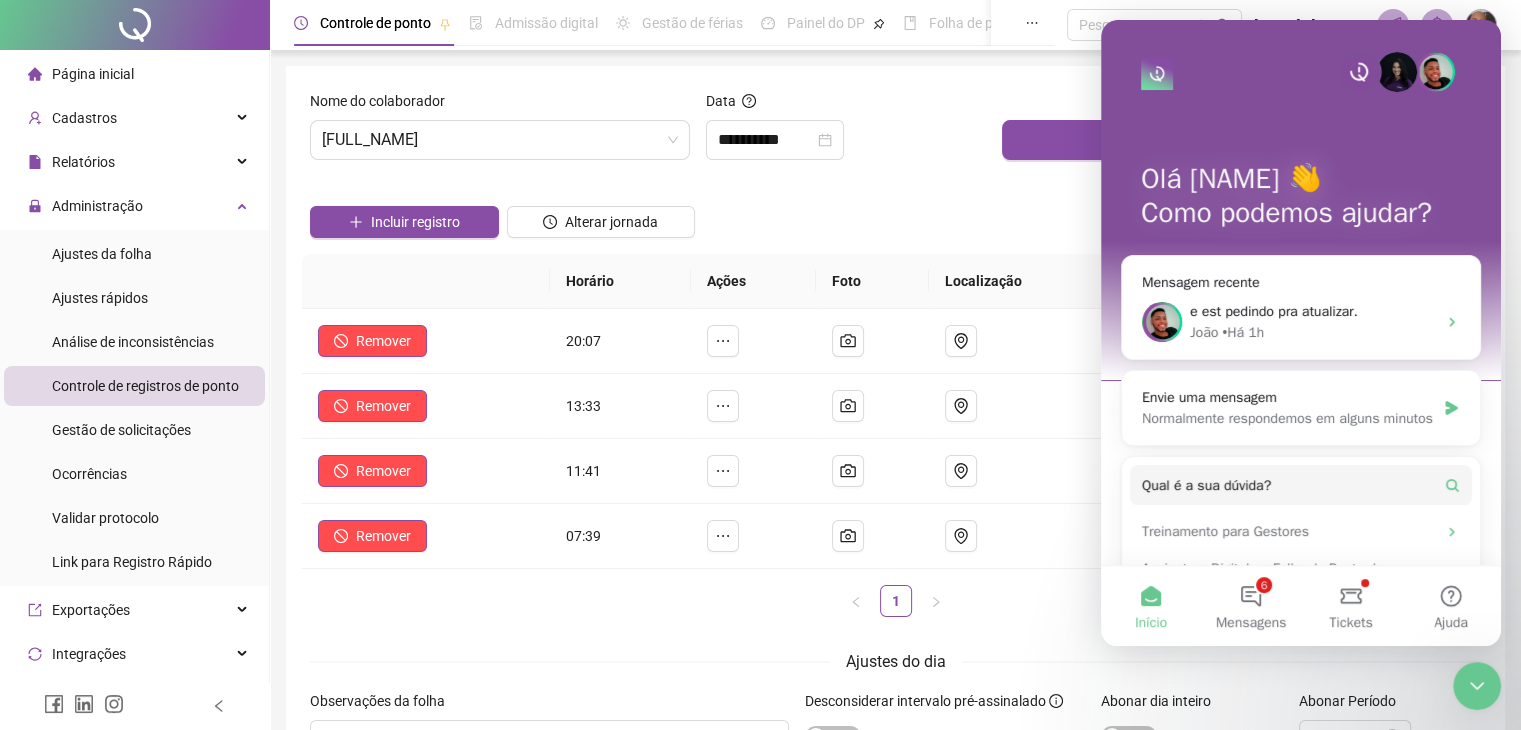 click 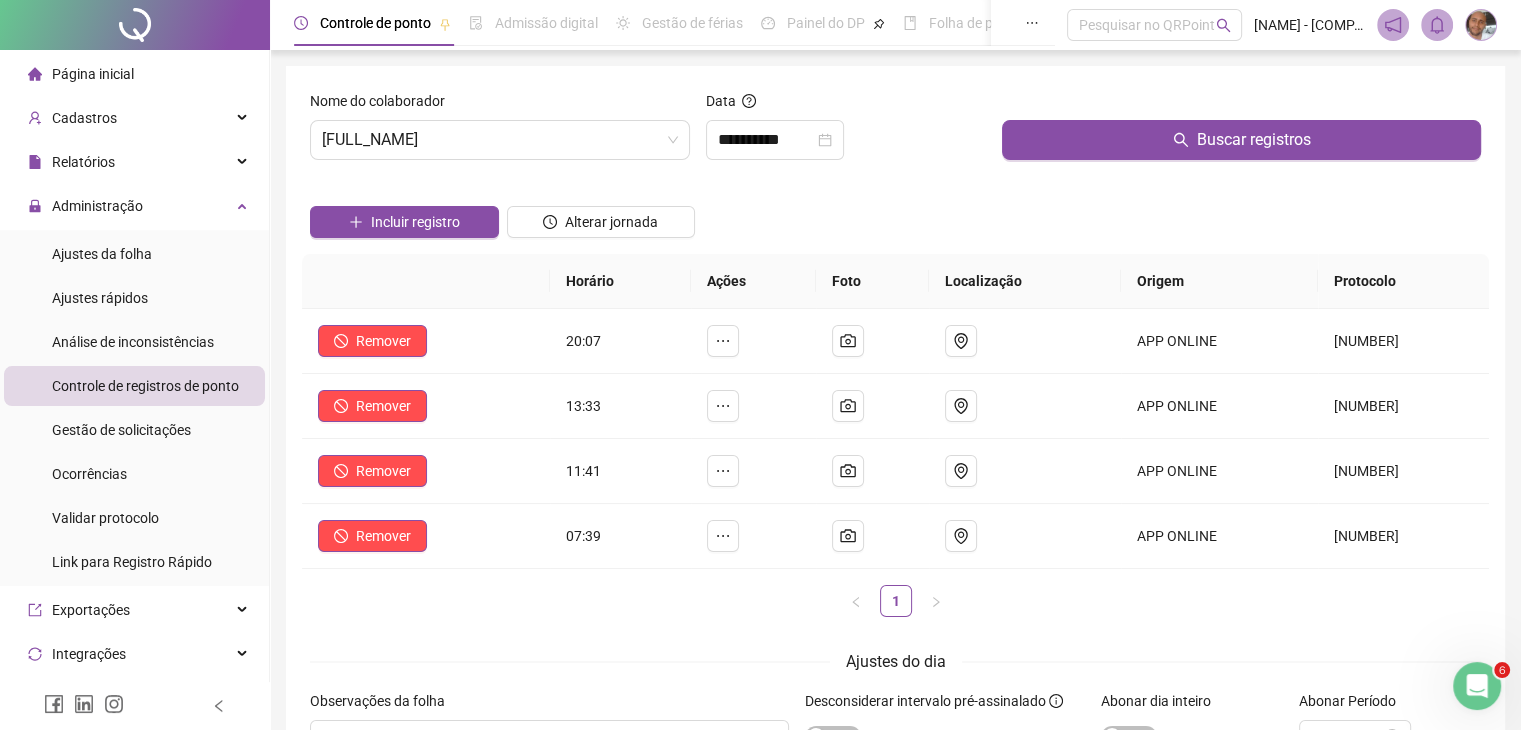 scroll, scrollTop: 0, scrollLeft: 0, axis: both 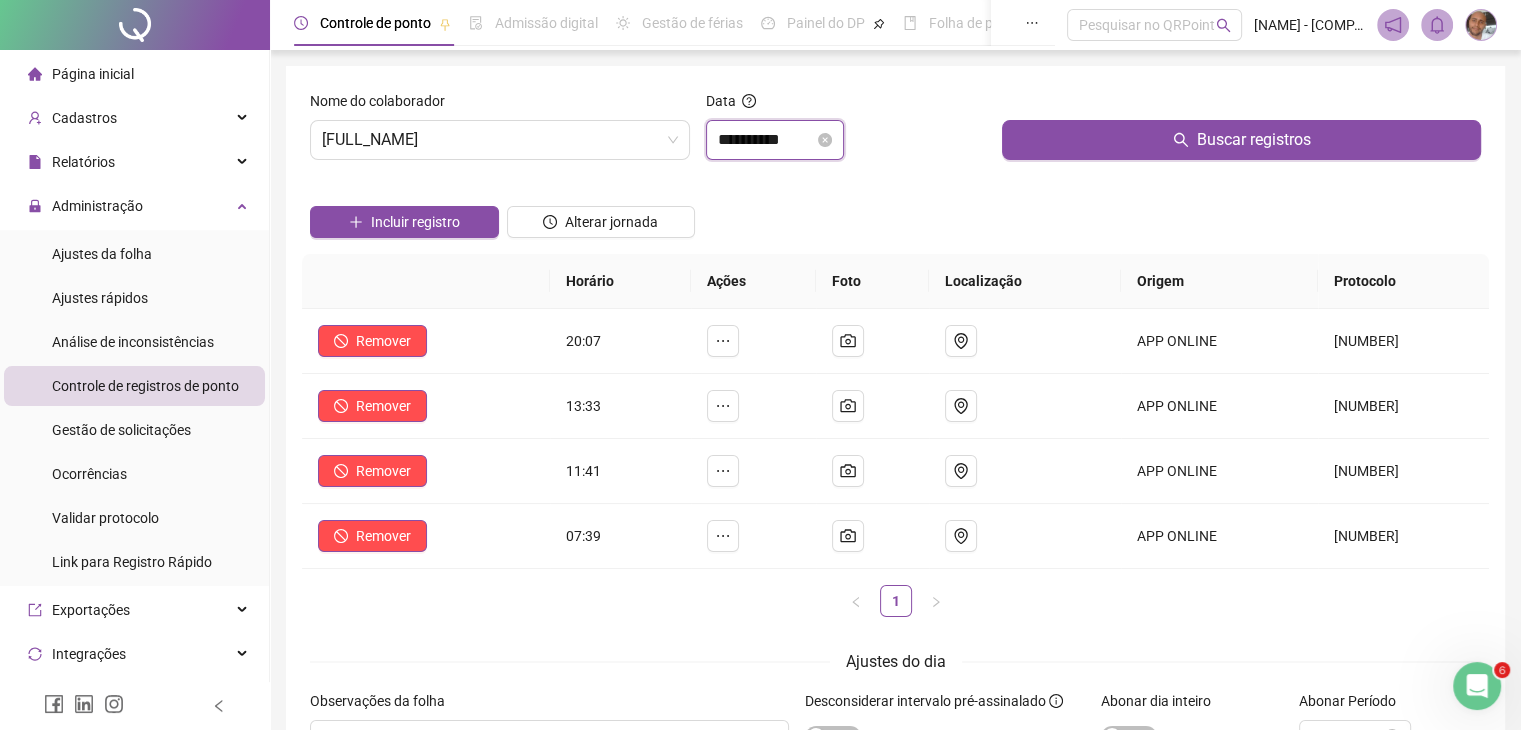 click on "**********" at bounding box center [766, 140] 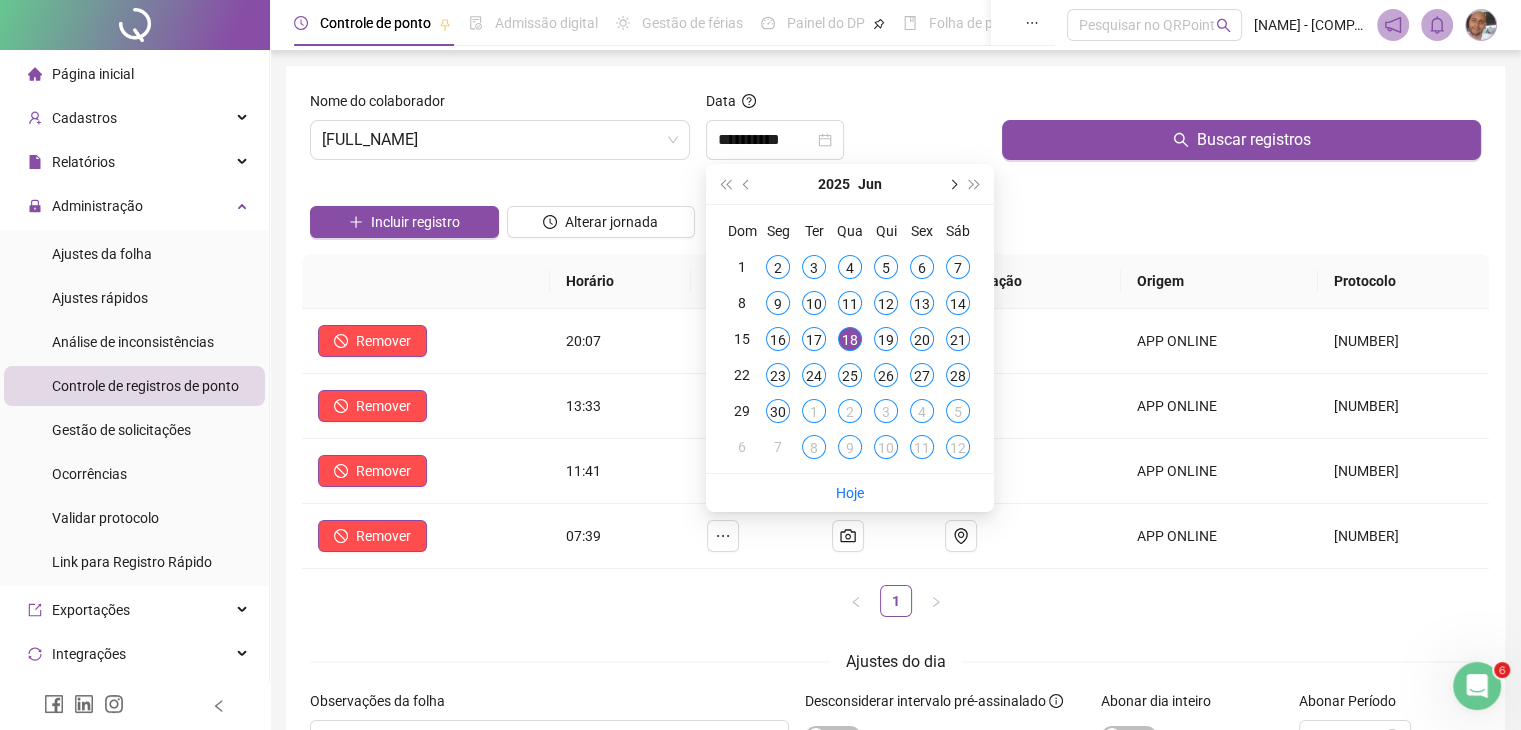 click at bounding box center [952, 184] 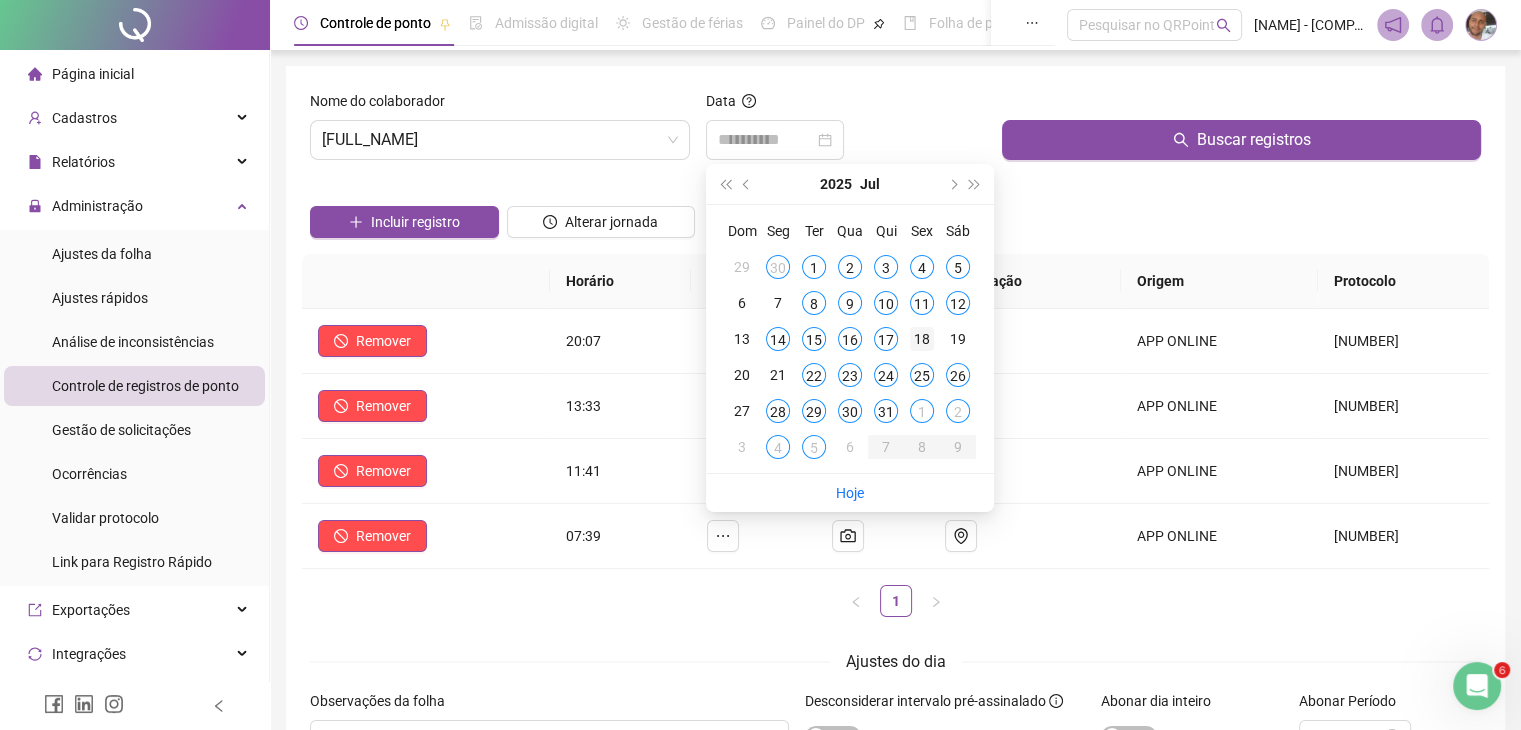 type on "**********" 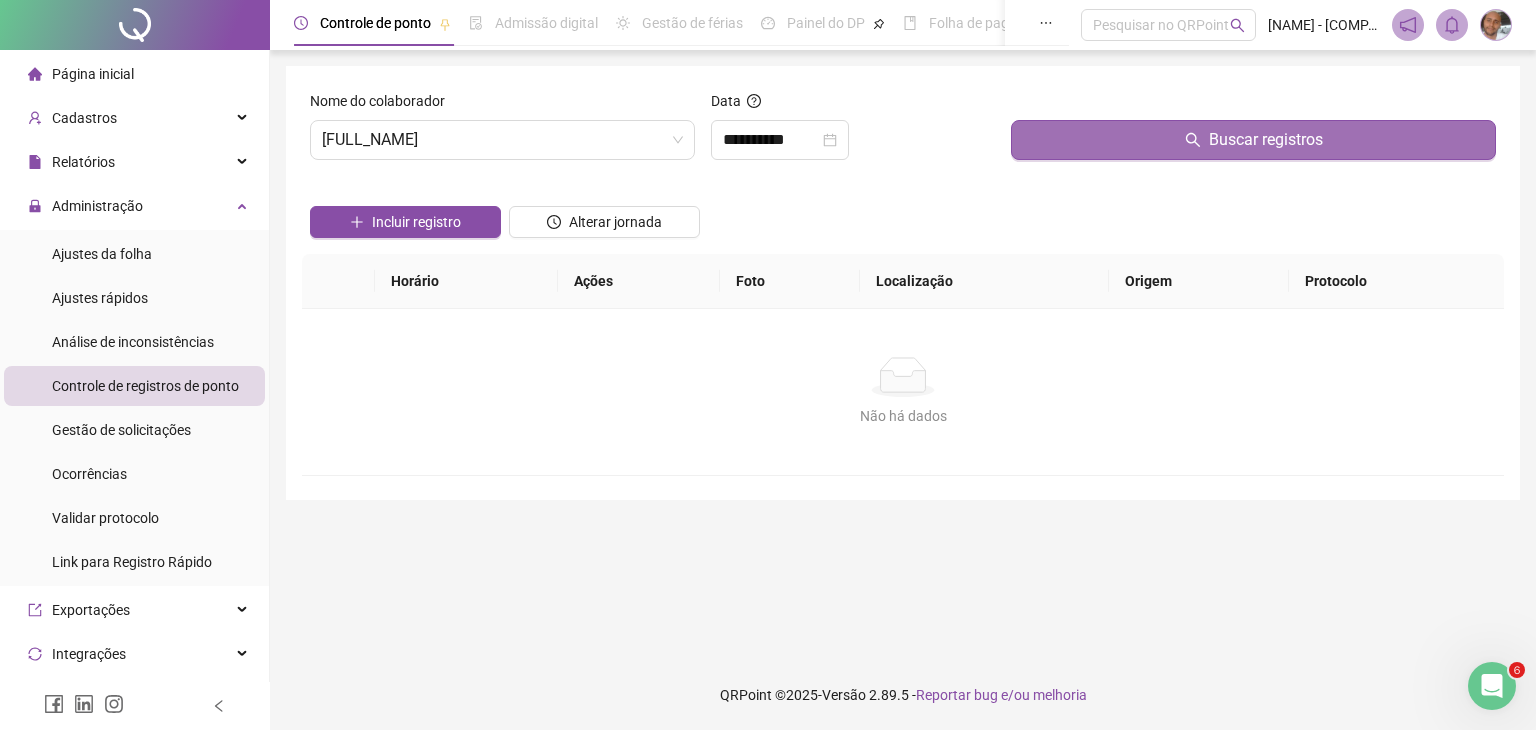 click on "Buscar registros" at bounding box center (1253, 140) 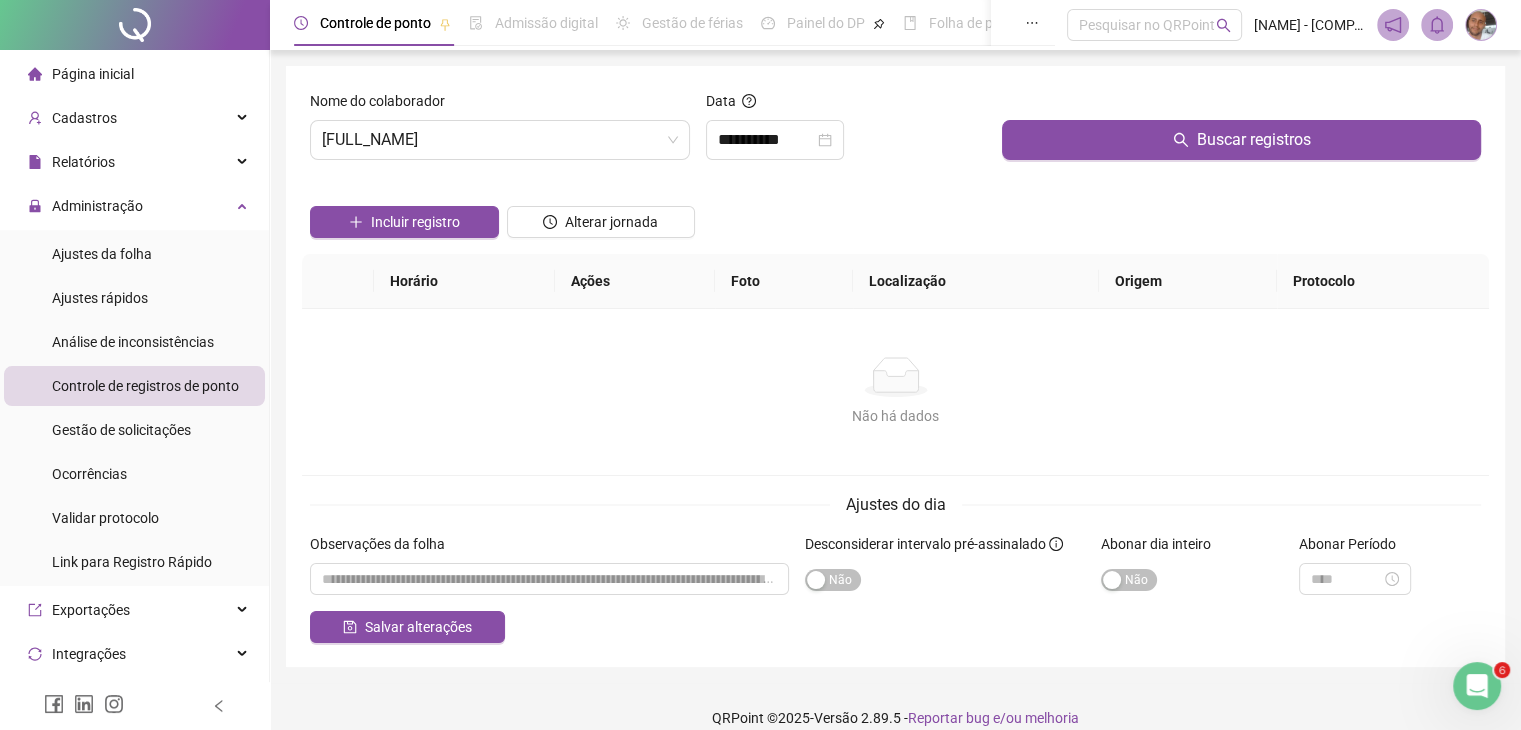 scroll, scrollTop: 23, scrollLeft: 0, axis: vertical 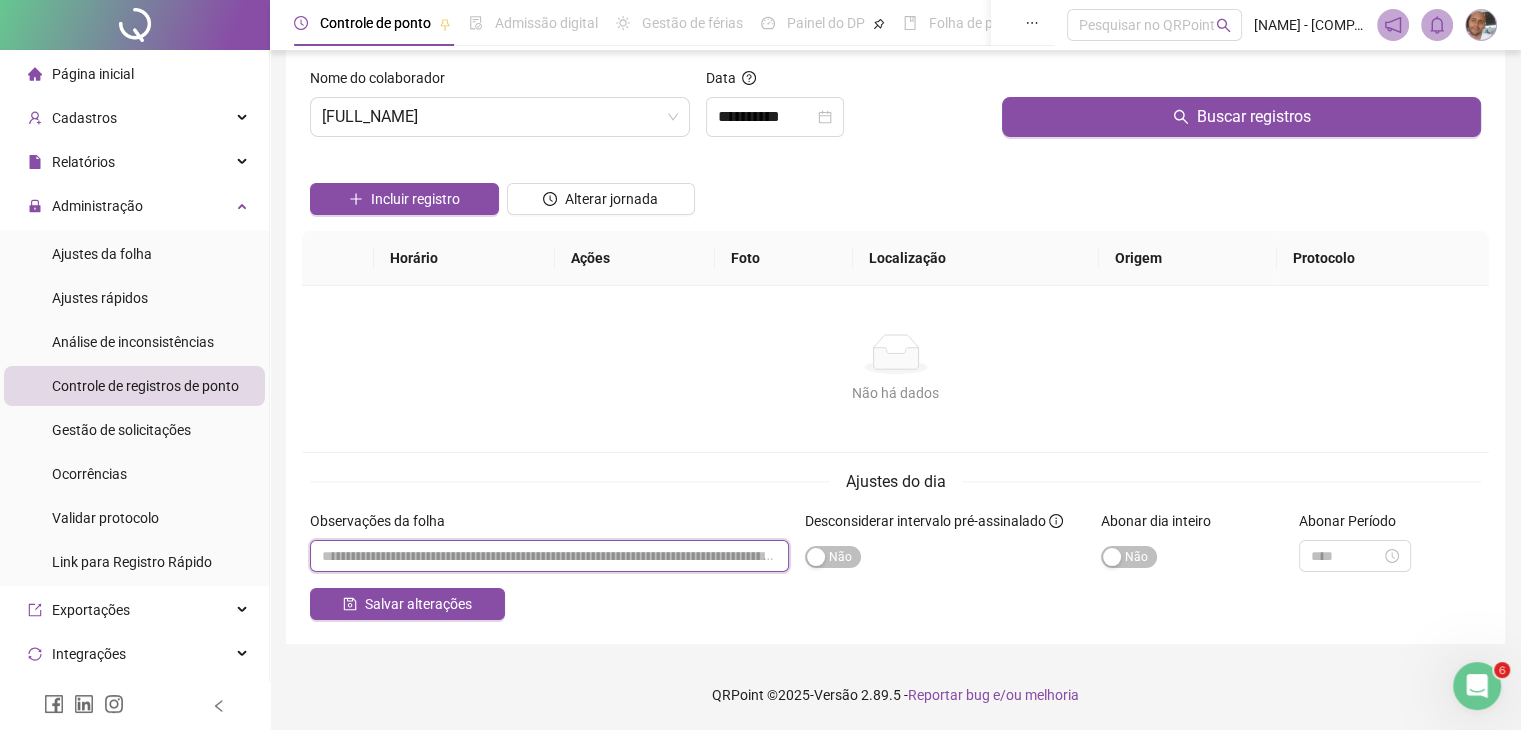 click at bounding box center [549, 556] 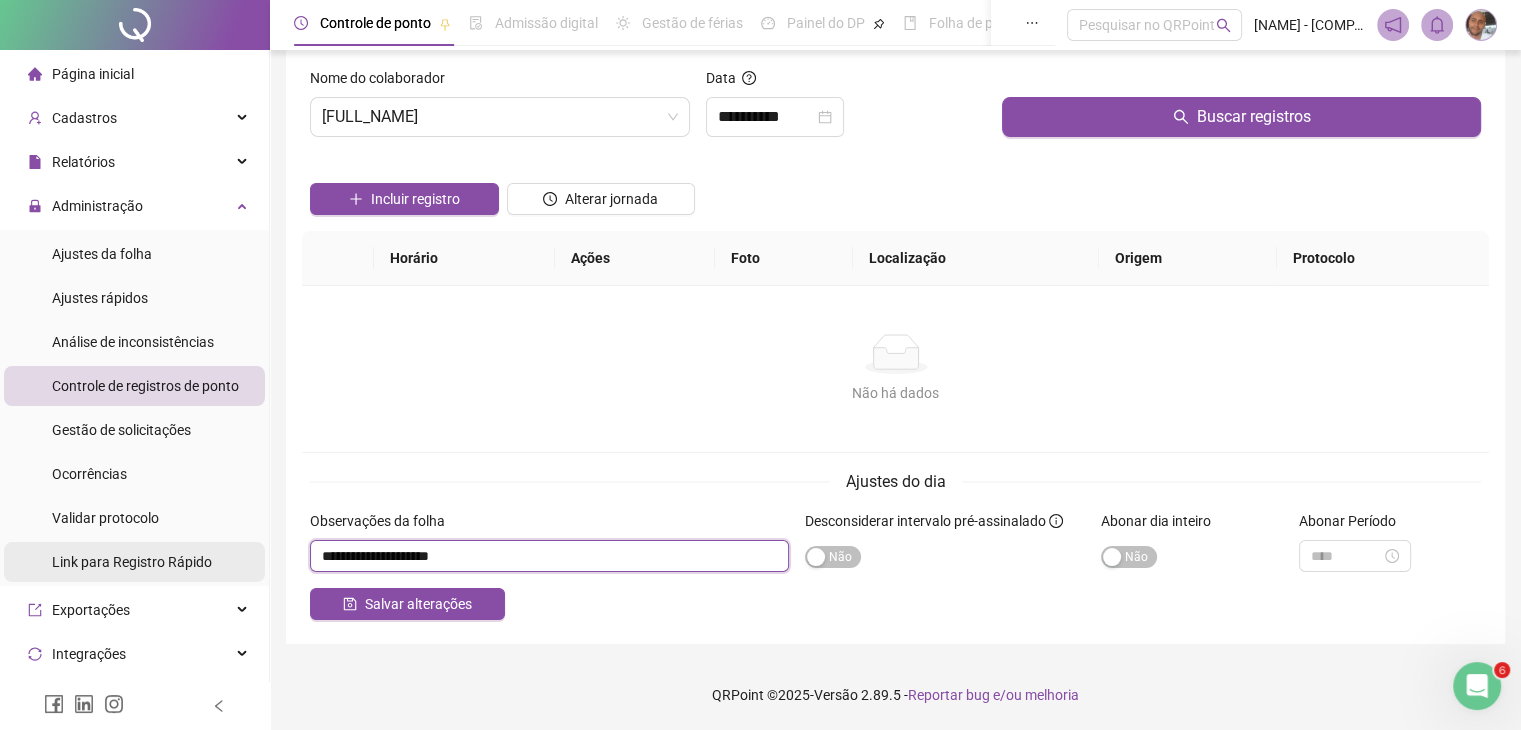 drag, startPoint x: 446, startPoint y: 553, endPoint x: 111, endPoint y: 547, distance: 335.05374 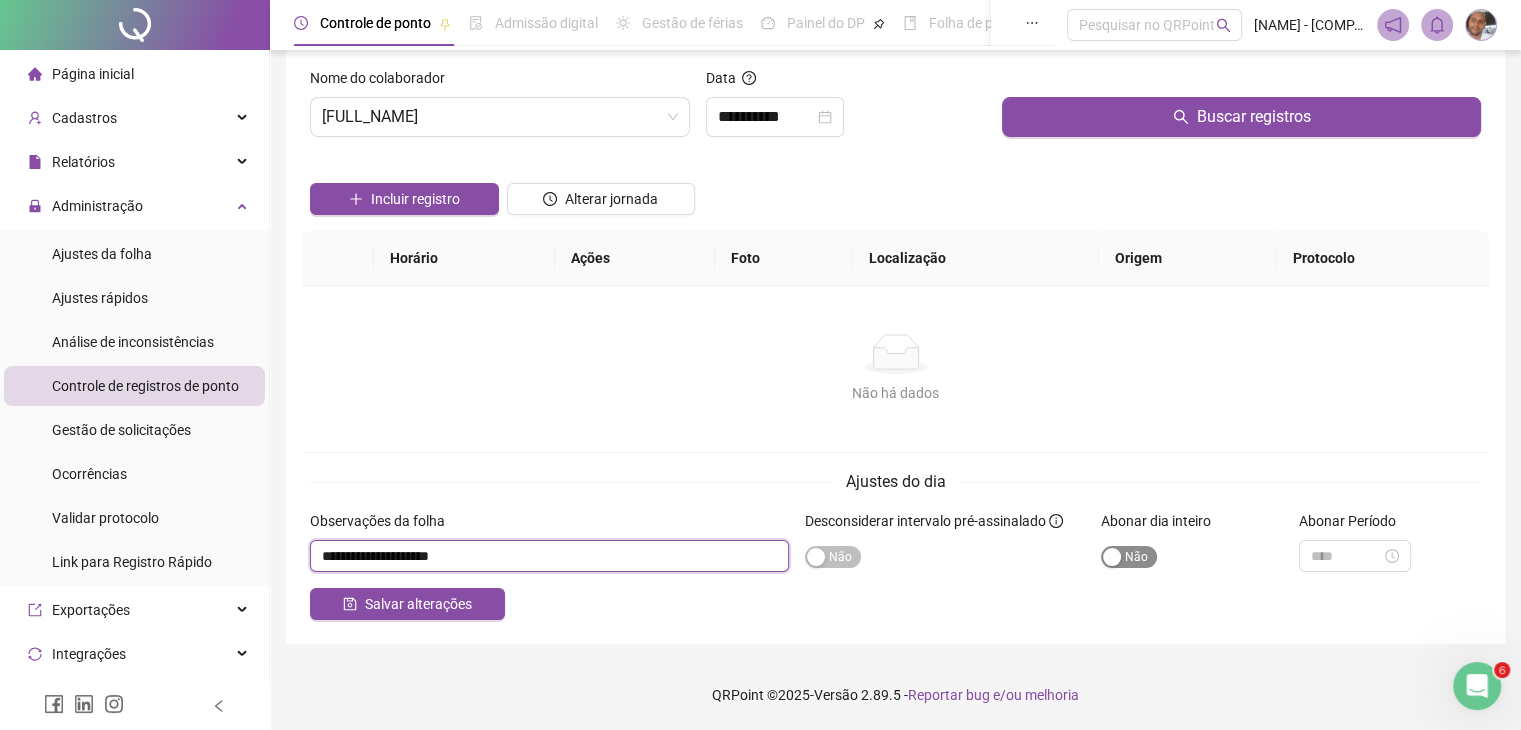 type on "**********" 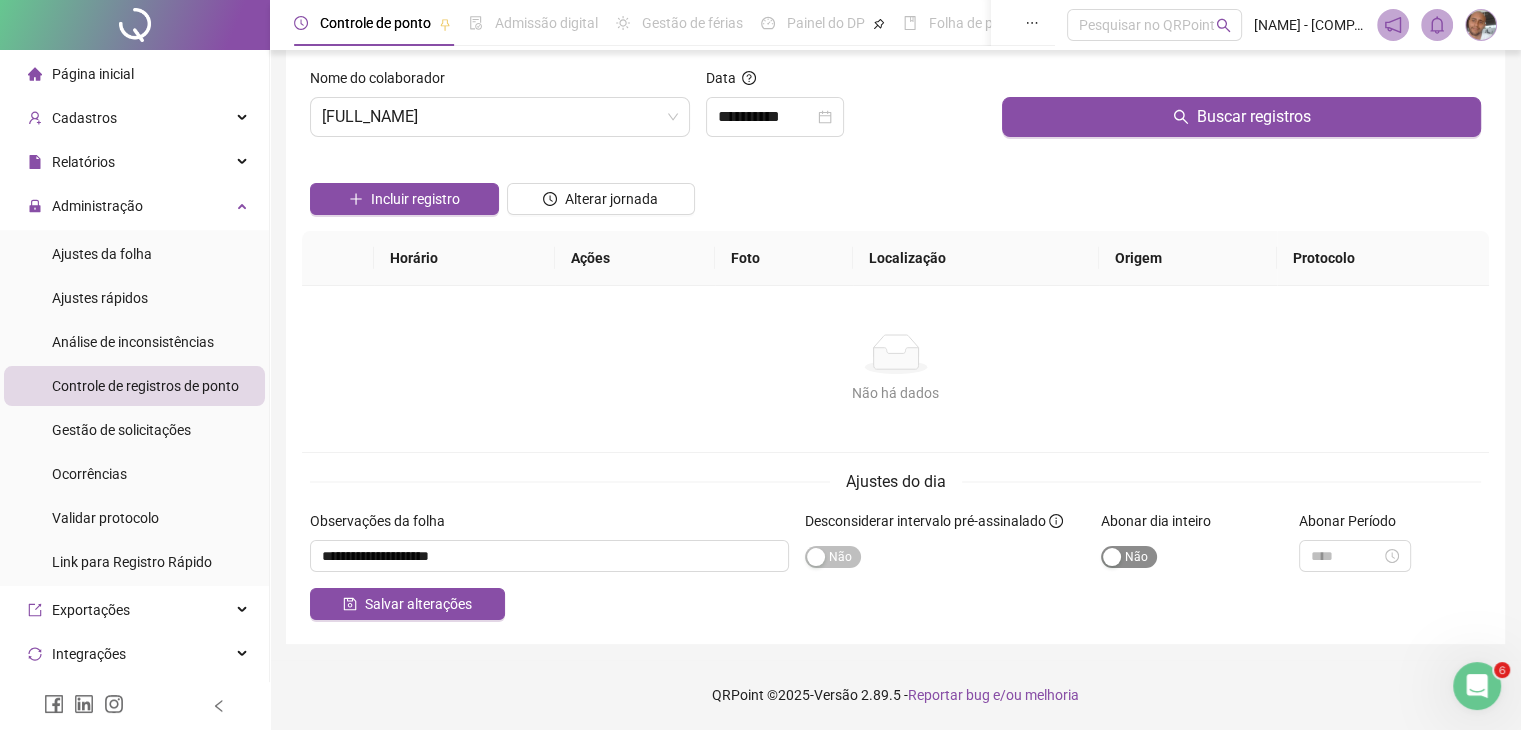 click at bounding box center [1112, 557] 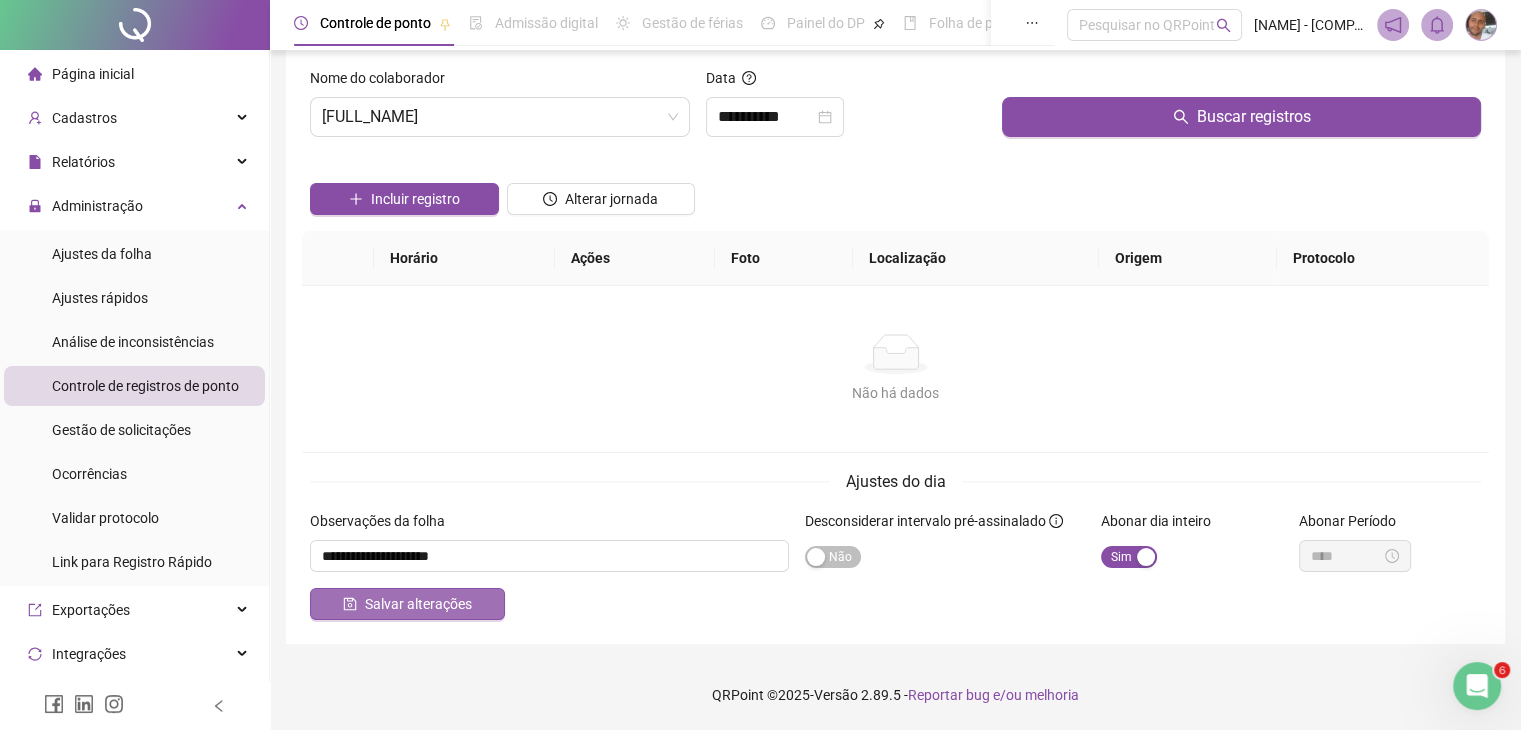 click on "Salvar alterações" at bounding box center [418, 604] 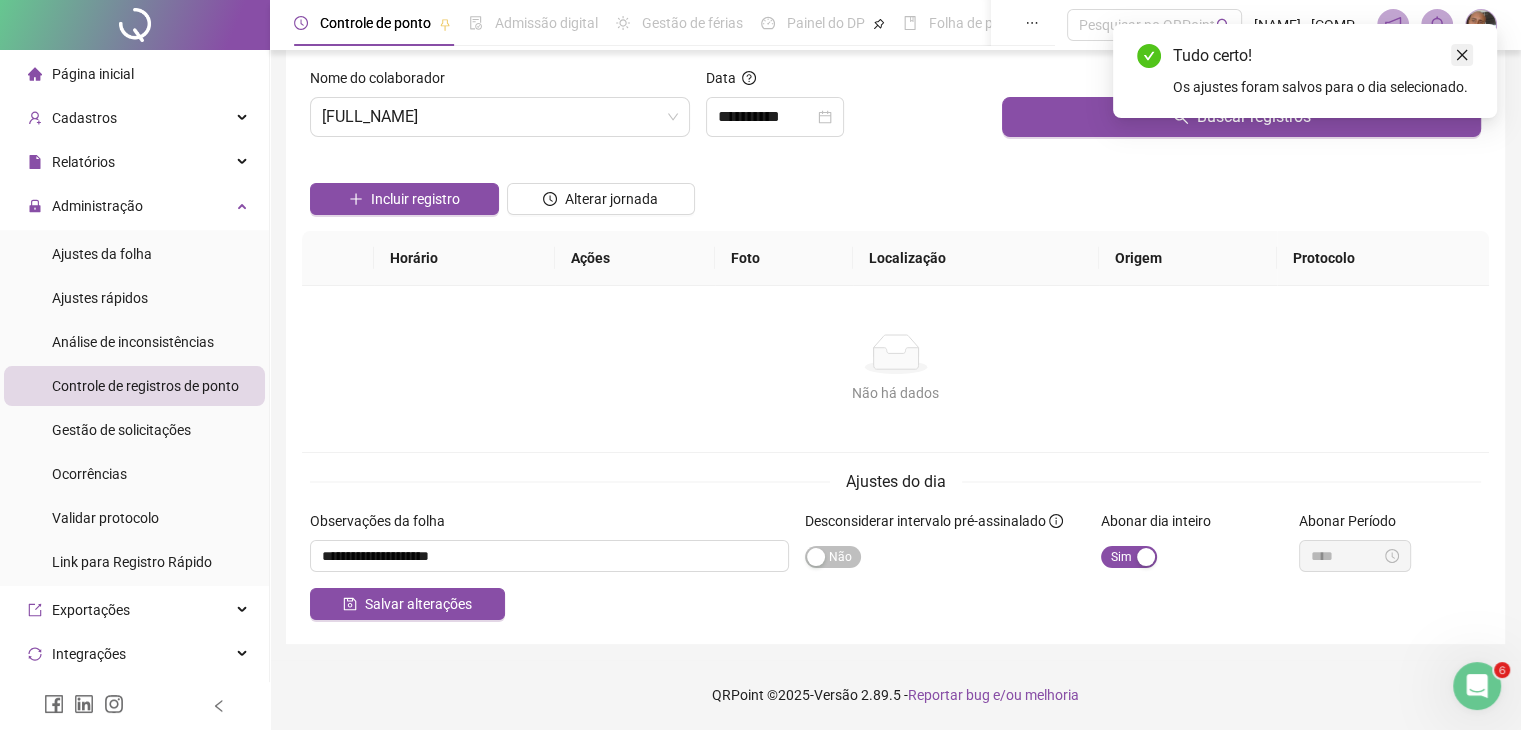click 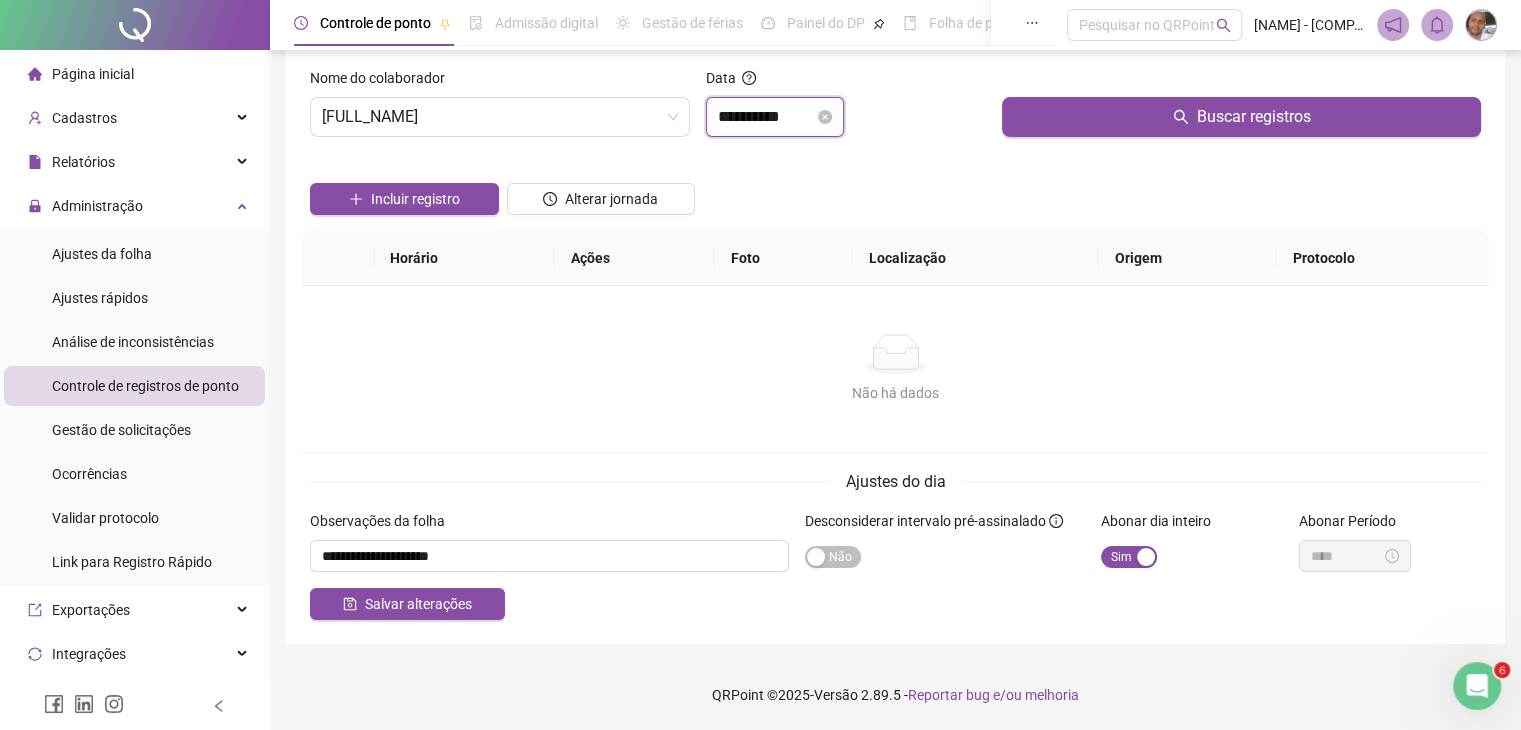 click on "**********" at bounding box center [766, 117] 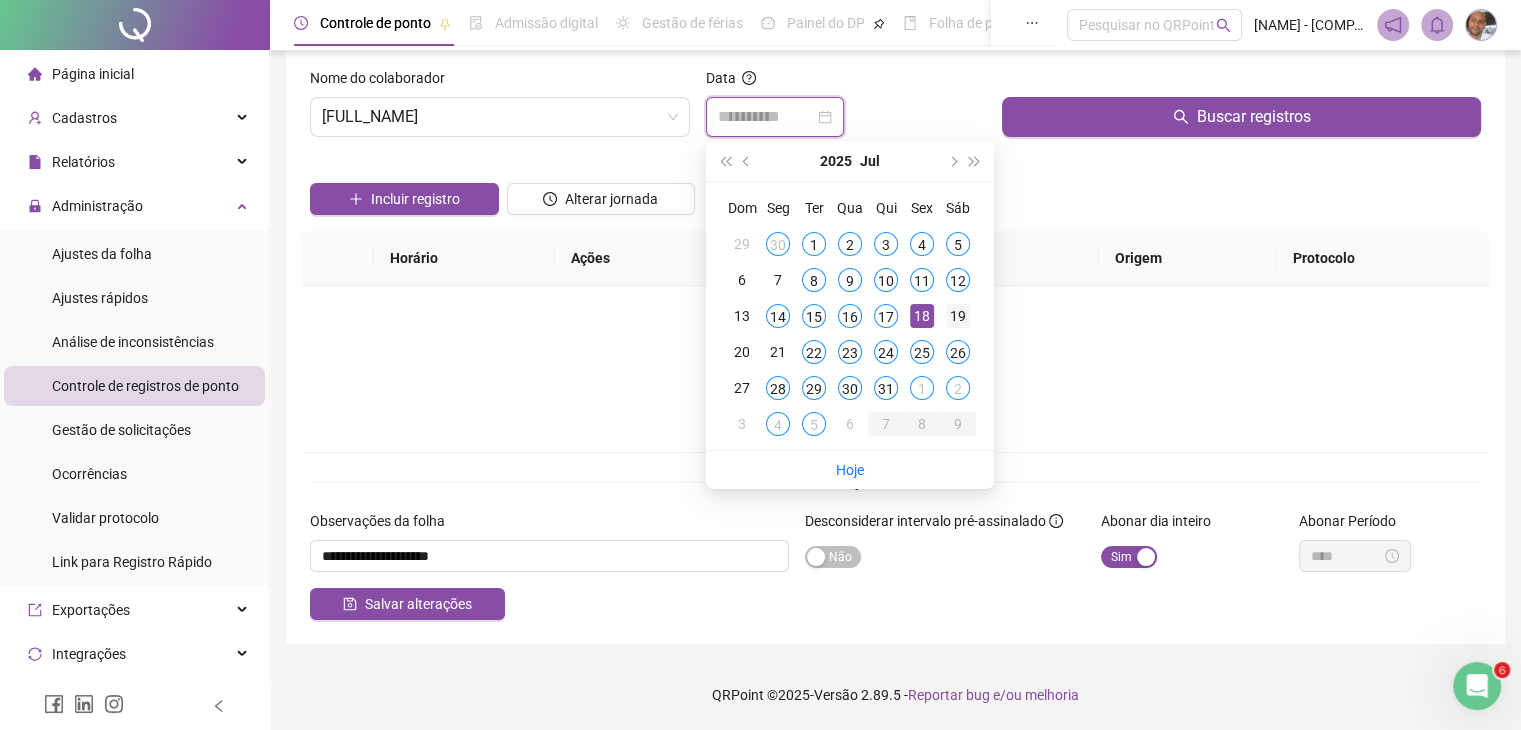 type on "**********" 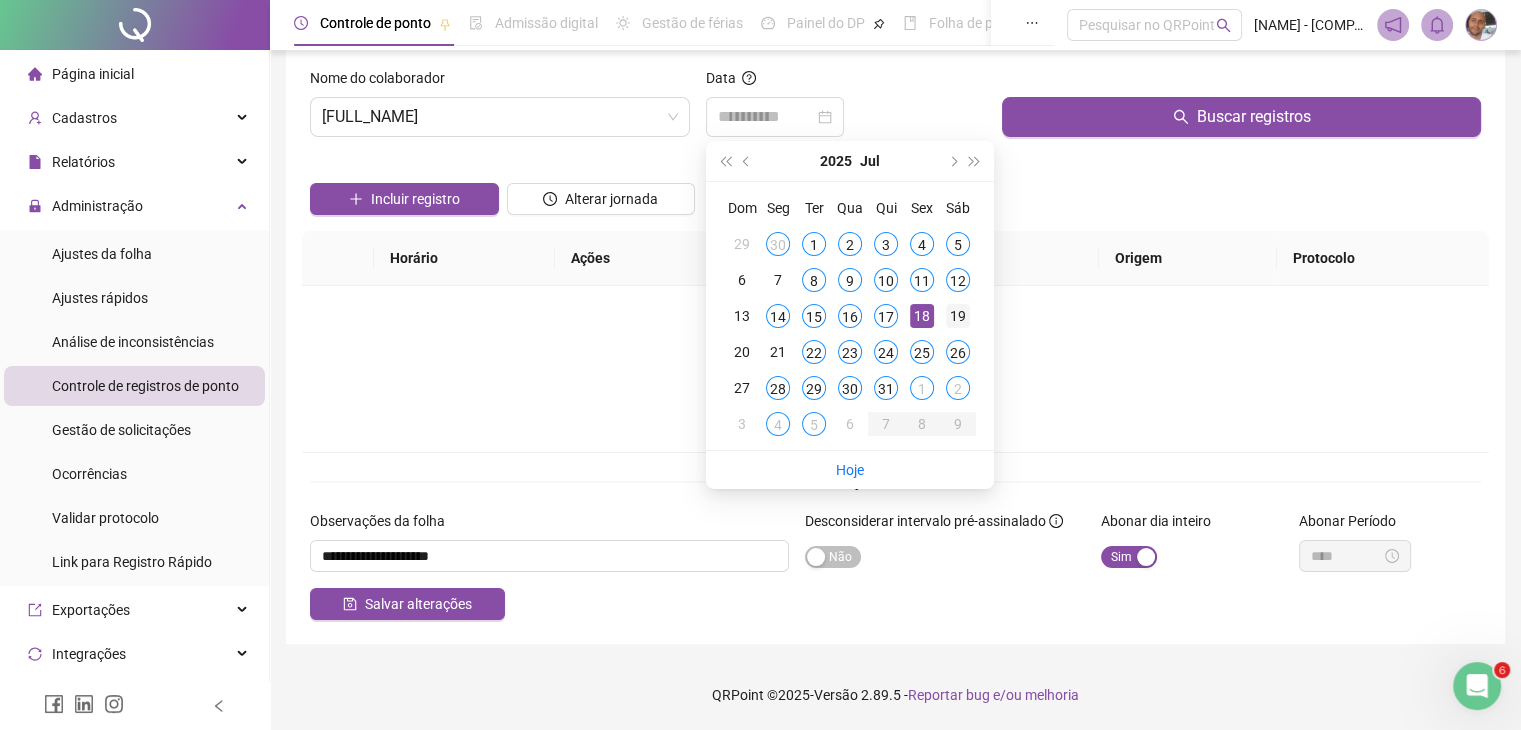 click on "19" at bounding box center (958, 316) 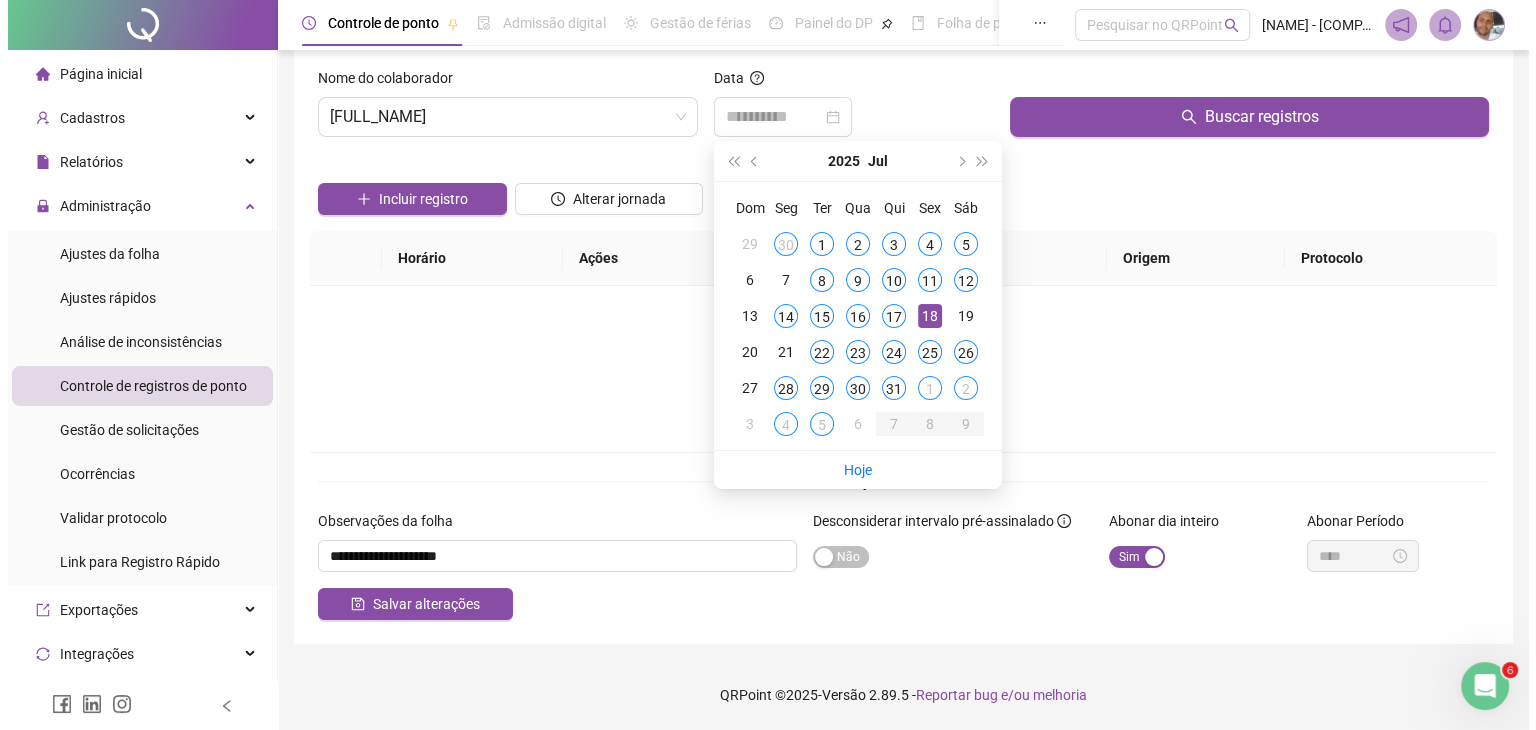 scroll, scrollTop: 0, scrollLeft: 0, axis: both 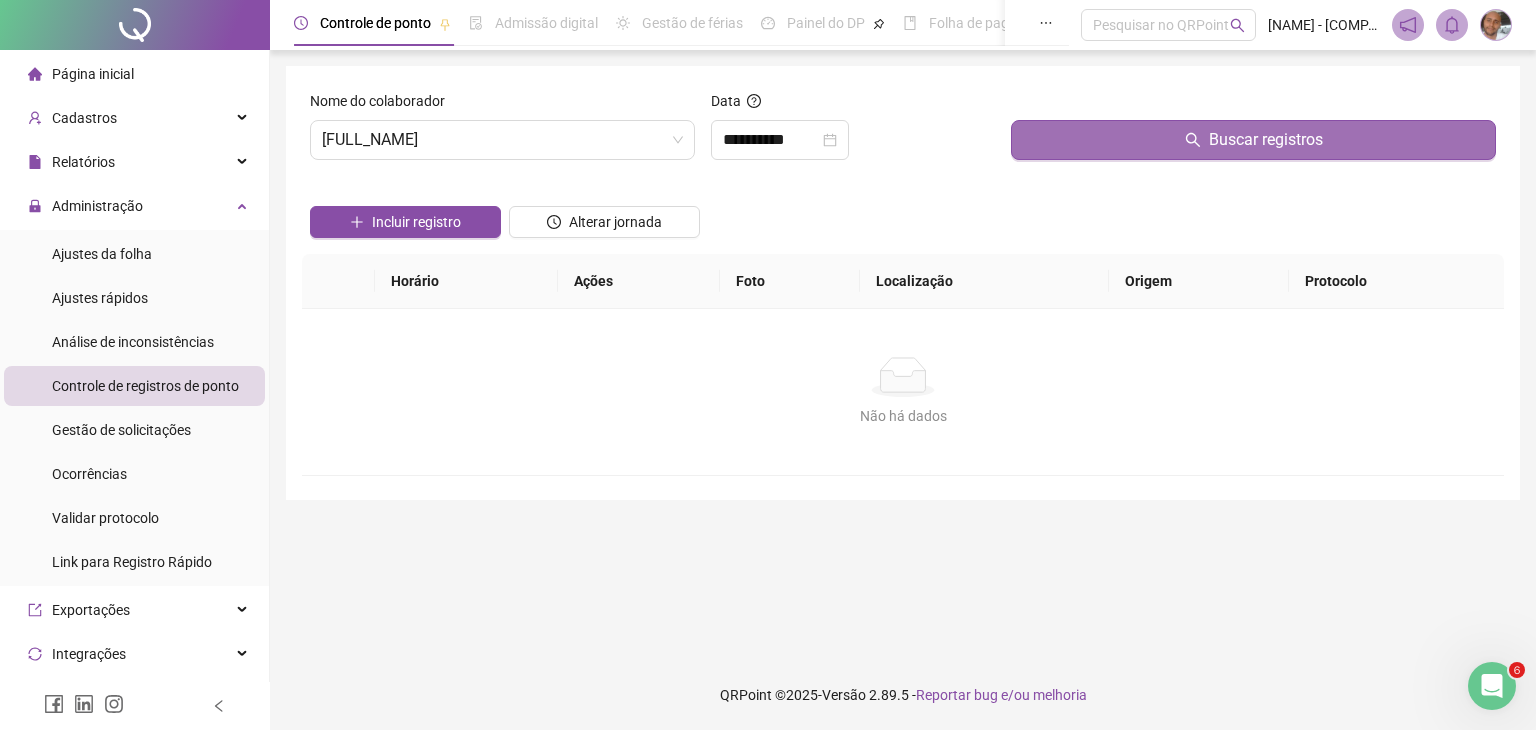 click on "Buscar registros" at bounding box center [1253, 140] 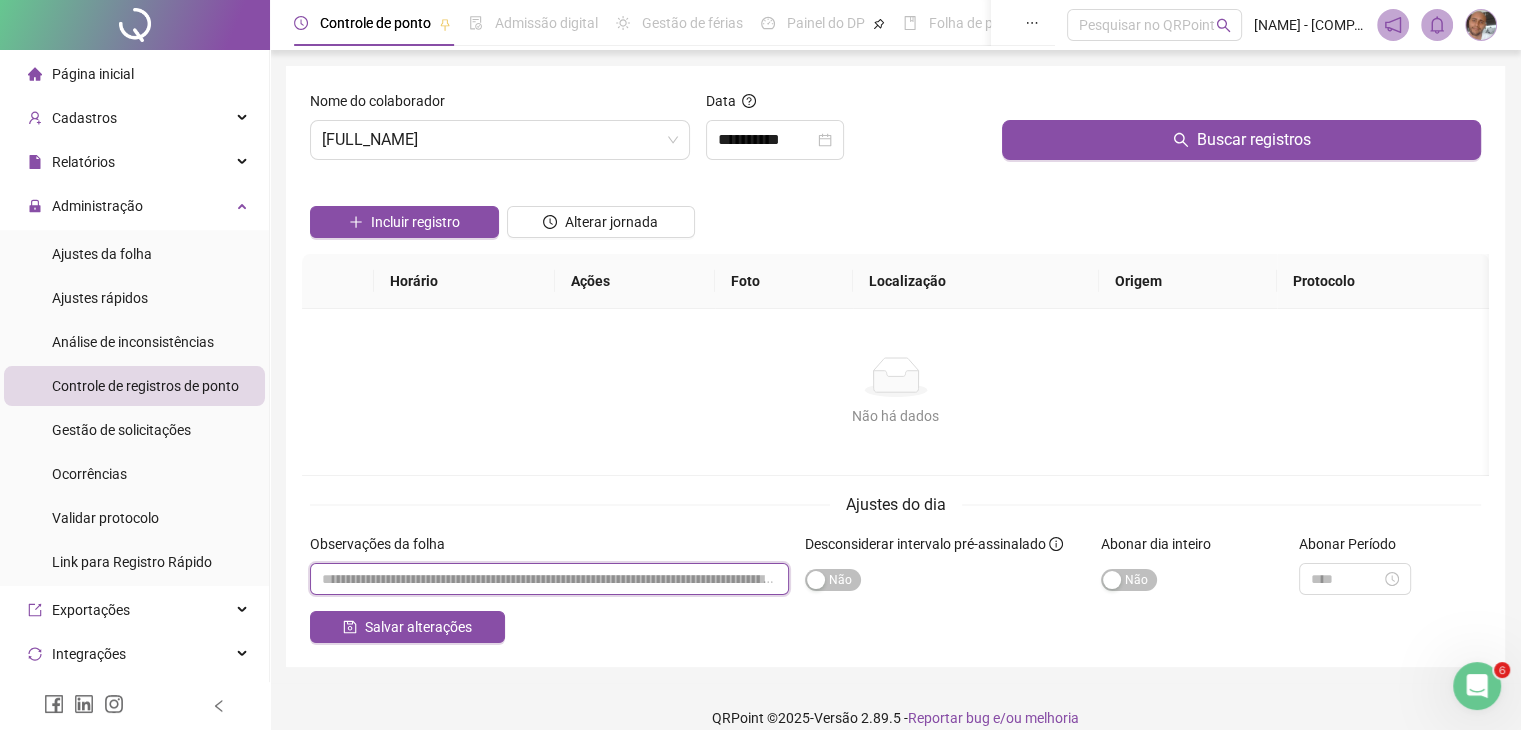 click at bounding box center (549, 579) 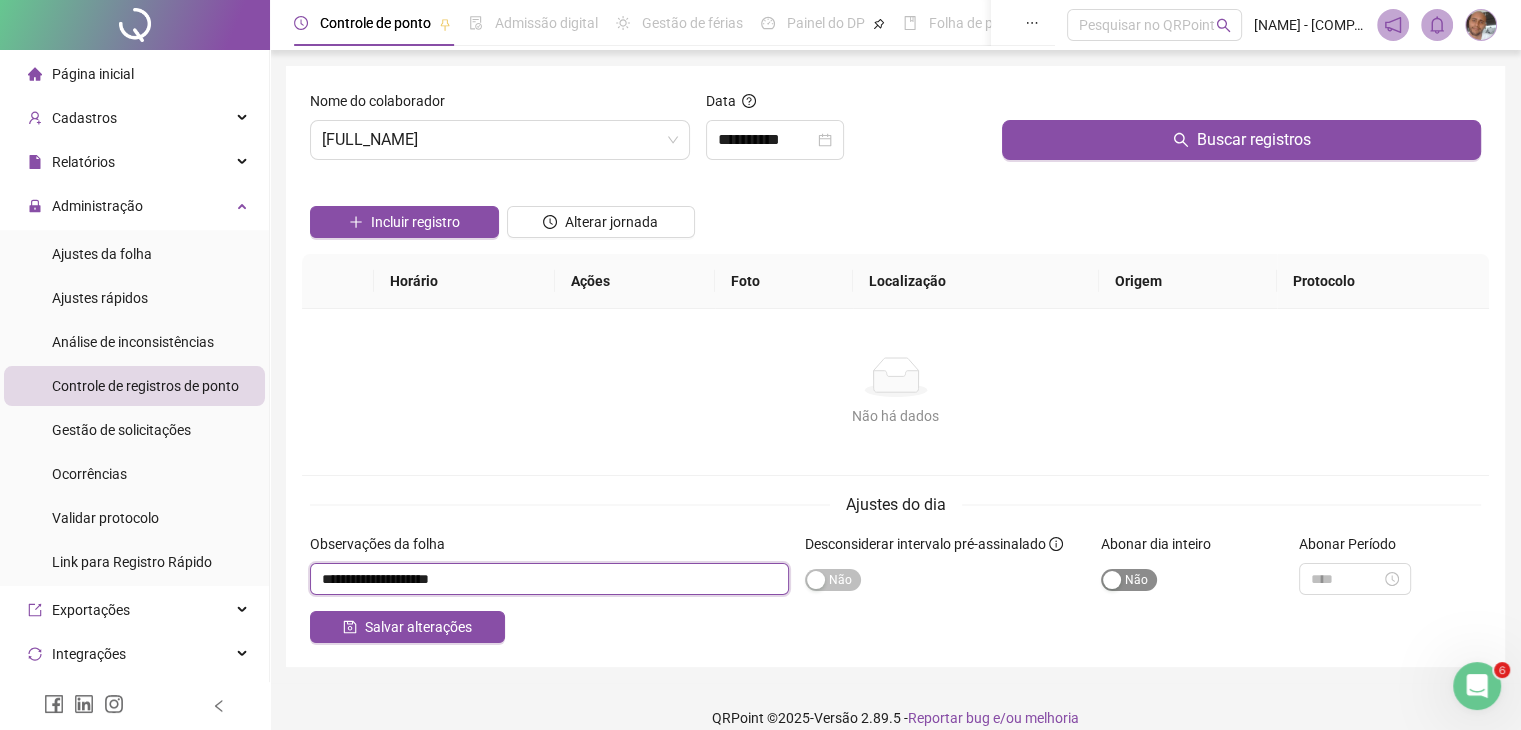 type on "**********" 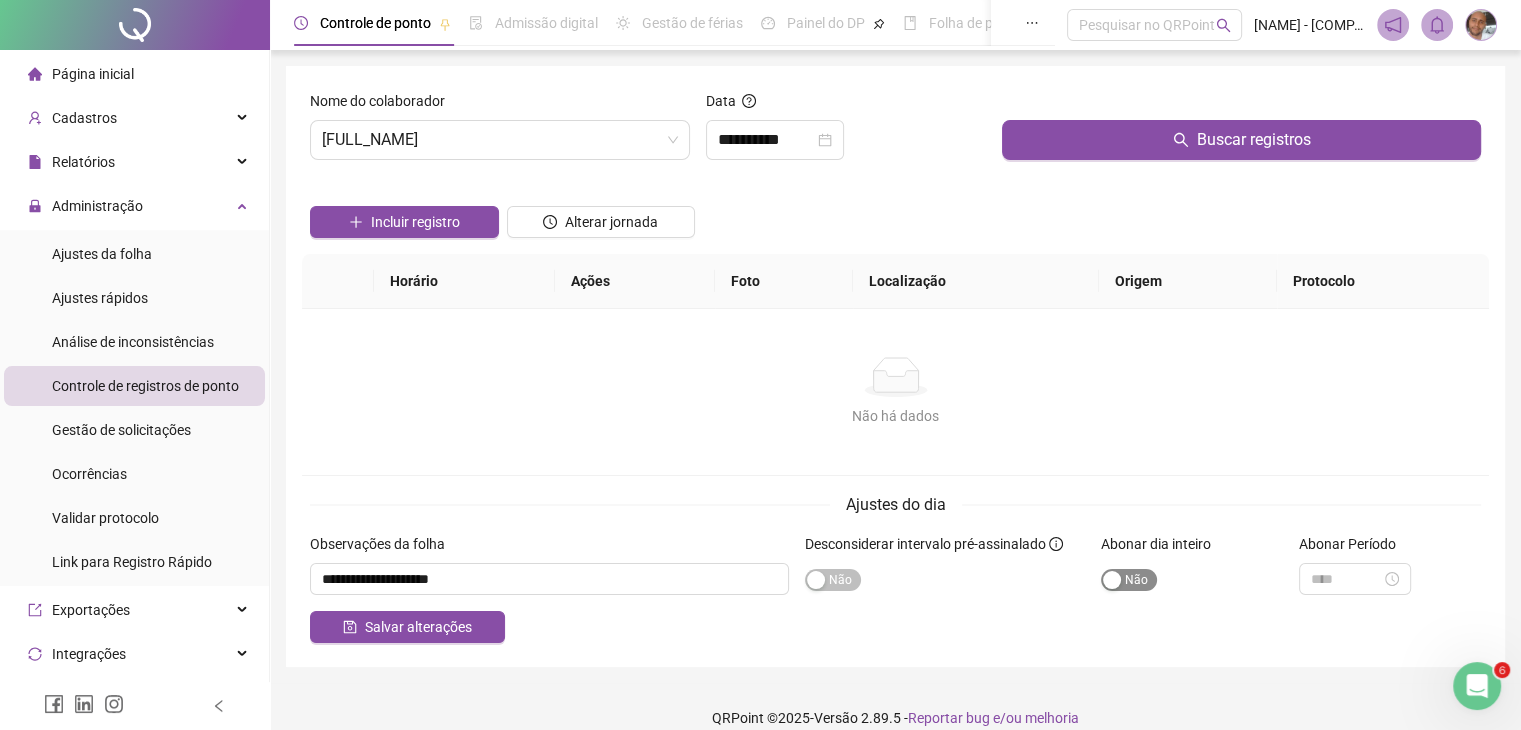 click at bounding box center [1112, 580] 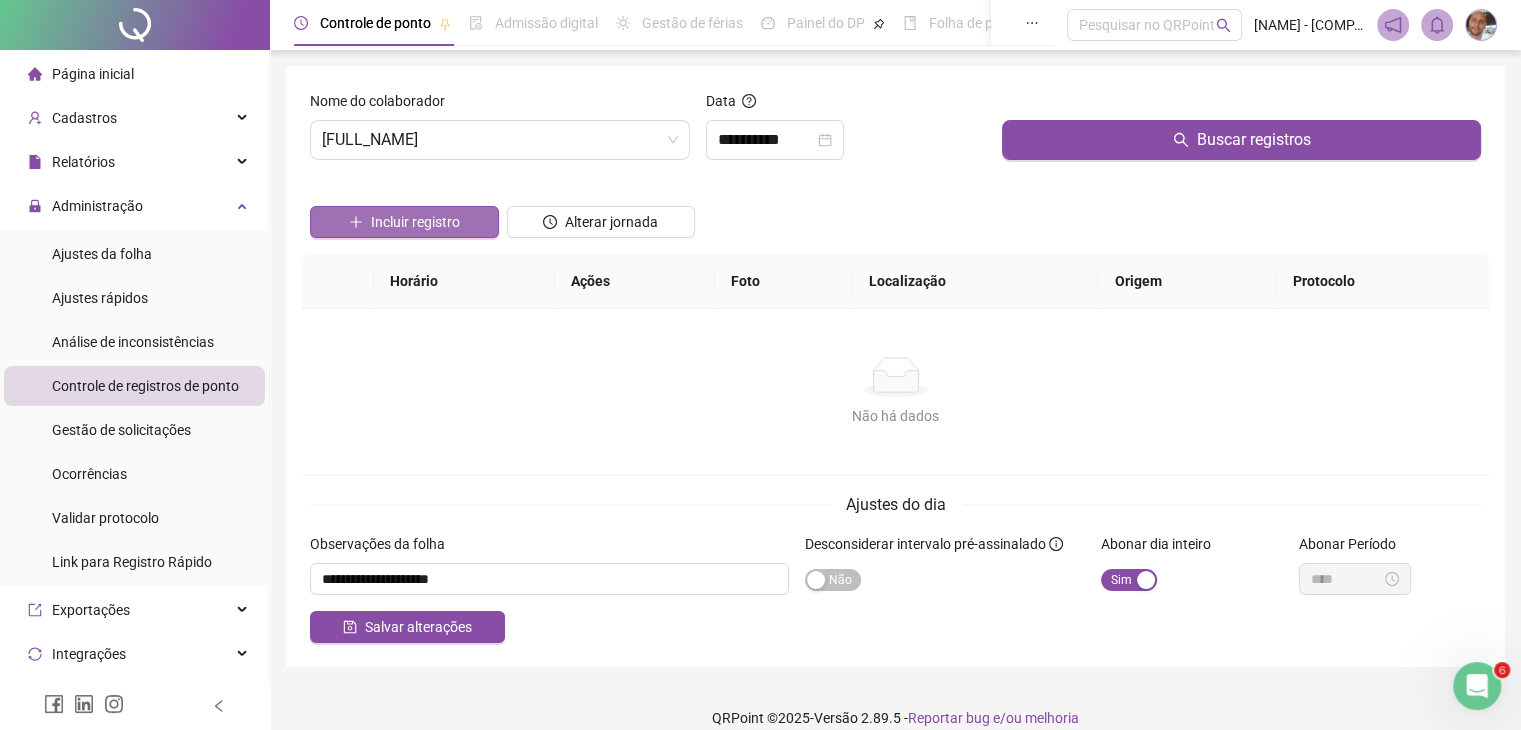 click on "Incluir registro" at bounding box center [404, 222] 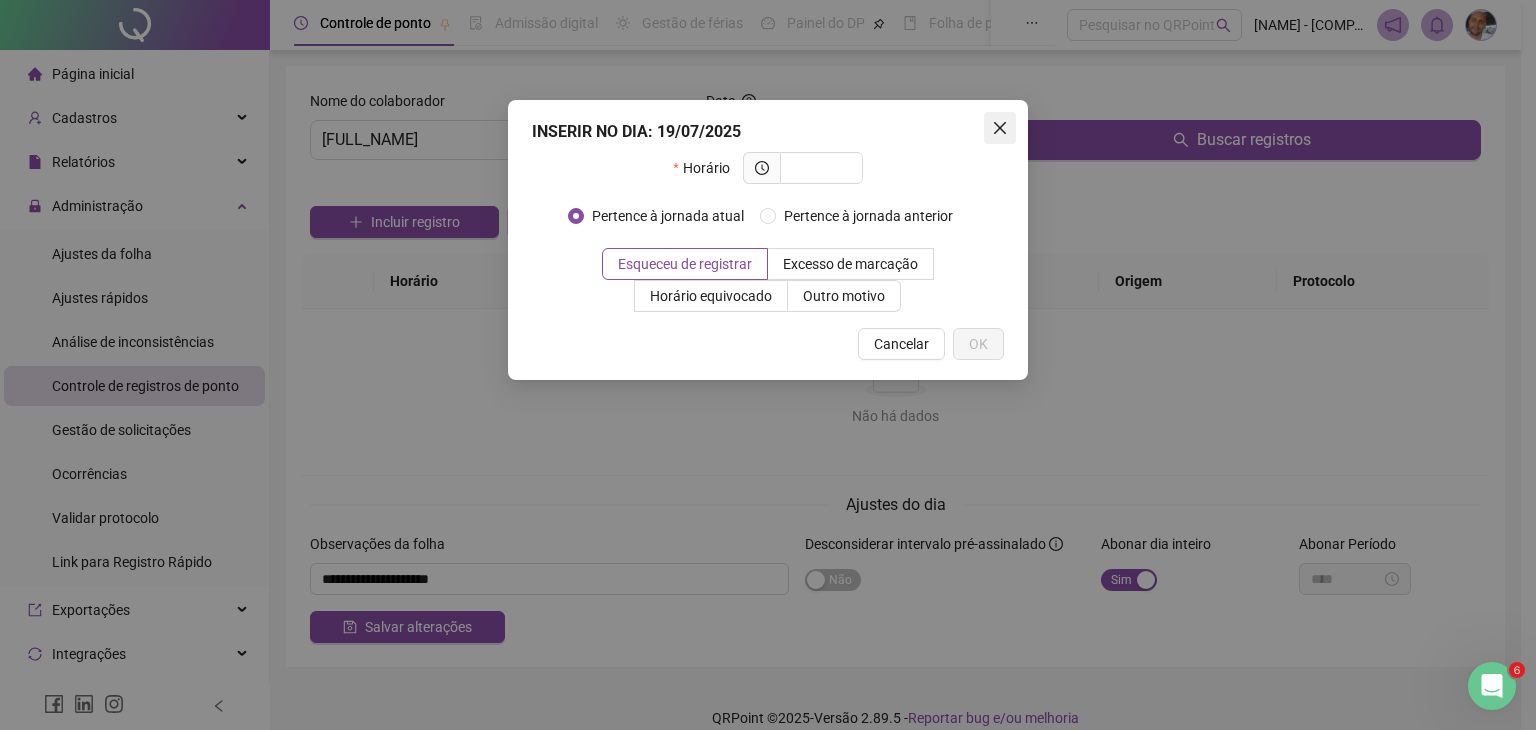 click at bounding box center (1000, 128) 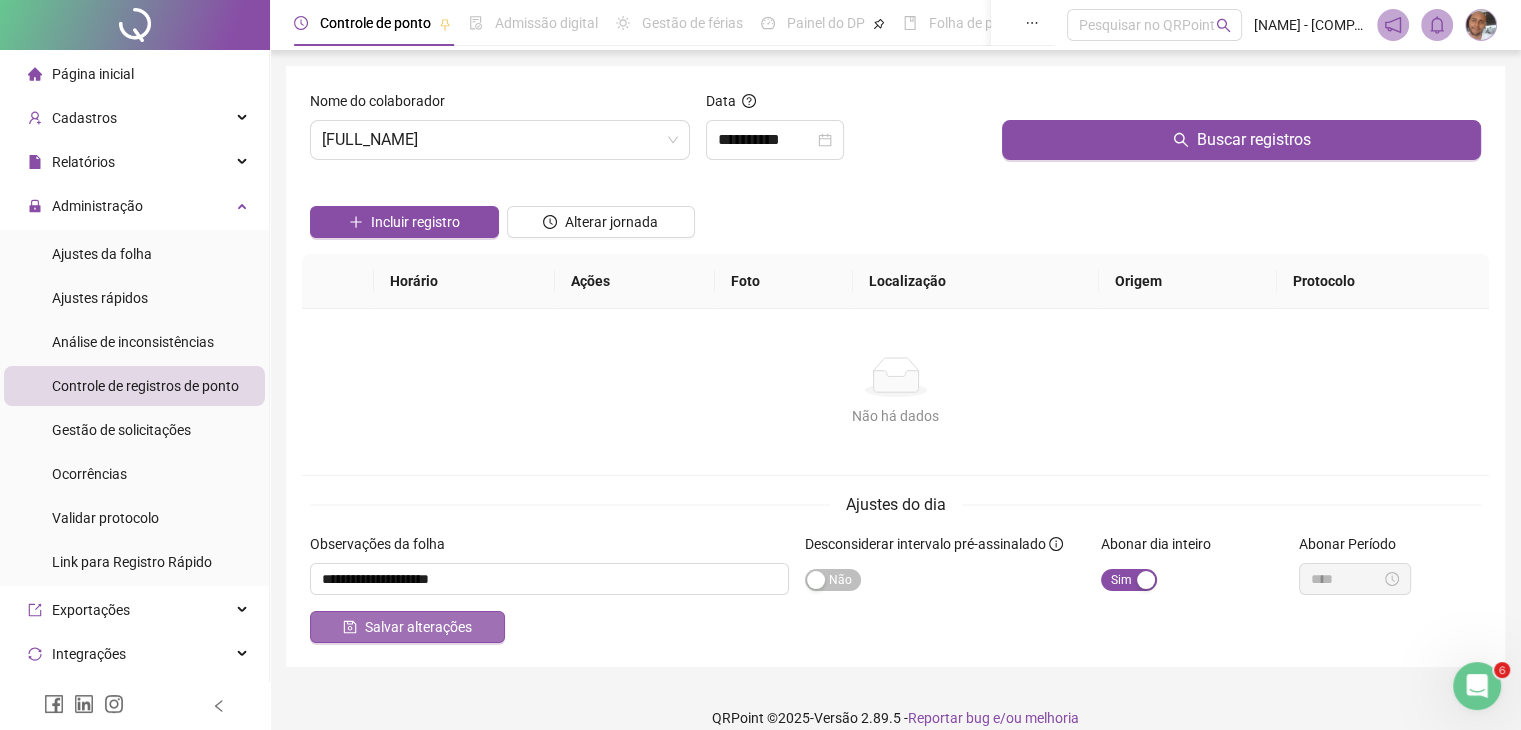 click on "Salvar alterações" at bounding box center (418, 627) 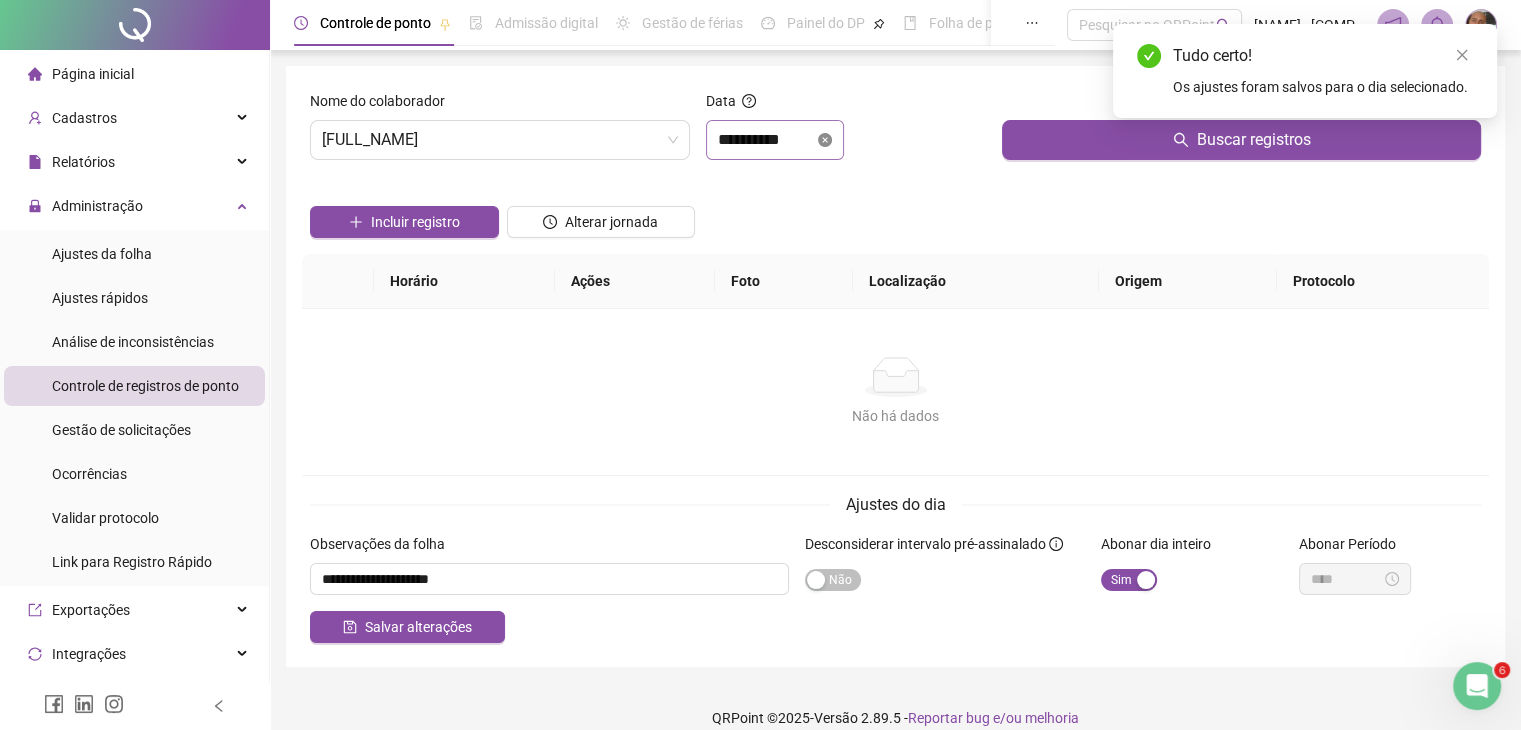 click 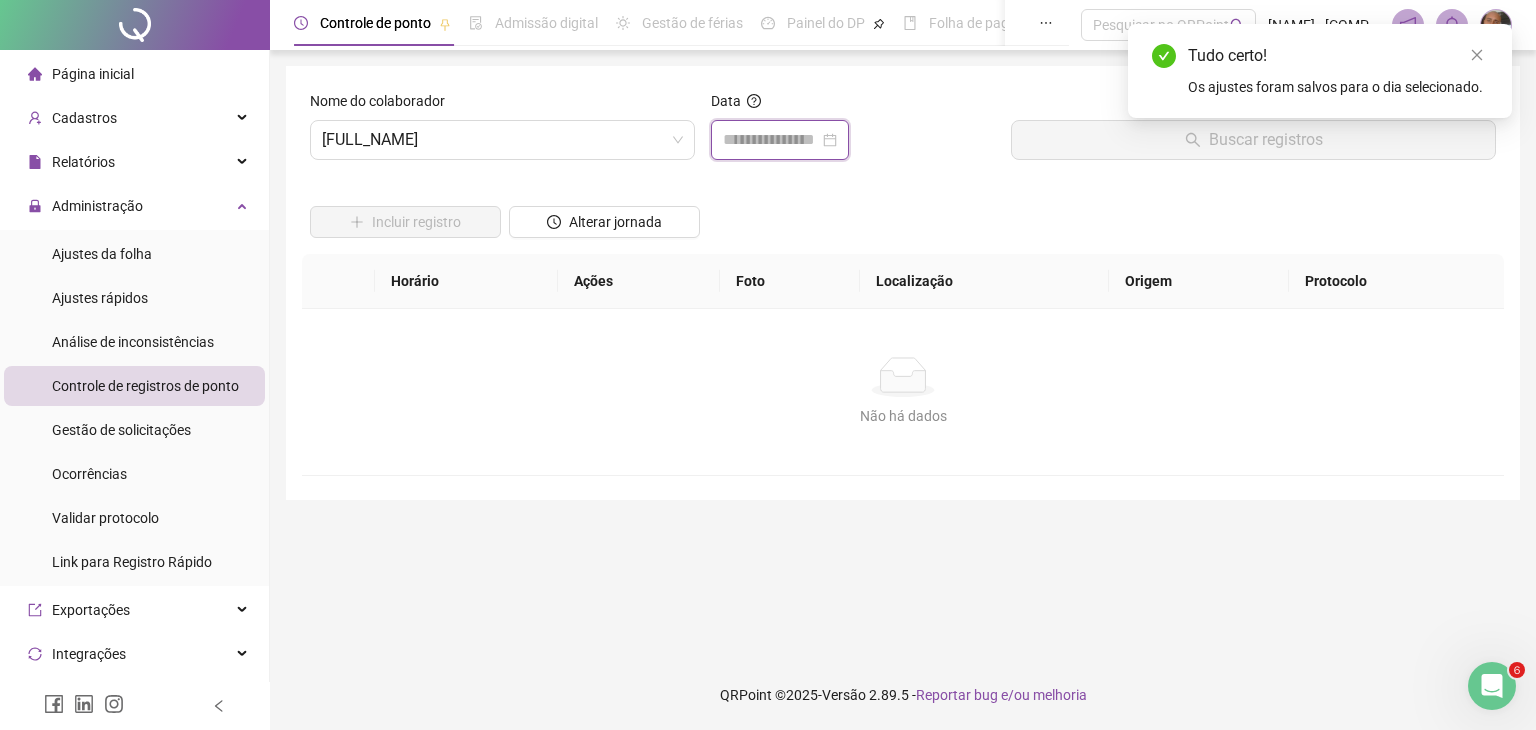 click at bounding box center [771, 140] 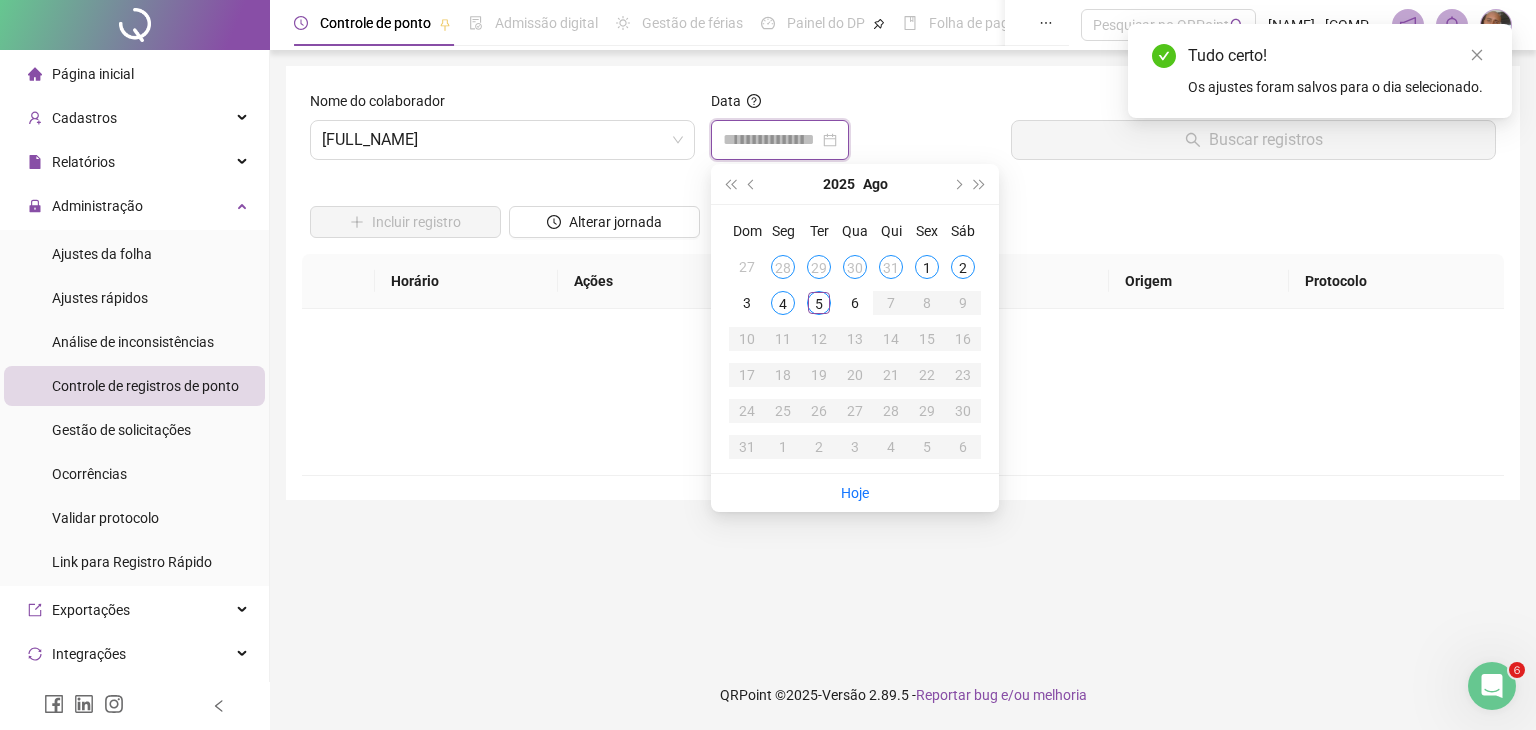 type on "**********" 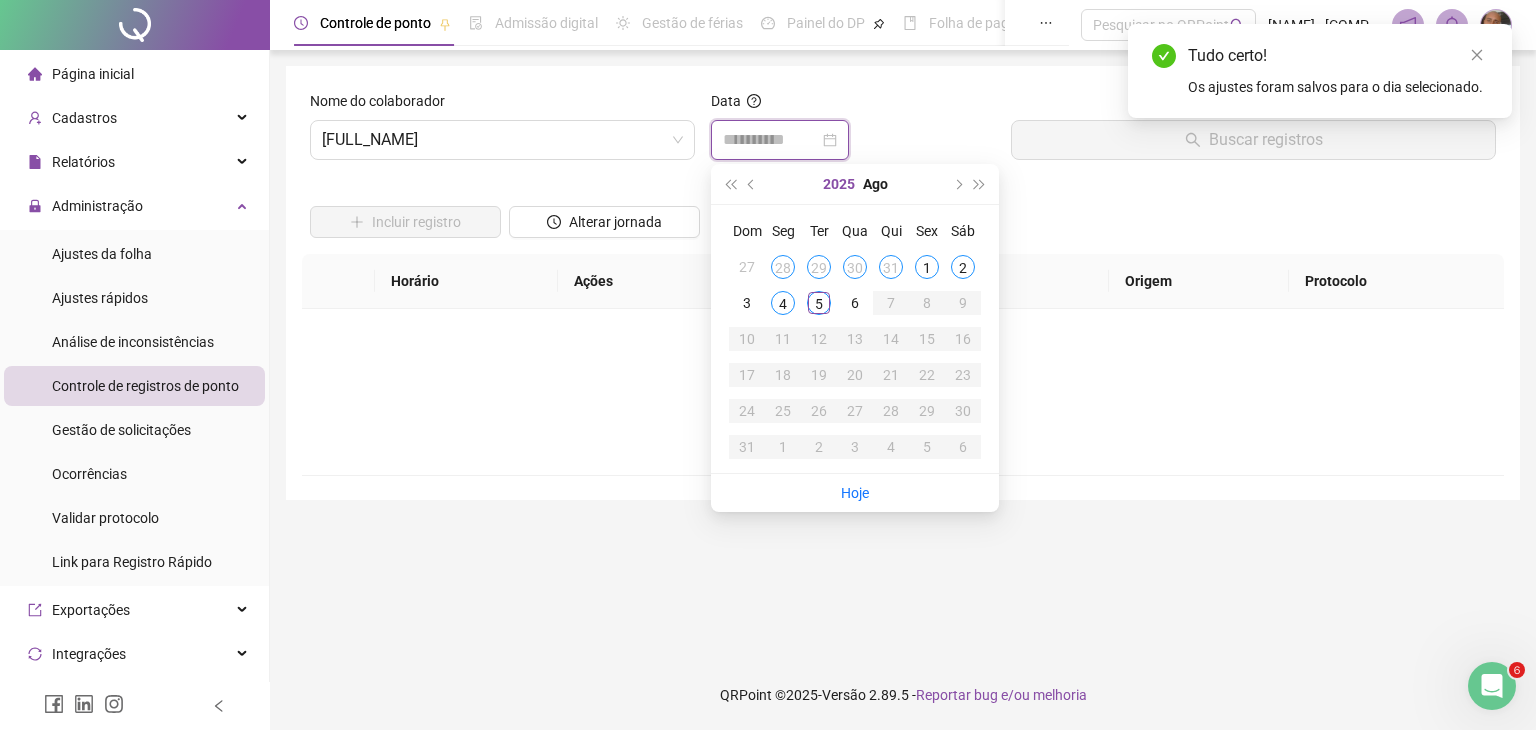 type on "**********" 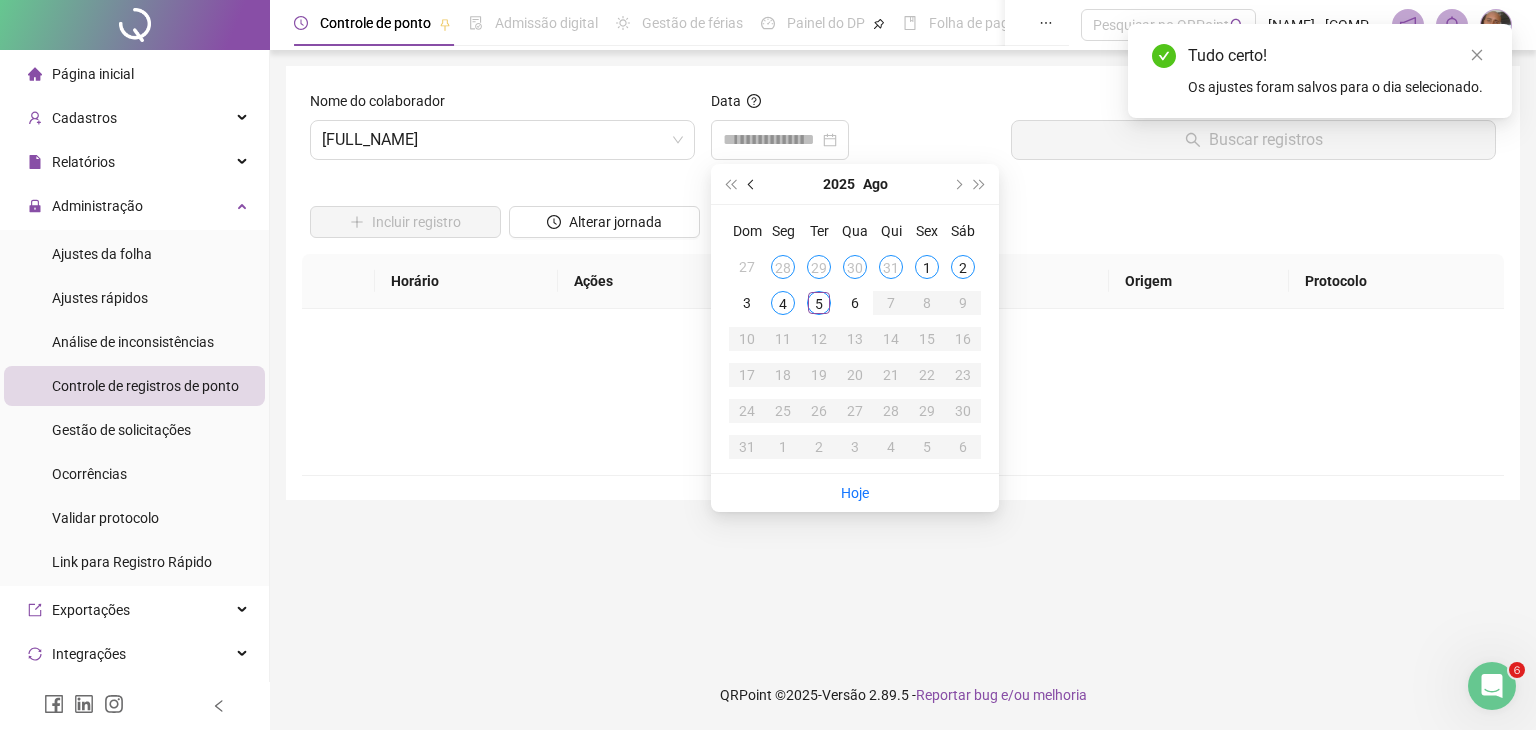 click at bounding box center [753, 184] 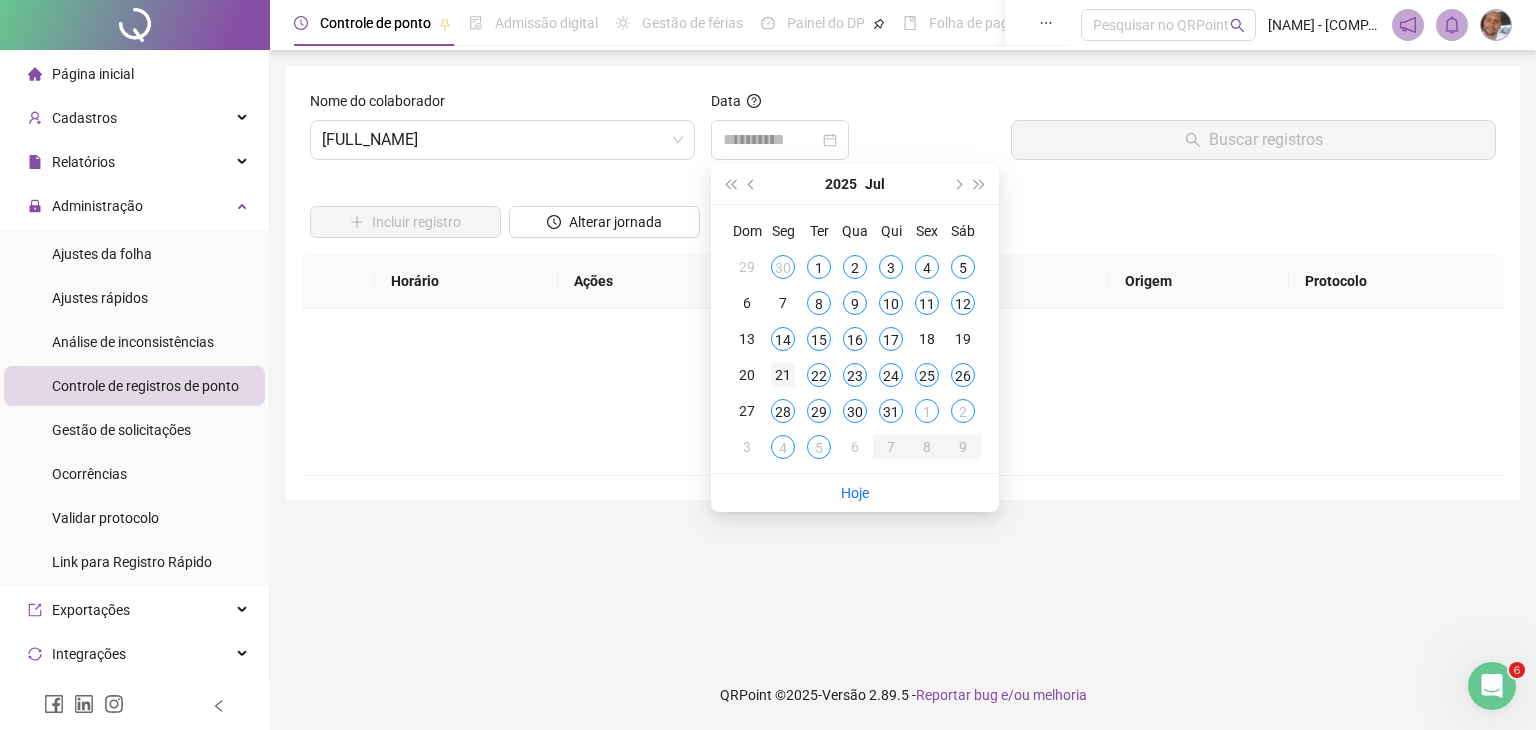 type on "**********" 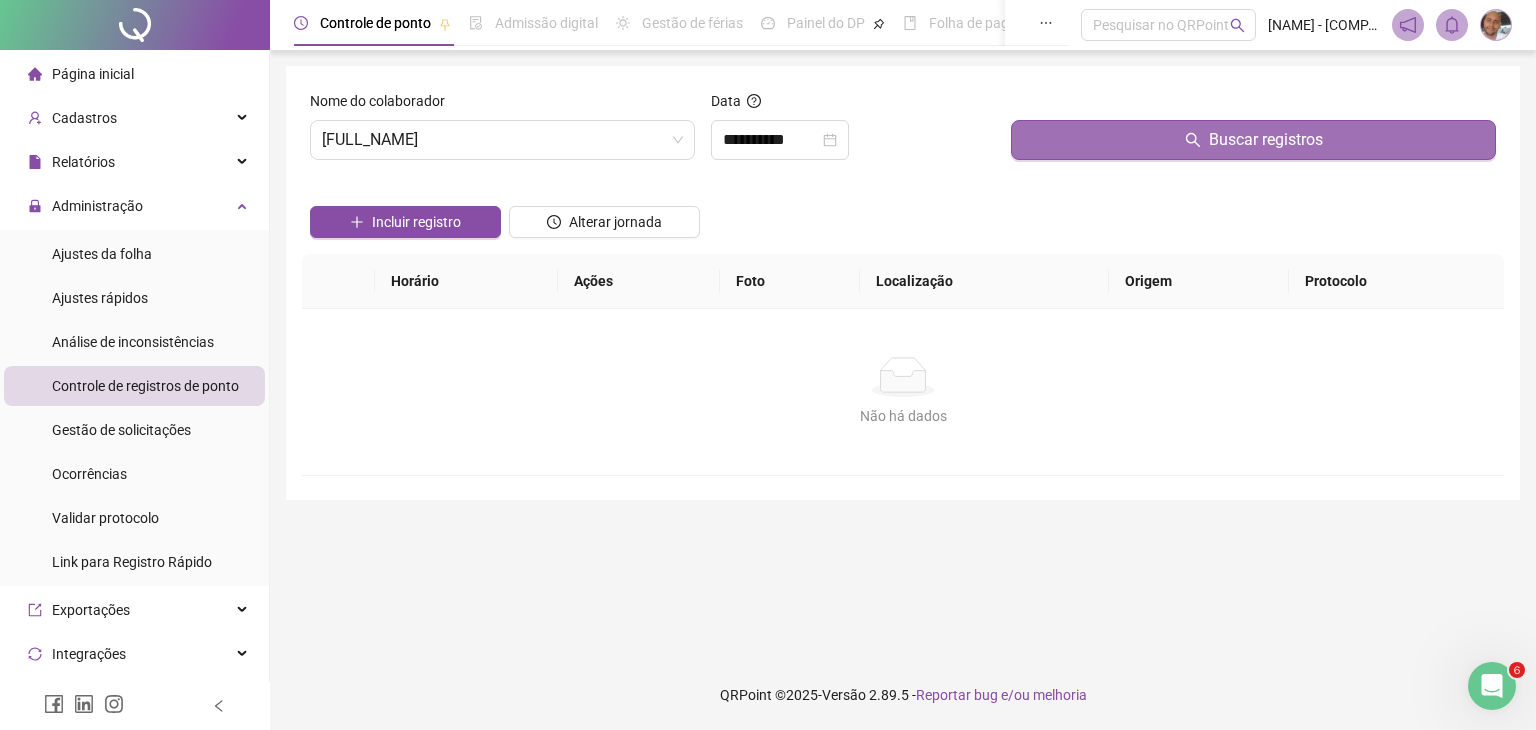 click on "Buscar registros" at bounding box center [1266, 140] 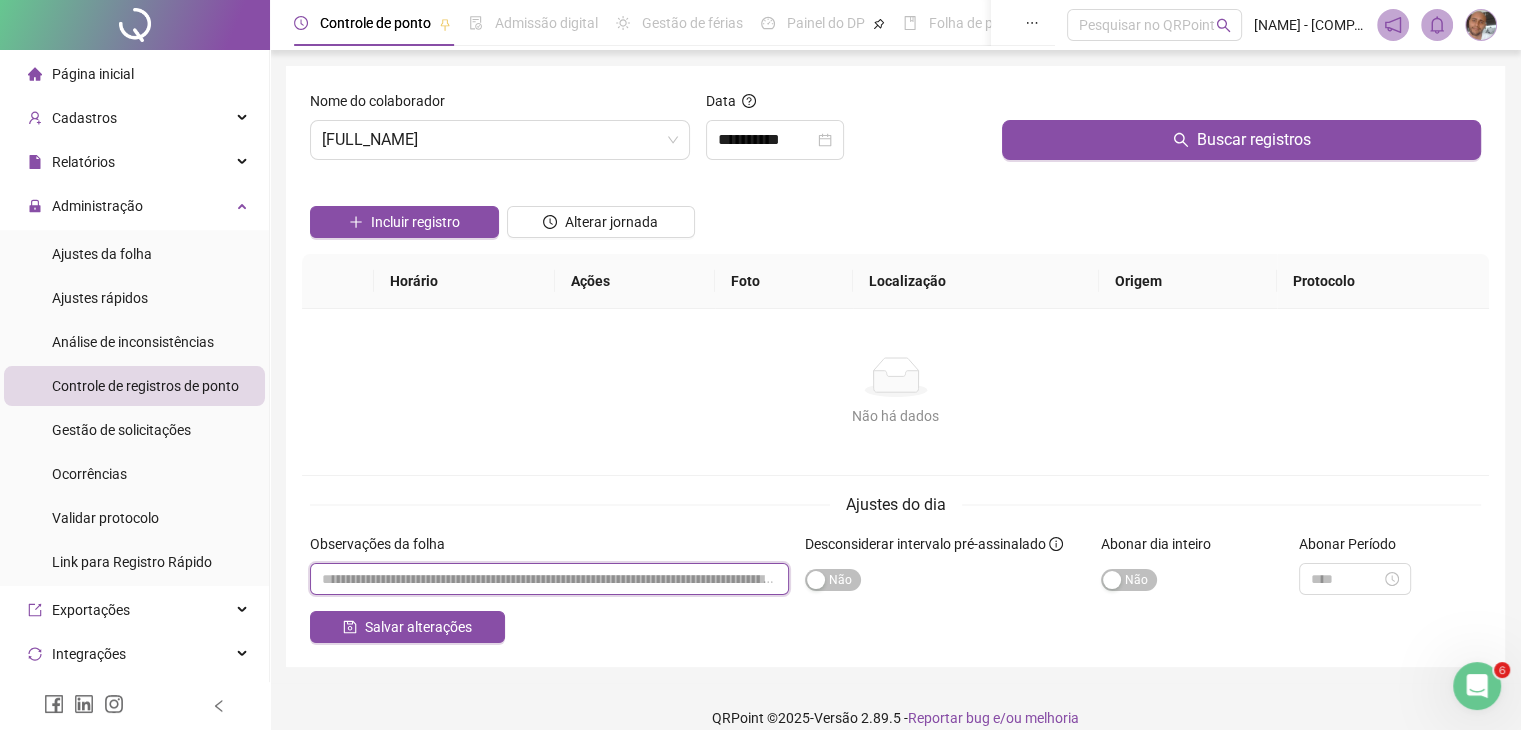 click at bounding box center (549, 579) 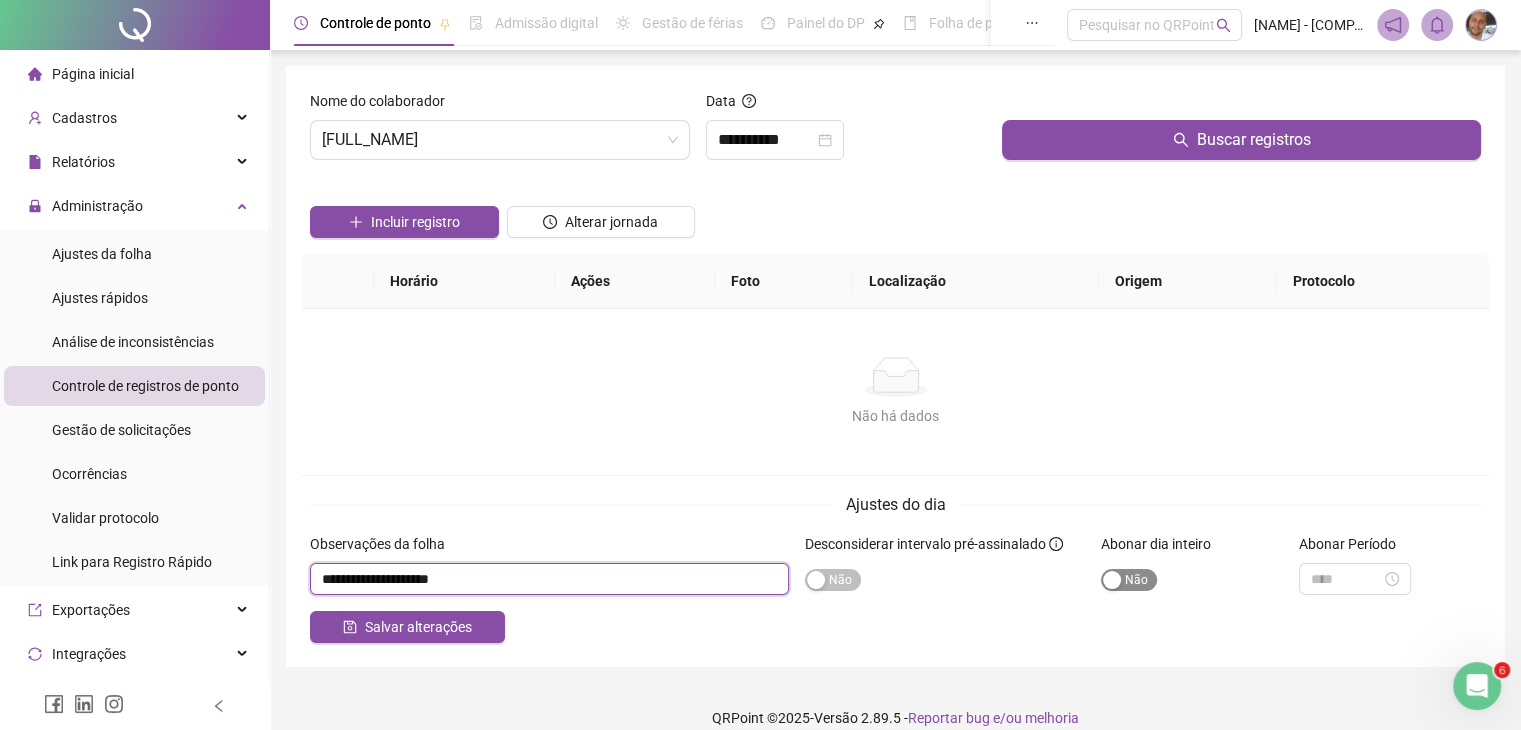 type on "**********" 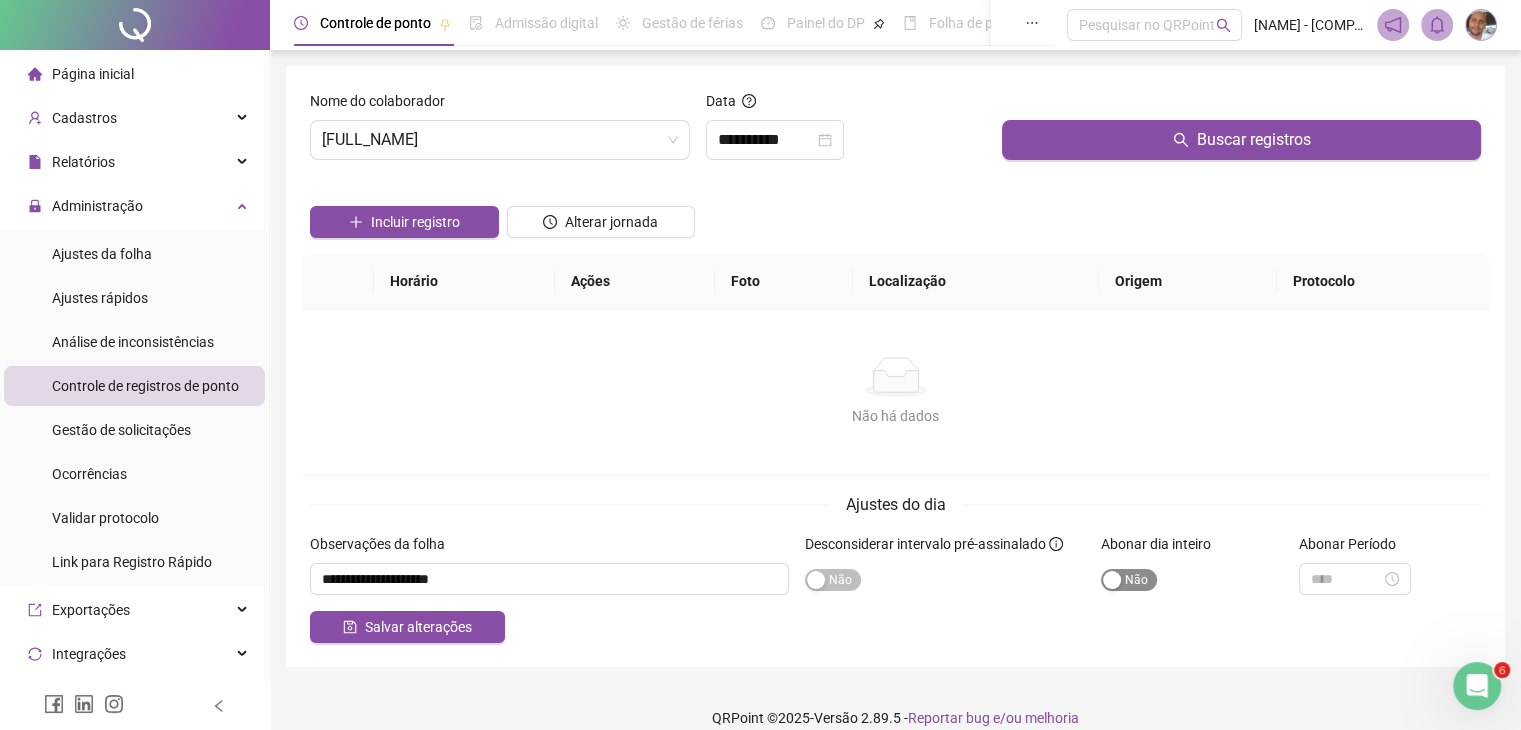 click at bounding box center (1112, 580) 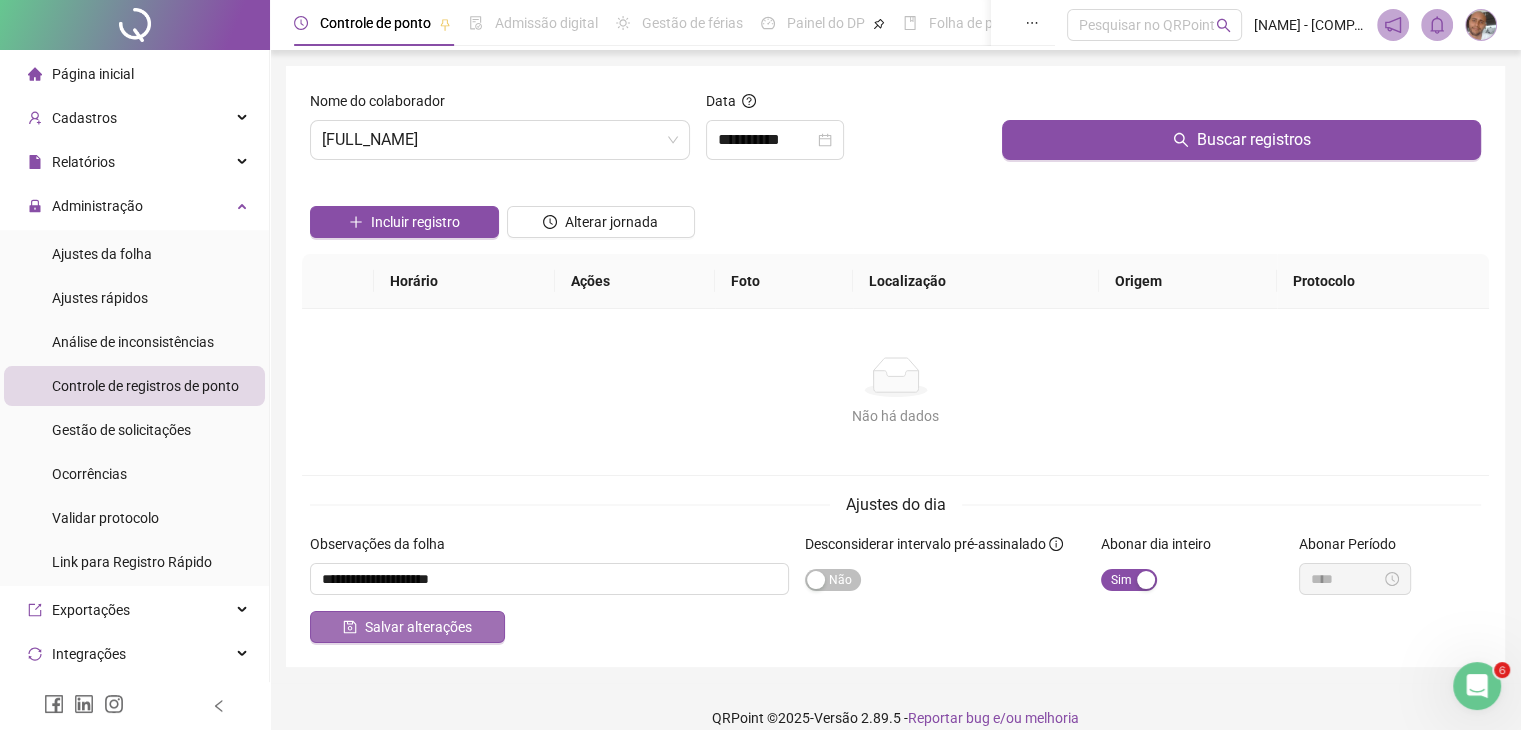 click on "Salvar alterações" at bounding box center [418, 627] 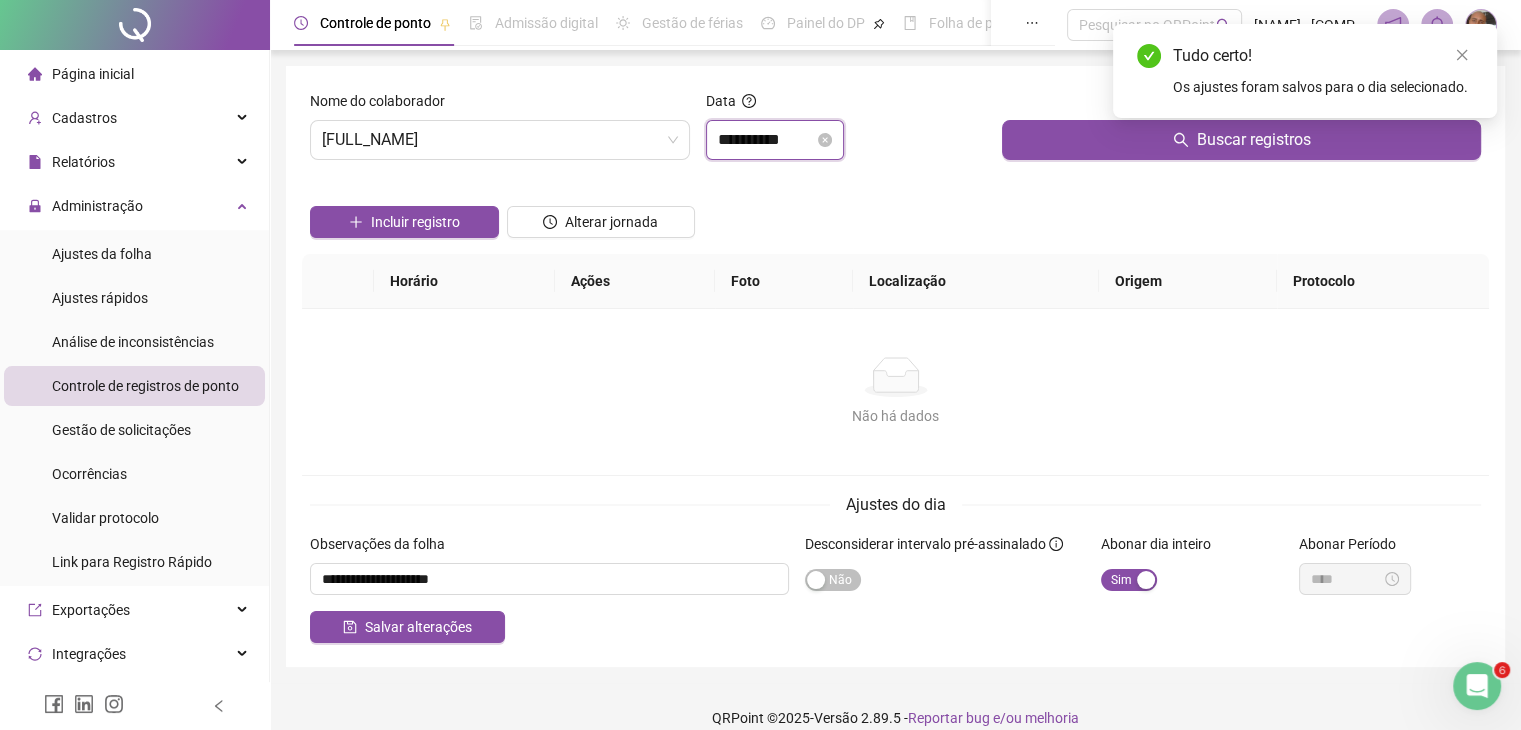 click on "**********" at bounding box center [766, 140] 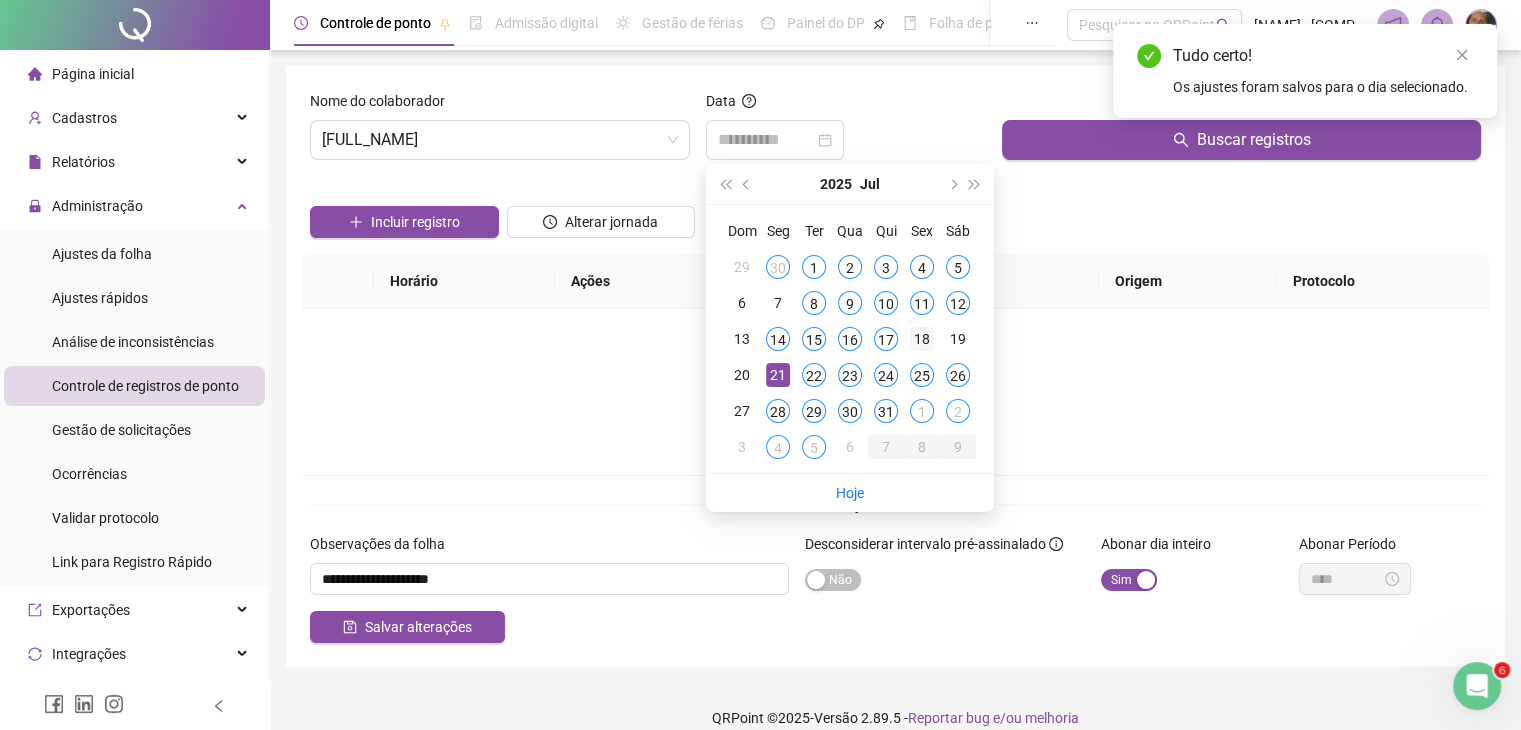 click on "18" at bounding box center [922, 339] 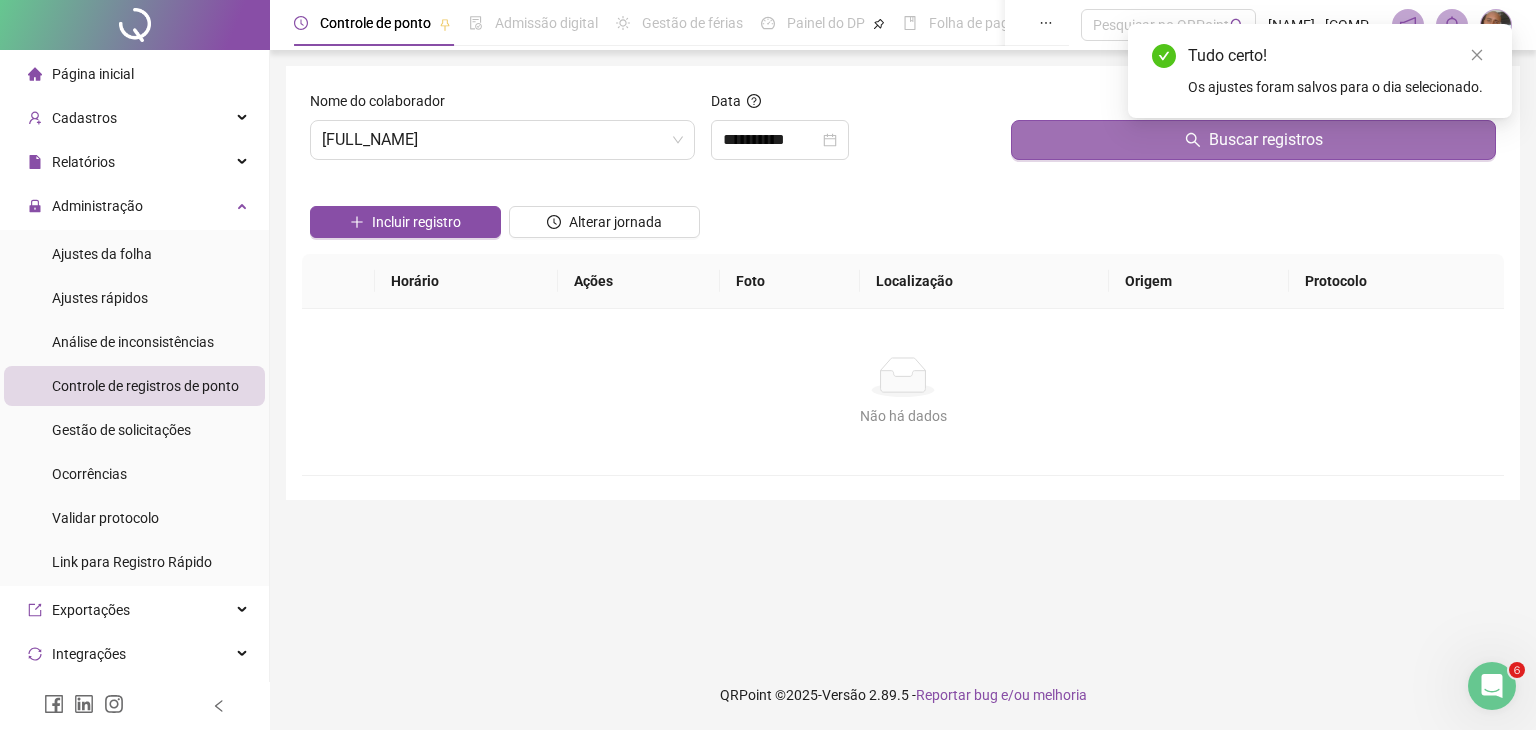 click on "Buscar registros" at bounding box center (1253, 140) 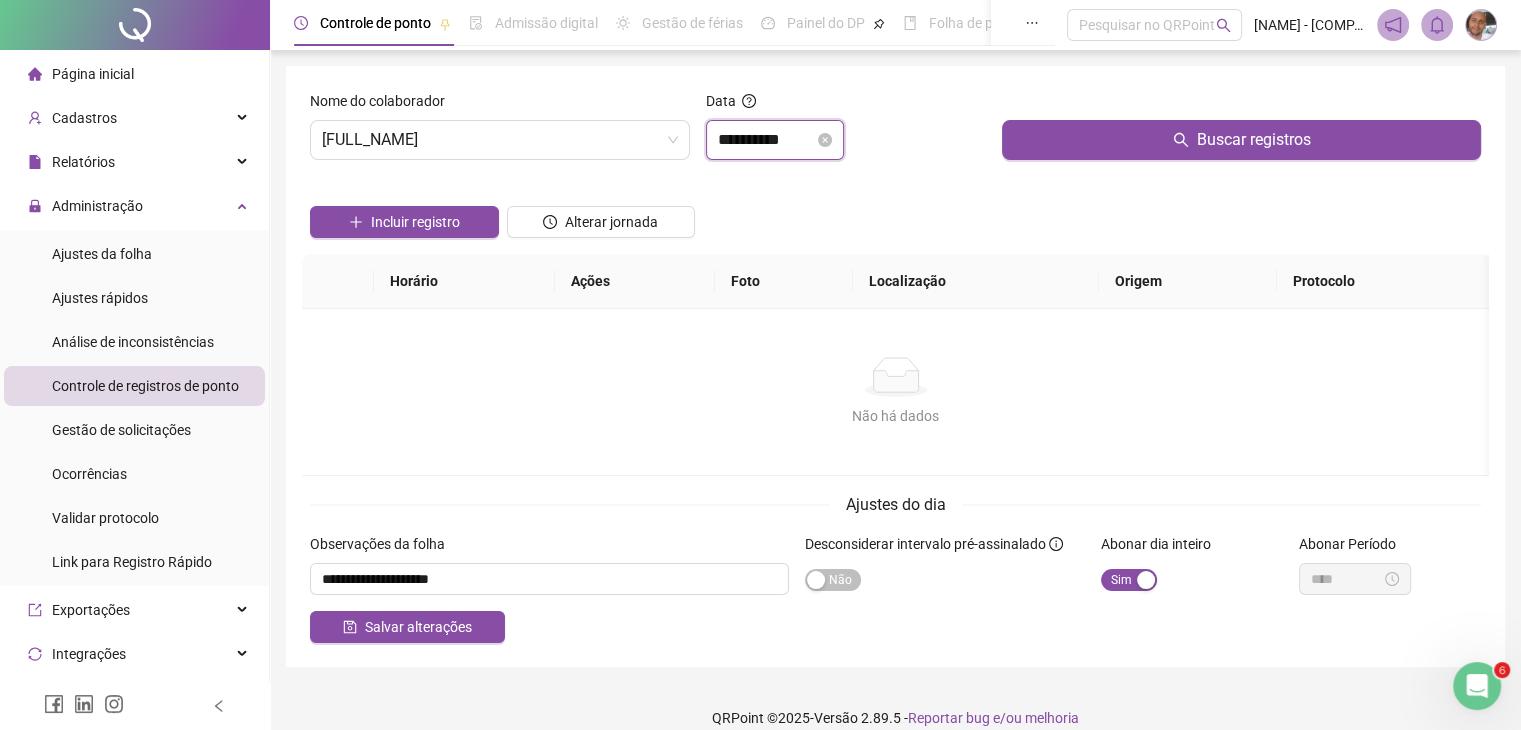 drag, startPoint x: 754, startPoint y: 129, endPoint x: 779, endPoint y: 143, distance: 28.653097 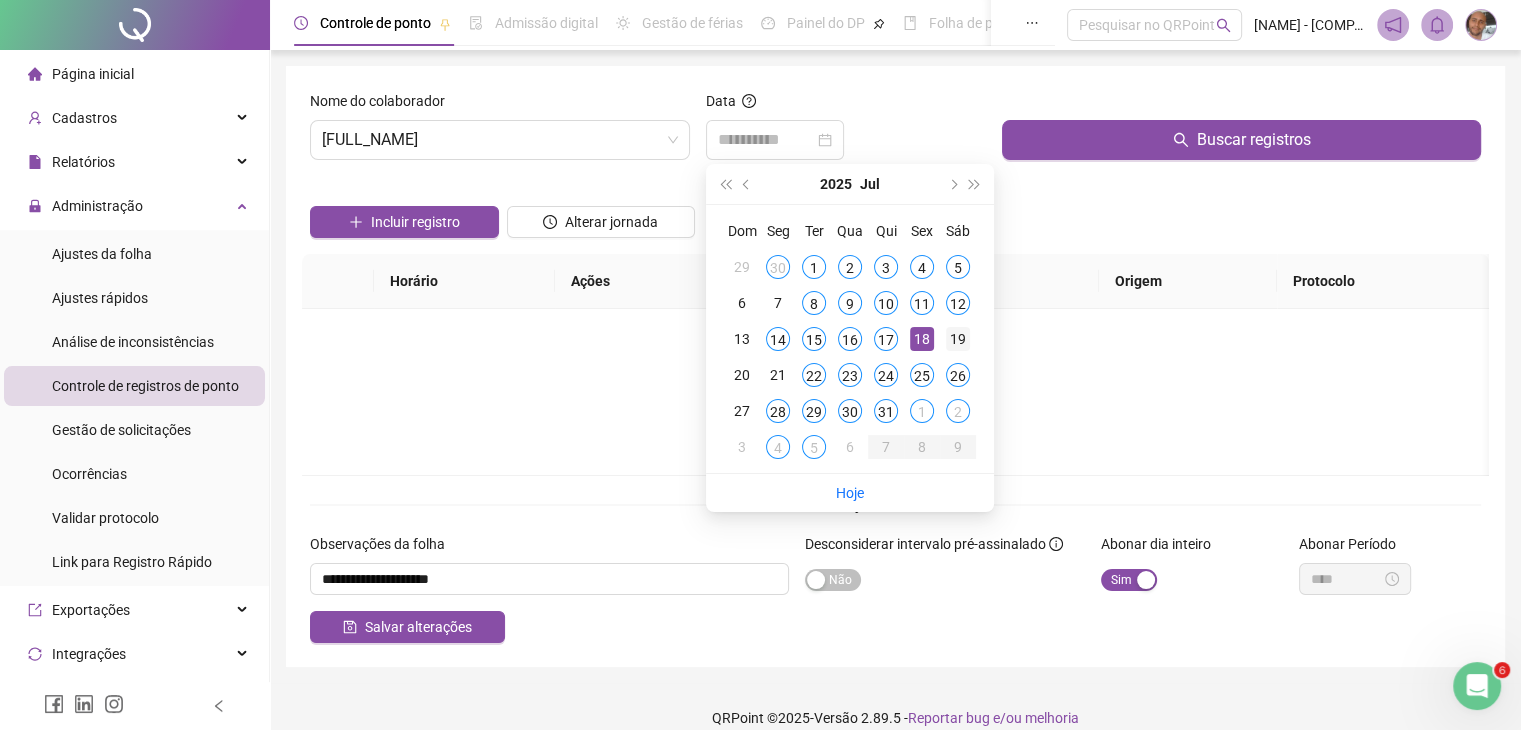 click on "19" at bounding box center [958, 339] 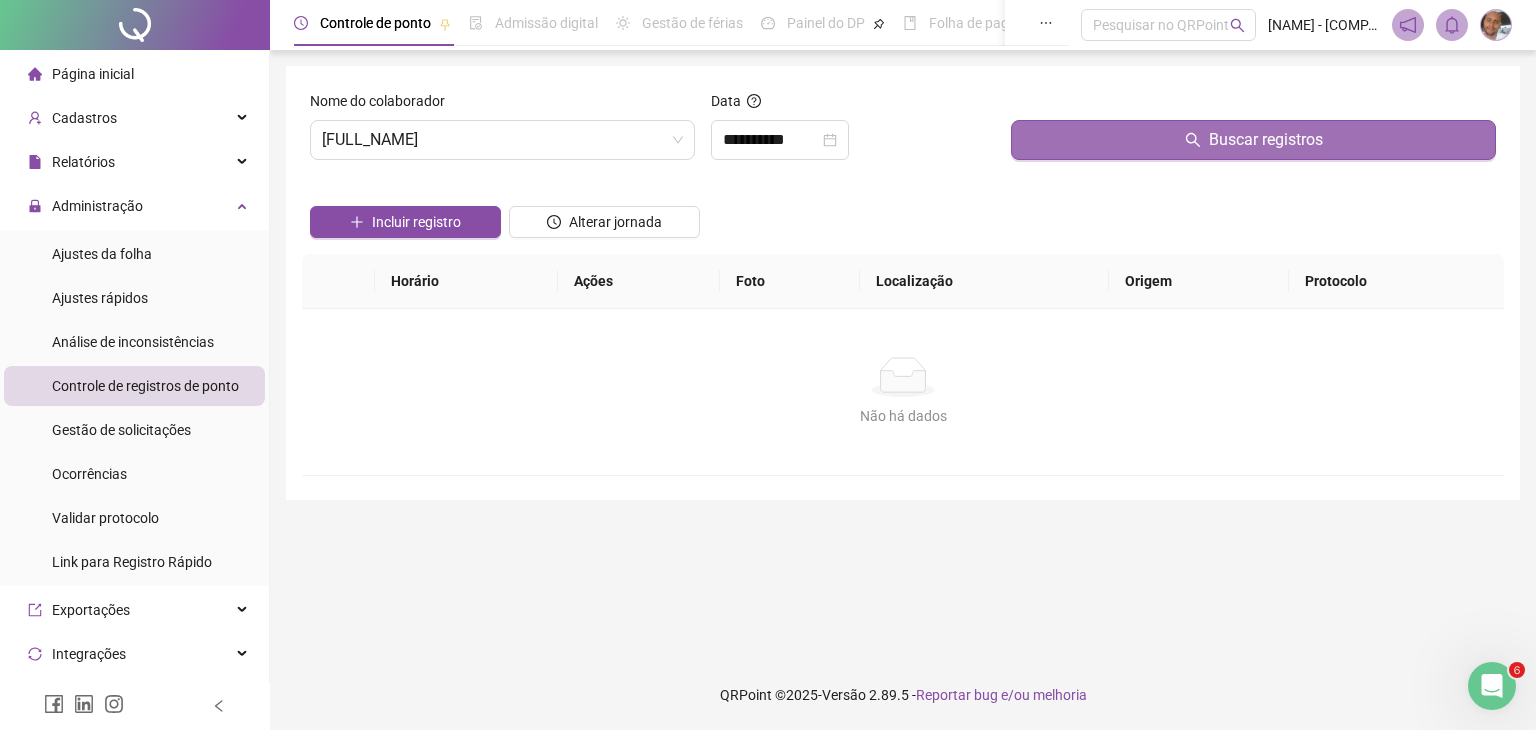 click on "Buscar registros" at bounding box center [1253, 140] 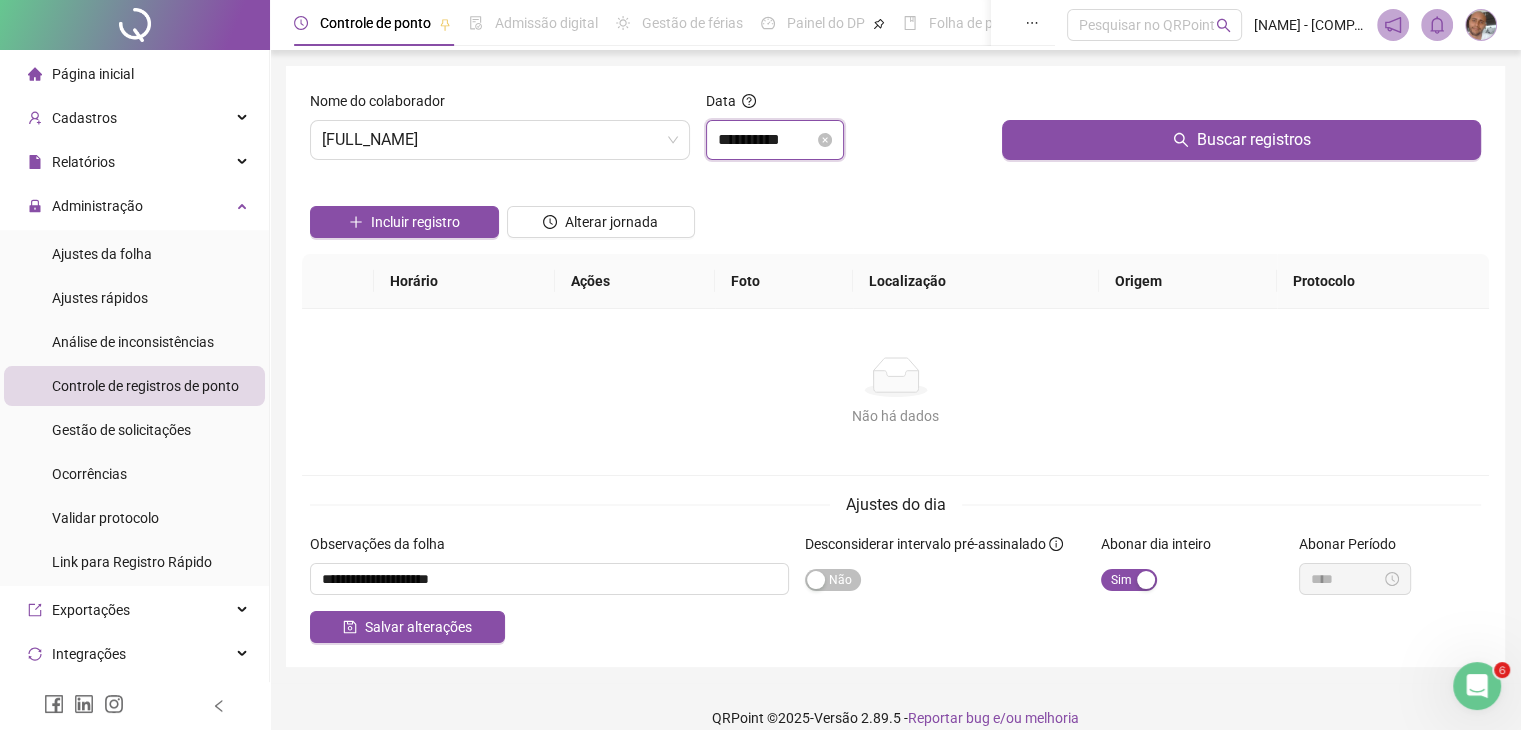 click on "**********" at bounding box center (766, 140) 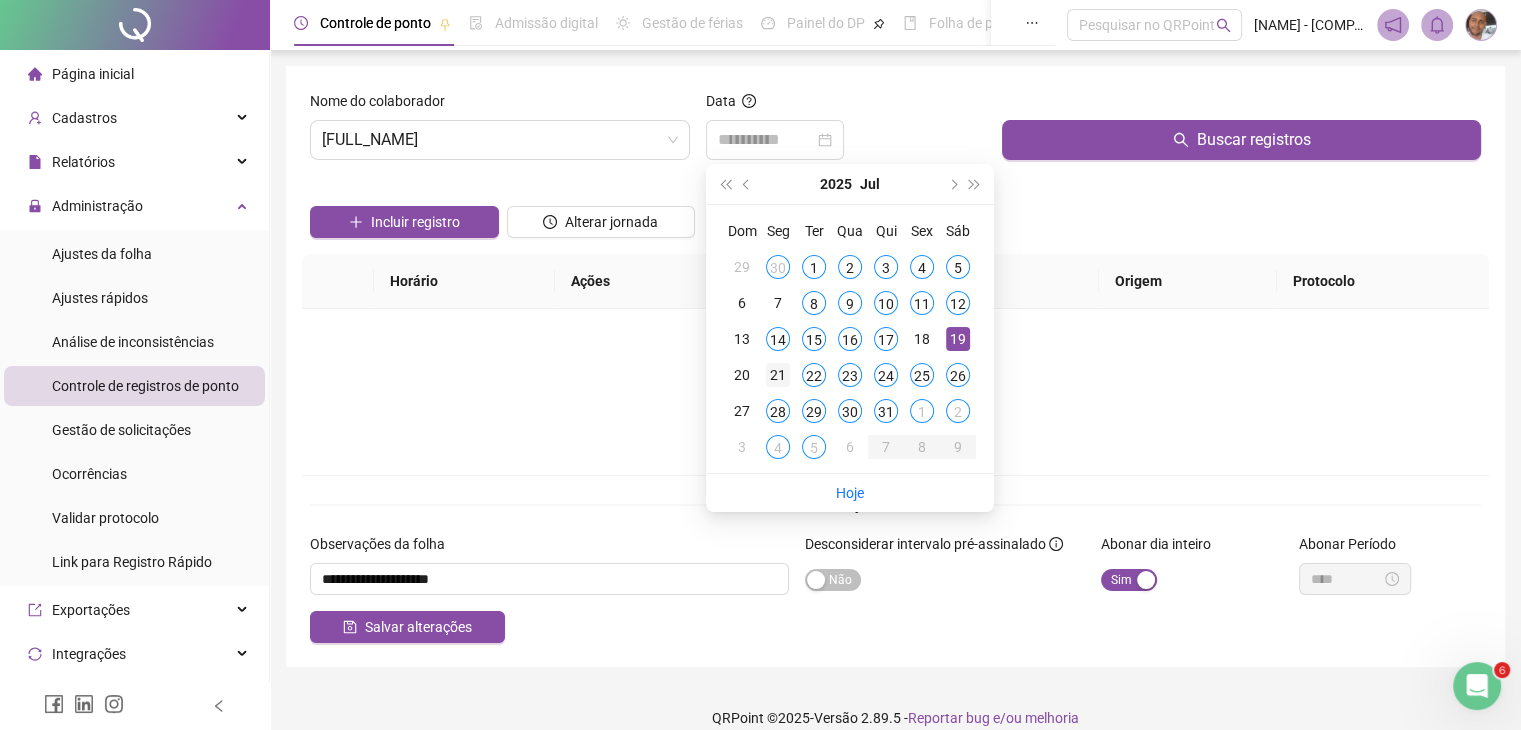 click on "21" at bounding box center (778, 375) 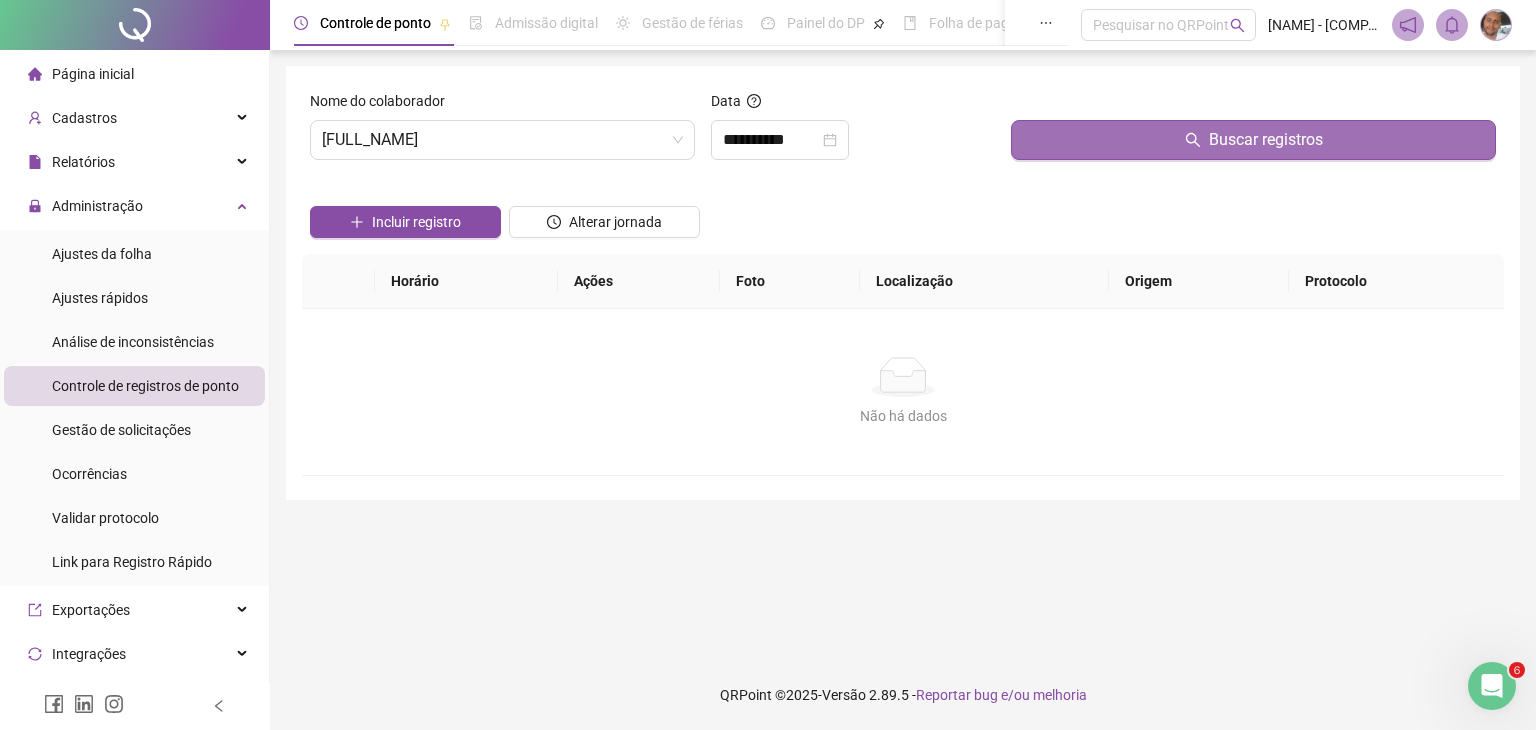 click on "Buscar registros" at bounding box center (1253, 140) 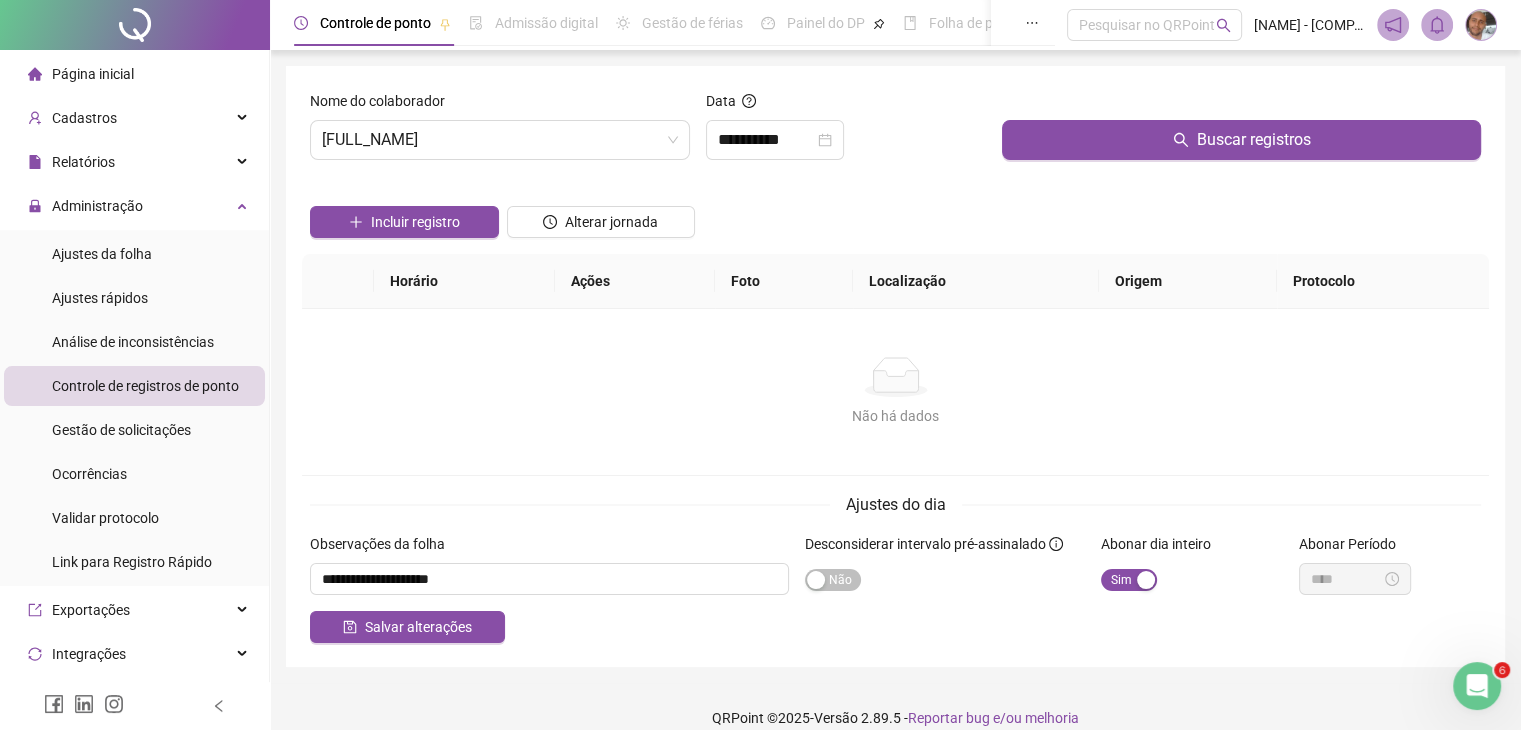 click on "Não há dados" at bounding box center [895, 377] 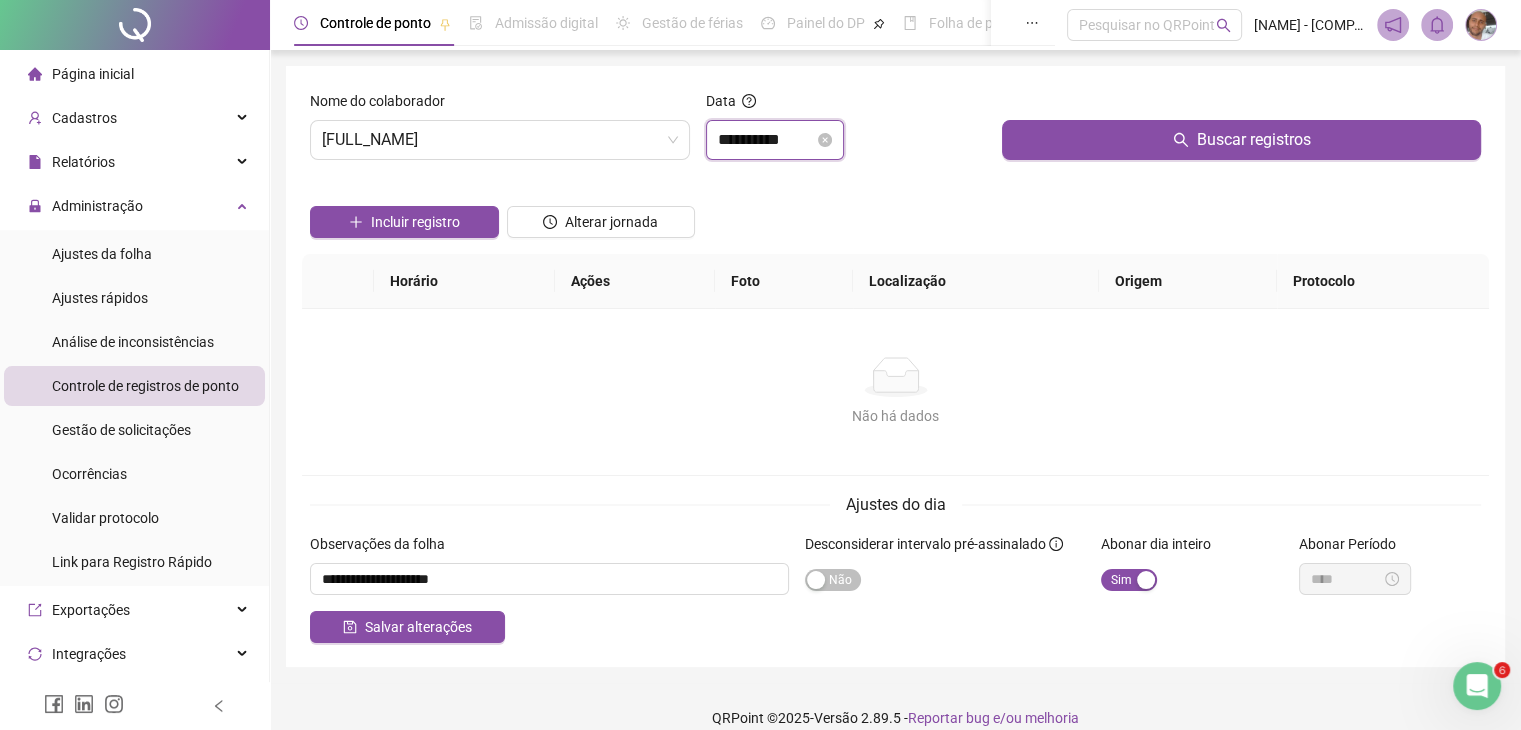 click on "**********" at bounding box center (766, 140) 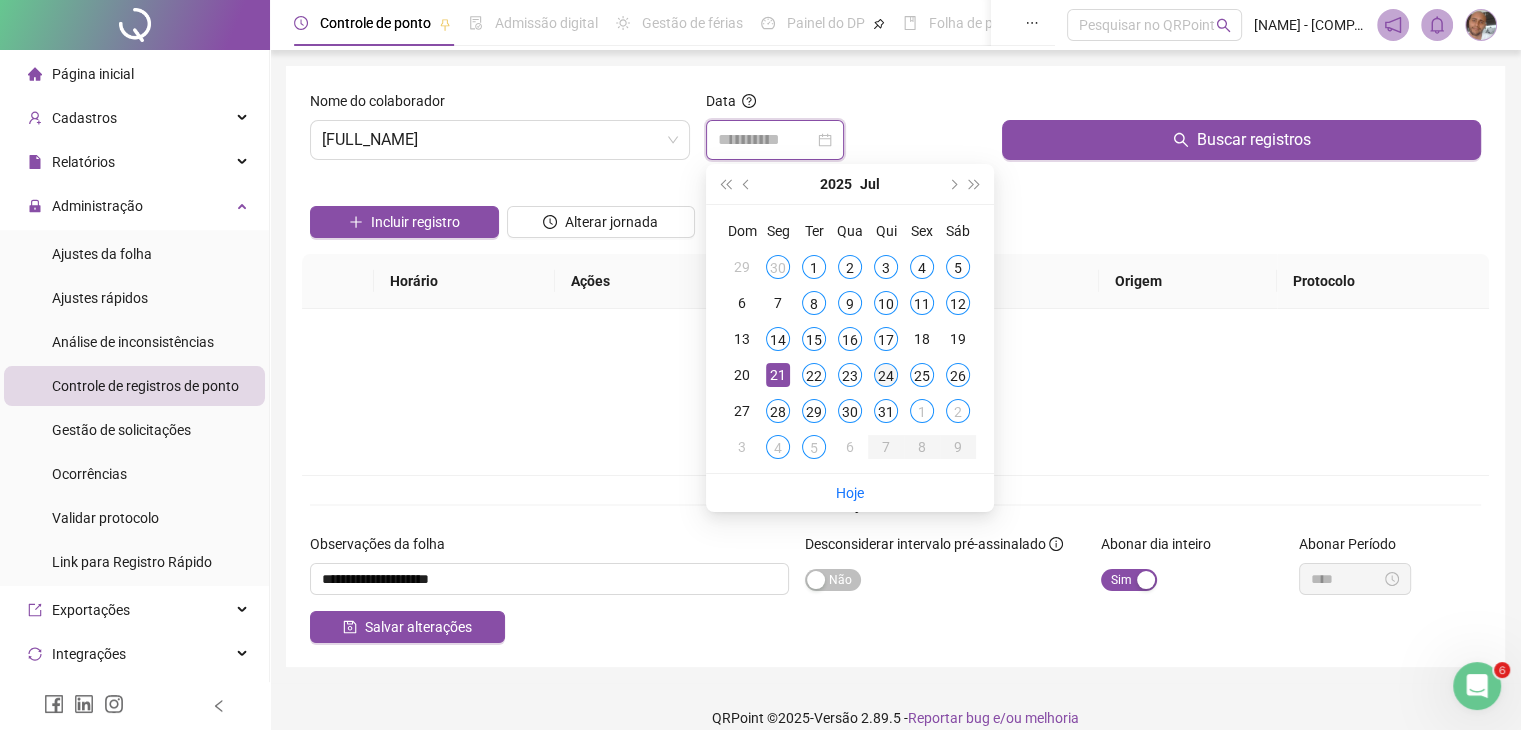 type on "**********" 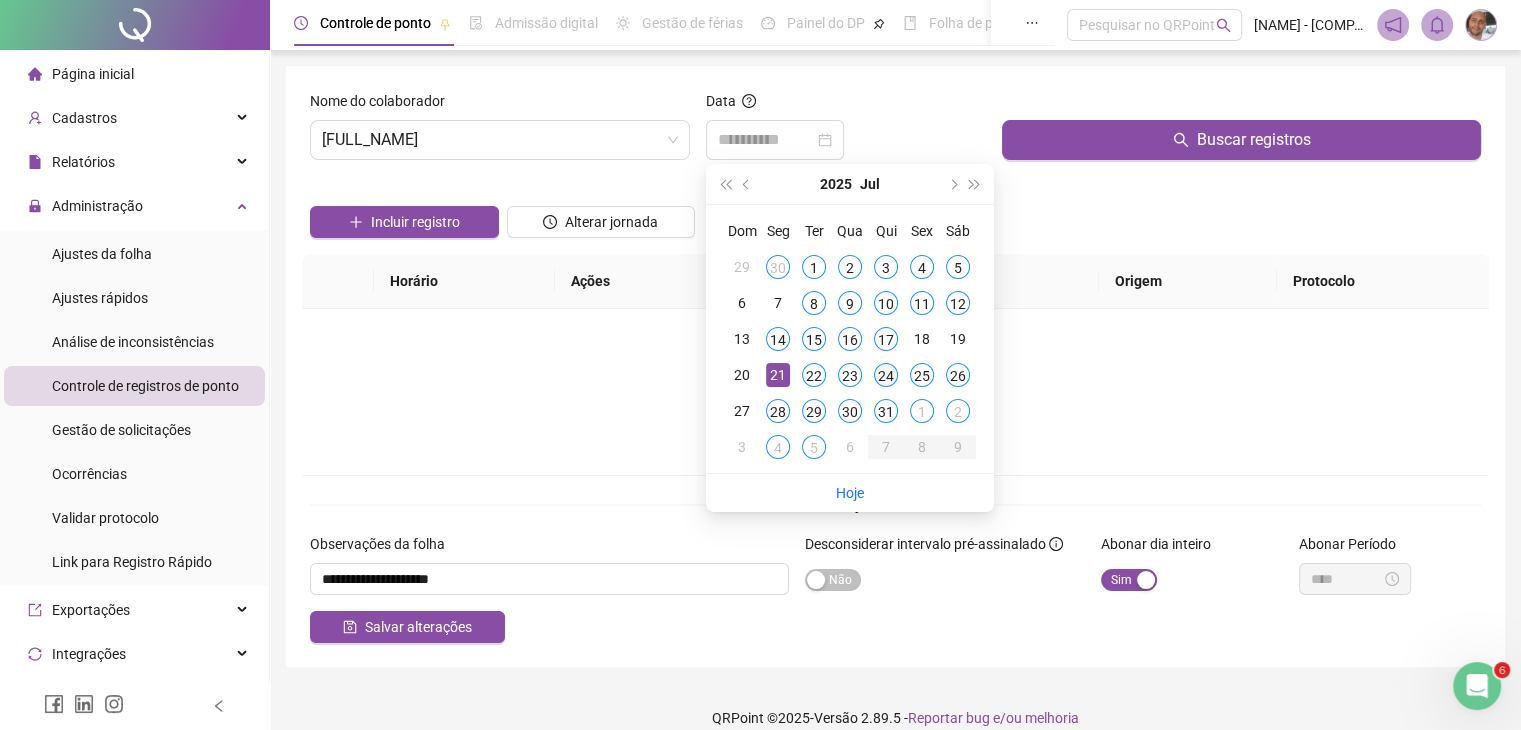click on "24" at bounding box center (886, 375) 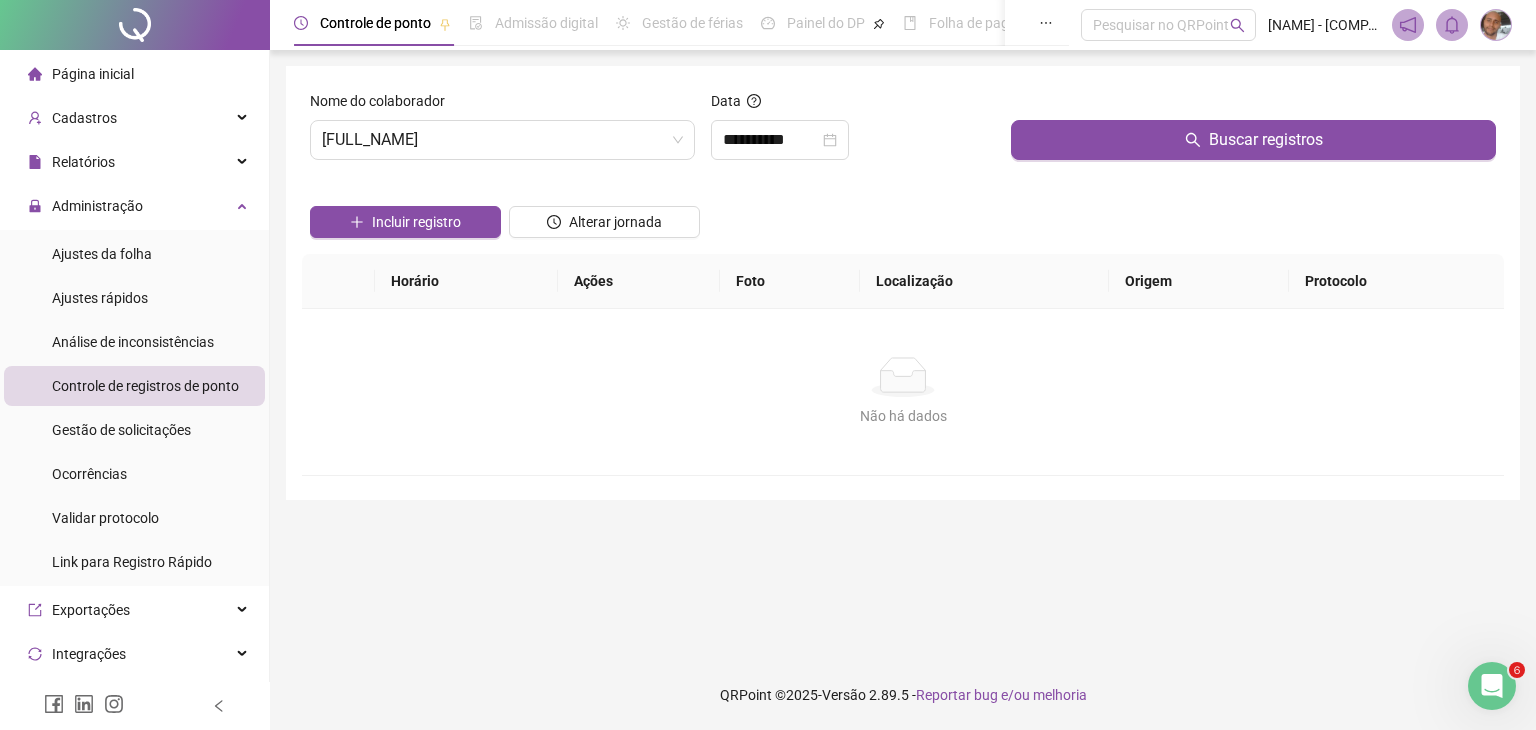 click on "Buscar registros" at bounding box center (1253, 133) 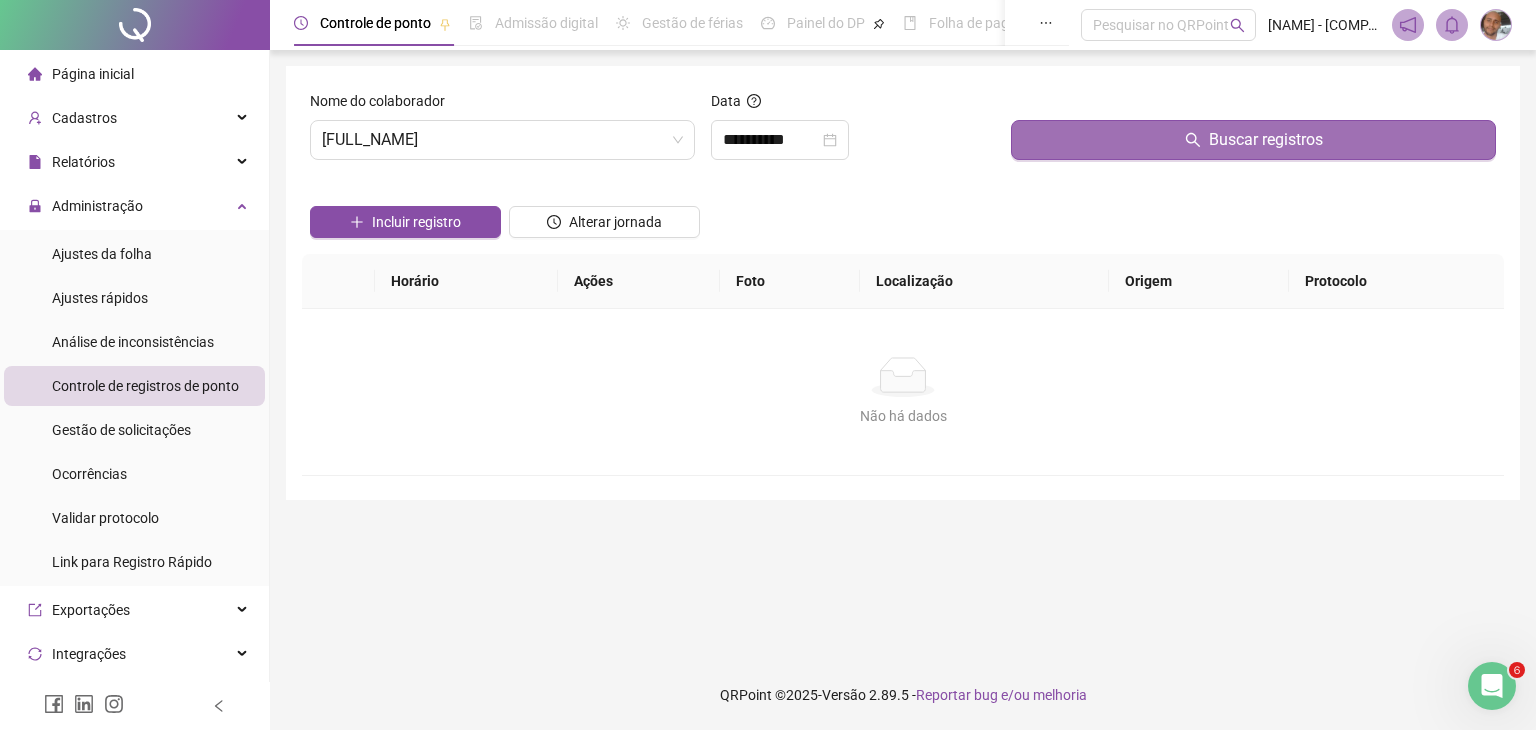 click on "Buscar registros" at bounding box center [1253, 140] 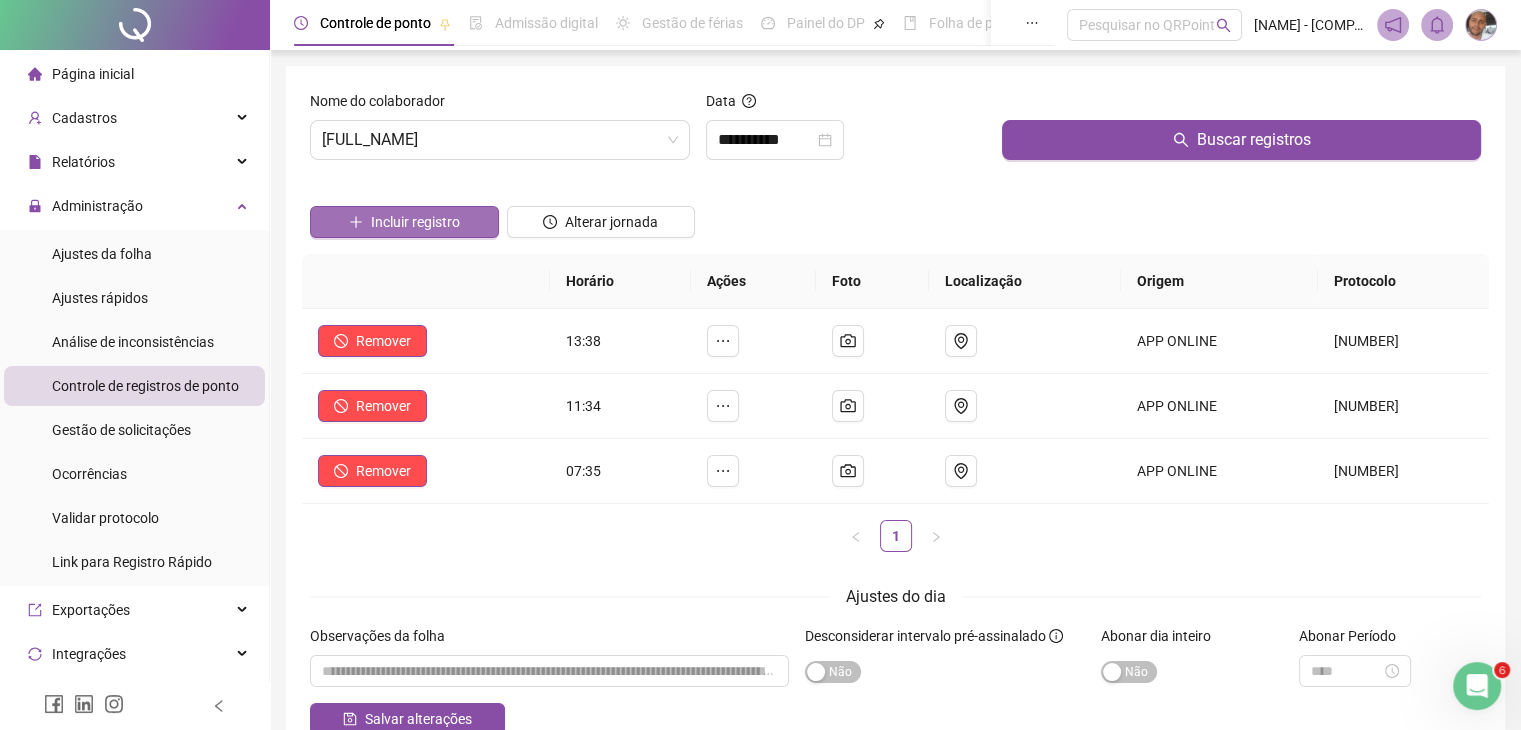 click on "Incluir registro" at bounding box center (415, 222) 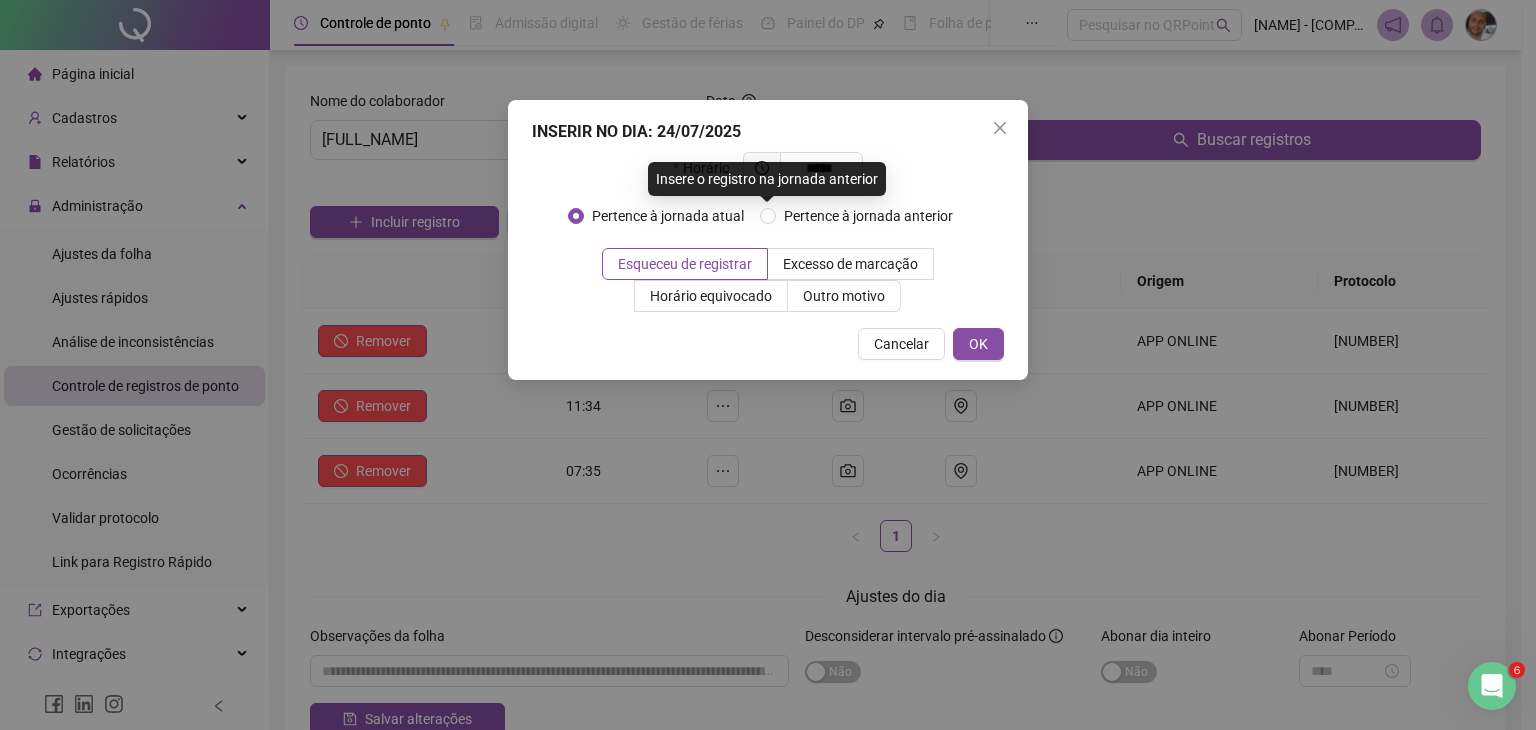 type on "*****" 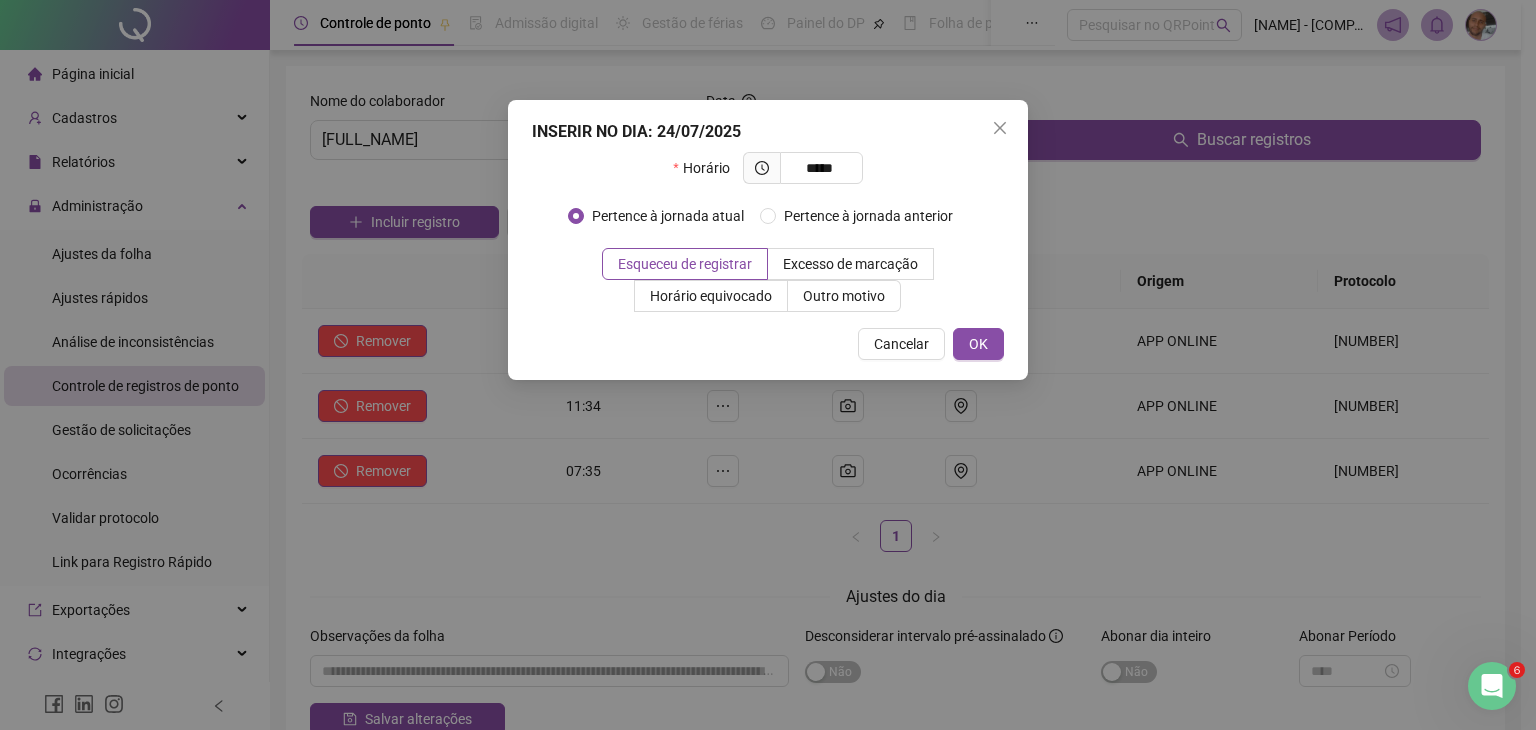 click on "Horário *****" at bounding box center (768, 176) 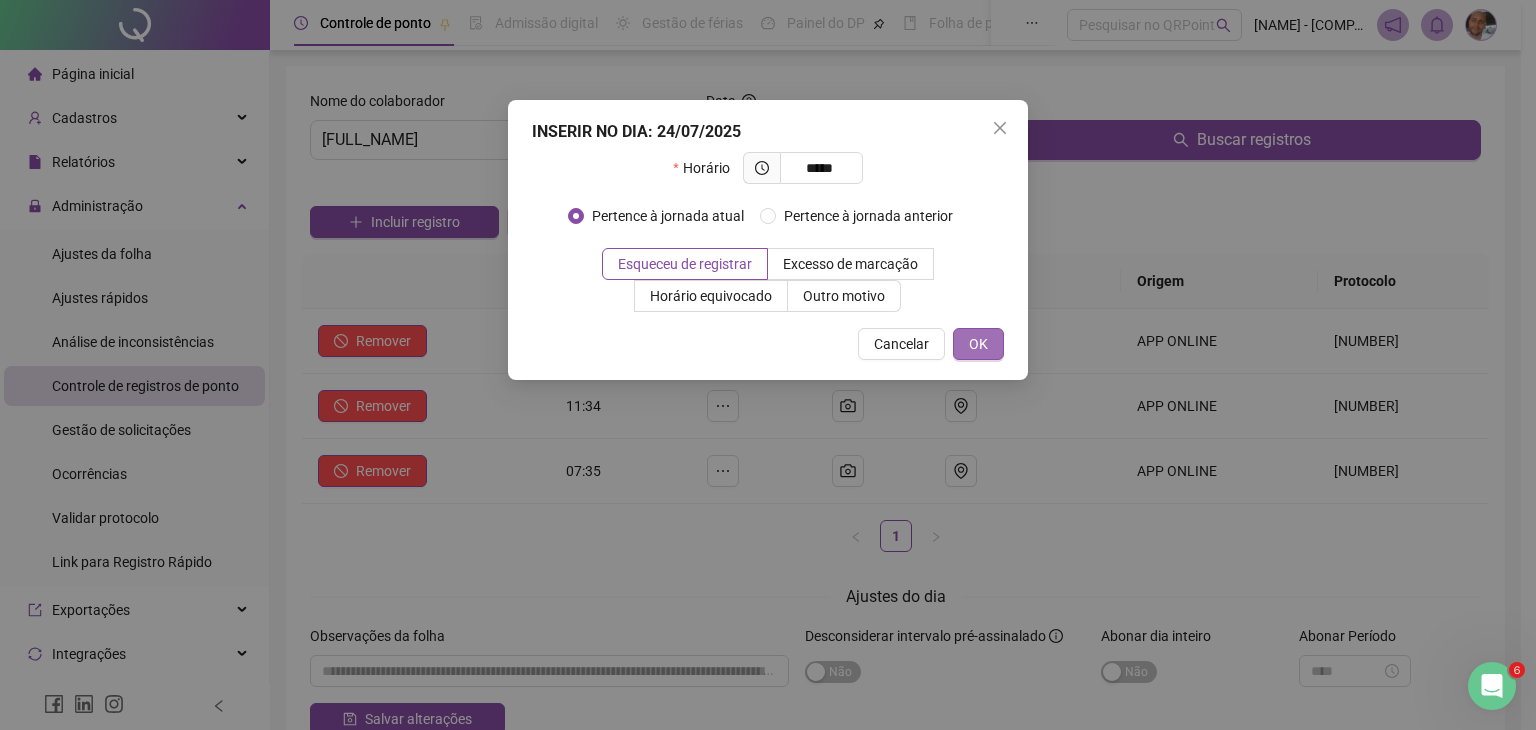click on "OK" at bounding box center [978, 344] 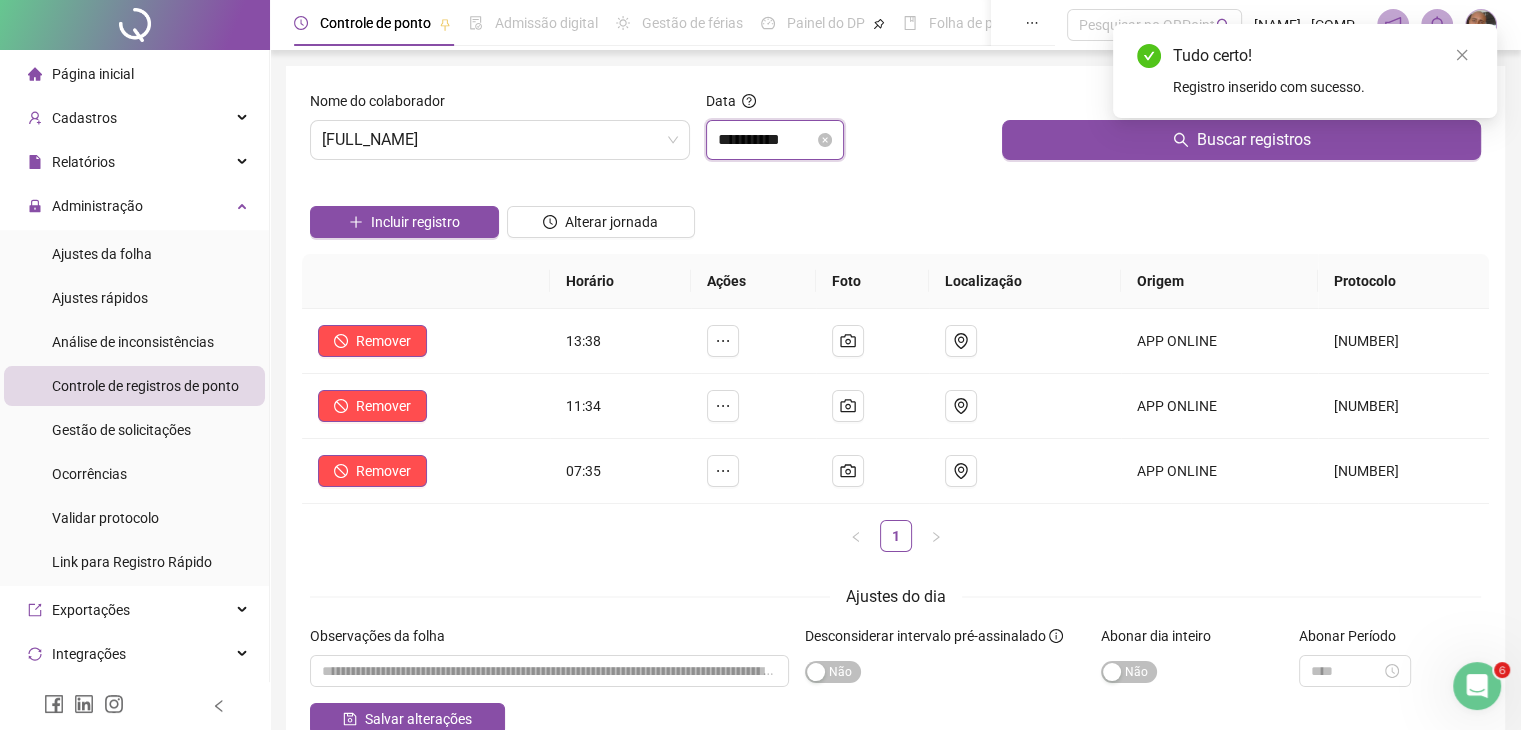 click on "**********" at bounding box center (766, 140) 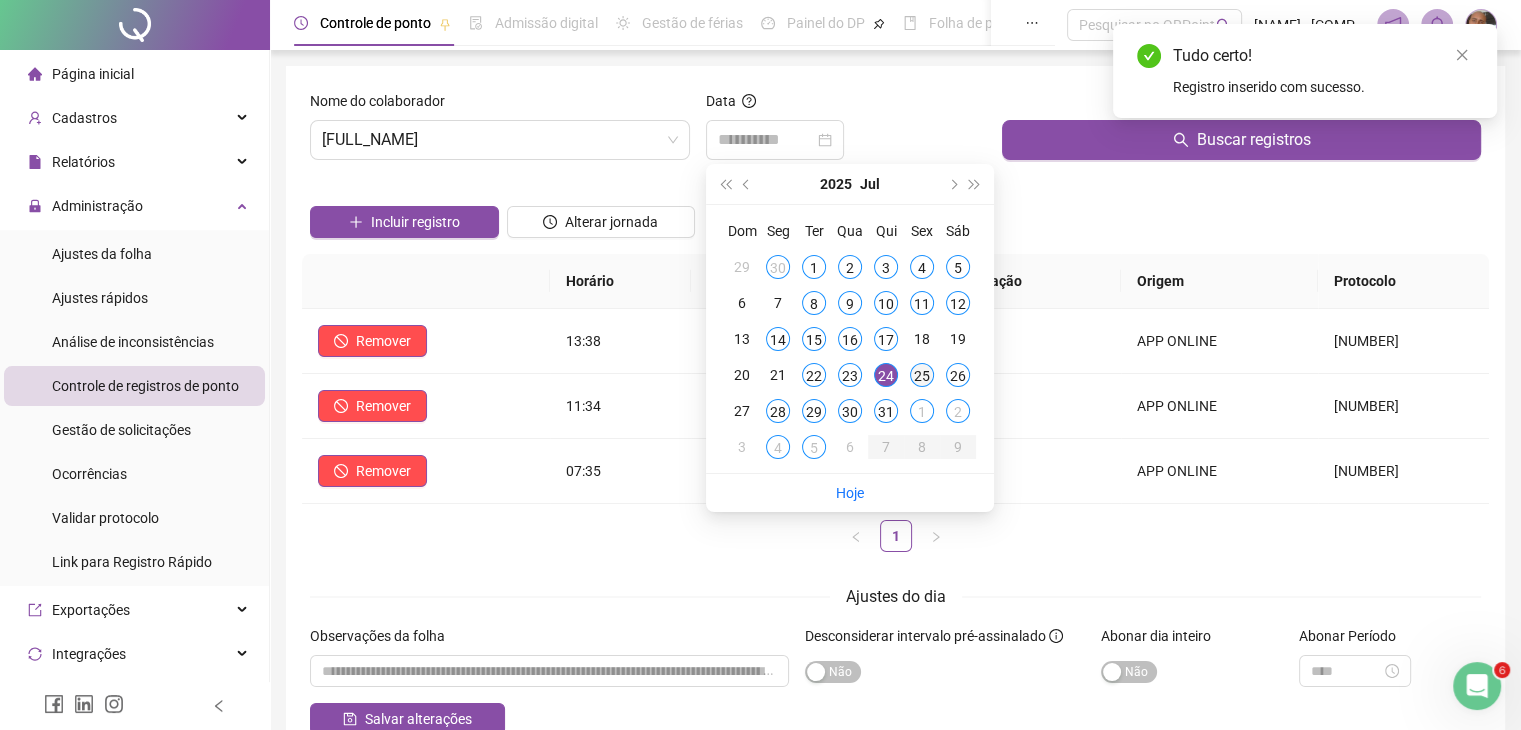 click on "25" at bounding box center [922, 375] 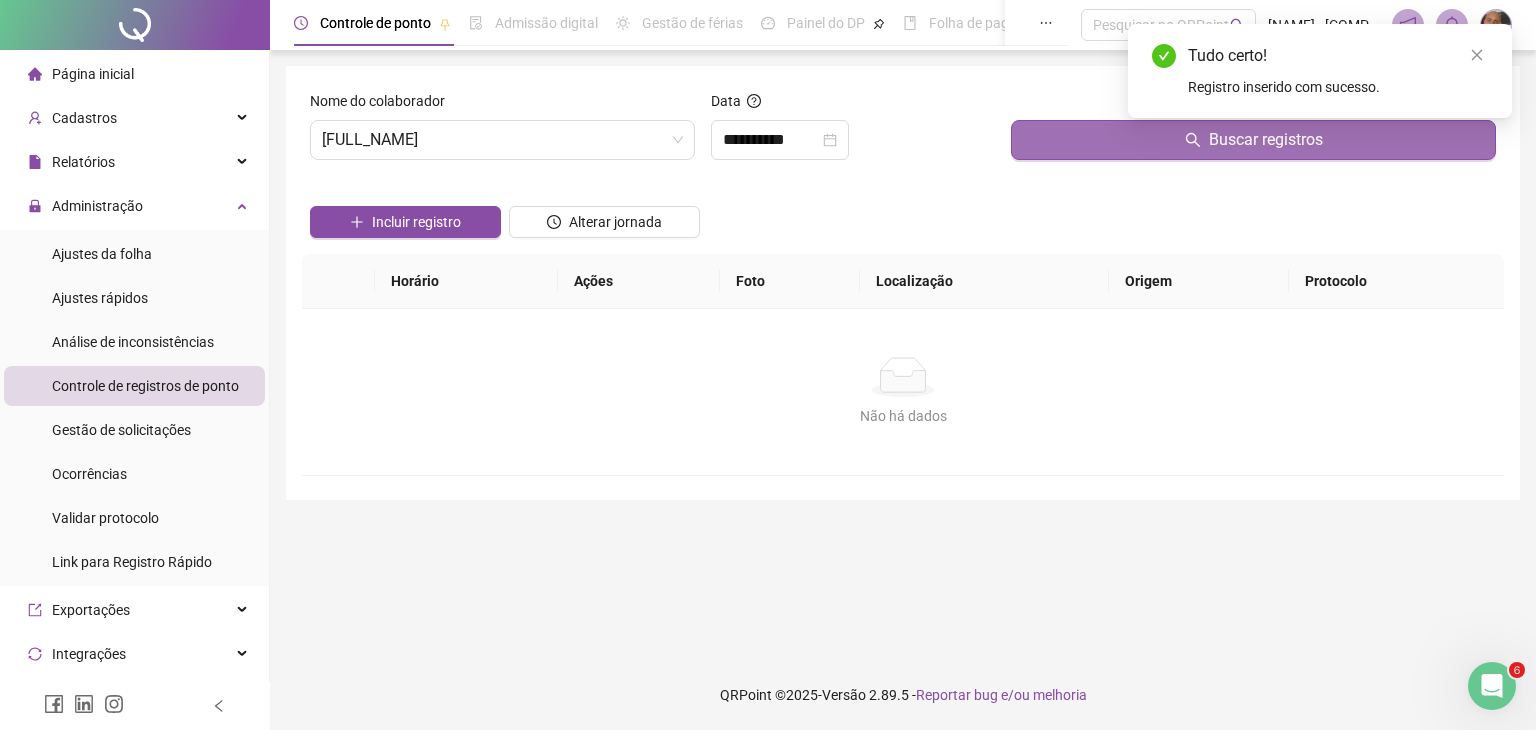 click on "Buscar registros" at bounding box center [1253, 140] 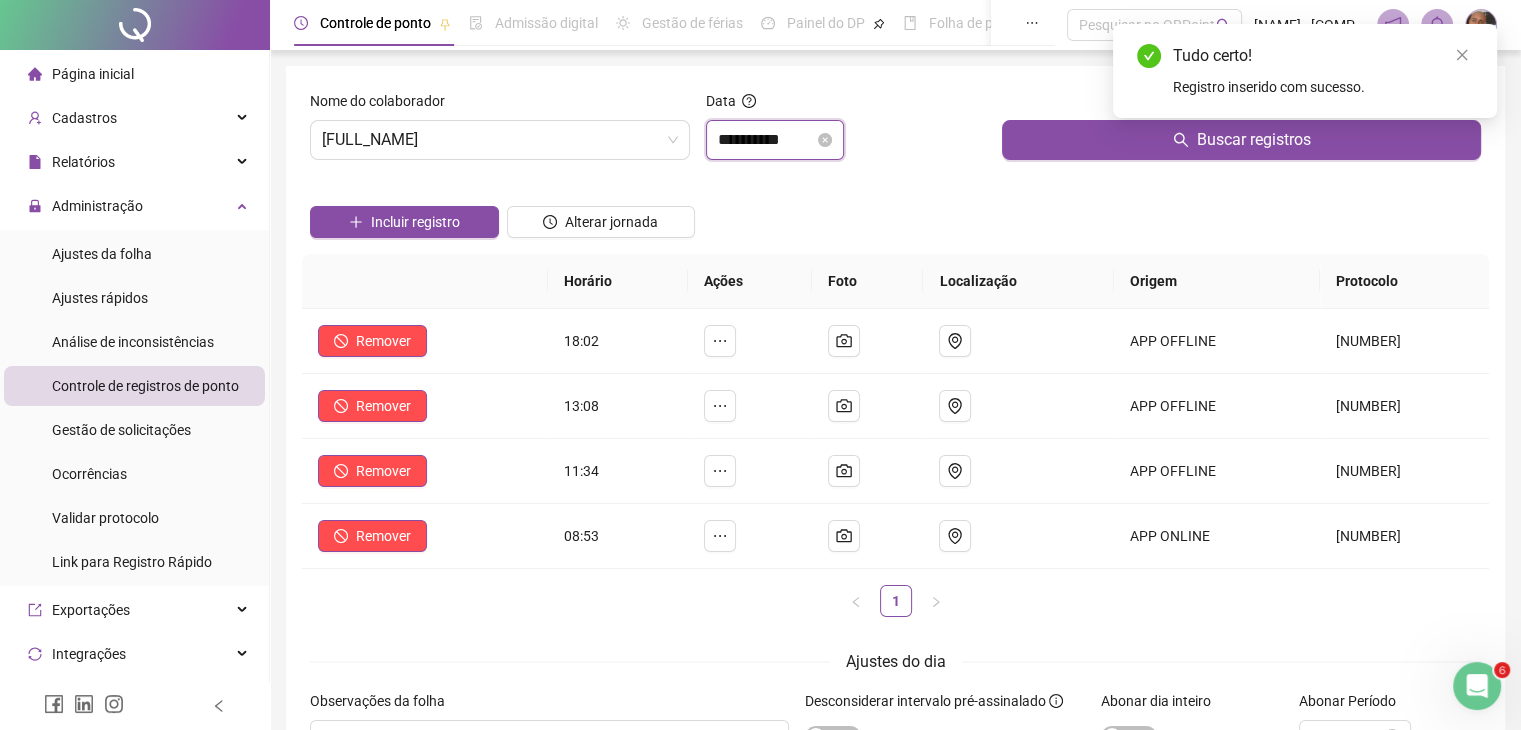 click on "**********" at bounding box center [766, 140] 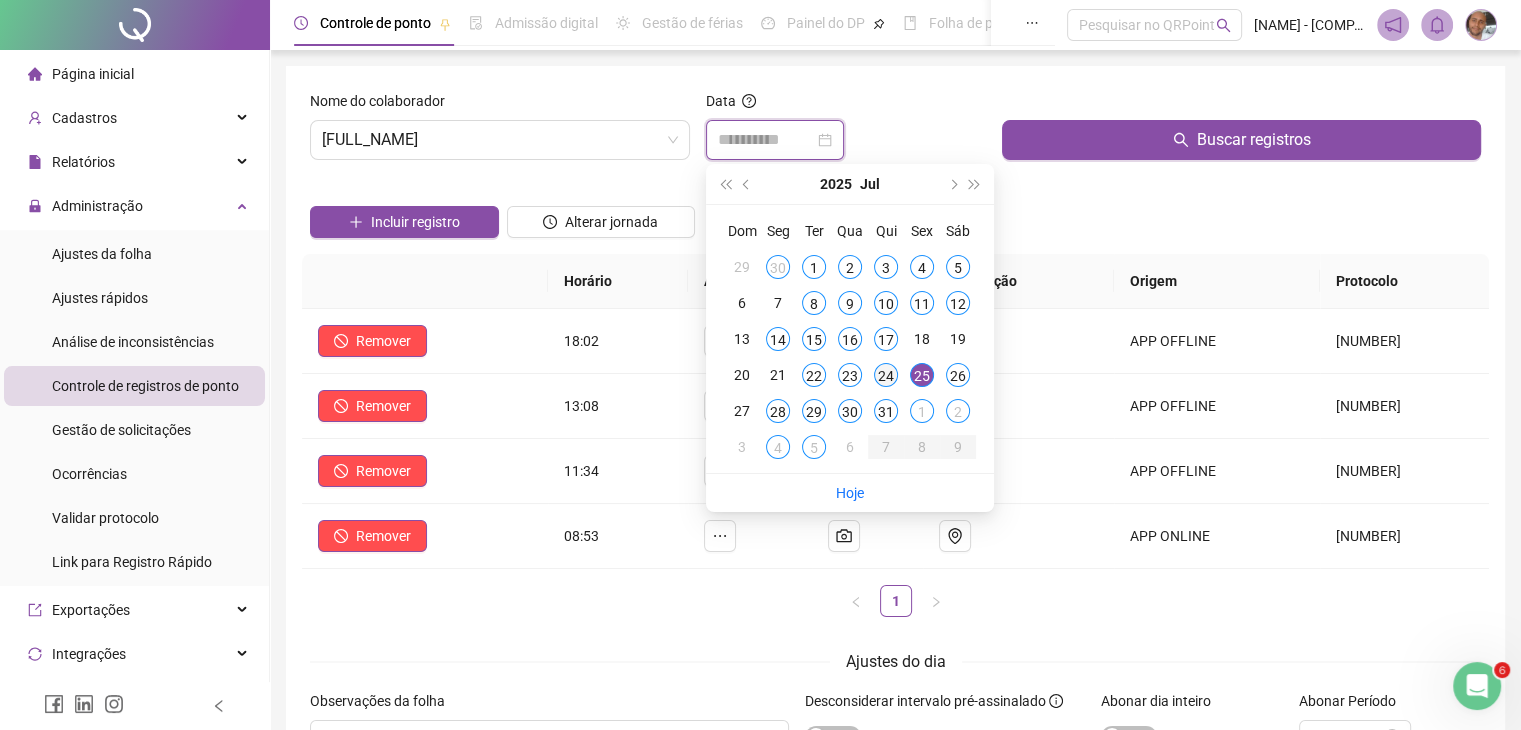 type on "**********" 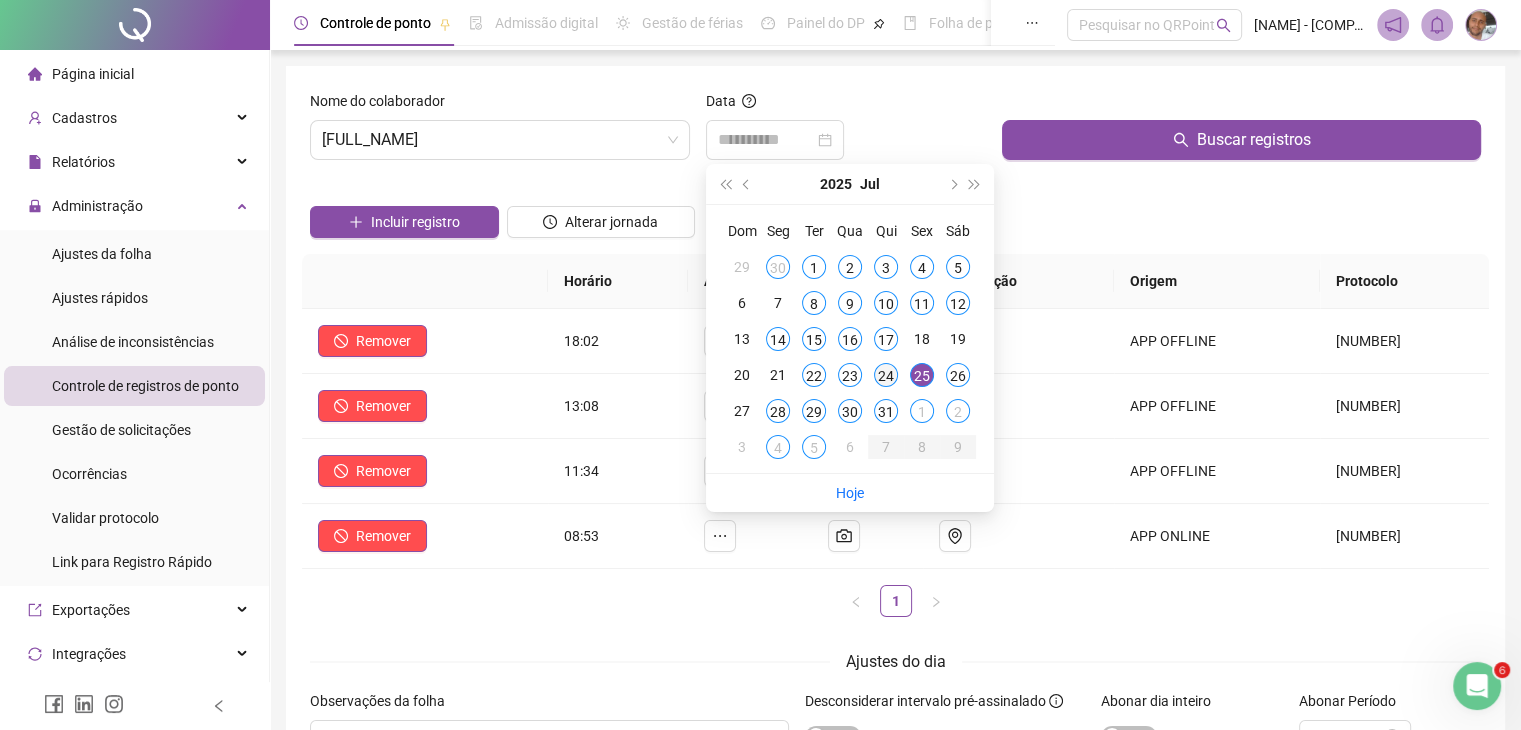 click on "24" at bounding box center [886, 375] 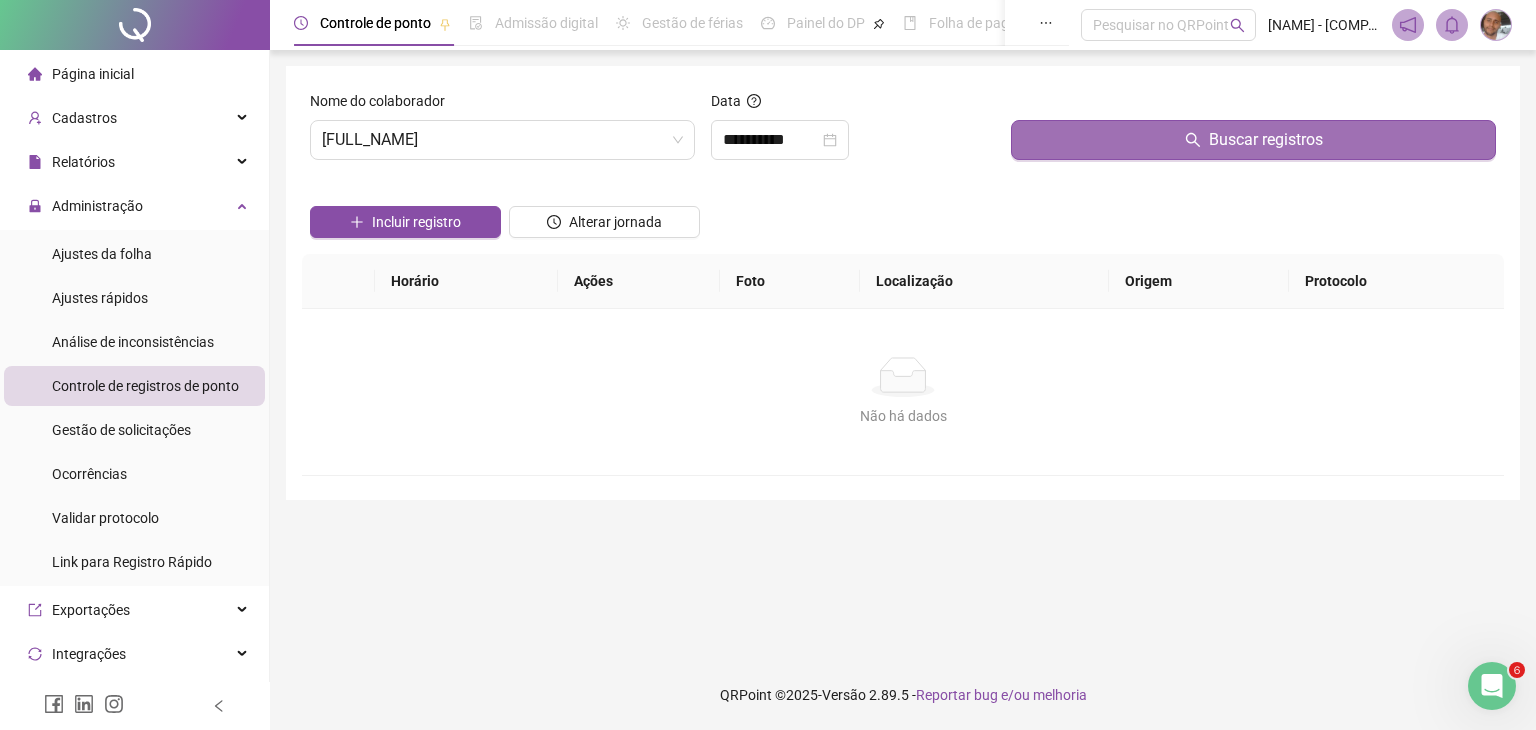 click on "Buscar registros" at bounding box center [1266, 140] 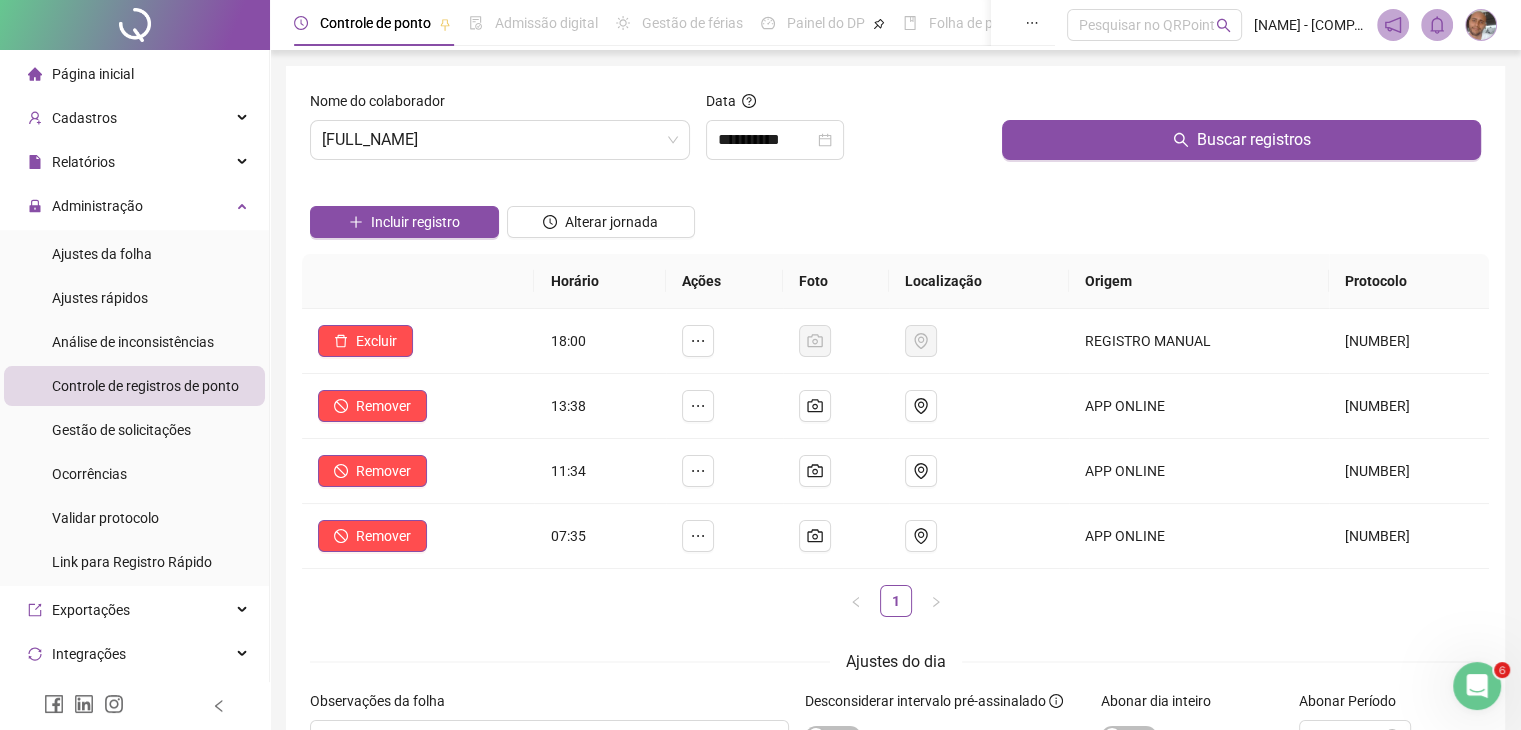 click on "Incluir registro   Alterar jornada" at bounding box center [895, 215] 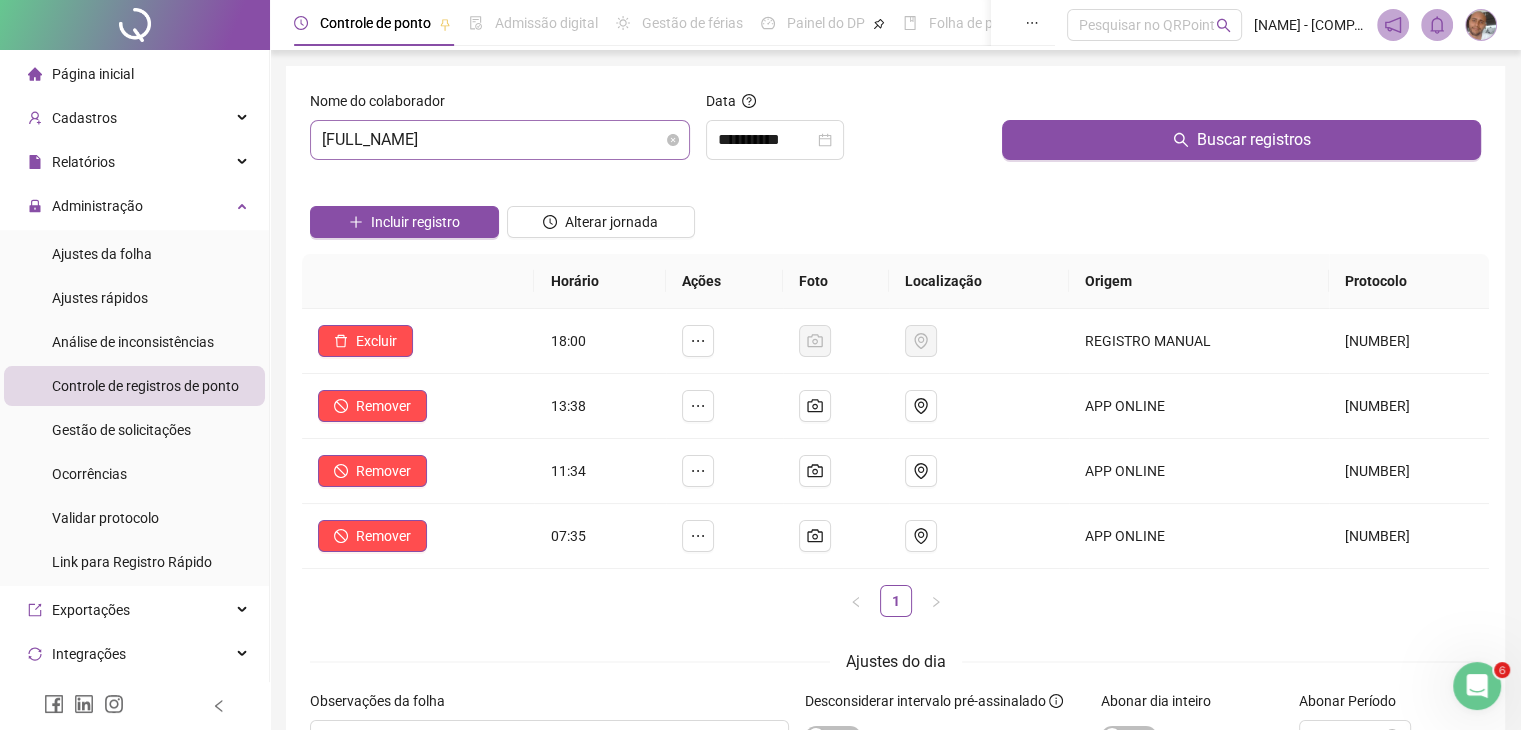 click on "[FIRST] [LAST] [LAST]" at bounding box center [500, 140] 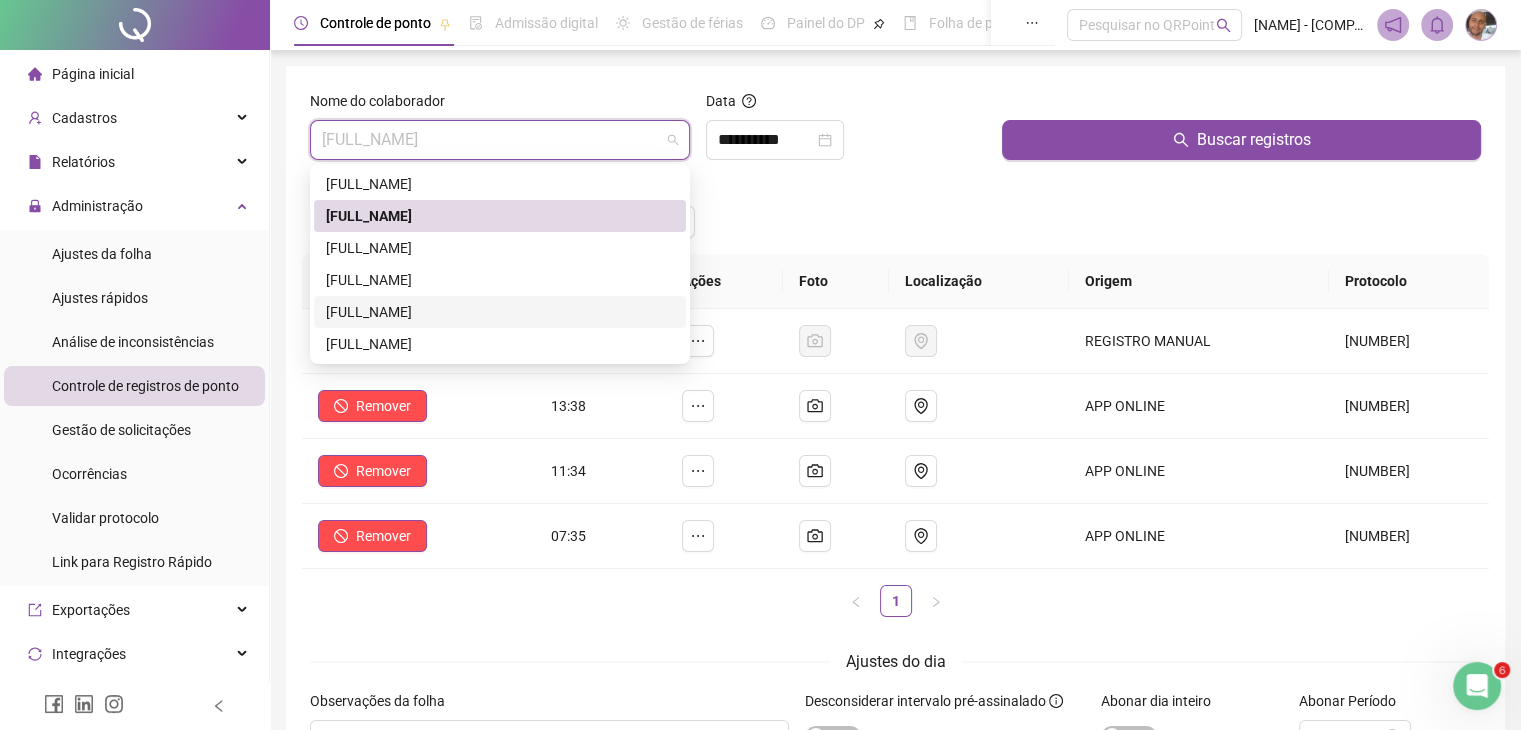 click on "[FIRST] [LAST]" at bounding box center (500, 312) 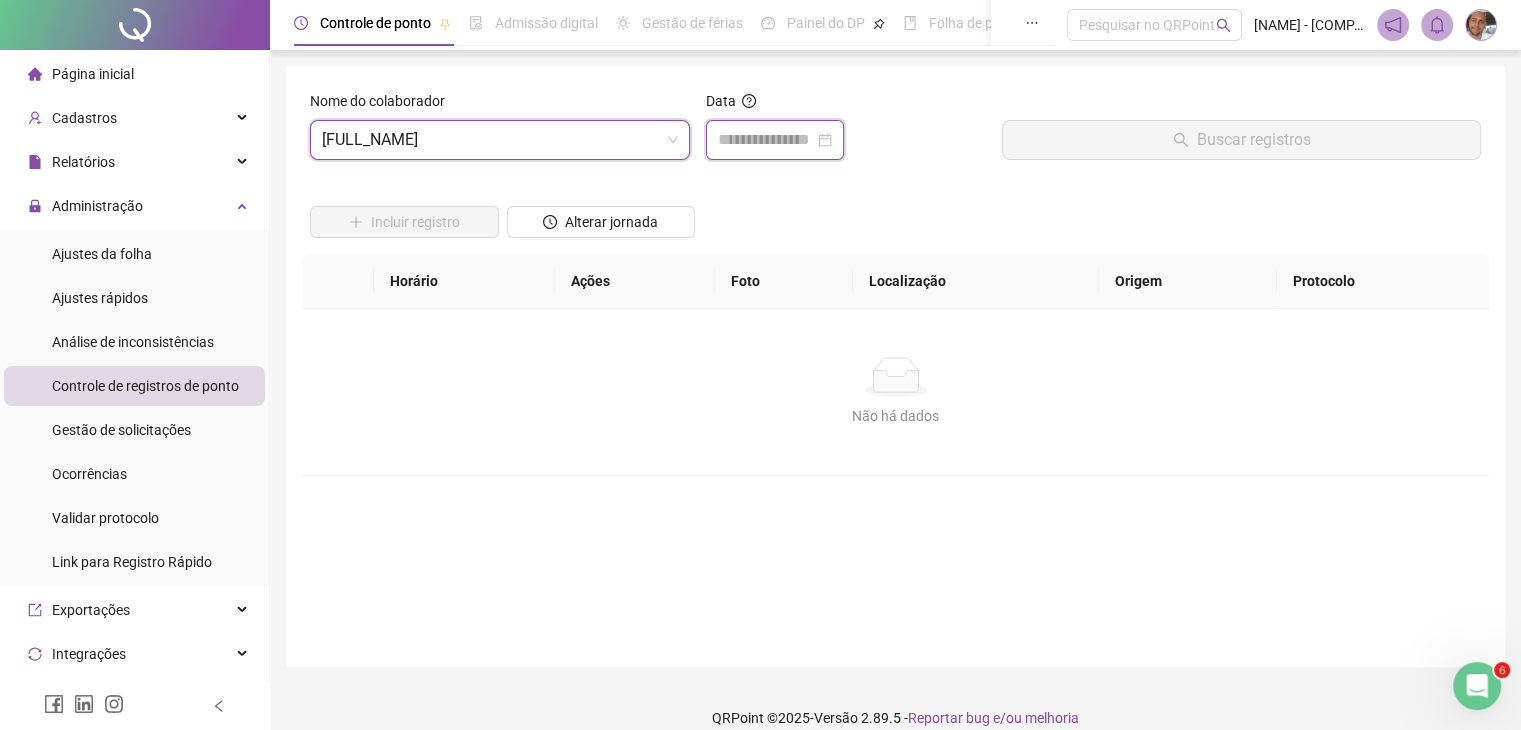 click at bounding box center (766, 140) 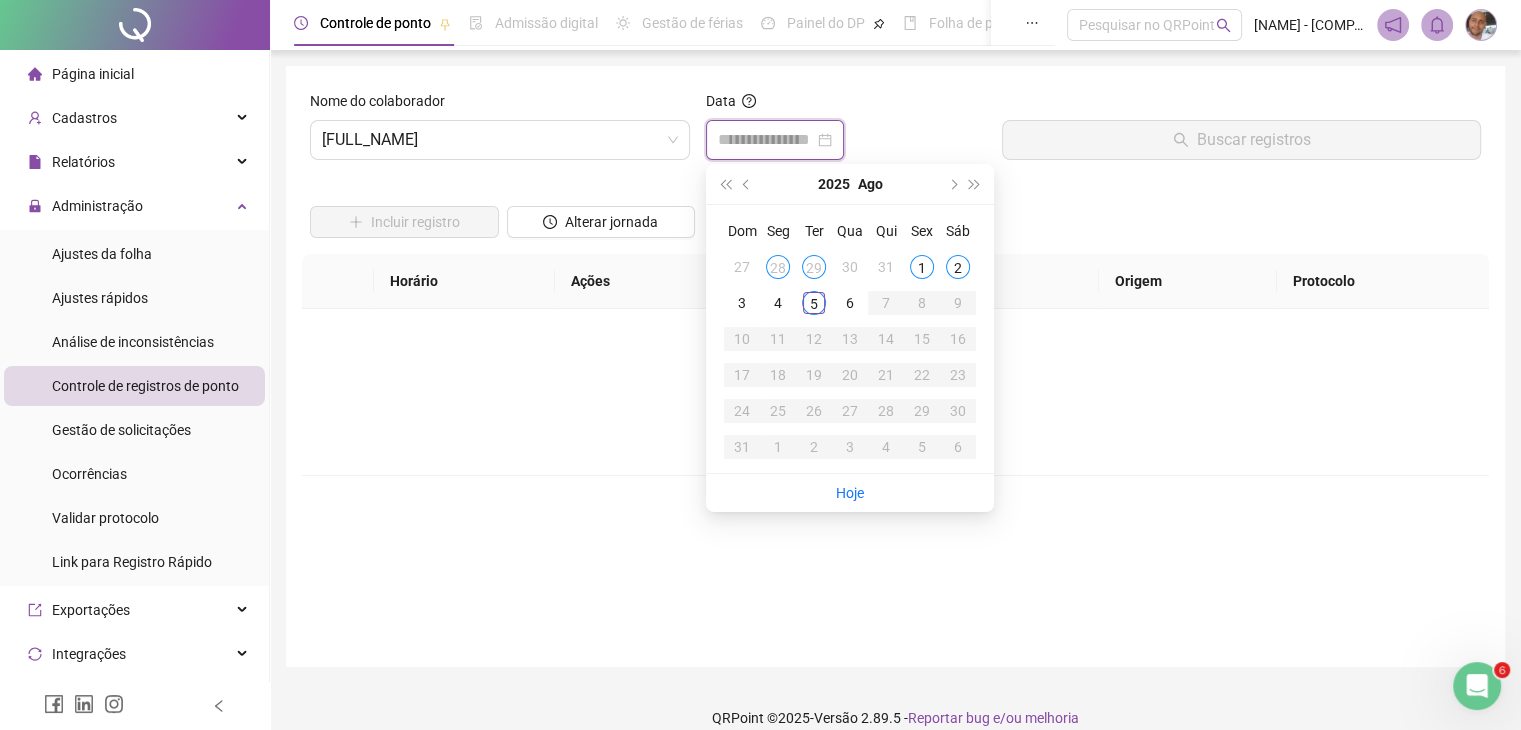 click at bounding box center (766, 140) 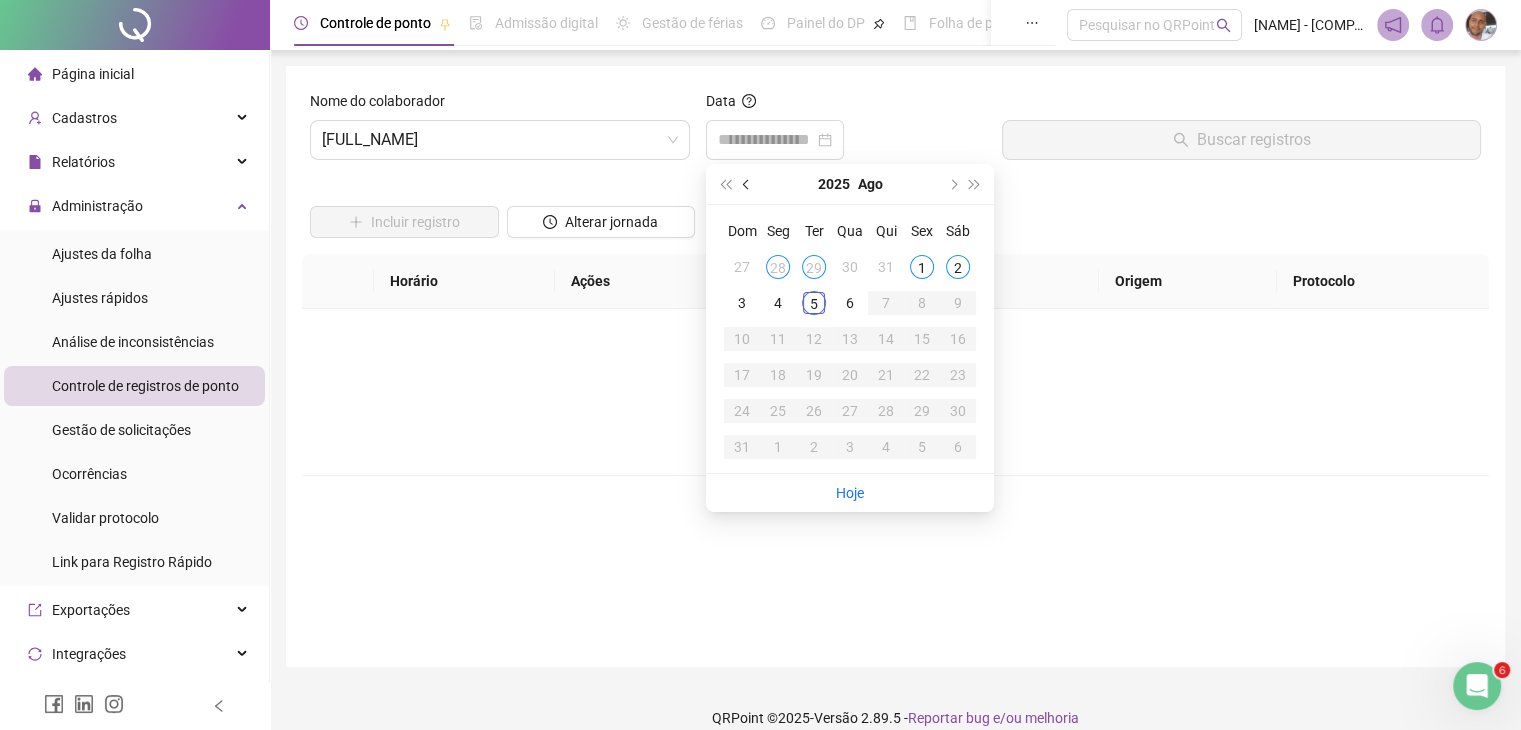 click at bounding box center (747, 184) 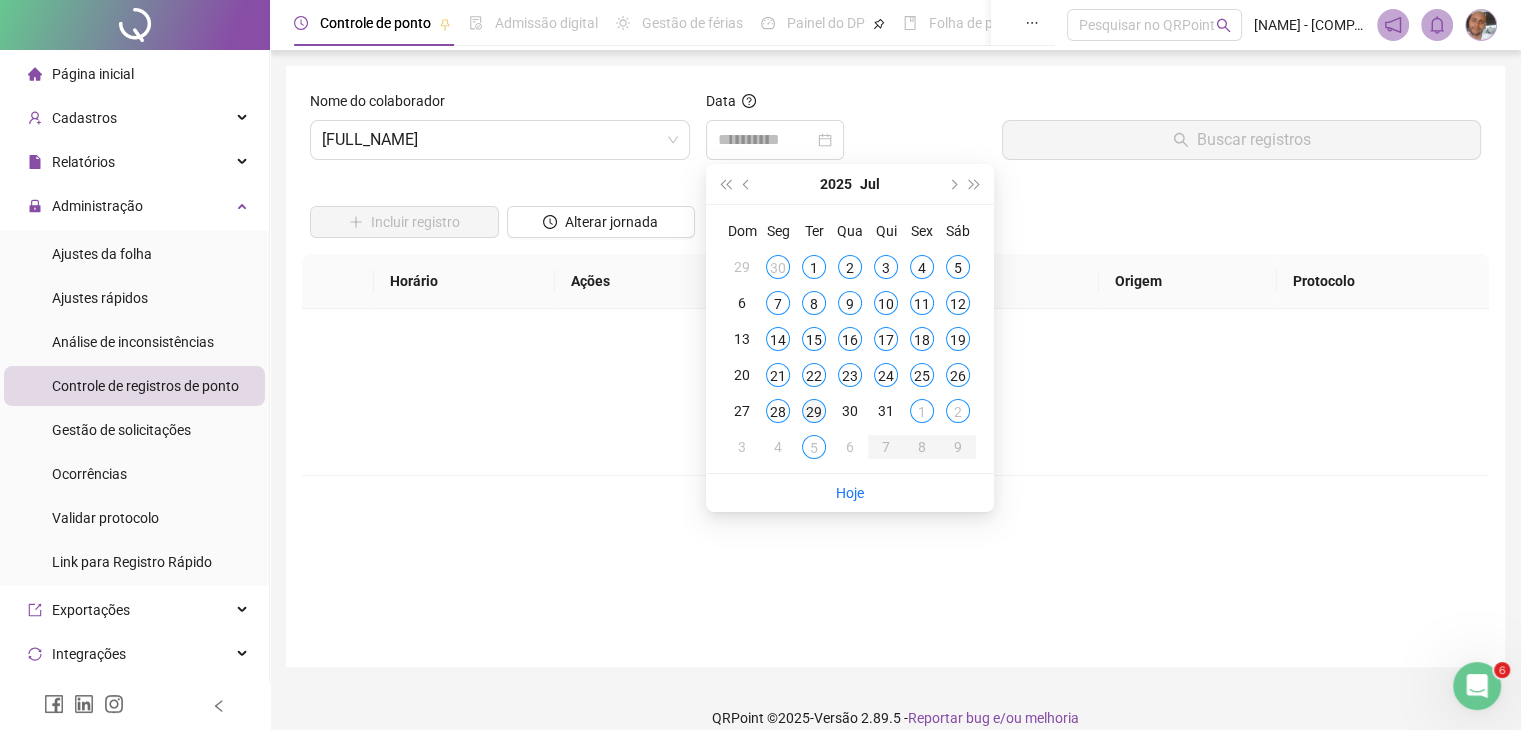 type on "**********" 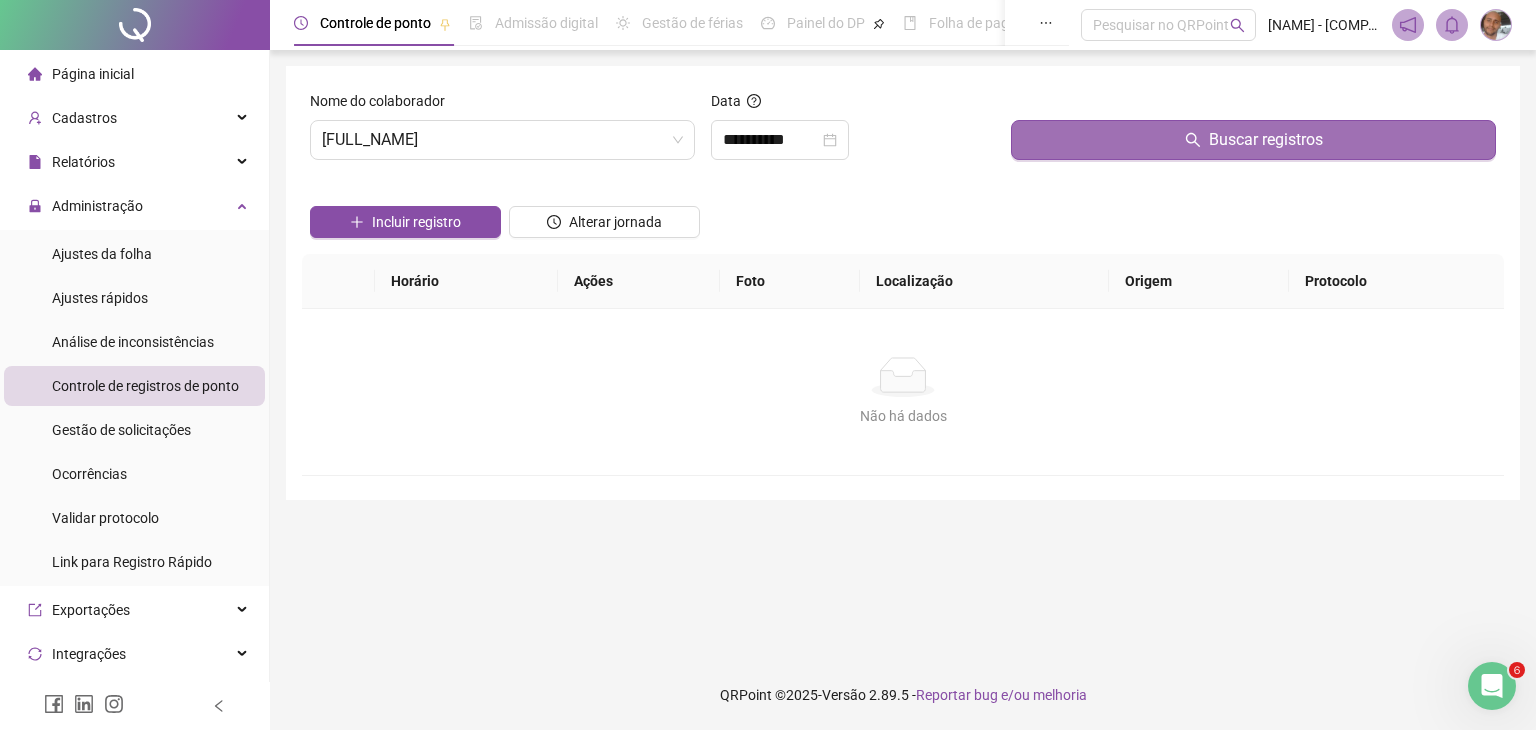 click on "Buscar registros" at bounding box center [1253, 140] 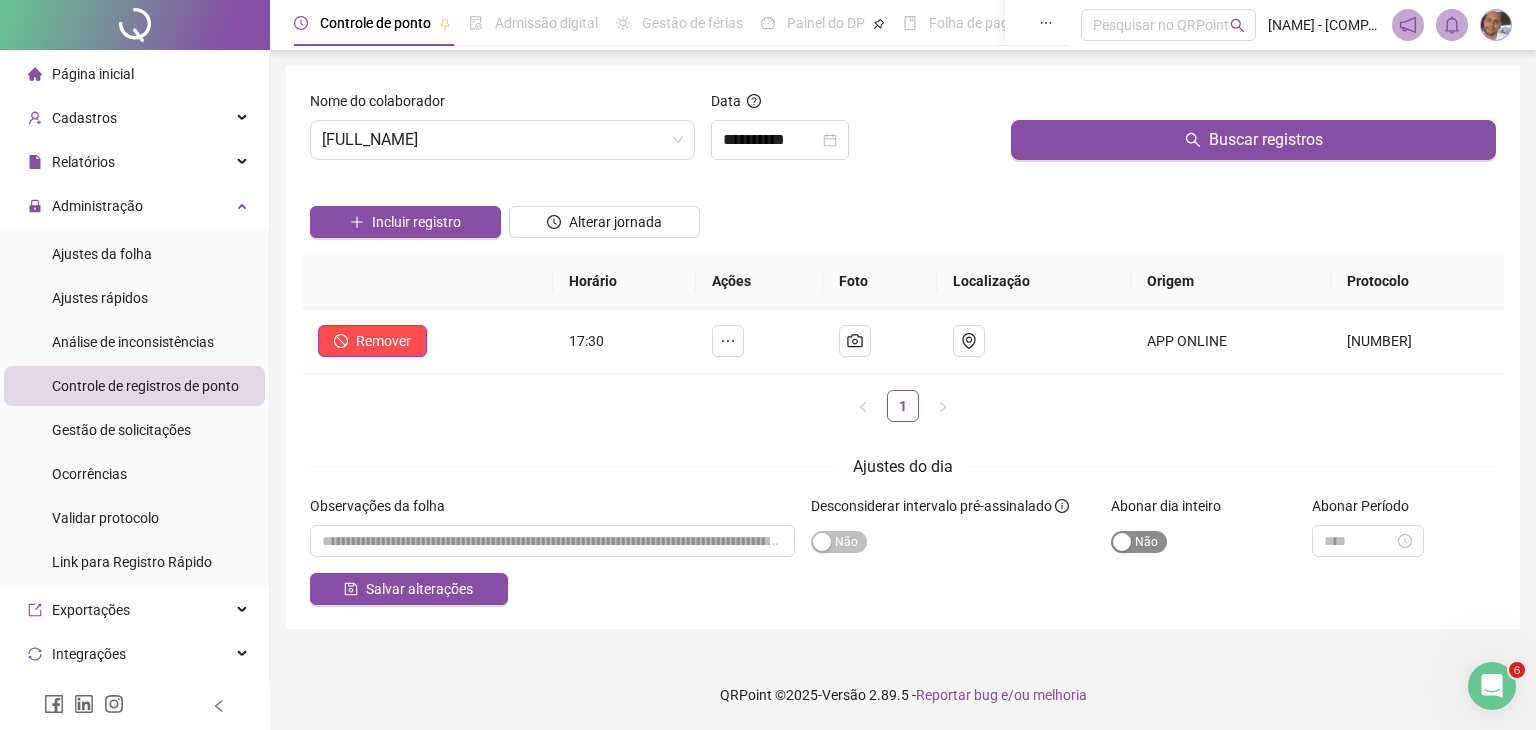 click at bounding box center (1122, 542) 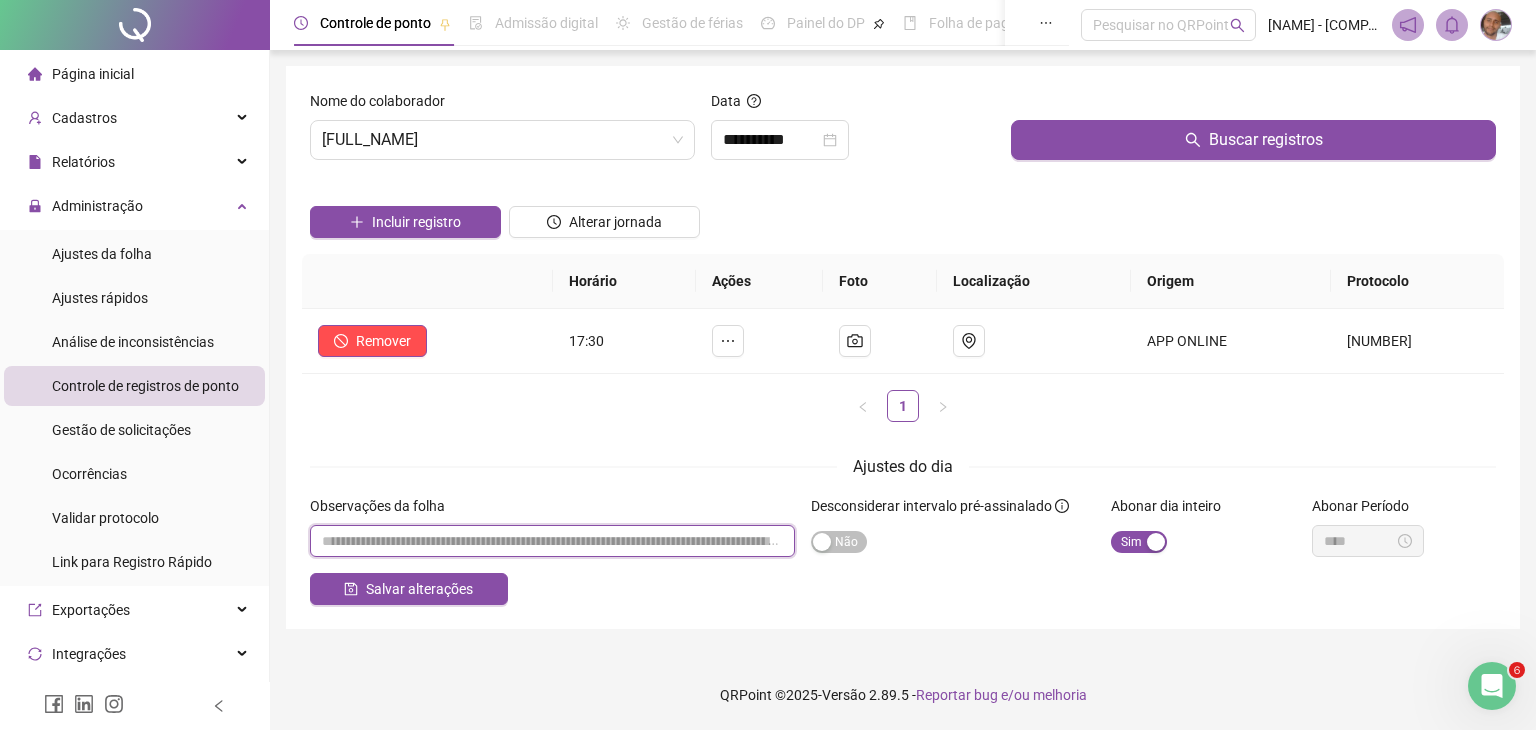 click at bounding box center (552, 541) 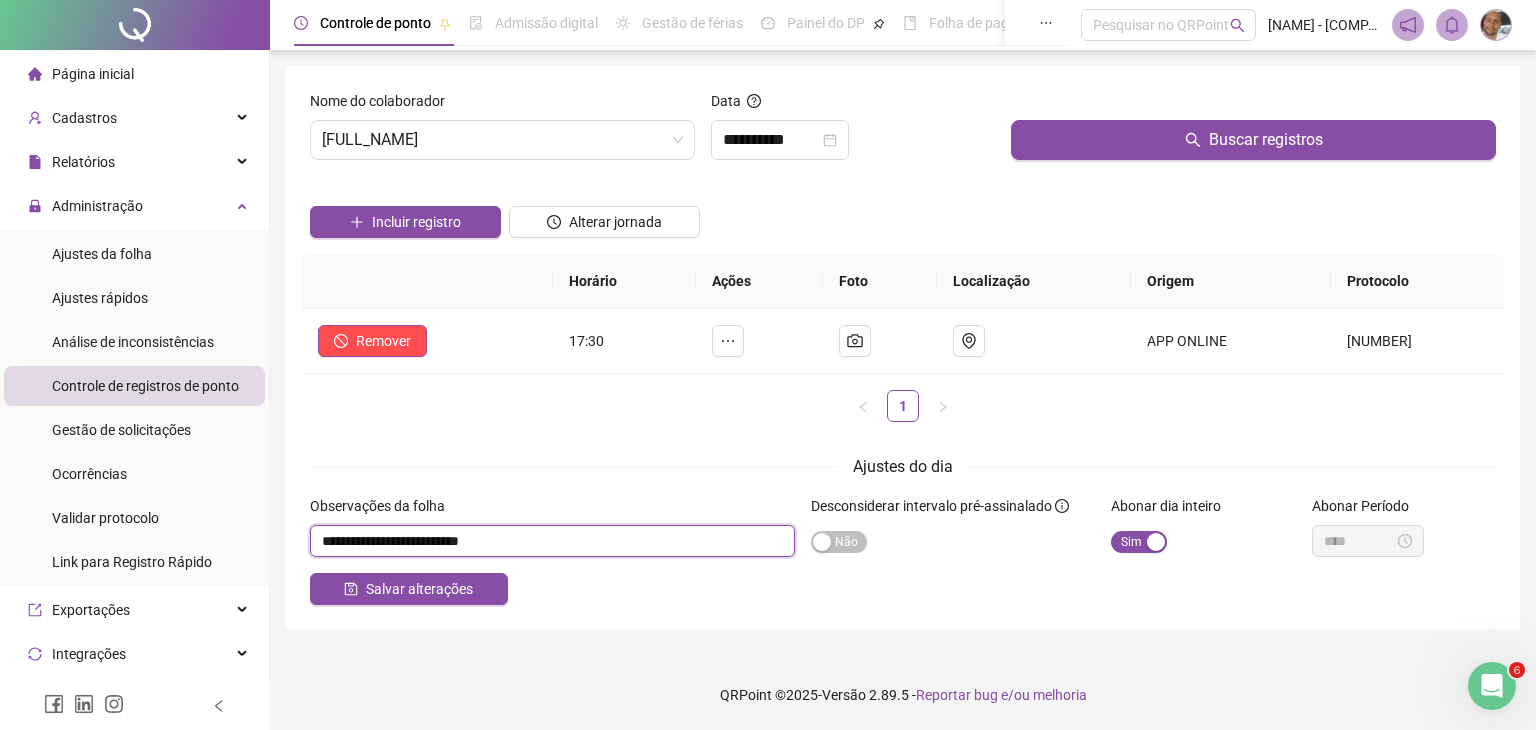 type on "**********" 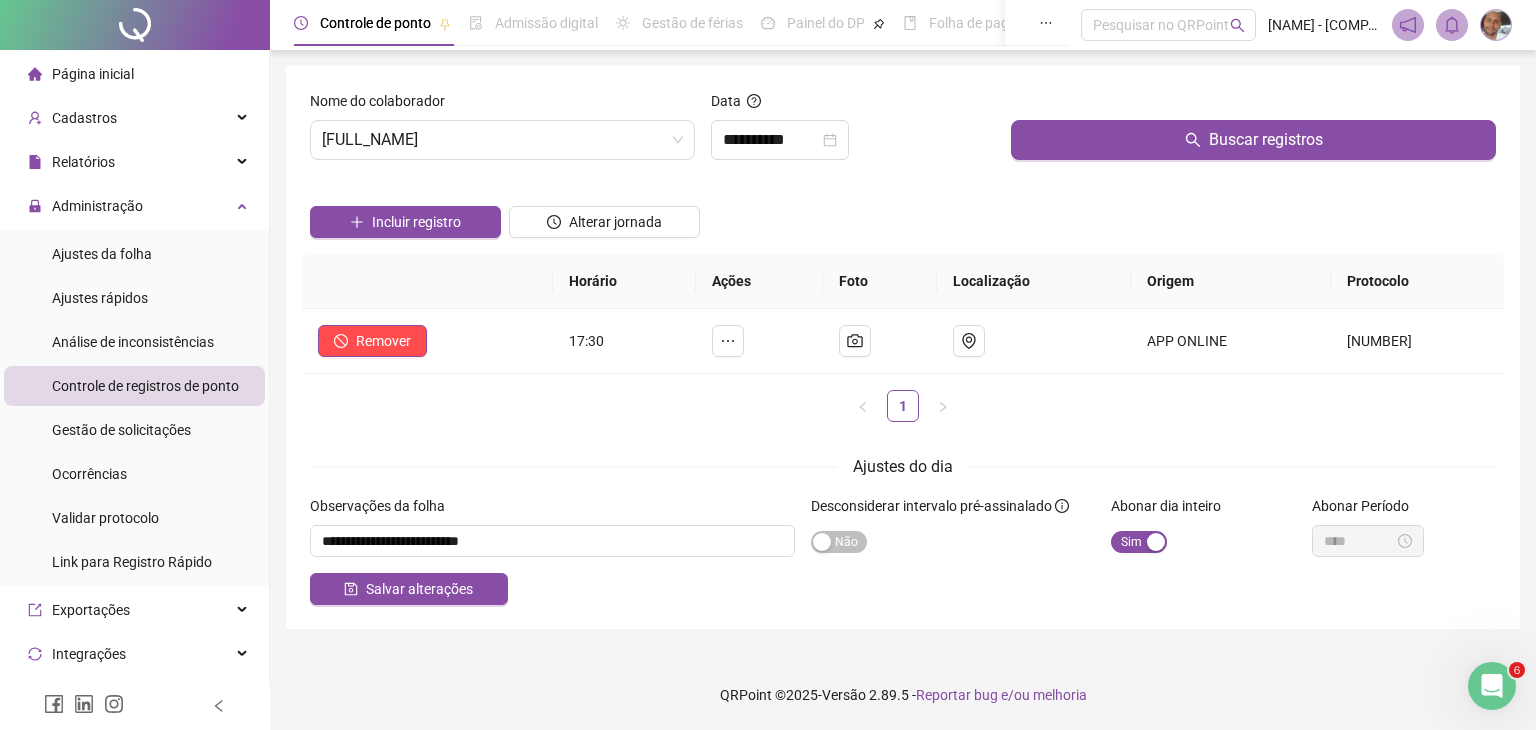 drag, startPoint x: 800, startPoint y: 585, endPoint x: 536, endPoint y: 331, distance: 366.34955 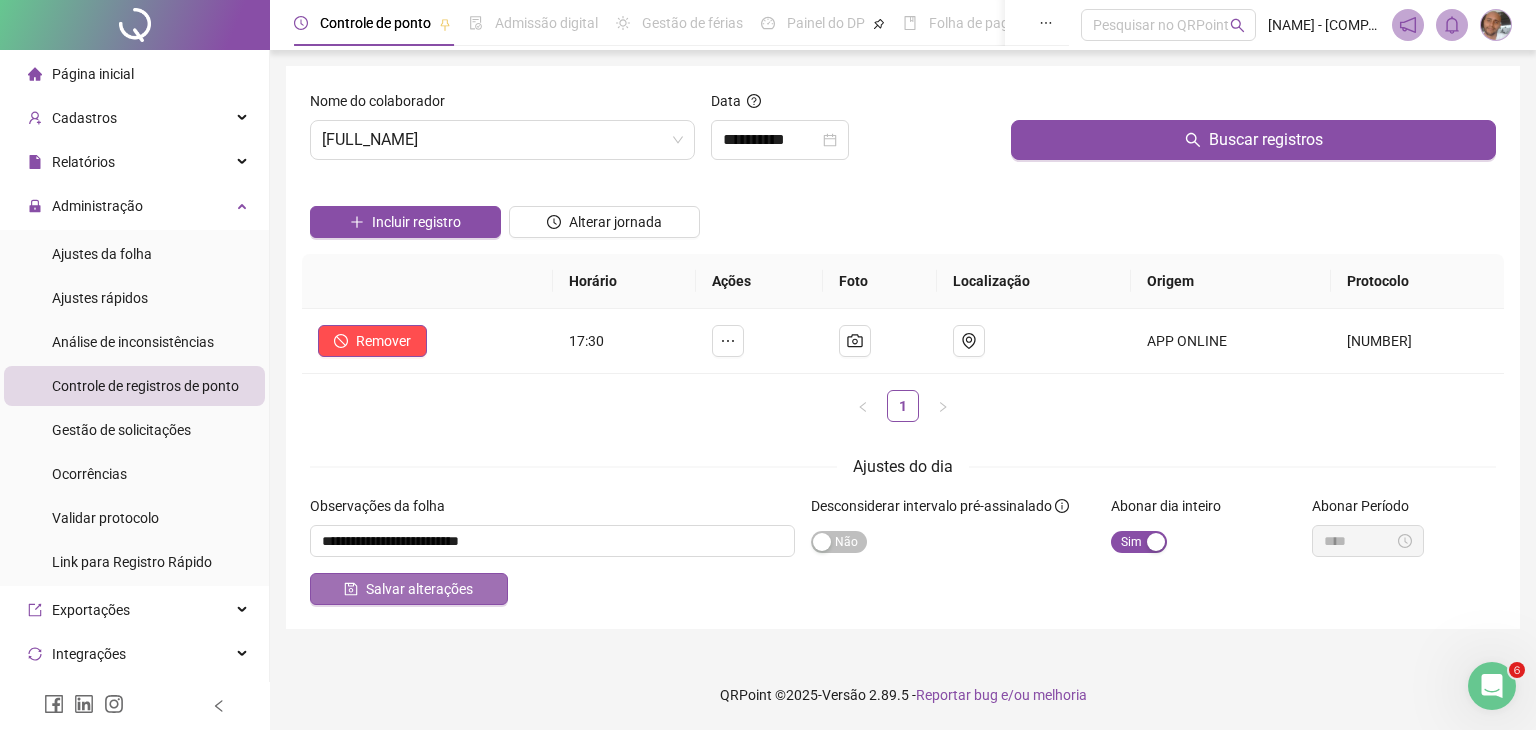 click on "Salvar alterações" at bounding box center (419, 589) 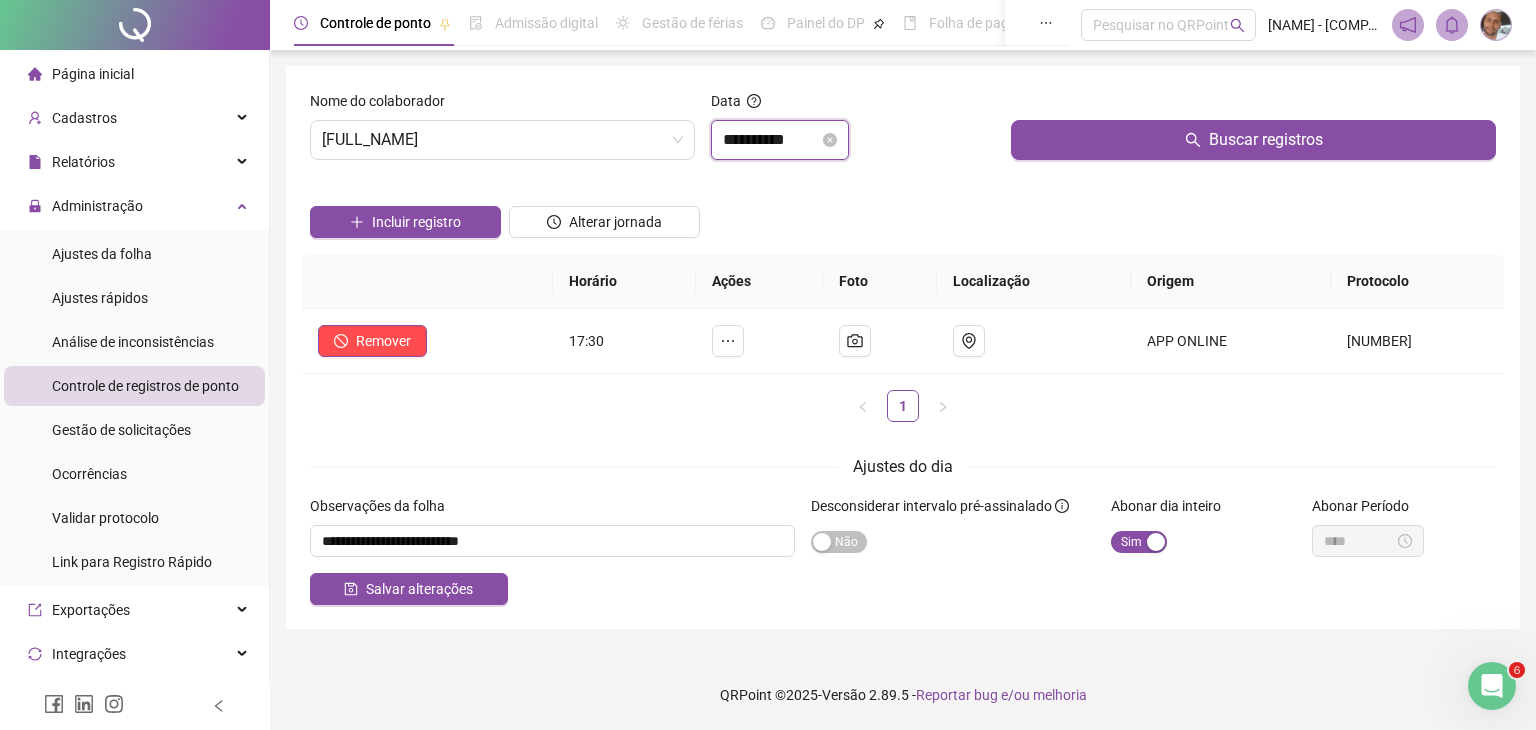 click on "**********" at bounding box center (771, 140) 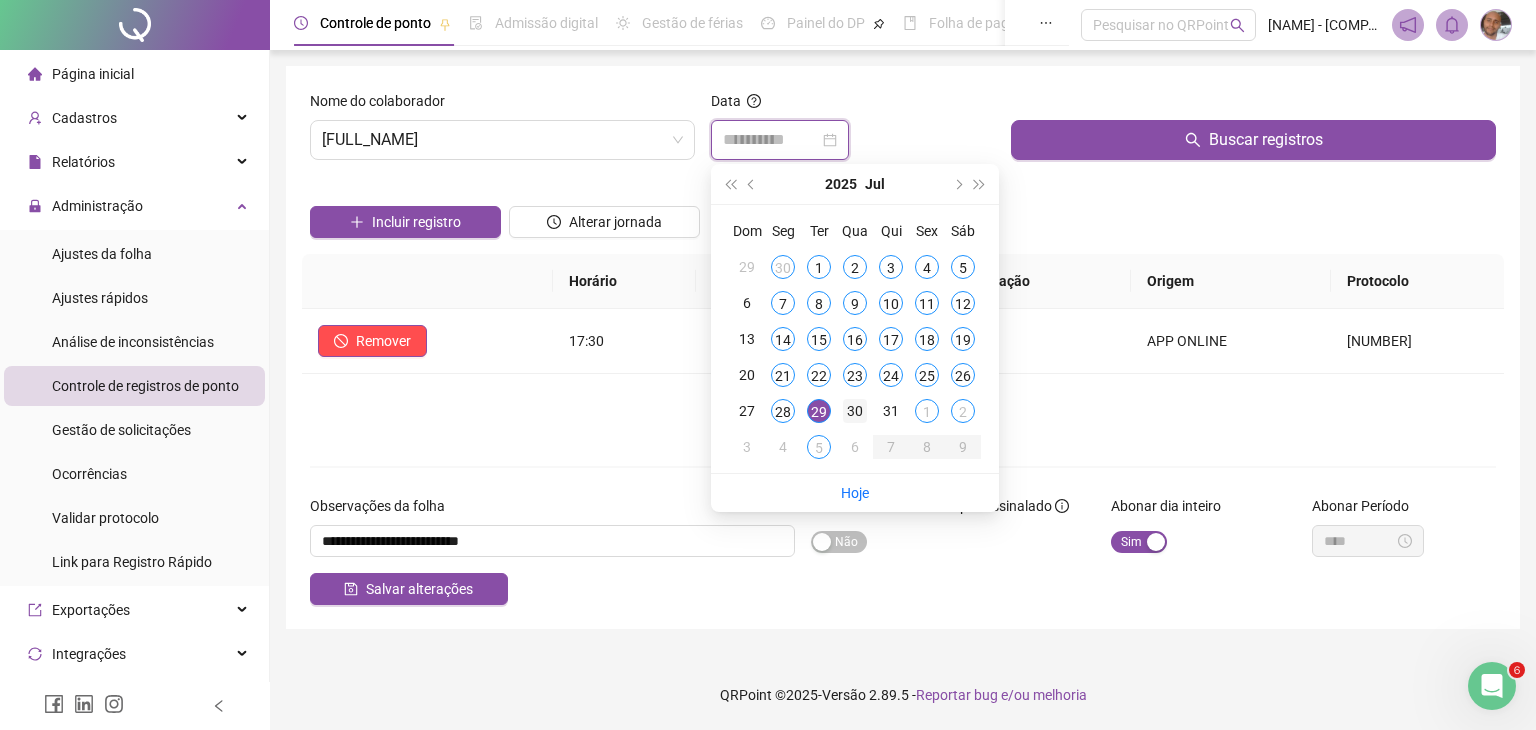 type on "**********" 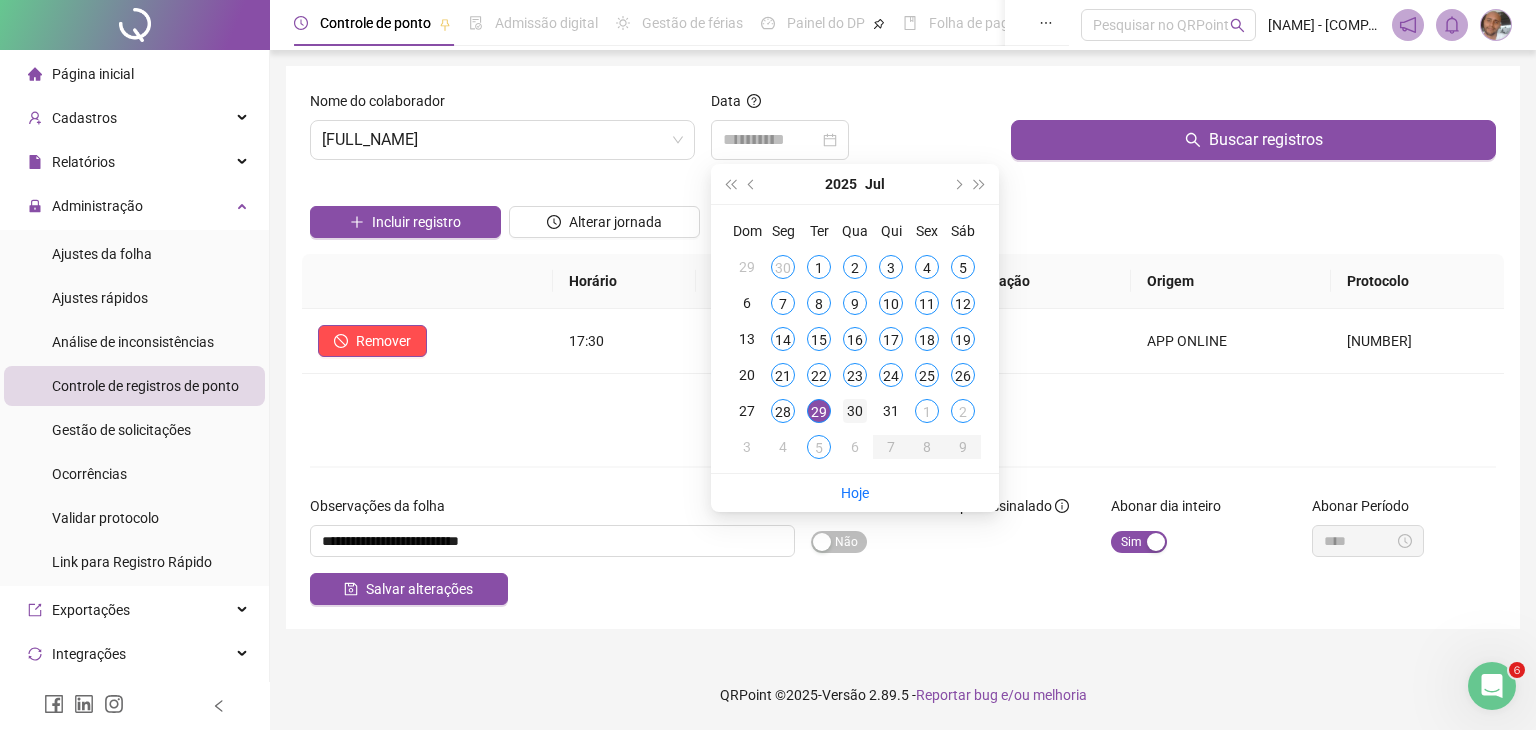 click on "30" at bounding box center (855, 411) 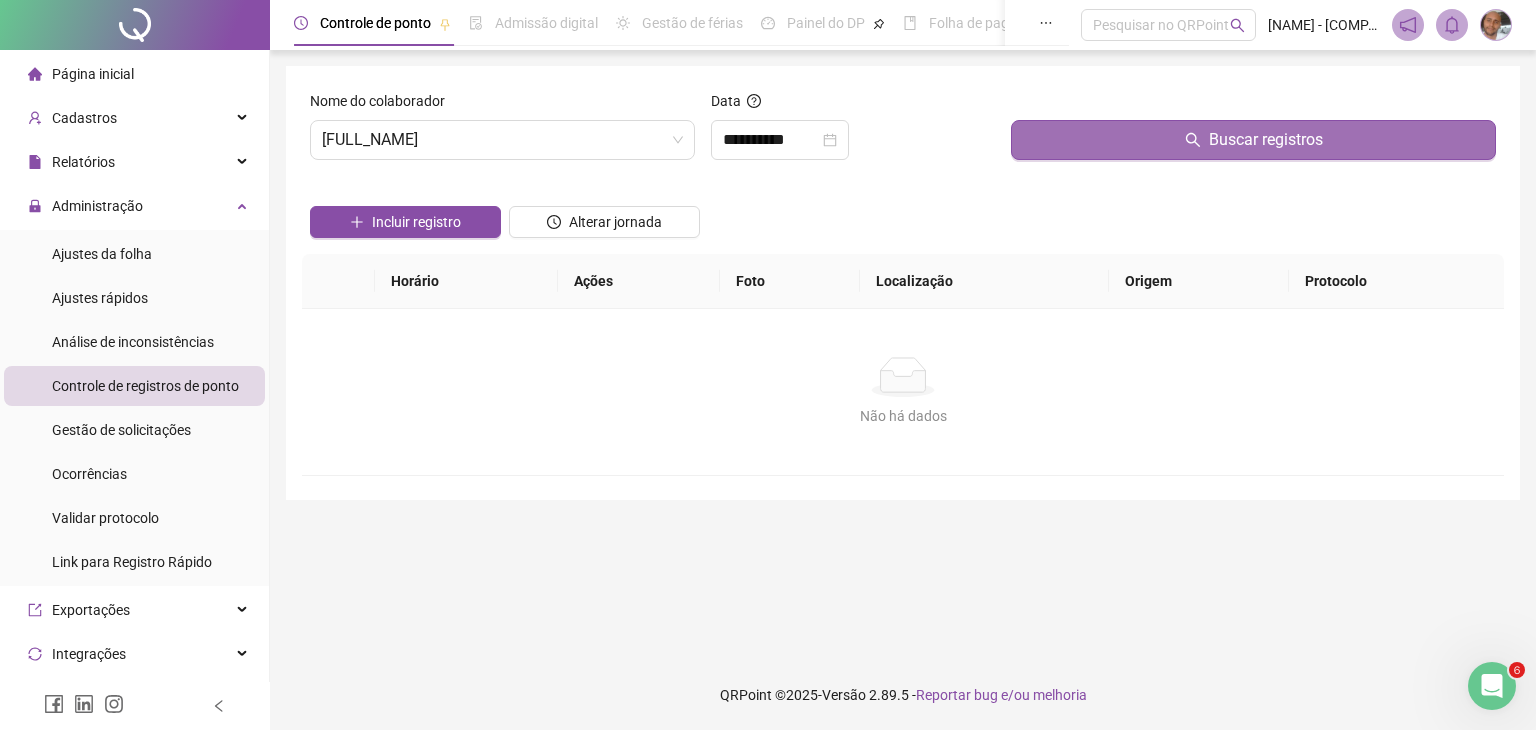 click on "Buscar registros" at bounding box center (1253, 140) 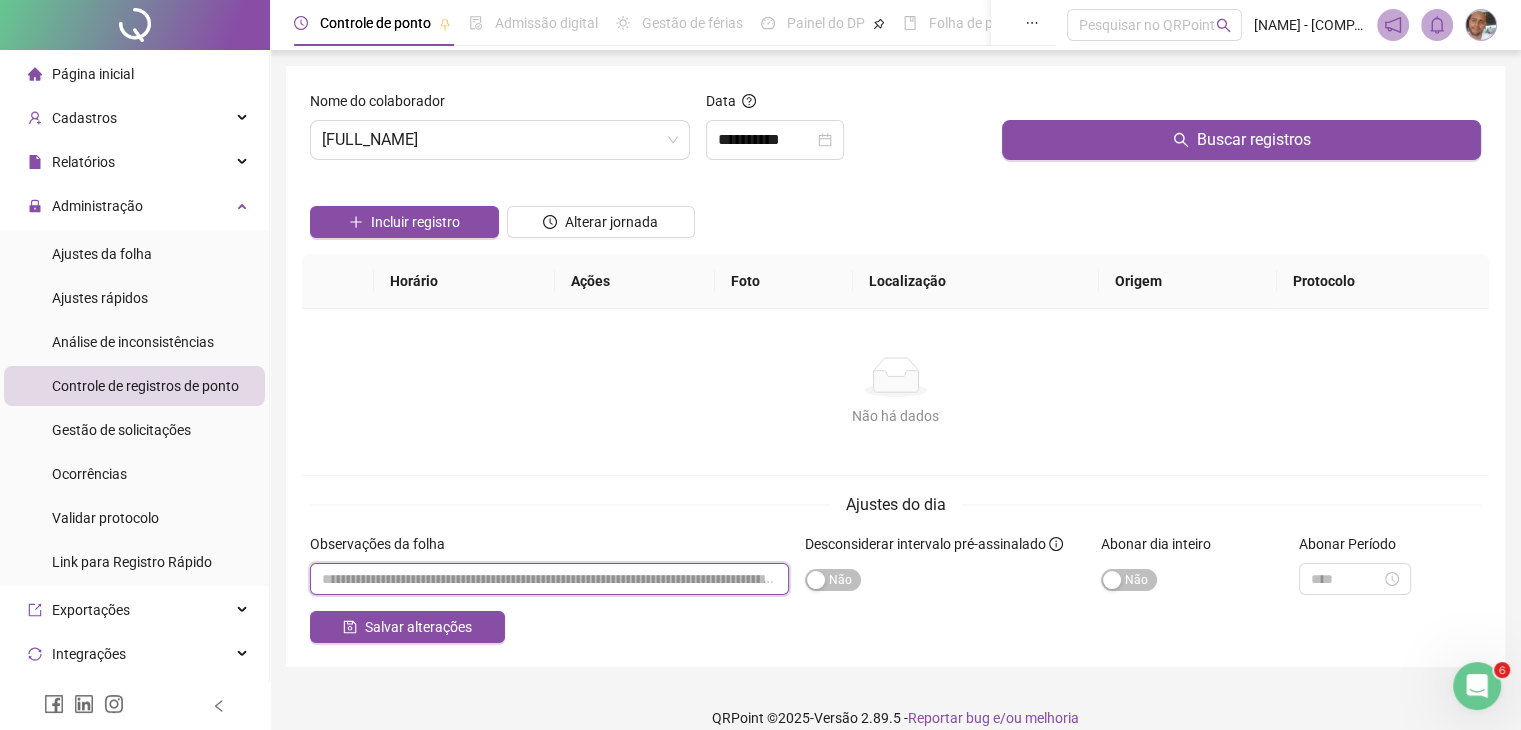 click at bounding box center [549, 579] 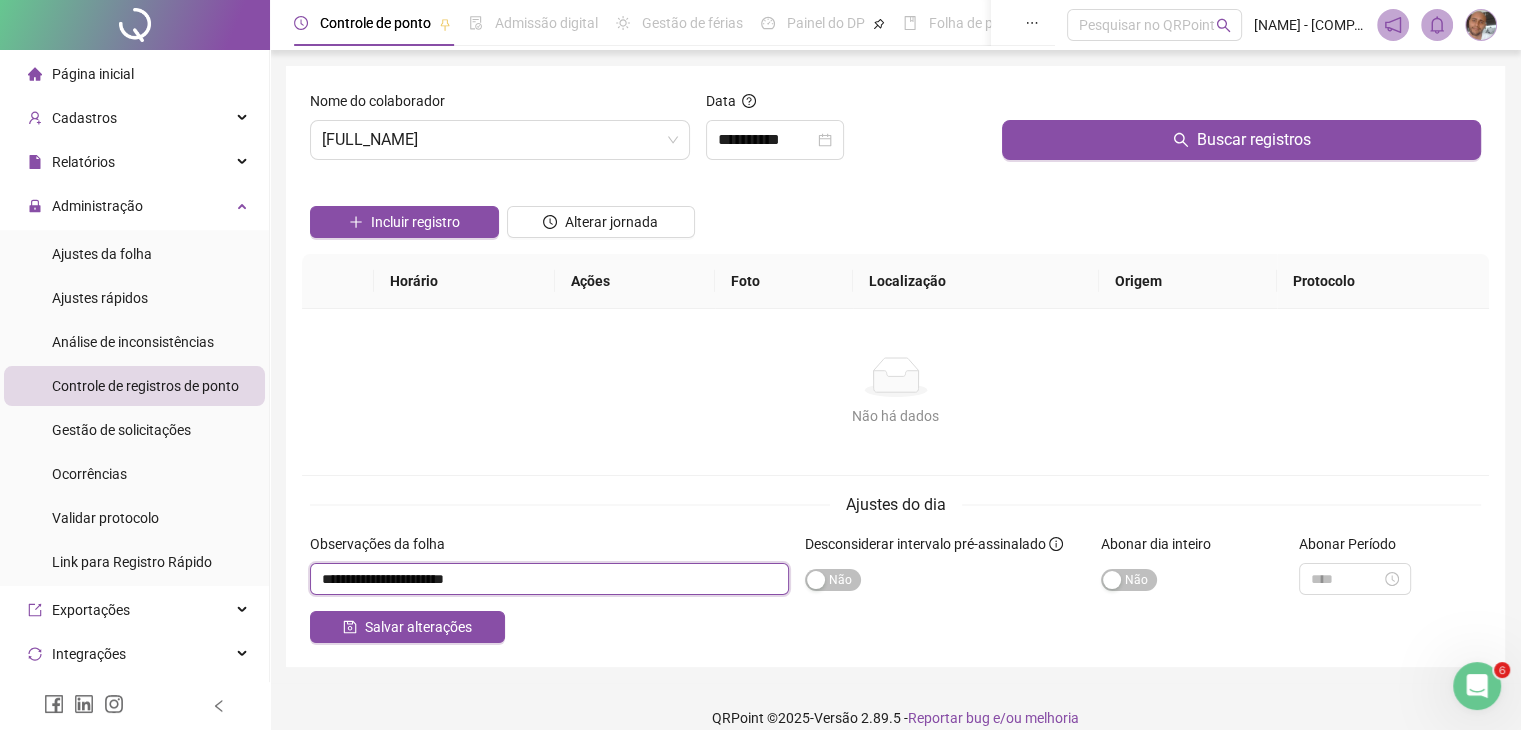 type on "**********" 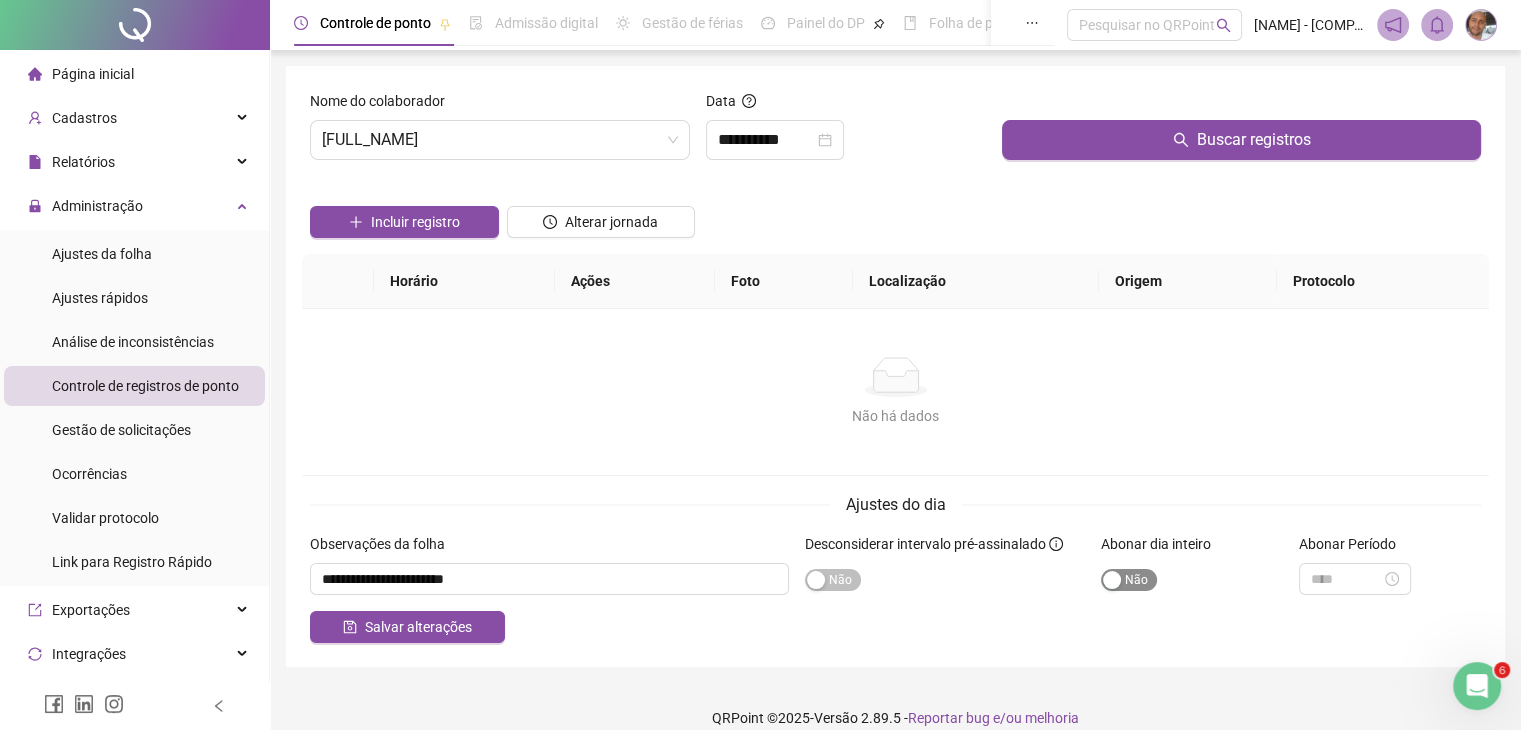 drag, startPoint x: 772, startPoint y: 649, endPoint x: 1108, endPoint y: 569, distance: 345.39252 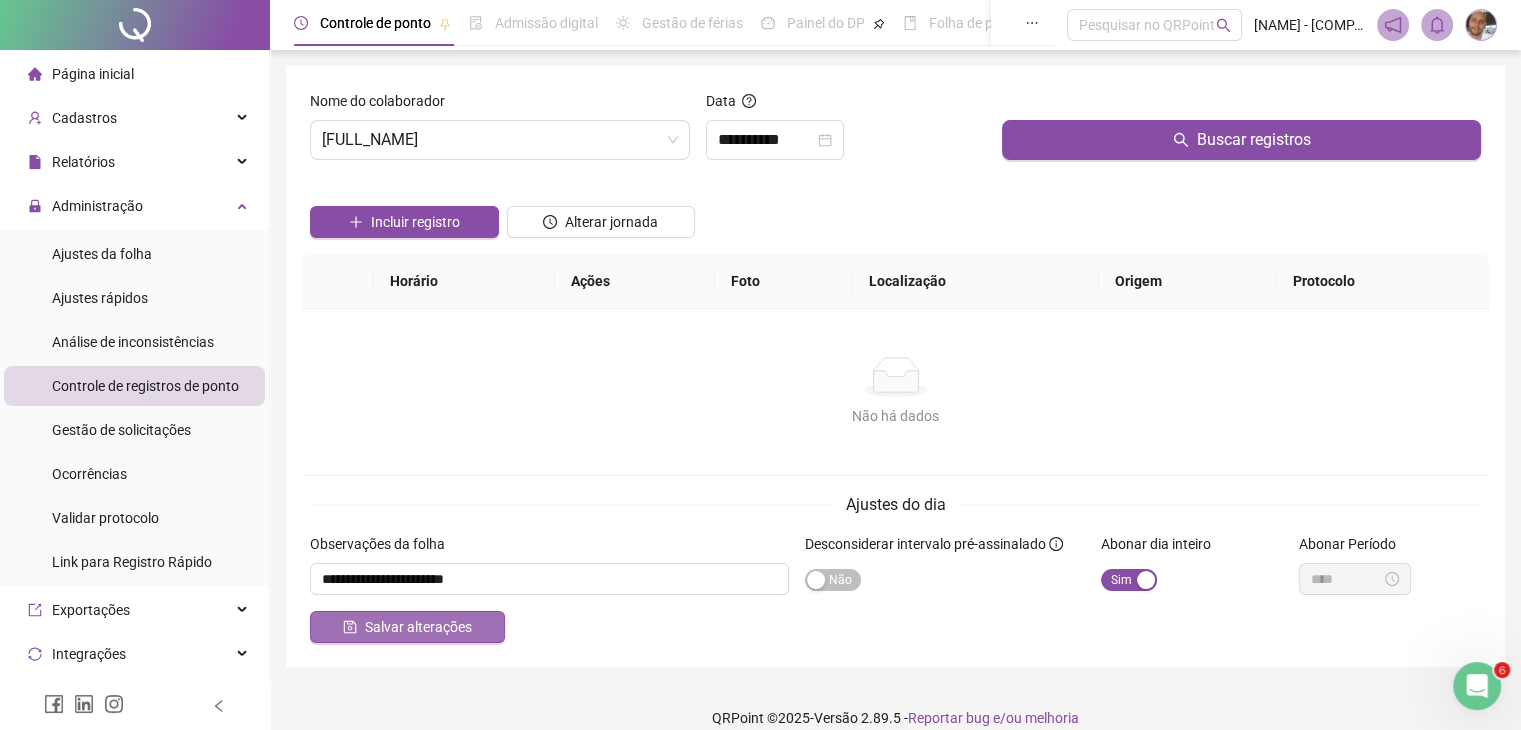 click on "Salvar alterações" at bounding box center (418, 627) 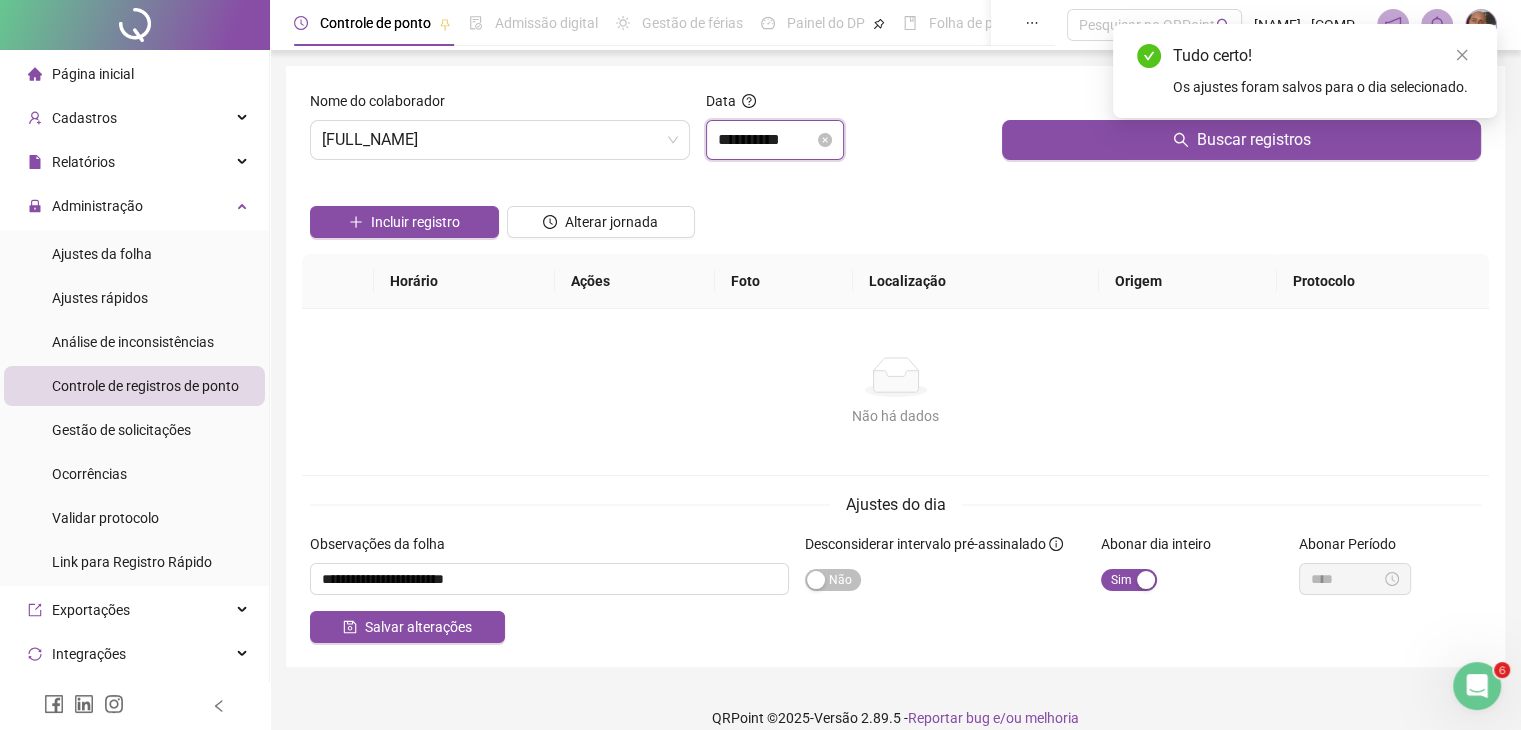 click on "**********" at bounding box center [766, 140] 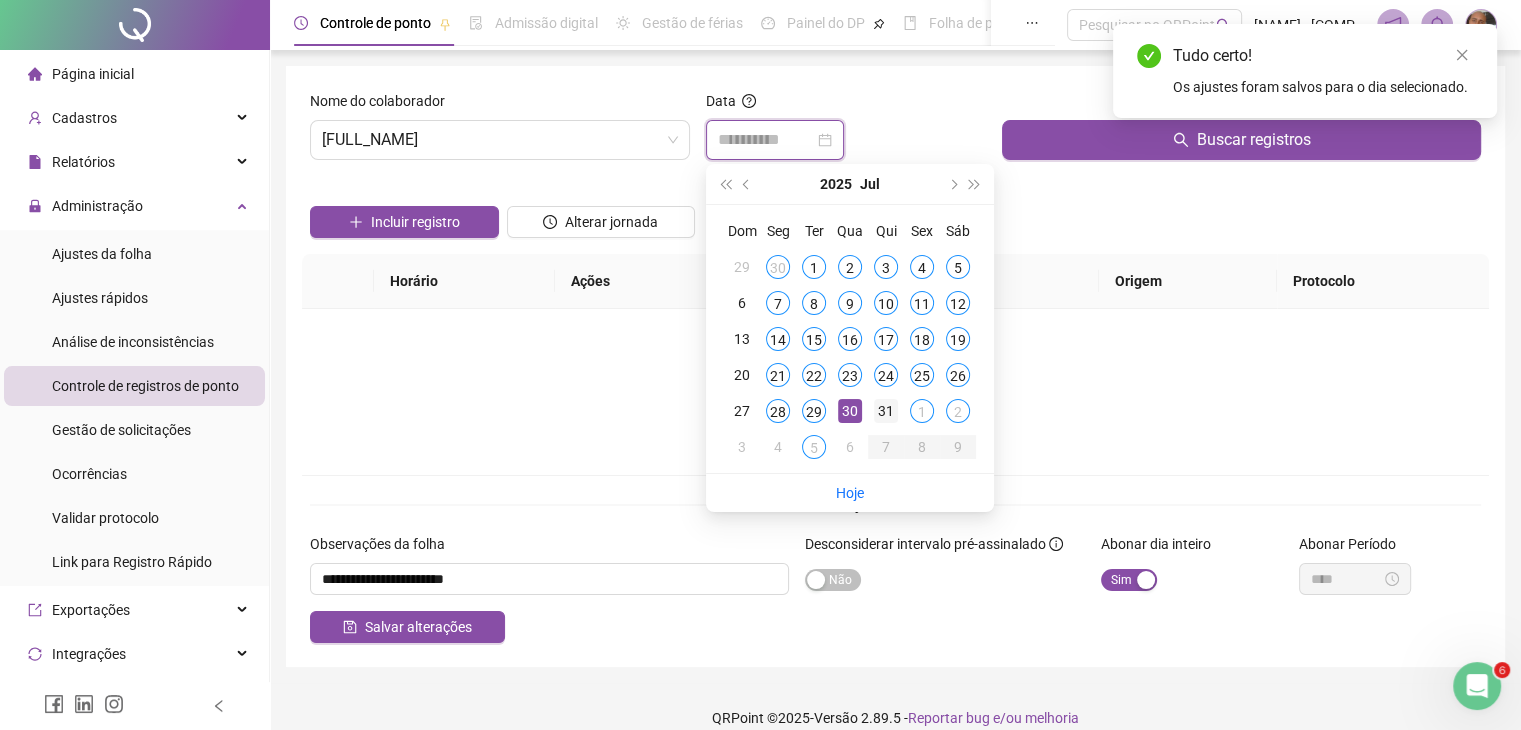 type on "**********" 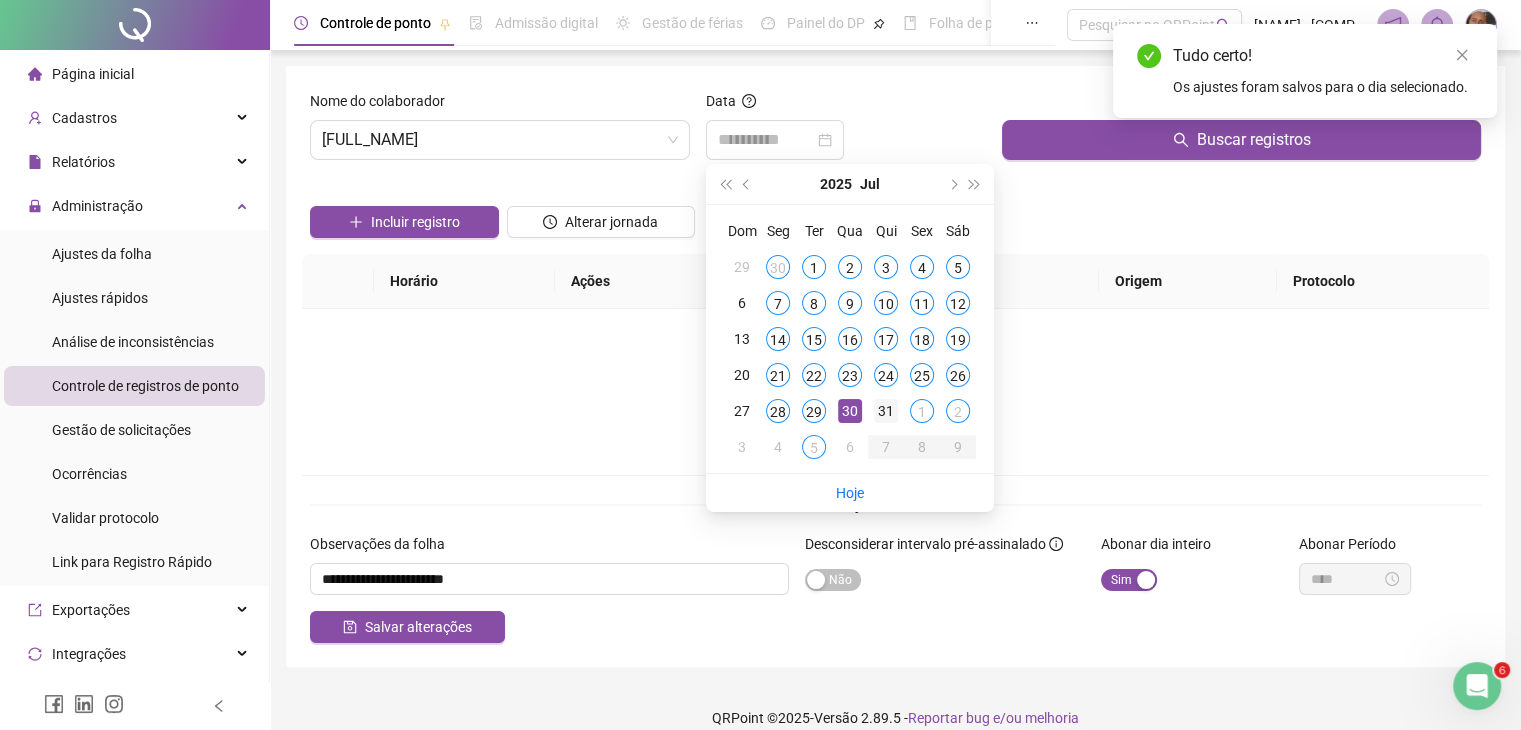 click on "31" at bounding box center [886, 411] 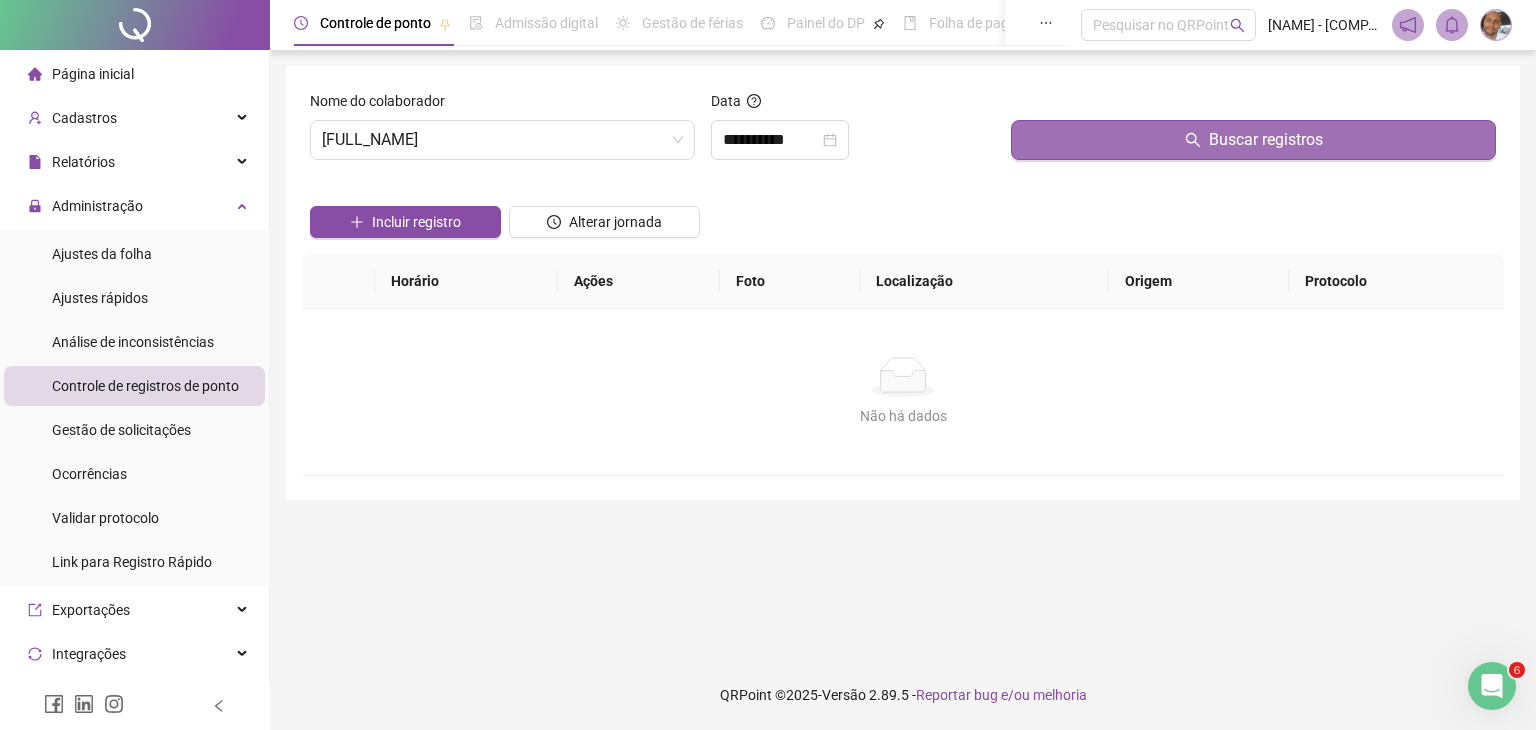 click on "Buscar registros" at bounding box center [1253, 140] 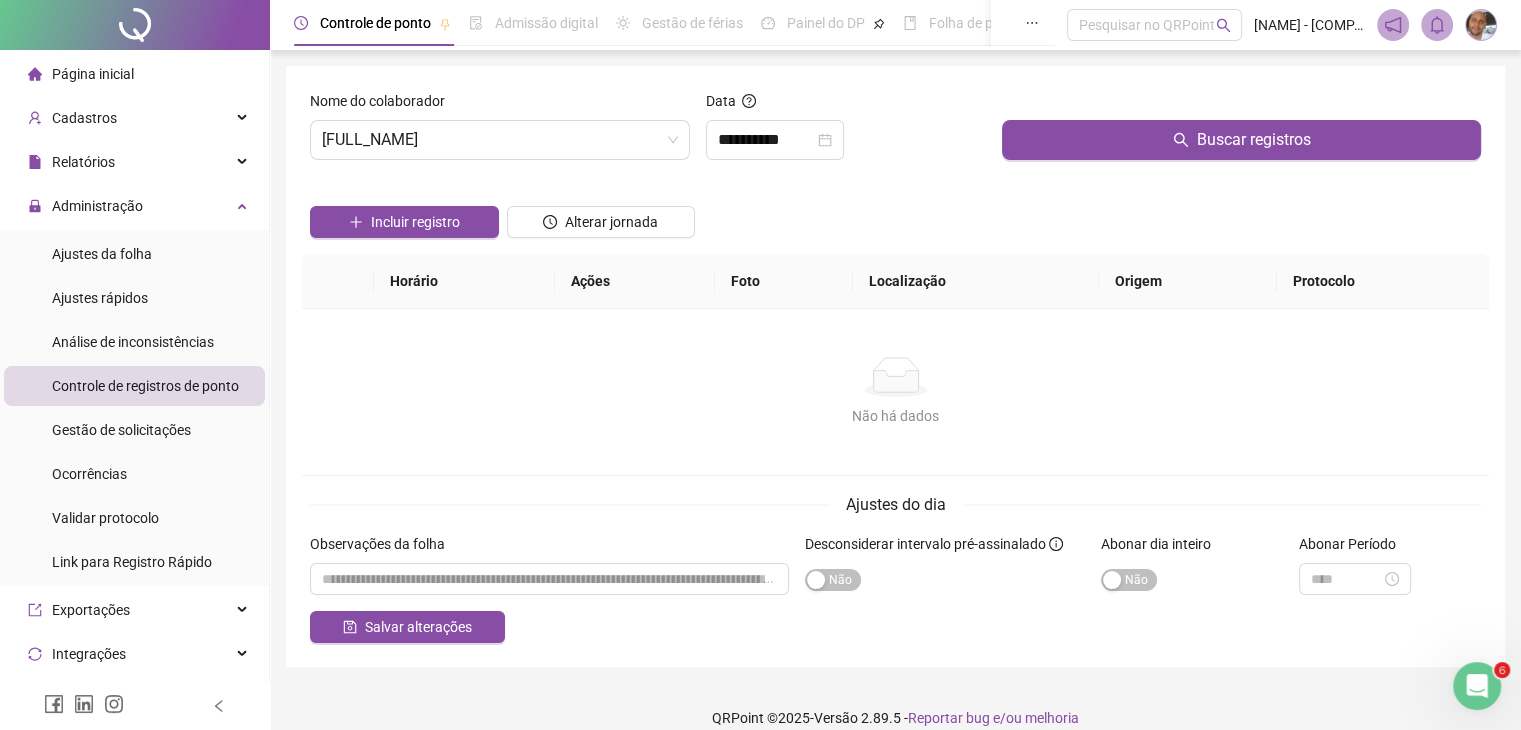 click on "Observações da folha" at bounding box center (549, 548) 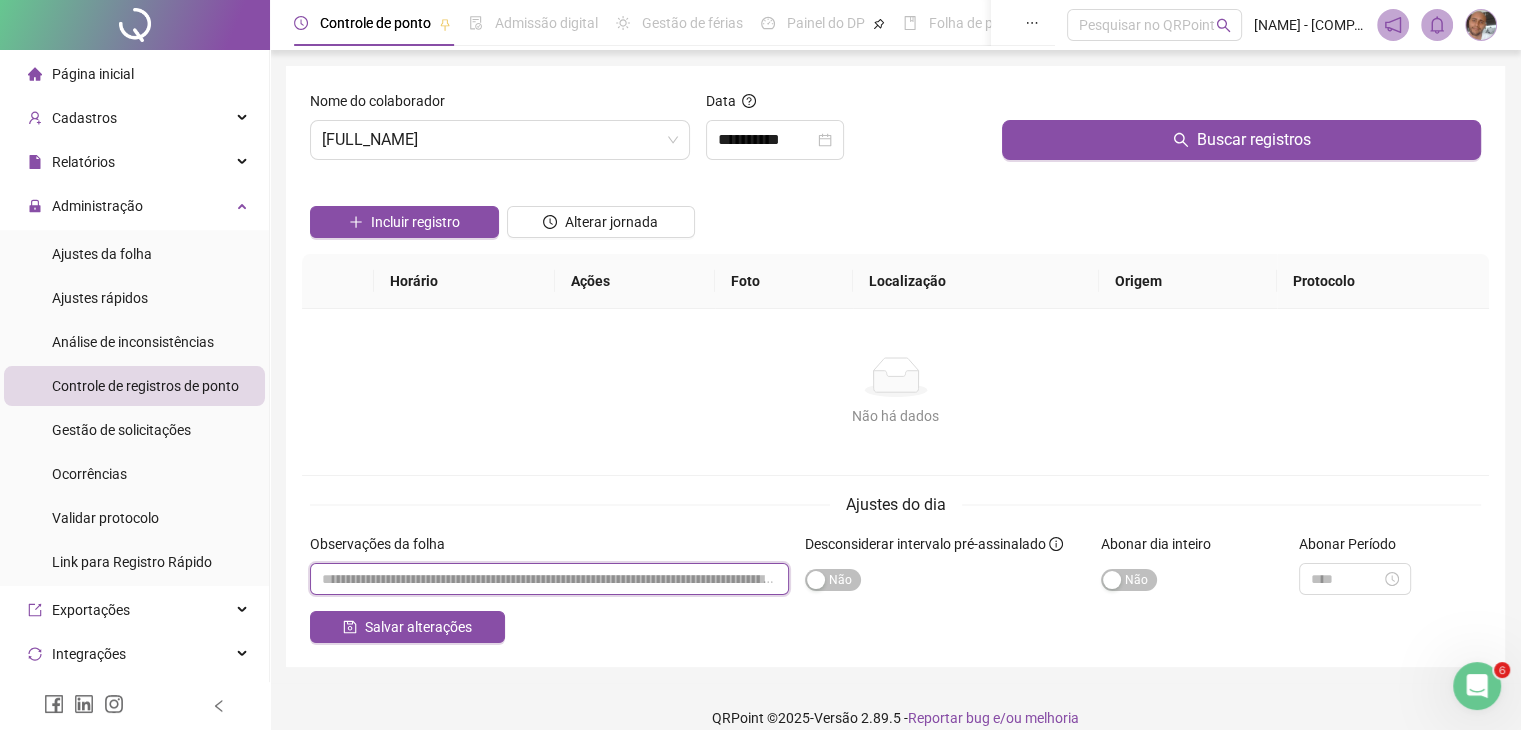 click at bounding box center [549, 579] 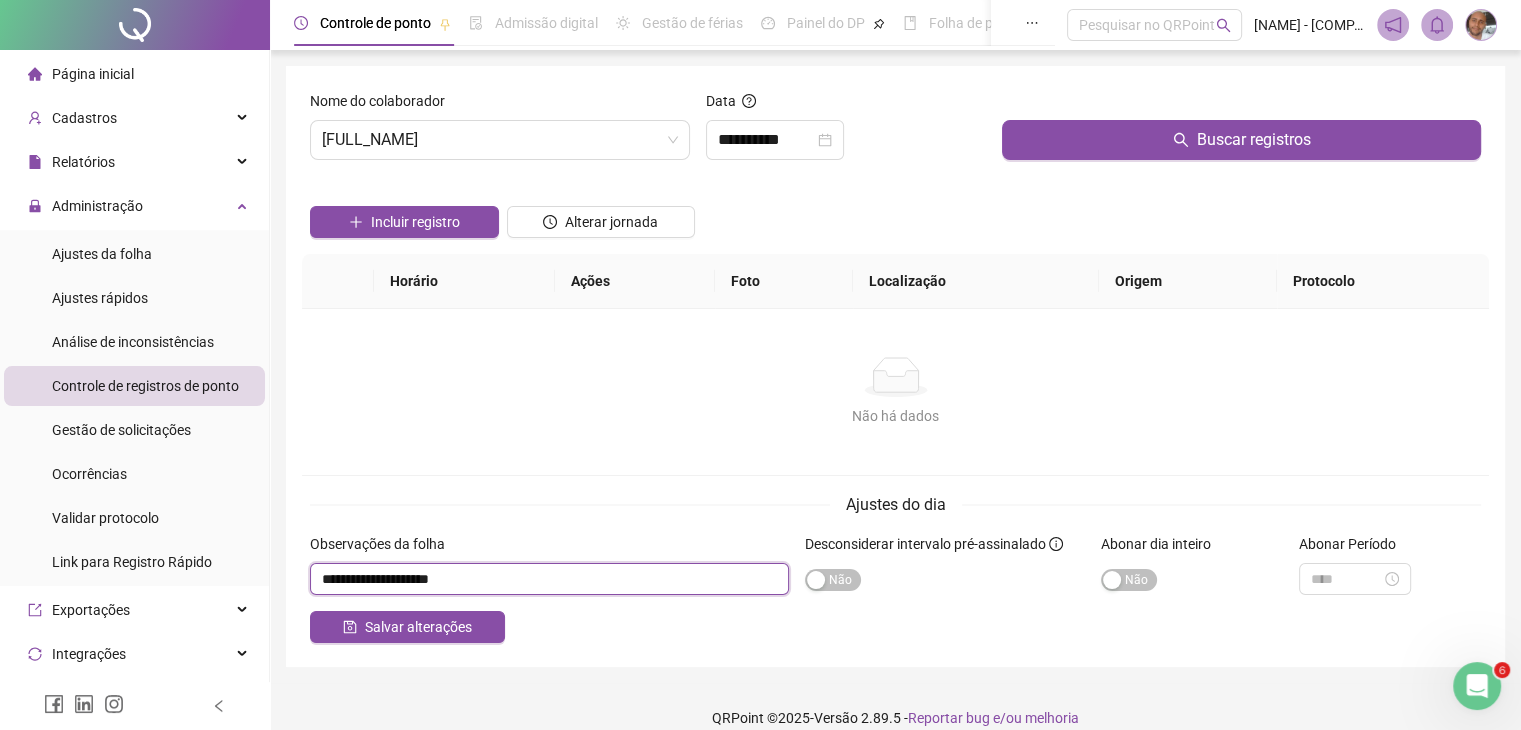 drag, startPoint x: 525, startPoint y: 577, endPoint x: 400, endPoint y: 577, distance: 125 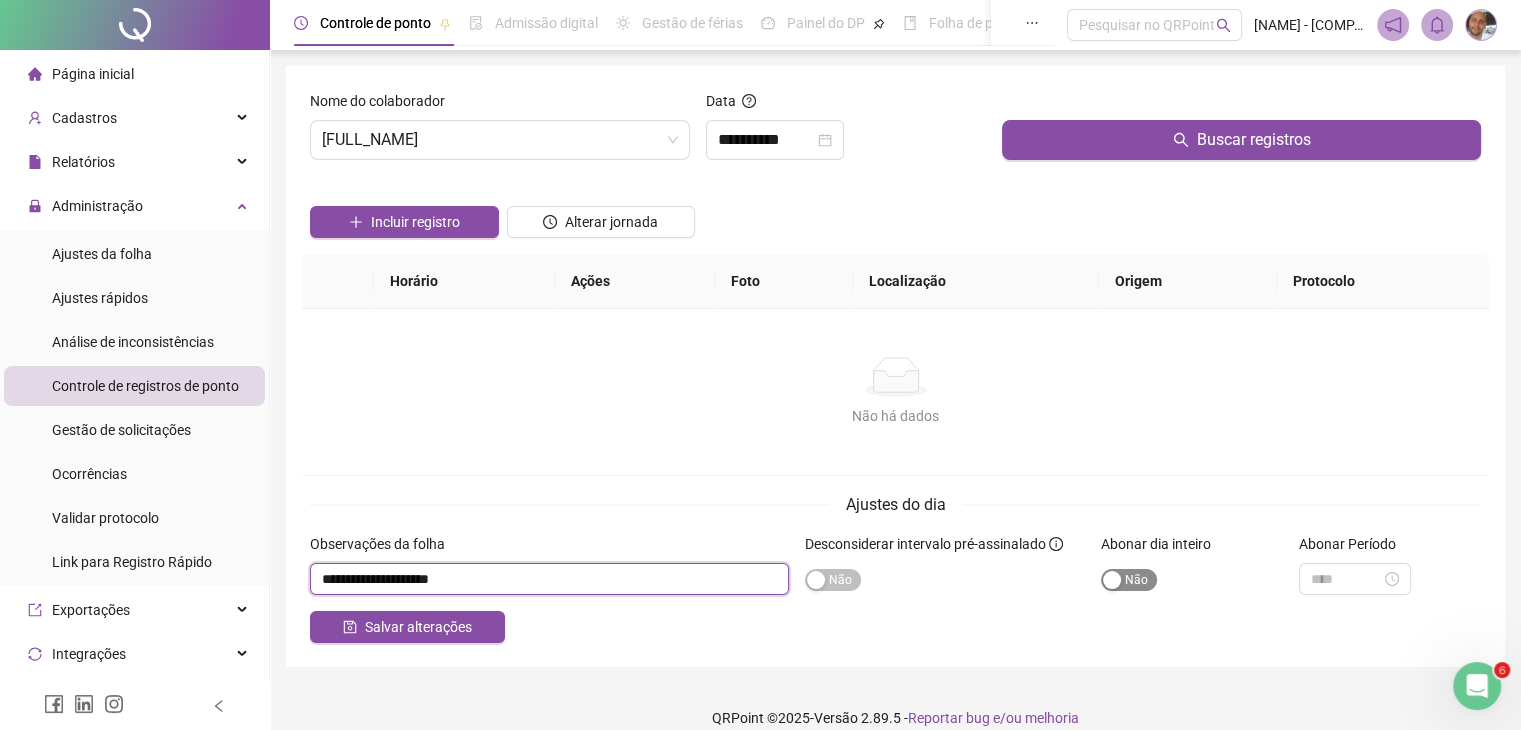 type on "**********" 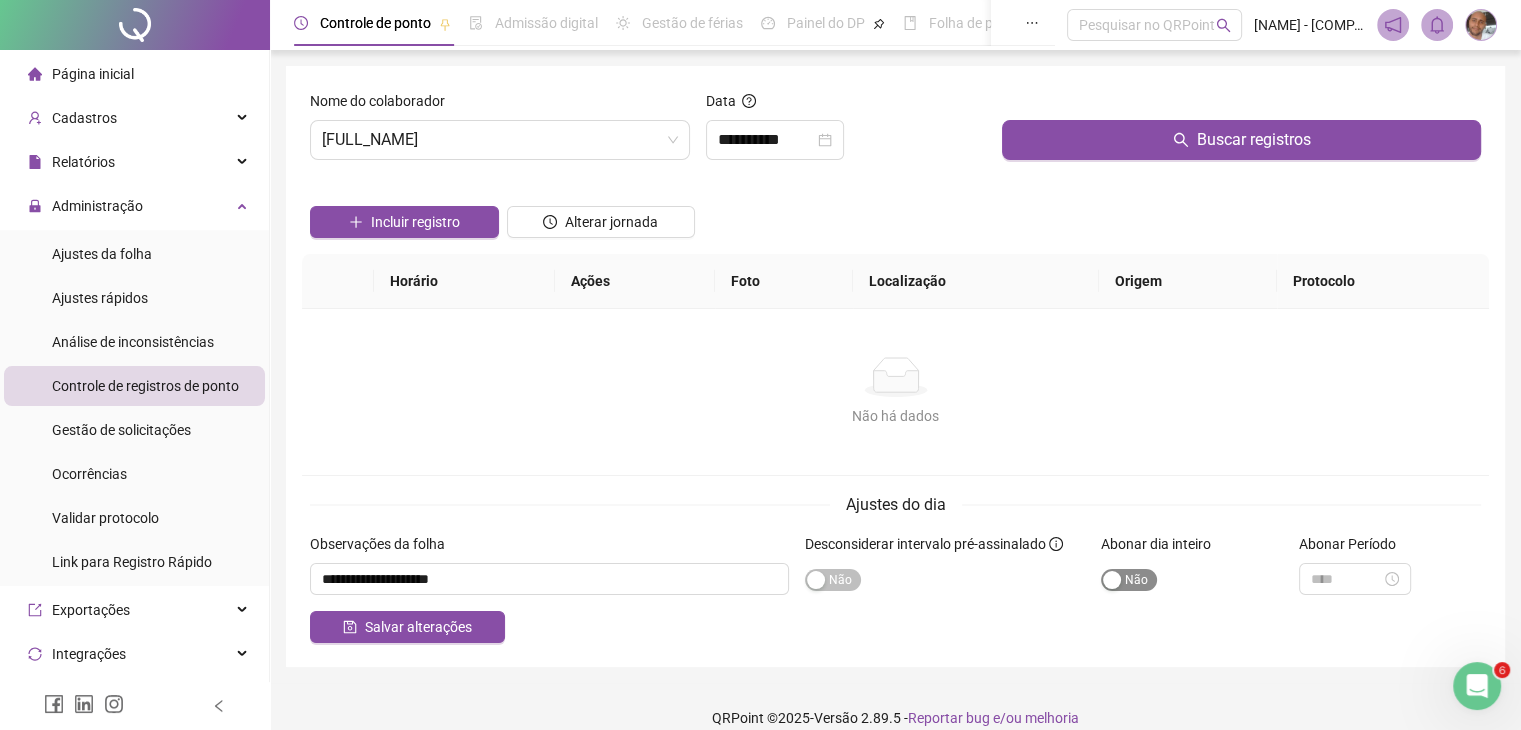click at bounding box center (1112, 580) 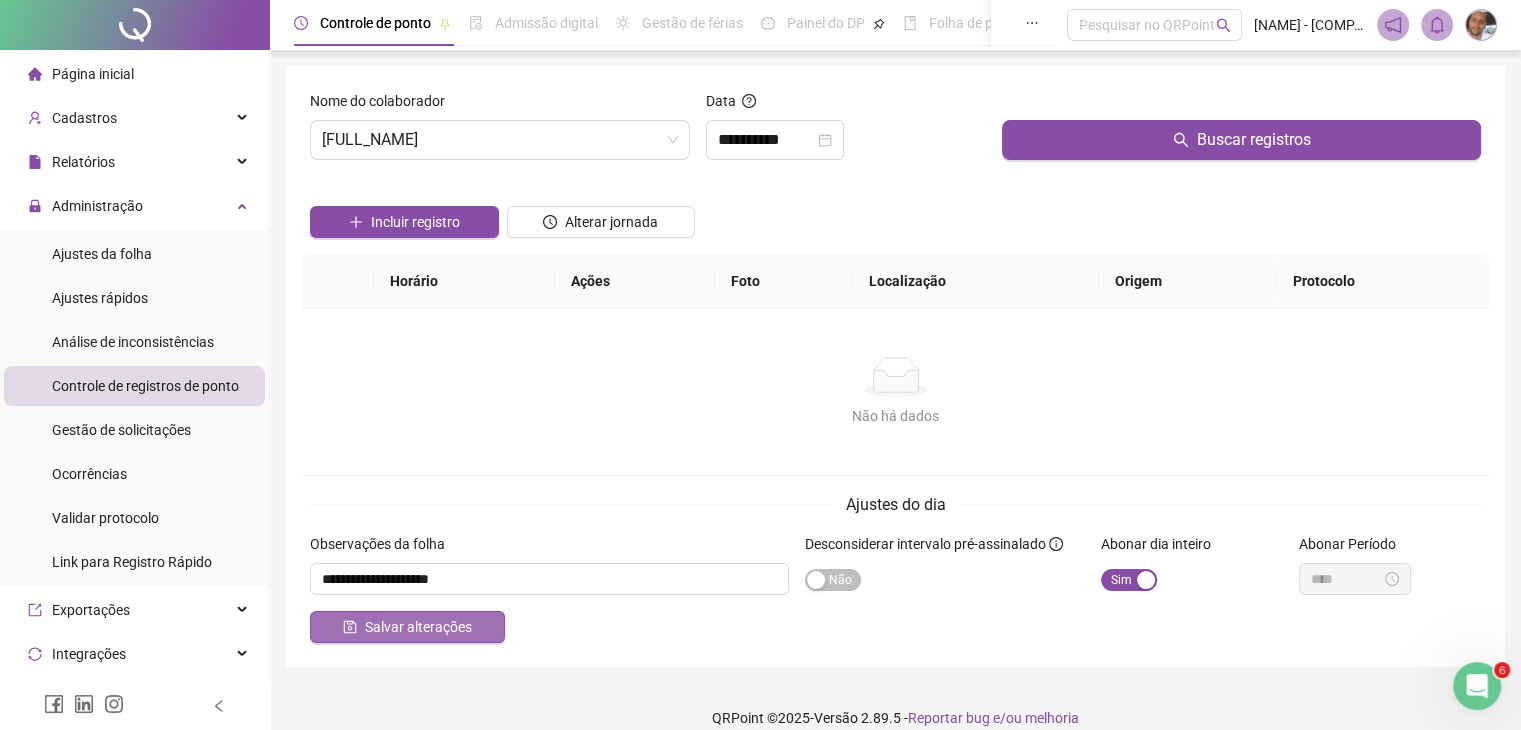 click on "Salvar alterações" at bounding box center [418, 627] 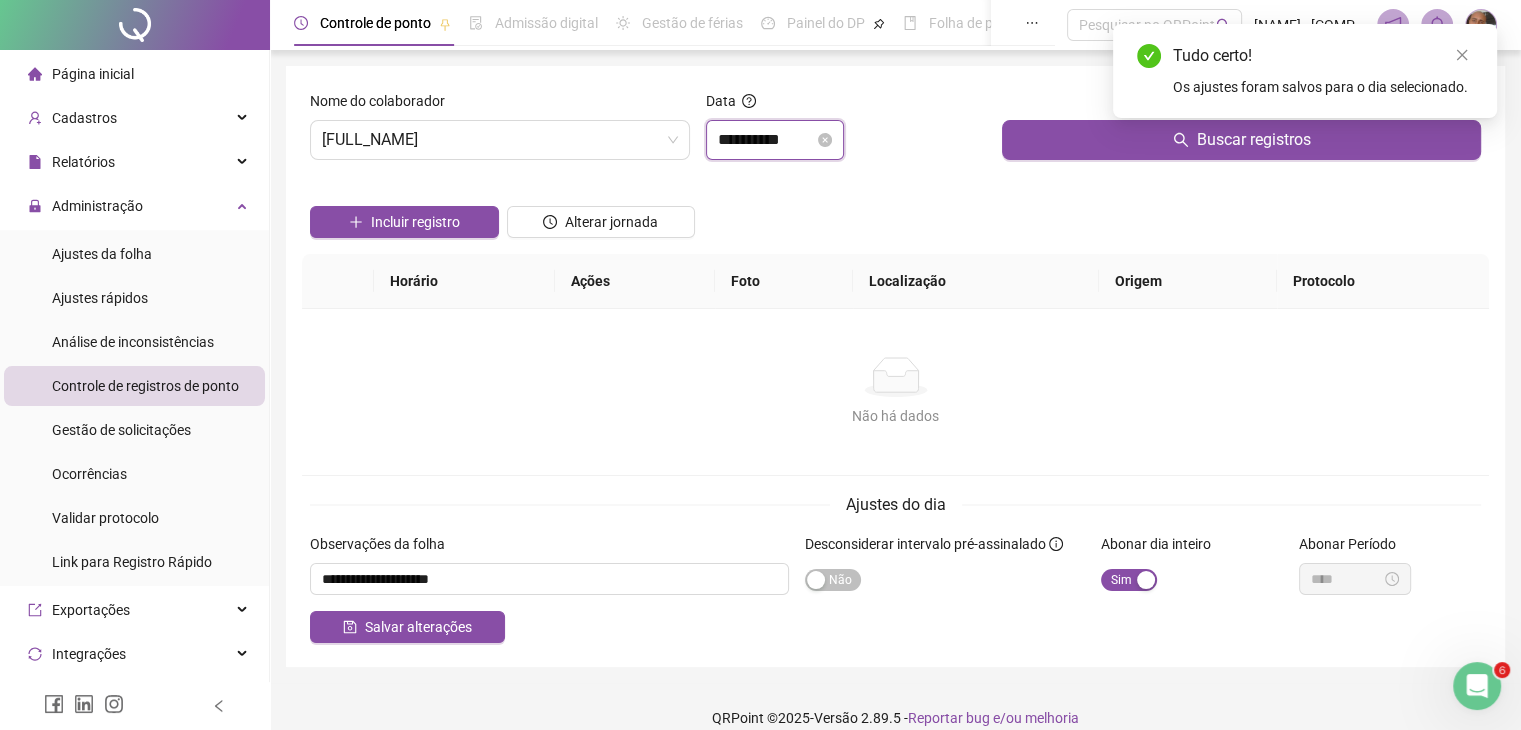 click on "**********" at bounding box center [766, 140] 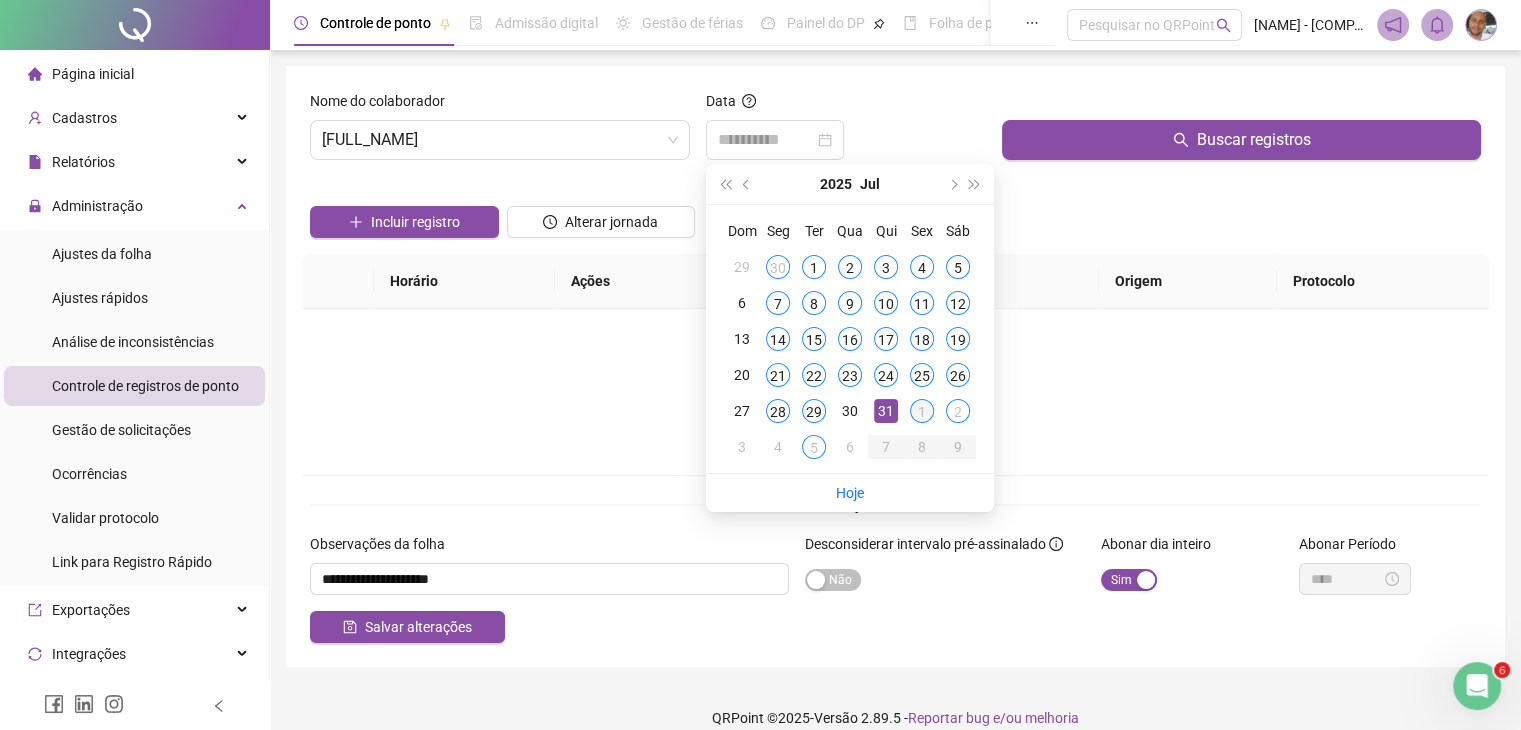 click on "1" at bounding box center (922, 411) 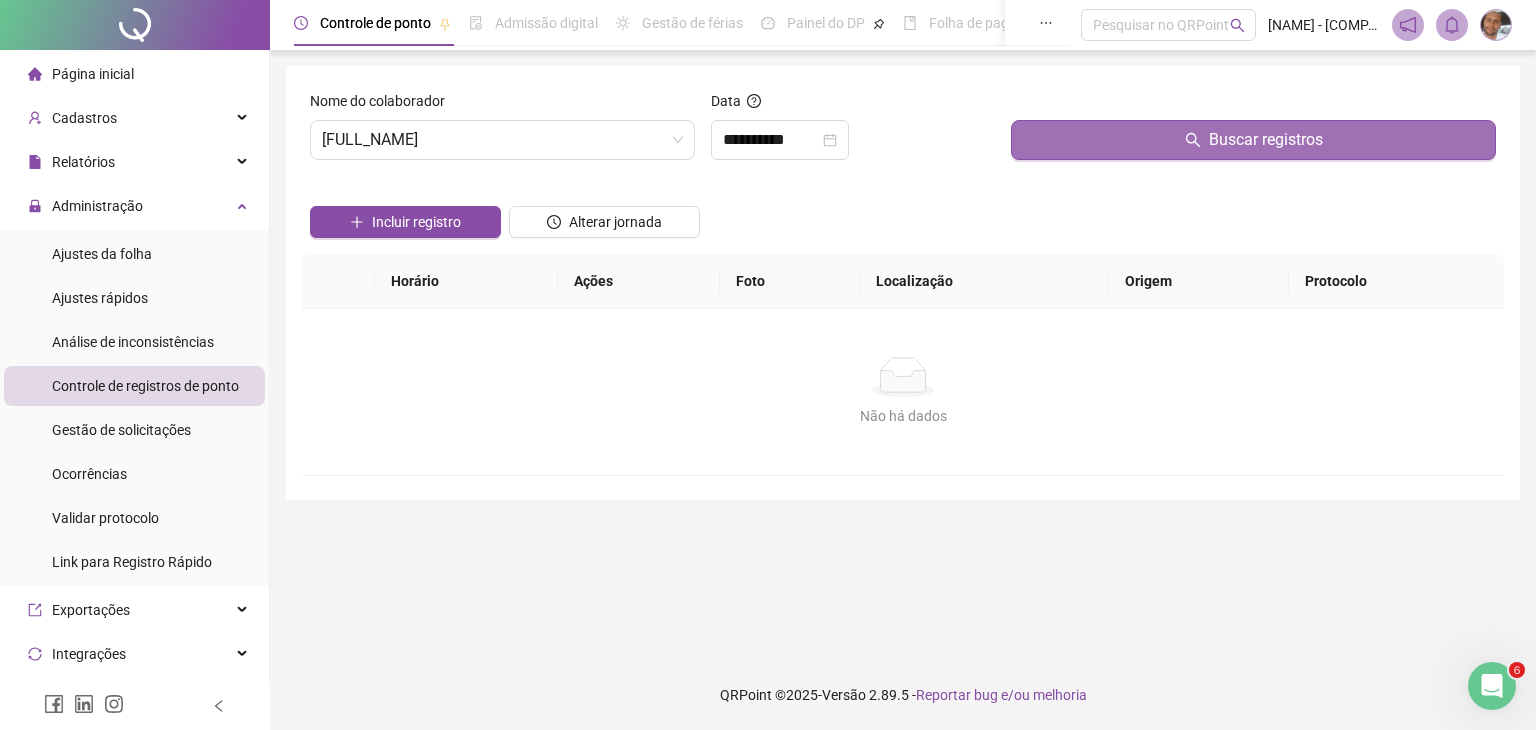 click on "Buscar registros" at bounding box center [1253, 140] 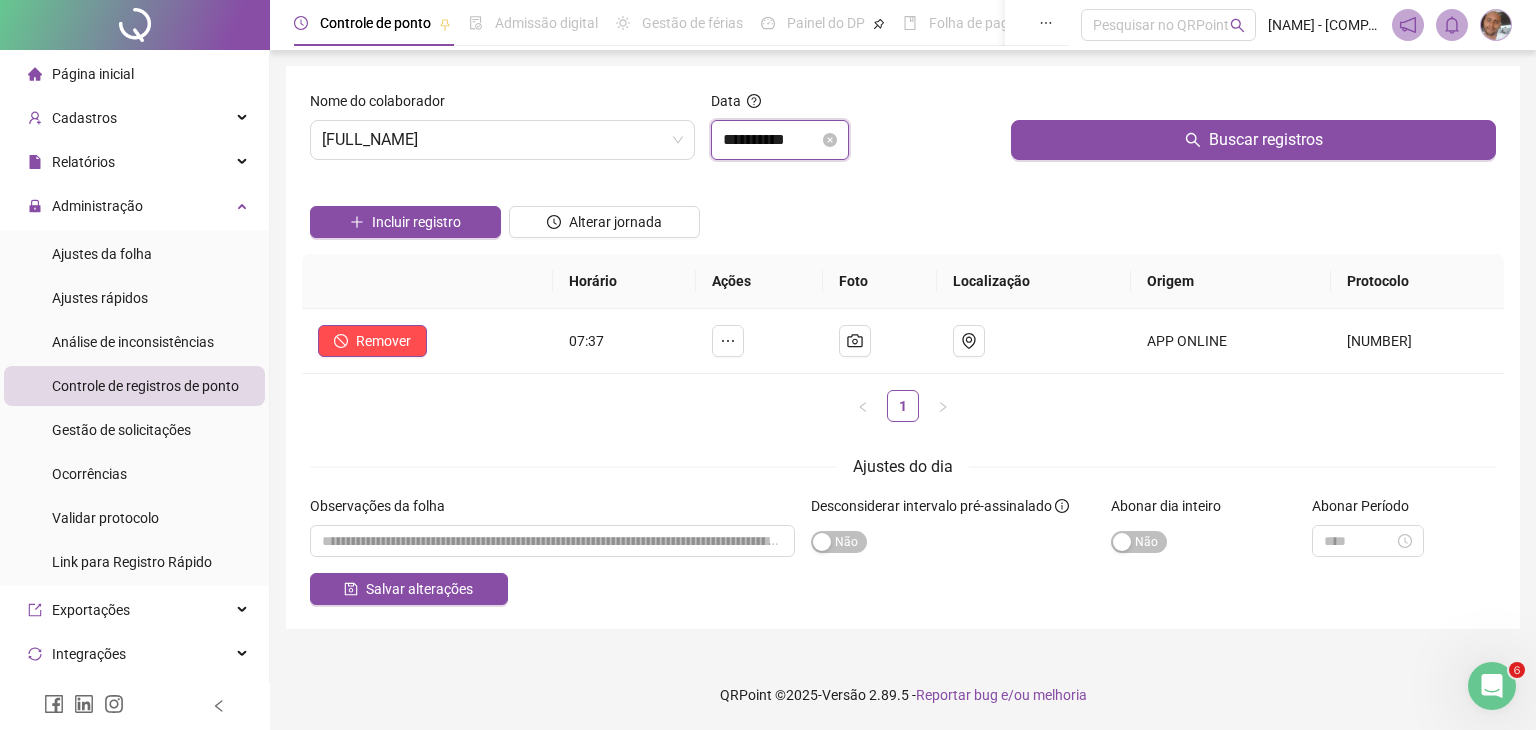 click on "**********" at bounding box center (771, 140) 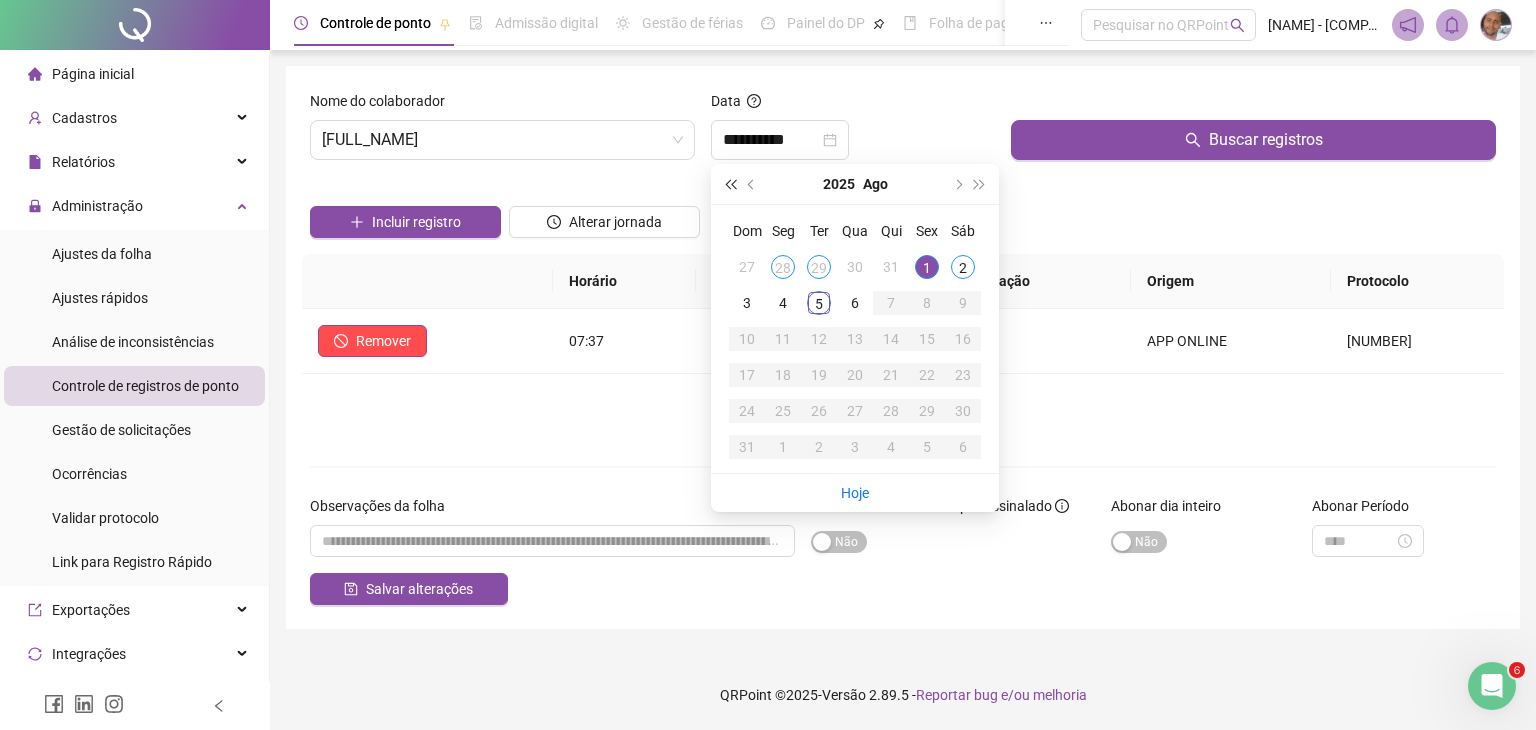click at bounding box center (730, 184) 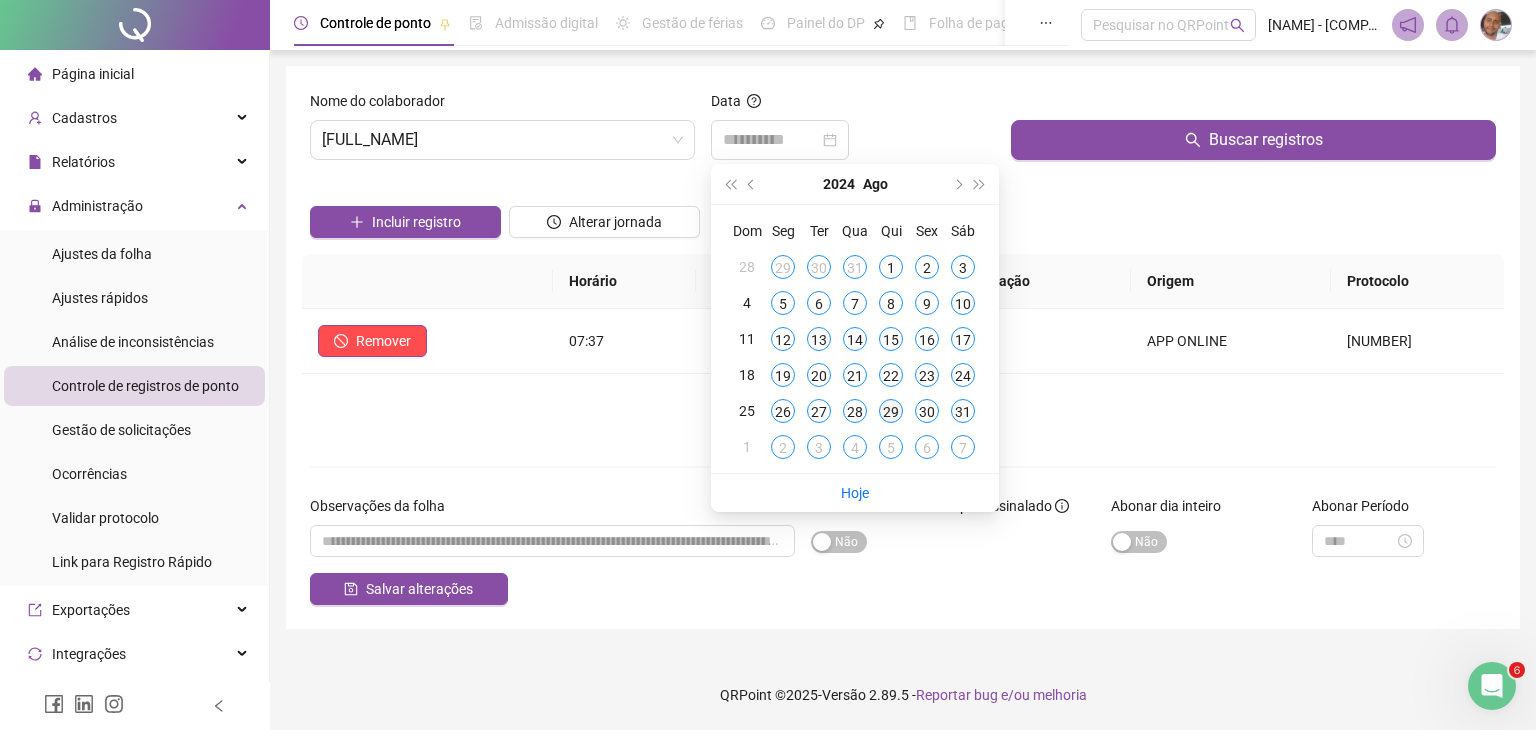 click on "29" at bounding box center (891, 411) 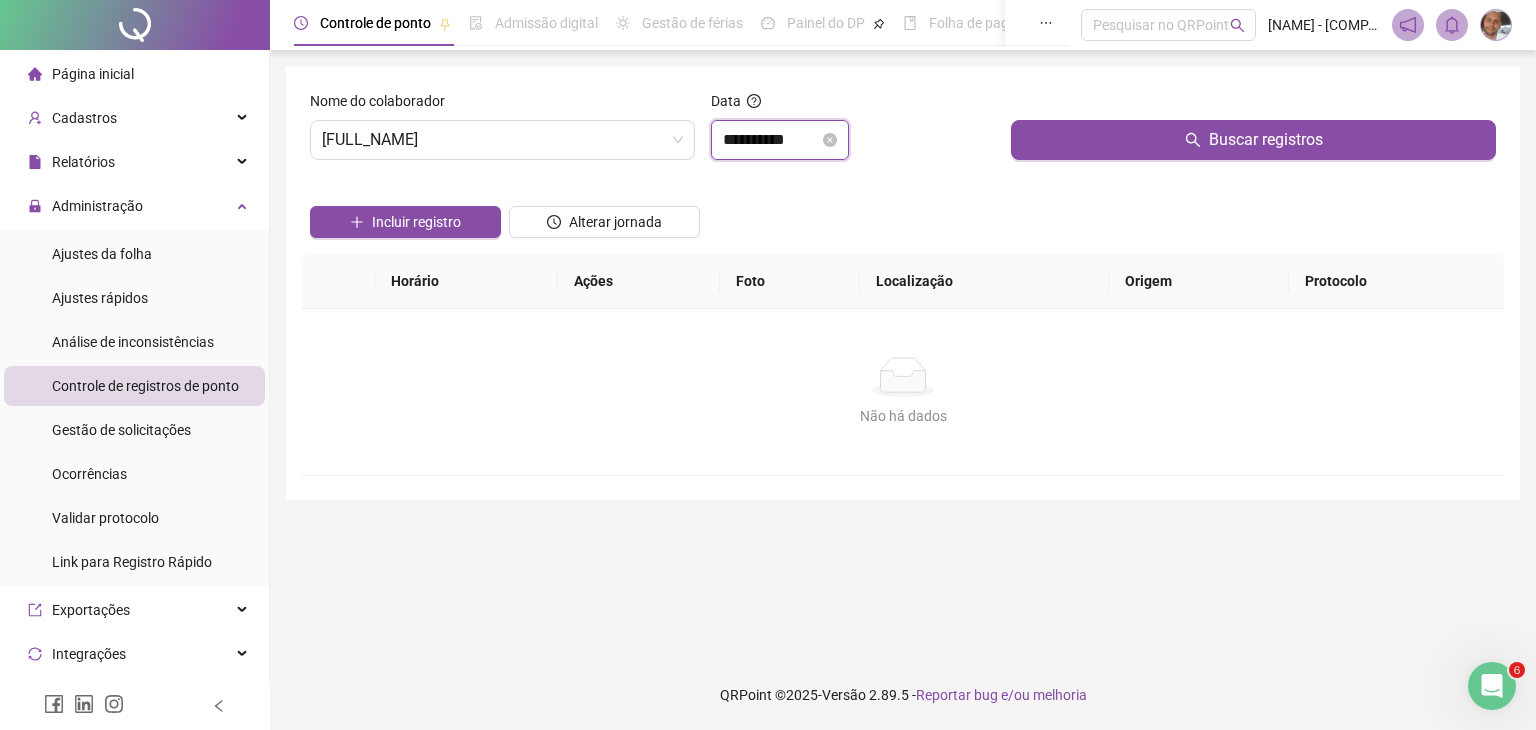click on "**********" at bounding box center (771, 140) 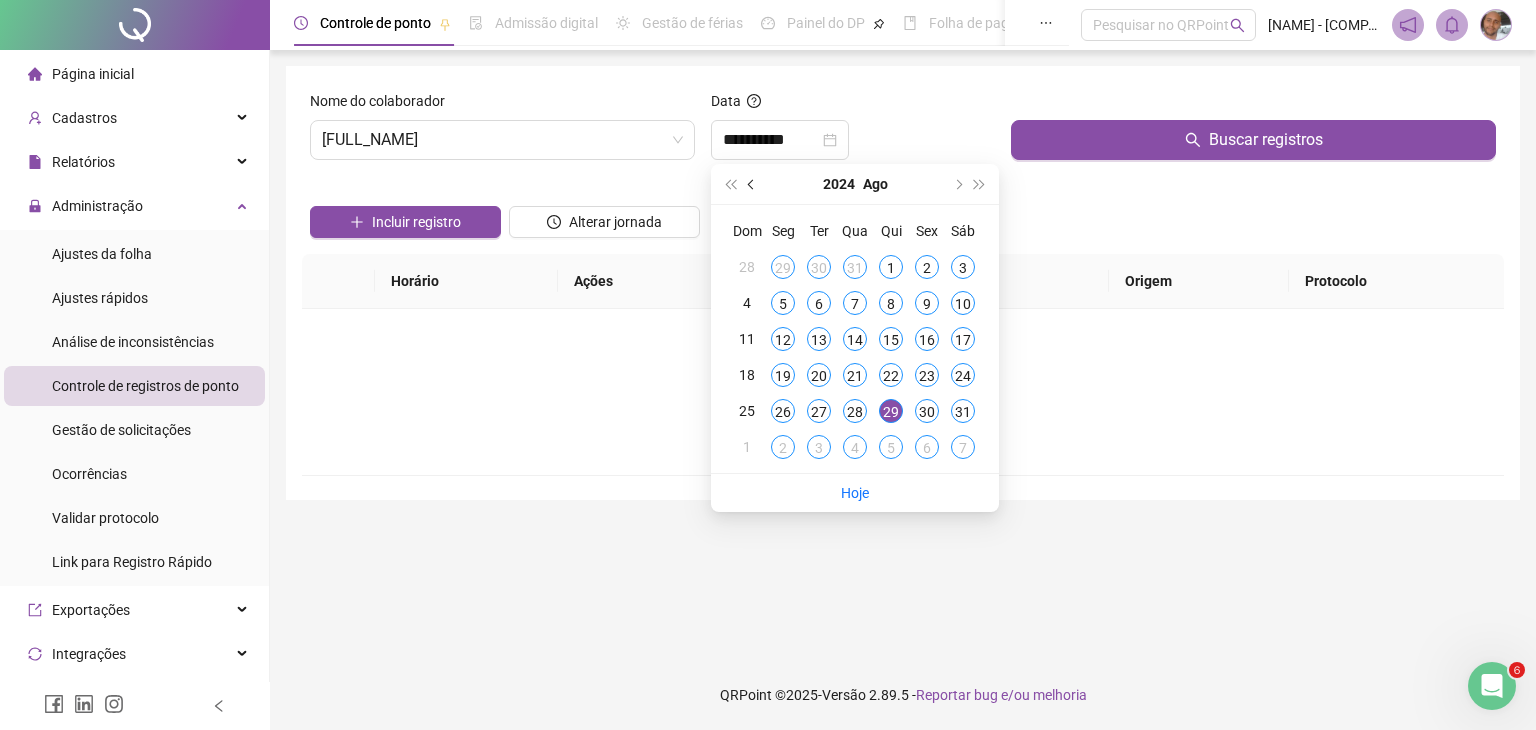 click at bounding box center [753, 184] 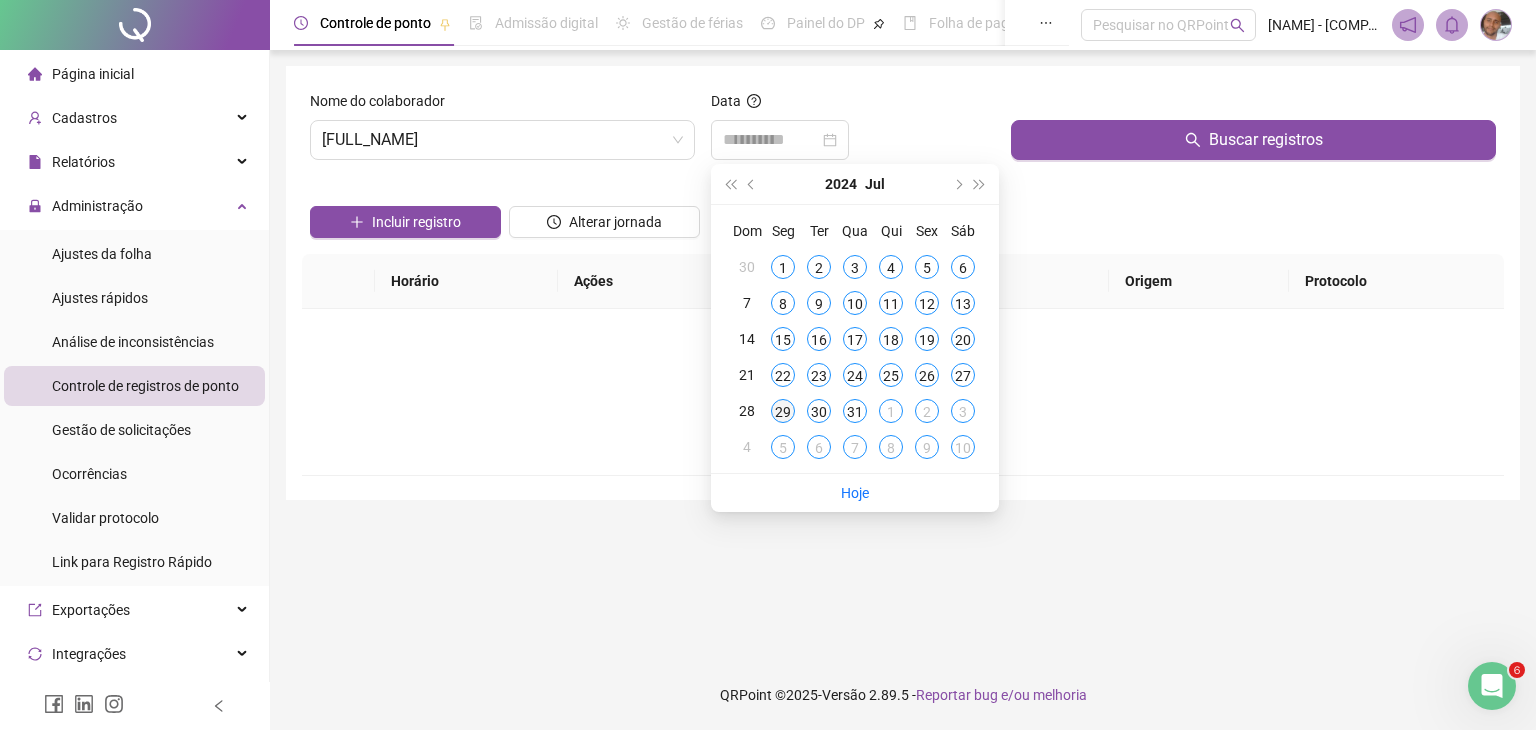 click on "29" at bounding box center (783, 411) 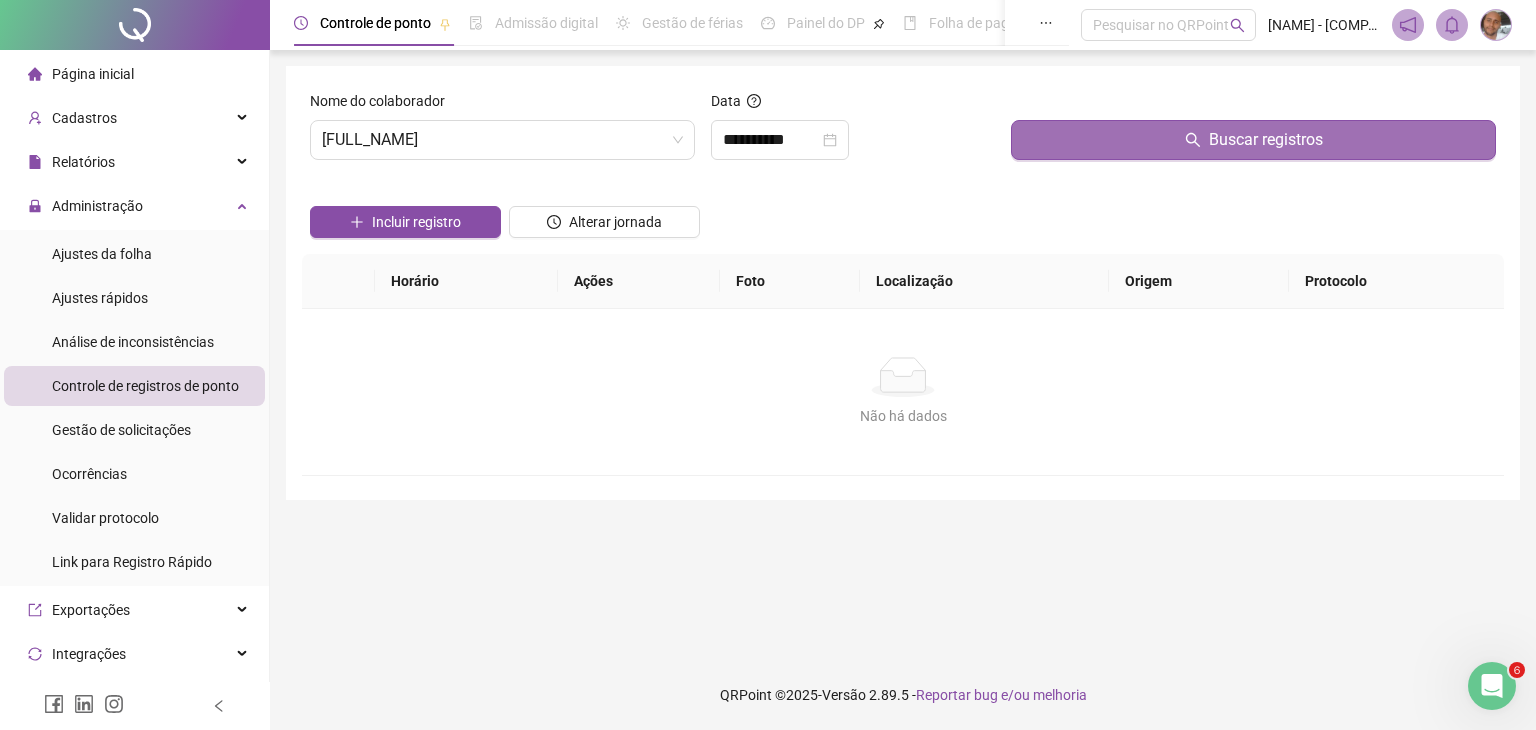 click on "Buscar registros" at bounding box center (1253, 140) 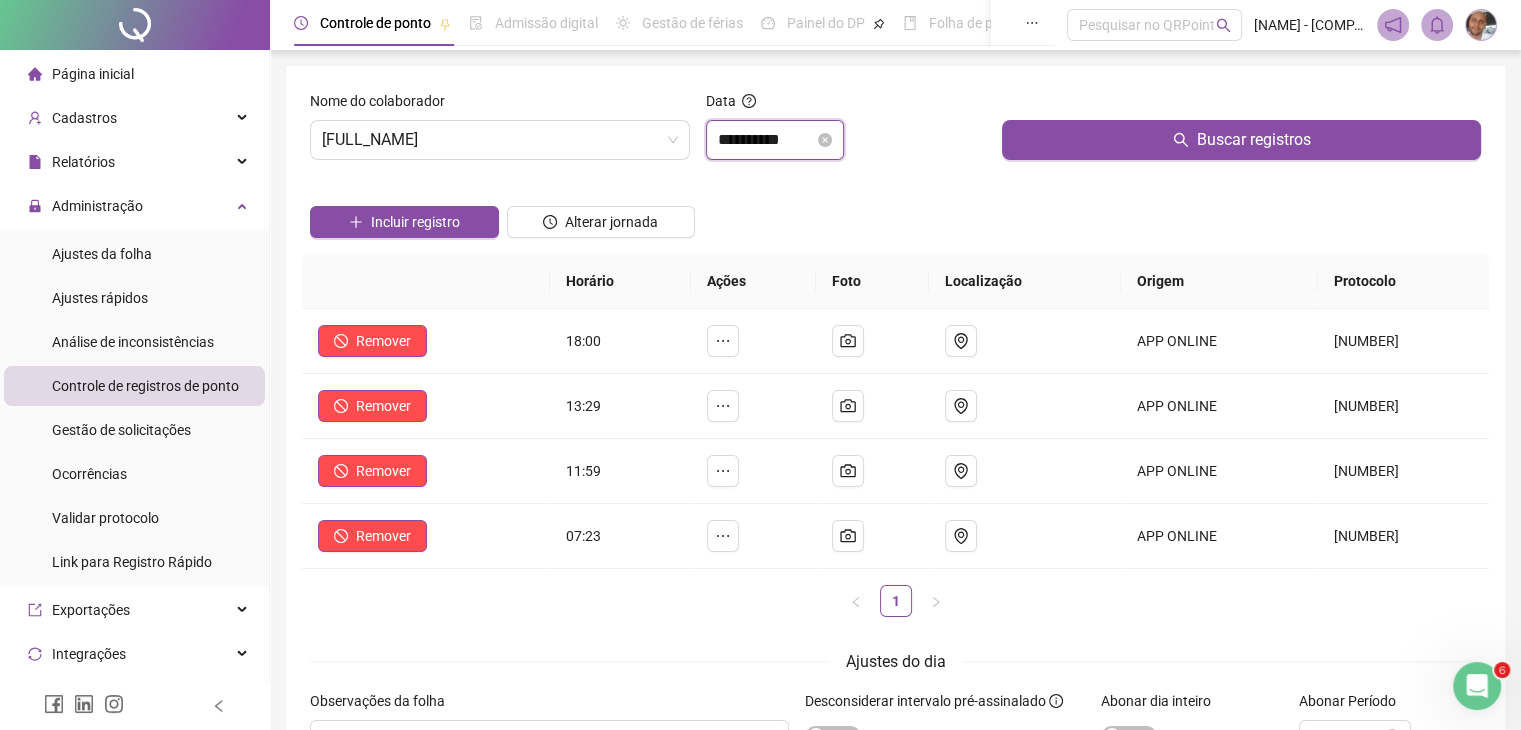 click on "**********" at bounding box center [766, 140] 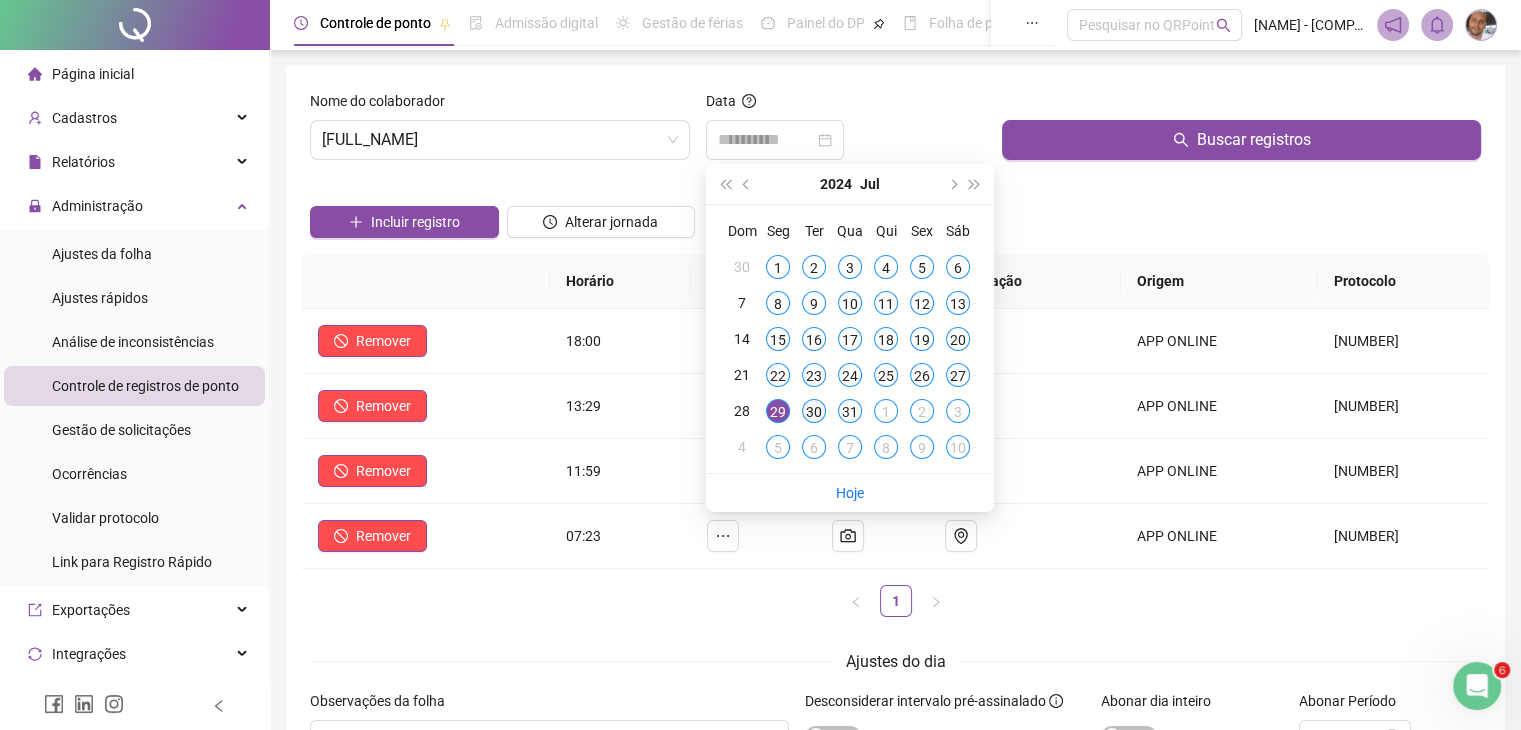 click on "30" at bounding box center (814, 411) 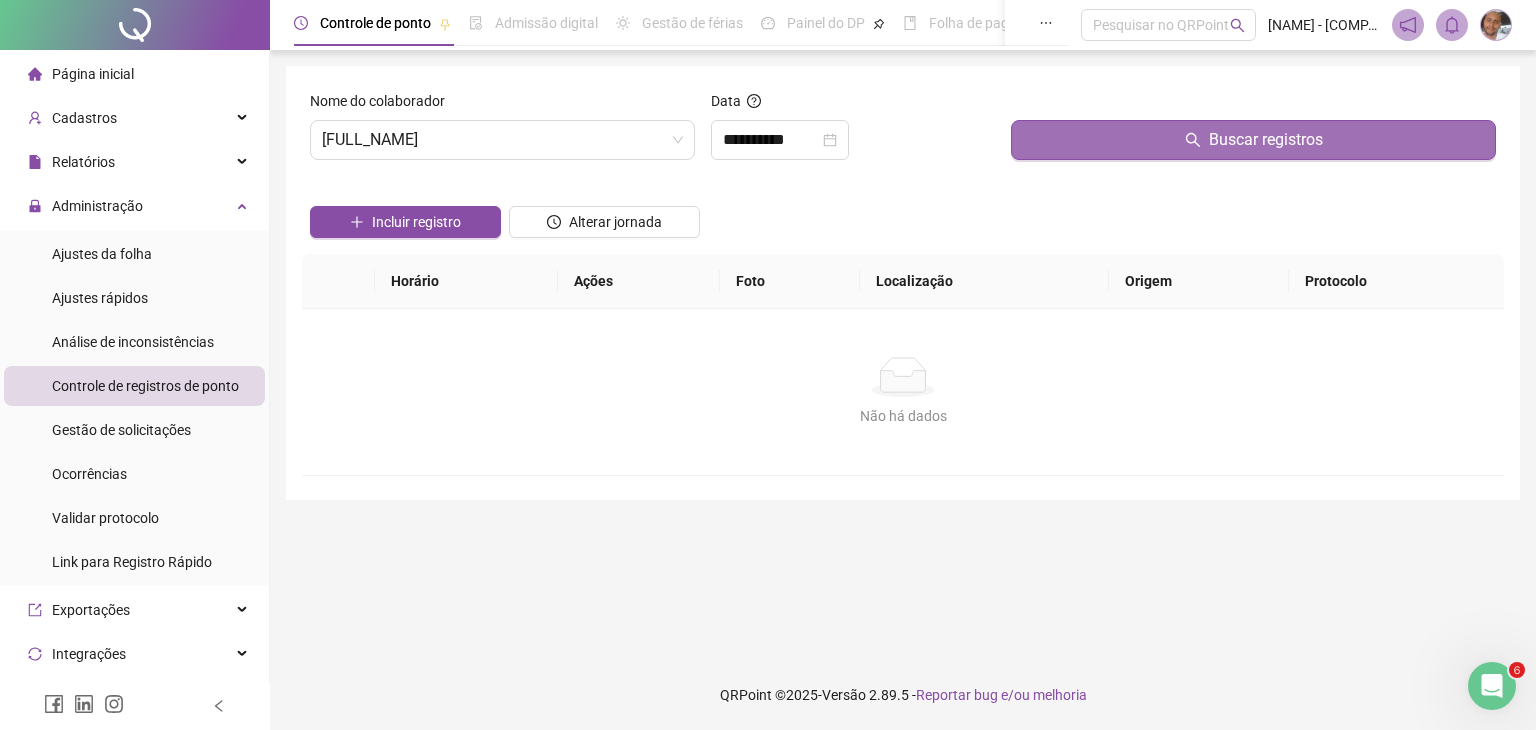 click on "Buscar registros" at bounding box center (1253, 140) 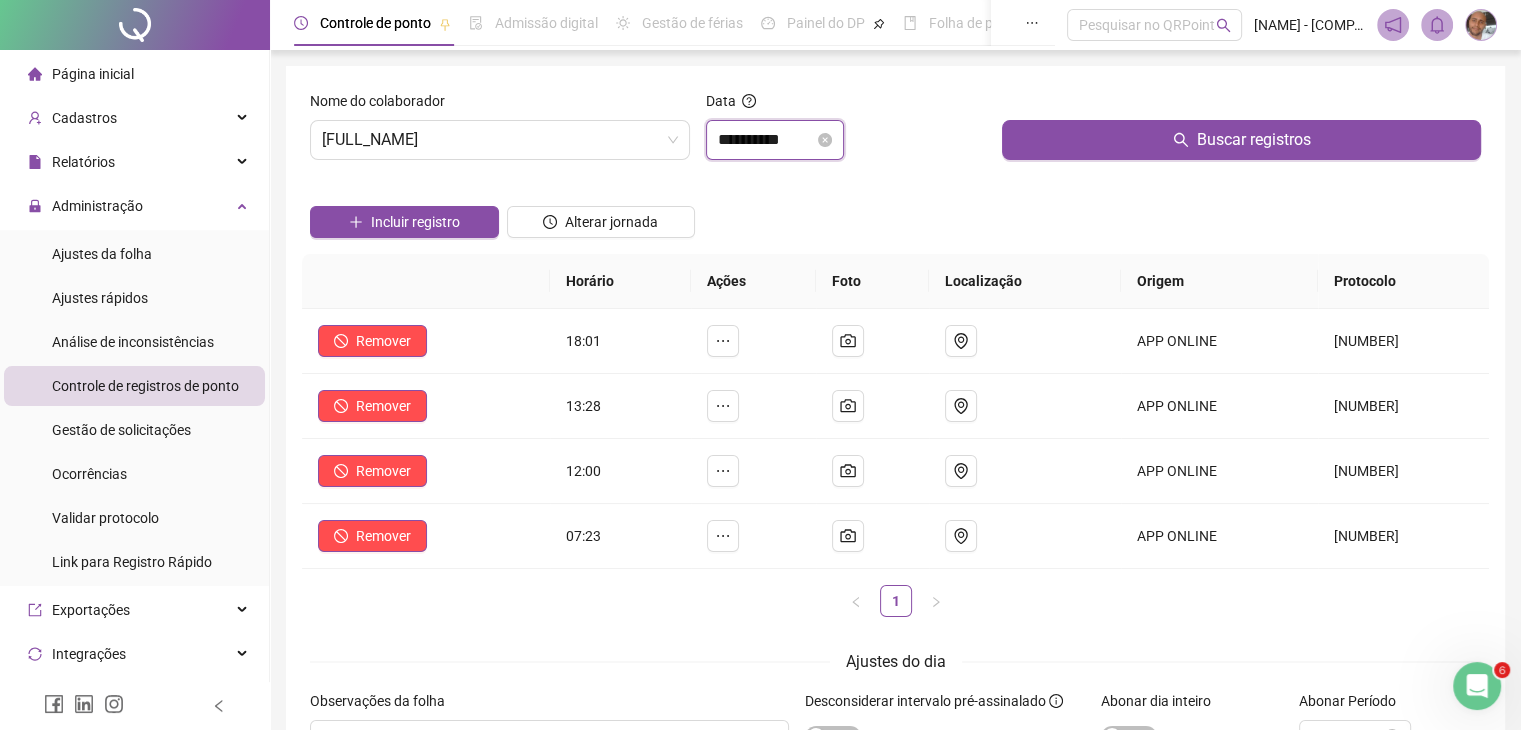 click on "**********" at bounding box center (766, 140) 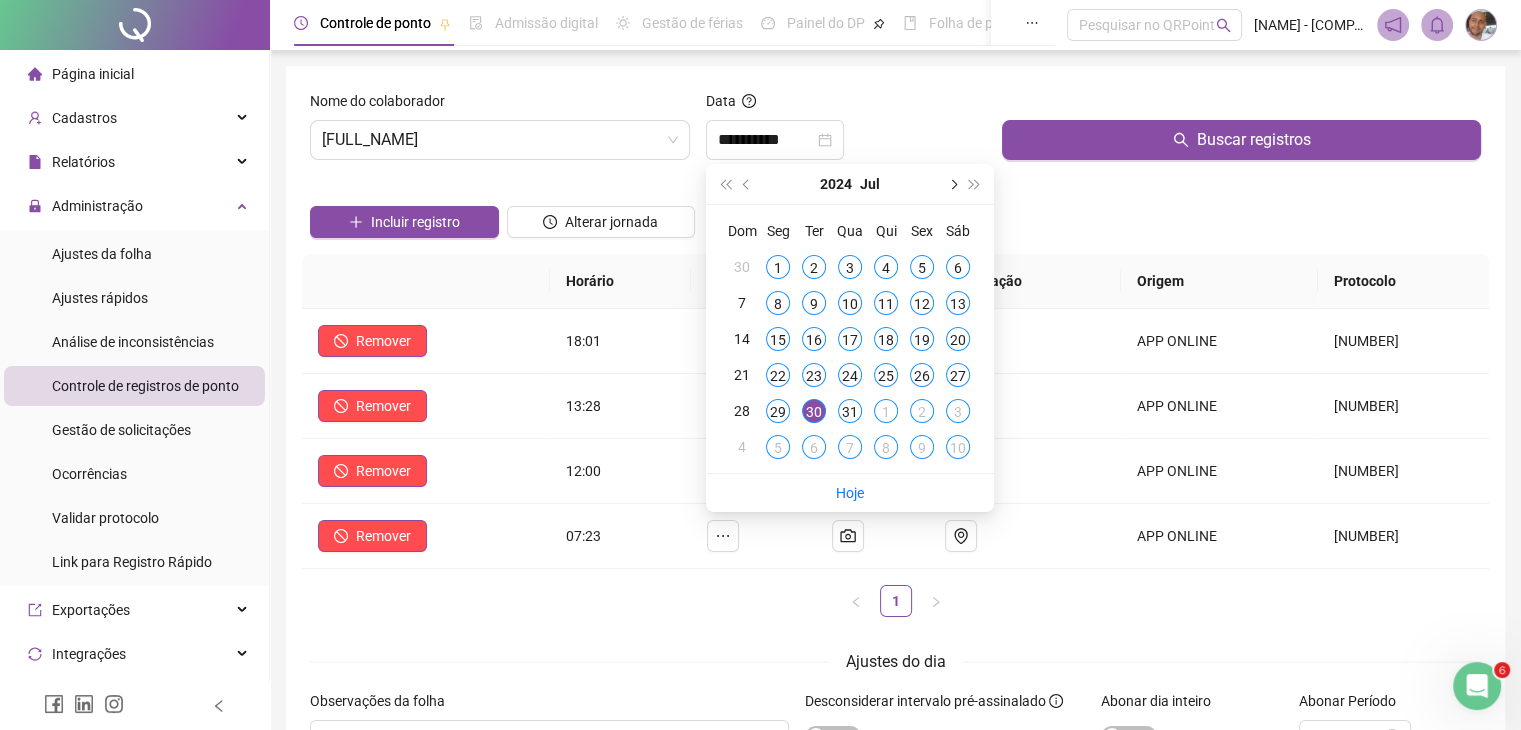 click at bounding box center (952, 184) 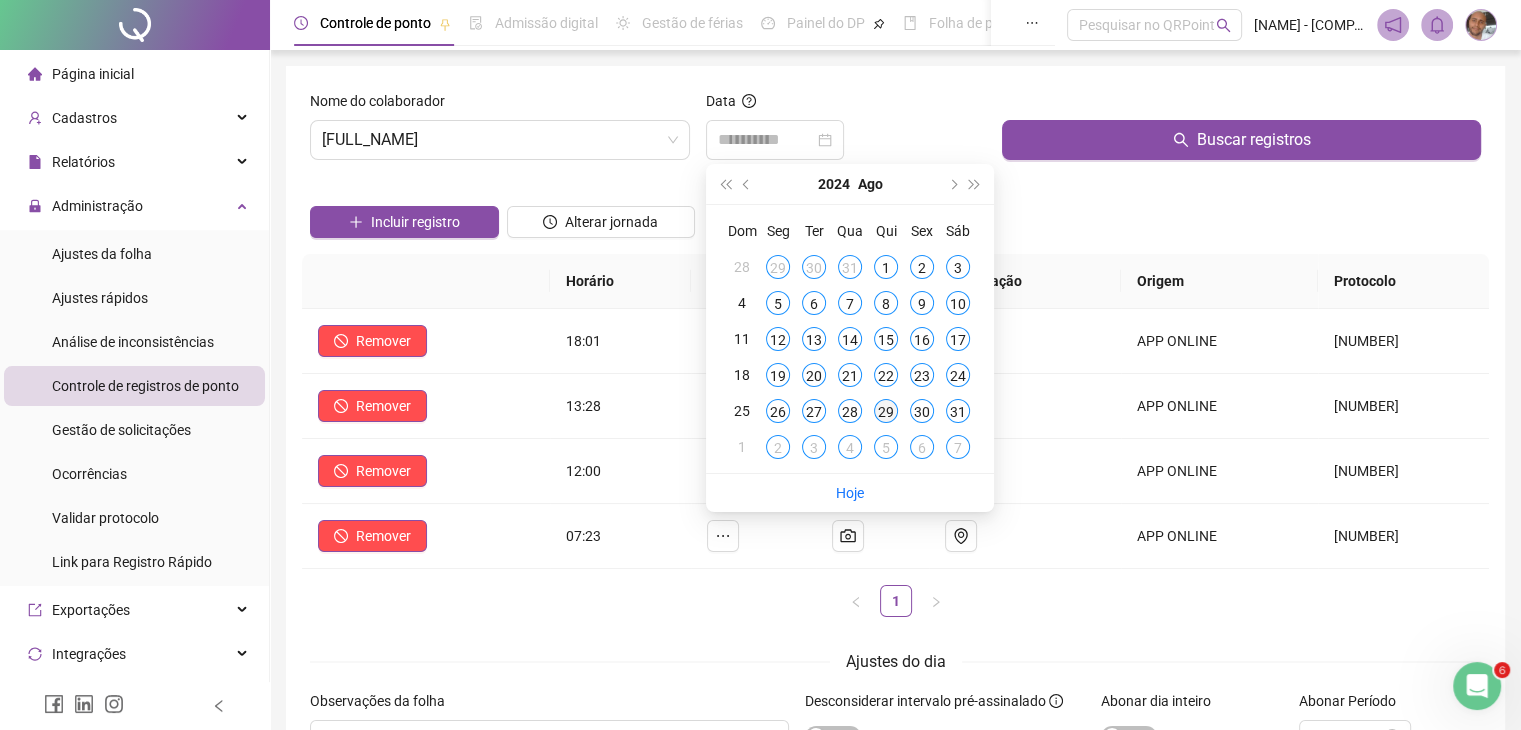 click on "29" at bounding box center (886, 411) 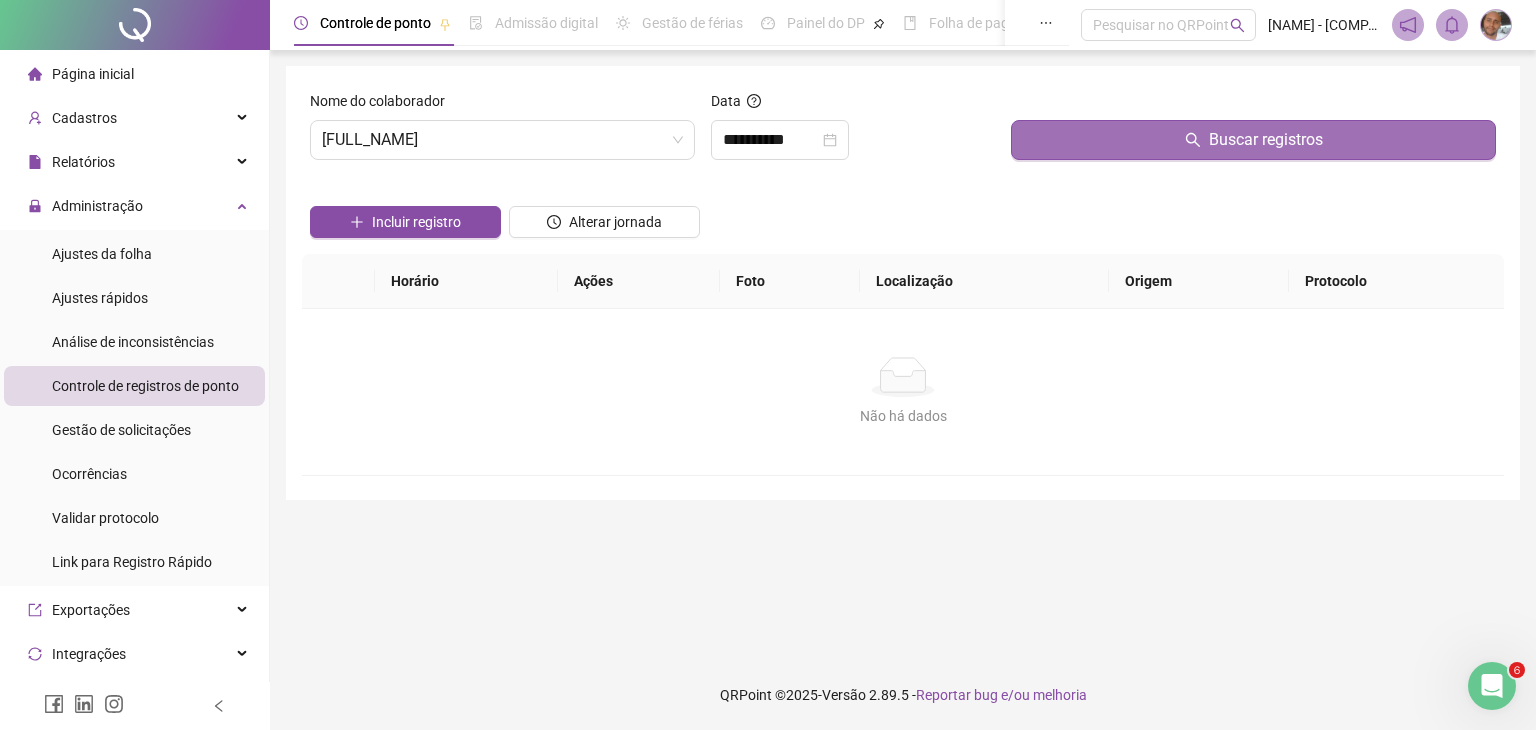 click on "Buscar registros" at bounding box center [1253, 140] 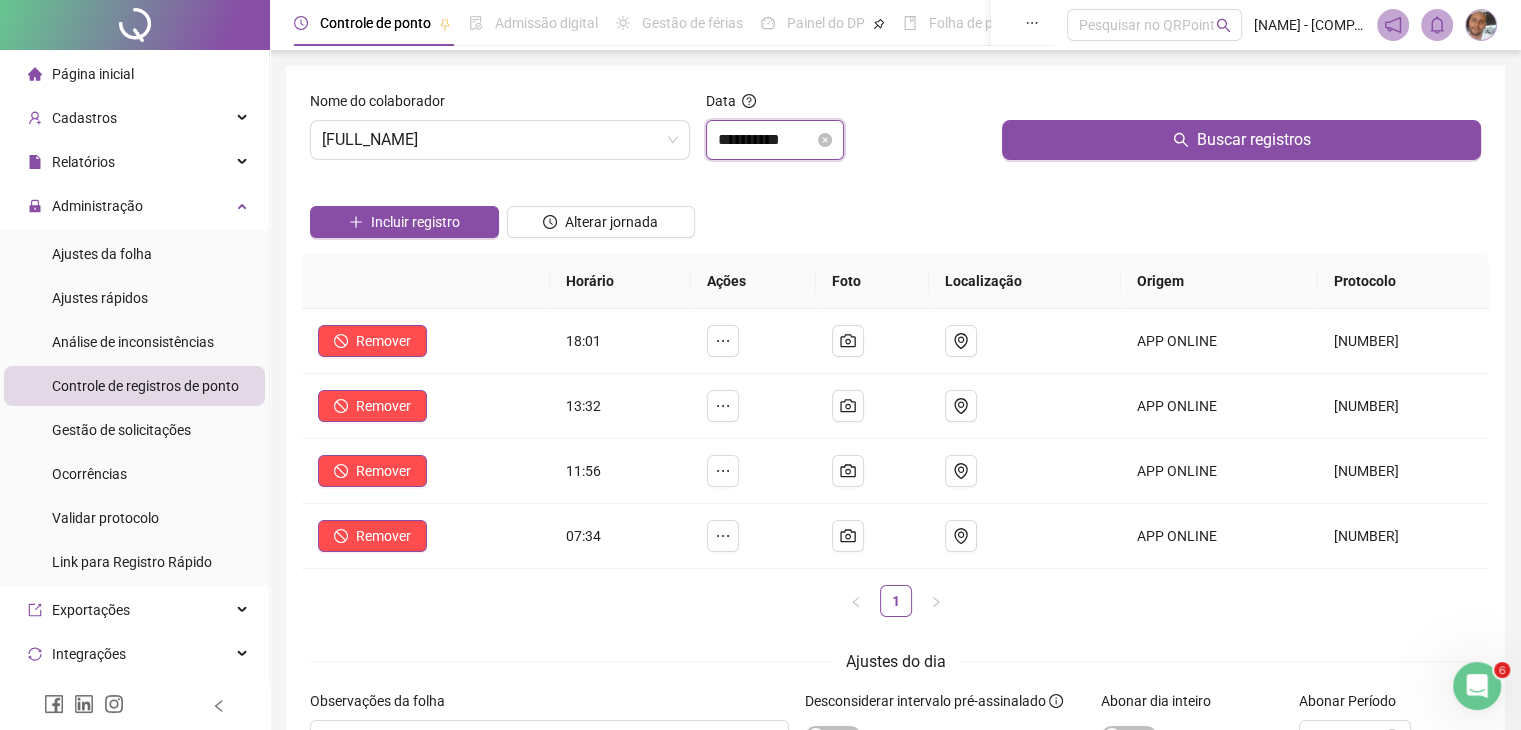 click on "**********" at bounding box center (766, 140) 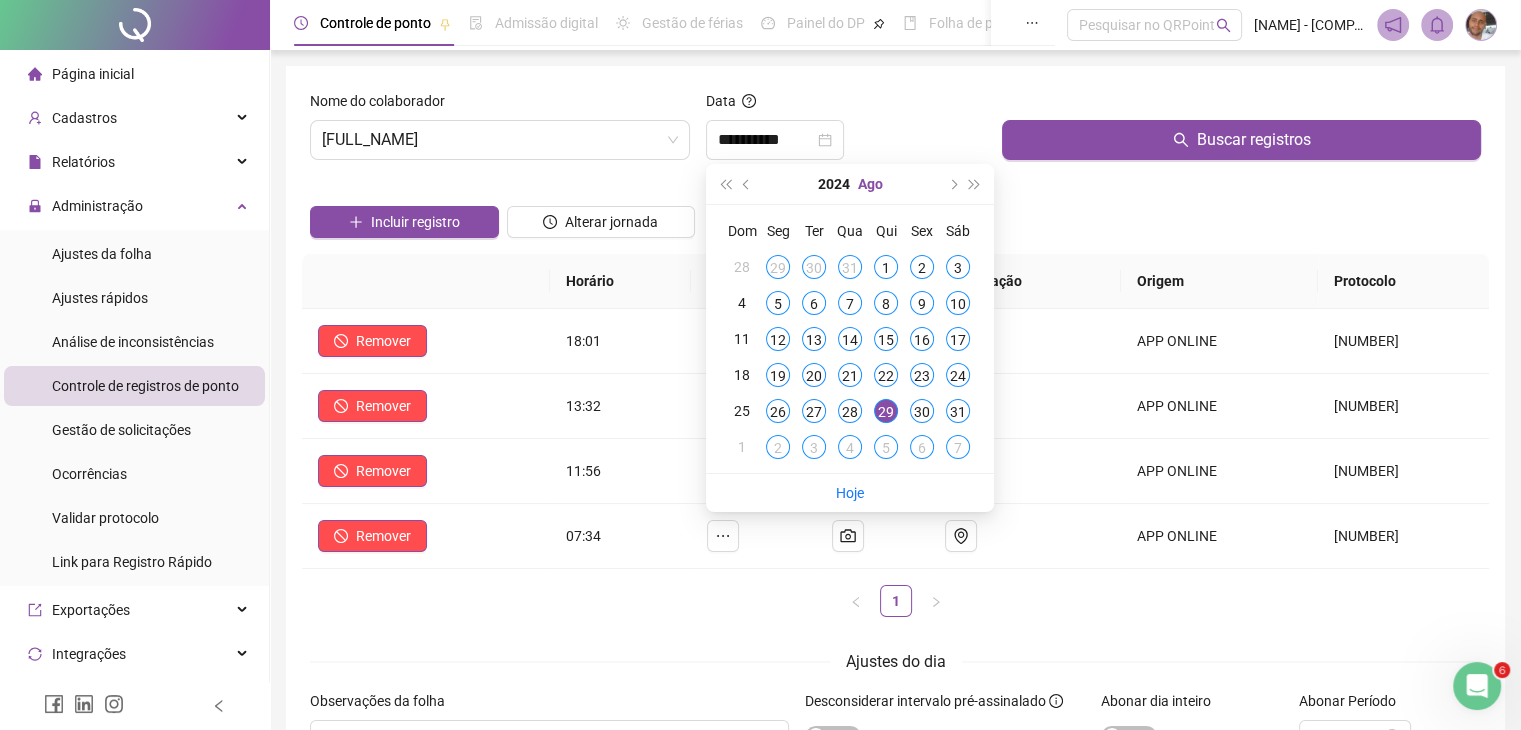 click on "Ago" at bounding box center [870, 184] 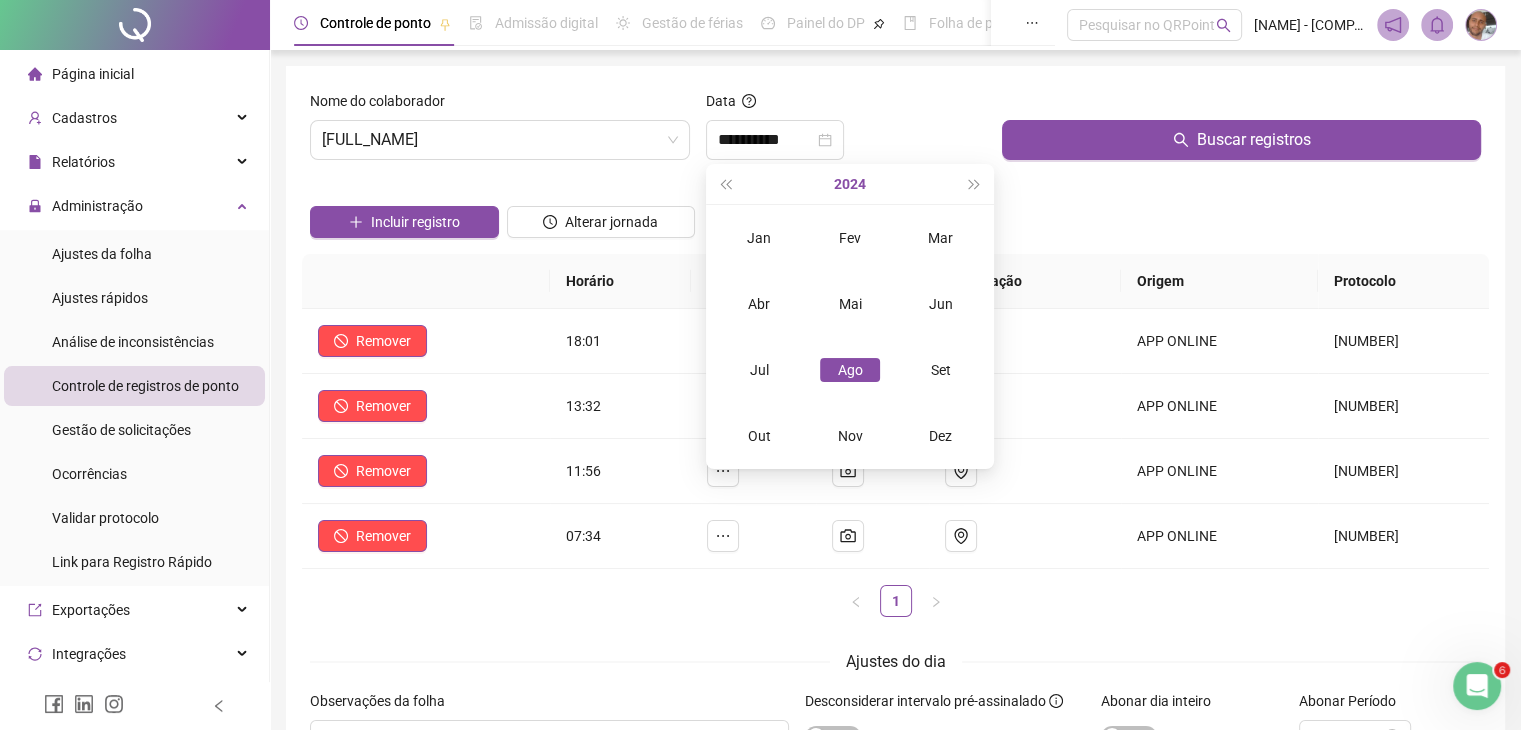 click on "2024" at bounding box center [850, 184] 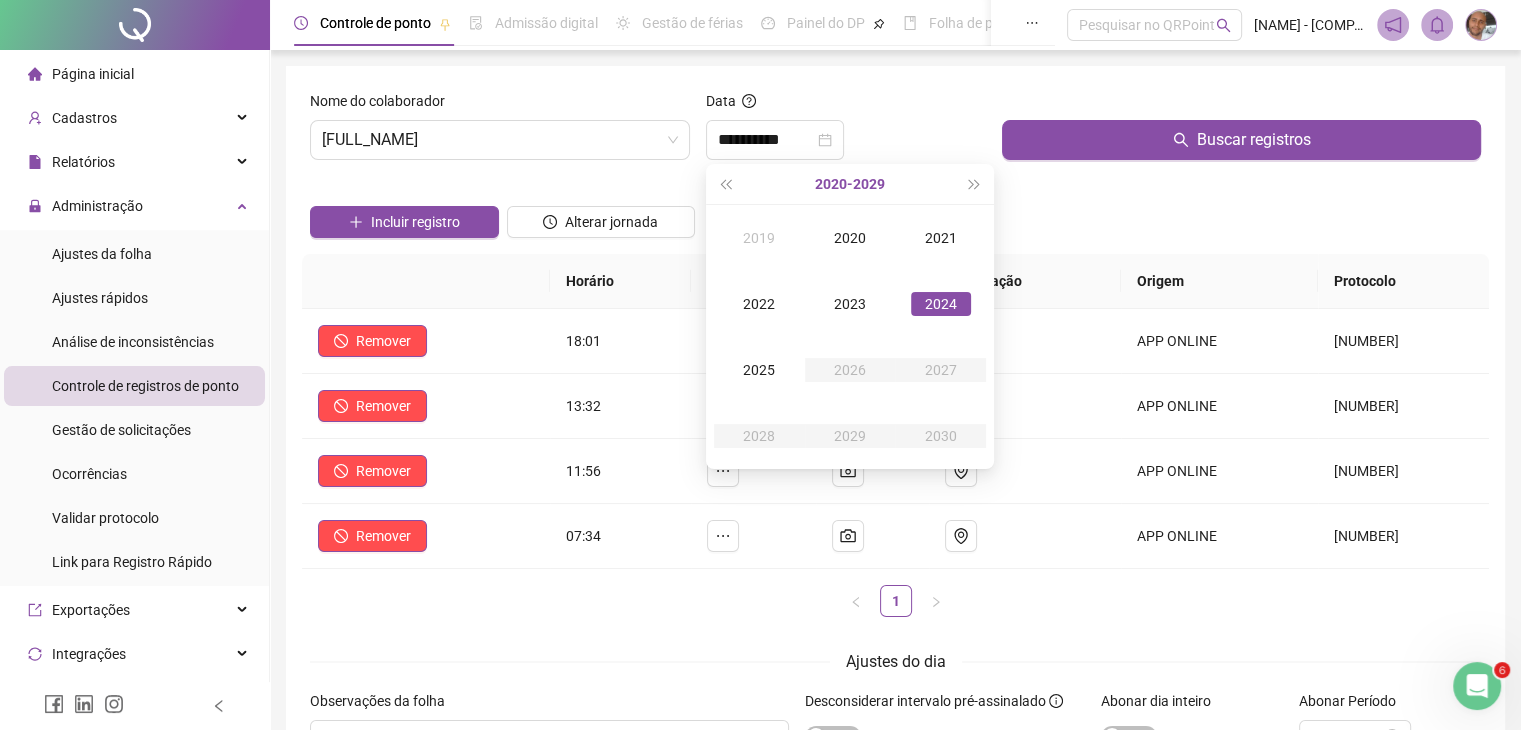 click on "2020 - 2029" at bounding box center (850, 184) 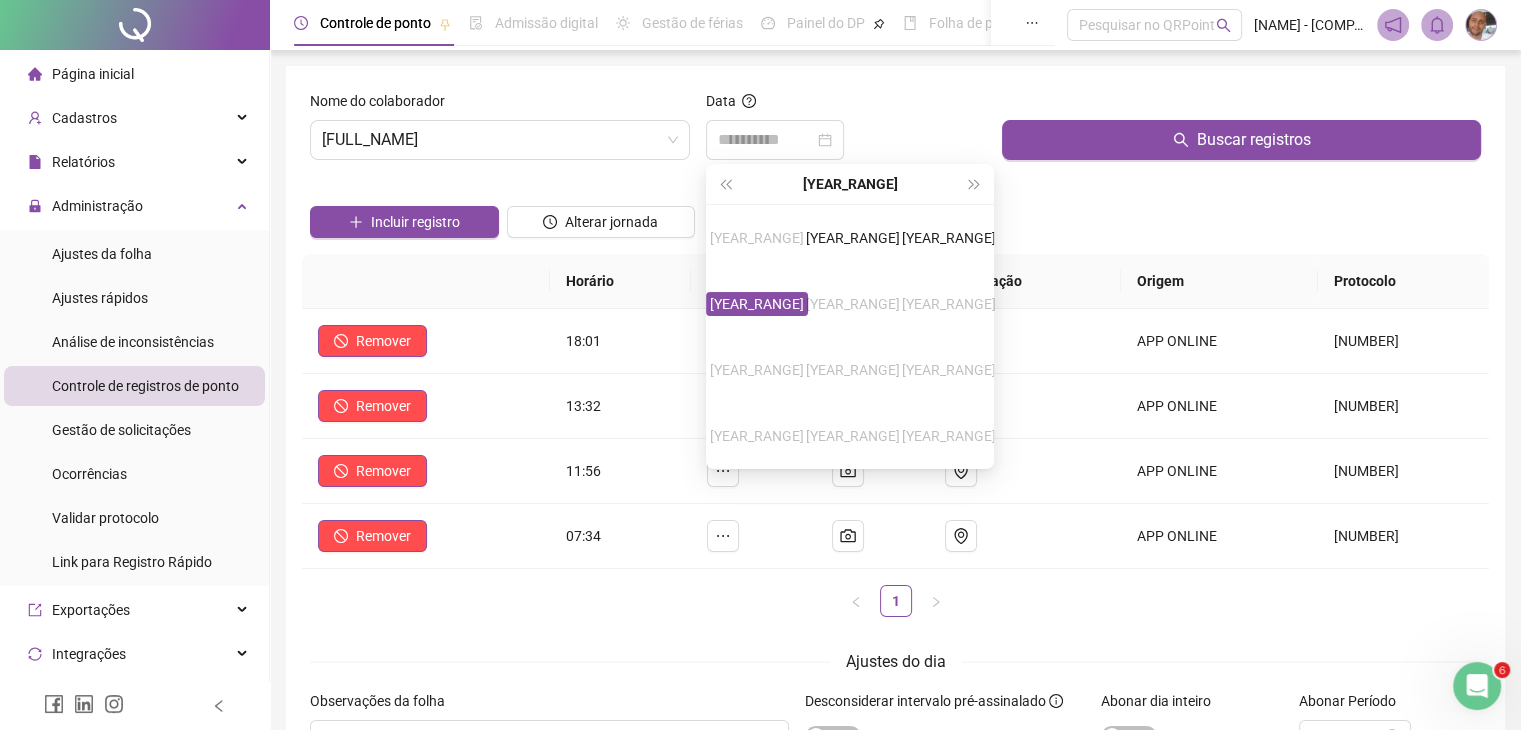 click on "2020-2029" at bounding box center [757, 304] 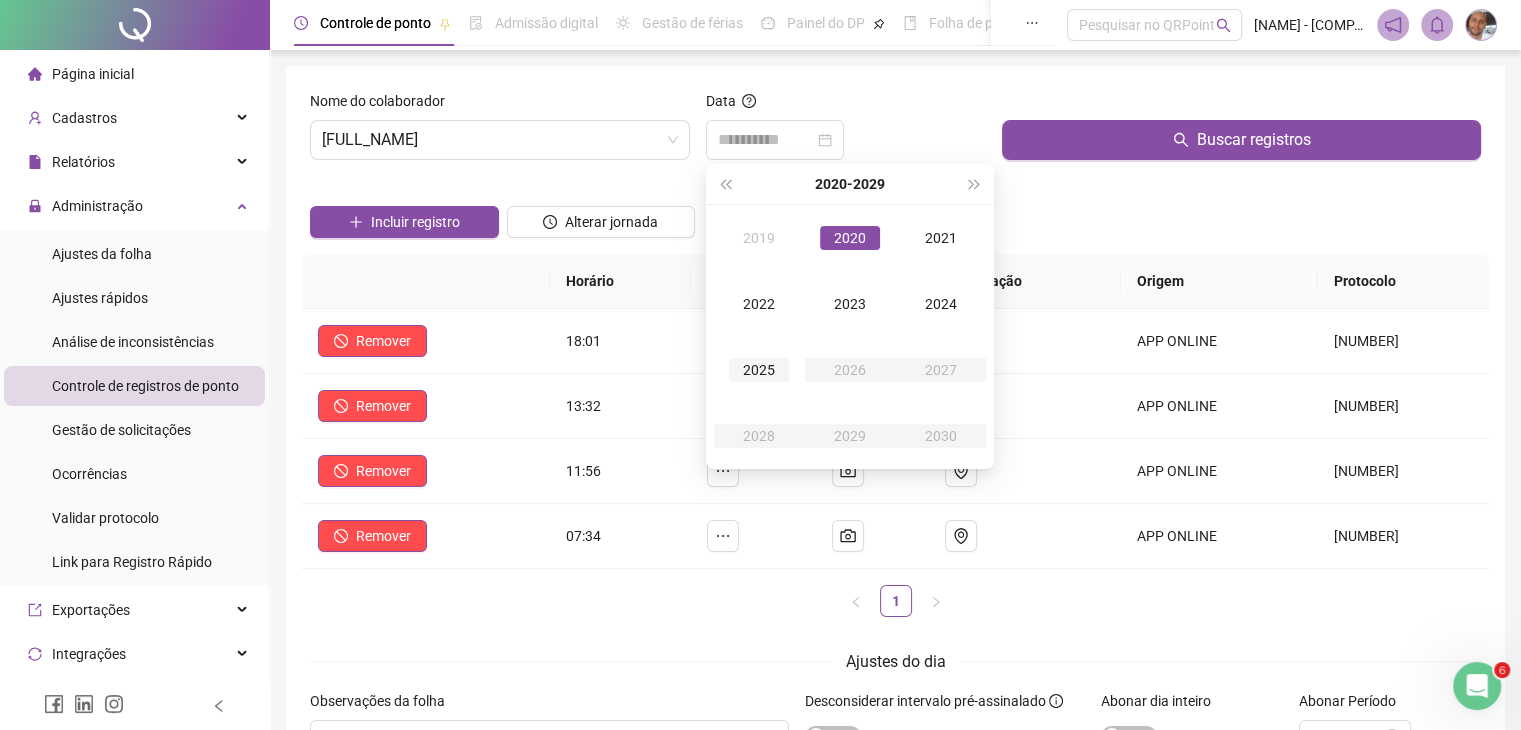 click on "2025" at bounding box center [759, 370] 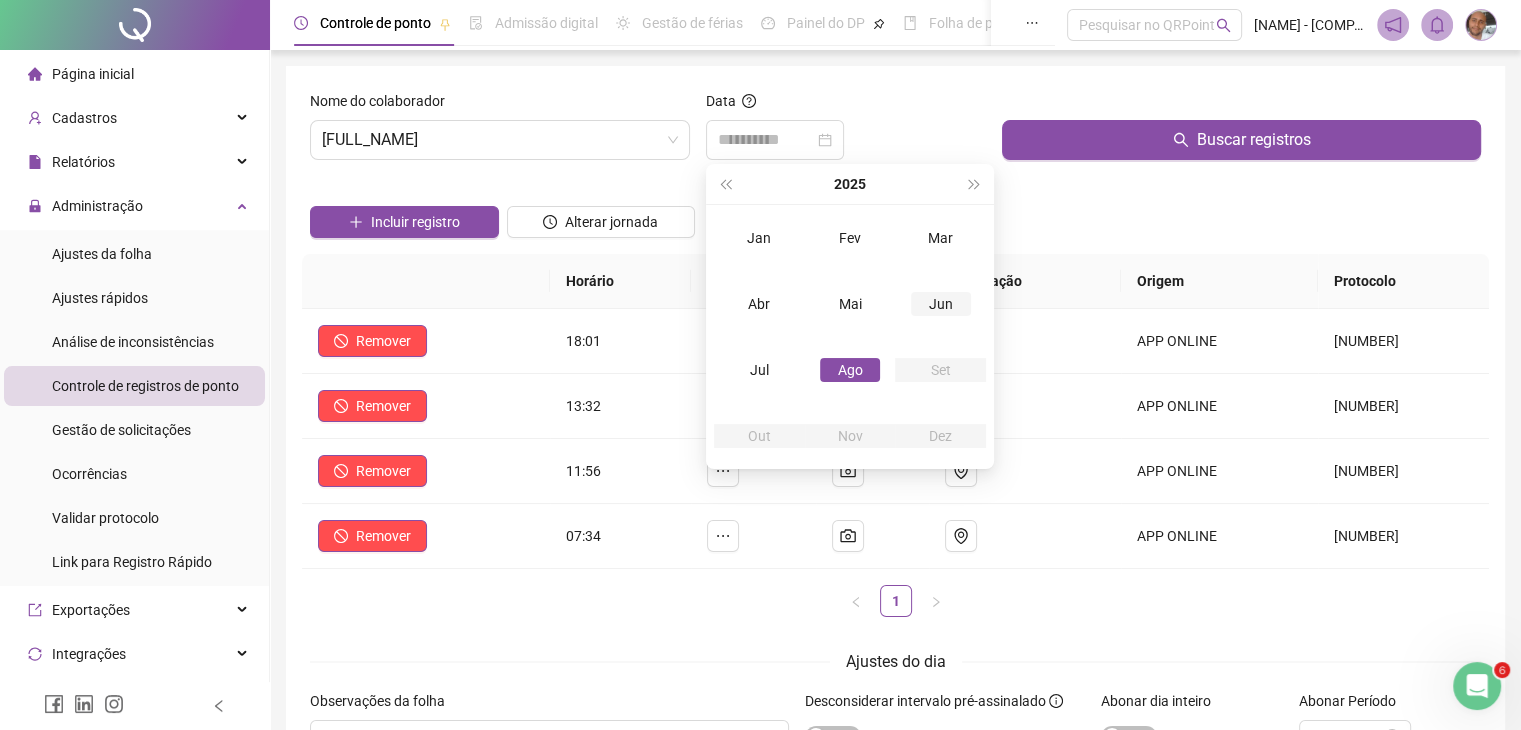 click on "Jun" at bounding box center [941, 304] 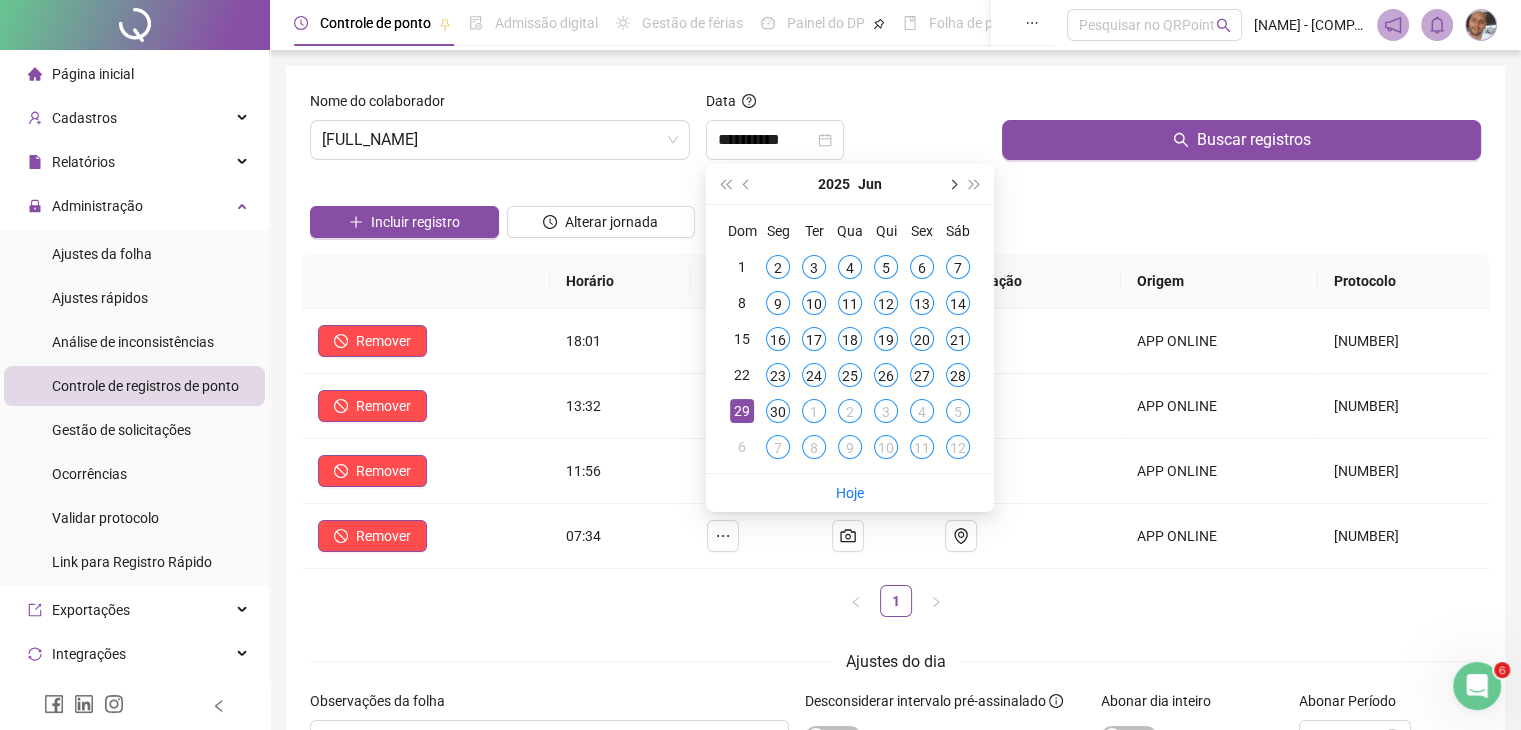 click at bounding box center [952, 184] 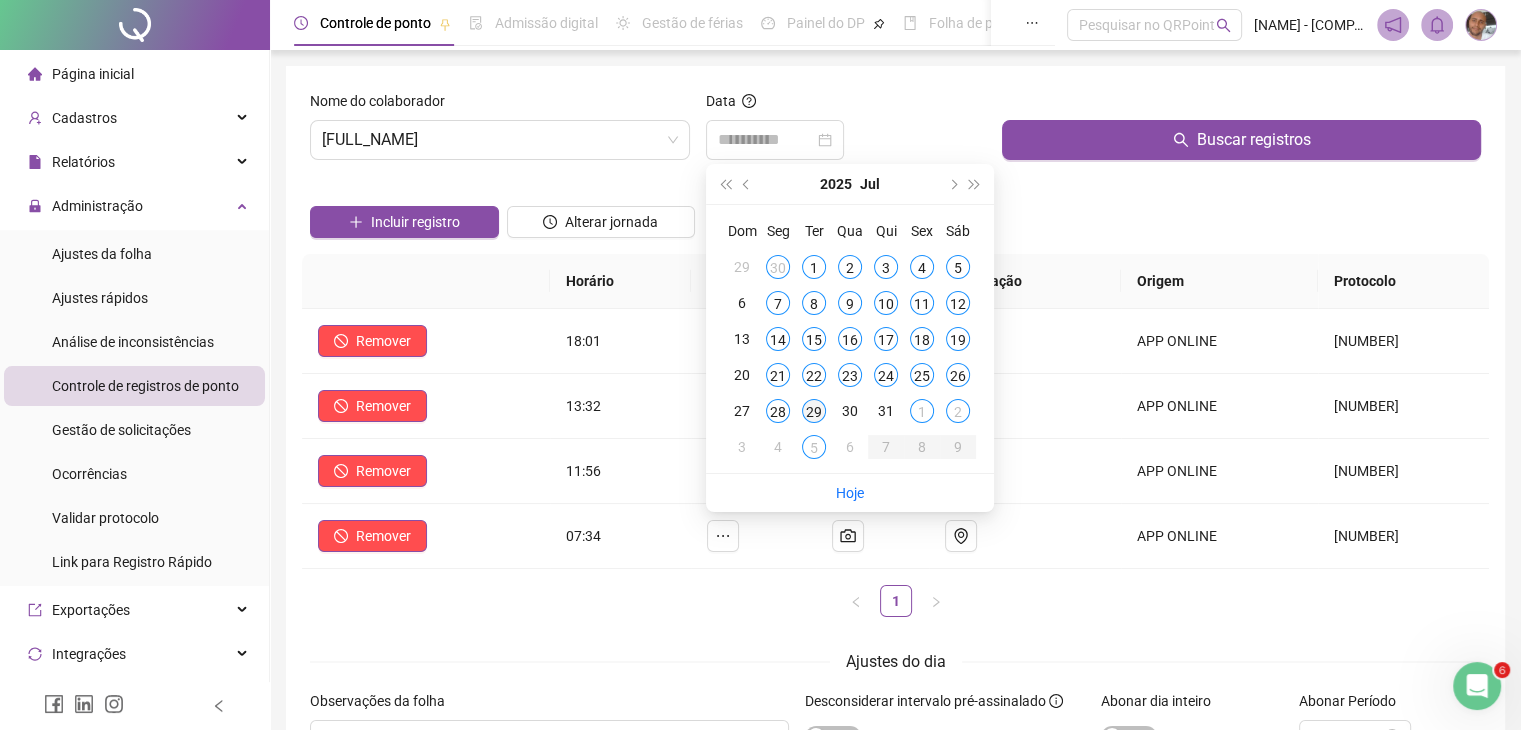 type on "**********" 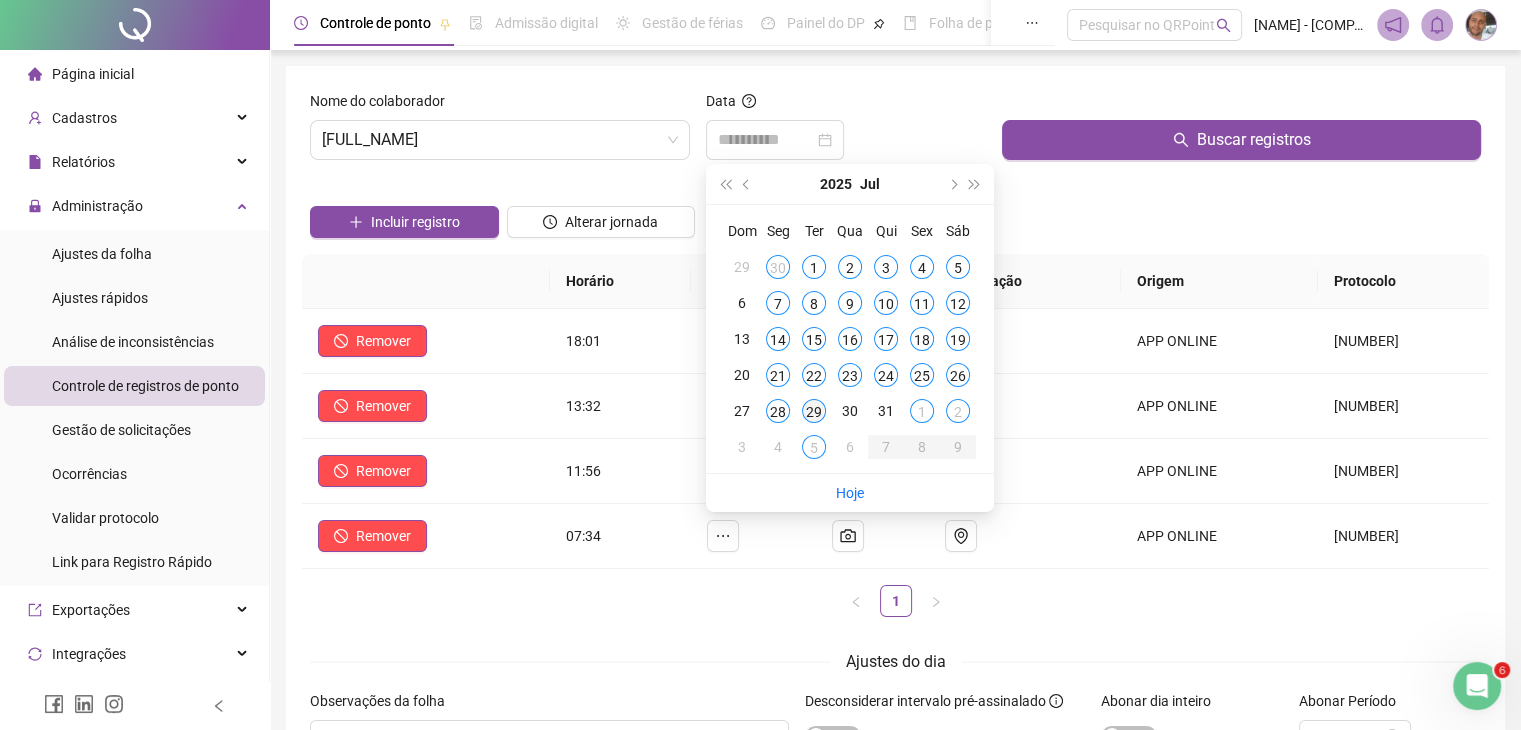 click on "29" at bounding box center (814, 411) 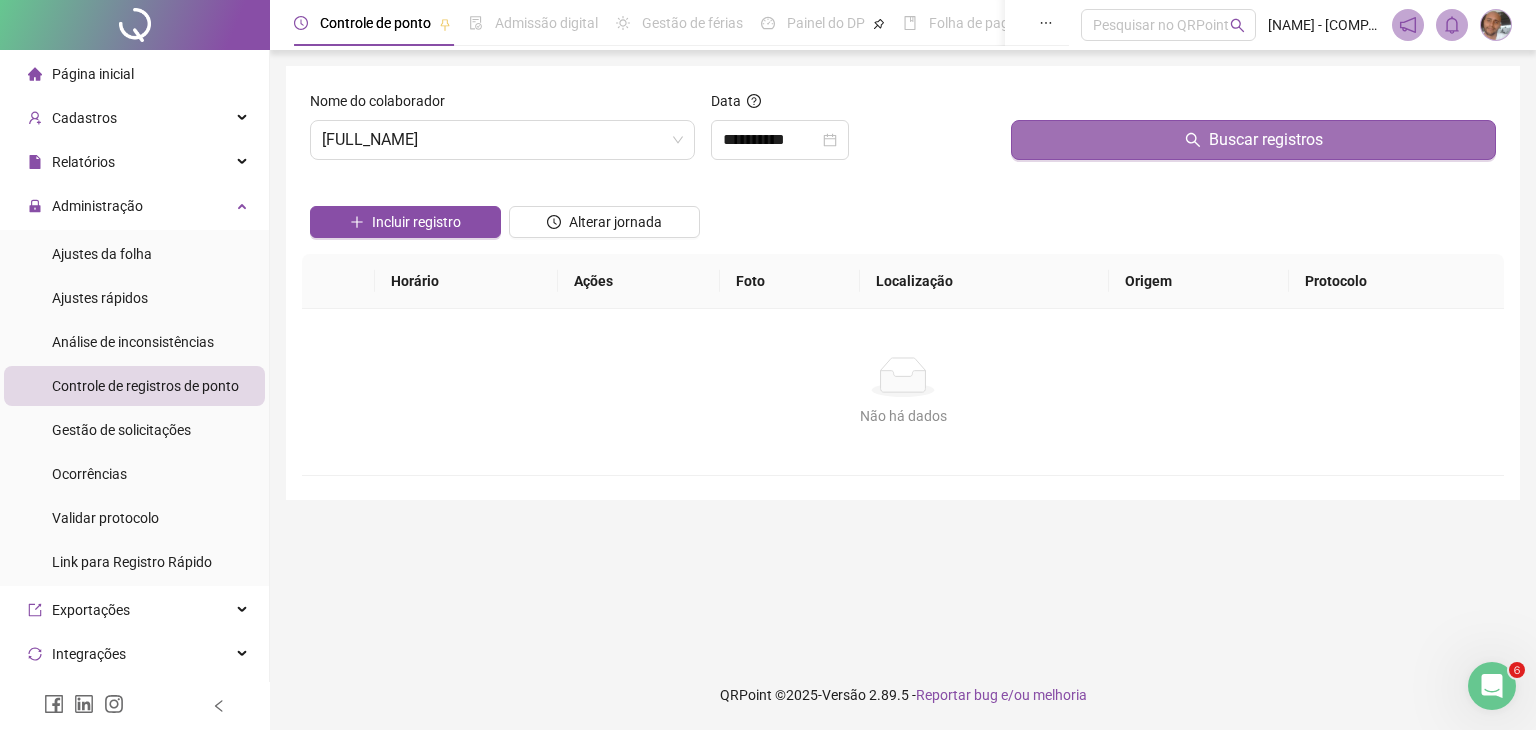 click on "Buscar registros" at bounding box center (1253, 140) 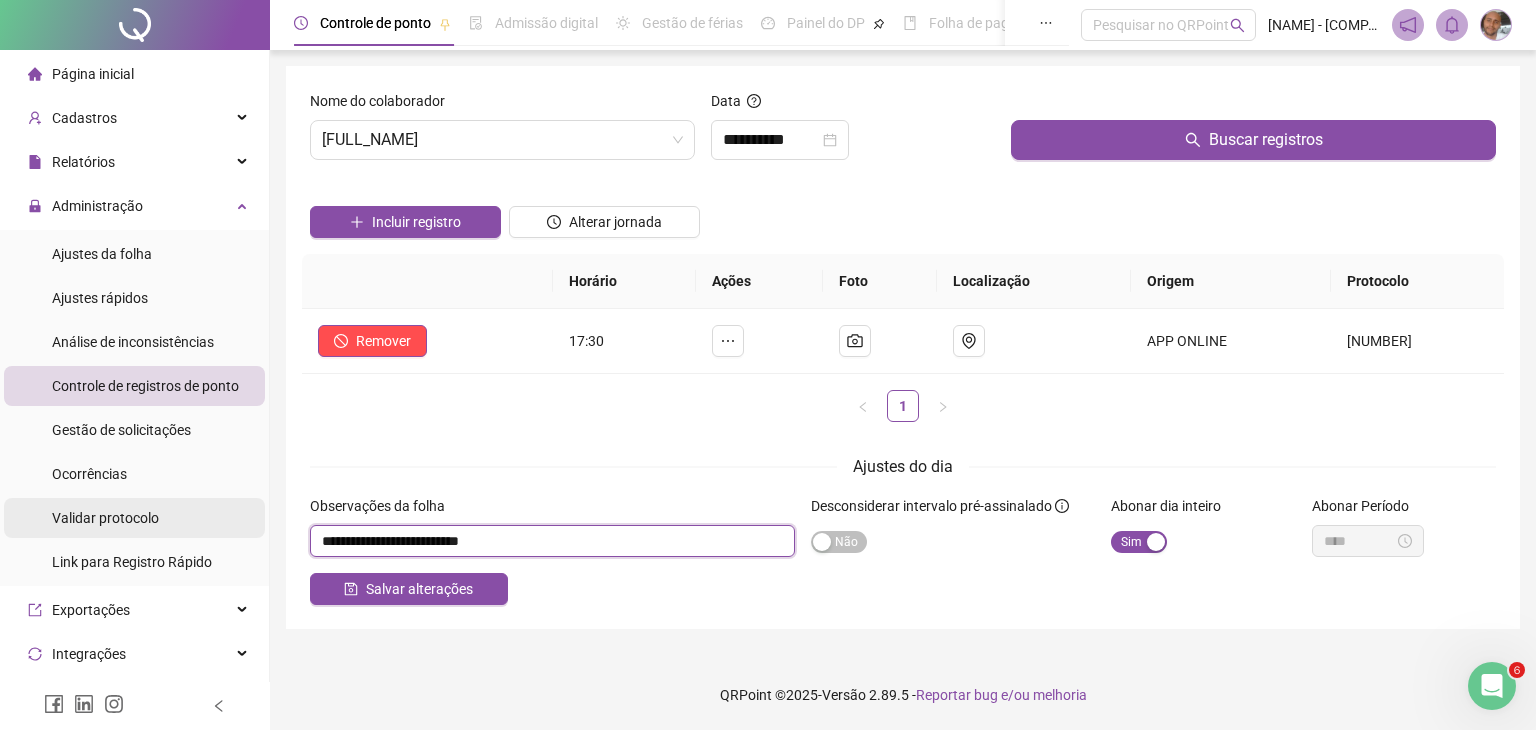 drag, startPoint x: 595, startPoint y: 534, endPoint x: 96, endPoint y: 536, distance: 499.004 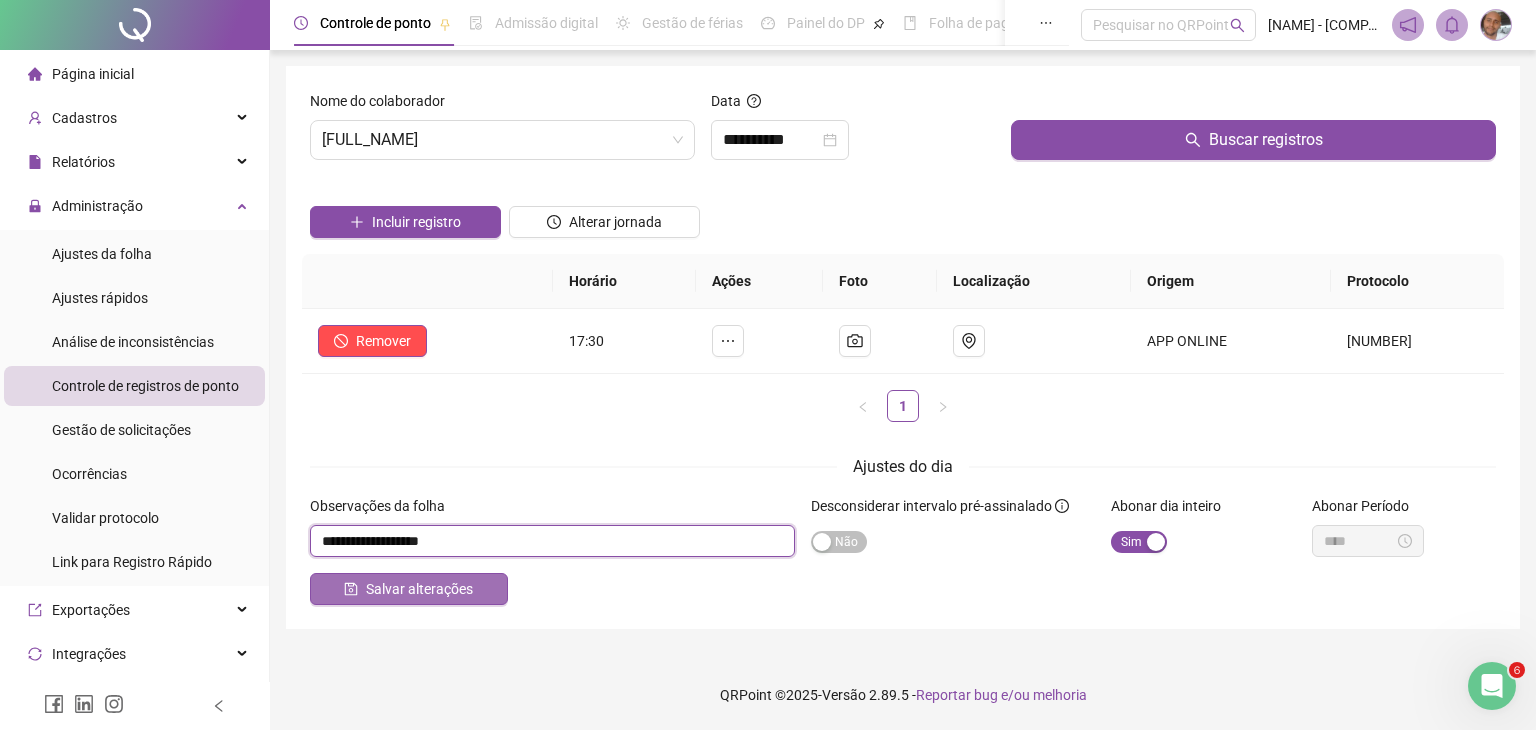 type on "**********" 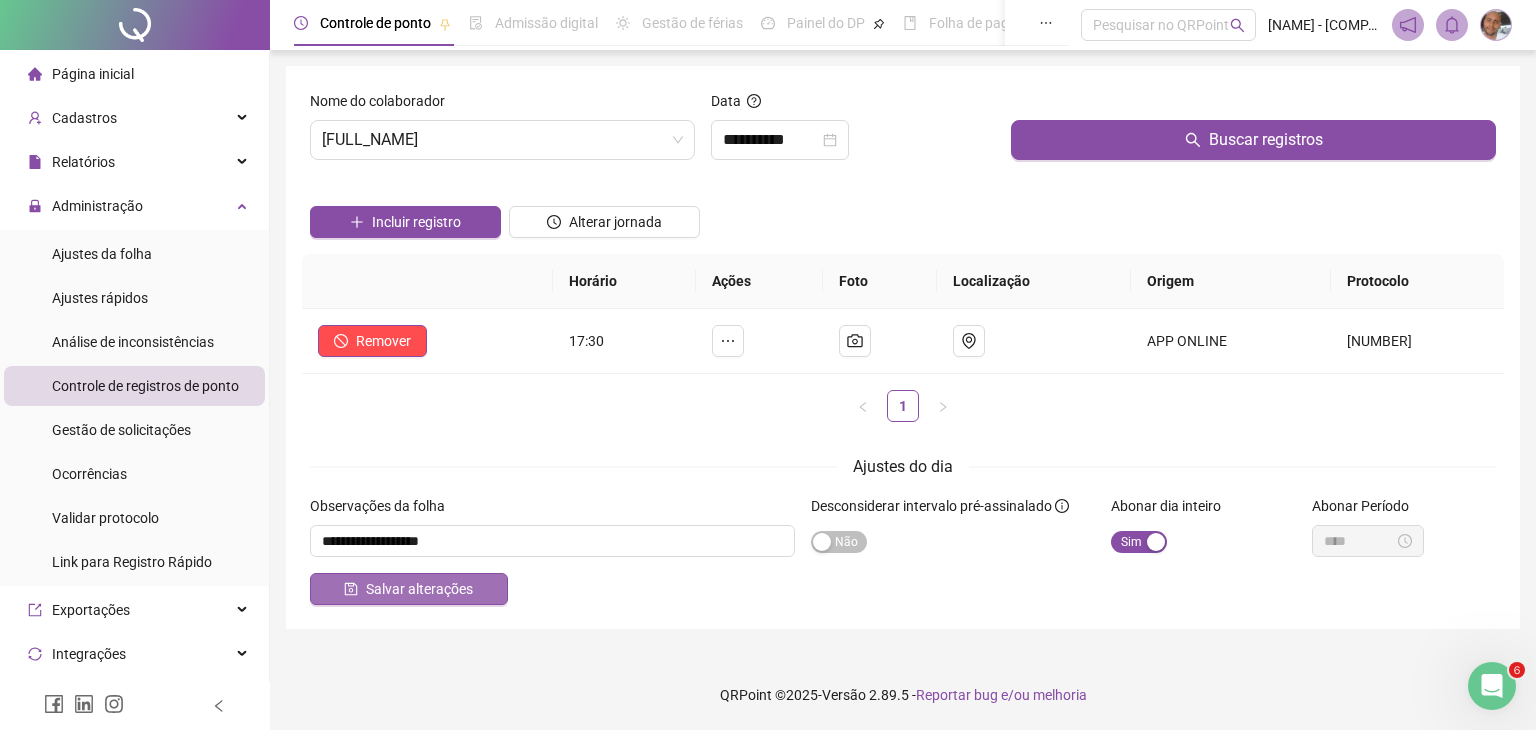 click on "Salvar alterações" at bounding box center (419, 589) 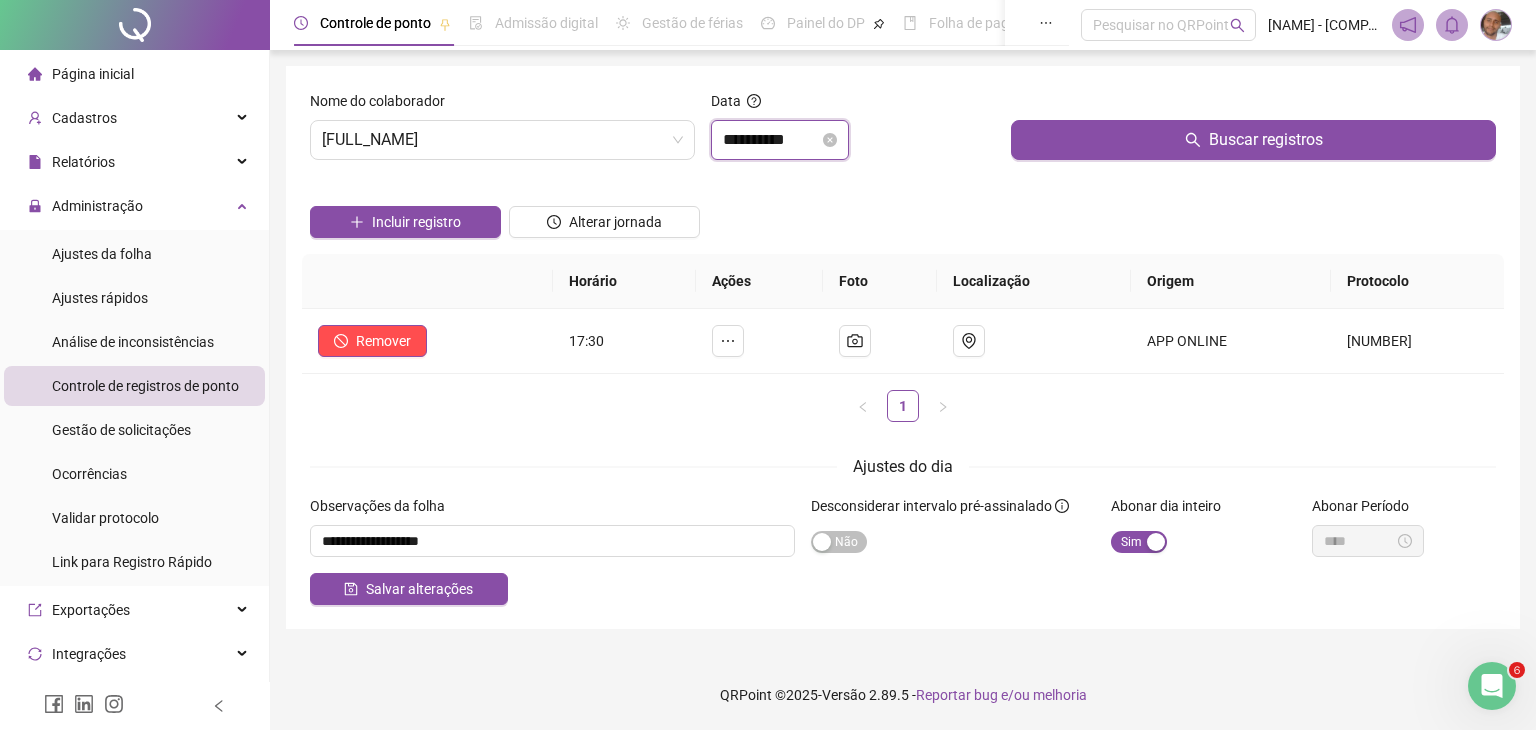 click on "**********" at bounding box center [771, 140] 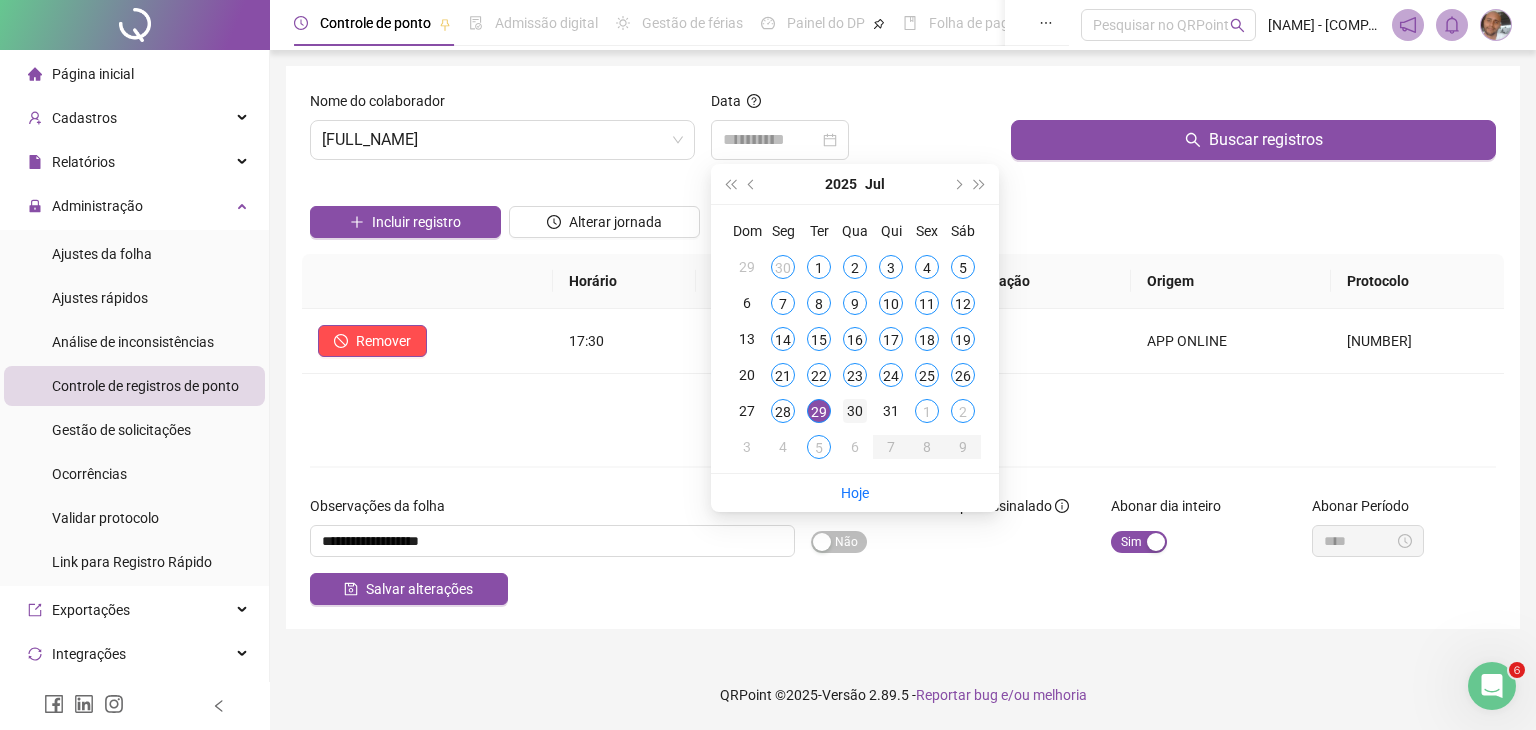 click on "30" at bounding box center [855, 411] 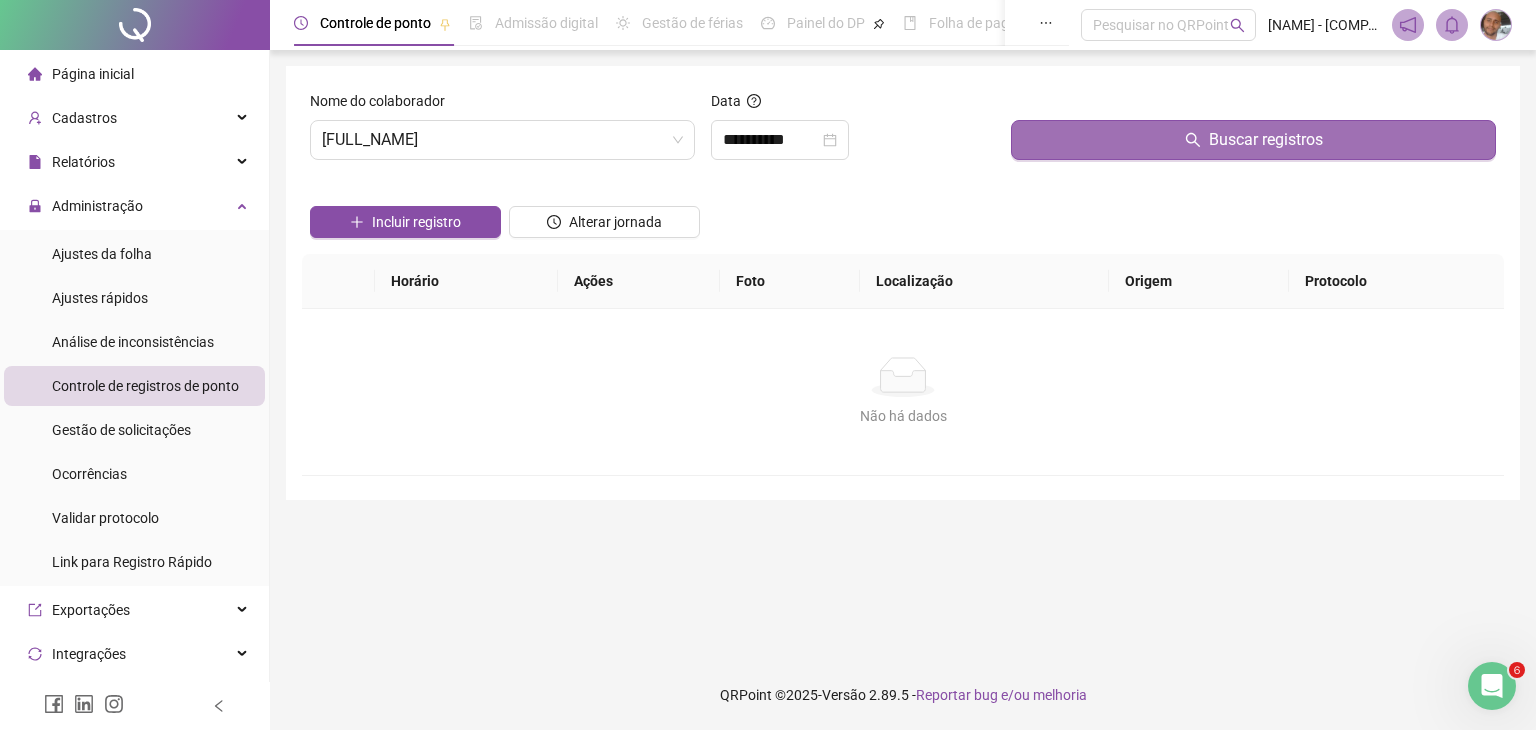 click on "Buscar registros" at bounding box center (1253, 140) 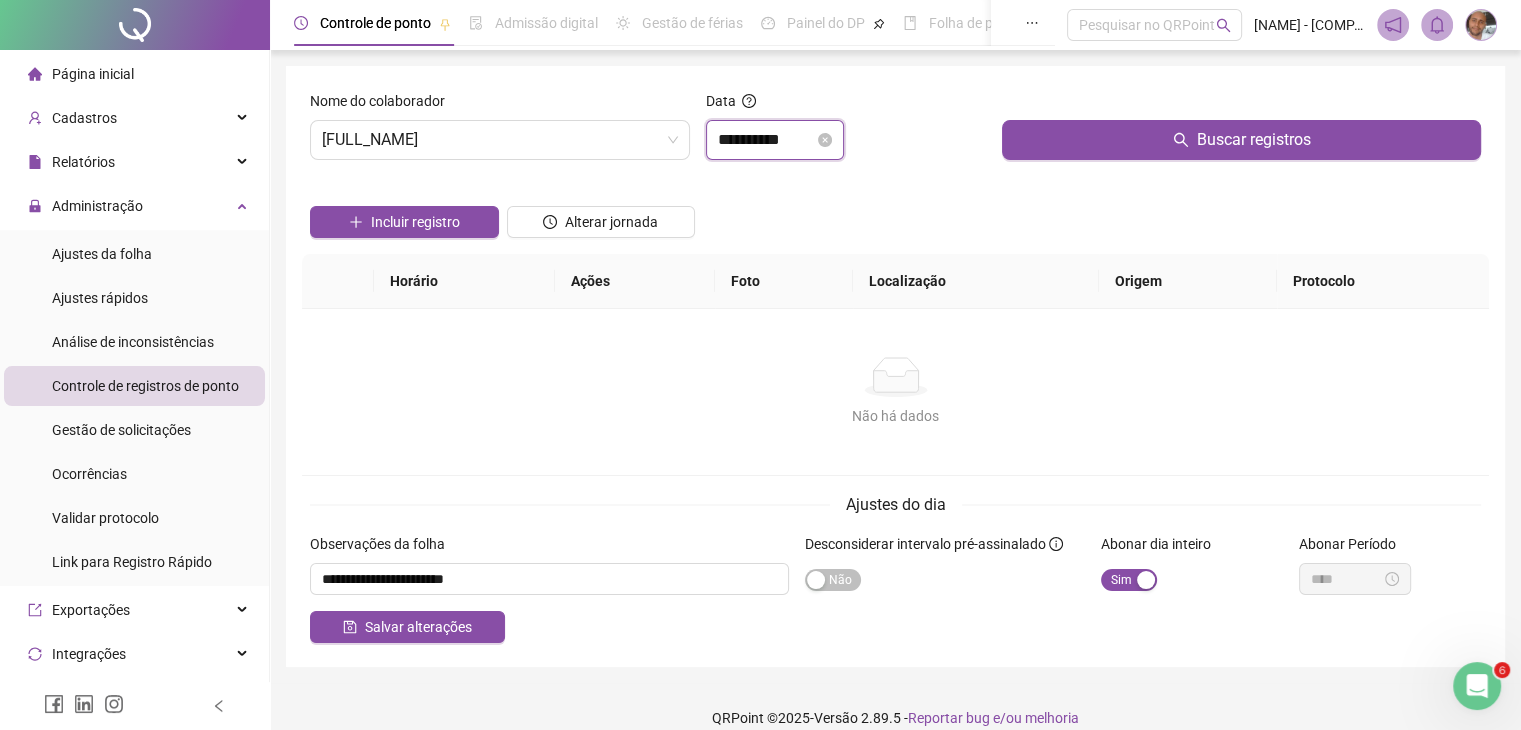 click on "**********" at bounding box center (766, 140) 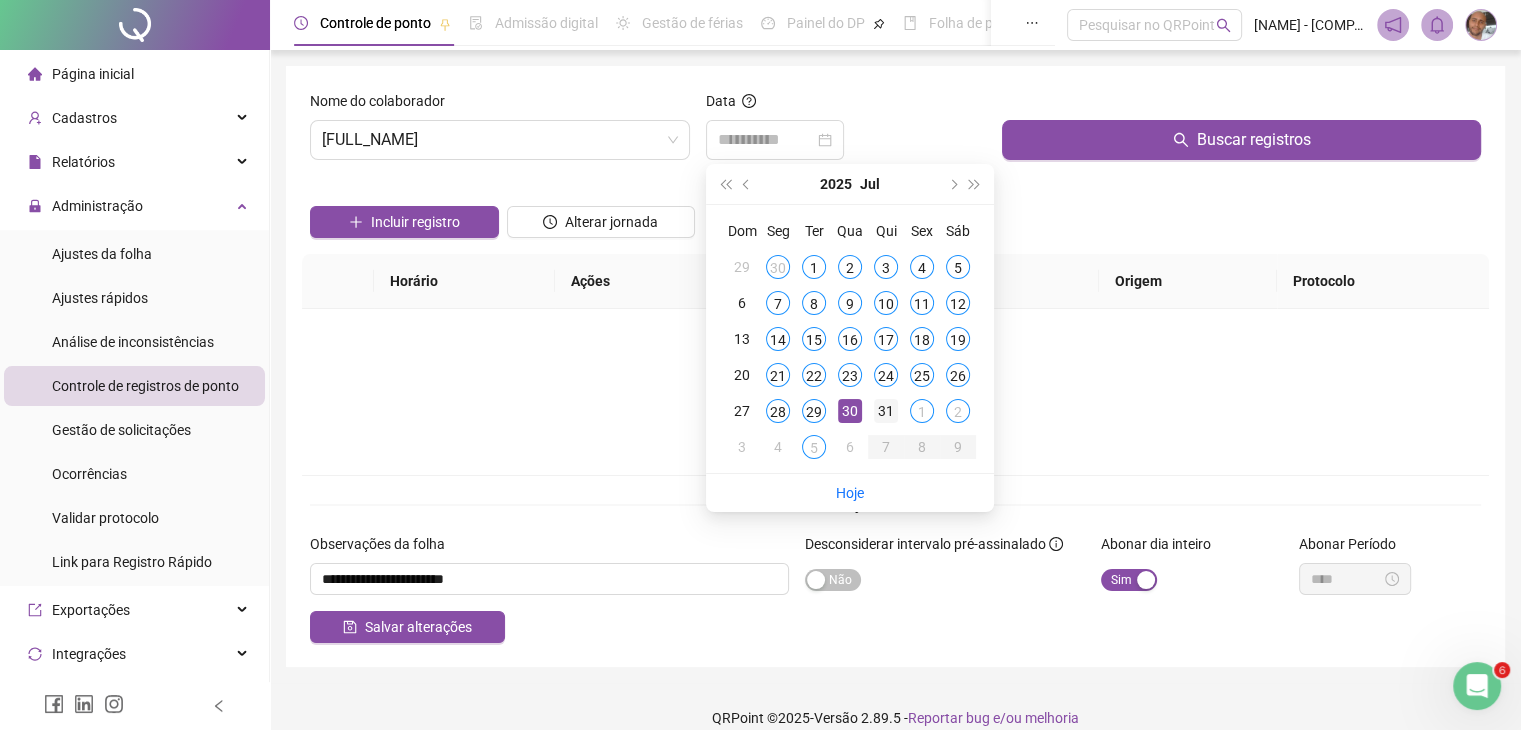 click on "31" at bounding box center [886, 411] 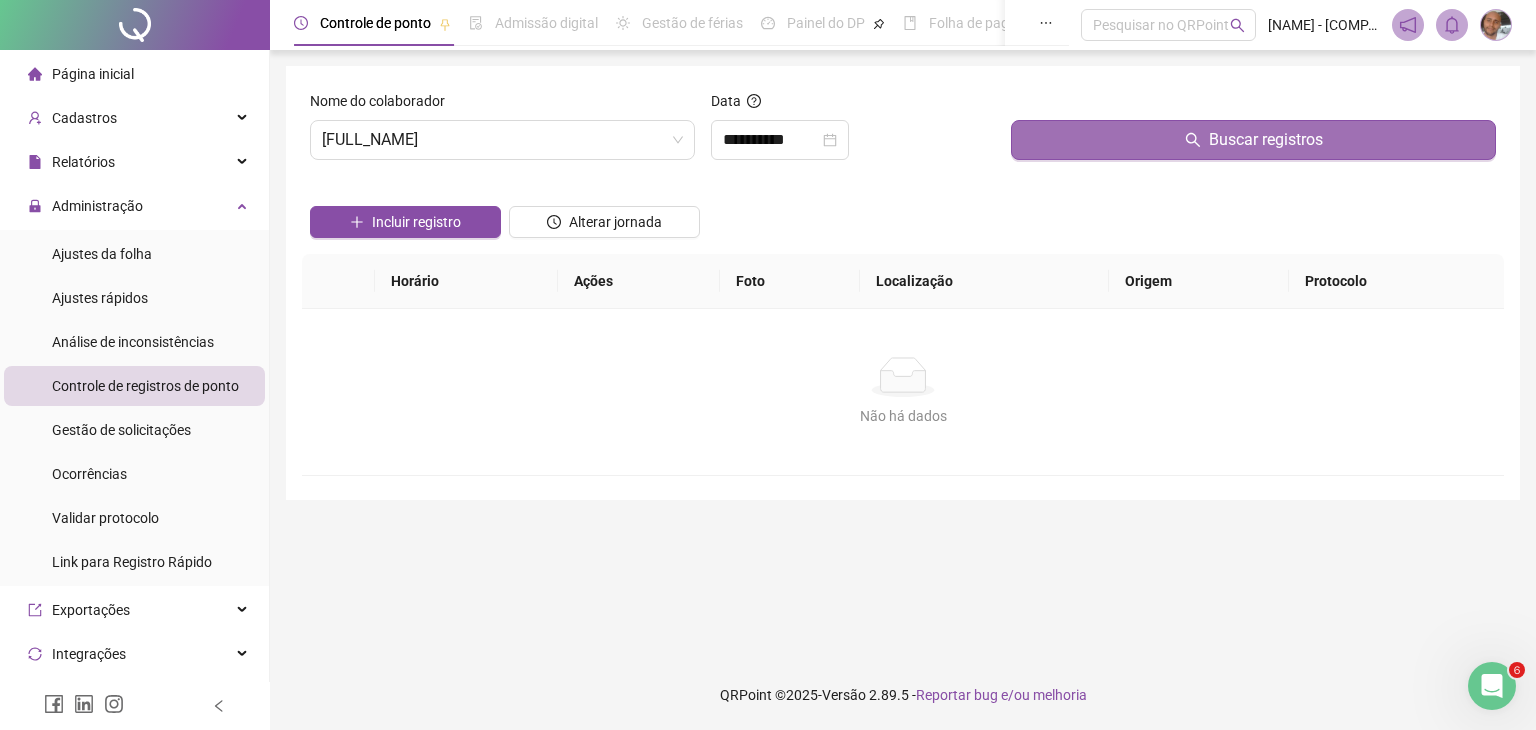 click on "Buscar registros" at bounding box center (1253, 140) 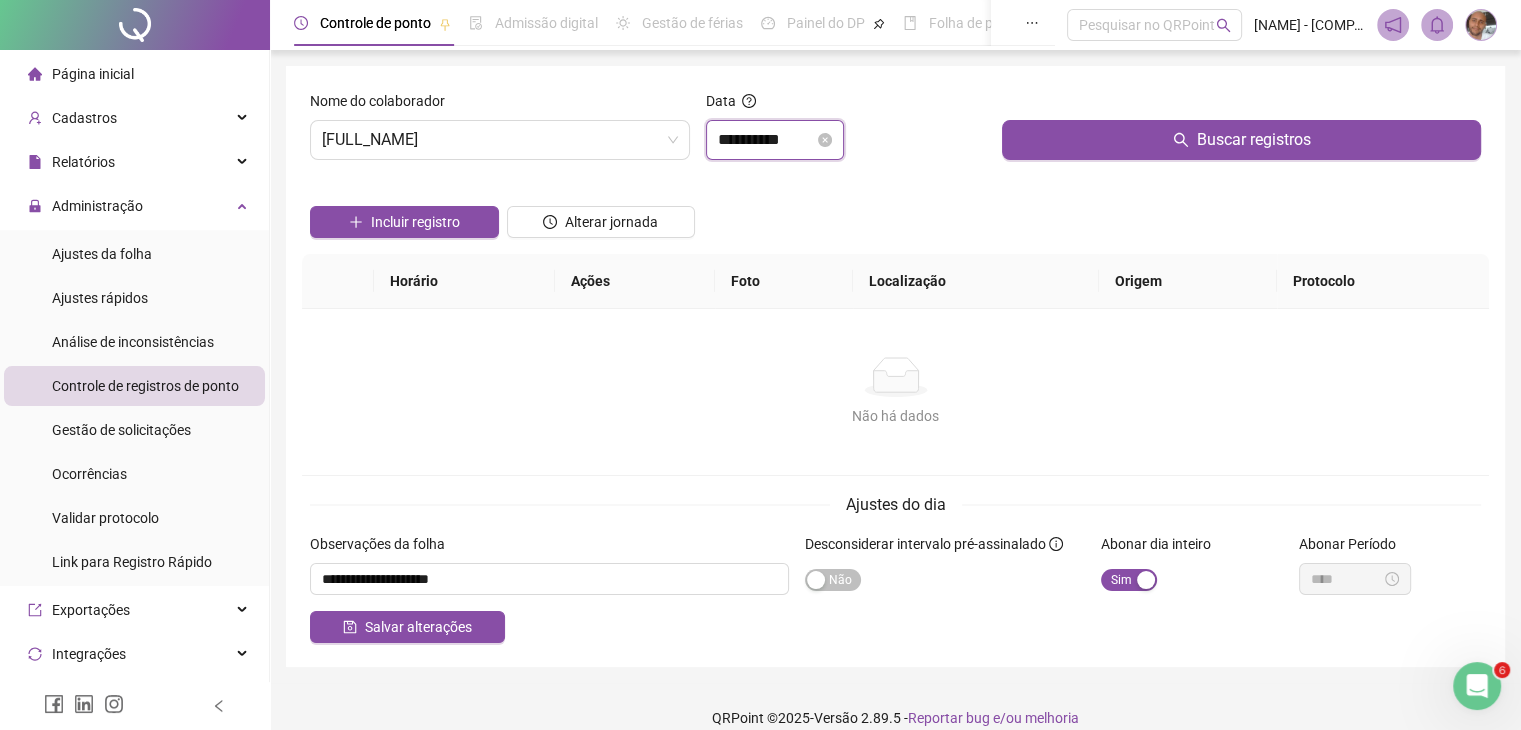 click on "**********" at bounding box center [766, 140] 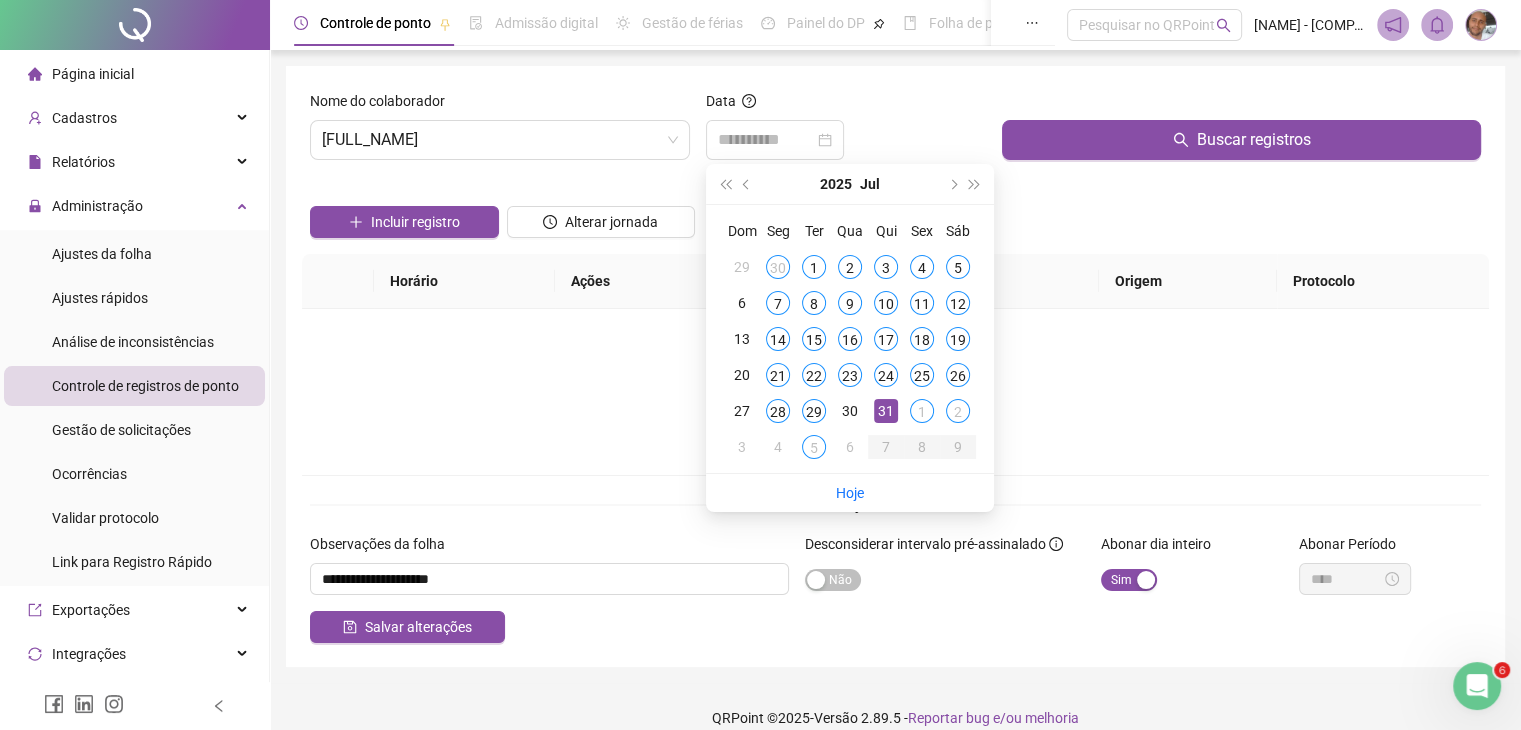 click on "1" at bounding box center [922, 411] 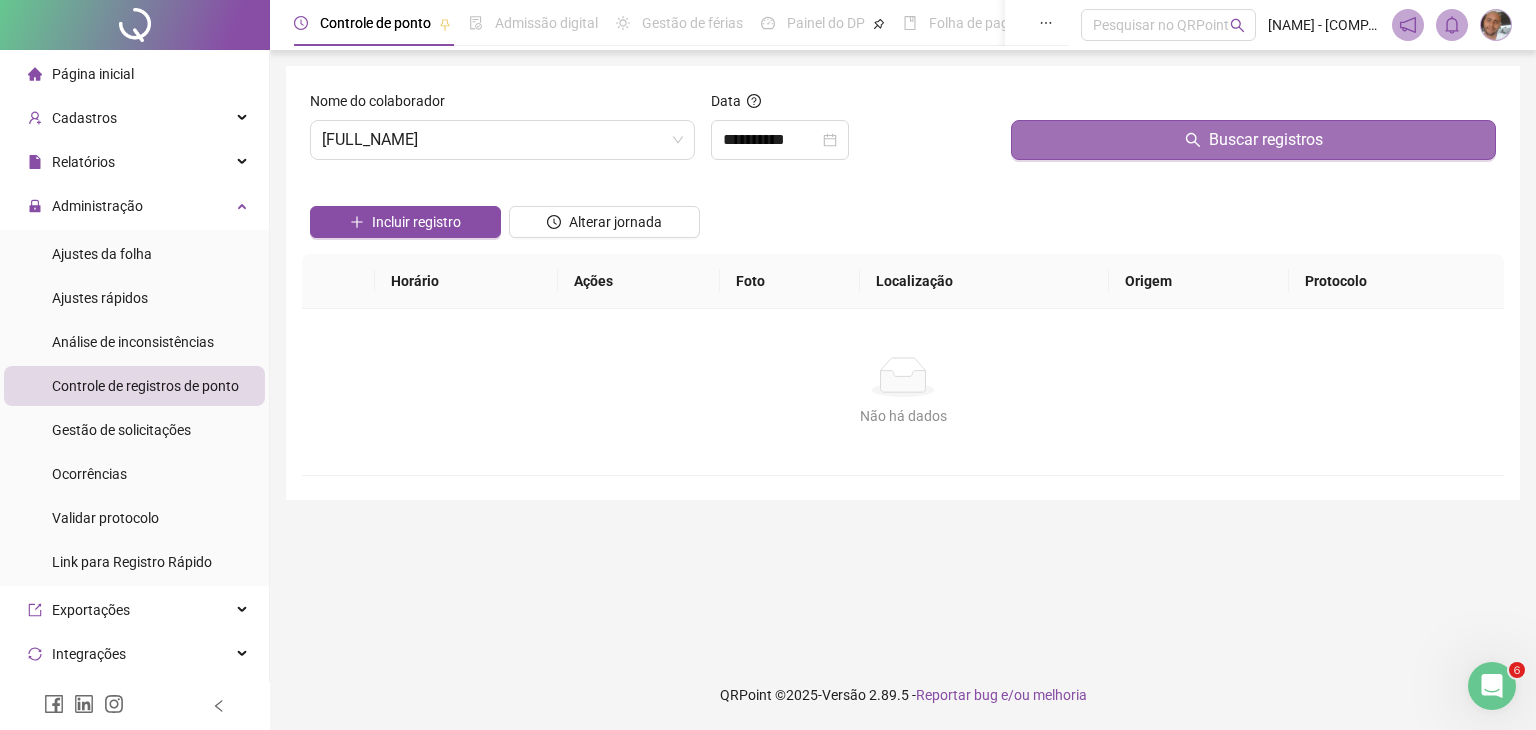 click on "Buscar registros" at bounding box center (1253, 140) 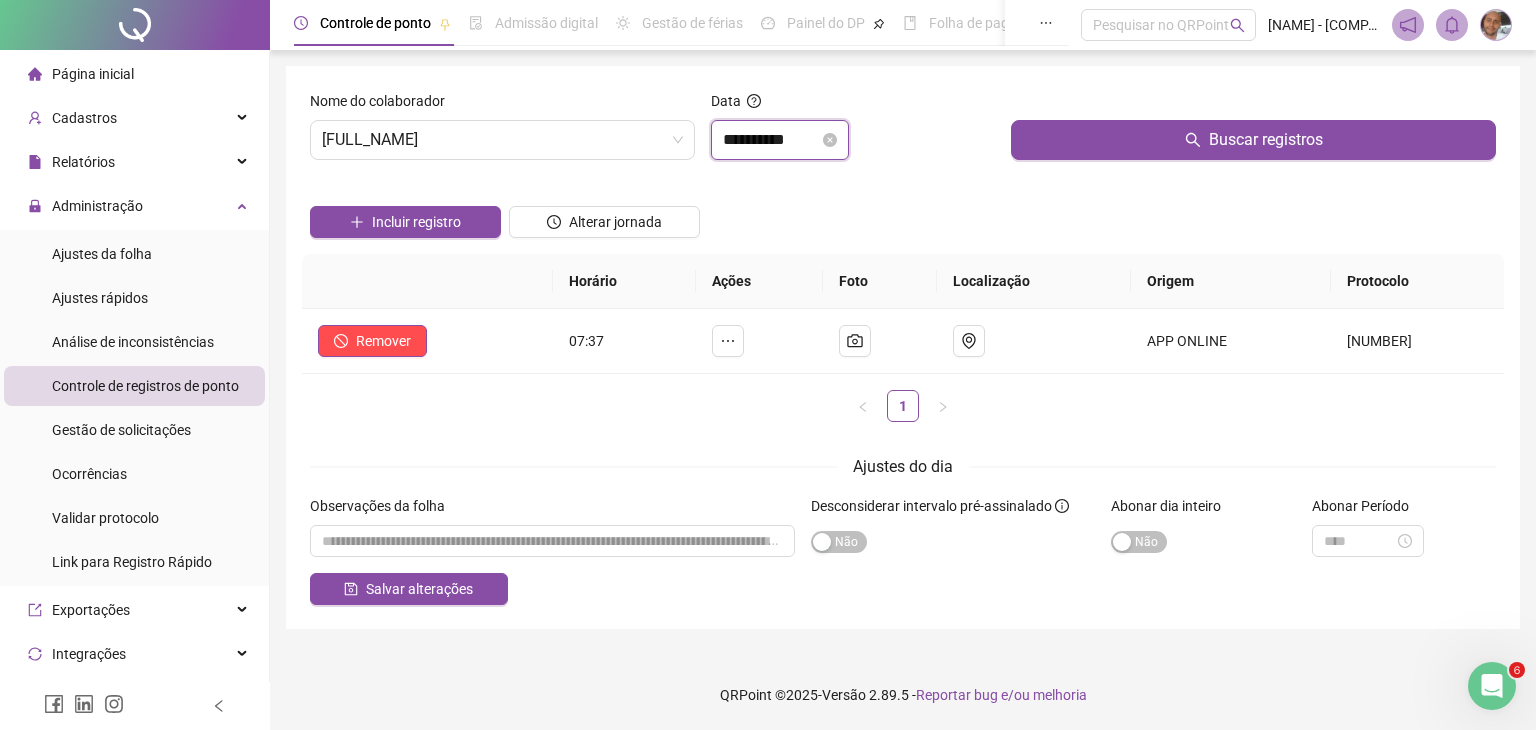 click on "**********" at bounding box center [771, 140] 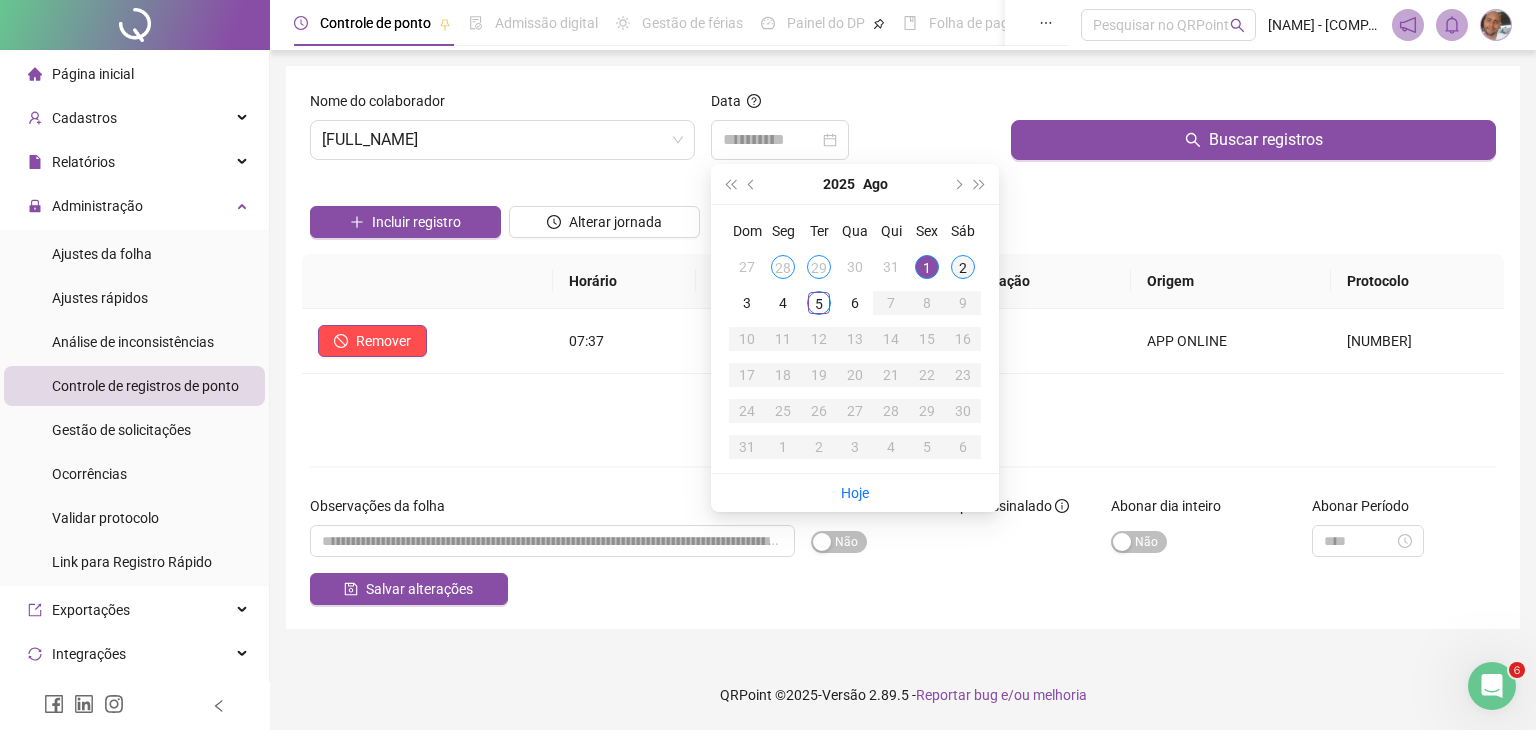click on "2" at bounding box center [963, 267] 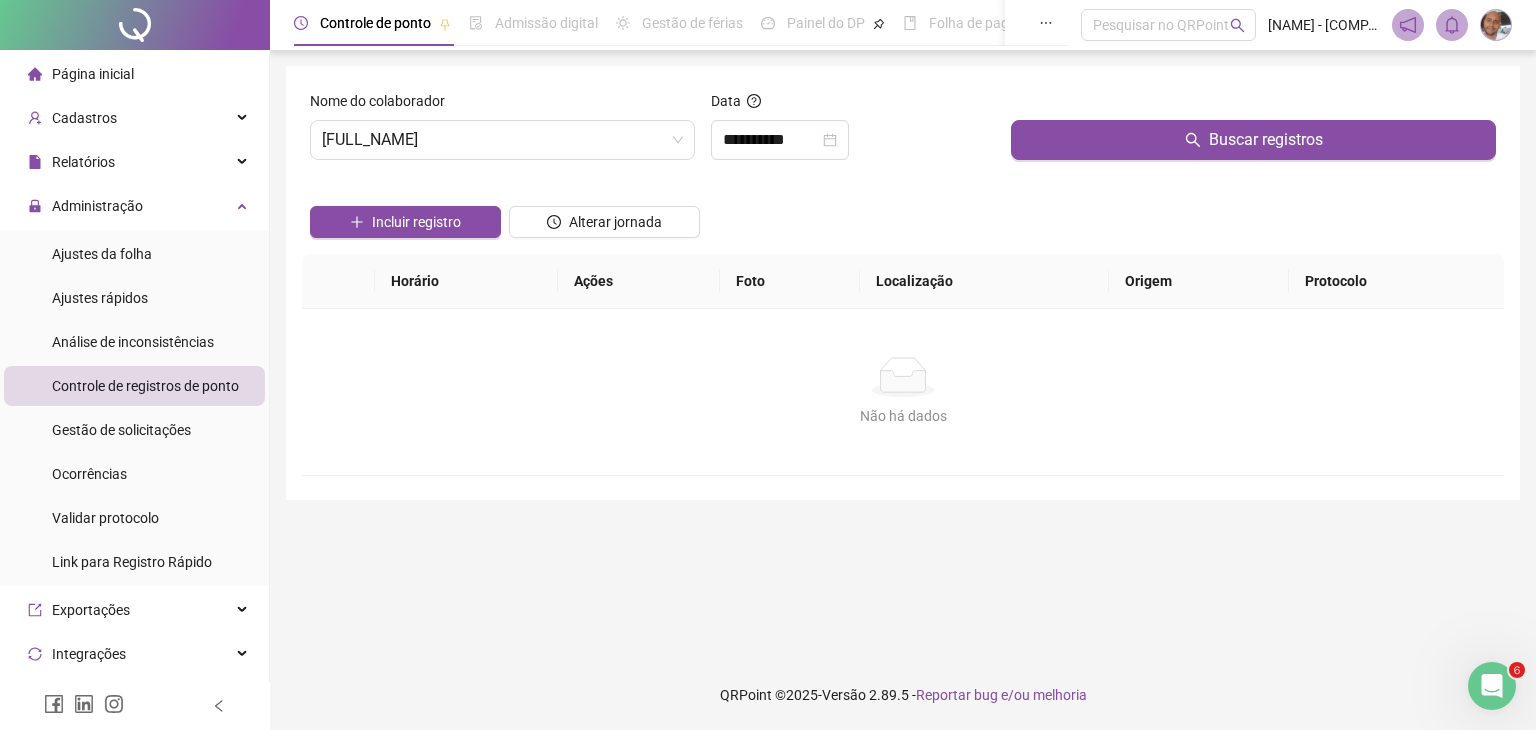 click on "Buscar registros" at bounding box center [1253, 133] 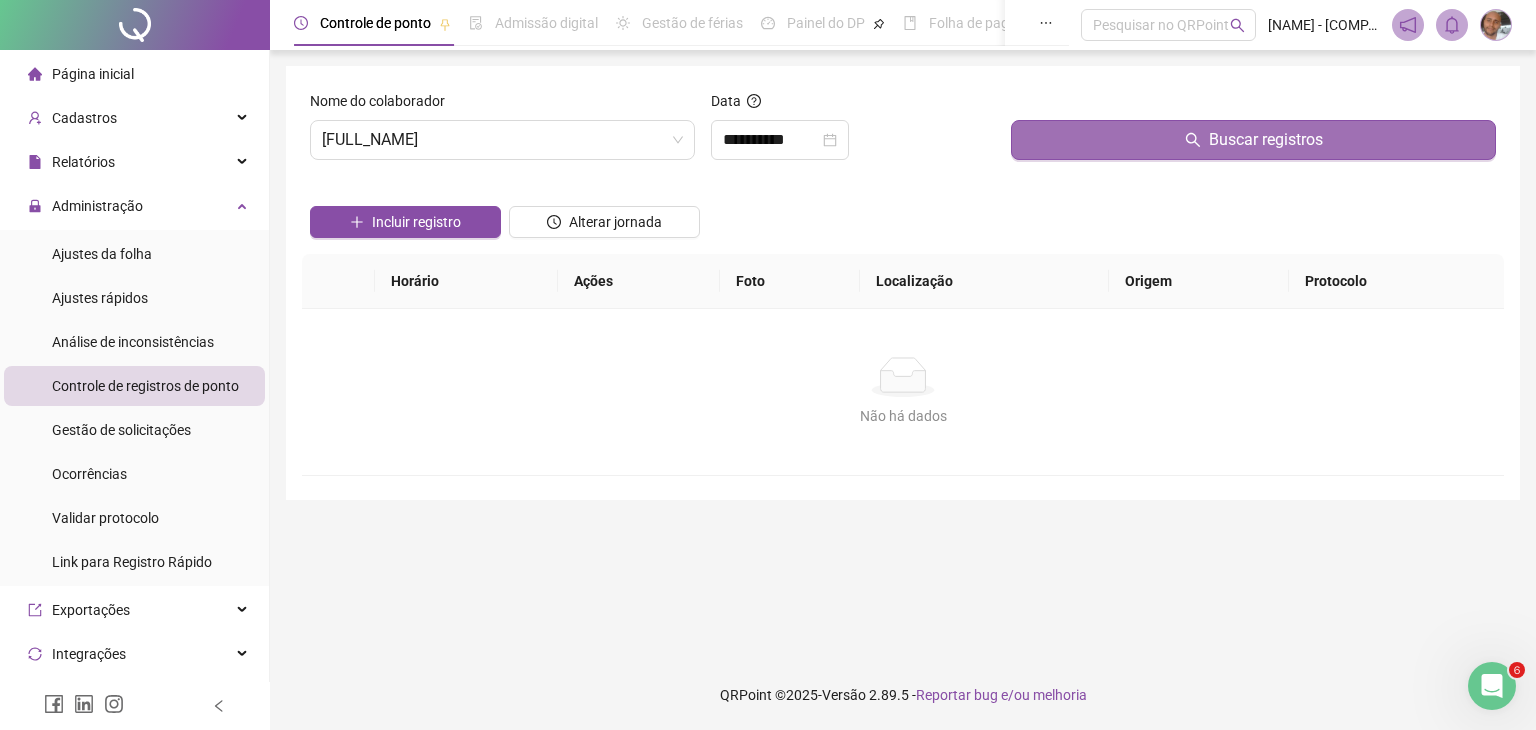 click on "Buscar registros" at bounding box center [1253, 140] 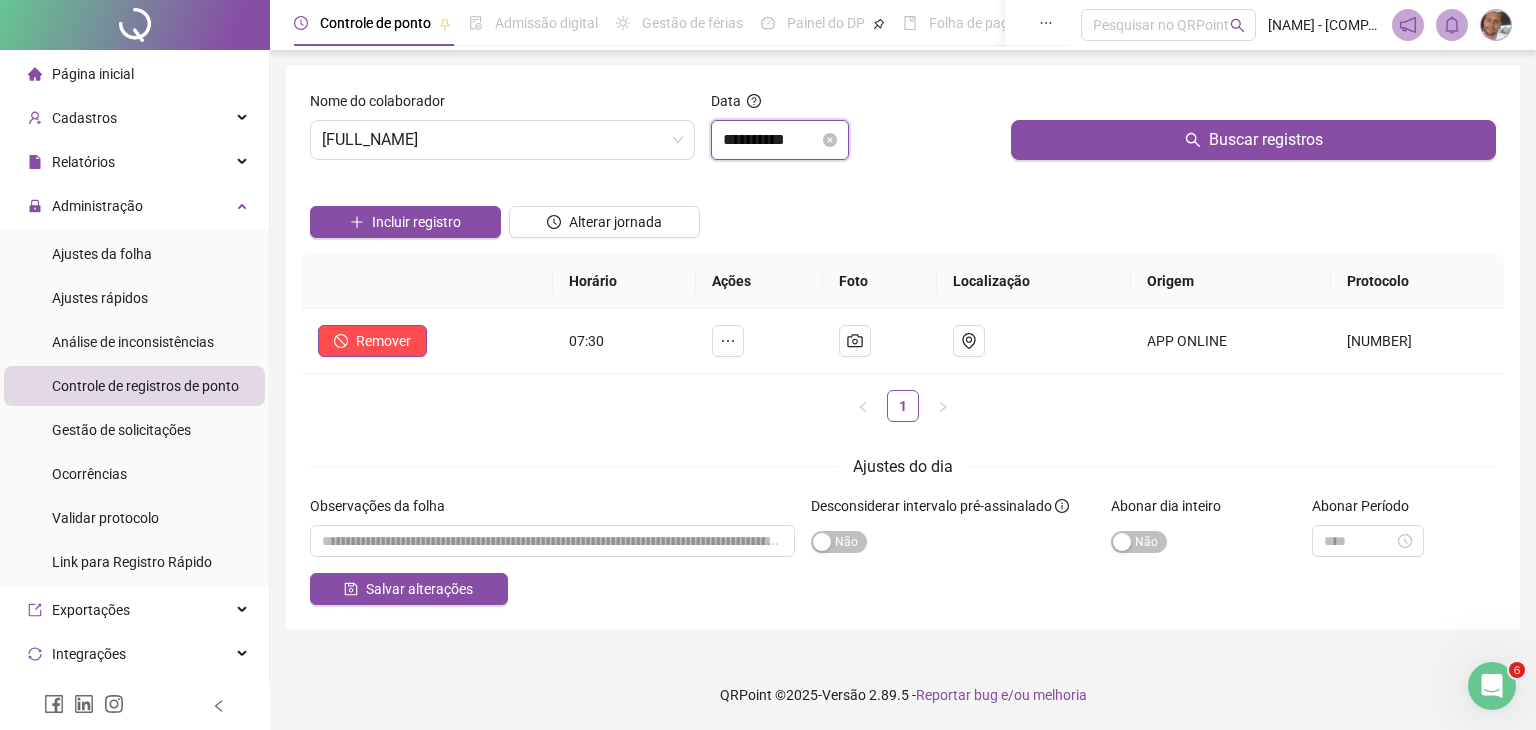 click on "**********" at bounding box center [771, 140] 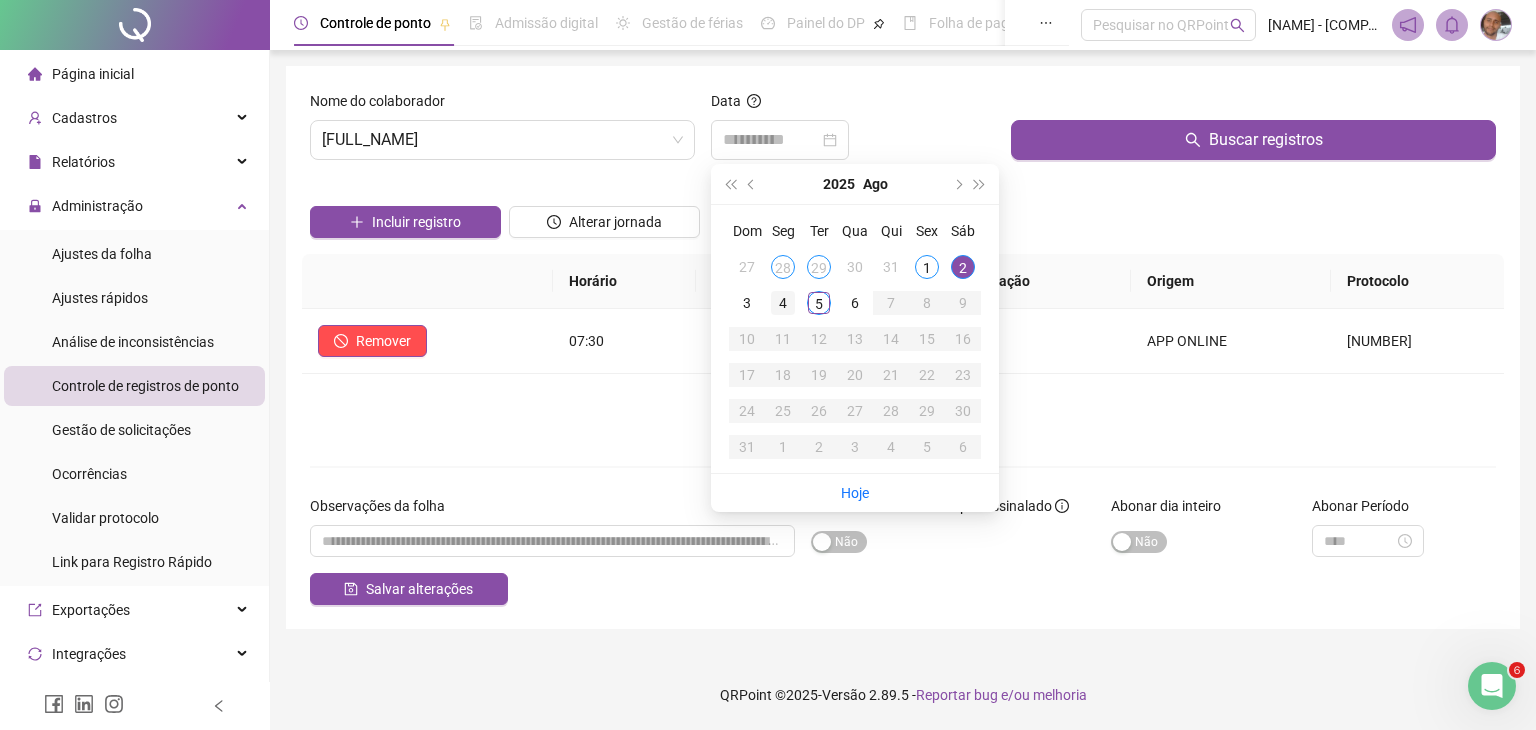 click on "4" at bounding box center [783, 303] 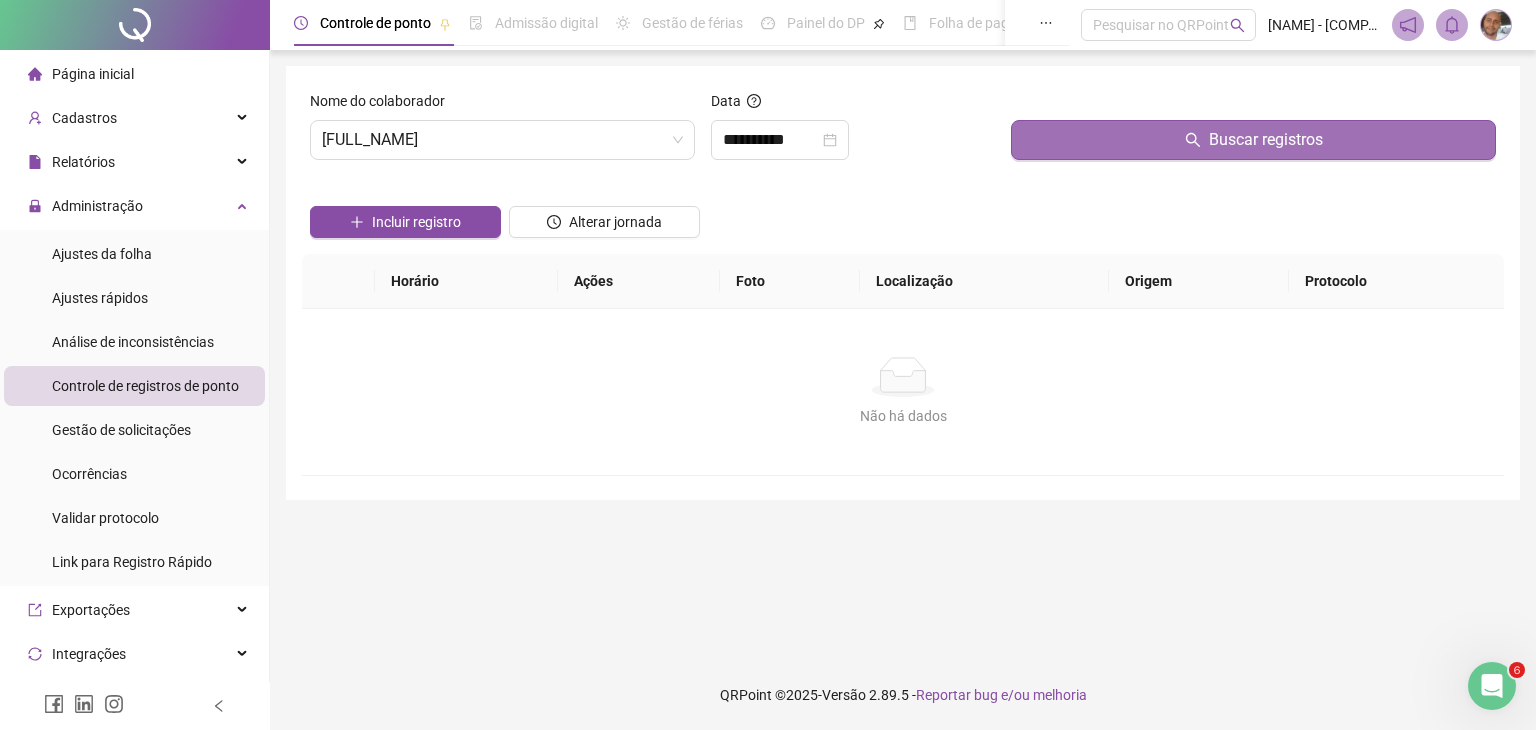 click on "Buscar registros" at bounding box center (1253, 140) 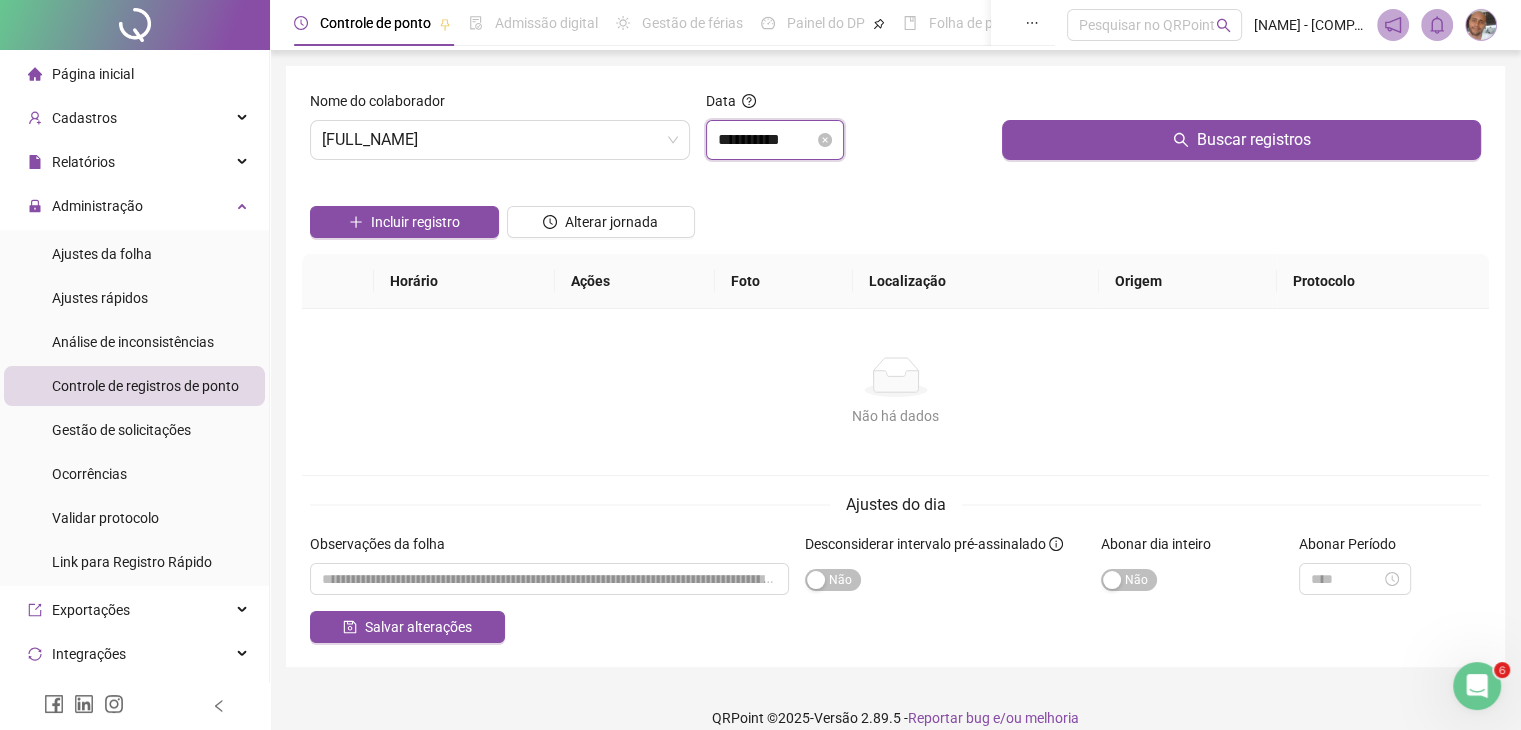 drag, startPoint x: 779, startPoint y: 143, endPoint x: 796, endPoint y: 151, distance: 18.788294 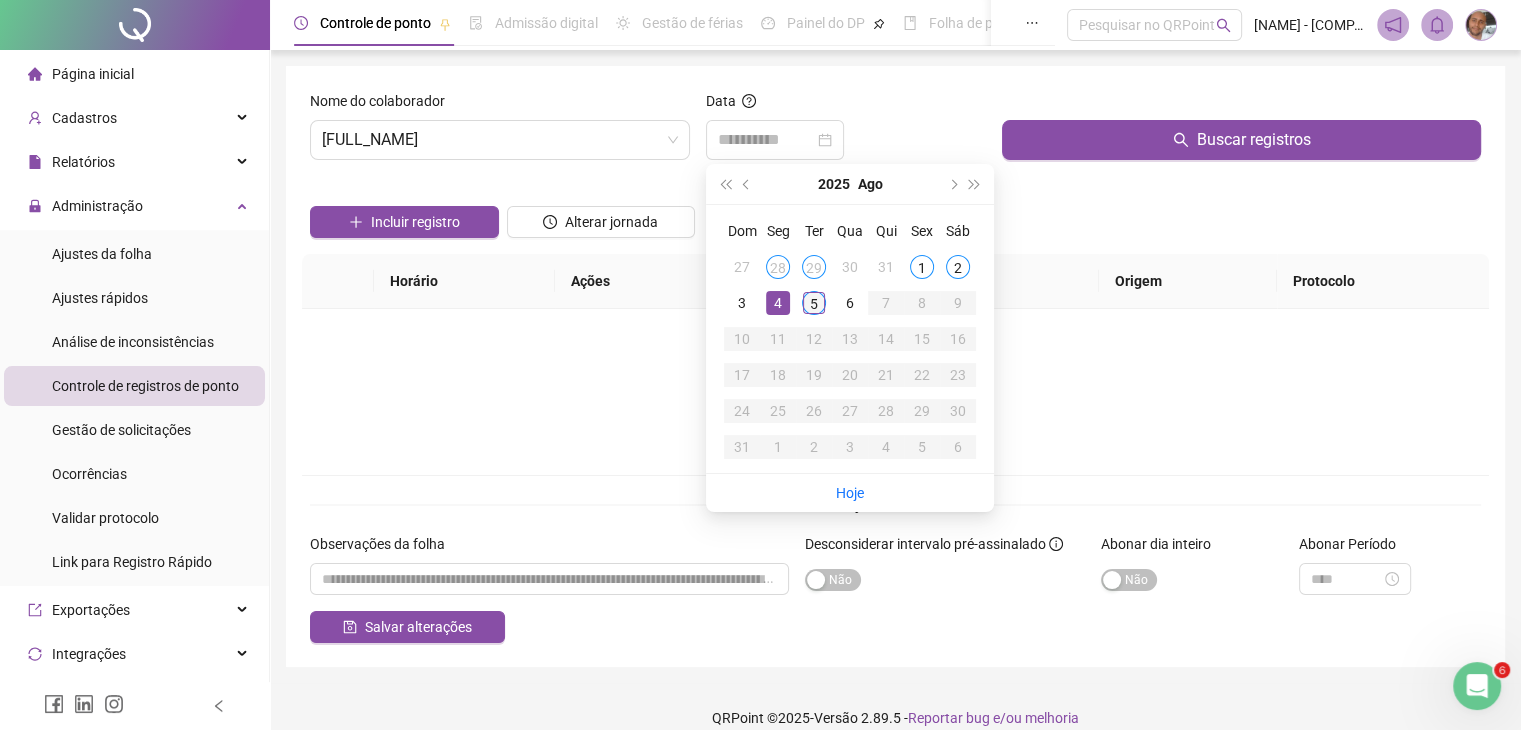 click on "5" at bounding box center (814, 303) 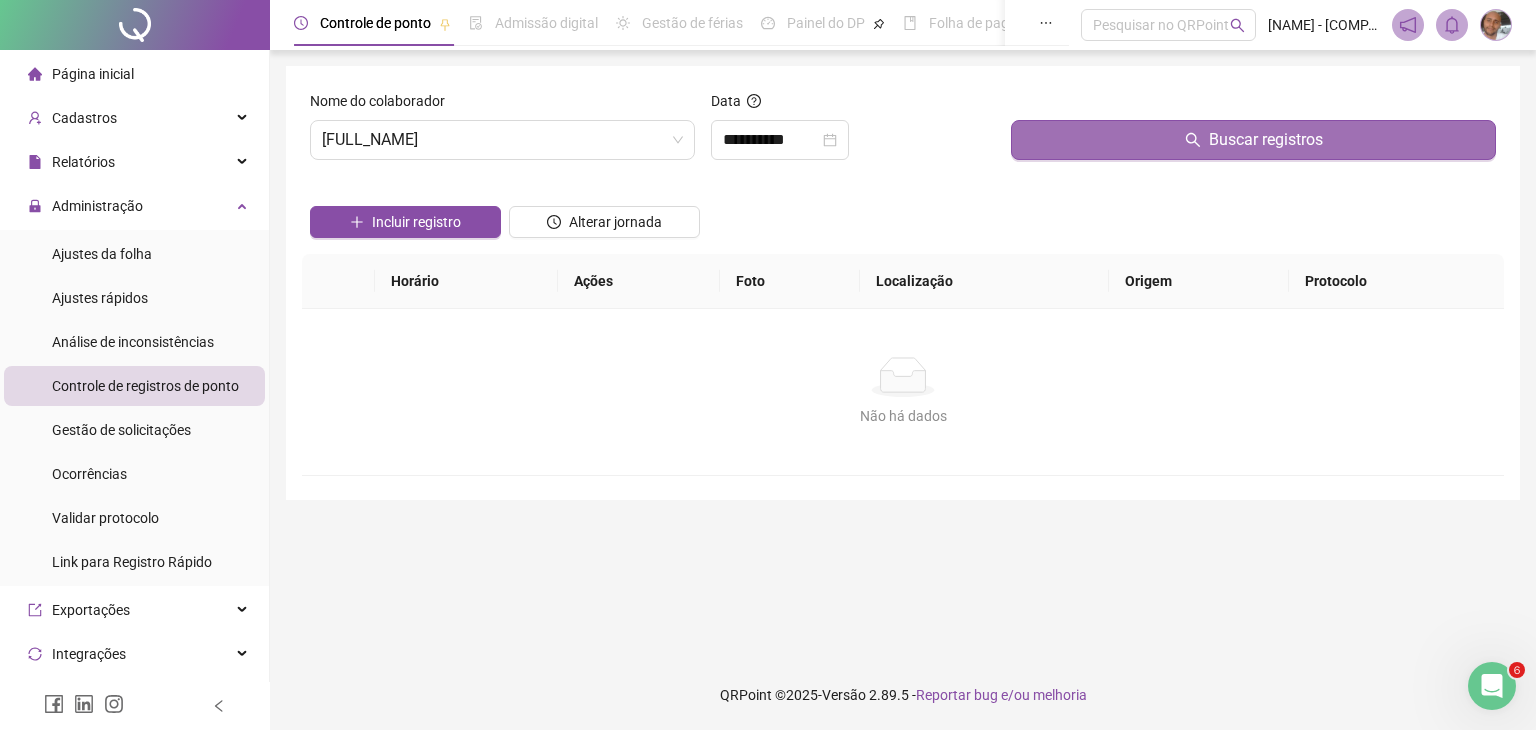 click on "Buscar registros" at bounding box center [1253, 140] 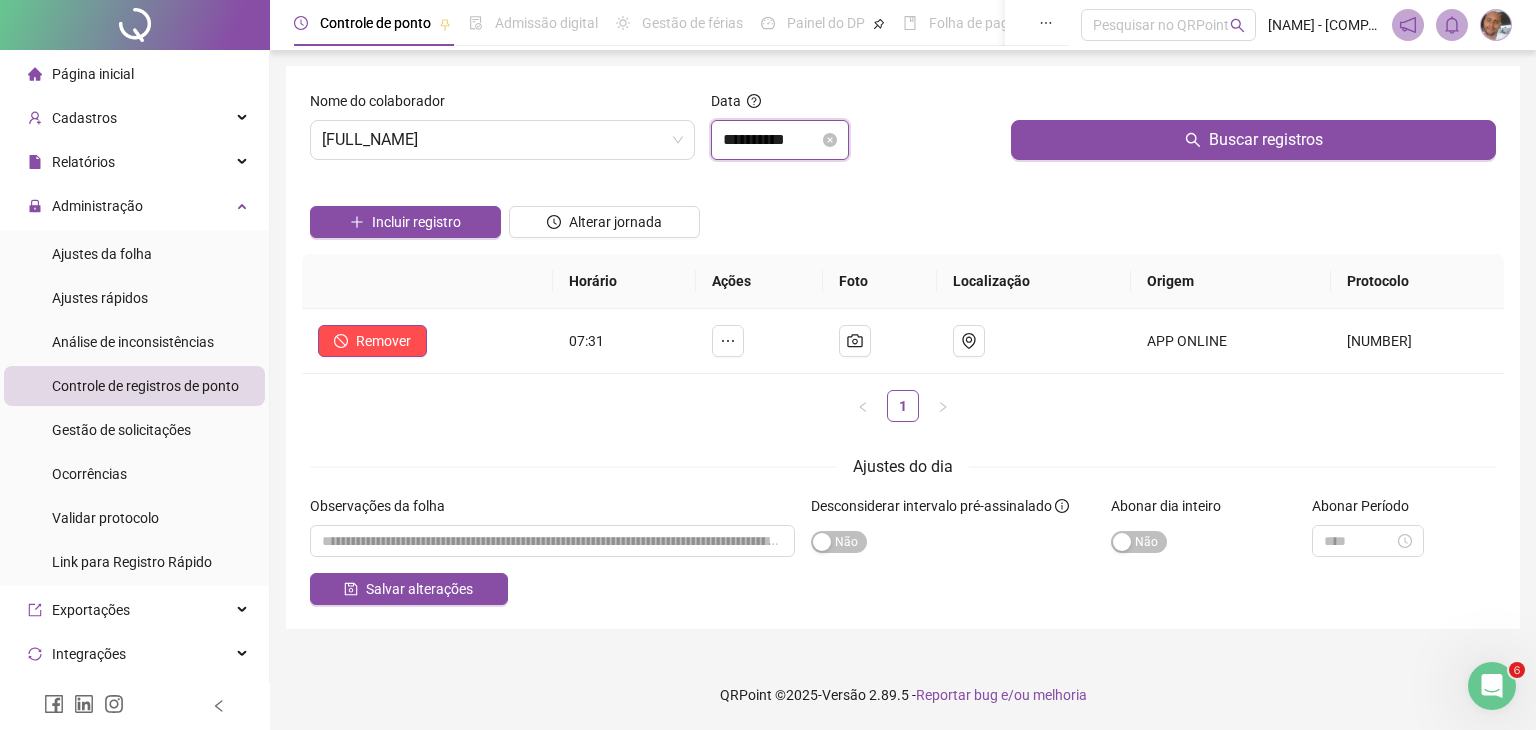 click on "**********" at bounding box center [771, 140] 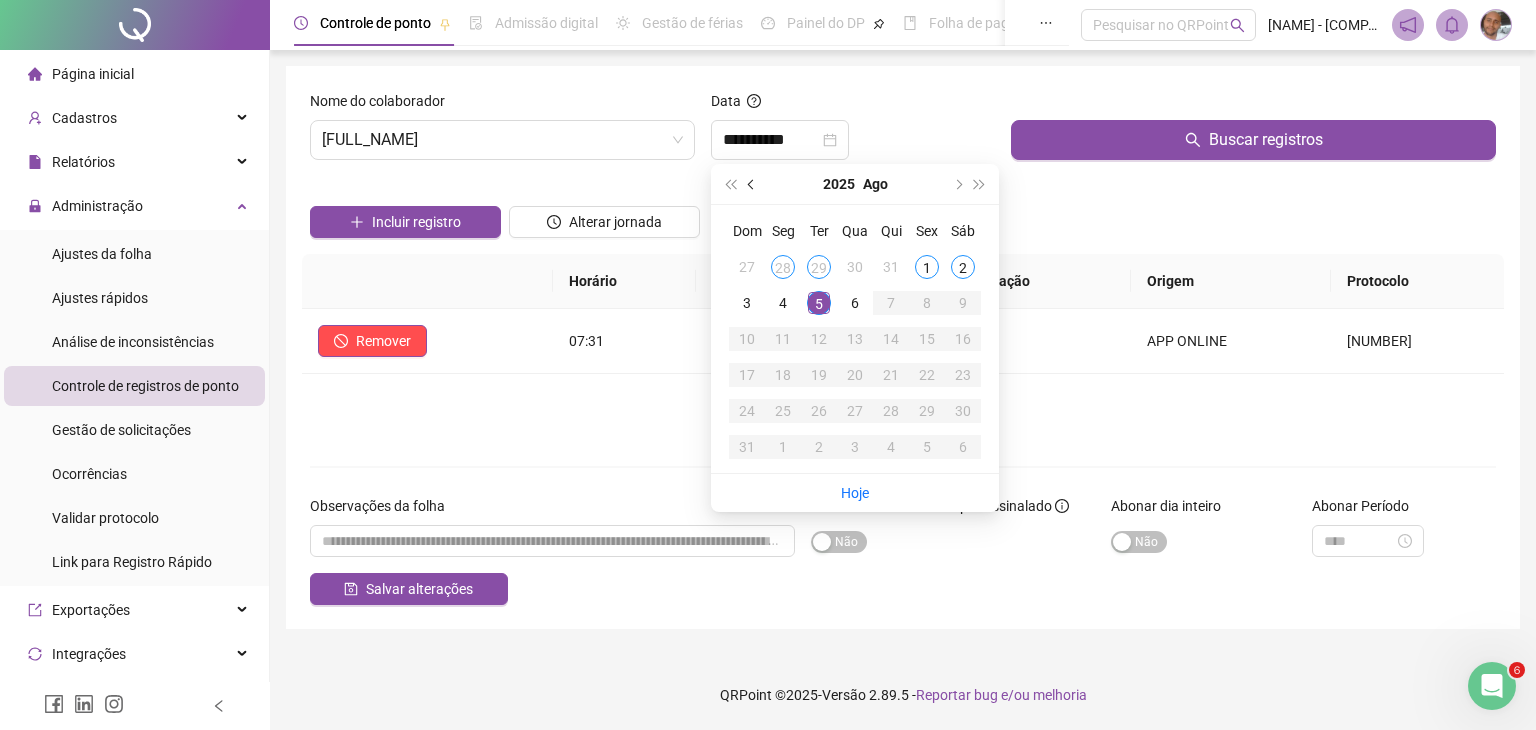 click at bounding box center [753, 184] 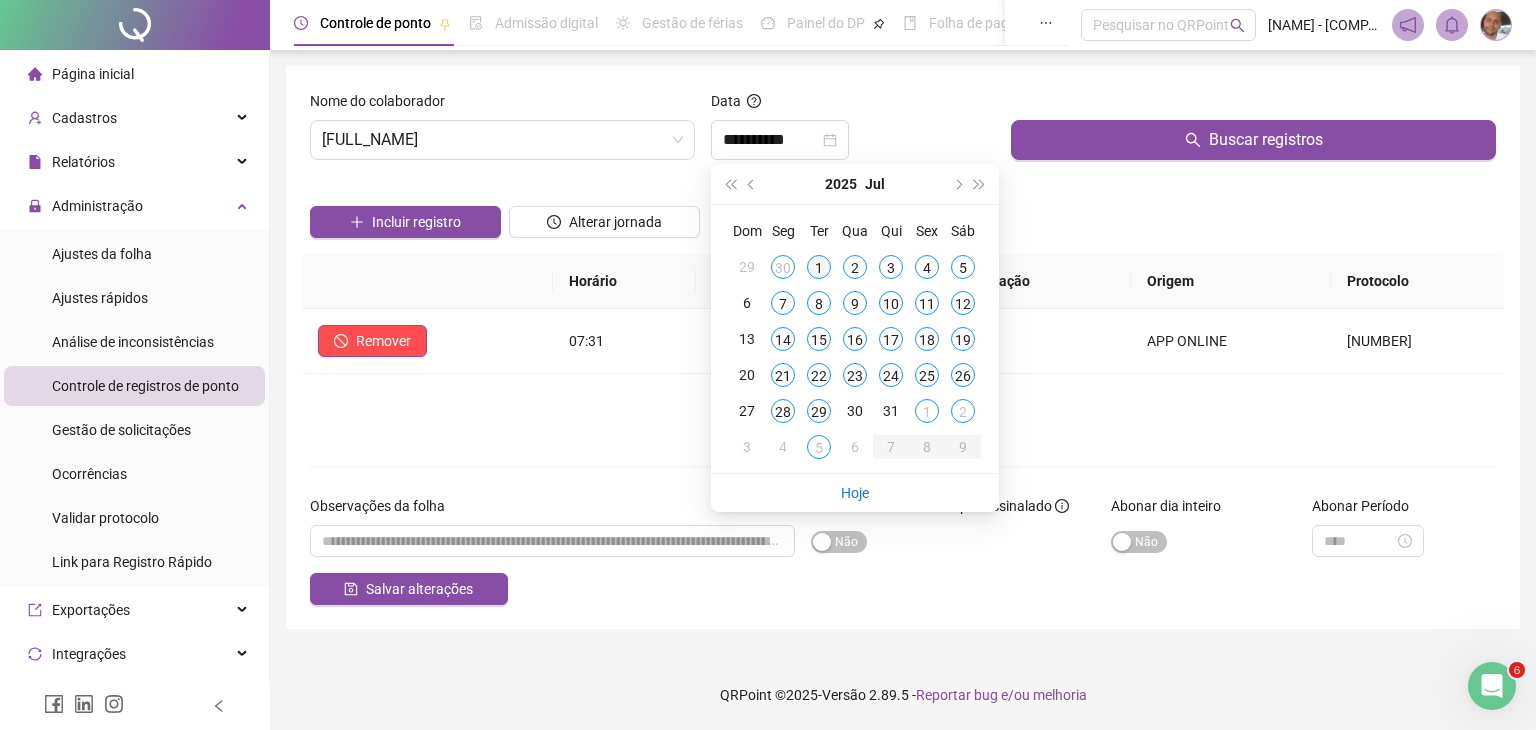 type on "**********" 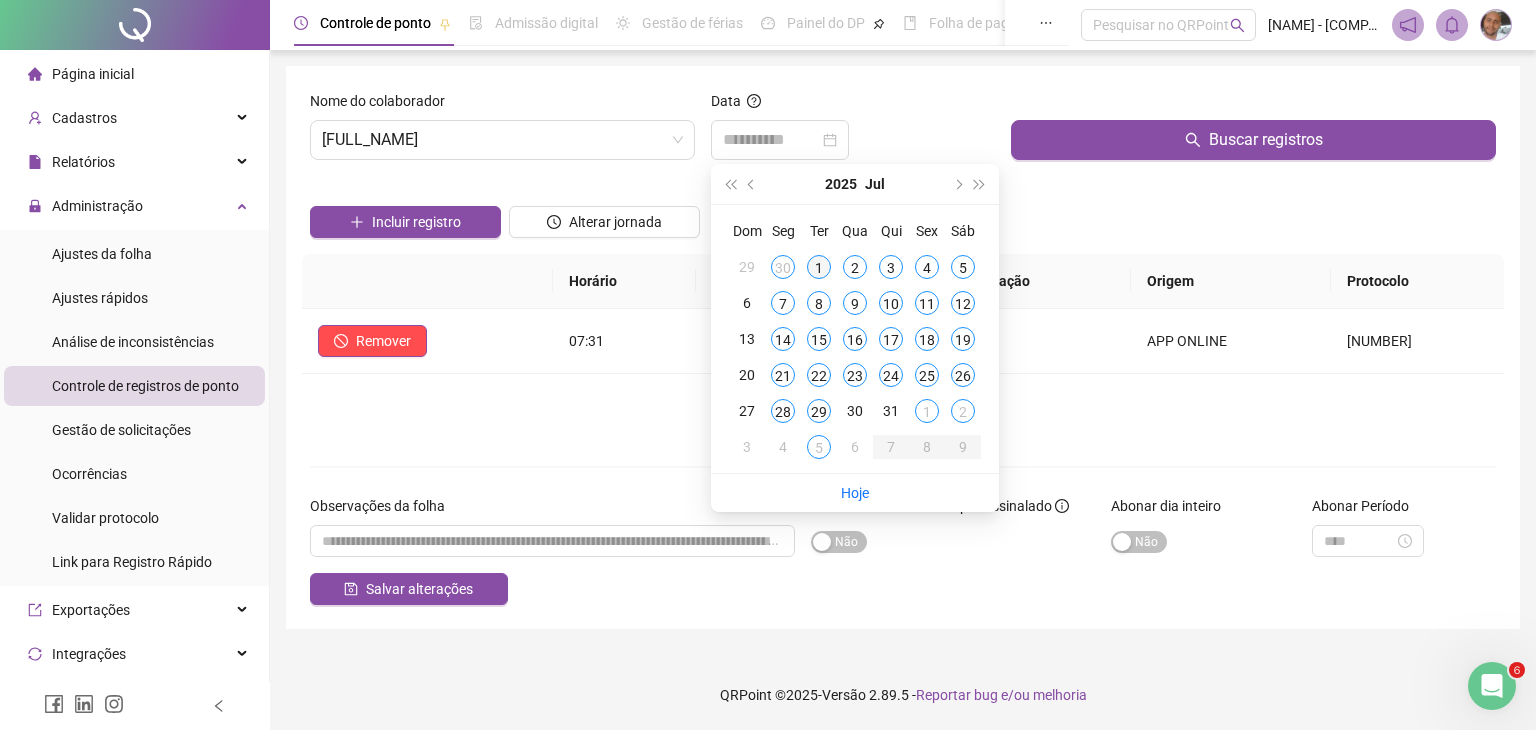 click on "1" at bounding box center [819, 267] 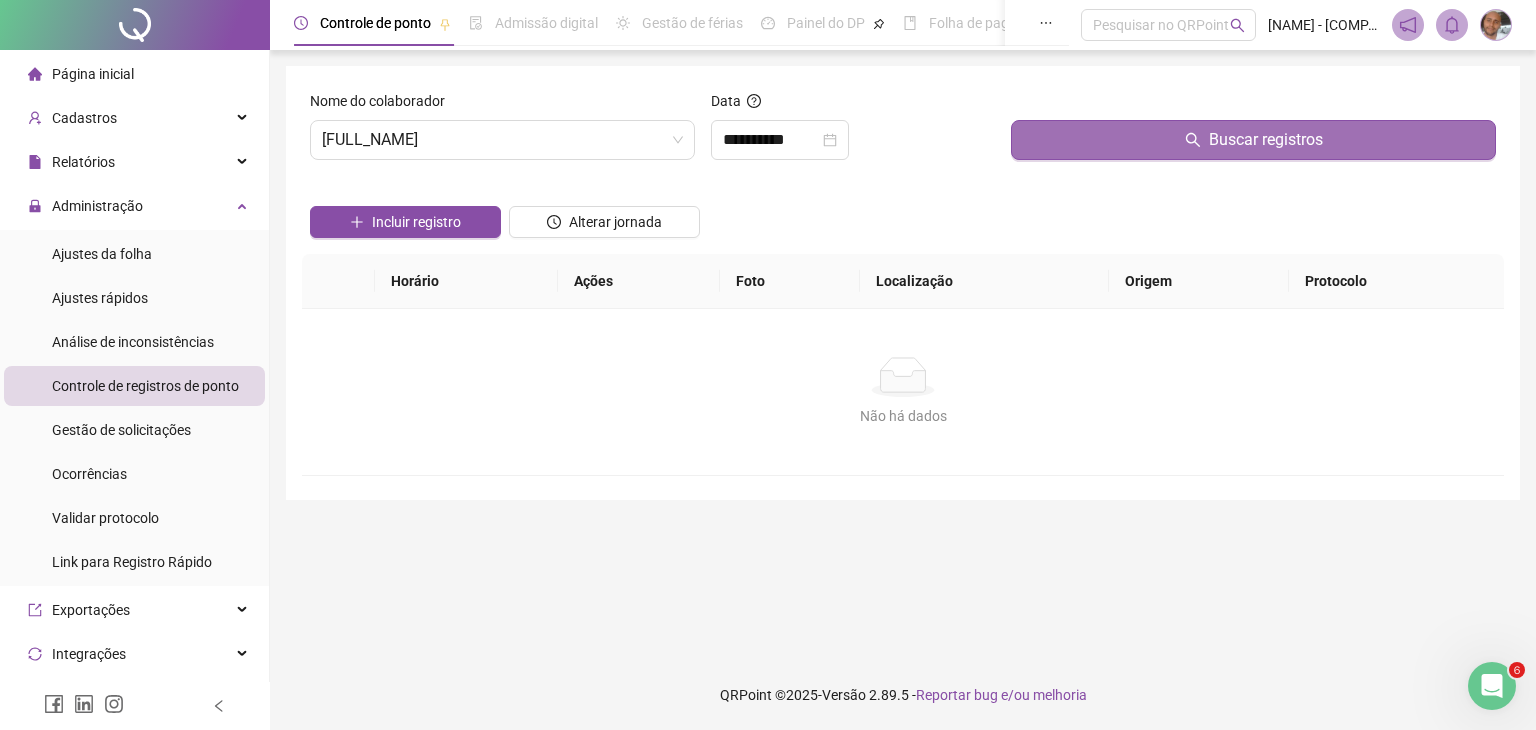 click on "Buscar registros" at bounding box center (1266, 140) 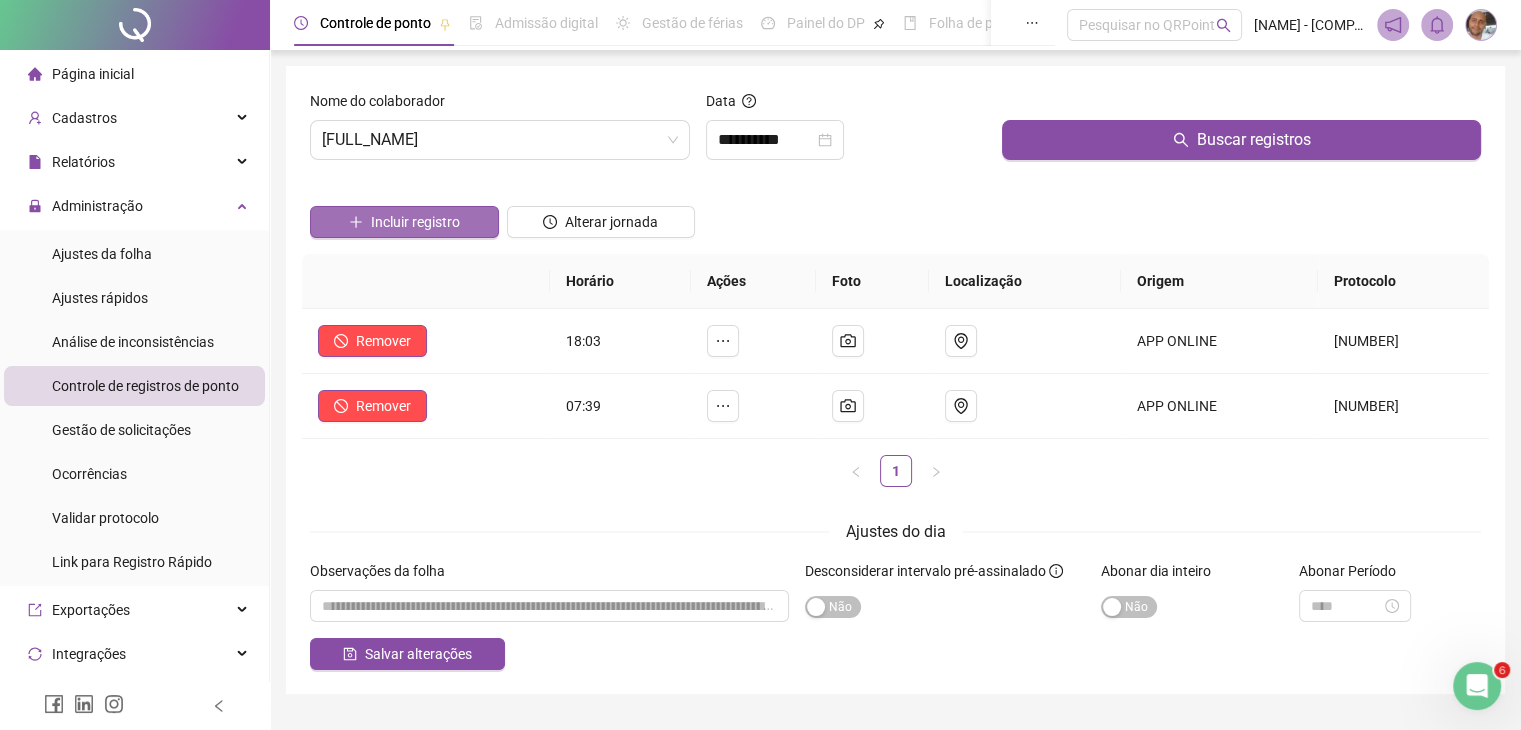 click on "Incluir registro" at bounding box center [415, 222] 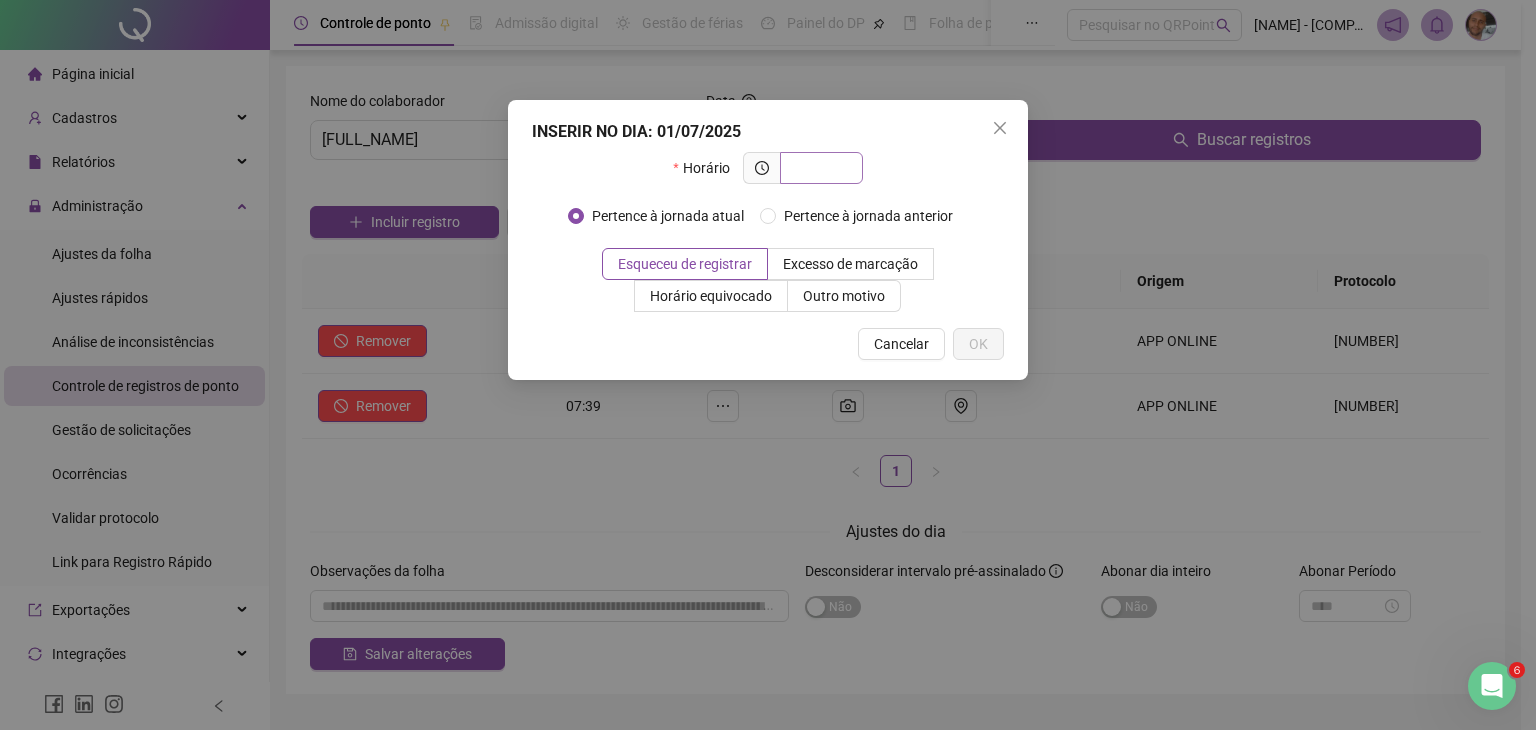 click at bounding box center [819, 168] 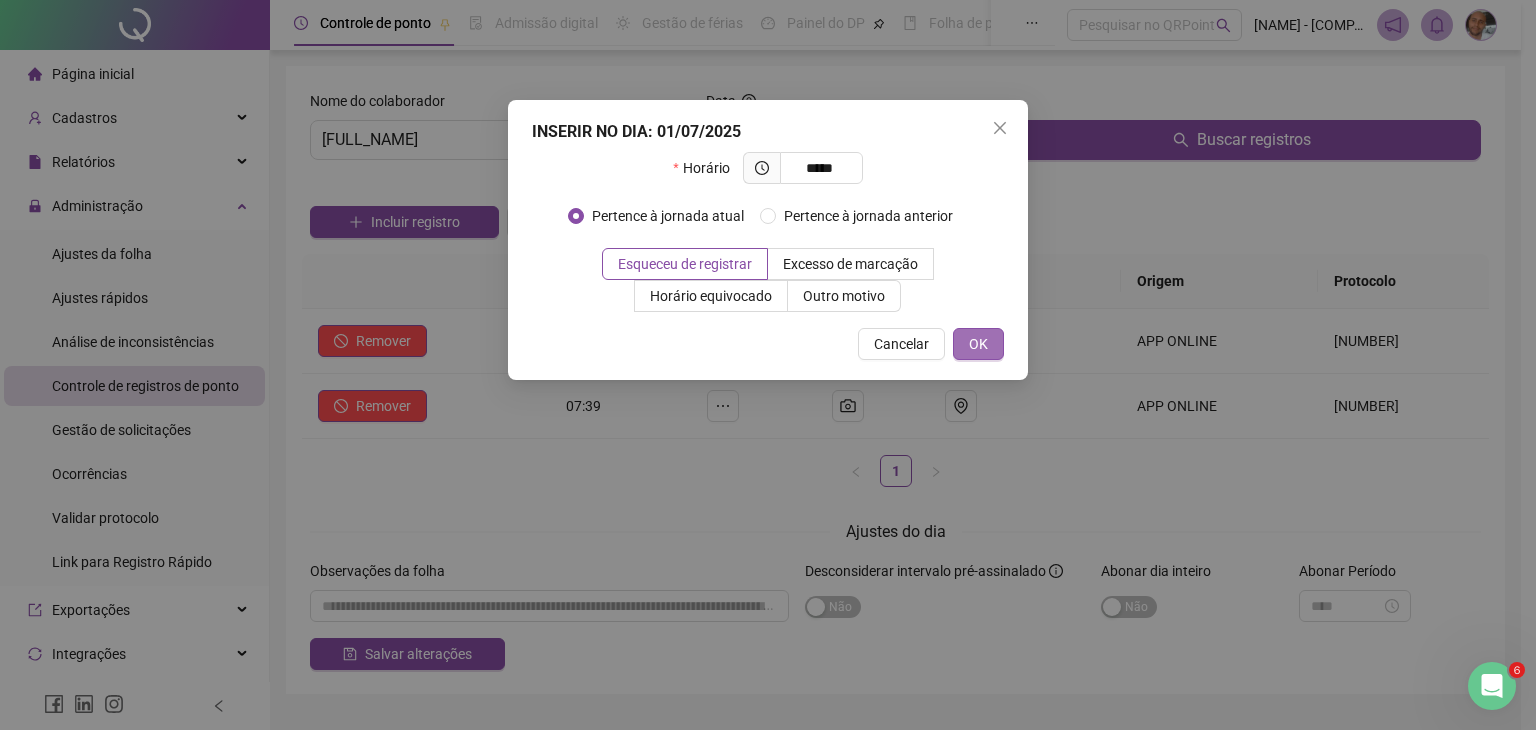 type on "*****" 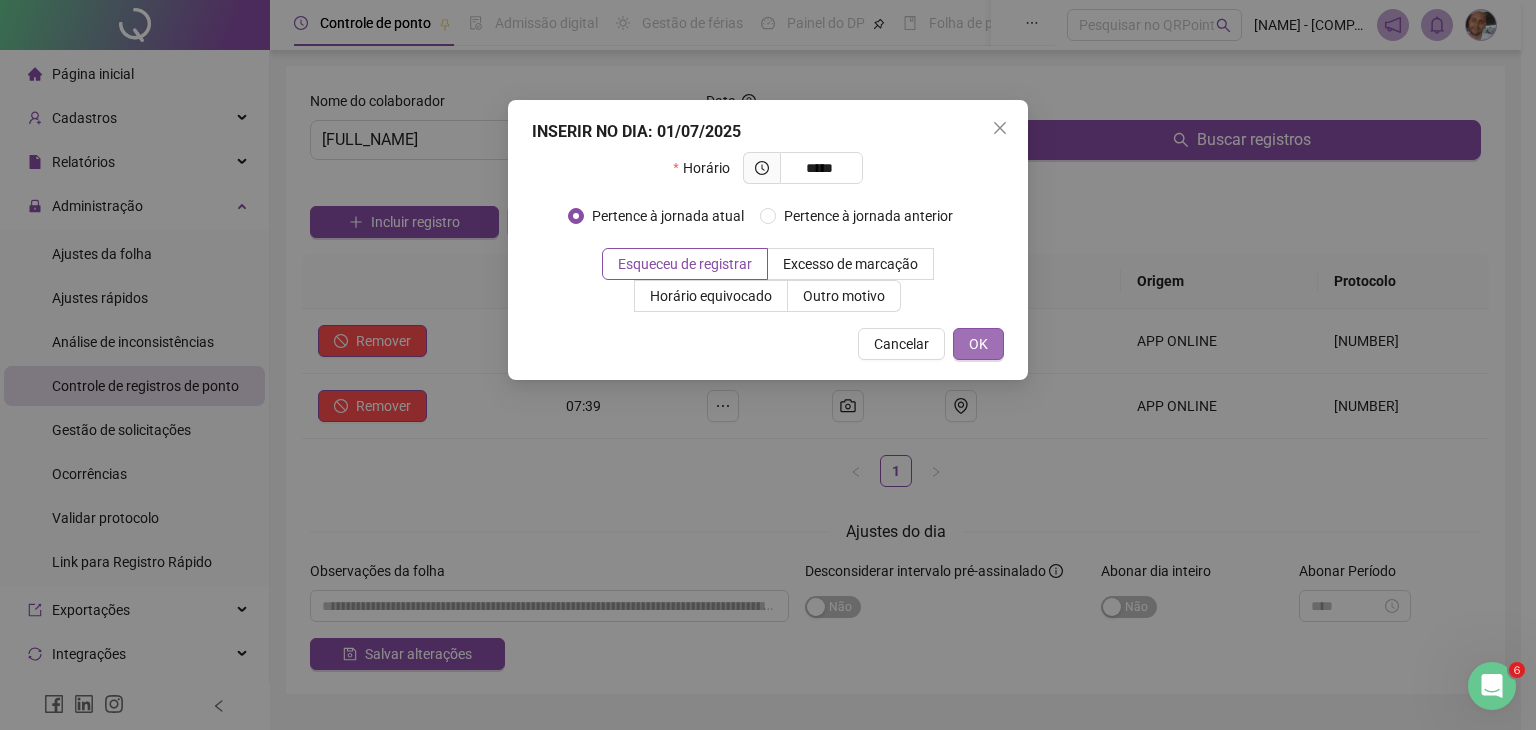 click on "OK" at bounding box center (978, 344) 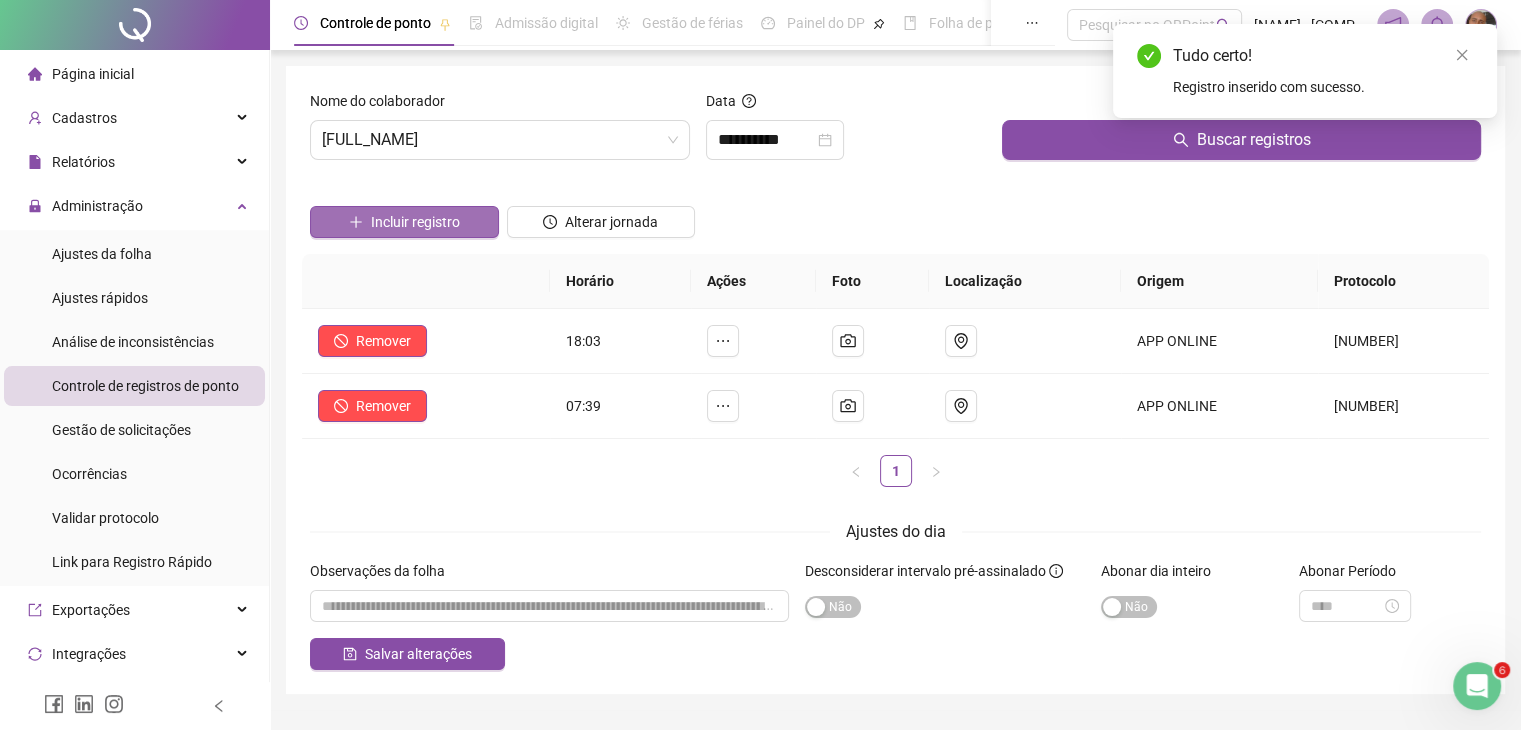 click on "Incluir registro" at bounding box center (415, 222) 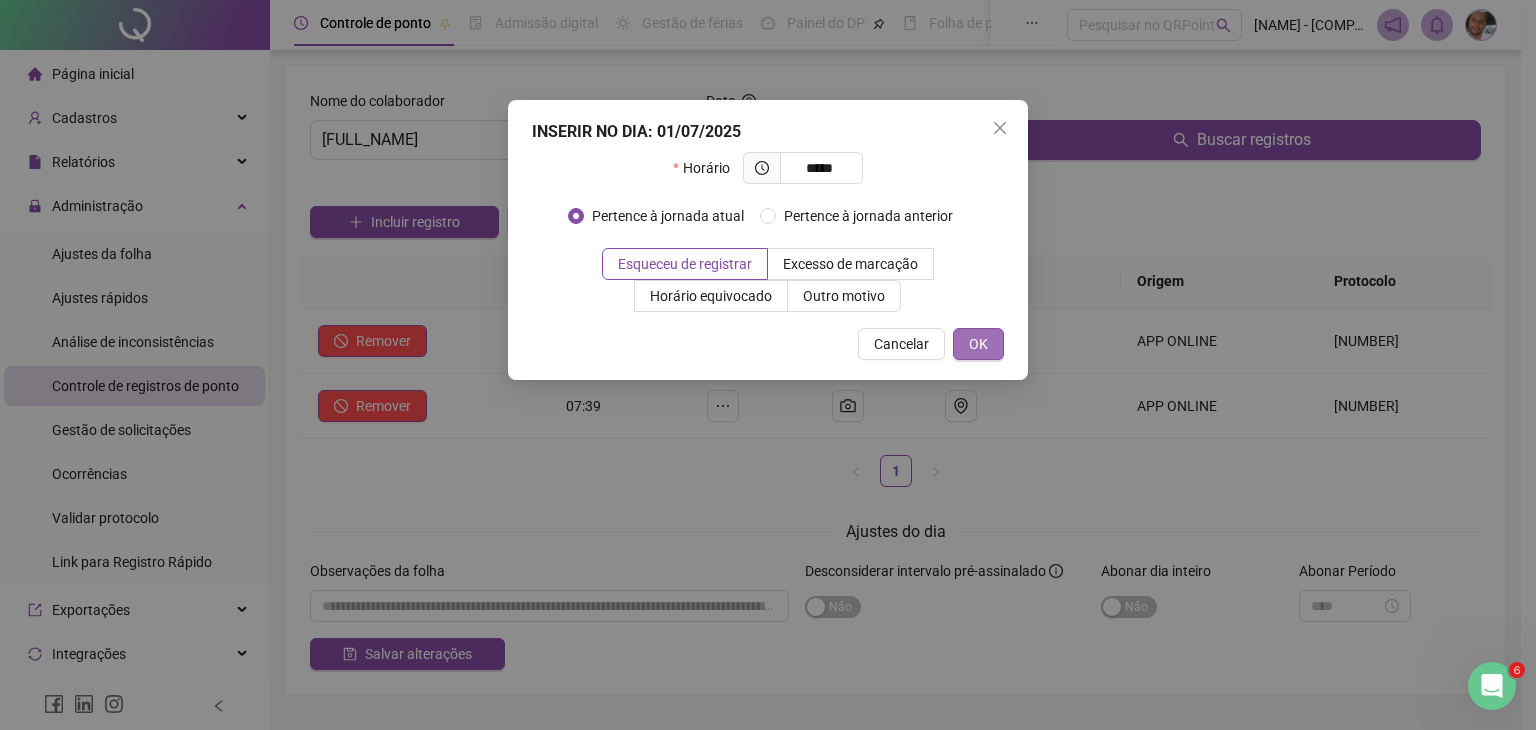 type on "*****" 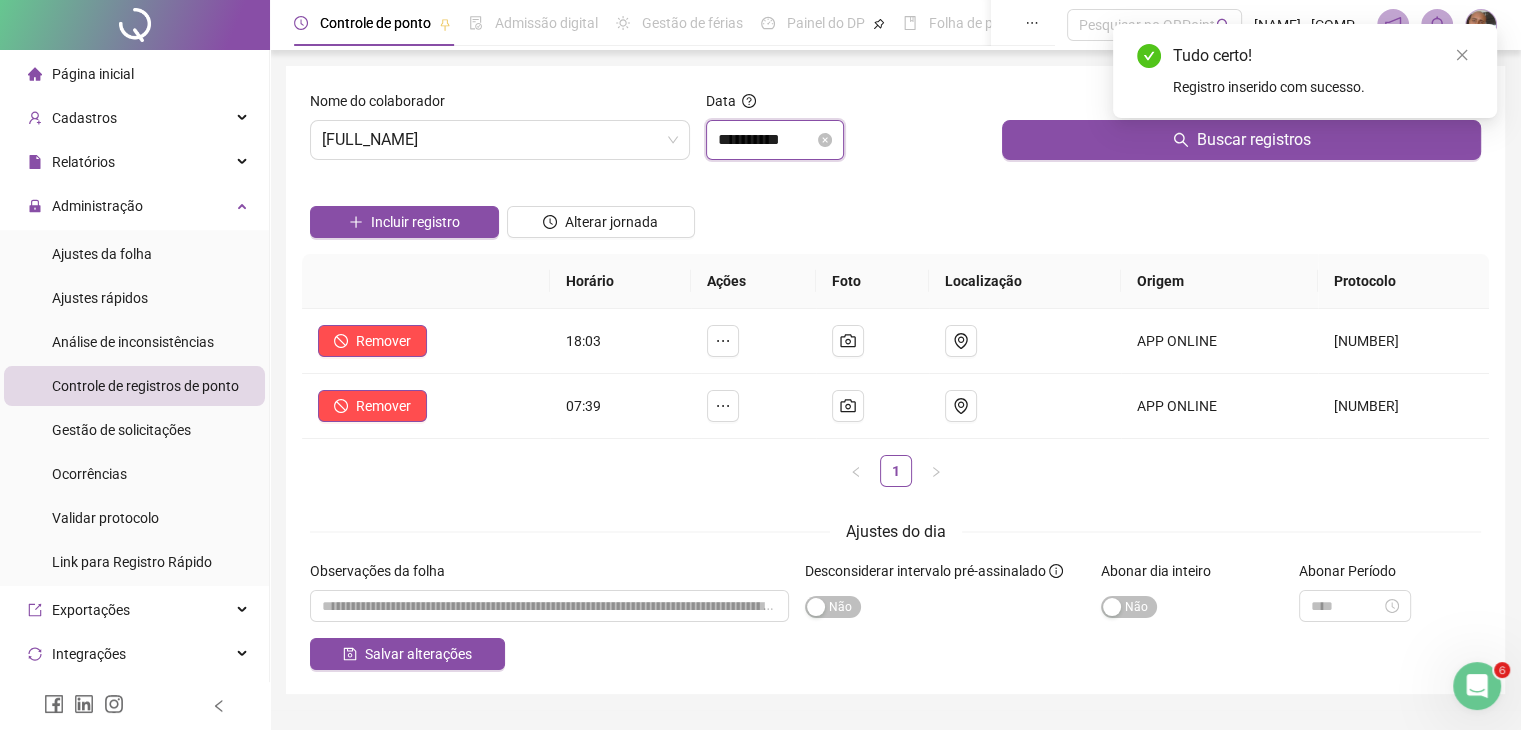 drag, startPoint x: 780, startPoint y: 146, endPoint x: 817, endPoint y: 202, distance: 67.11929 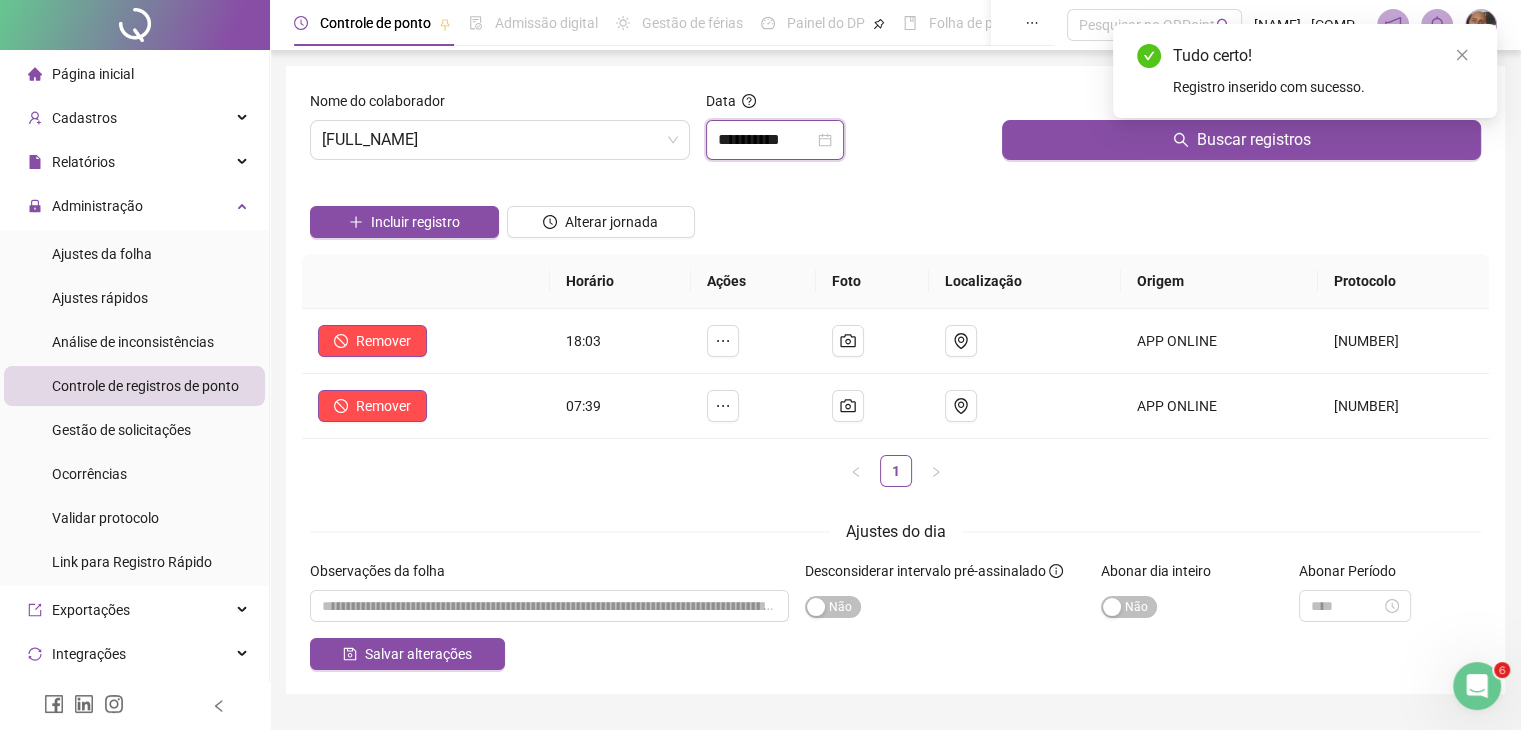 click on "**********" at bounding box center [766, 140] 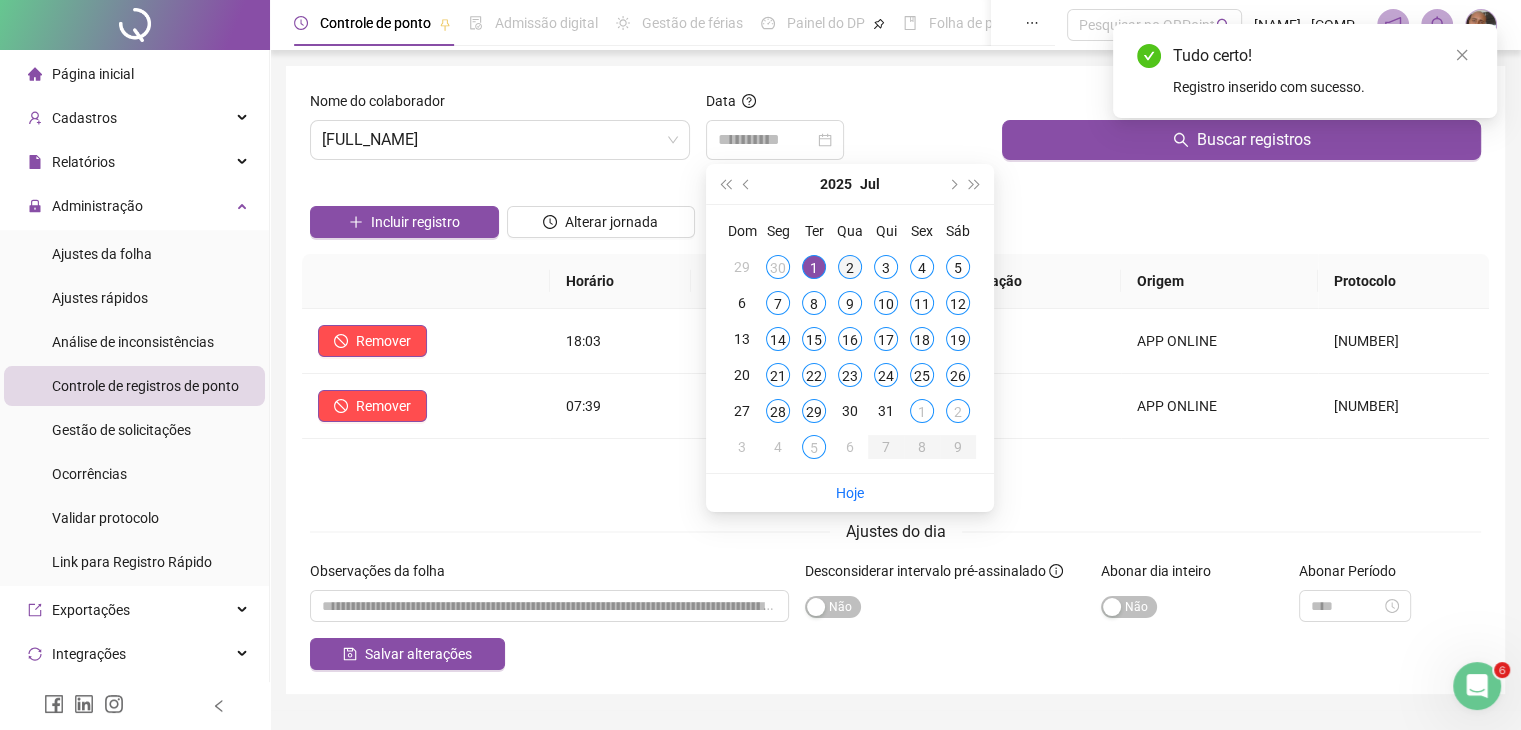 click on "2" at bounding box center (850, 267) 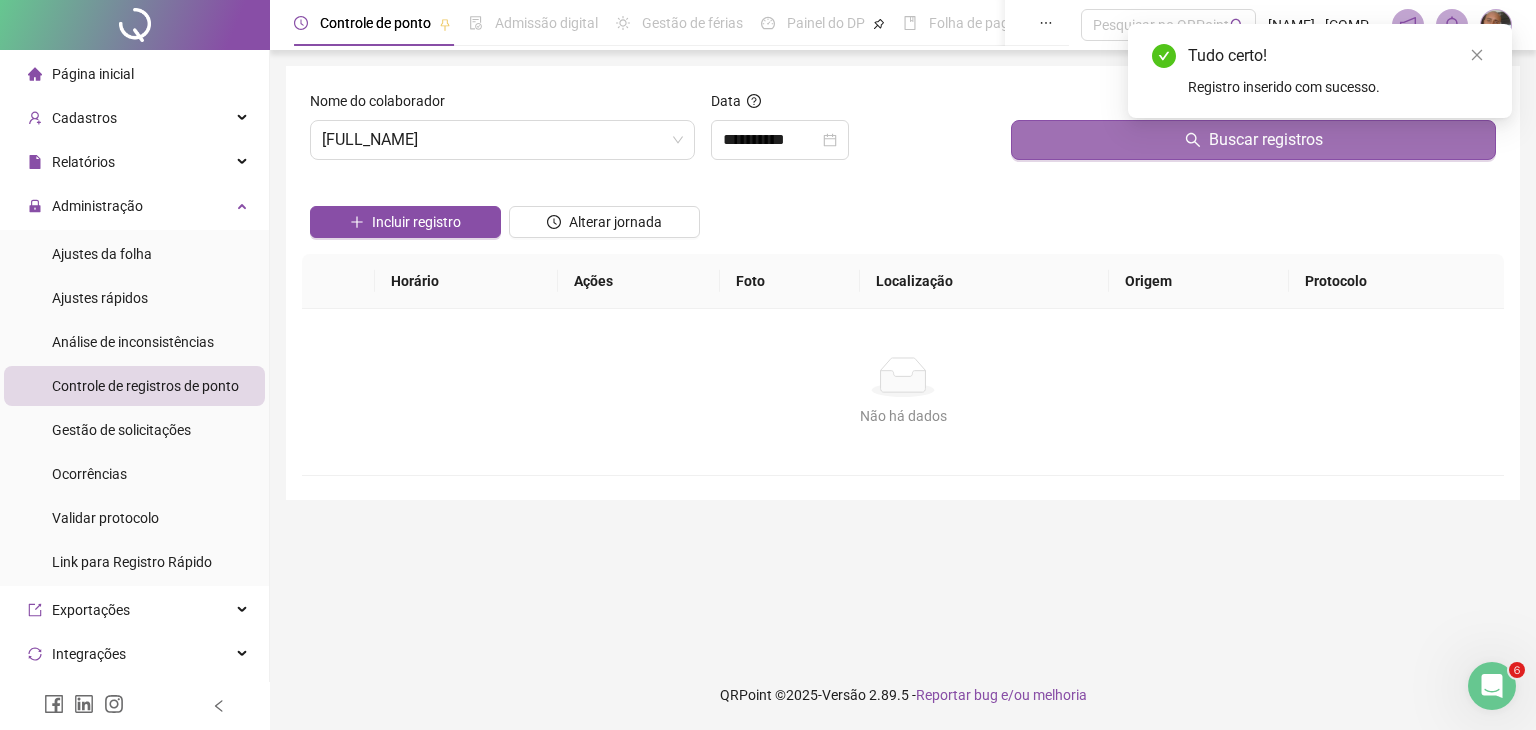 click on "Buscar registros" at bounding box center (1266, 140) 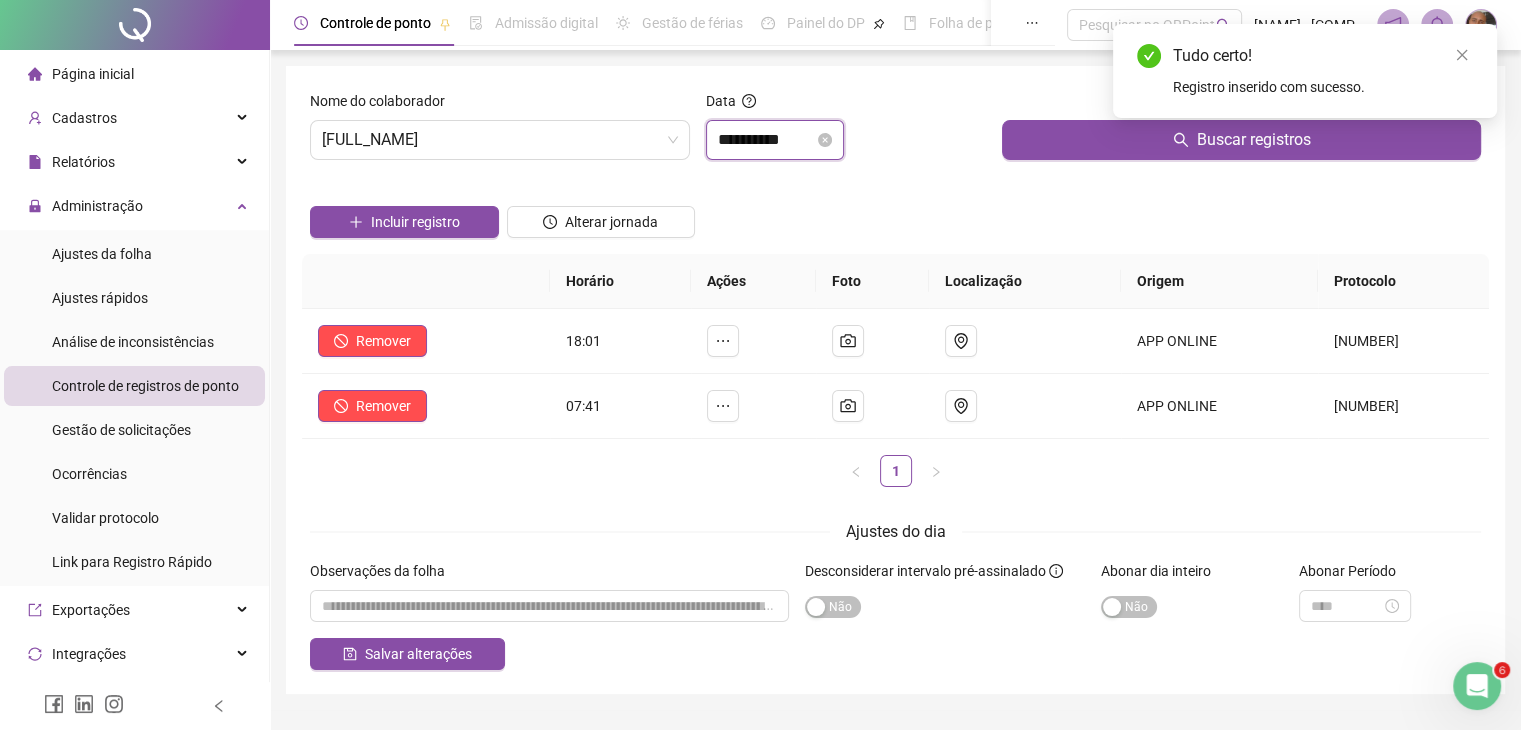 click on "**********" at bounding box center [766, 140] 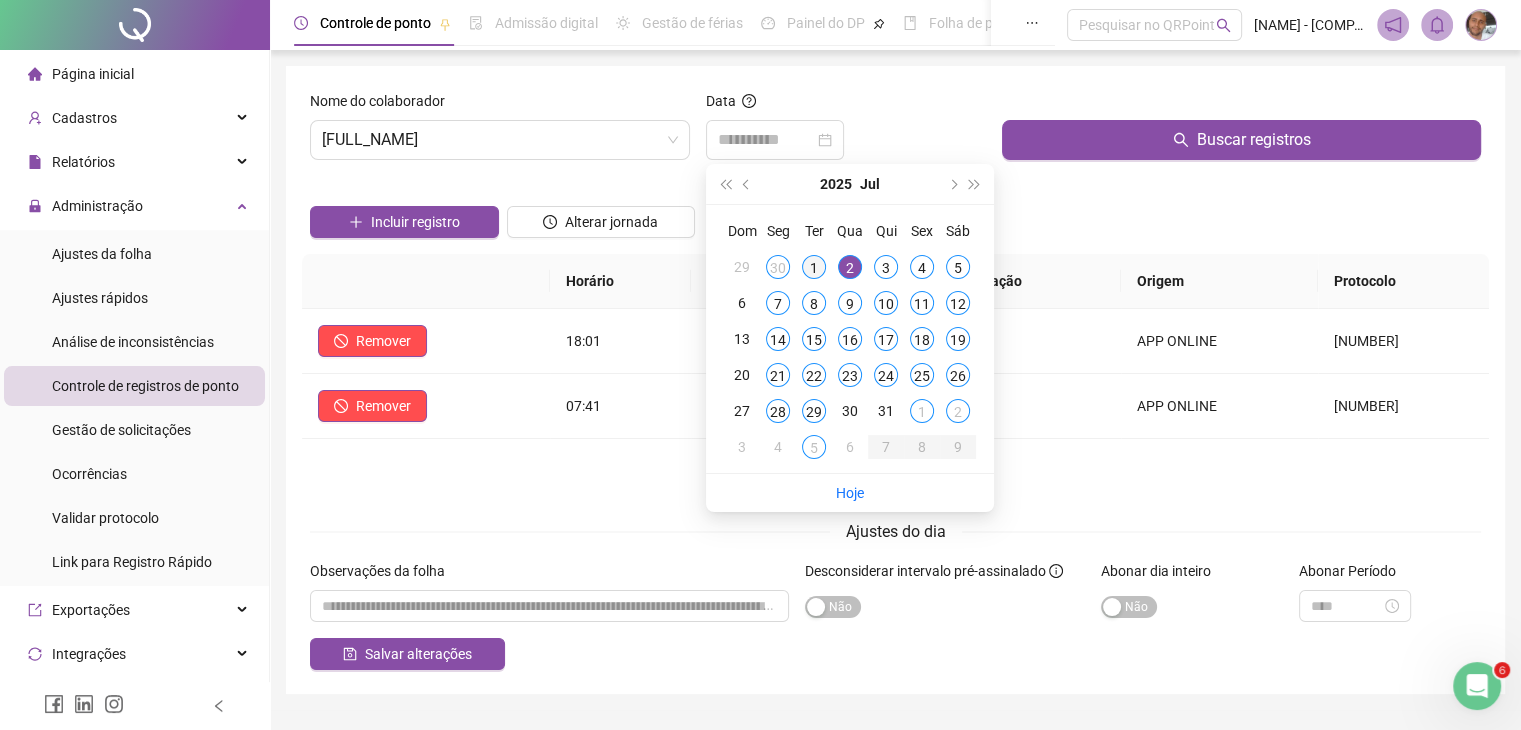 click on "1" at bounding box center (814, 267) 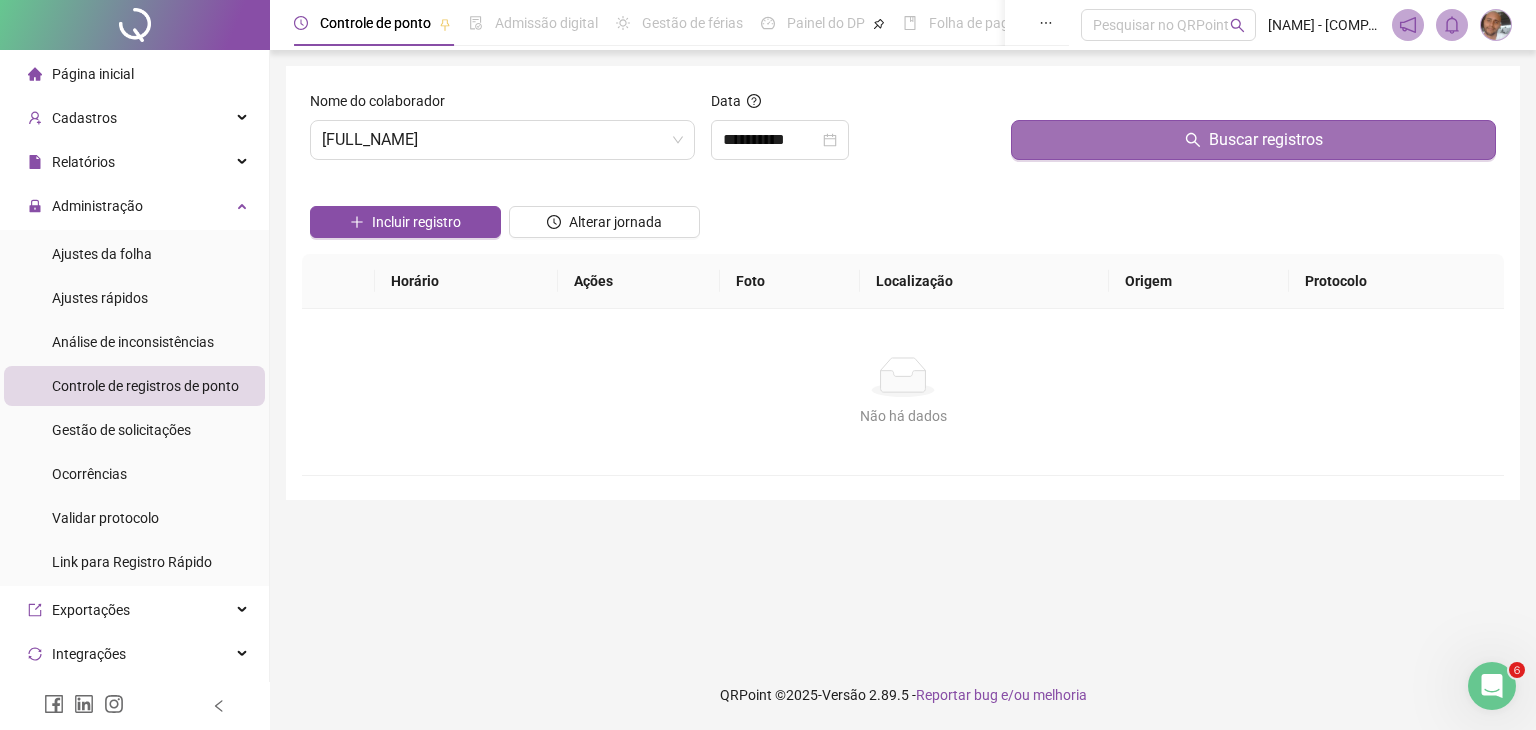 click on "Buscar registros" at bounding box center [1253, 140] 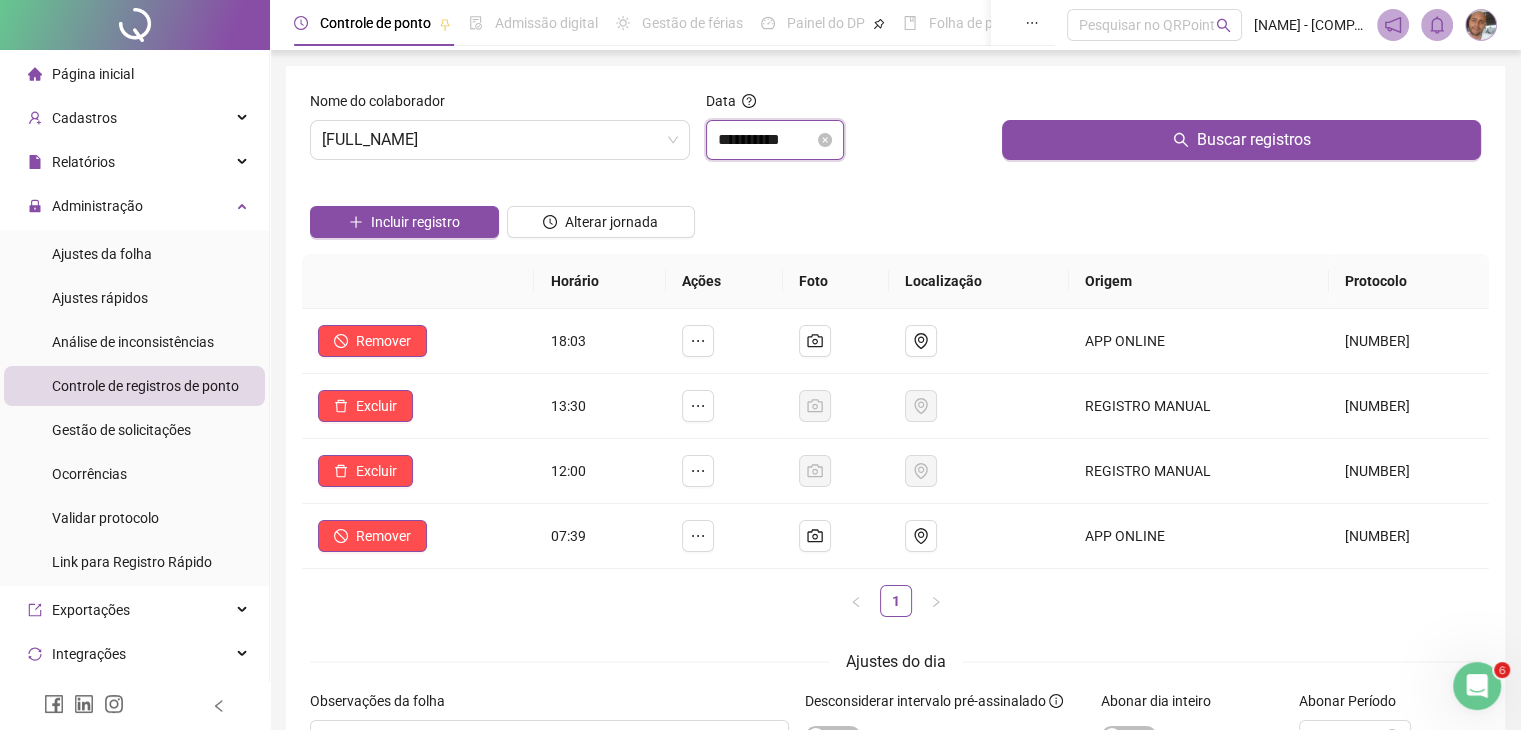 click on "**********" at bounding box center (766, 140) 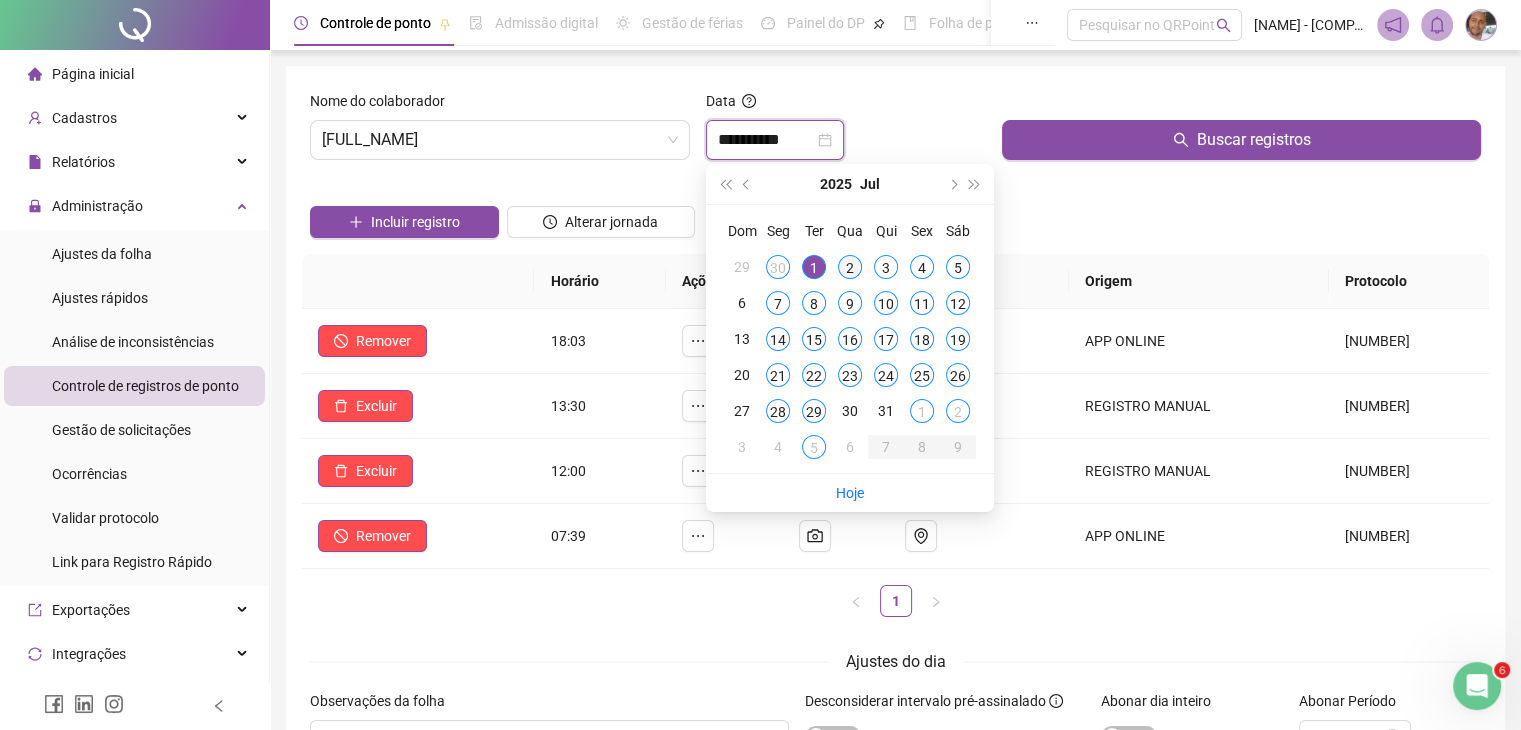 type on "**********" 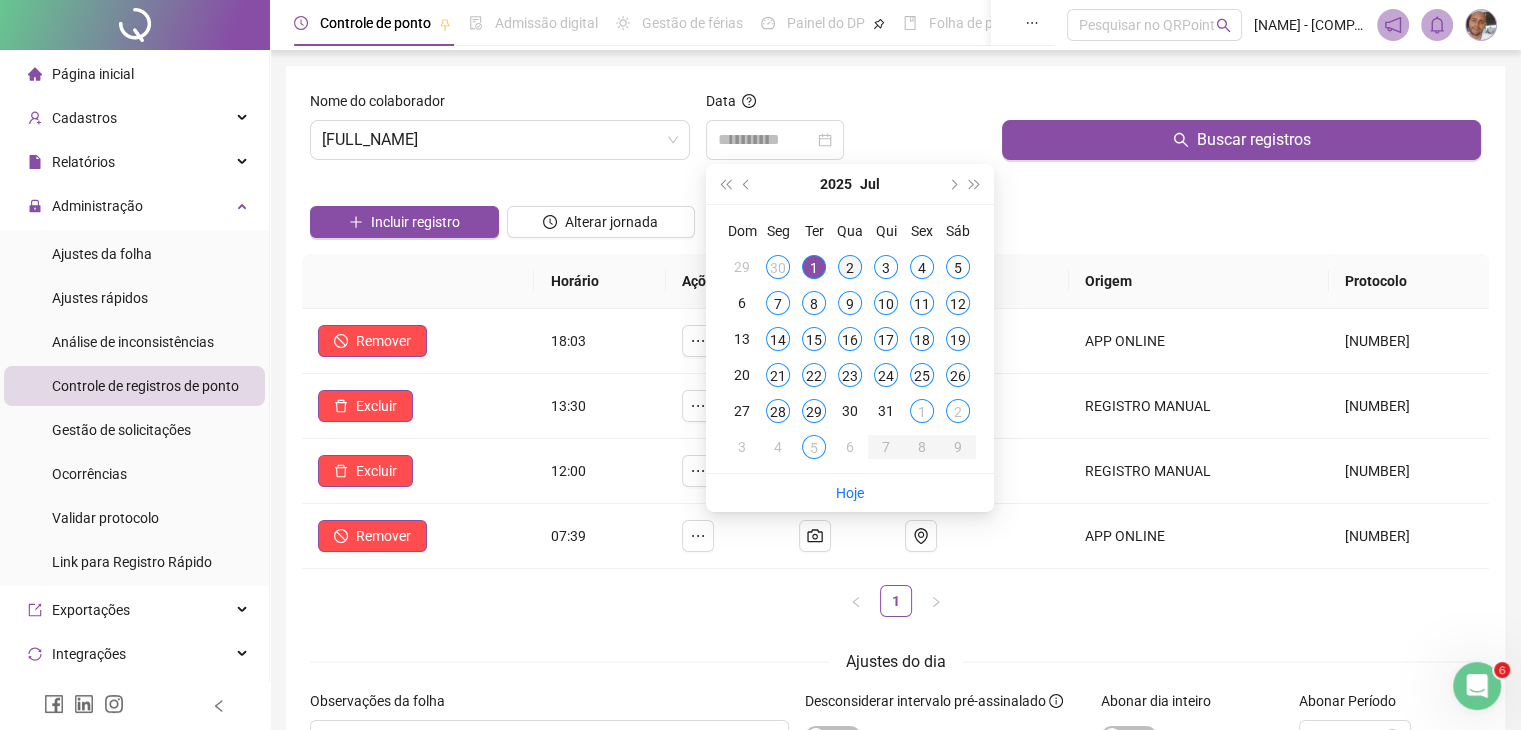 click on "2" at bounding box center (850, 267) 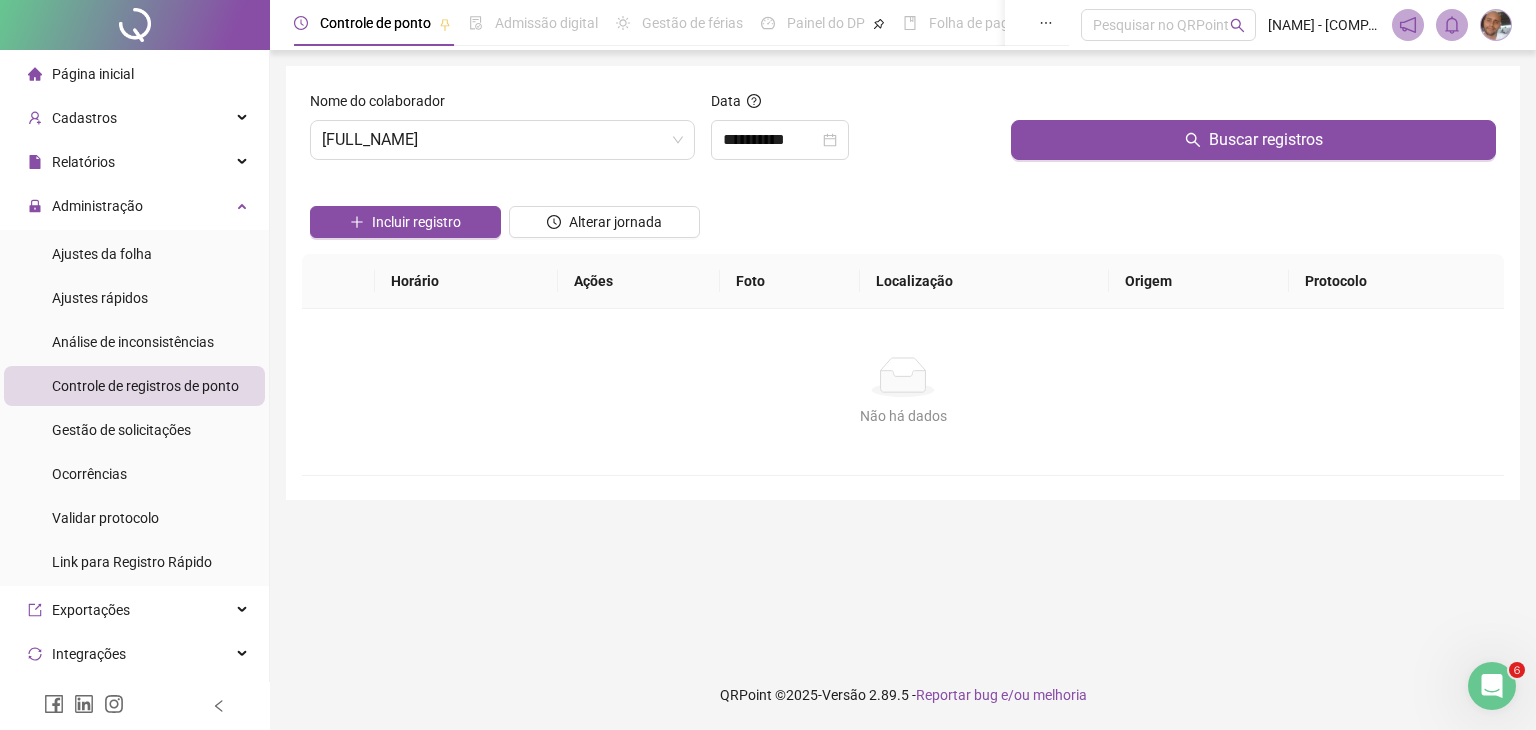 drag, startPoint x: 1063, startPoint y: 152, endPoint x: 1056, endPoint y: 163, distance: 13.038404 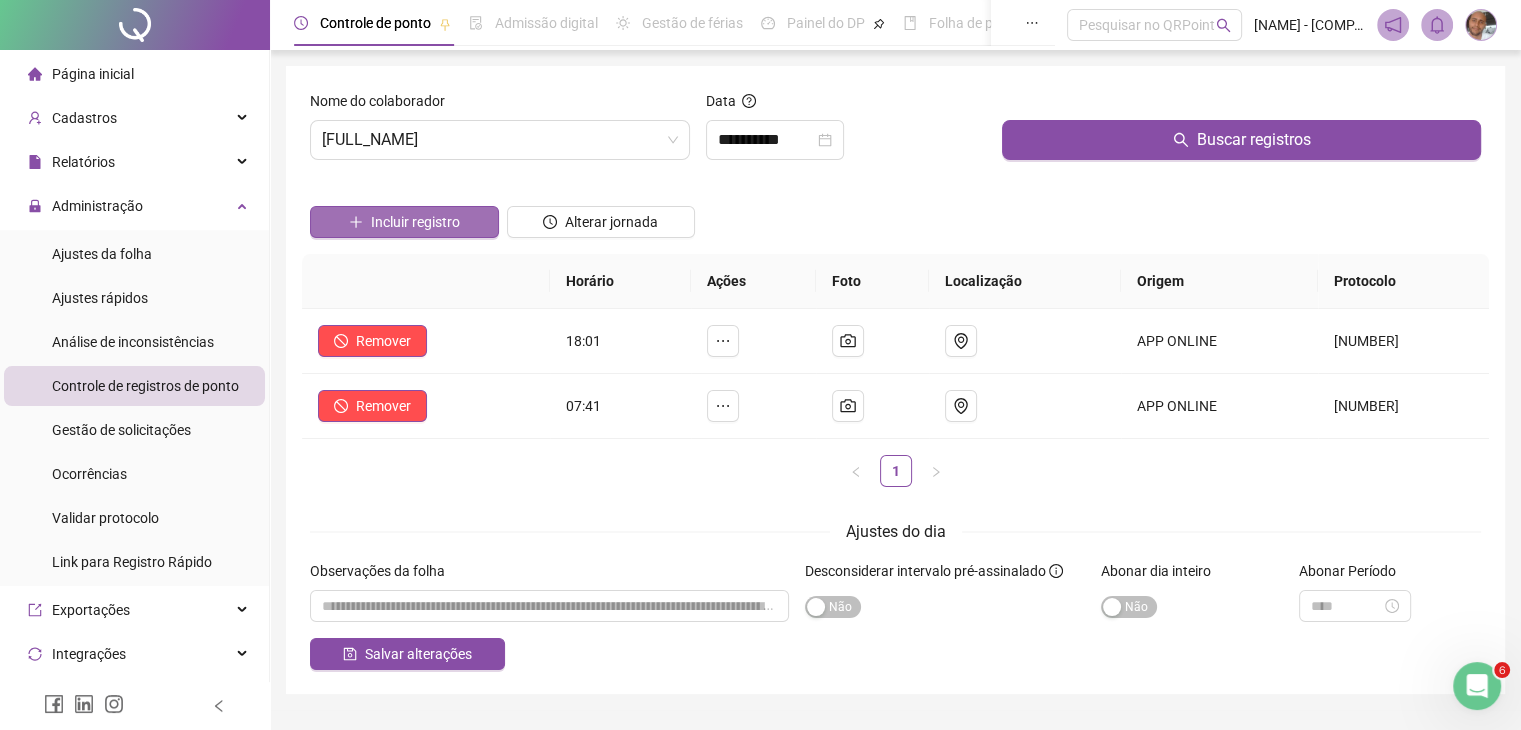 click on "Incluir registro" at bounding box center (415, 222) 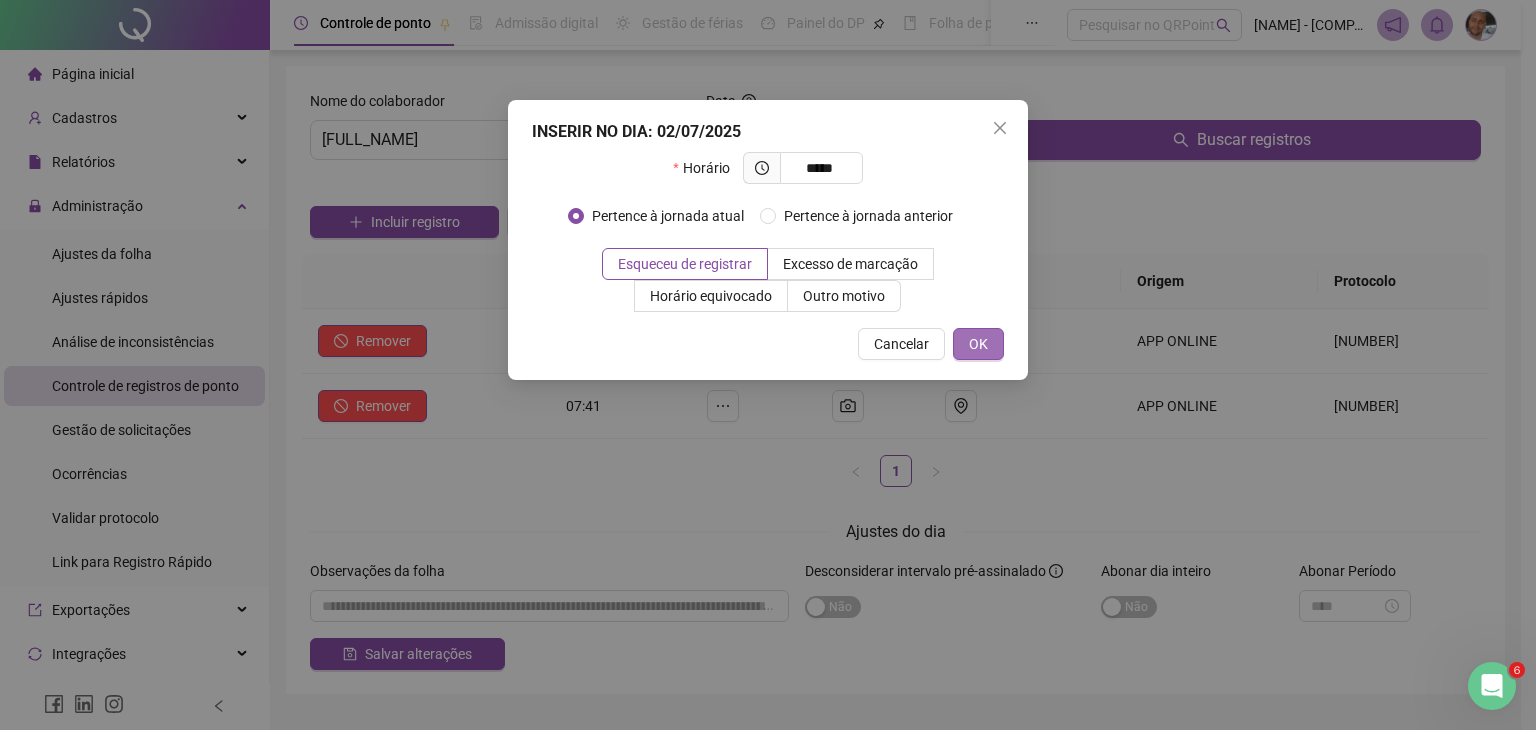type on "*****" 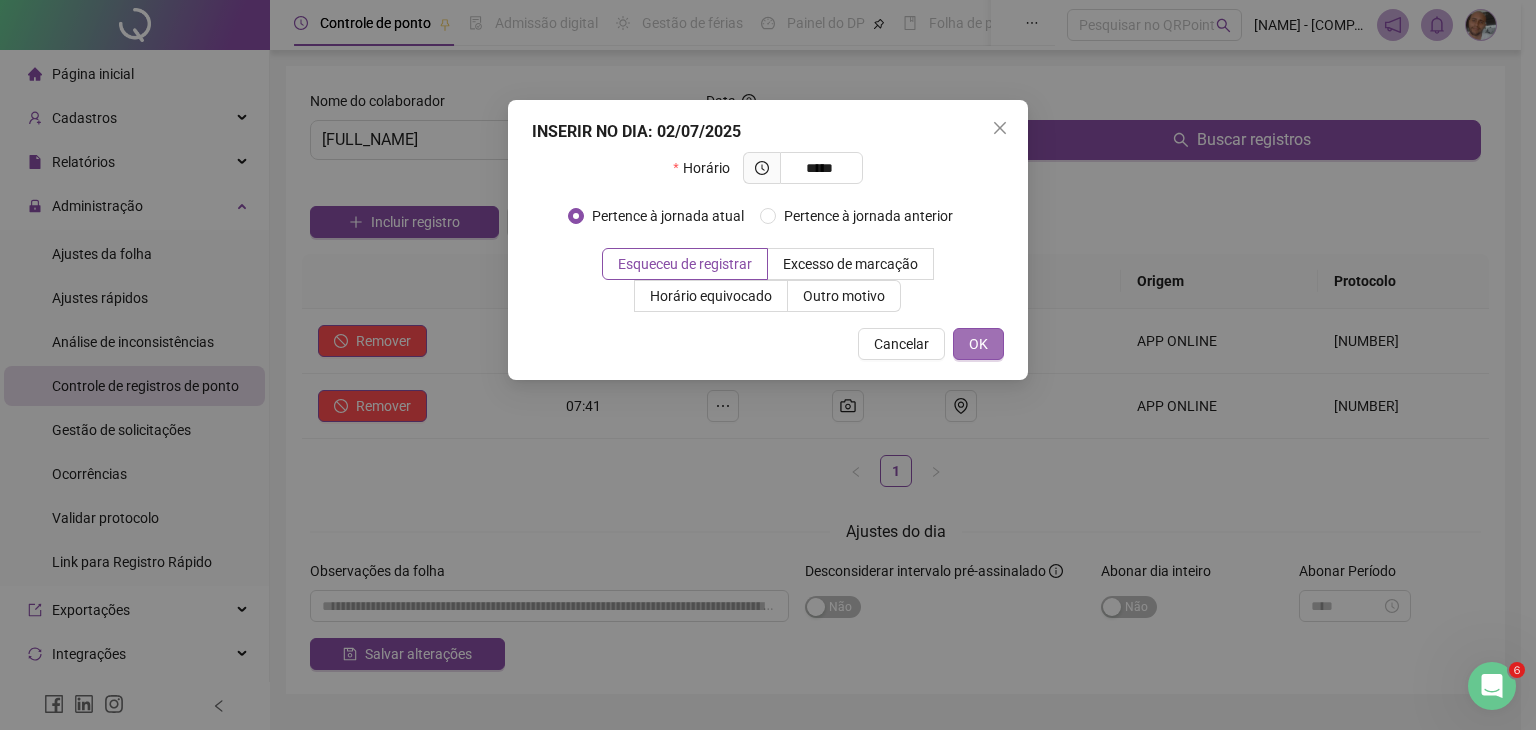 click on "OK" at bounding box center [978, 344] 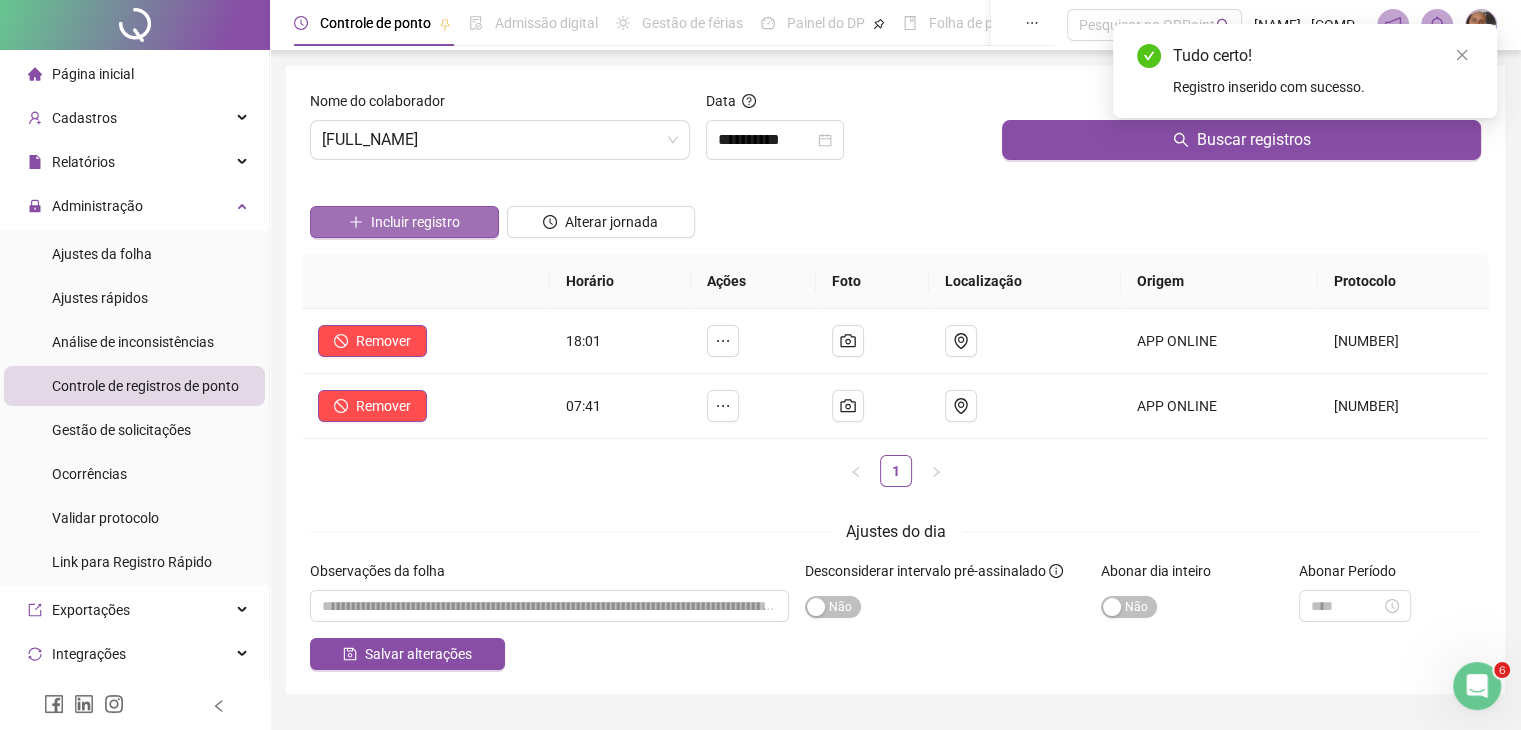 click on "Incluir registro" at bounding box center (415, 222) 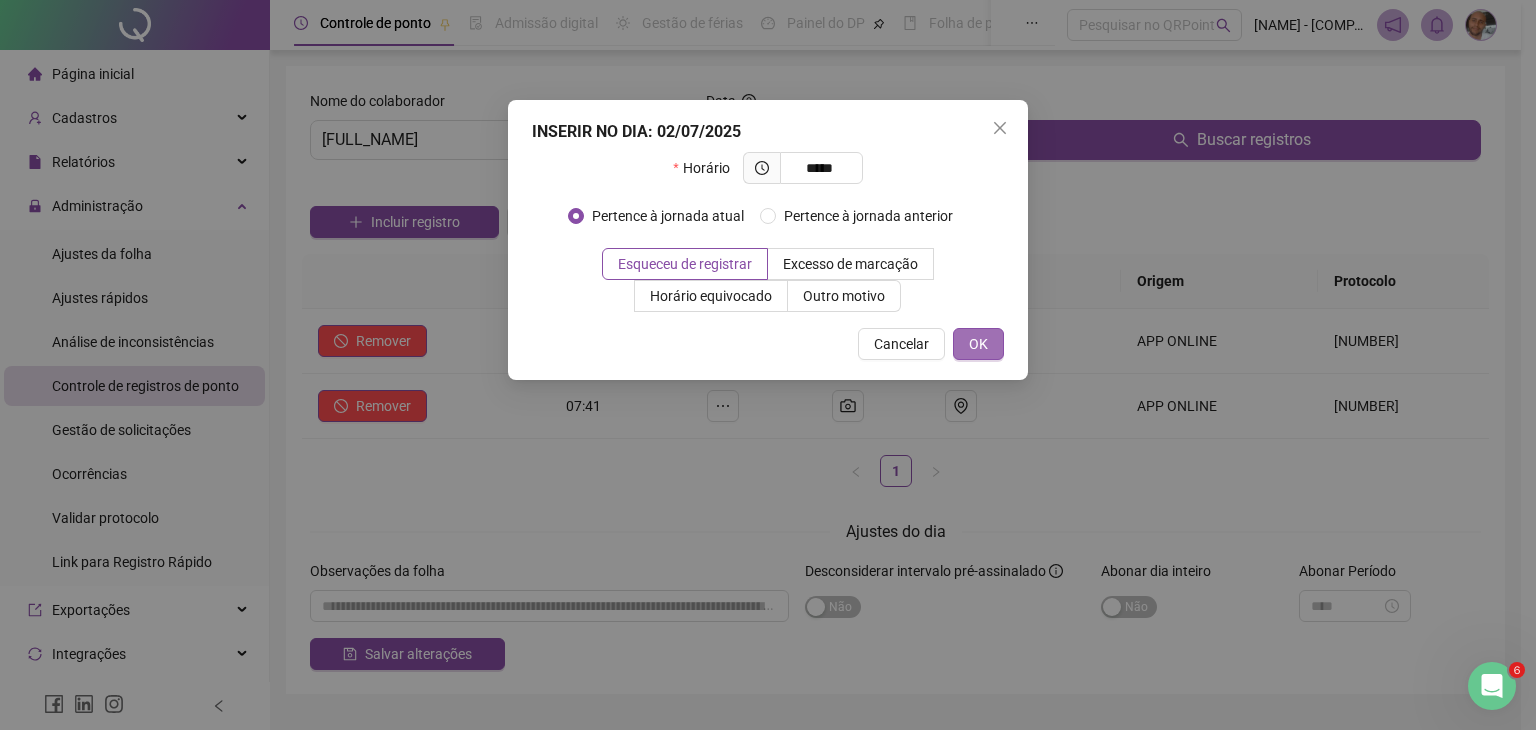 type on "*****" 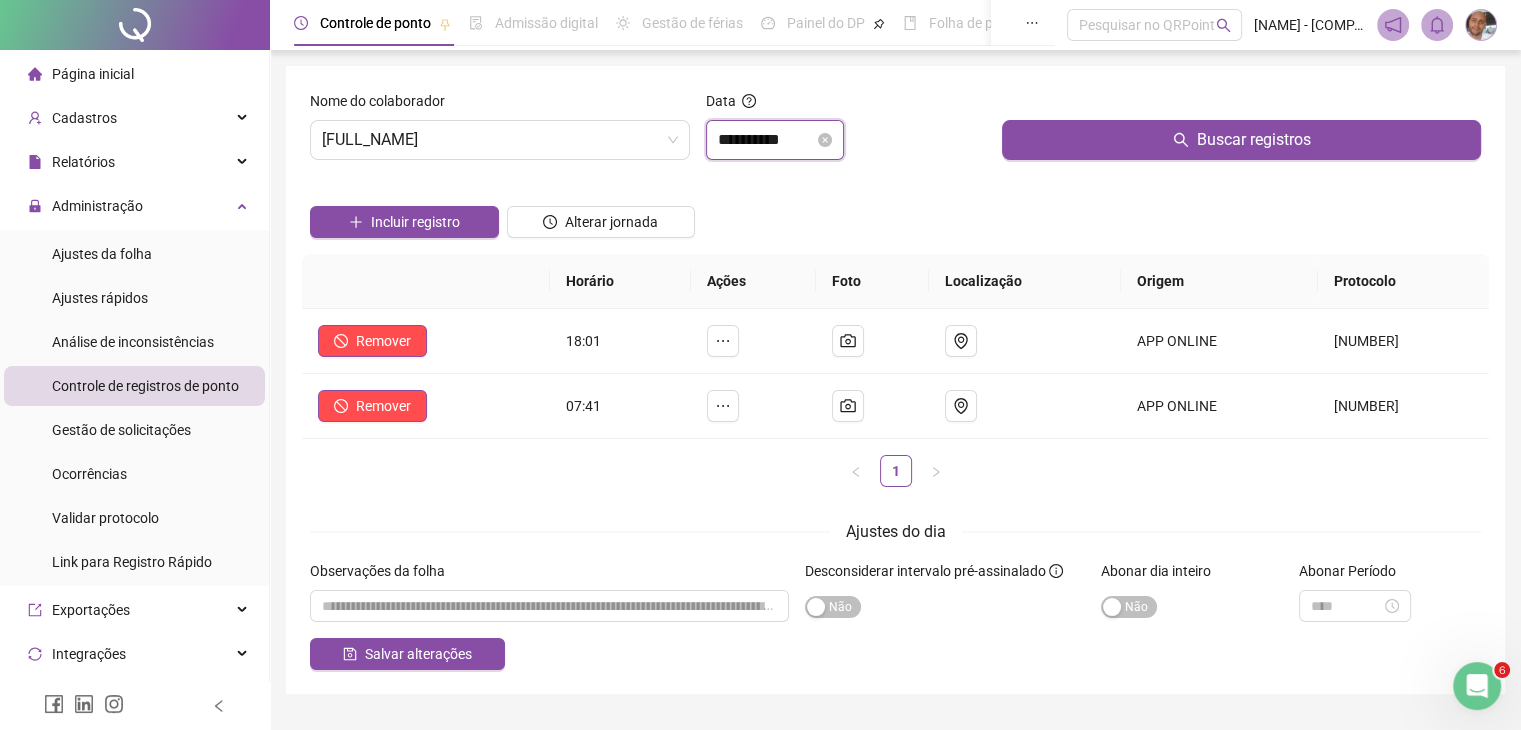 click on "**********" at bounding box center [766, 140] 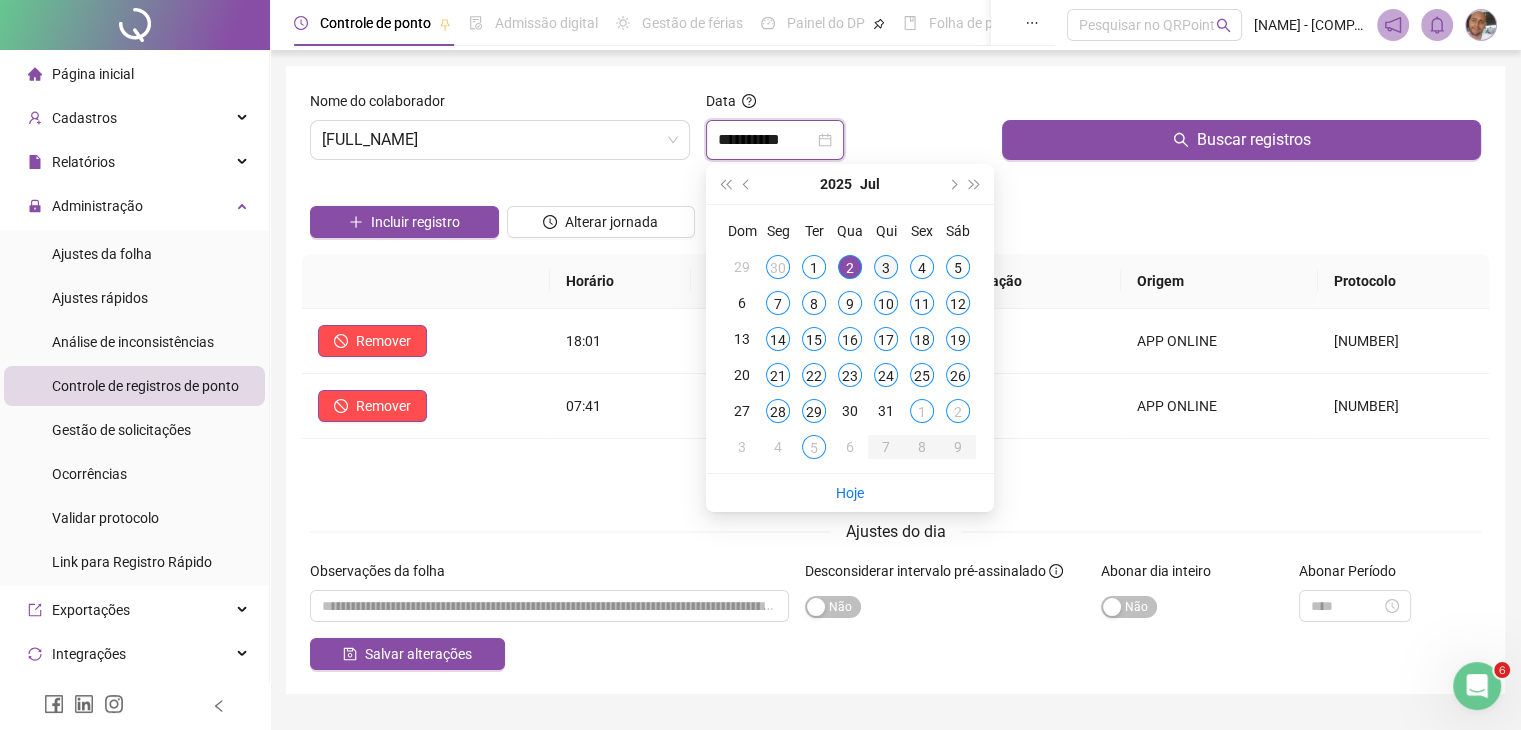 type on "**********" 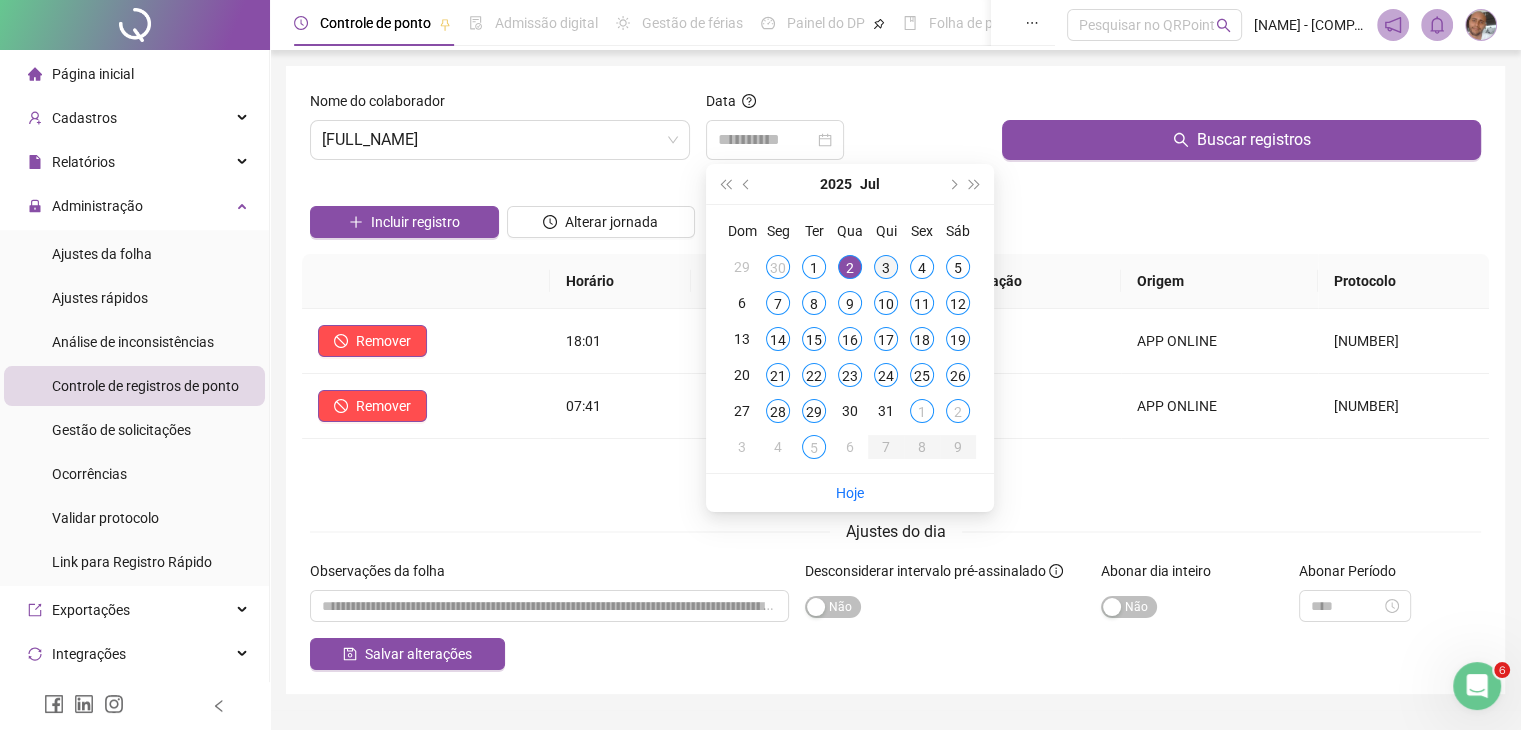 click on "3" at bounding box center [886, 267] 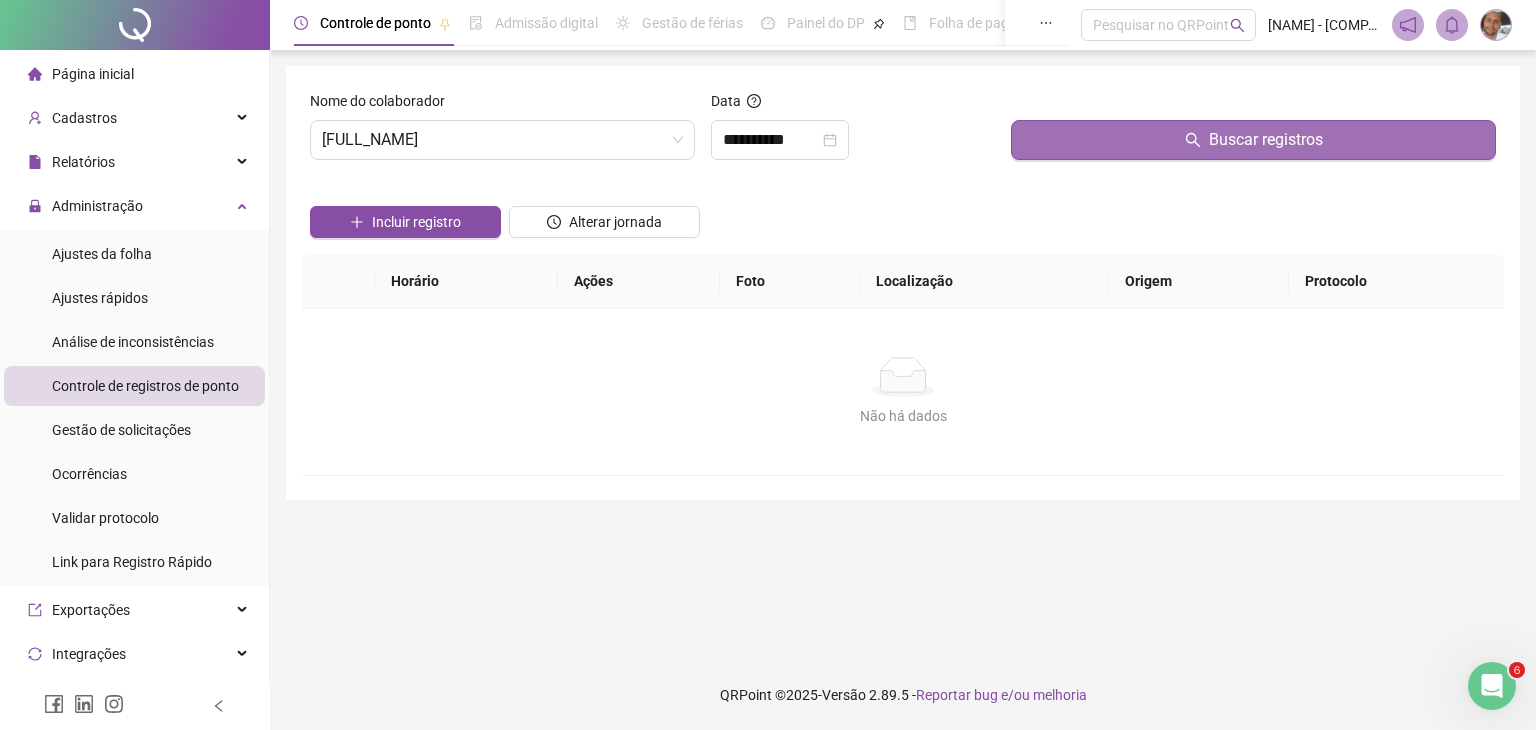 click on "Buscar registros" at bounding box center [1253, 140] 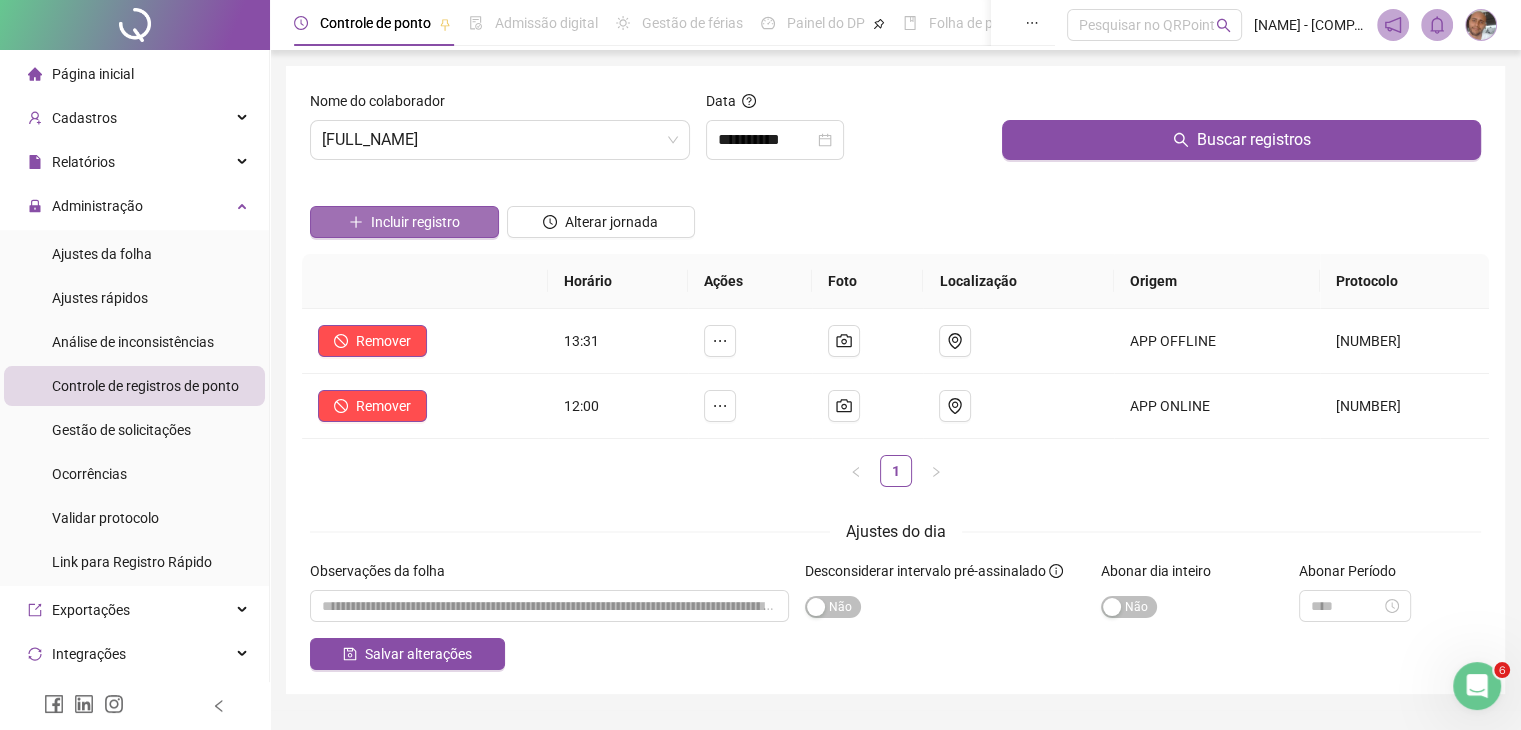 click on "Incluir registro" at bounding box center [415, 222] 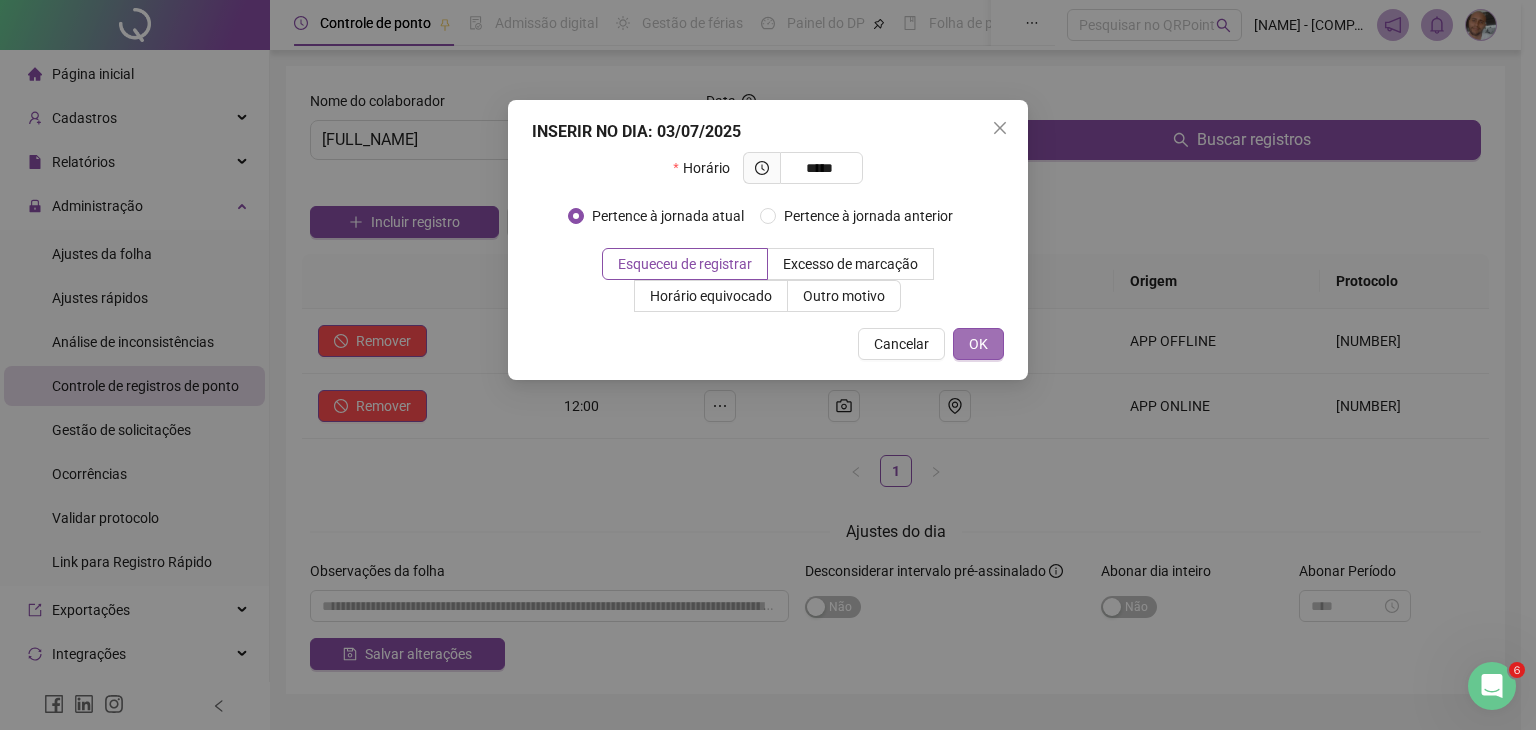 type on "*****" 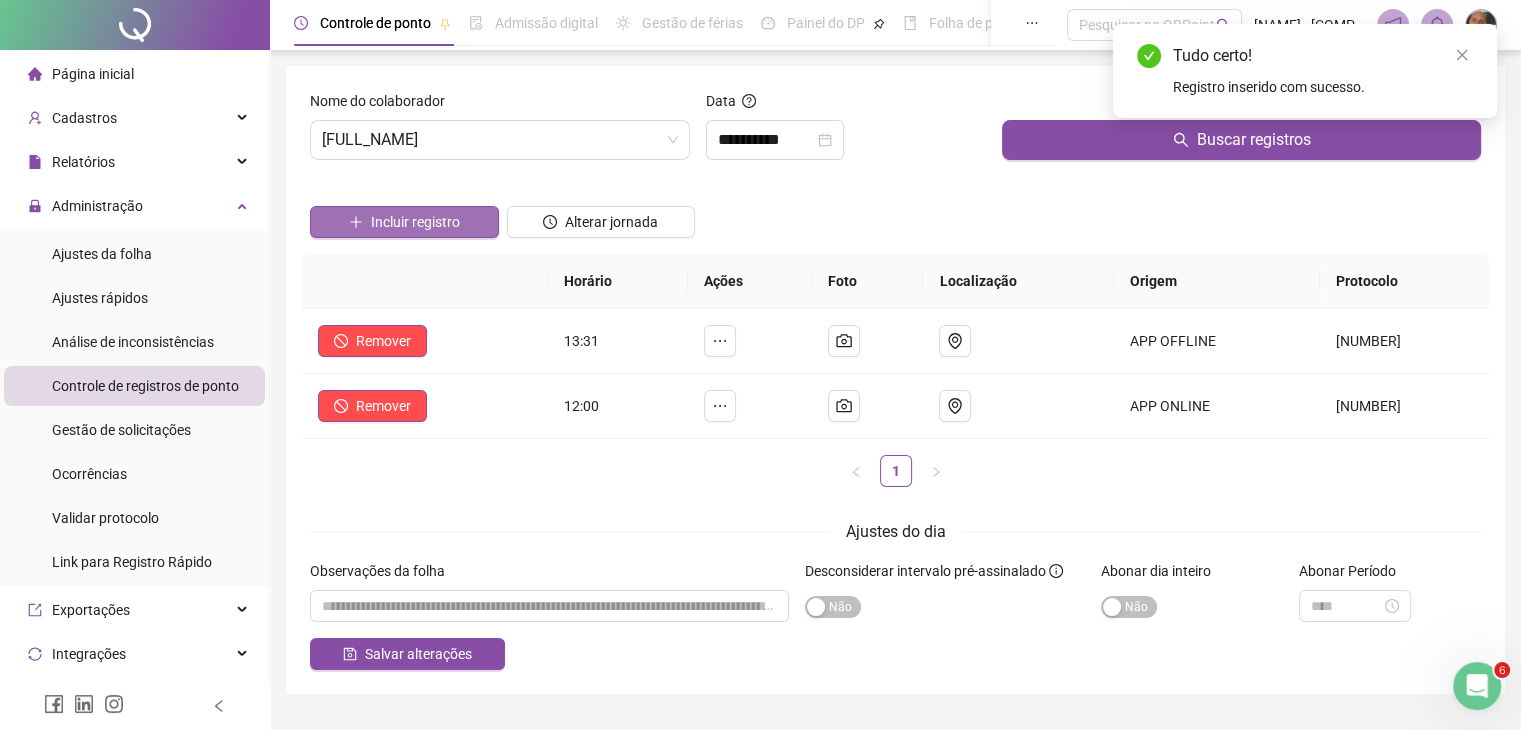 click on "Incluir registro" at bounding box center [415, 222] 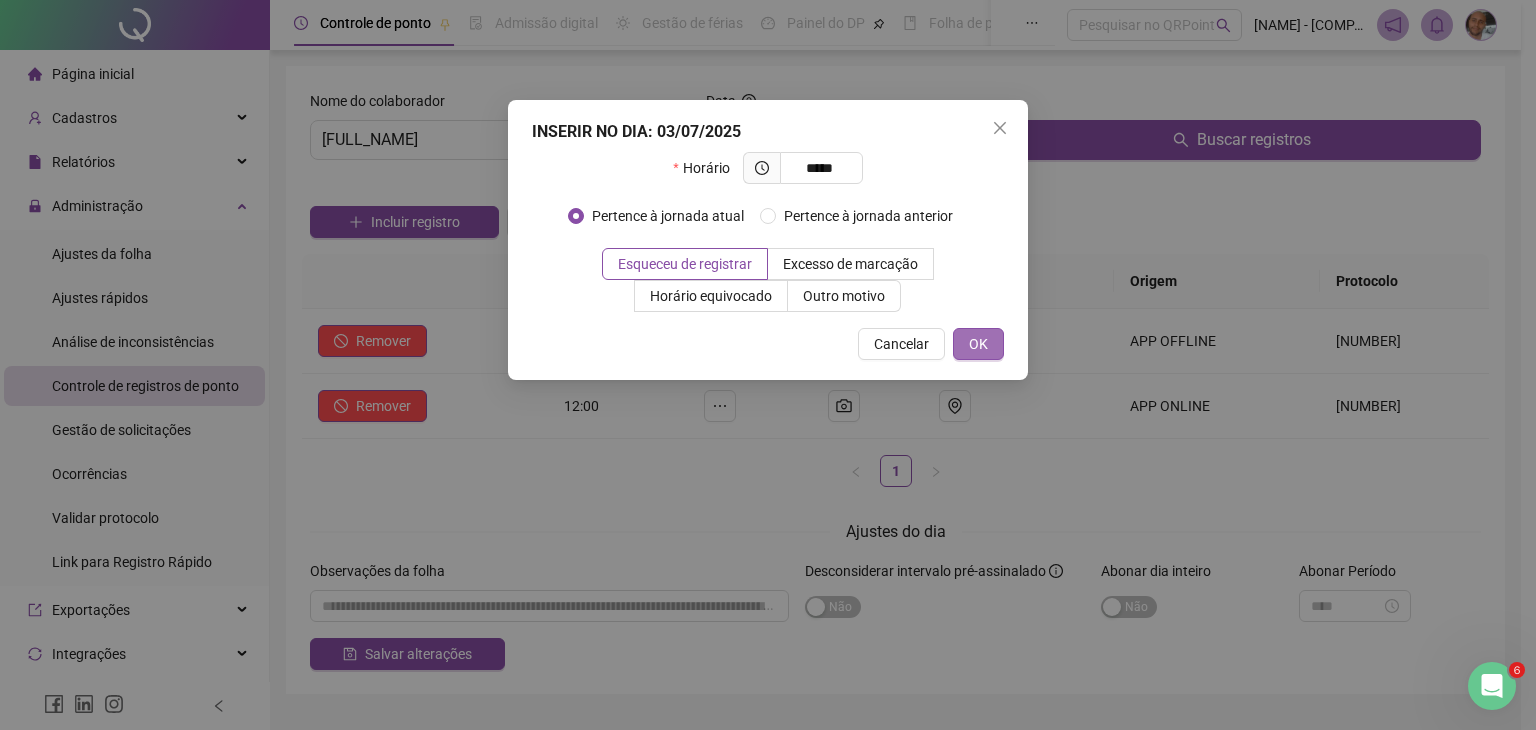 type on "*****" 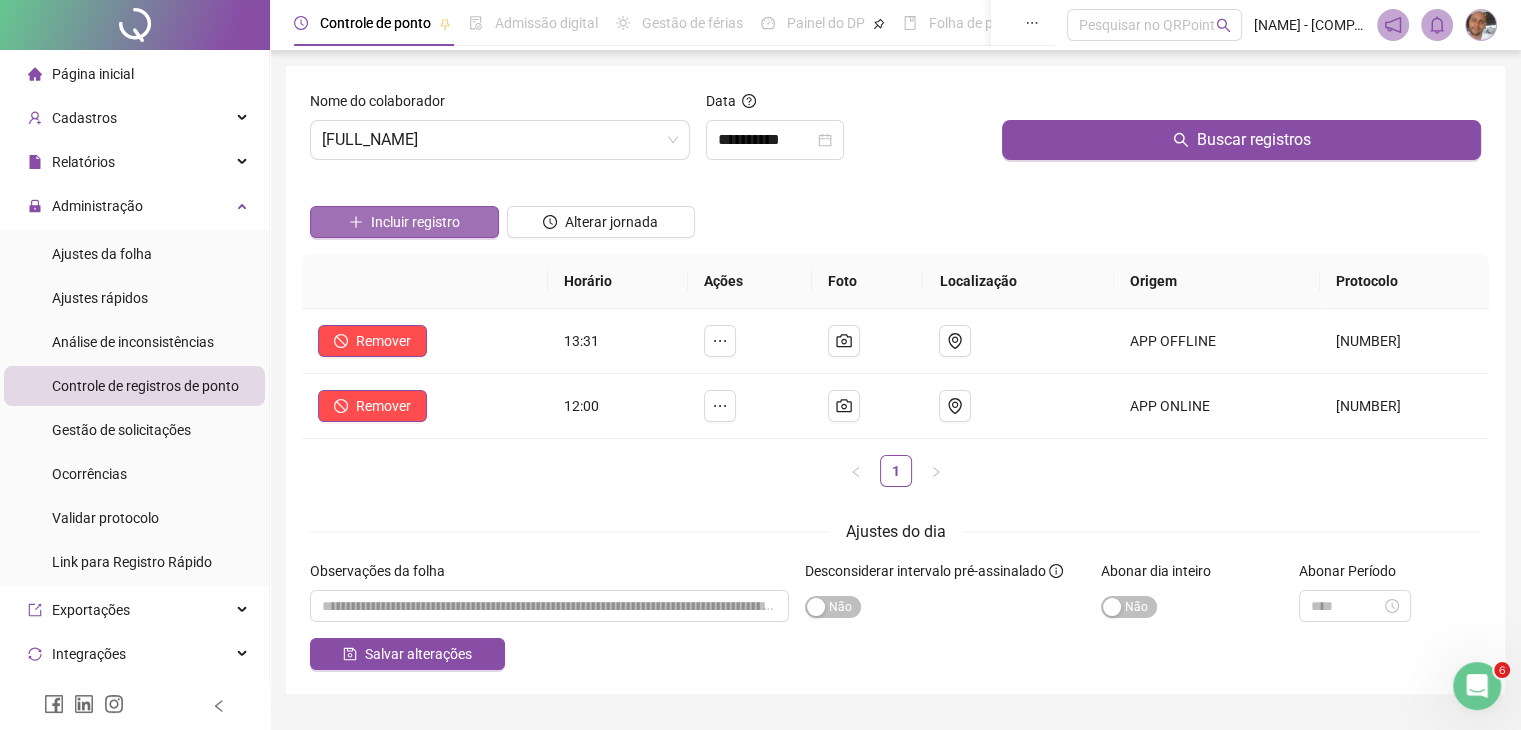 click 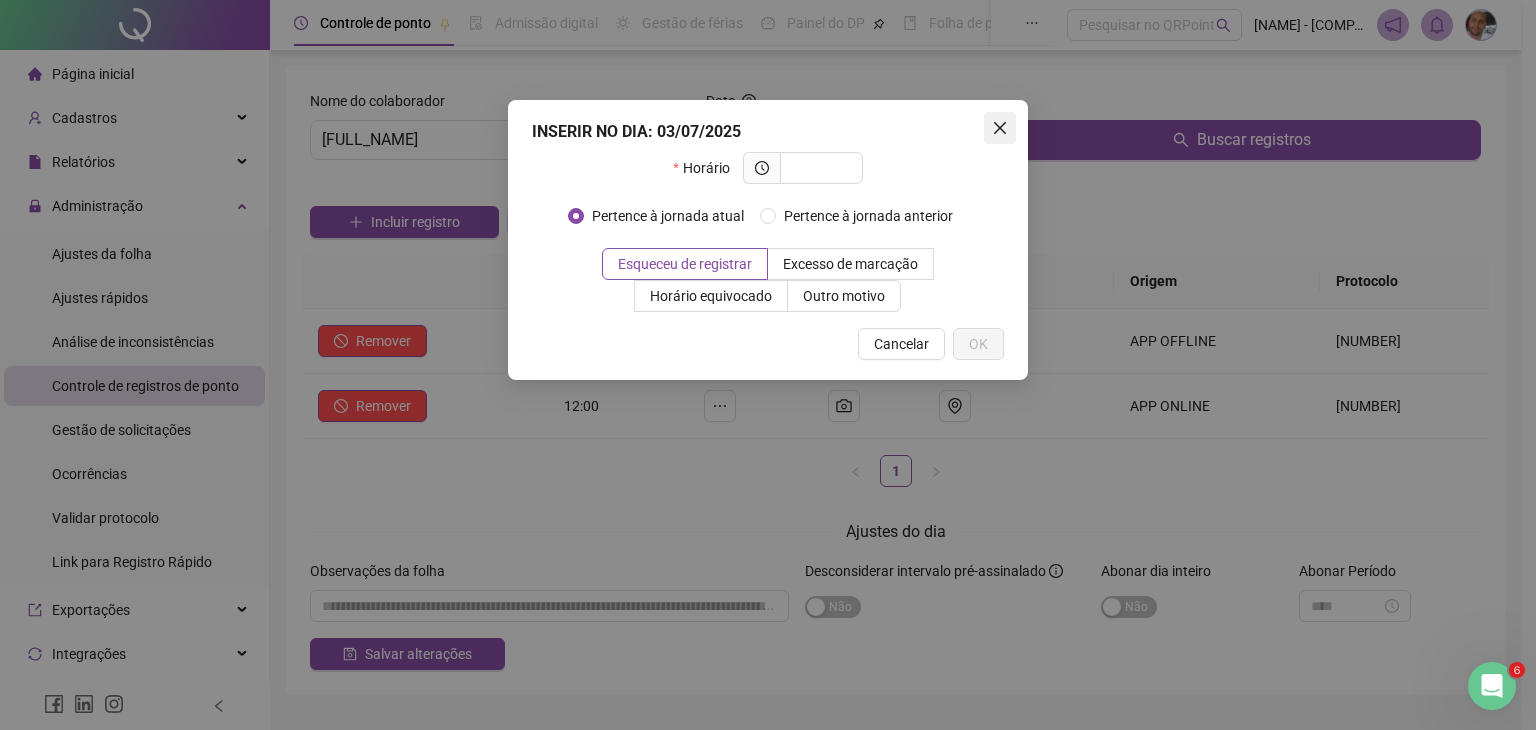 click 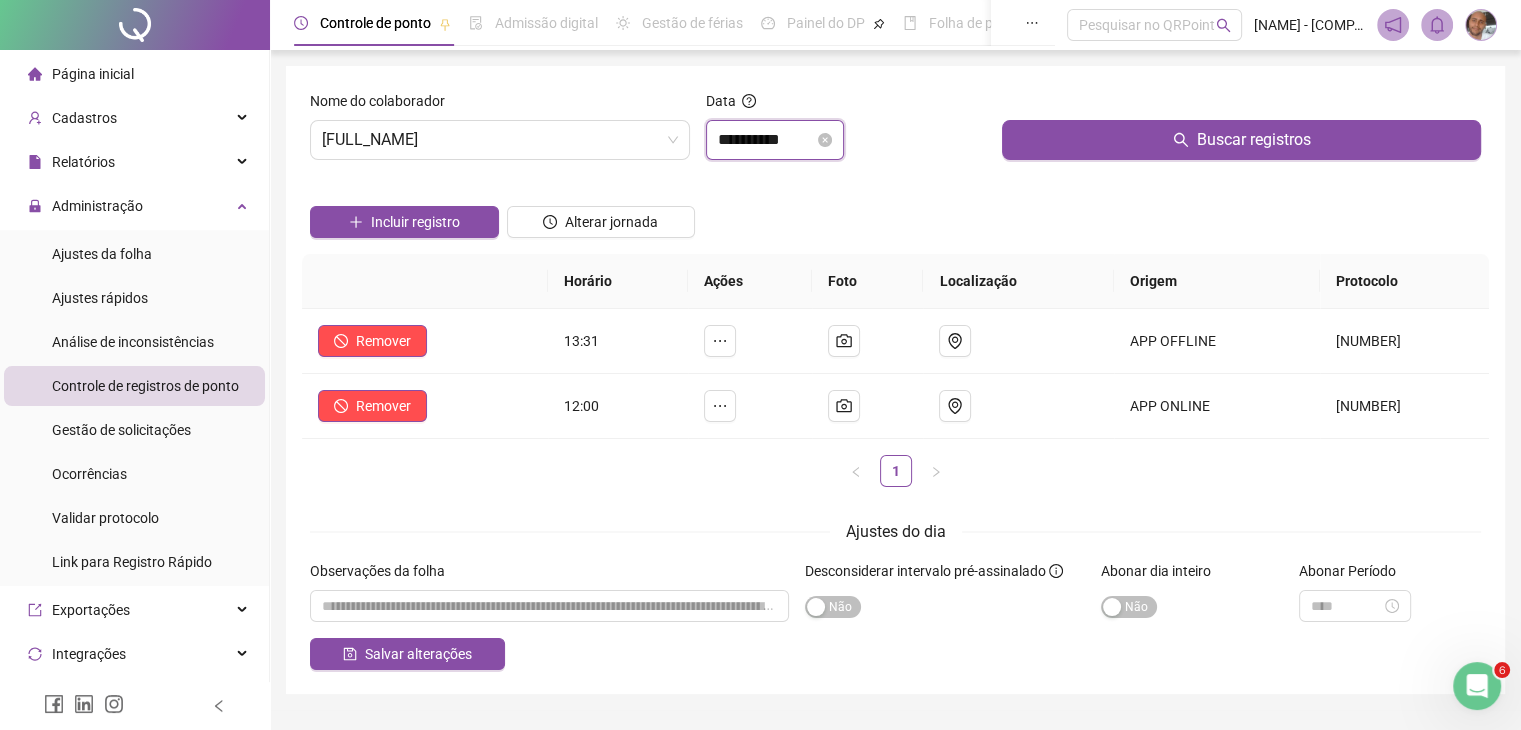 click on "**********" at bounding box center (766, 140) 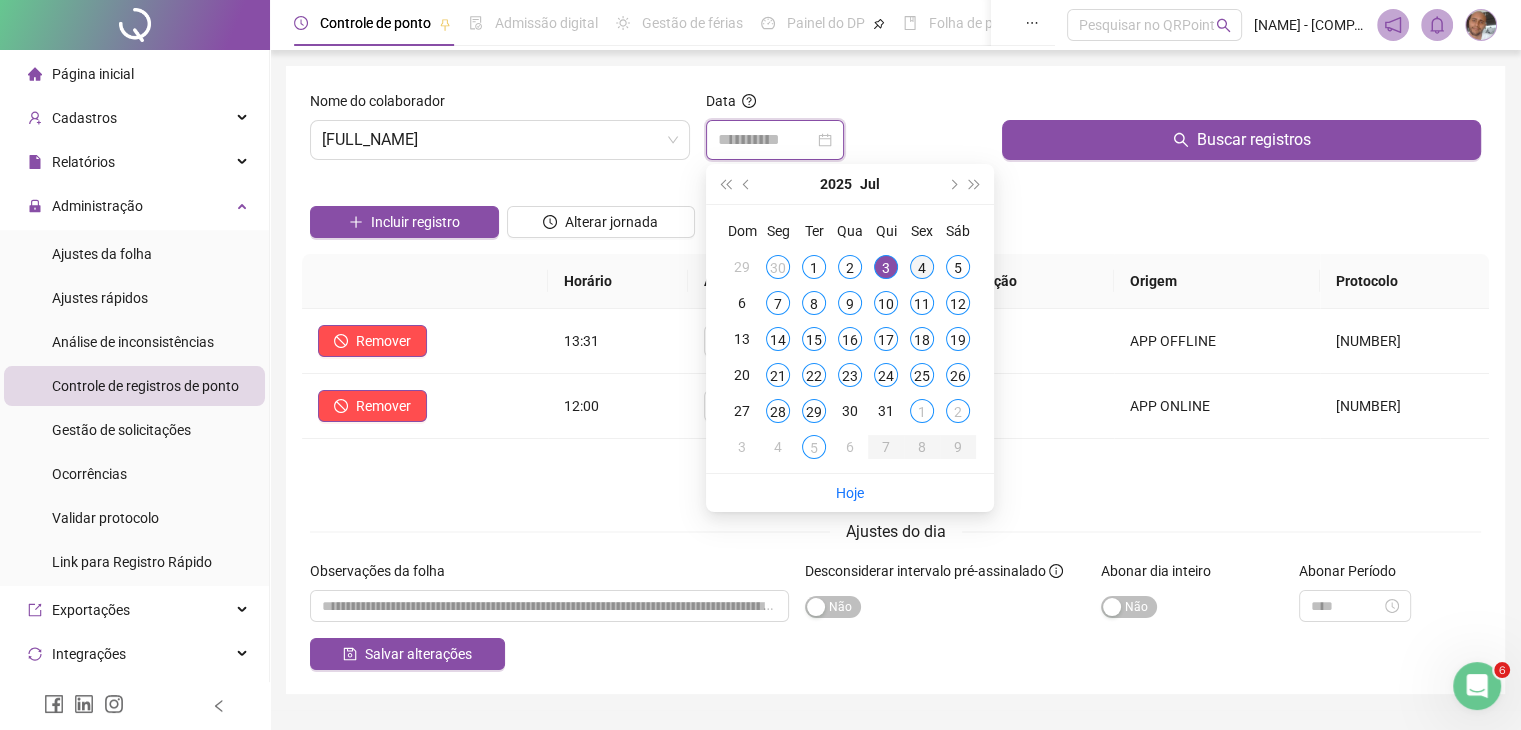 type on "**********" 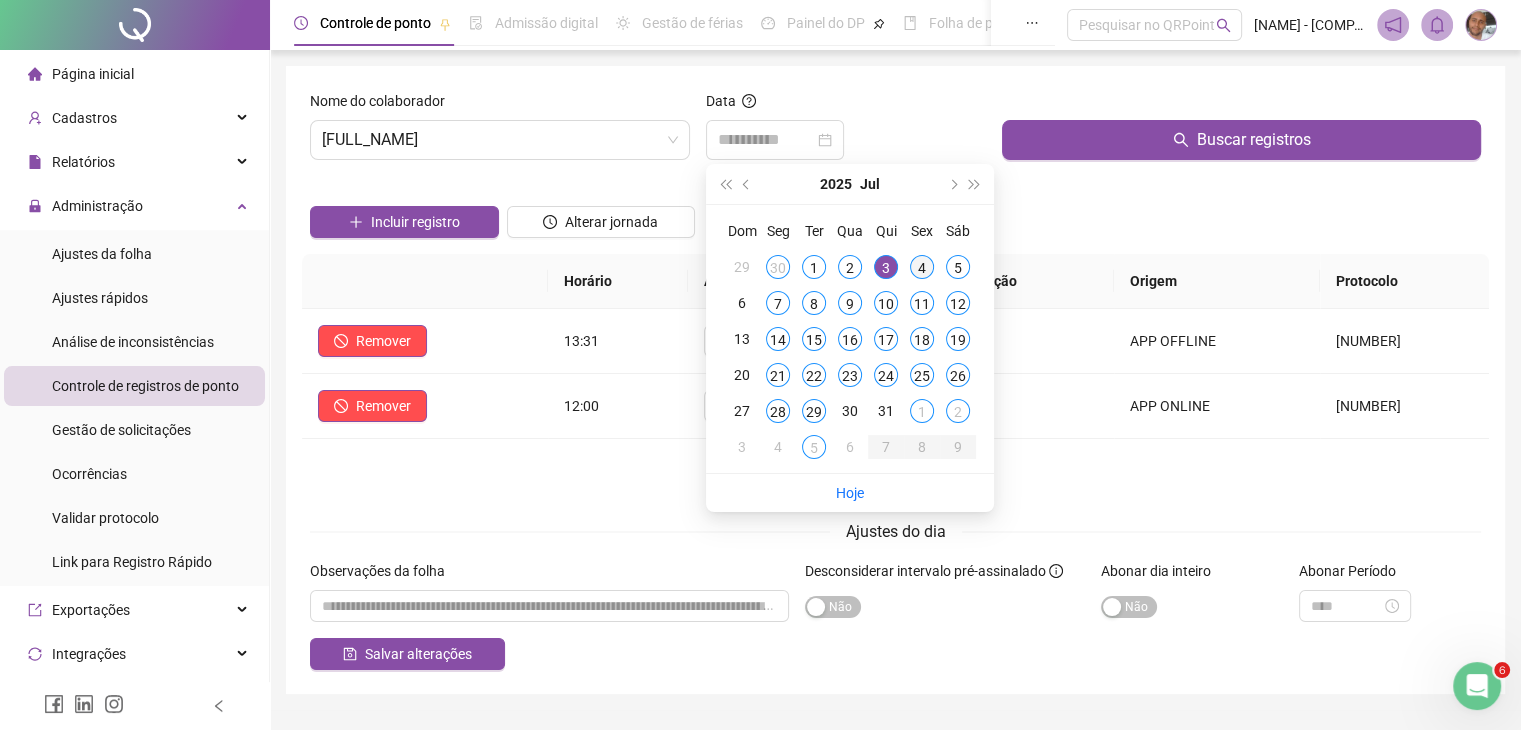 click on "4" at bounding box center (922, 267) 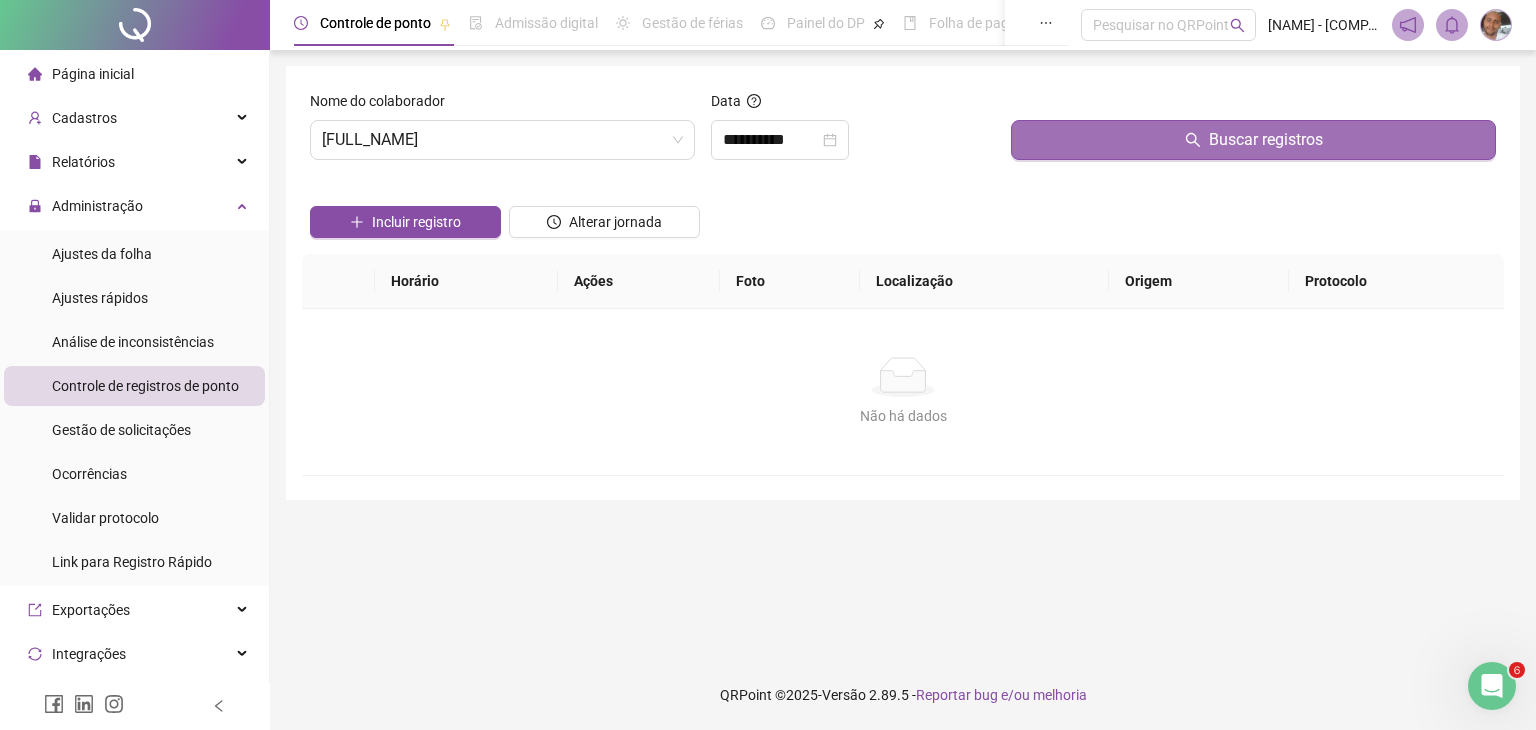click on "Buscar registros" at bounding box center [1253, 140] 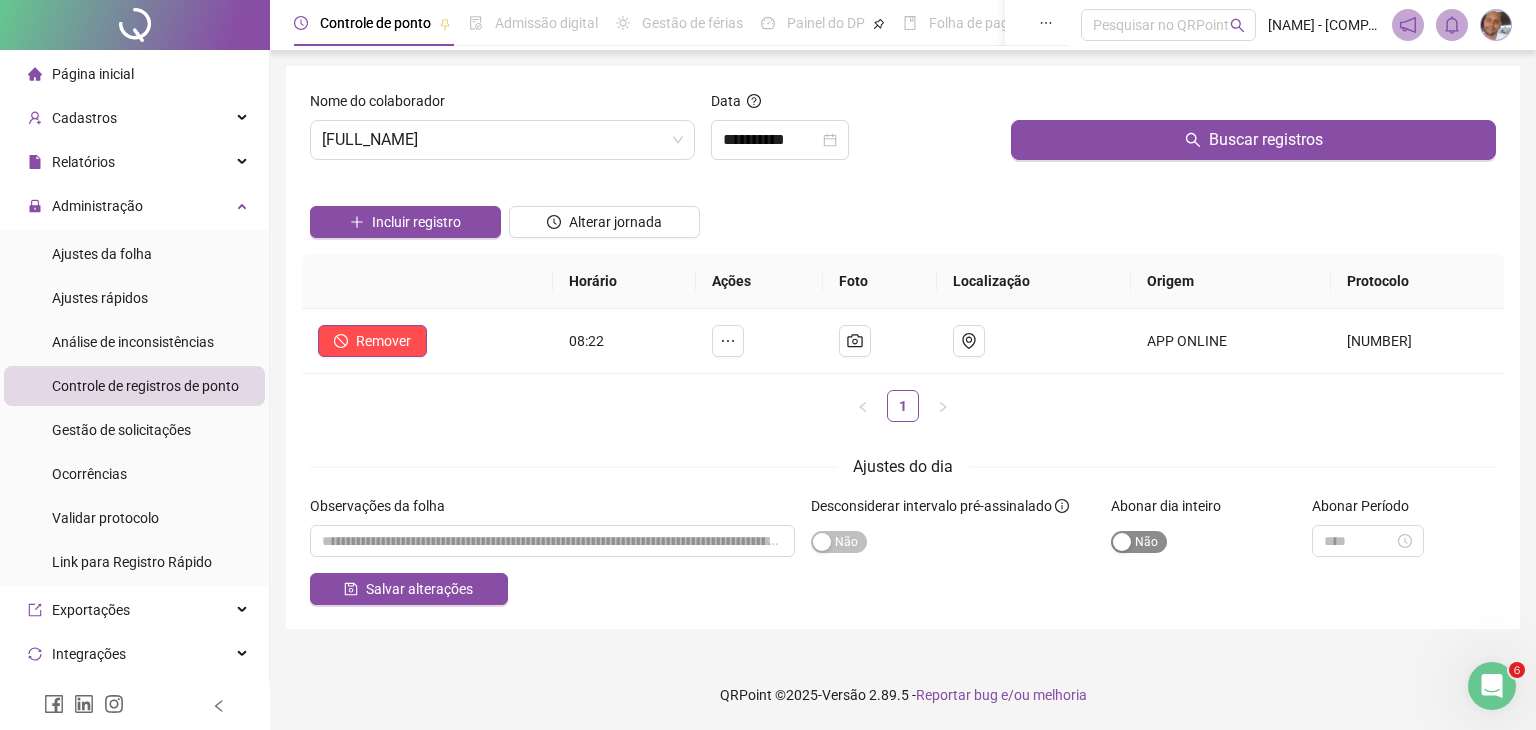 click on "Sim Não" at bounding box center [1139, 542] 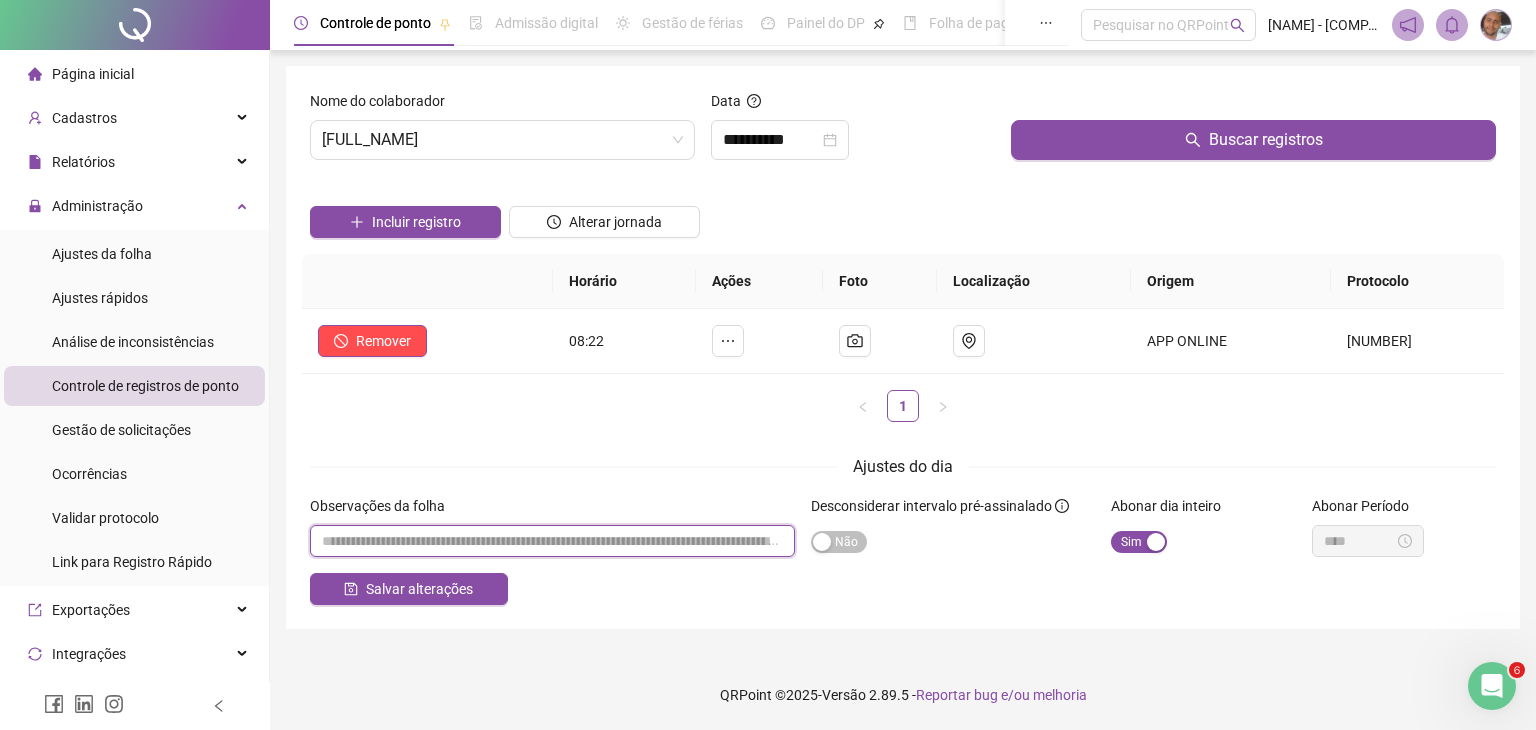 click at bounding box center (552, 541) 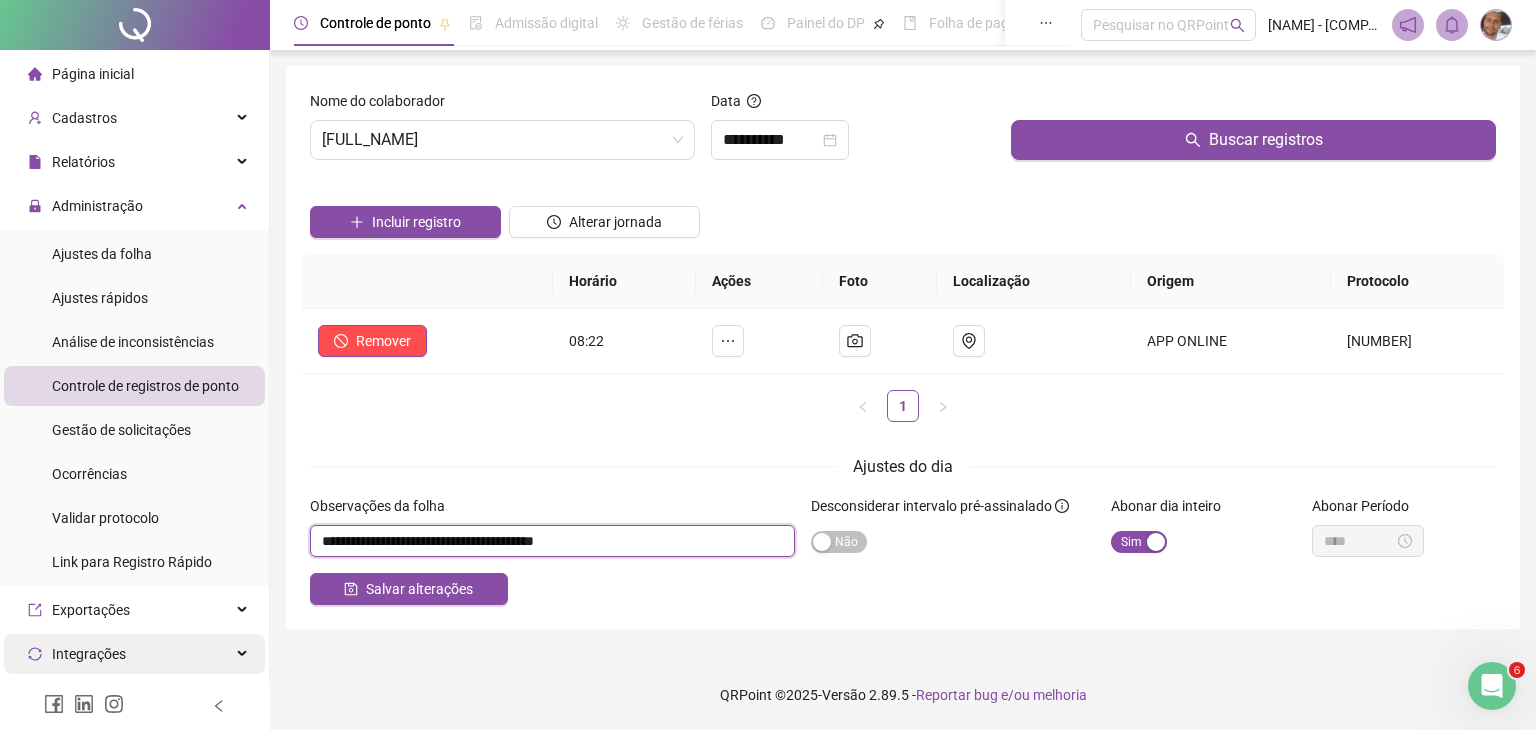 type on "**********" 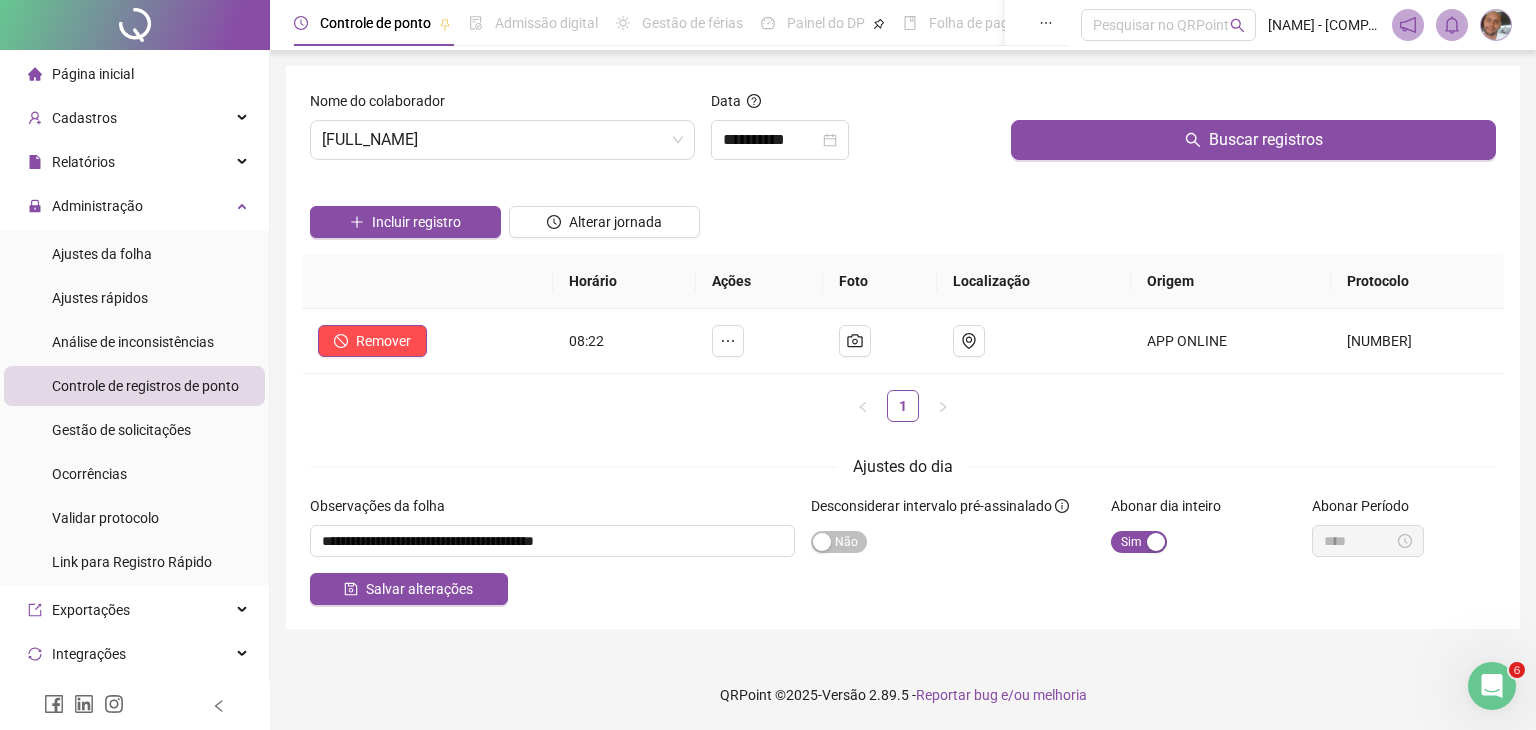 click on "Ajustes do dia" at bounding box center [903, 466] 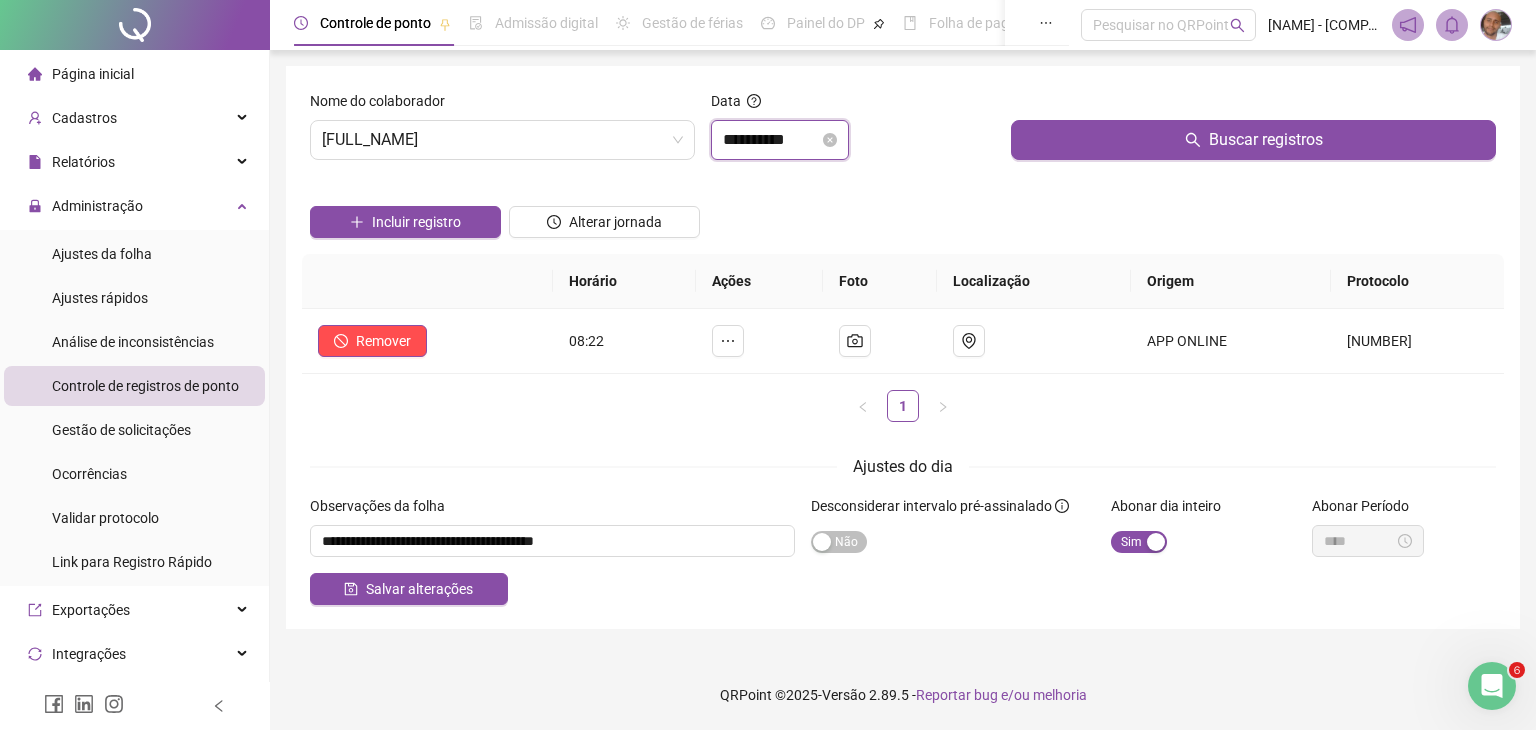 click on "**********" at bounding box center (771, 140) 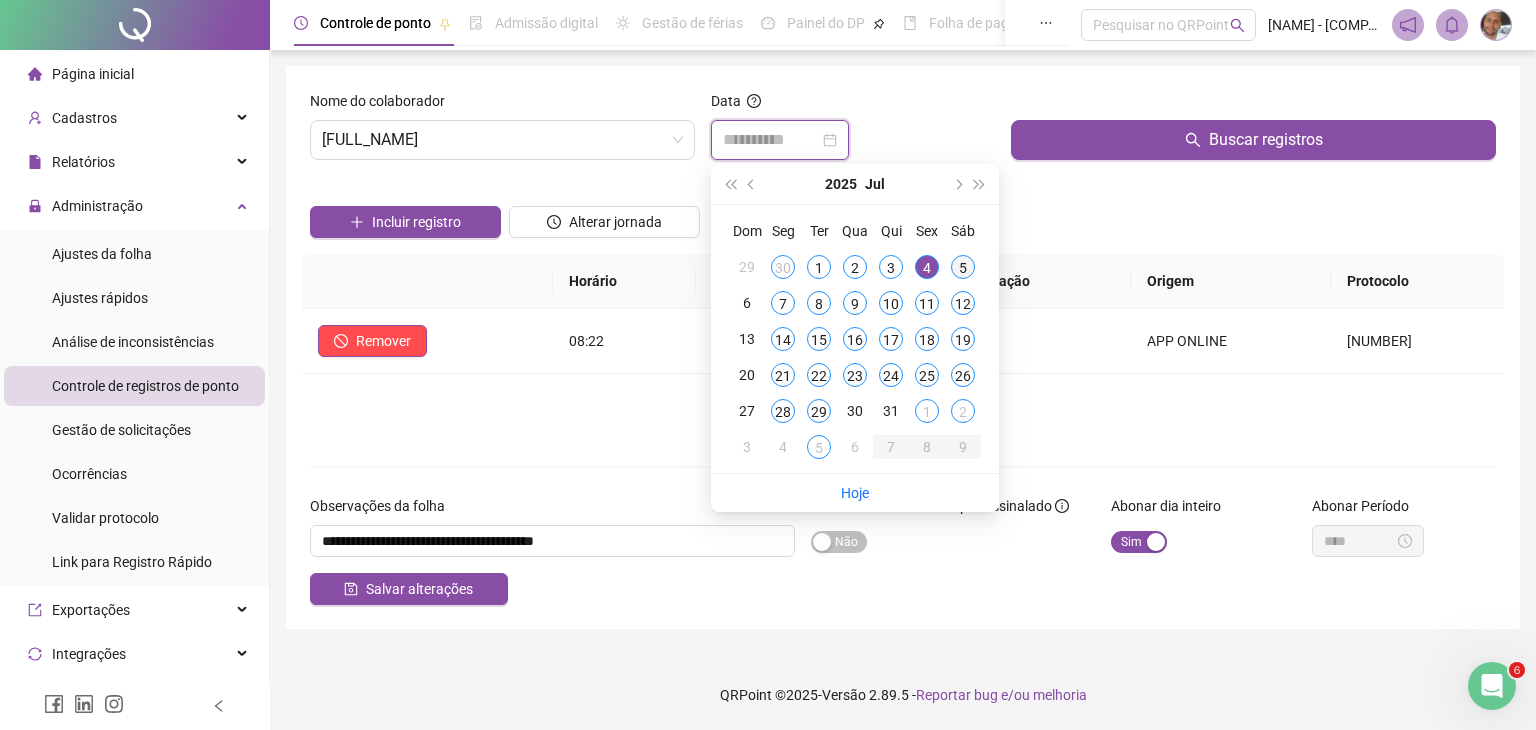 type on "**********" 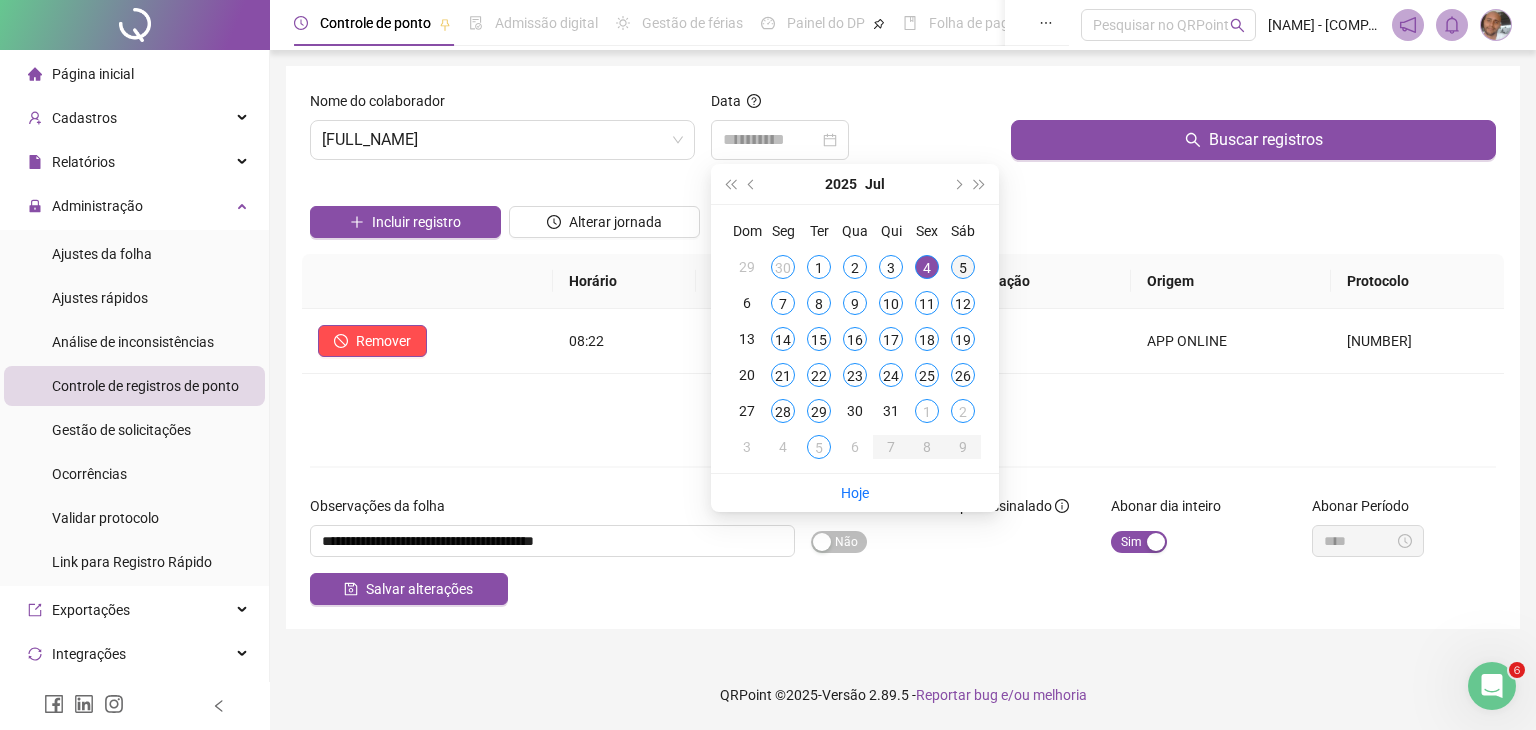 click on "5" at bounding box center [963, 267] 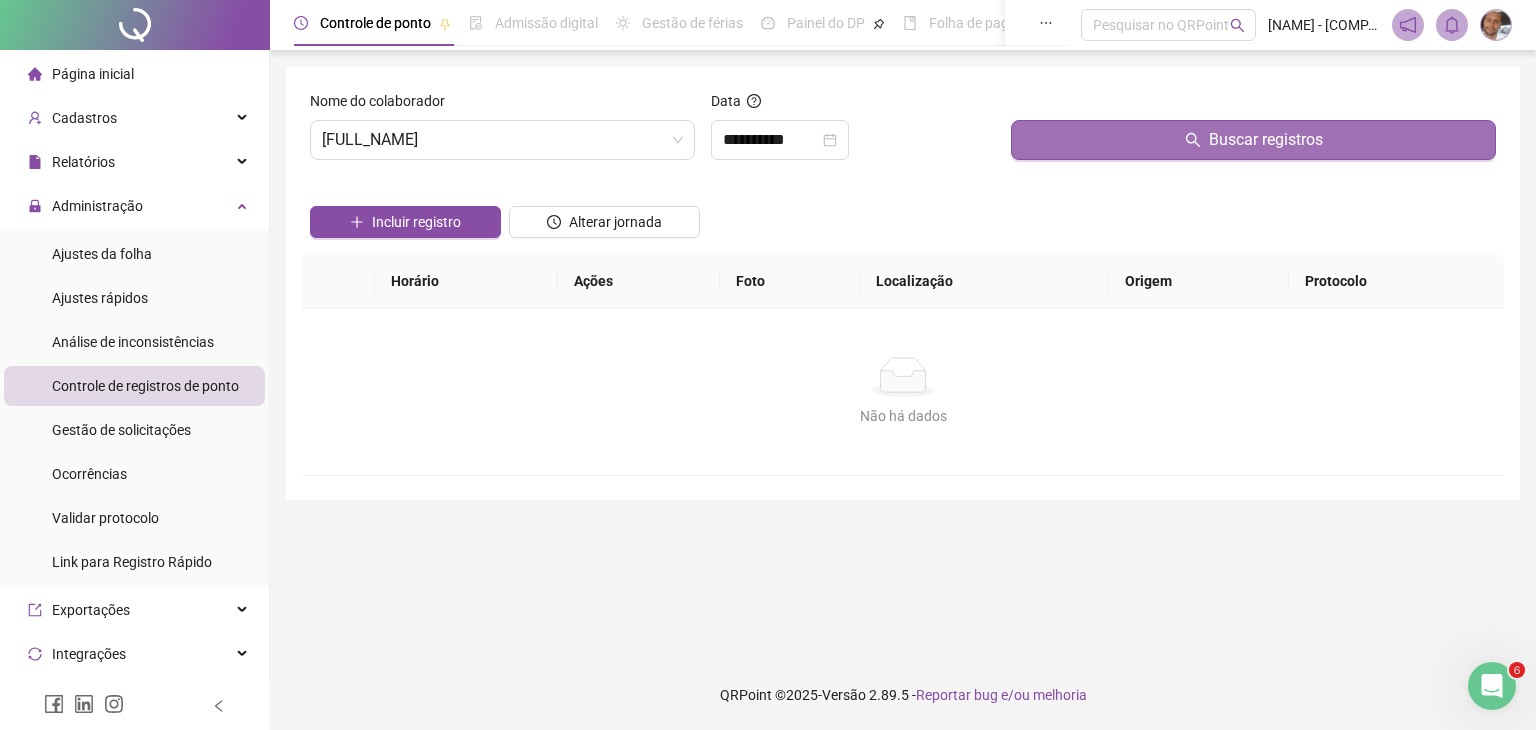 click on "Buscar registros" at bounding box center (1253, 140) 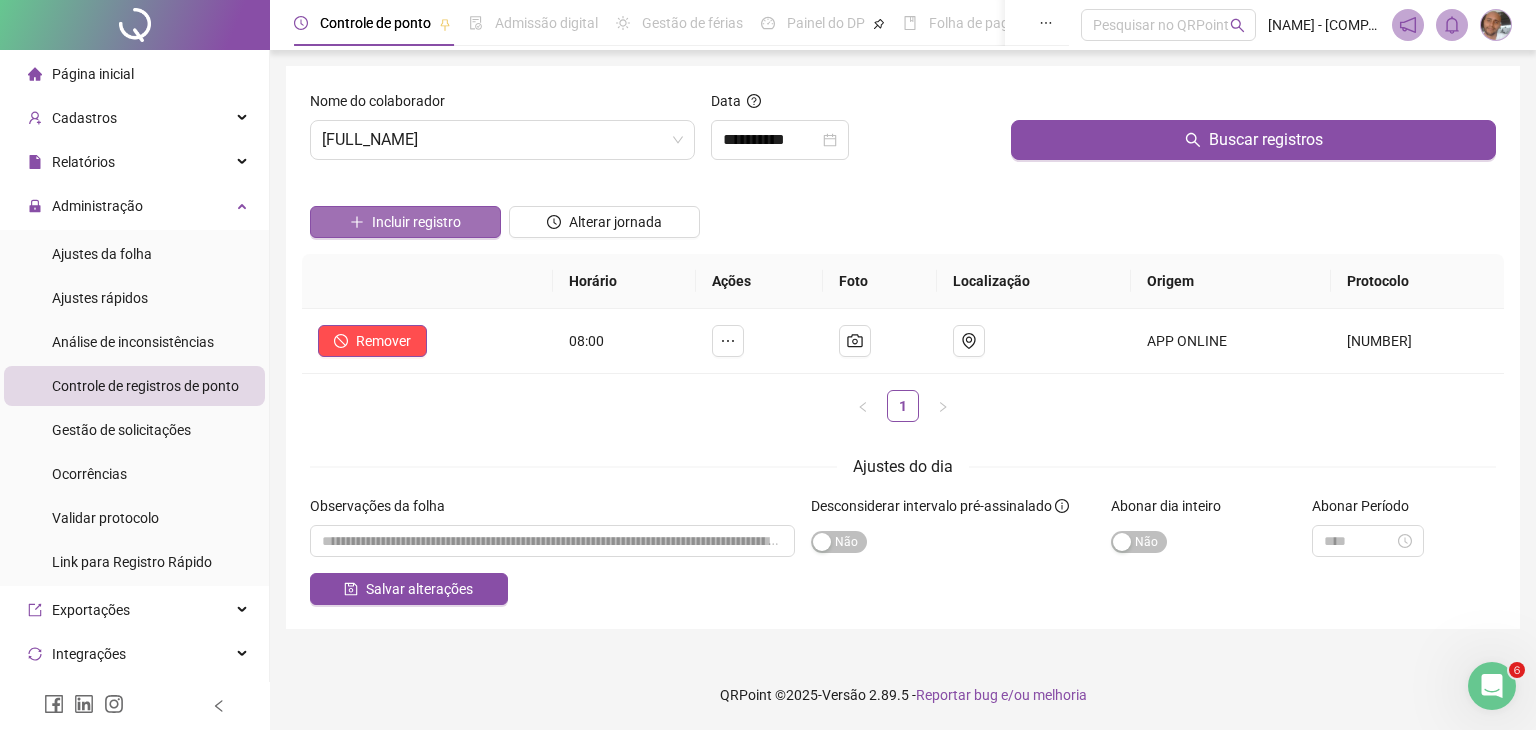 click on "Incluir registro" at bounding box center [416, 222] 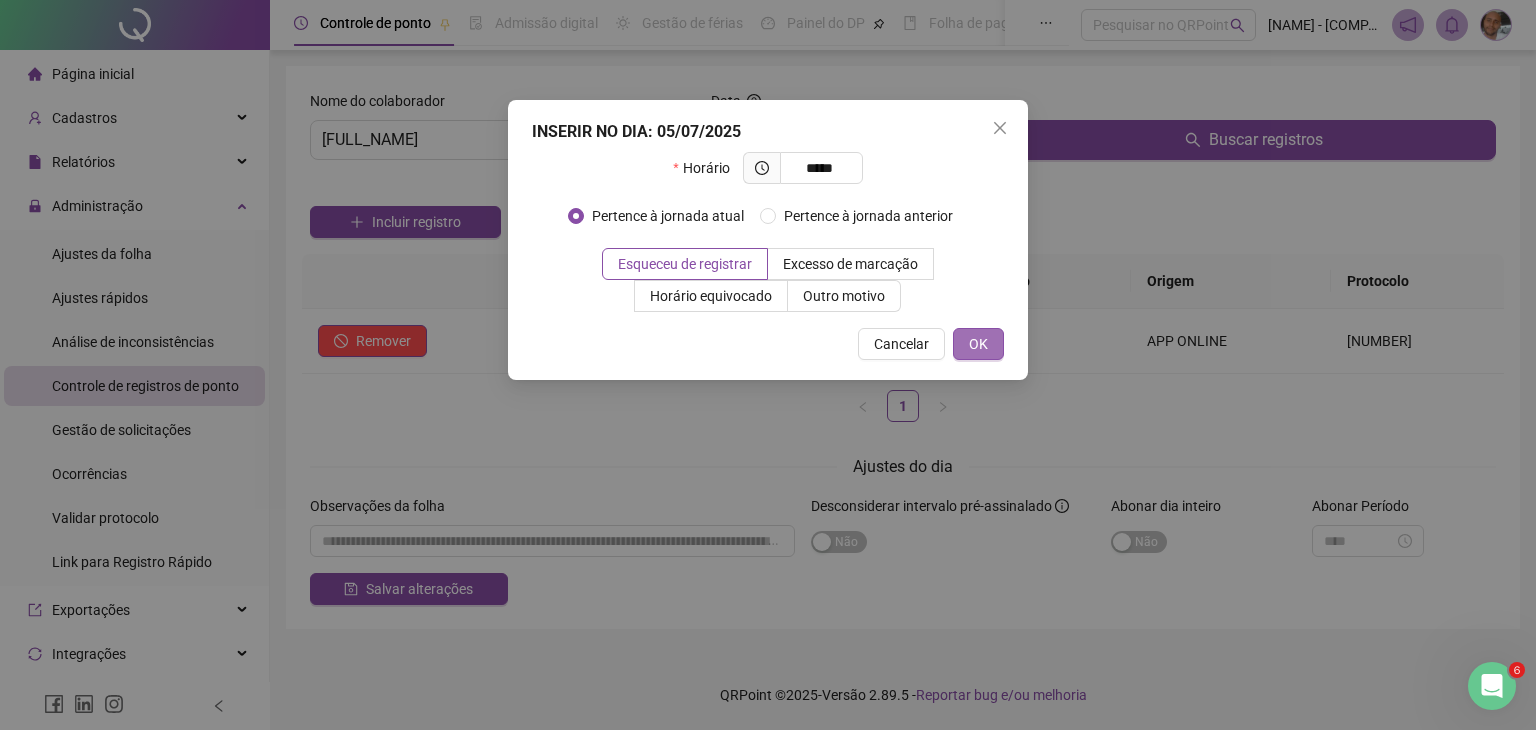 type on "*****" 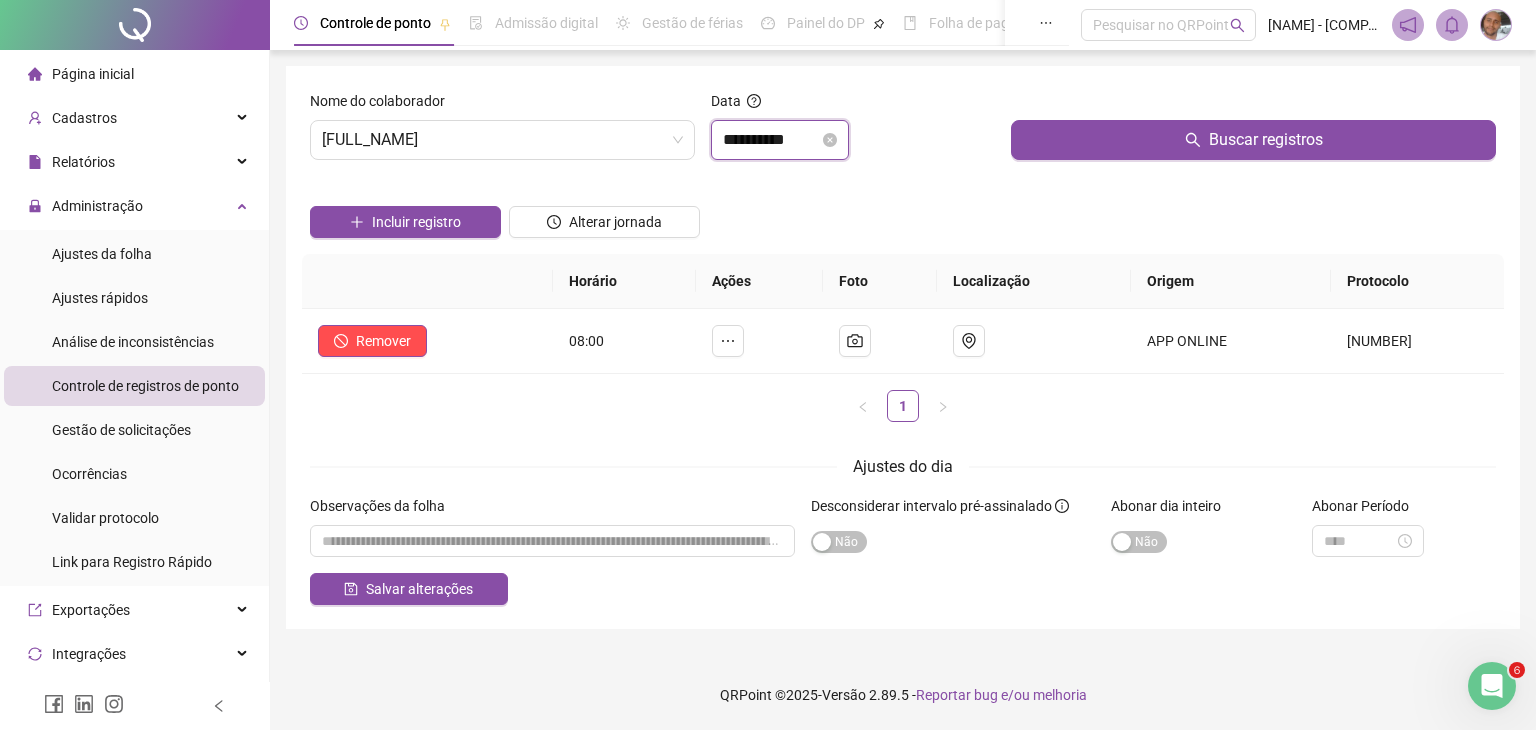 click on "**********" at bounding box center [771, 140] 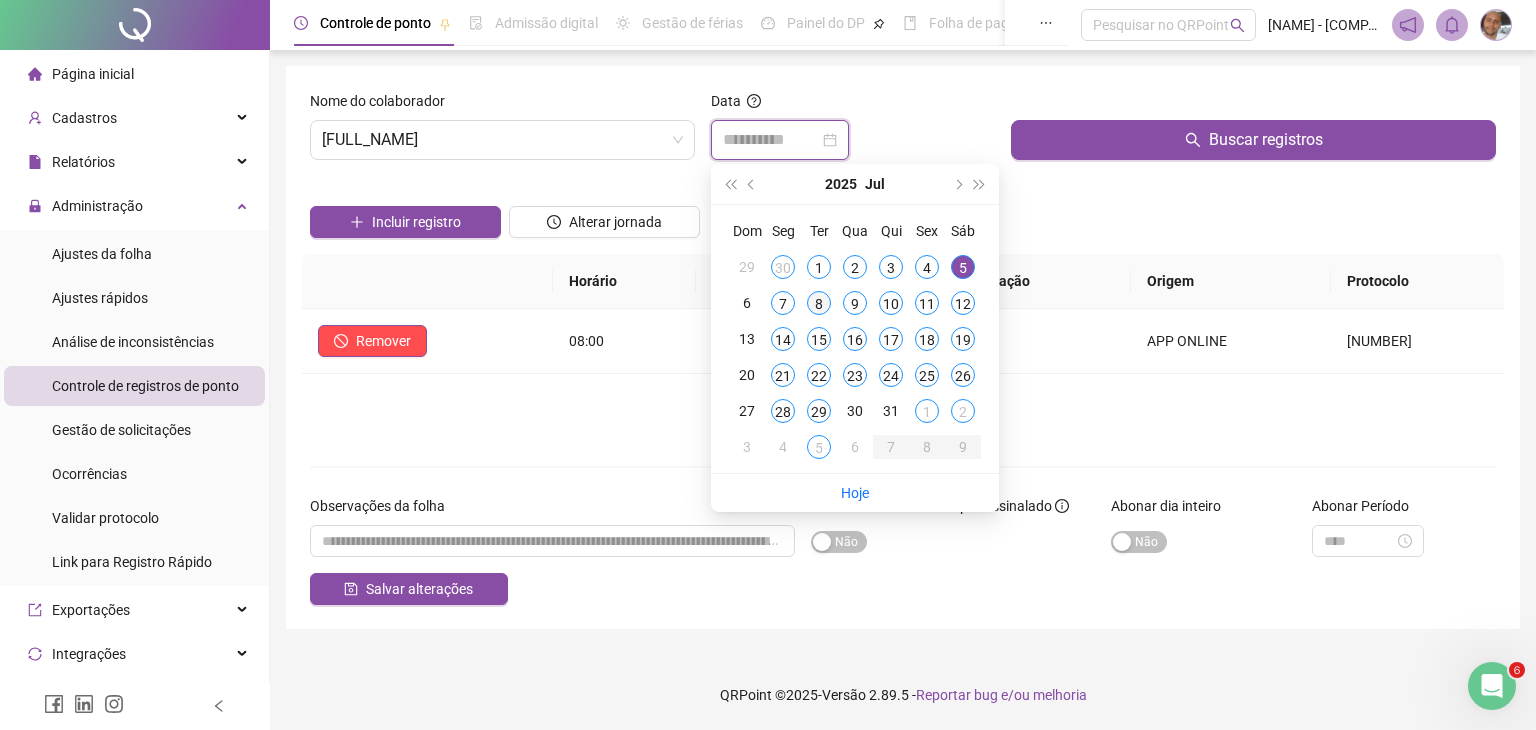 type on "**********" 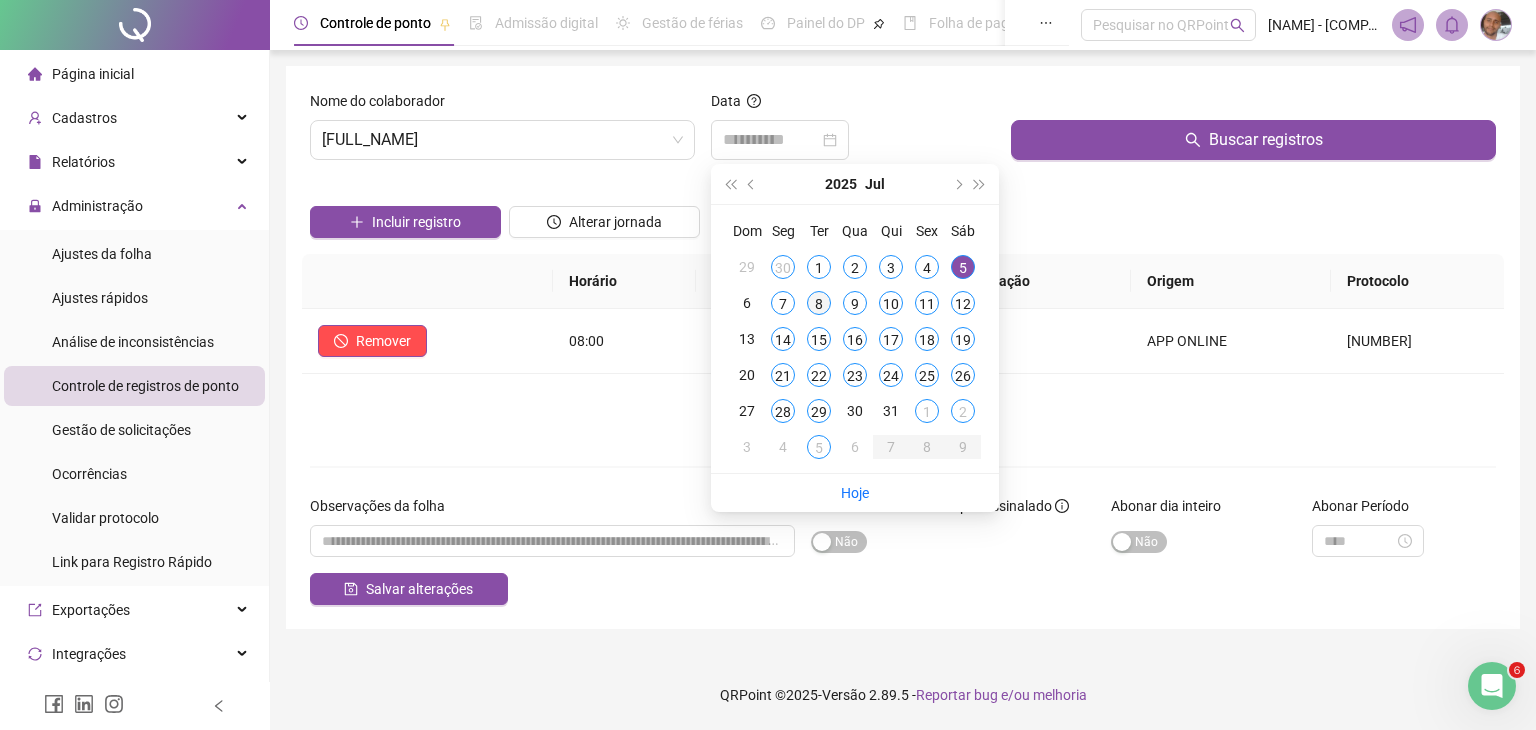 click on "8" at bounding box center (819, 303) 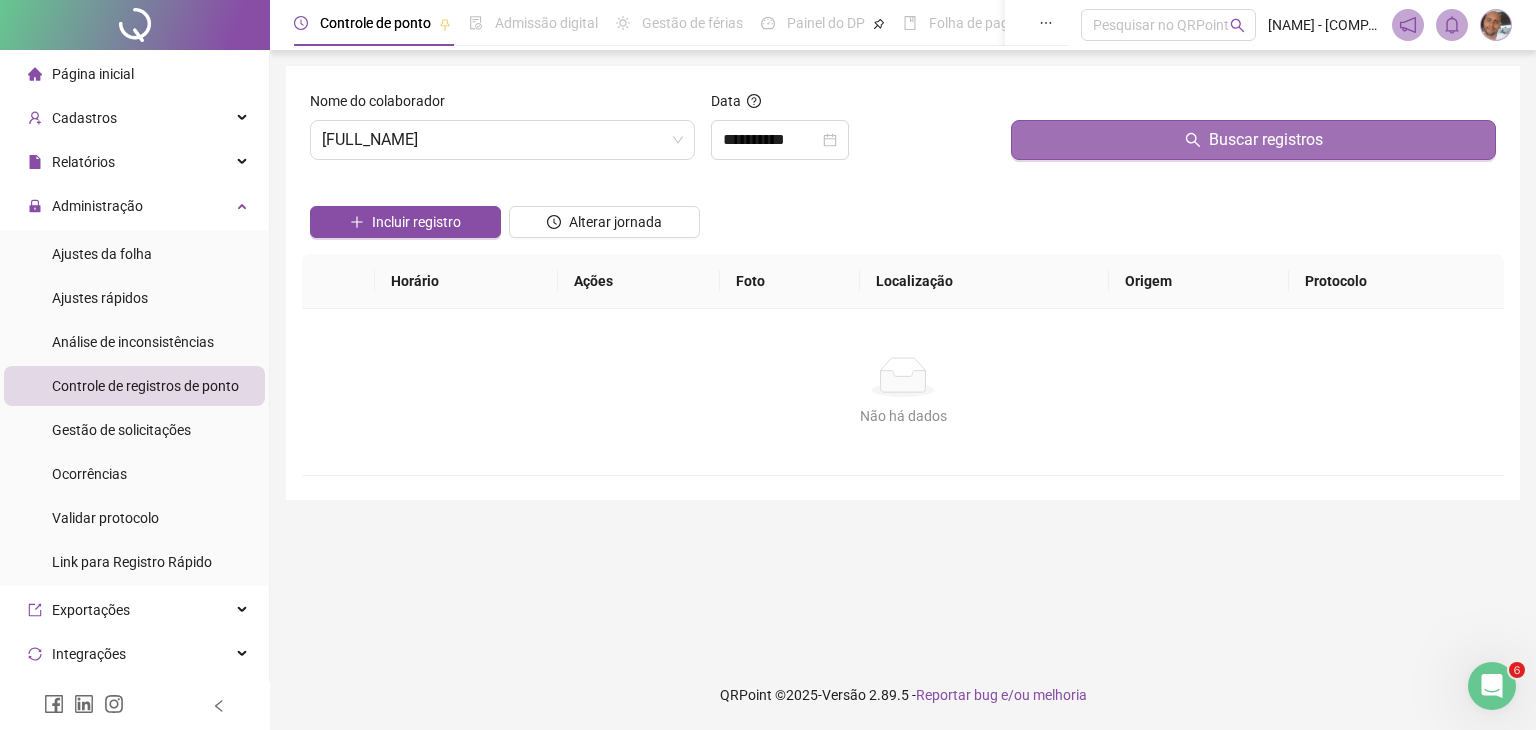 click on "Buscar registros" at bounding box center (1266, 140) 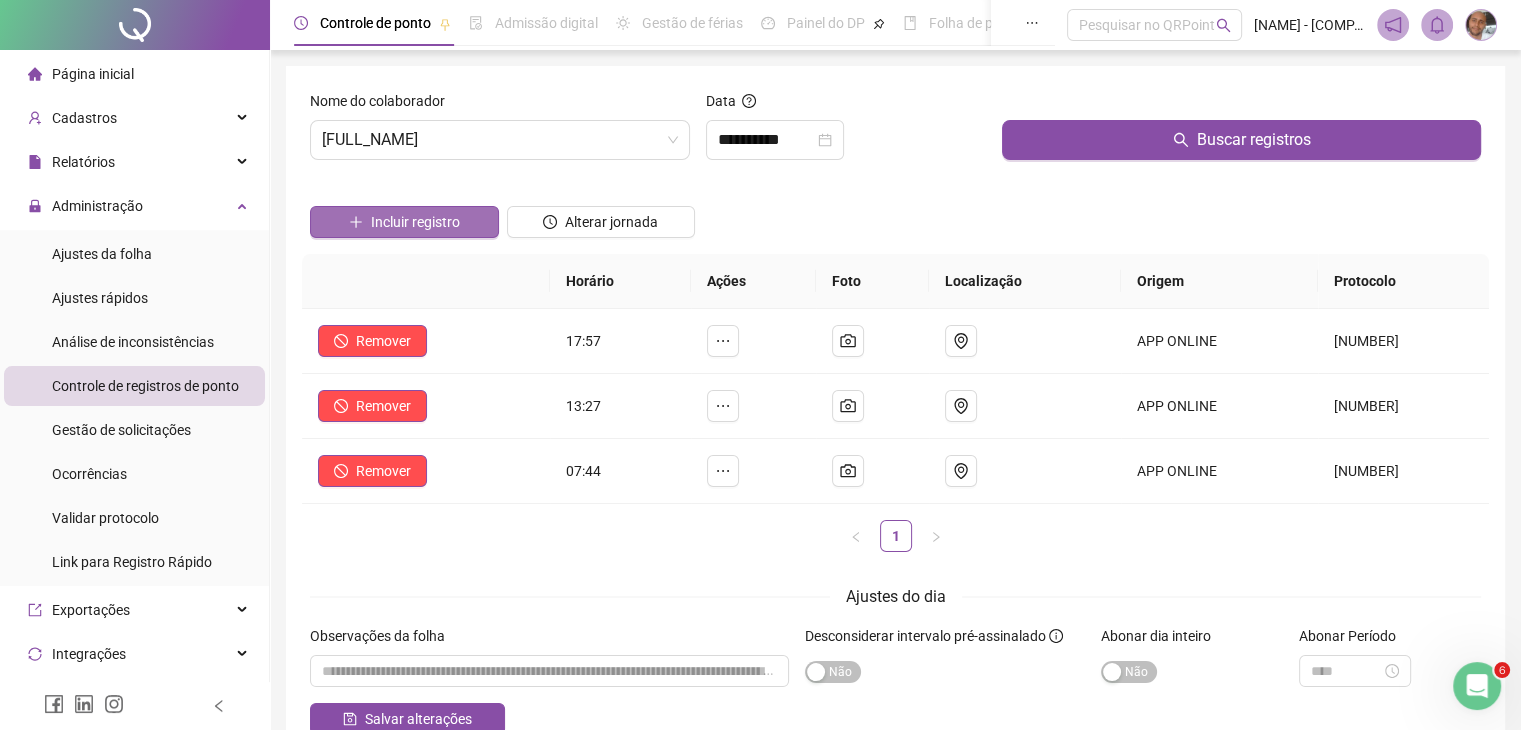 click on "Incluir registro" at bounding box center (415, 222) 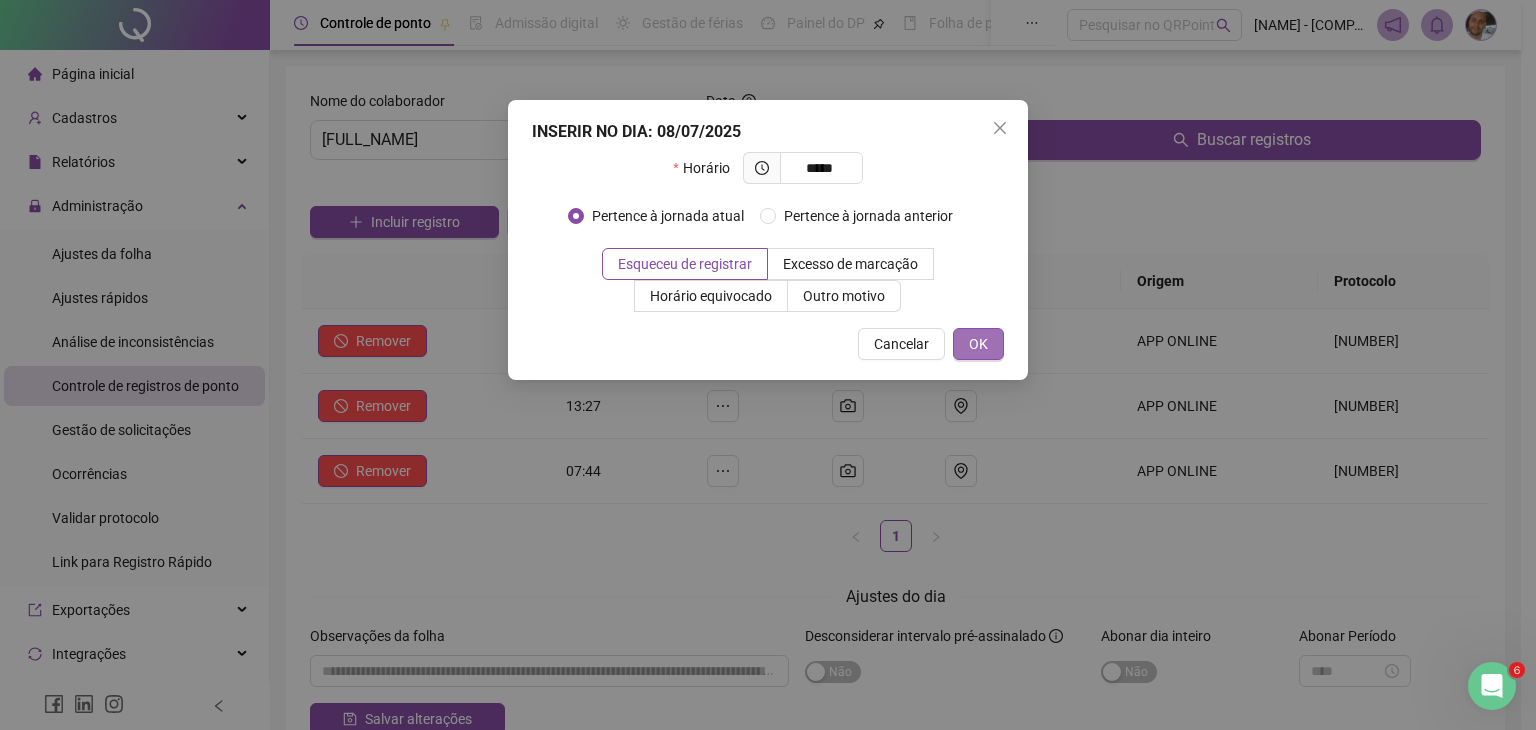 type on "*****" 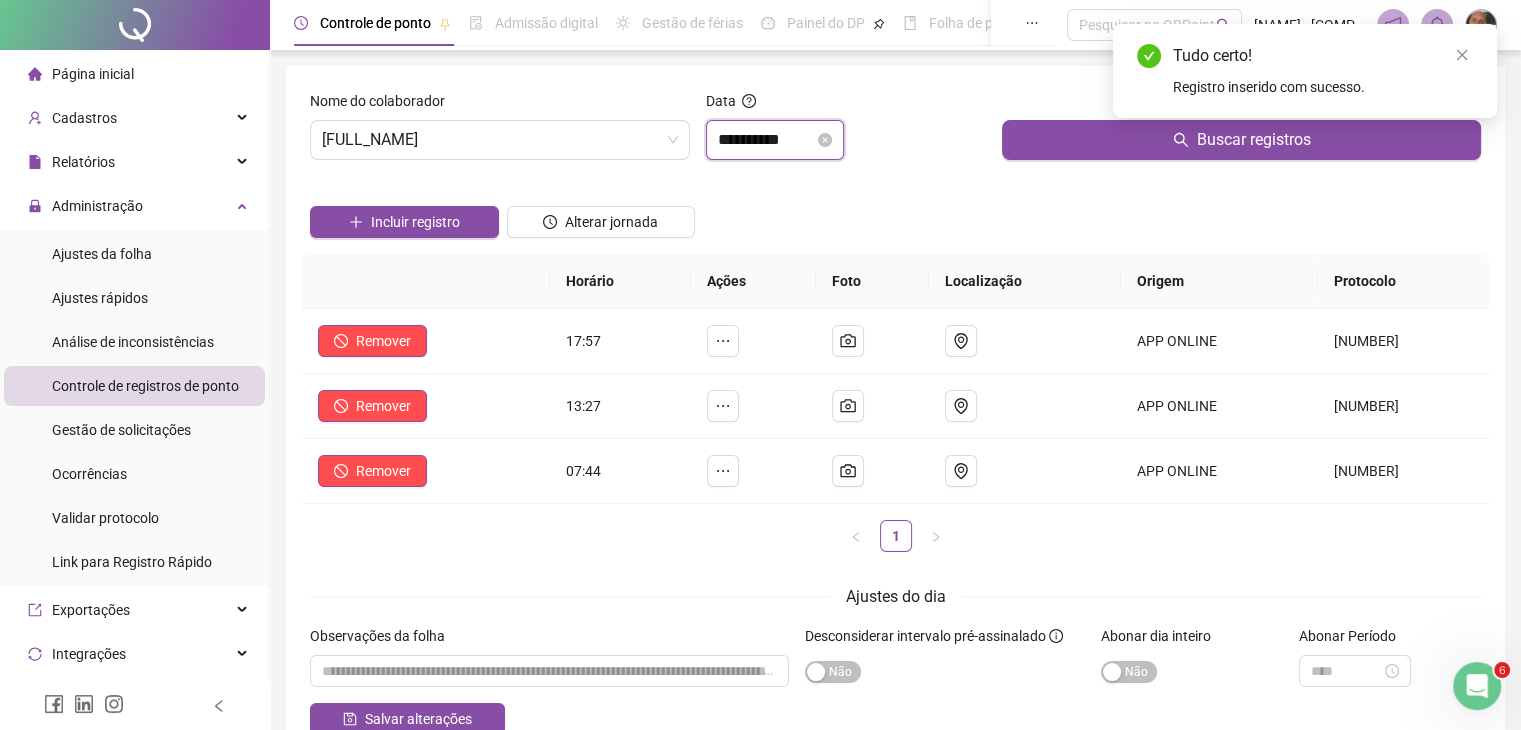 click on "**********" at bounding box center [766, 140] 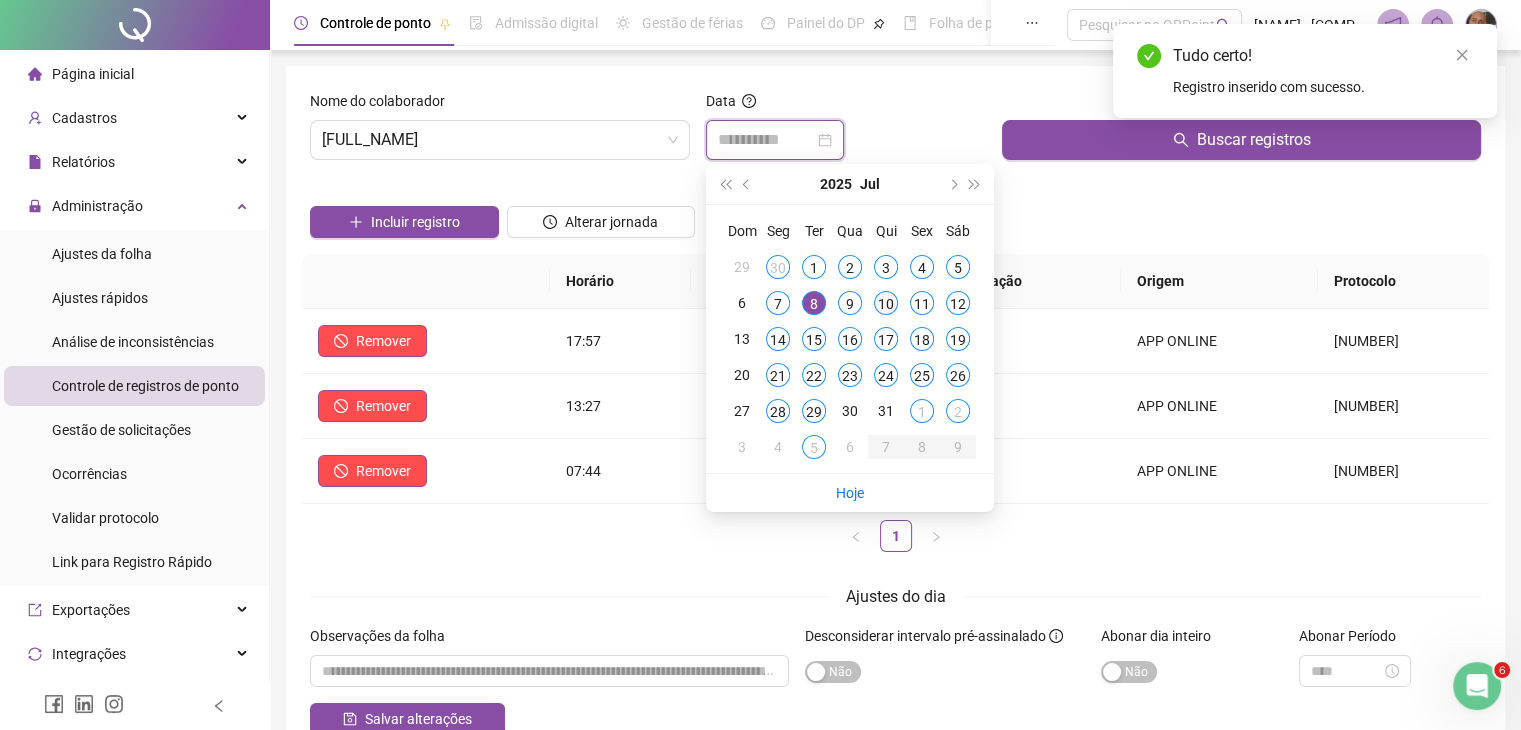 type on "**********" 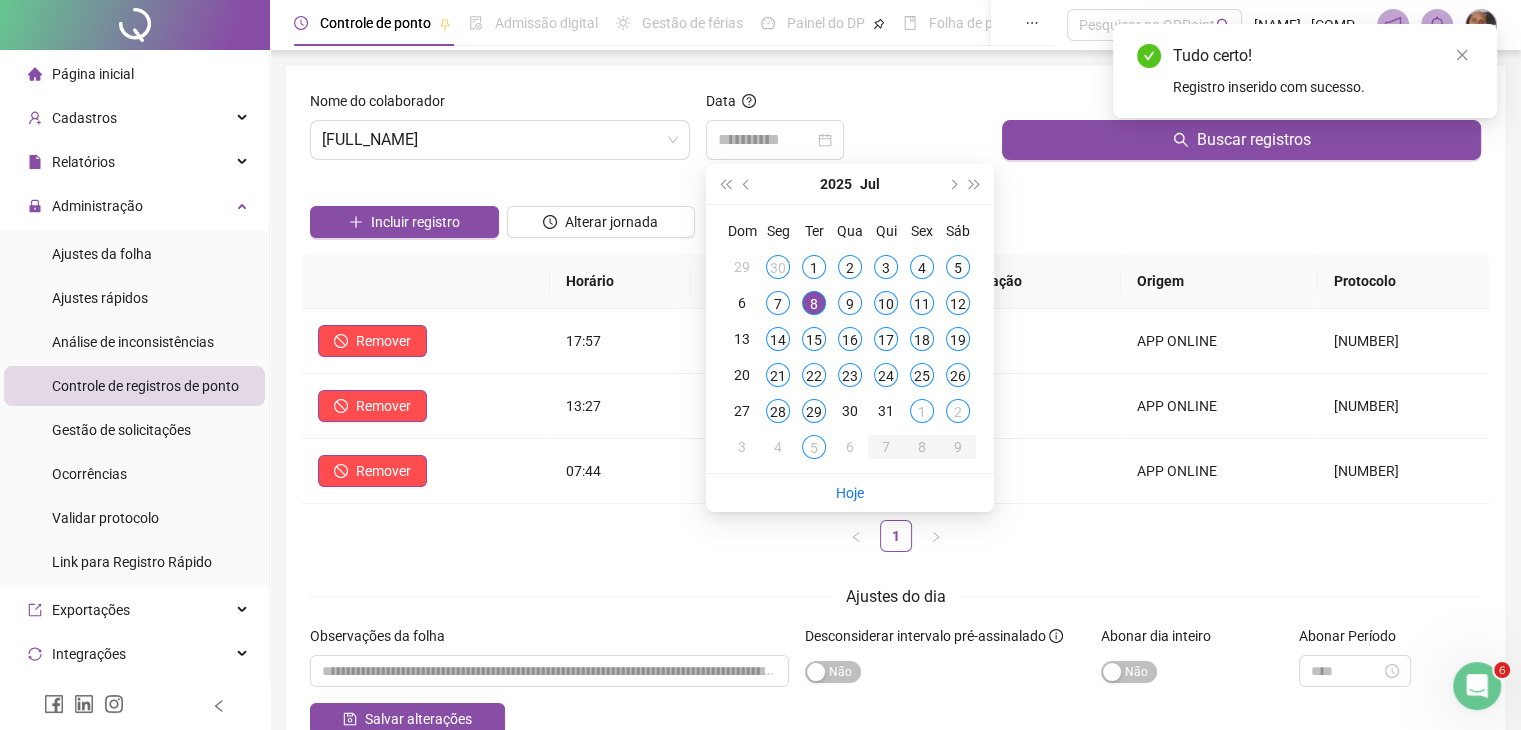 click on "10" at bounding box center [886, 303] 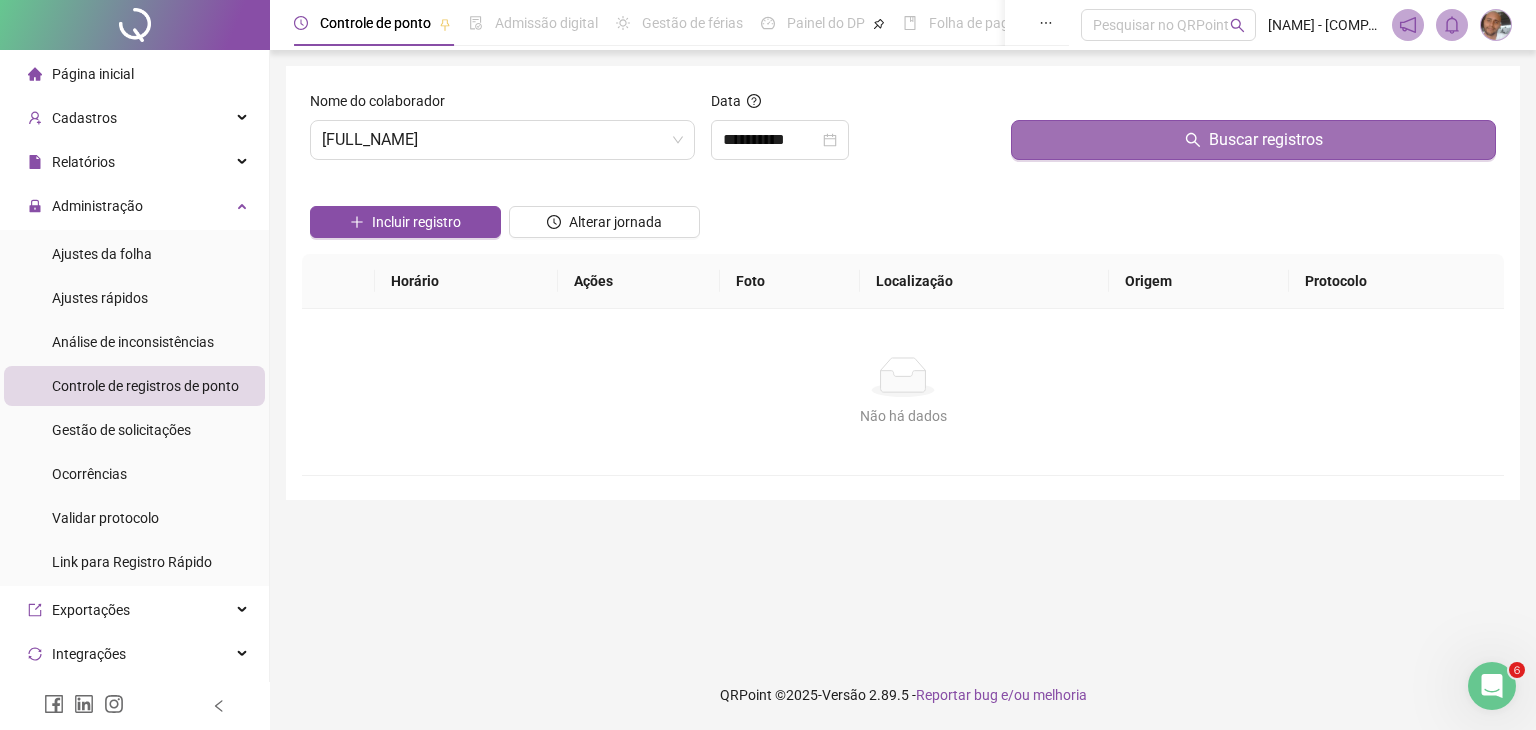 click on "Buscar registros" at bounding box center (1253, 140) 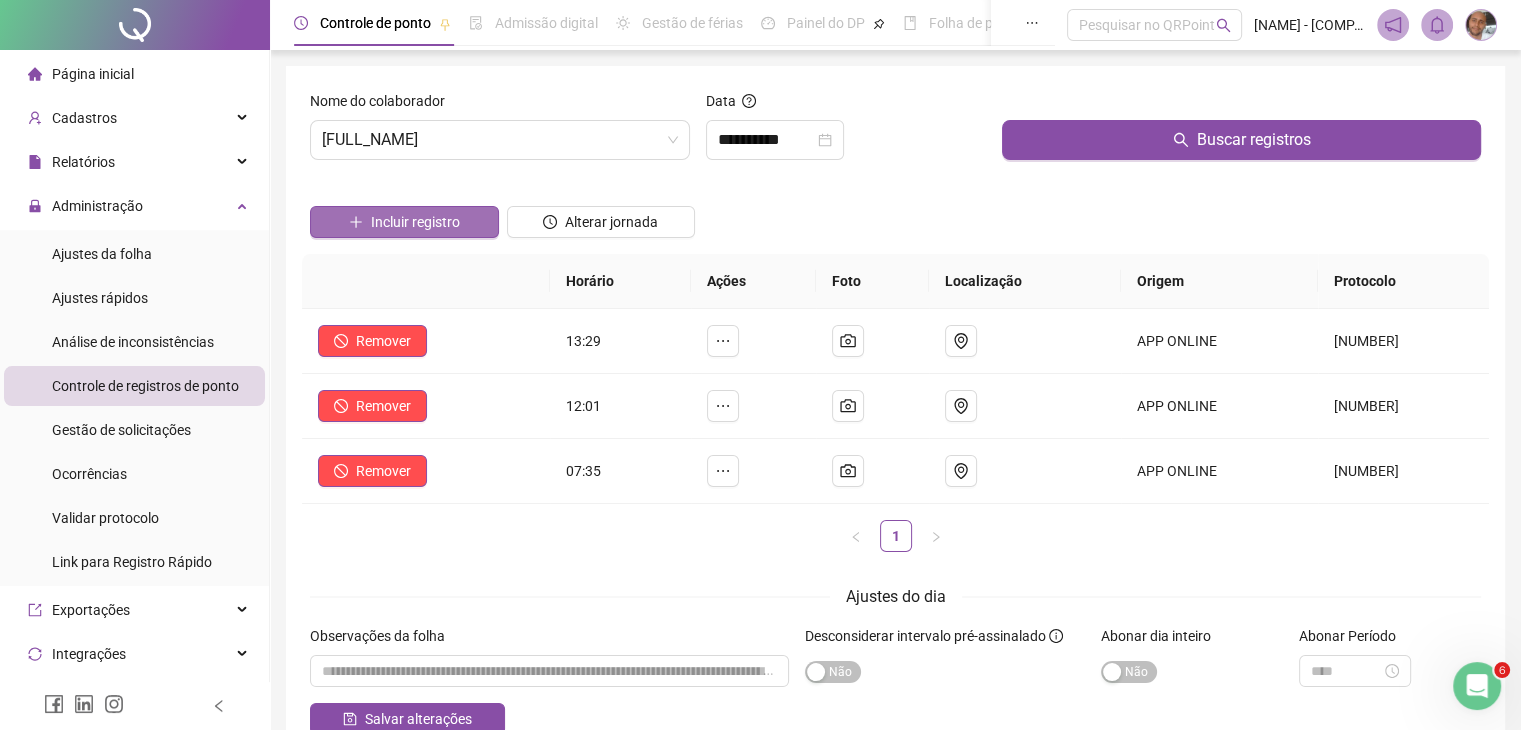 click on "Incluir registro" at bounding box center [415, 222] 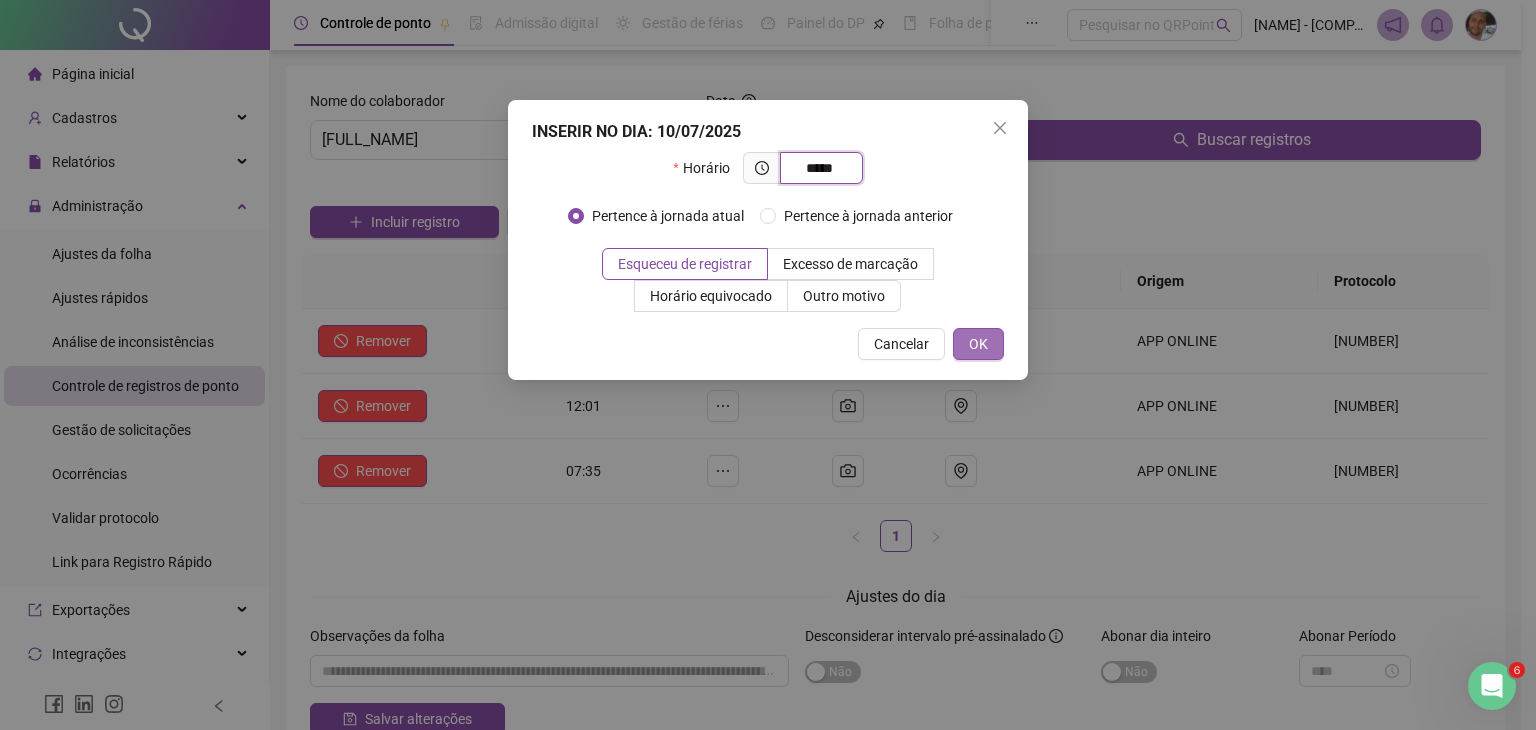 type on "*****" 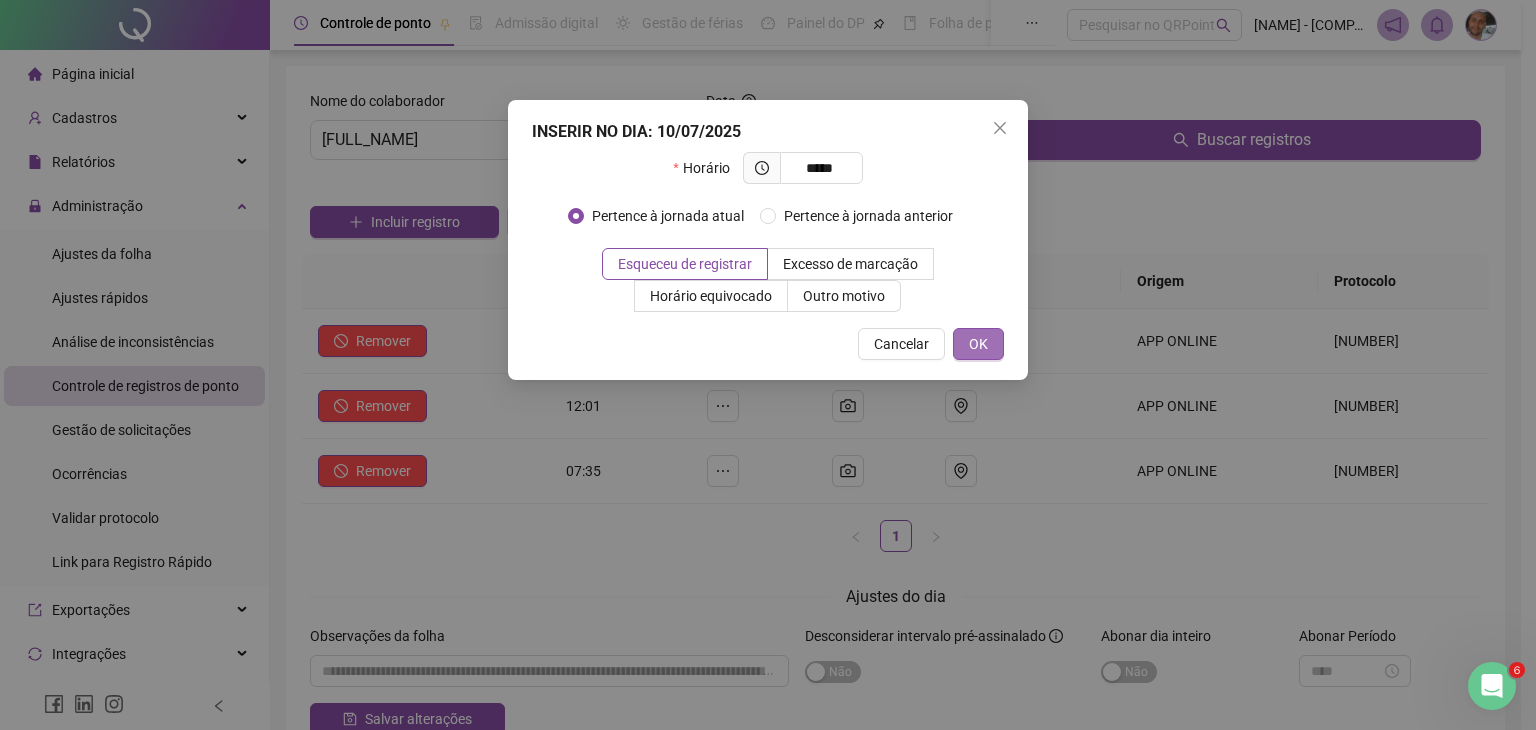 click on "OK" at bounding box center (978, 344) 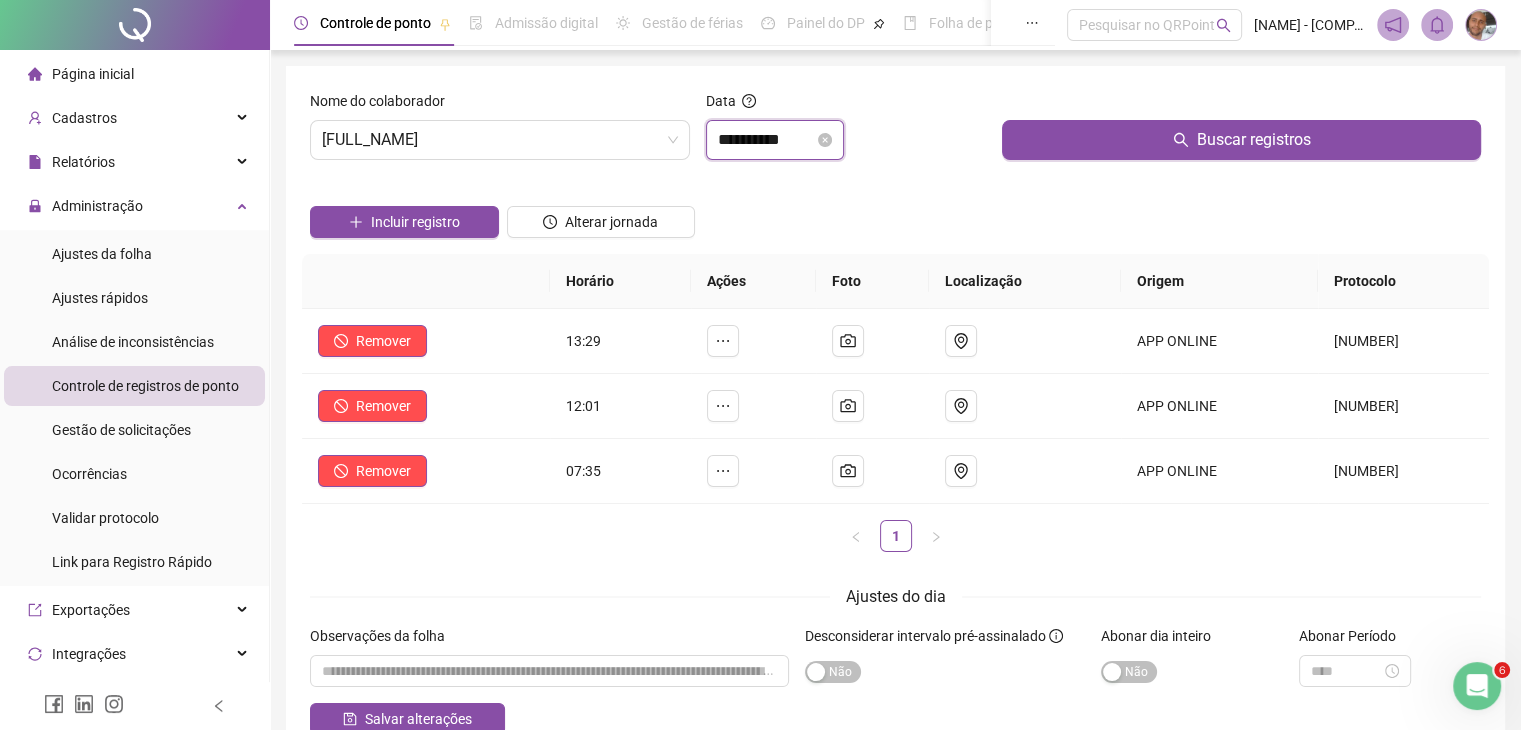 click on "**********" at bounding box center [766, 140] 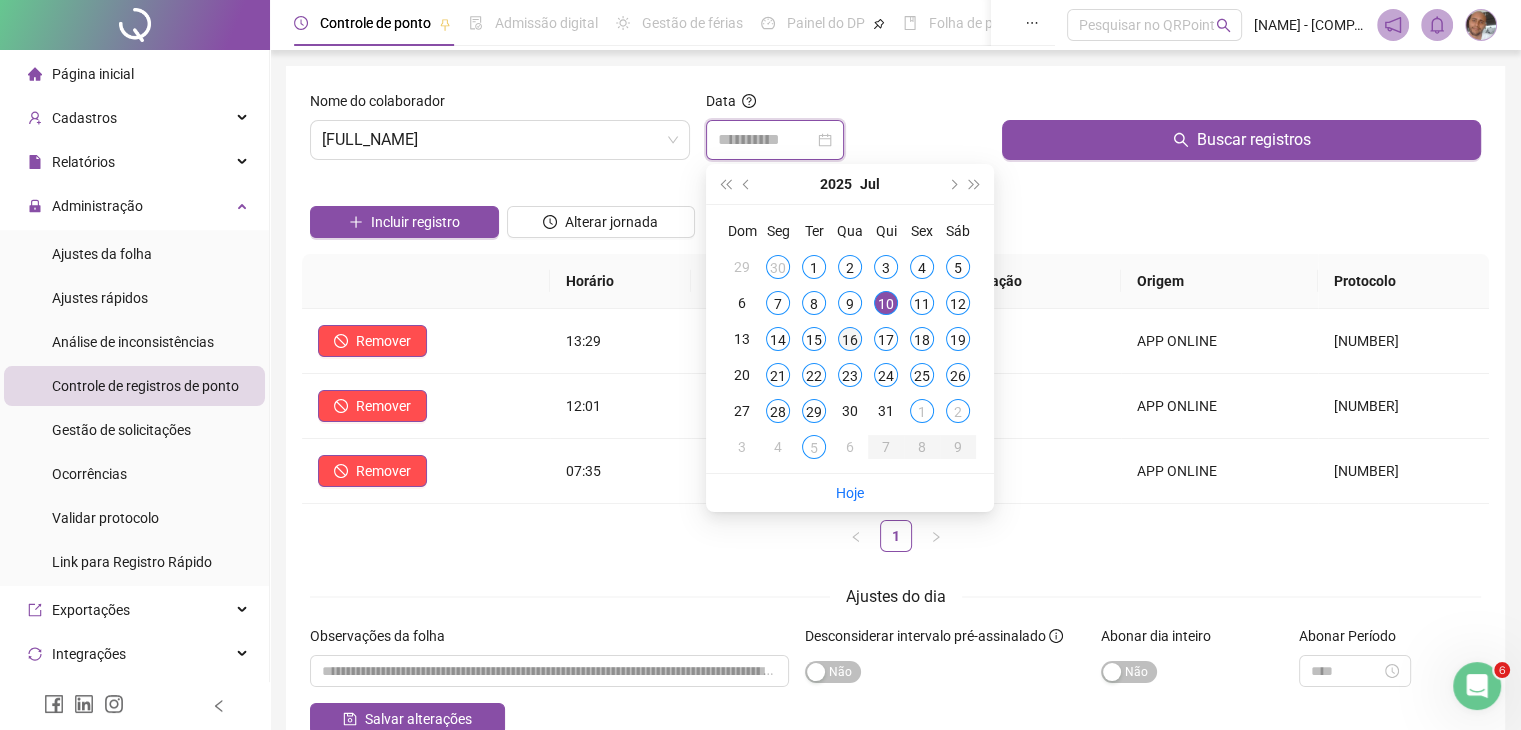 type on "**********" 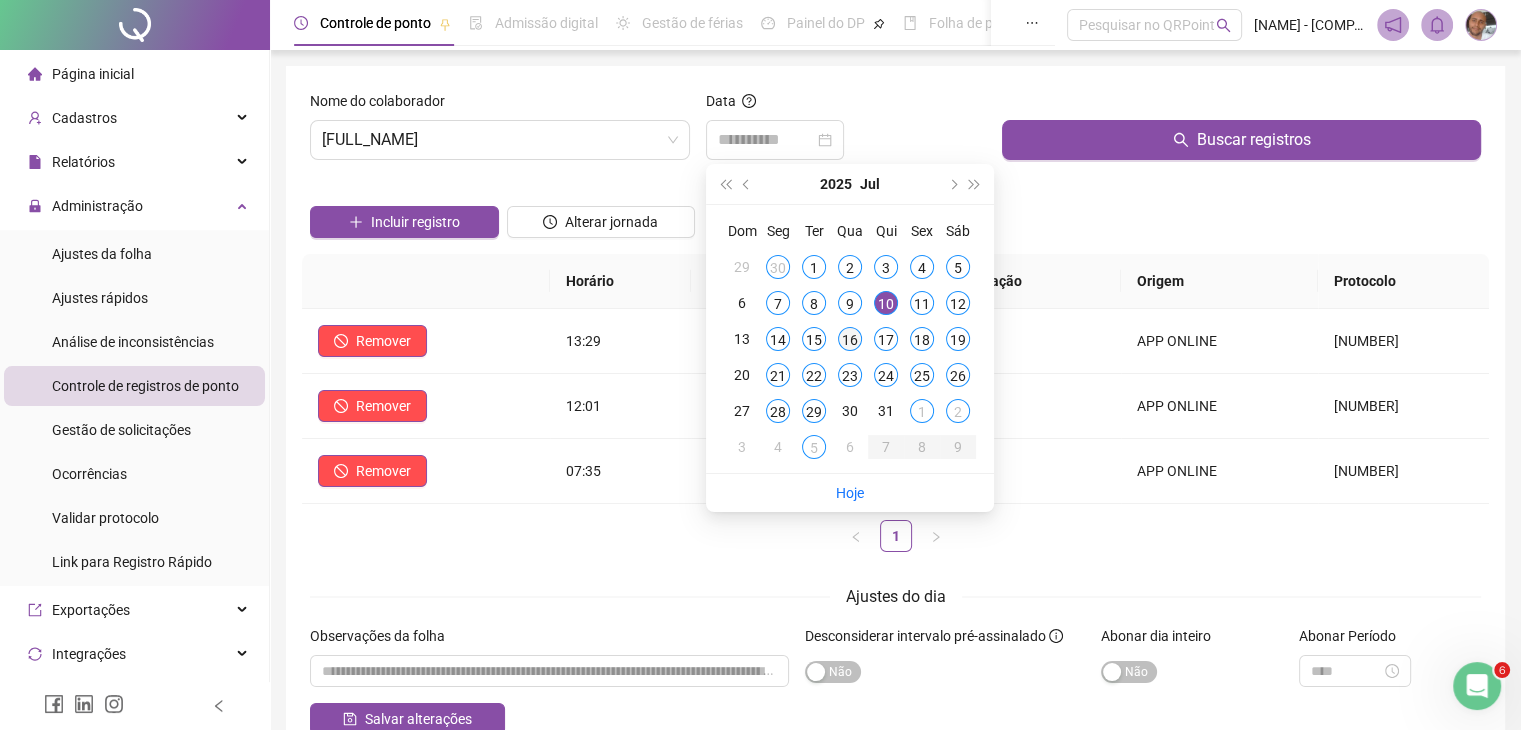 click on "16" at bounding box center [850, 339] 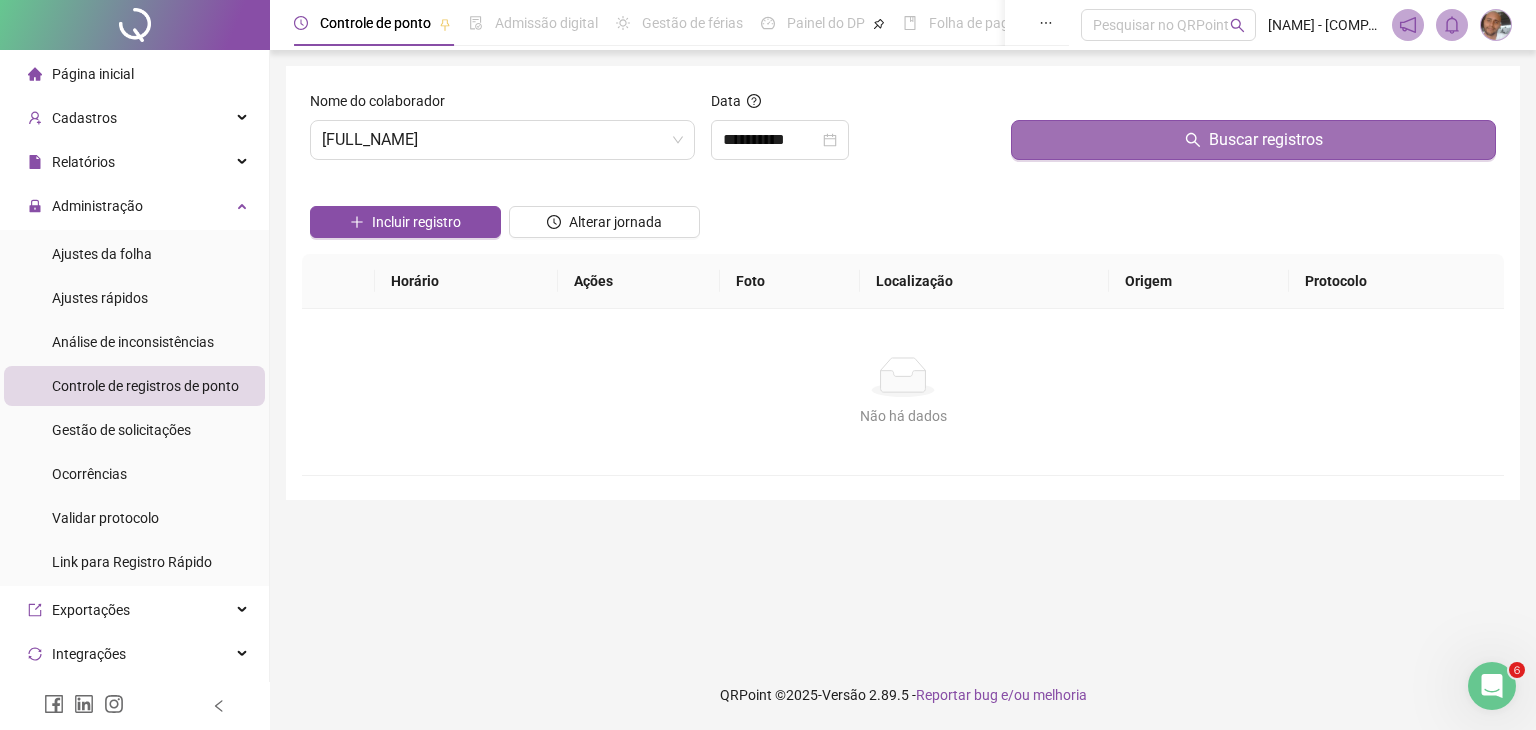 click on "Buscar registros" at bounding box center (1253, 140) 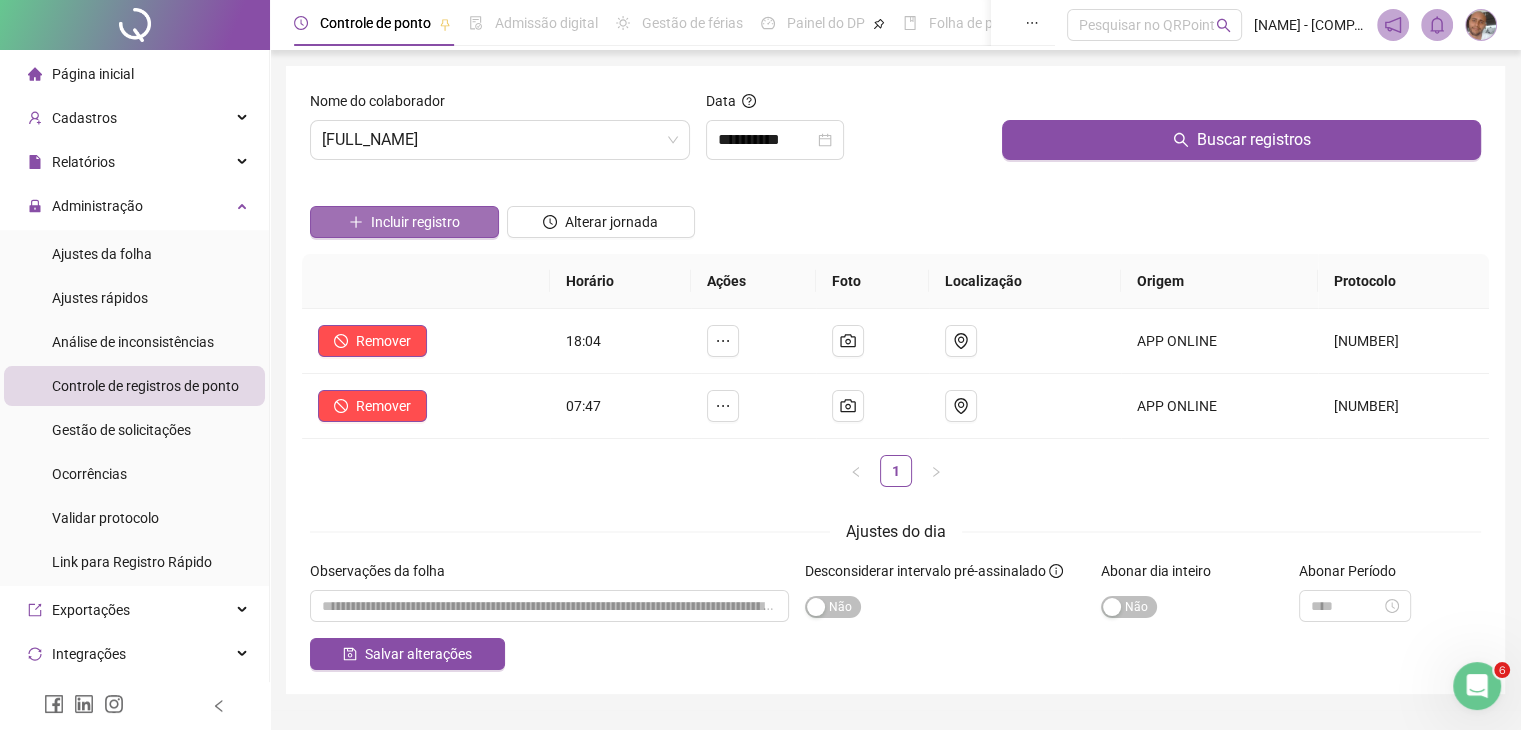 click on "Incluir registro" at bounding box center (415, 222) 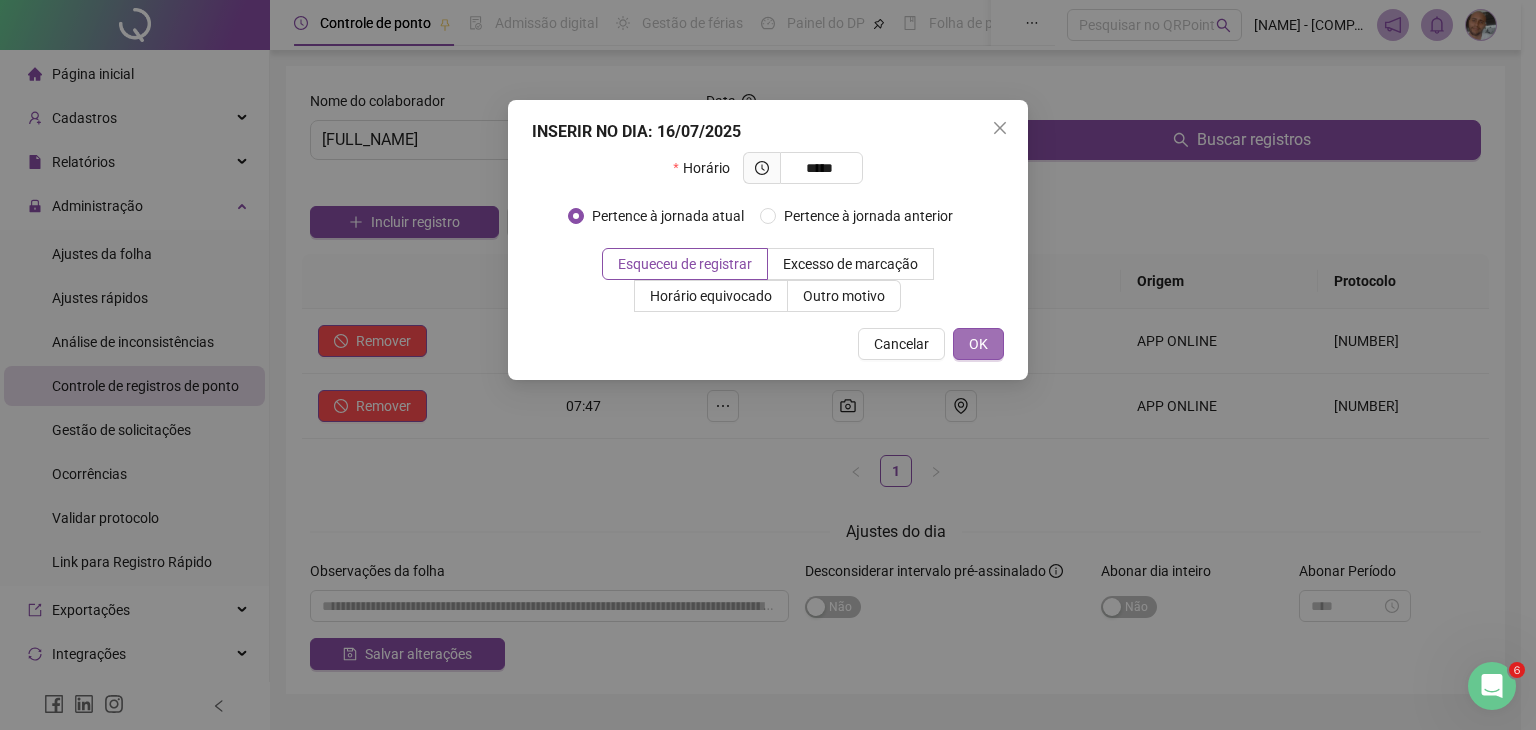 type on "*****" 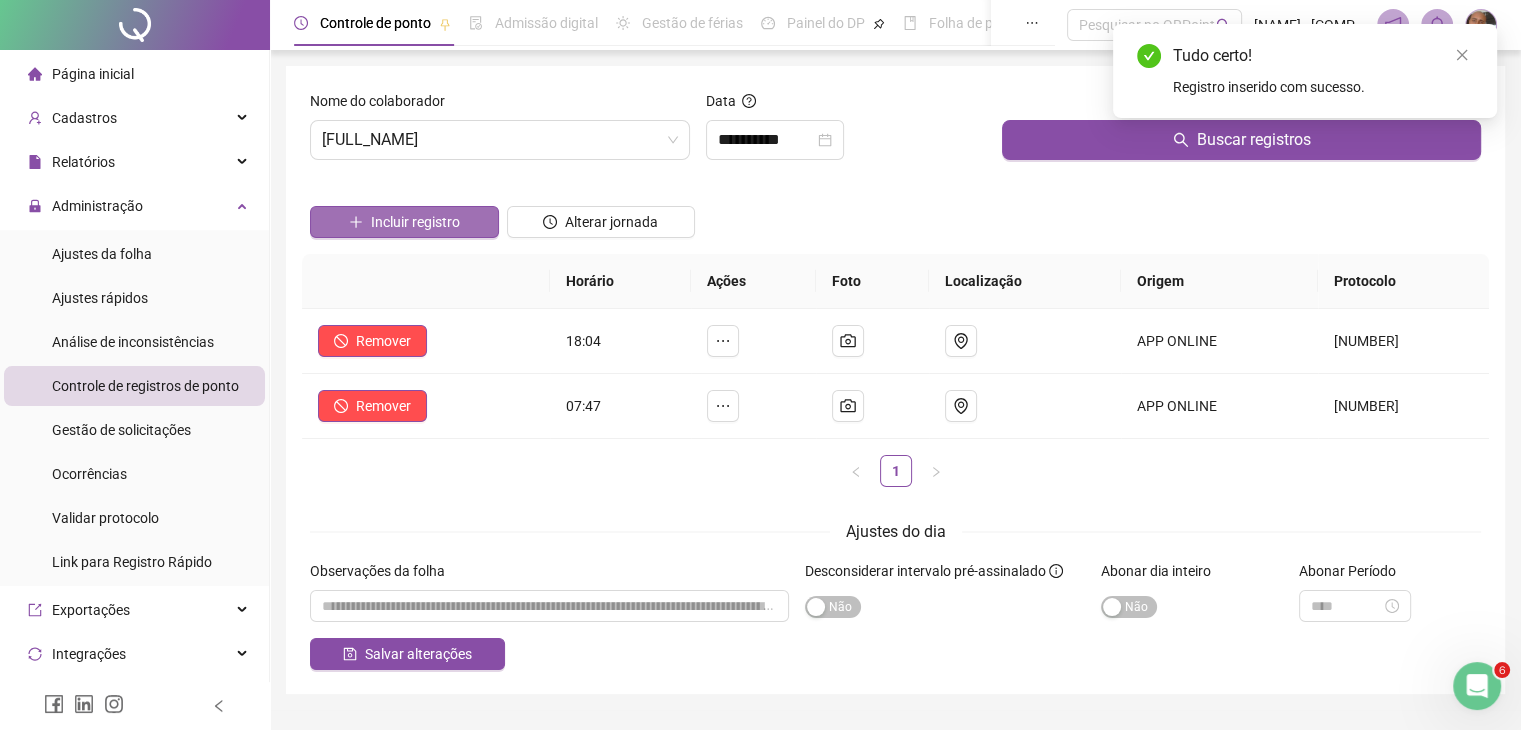 click on "Incluir registro" at bounding box center [415, 222] 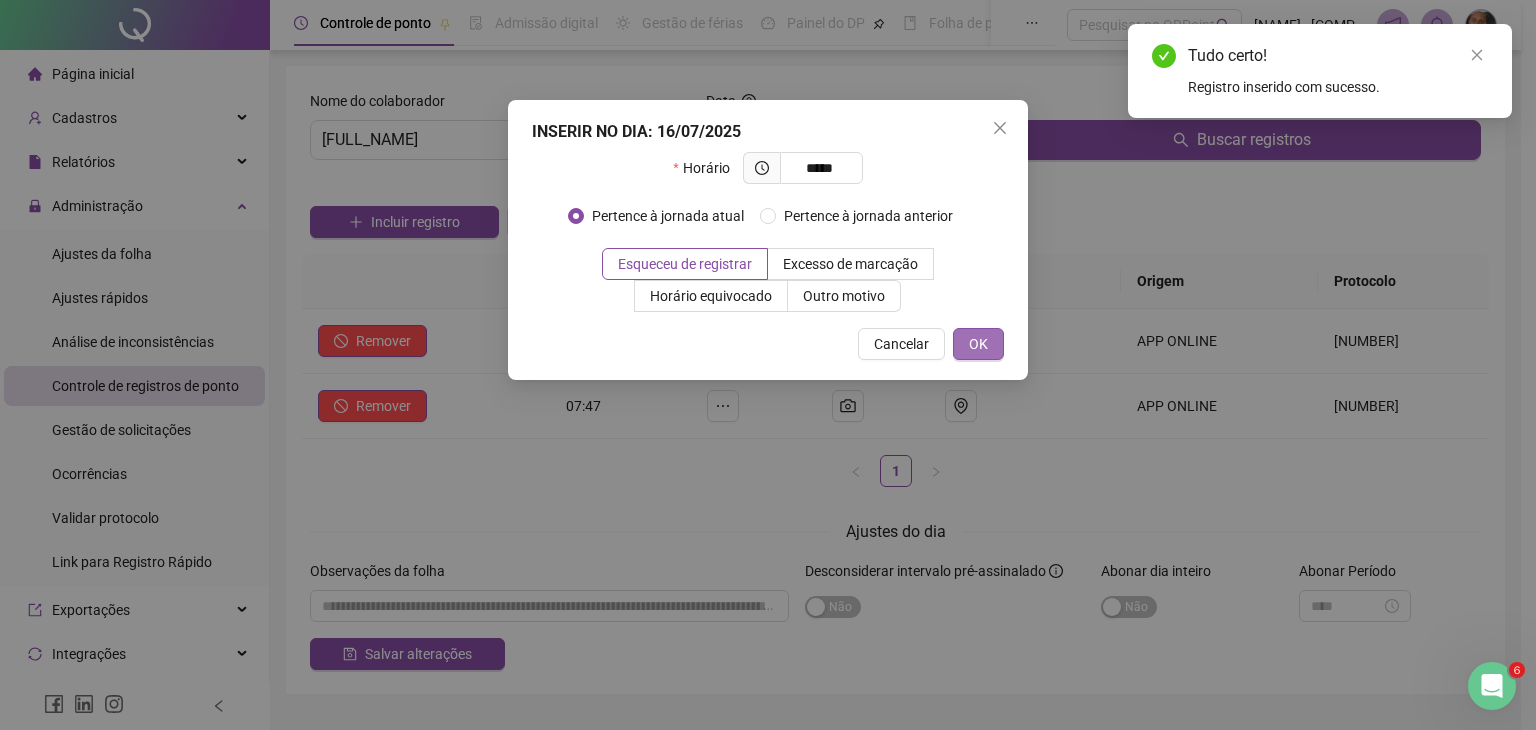 type on "*****" 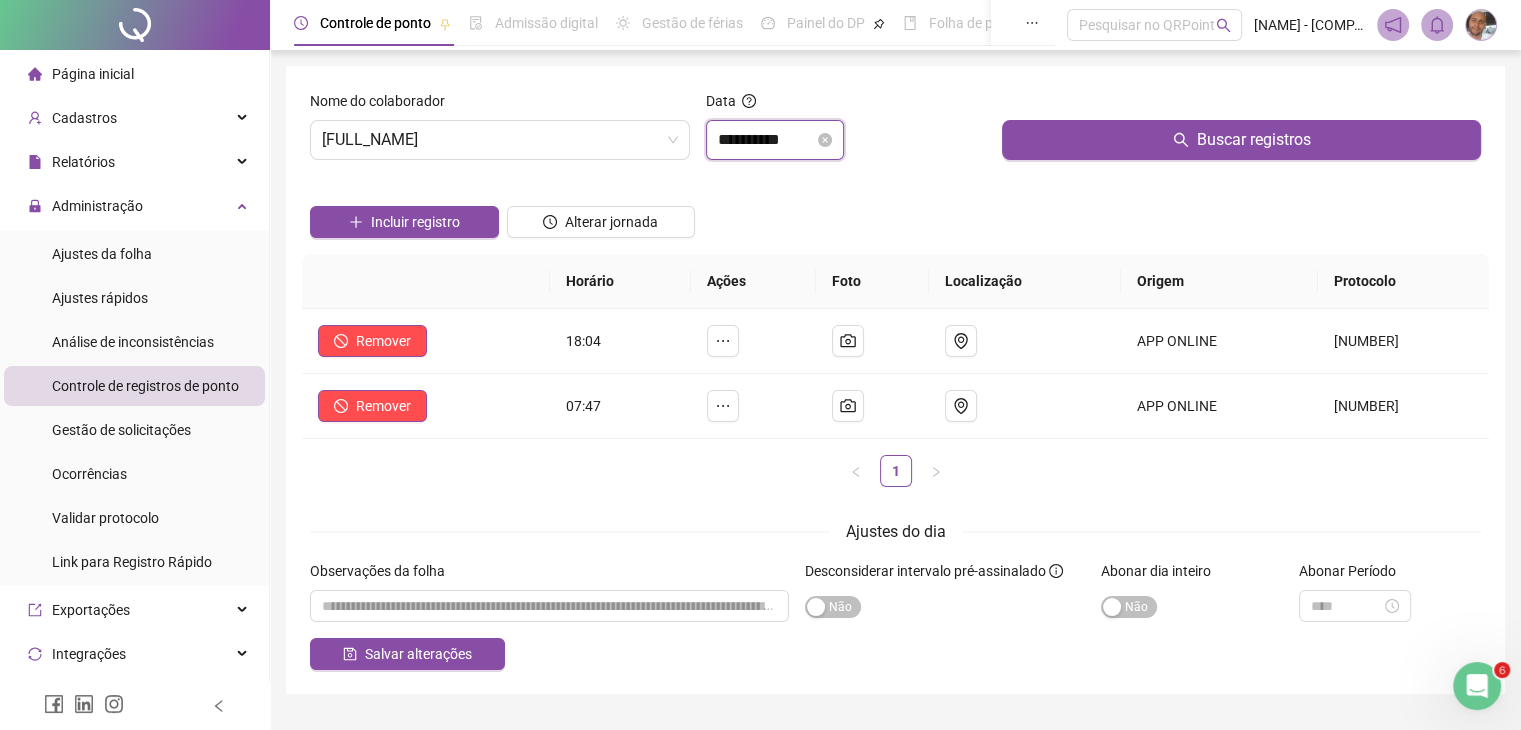 click on "**********" at bounding box center (766, 140) 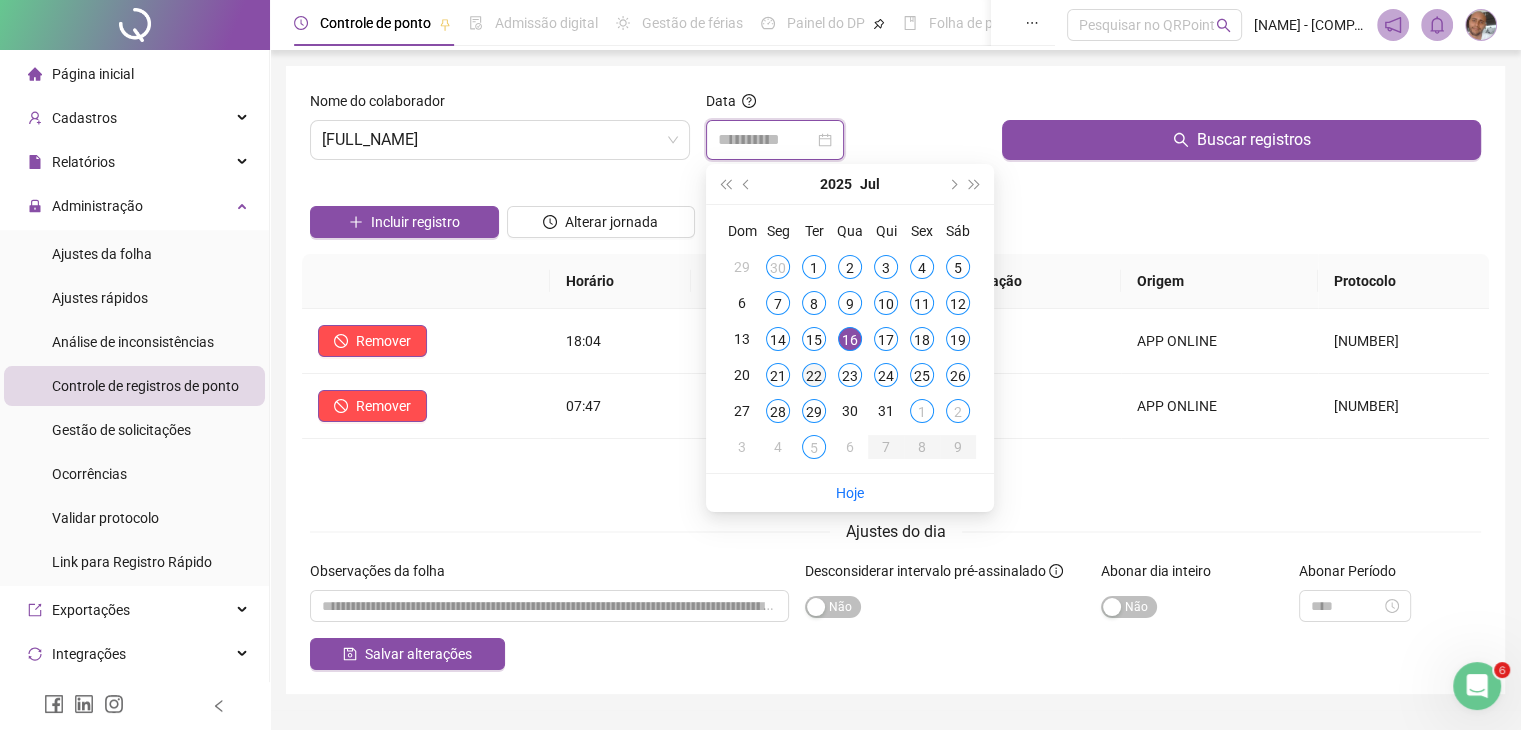 type on "**********" 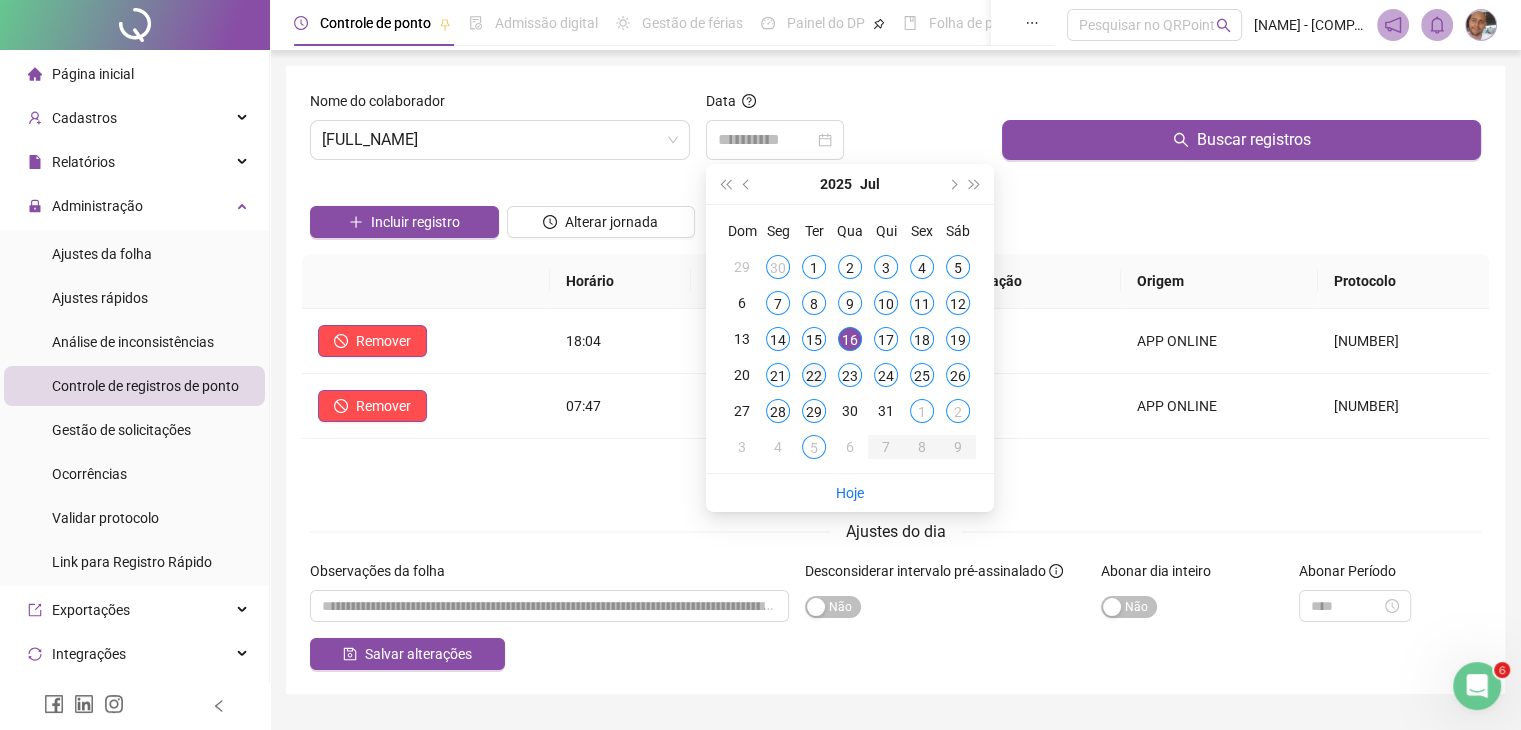 click on "22" at bounding box center [814, 375] 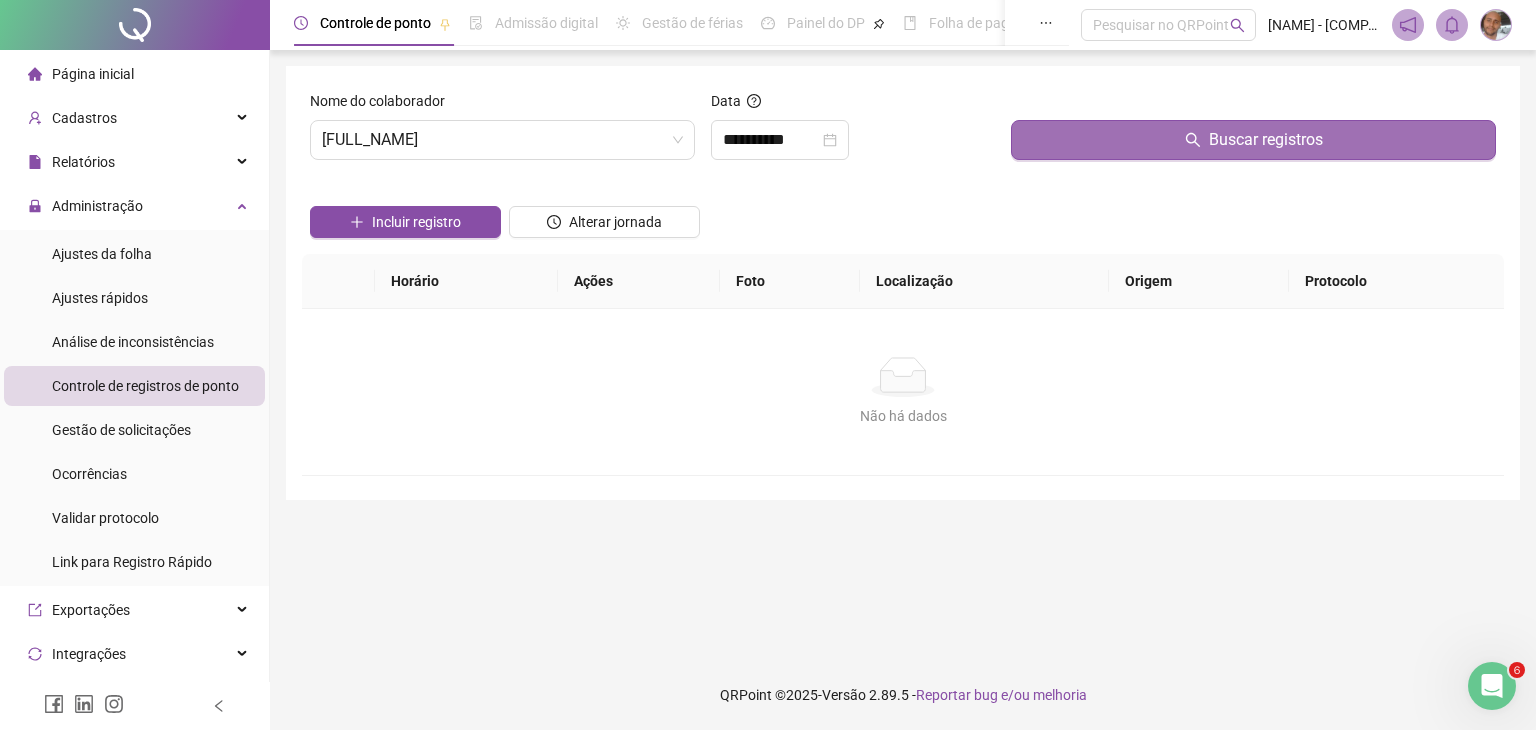 click on "Buscar registros" at bounding box center (1253, 140) 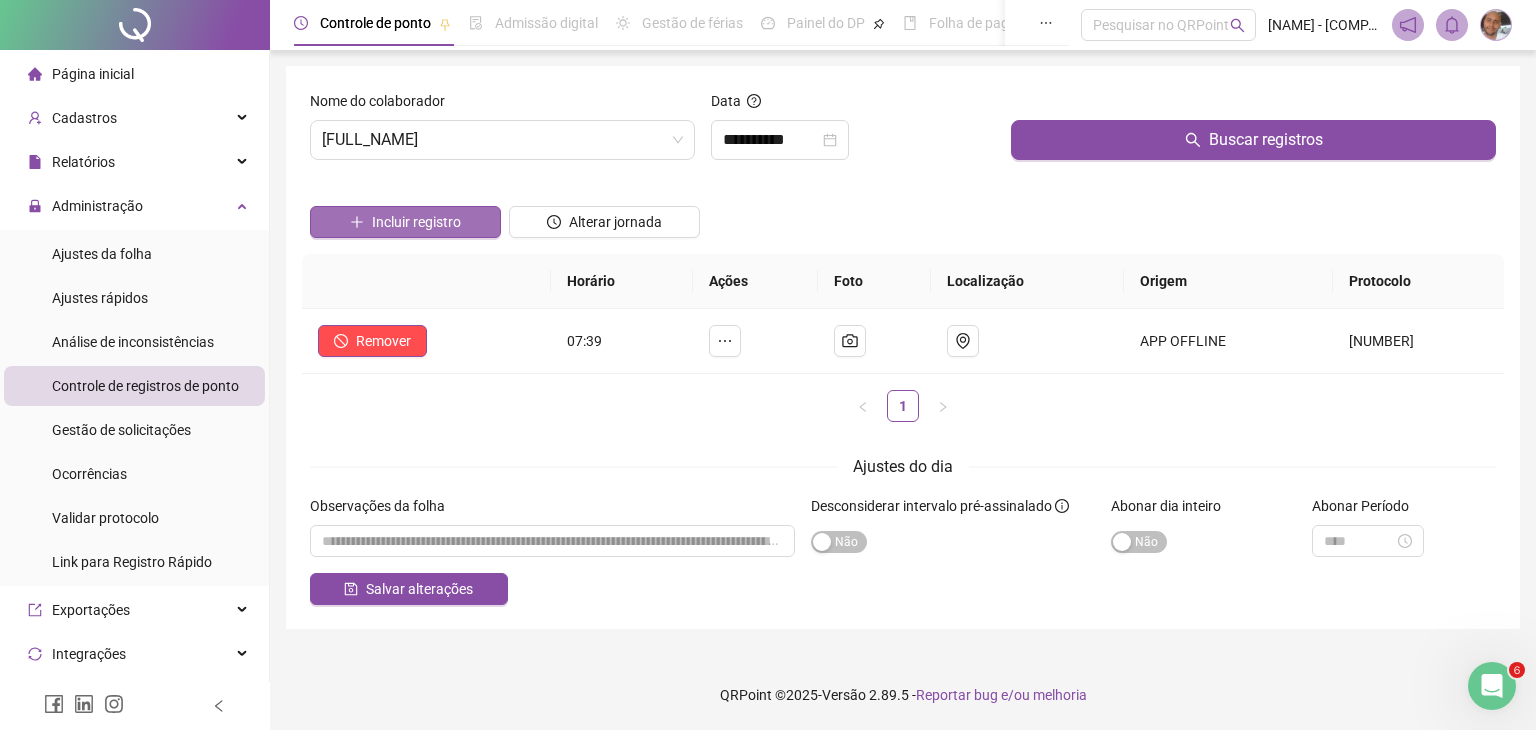 click on "Incluir registro" at bounding box center (416, 222) 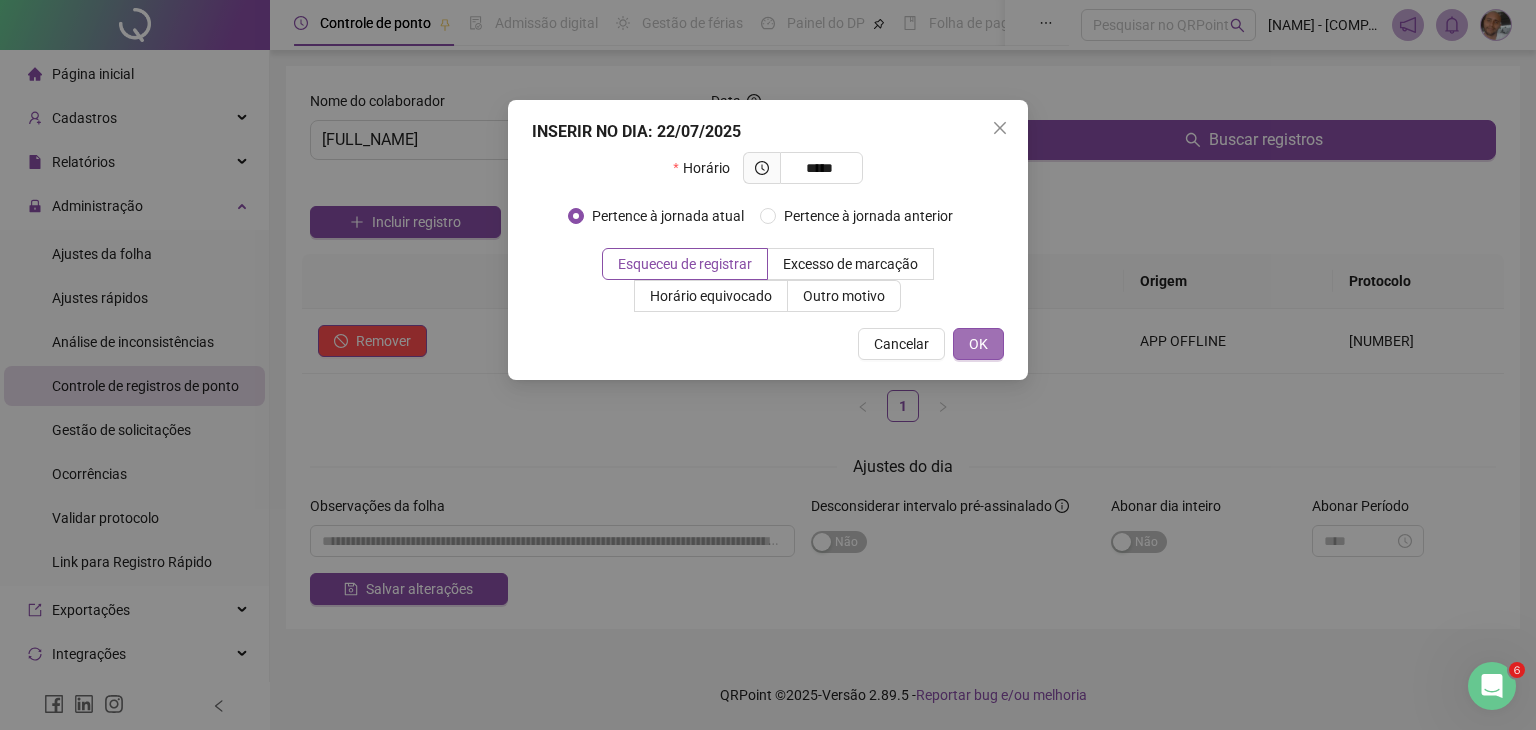 type on "*****" 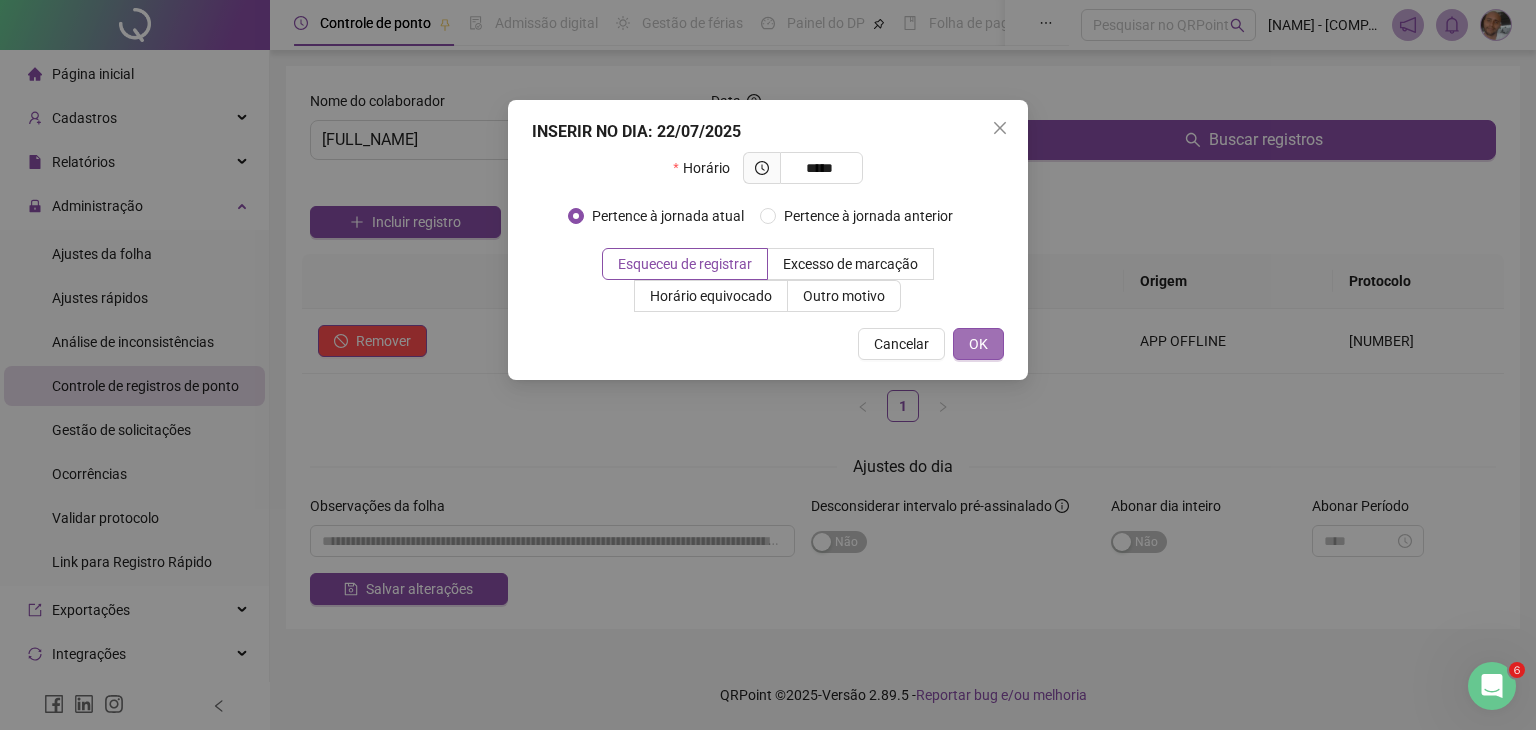 click on "OK" at bounding box center (978, 344) 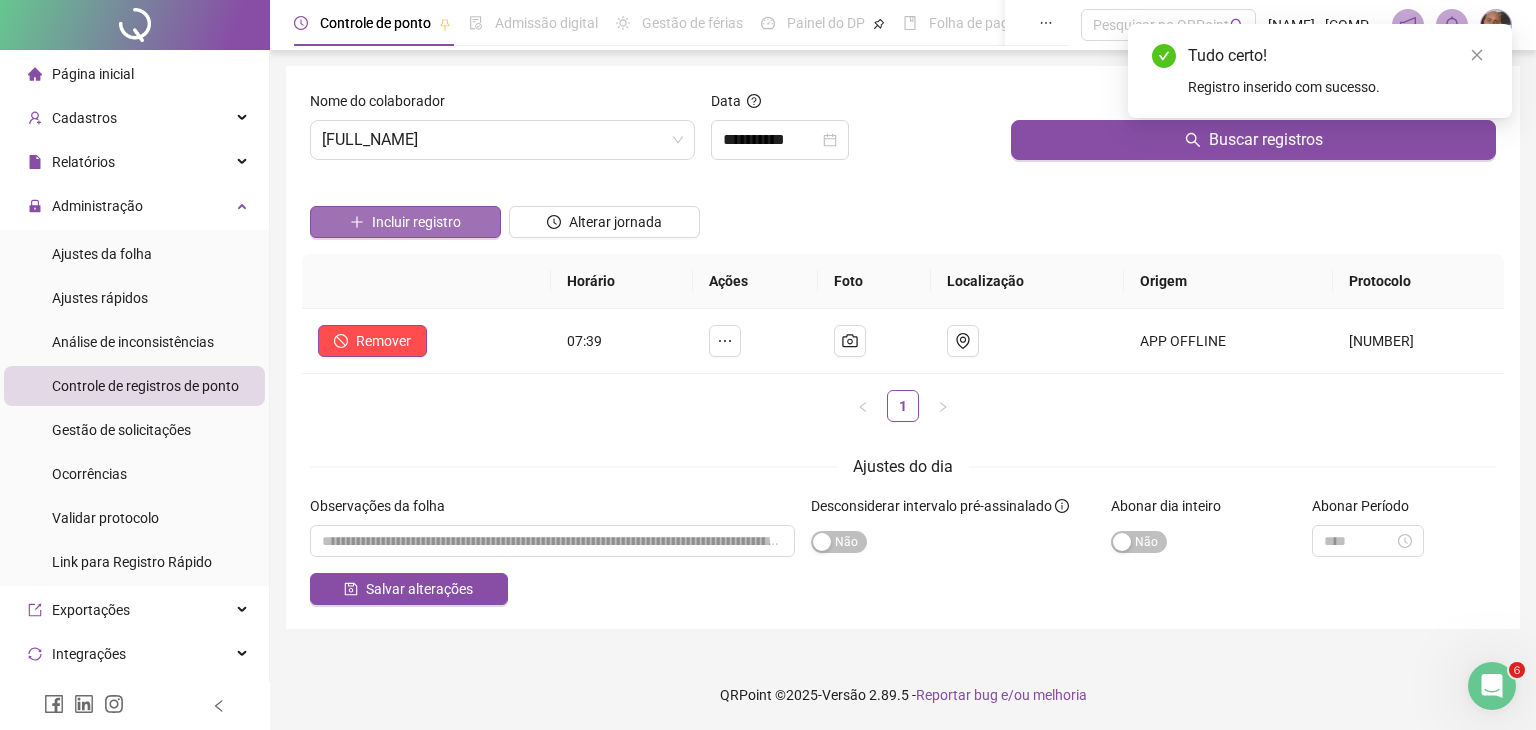 click on "Incluir registro" at bounding box center (416, 222) 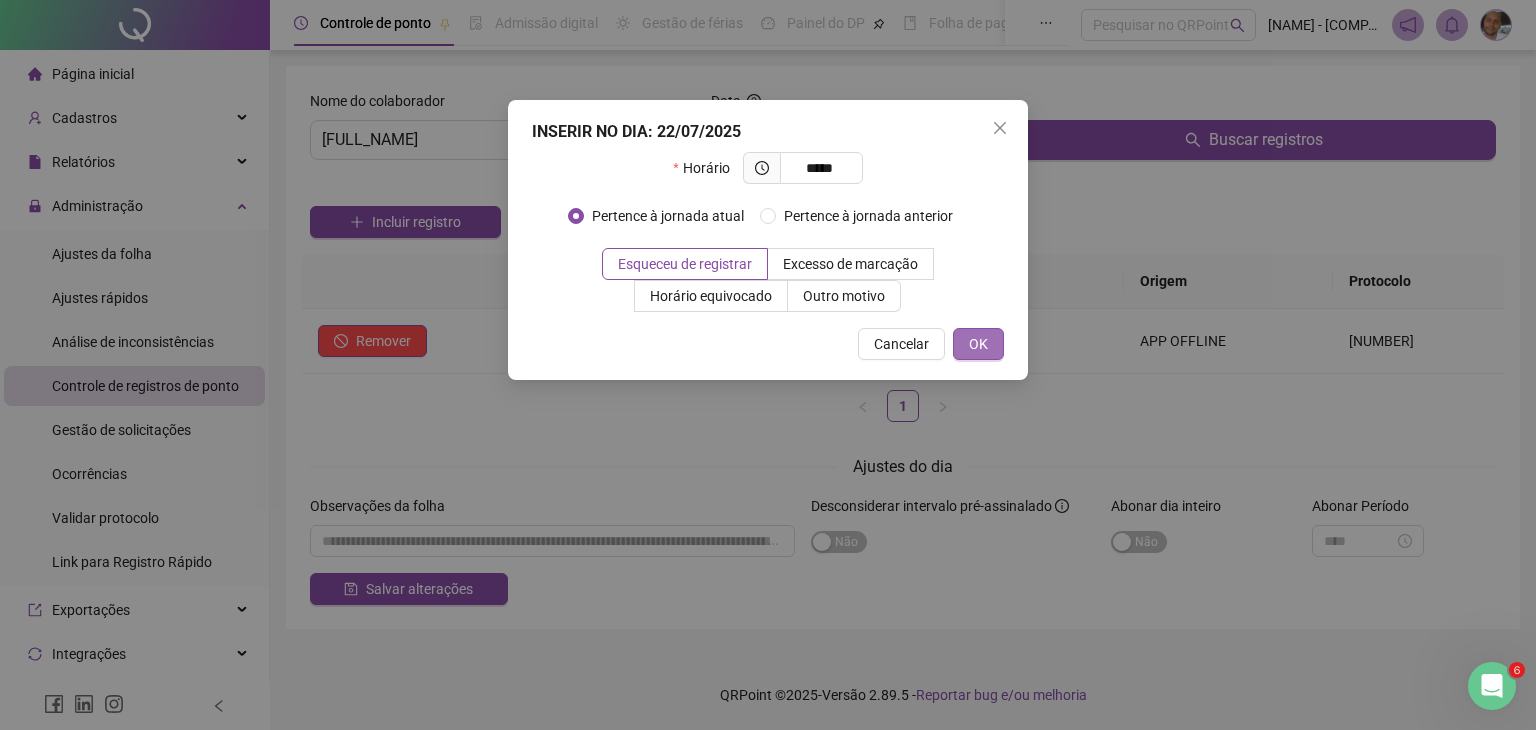 type on "*****" 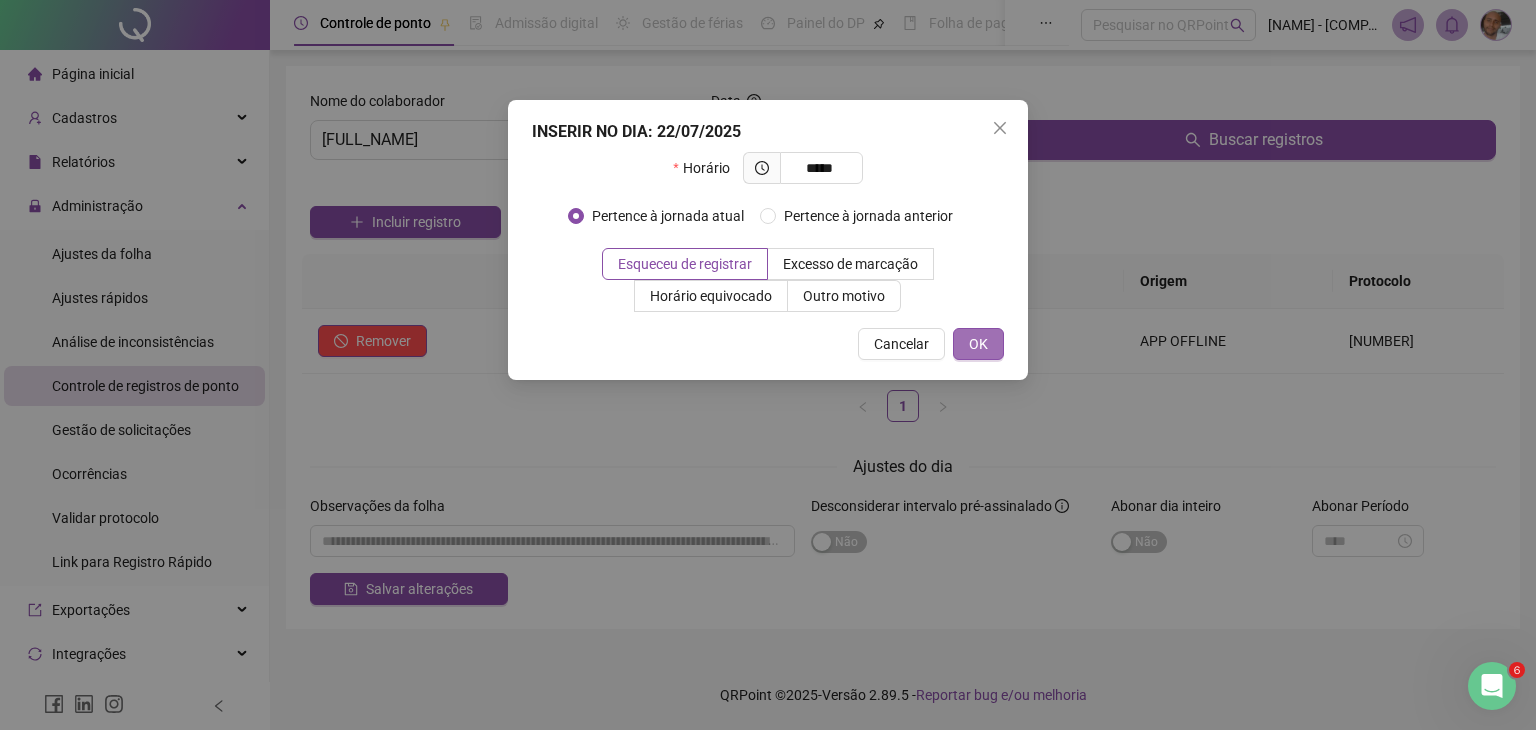 click on "OK" at bounding box center (978, 344) 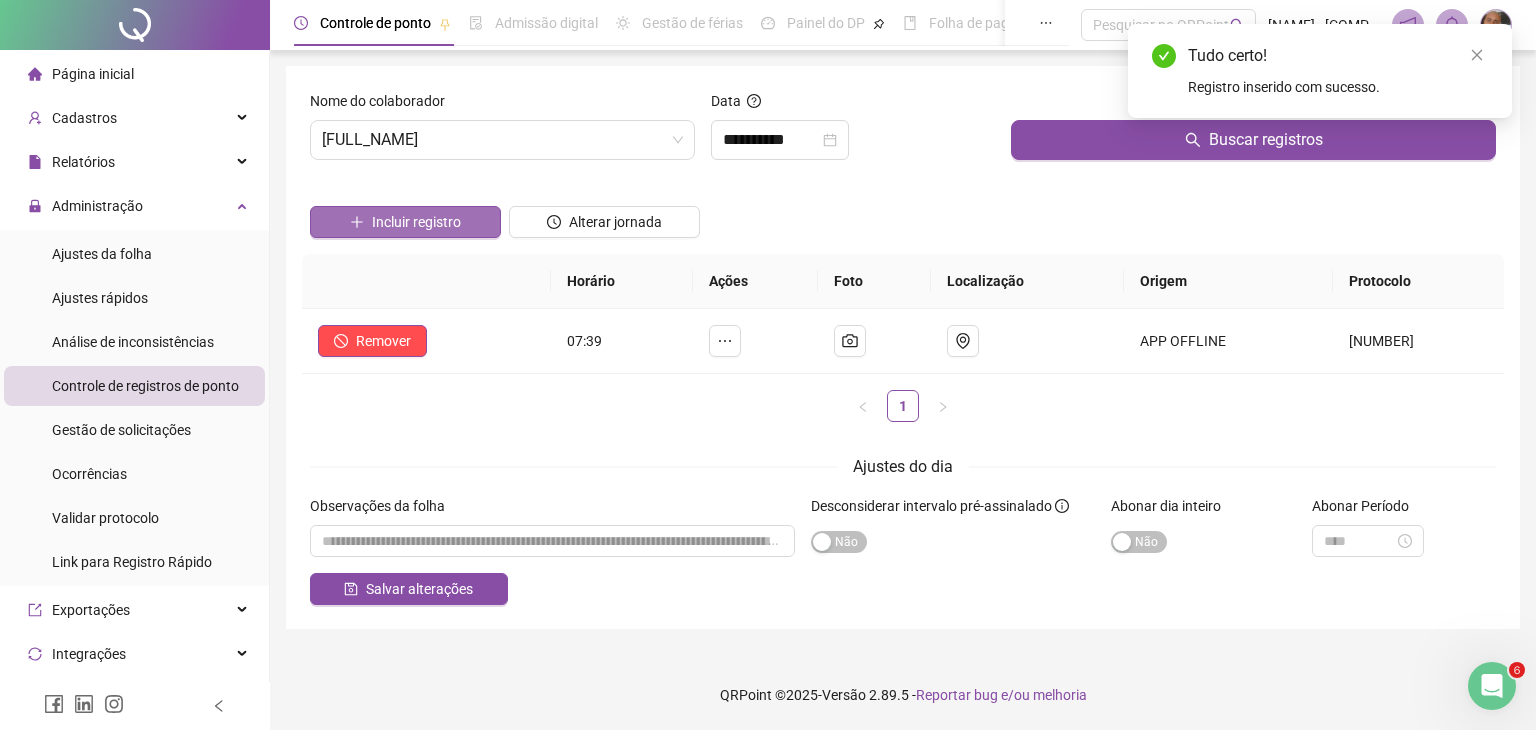 click on "Incluir registro" at bounding box center [416, 222] 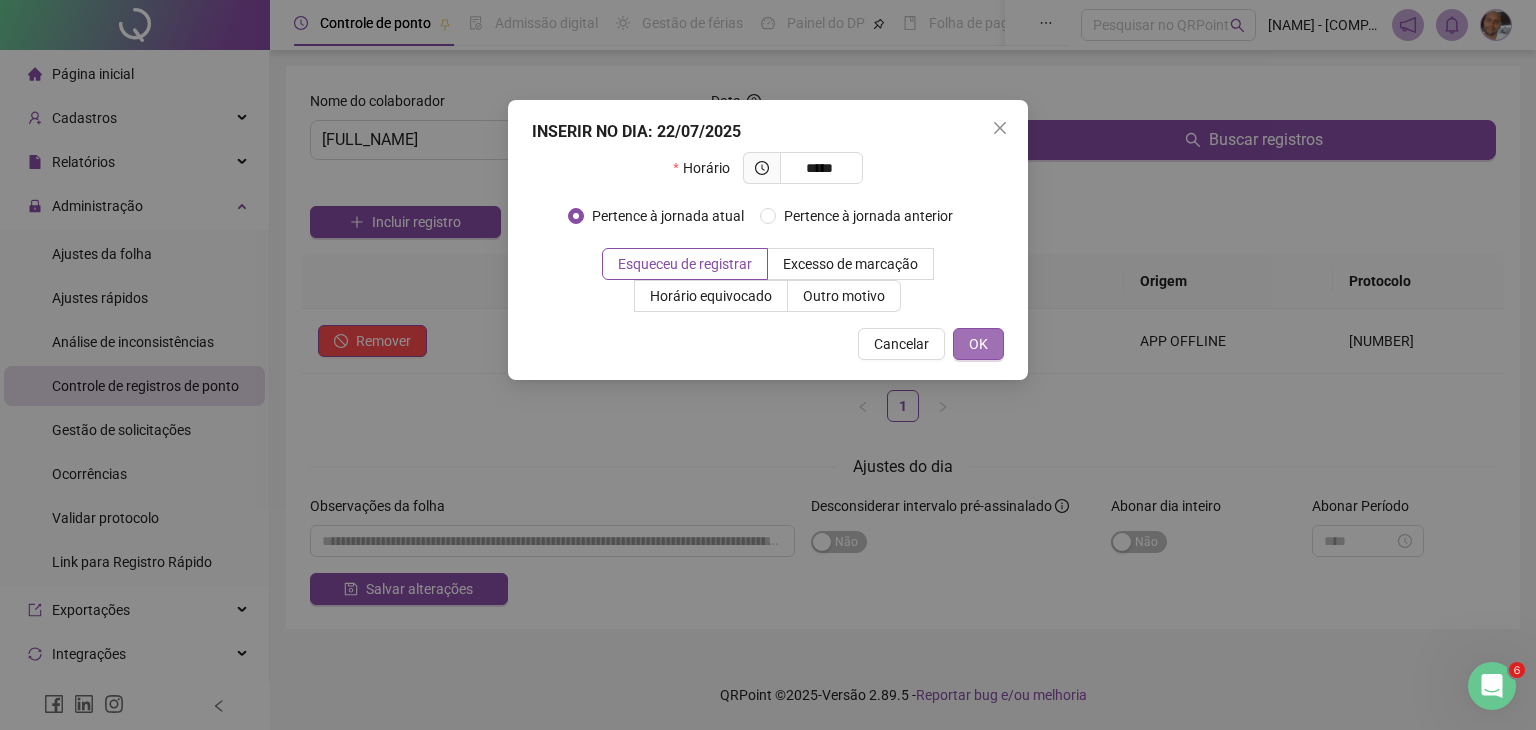type on "*****" 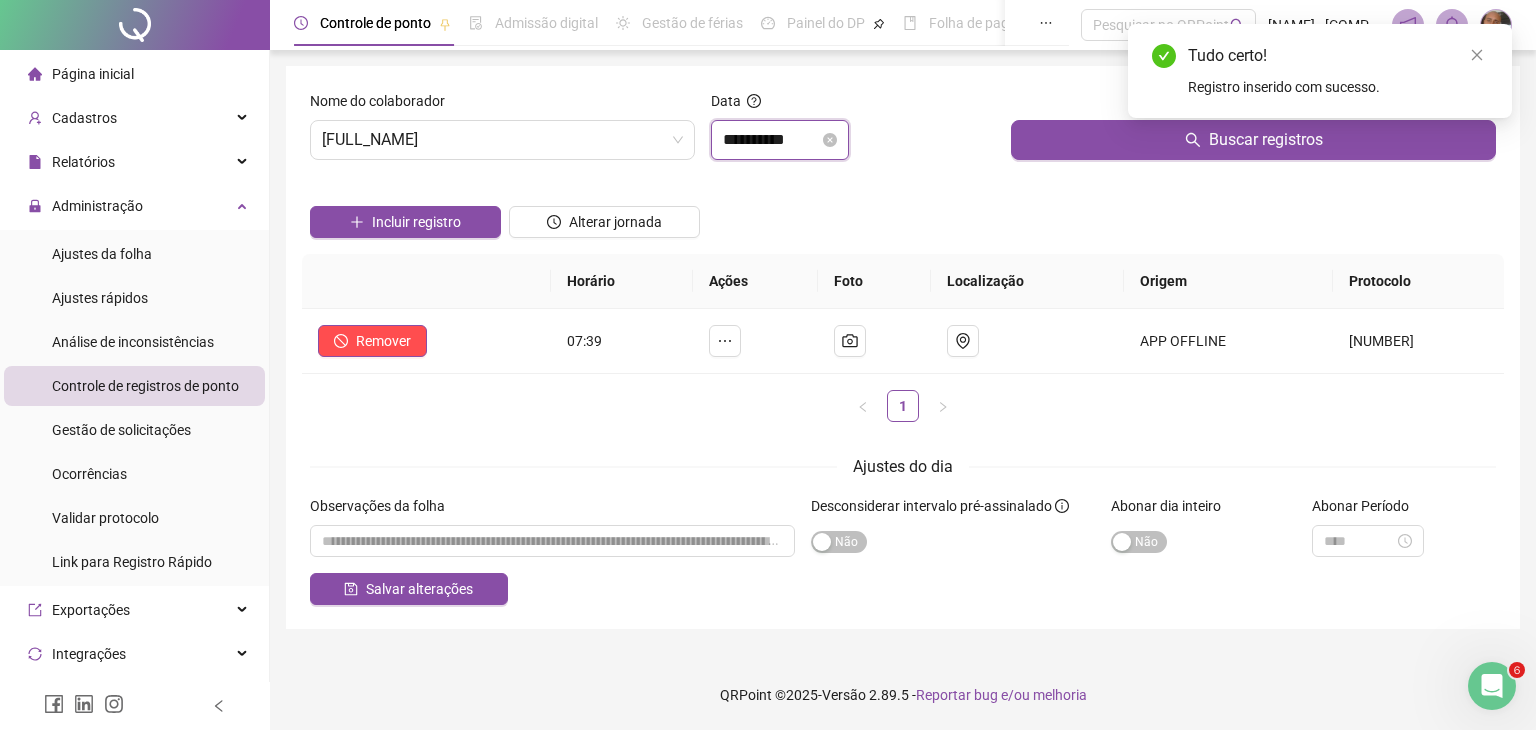 click on "**********" at bounding box center (771, 140) 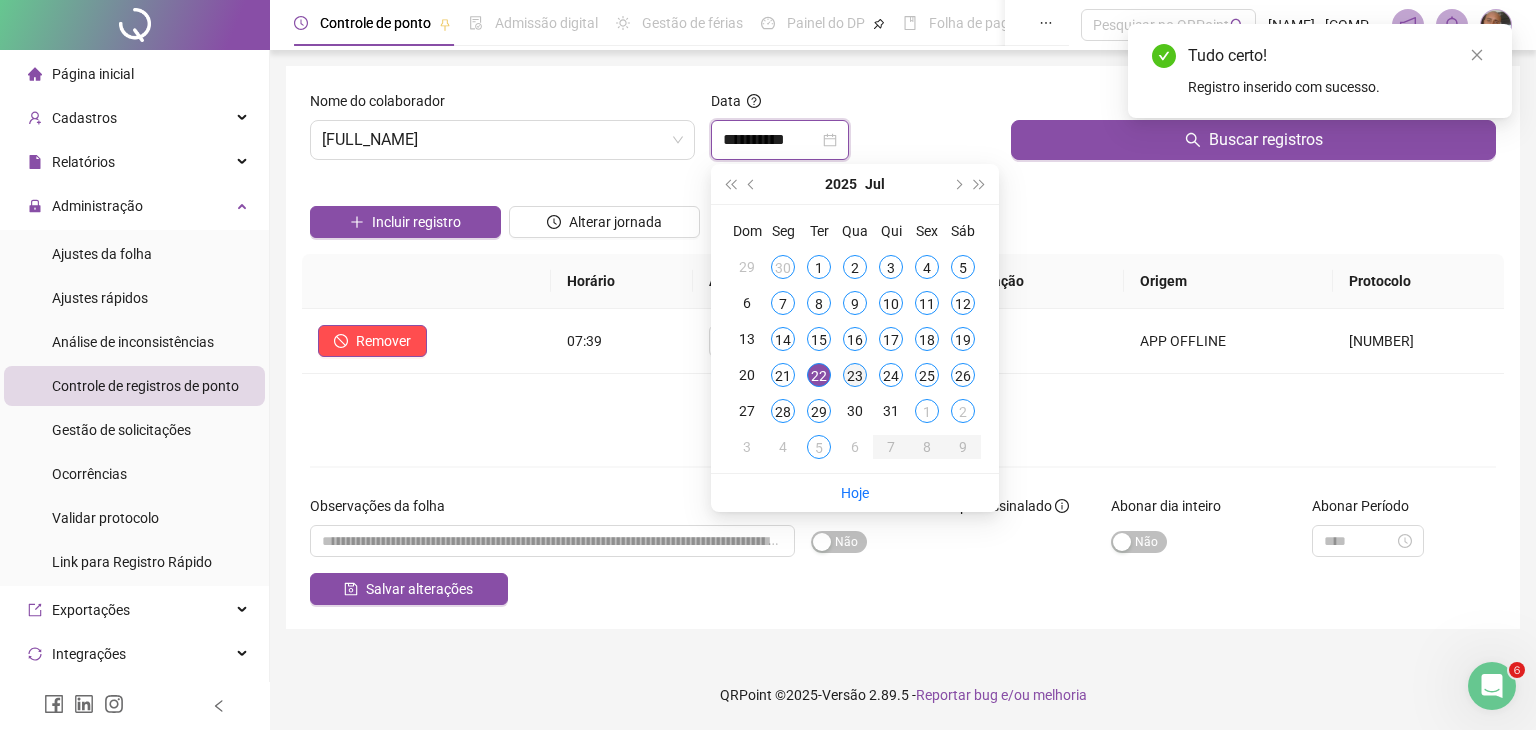 type on "**********" 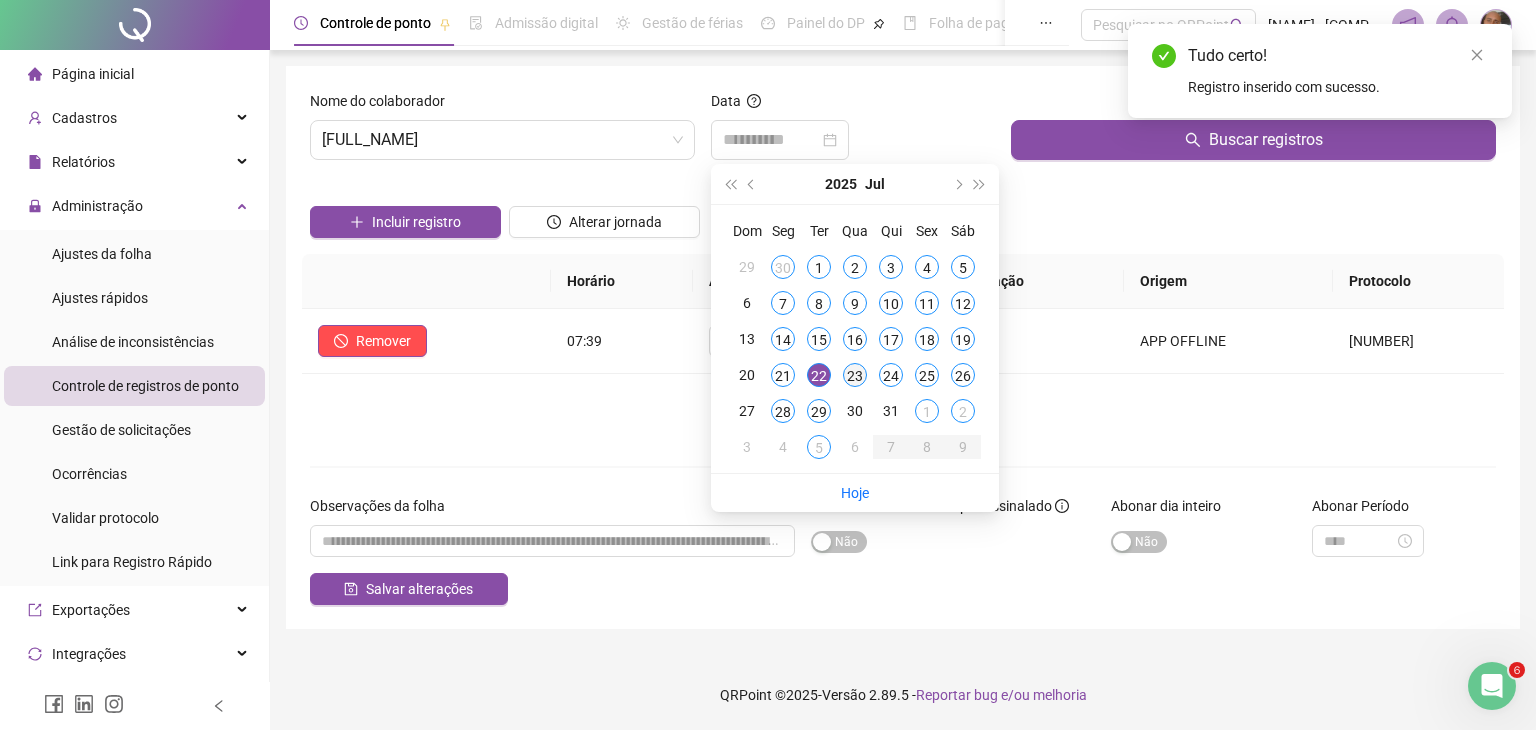 click on "23" at bounding box center [855, 375] 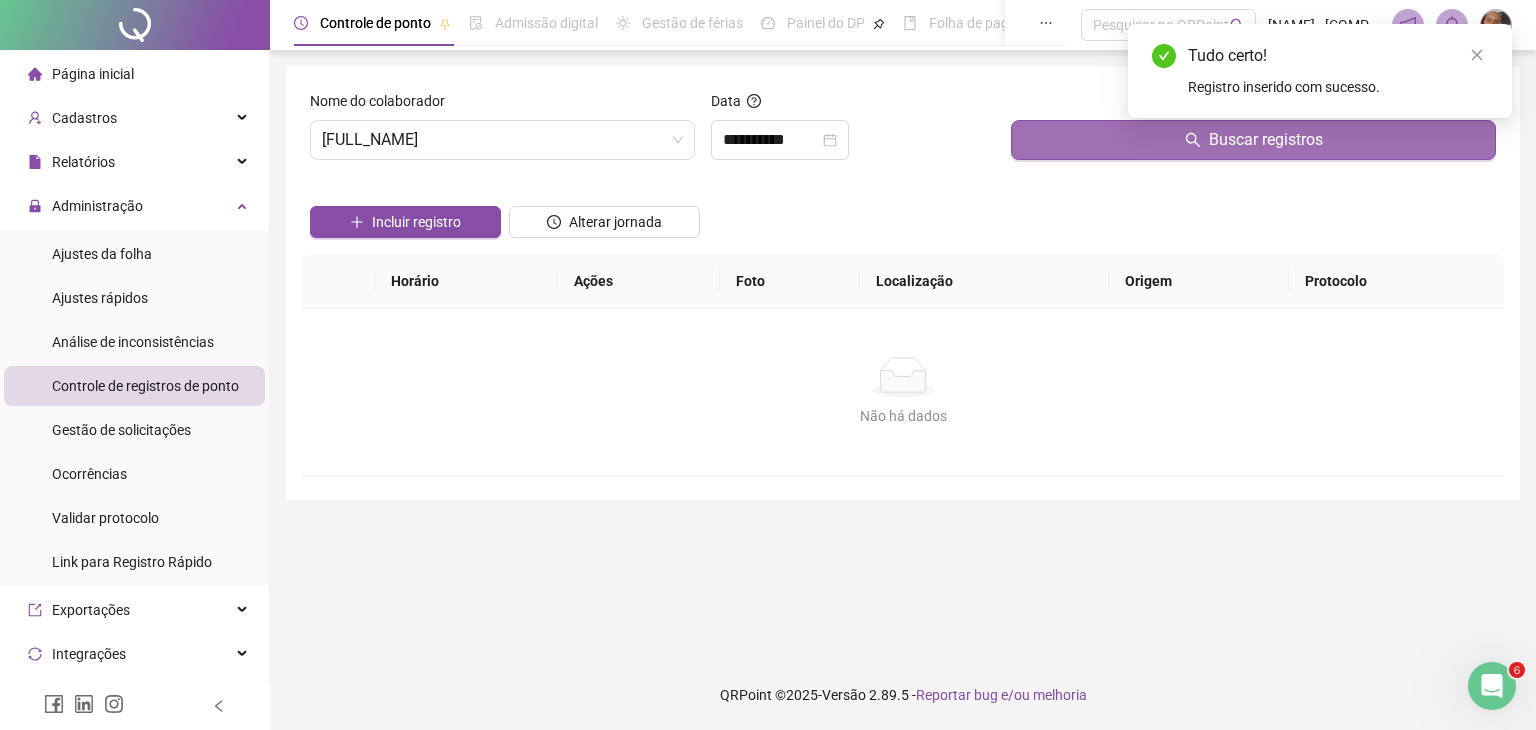 click 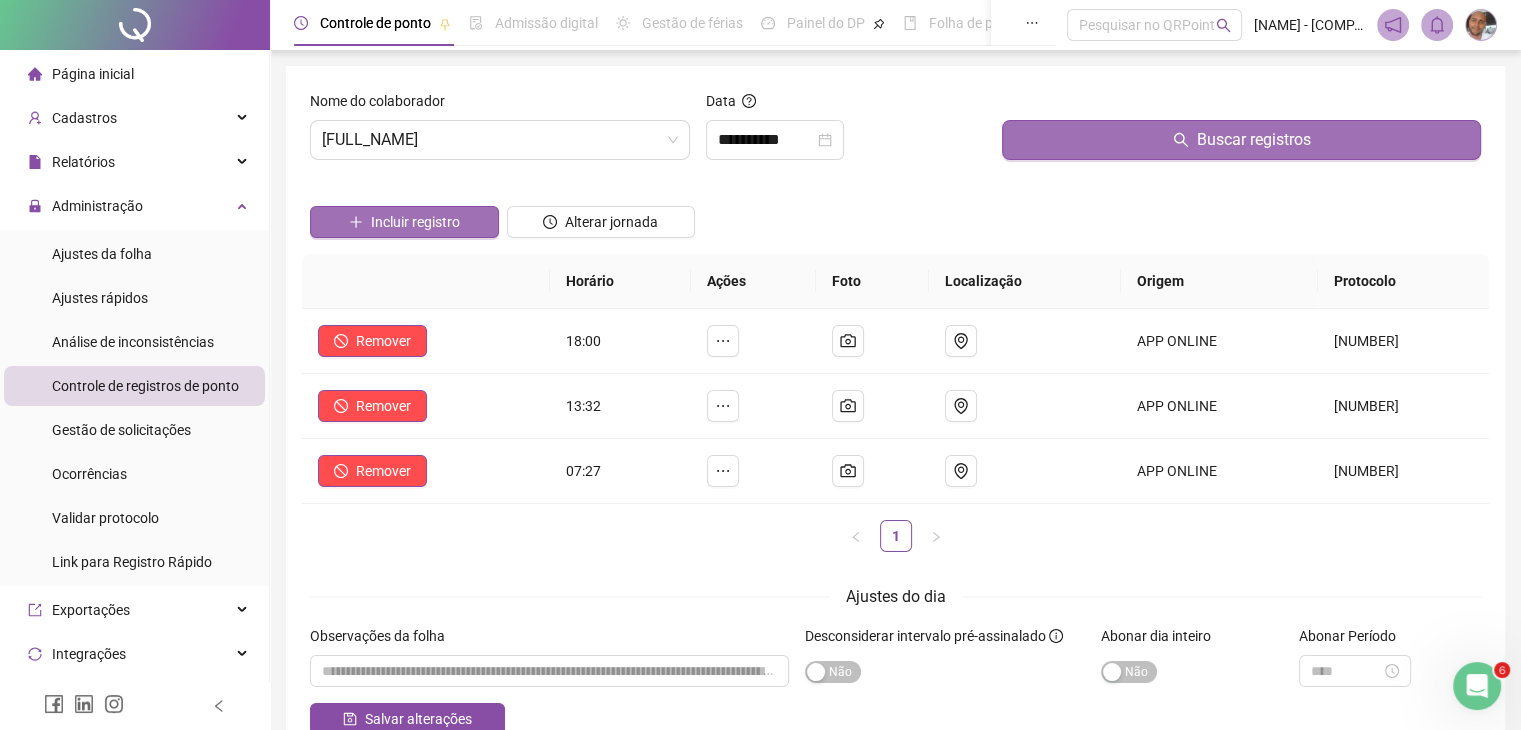 click on "Incluir registro" at bounding box center [415, 222] 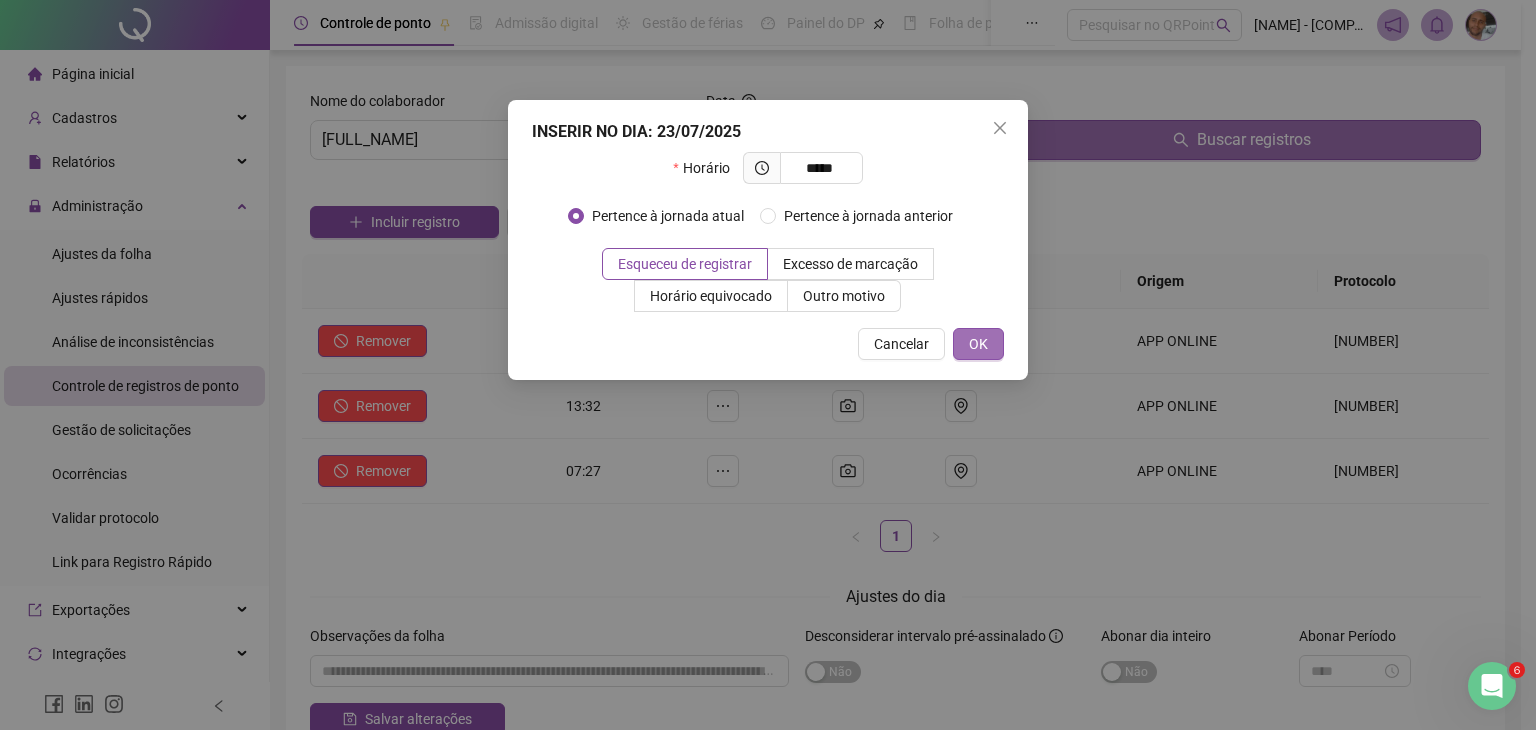 type on "*****" 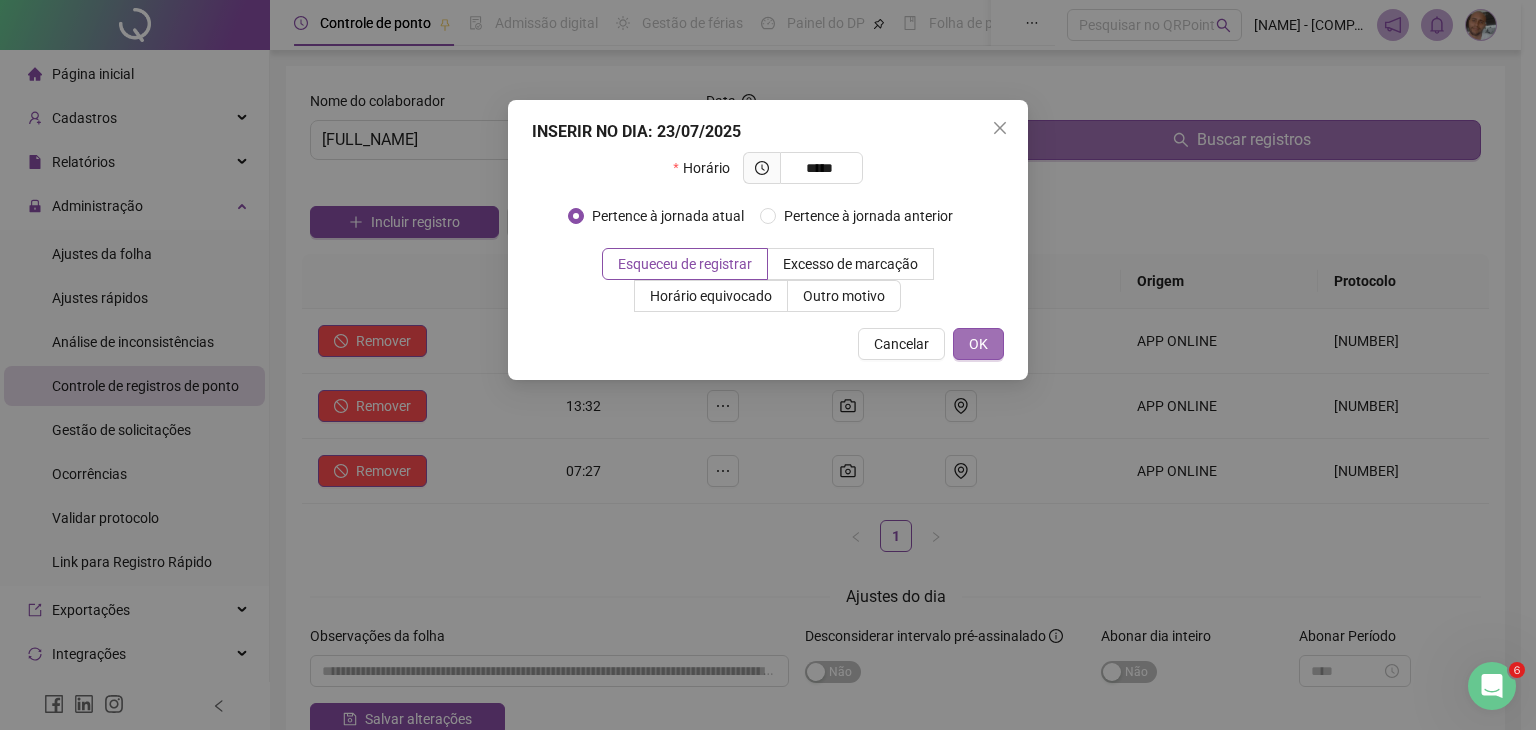 click on "OK" at bounding box center [978, 344] 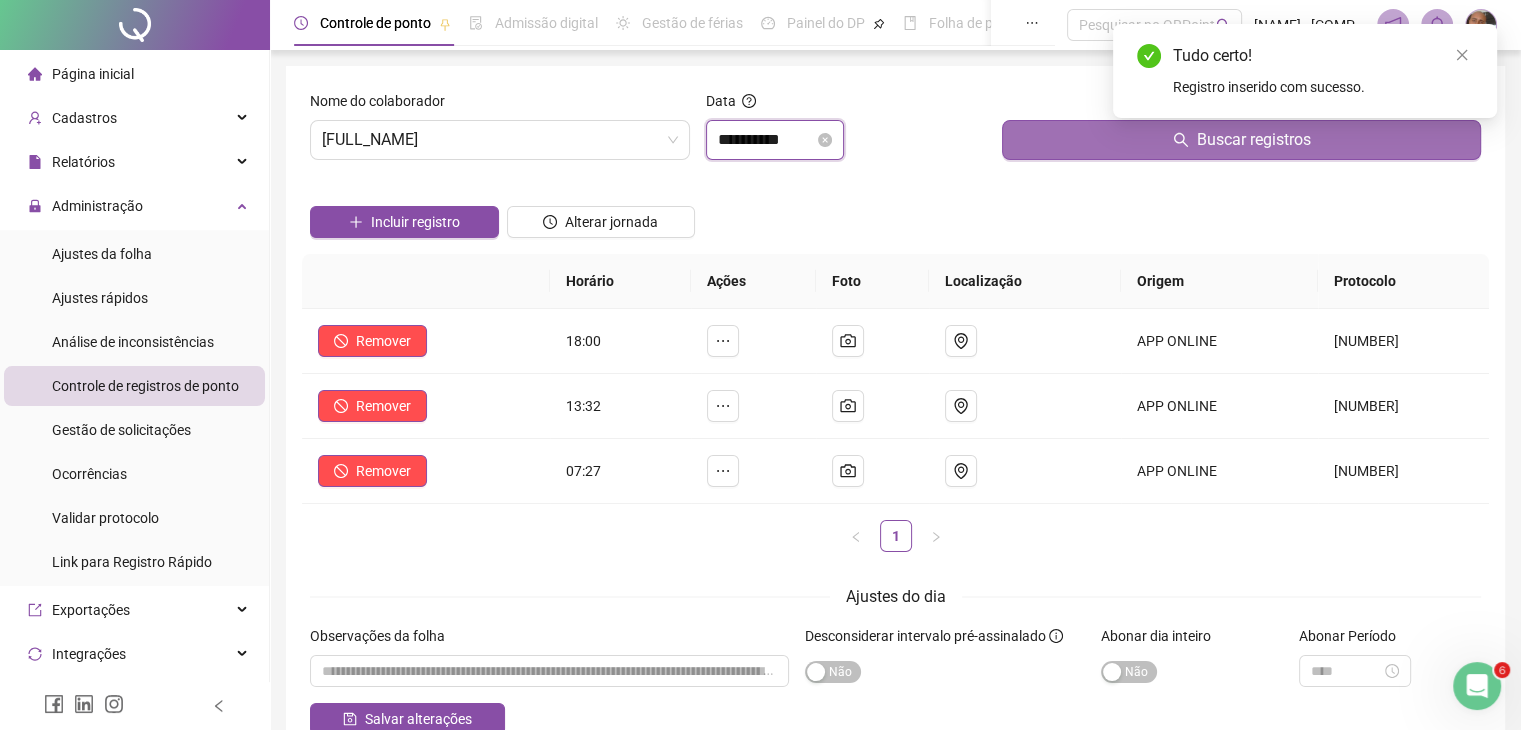 click on "**********" at bounding box center [766, 140] 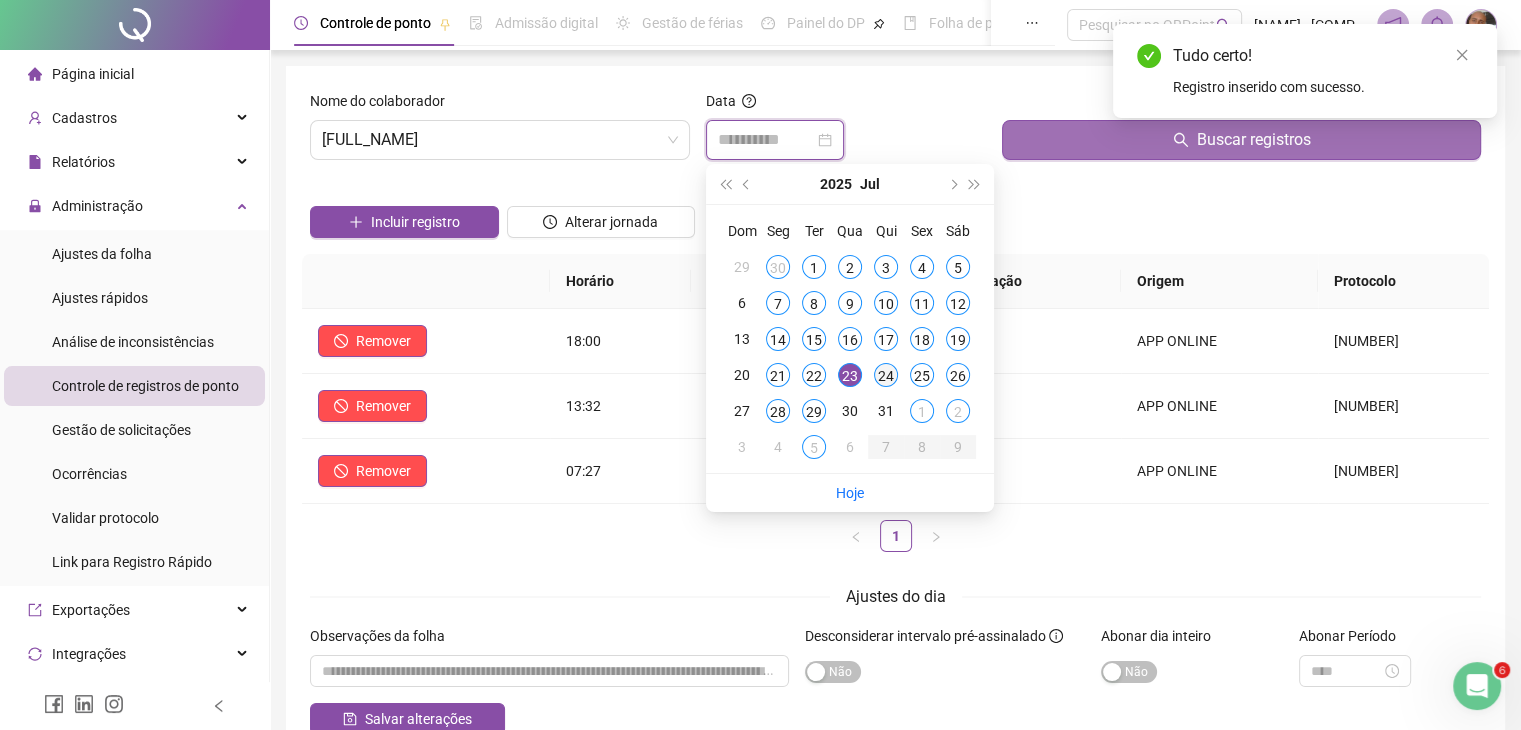 type on "**********" 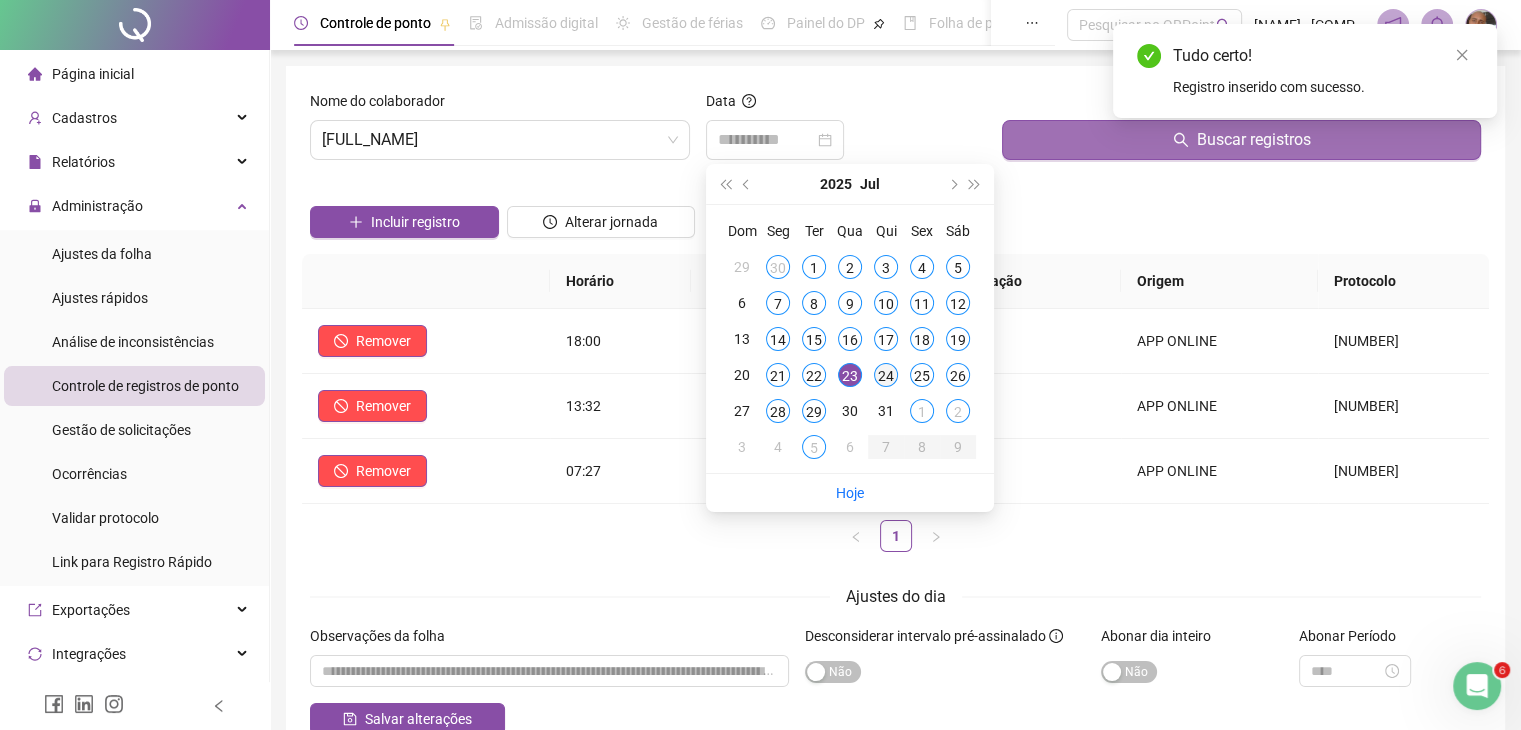 click on "24" at bounding box center [886, 375] 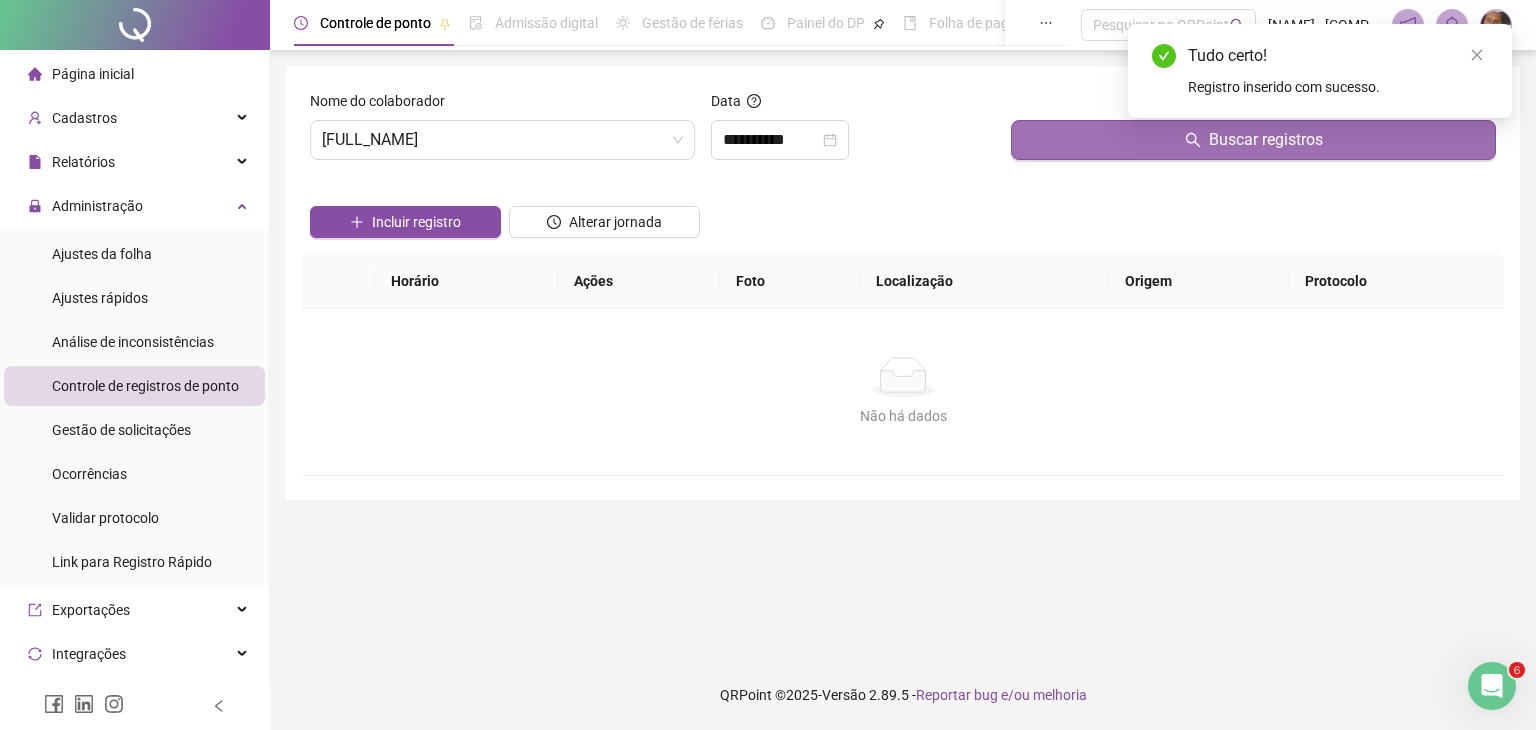click on "Buscar registros" at bounding box center [1253, 140] 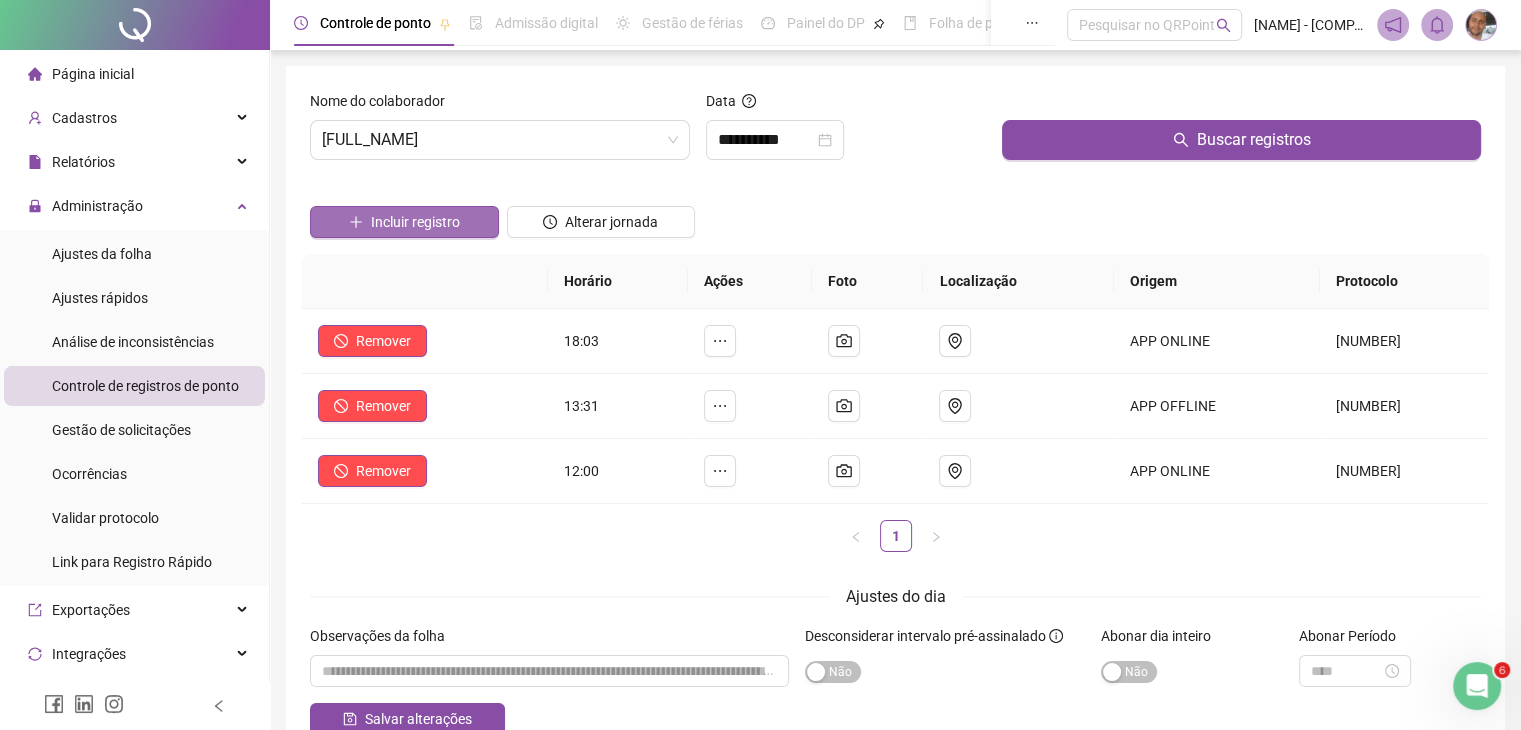 click on "Incluir registro" at bounding box center (415, 222) 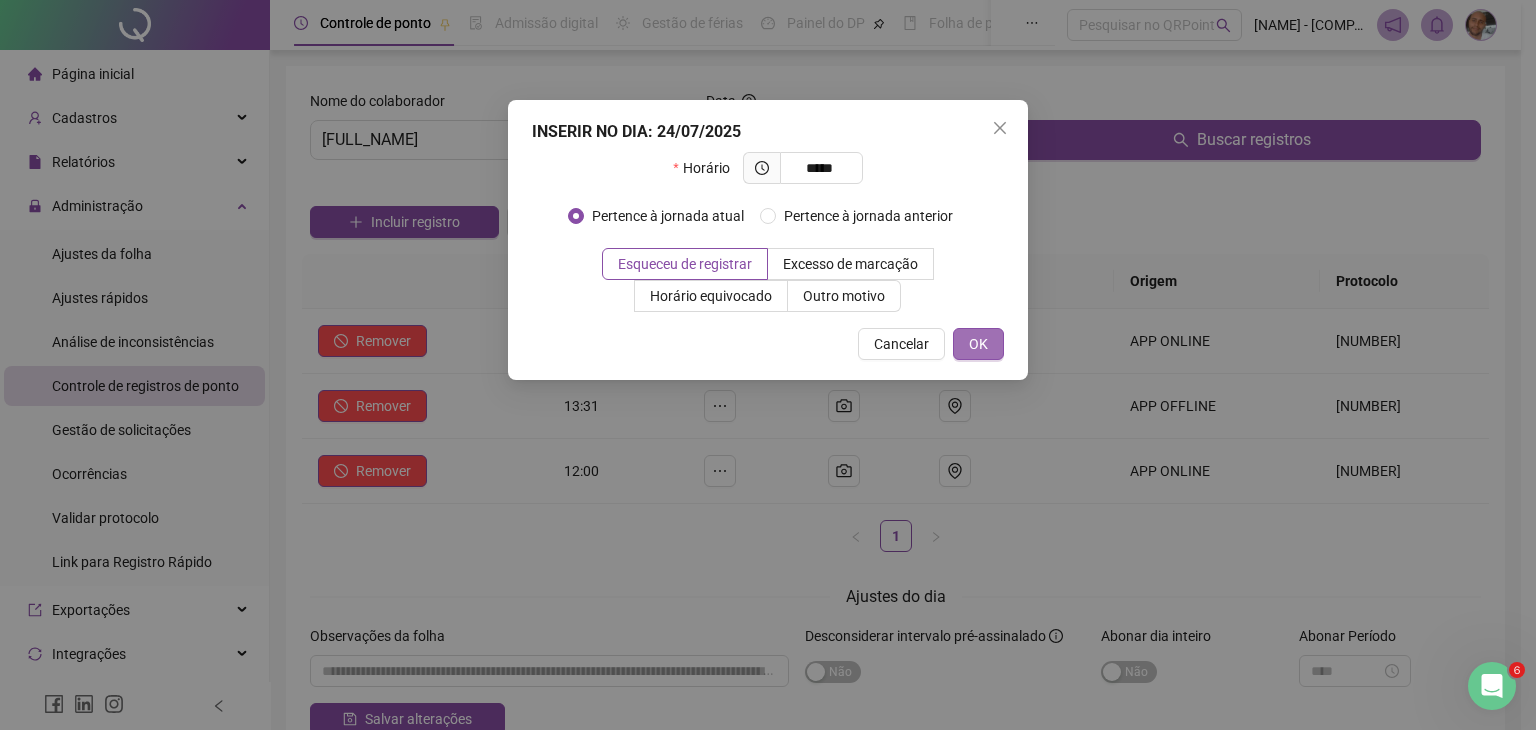 type on "*****" 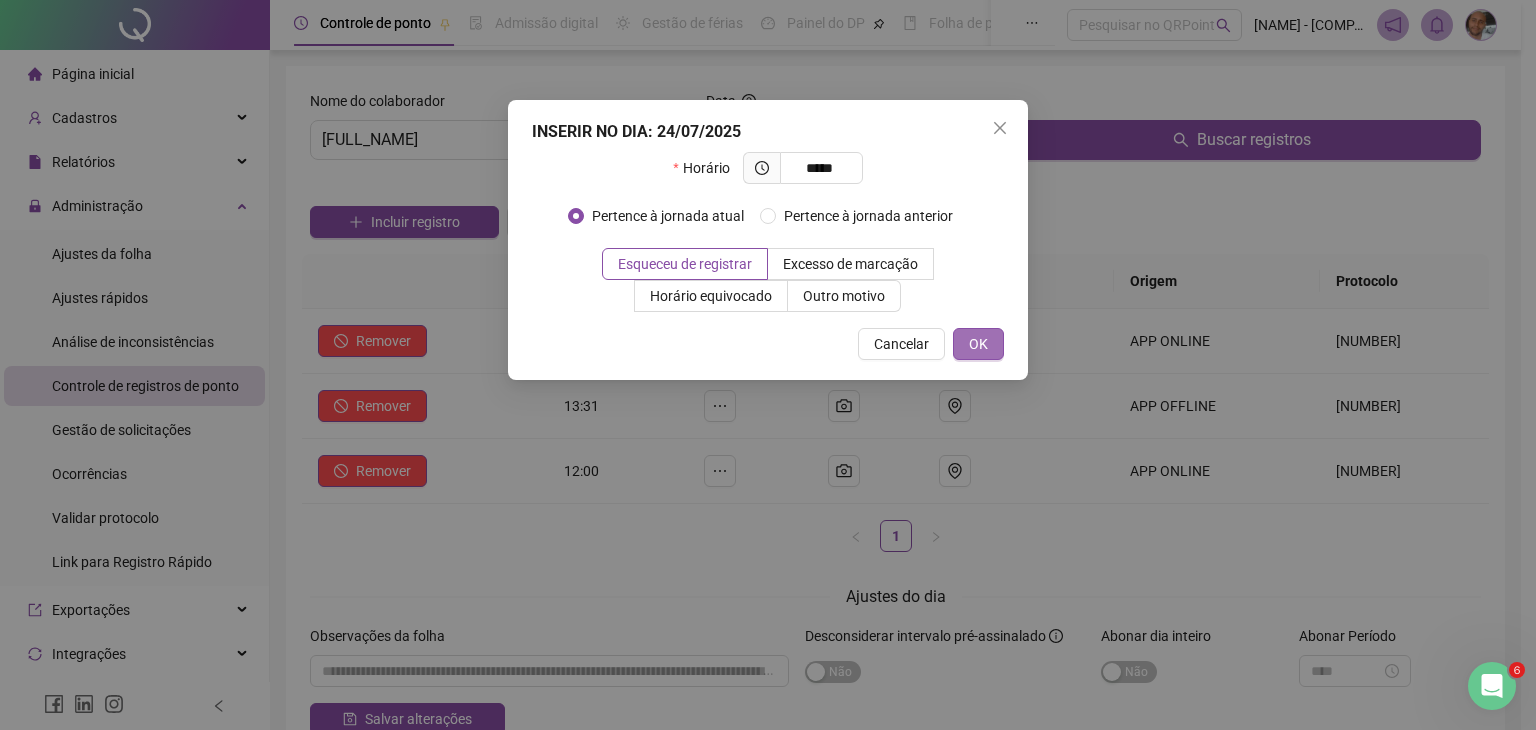 click on "OK" at bounding box center [978, 344] 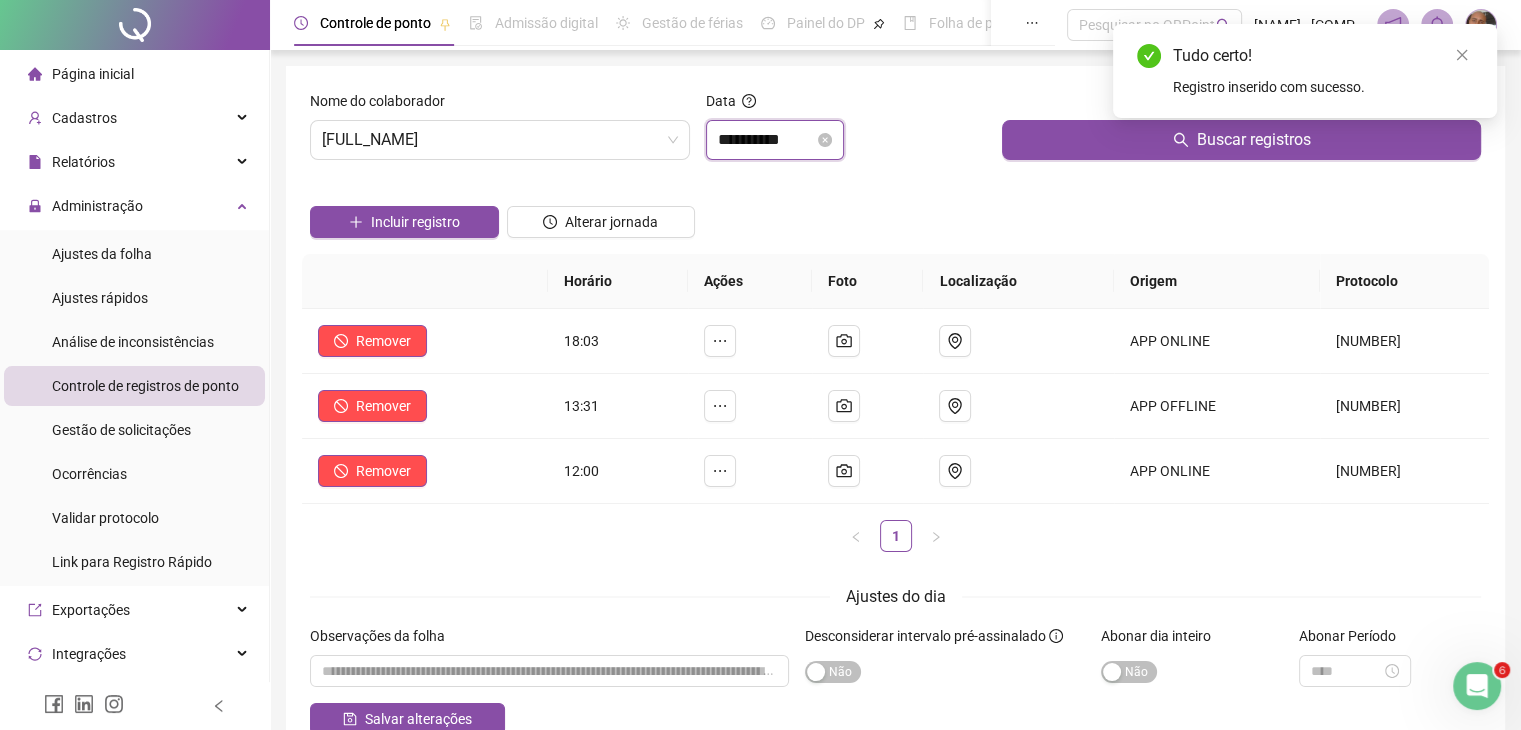 click on "**********" at bounding box center (766, 140) 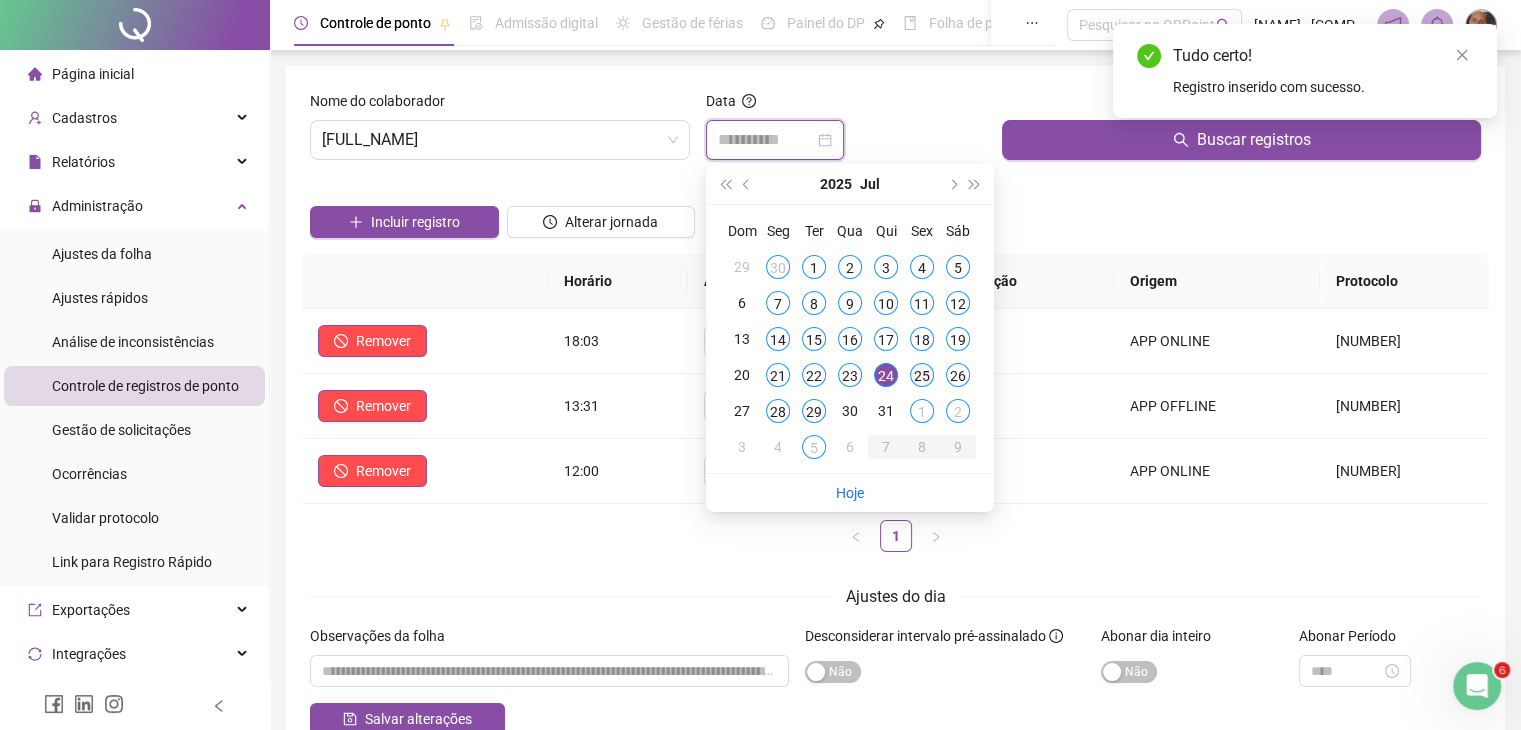 type on "**********" 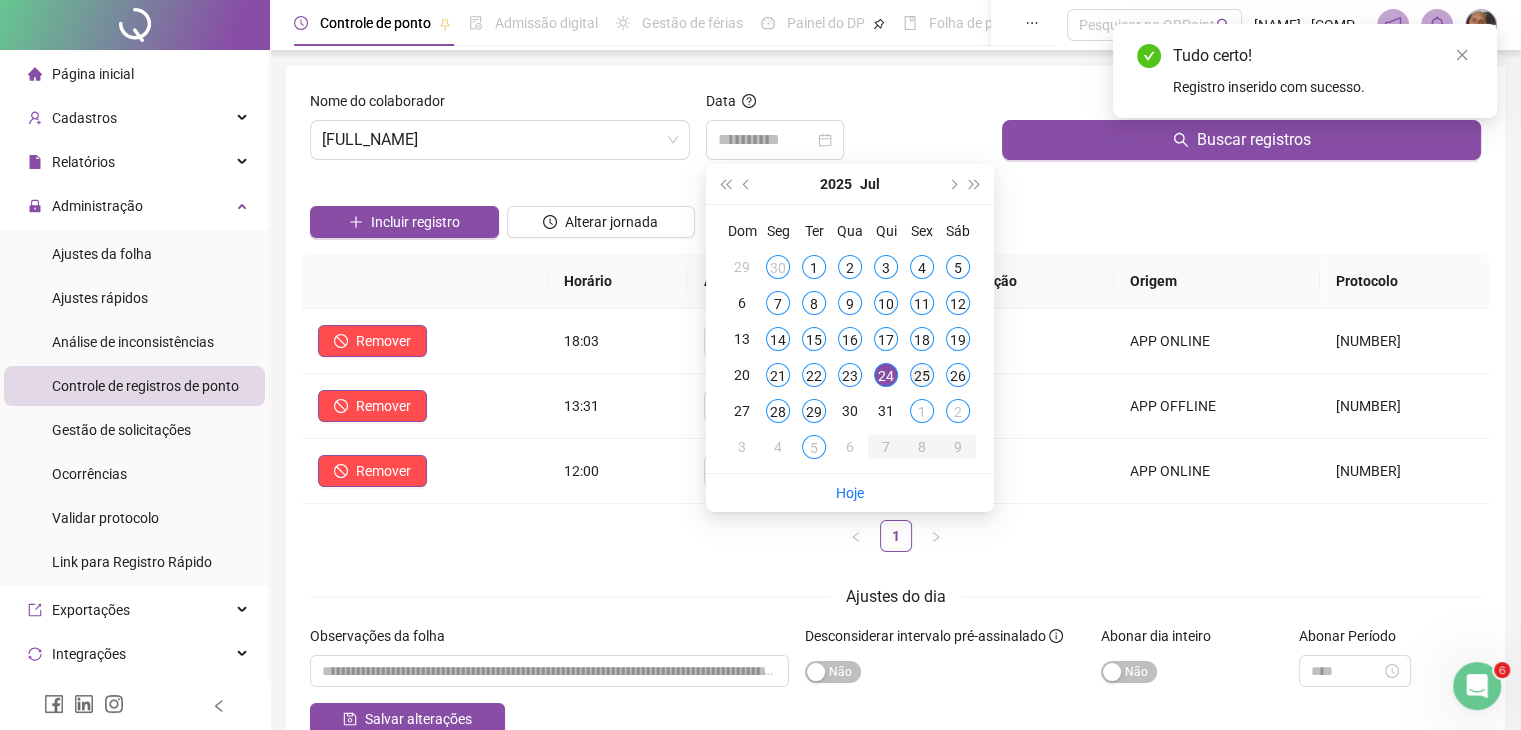 click on "25" at bounding box center (922, 375) 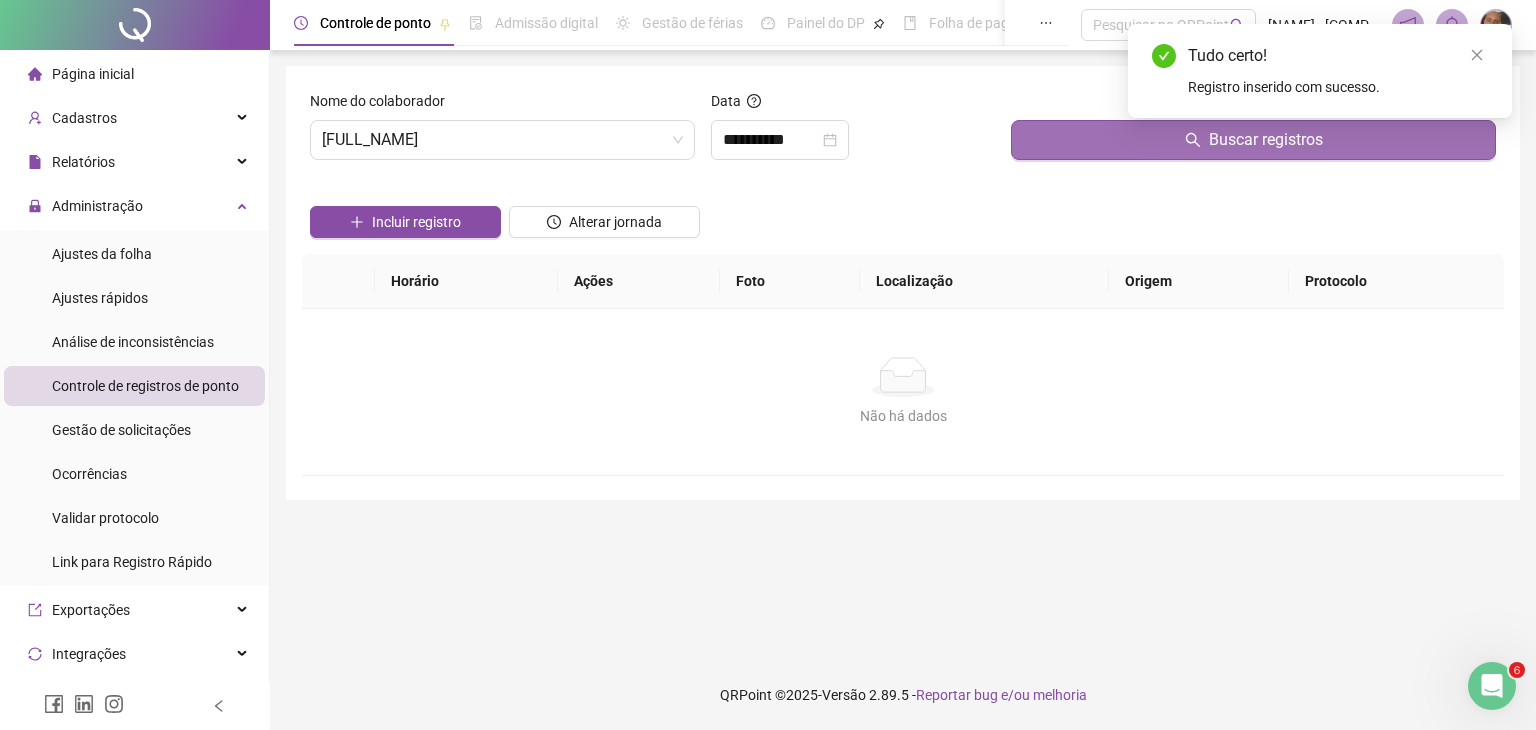 click on "Buscar registros" at bounding box center (1266, 140) 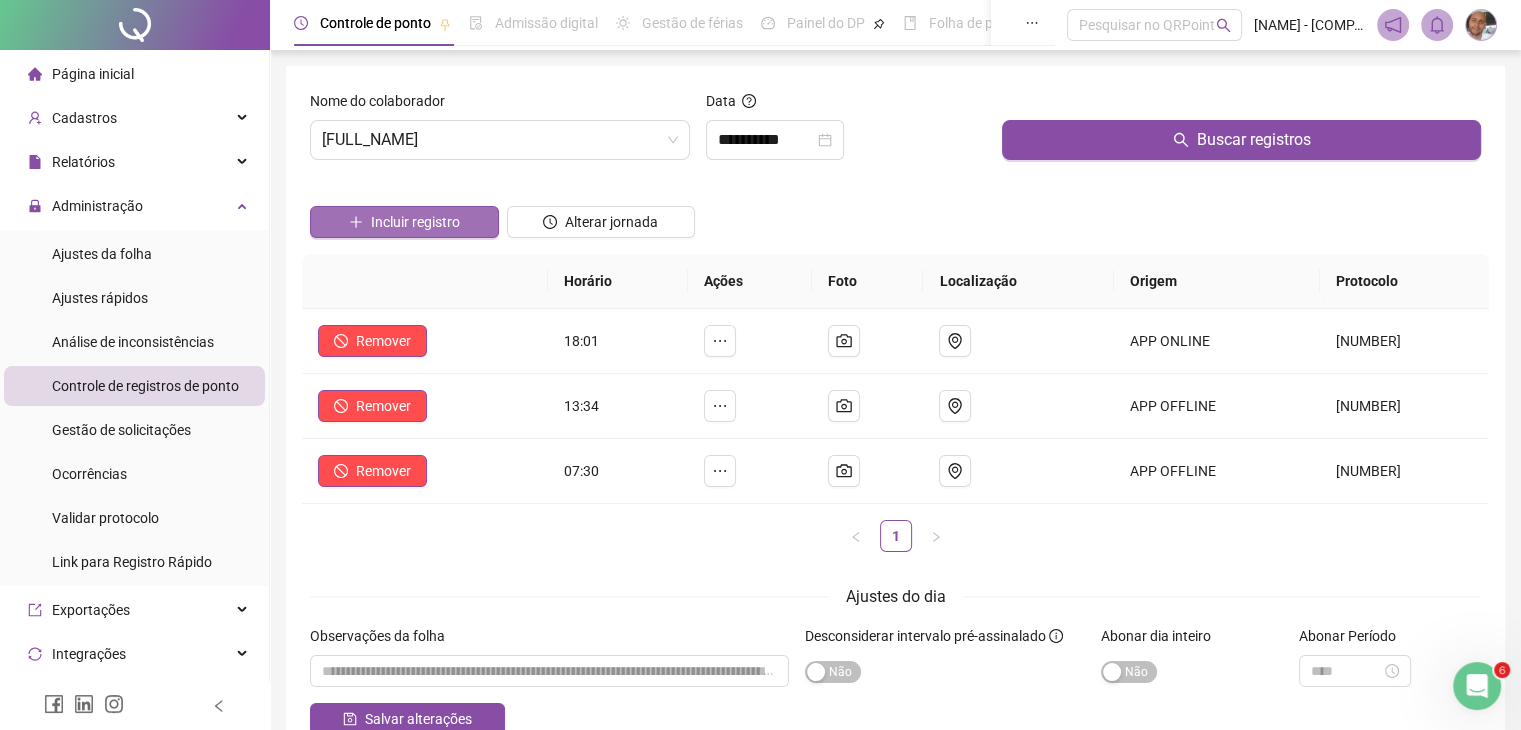click on "Incluir registro" at bounding box center [415, 222] 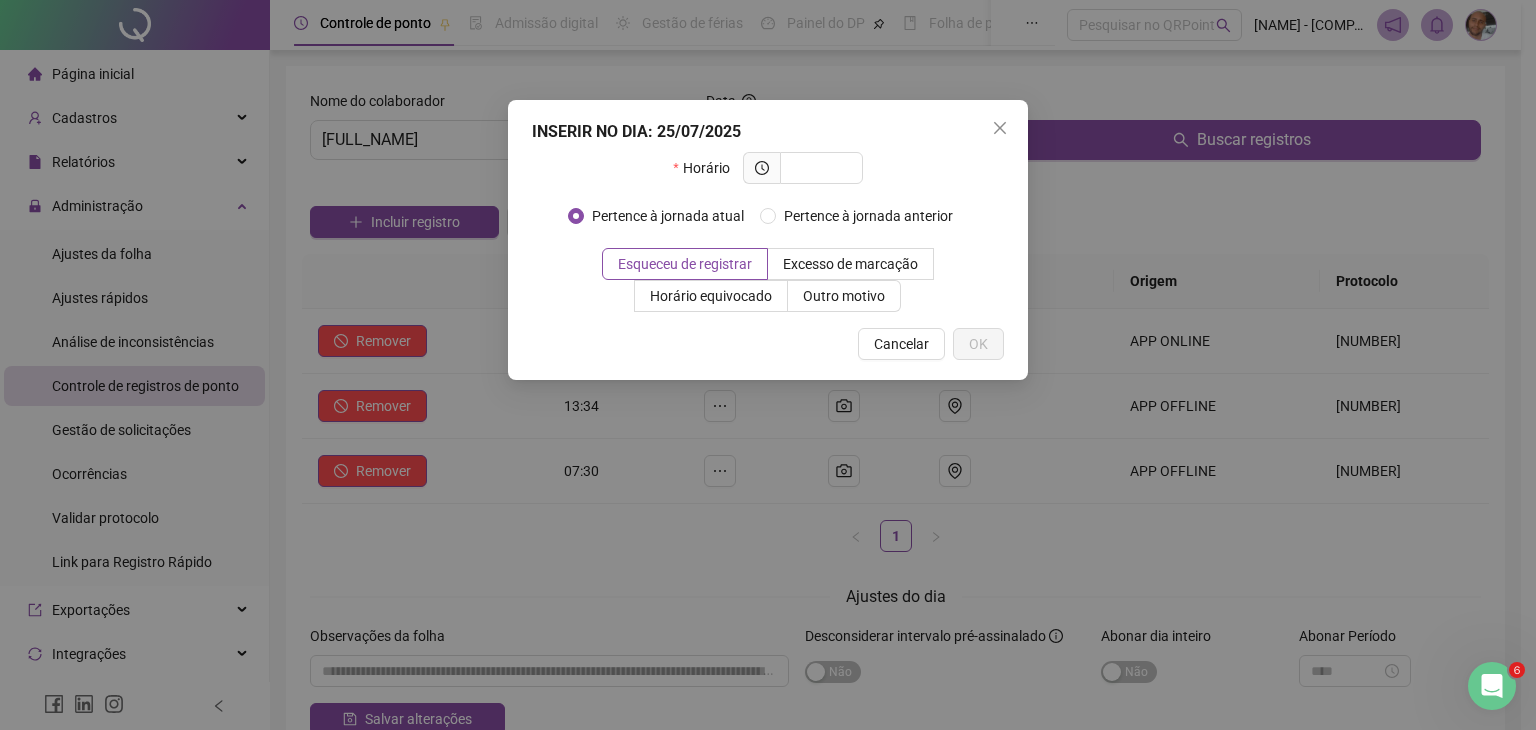type on "*" 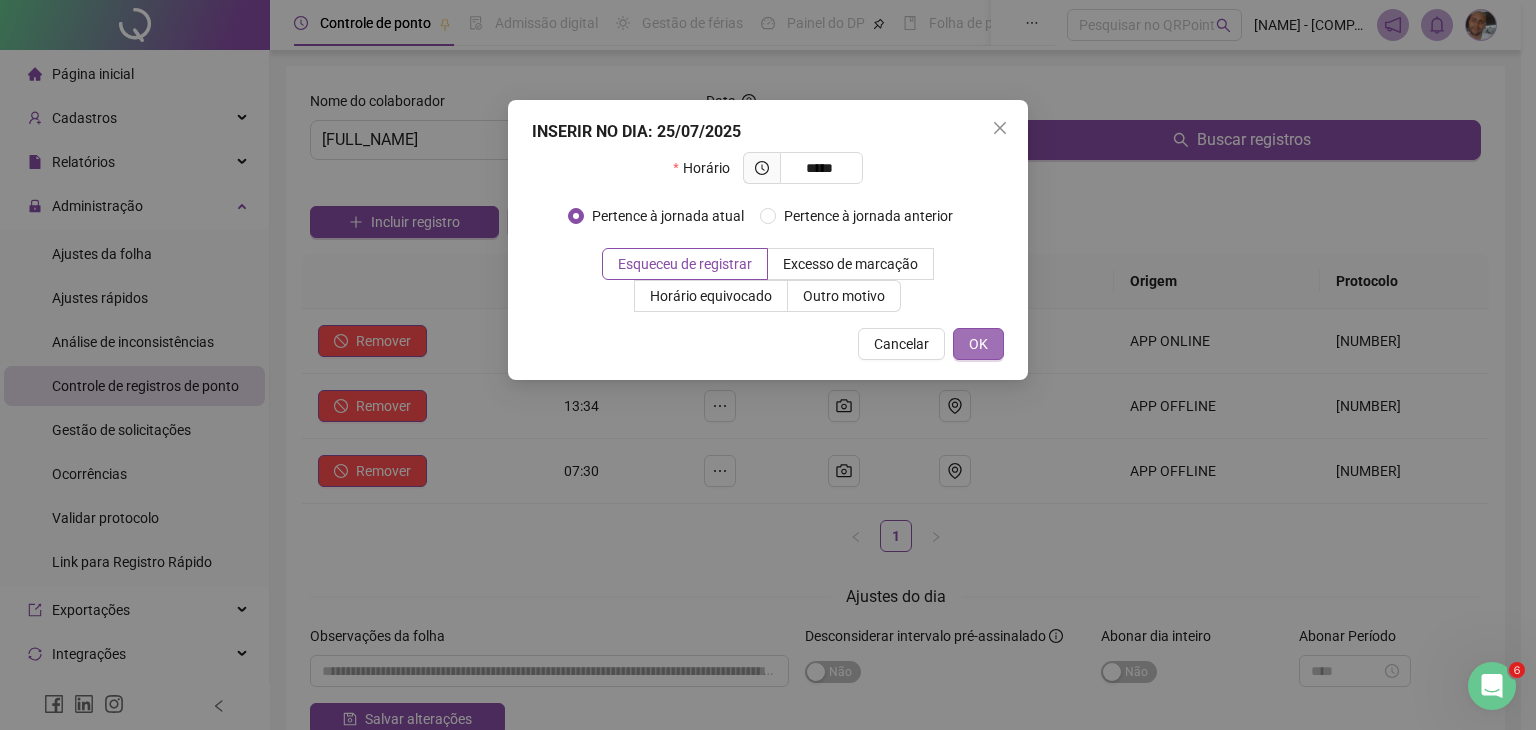 type on "*****" 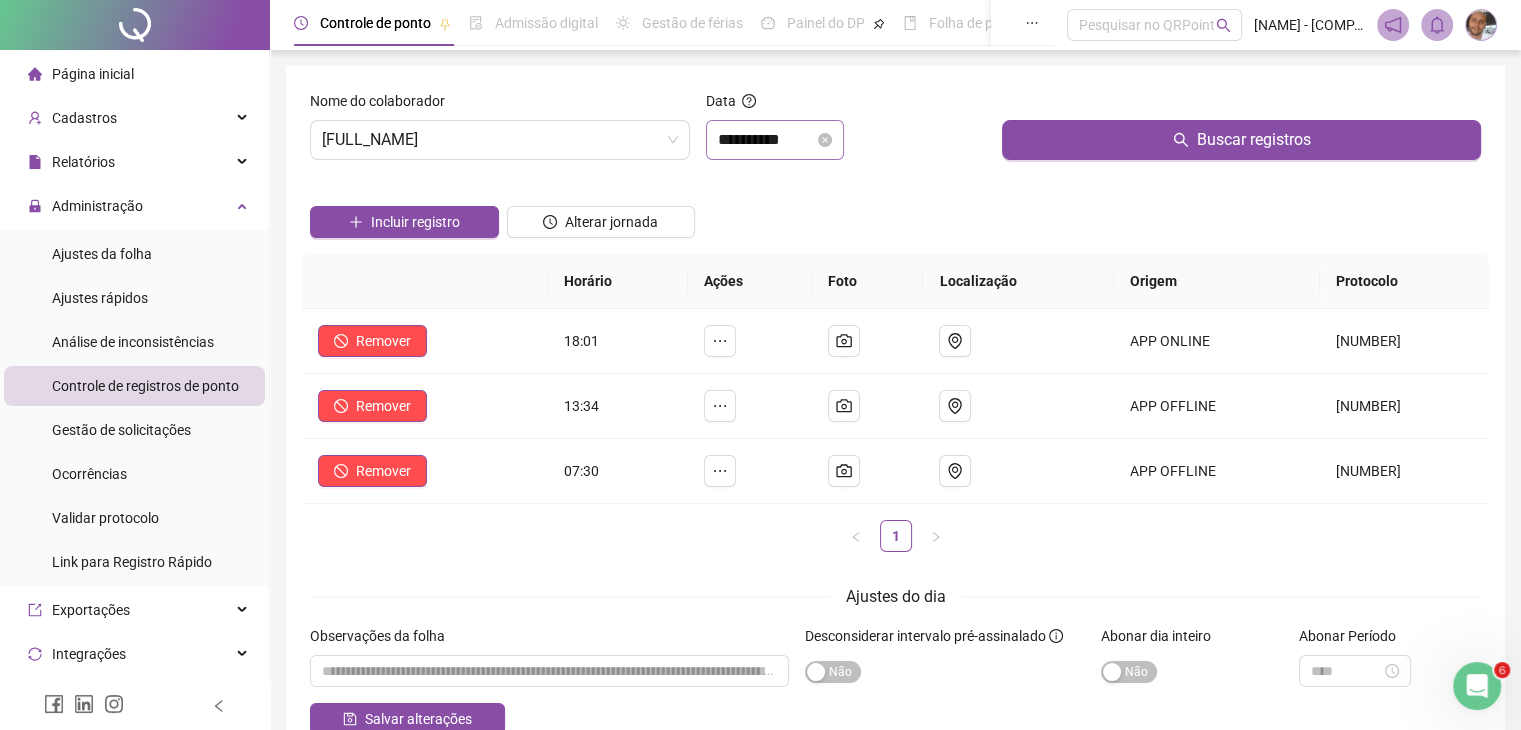 drag, startPoint x: 777, startPoint y: 106, endPoint x: 777, endPoint y: 120, distance: 14 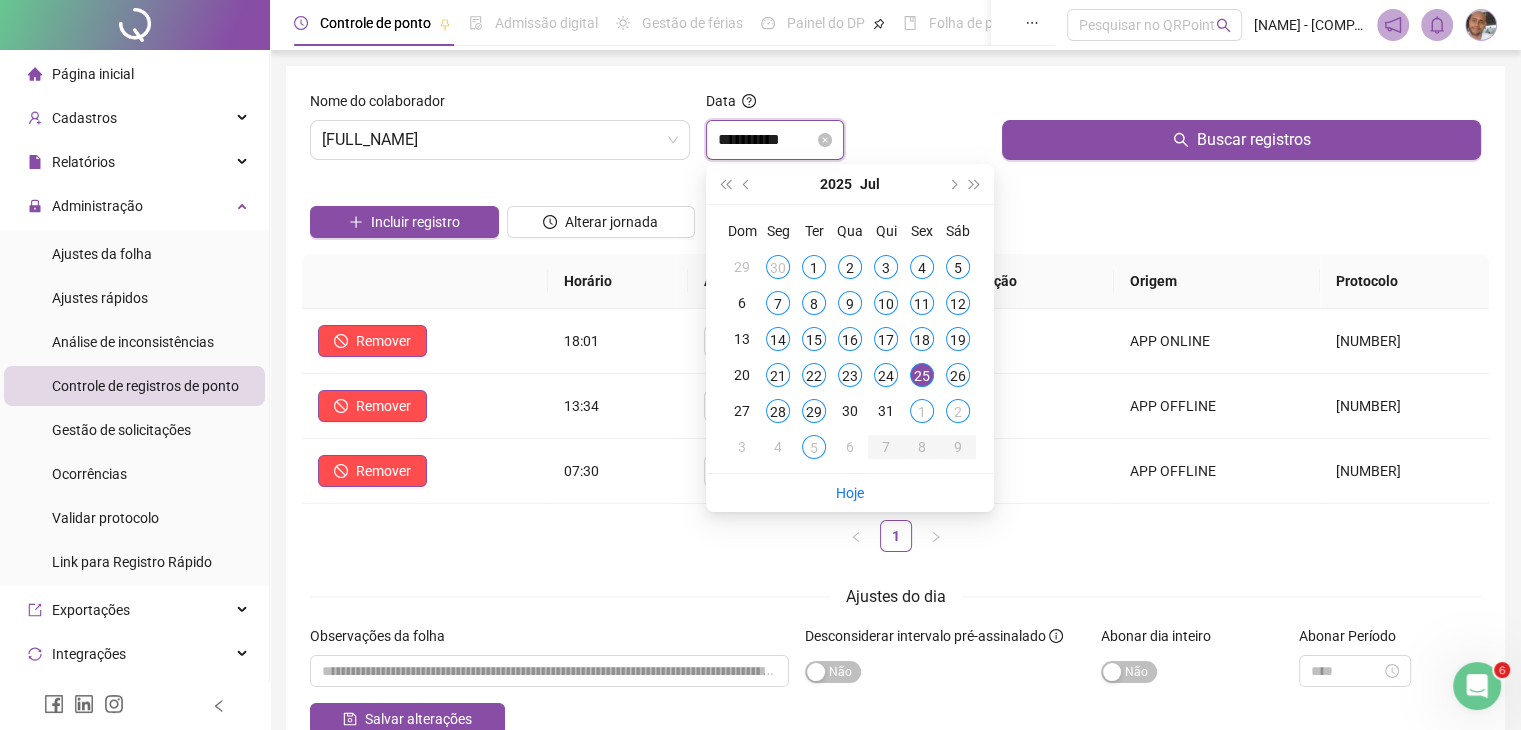 click on "**********" at bounding box center (766, 140) 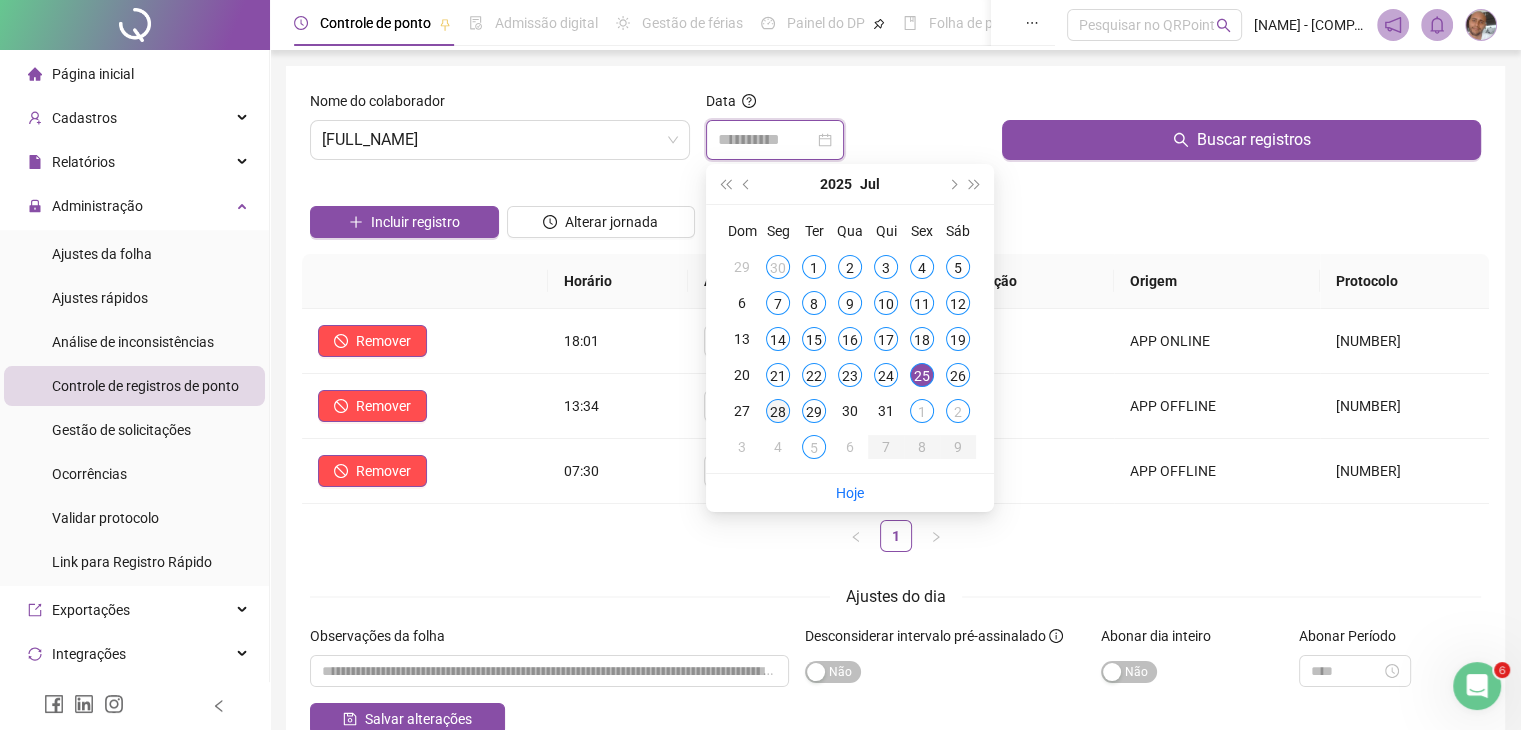 type on "**********" 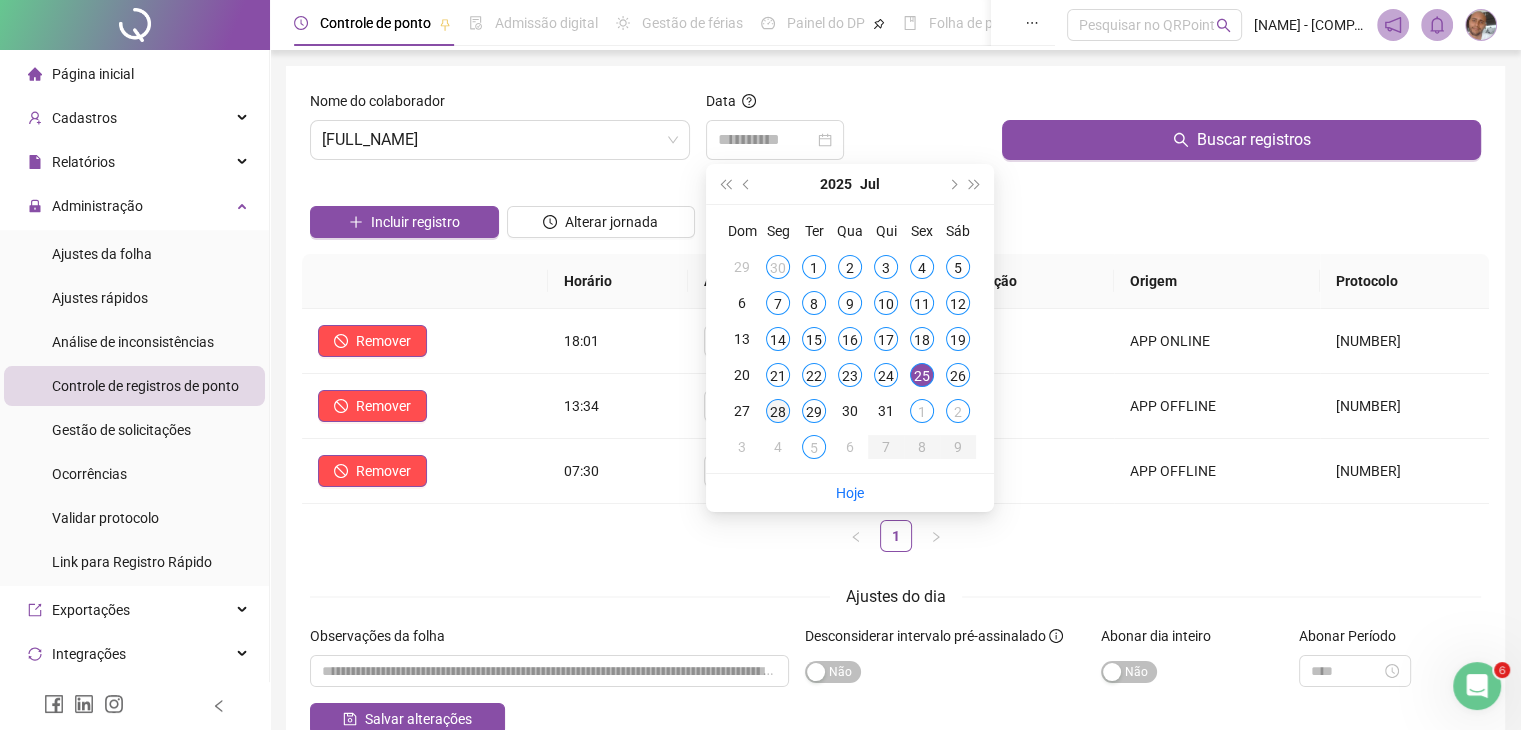 click on "28" at bounding box center (778, 411) 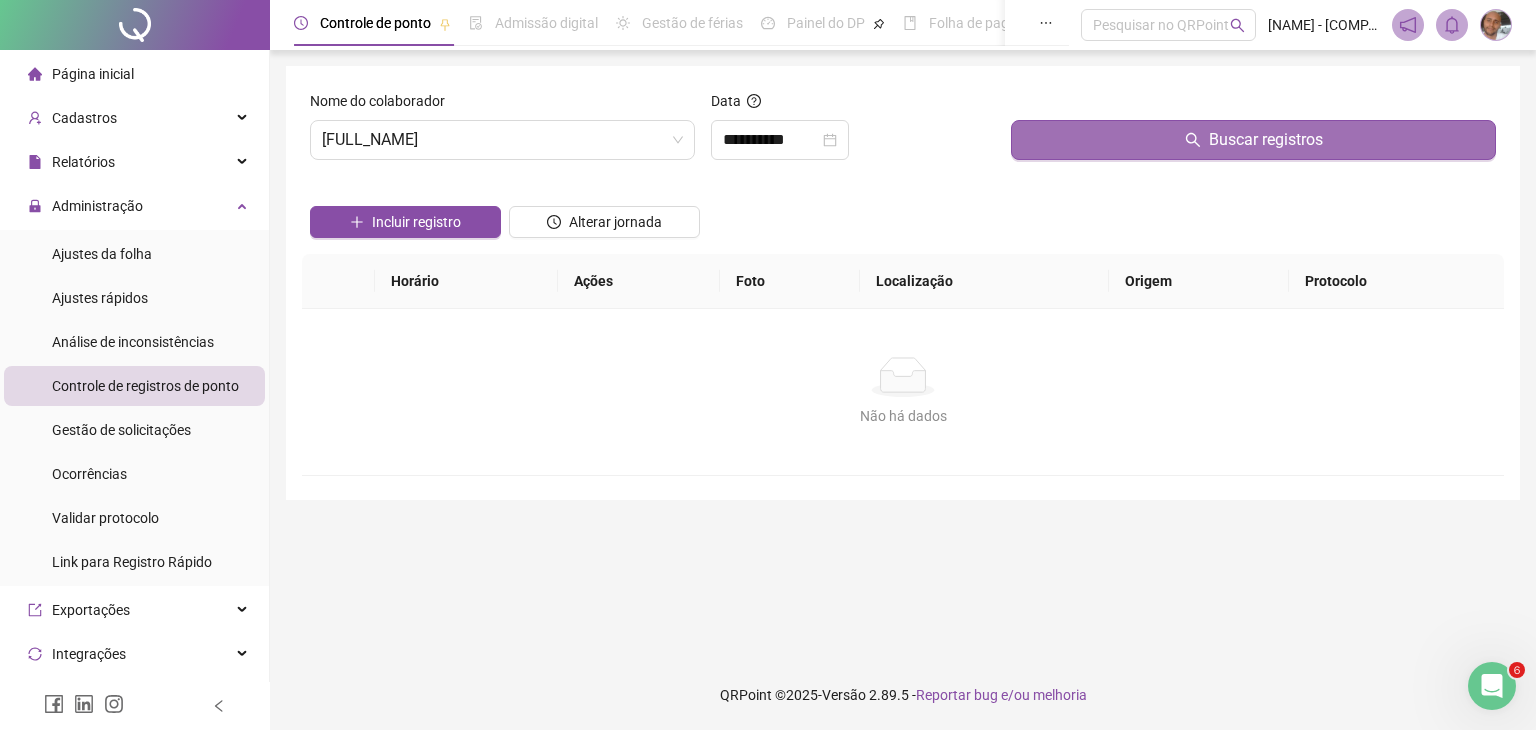 click on "Buscar registros" at bounding box center (1253, 140) 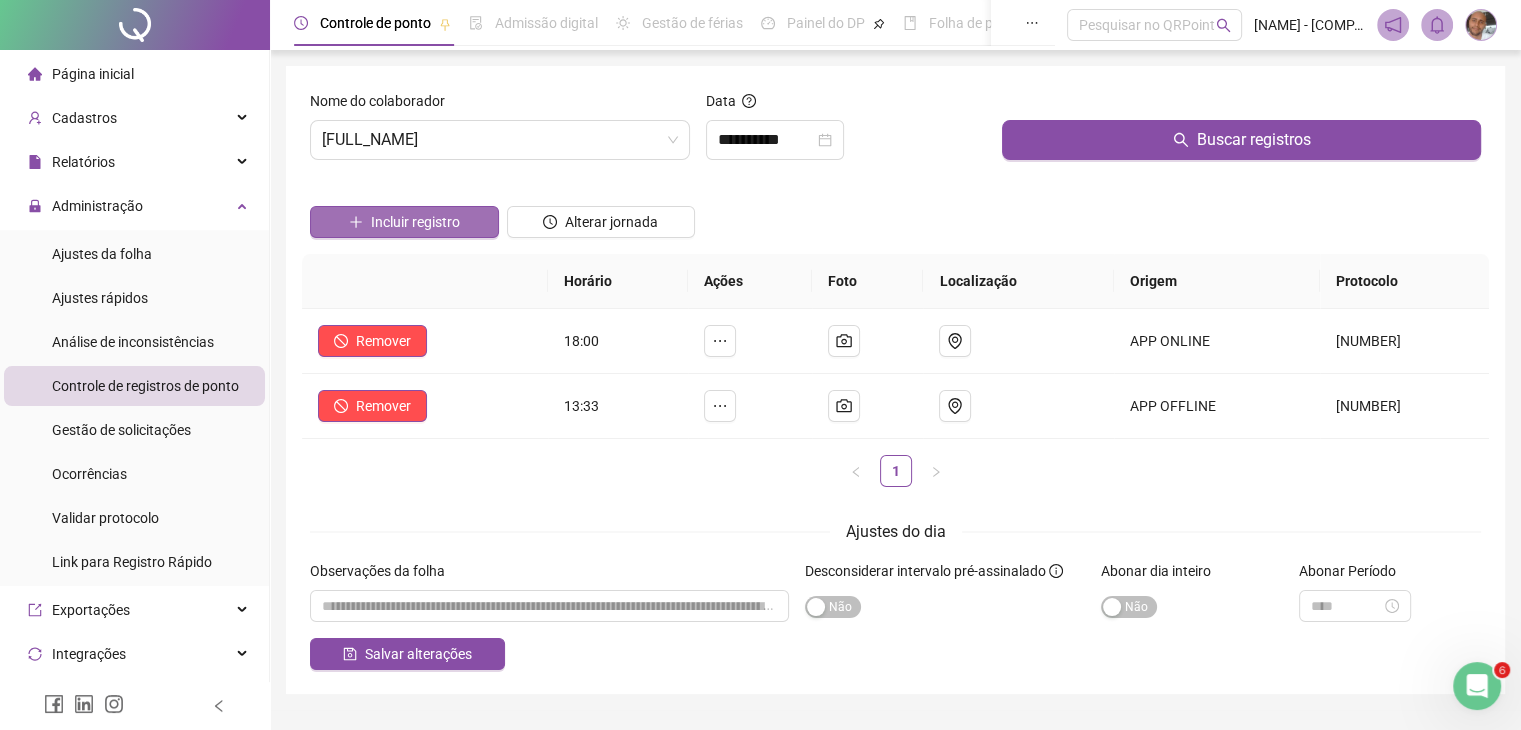 click on "Incluir registro" at bounding box center [415, 222] 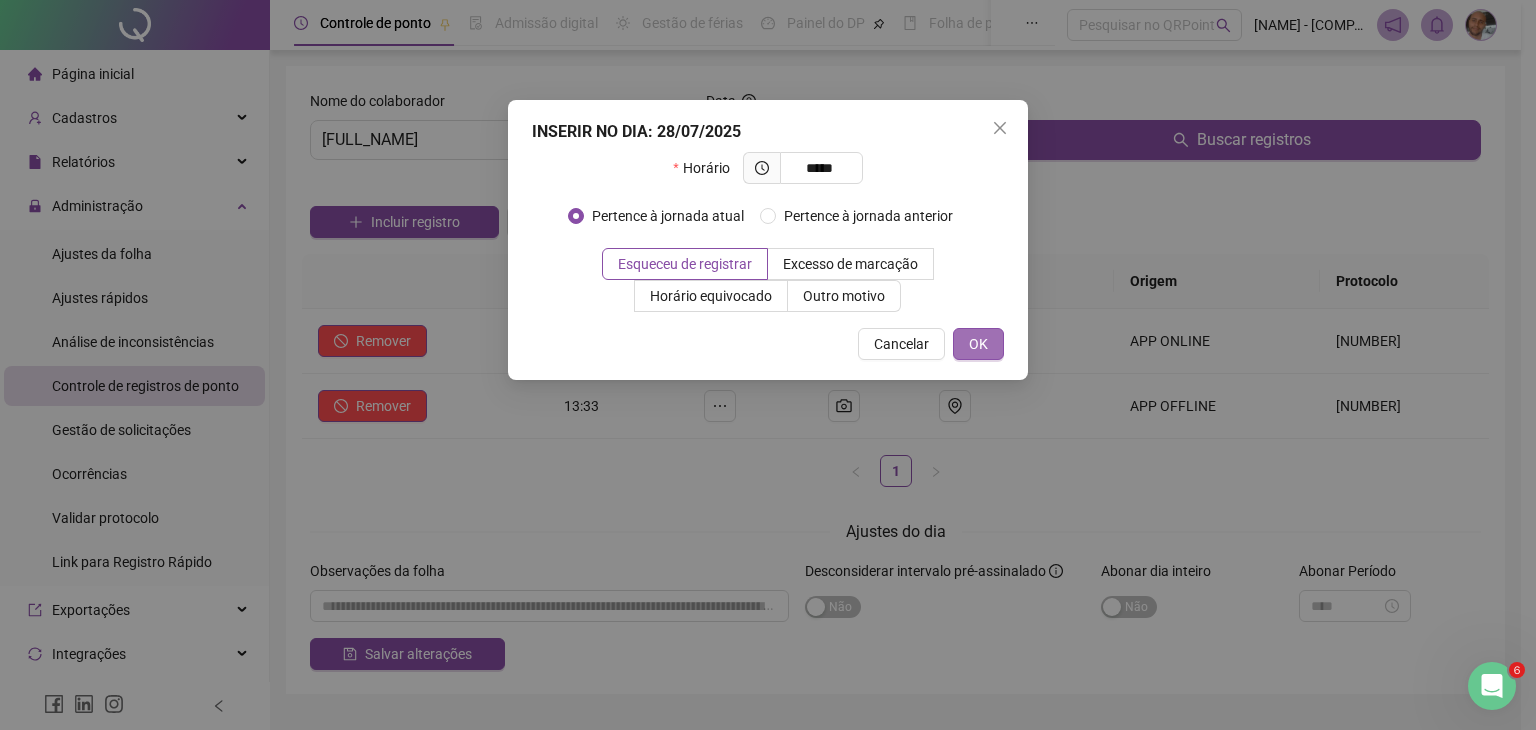 type on "*****" 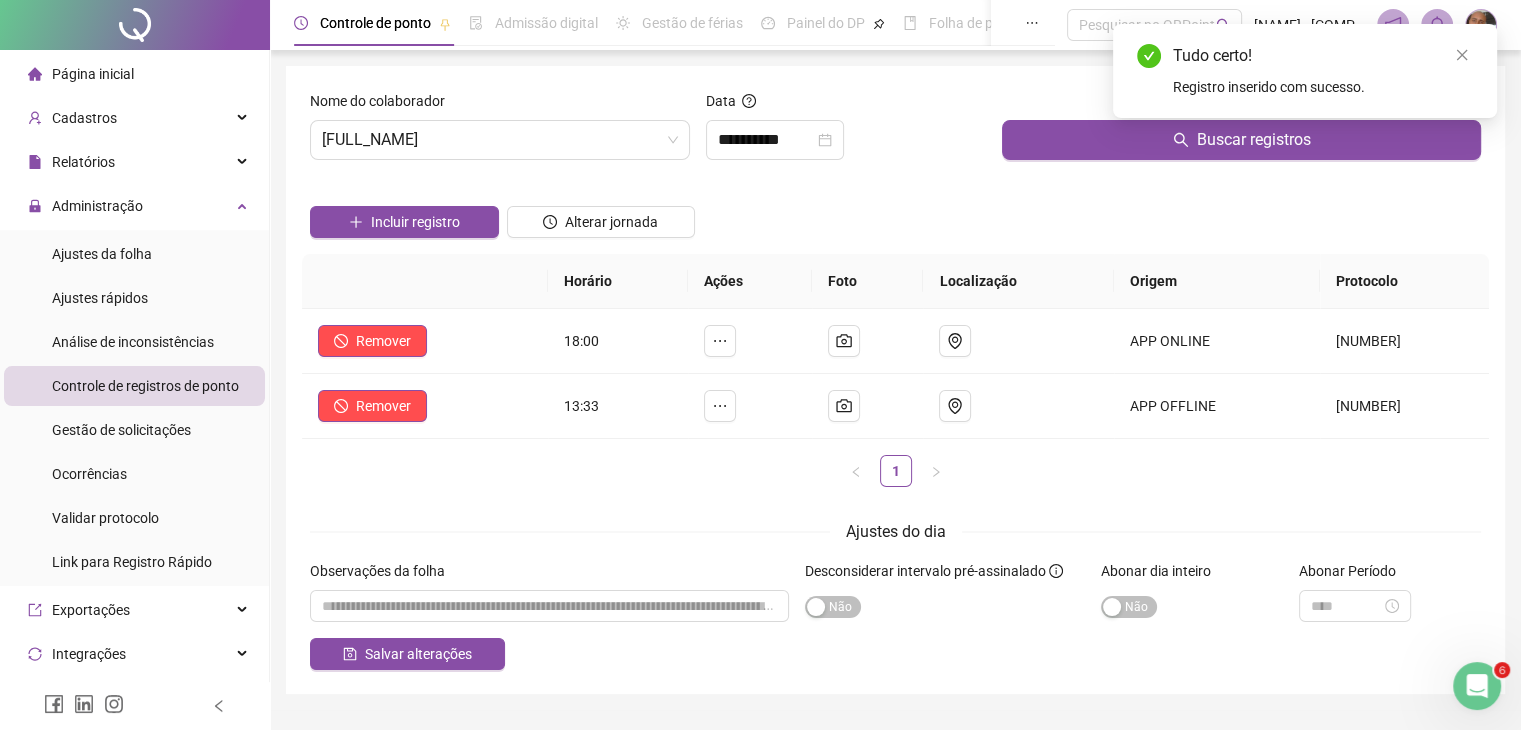 click on "Incluir registro" at bounding box center (404, 215) 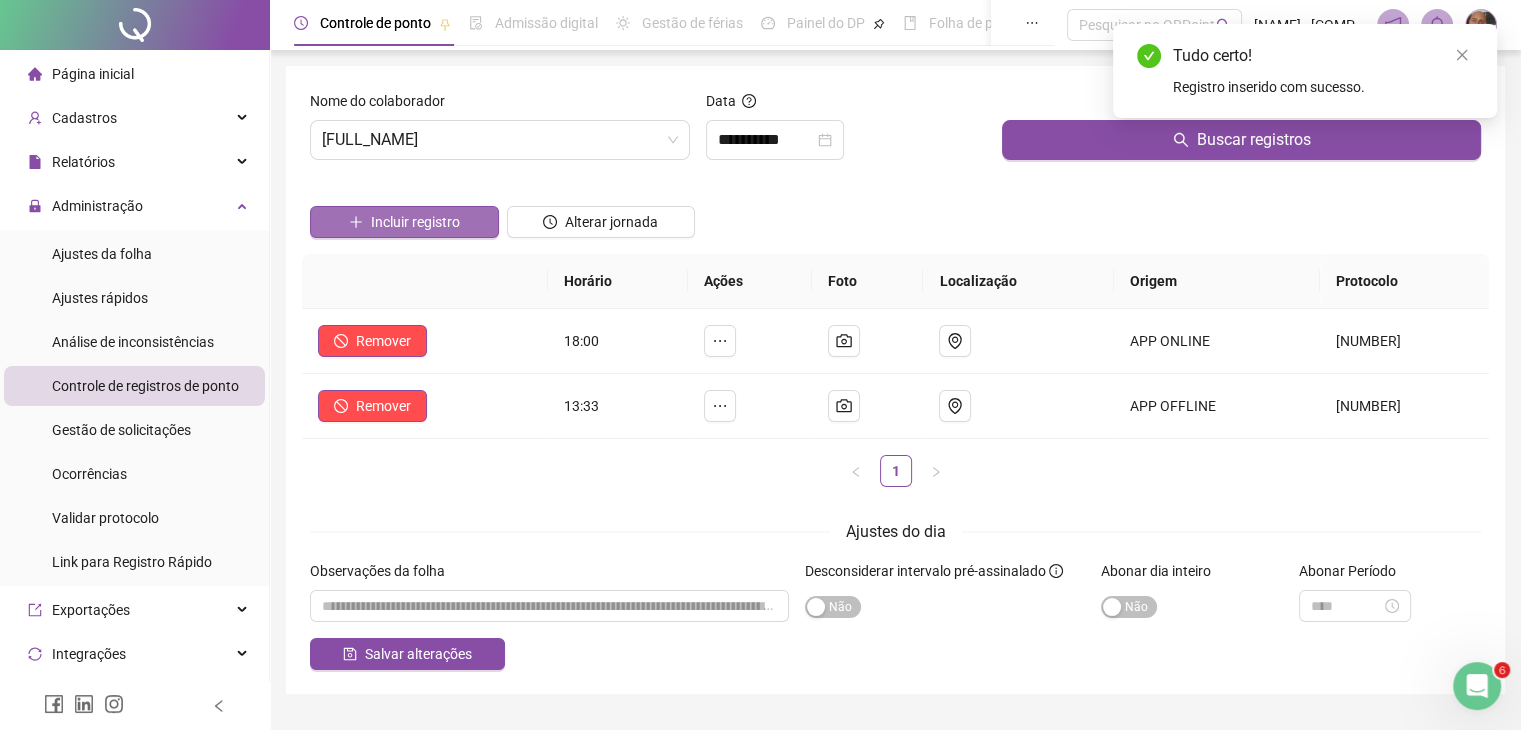 click on "Incluir registro" at bounding box center (415, 222) 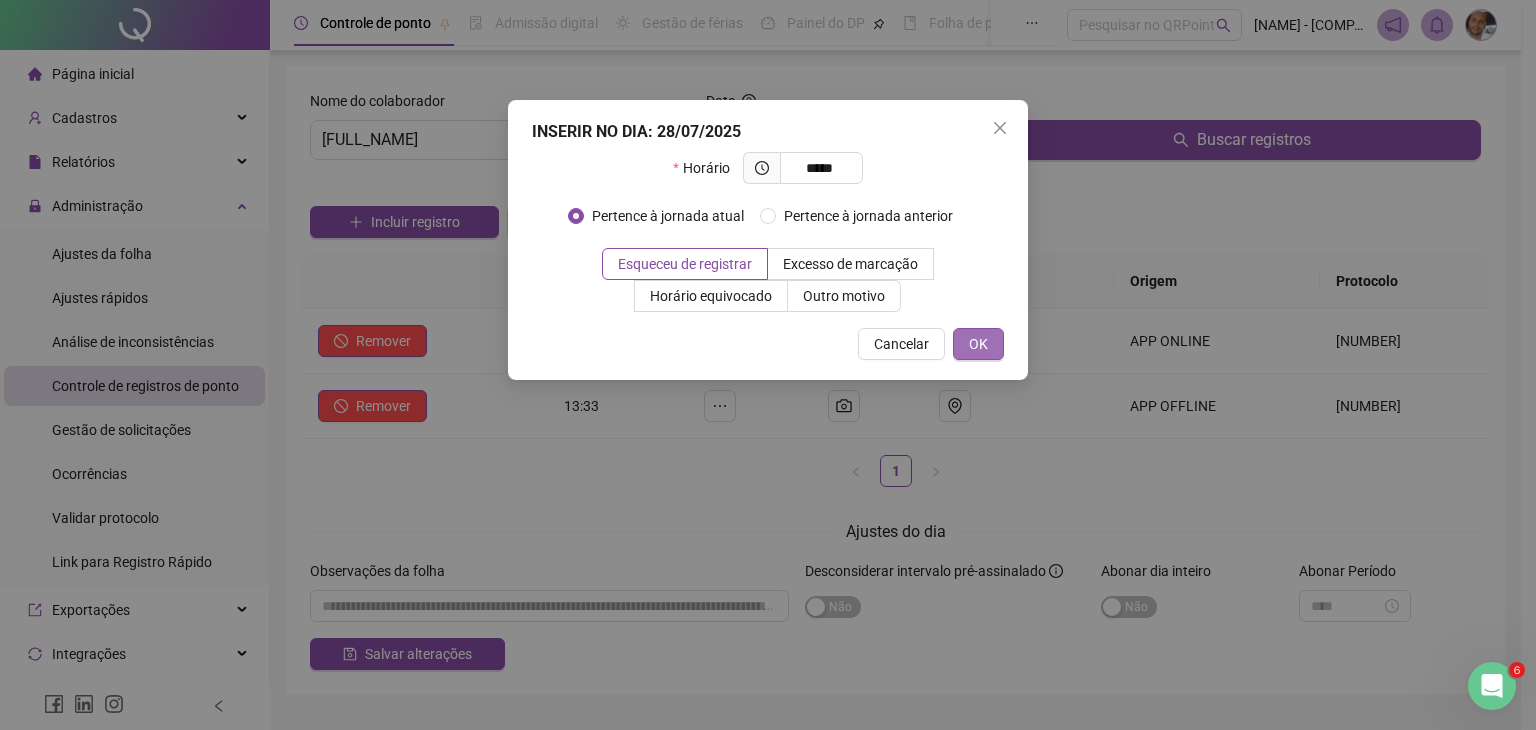 type on "*****" 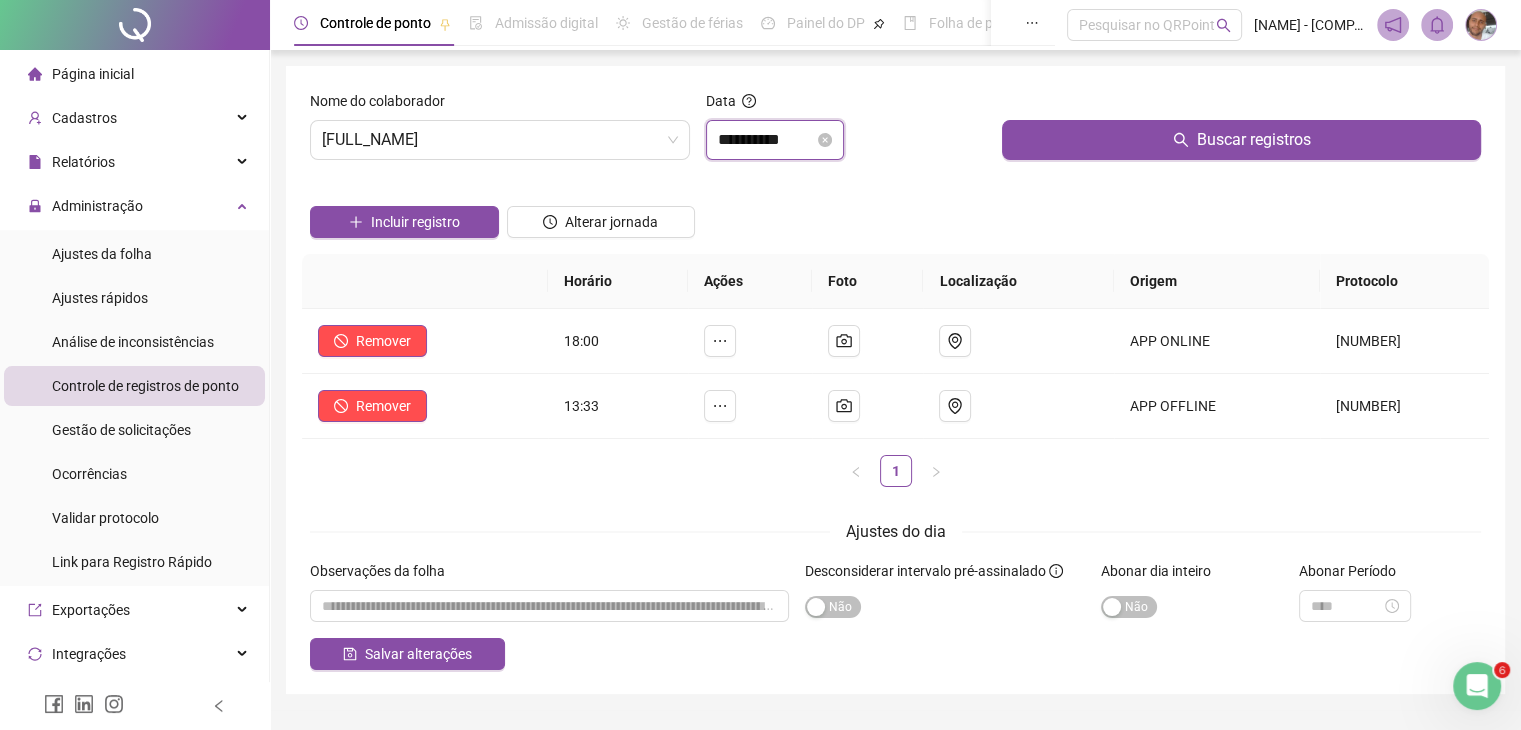 click on "**********" at bounding box center [766, 140] 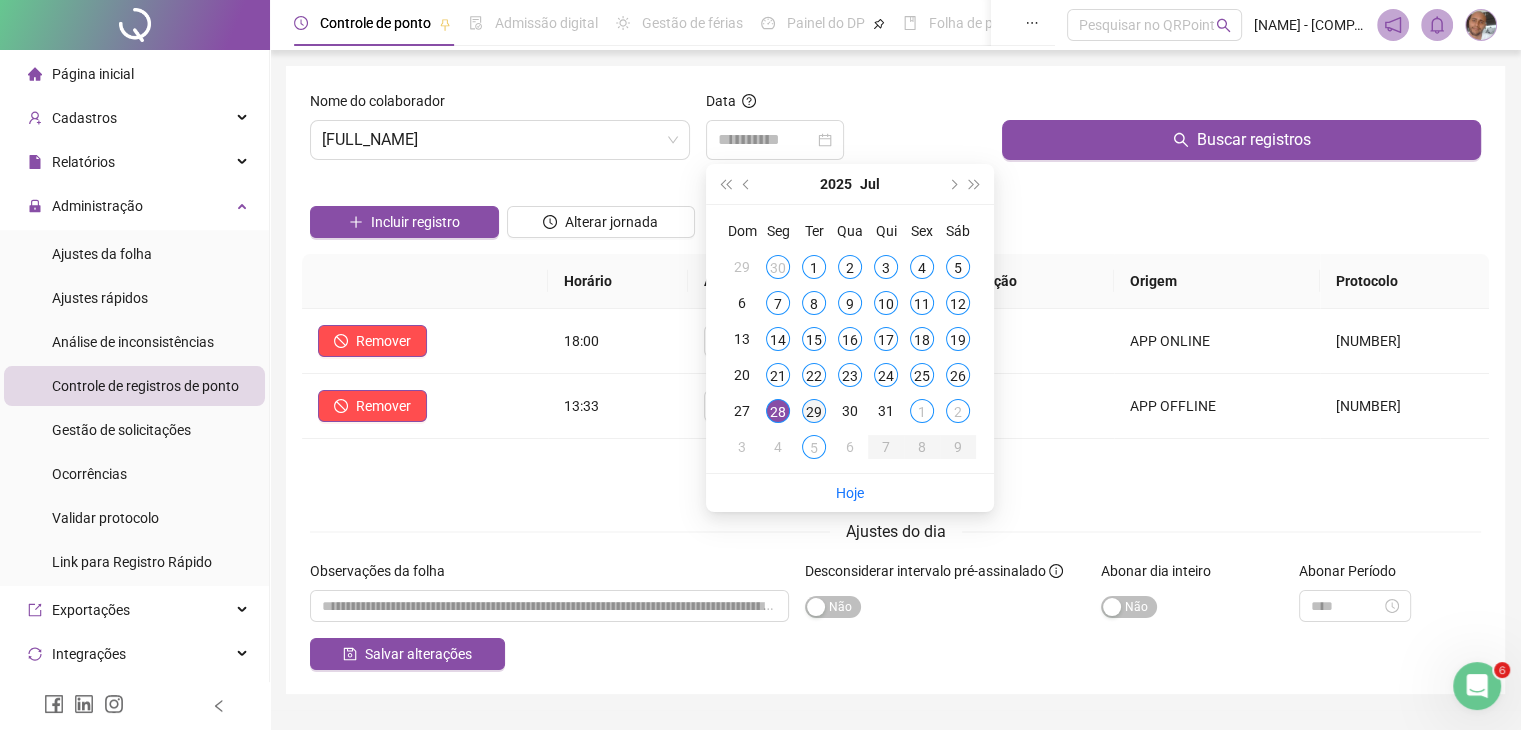 click on "29" at bounding box center (814, 411) 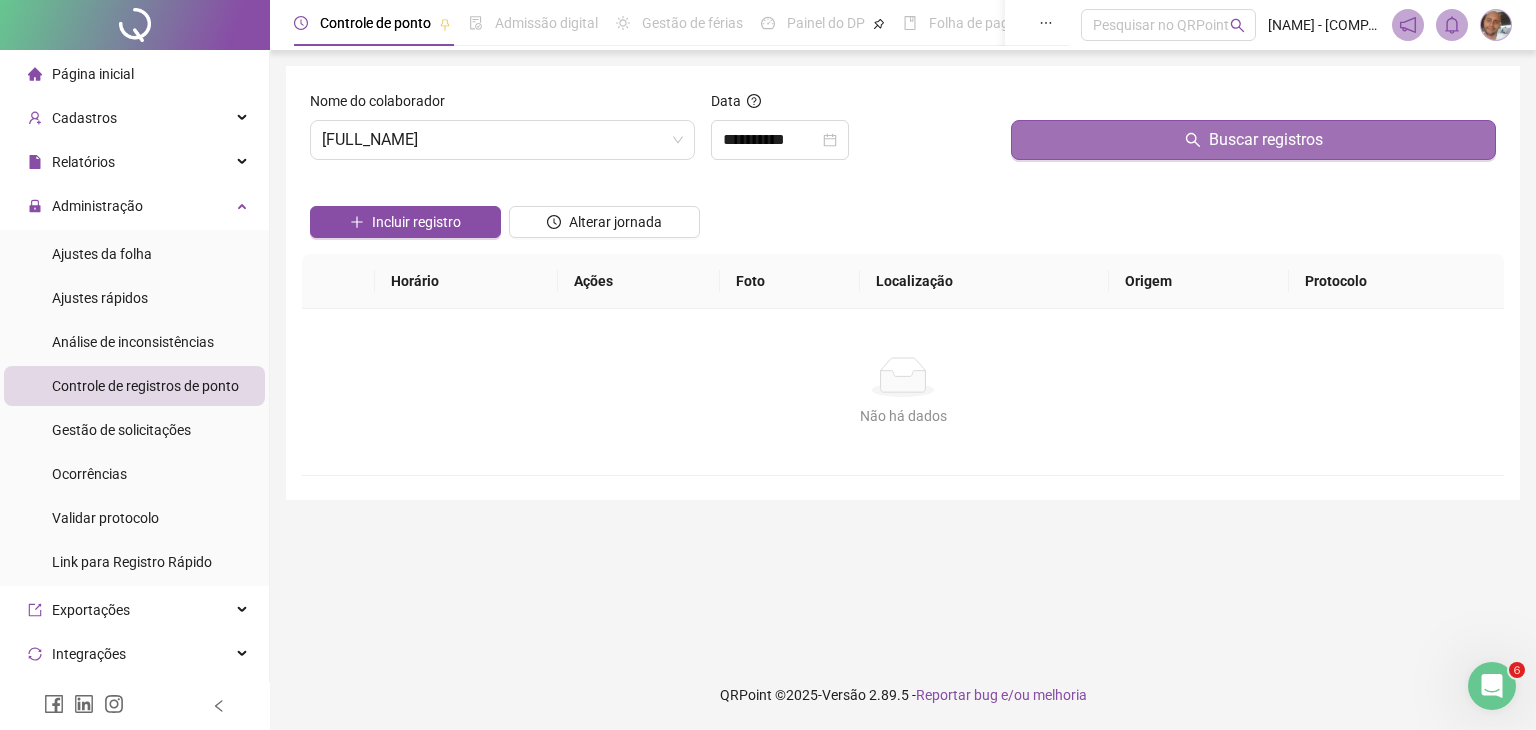 click on "Buscar registros" at bounding box center [1253, 140] 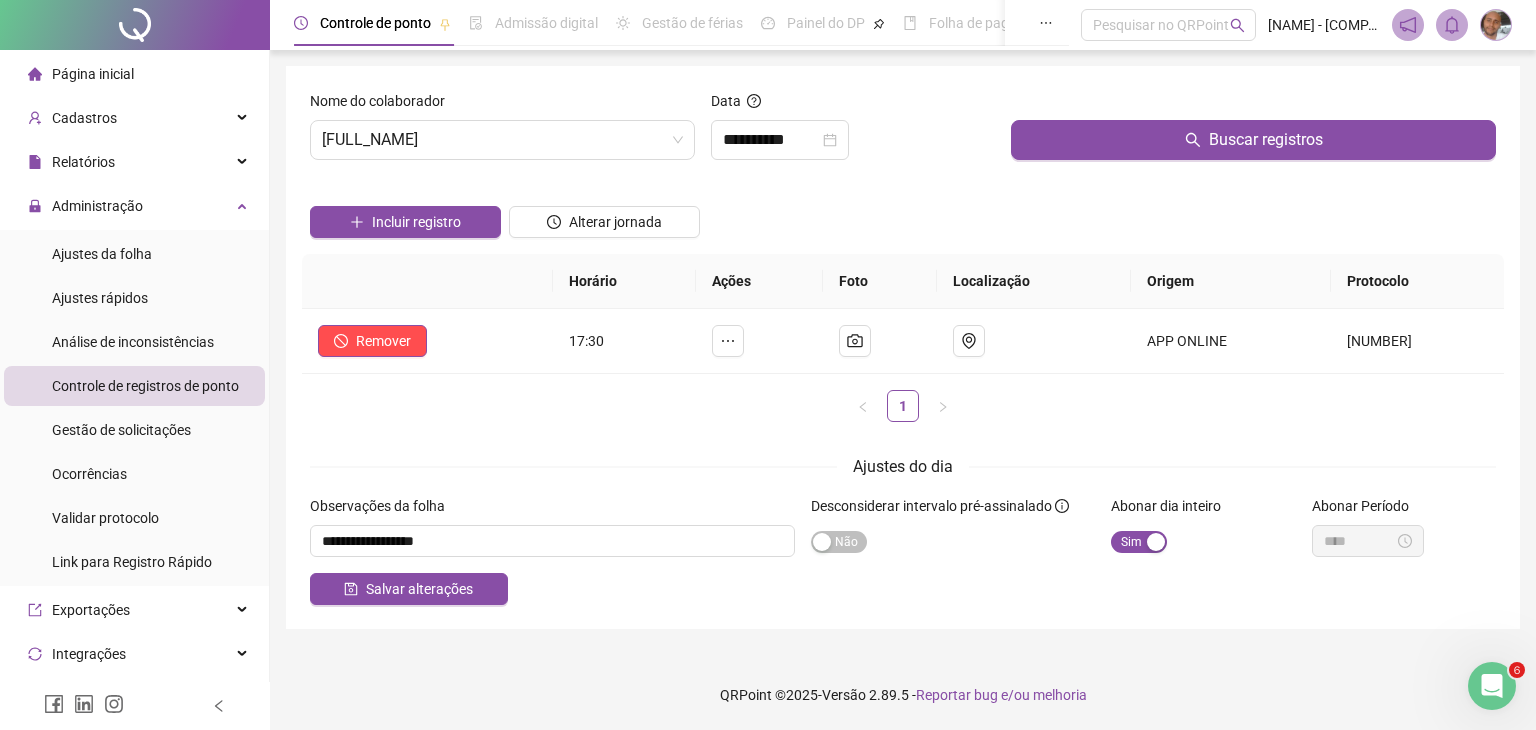 click on "**********" at bounding box center (903, 347) 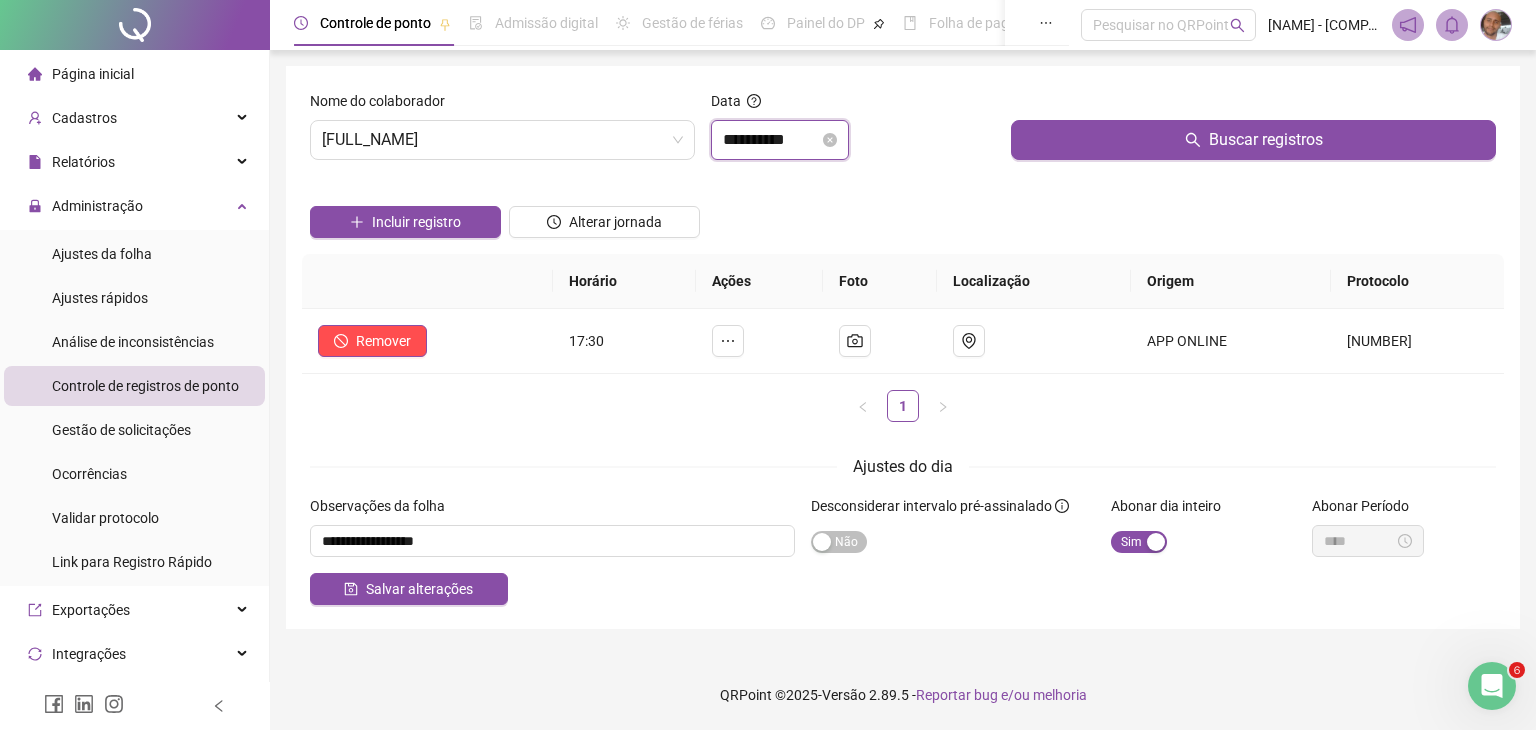click on "**********" at bounding box center (771, 140) 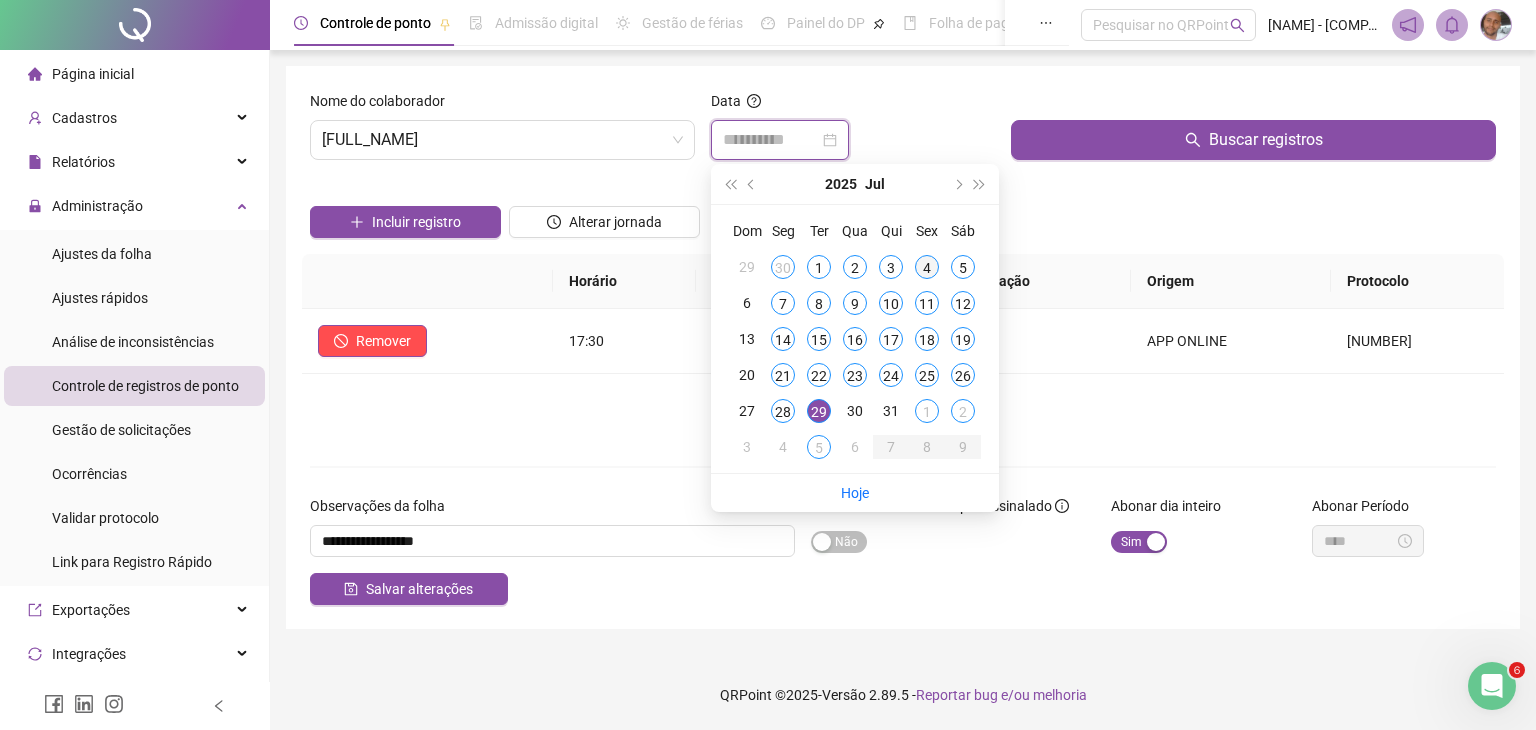 type on "**********" 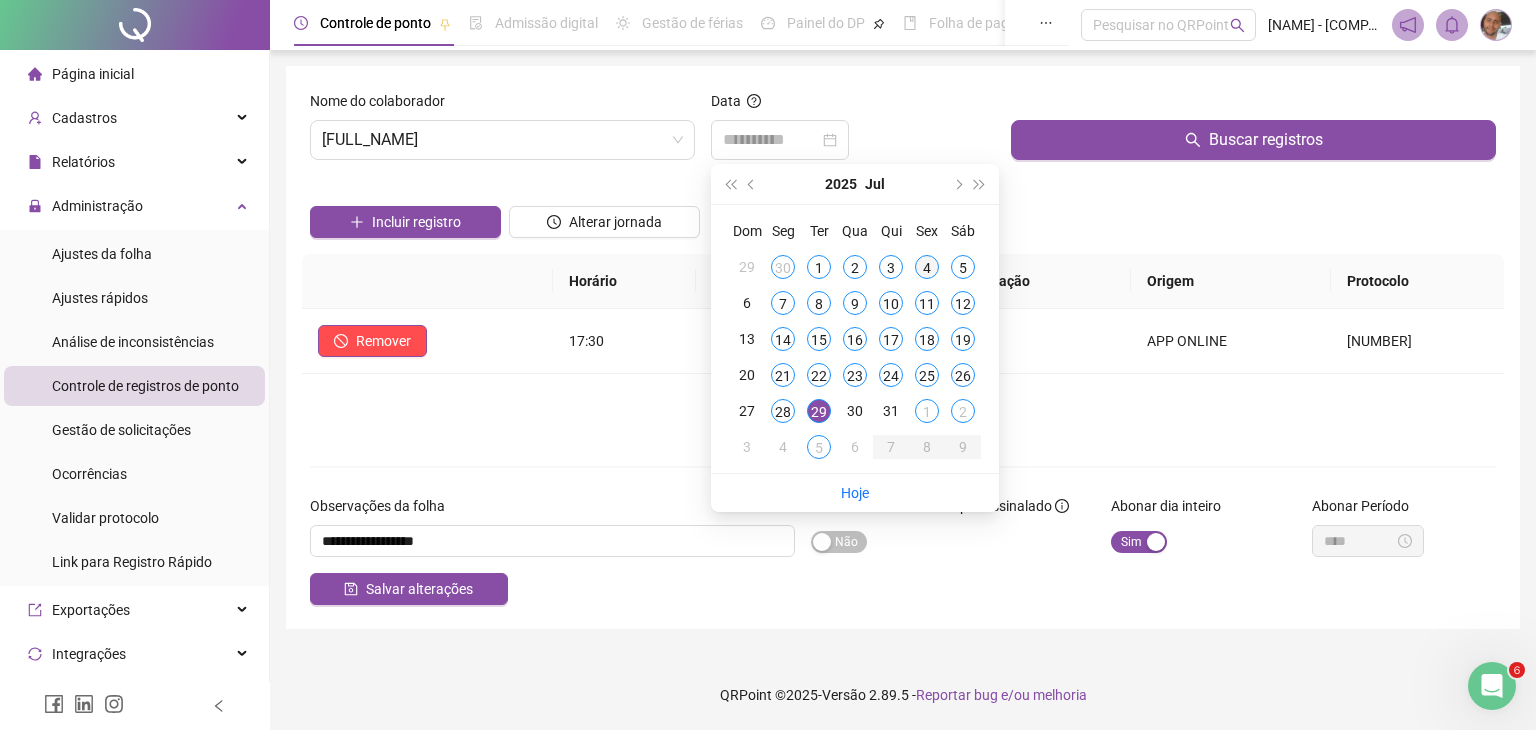 click on "4" at bounding box center (927, 267) 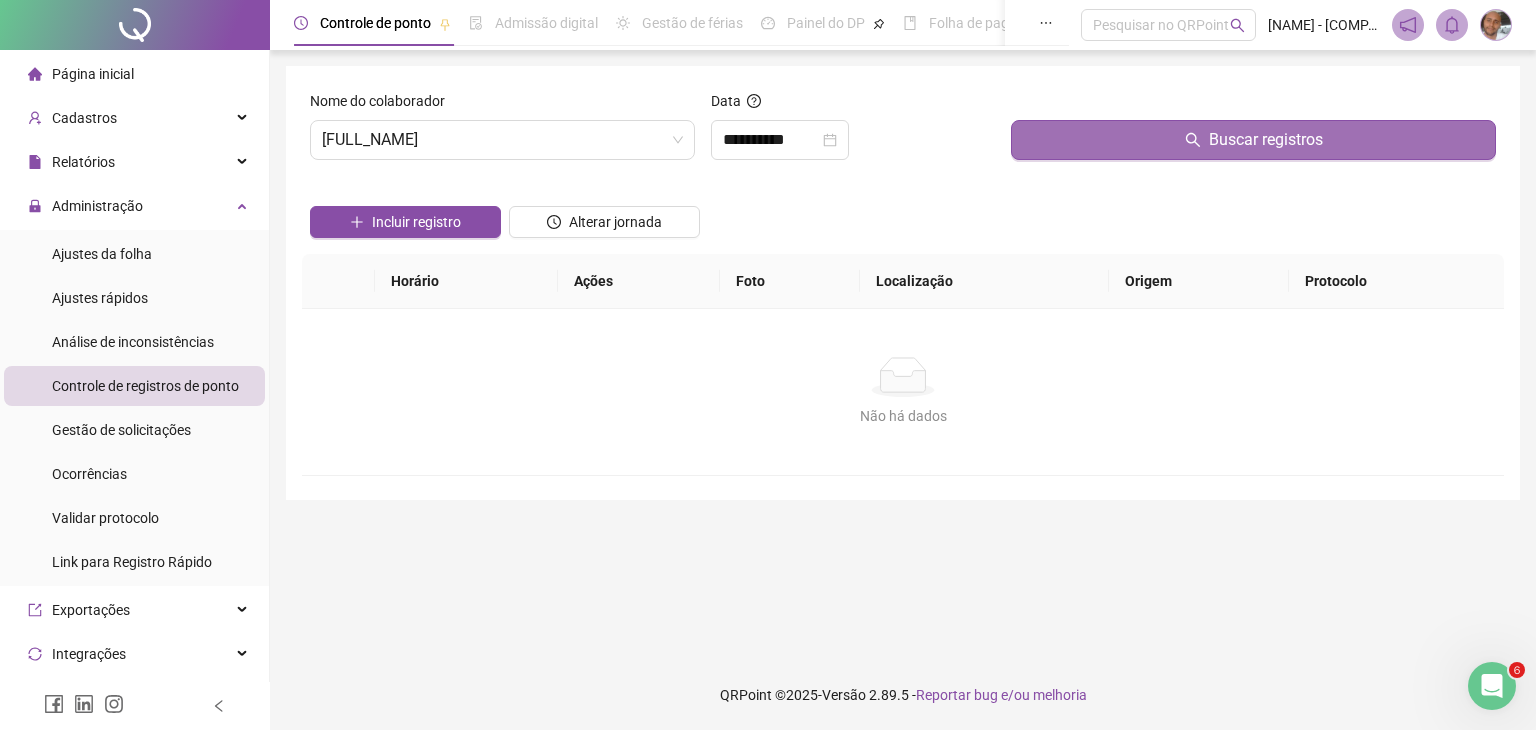click on "Buscar registros" at bounding box center [1253, 140] 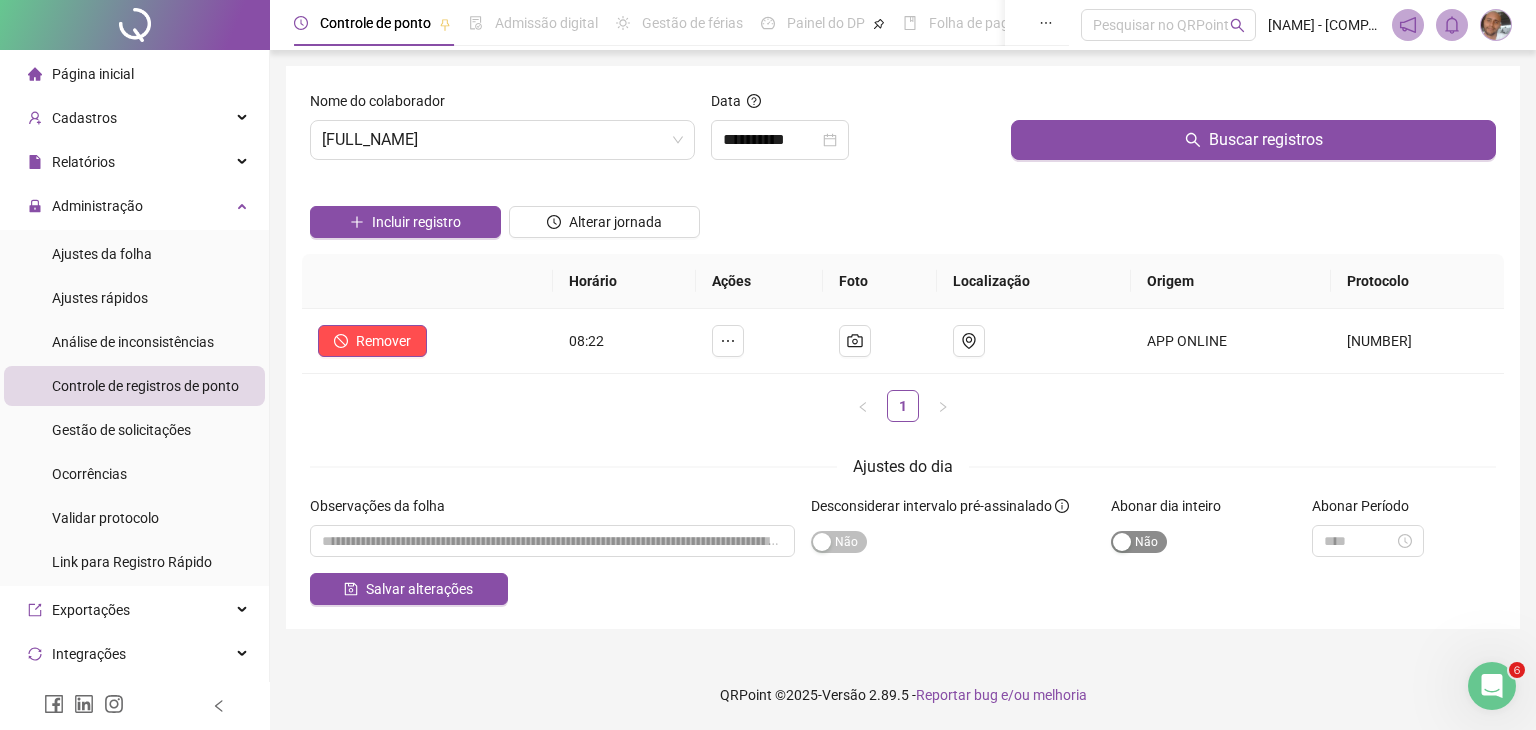 click at bounding box center (1122, 542) 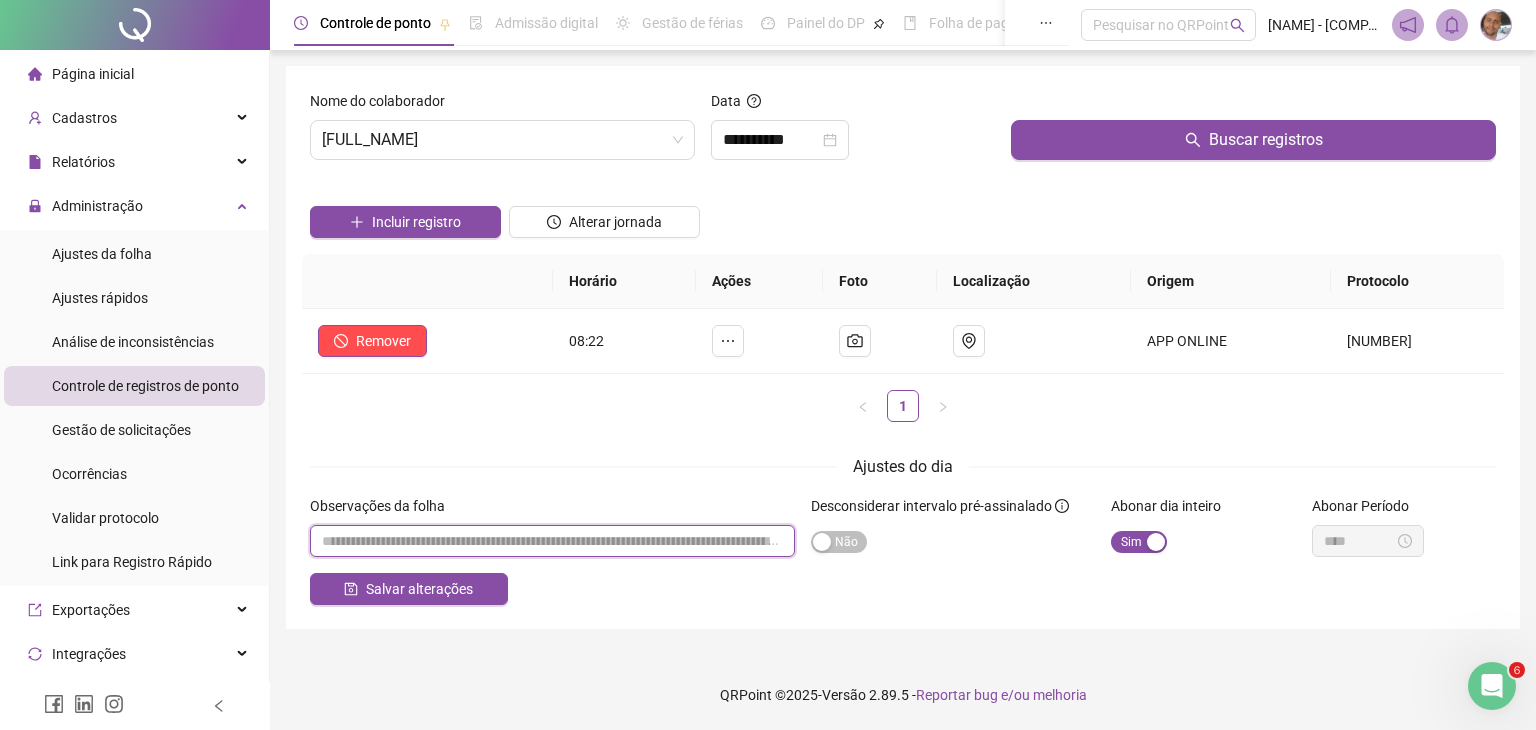click at bounding box center (552, 541) 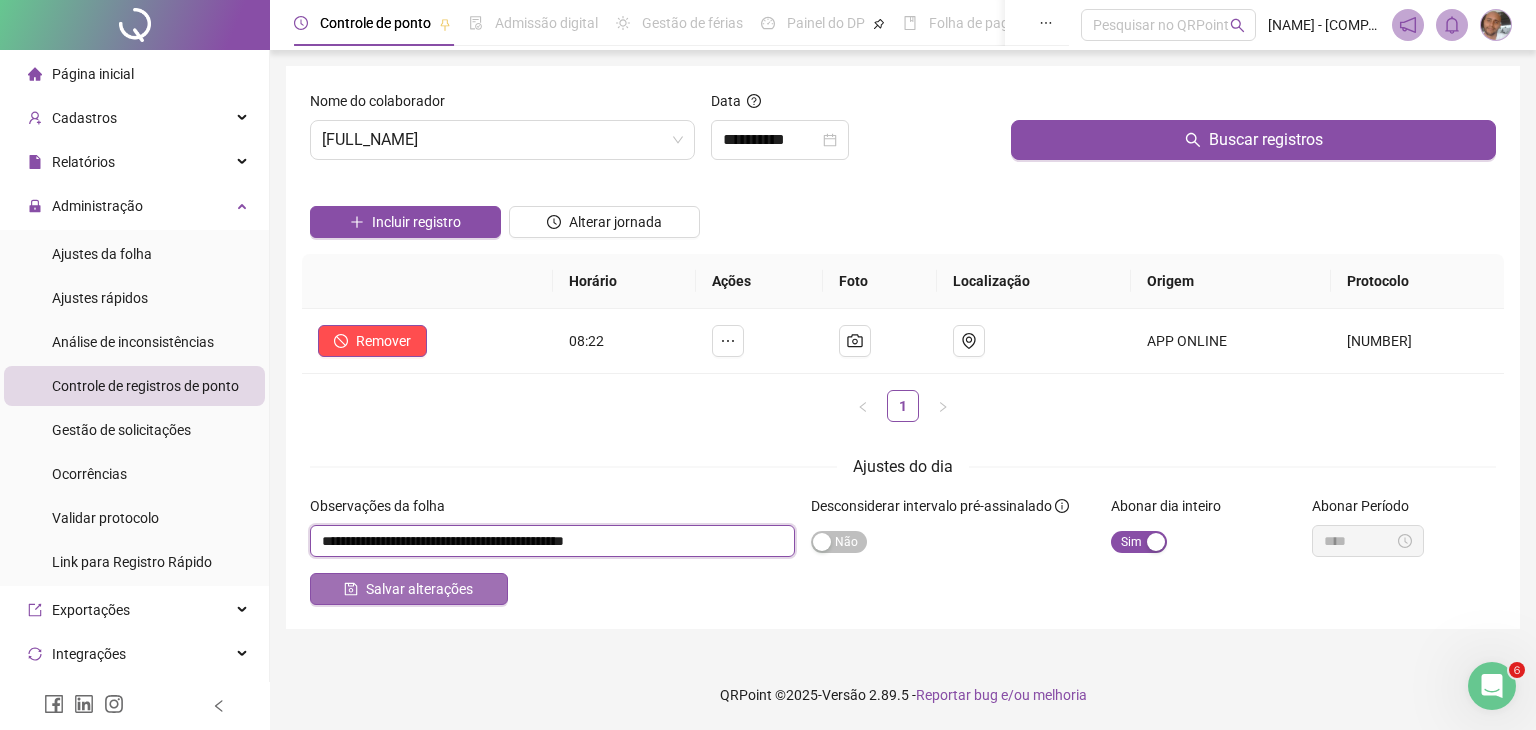 type on "**********" 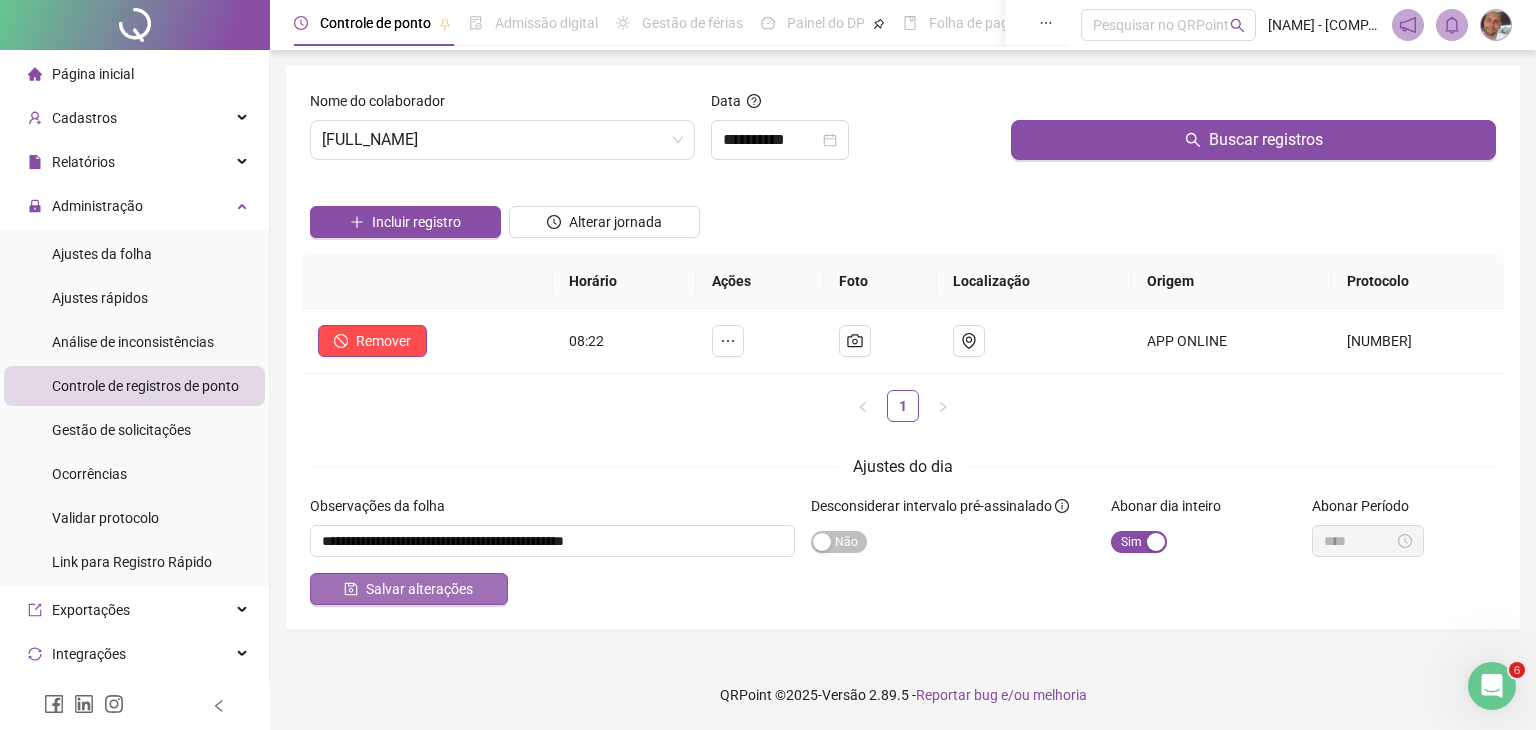 click on "Salvar alterações" at bounding box center [419, 589] 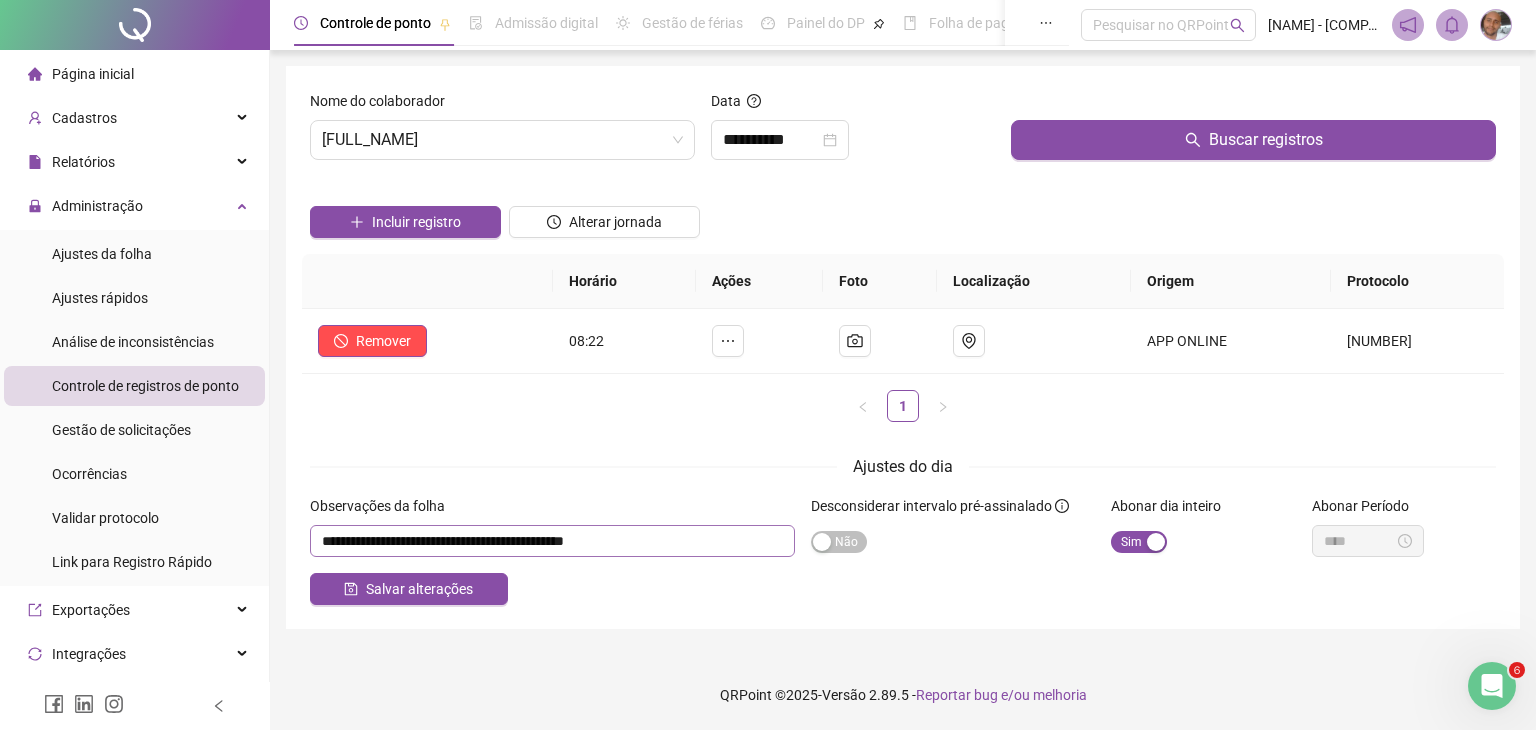 drag, startPoint x: 456, startPoint y: 592, endPoint x: 471, endPoint y: 551, distance: 43.65776 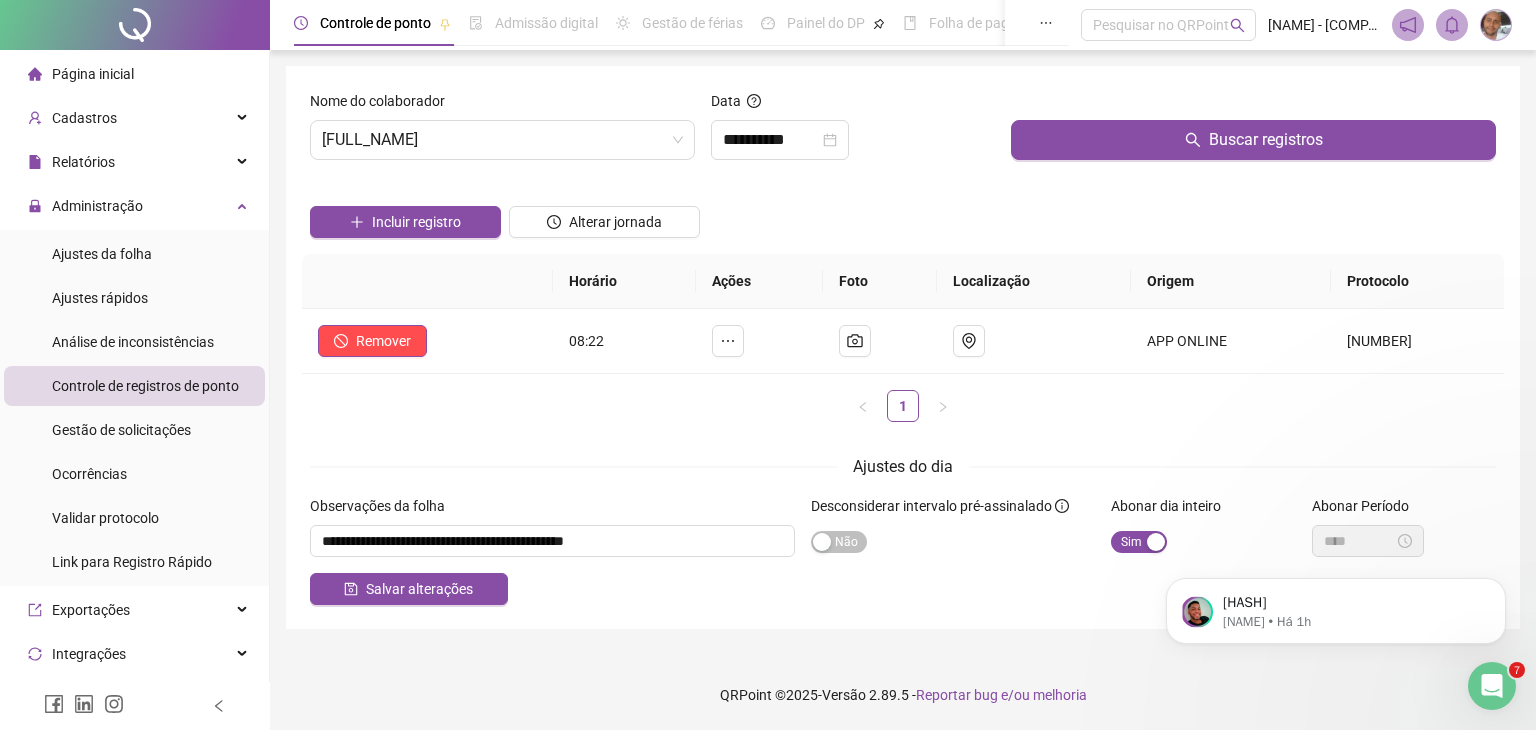 scroll, scrollTop: 0, scrollLeft: 0, axis: both 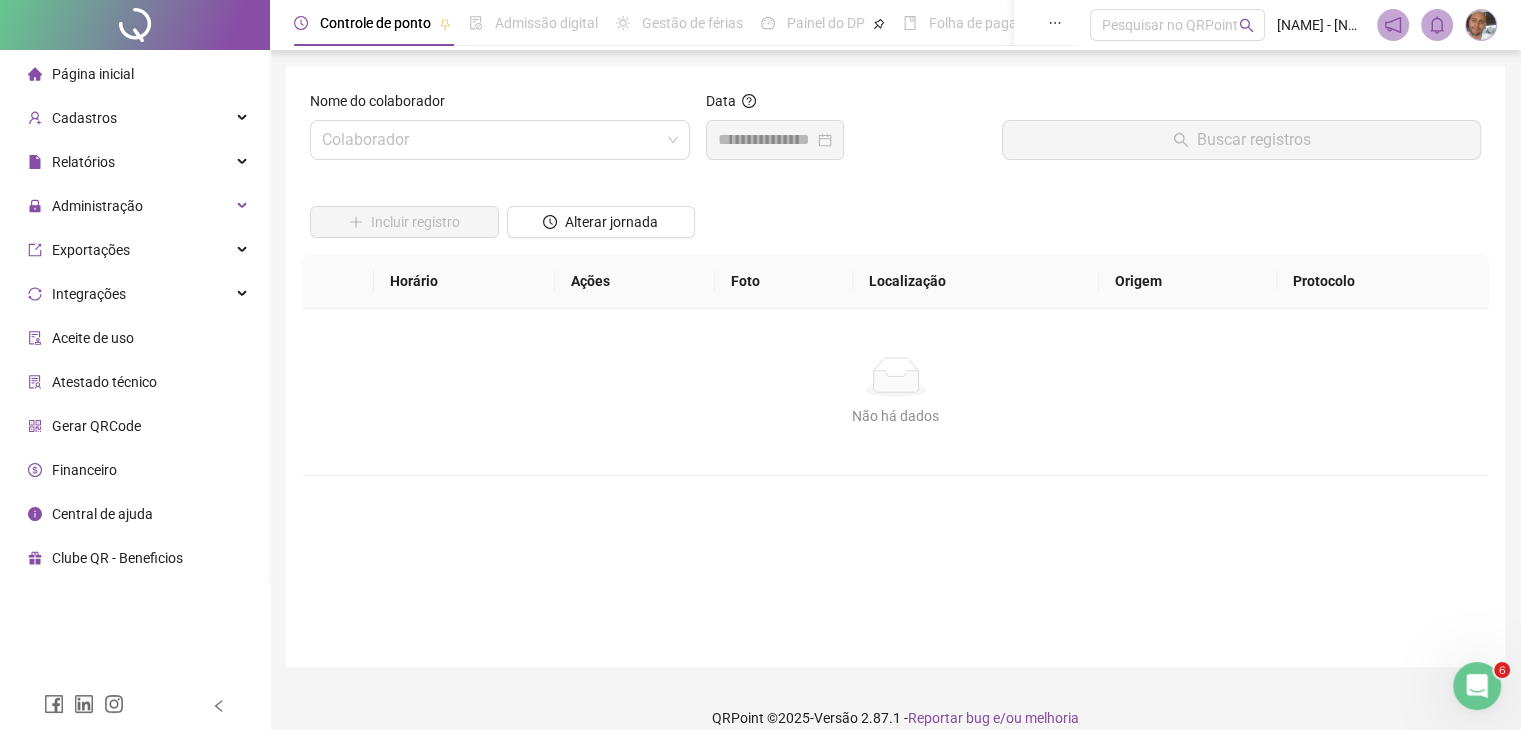 click on "Nome do colaborador Colaborador Data      Buscar registros   Incluir registro   Alterar jornada Horário Ações Foto Localização Origem Protocolo               Não há dados Não há dados Ajustes do dia Observações da folha Desconsiderar intervalo pré-assinalado   Sim Não Abonar dia inteiro Sim Não Abonar Período Salvar alterações" at bounding box center (895, 366) 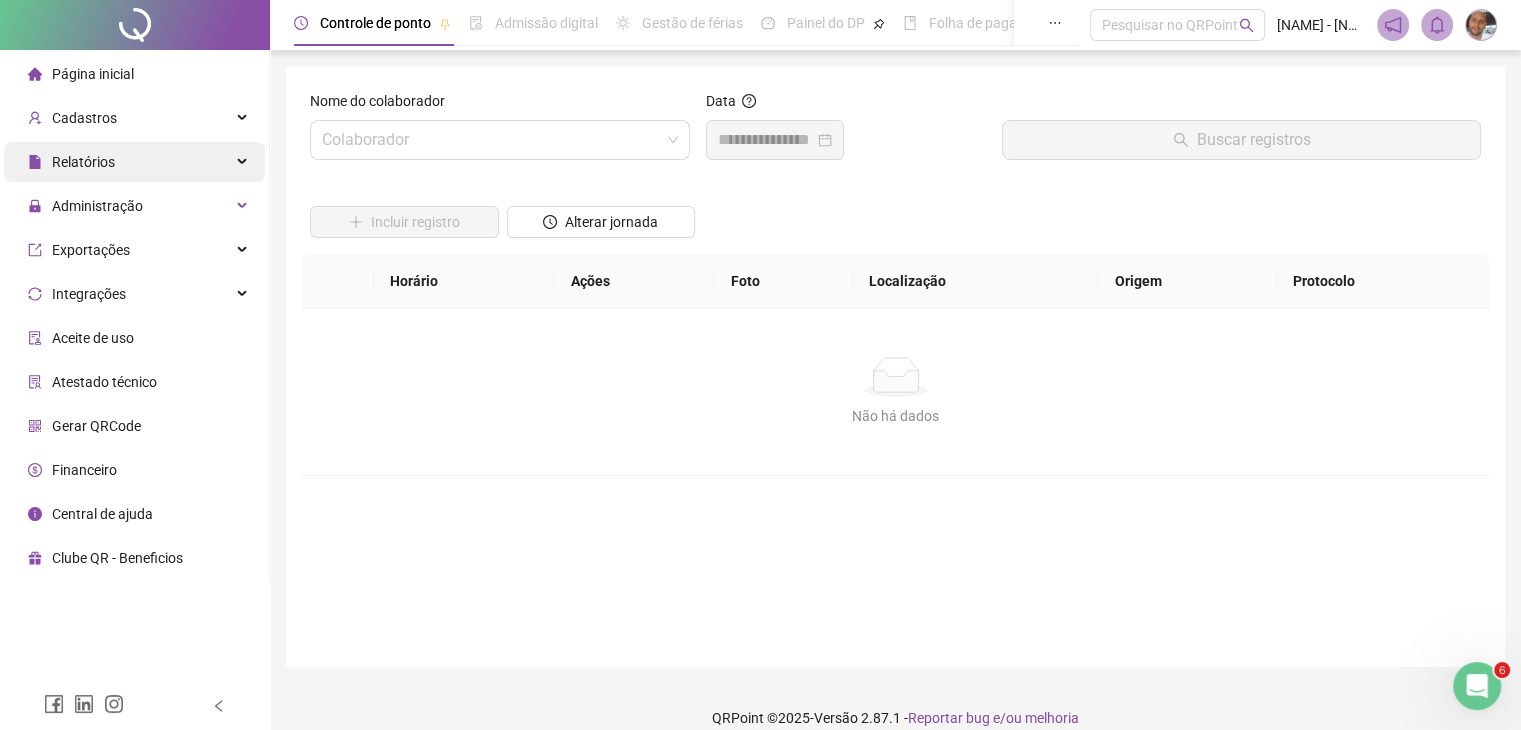 click at bounding box center [244, 162] 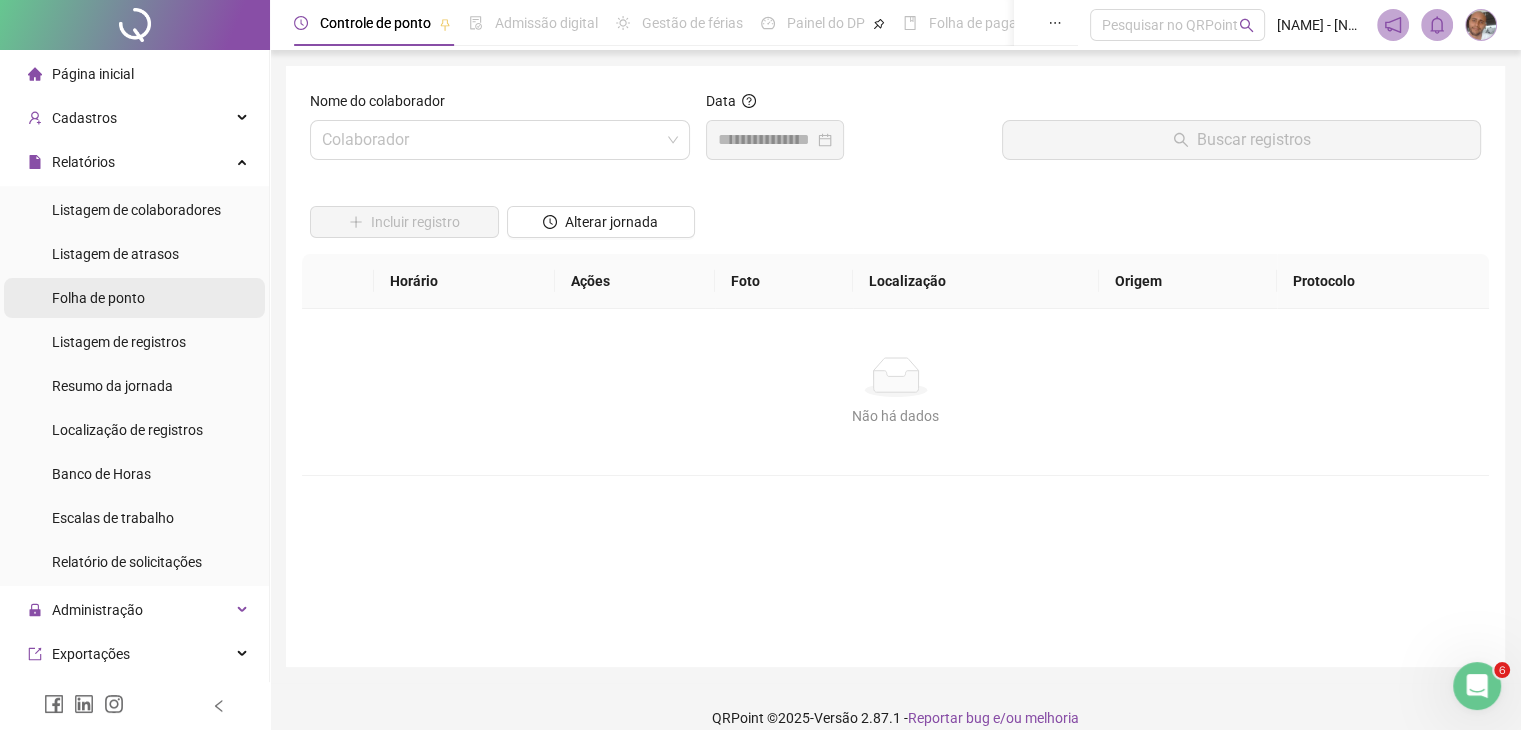 click on "Folha de ponto" at bounding box center [134, 298] 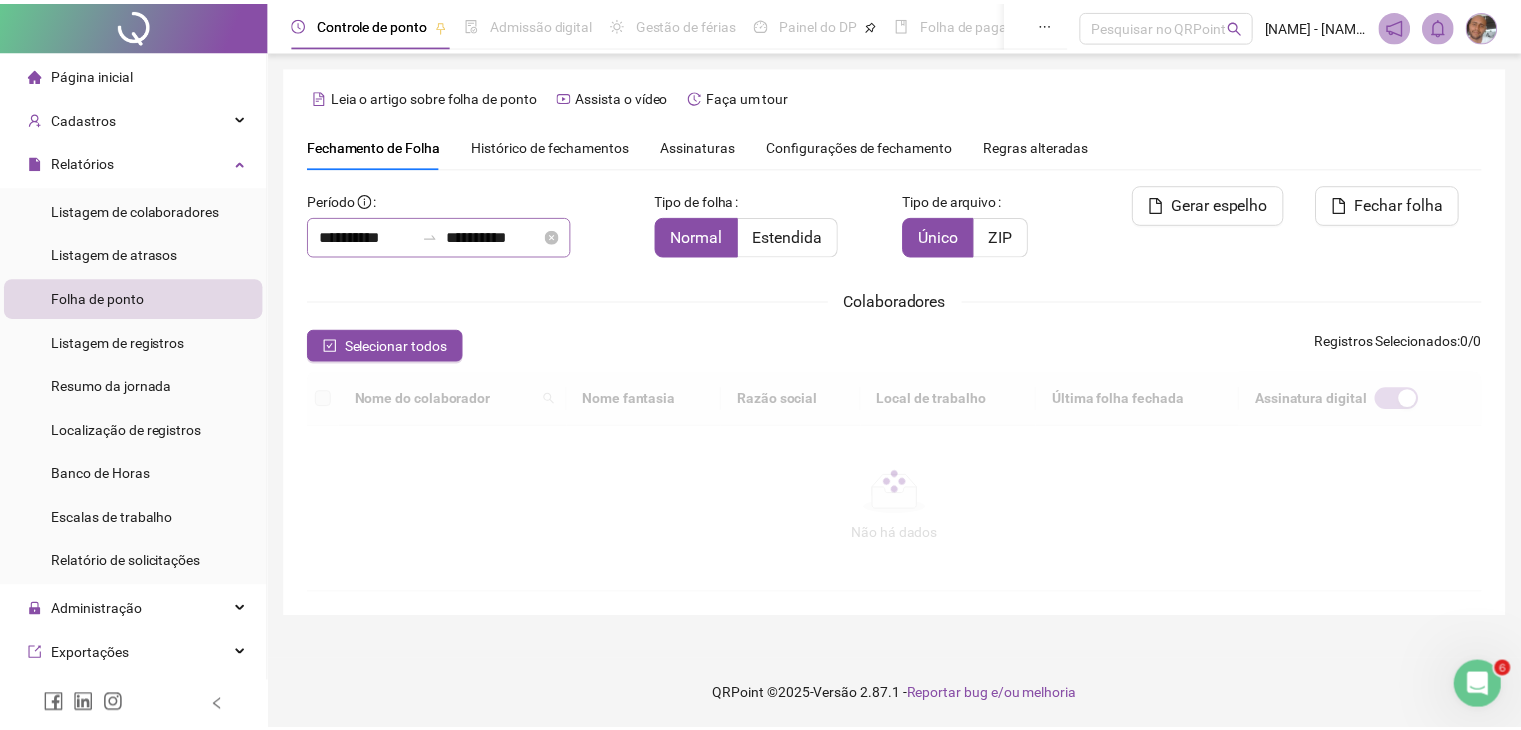 scroll, scrollTop: 33, scrollLeft: 0, axis: vertical 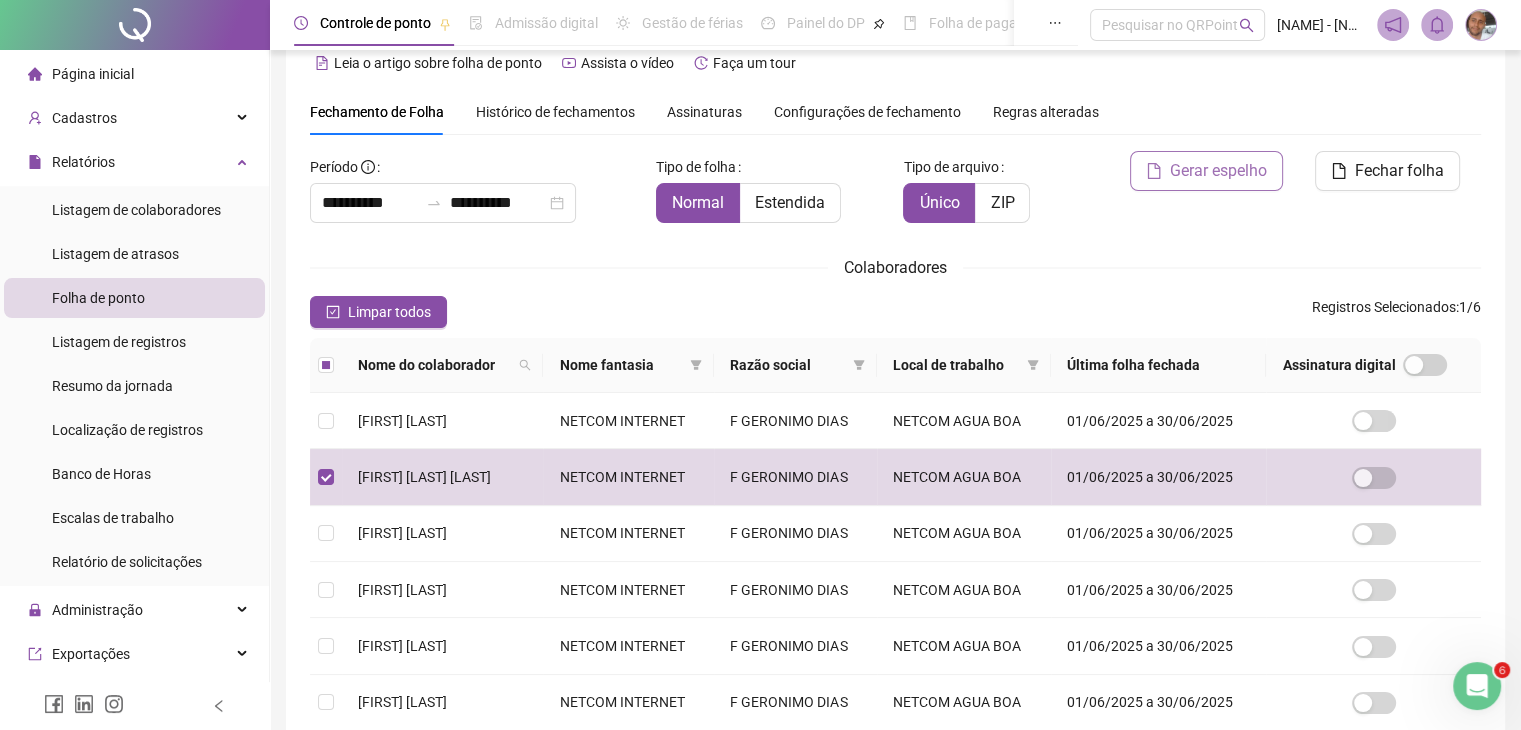 click on "Gerar espelho" at bounding box center [1218, 171] 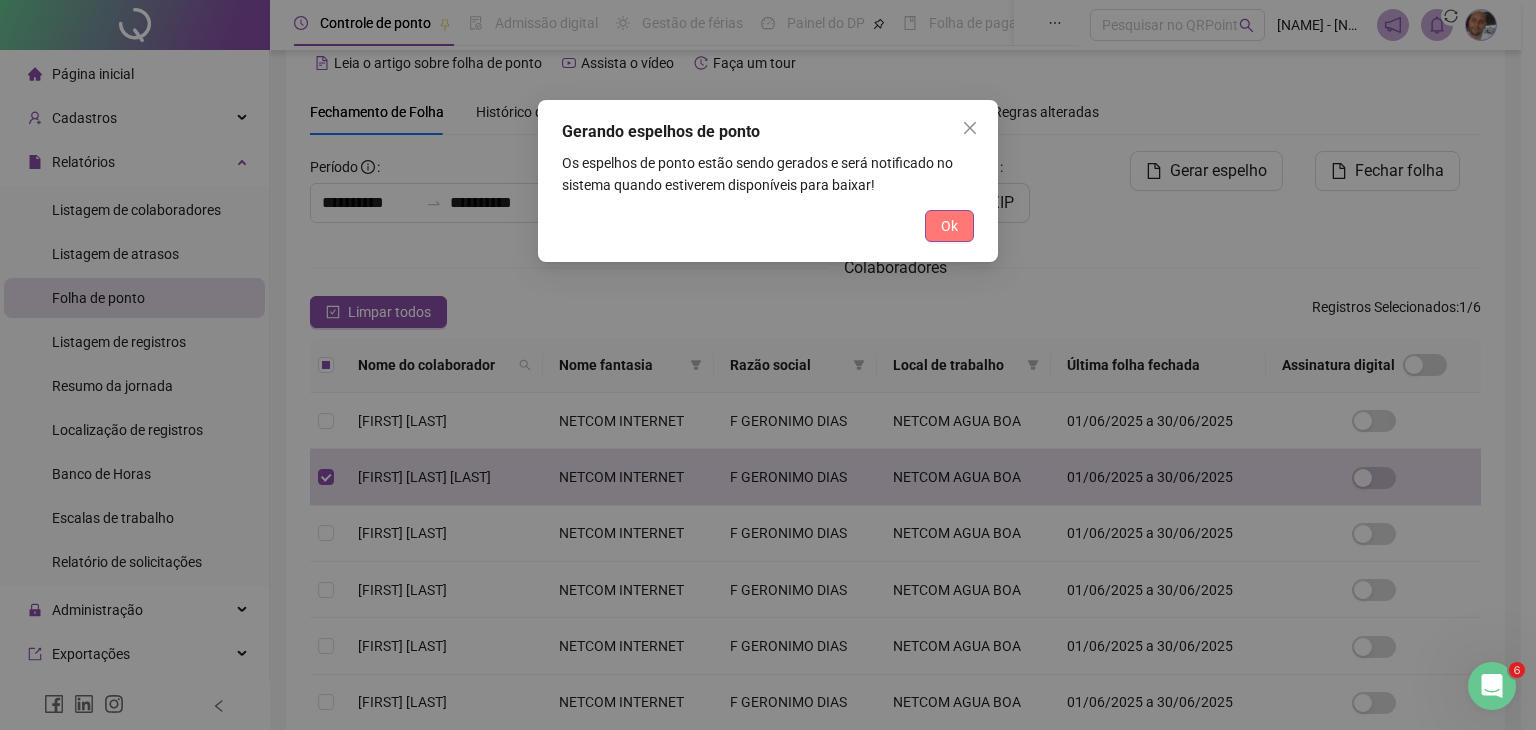 click on "Ok" at bounding box center [949, 226] 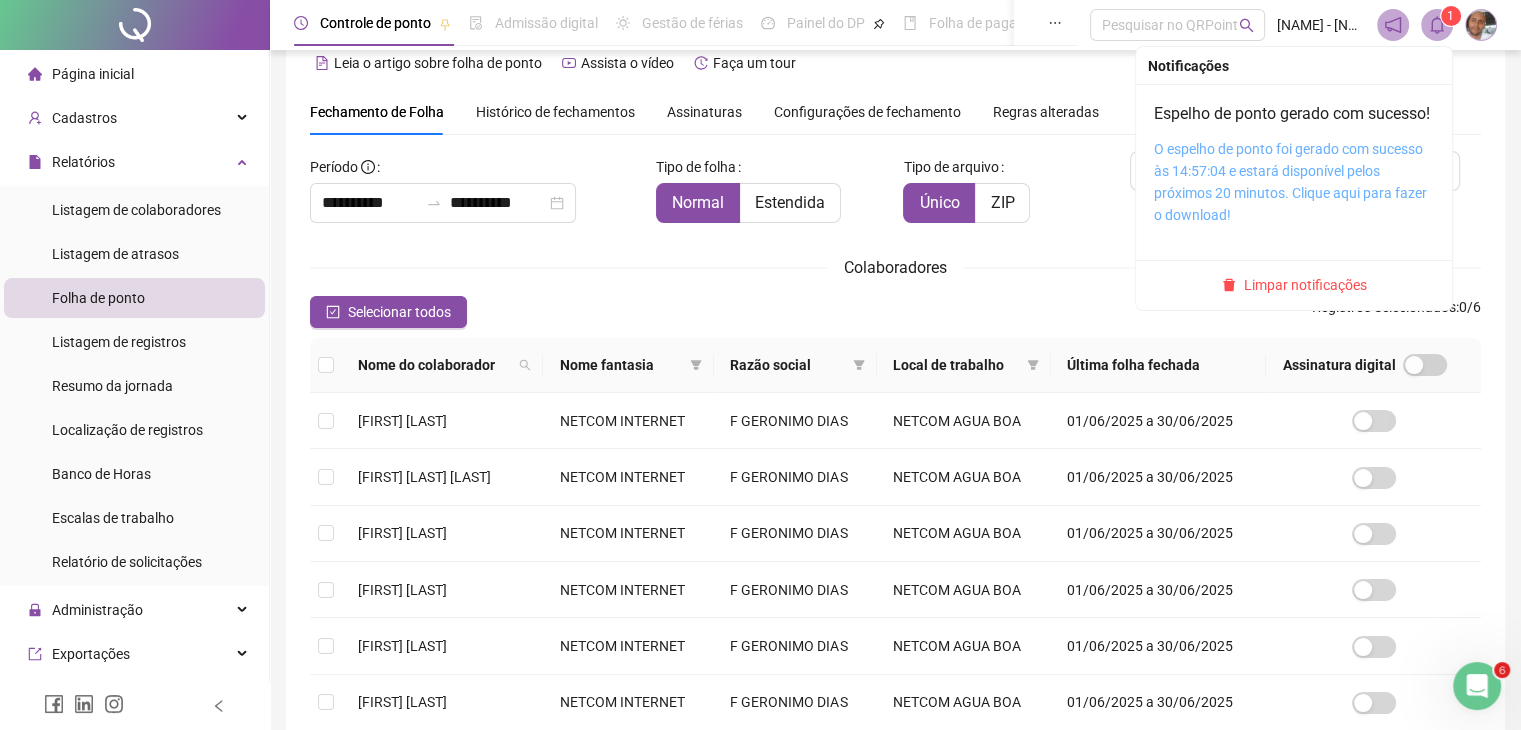 click on "O espelho de ponto foi gerado com sucesso às 14:57:04 e estará disponível pelos próximos 20 minutos.
Clique aqui para fazer o download!" at bounding box center (1290, 182) 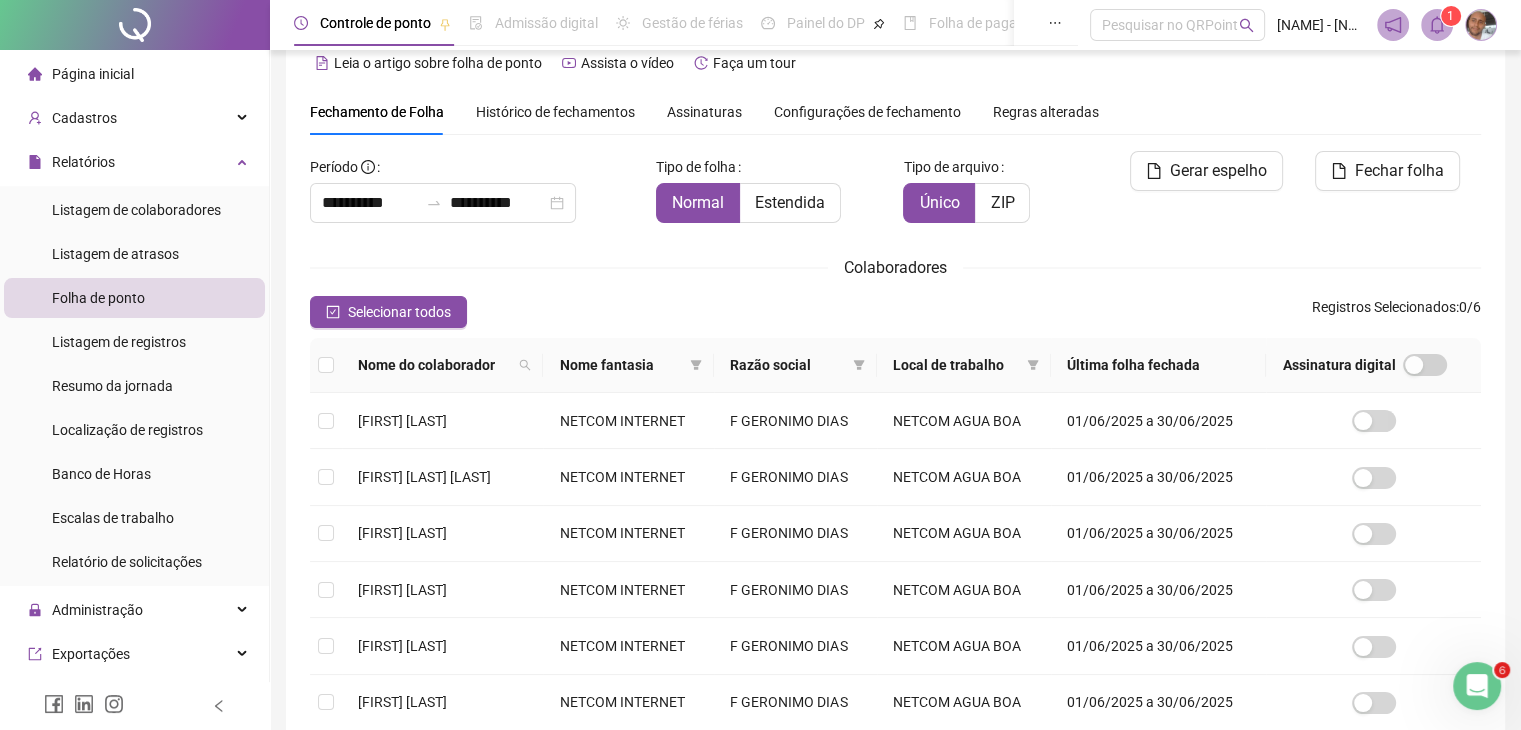 click 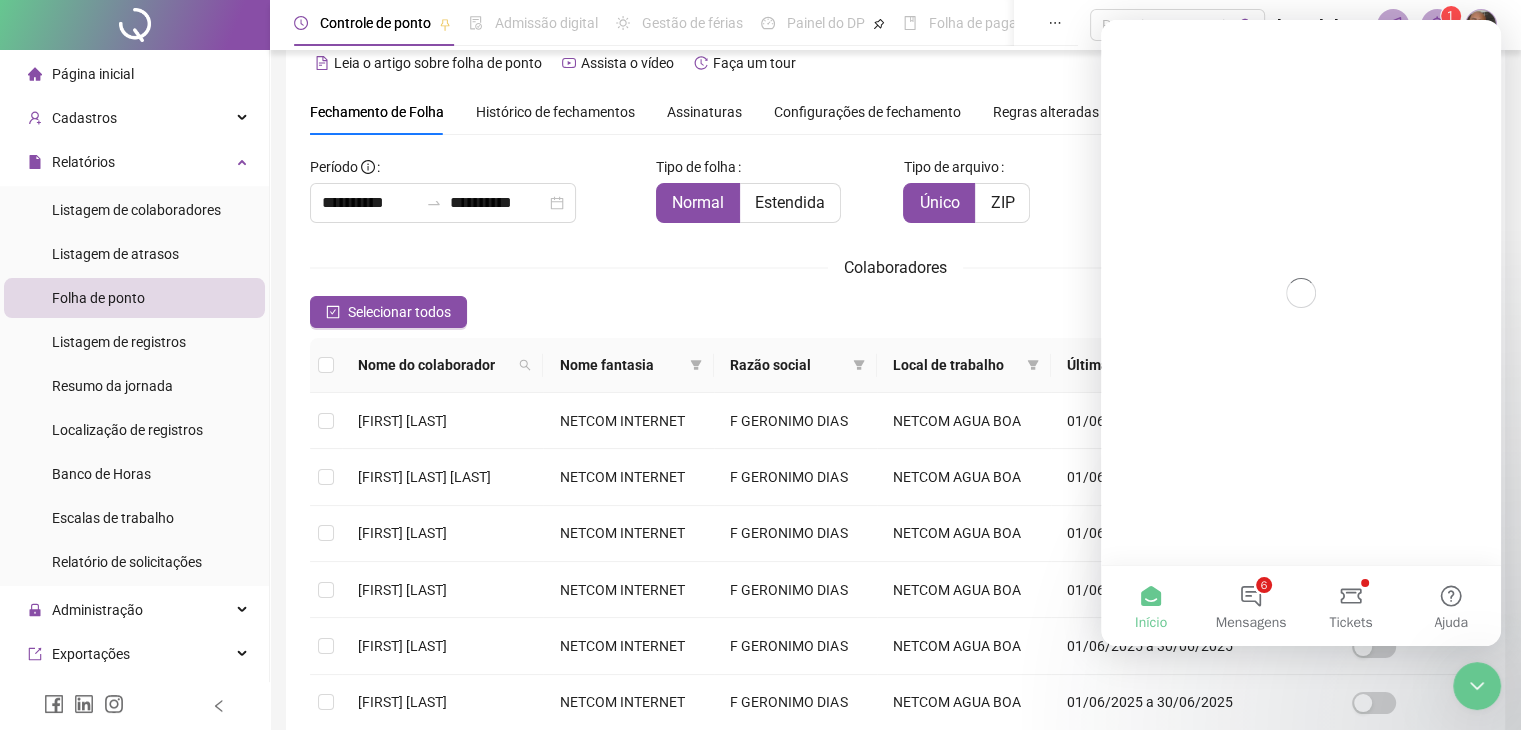 scroll, scrollTop: 0, scrollLeft: 0, axis: both 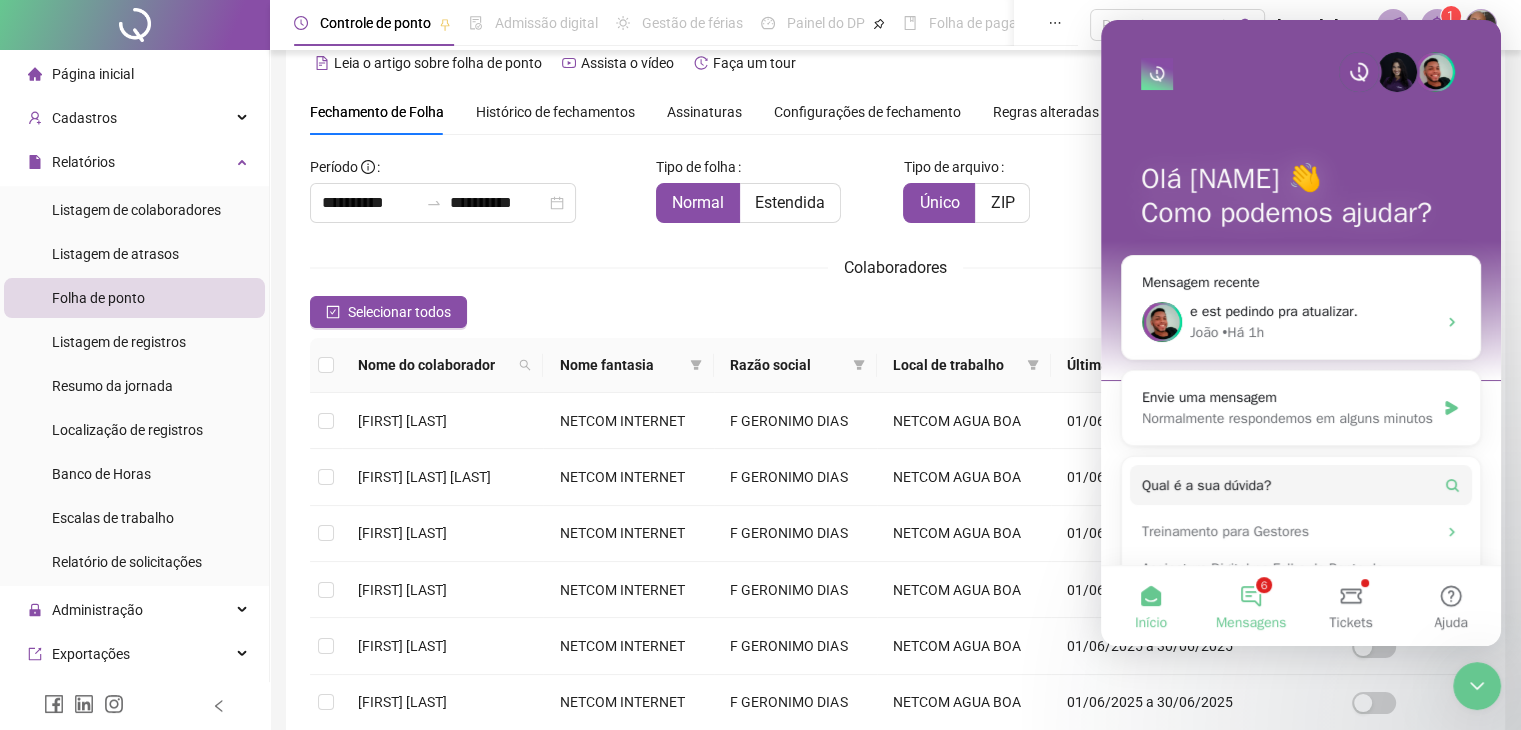 click on "6 Mensagens" at bounding box center (1251, 606) 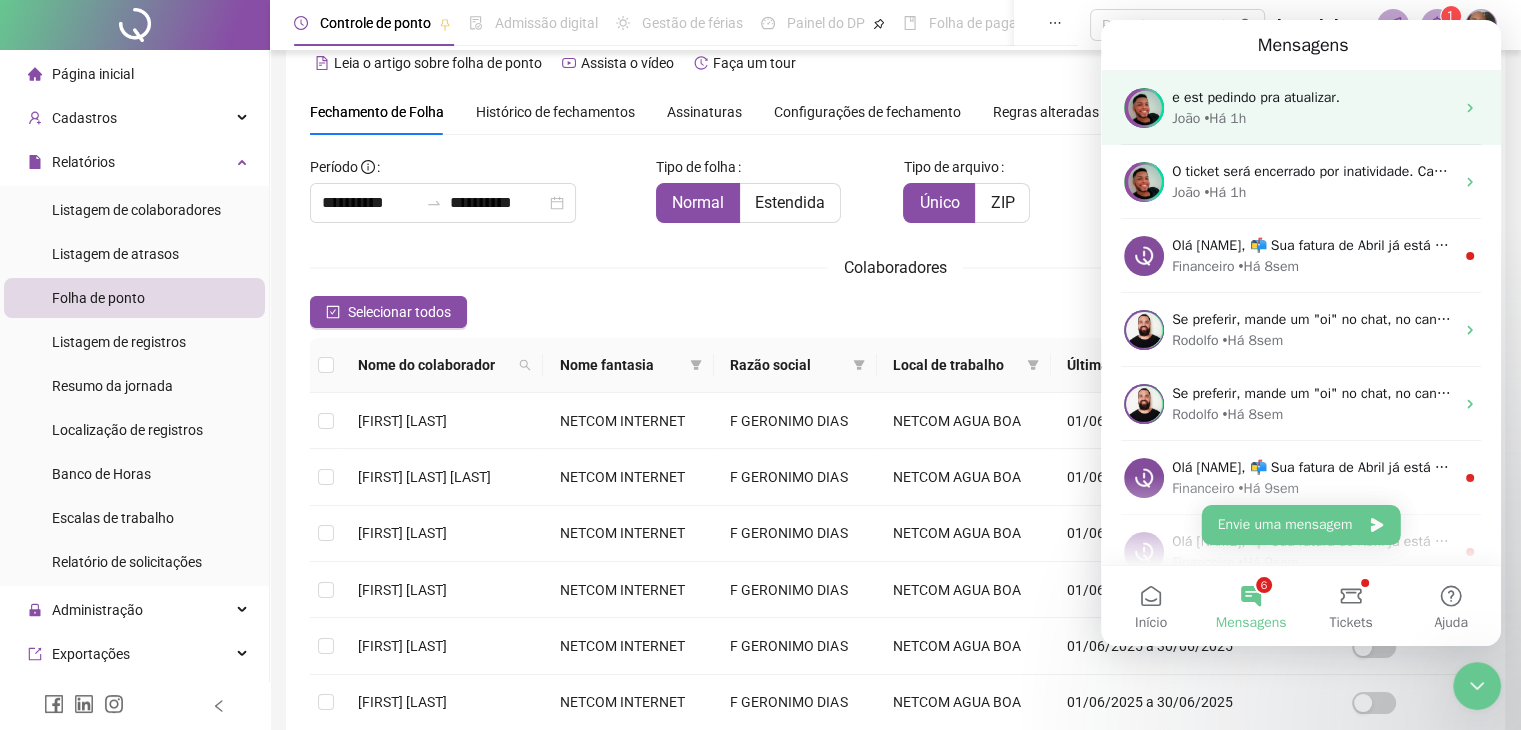 click on "e est pedindo pra atualizar." at bounding box center [1256, 97] 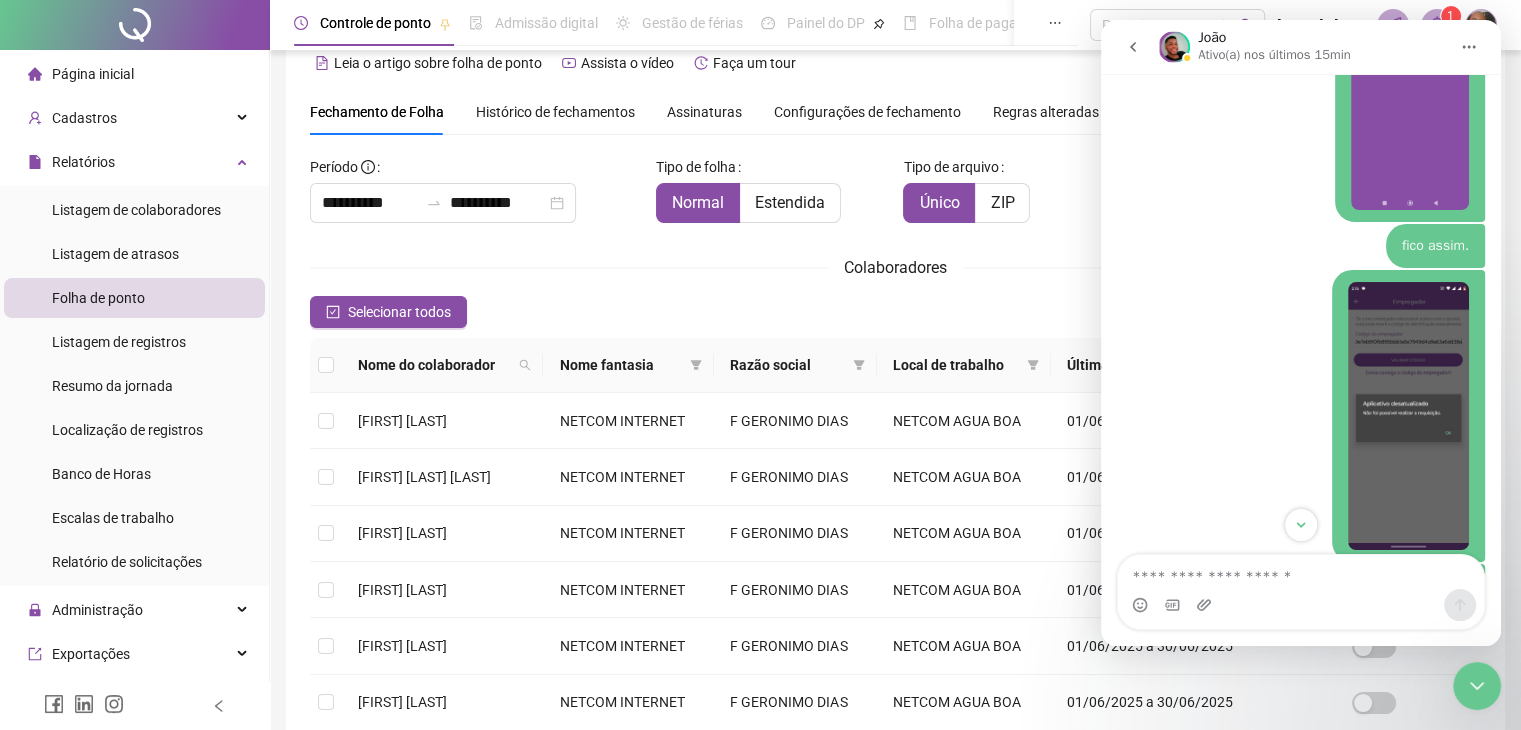 scroll, scrollTop: 3241, scrollLeft: 0, axis: vertical 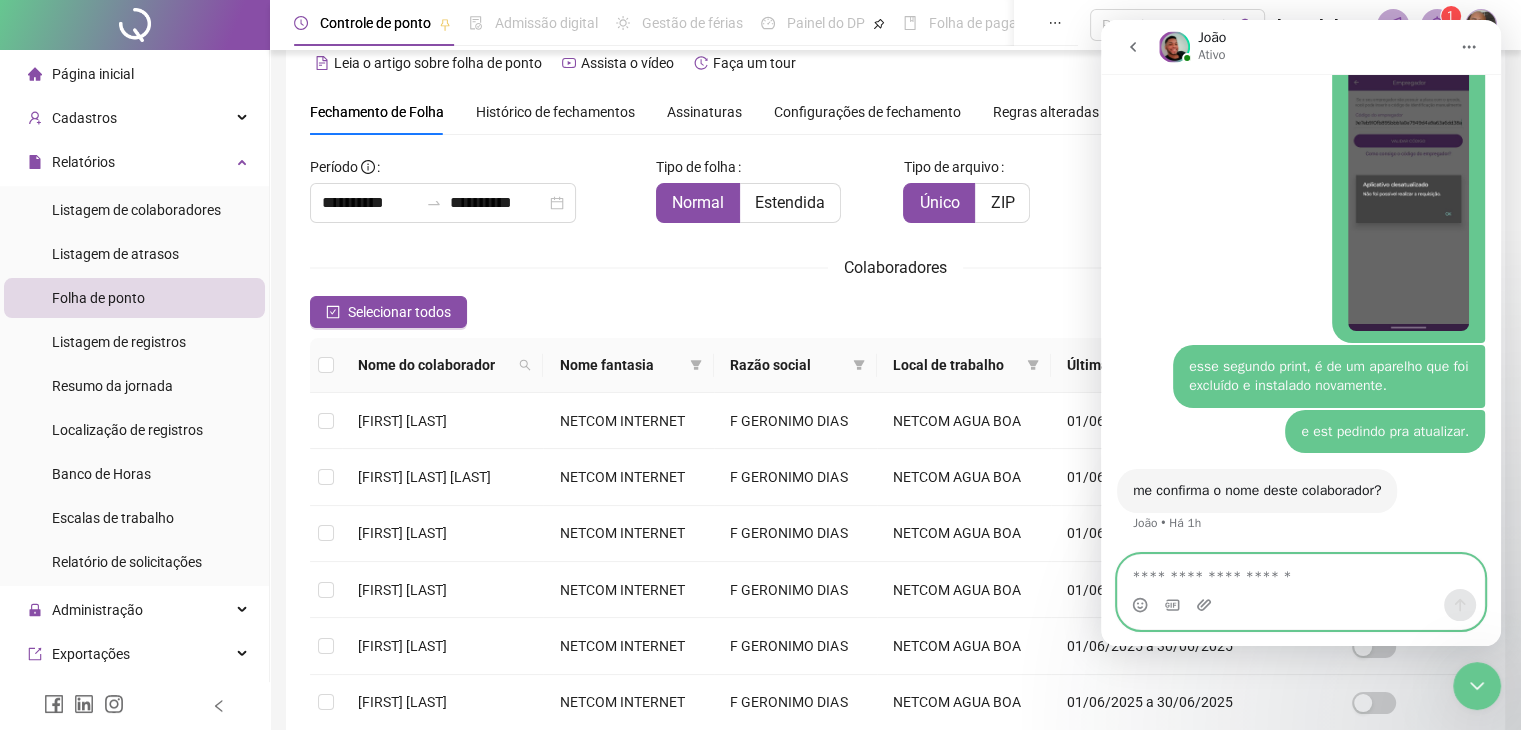 click at bounding box center [1301, 572] 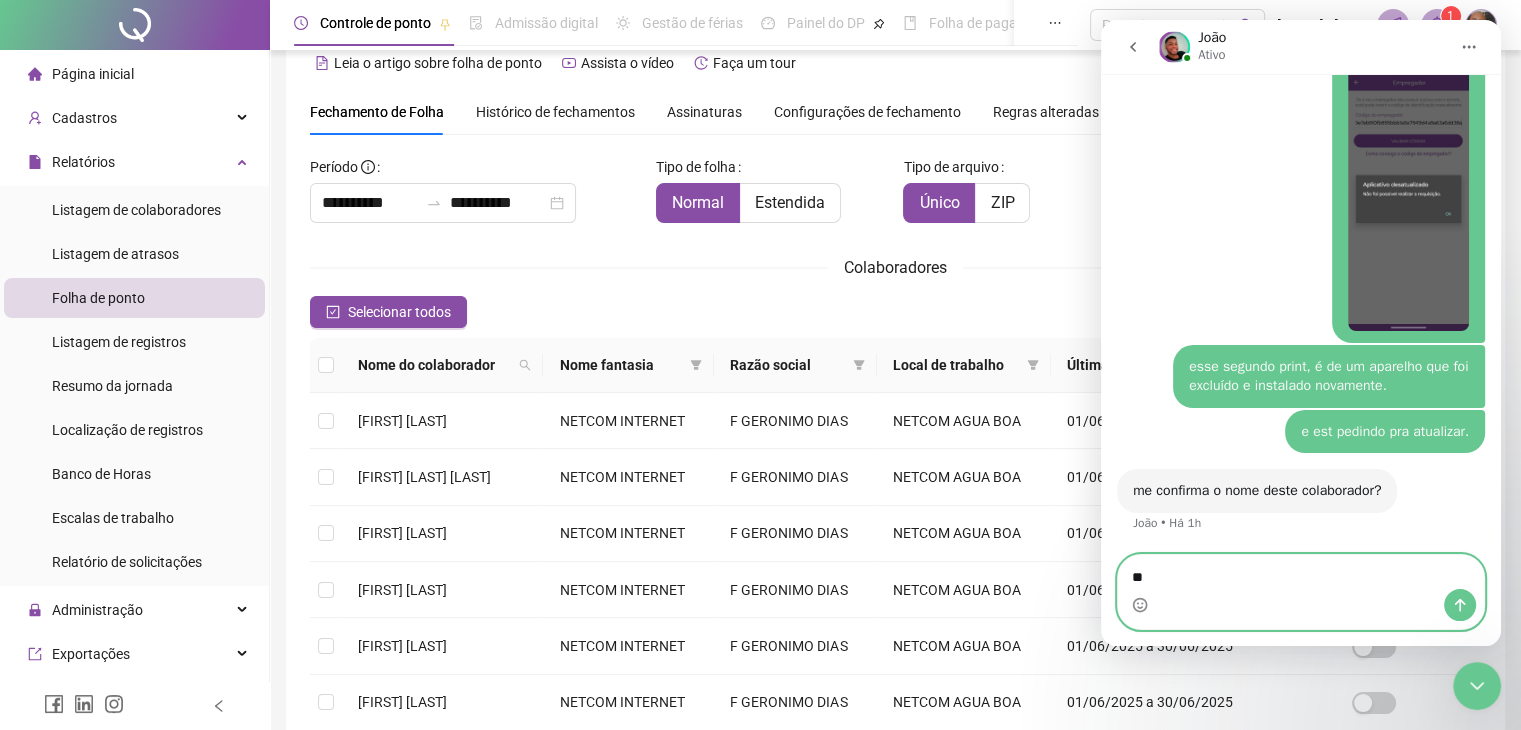 type on "*" 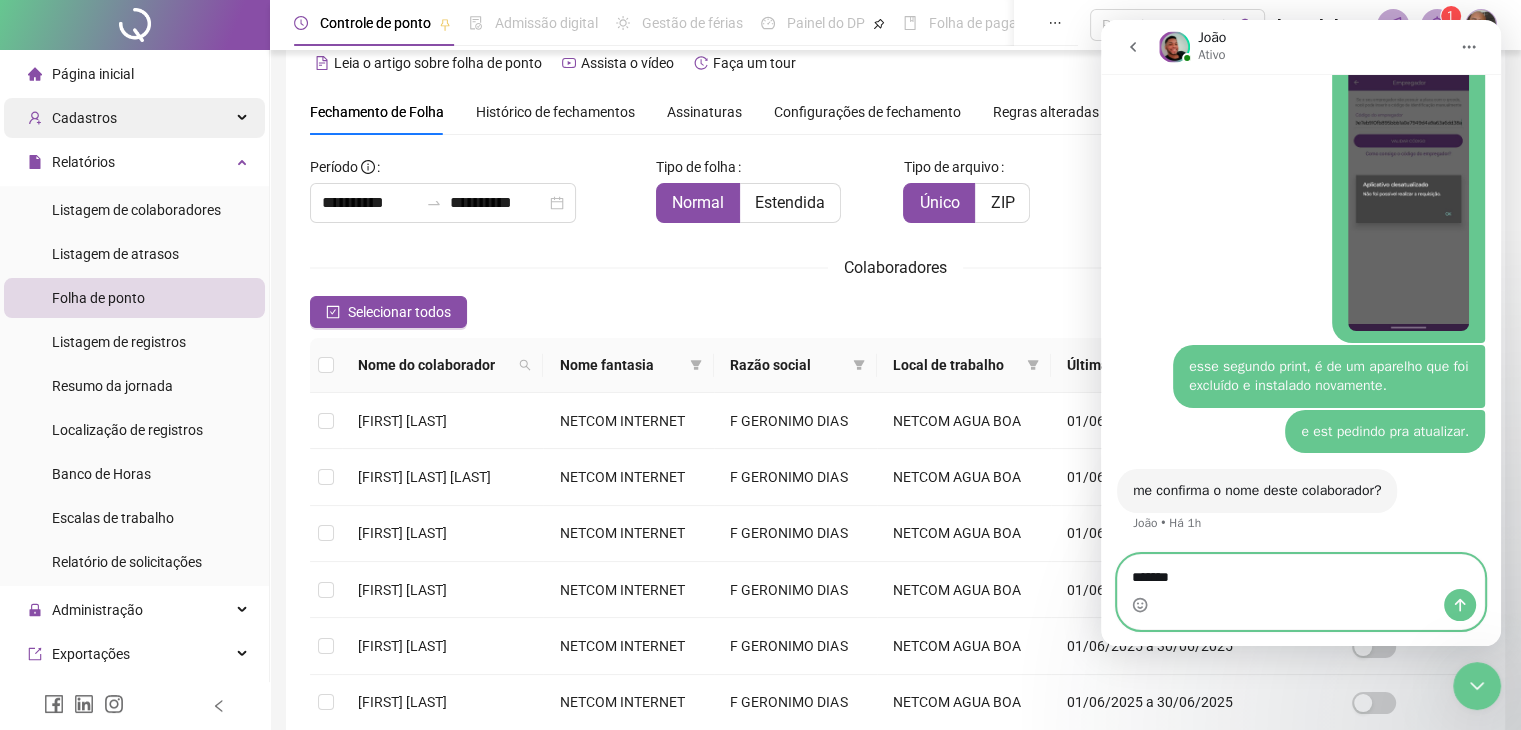 type on "*******" 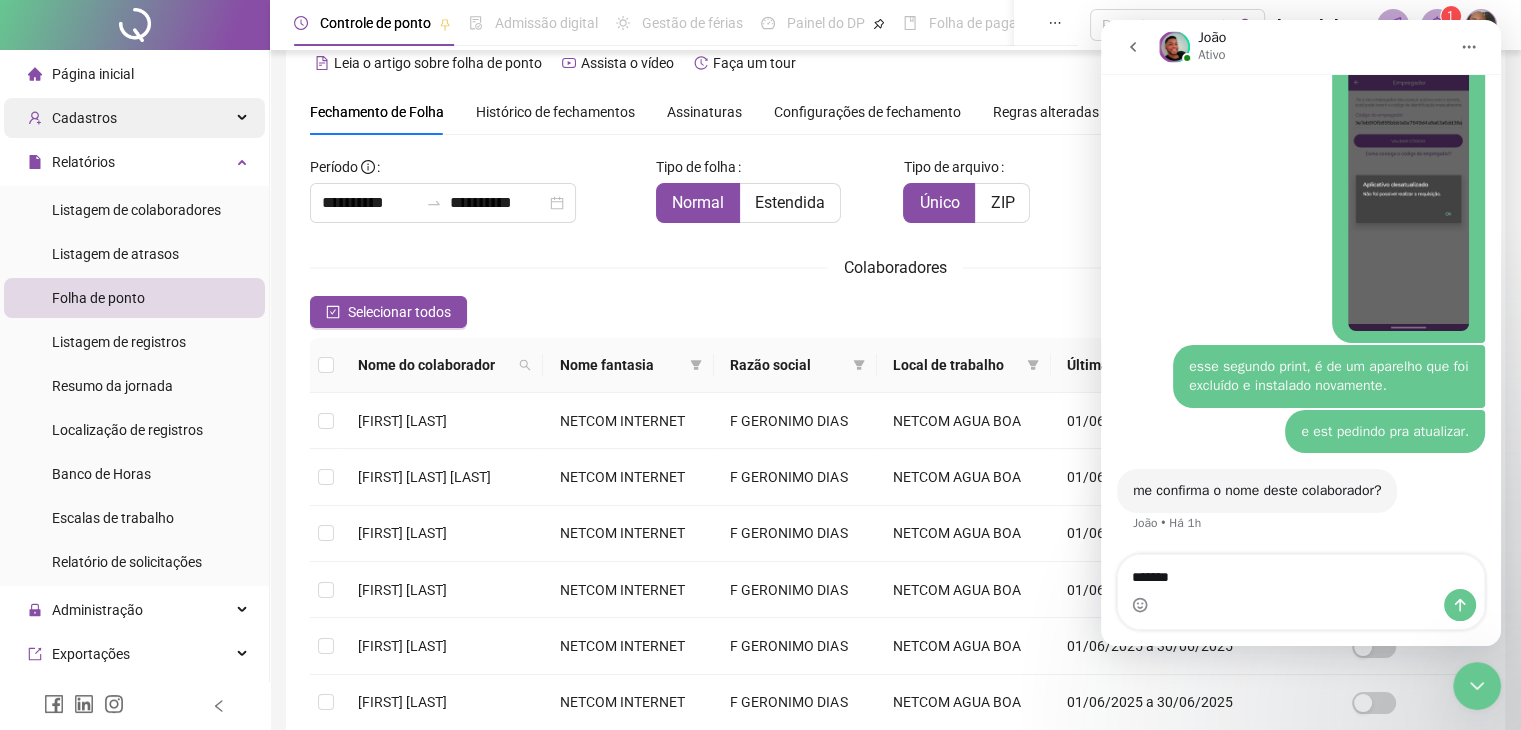 click on "Cadastros" at bounding box center [134, 118] 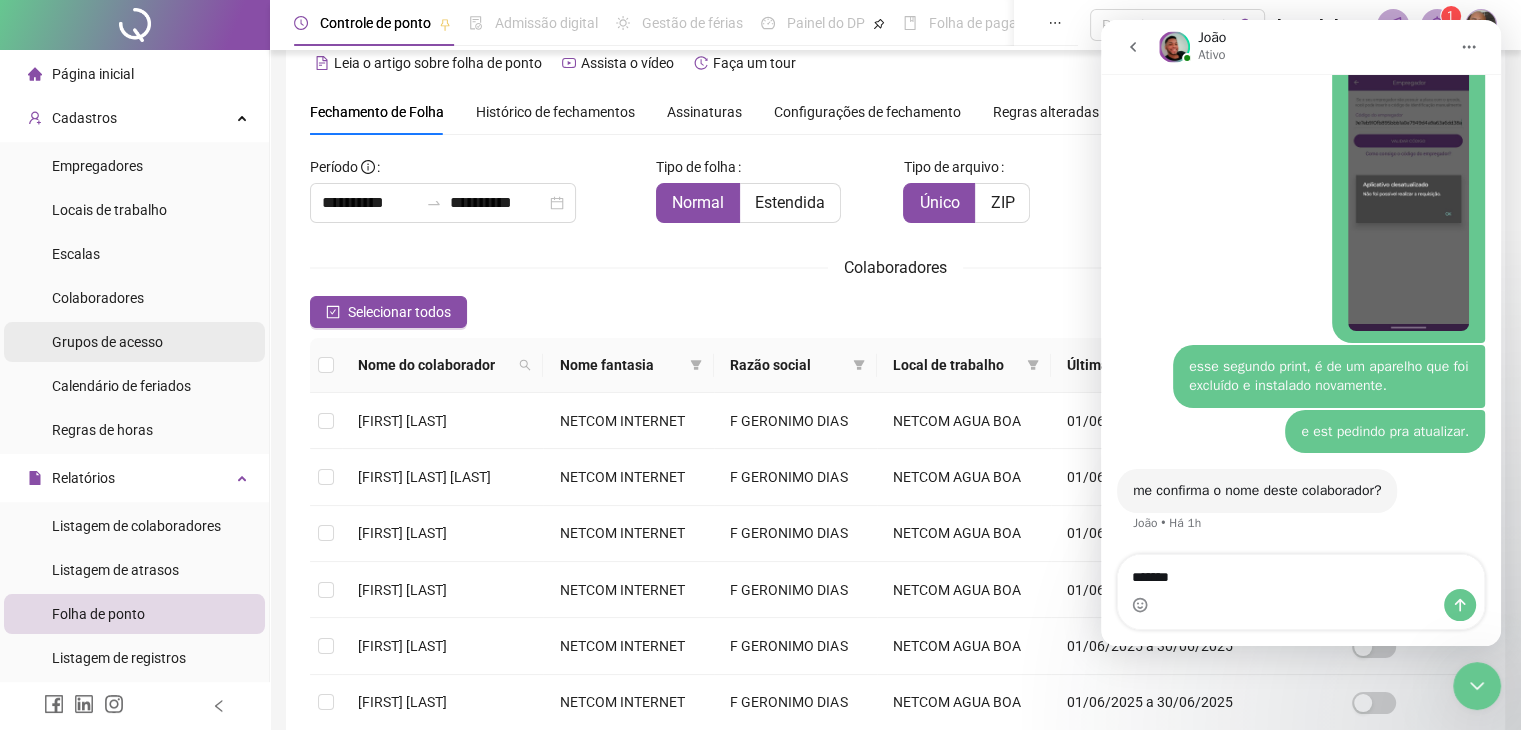 drag, startPoint x: 105, startPoint y: 289, endPoint x: 184, endPoint y: 337, distance: 92.43917 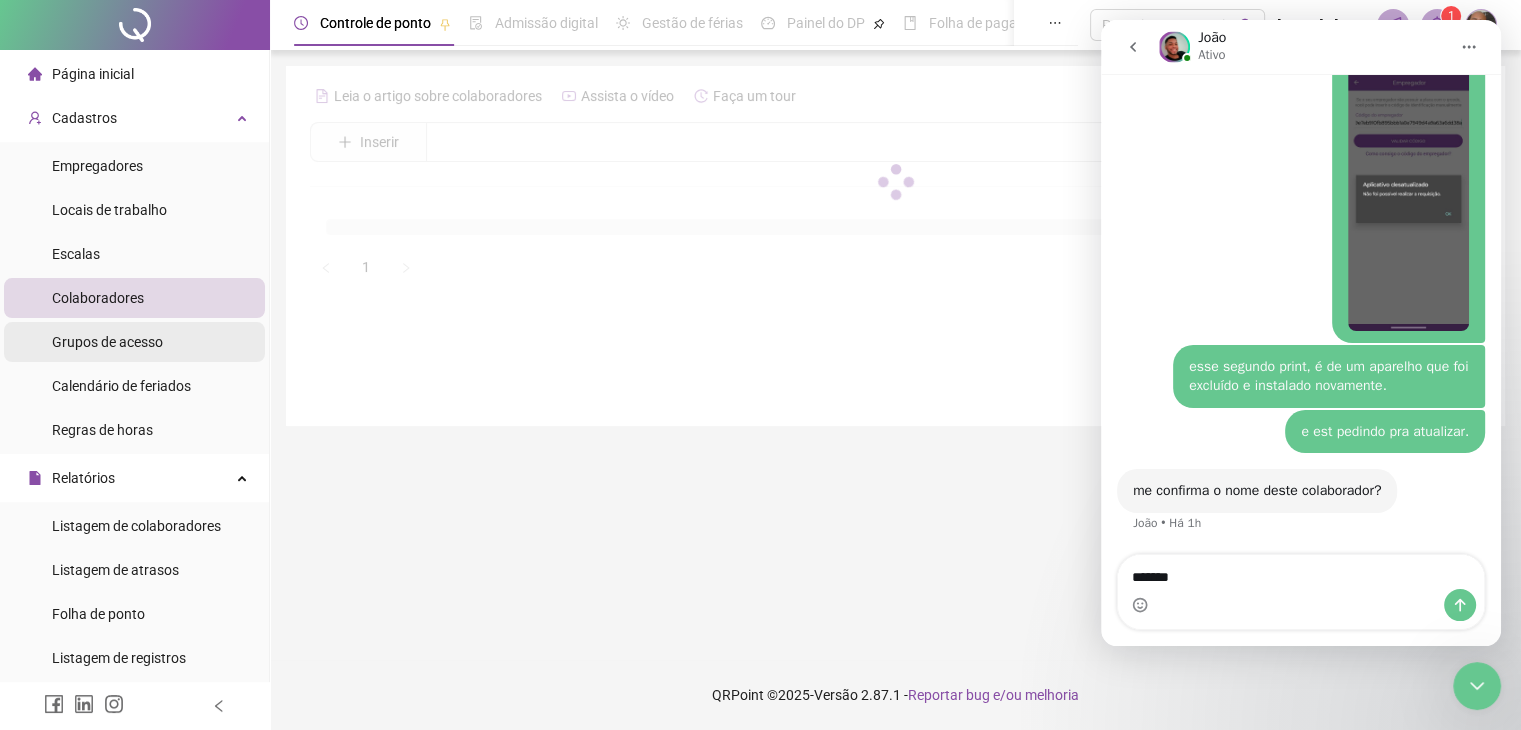 scroll, scrollTop: 0, scrollLeft: 0, axis: both 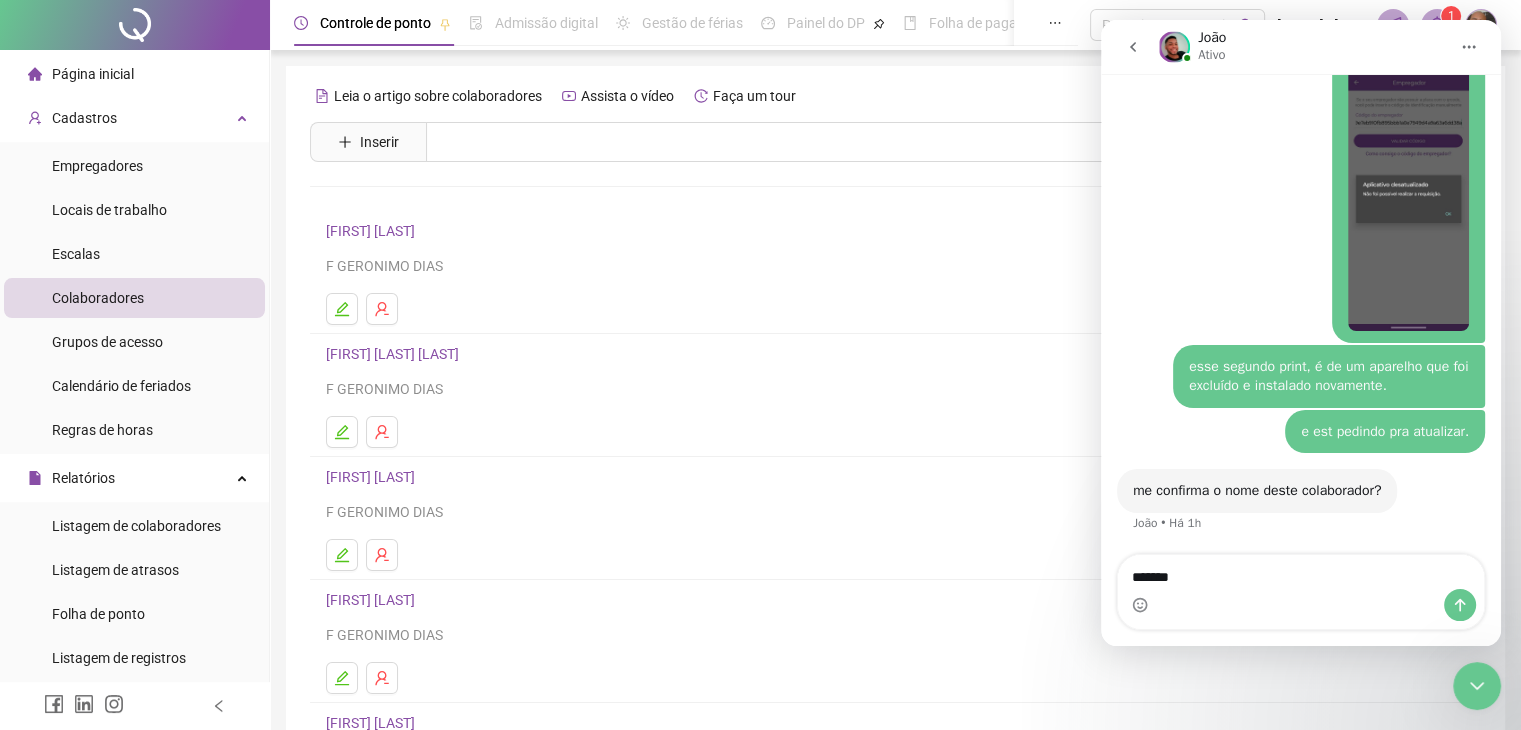 click on "[FIRST] [LAST] [LAST] [LAST]" at bounding box center [395, 354] 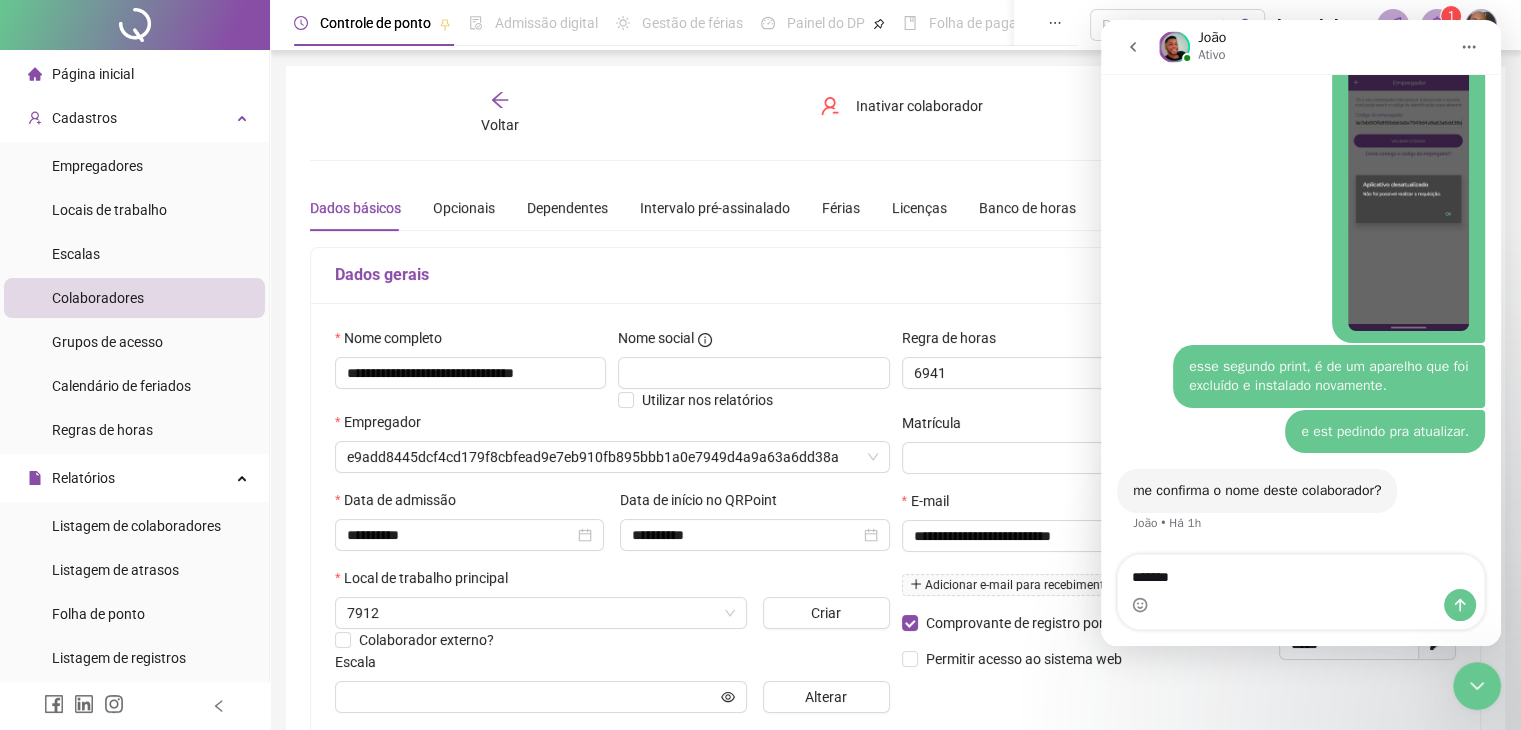 type on "**********" 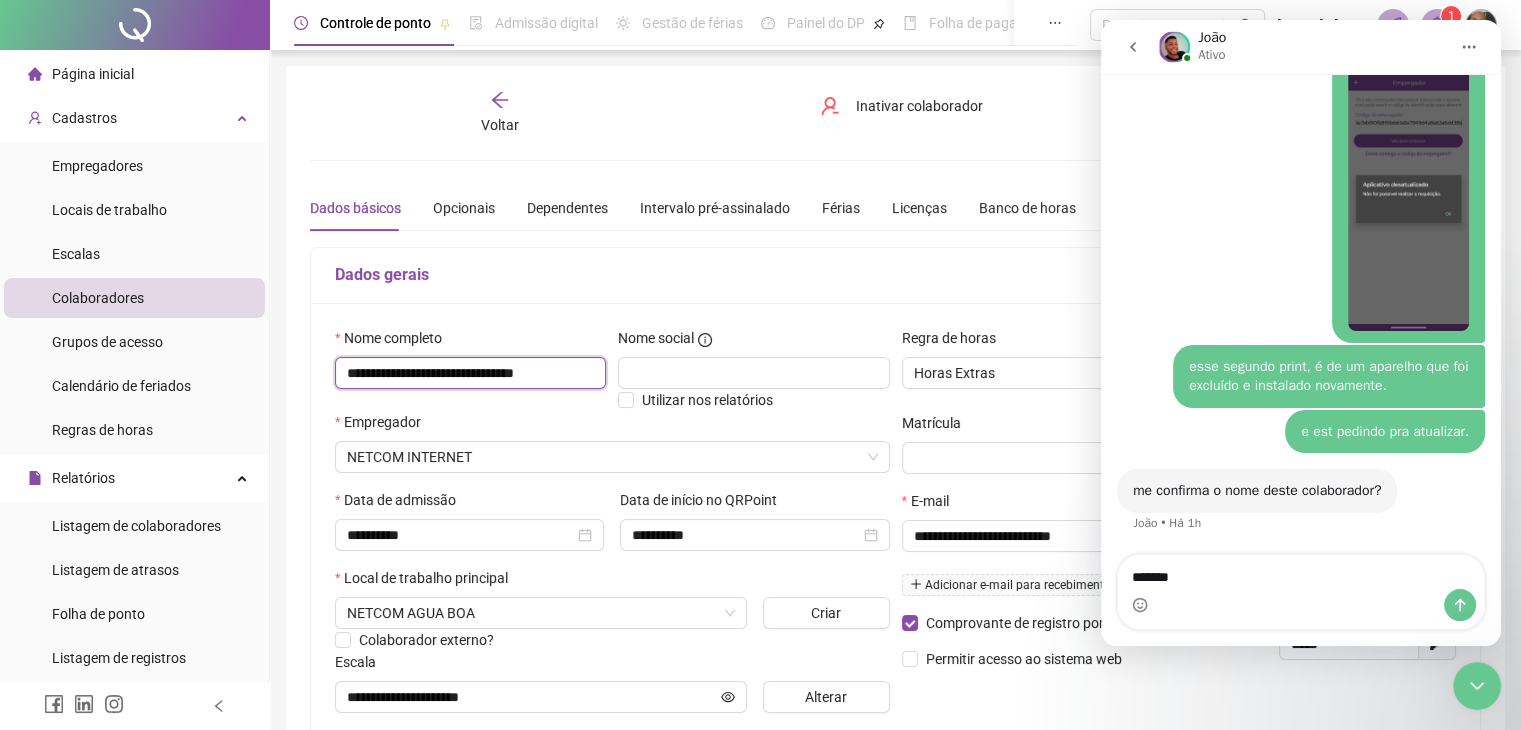 drag, startPoint x: 596, startPoint y: 369, endPoint x: 262, endPoint y: 367, distance: 334.00598 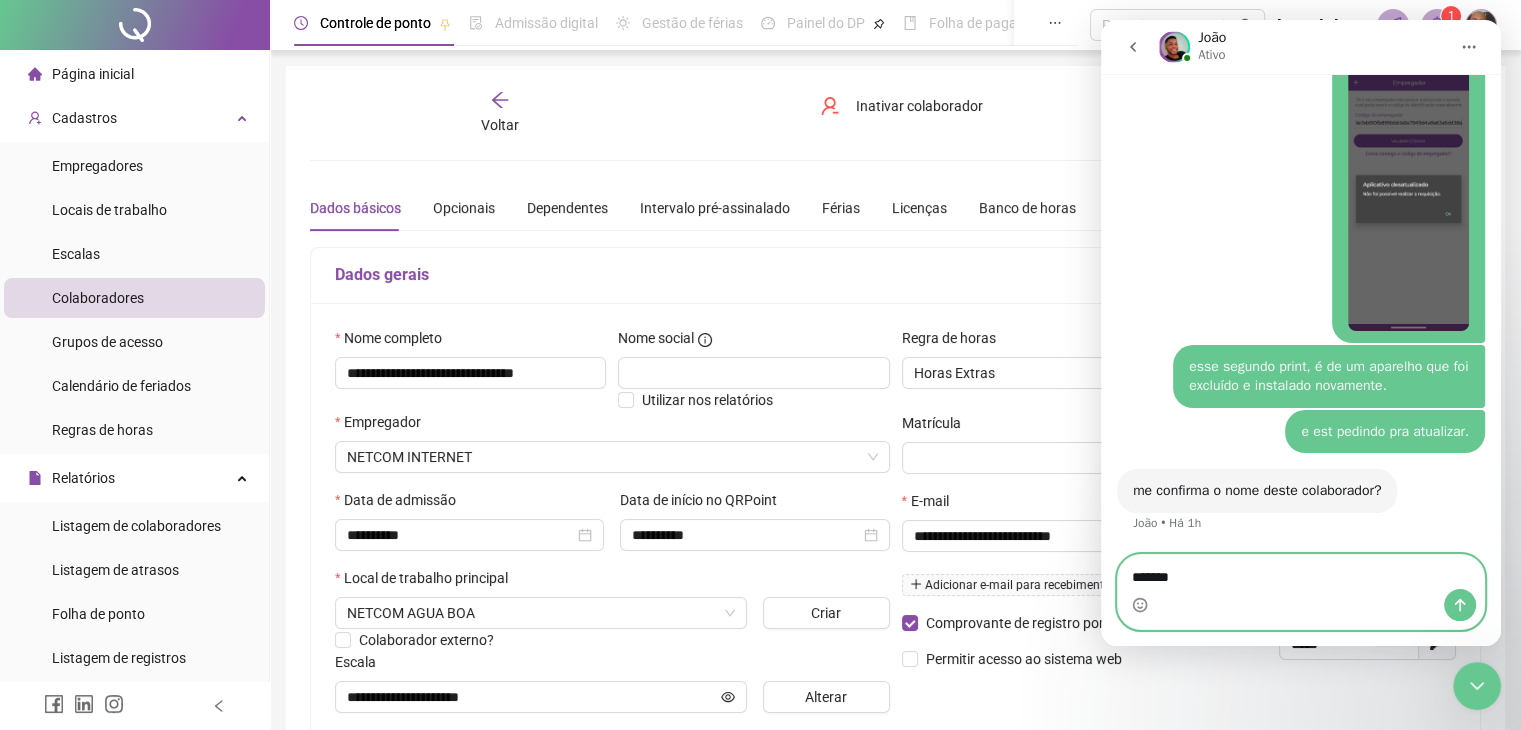 drag, startPoint x: 1307, startPoint y: 579, endPoint x: 855, endPoint y: 578, distance: 452.0011 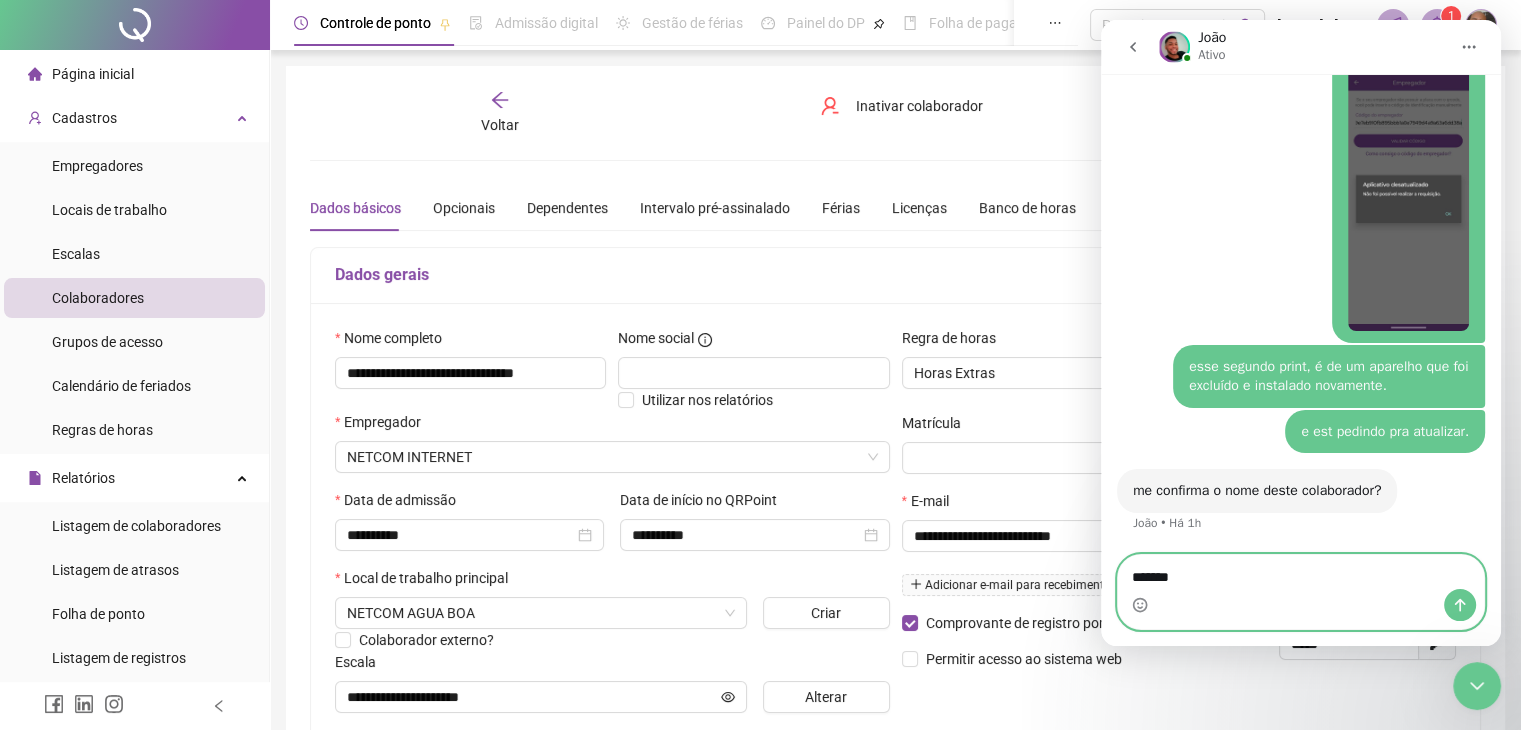 click on "João Ativo Em que podemos te ajudar? 👋Olá! O que te traz aqui hoje? Ana    •   Há 1h Já sou cliente ROGÉRIO    •   Há 1h Ótimo. Neste caso consigo te ajudar com algumas opções. Escolha abaixo aquela que você precisa: Ana    •   Há 1h 5 - Outras Opções ROGÉRIO    •   Há 1h Ótimo. Neste caso consigo te ajudar com algumas opções. Escolha abaixo aquela que você precisa: Ana    •   Há 1h 11 - Outras Opções ROGÉRIO    •   Há 1h Ótimo. Neste caso consigo te ajudar com algumas opções. Escolha abaixo aquela que você precisa: Ana    •   Há 1h 16 - Nenhuma das opções ROGÉRIO    •   Há 1h Descreva a sua dúvida/problema Ana    •   Há 1h nos colaboradores não estão conseguindo acessar o sistema para registrar o ponto. ROGÉRIO    •   Há 1h Para resolver problemas de acesso ao sistema para registro de ponto, tente estas soluções: Via aplicativo: Verifique se o GPS está ativado no modo ultra-precisão Feche e abra o aplicativo novamente Acesse  Ana" 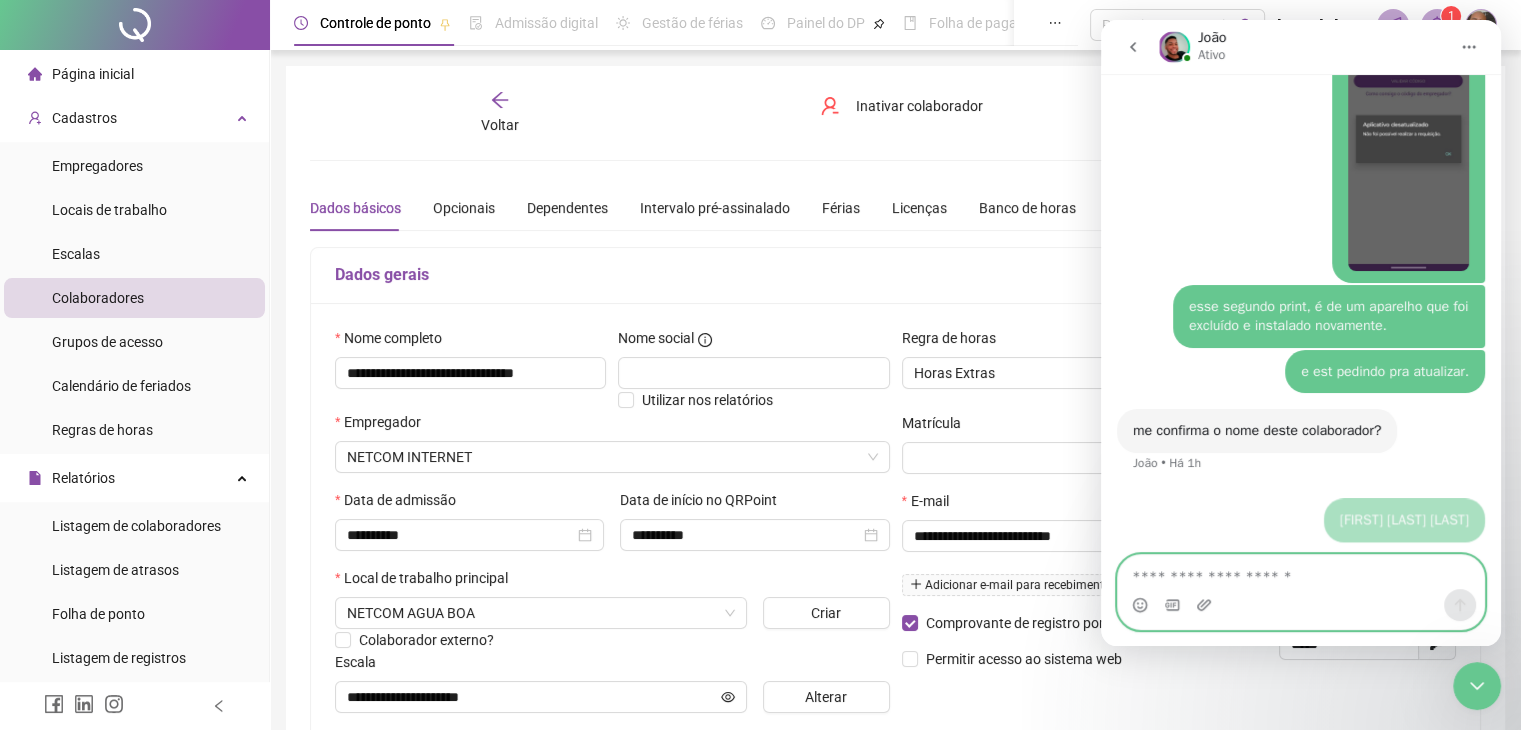 scroll, scrollTop: 3361, scrollLeft: 0, axis: vertical 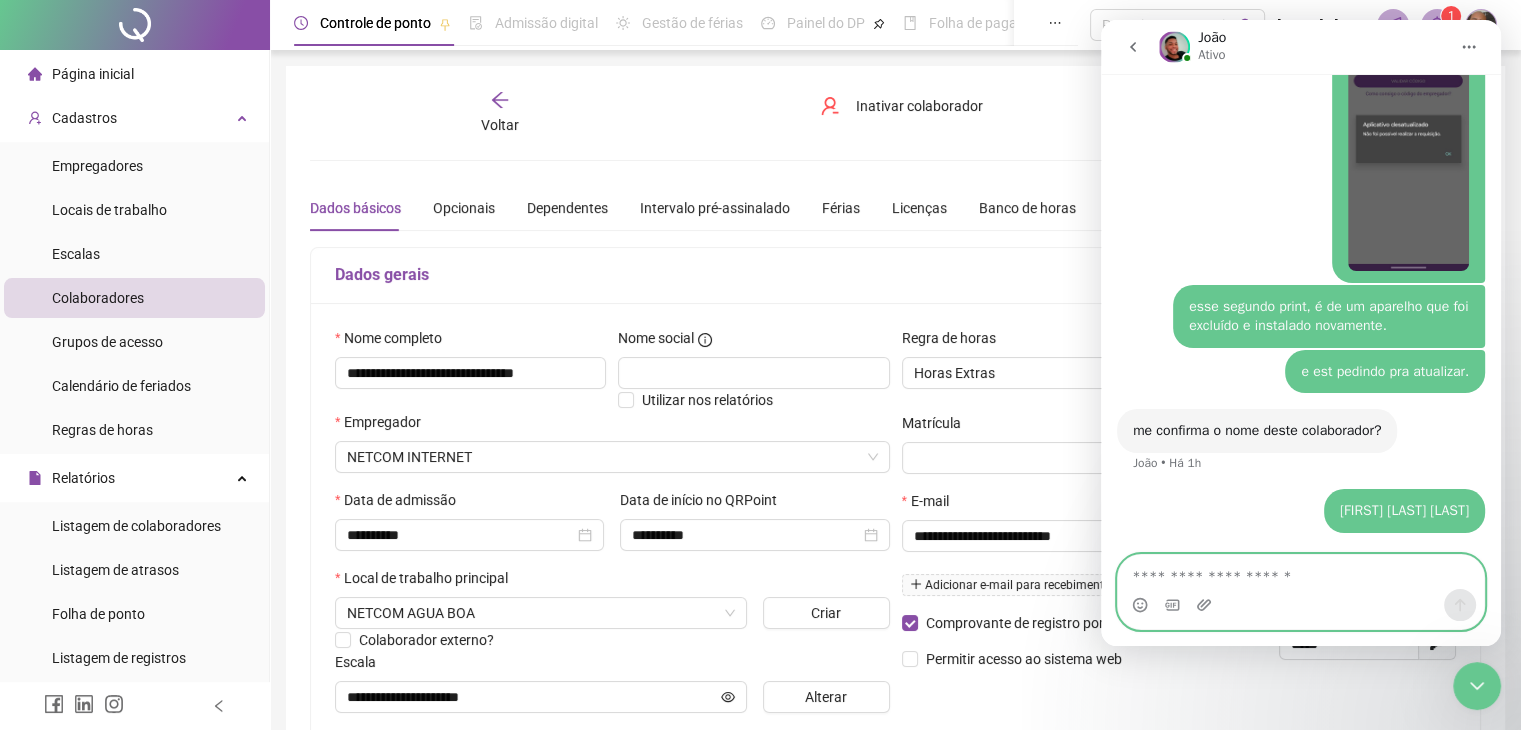 type 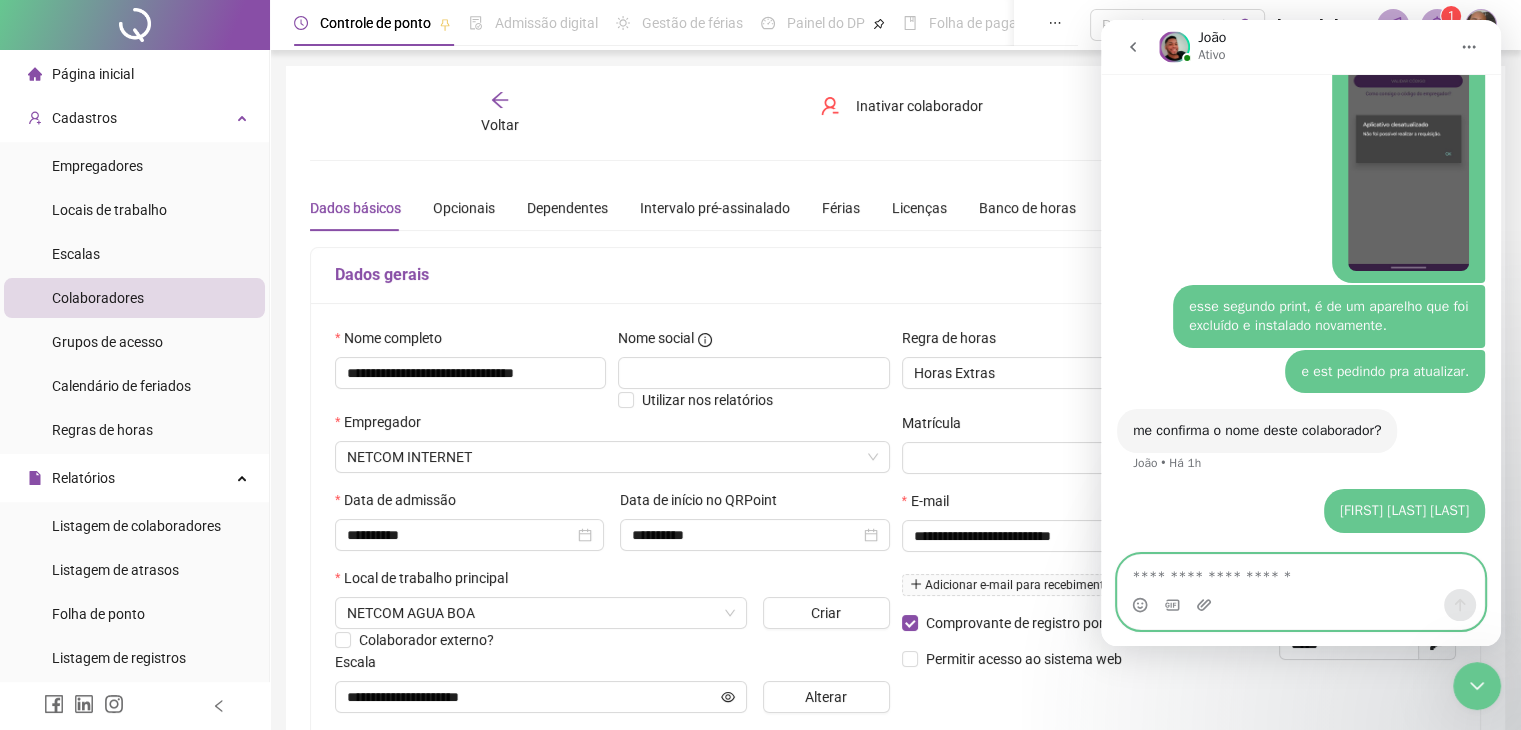 scroll, scrollTop: 3360, scrollLeft: 0, axis: vertical 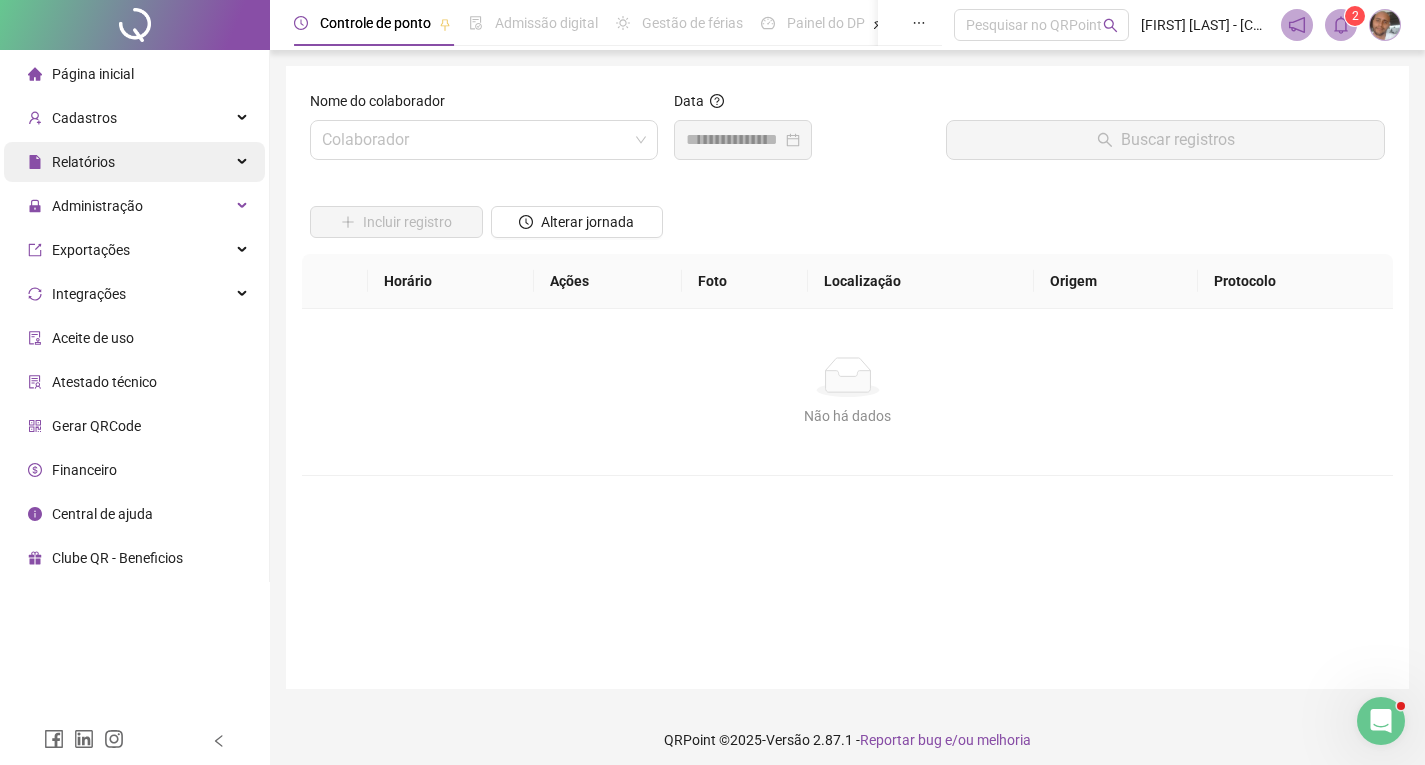 drag, startPoint x: 233, startPoint y: 153, endPoint x: 233, endPoint y: 164, distance: 11 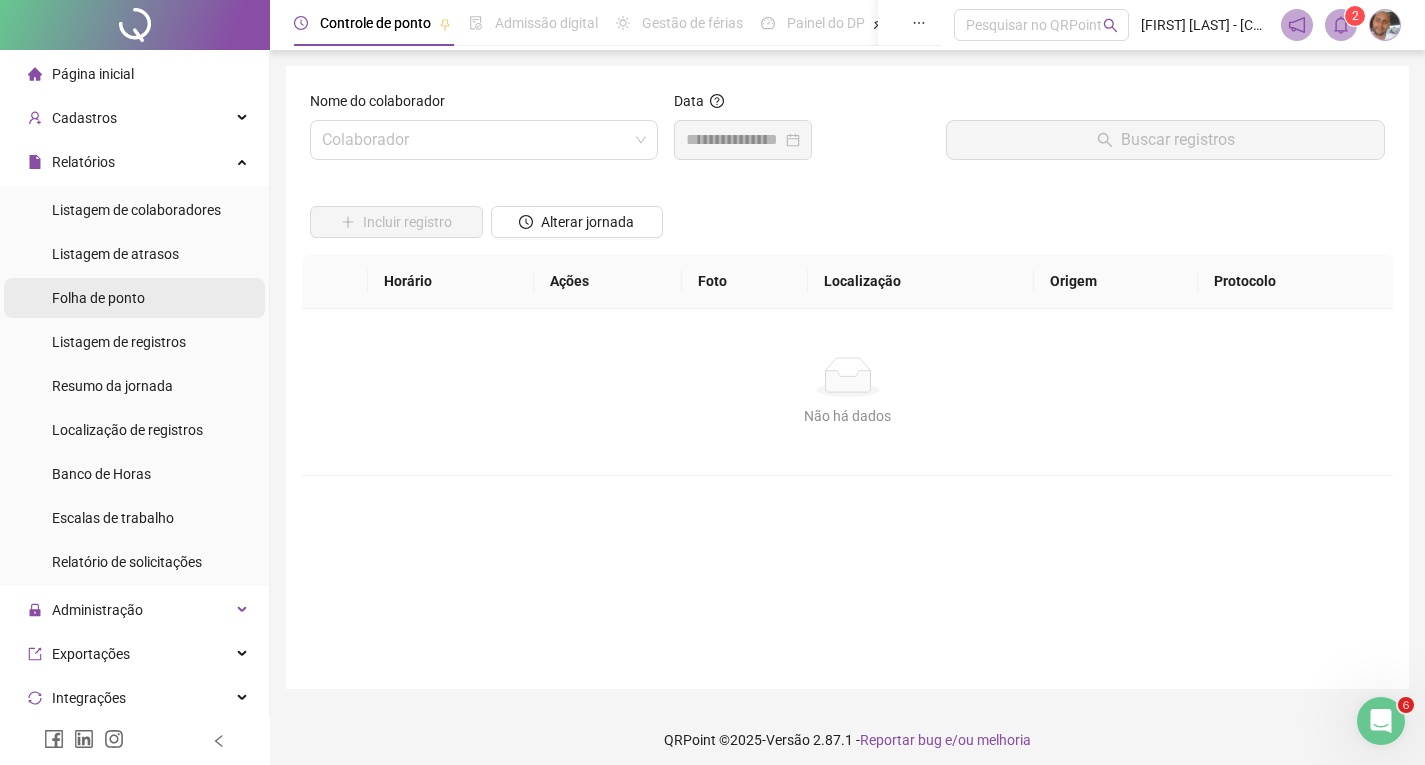 click on "Folha de ponto" at bounding box center [98, 298] 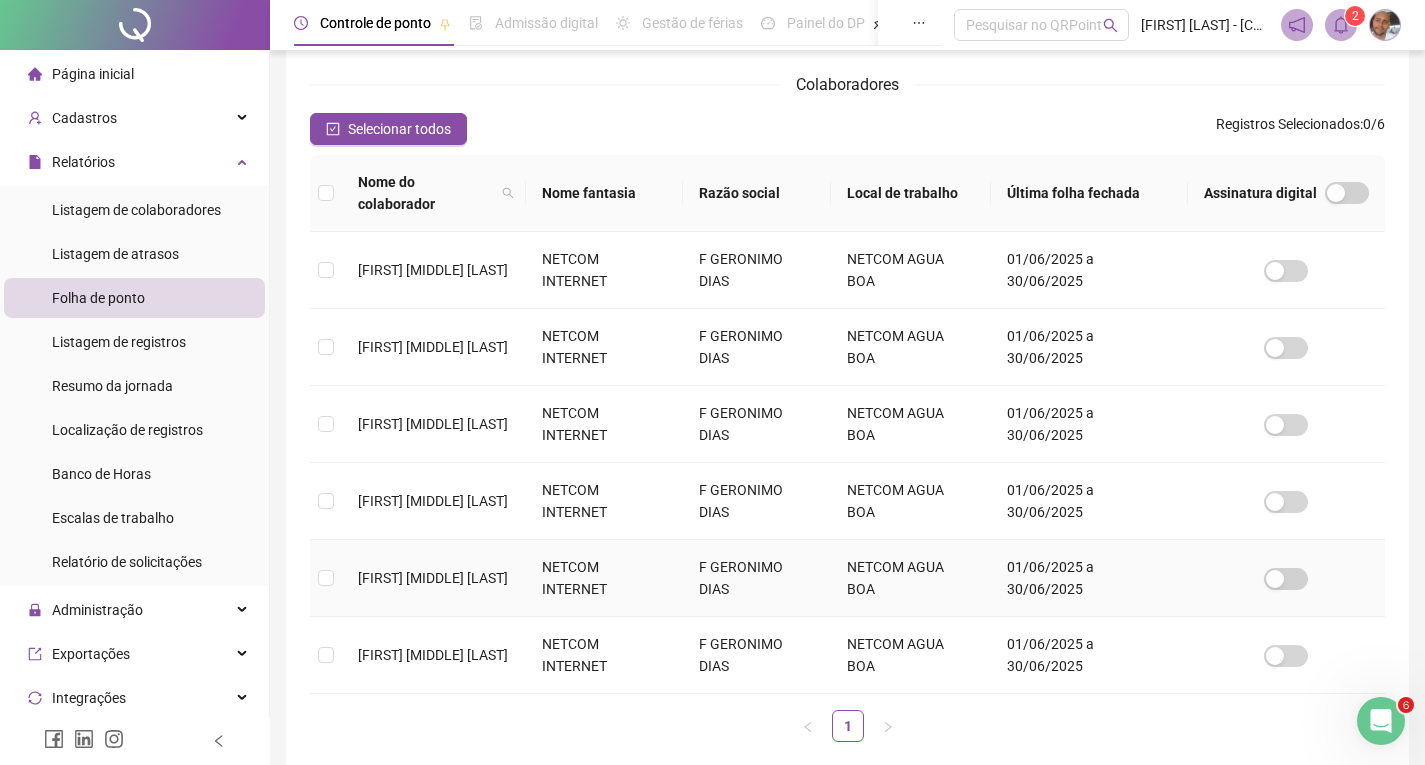 scroll, scrollTop: 27, scrollLeft: 0, axis: vertical 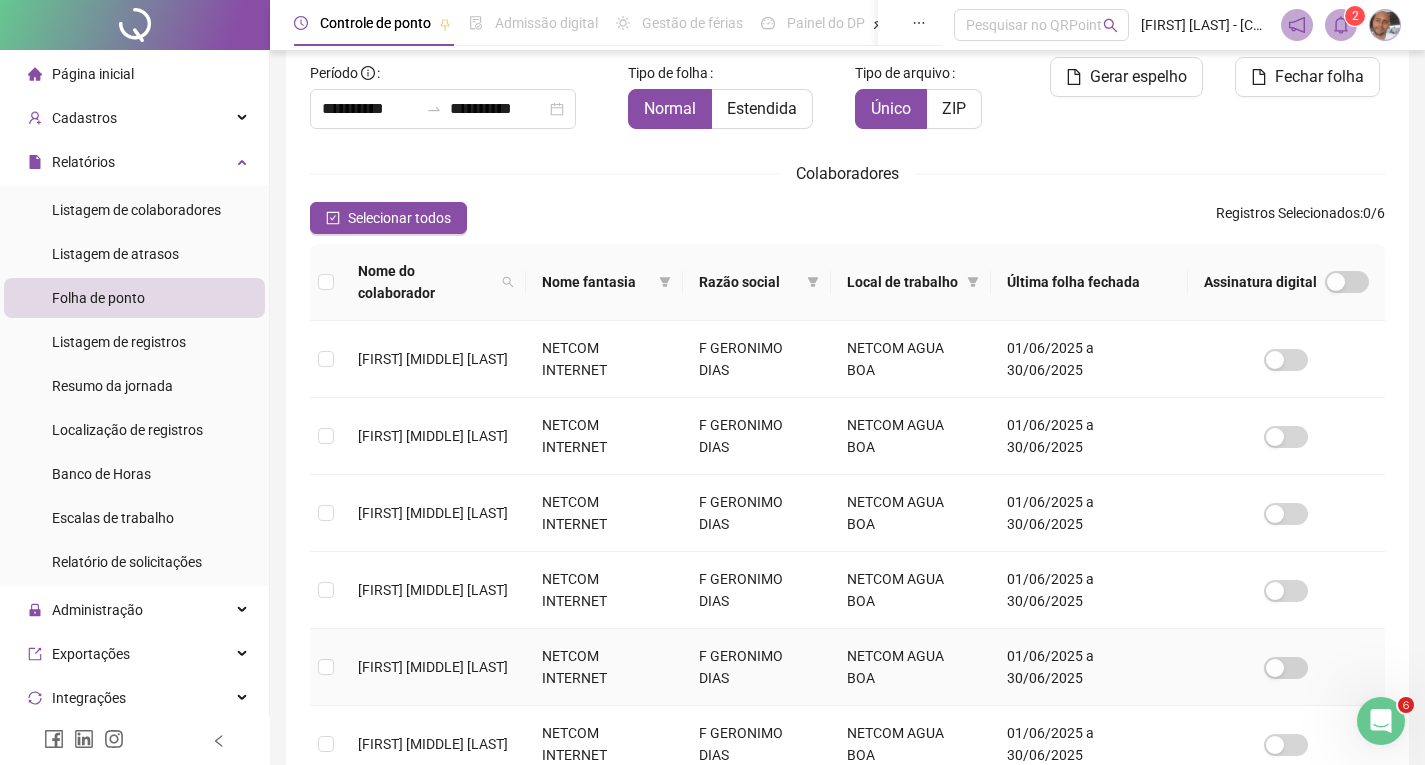 click at bounding box center [326, 667] 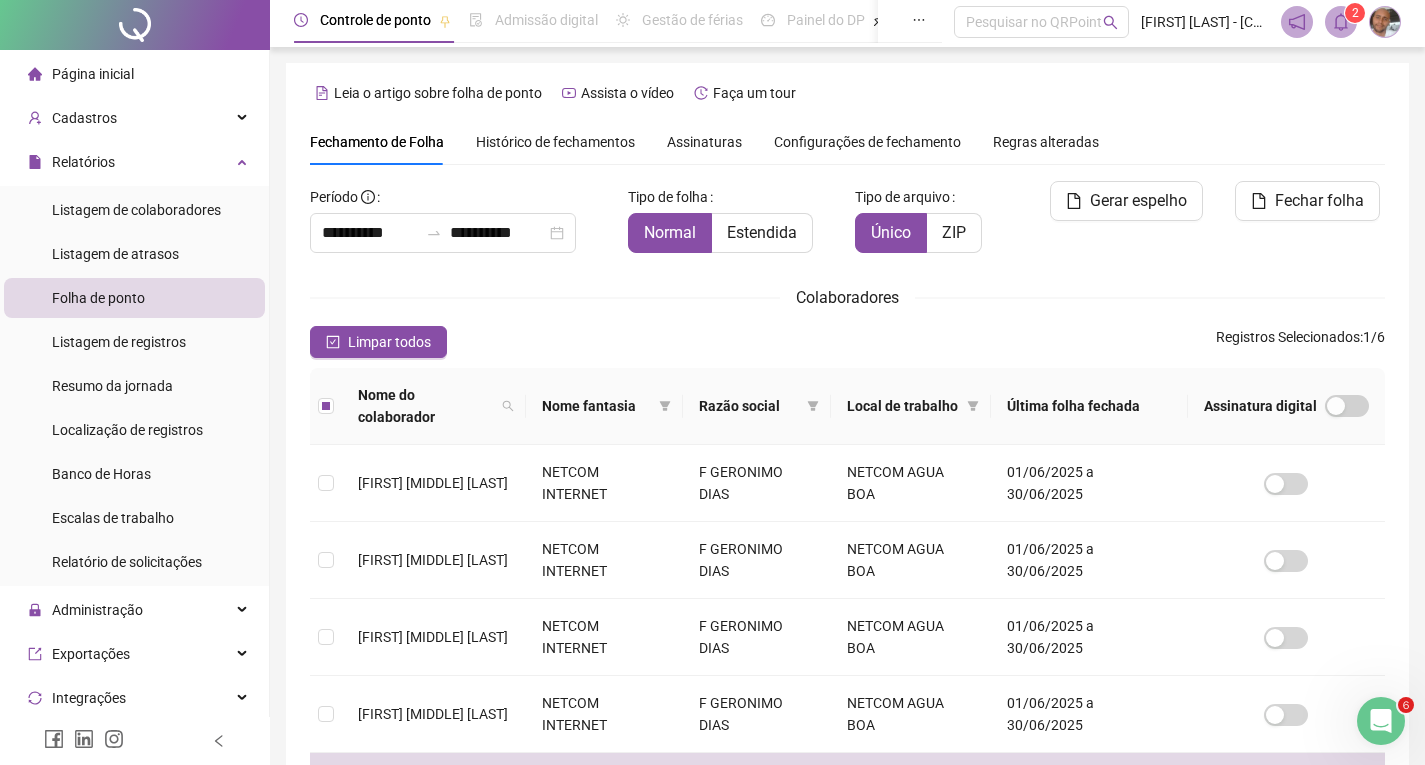 scroll, scrollTop: 0, scrollLeft: 0, axis: both 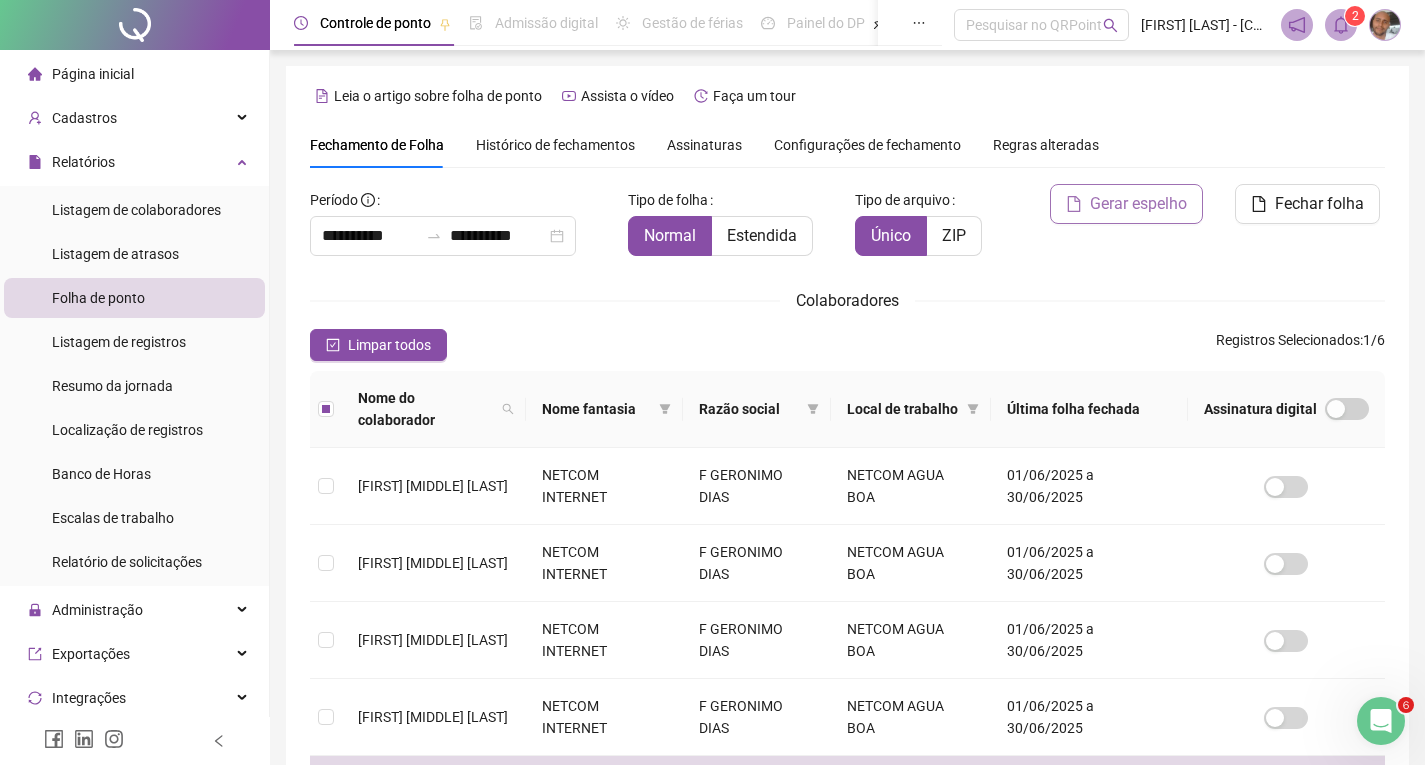 click on "Gerar espelho" at bounding box center [1138, 204] 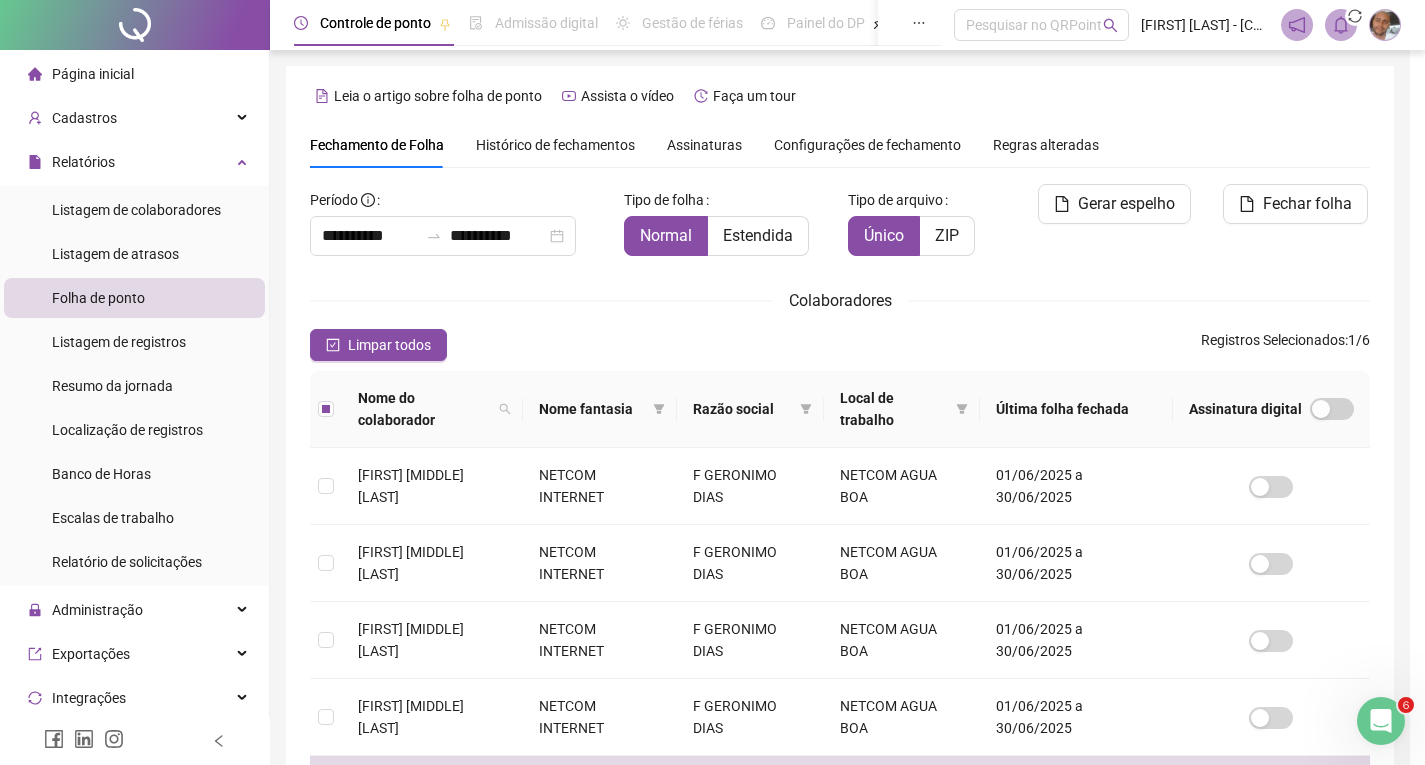 scroll, scrollTop: 27, scrollLeft: 0, axis: vertical 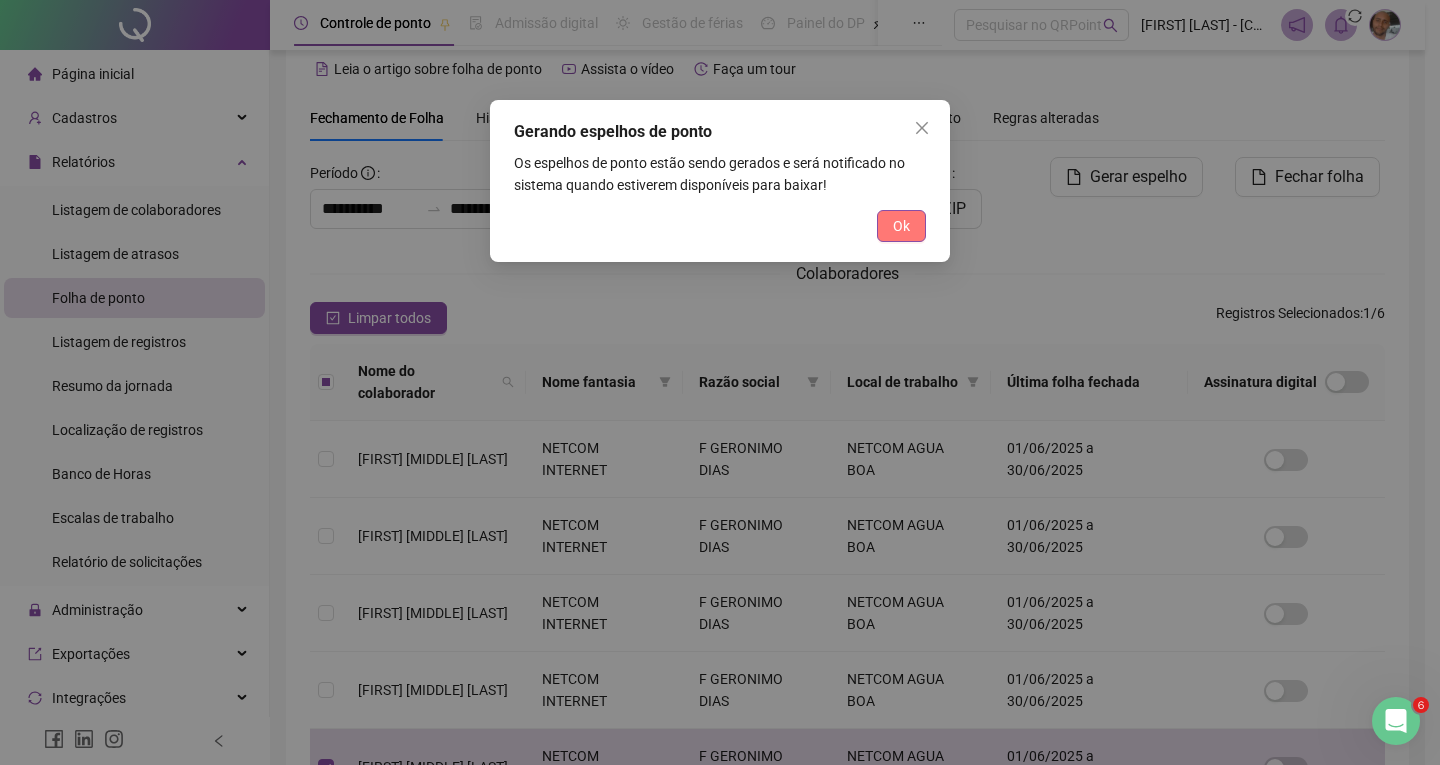 click on "Ok" at bounding box center (901, 226) 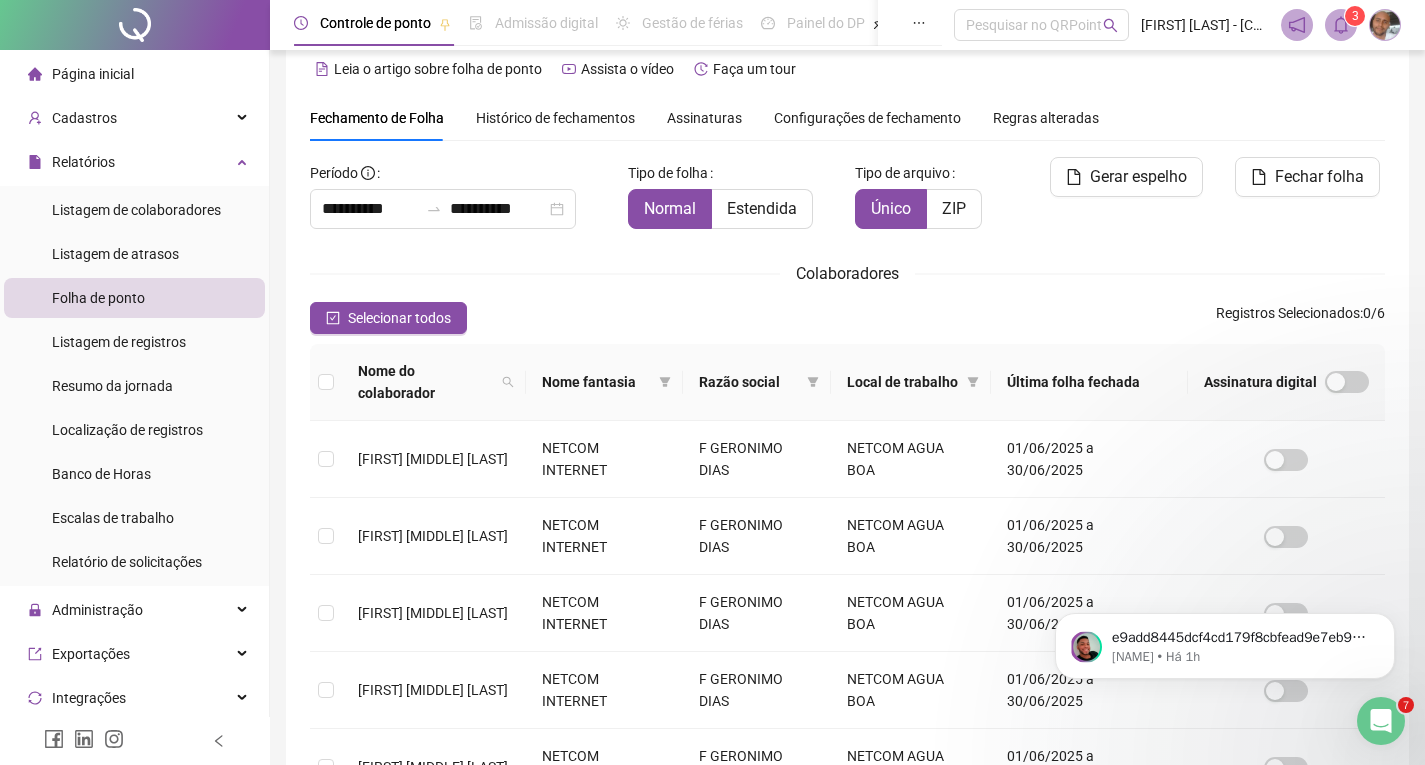scroll, scrollTop: 0, scrollLeft: 0, axis: both 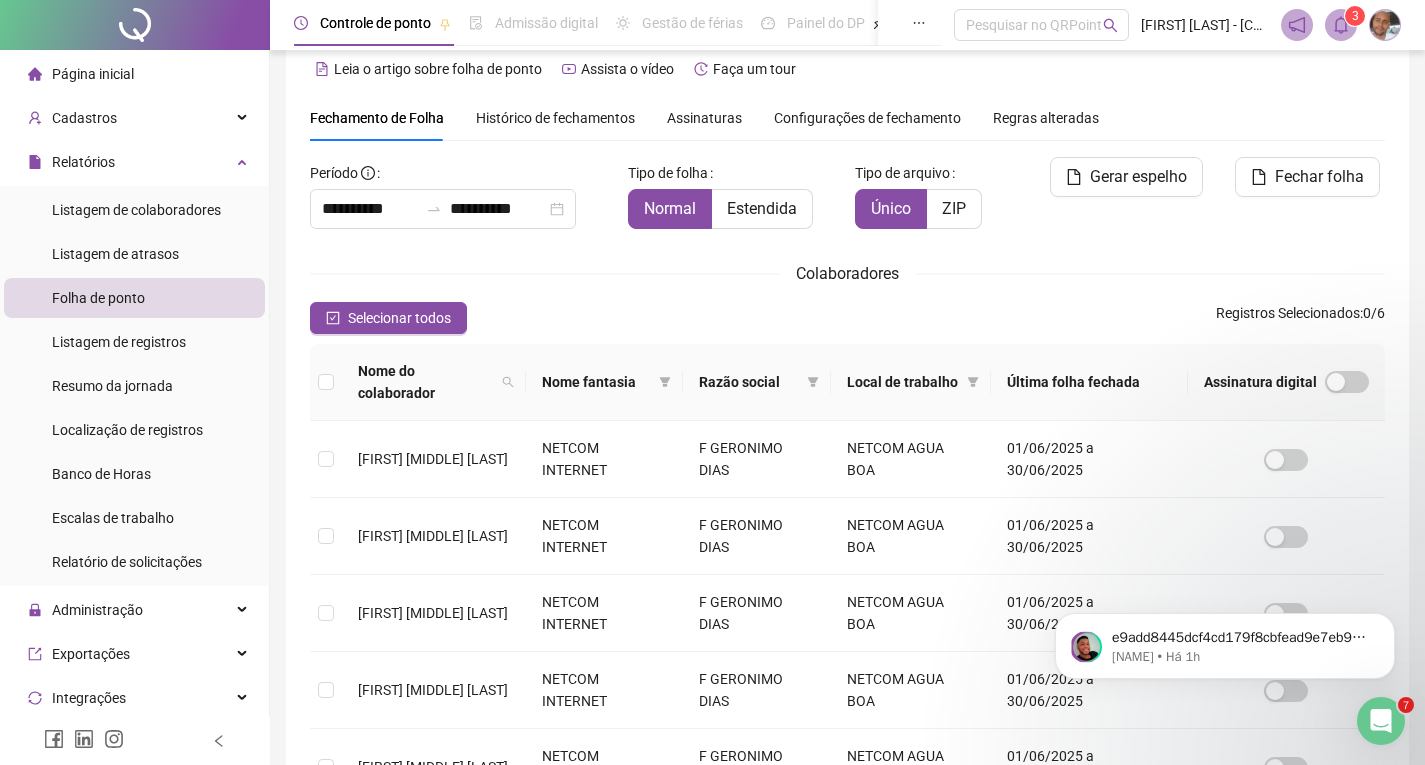 click at bounding box center (1381, 721) 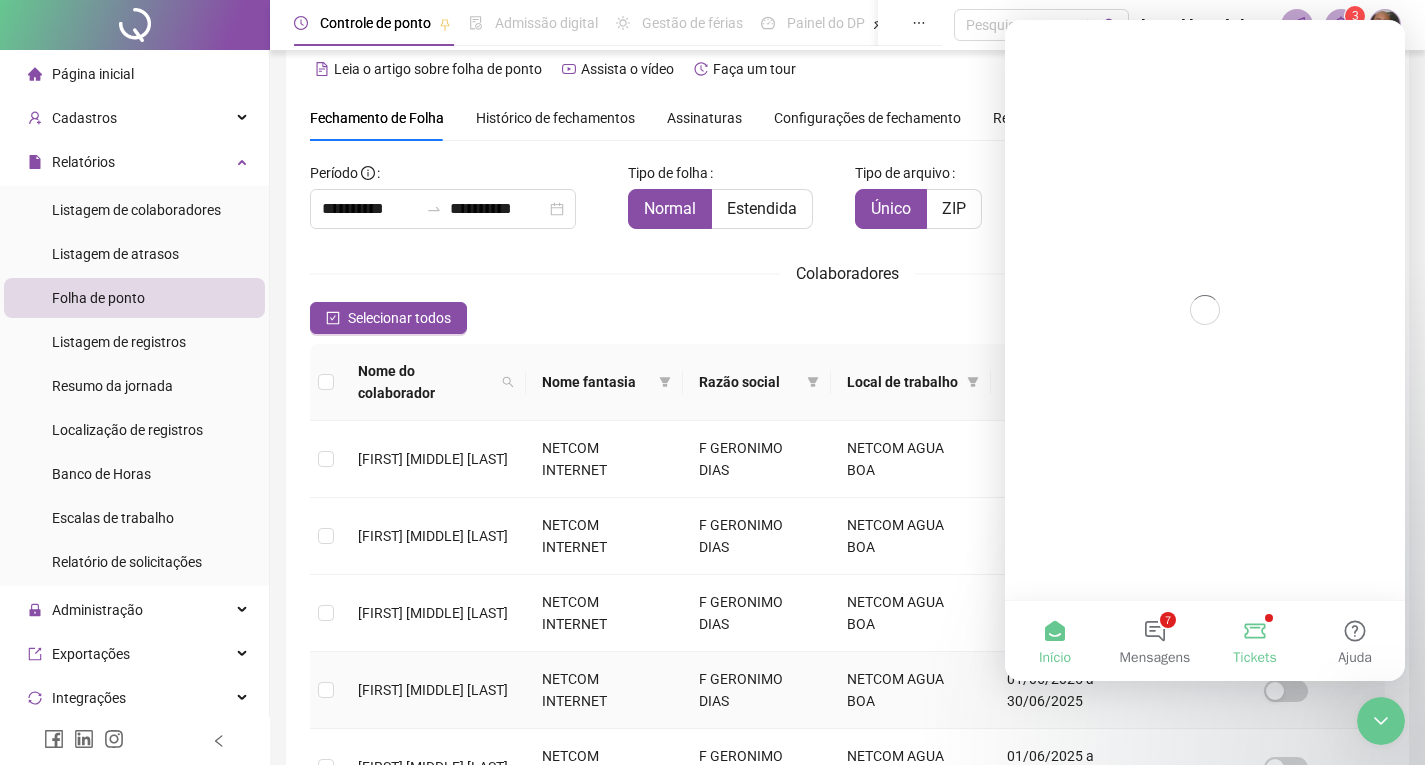 scroll, scrollTop: 0, scrollLeft: 0, axis: both 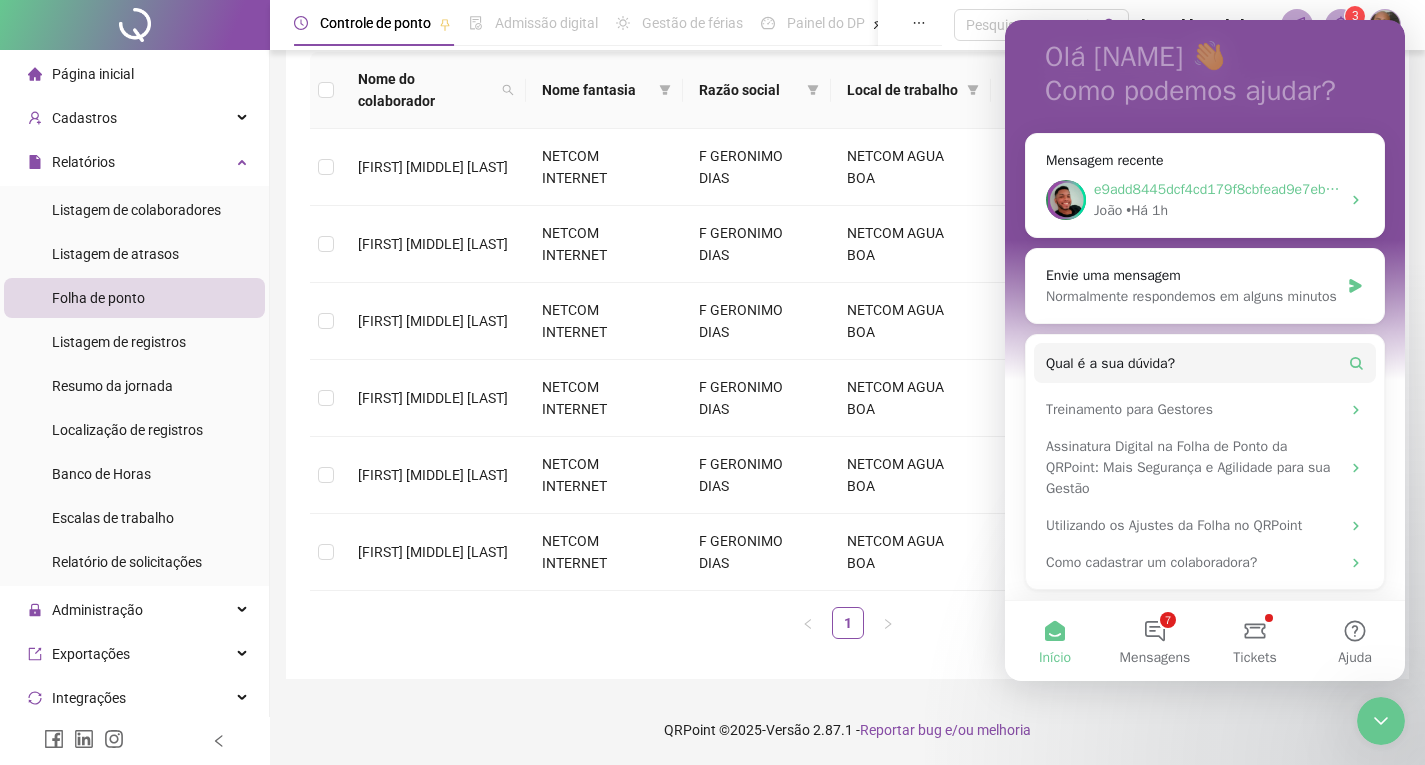 click on "e9add8445dcf4cd179f8cbfead9e7eb910fb895bbb1a0e7949d4a9a63a6dd38a" at bounding box center (1340, 189) 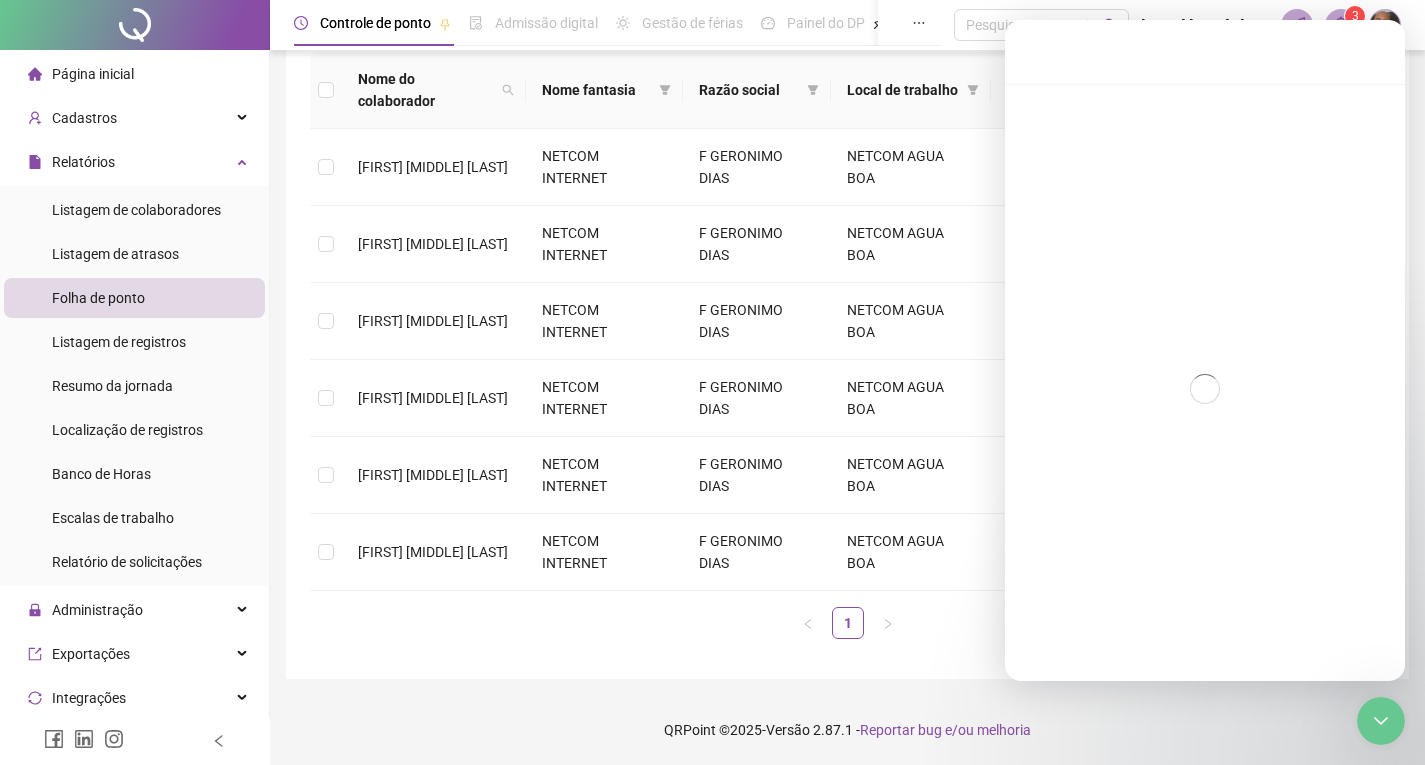 scroll, scrollTop: 0, scrollLeft: 0, axis: both 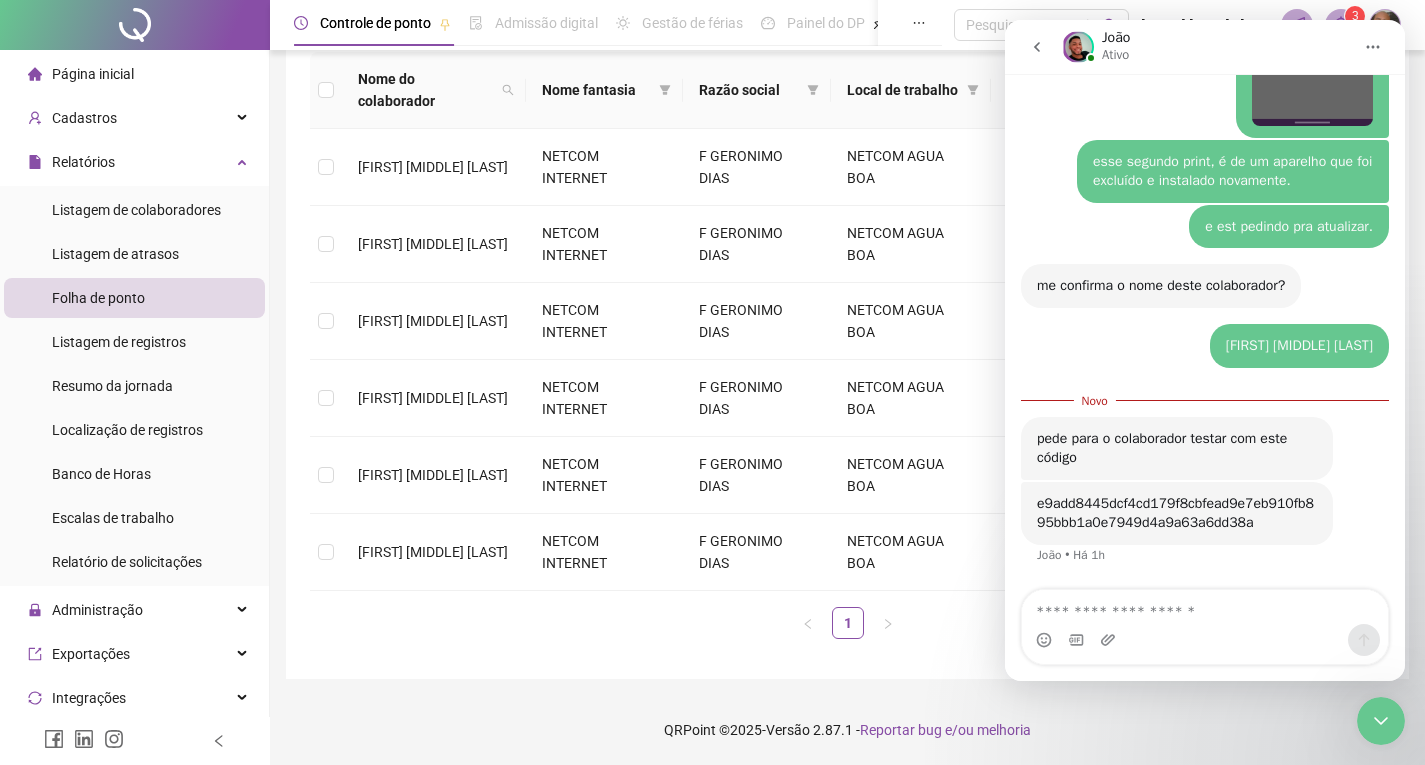 click at bounding box center [1205, 607] 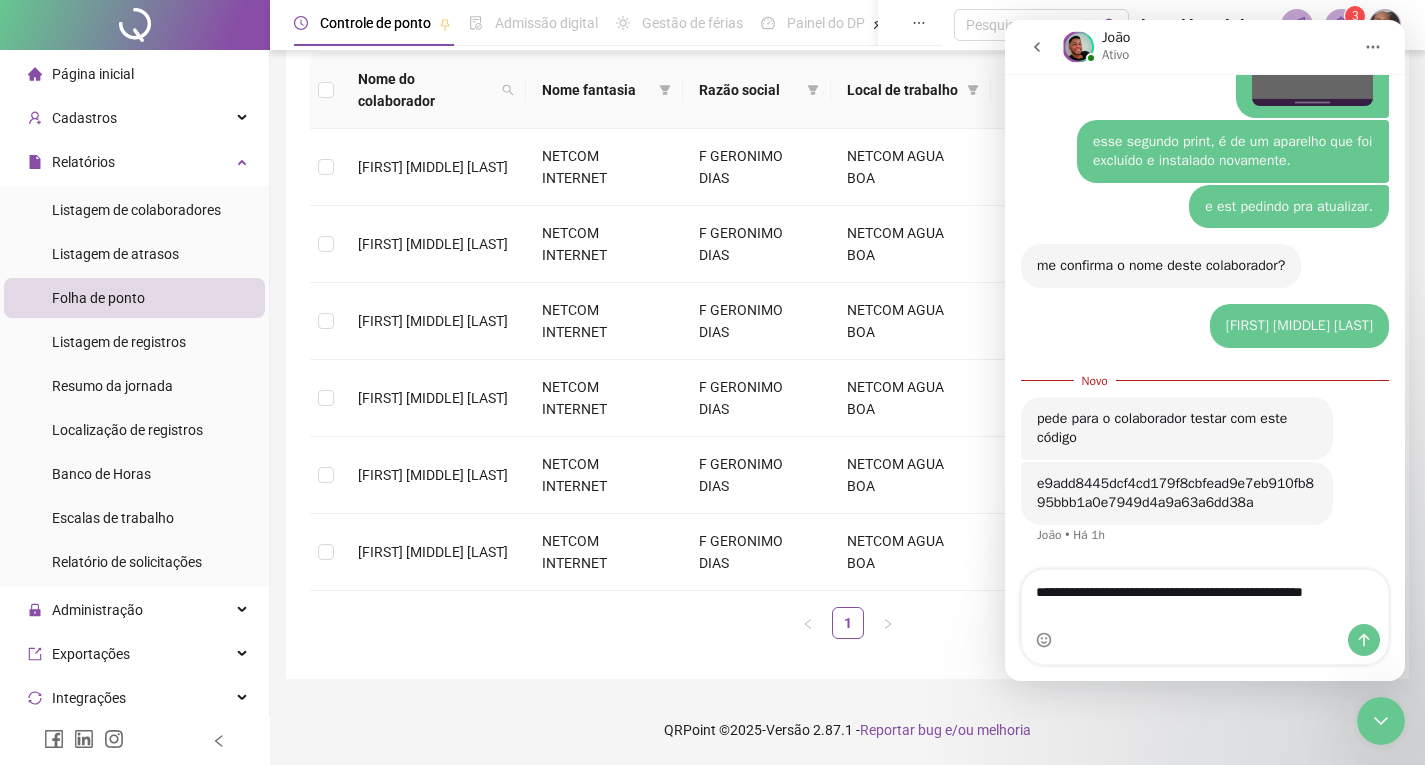scroll, scrollTop: 3523, scrollLeft: 0, axis: vertical 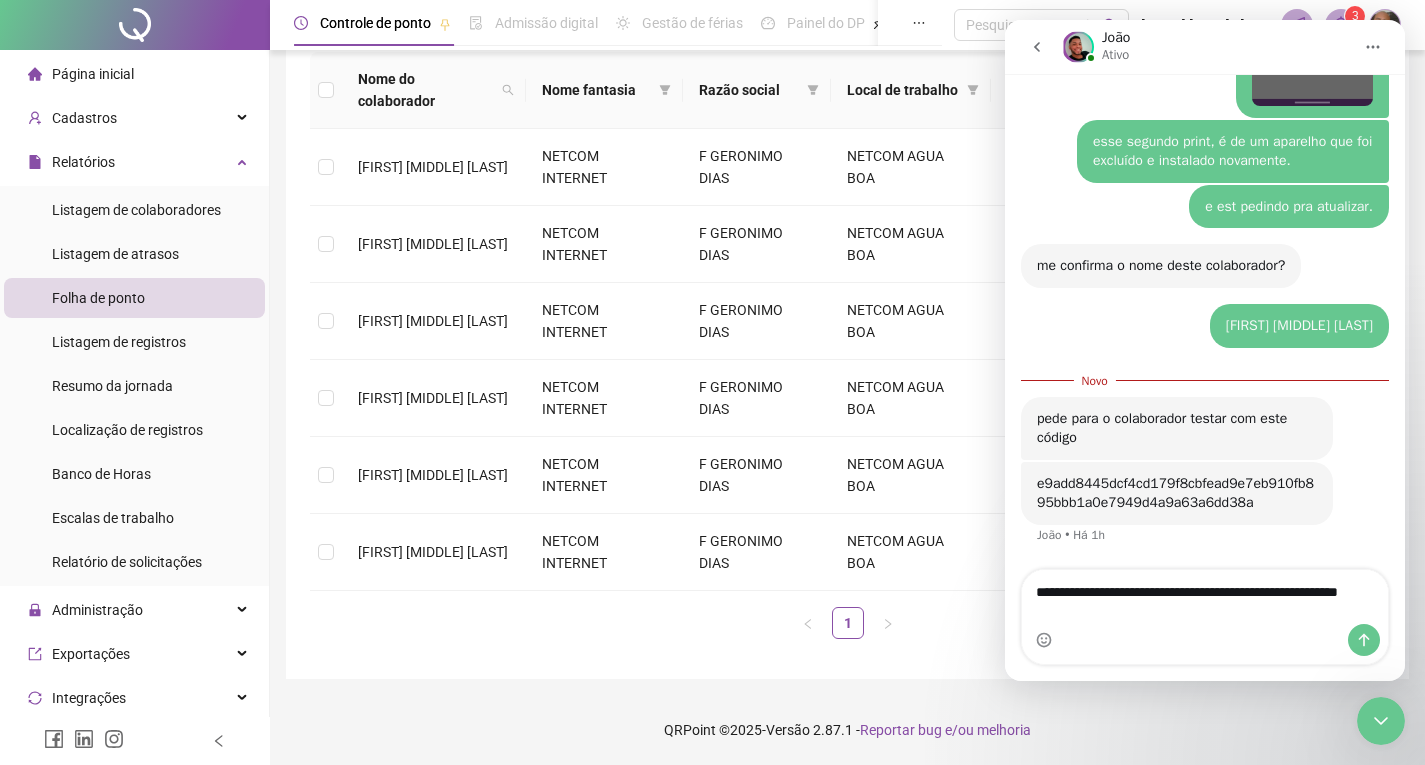 type on "**********" 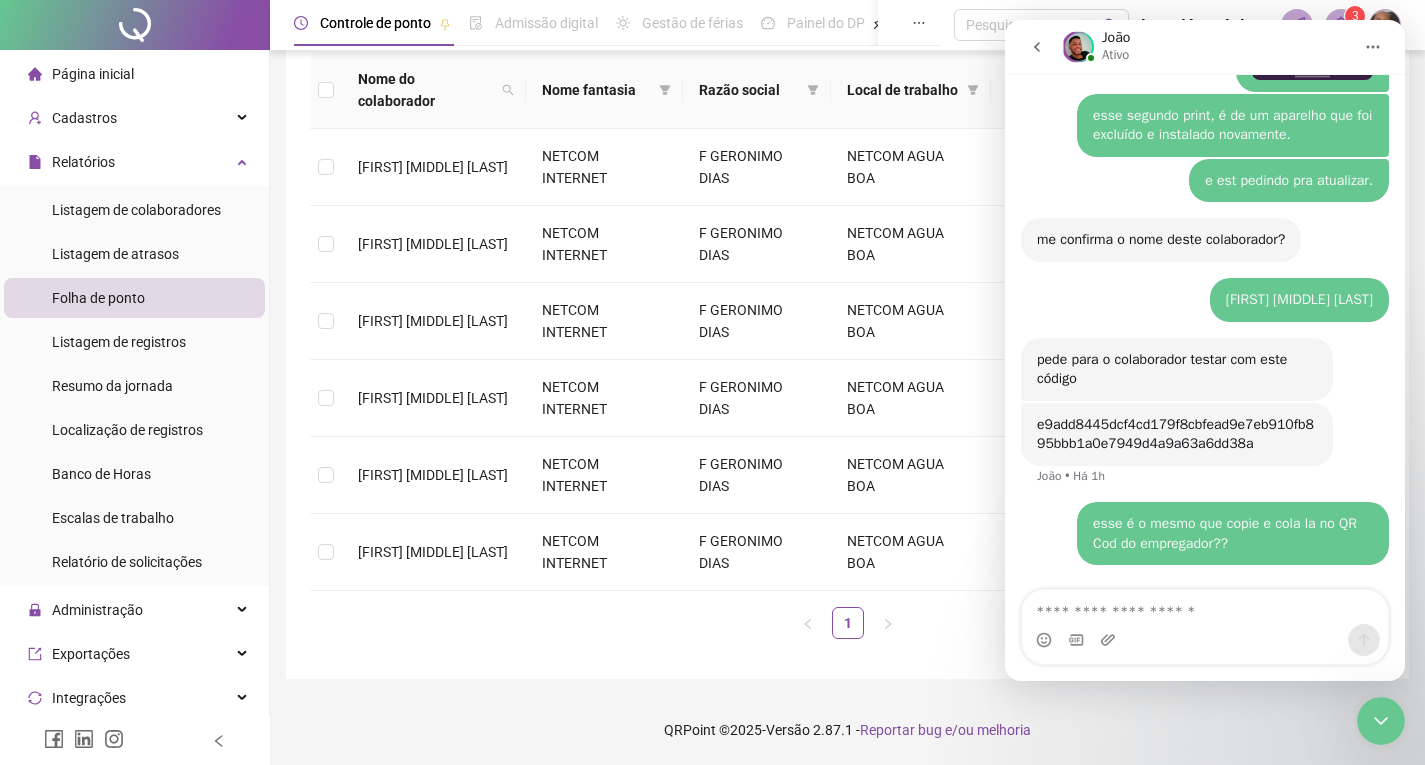 scroll, scrollTop: 3569, scrollLeft: 0, axis: vertical 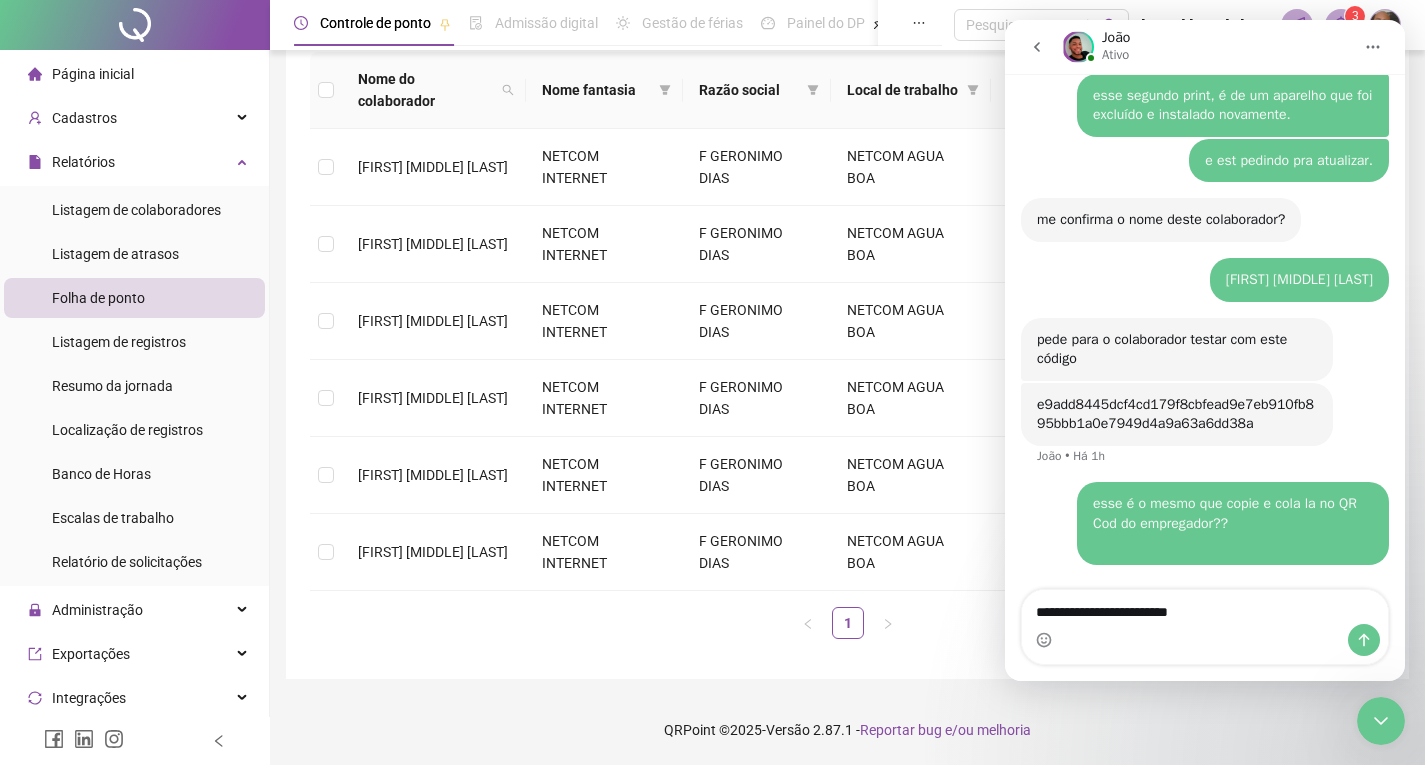 type on "**********" 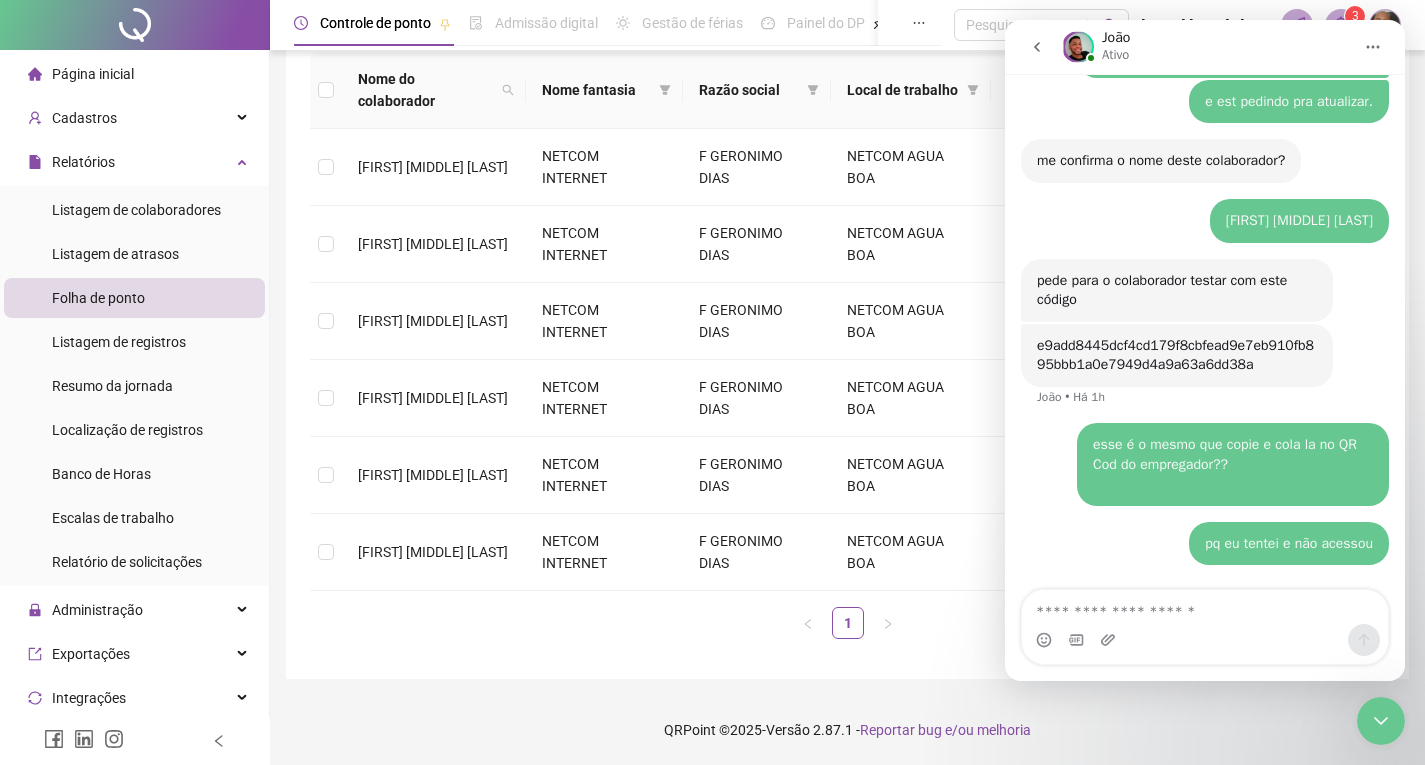 scroll, scrollTop: 3615, scrollLeft: 0, axis: vertical 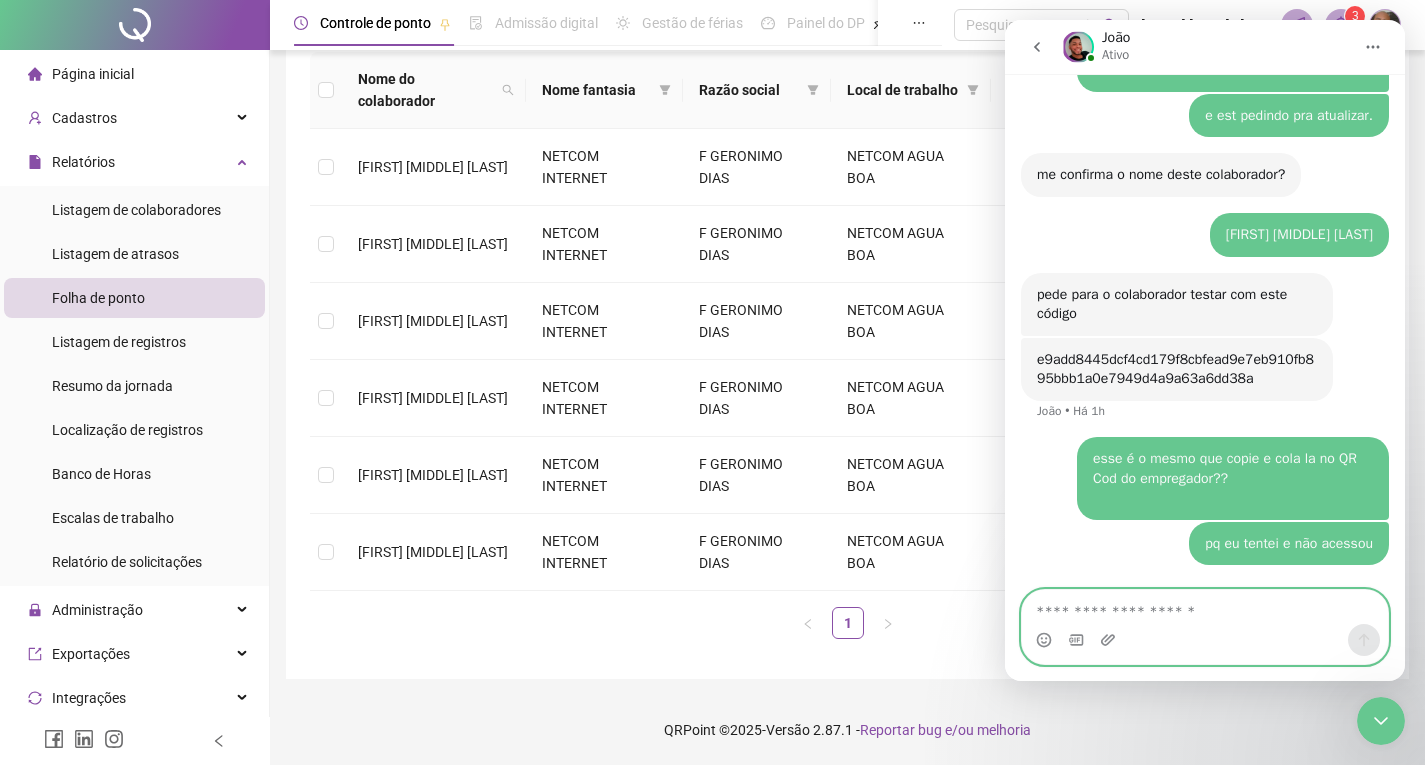 click at bounding box center [1205, 607] 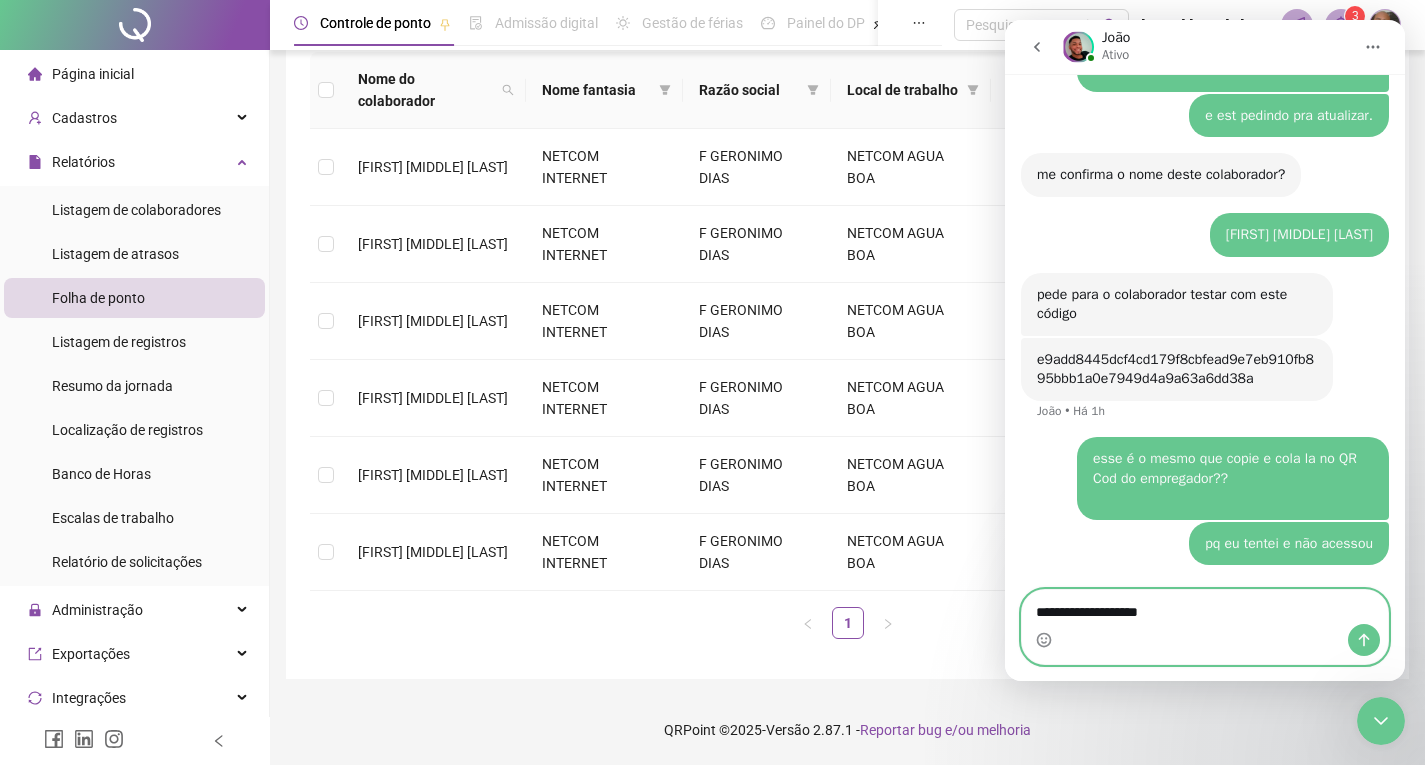 type on "**********" 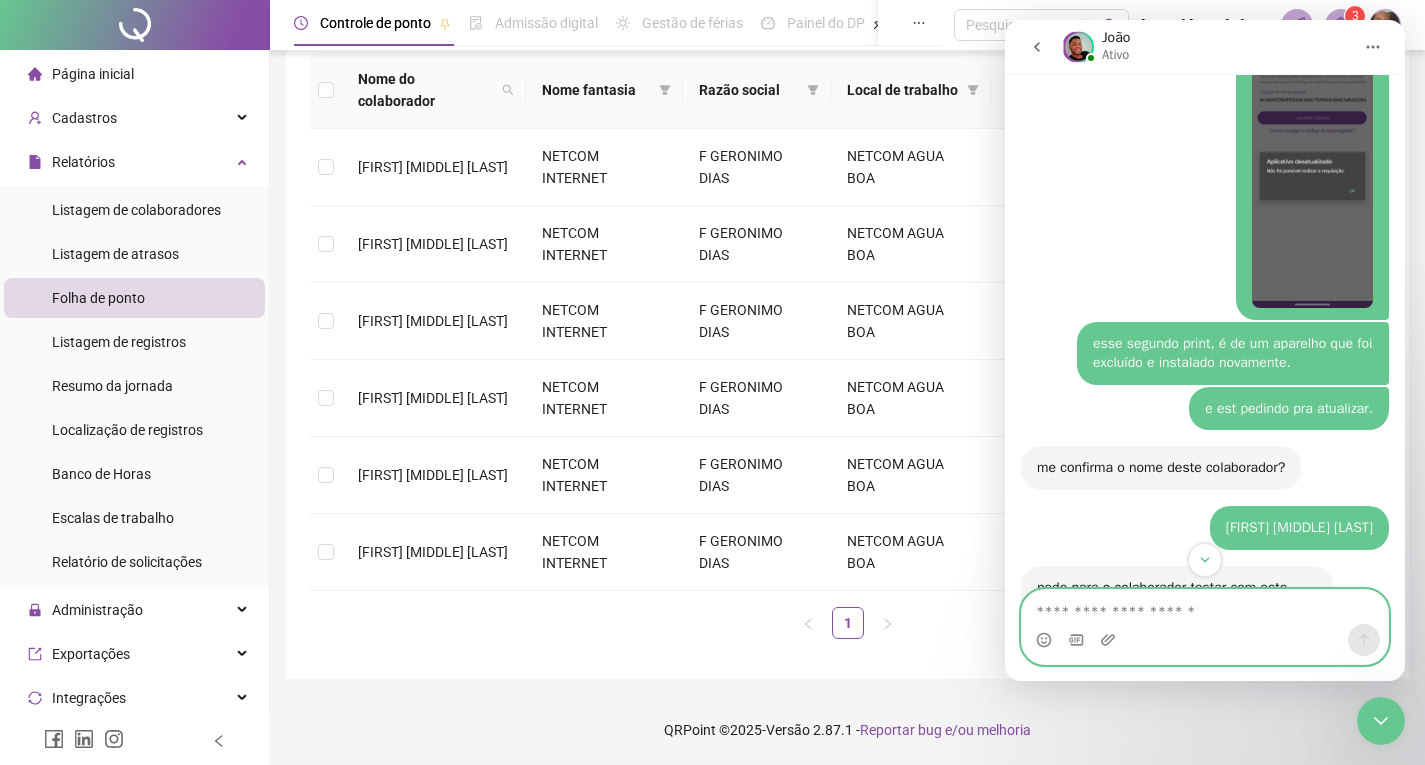 scroll, scrollTop: 3160, scrollLeft: 0, axis: vertical 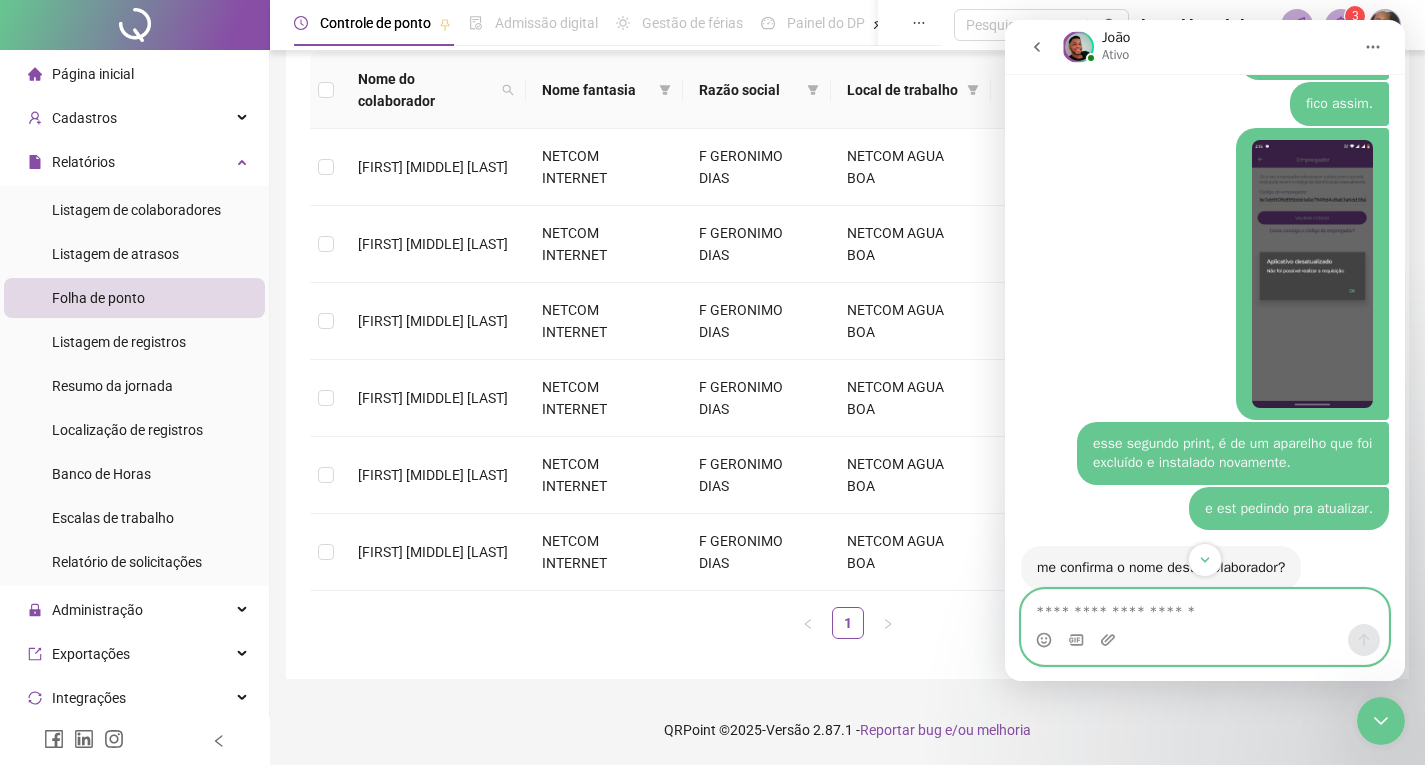 click at bounding box center [1205, 607] 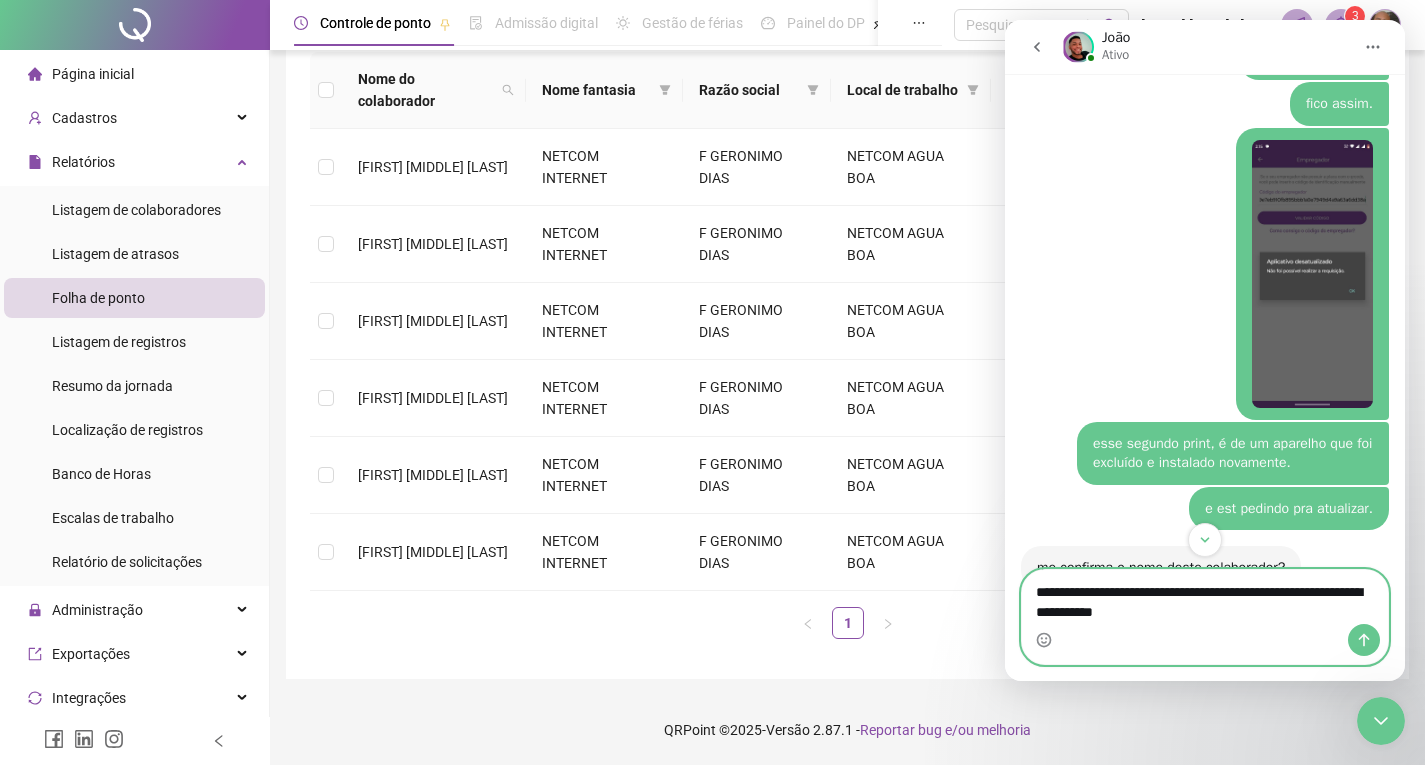 type on "**********" 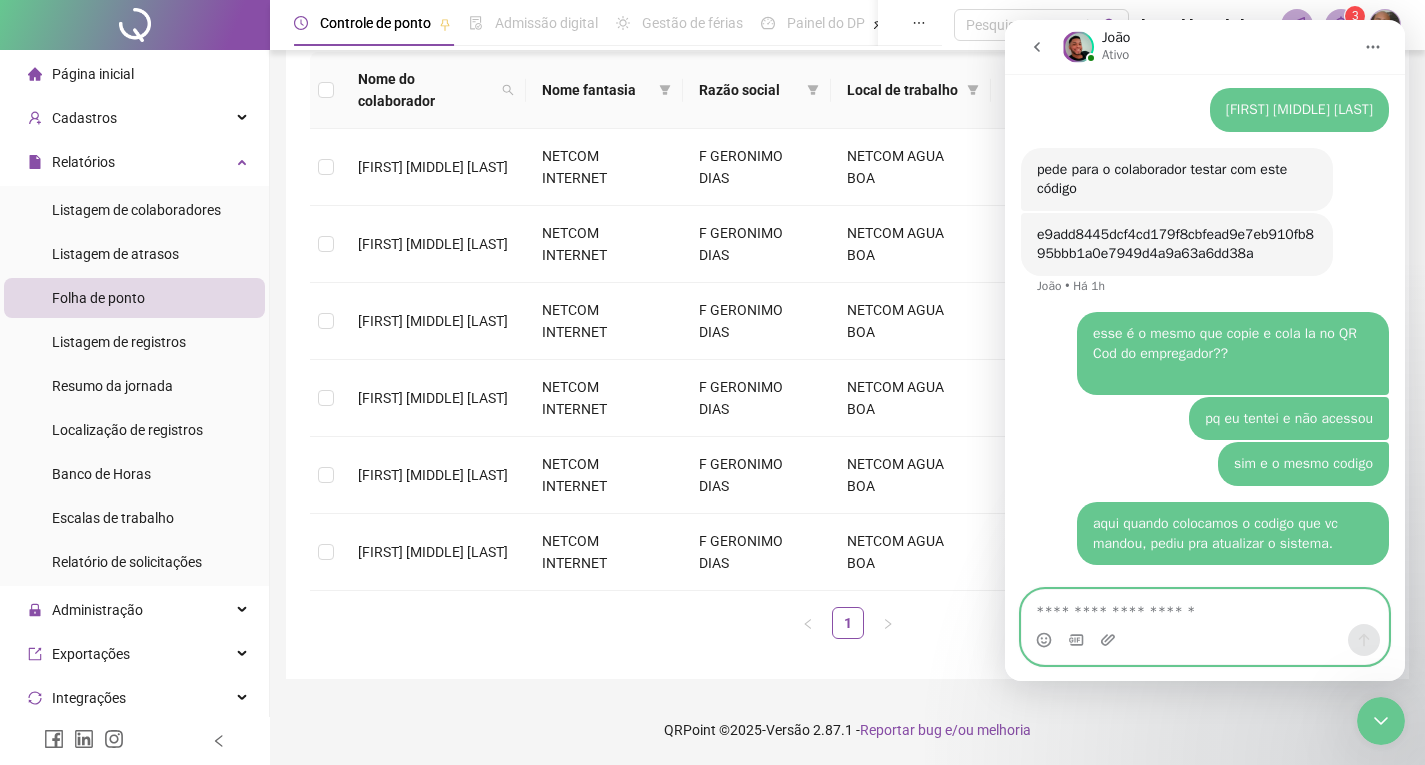 scroll, scrollTop: 3725, scrollLeft: 0, axis: vertical 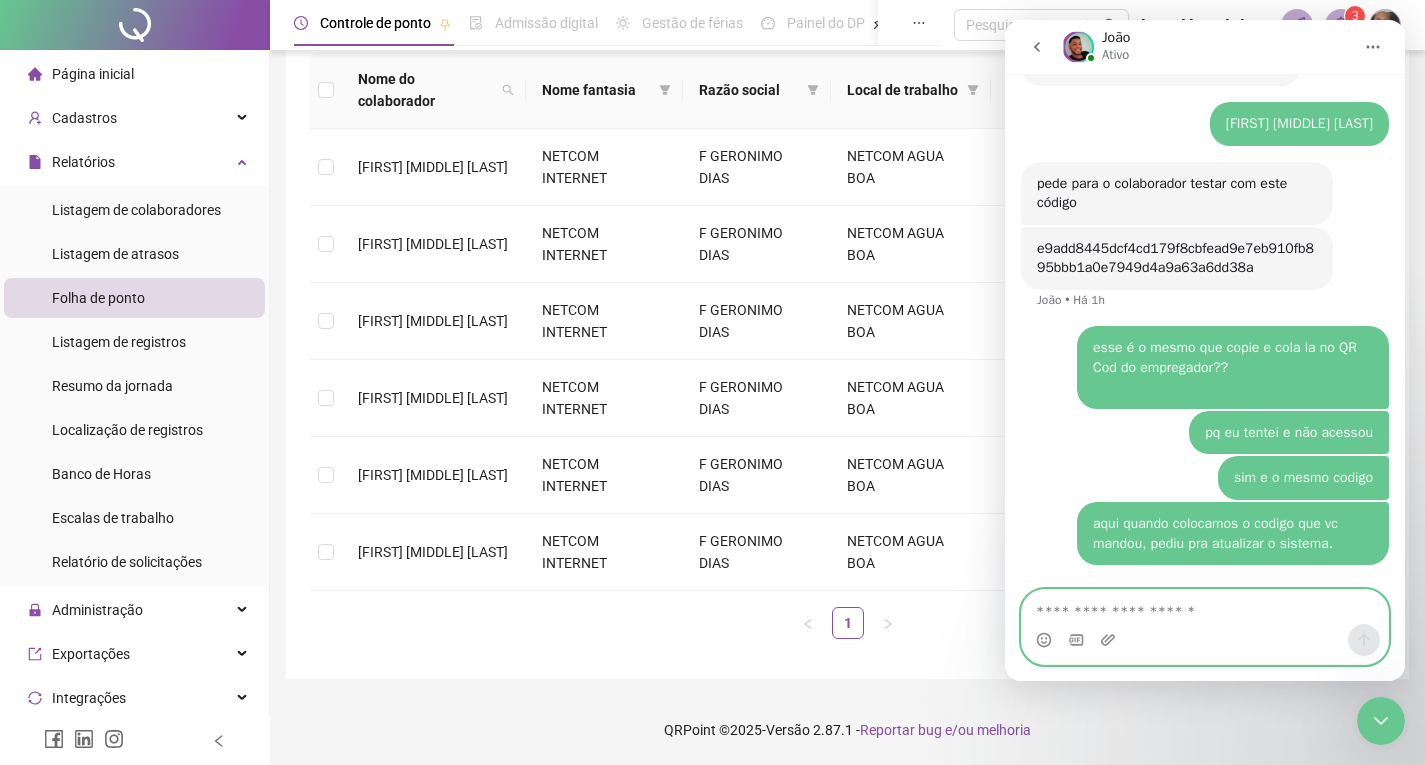 drag, startPoint x: 1163, startPoint y: 614, endPoint x: 1152, endPoint y: 574, distance: 41.484936 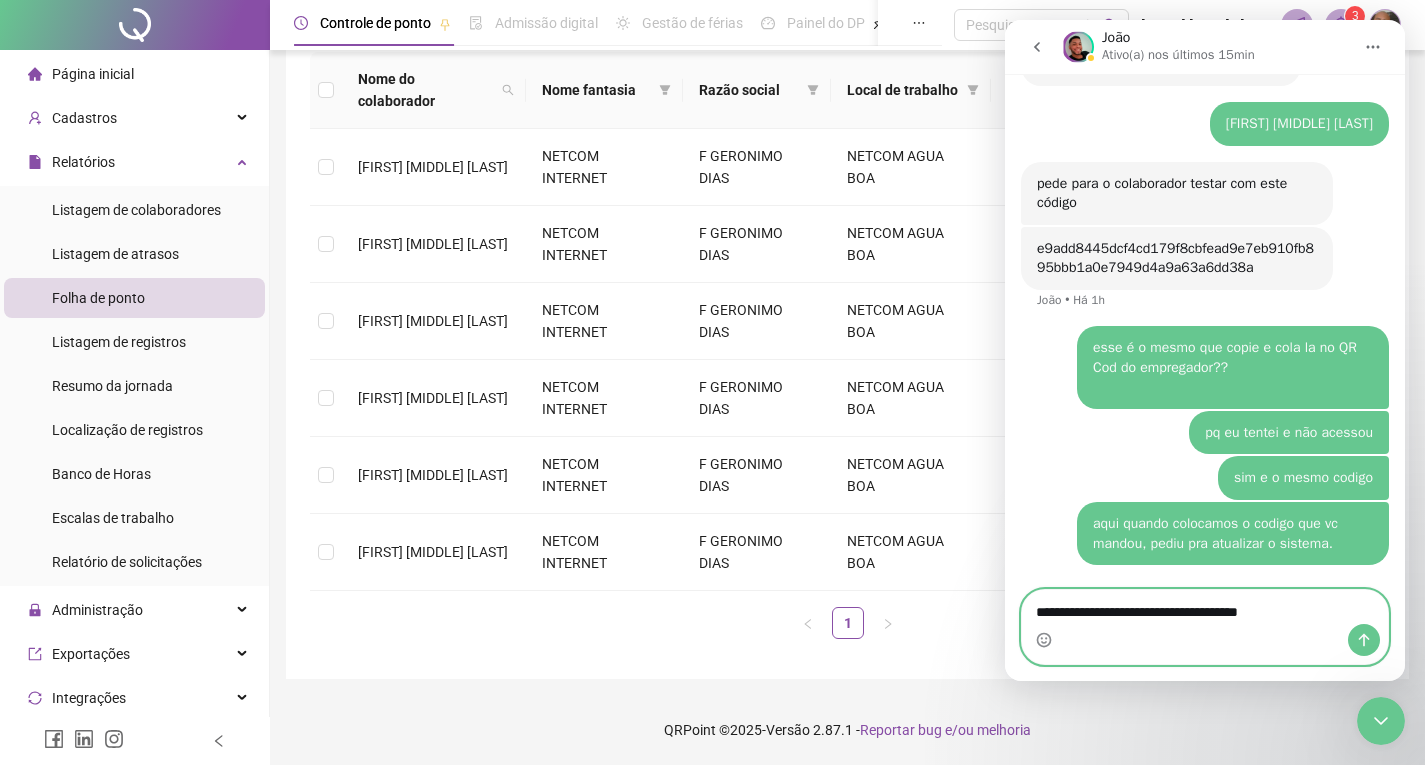 type on "**********" 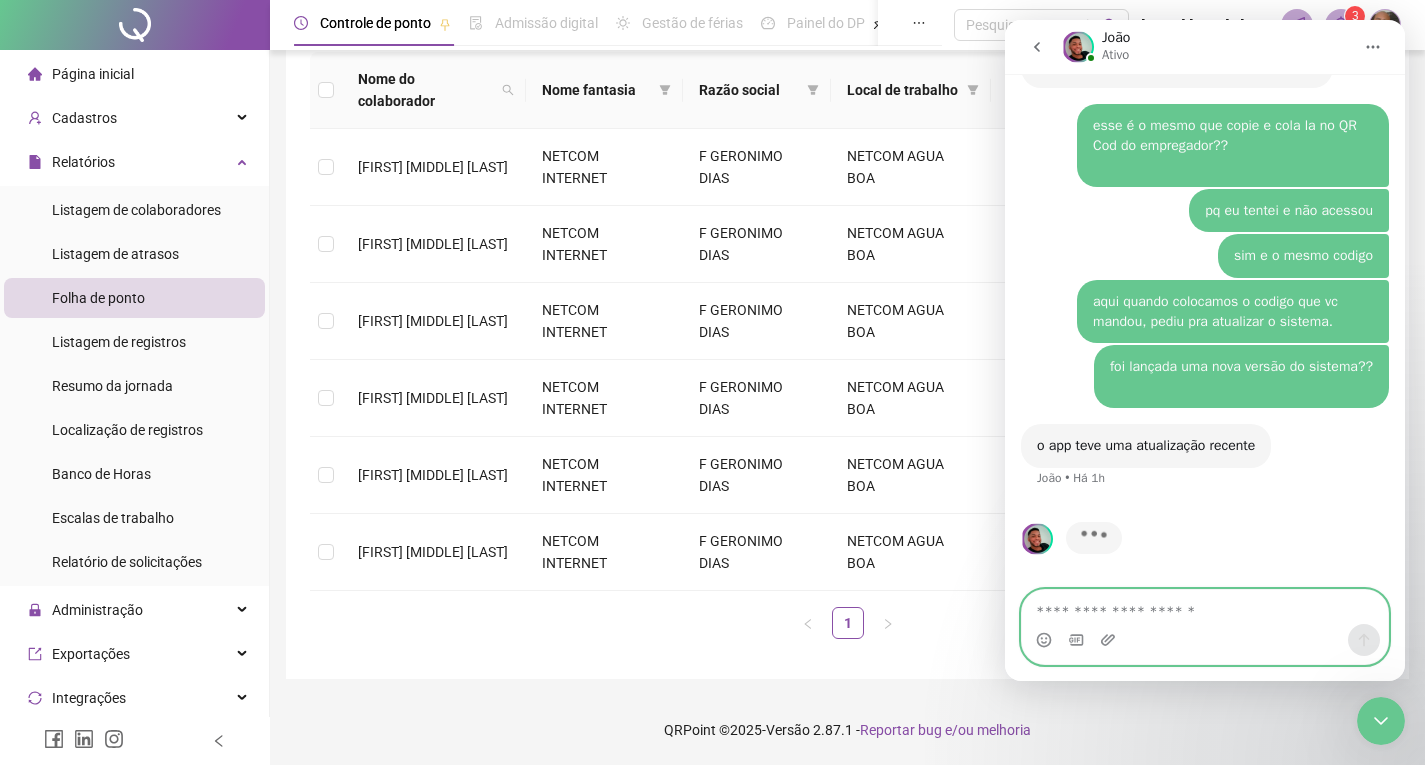 scroll, scrollTop: 3850, scrollLeft: 0, axis: vertical 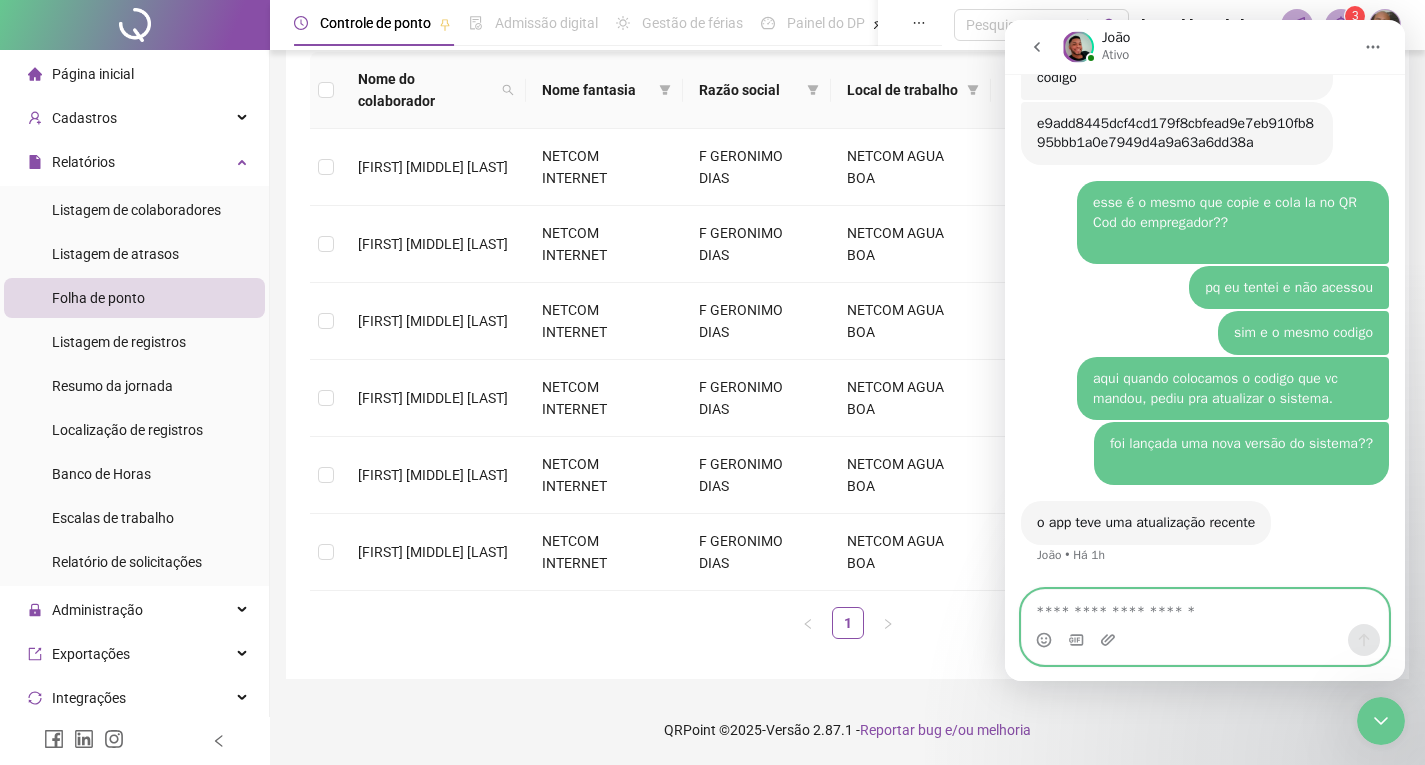 click at bounding box center (1205, 607) 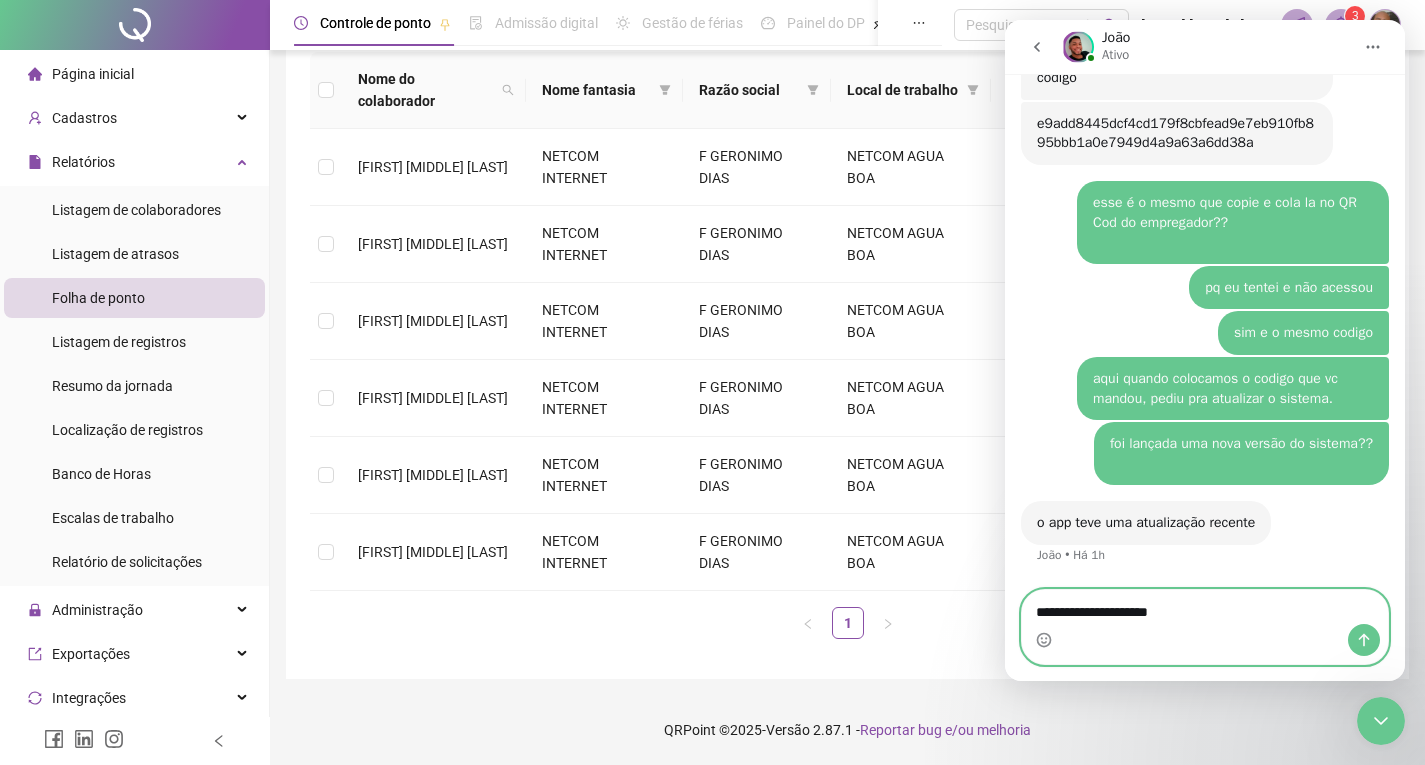 type on "**********" 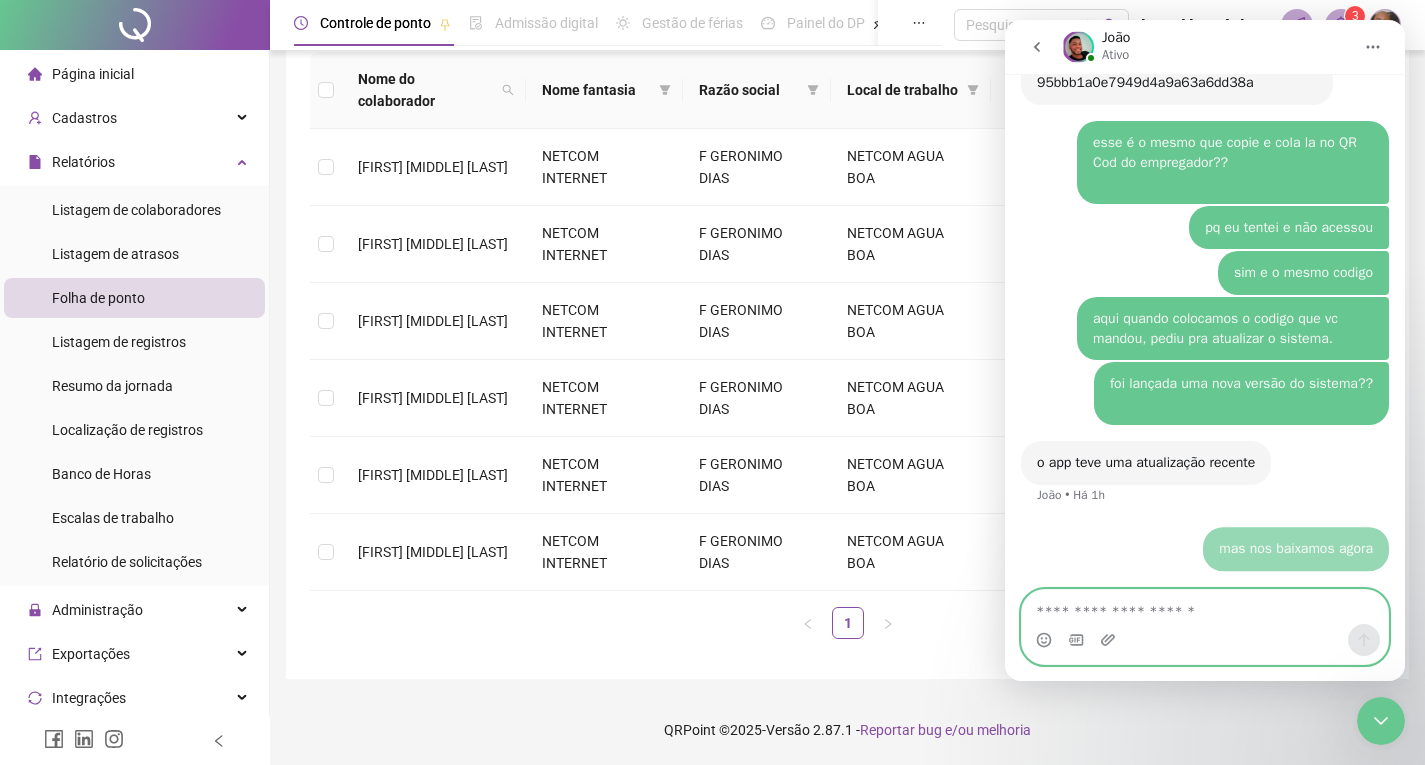 scroll, scrollTop: 3910, scrollLeft: 0, axis: vertical 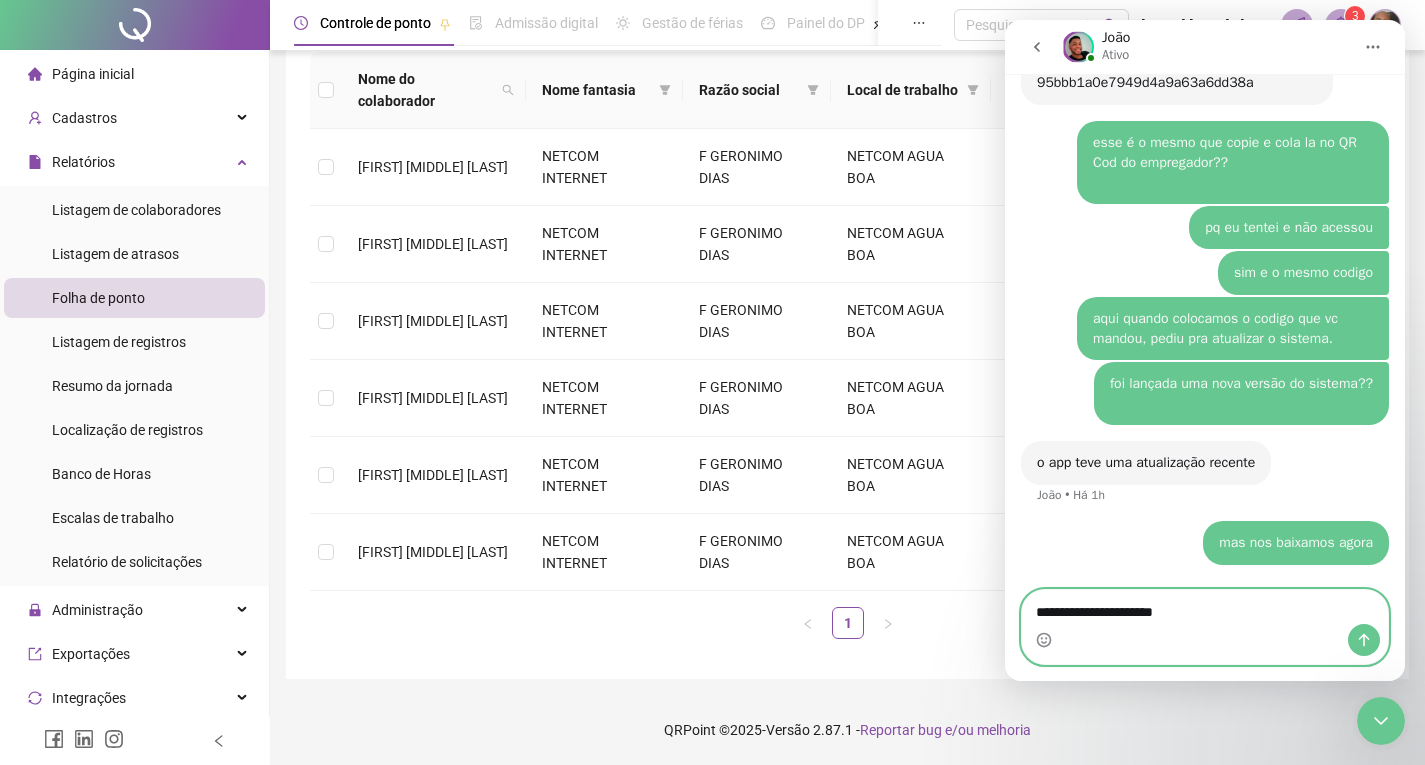type on "**********" 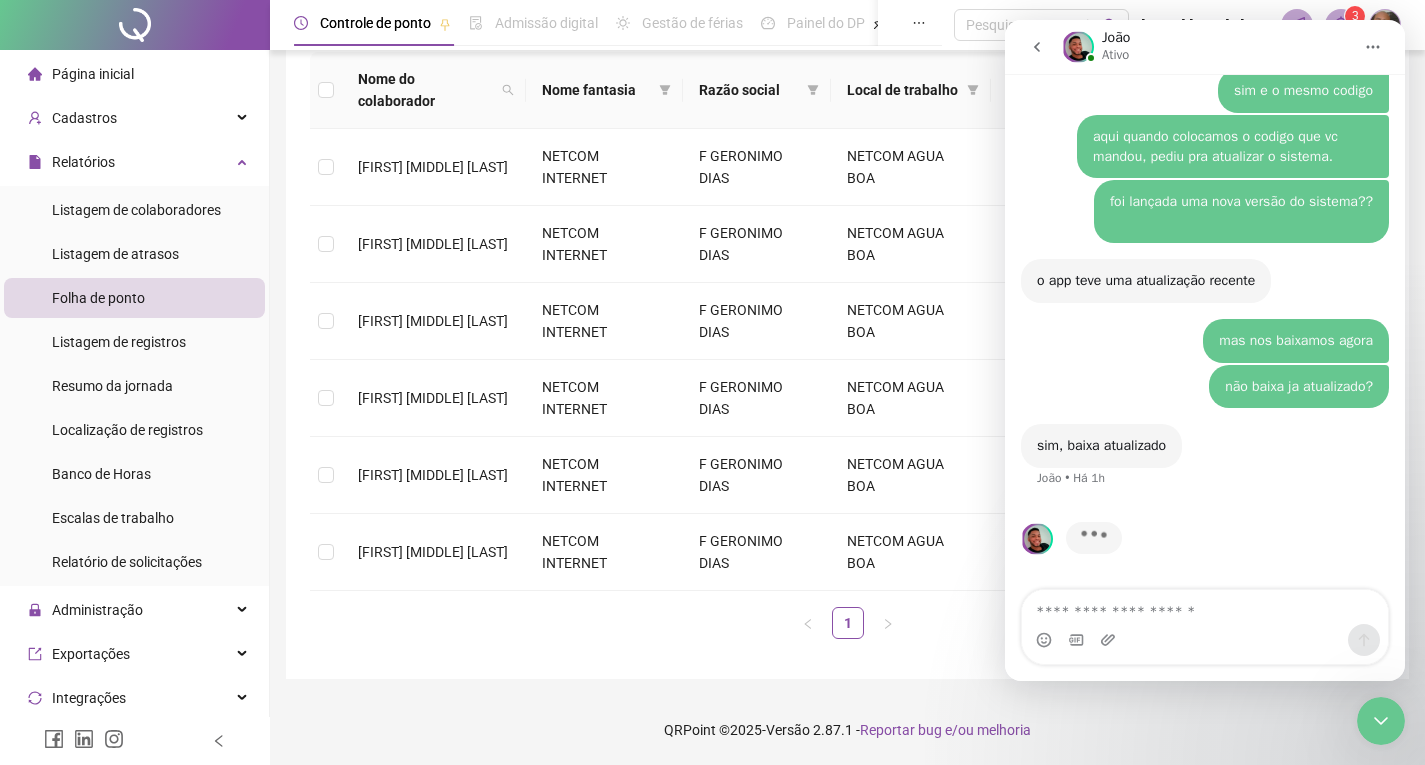 scroll, scrollTop: 4015, scrollLeft: 0, axis: vertical 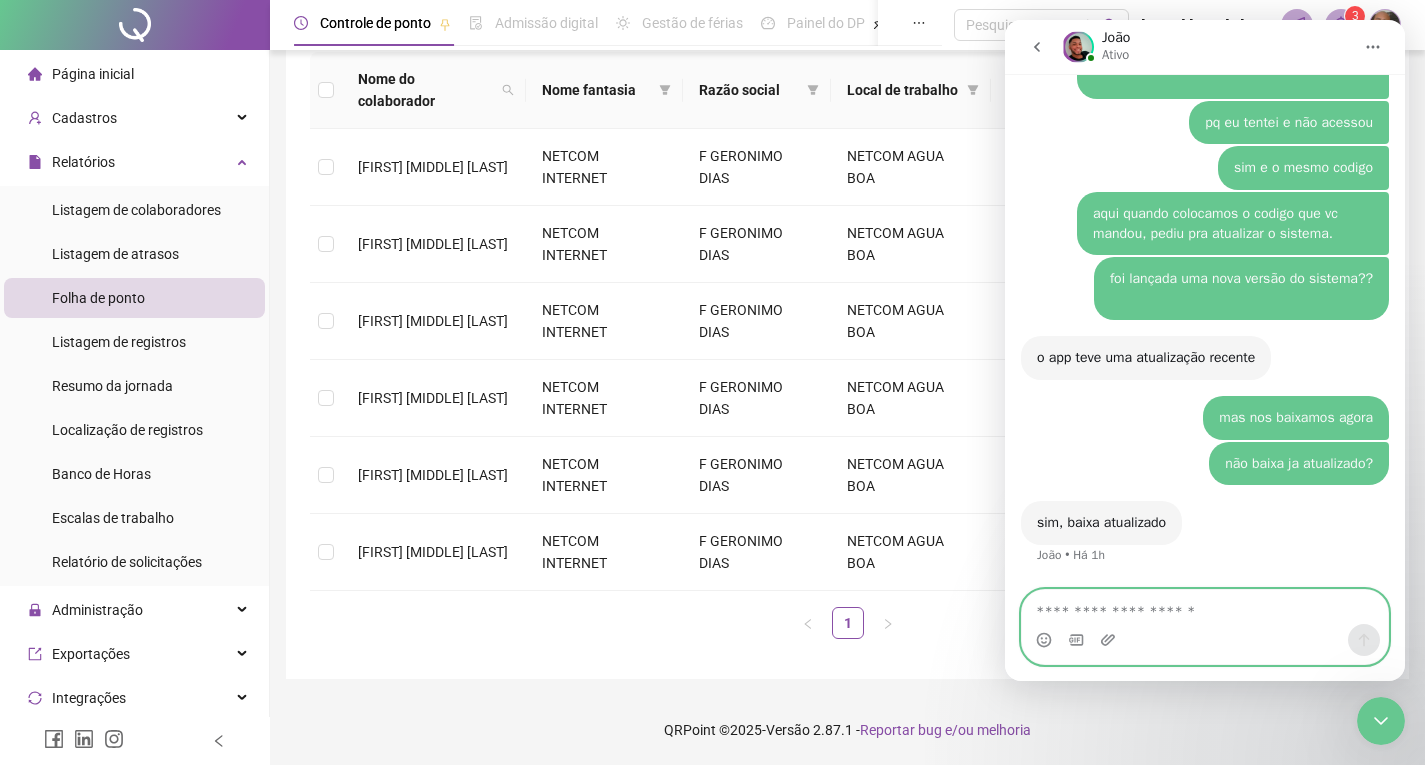 click at bounding box center (1205, 607) 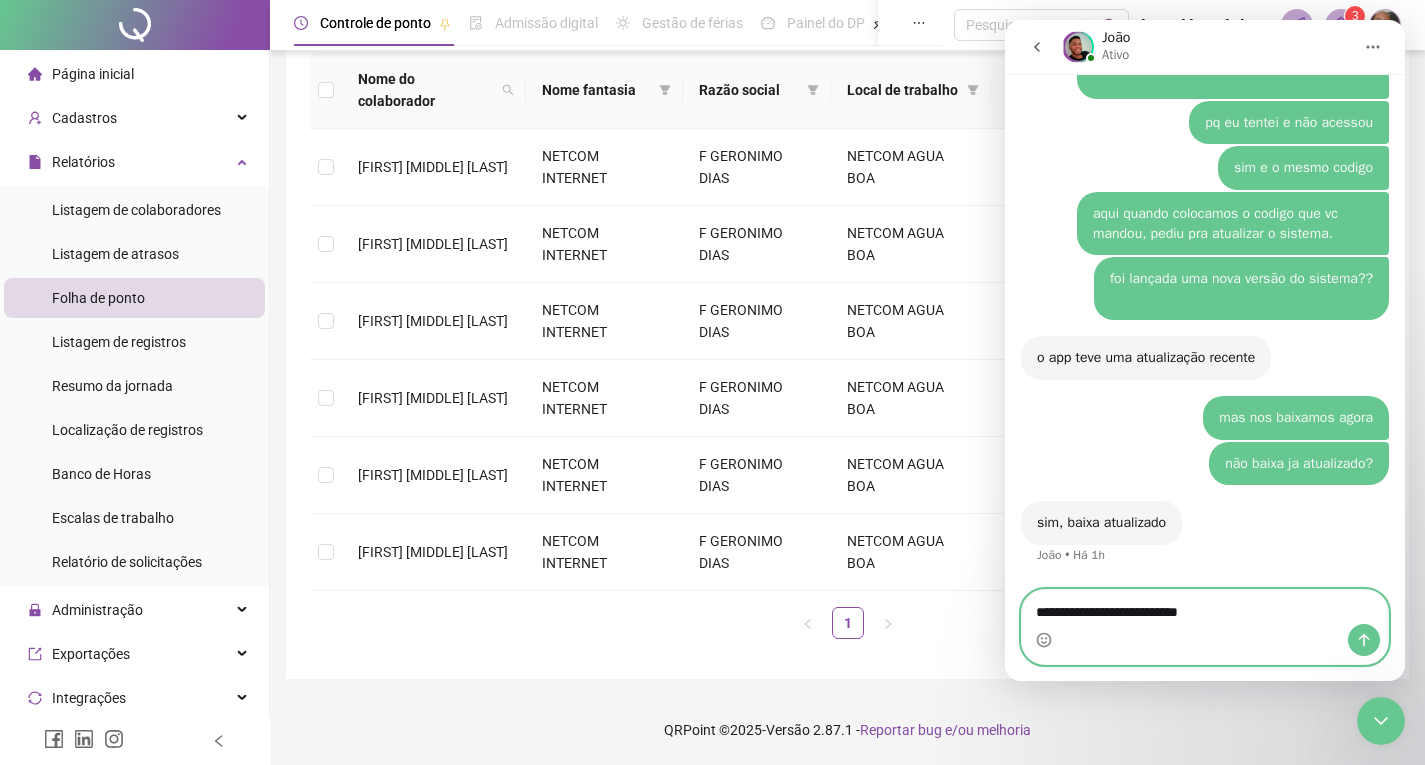 type on "**********" 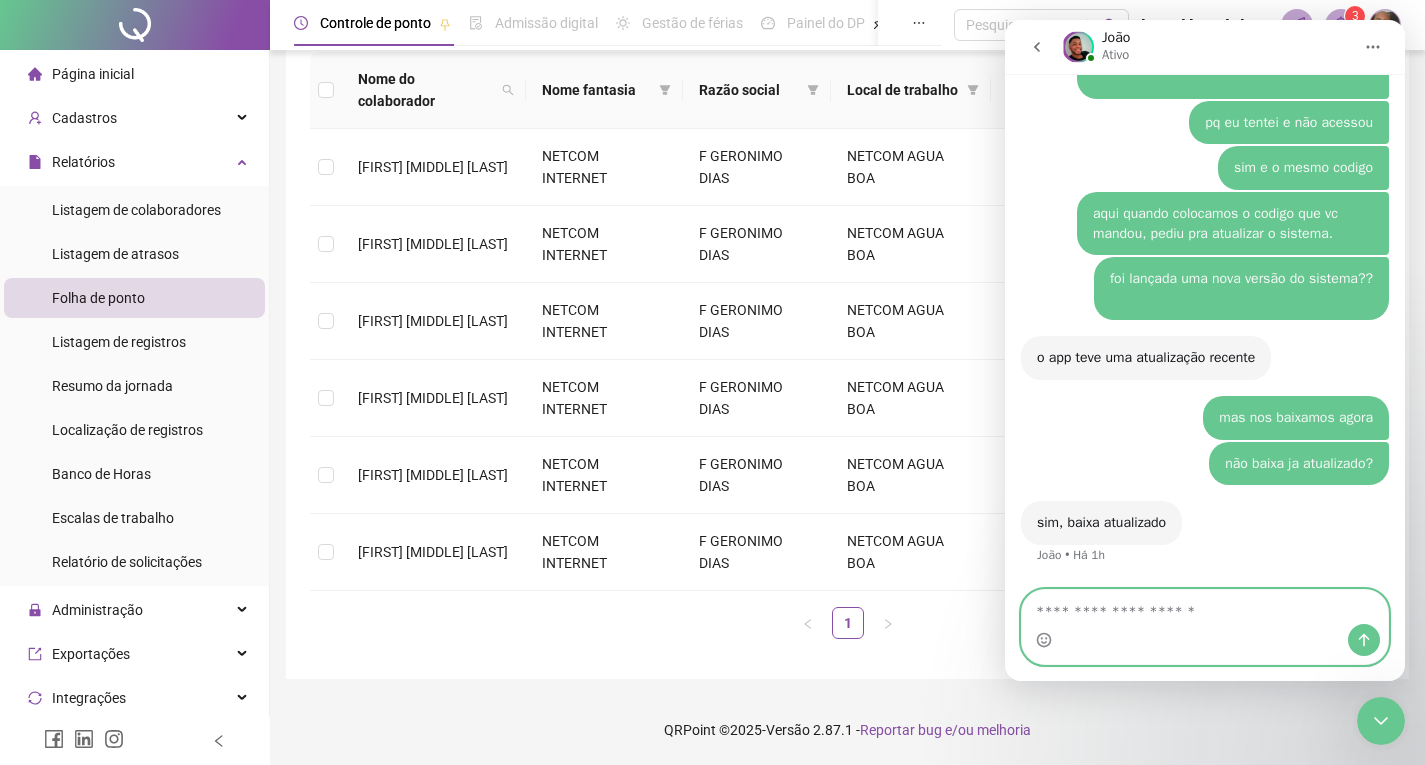 scroll, scrollTop: 4075, scrollLeft: 0, axis: vertical 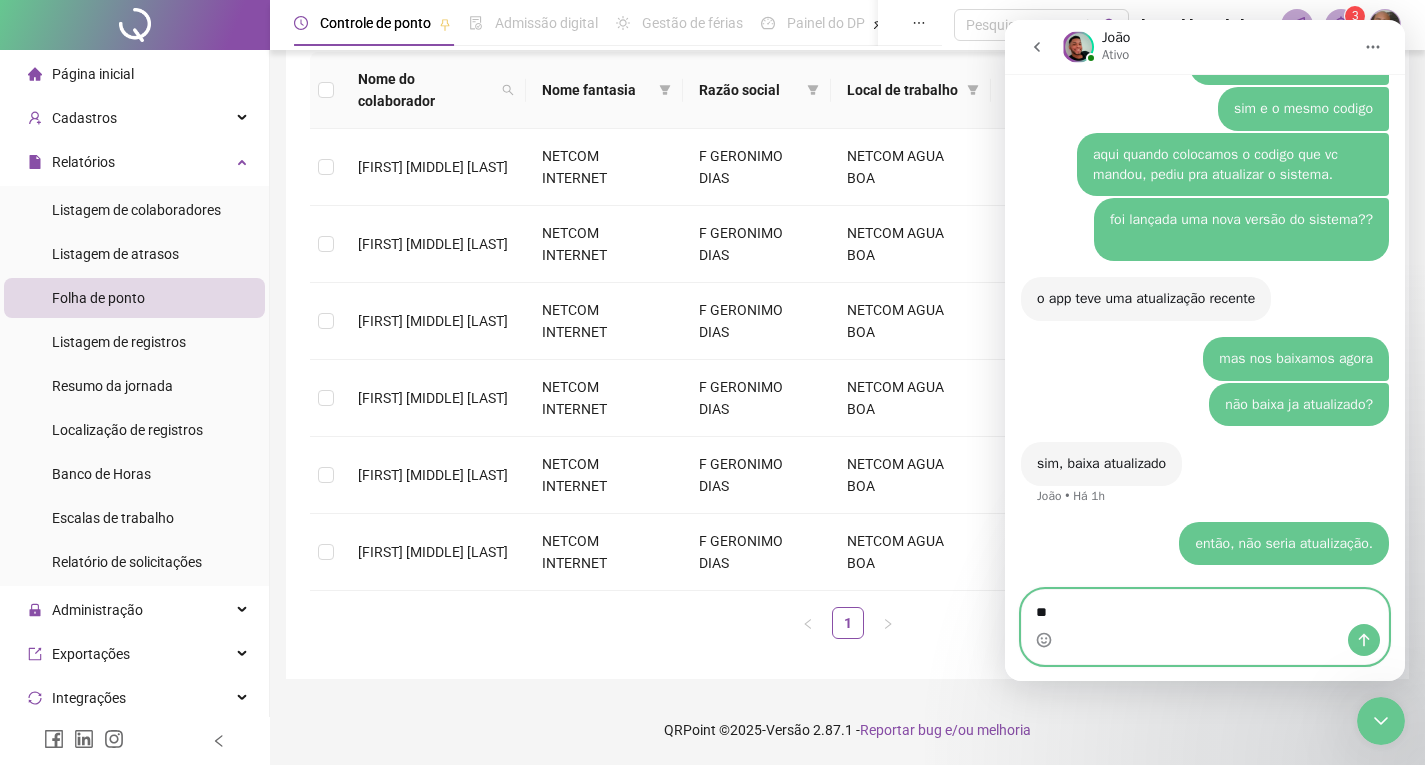 type on "*" 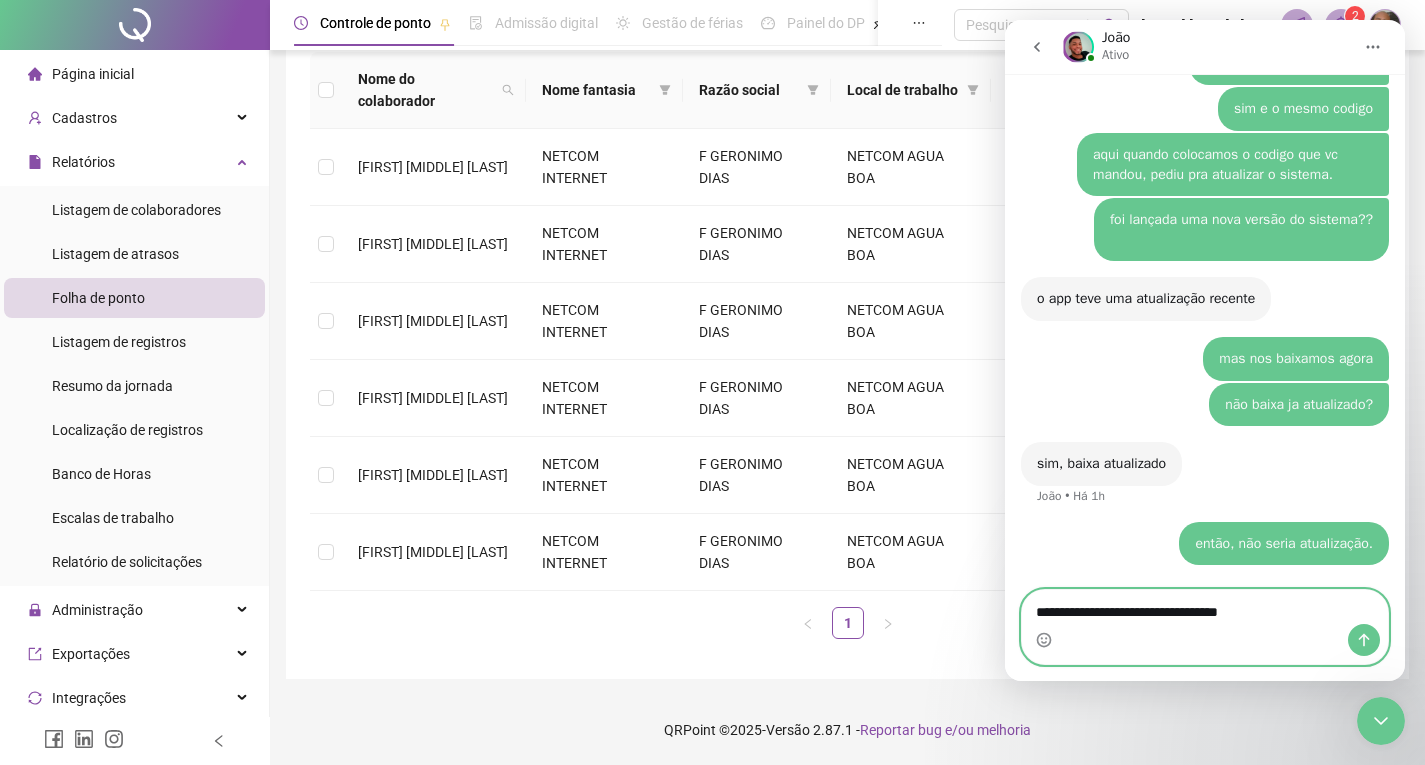scroll, scrollTop: 27, scrollLeft: 0, axis: vertical 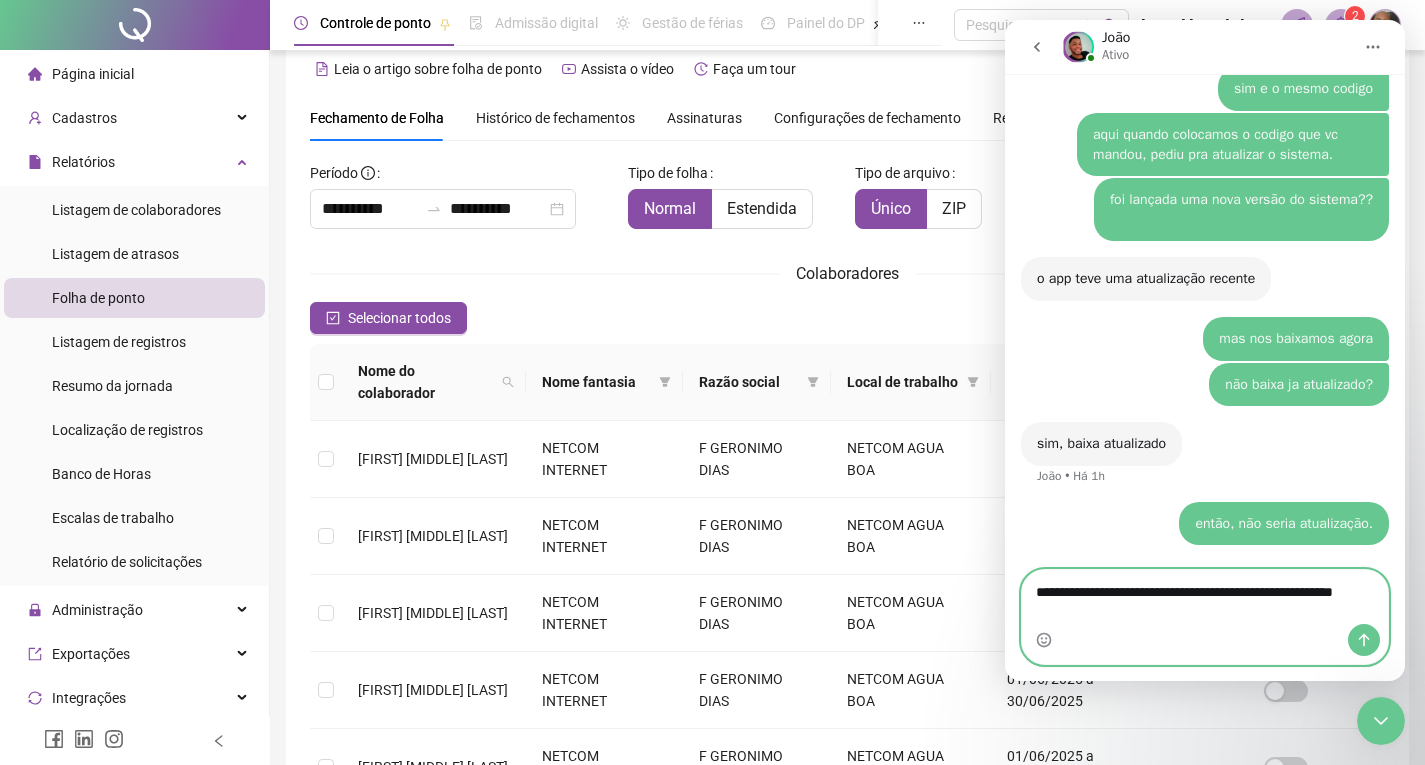 type on "**********" 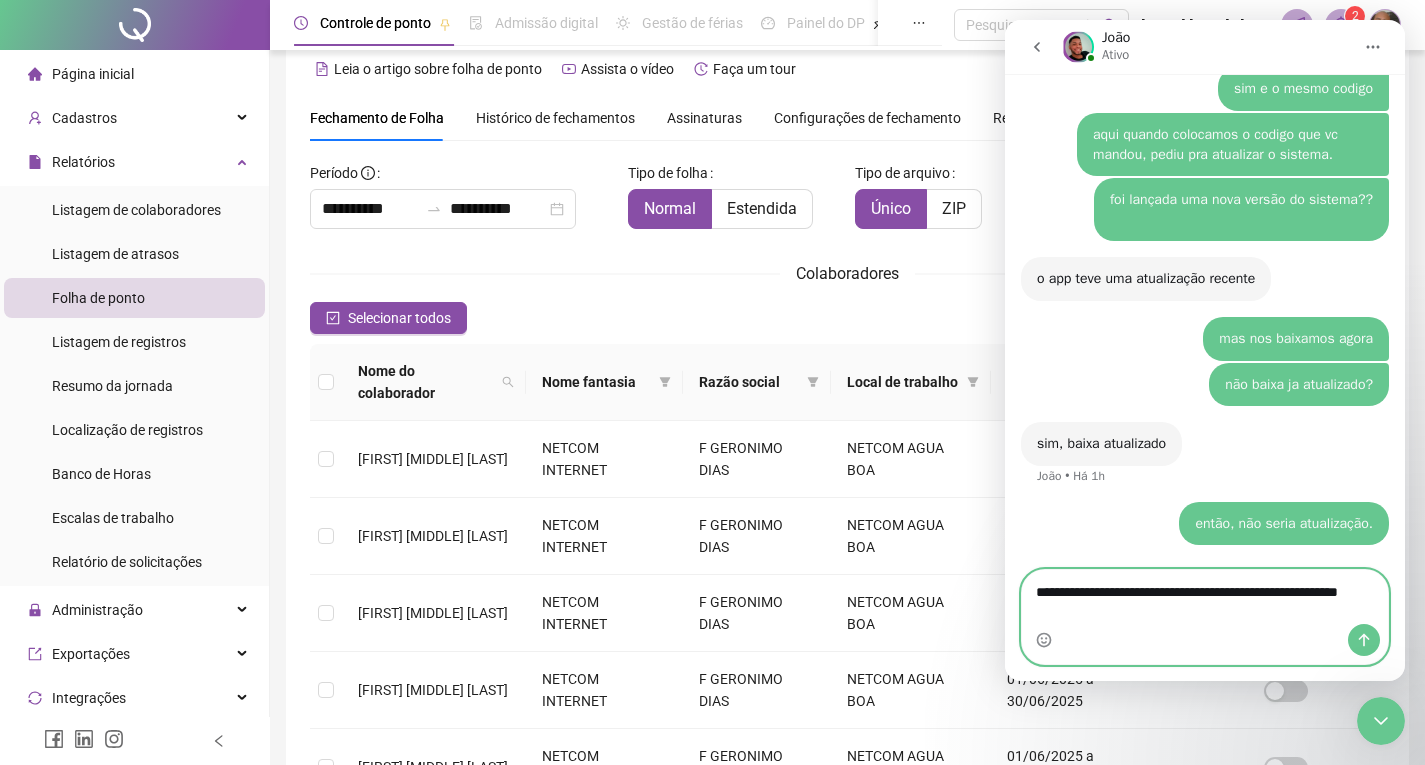 type 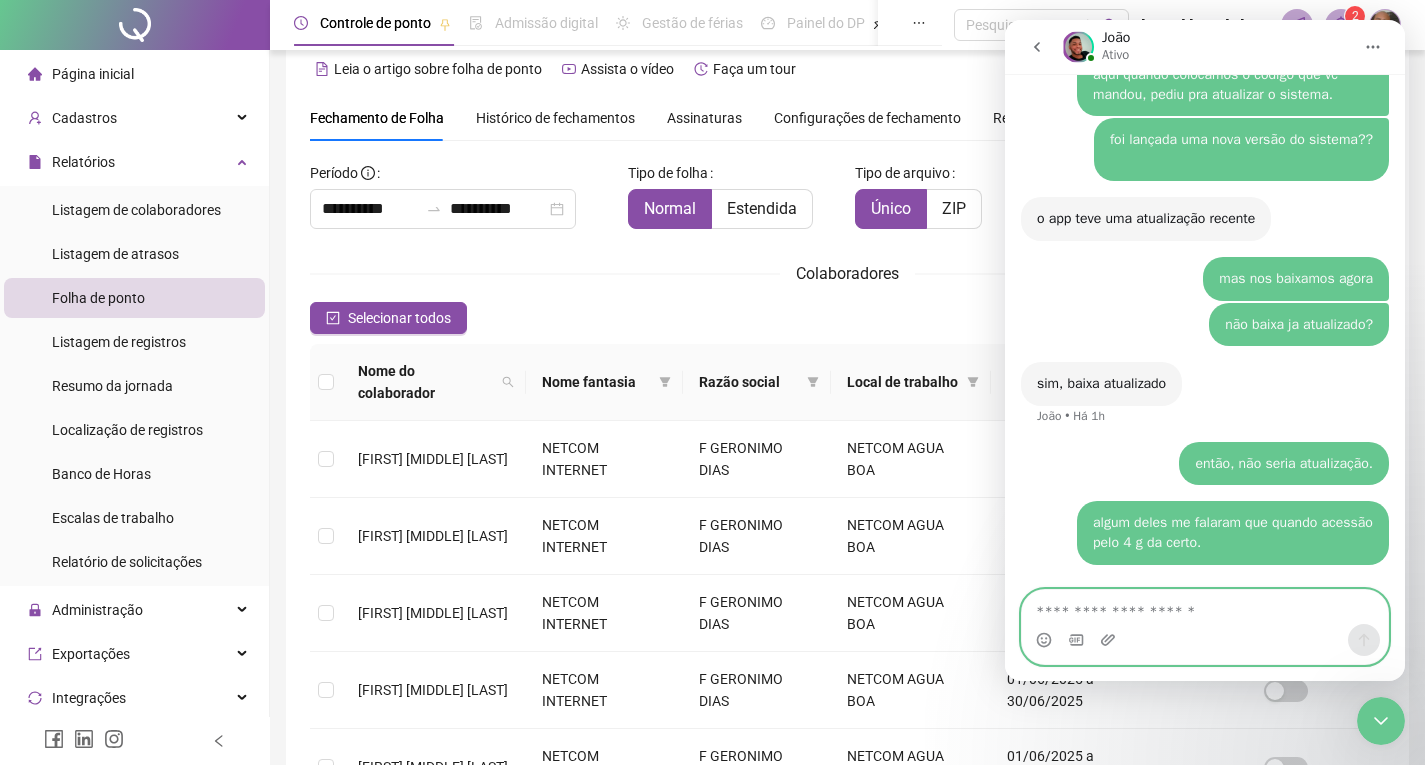 scroll, scrollTop: 4140, scrollLeft: 0, axis: vertical 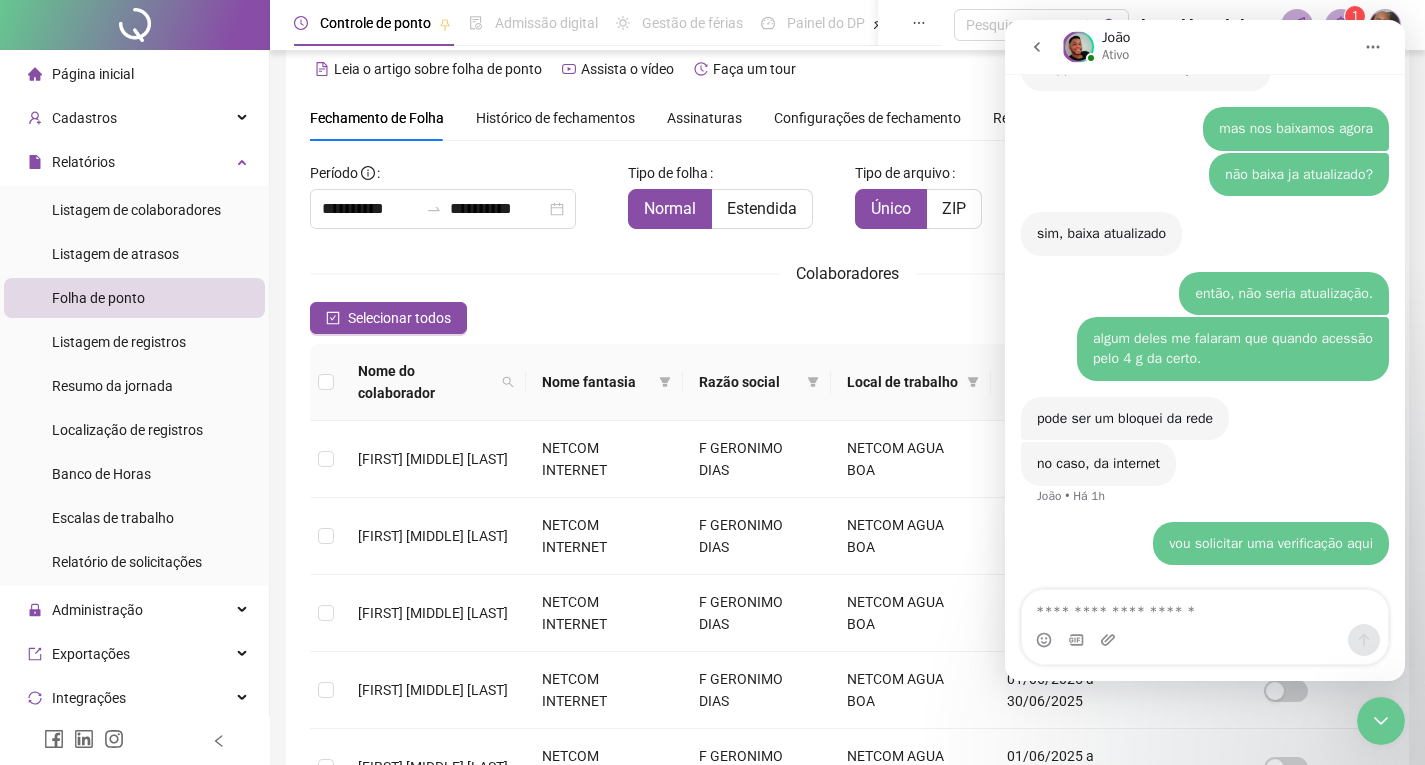 click on "Selecionar todos Registros Selecionados :  0 / 6" at bounding box center (847, 318) 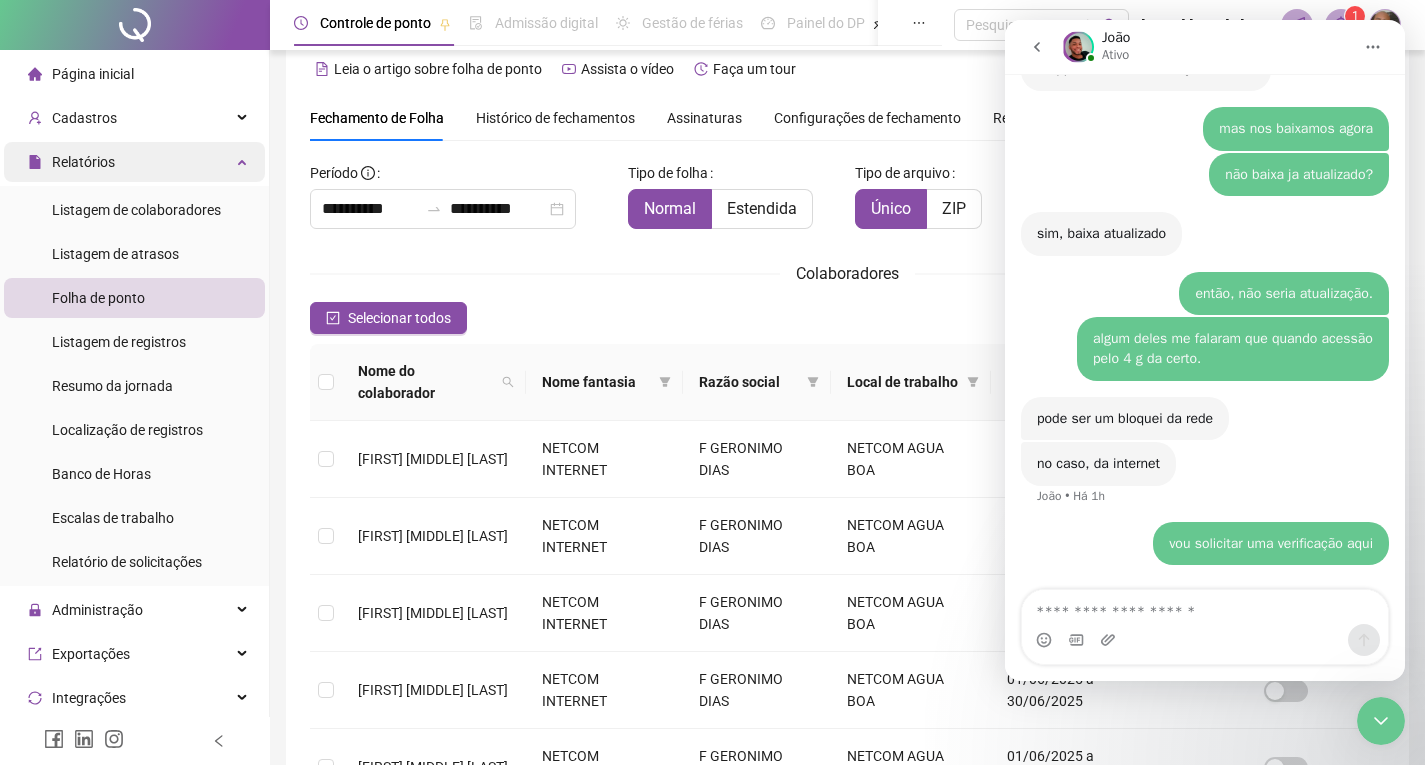 click on "Relatórios" at bounding box center [134, 162] 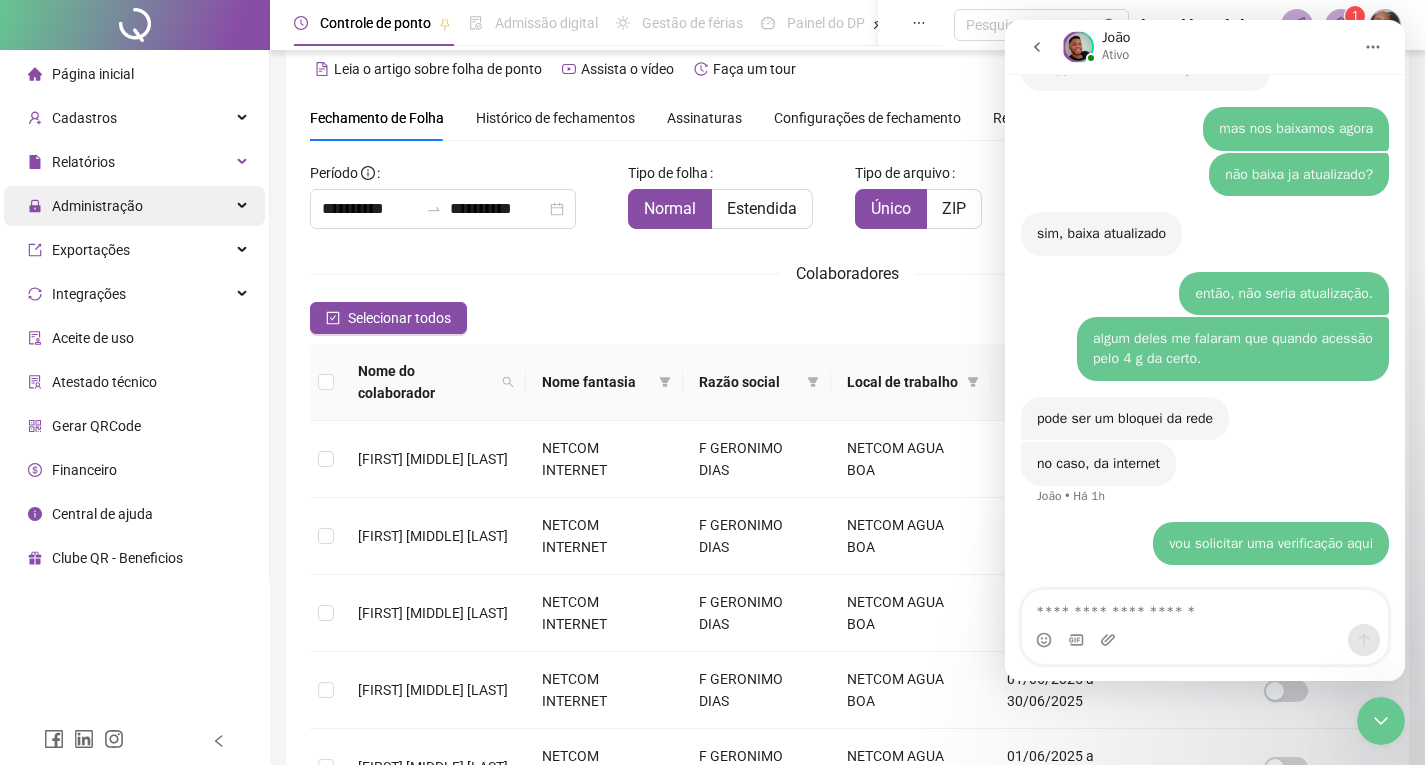 click on "Administração" at bounding box center [97, 206] 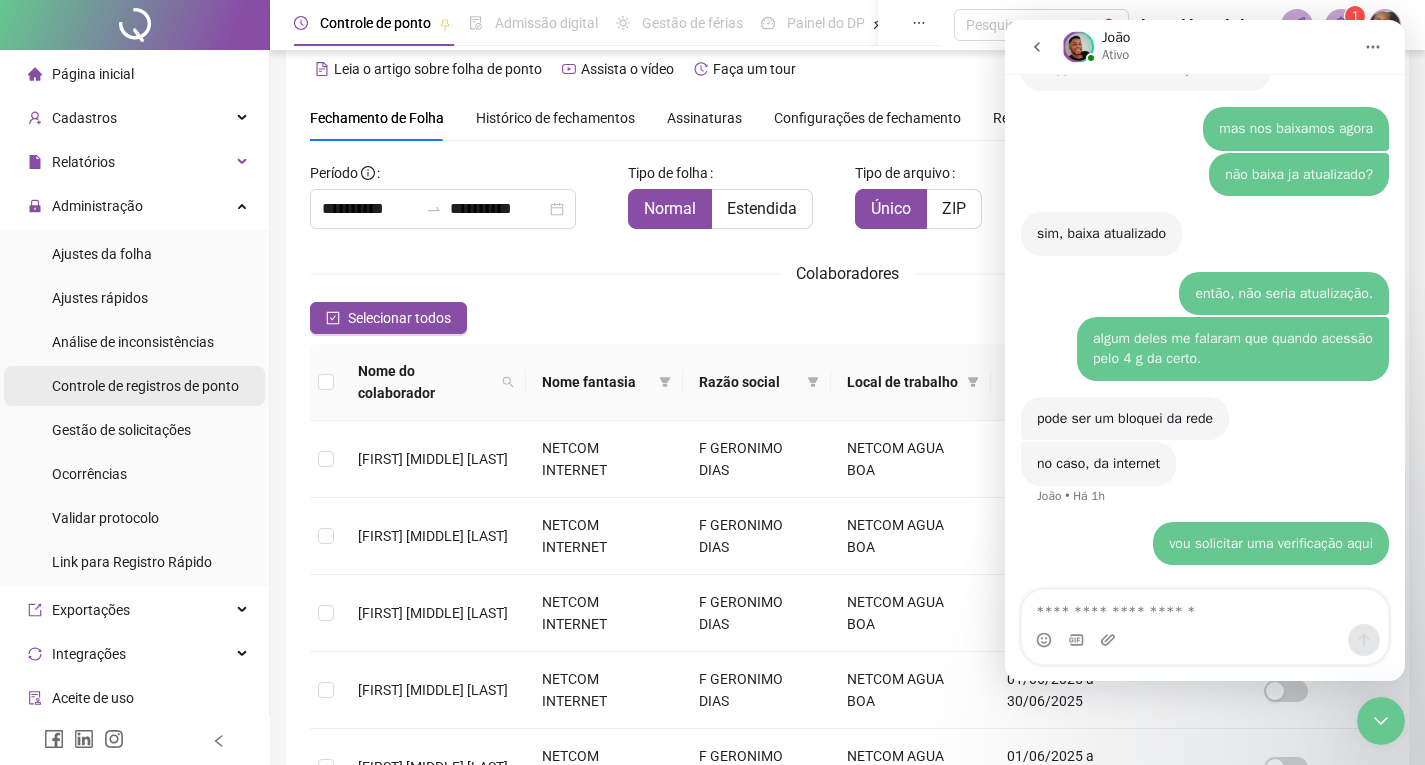click on "Controle de registros de ponto" at bounding box center (145, 386) 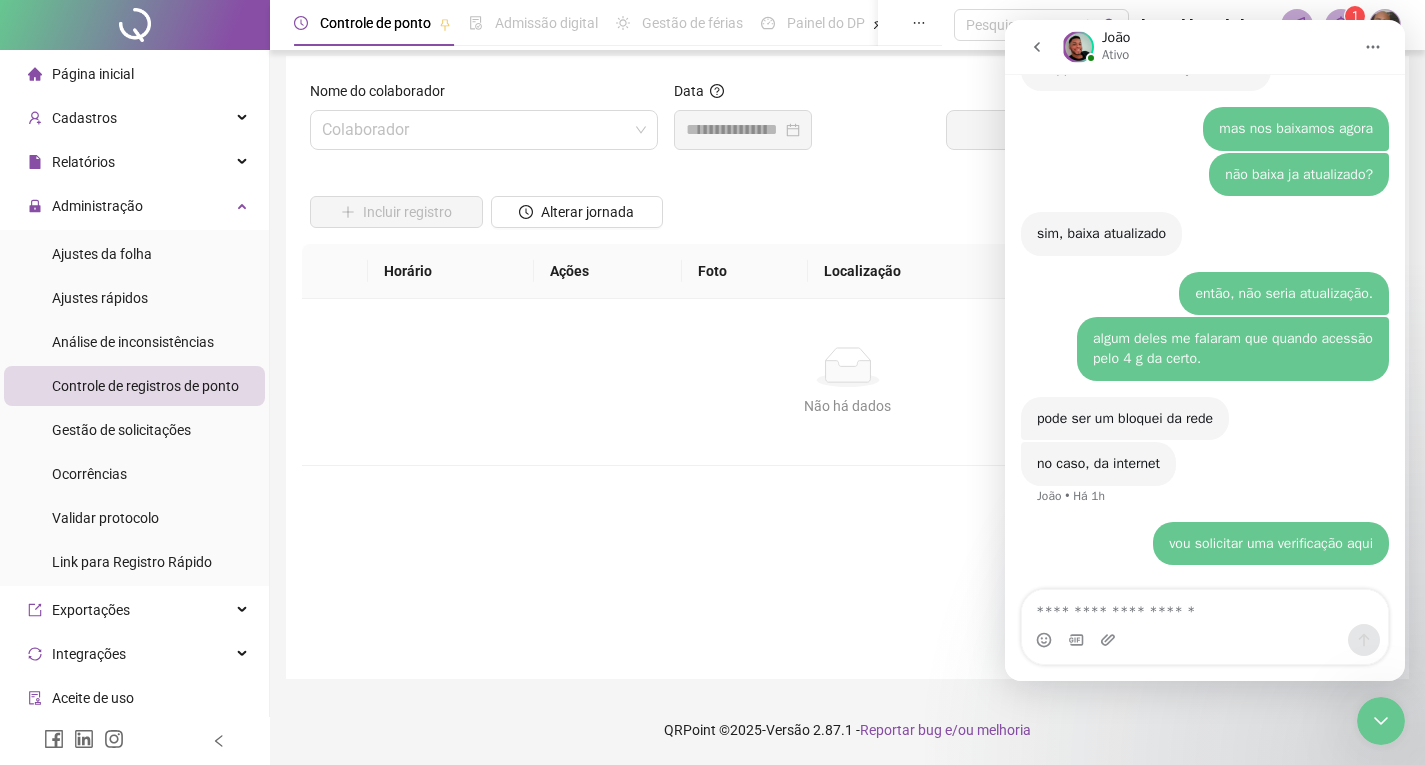 scroll, scrollTop: 10, scrollLeft: 0, axis: vertical 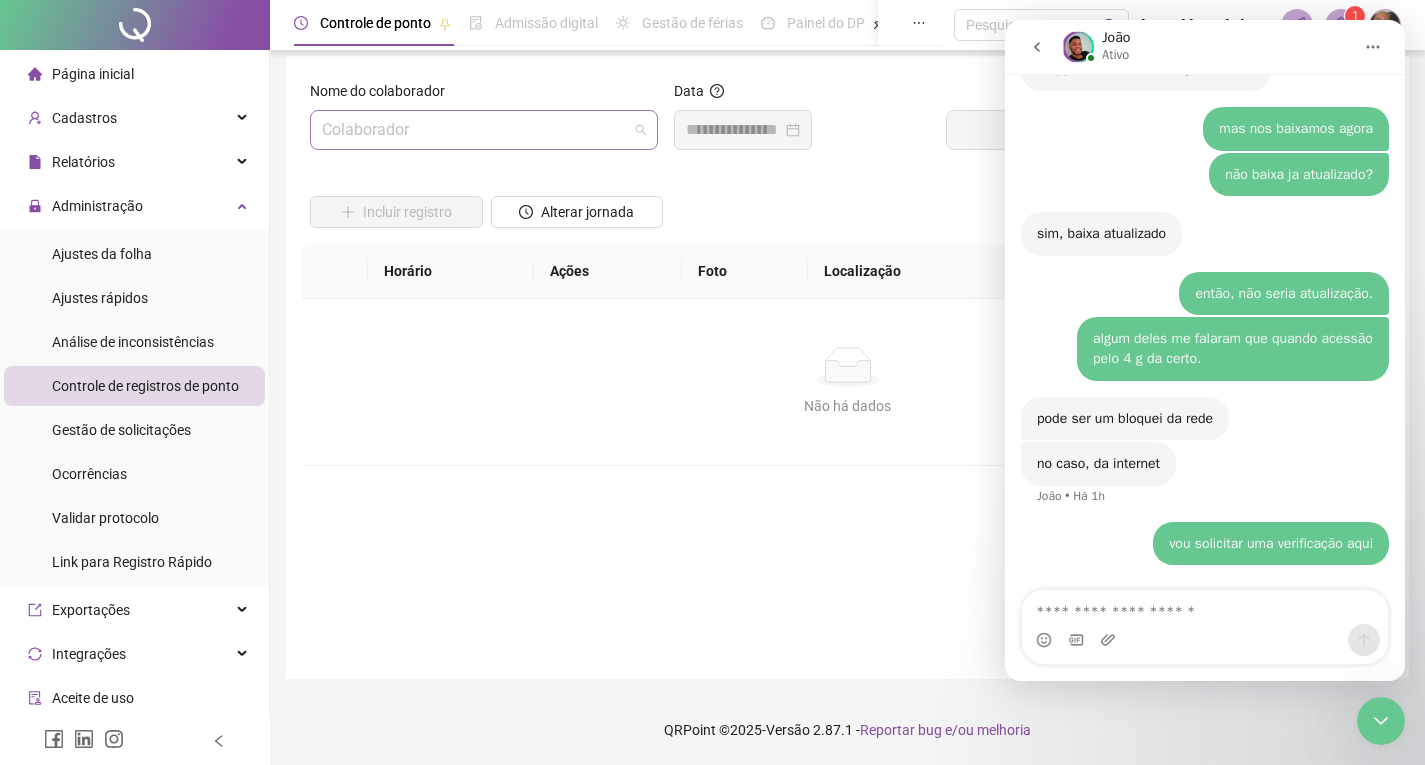 click at bounding box center [478, 130] 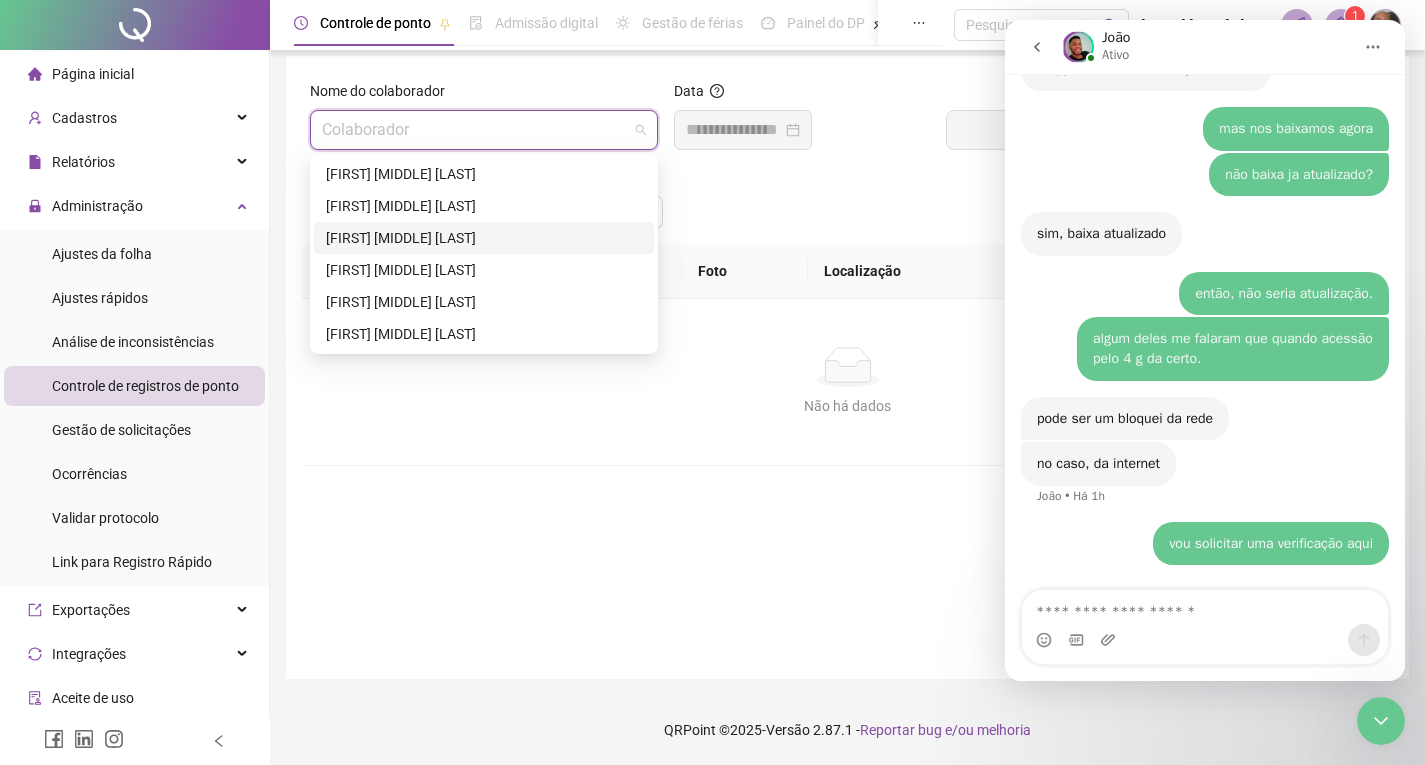click on "[FIRST] [MIDDLE] [LAST]" at bounding box center (484, 238) 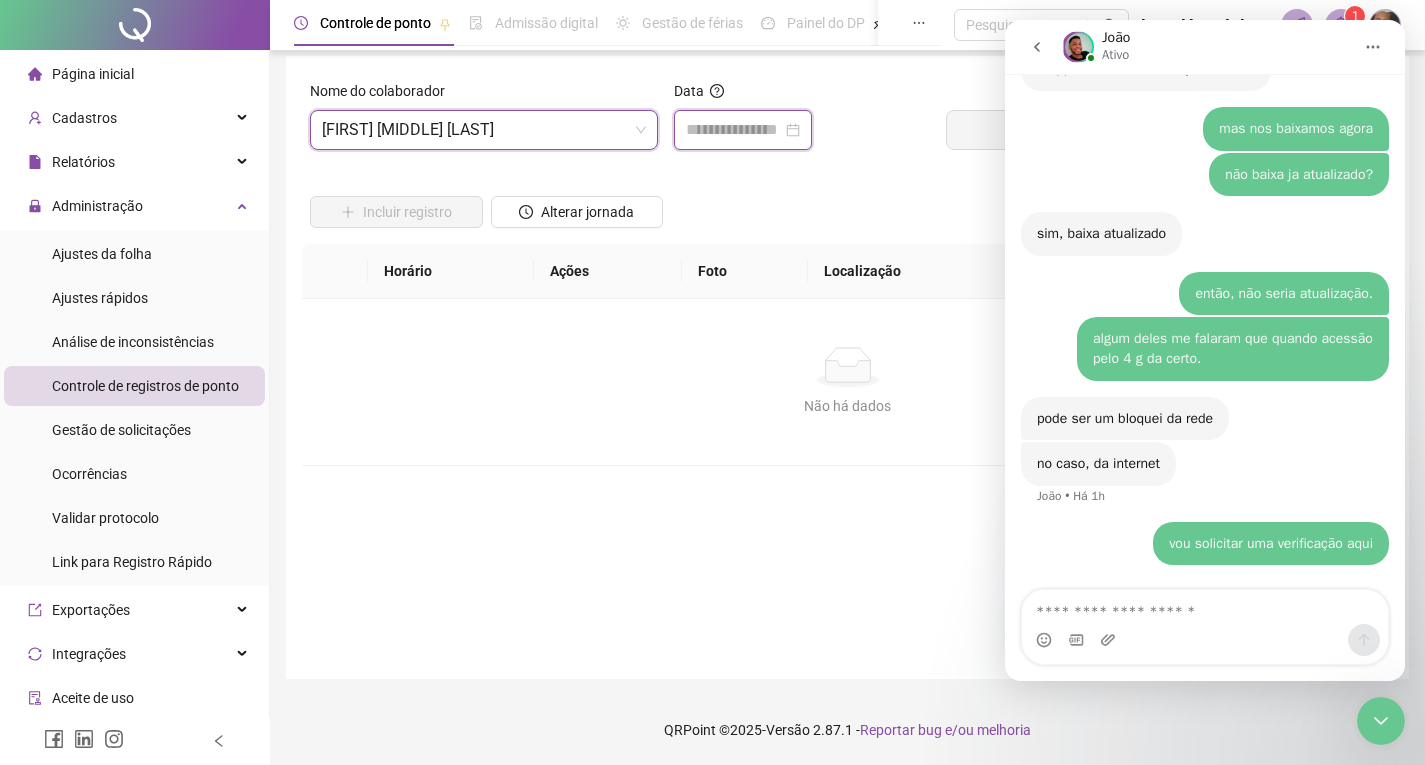 click at bounding box center (734, 130) 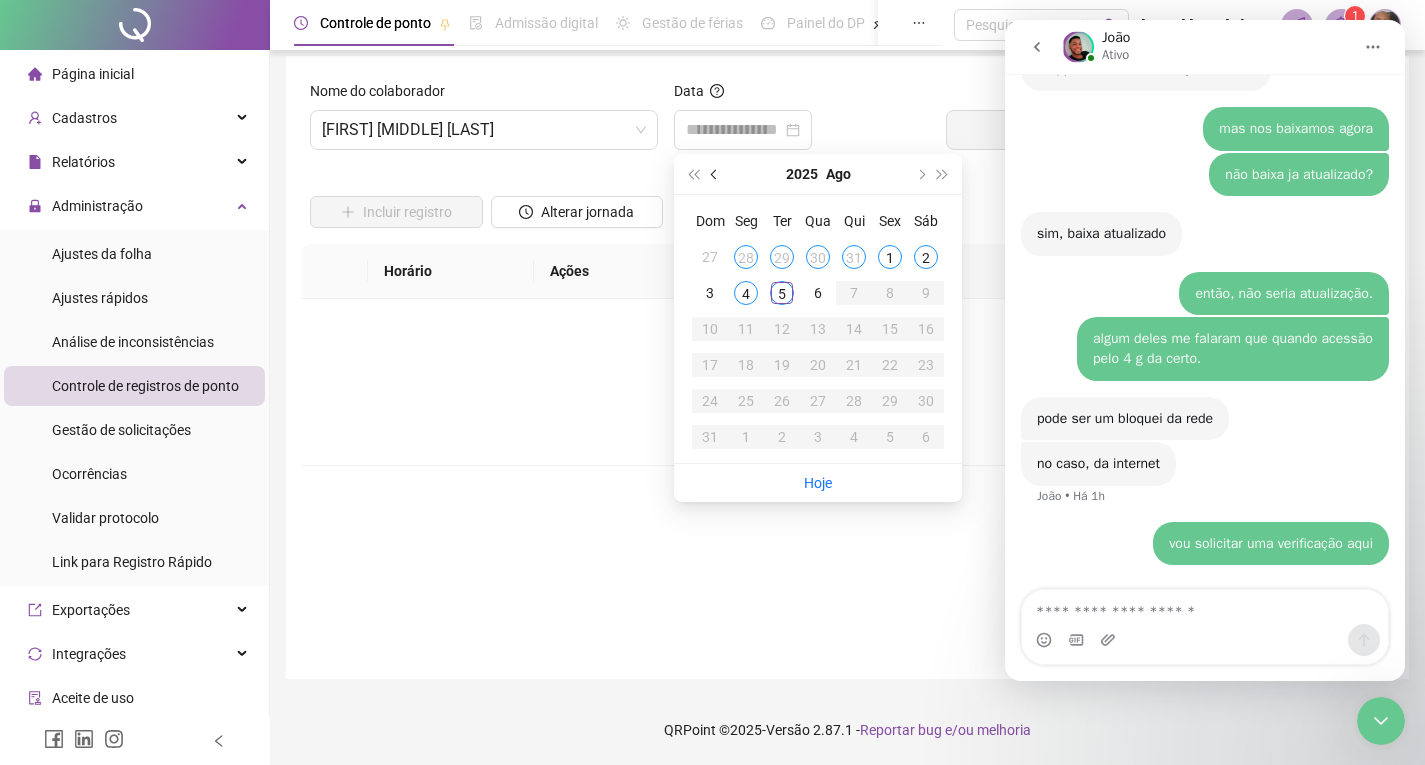 click at bounding box center [716, 174] 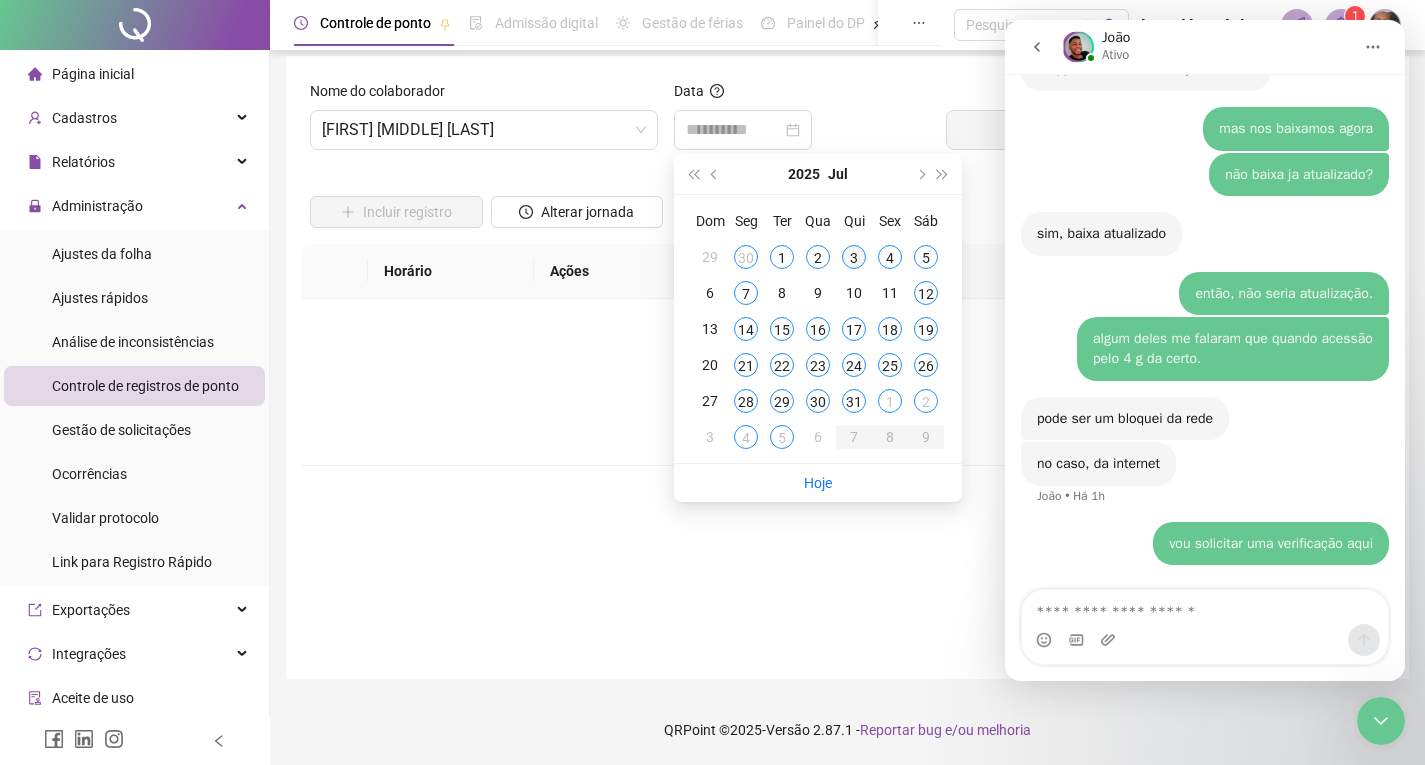 type on "**********" 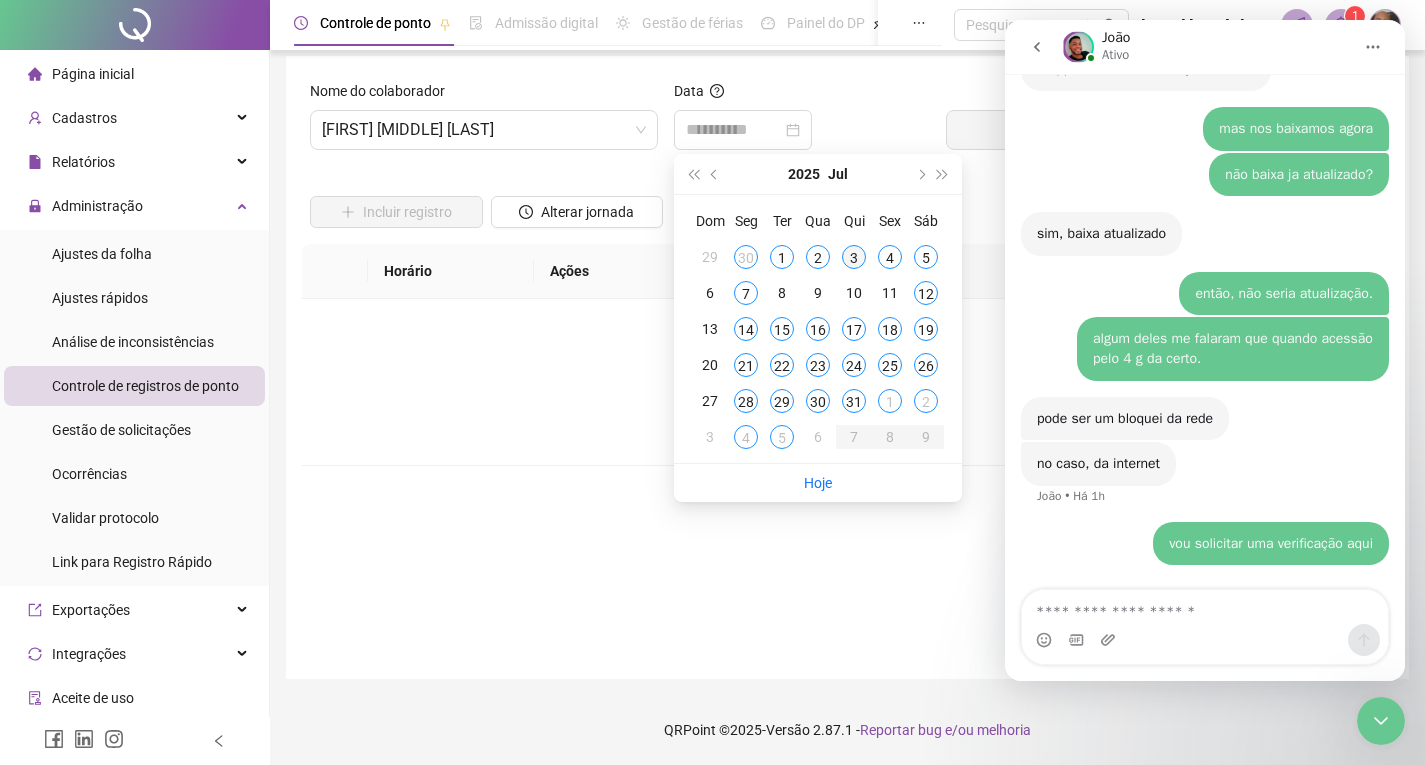 click on "3" at bounding box center (854, 257) 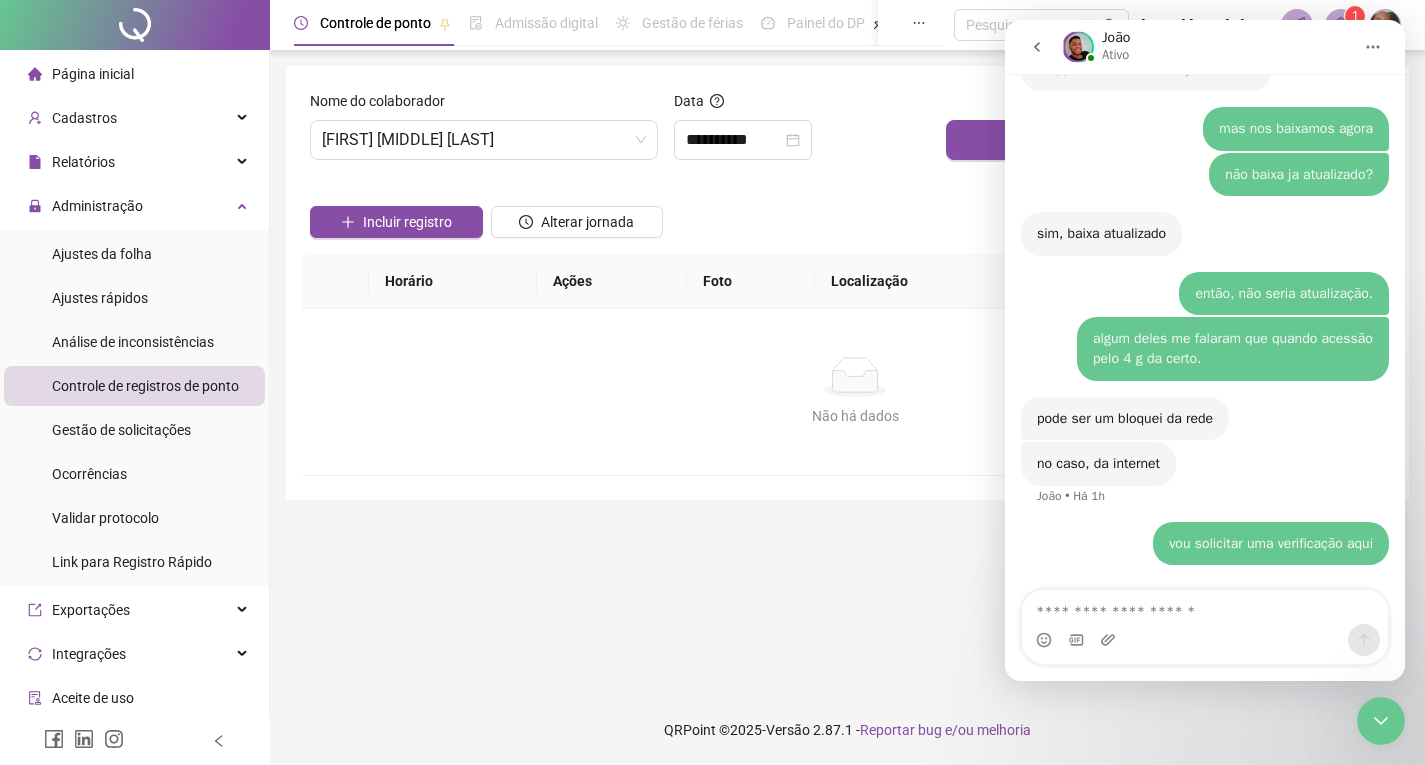 scroll, scrollTop: 0, scrollLeft: 0, axis: both 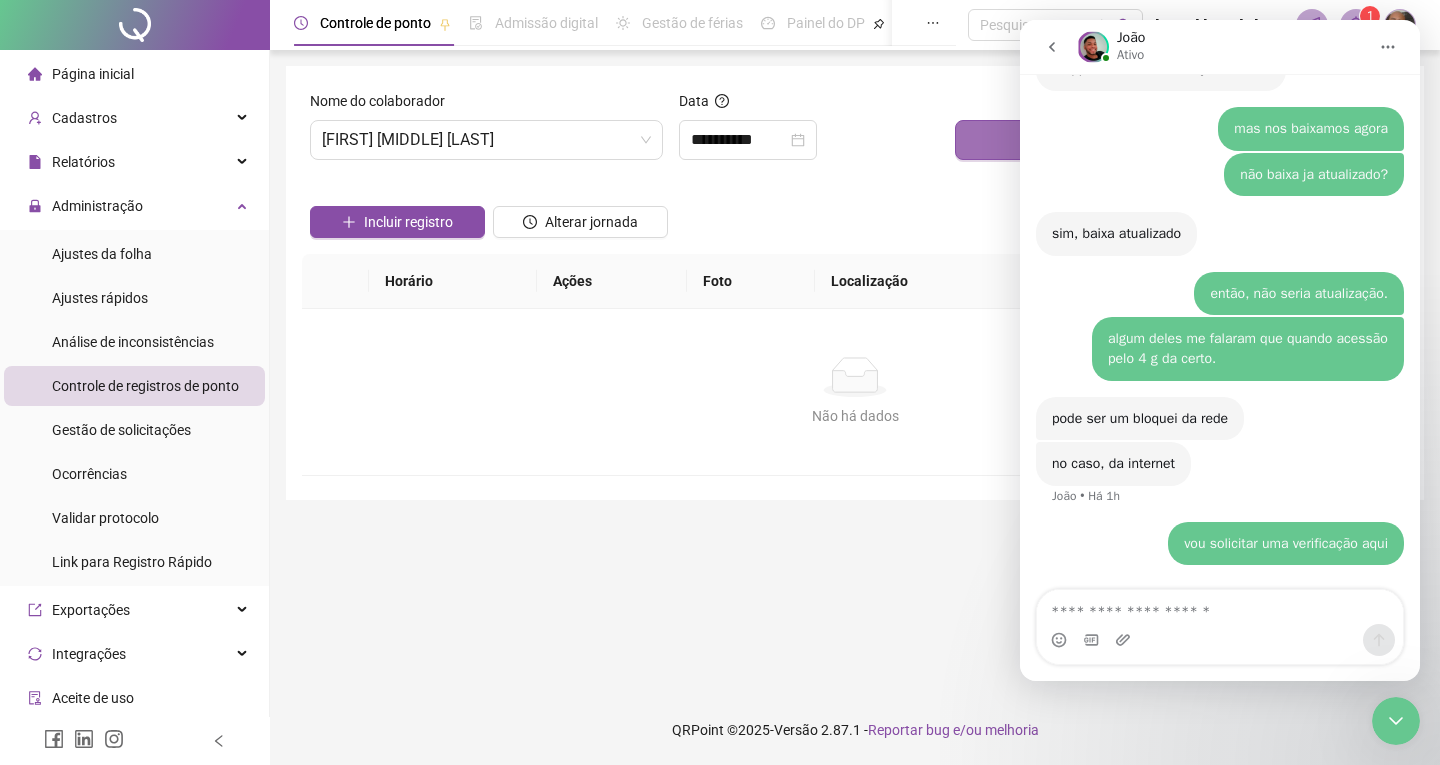 click on "Buscar registros" at bounding box center (1177, 140) 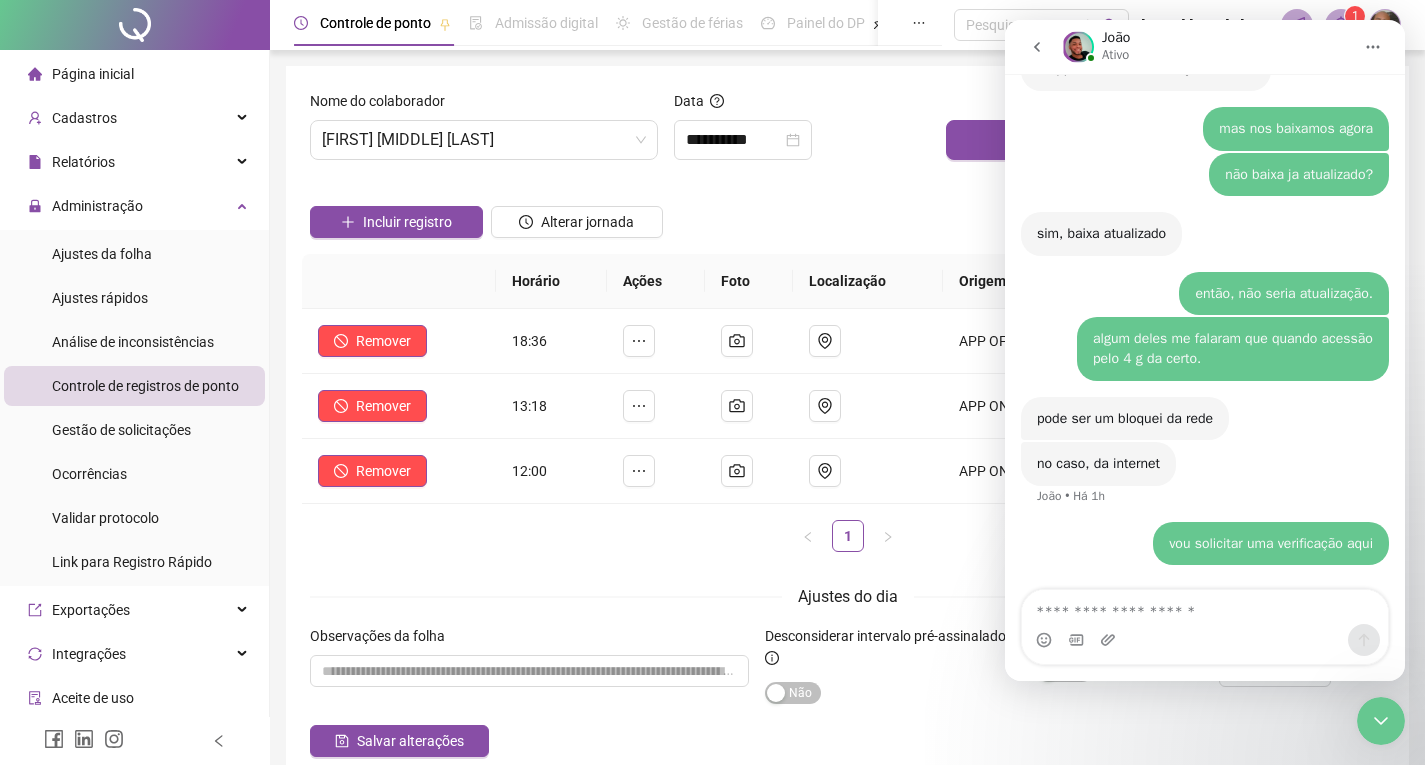 click 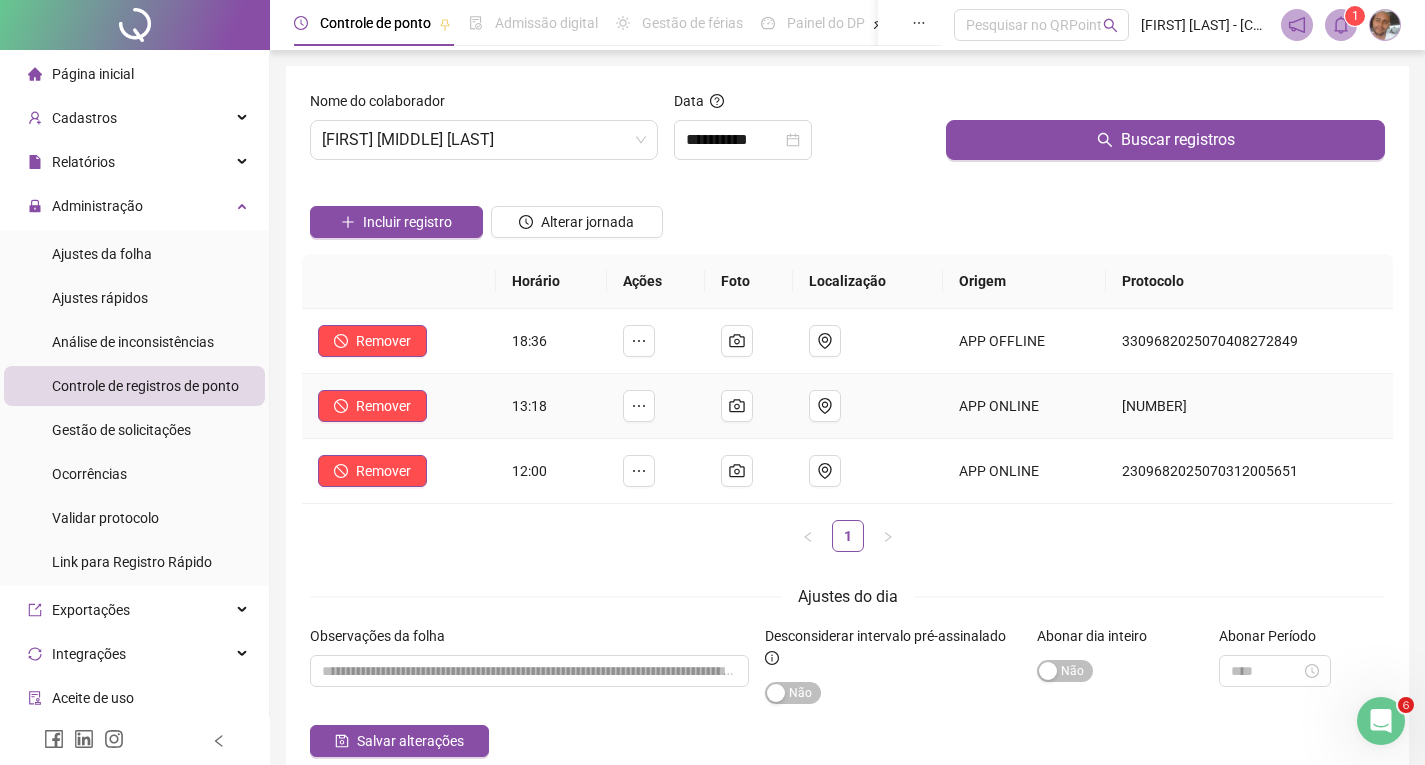 scroll, scrollTop: 0, scrollLeft: 0, axis: both 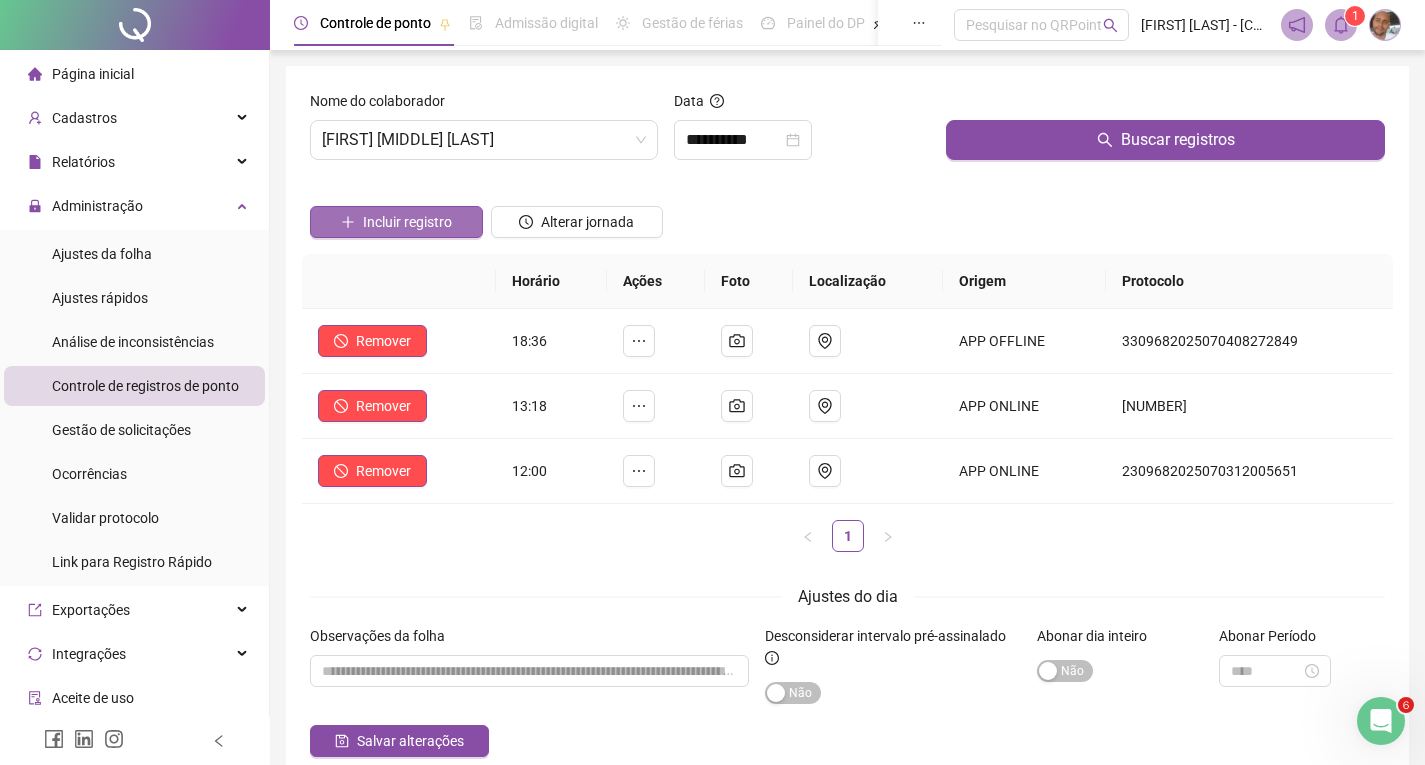 click on "Incluir registro" at bounding box center (407, 222) 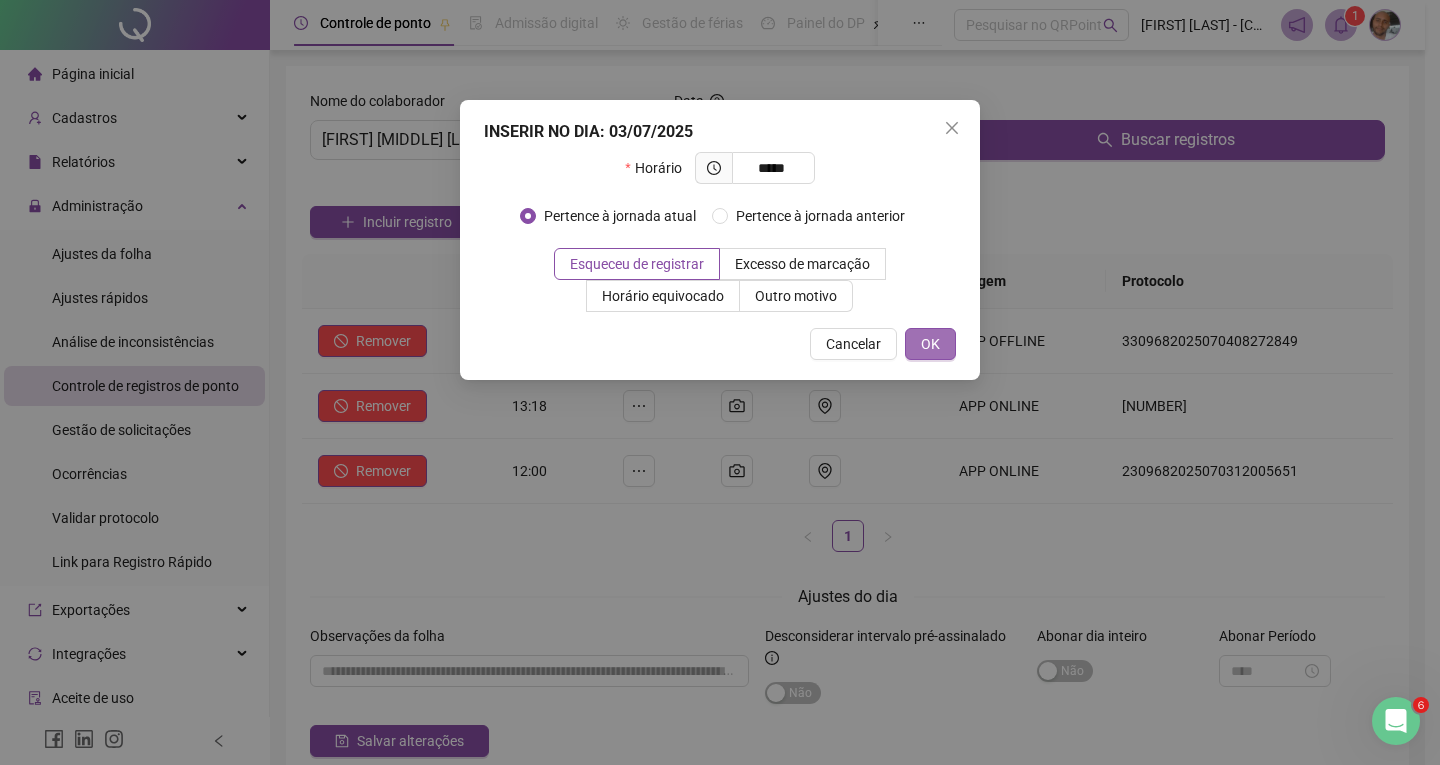 type on "*****" 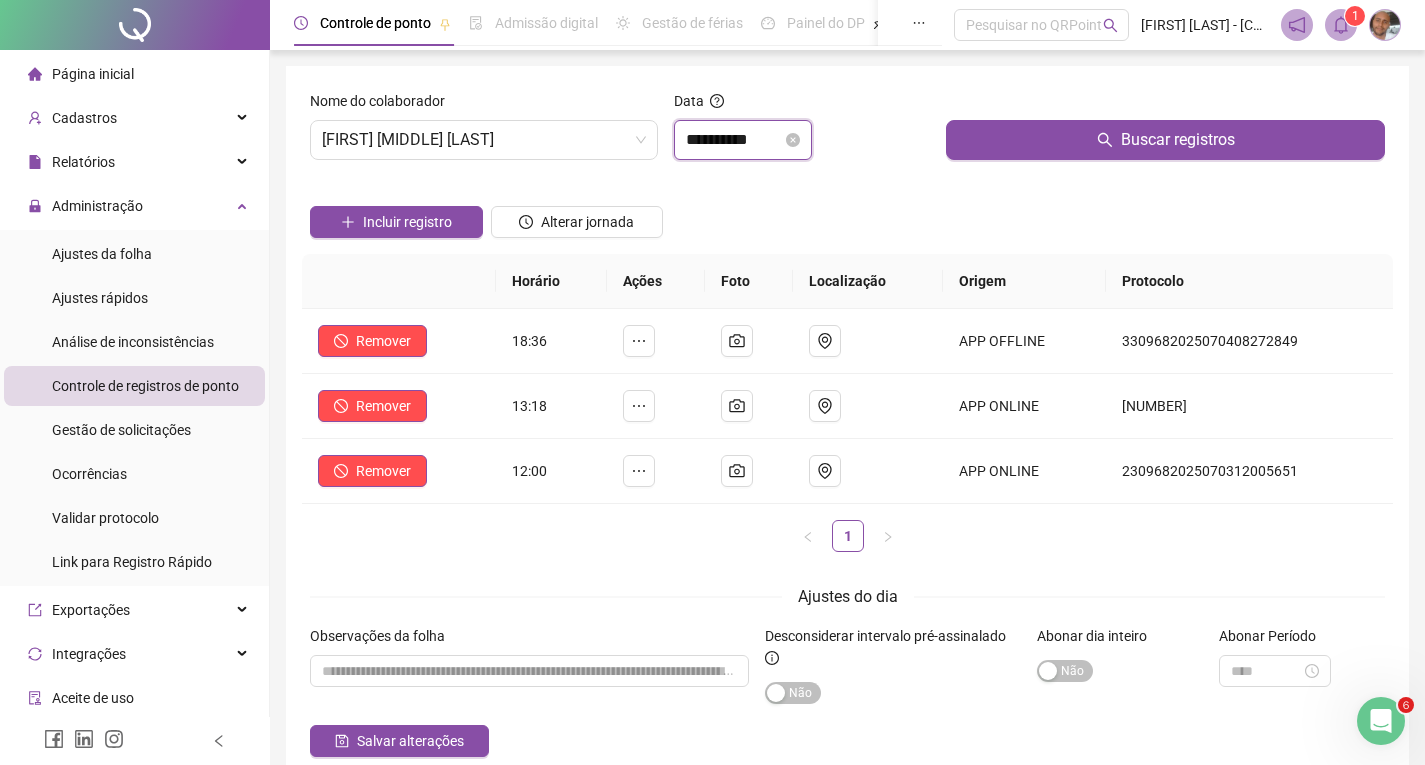 click on "**********" at bounding box center (734, 140) 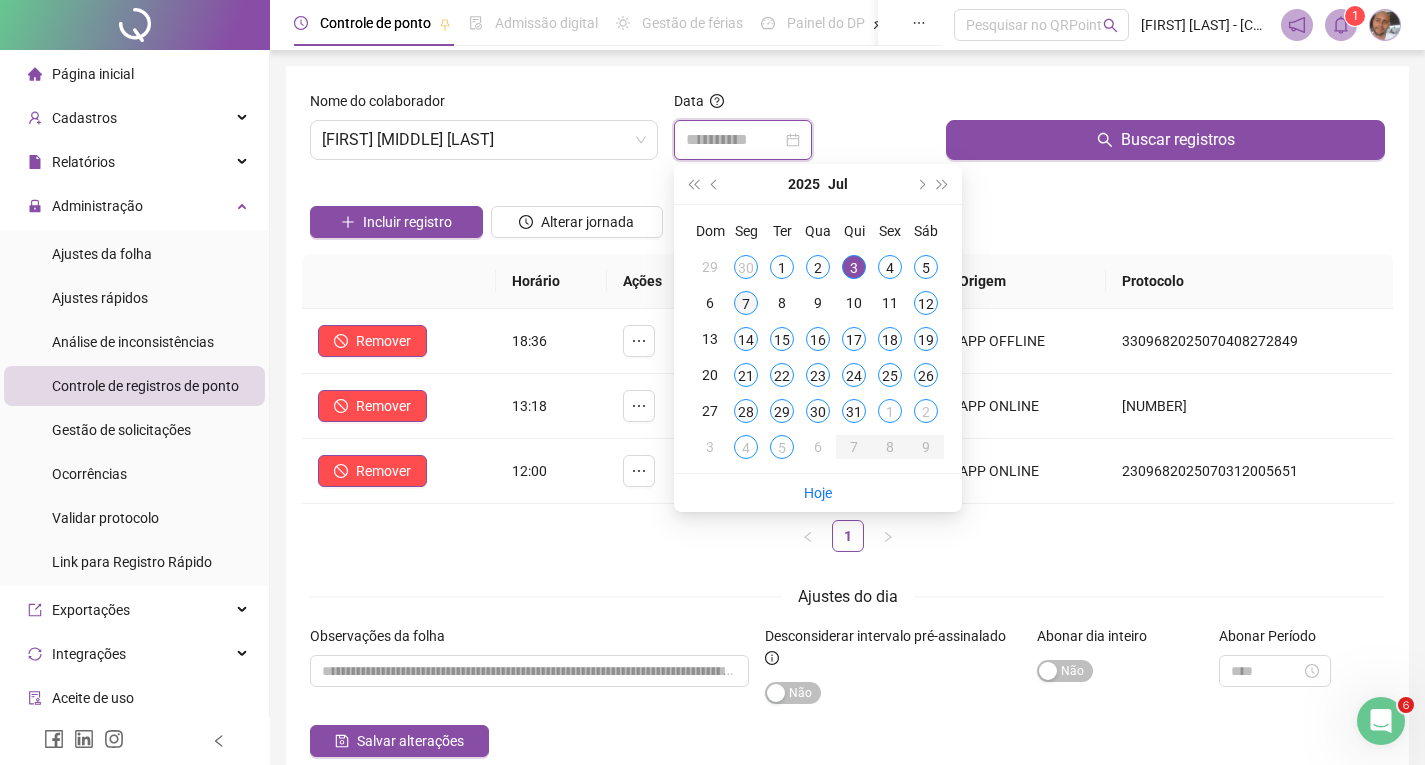 type on "**********" 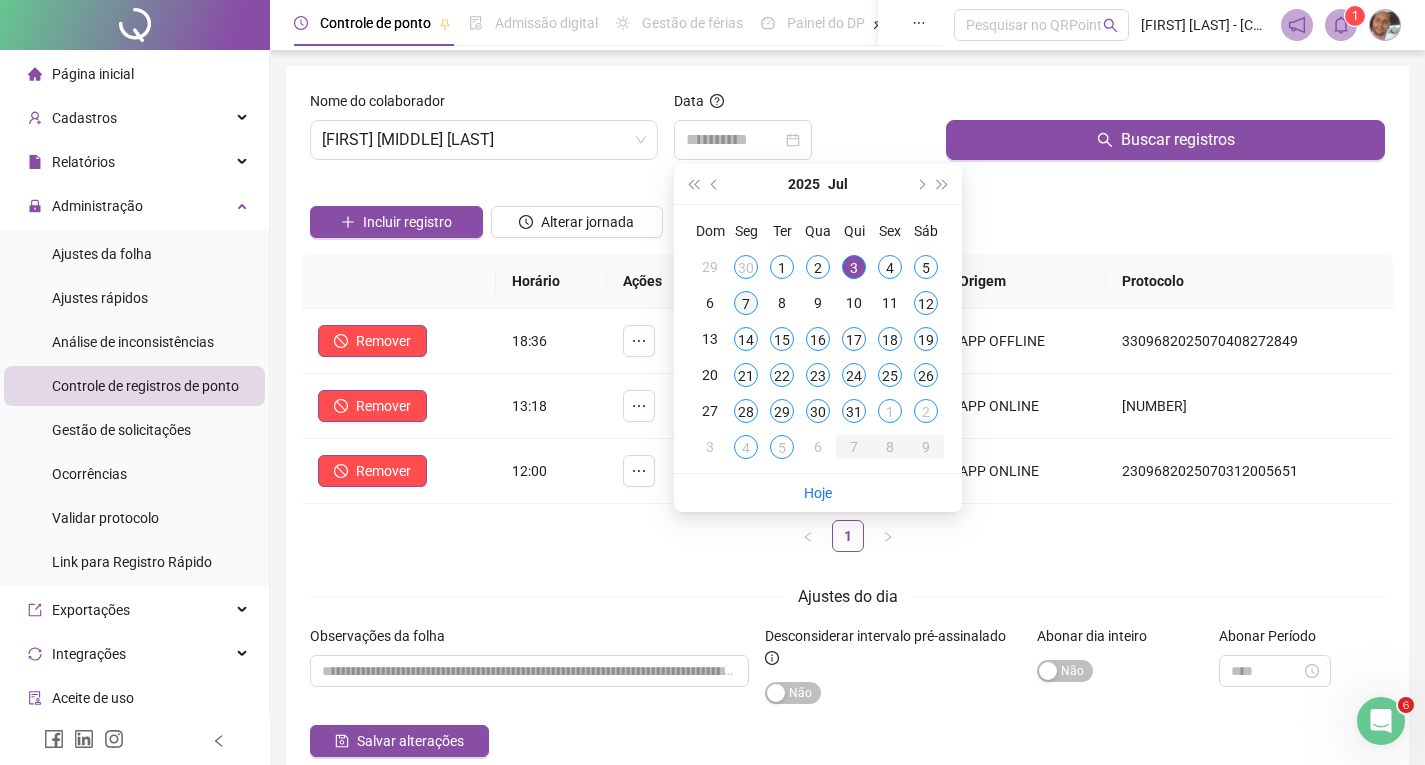 click on "7" at bounding box center [746, 303] 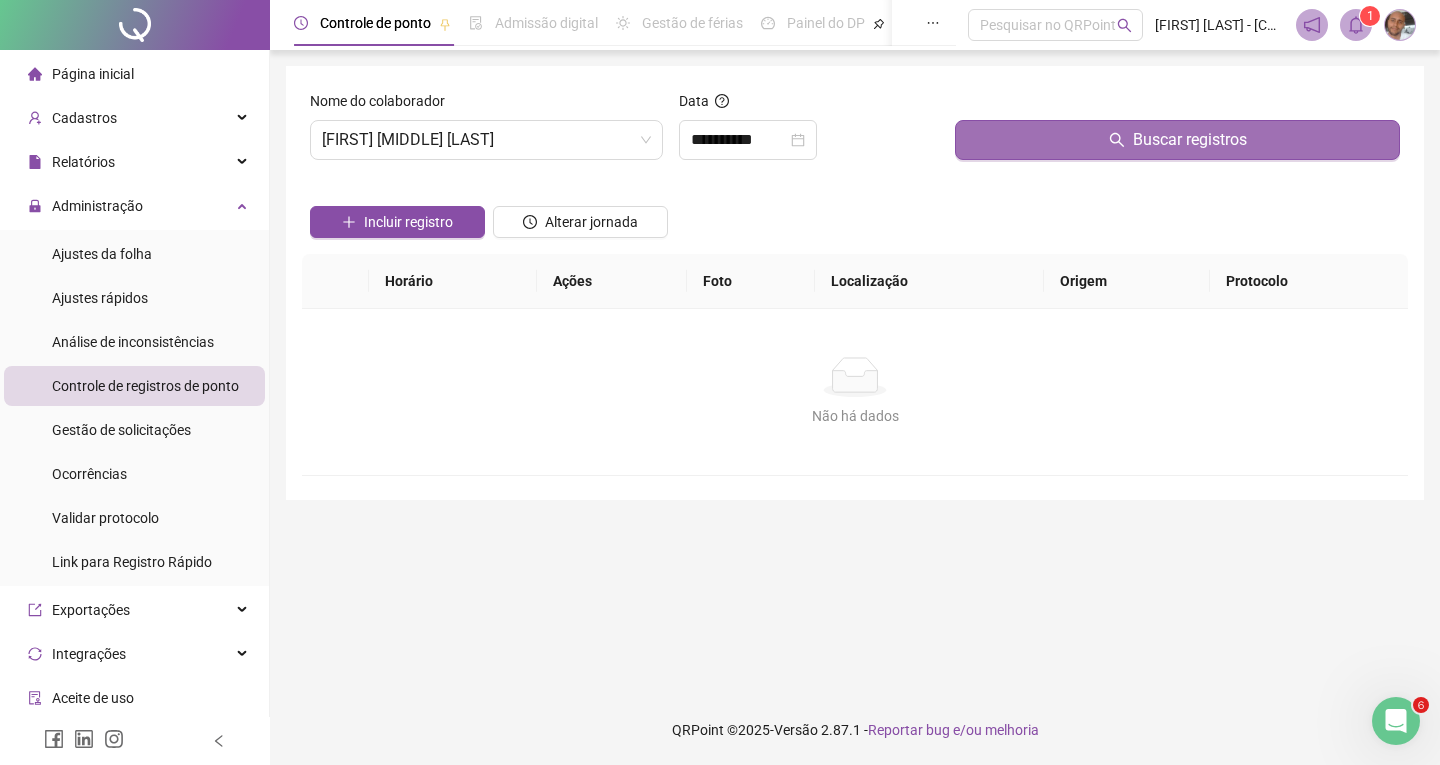 click on "Buscar registros" at bounding box center (1177, 140) 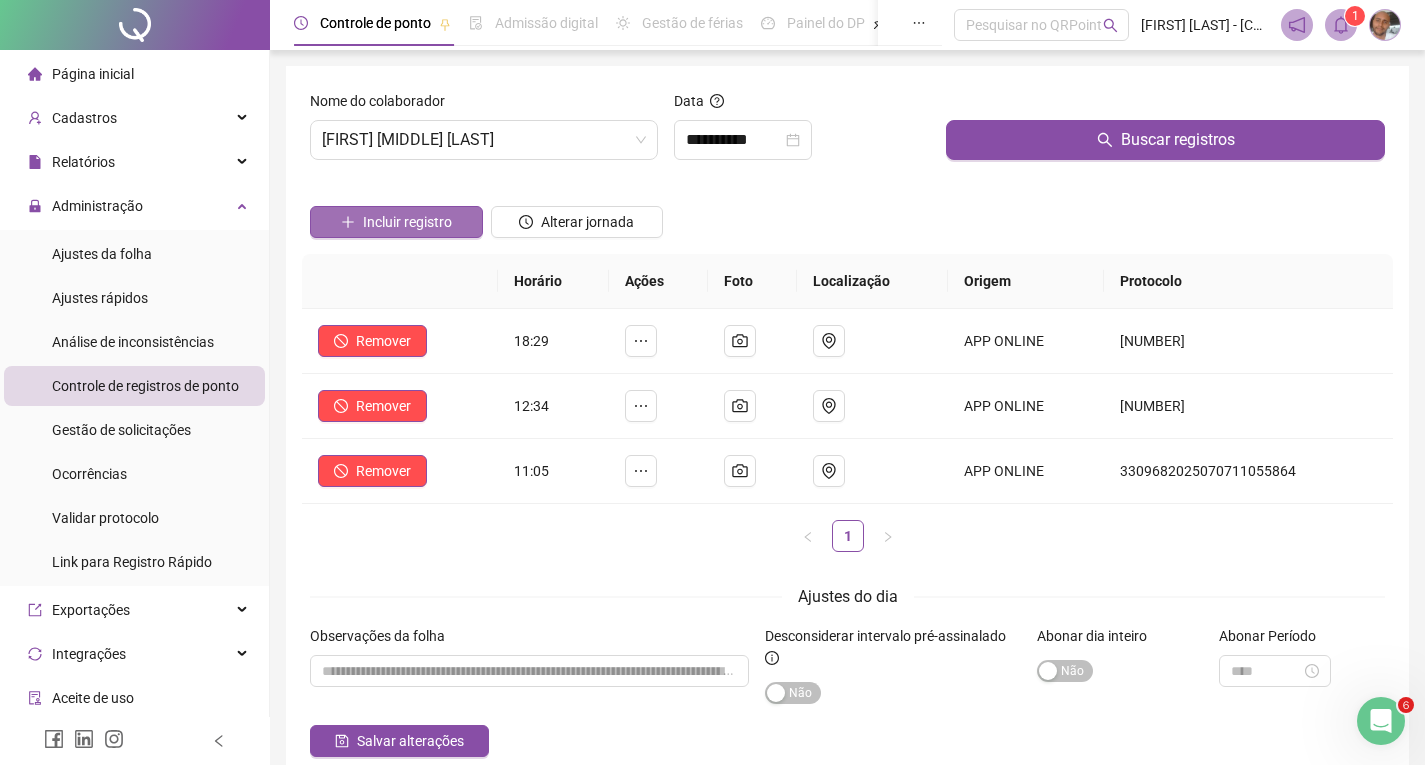 click on "Incluir registro" at bounding box center (407, 222) 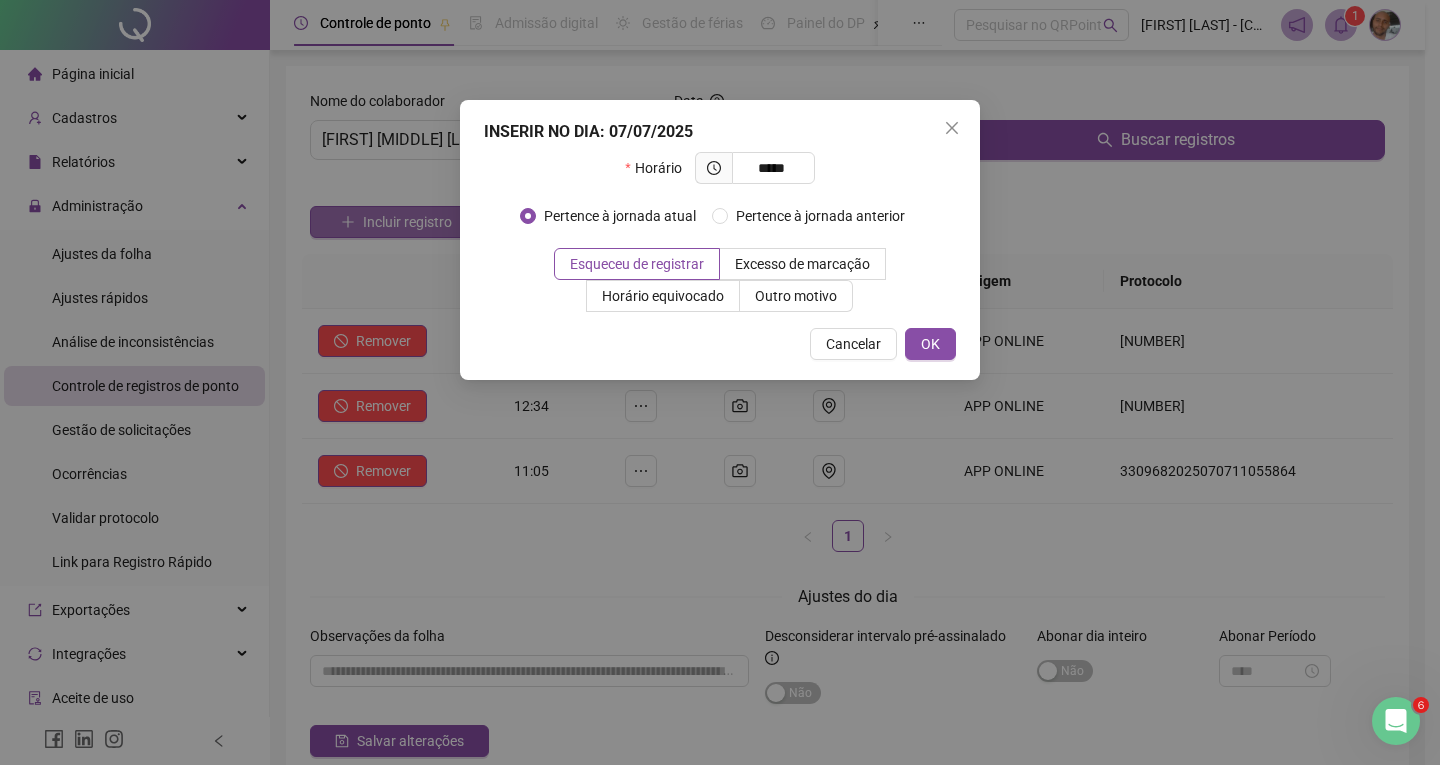 type on "*****" 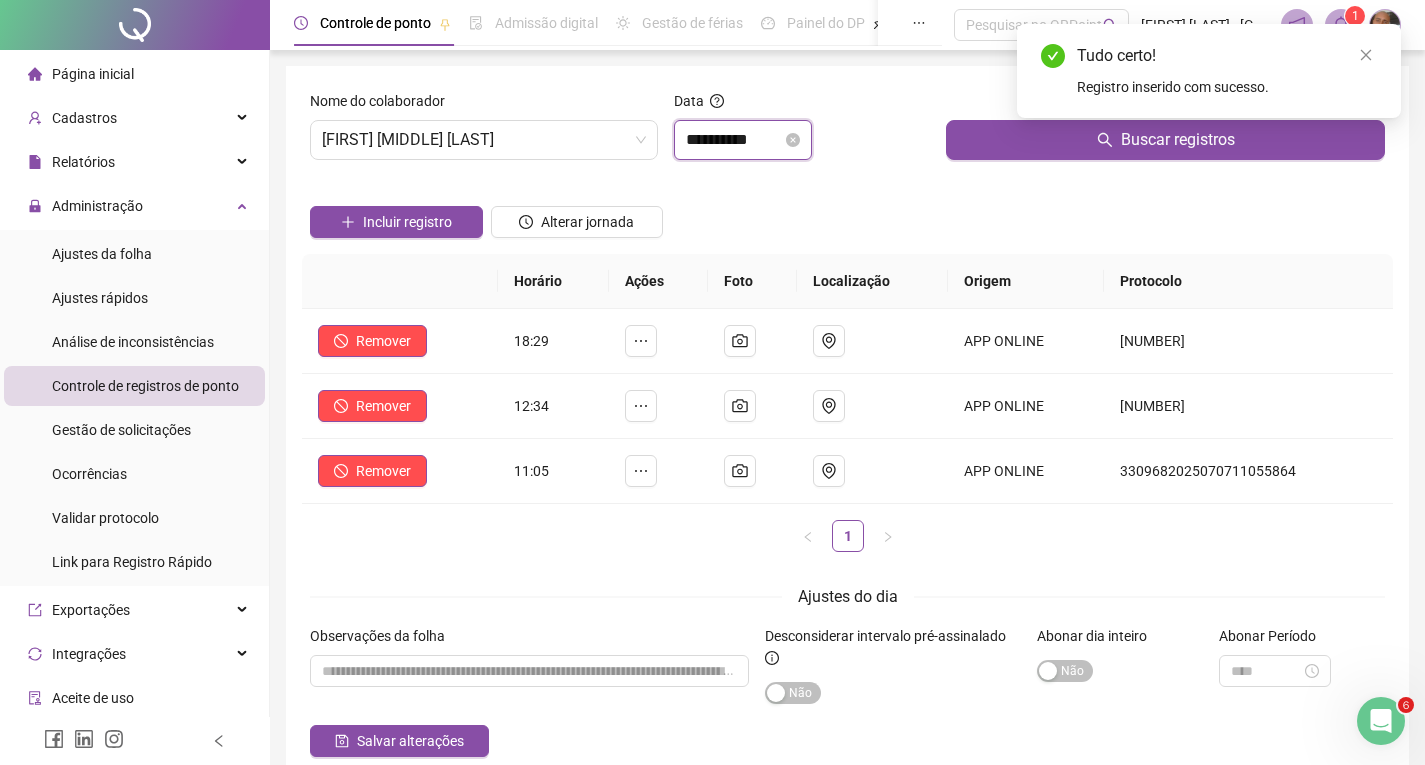 click on "**********" at bounding box center (734, 140) 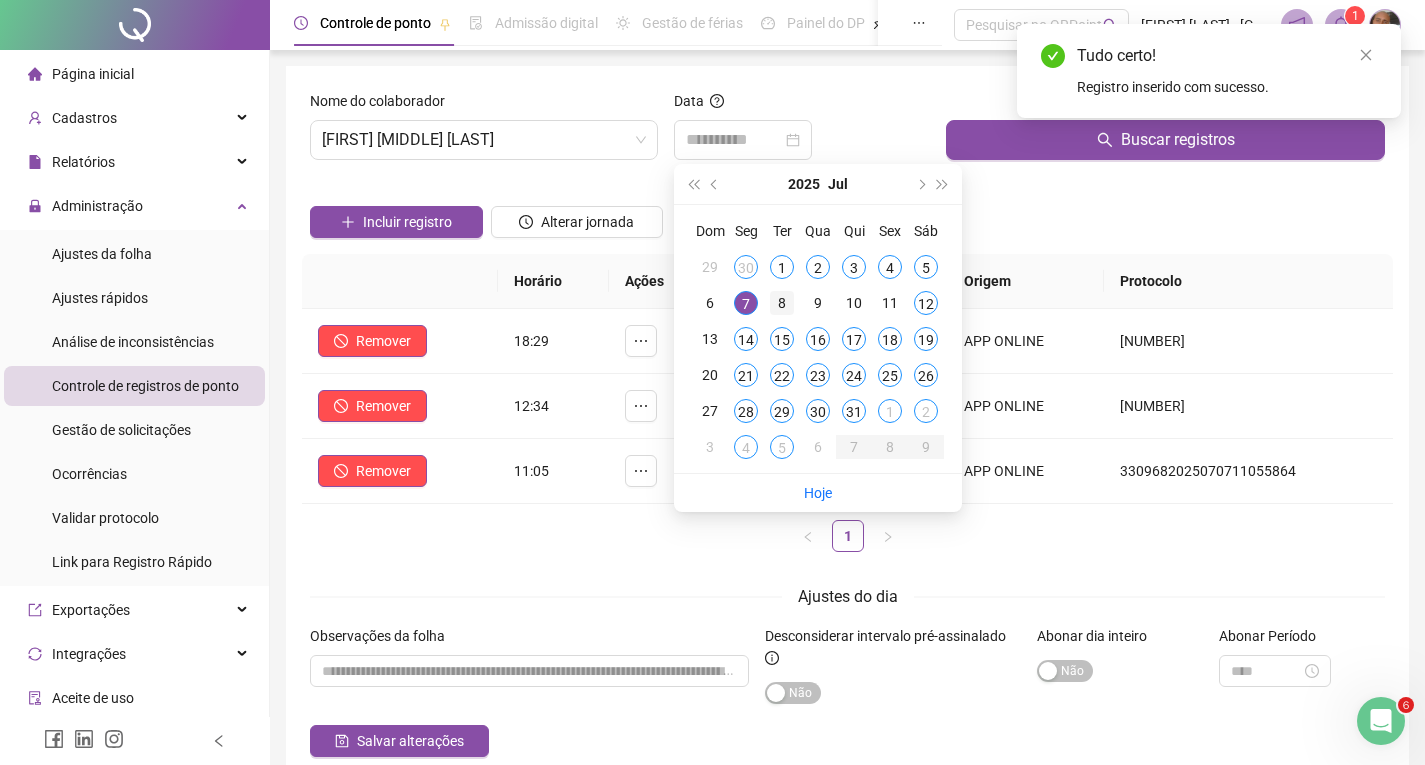 click on "8" at bounding box center (782, 303) 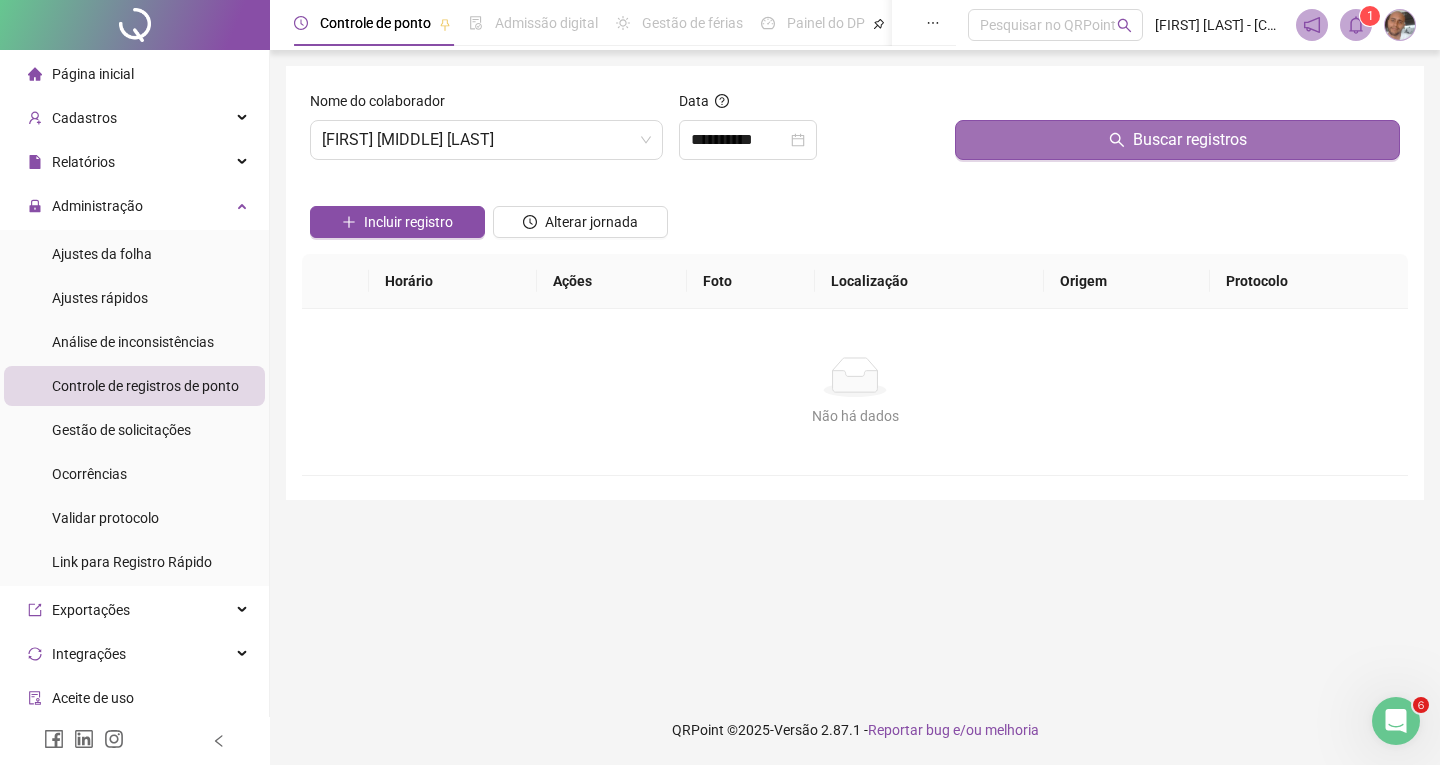 click on "Buscar registros" at bounding box center (1177, 140) 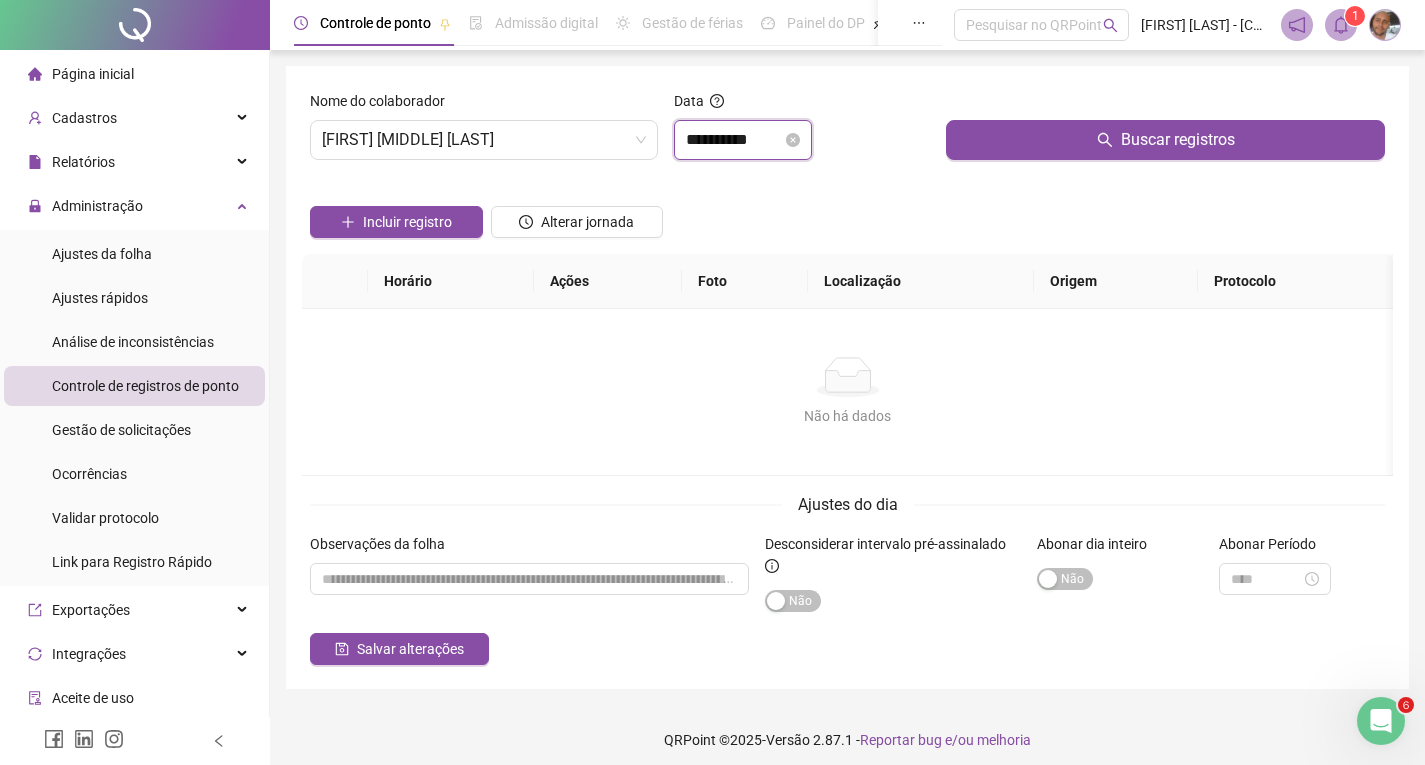 click on "**********" at bounding box center [734, 140] 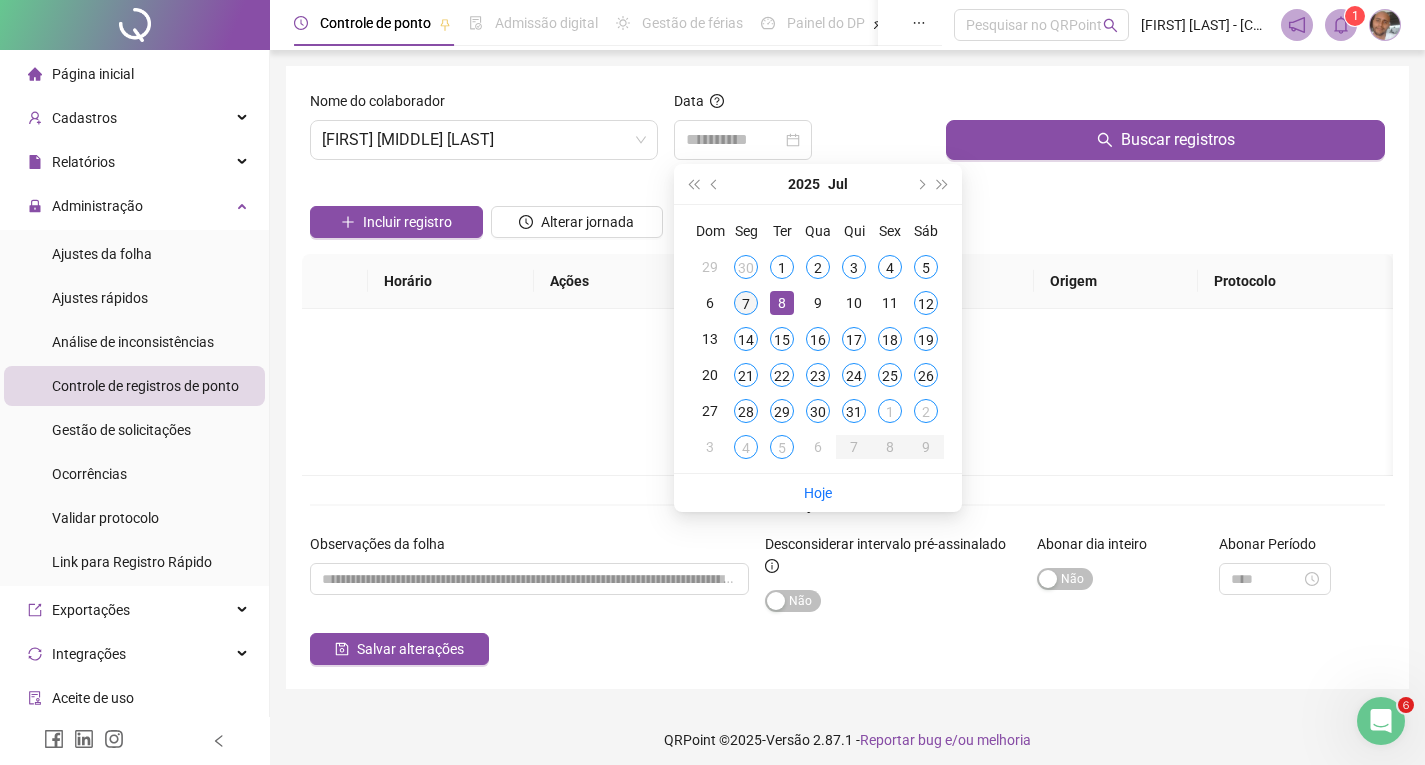 click on "7" at bounding box center (746, 303) 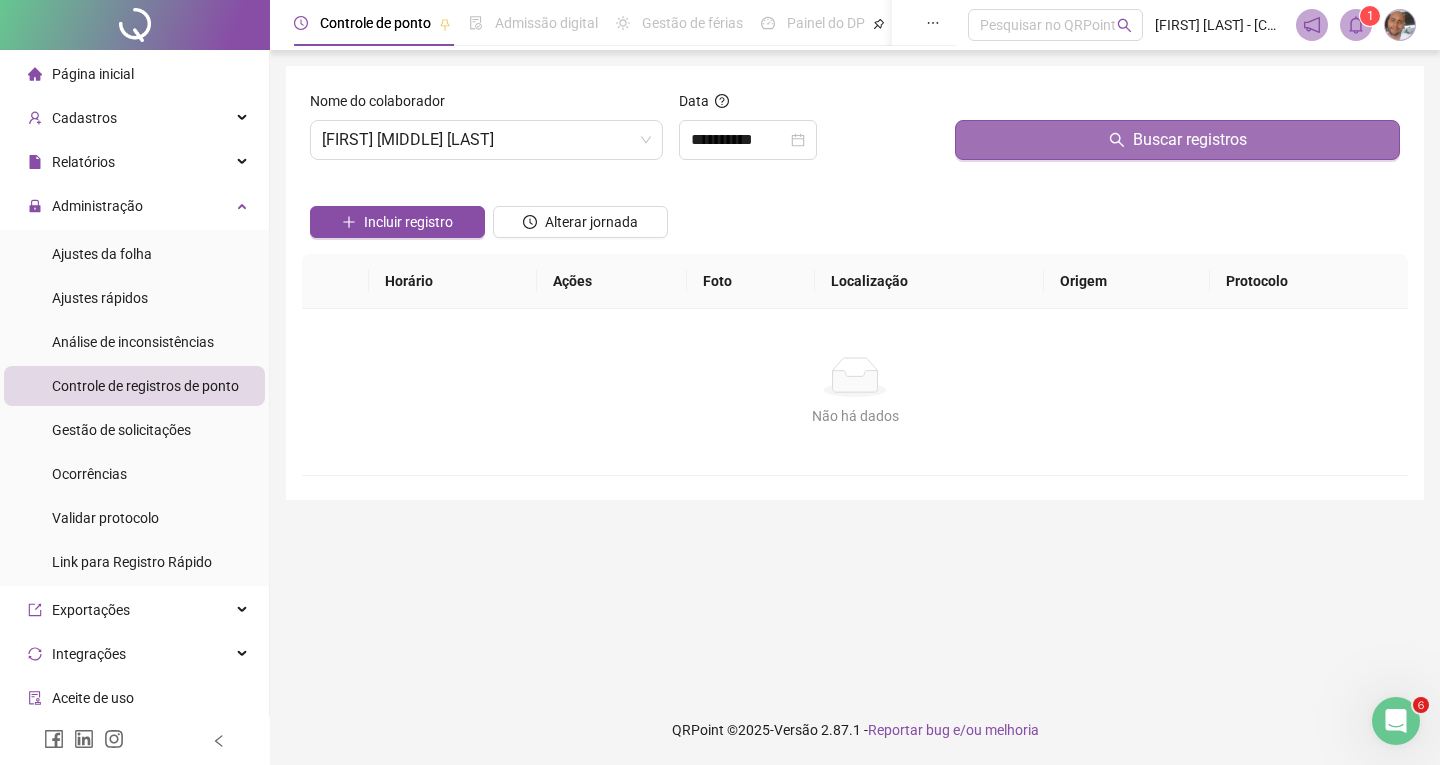 click on "Buscar registros" at bounding box center (1177, 140) 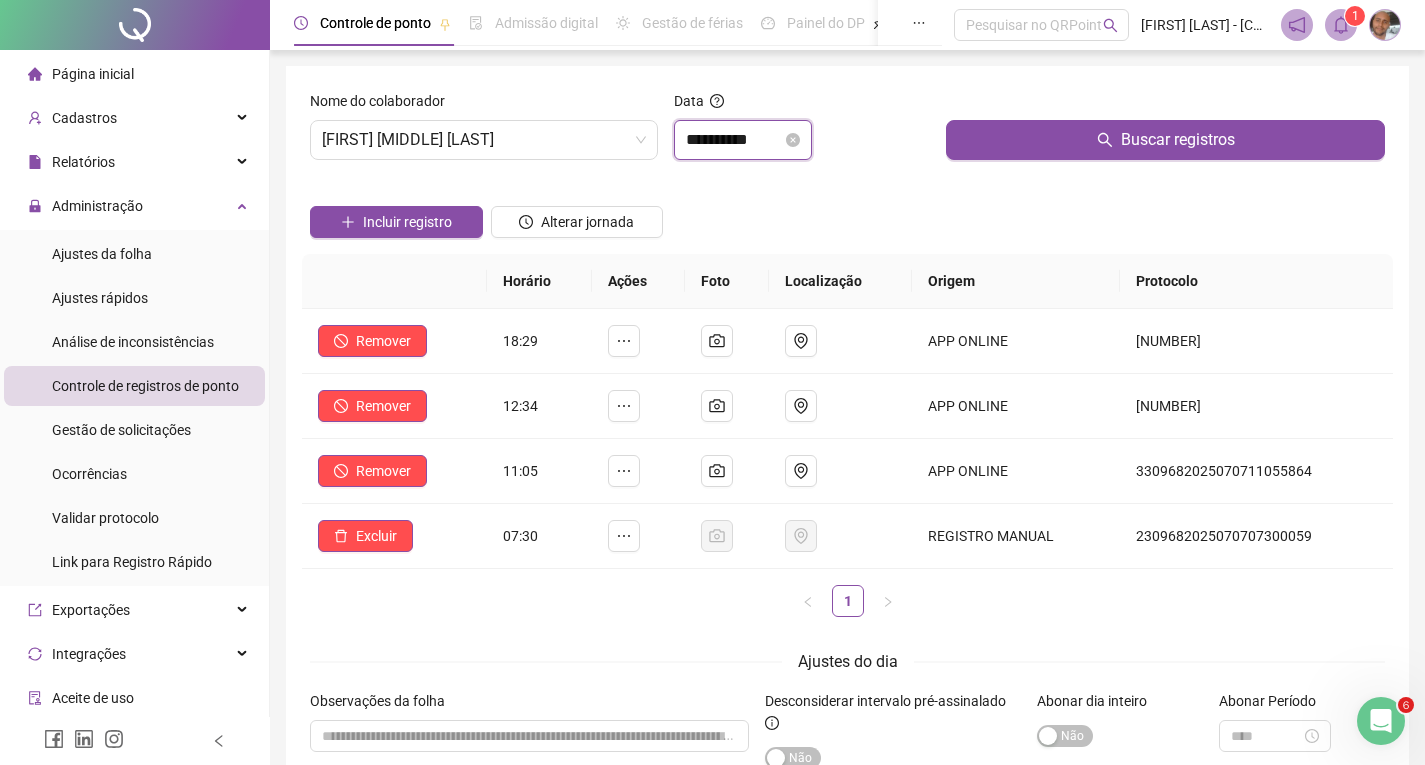 drag, startPoint x: 745, startPoint y: 129, endPoint x: 747, endPoint y: 145, distance: 16.124516 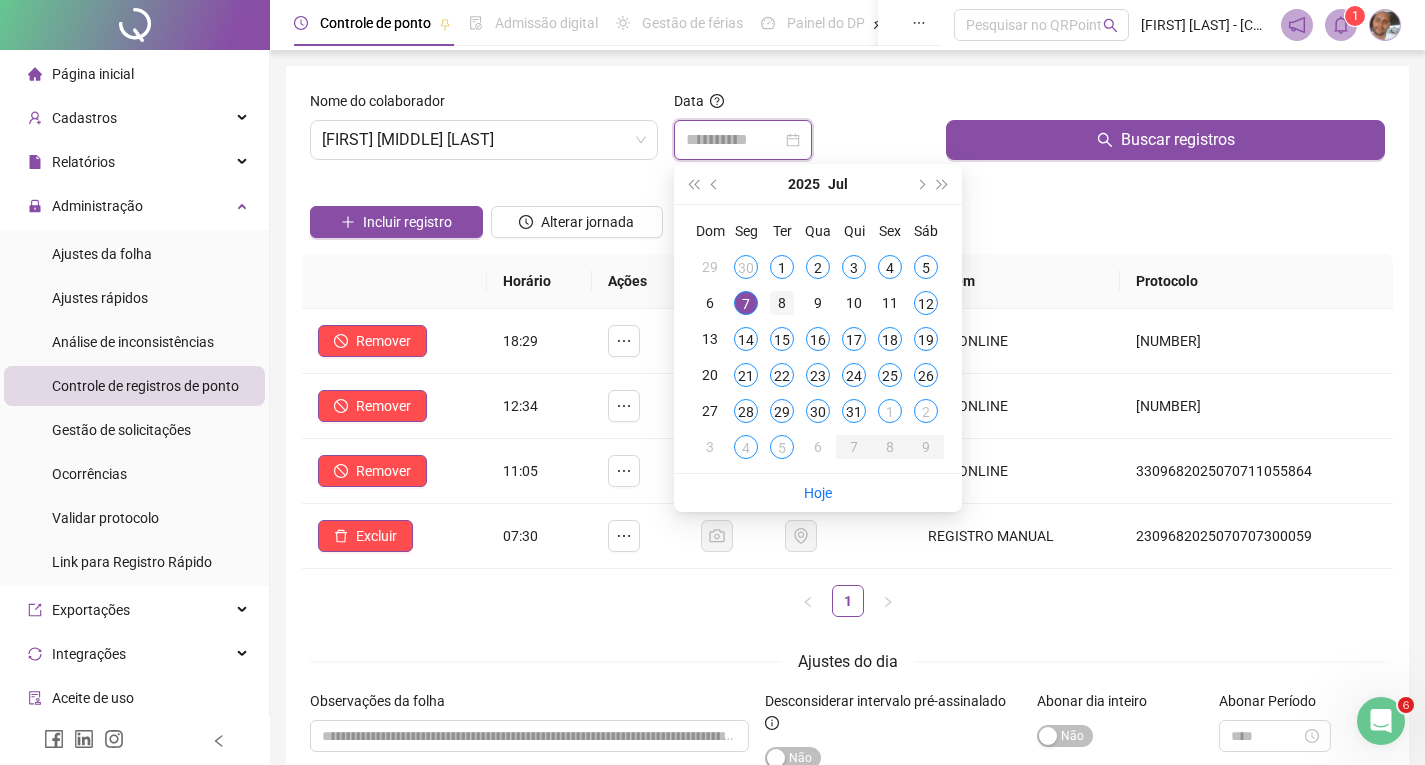 type on "**********" 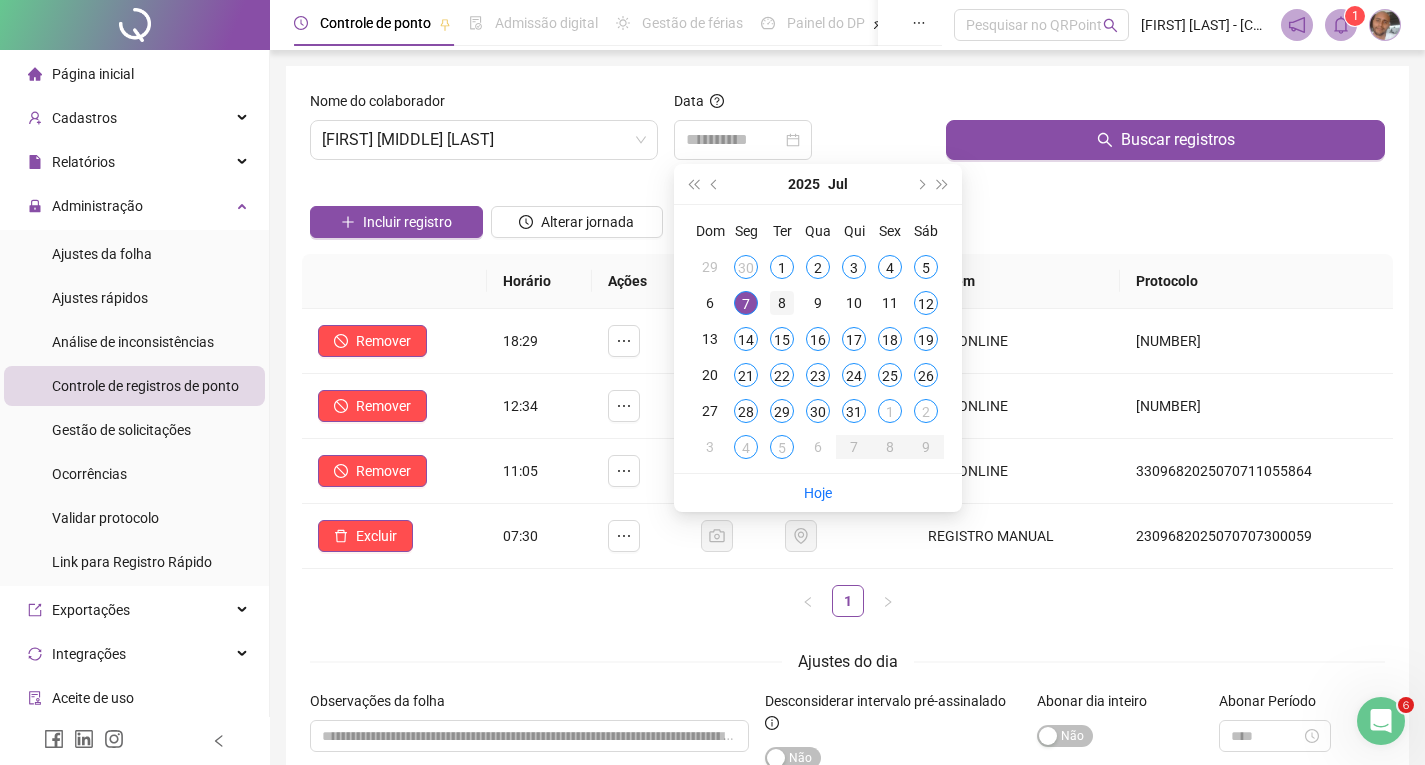 click on "8" at bounding box center [782, 303] 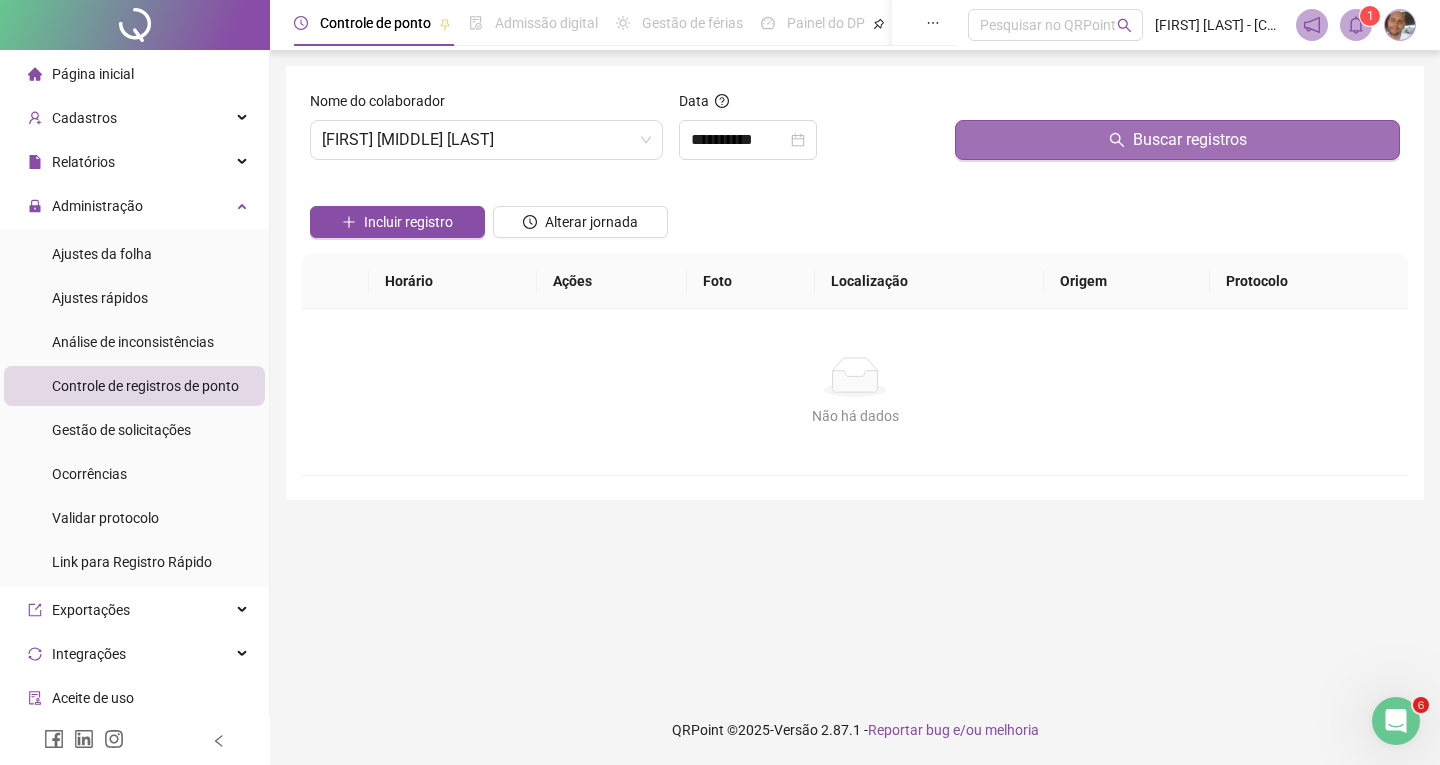 click on "Buscar registros" at bounding box center (1177, 140) 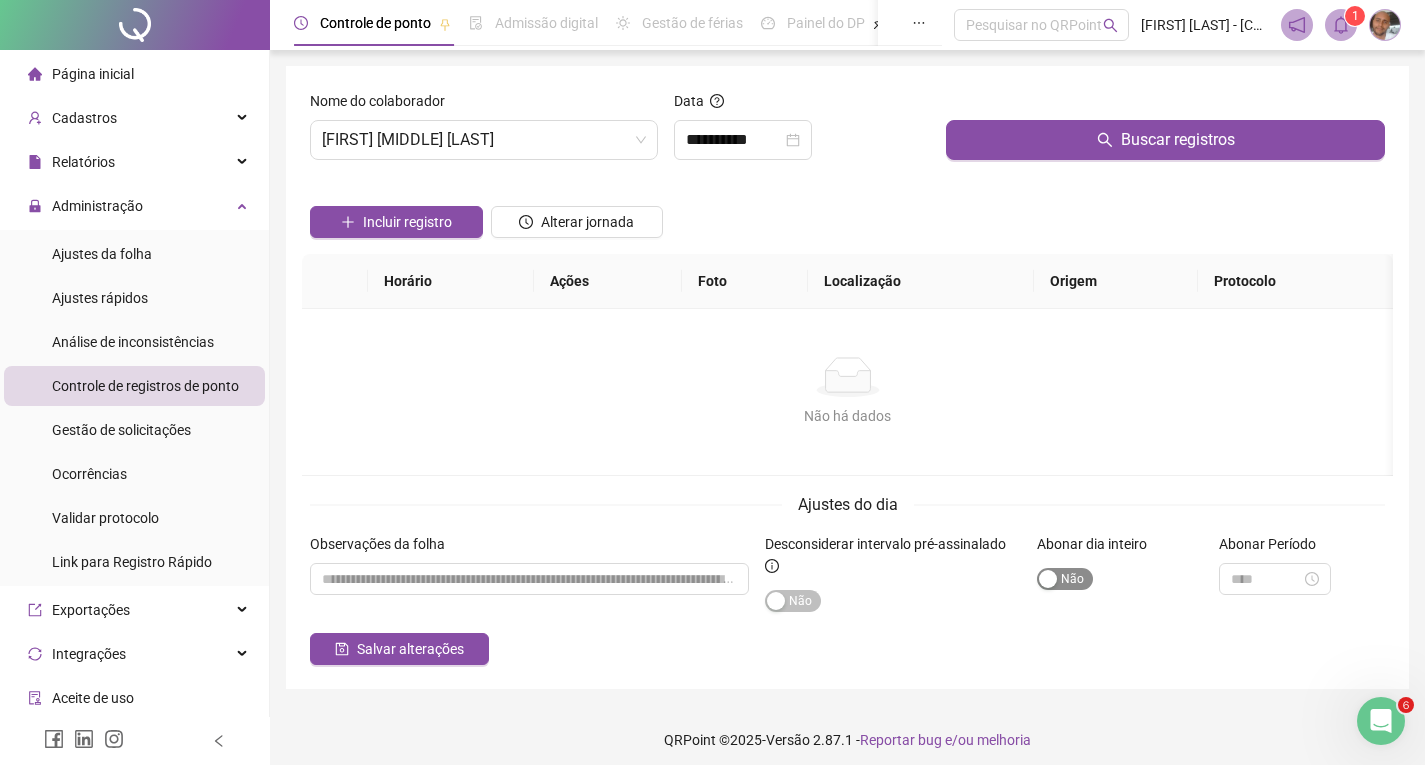 click at bounding box center (1048, 579) 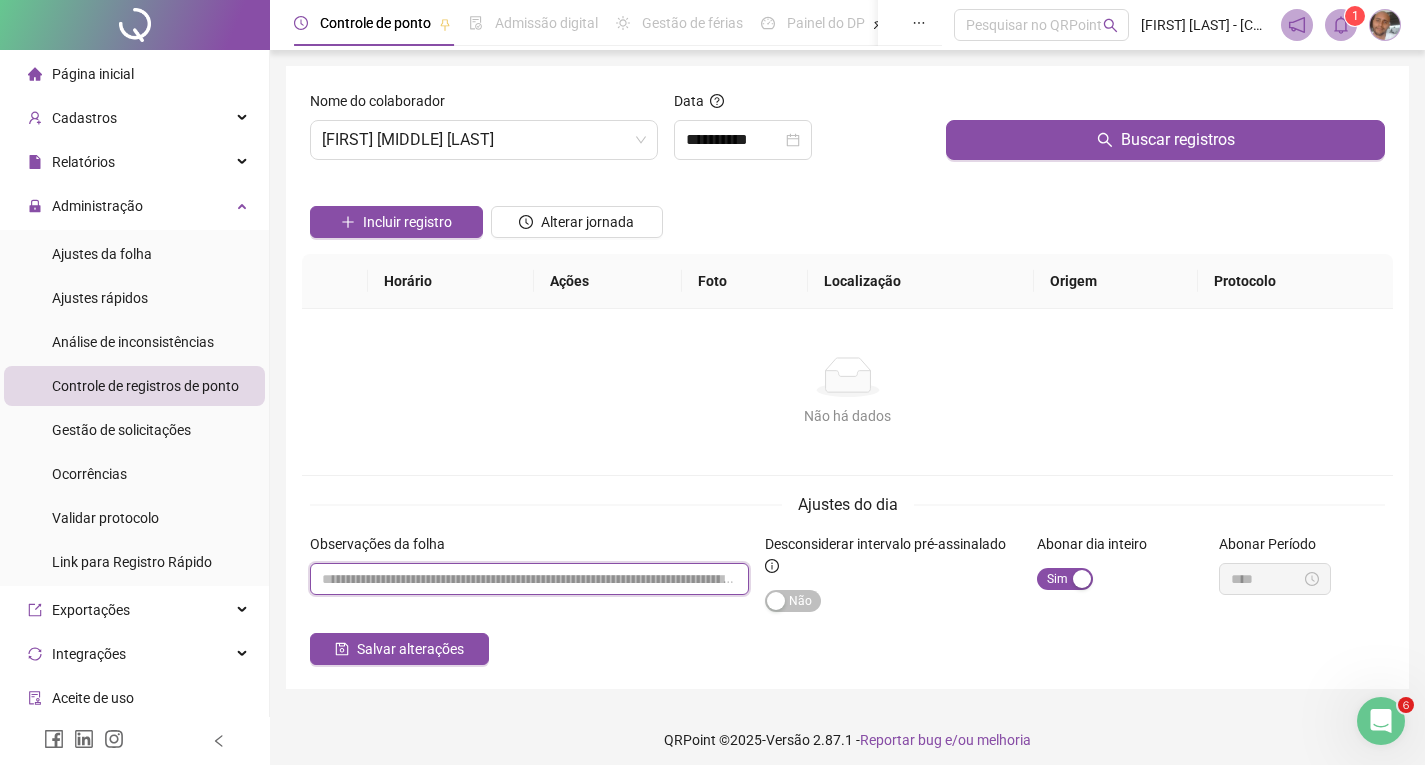 click at bounding box center [529, 579] 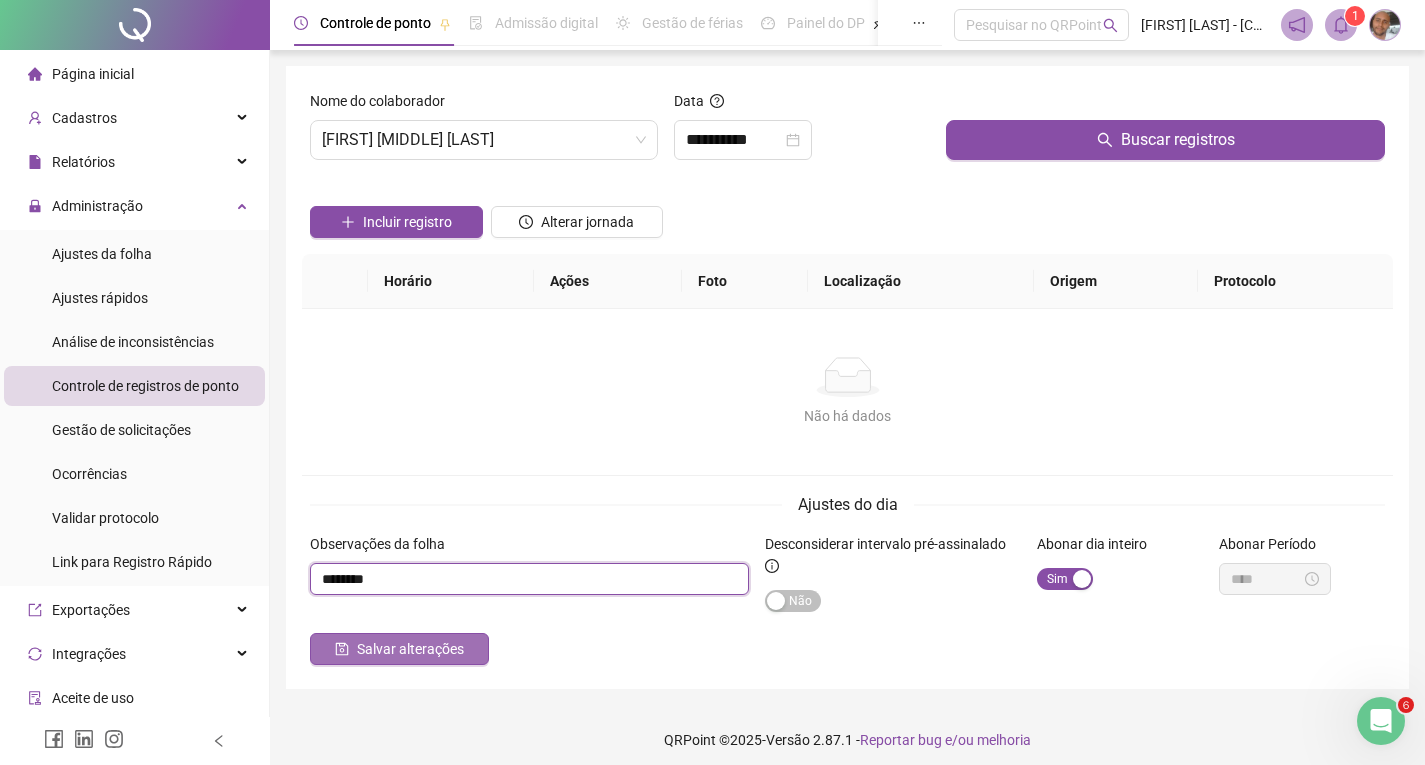type on "********" 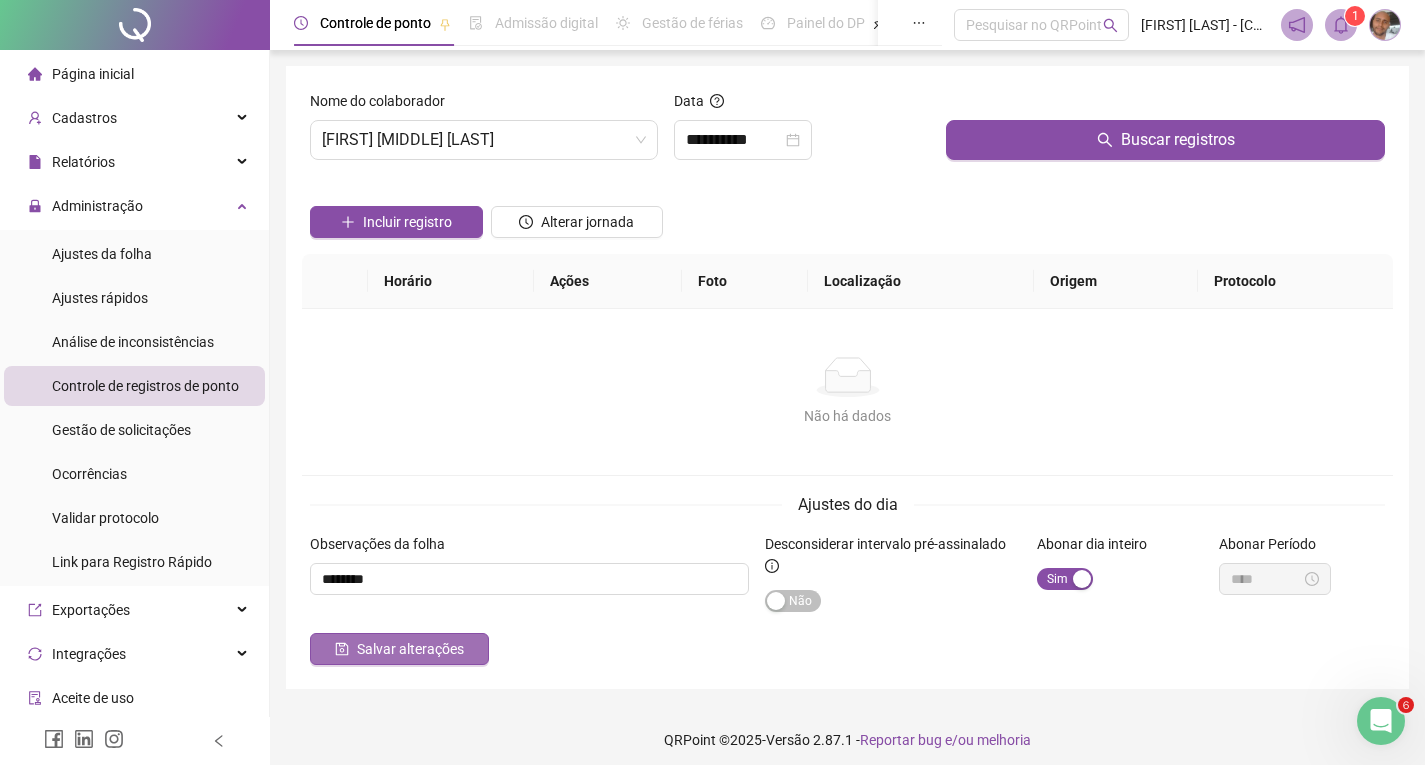 click on "Salvar alterações" at bounding box center (410, 649) 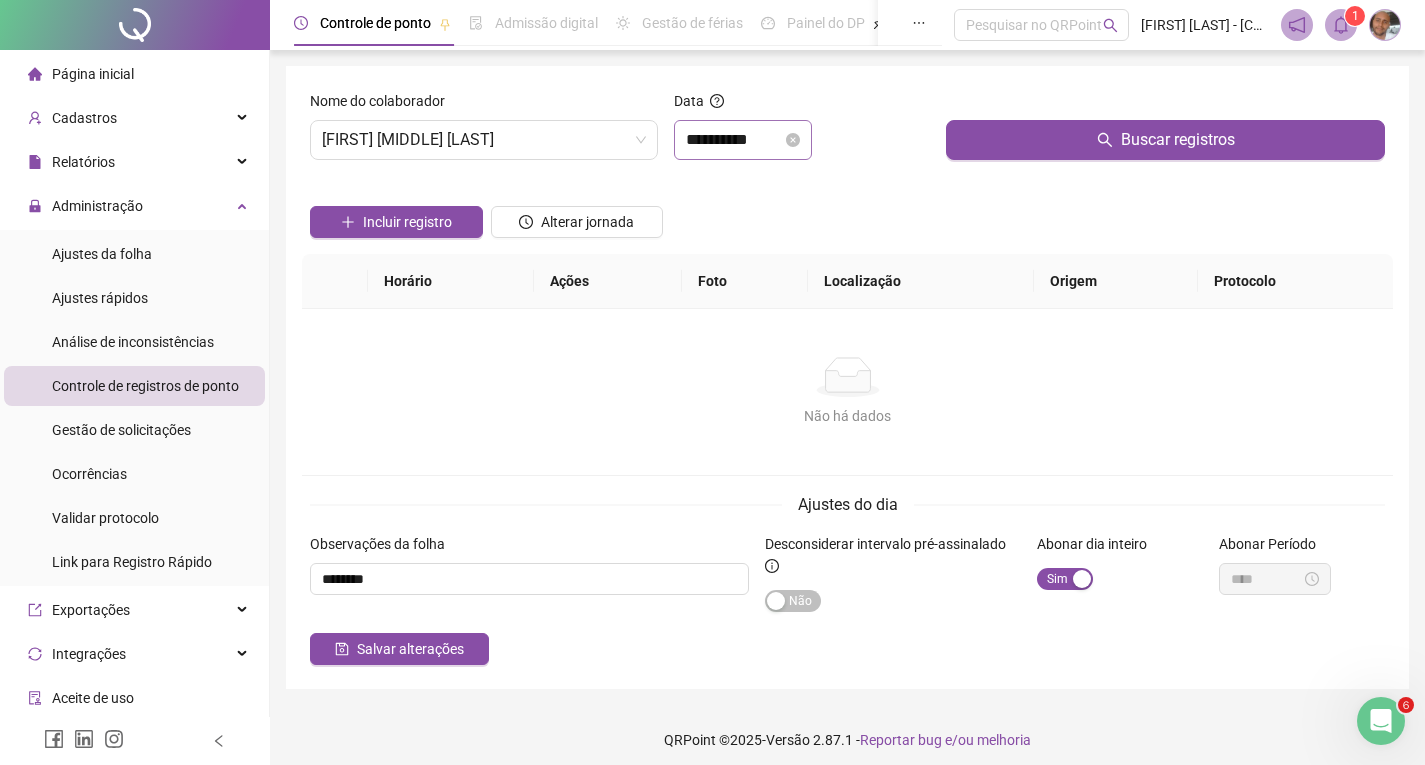 drag, startPoint x: 735, startPoint y: 119, endPoint x: 734, endPoint y: 133, distance: 14.035668 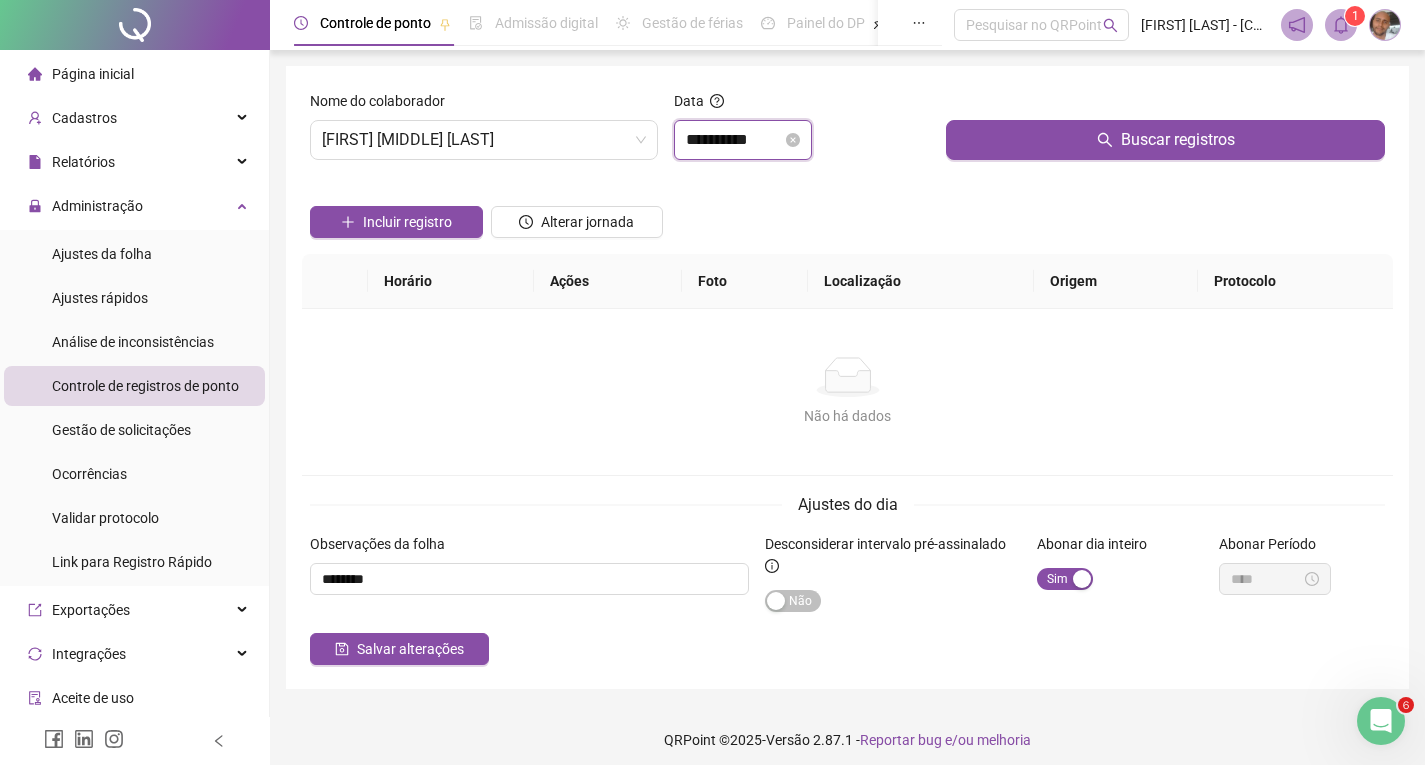 click on "**********" at bounding box center [734, 140] 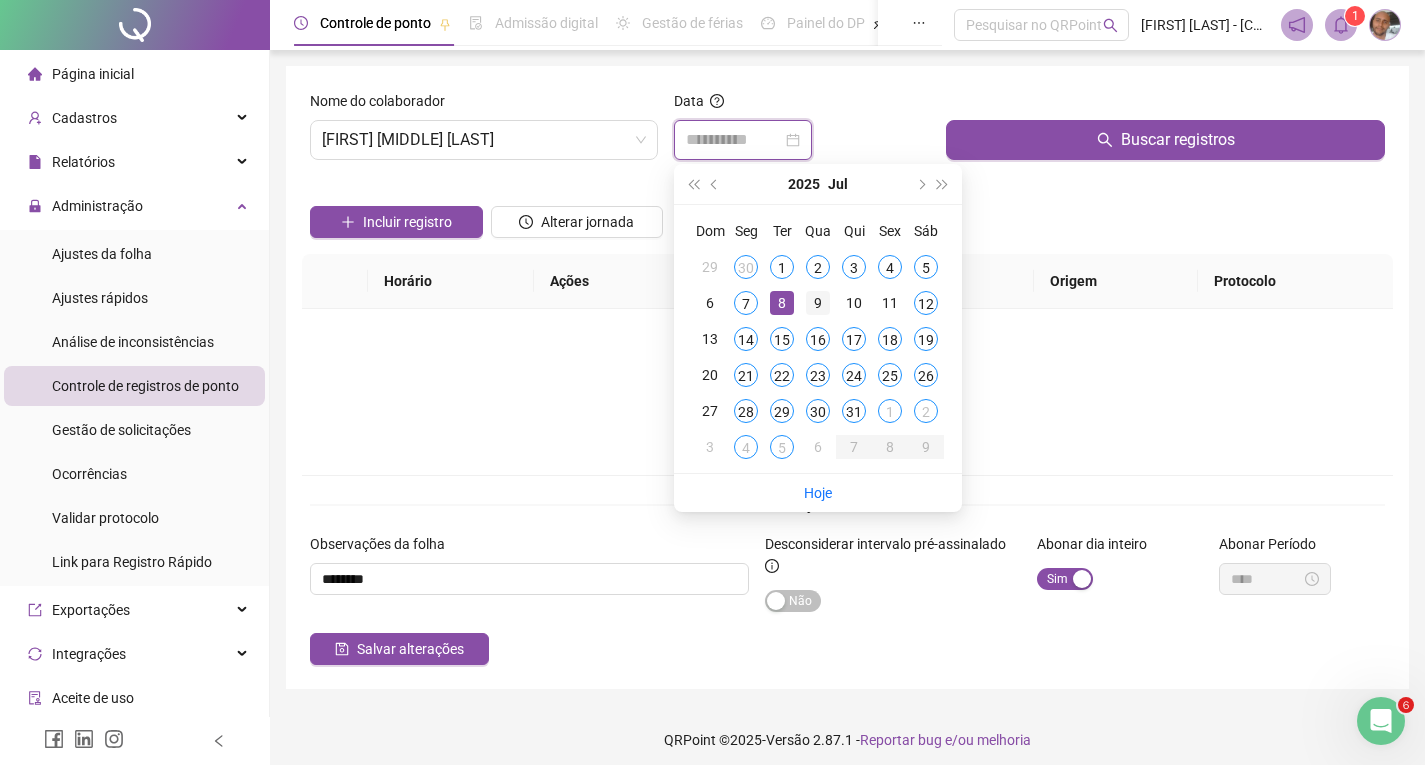 type on "**********" 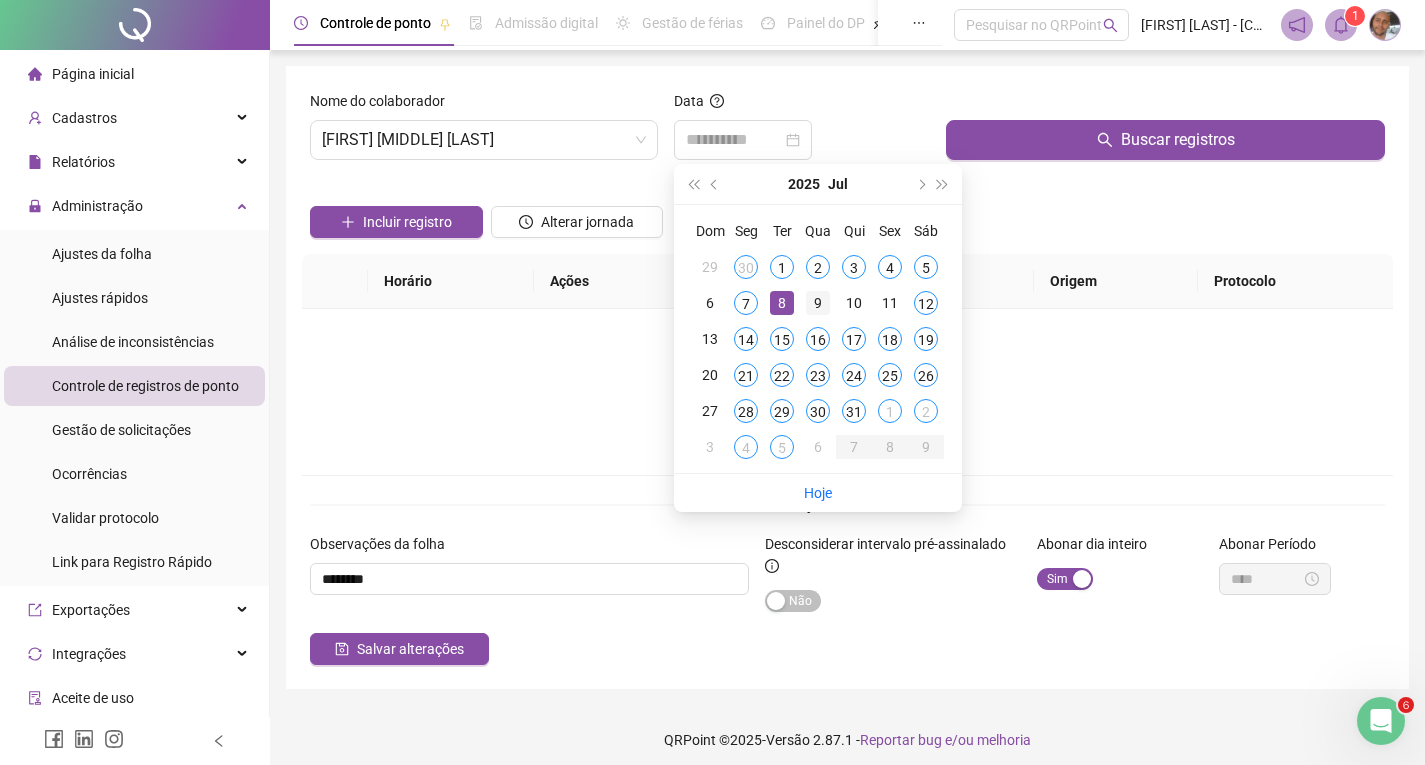 click on "9" at bounding box center (818, 303) 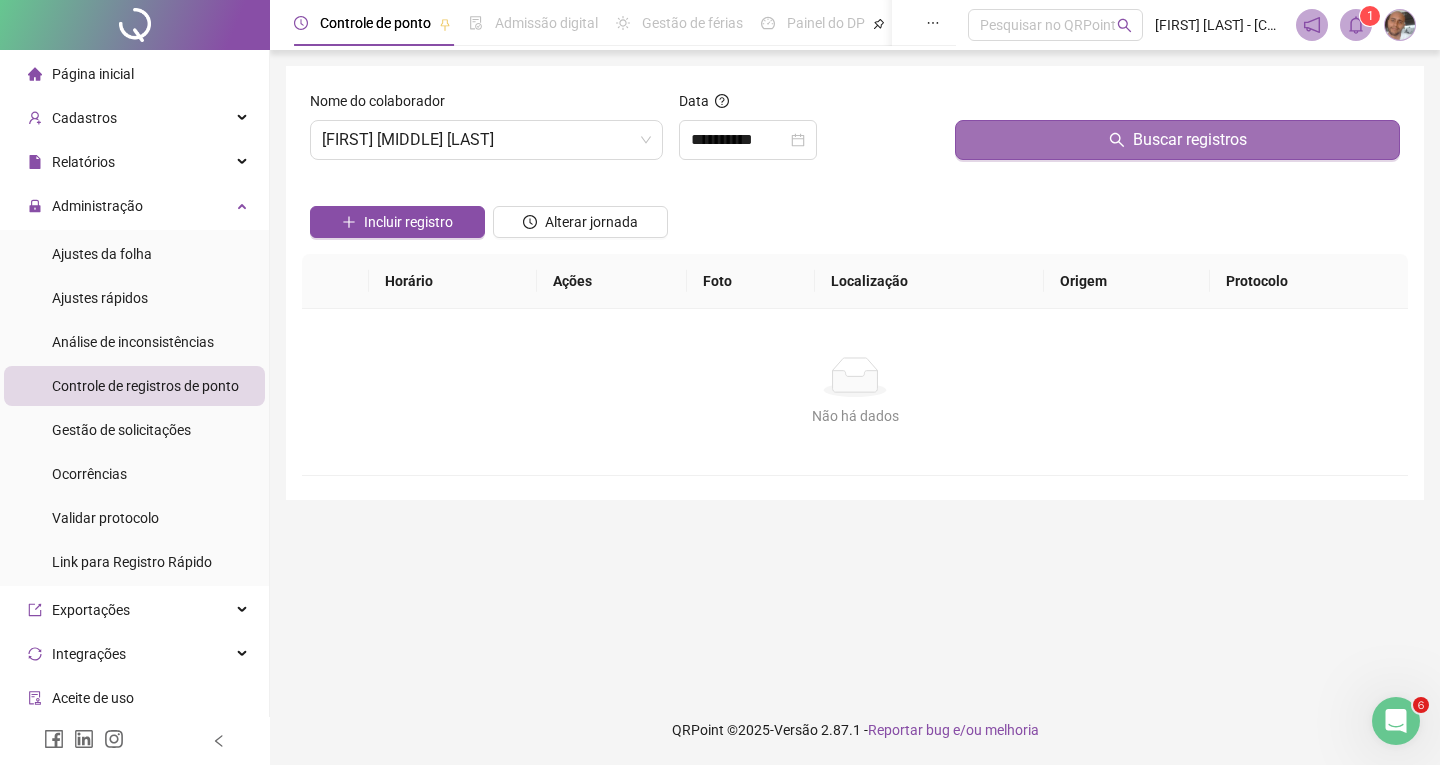 click on "Buscar registros" at bounding box center [1177, 140] 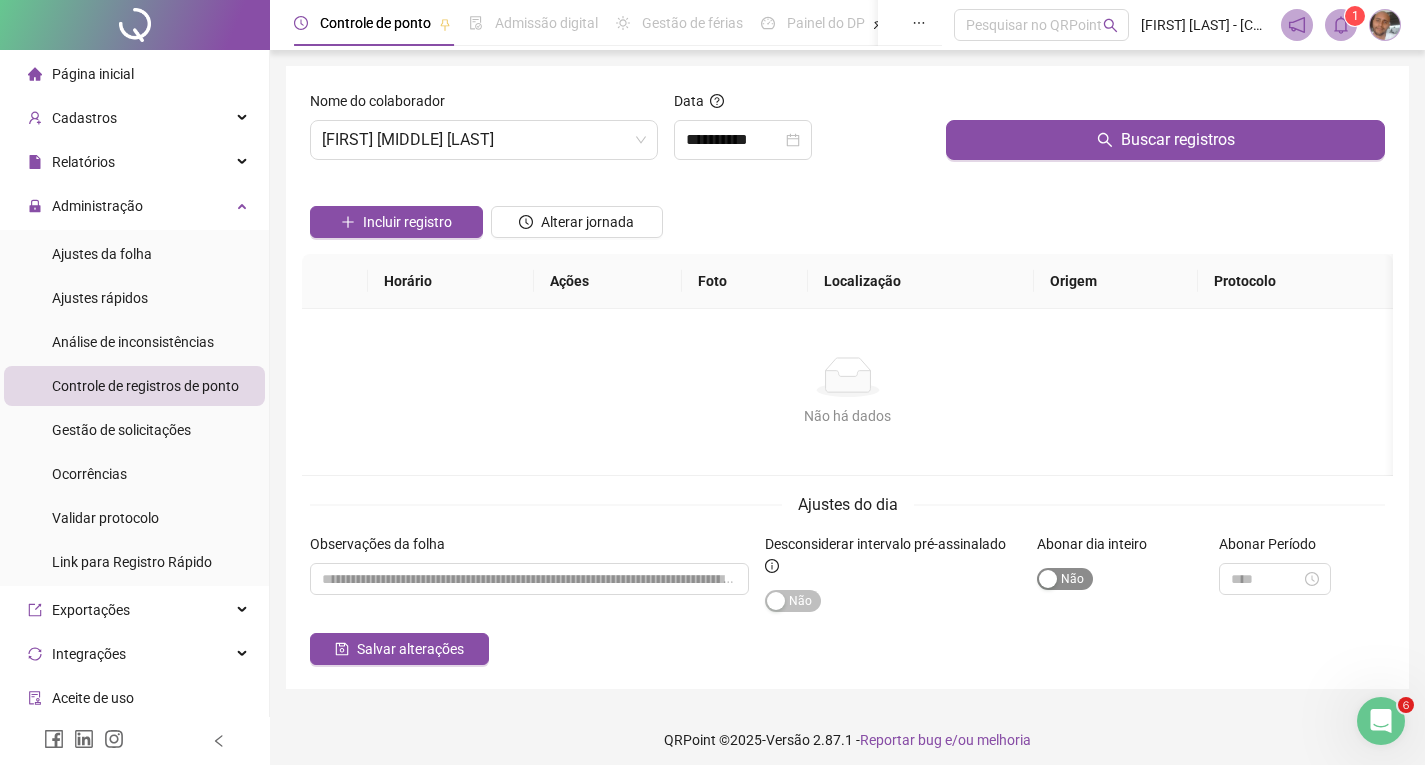 click at bounding box center [1048, 579] 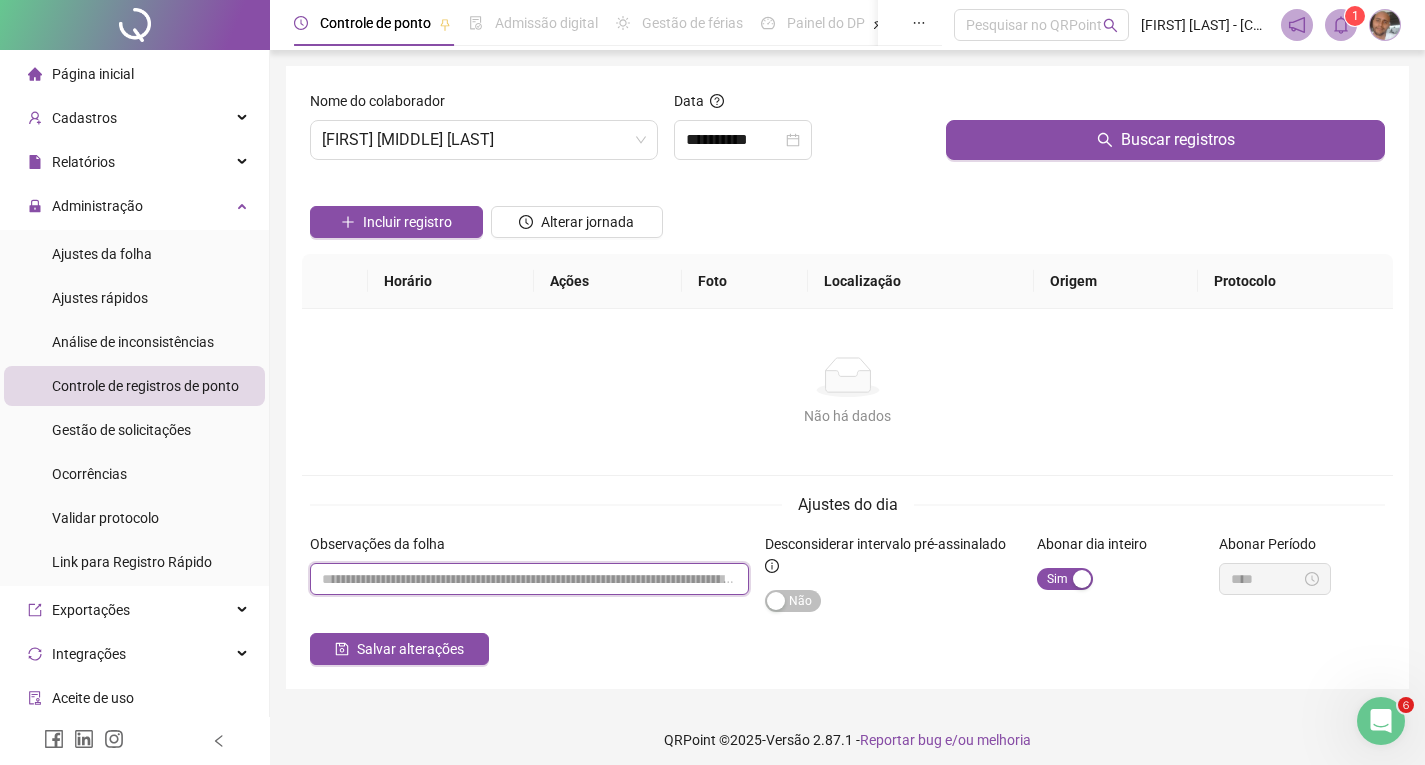 click at bounding box center [529, 579] 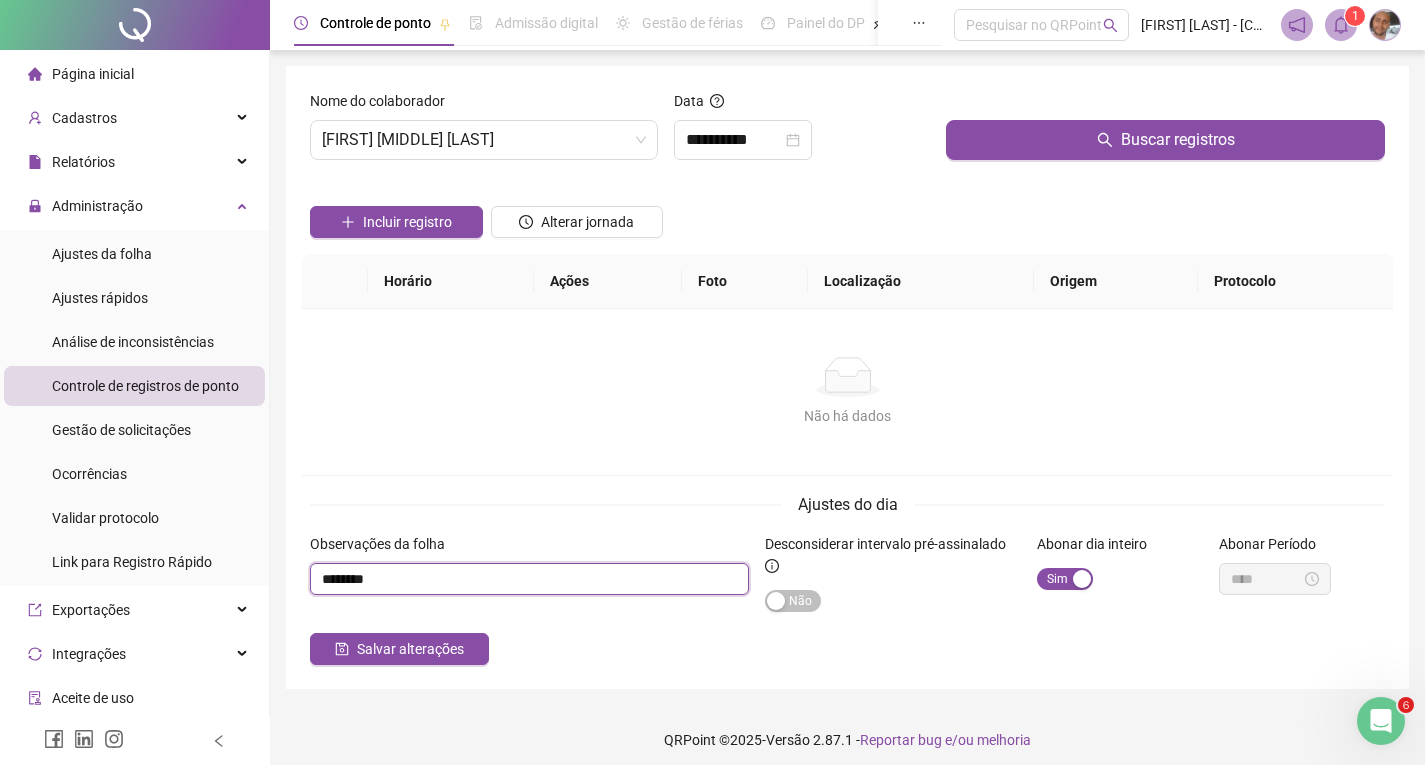 drag, startPoint x: 525, startPoint y: 591, endPoint x: 274, endPoint y: 590, distance: 251.002 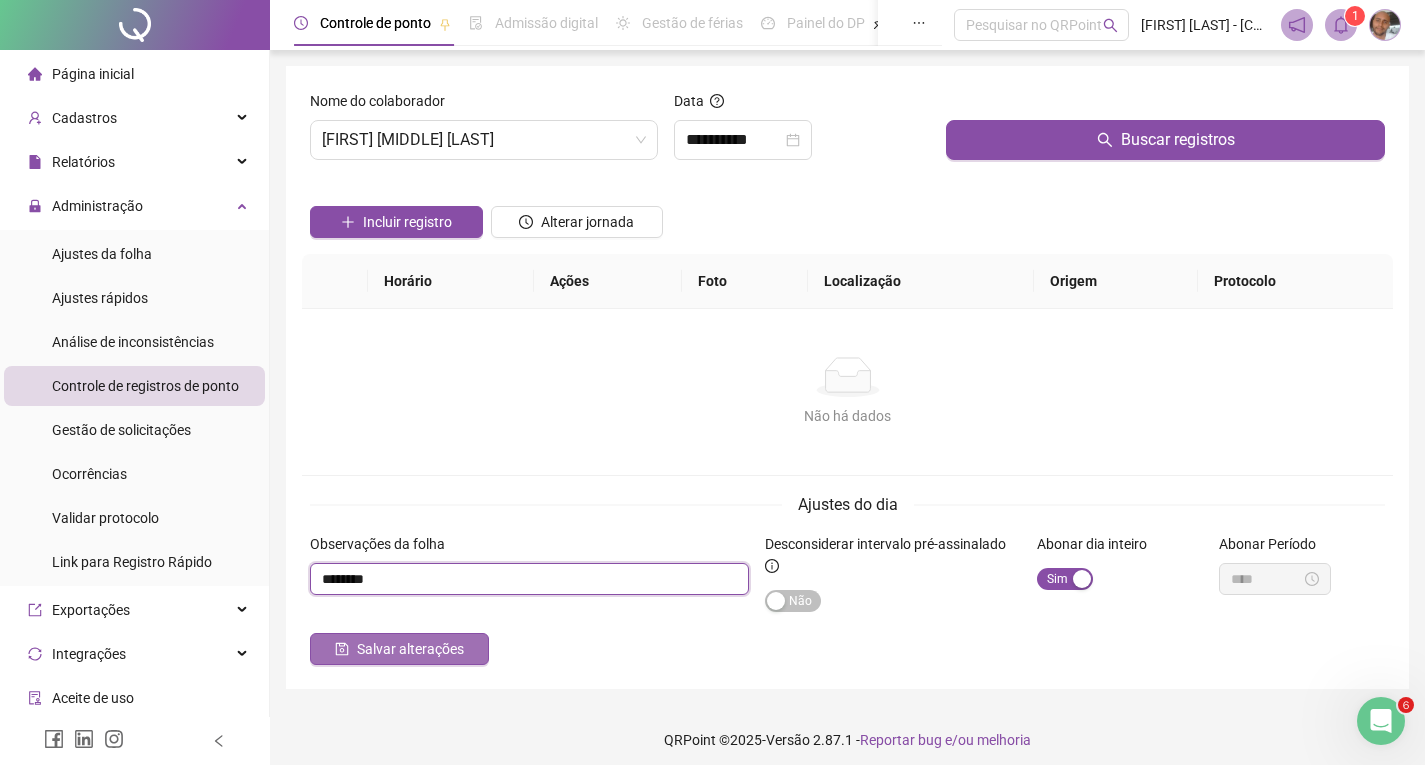 type on "********" 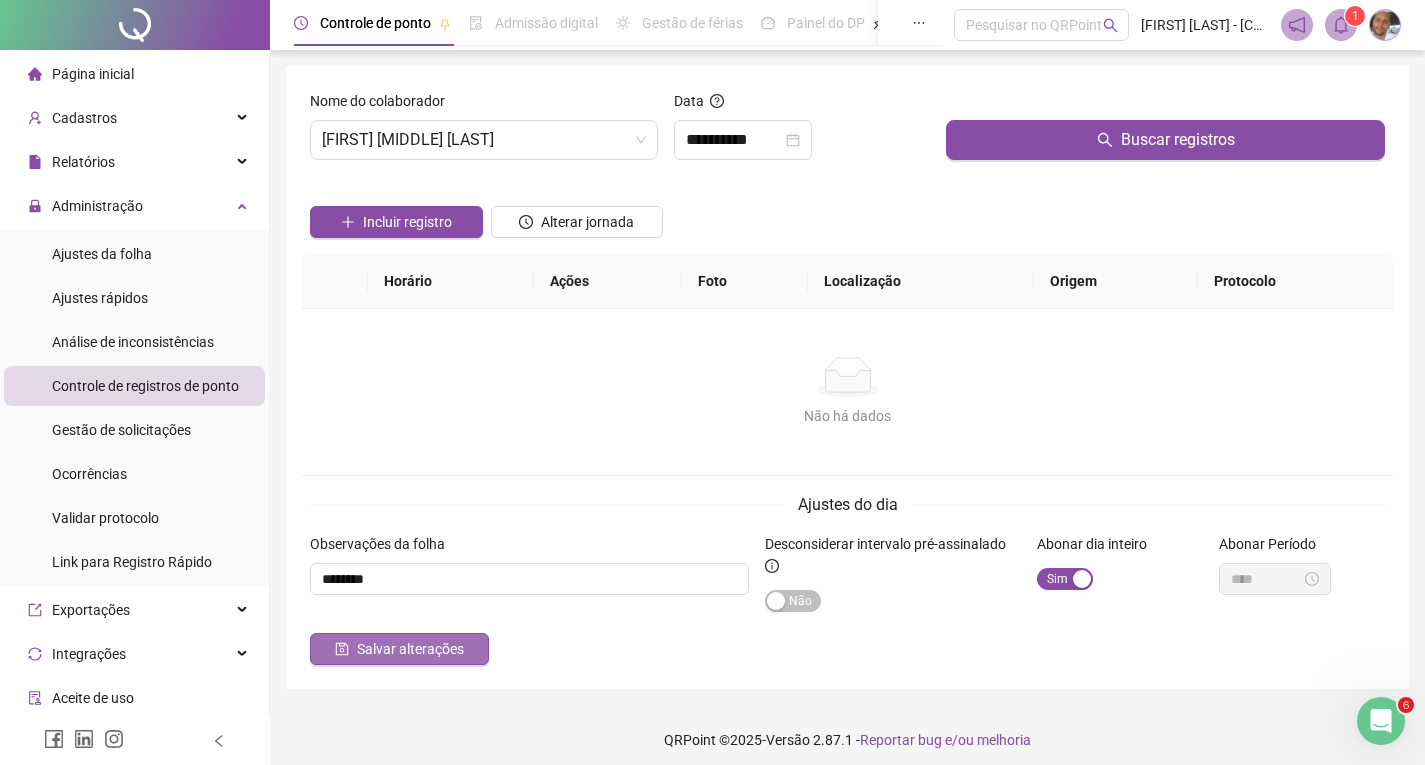 click on "Salvar alterações" at bounding box center (410, 649) 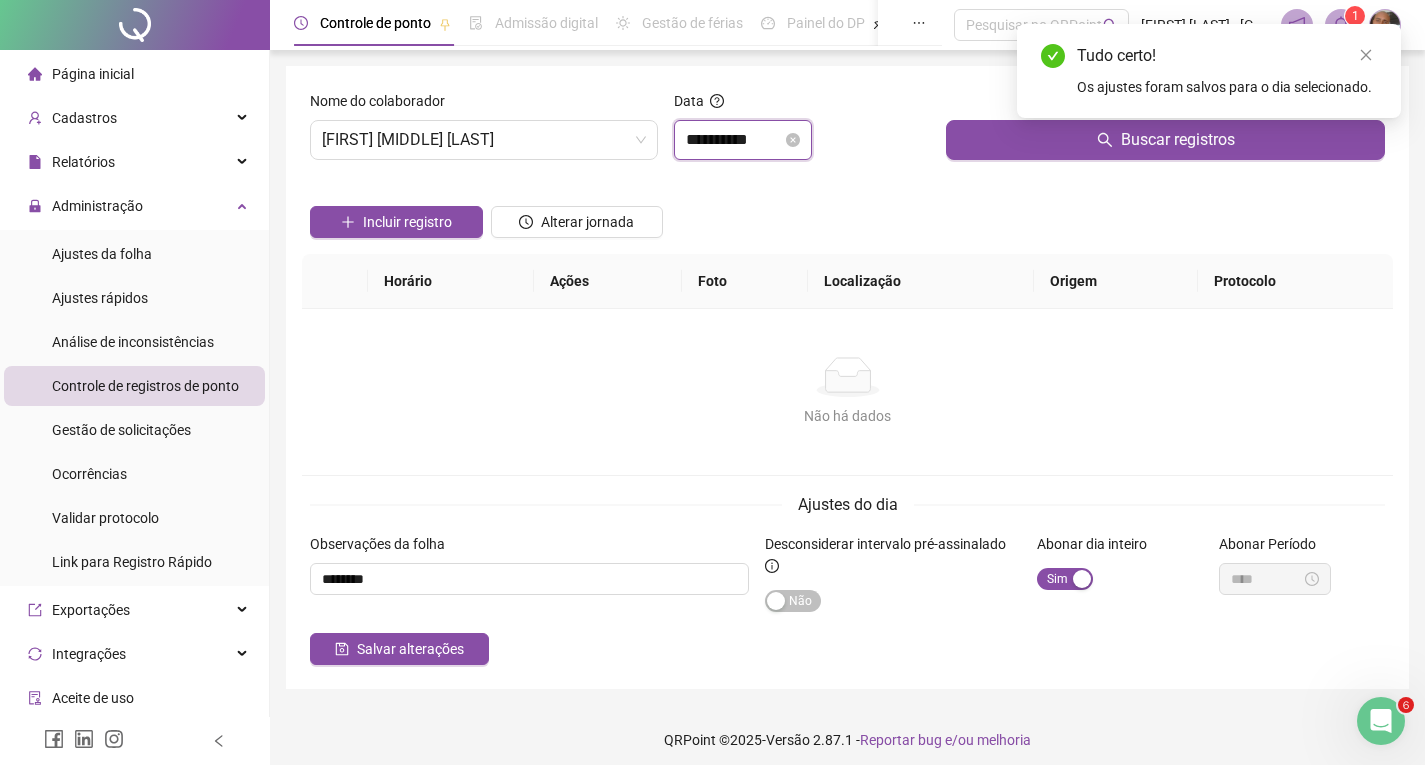 click on "**********" at bounding box center [734, 140] 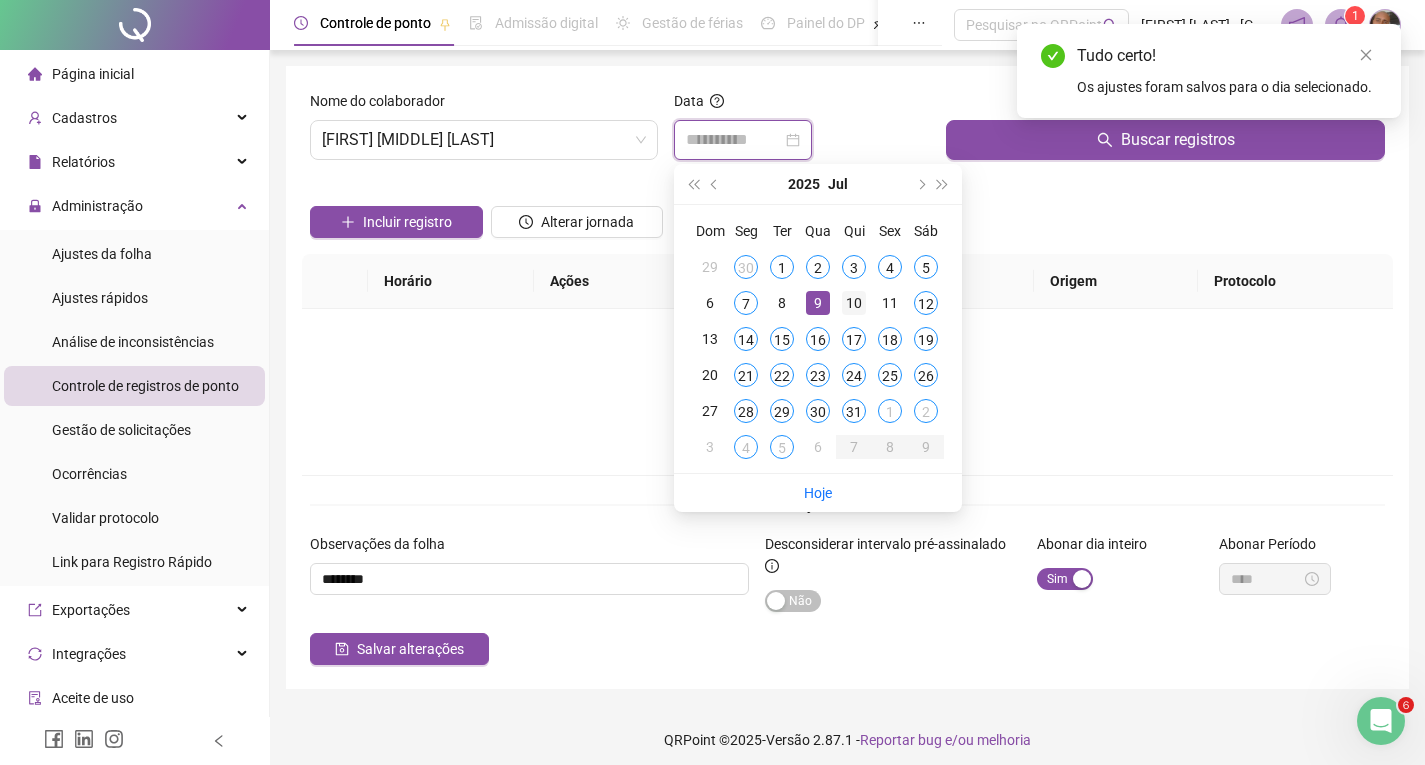 type on "**********" 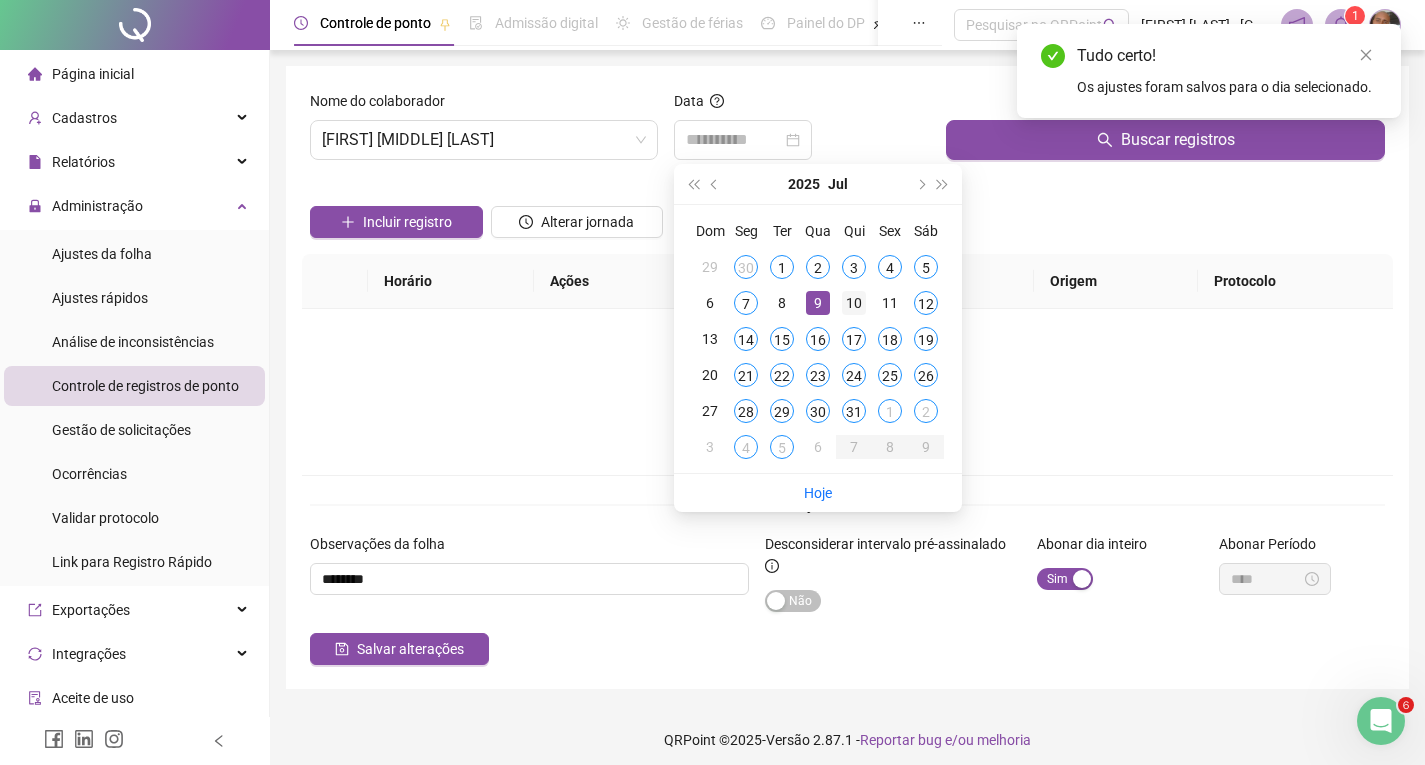 drag, startPoint x: 854, startPoint y: 298, endPoint x: 1014, endPoint y: 232, distance: 173.07802 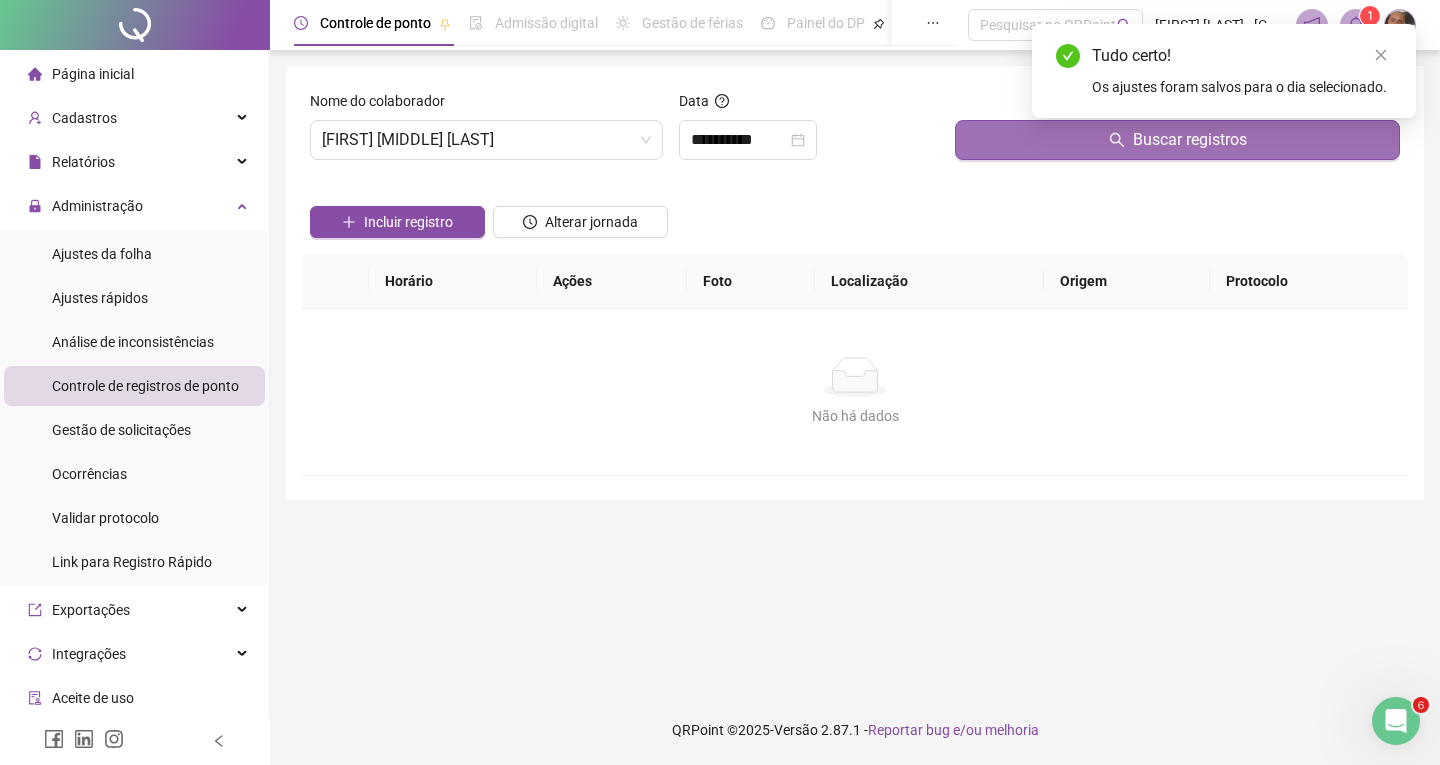 click on "Buscar registros" at bounding box center (1190, 140) 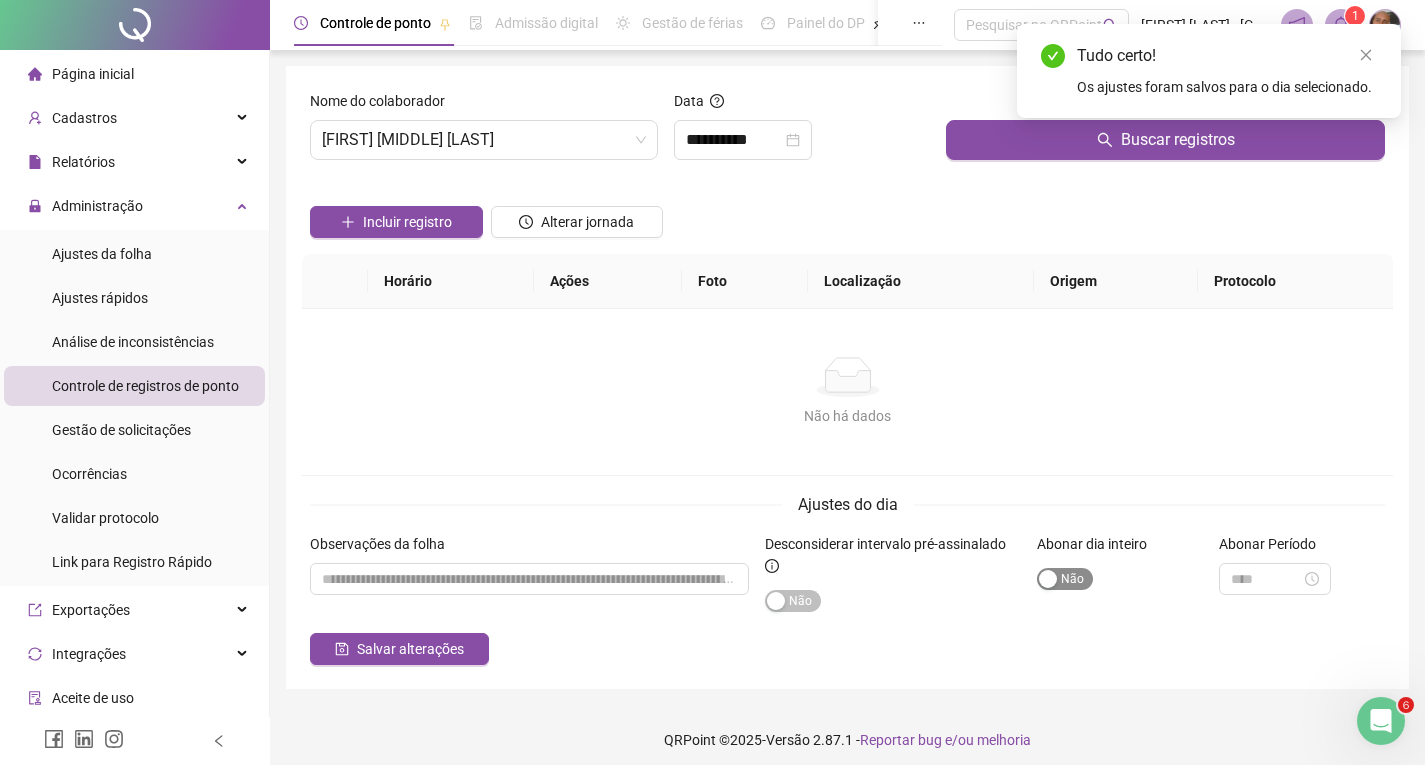 click at bounding box center [1048, 579] 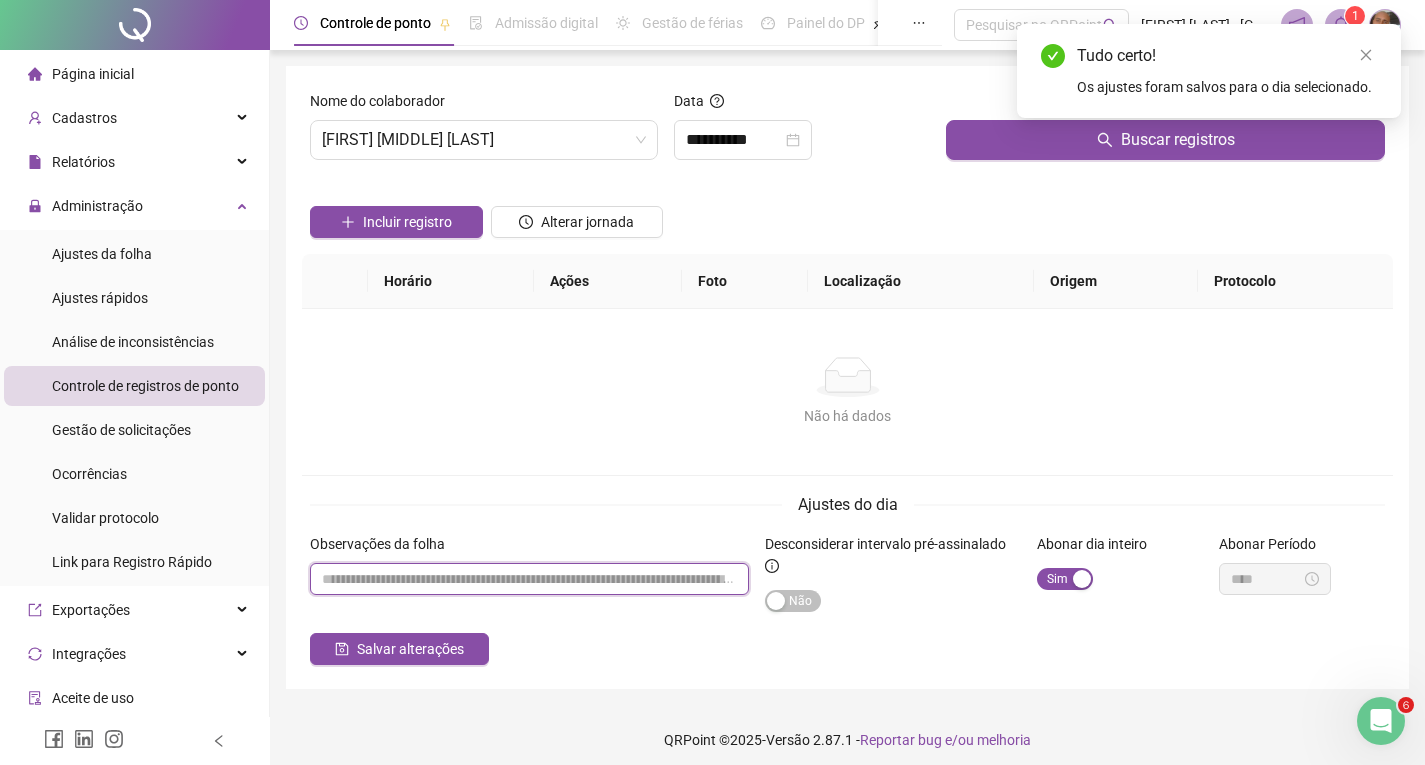 click at bounding box center (529, 579) 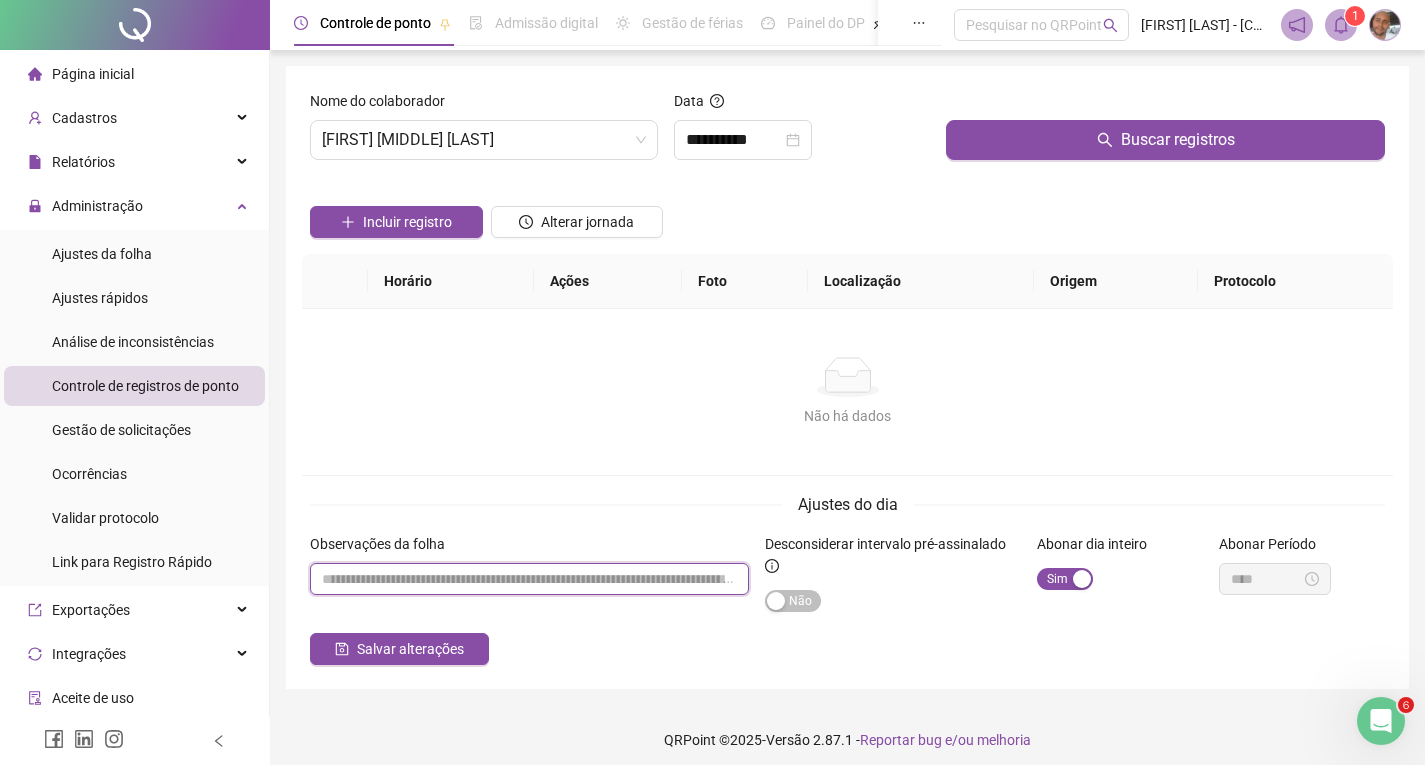 paste on "********" 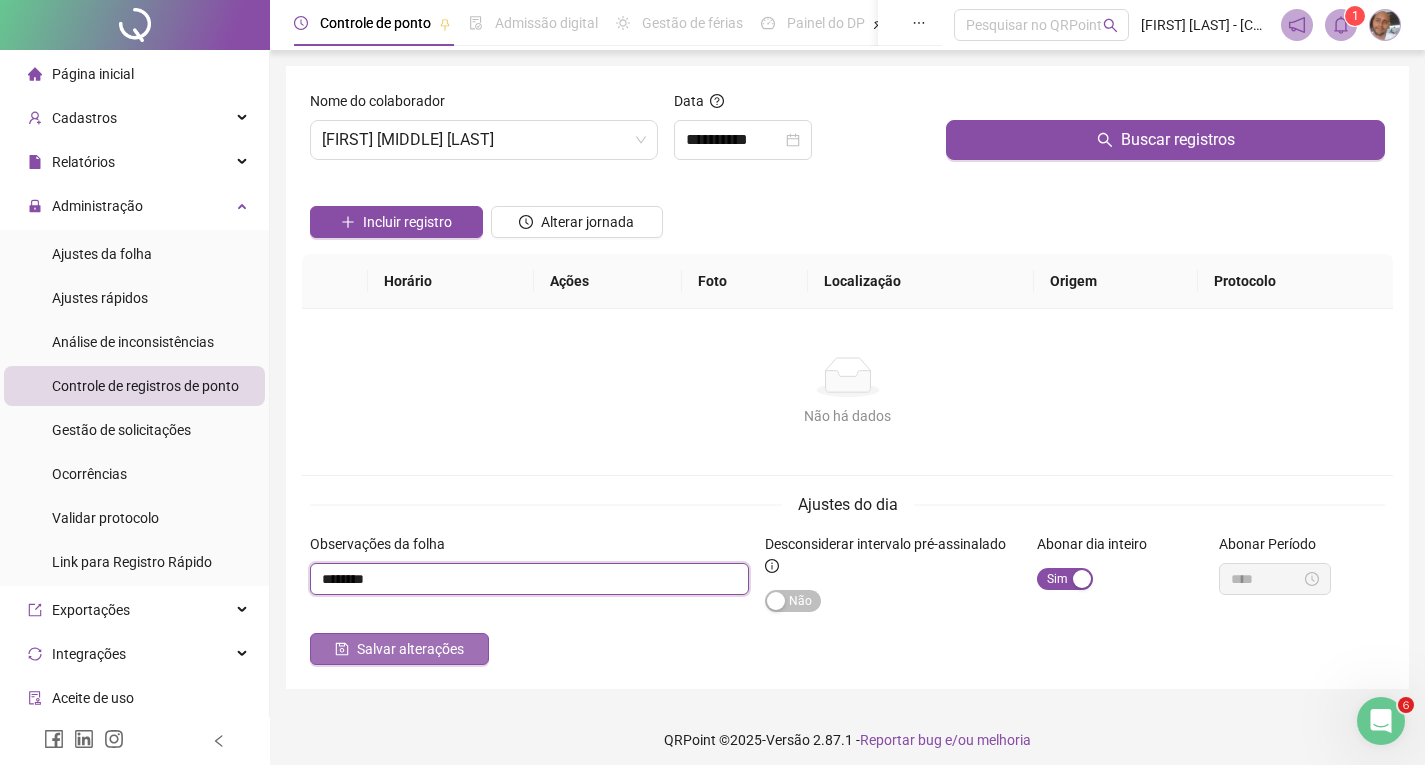 type on "********" 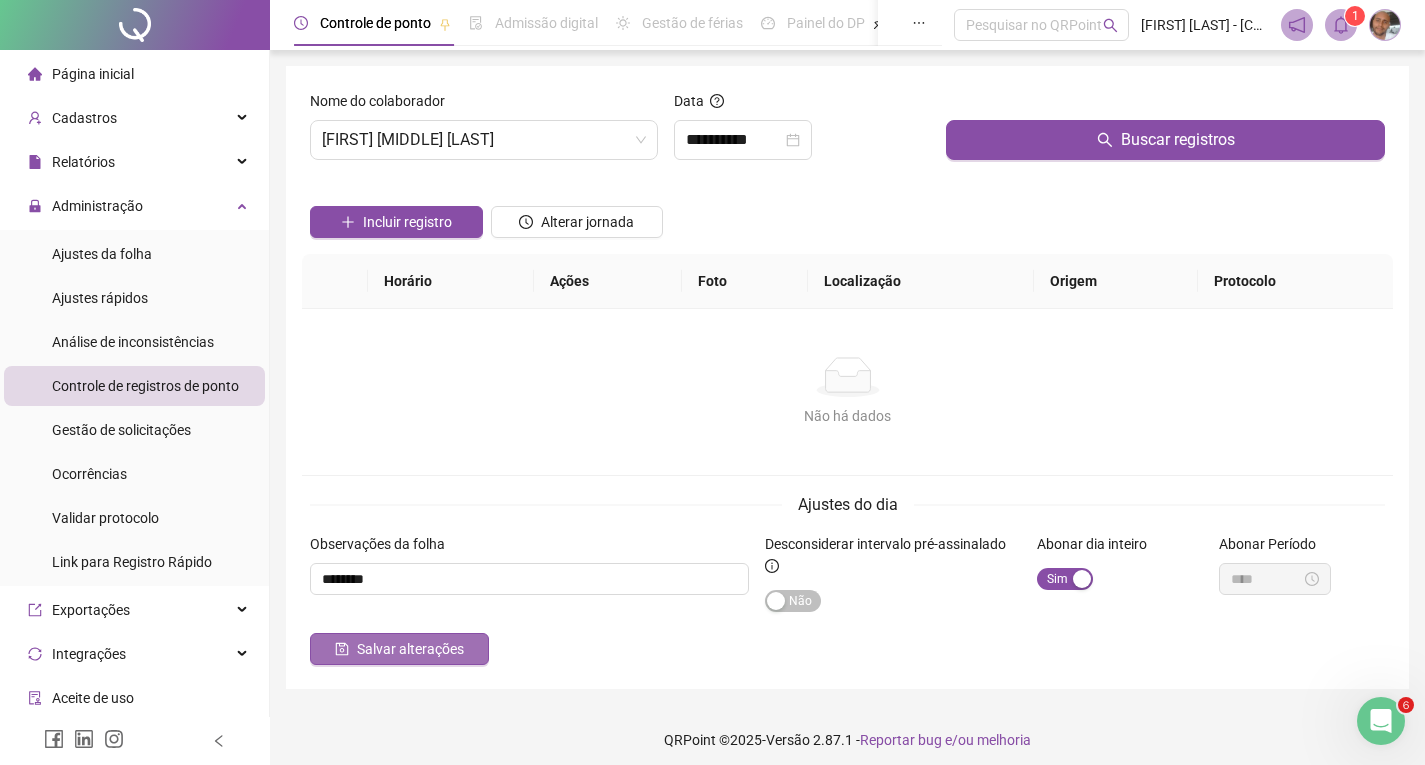 click on "Salvar alterações" at bounding box center [410, 649] 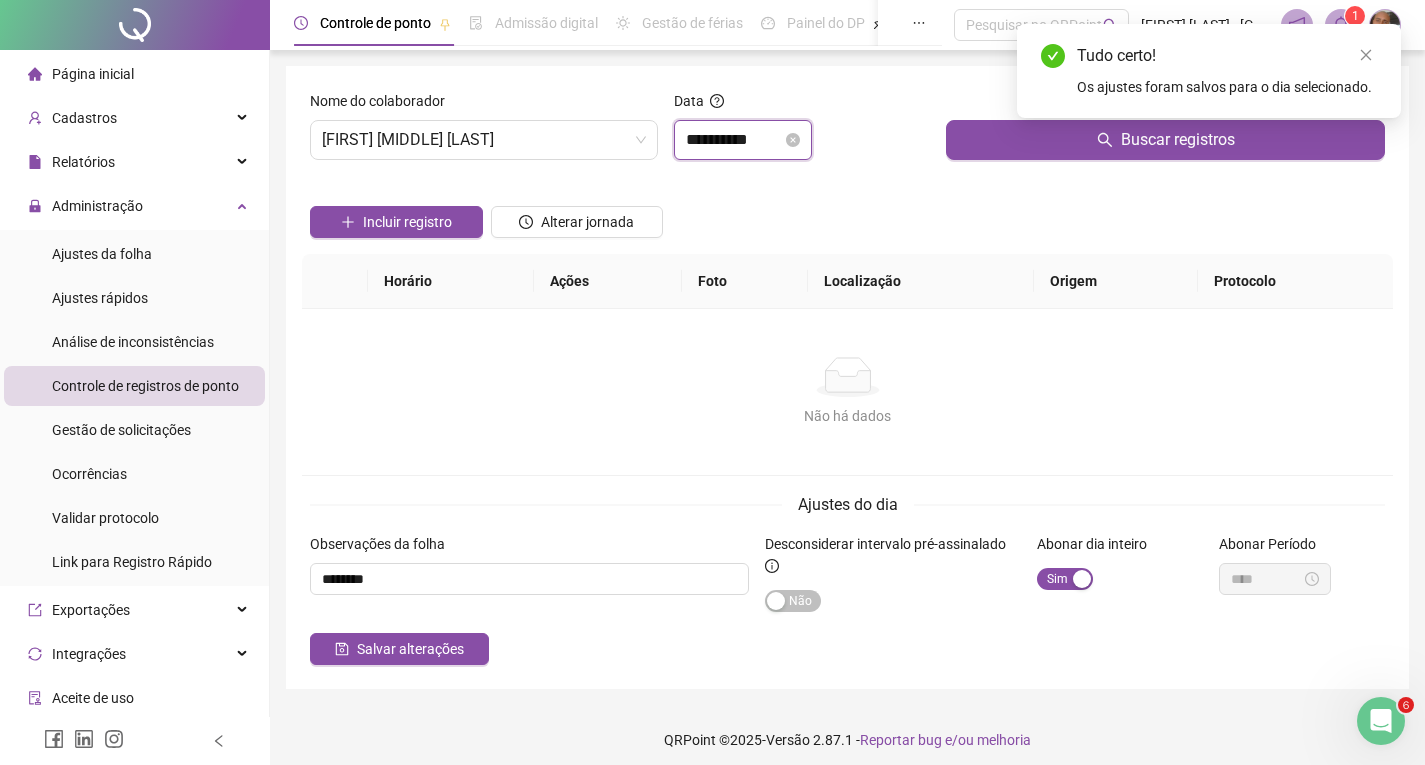 drag, startPoint x: 722, startPoint y: 139, endPoint x: 733, endPoint y: 154, distance: 18.601076 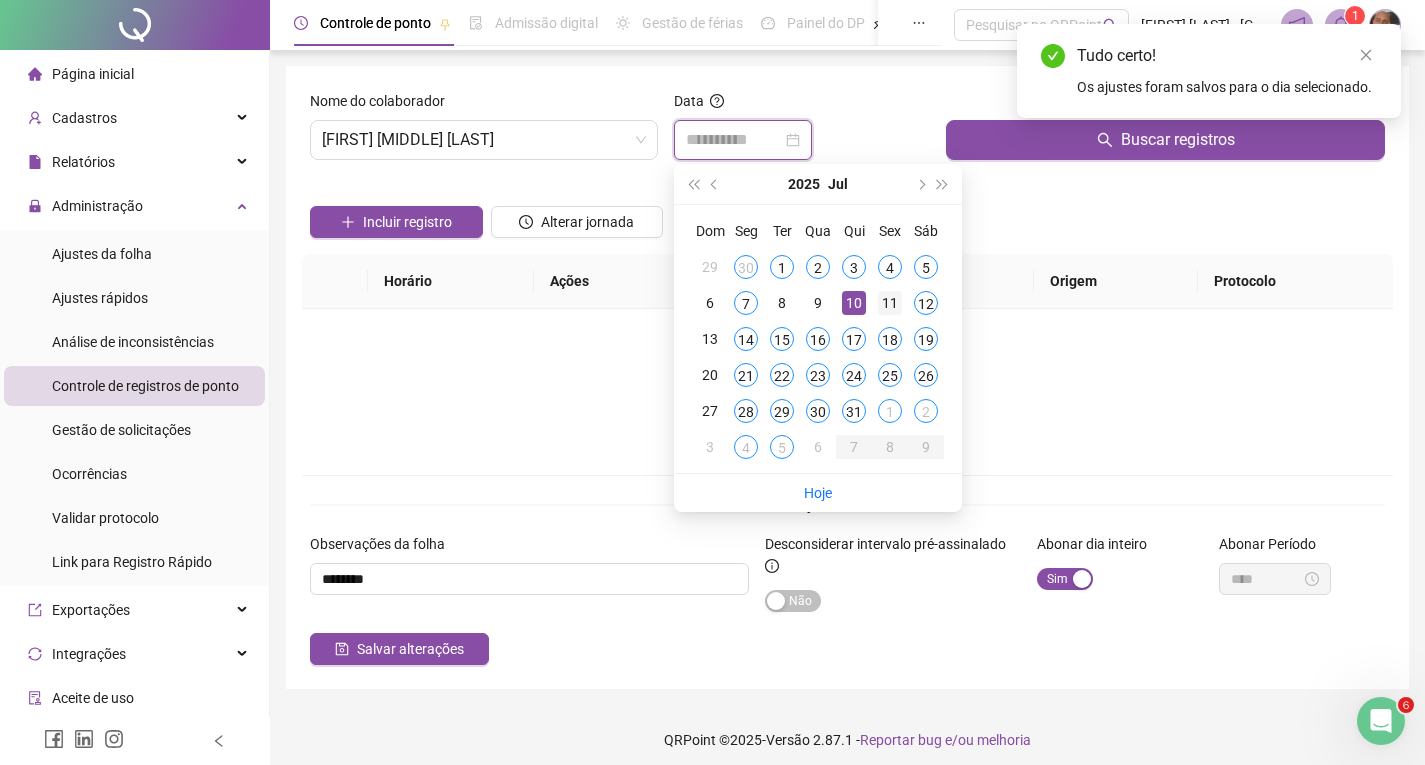 type on "**********" 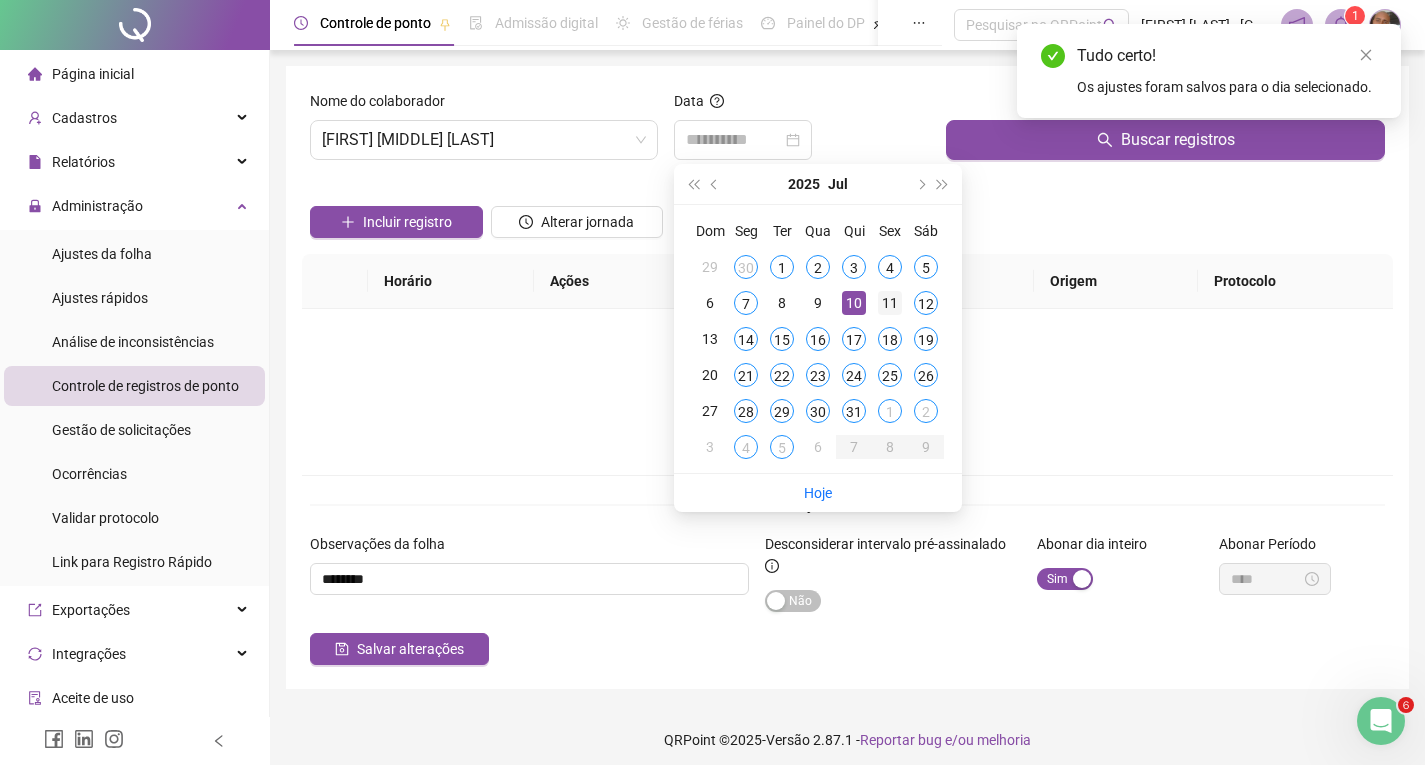click on "11" at bounding box center [890, 303] 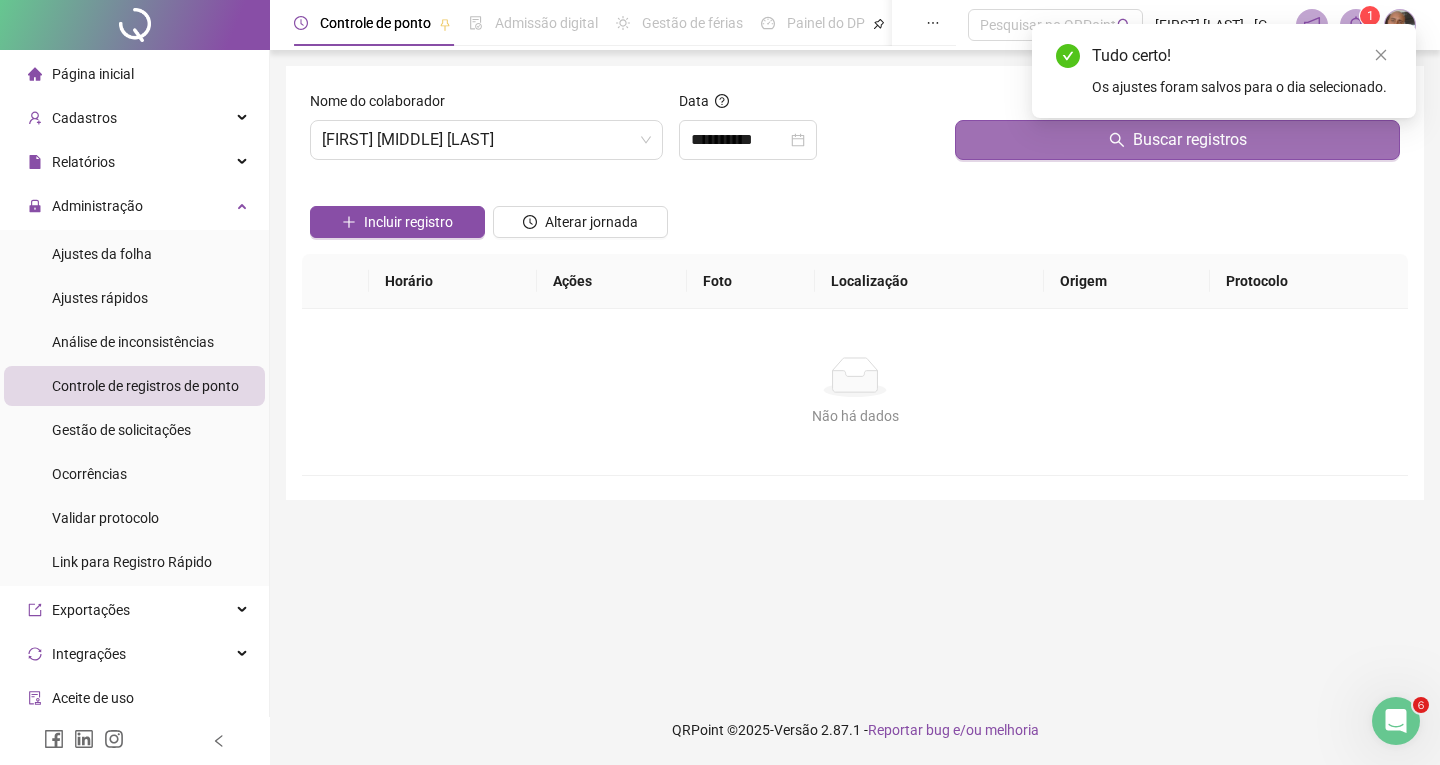 click 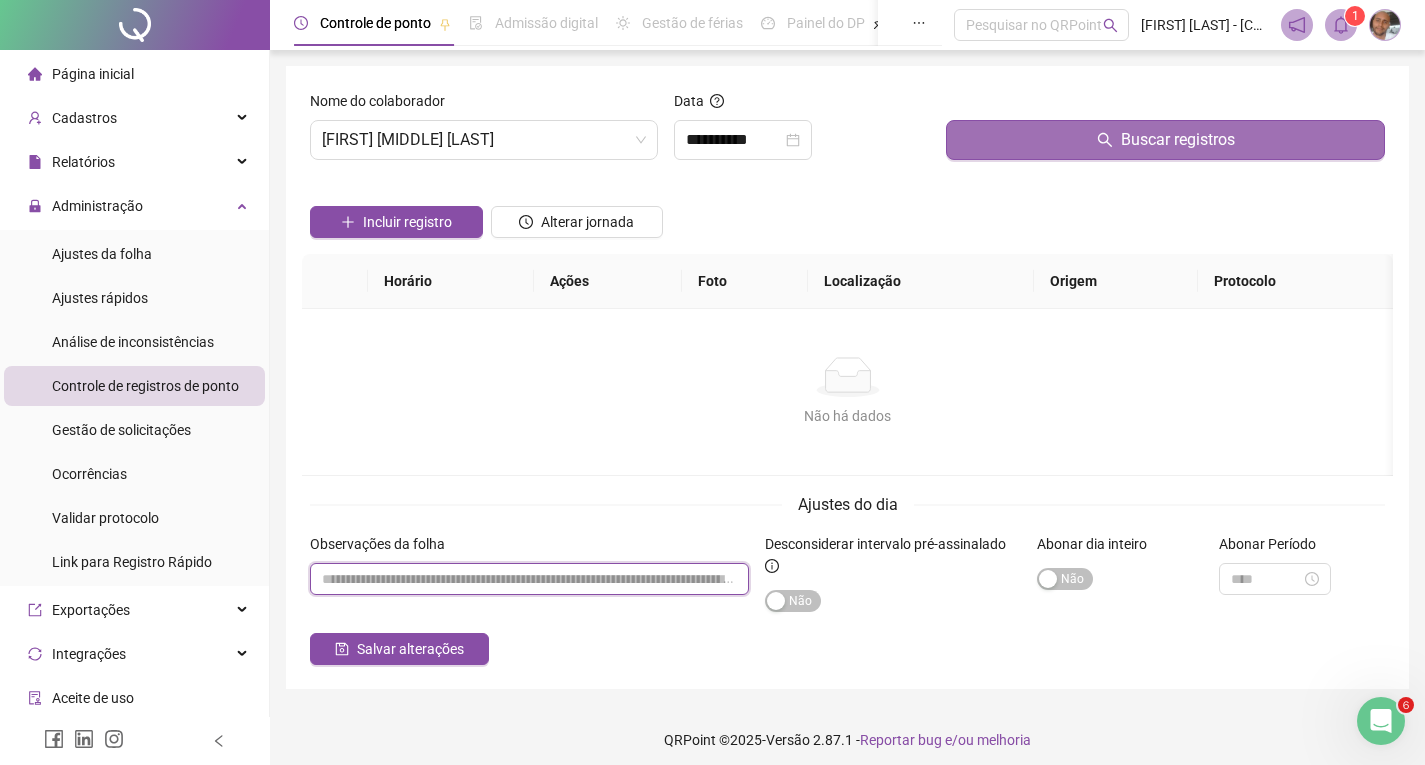 click at bounding box center (529, 579) 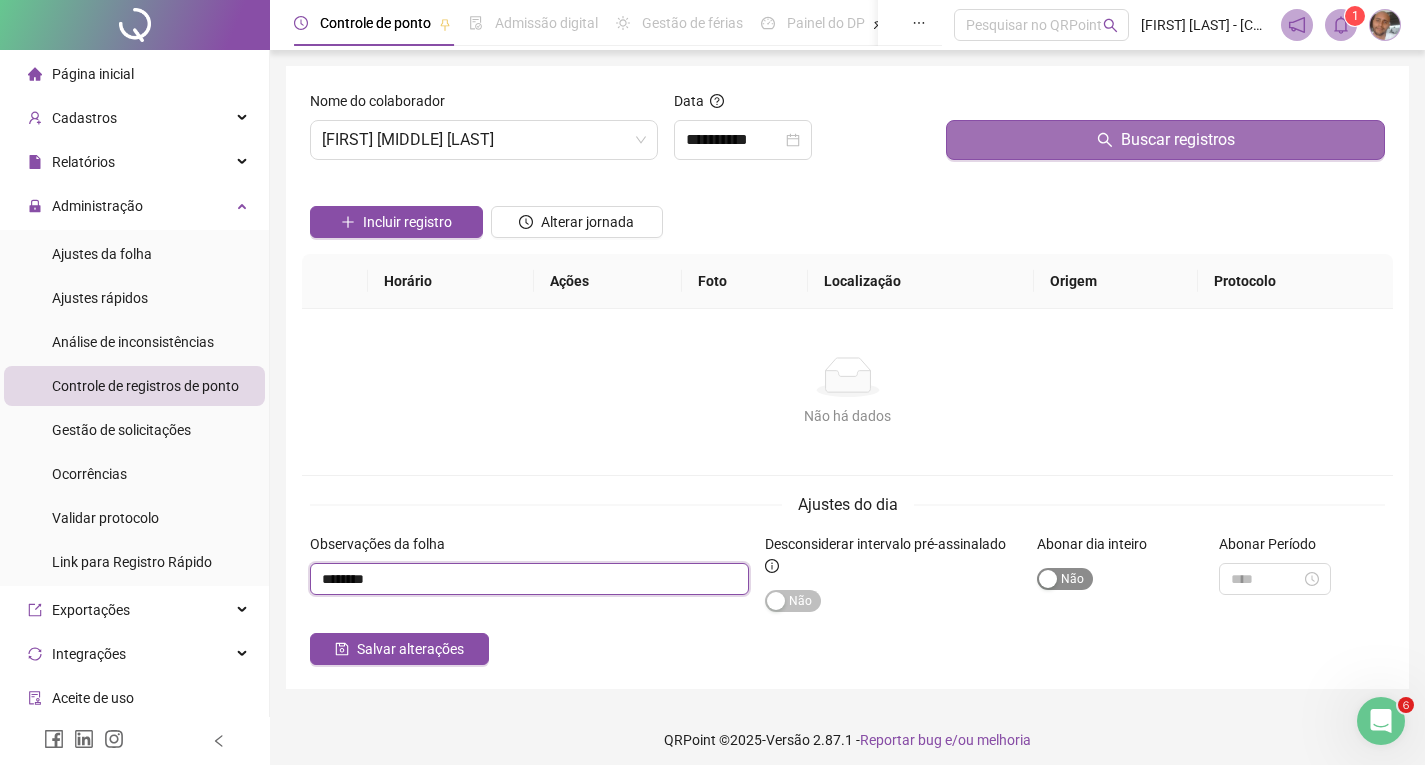 type on "********" 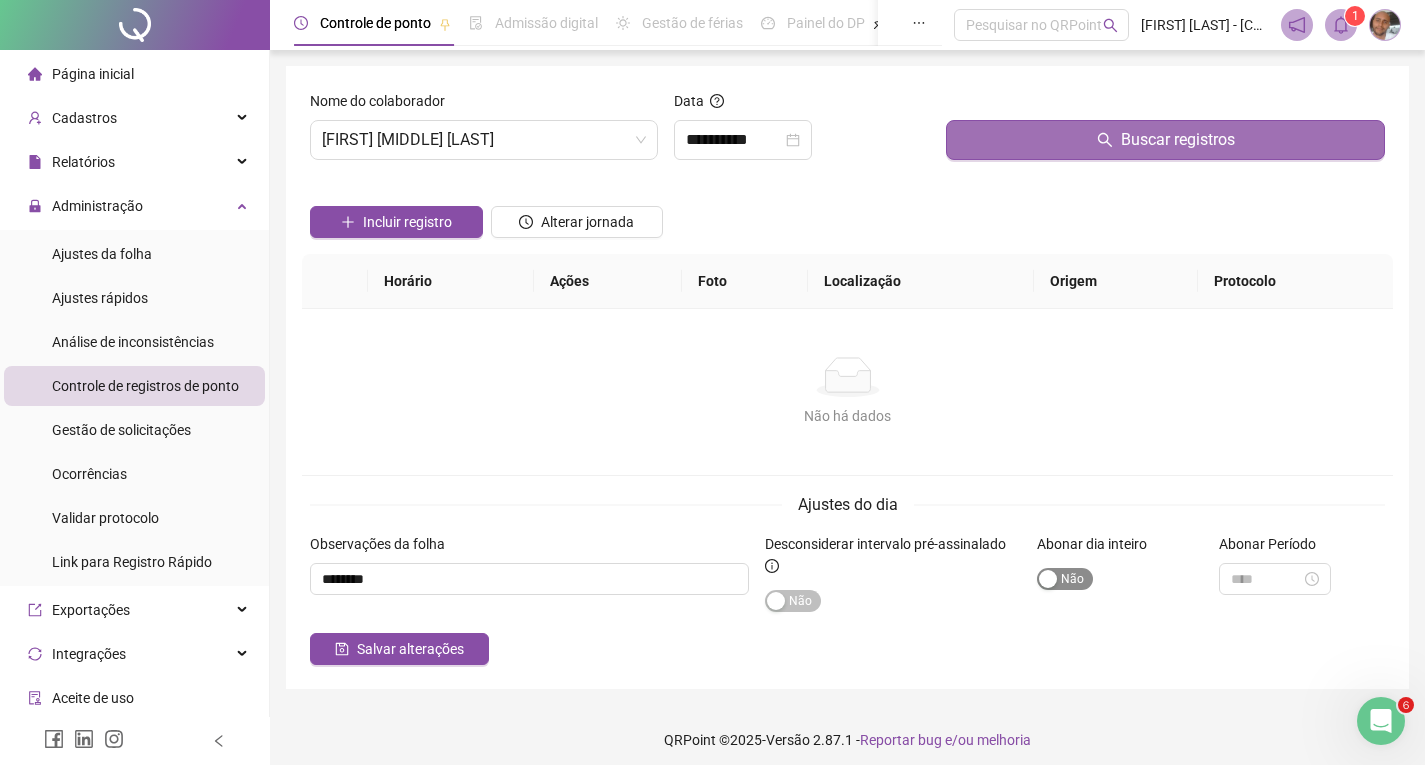 click on "Sim Não" at bounding box center [1065, 579] 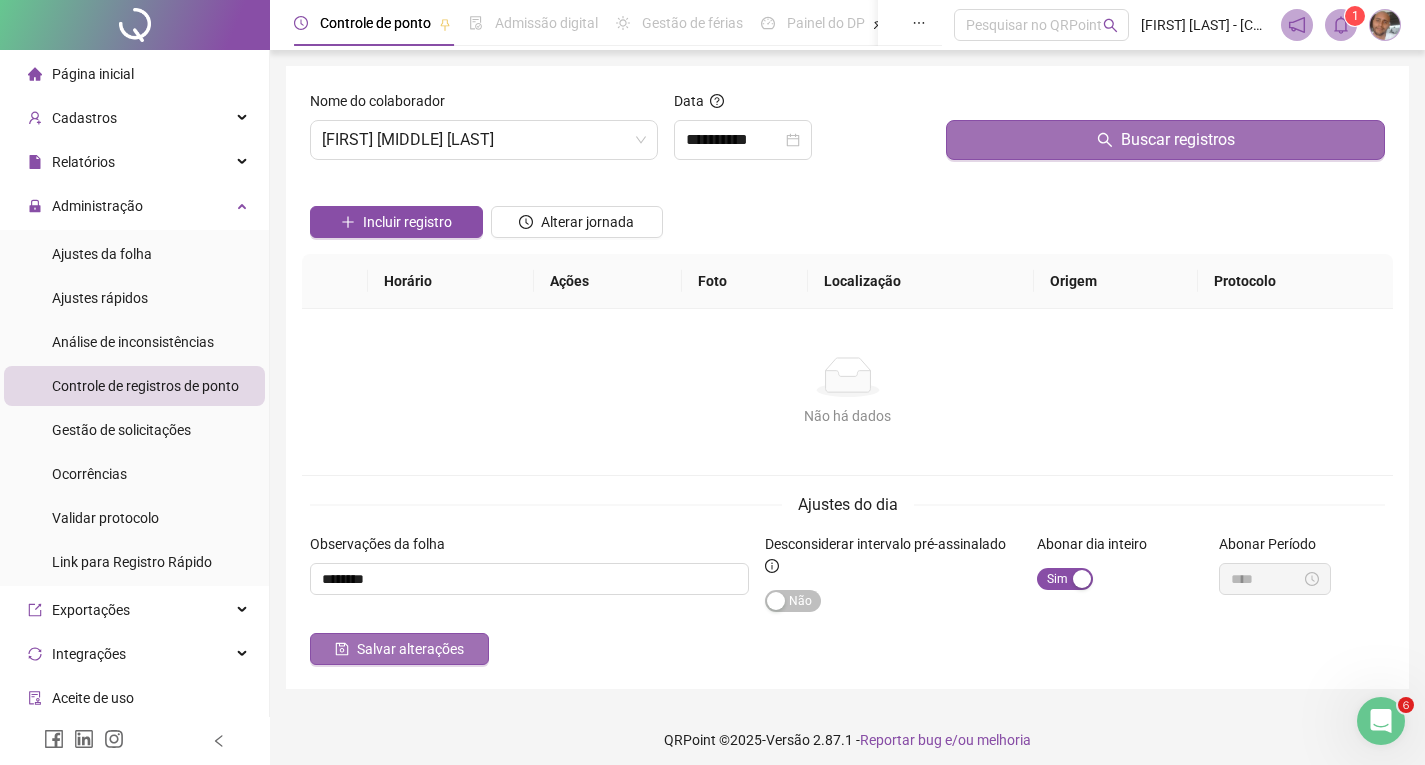 click on "Salvar alterações" at bounding box center [410, 649] 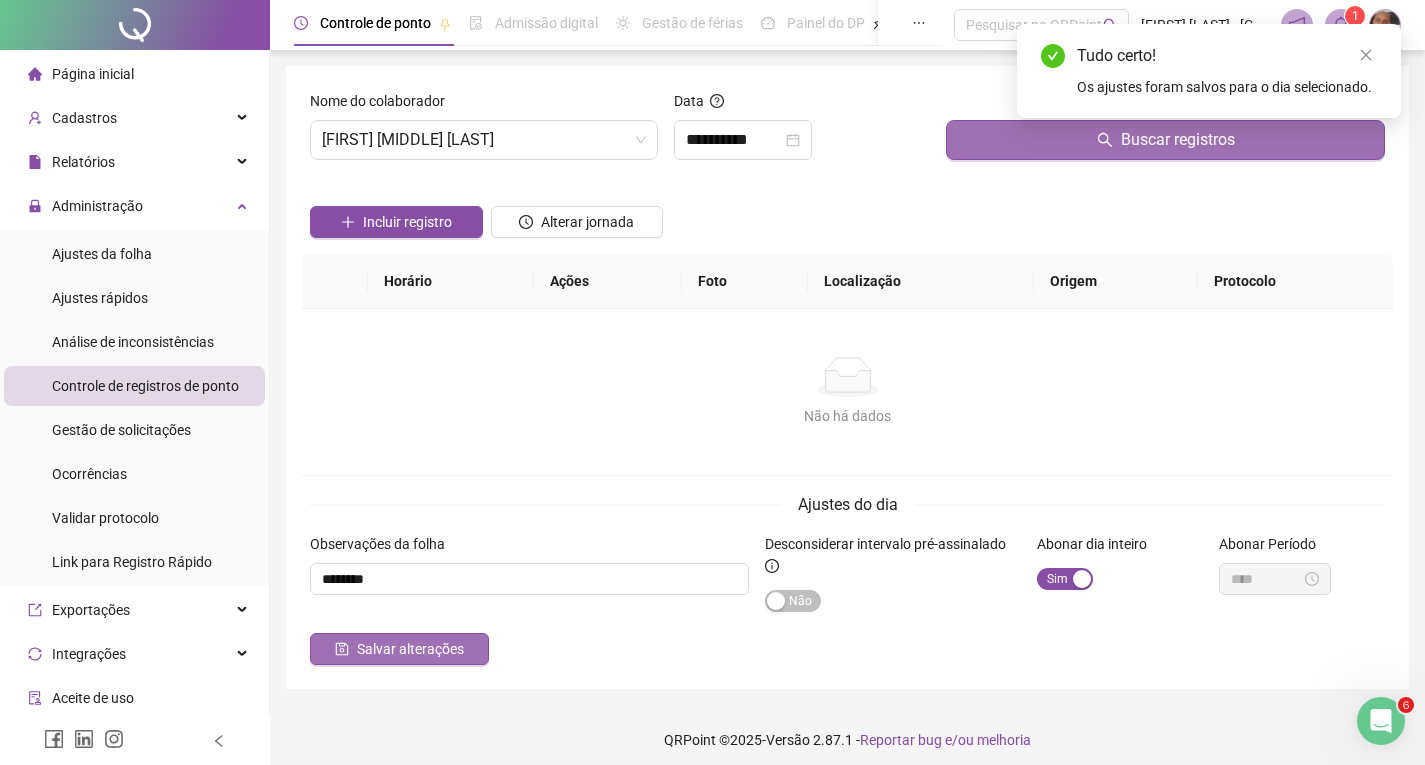 click on "Salvar alterações" at bounding box center (399, 649) 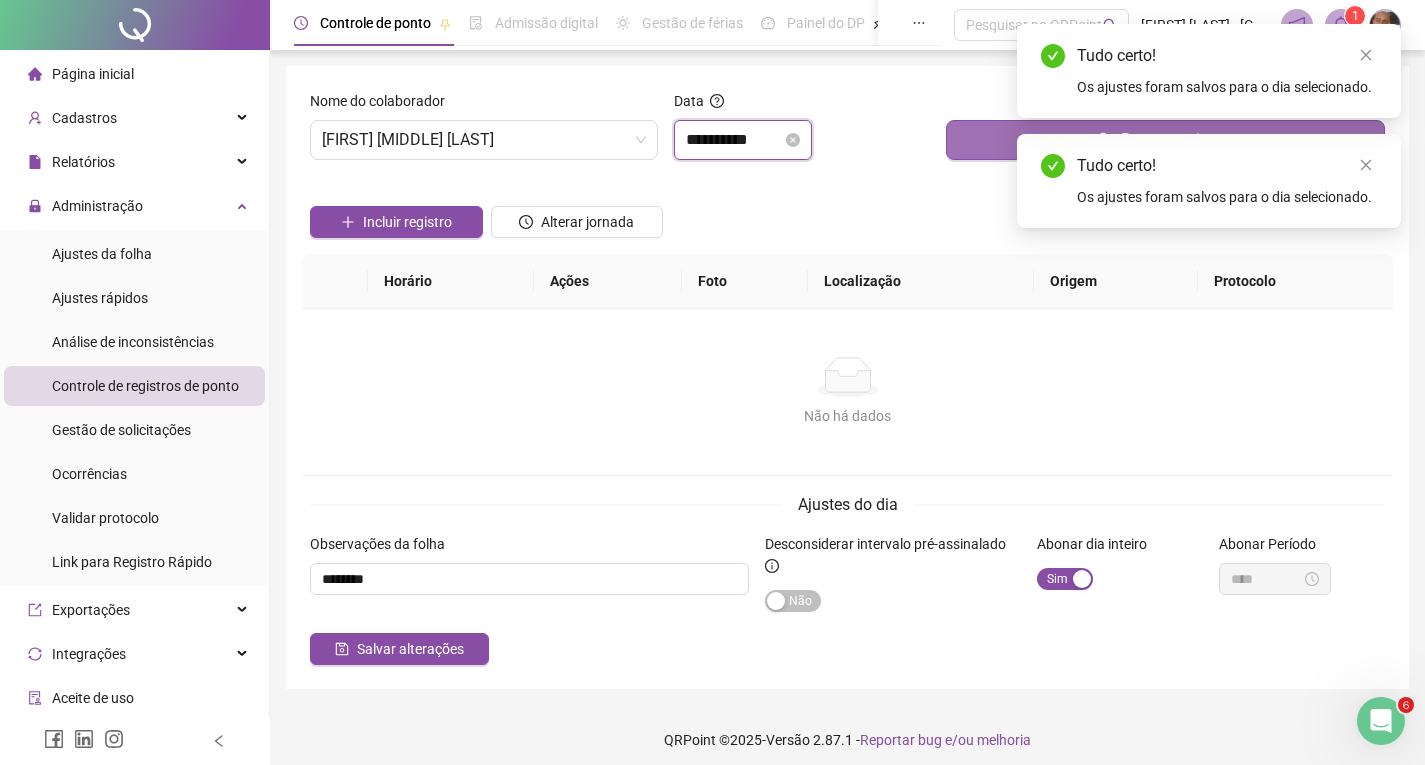 click on "**********" at bounding box center (734, 140) 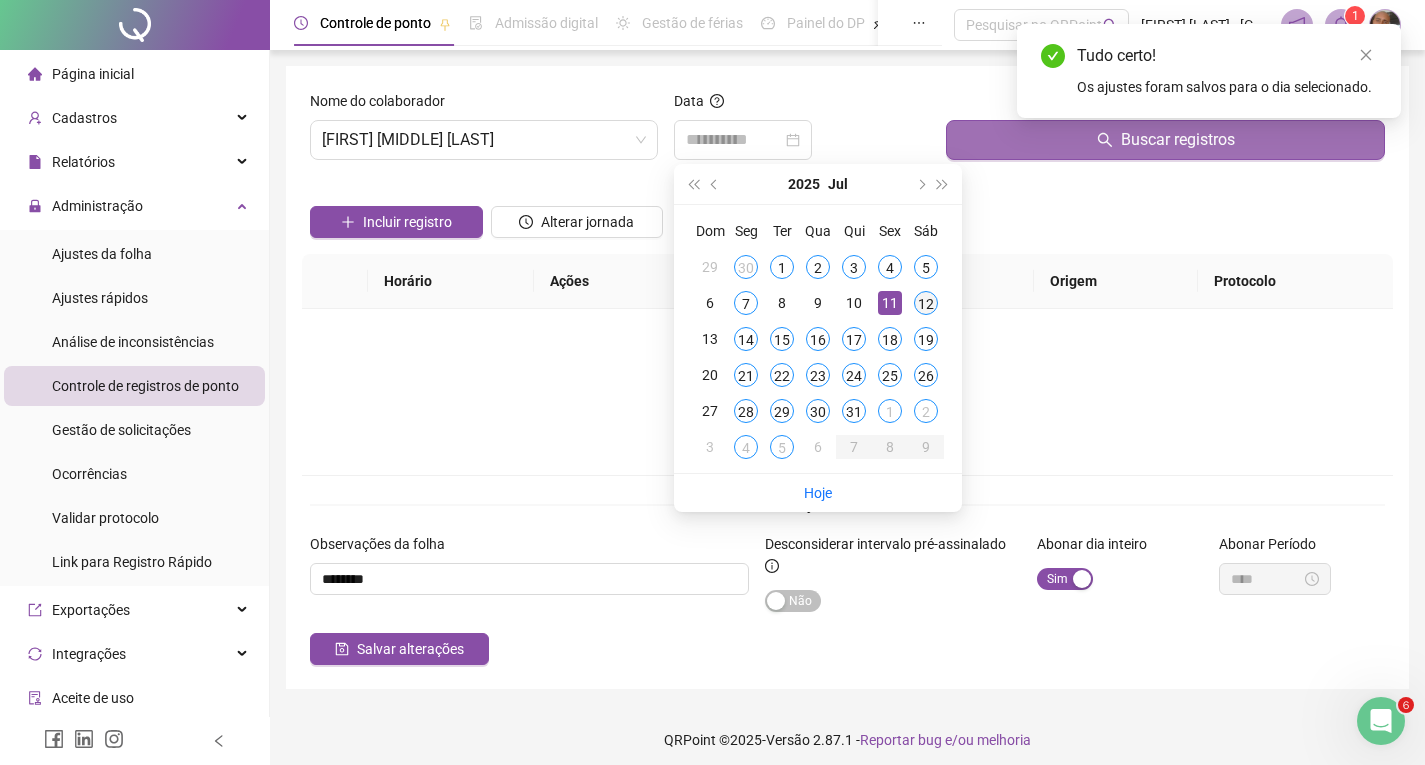 click on "12" at bounding box center (926, 303) 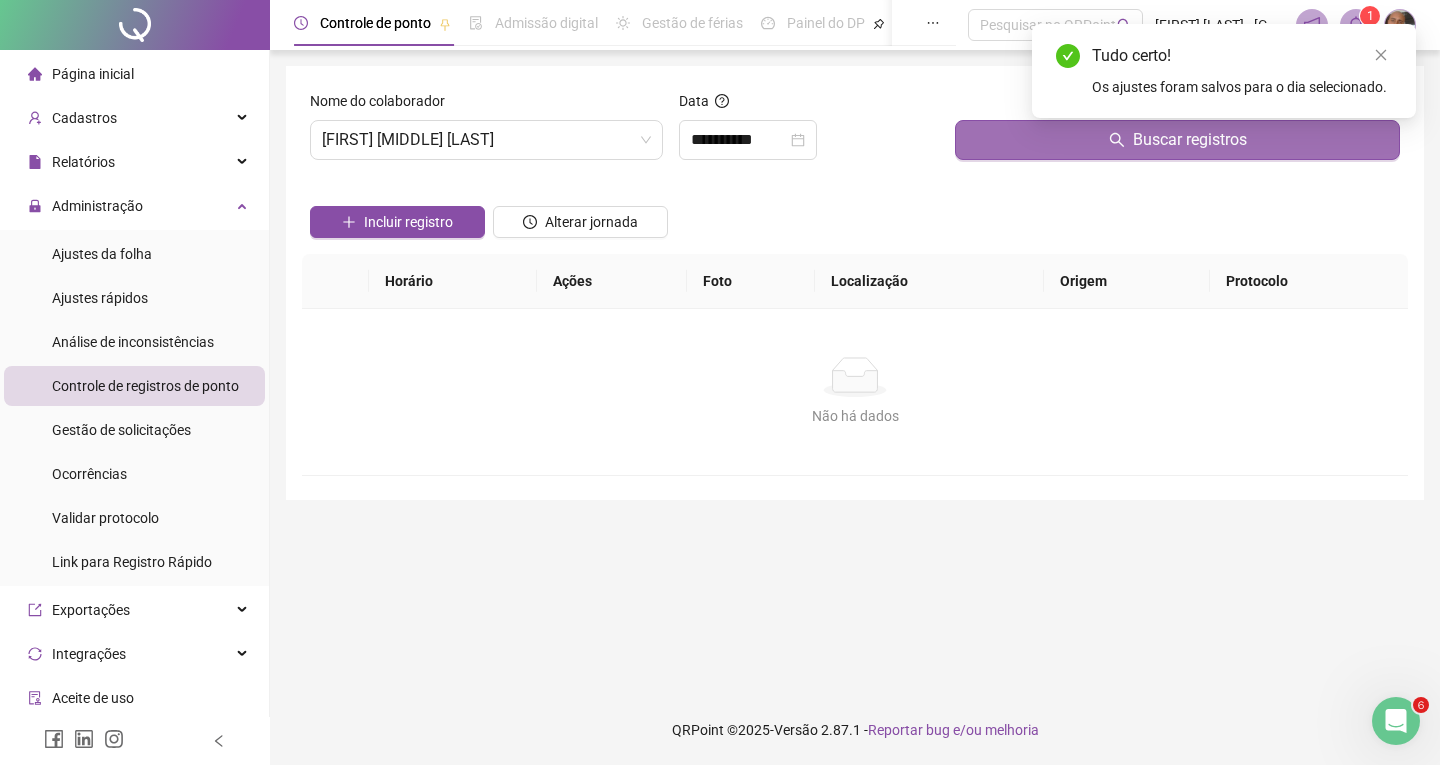 click on "Buscar registros" at bounding box center (1177, 140) 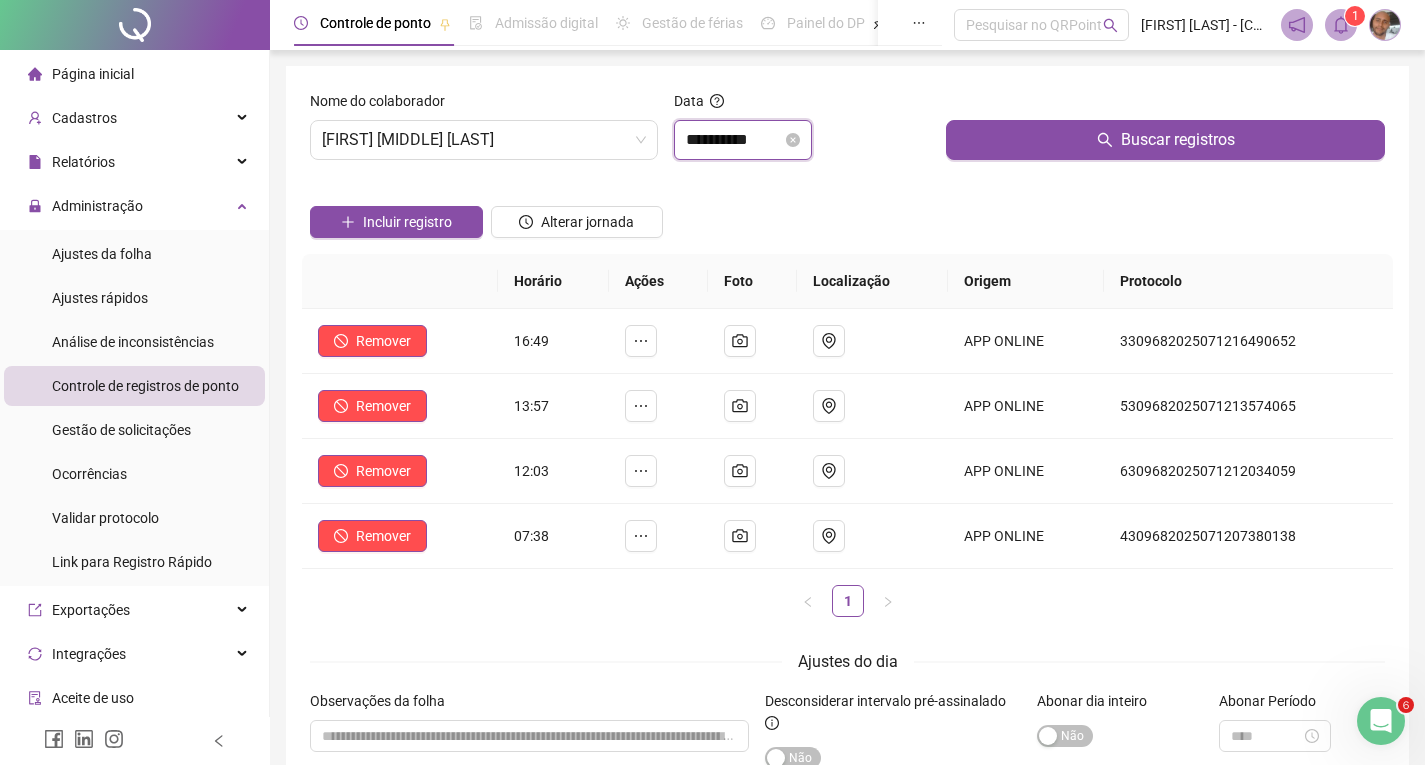 click on "**********" at bounding box center [734, 140] 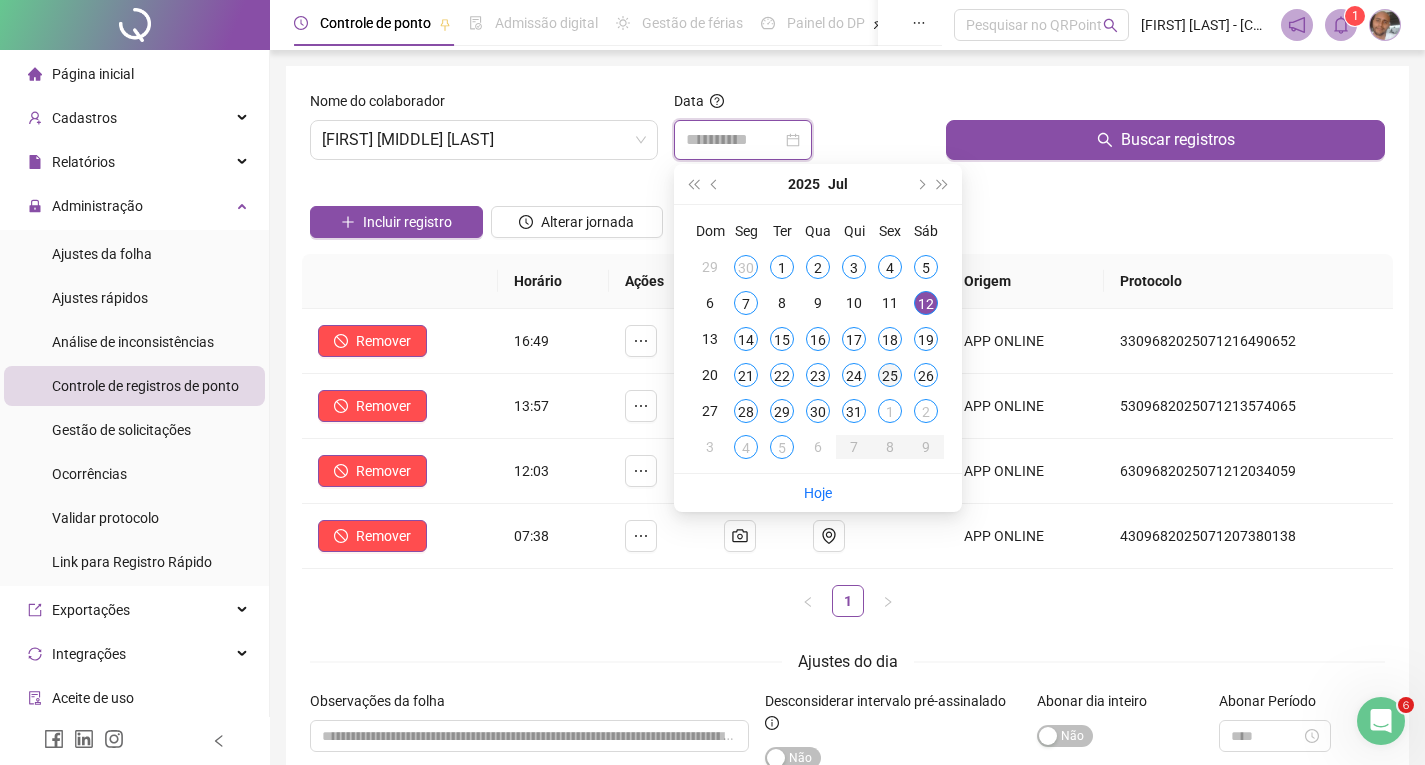 type on "**********" 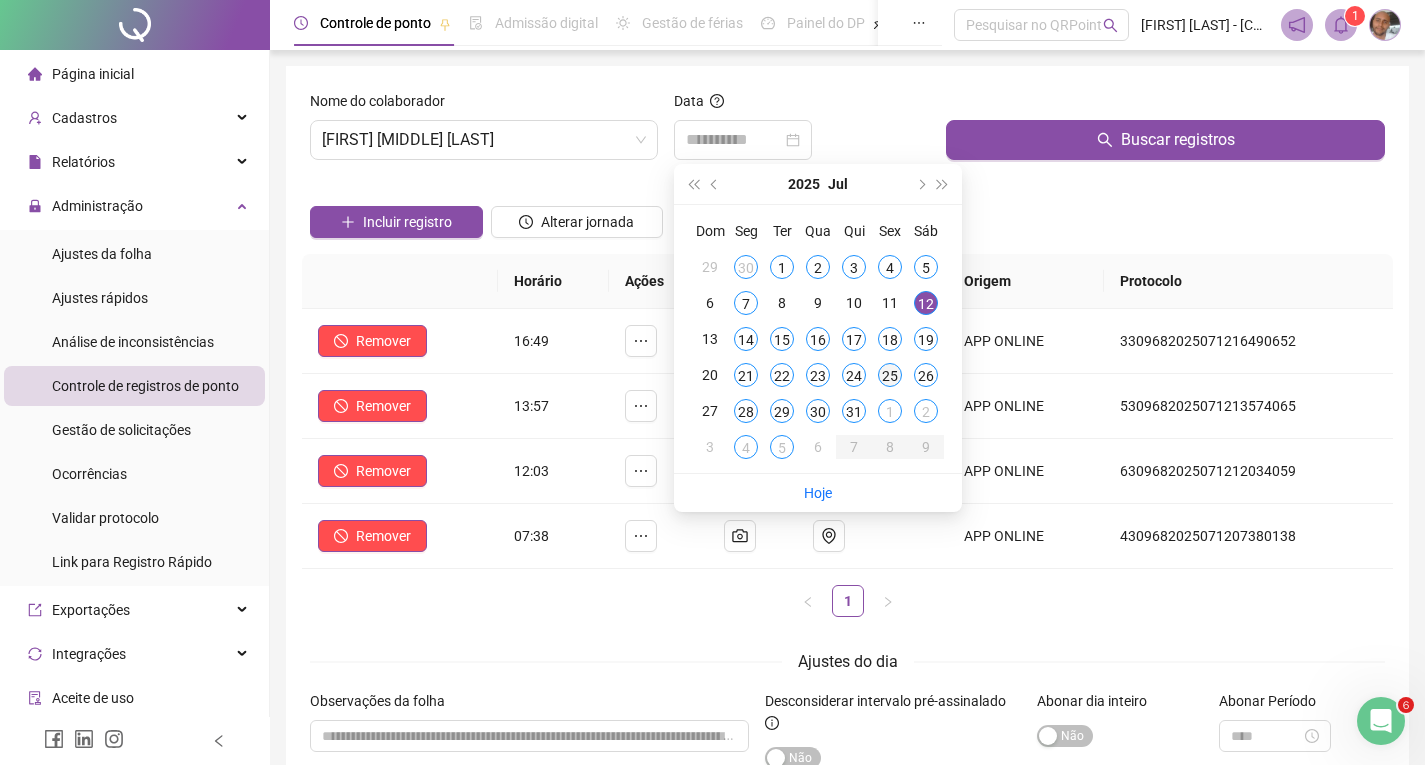 click on "25" at bounding box center [890, 375] 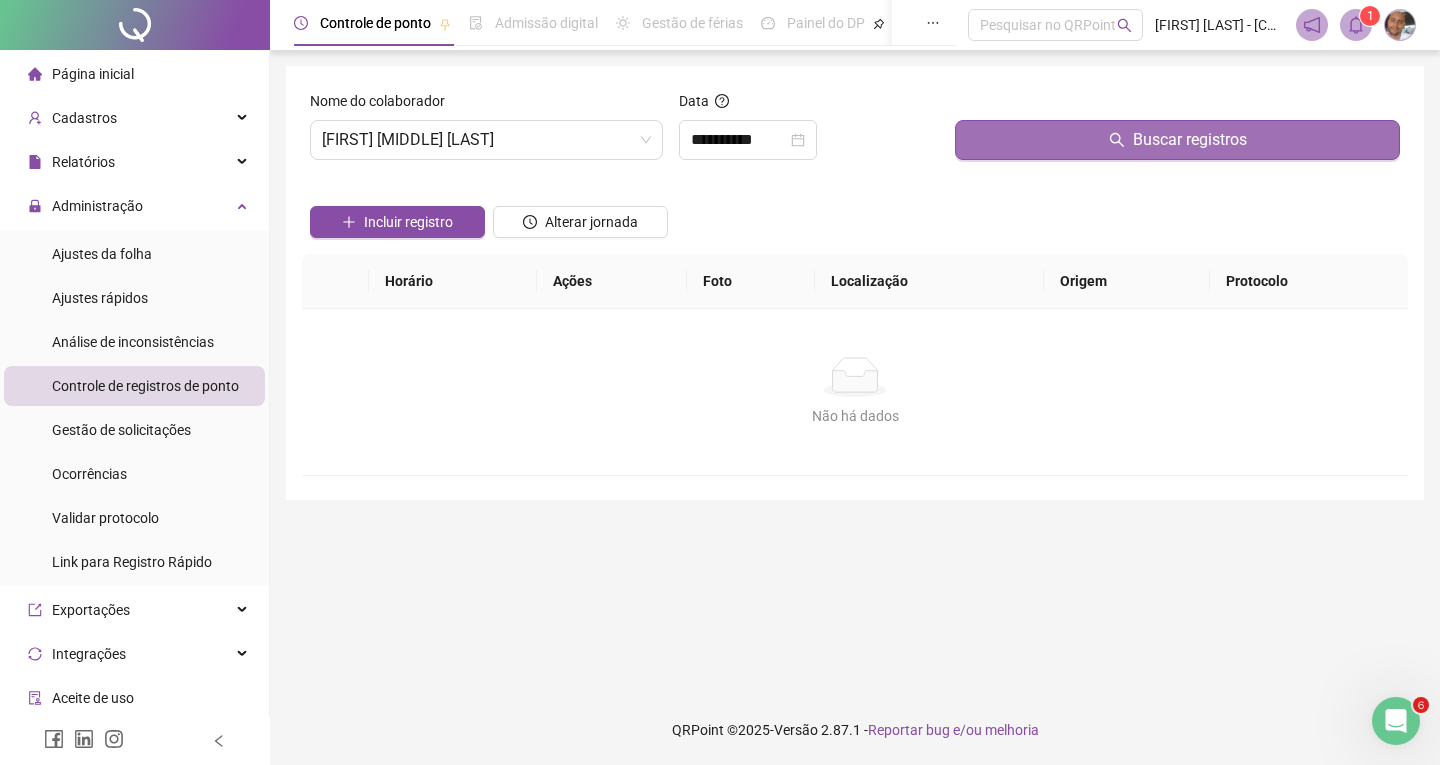 drag, startPoint x: 1085, startPoint y: 102, endPoint x: 1089, endPoint y: 120, distance: 18.439089 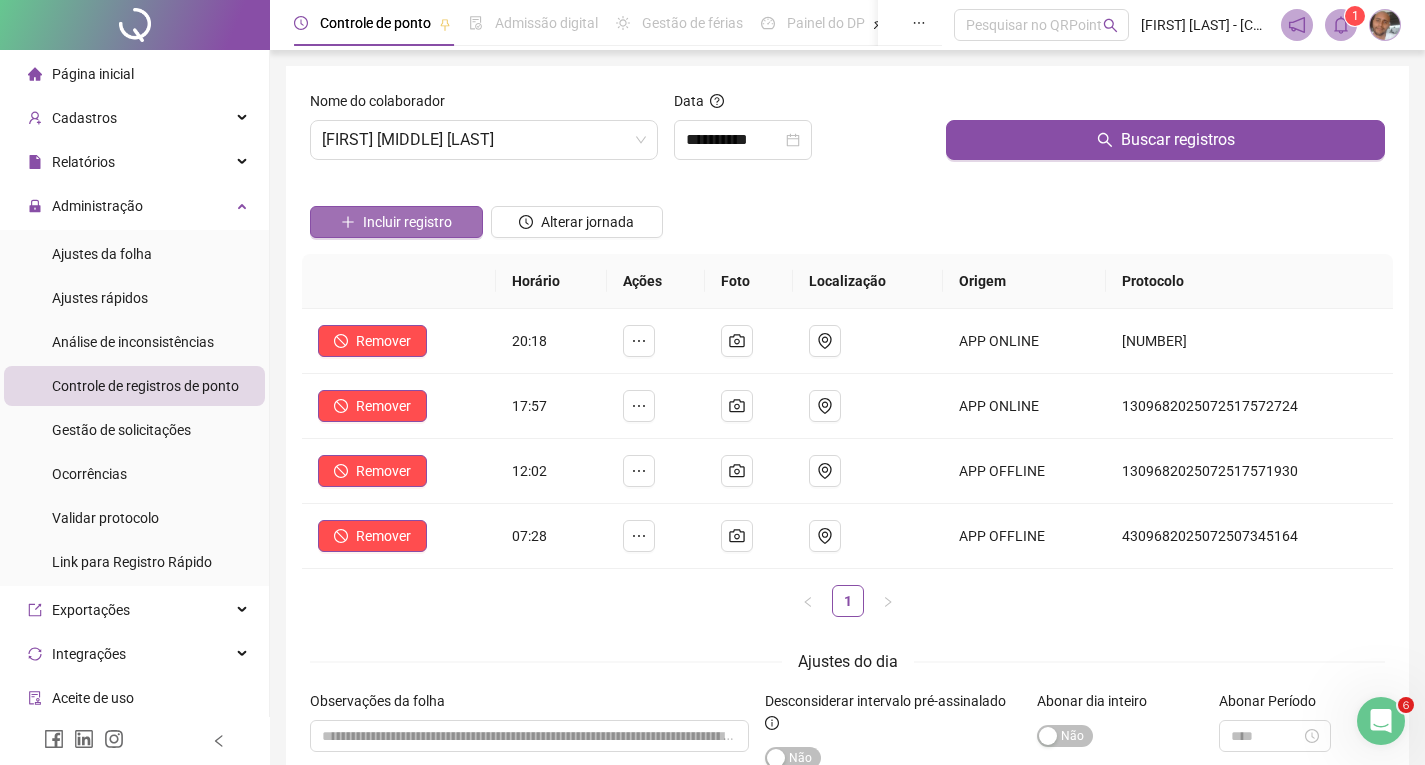 click on "Incluir registro" at bounding box center (407, 222) 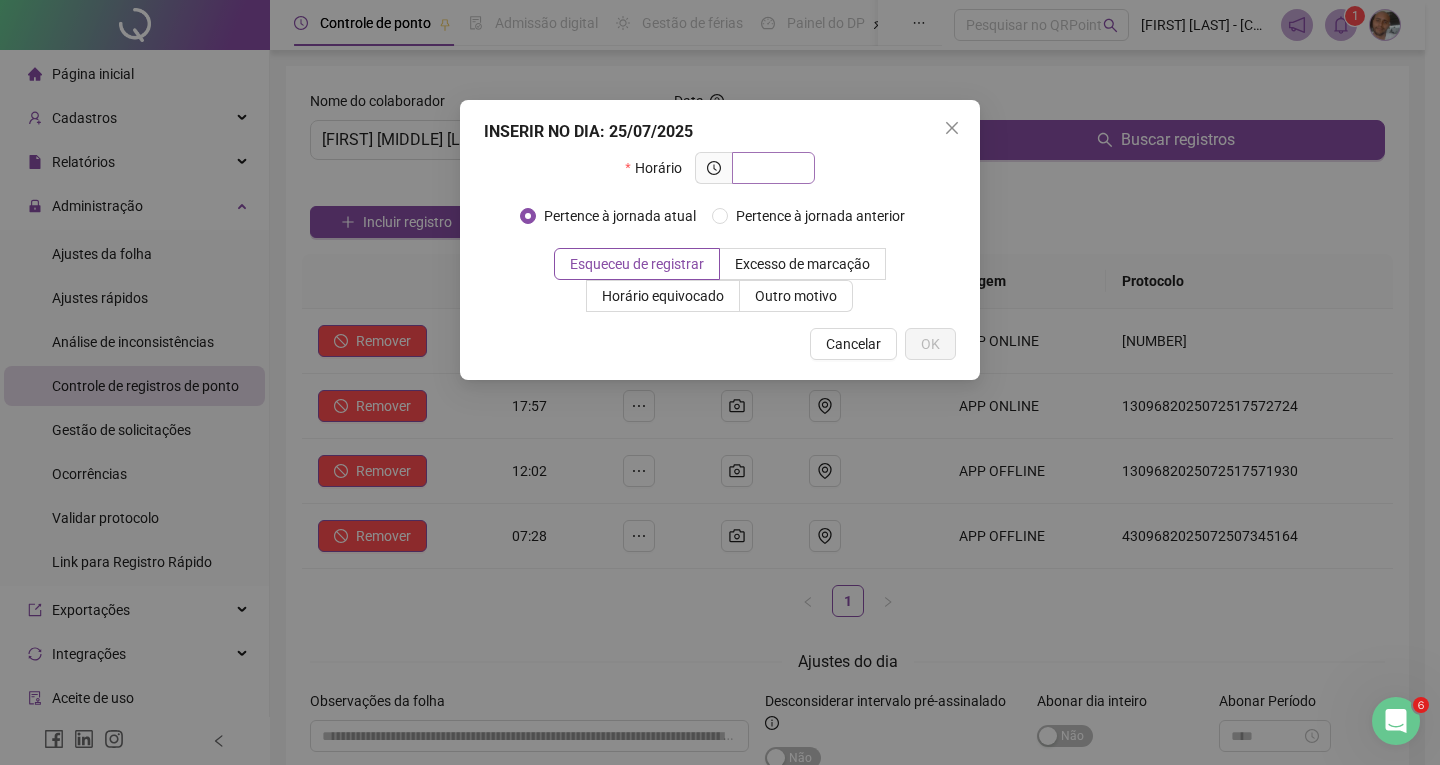 click at bounding box center [771, 168] 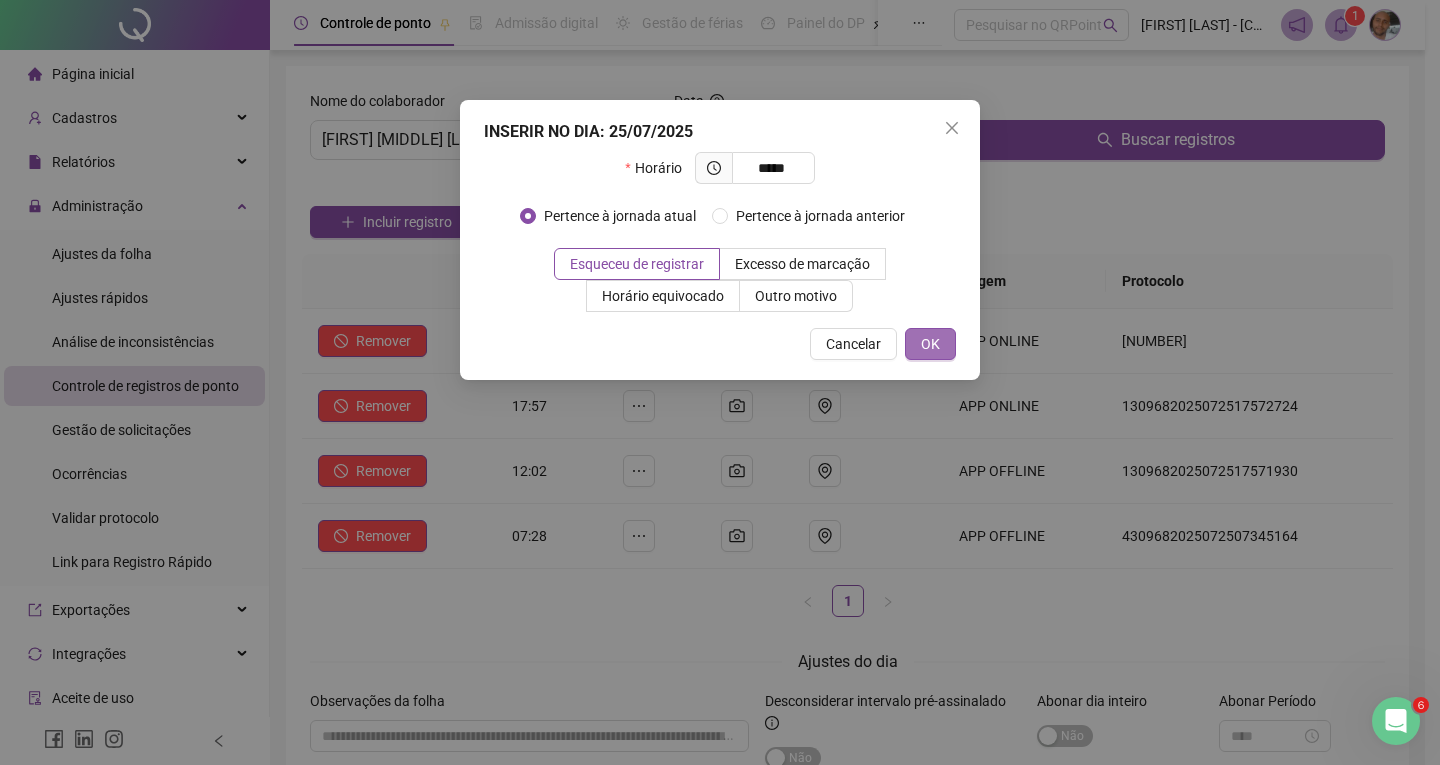 type on "*****" 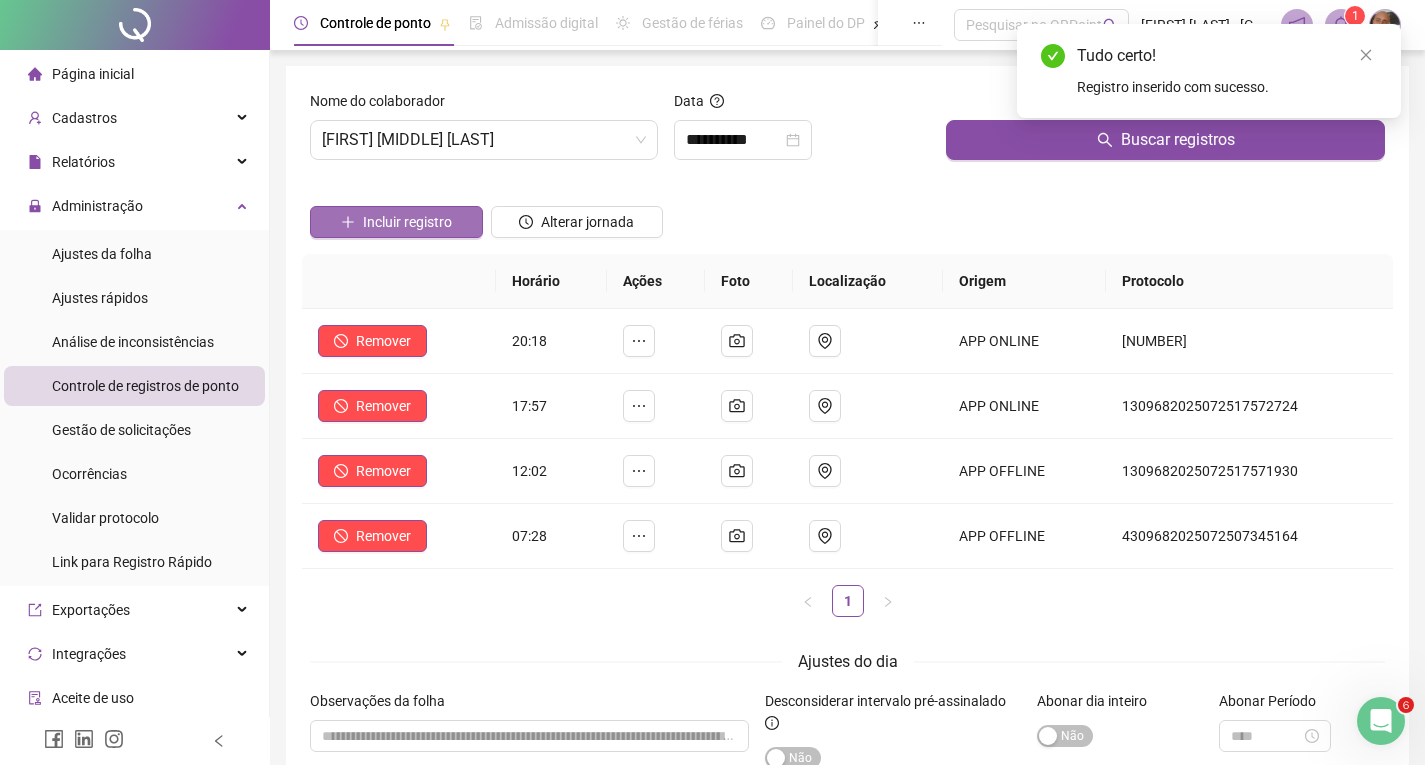 click on "Incluir registro" at bounding box center (407, 222) 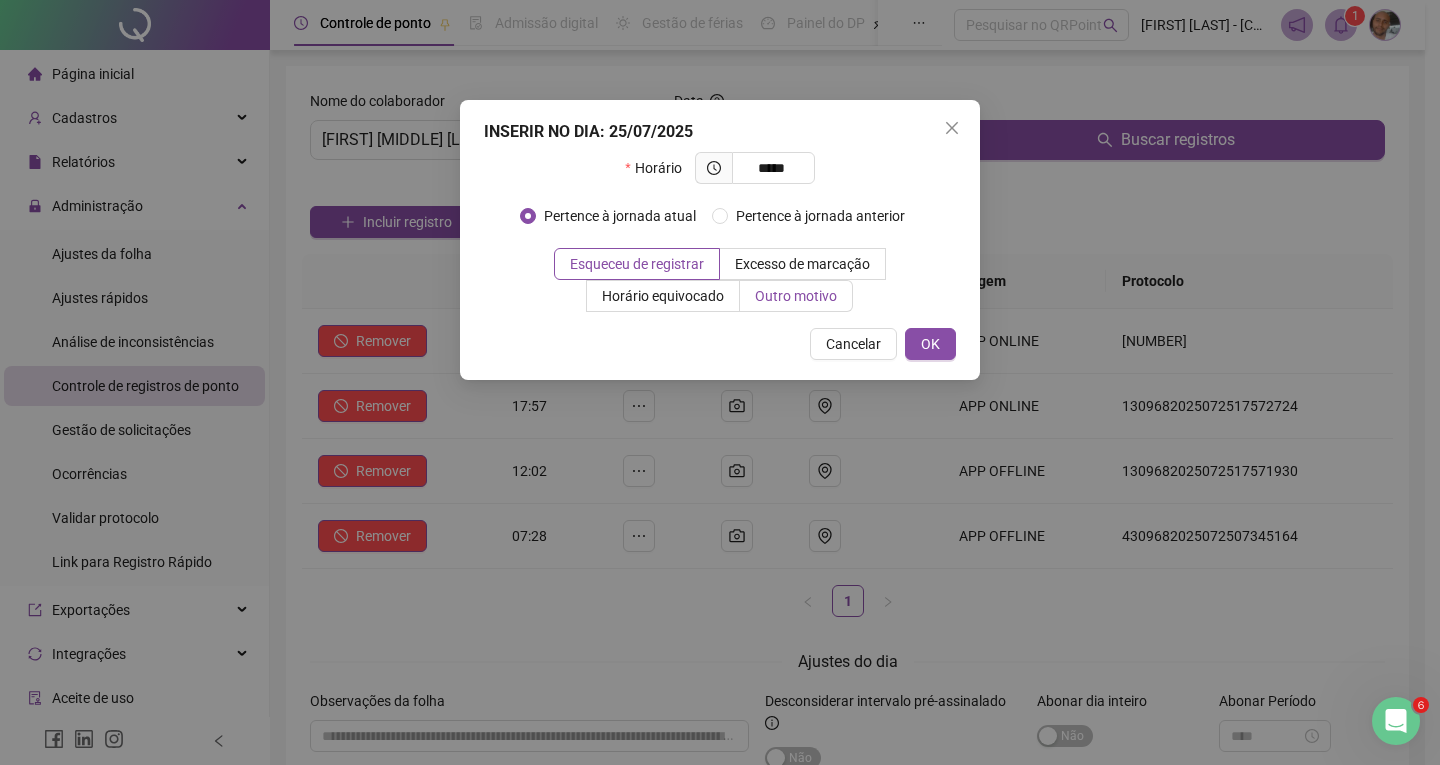 type on "*****" 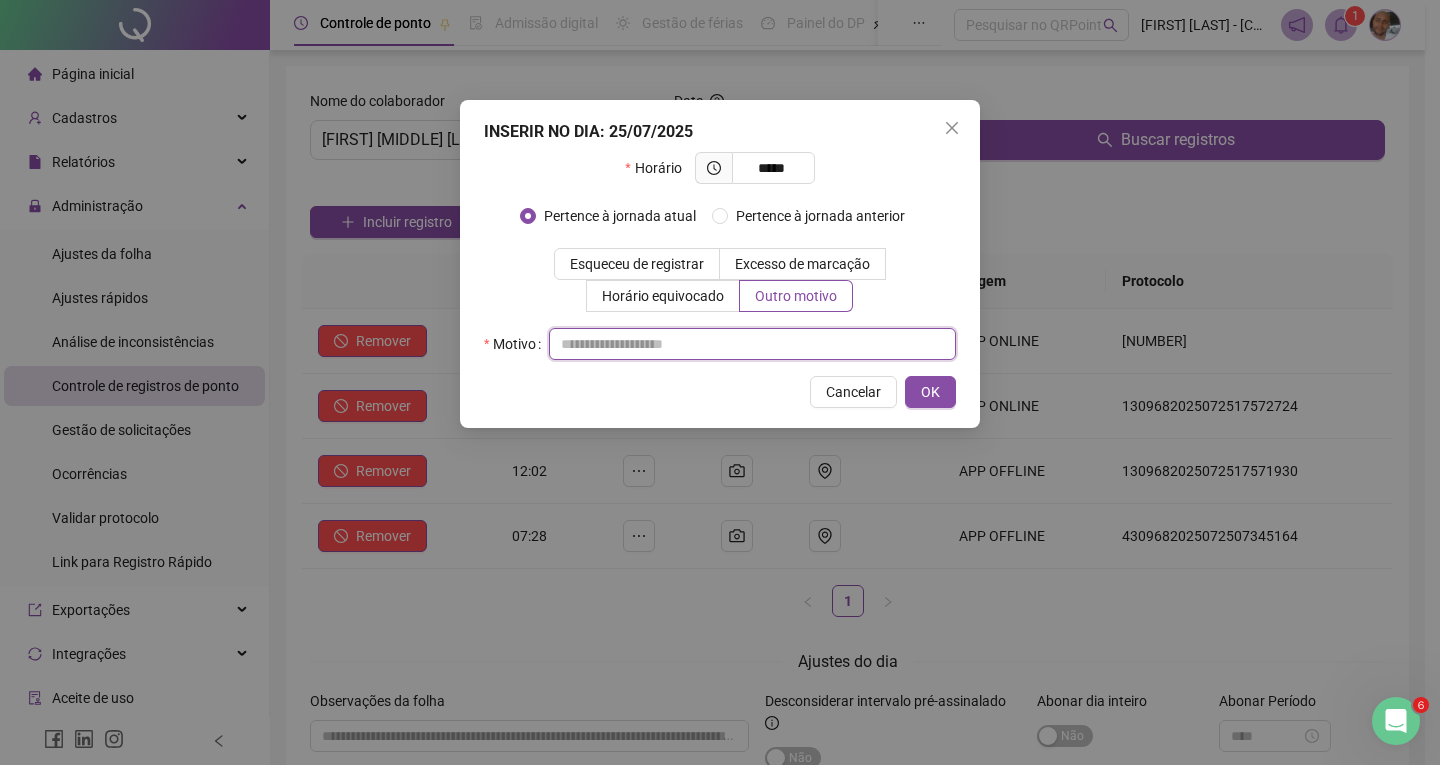 click at bounding box center (752, 344) 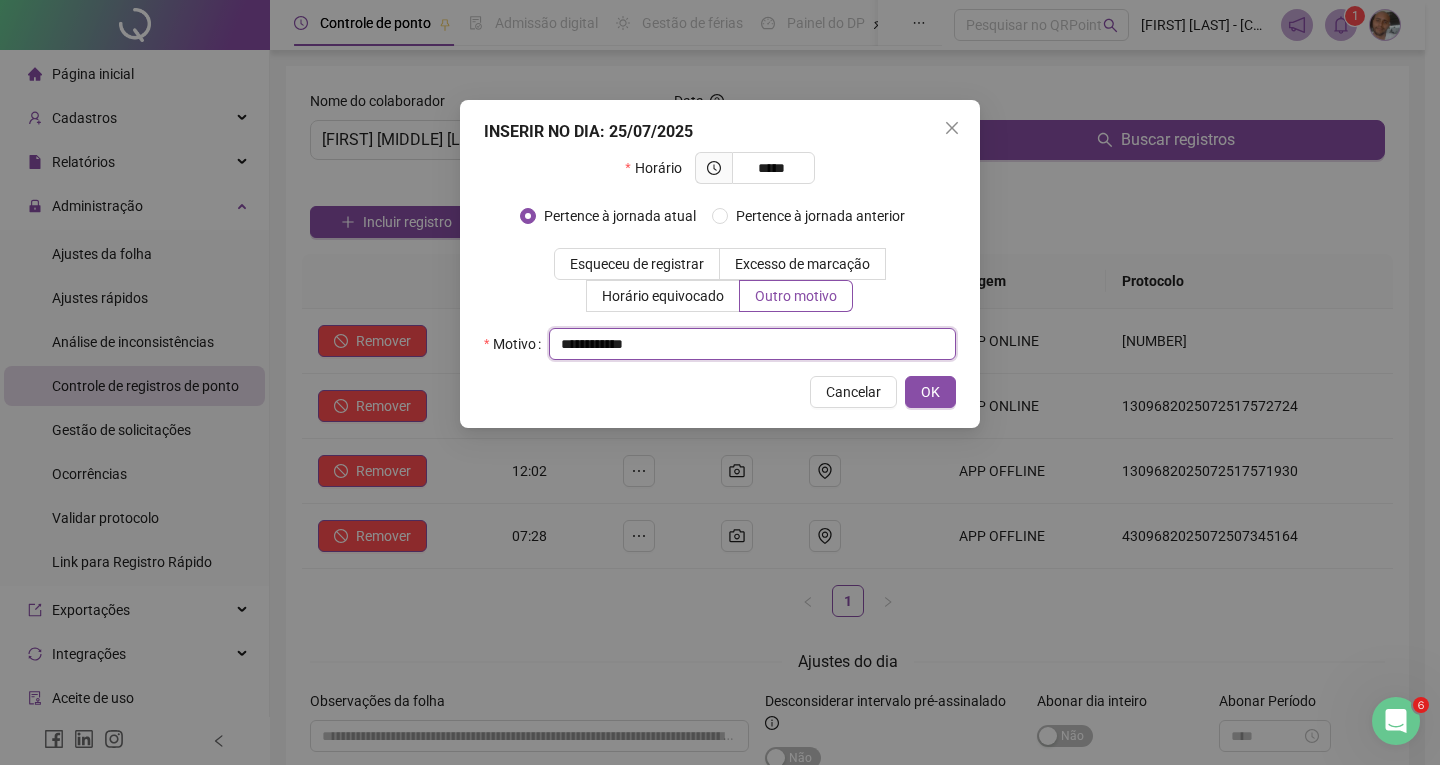 click on "**********" at bounding box center (752, 344) 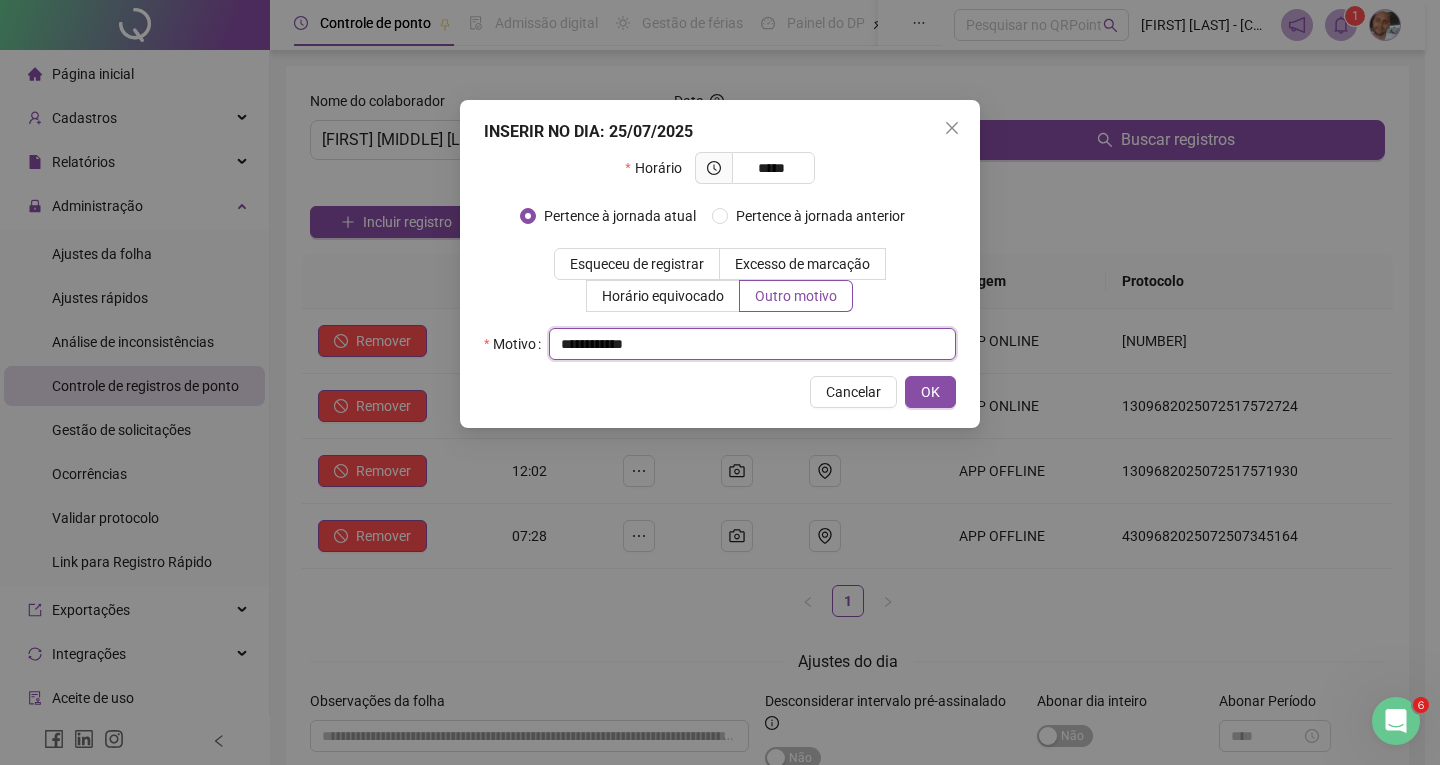 click on "**********" at bounding box center (752, 344) 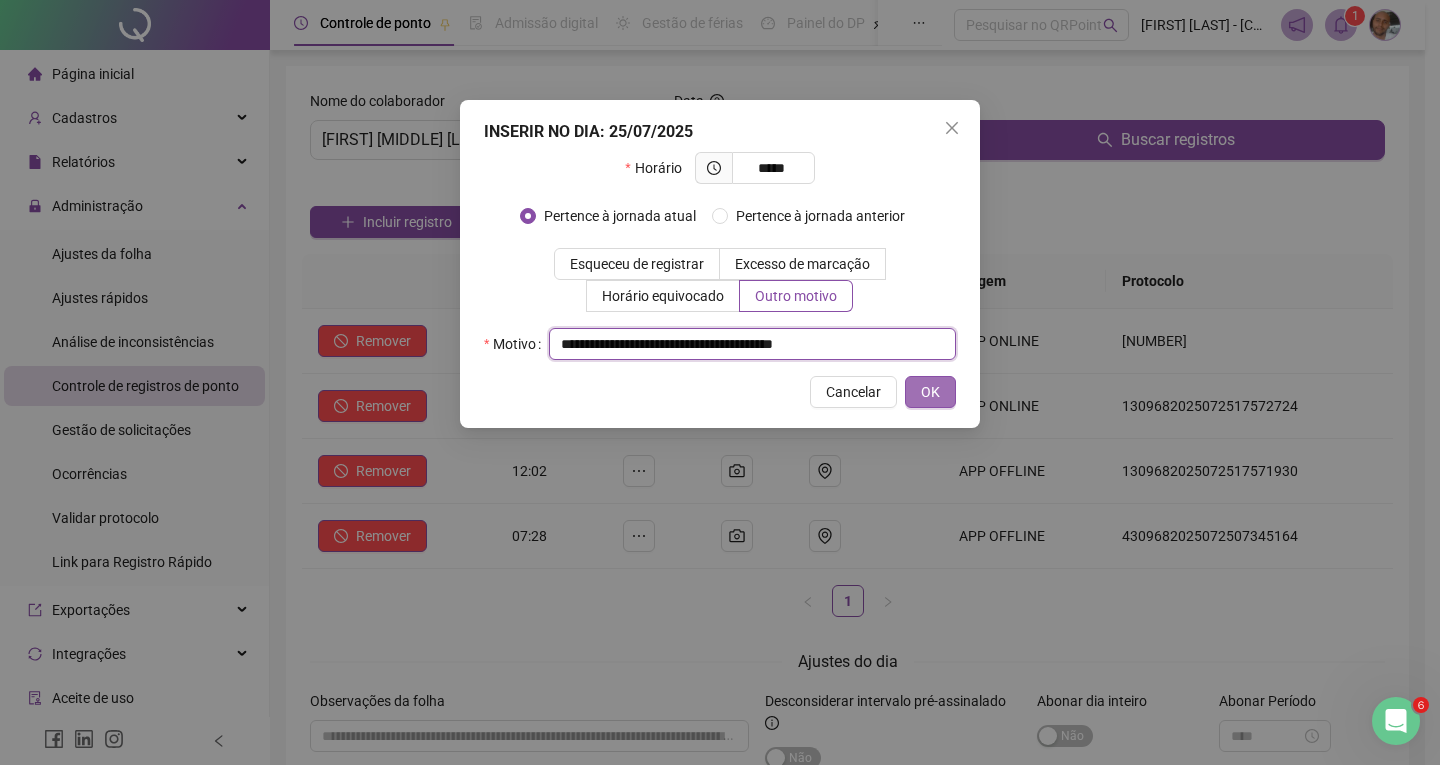 type on "**********" 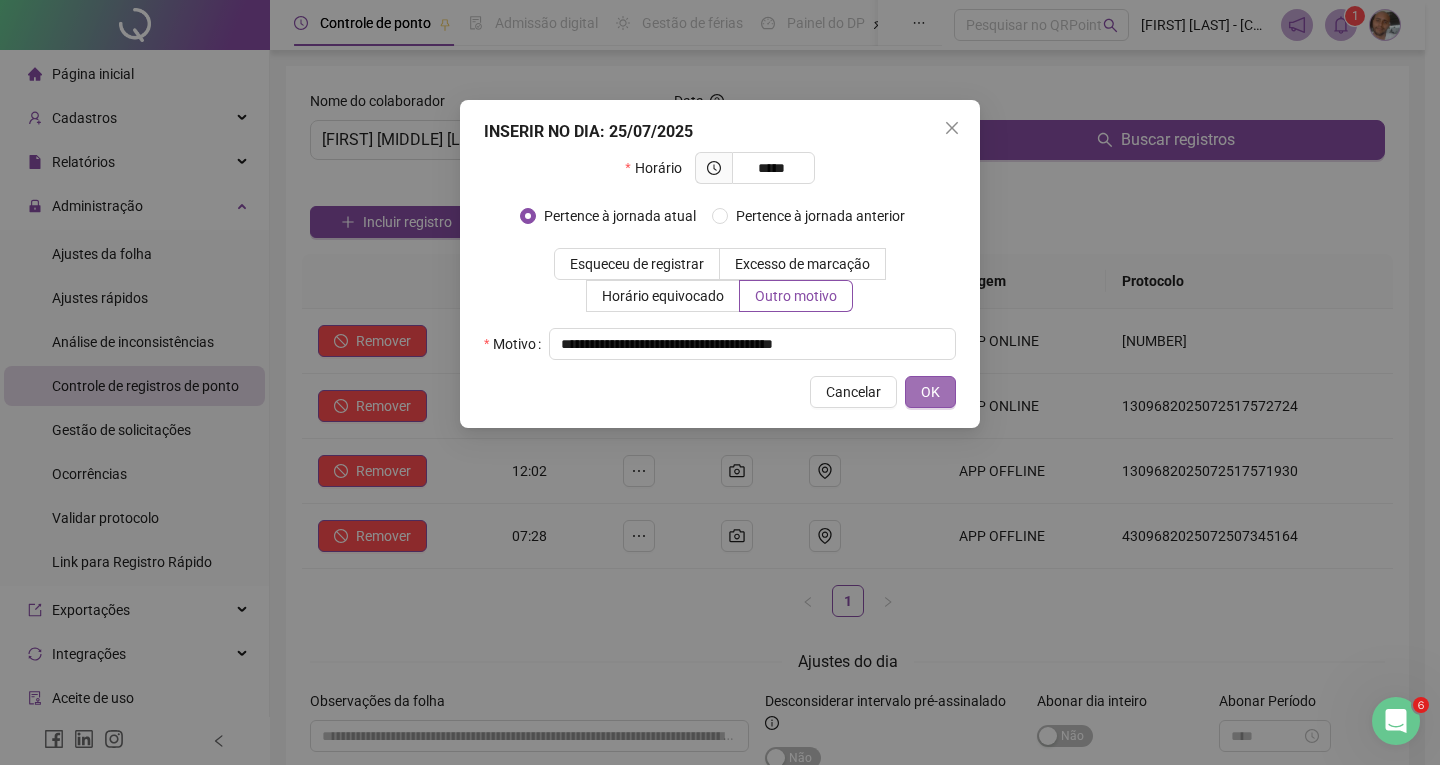 click on "OK" at bounding box center (930, 392) 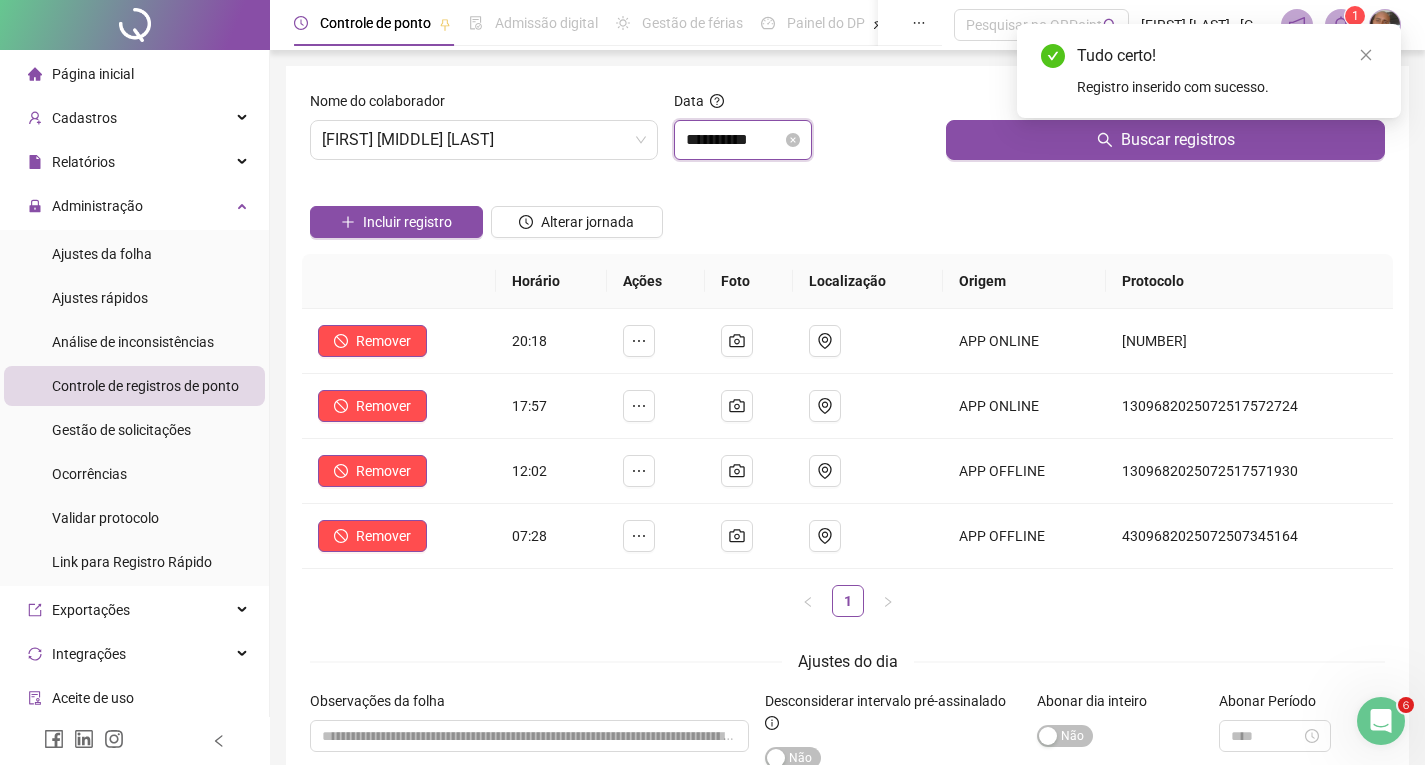 click on "**********" at bounding box center [734, 140] 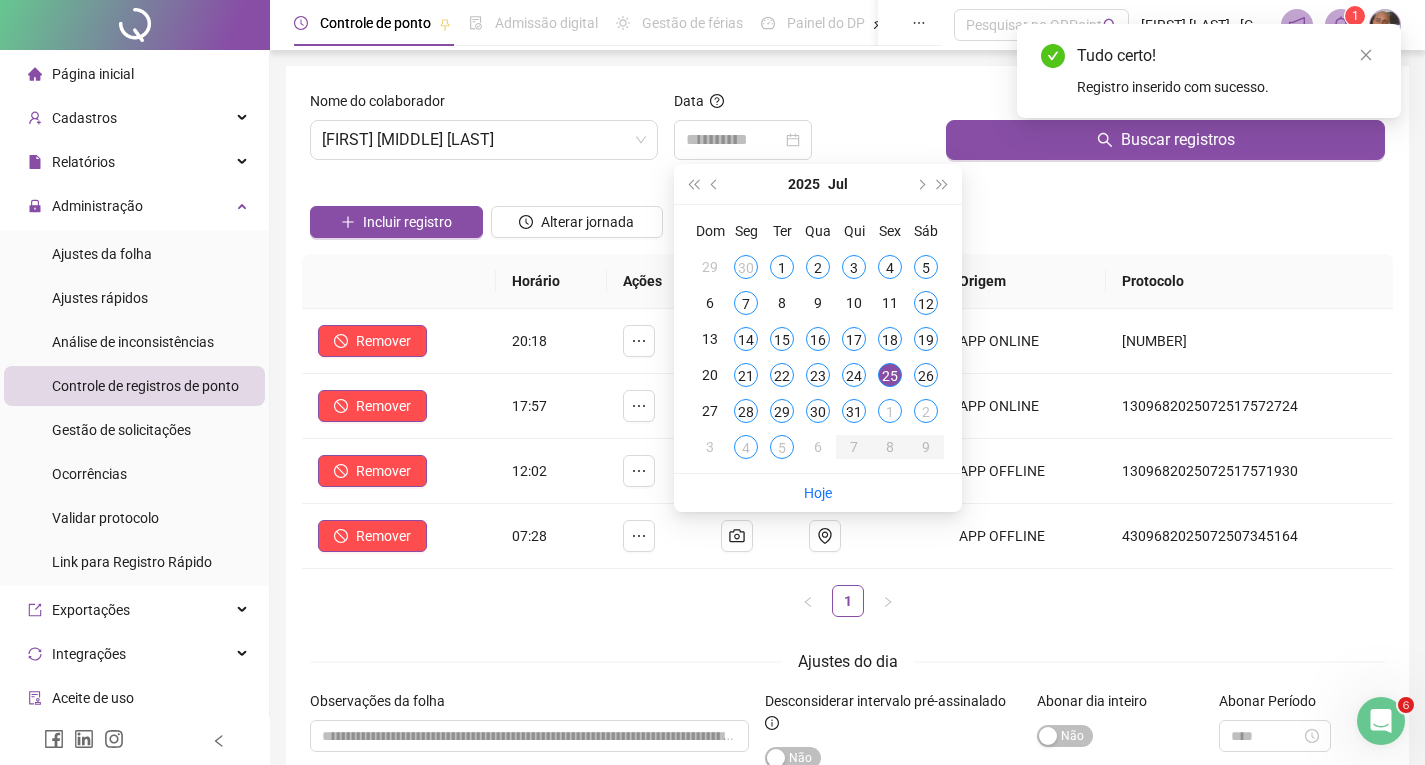 drag, startPoint x: 854, startPoint y: 371, endPoint x: 867, endPoint y: 290, distance: 82.036575 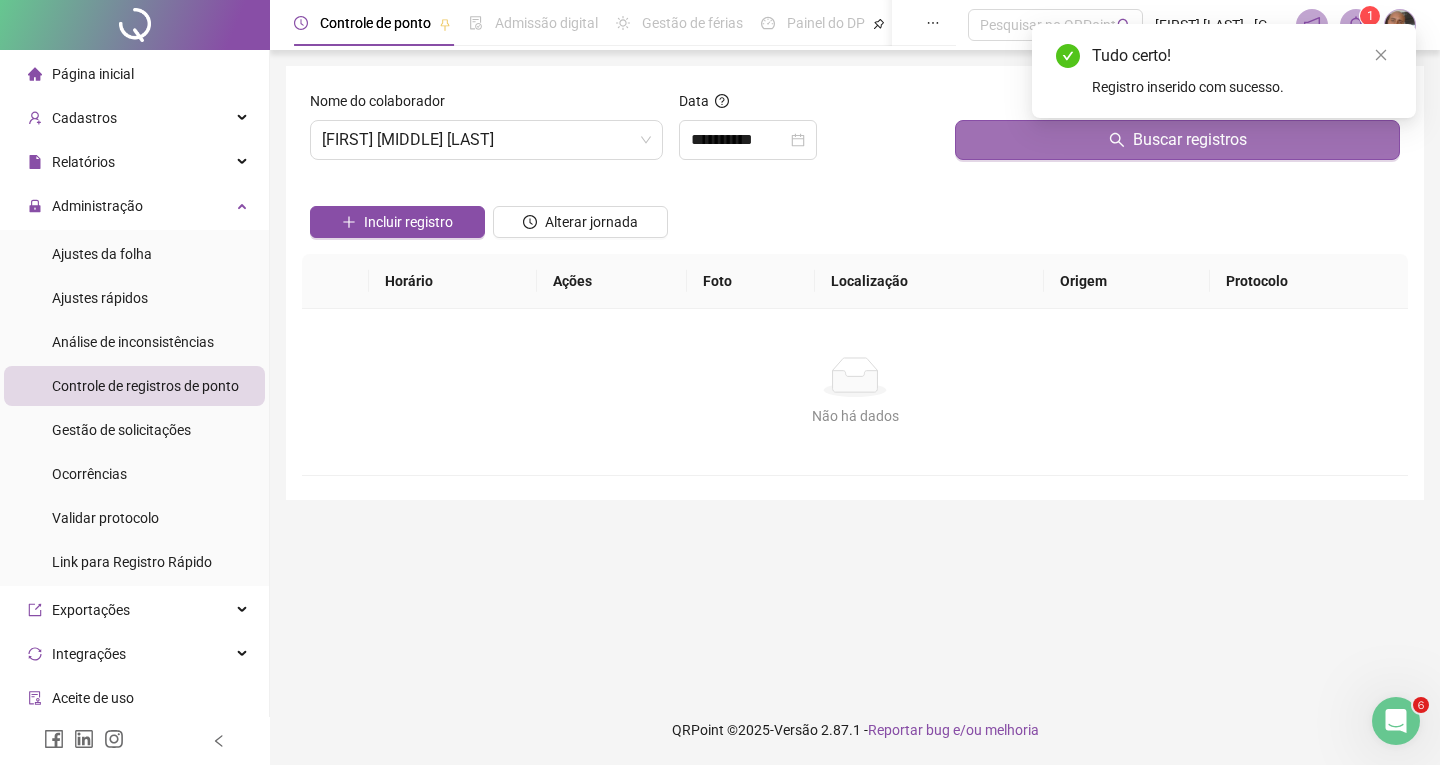 click on "Buscar registros" at bounding box center (1177, 140) 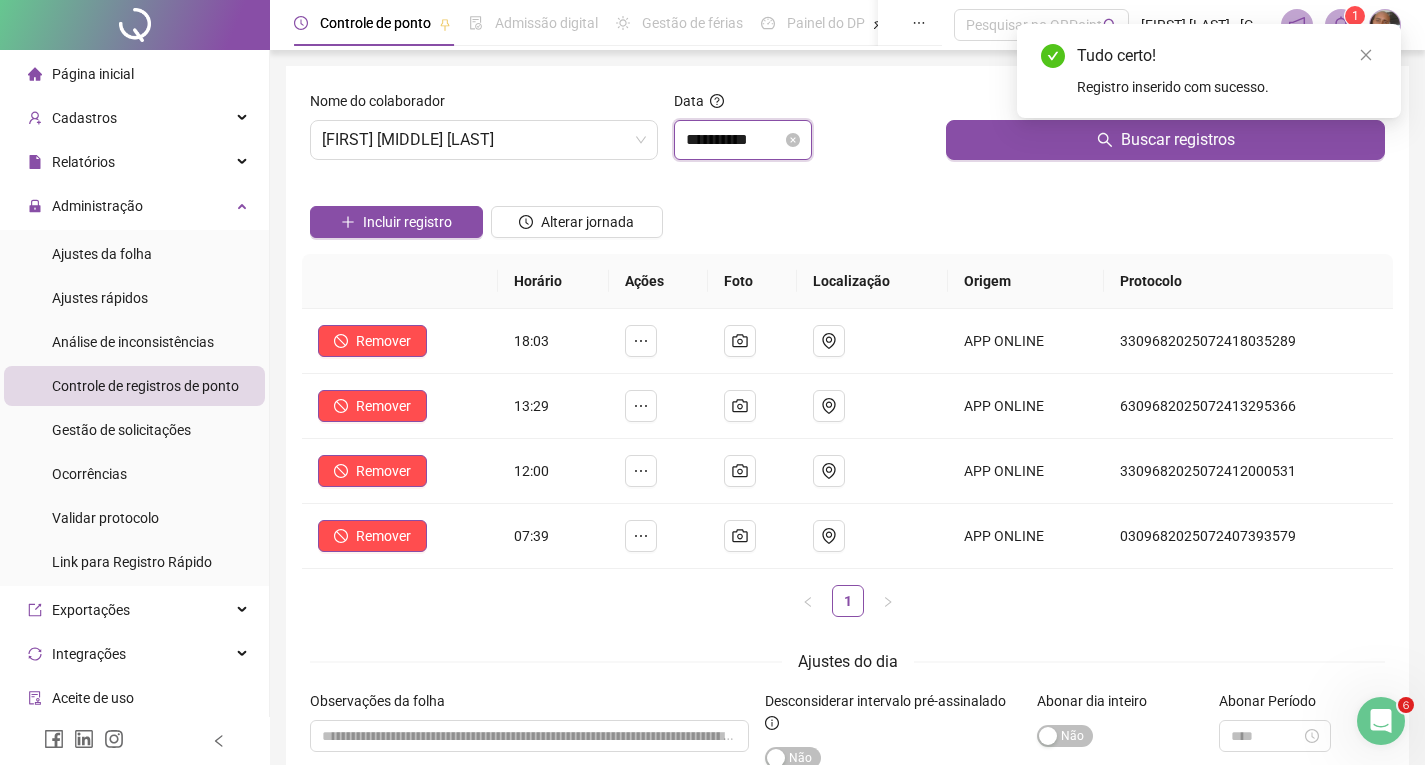 click on "**********" at bounding box center (734, 140) 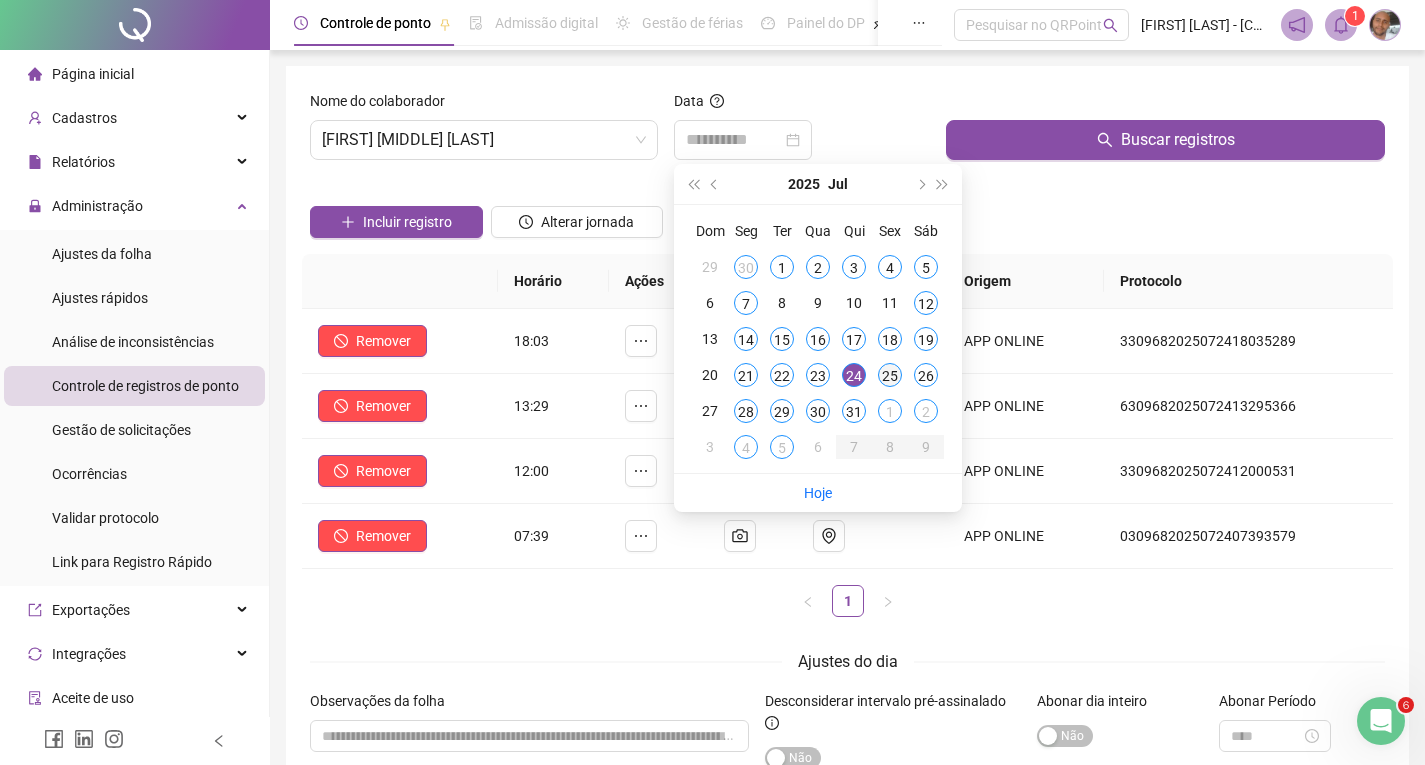 click on "25" at bounding box center [890, 375] 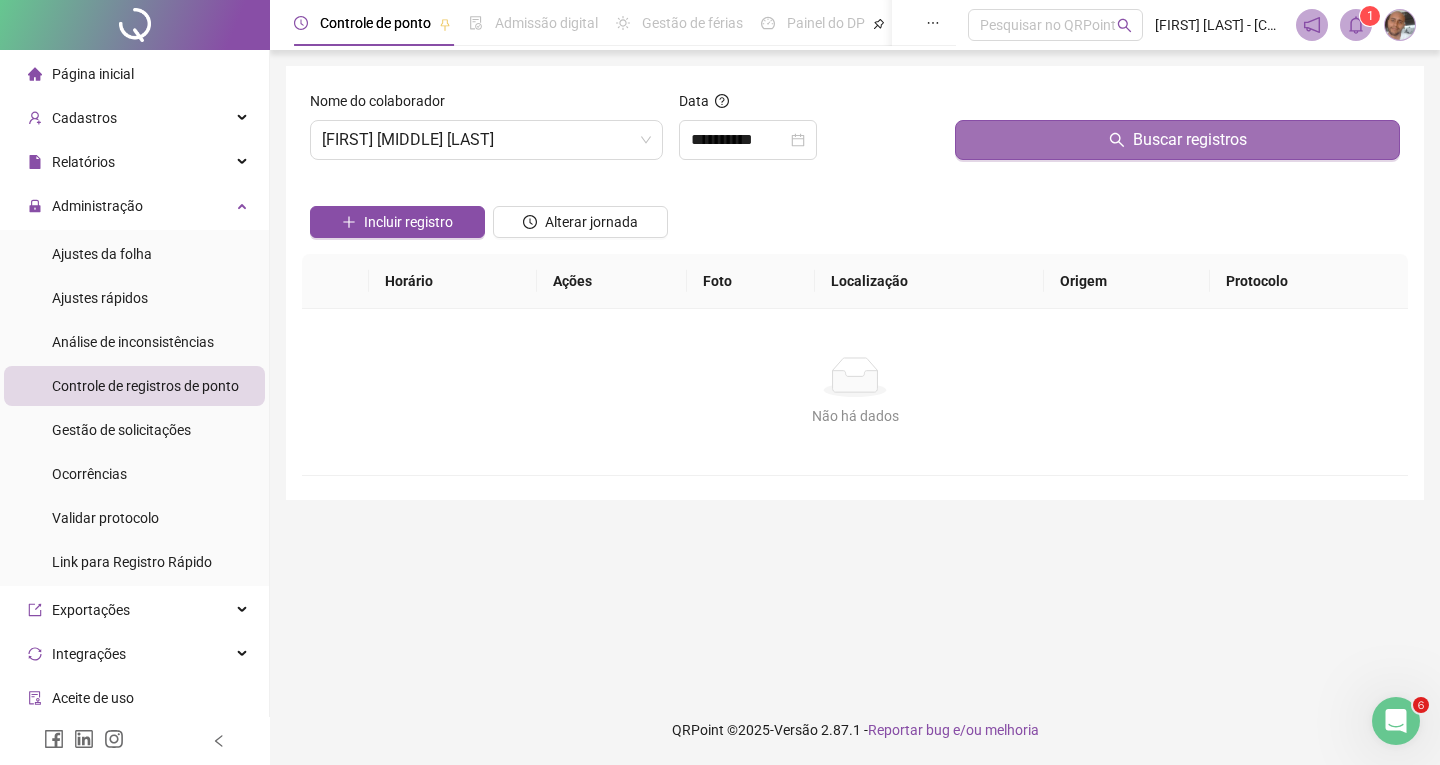 drag, startPoint x: 1058, startPoint y: 118, endPoint x: 1073, endPoint y: 135, distance: 22.671568 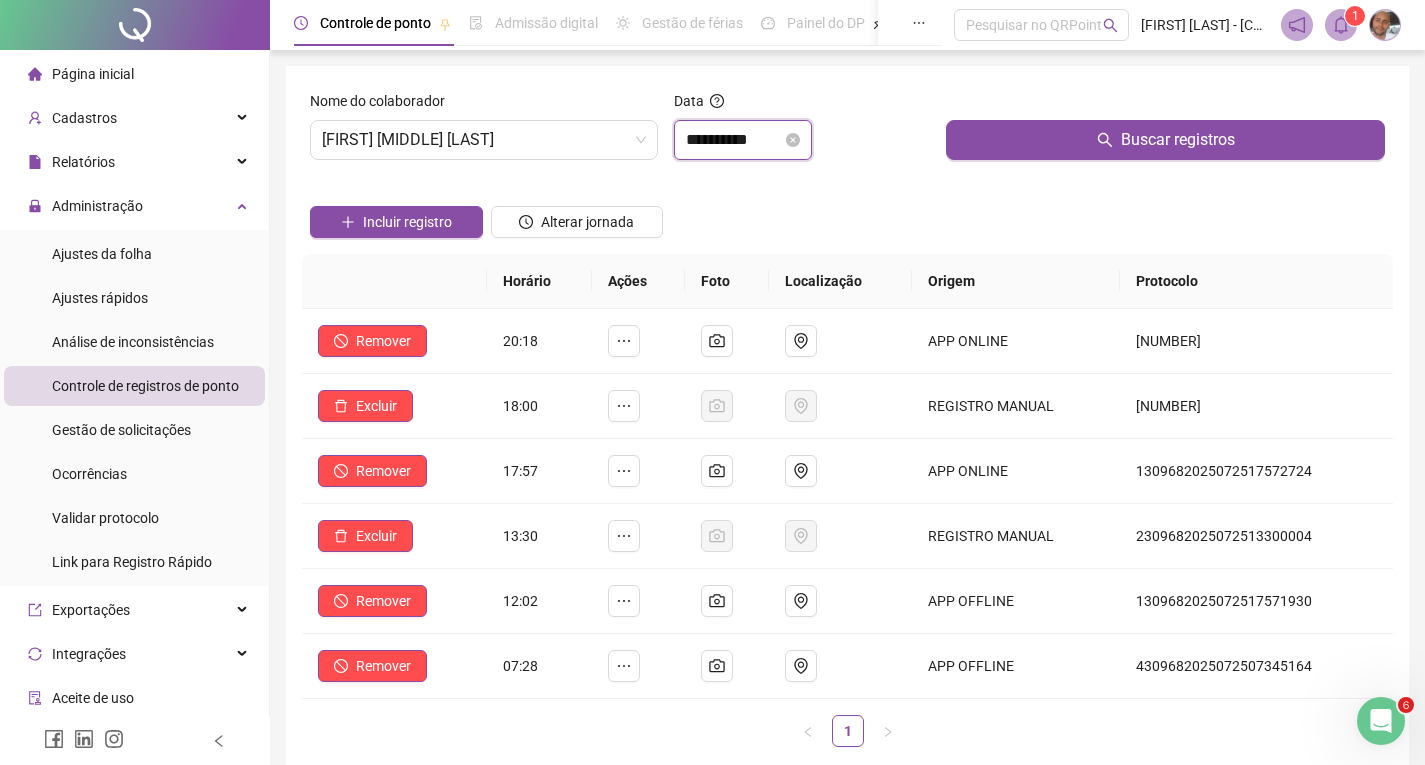 click on "**********" at bounding box center (734, 140) 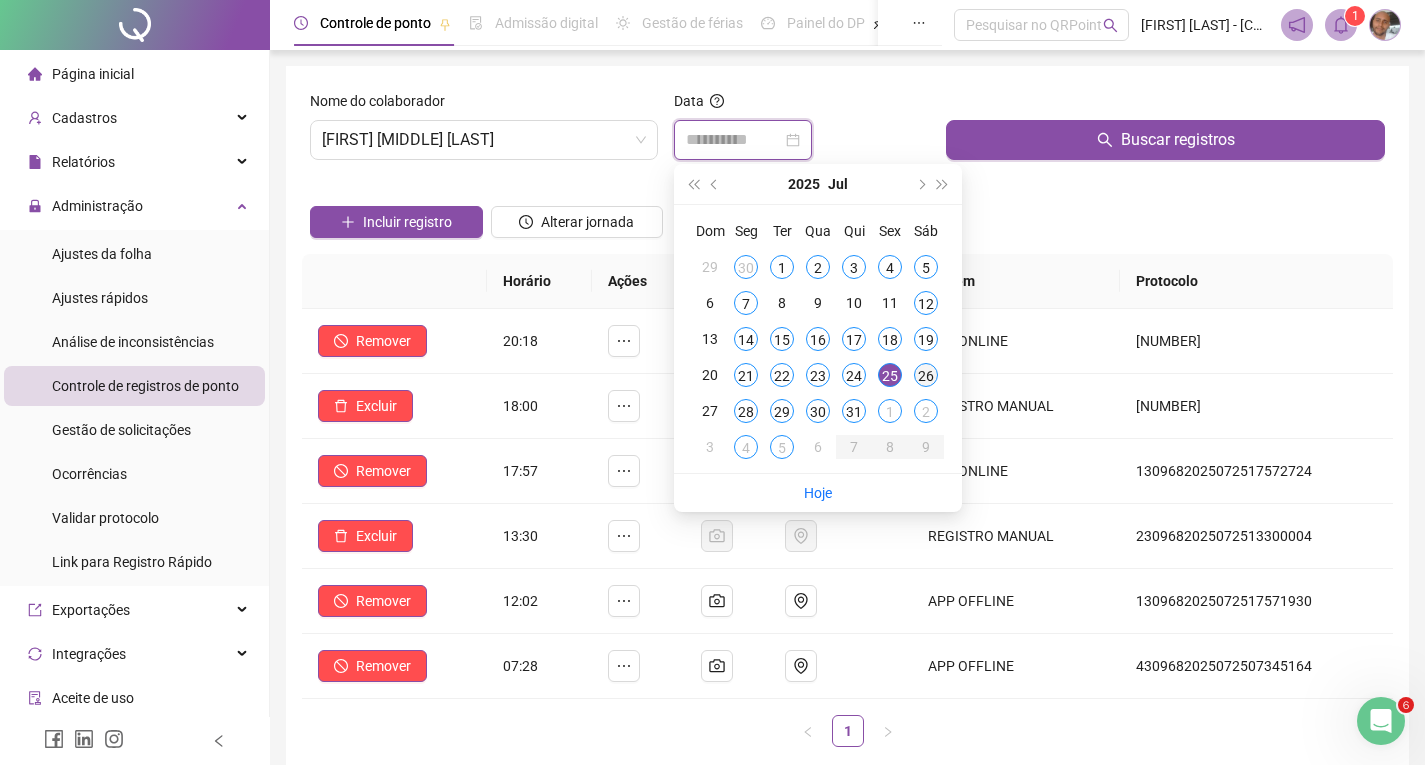 type on "**********" 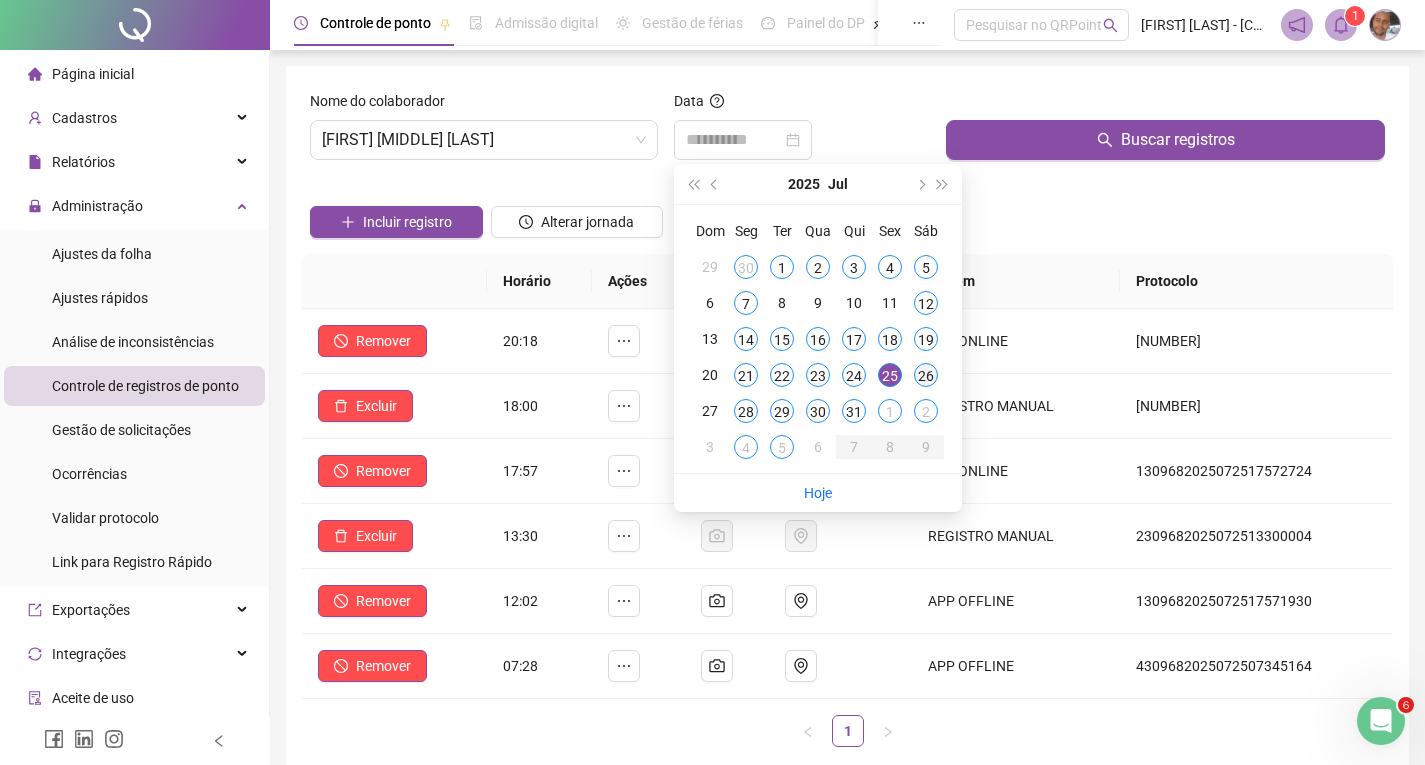 click on "26" at bounding box center (926, 375) 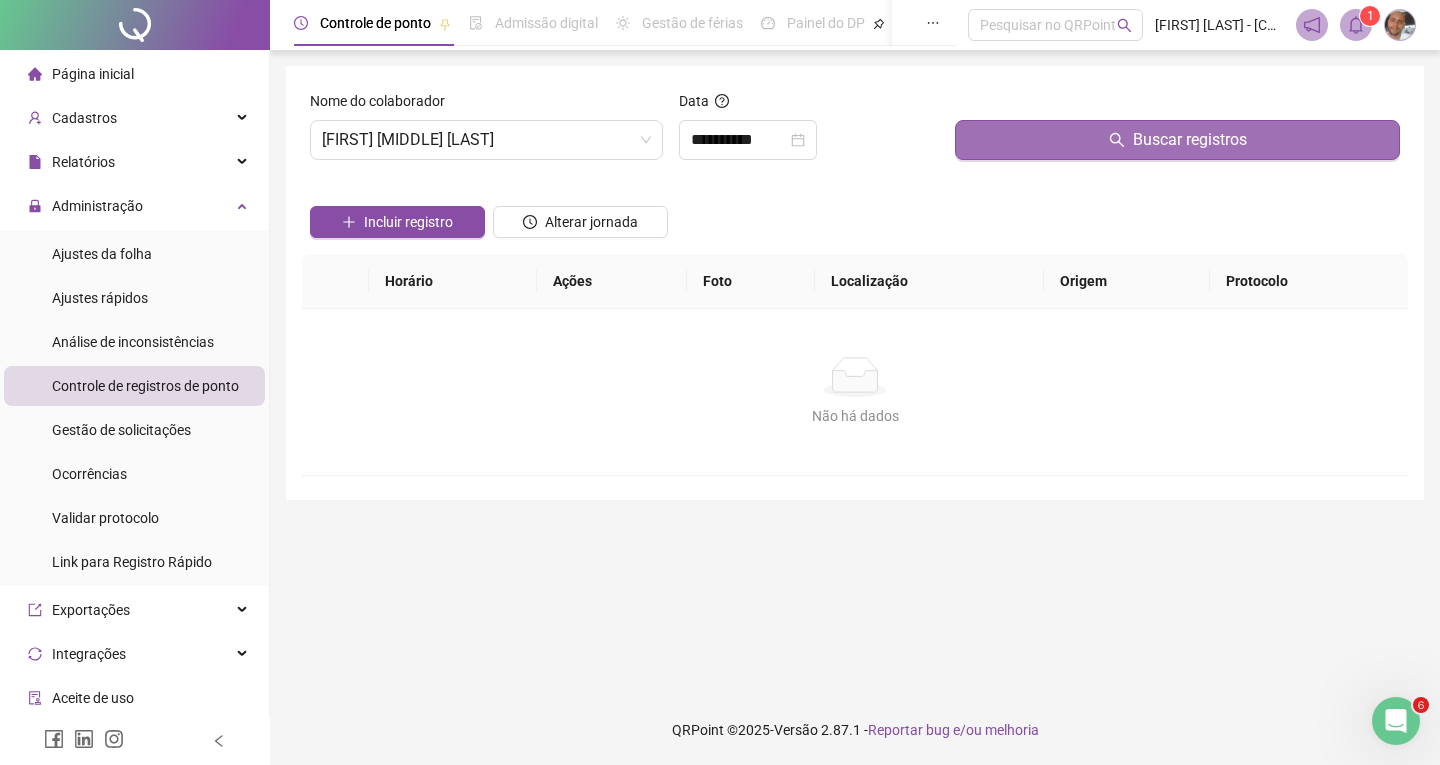 click on "Buscar registros" at bounding box center (1177, 140) 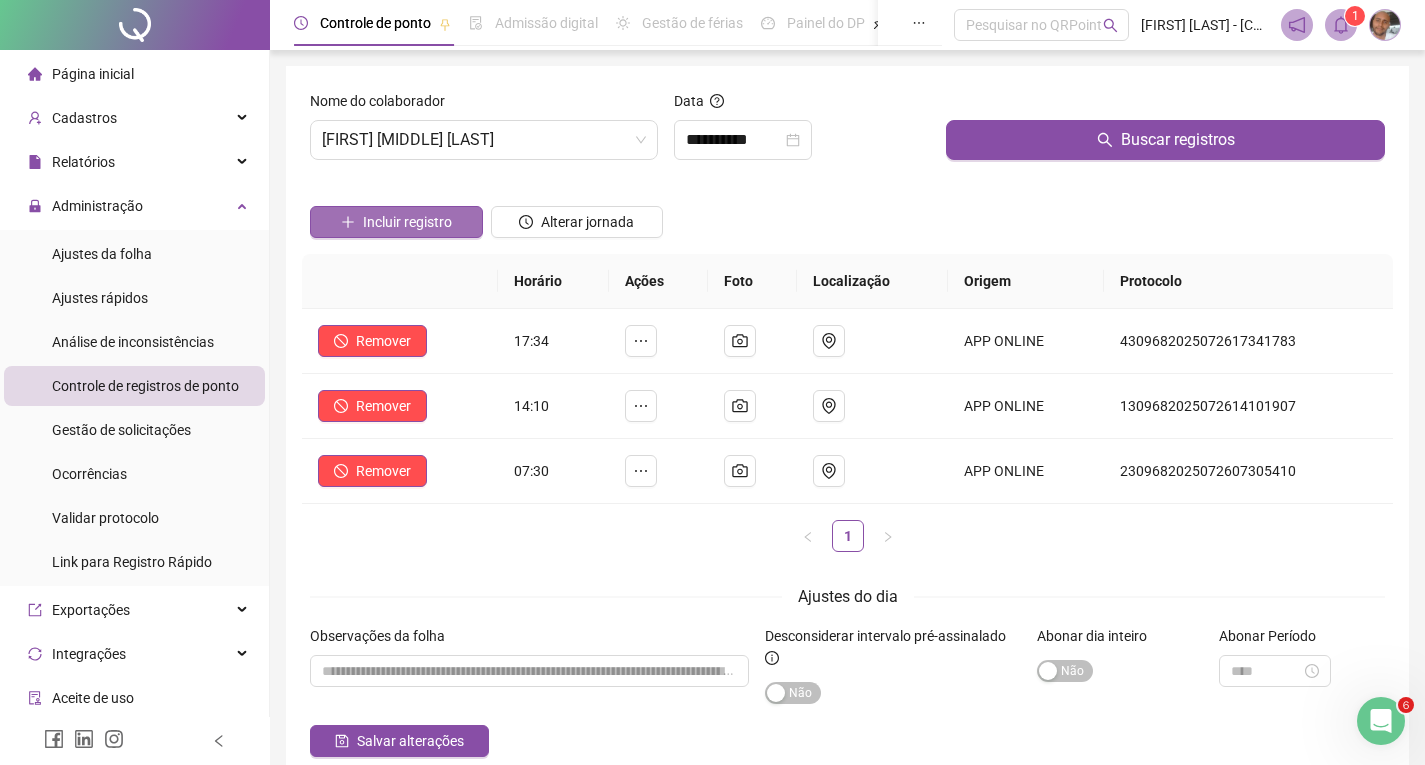 click on "Incluir registro" at bounding box center [407, 222] 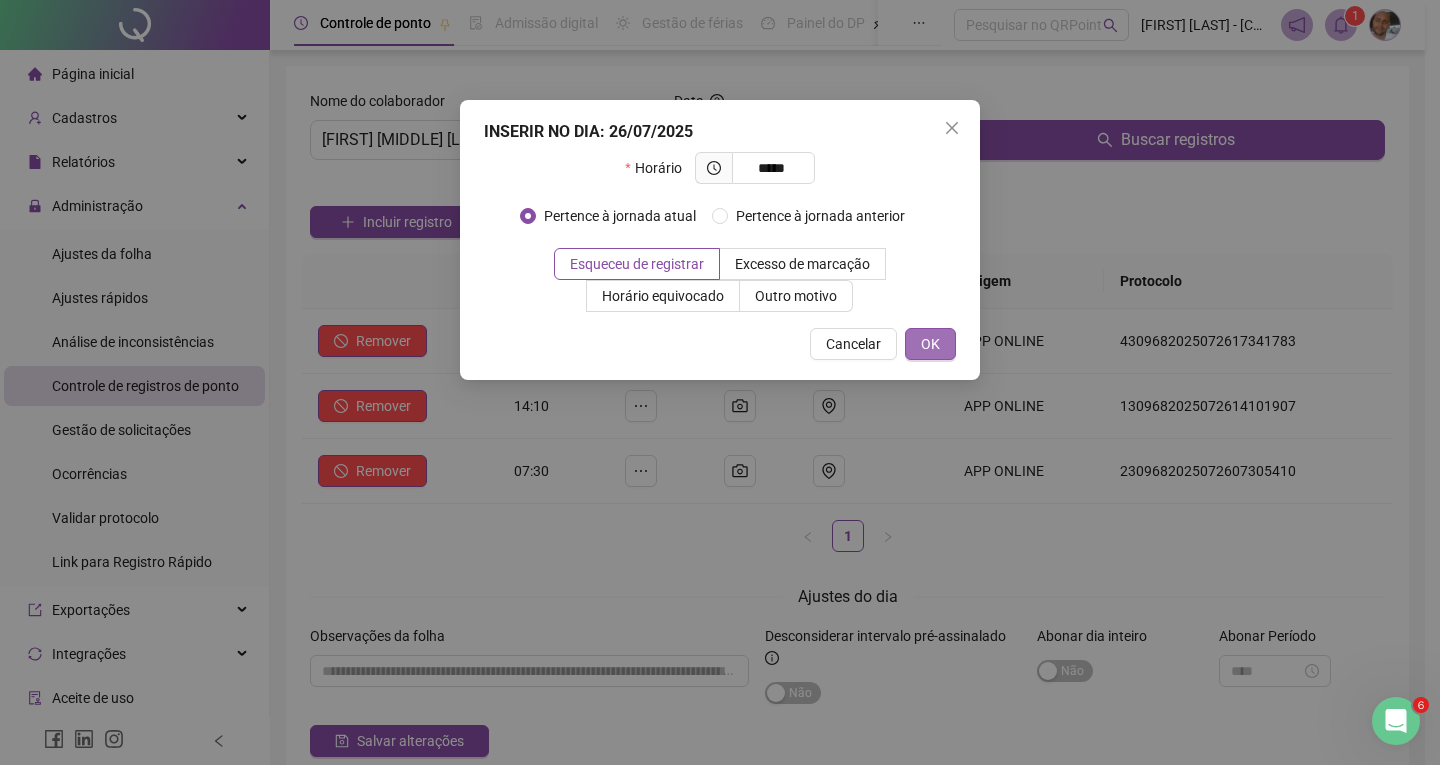 type on "*****" 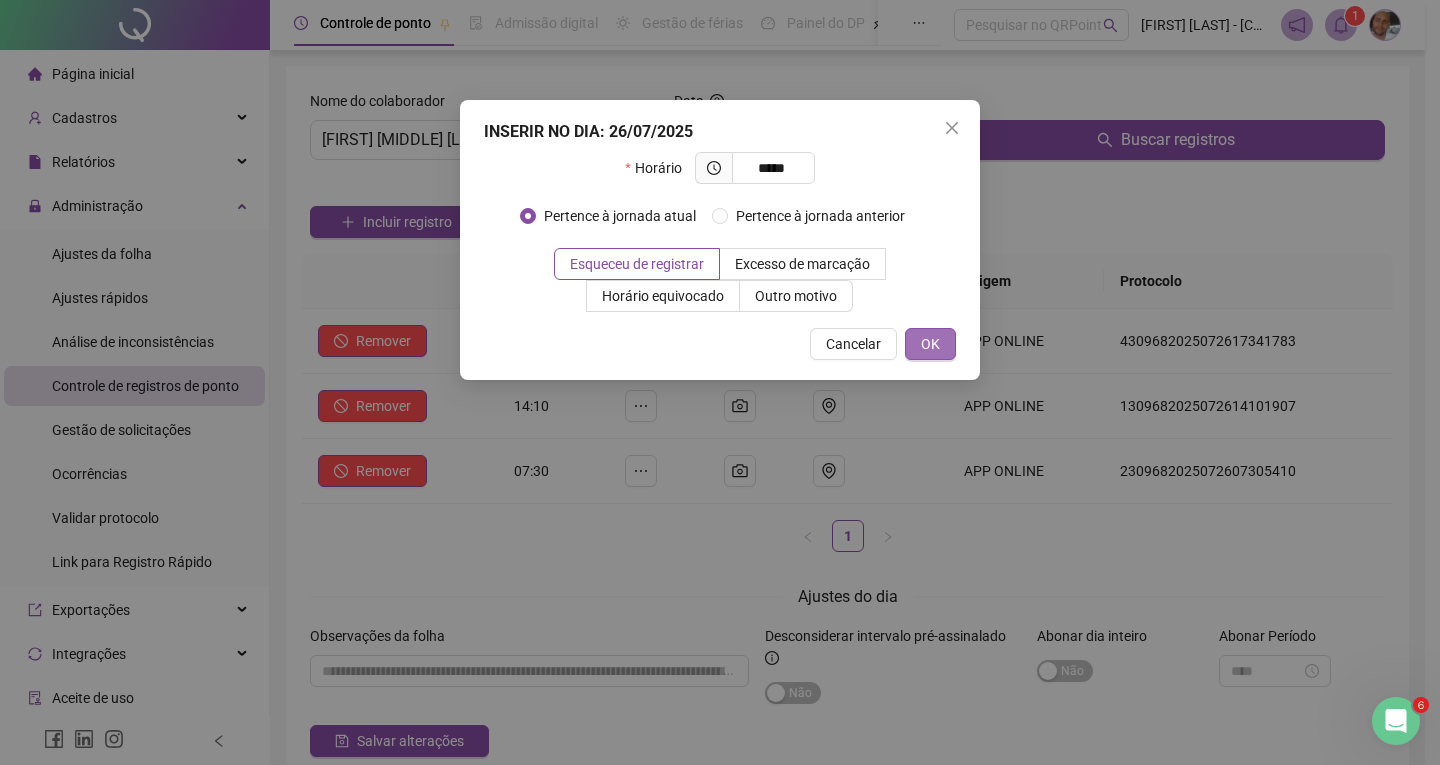 click on "OK" at bounding box center [930, 344] 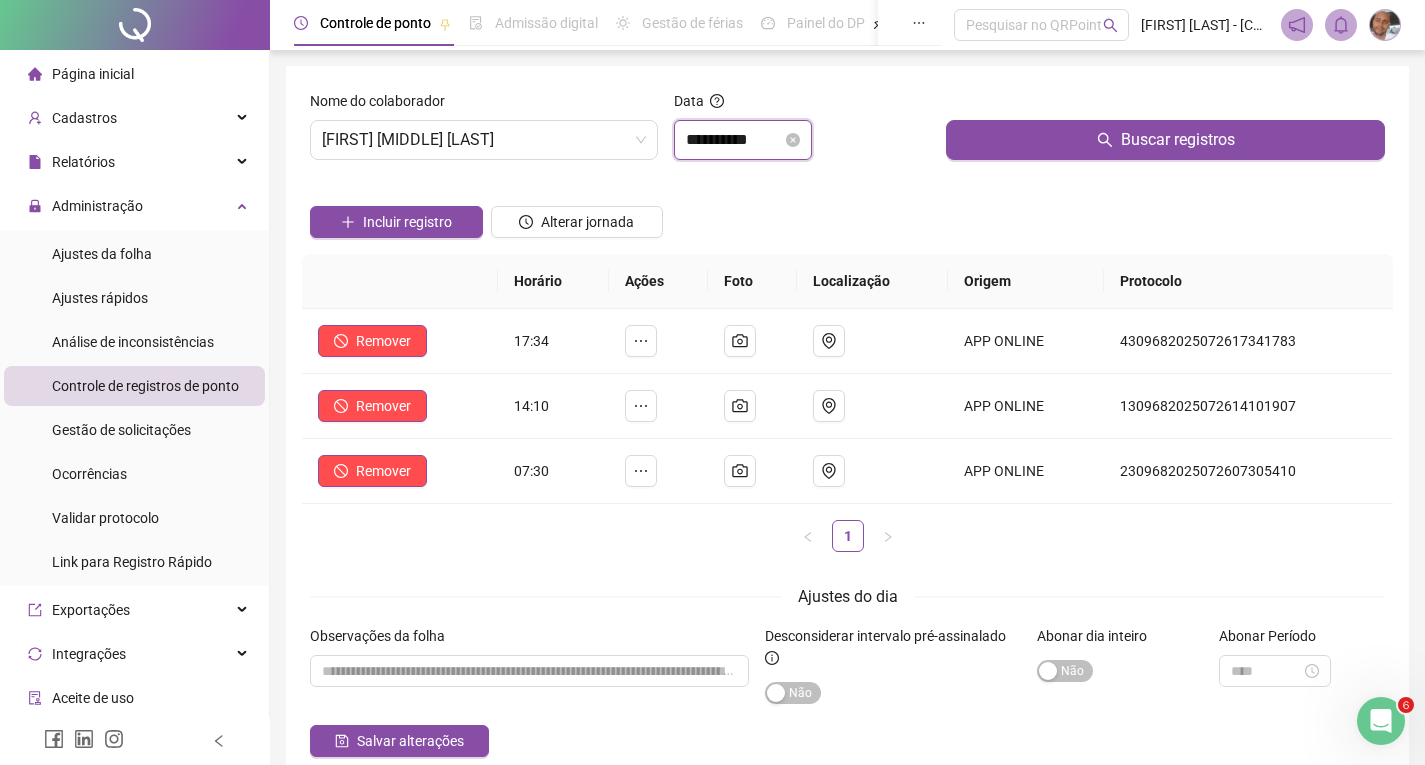 click on "**********" at bounding box center [734, 140] 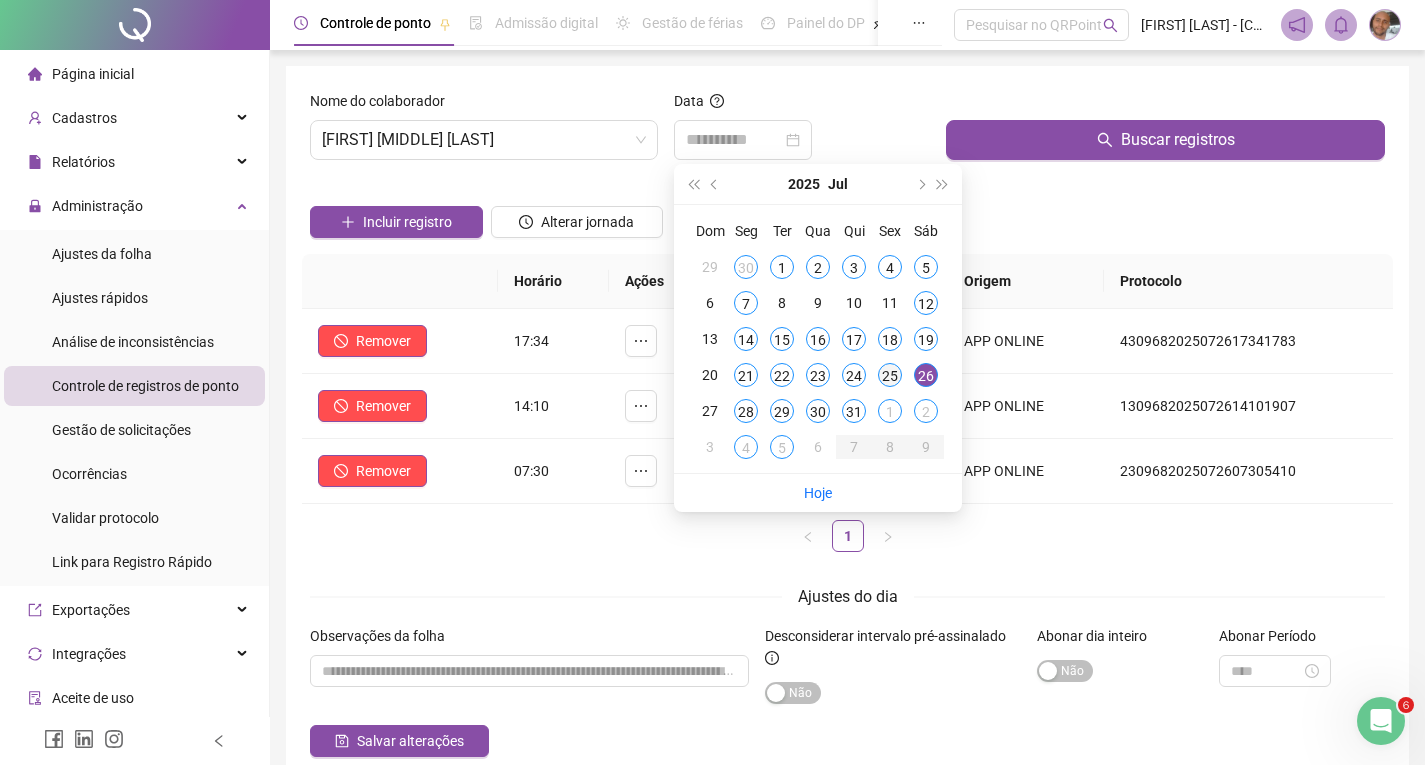 click on "25" at bounding box center [890, 375] 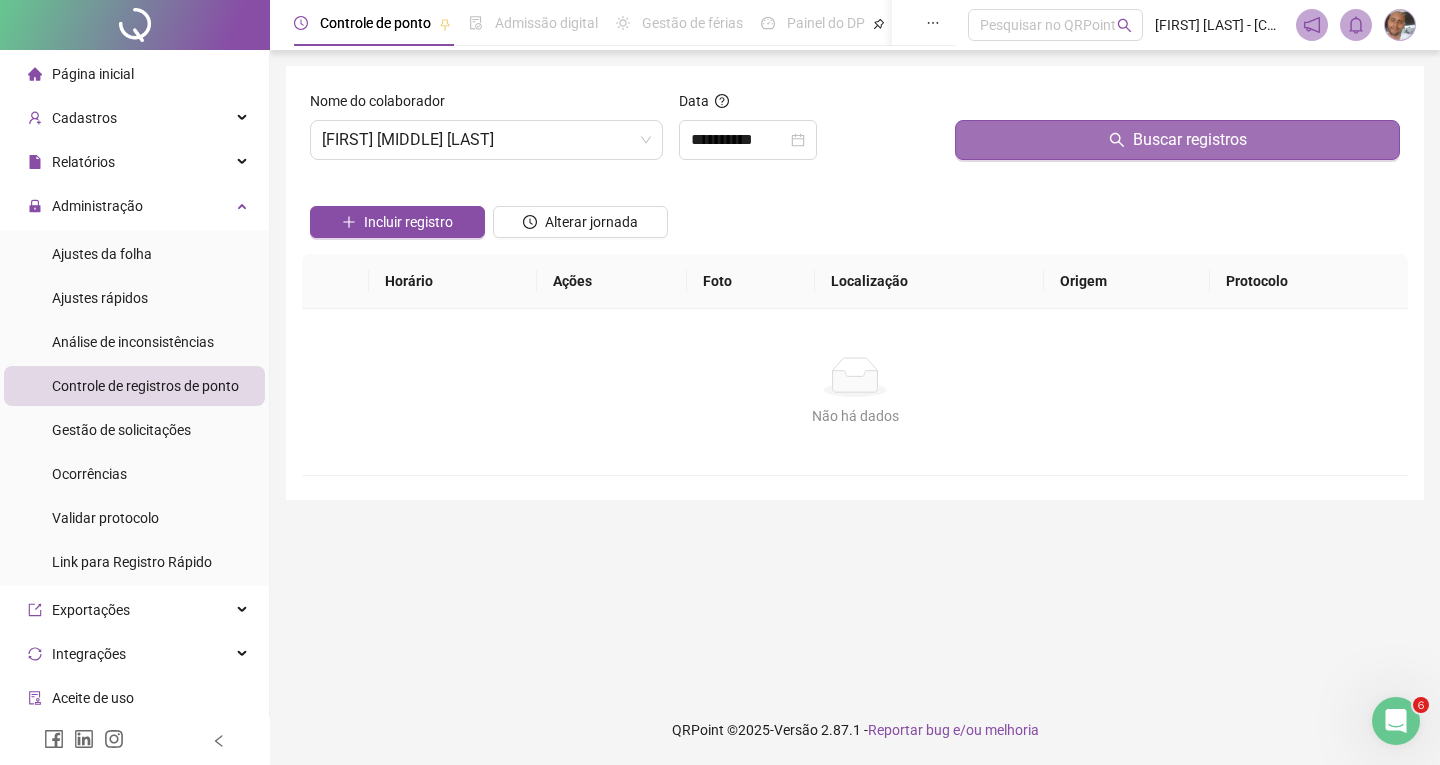 click on "Buscar registros" at bounding box center [1177, 140] 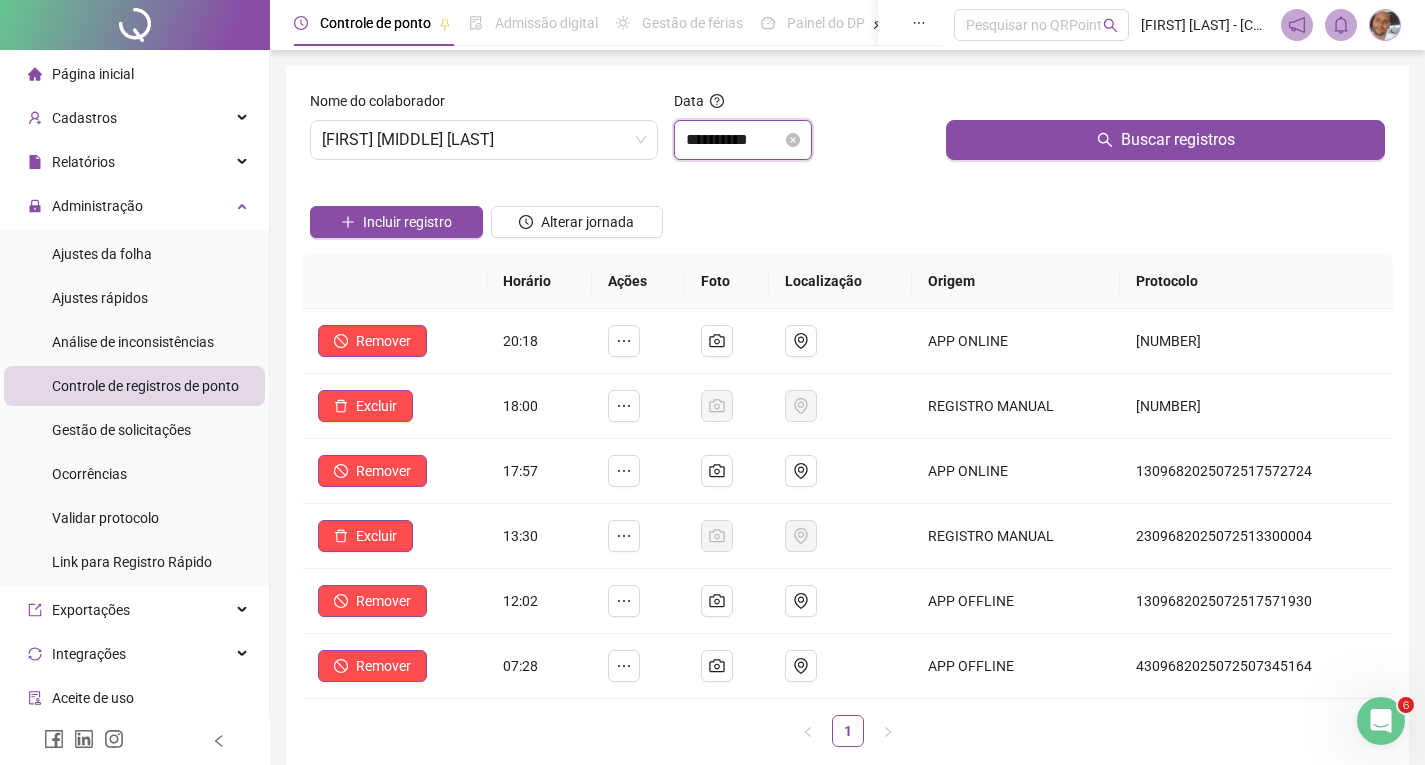 click on "**********" at bounding box center [734, 140] 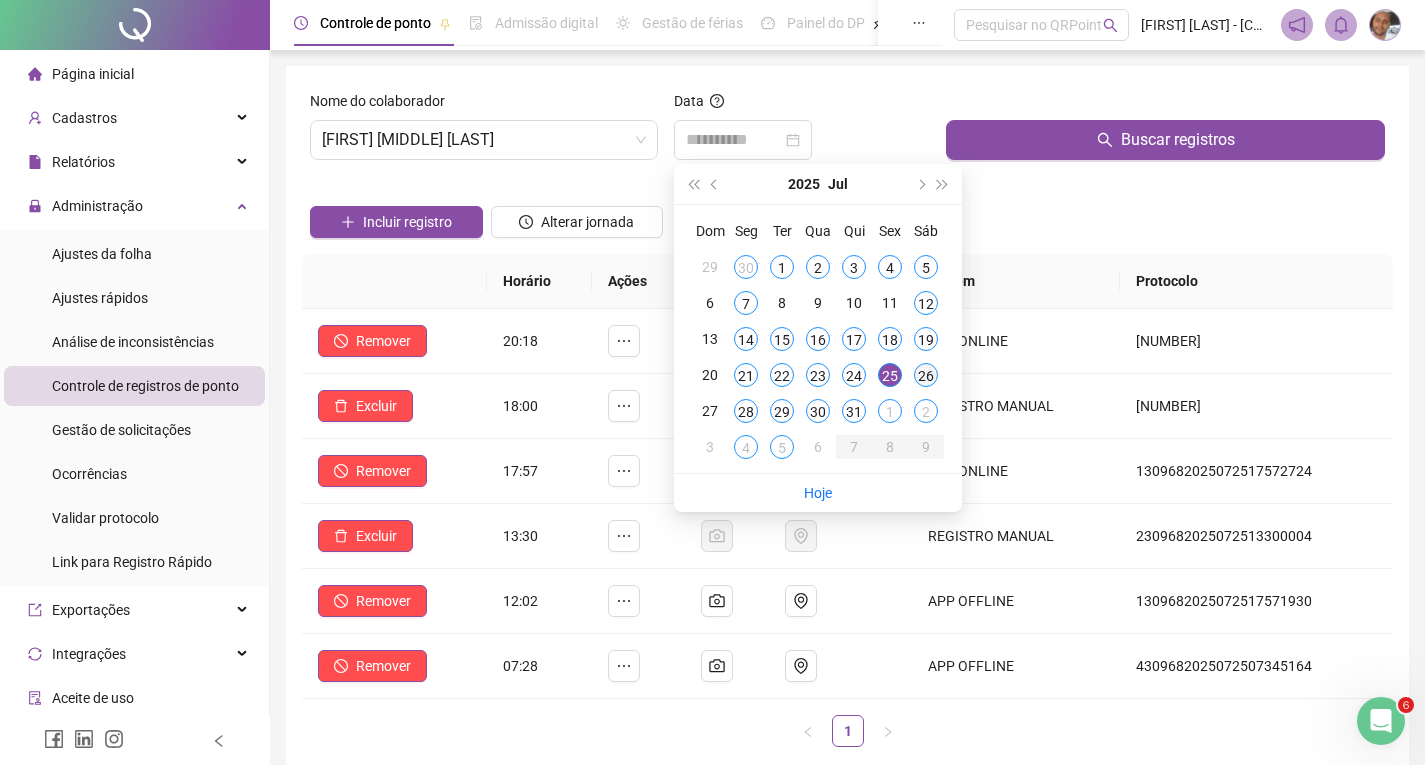 click on "26" at bounding box center [926, 375] 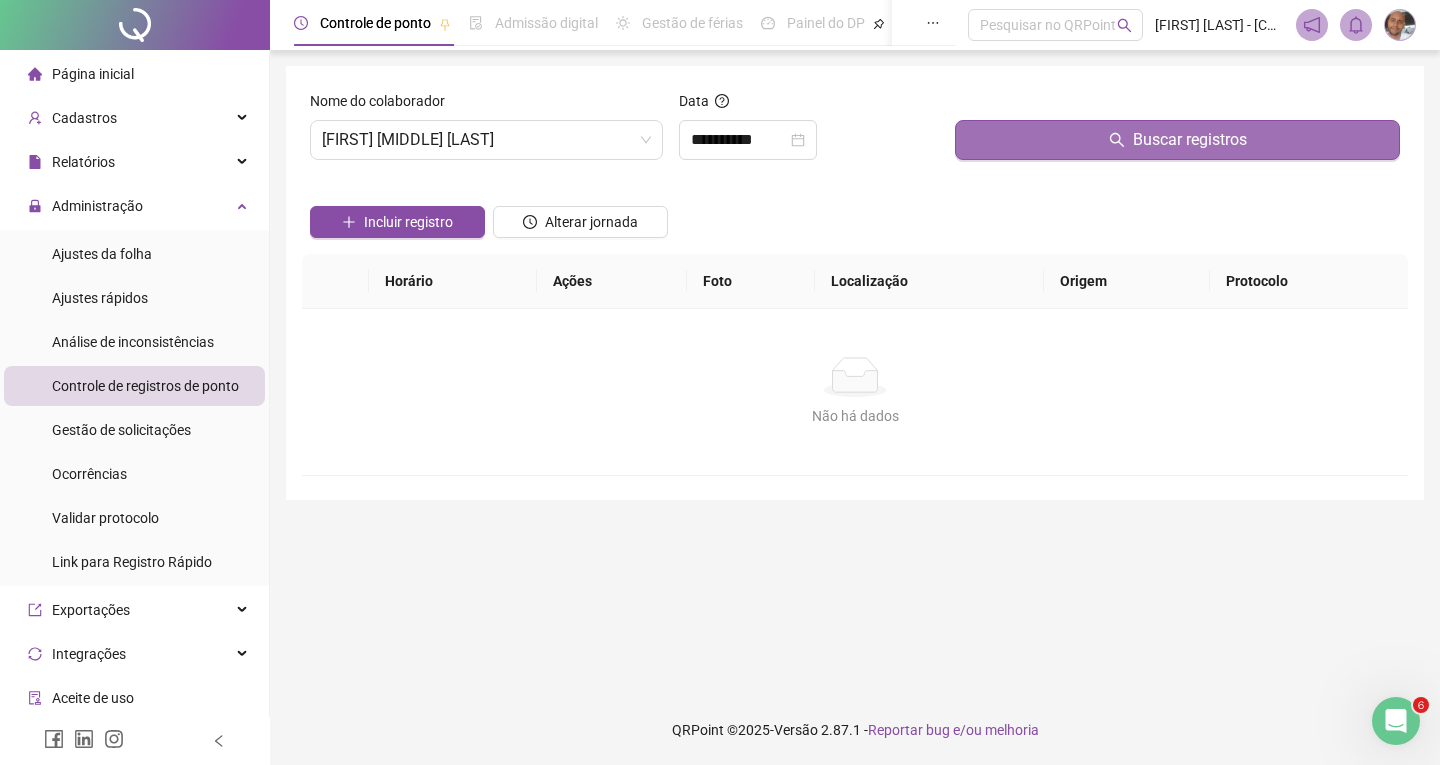 click on "Buscar registros" at bounding box center (1190, 140) 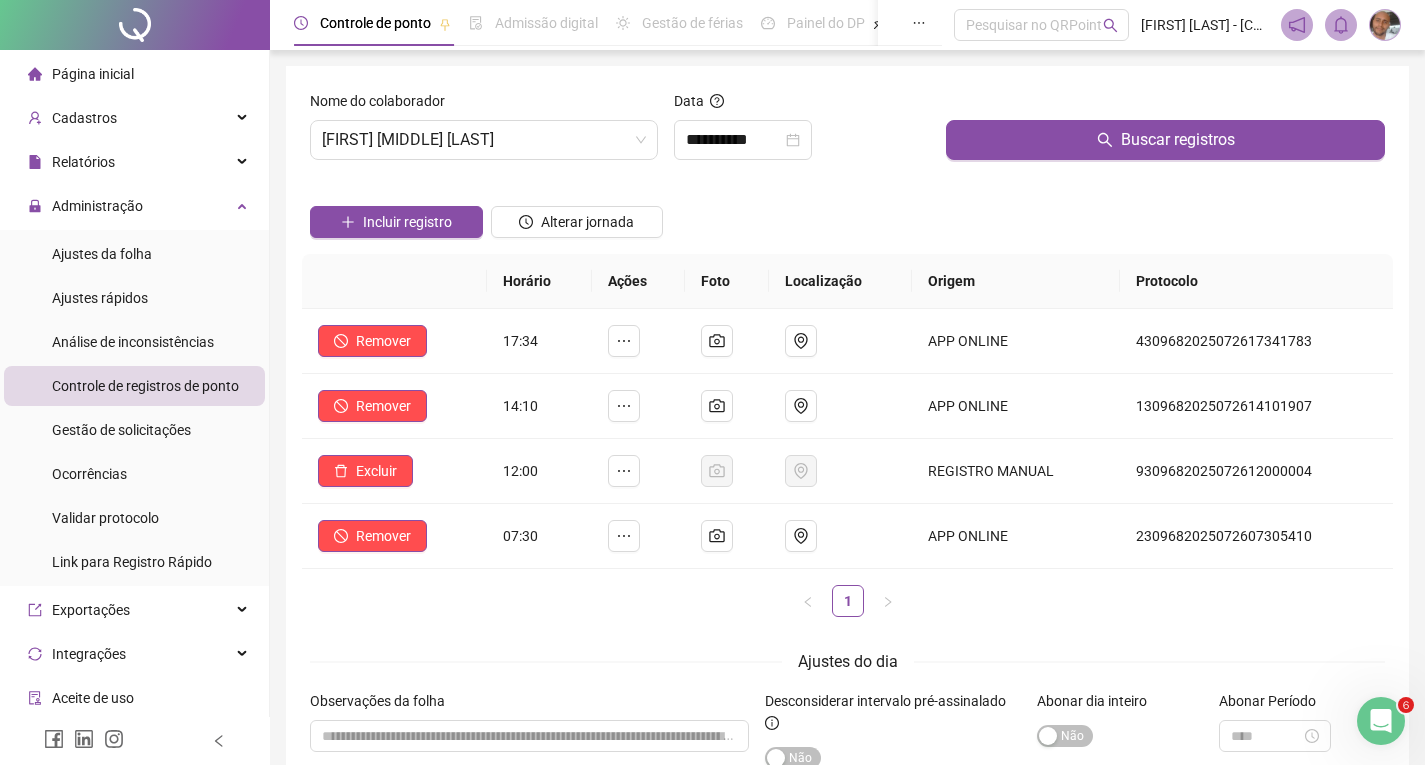 click on "Ajustes do dia" at bounding box center (847, 661) 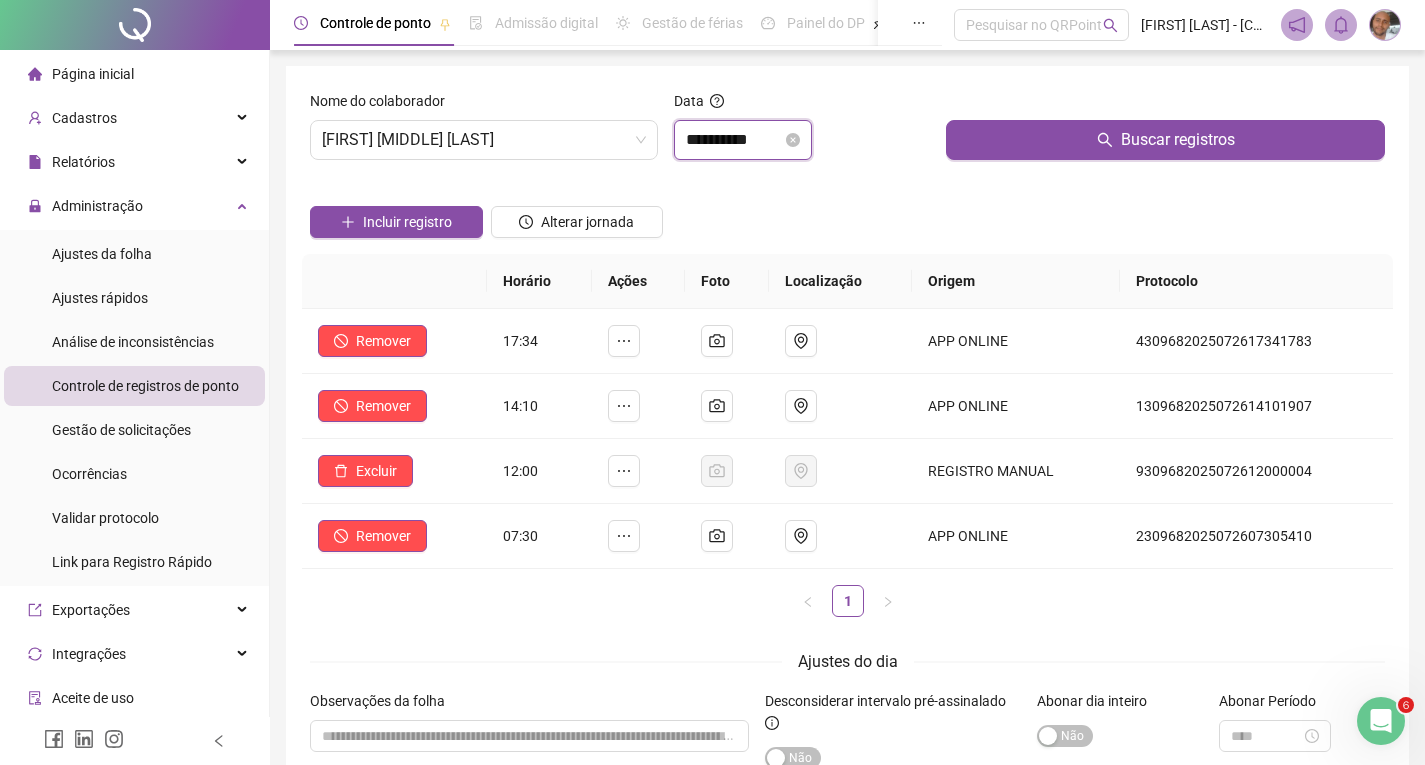 click on "**********" at bounding box center [734, 140] 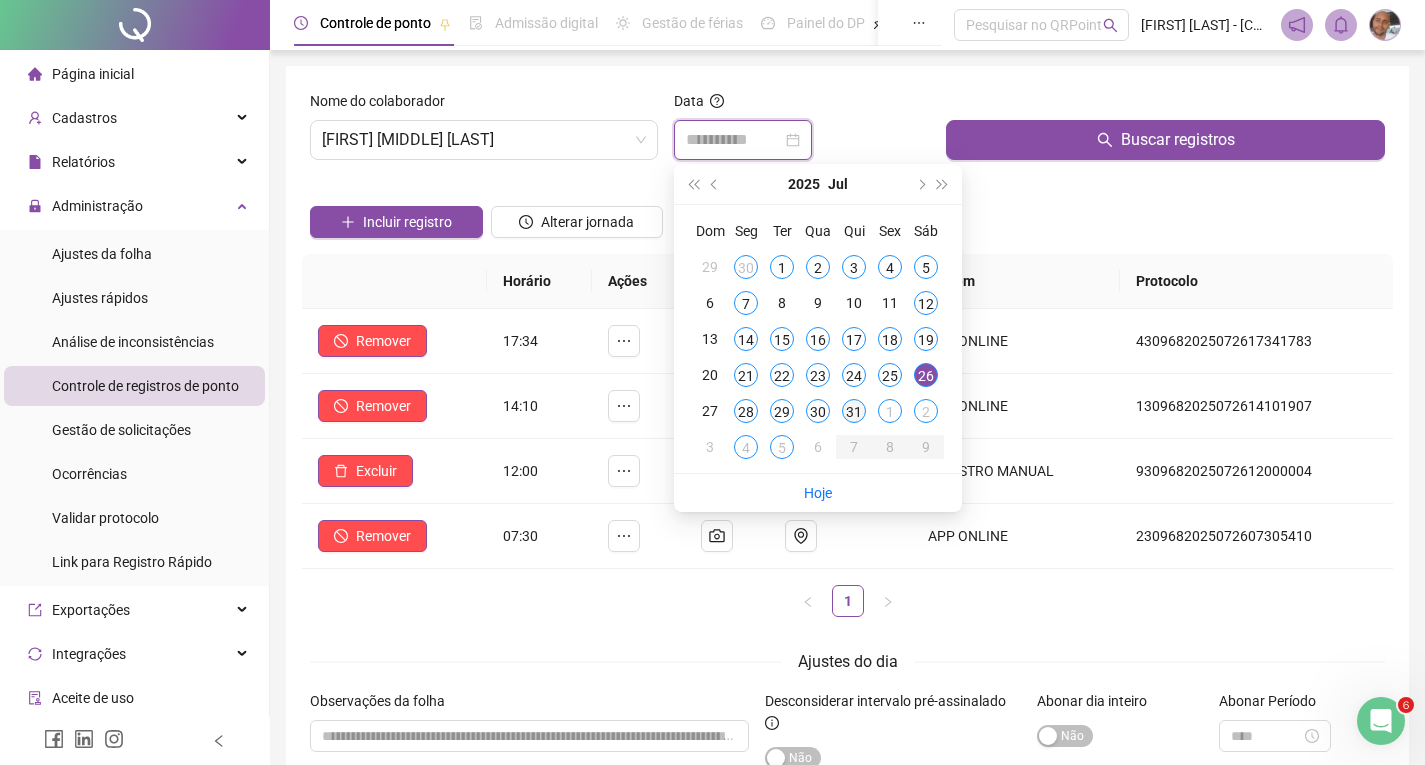 type on "**********" 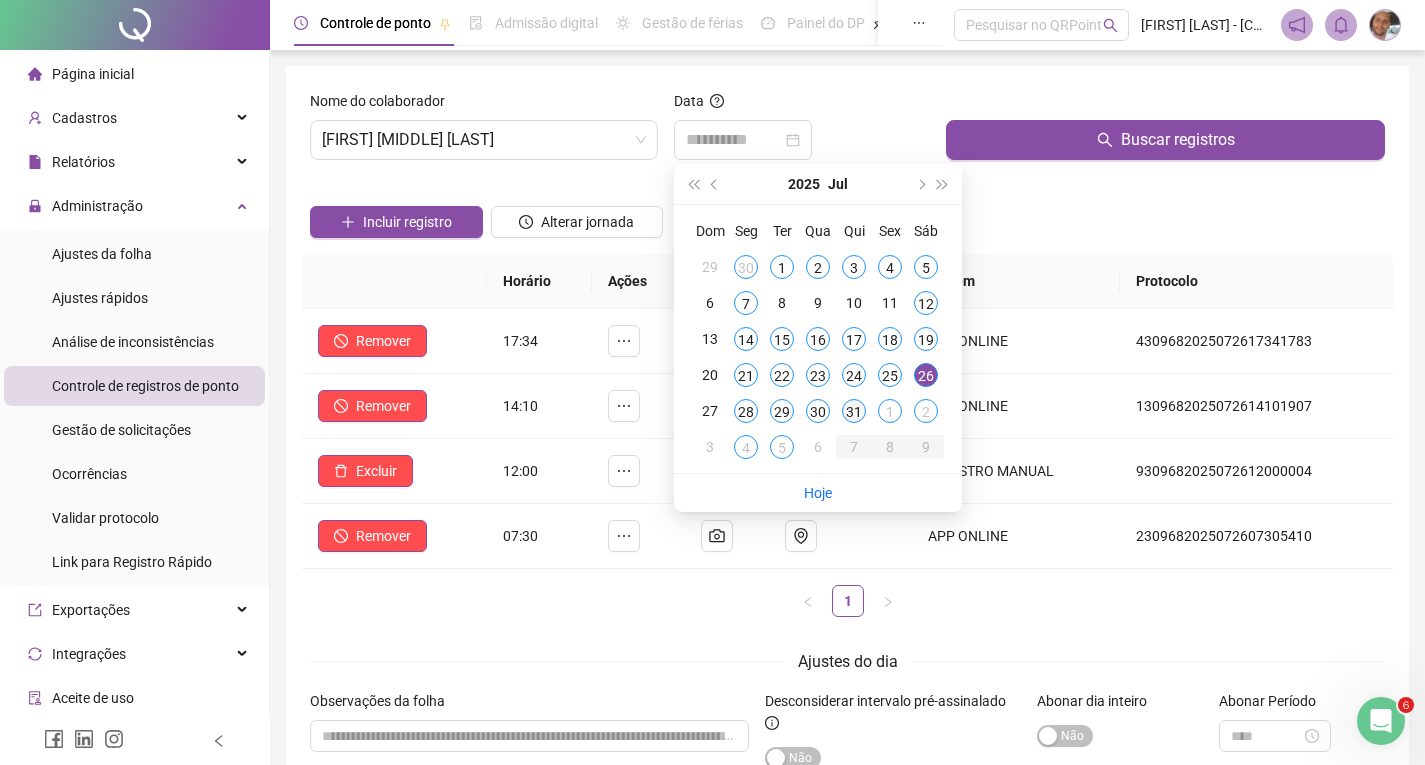 click on "31" at bounding box center [854, 411] 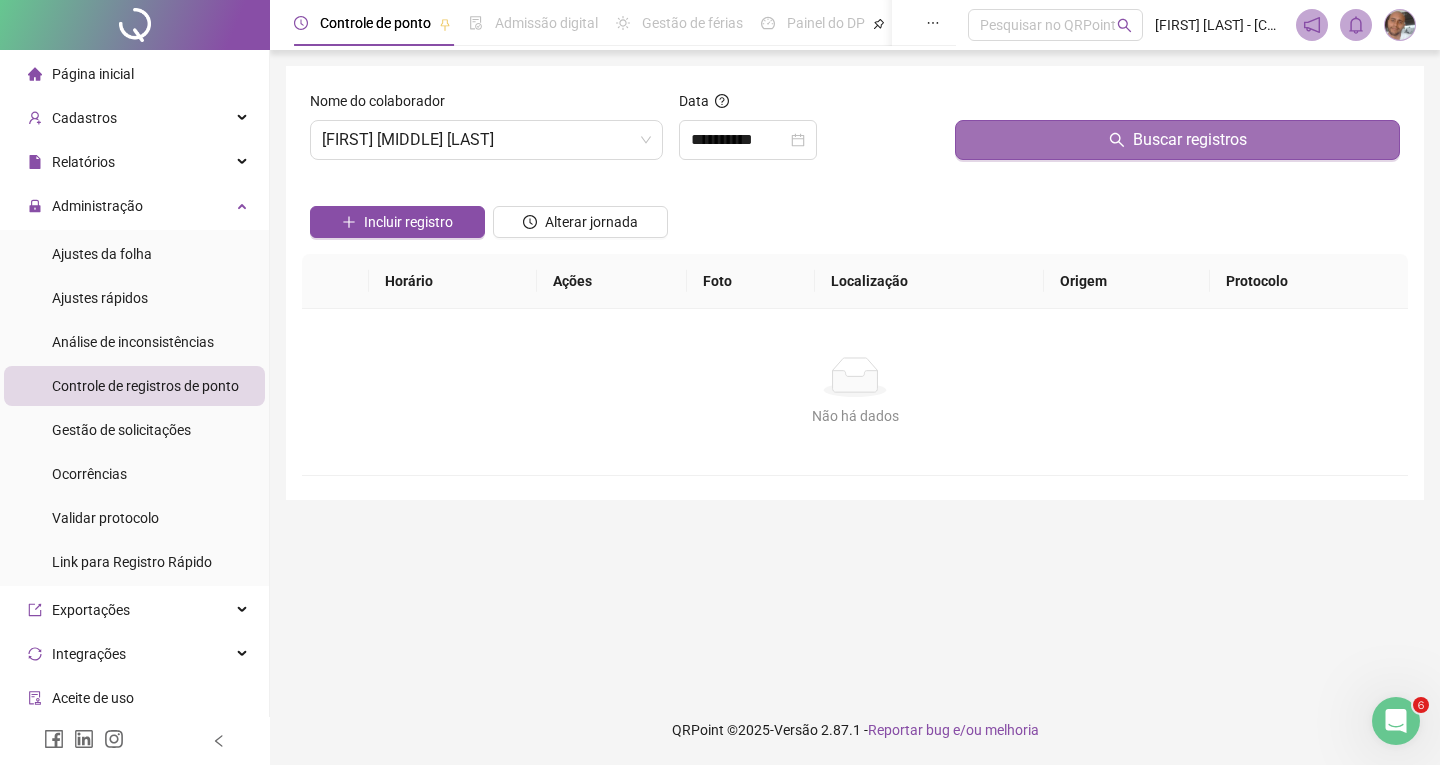 click on "Buscar registros" at bounding box center [1190, 140] 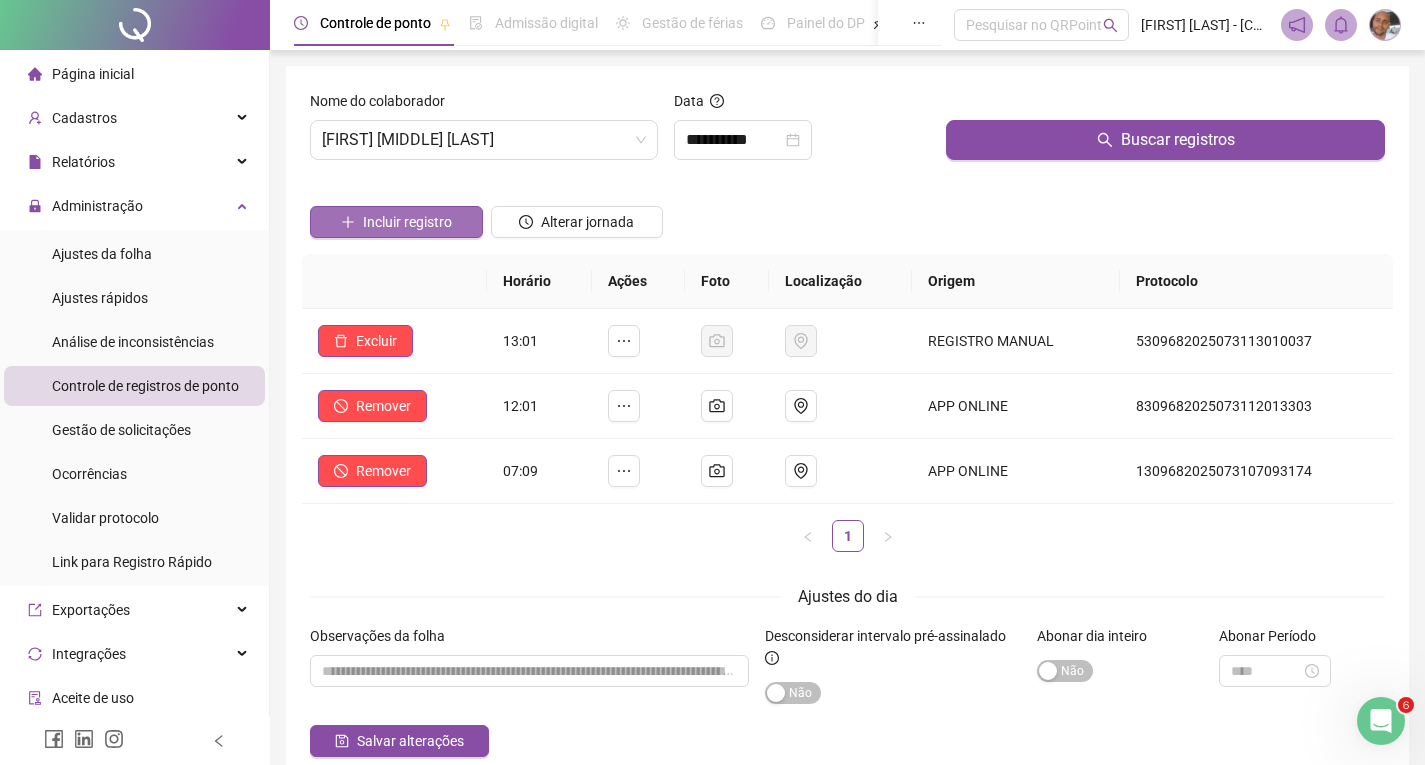 click on "Incluir registro" at bounding box center [396, 222] 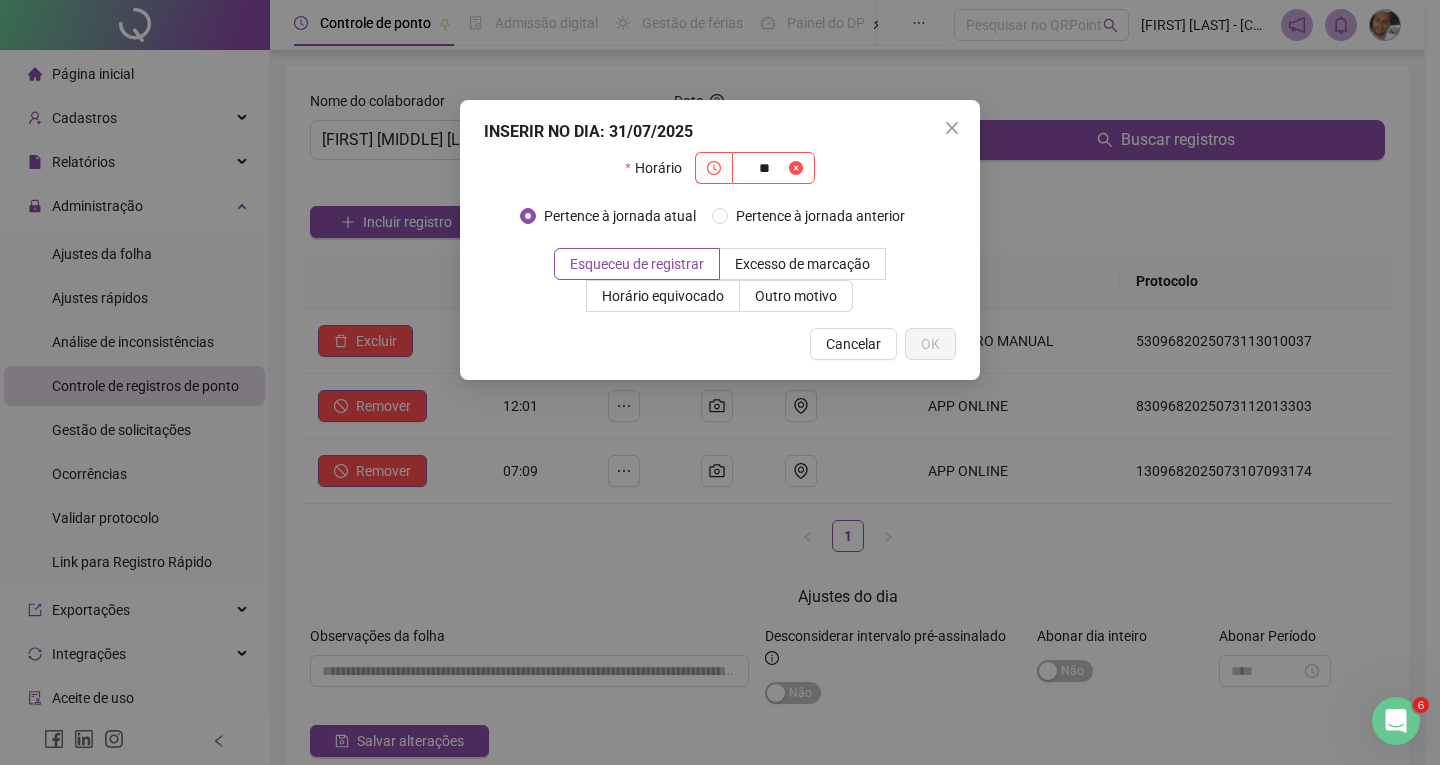 type on "*" 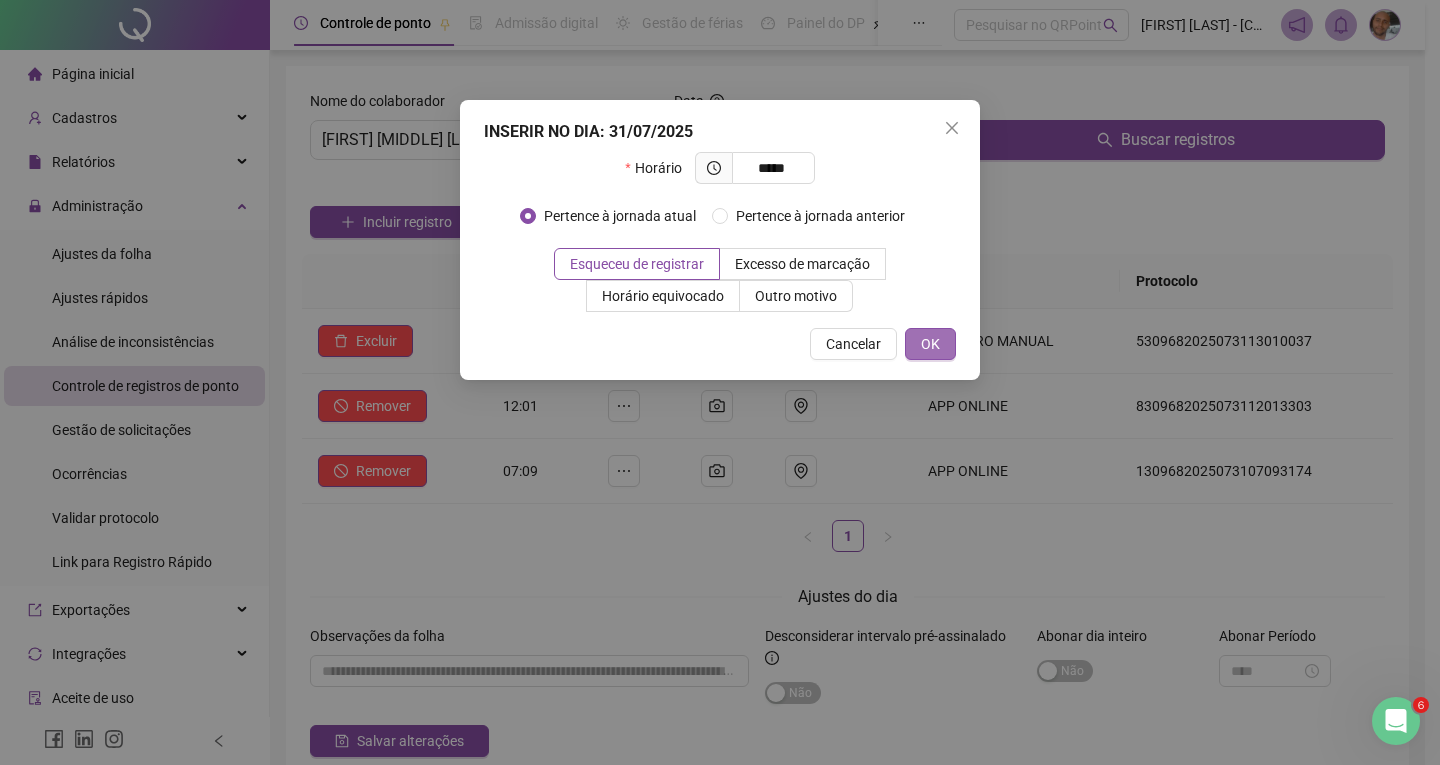 type on "*****" 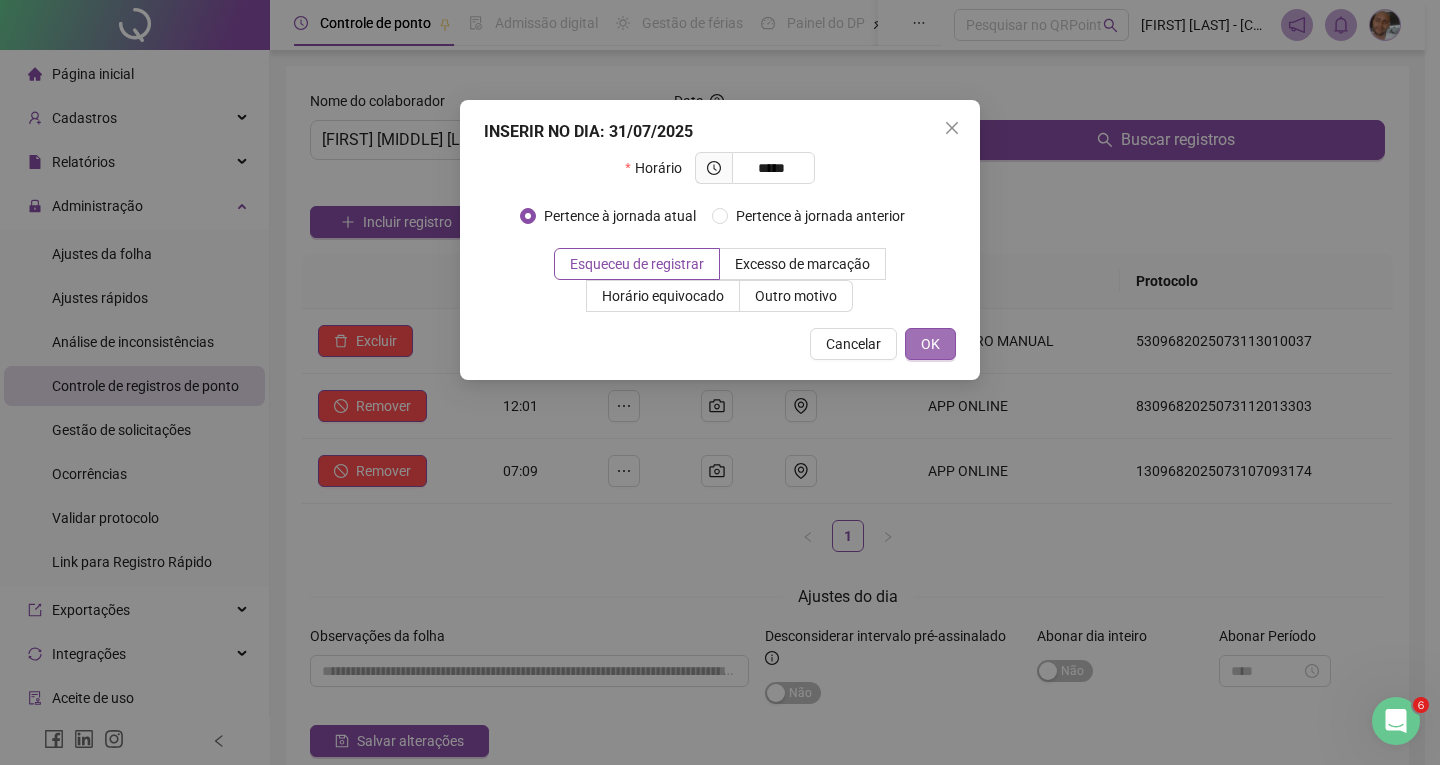 click on "OK" at bounding box center (930, 344) 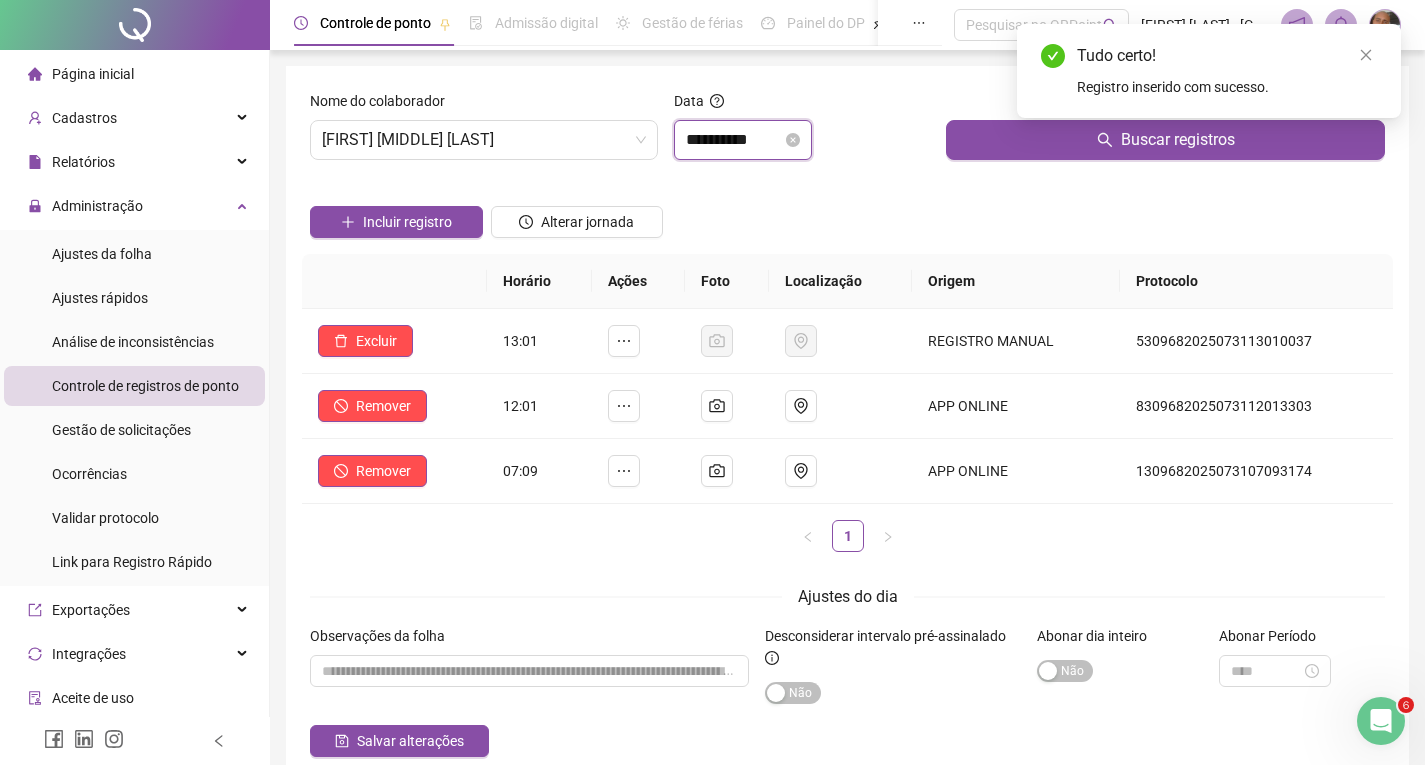 click on "**********" at bounding box center (734, 140) 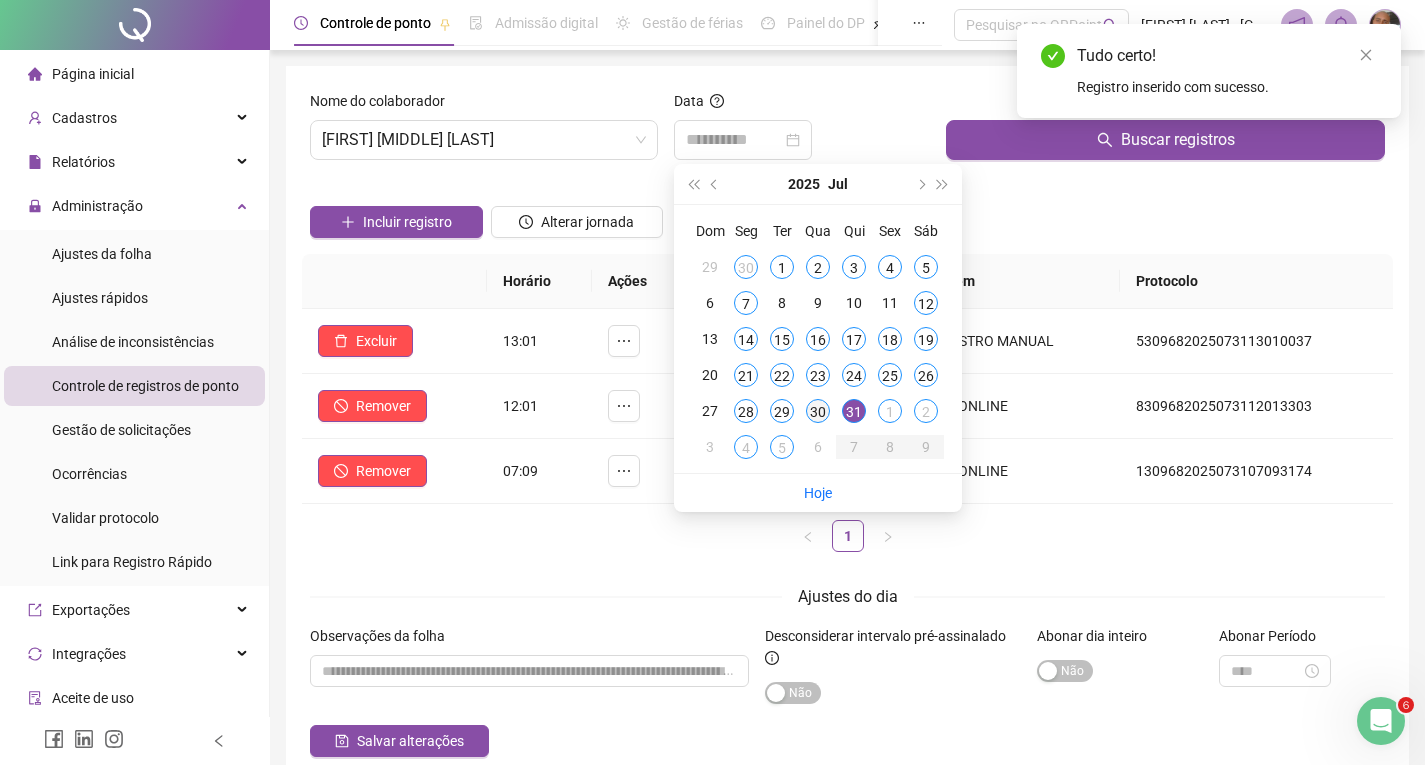 click on "30" at bounding box center [818, 411] 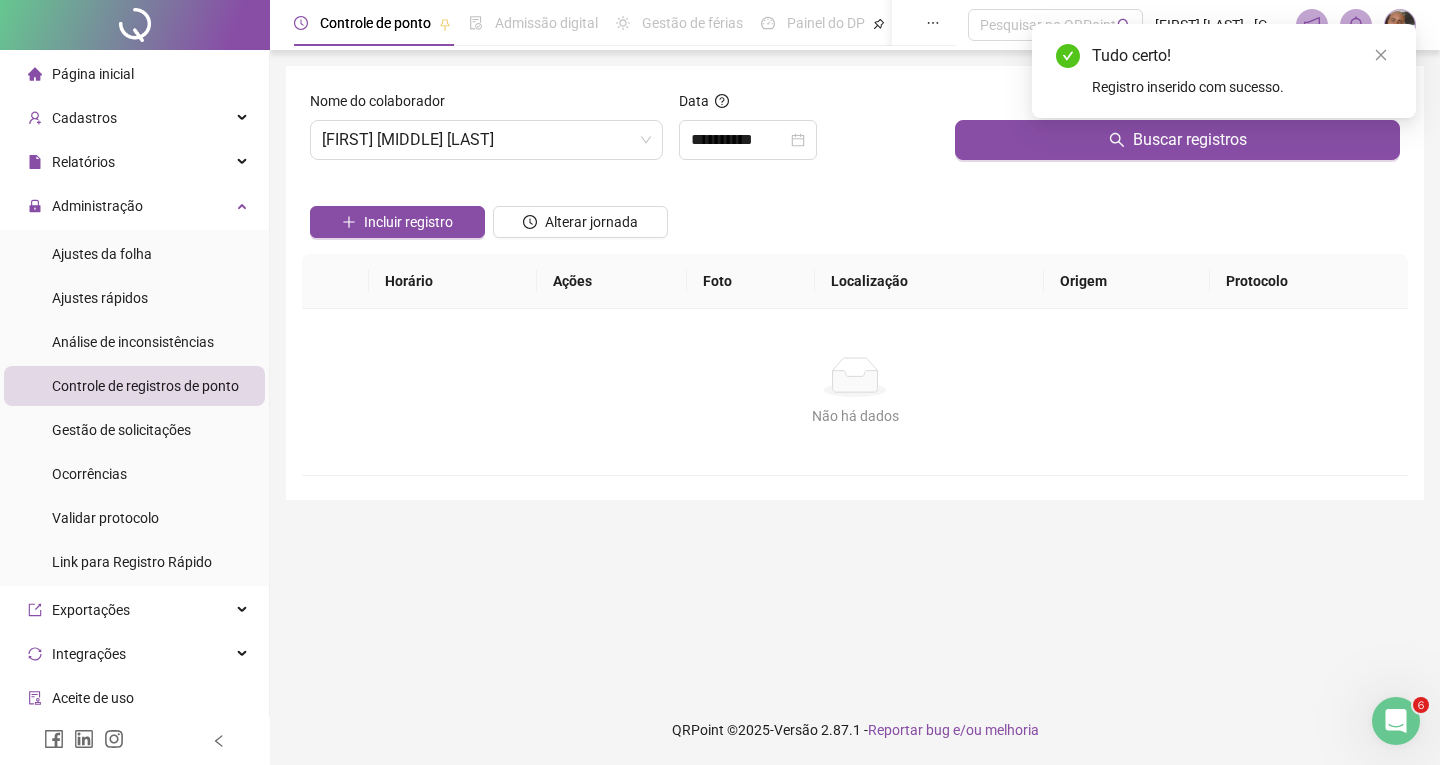 click on "Tudo certo! Registro inserido com sucesso." at bounding box center [1224, 71] 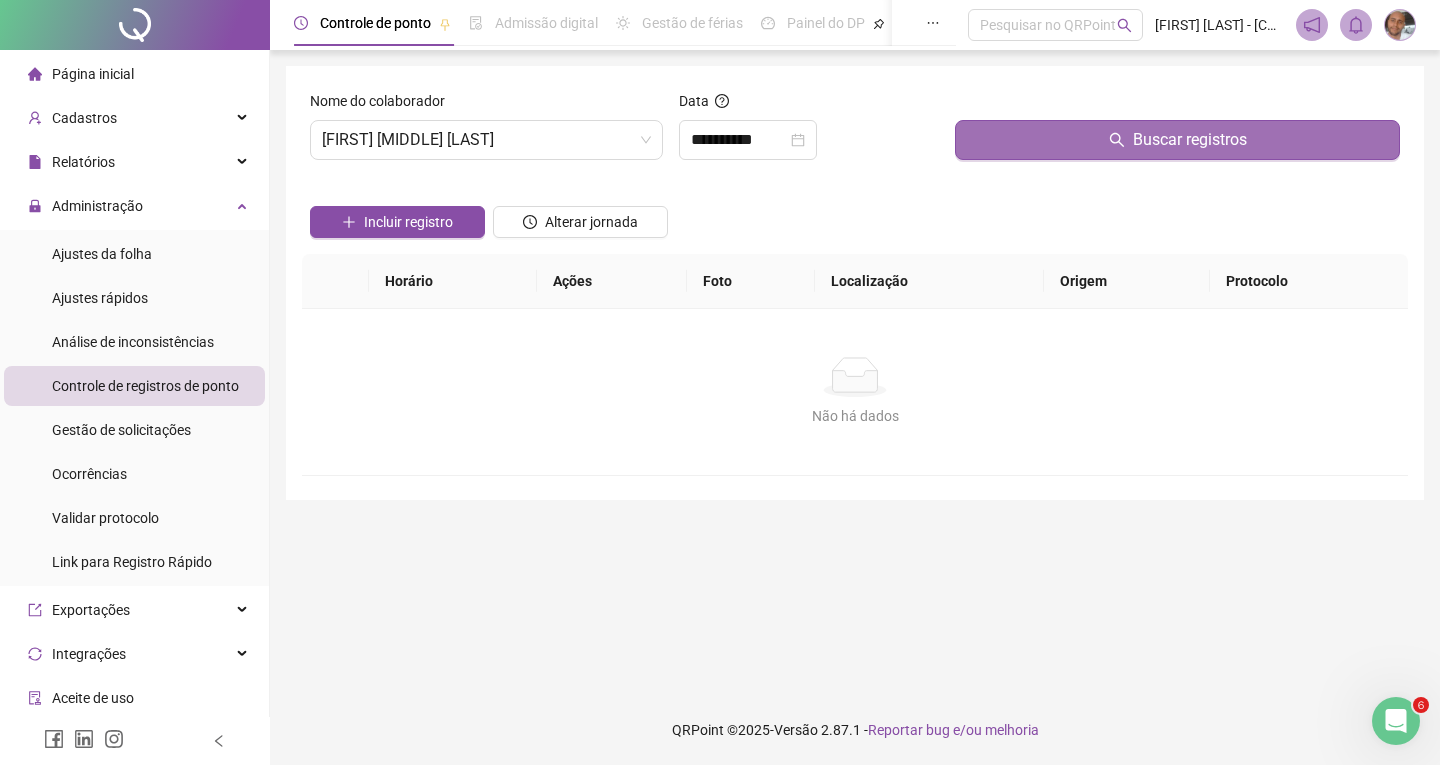 click on "Buscar registros" at bounding box center (1190, 140) 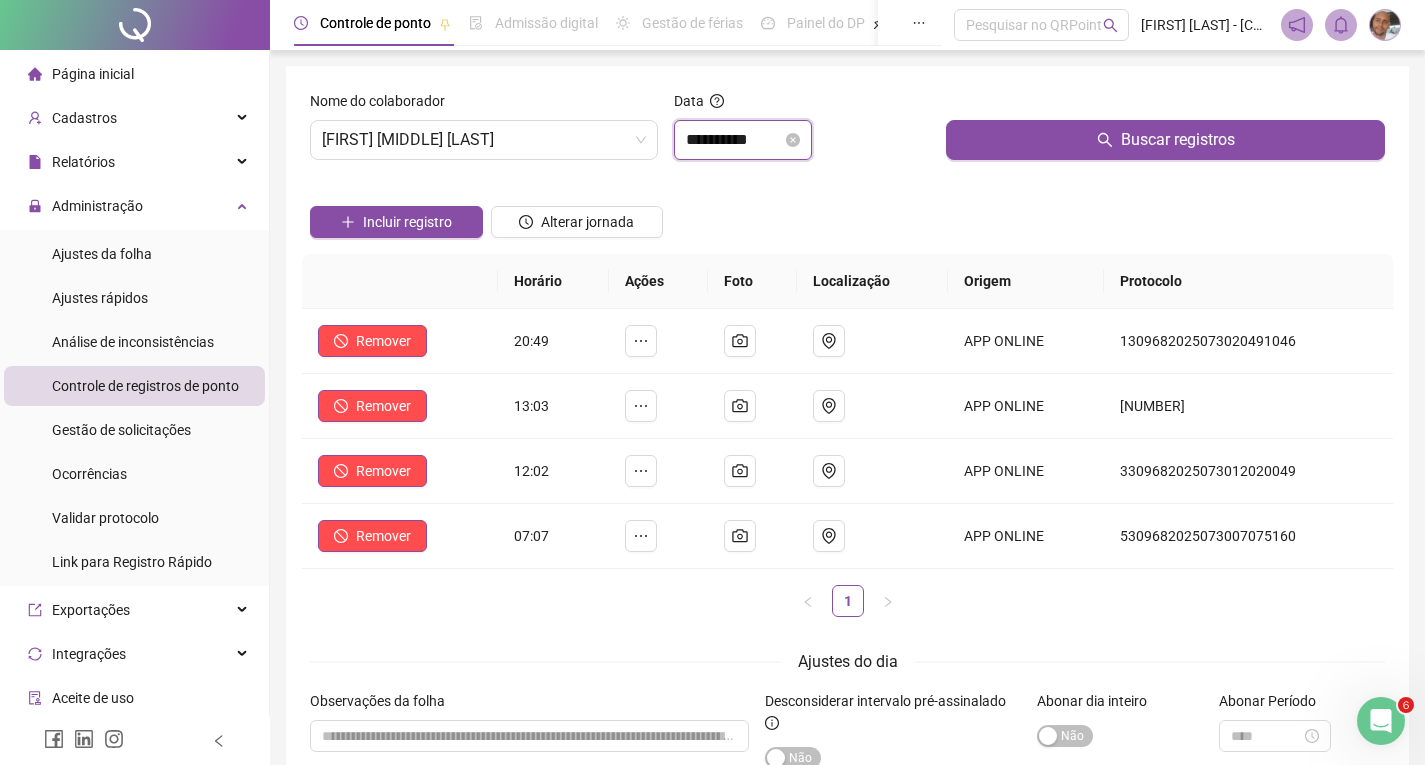 click on "**********" at bounding box center [734, 140] 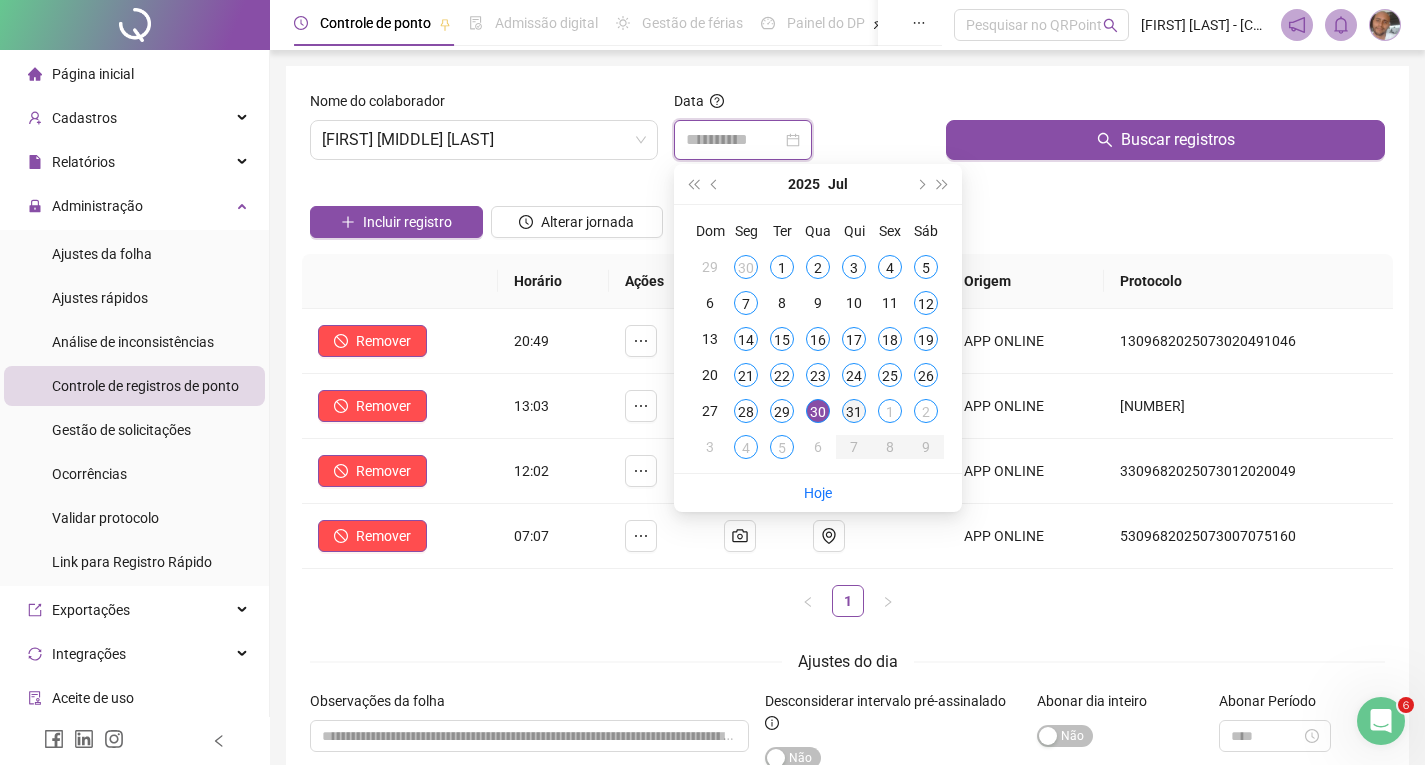 type on "**********" 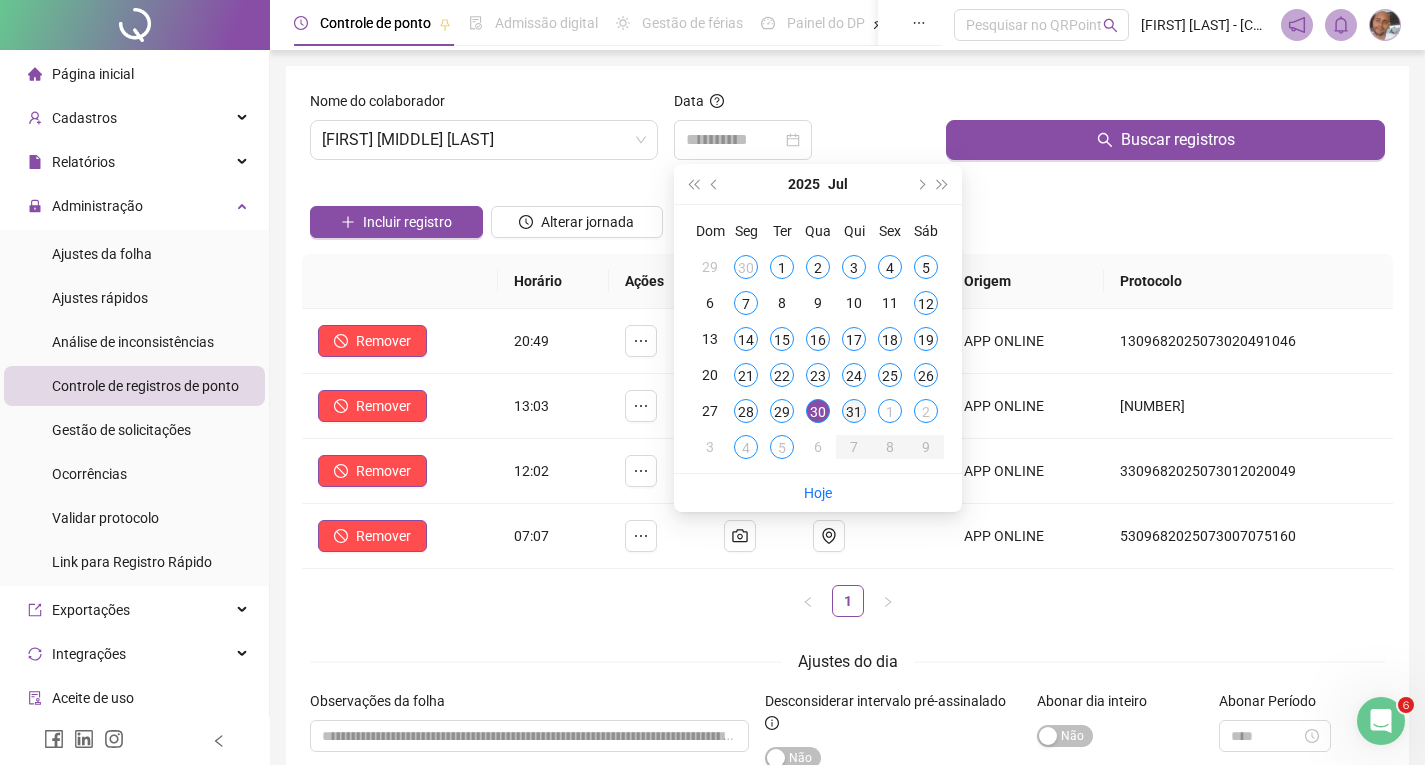 click on "31" at bounding box center [854, 411] 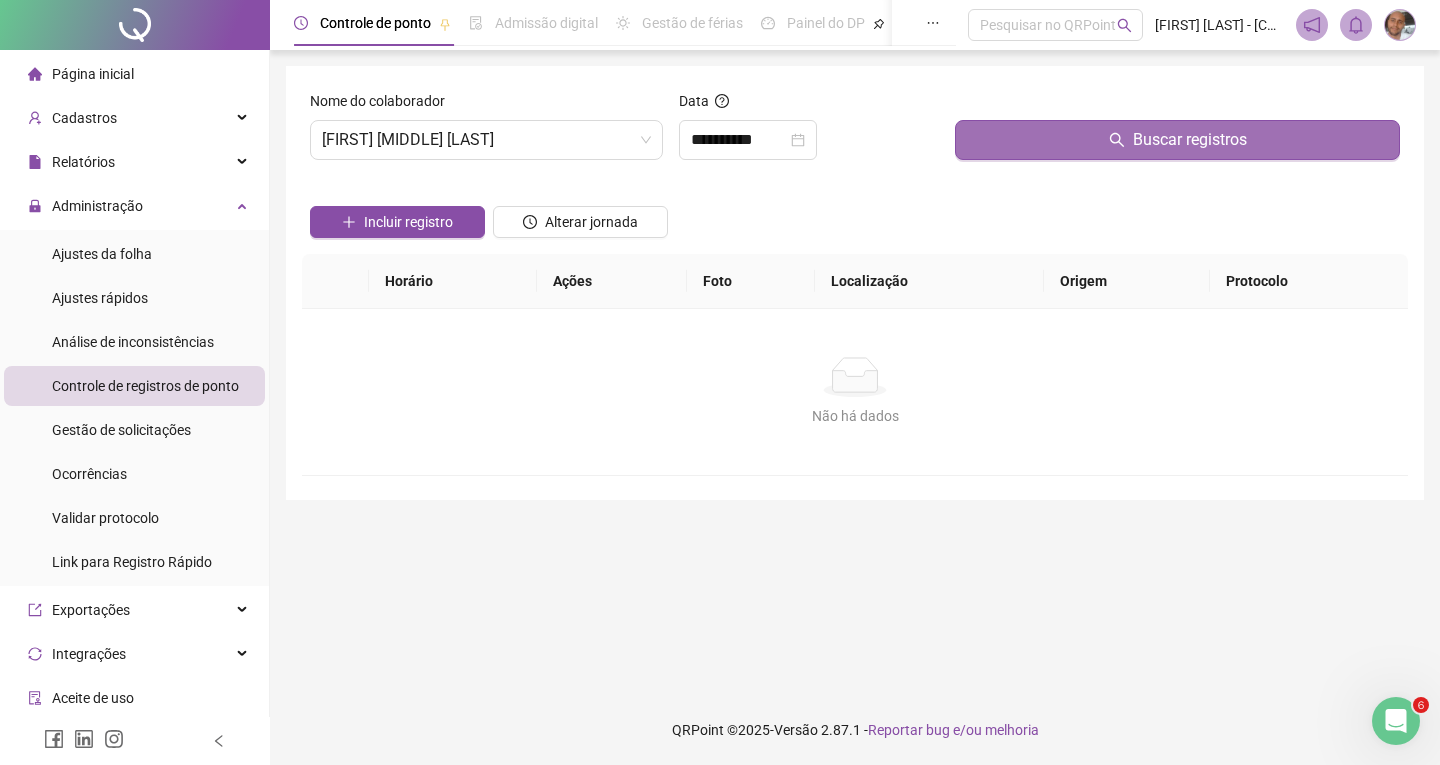 click on "Buscar registros" at bounding box center (1190, 140) 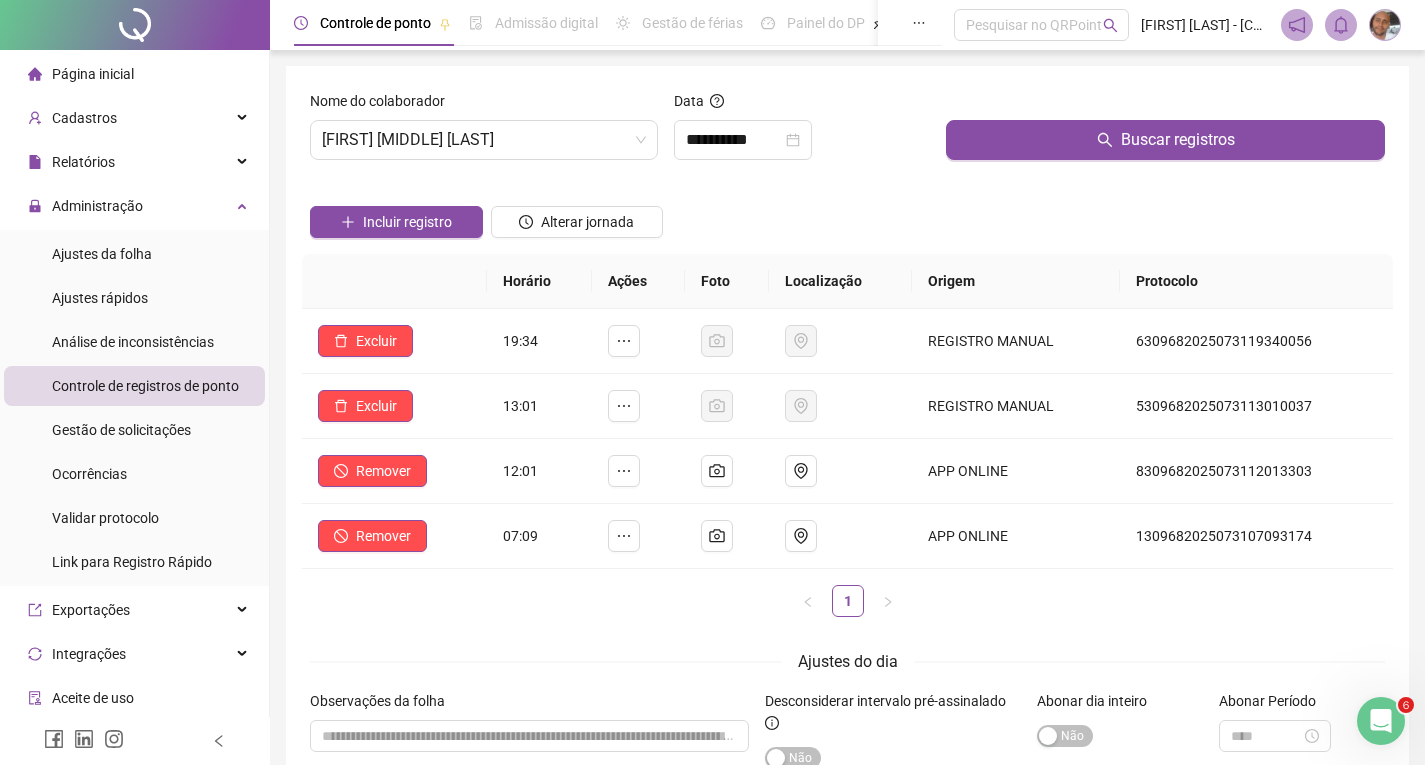 click on "Ajustes do dia" at bounding box center [847, 661] 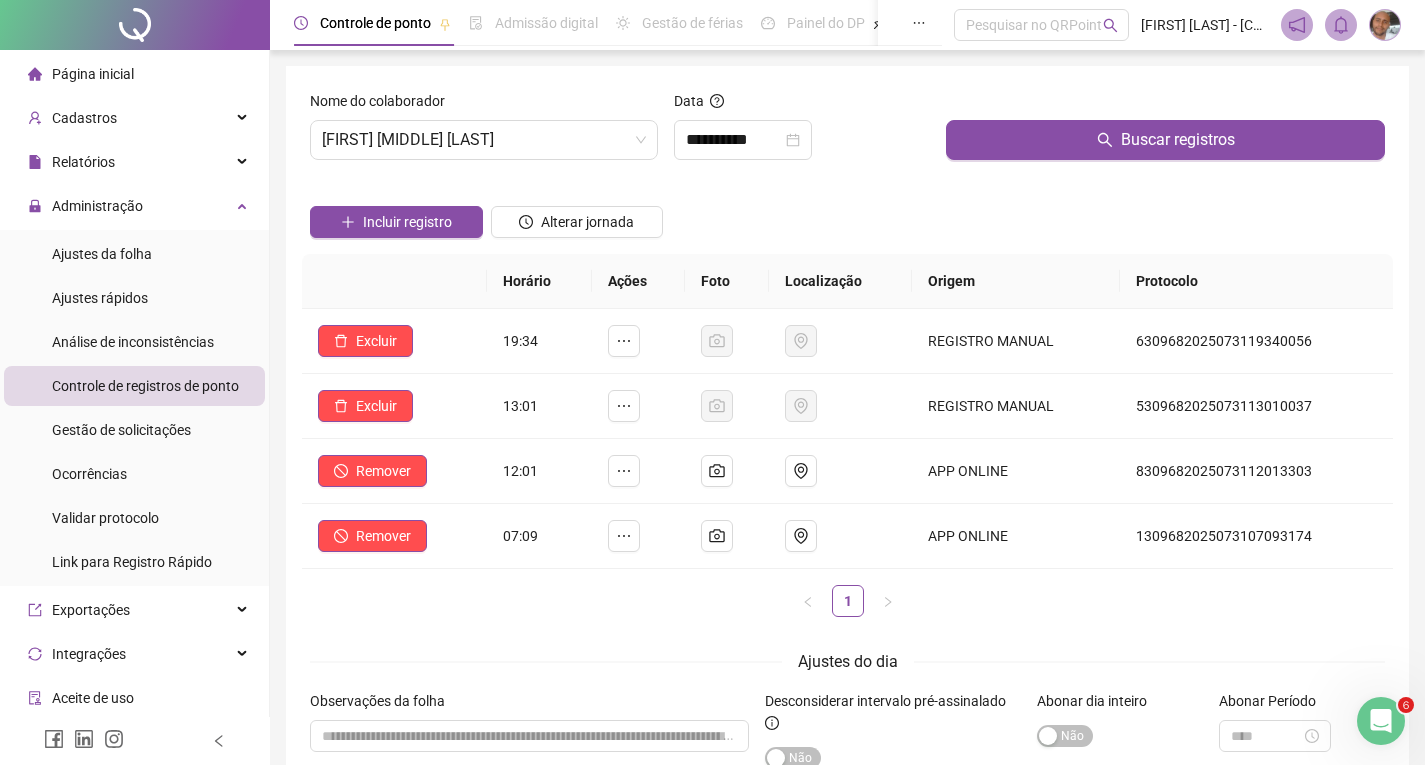 scroll, scrollTop: 4526, scrollLeft: 0, axis: vertical 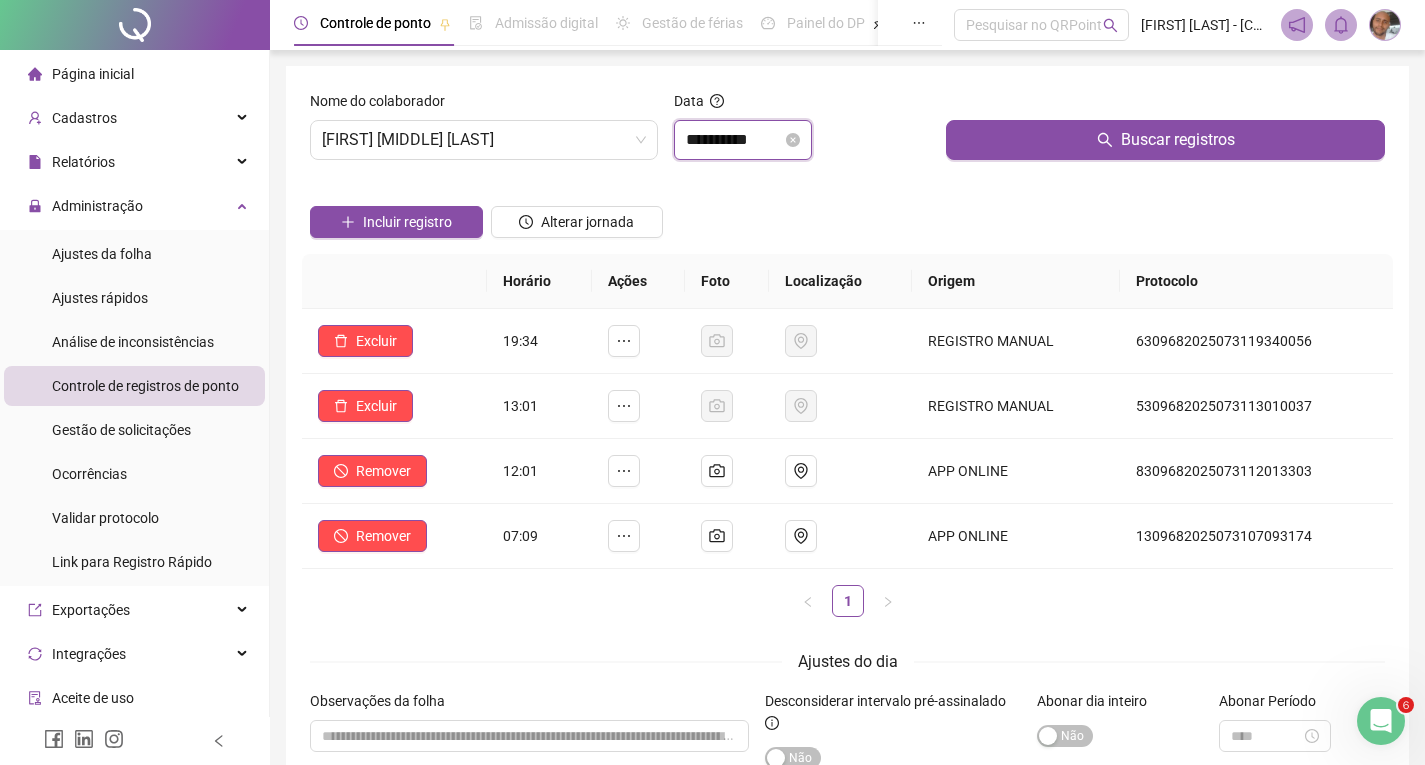 click on "**********" at bounding box center [734, 140] 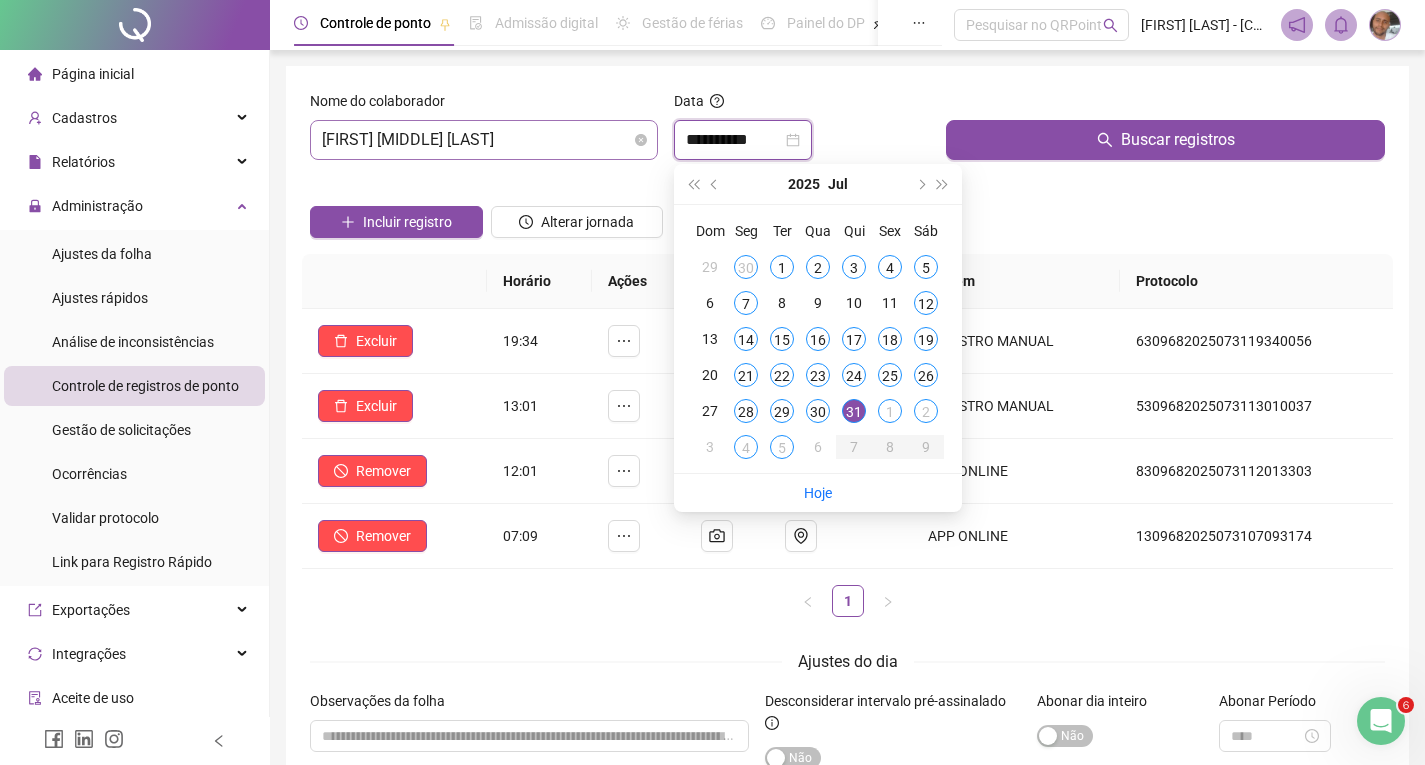 click on "[FIRST] [LAST] [LAST] [LAST] [LAST]" at bounding box center (484, 140) 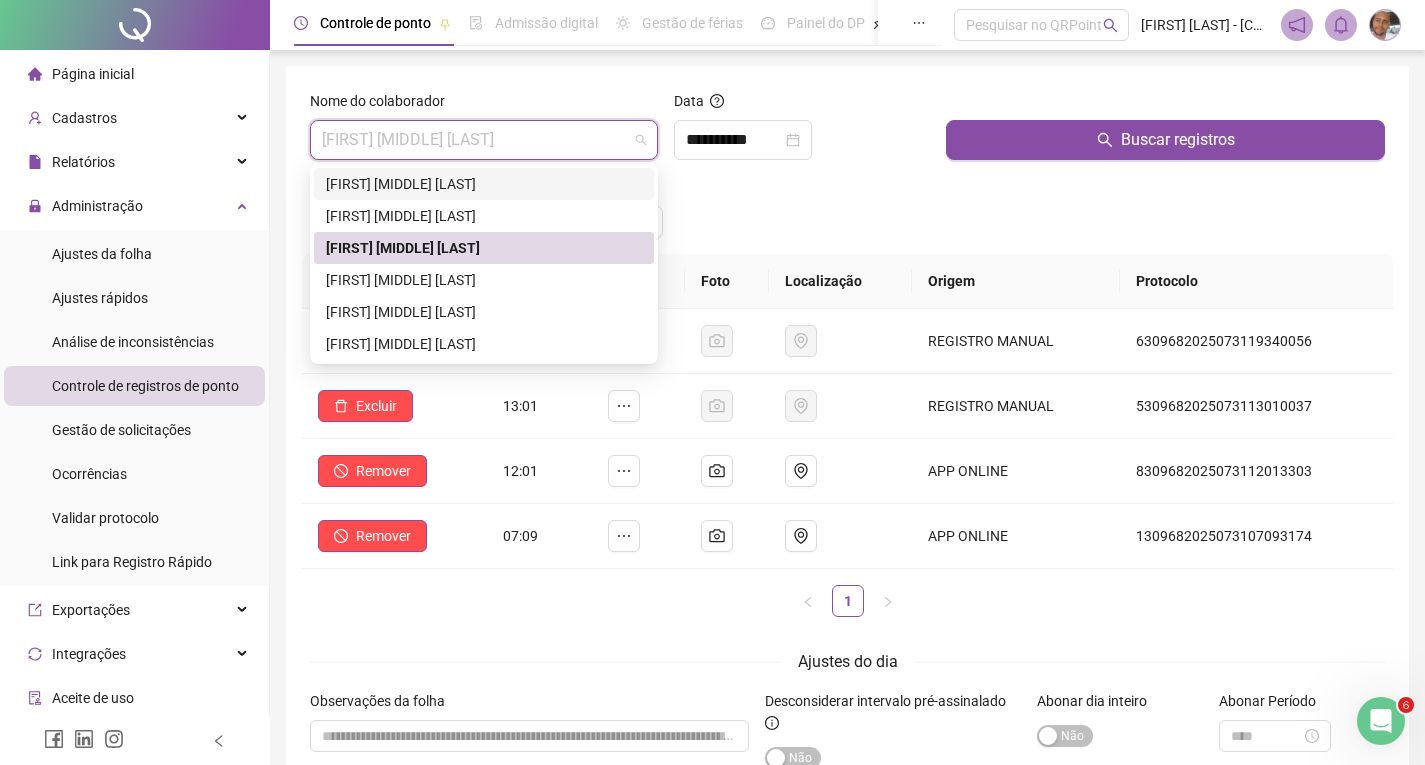 click on "[FIRST] [LAST] [LAST]" at bounding box center (484, 184) 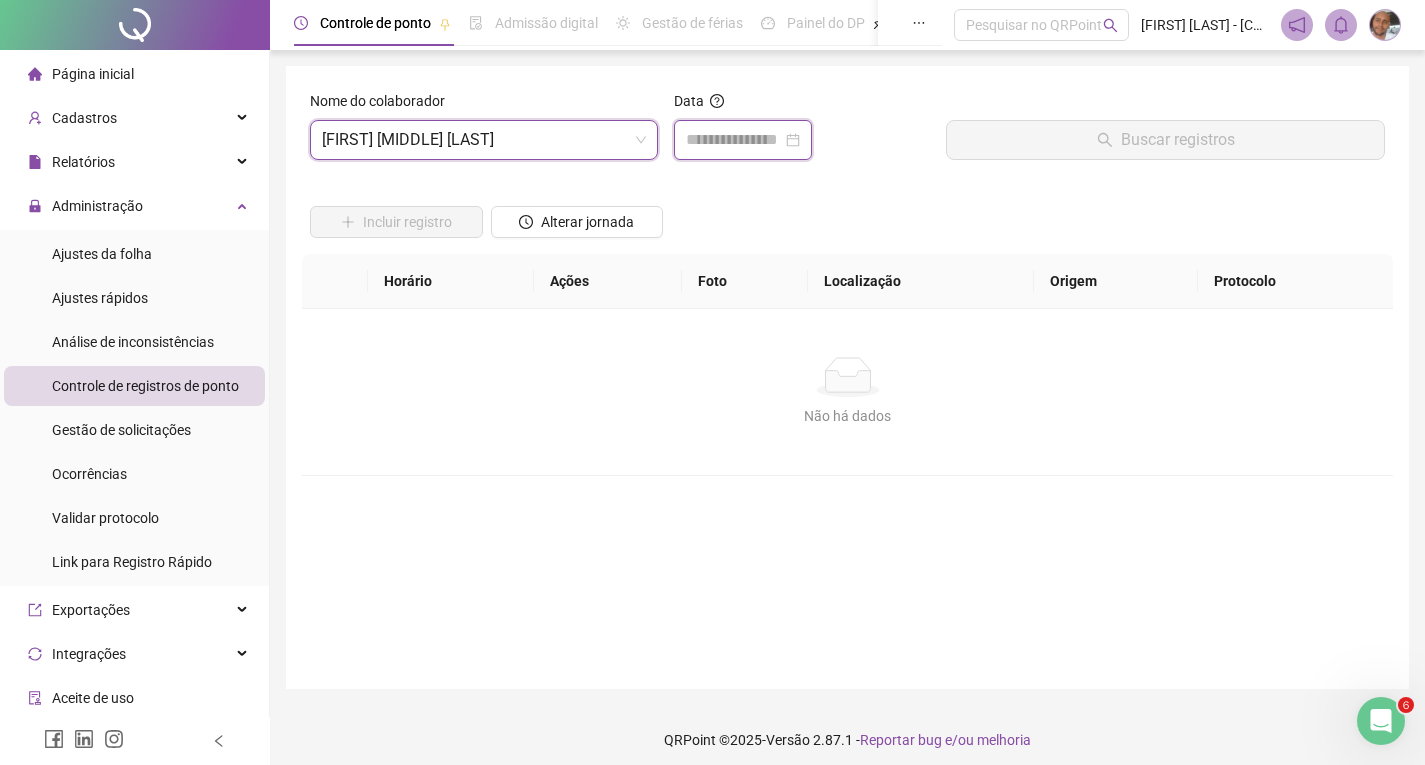 click at bounding box center (734, 140) 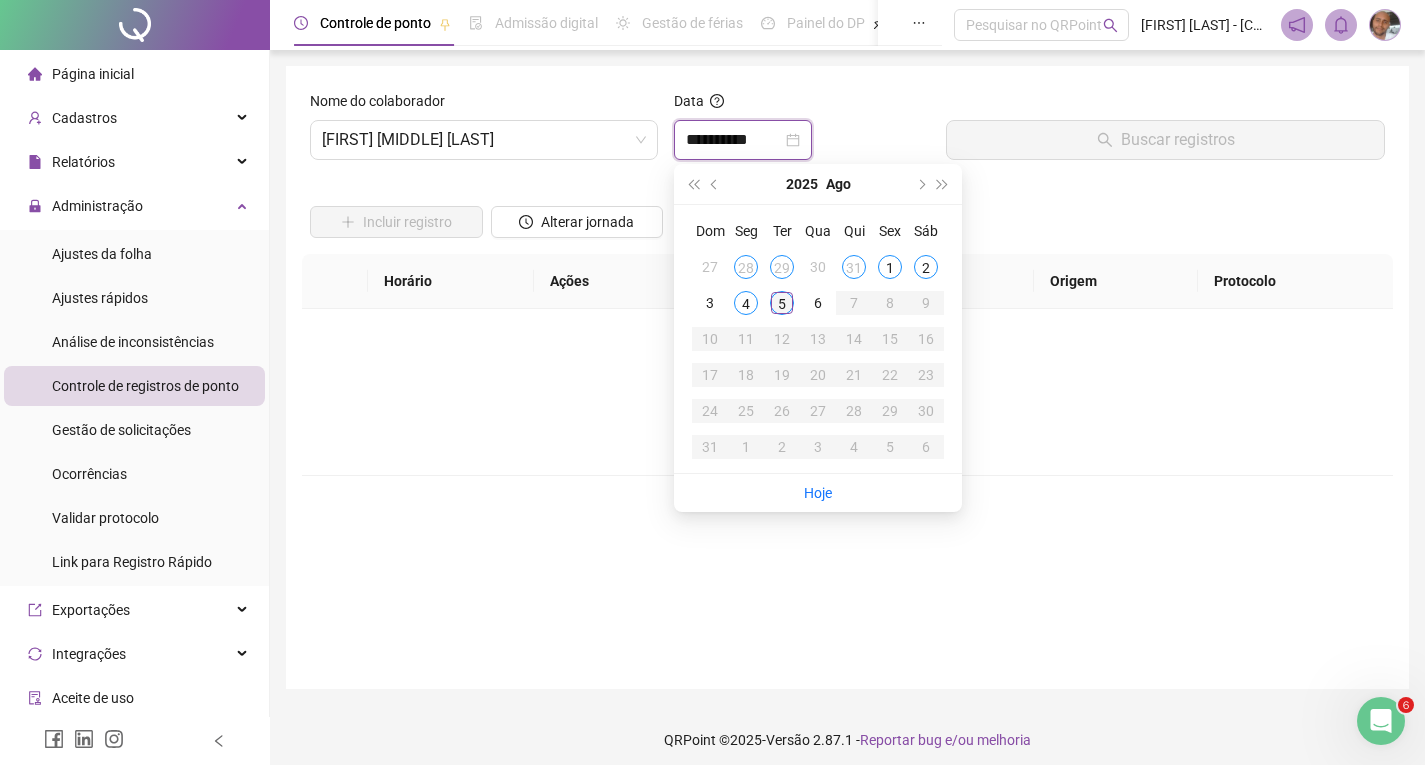type on "**********" 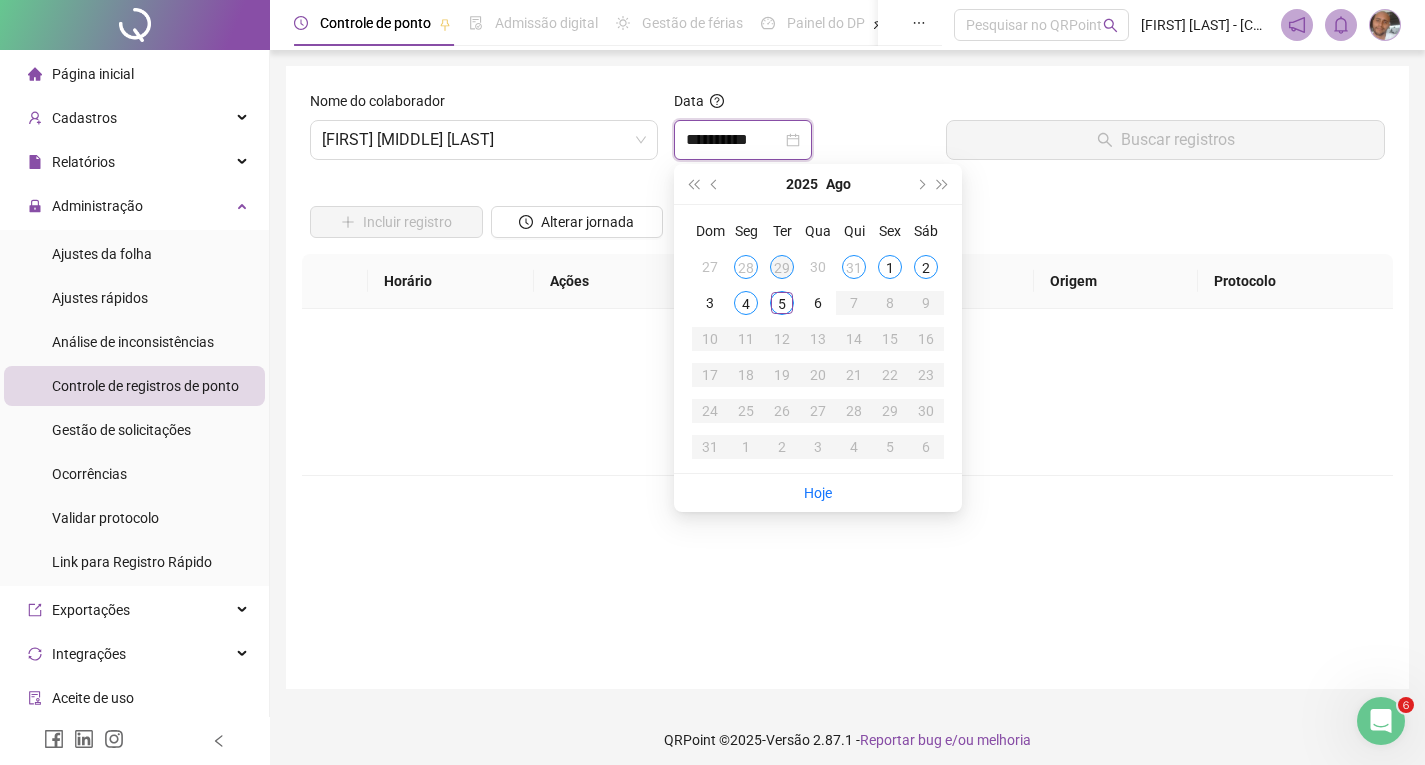 type on "**********" 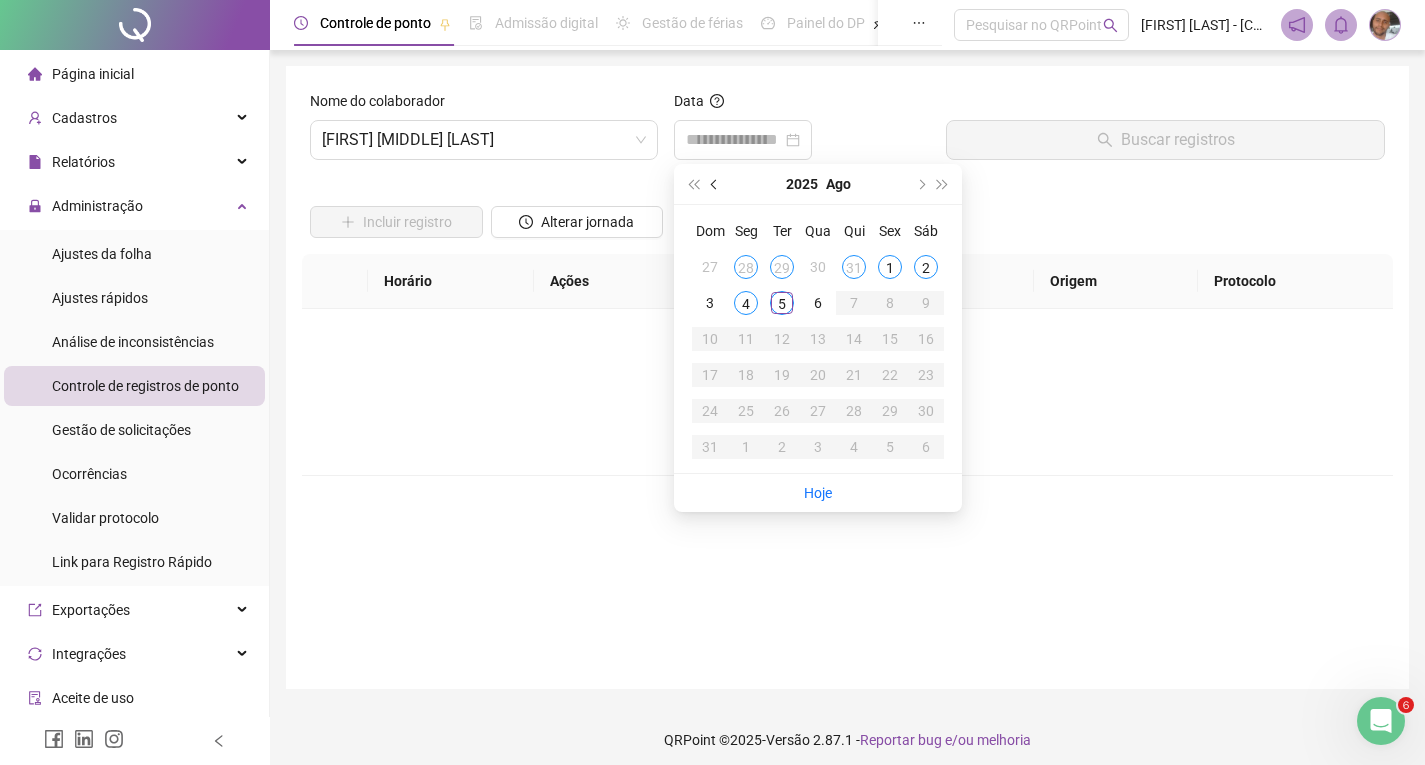 click at bounding box center [716, 184] 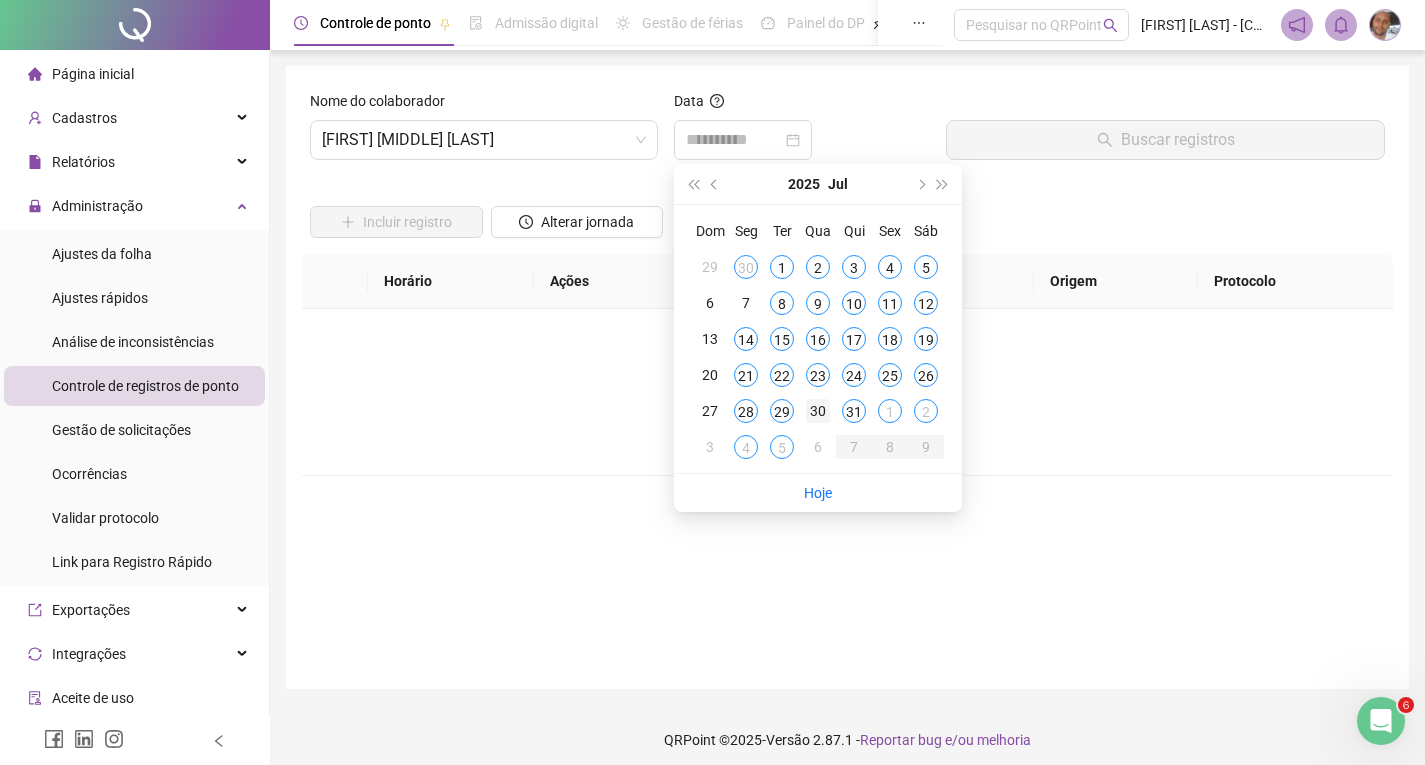 type on "**********" 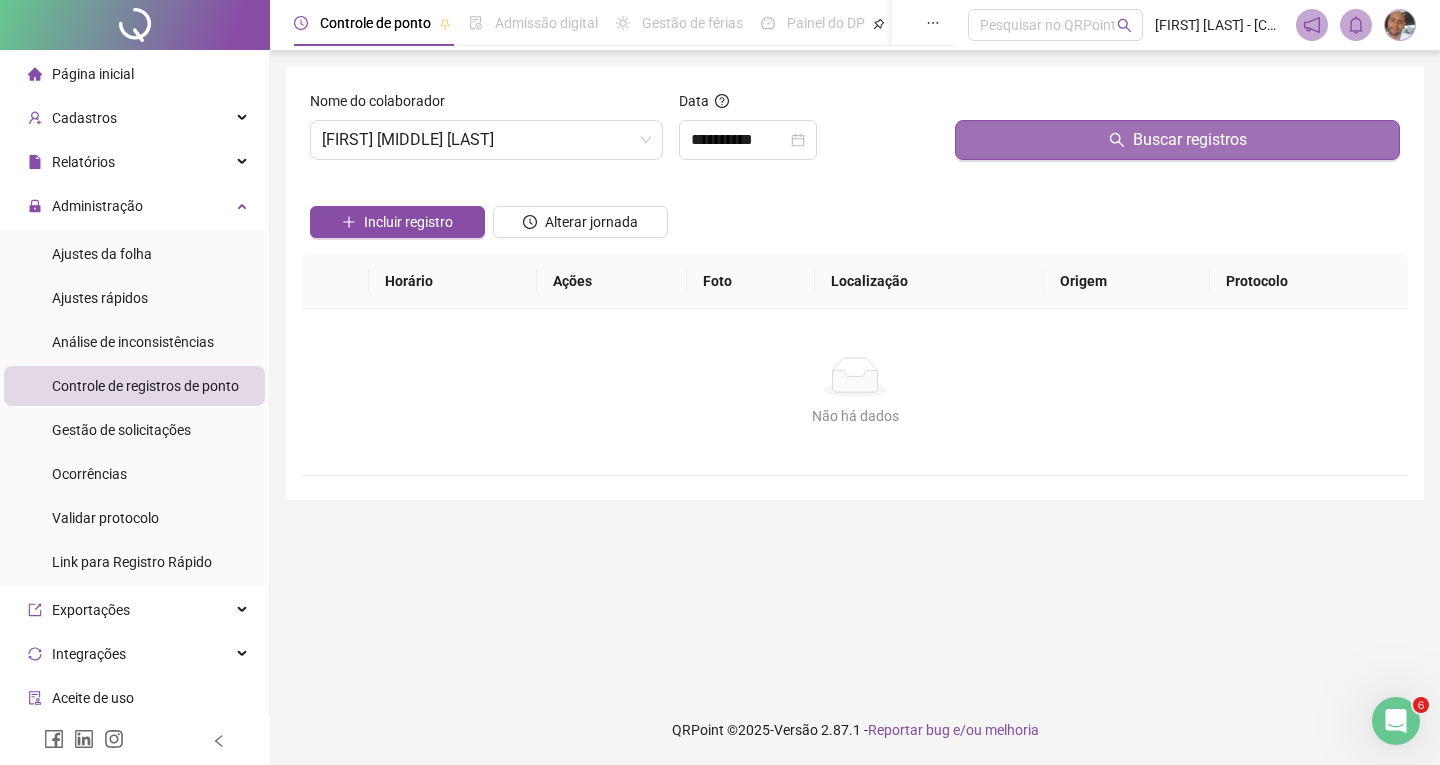 drag, startPoint x: 1084, startPoint y: 139, endPoint x: 1086, endPoint y: 220, distance: 81.02469 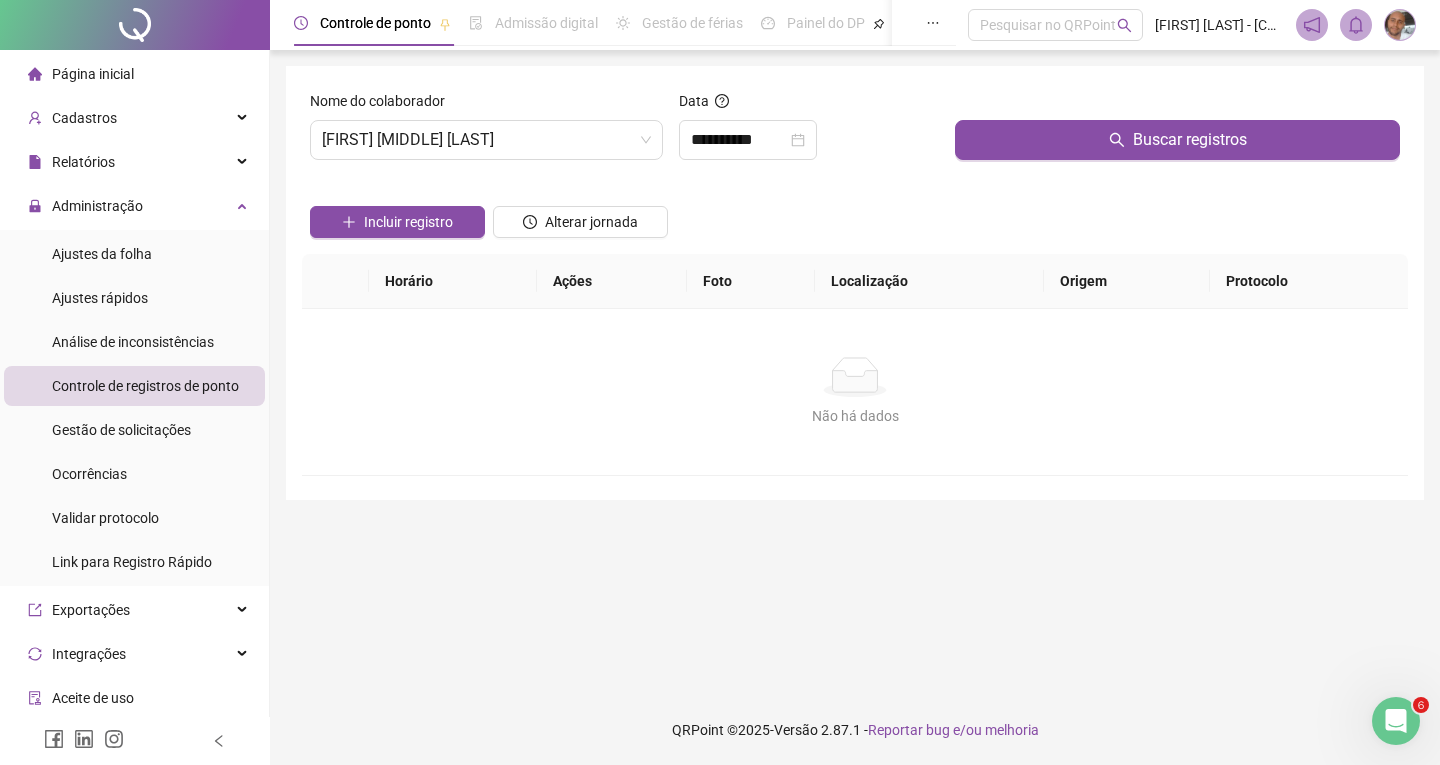 click on "Buscar registros" at bounding box center [1177, 140] 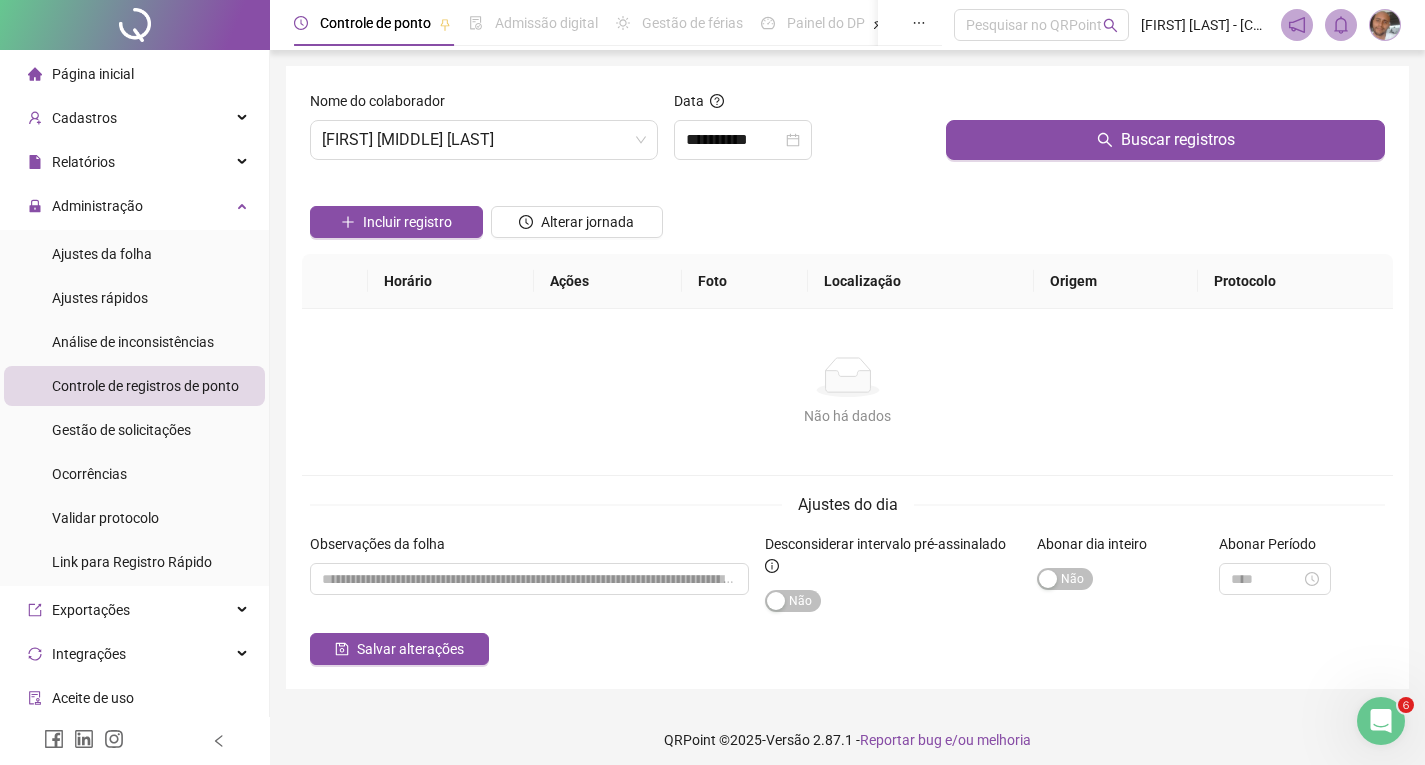 click on "Abonar dia inteiro" at bounding box center (1120, 548) 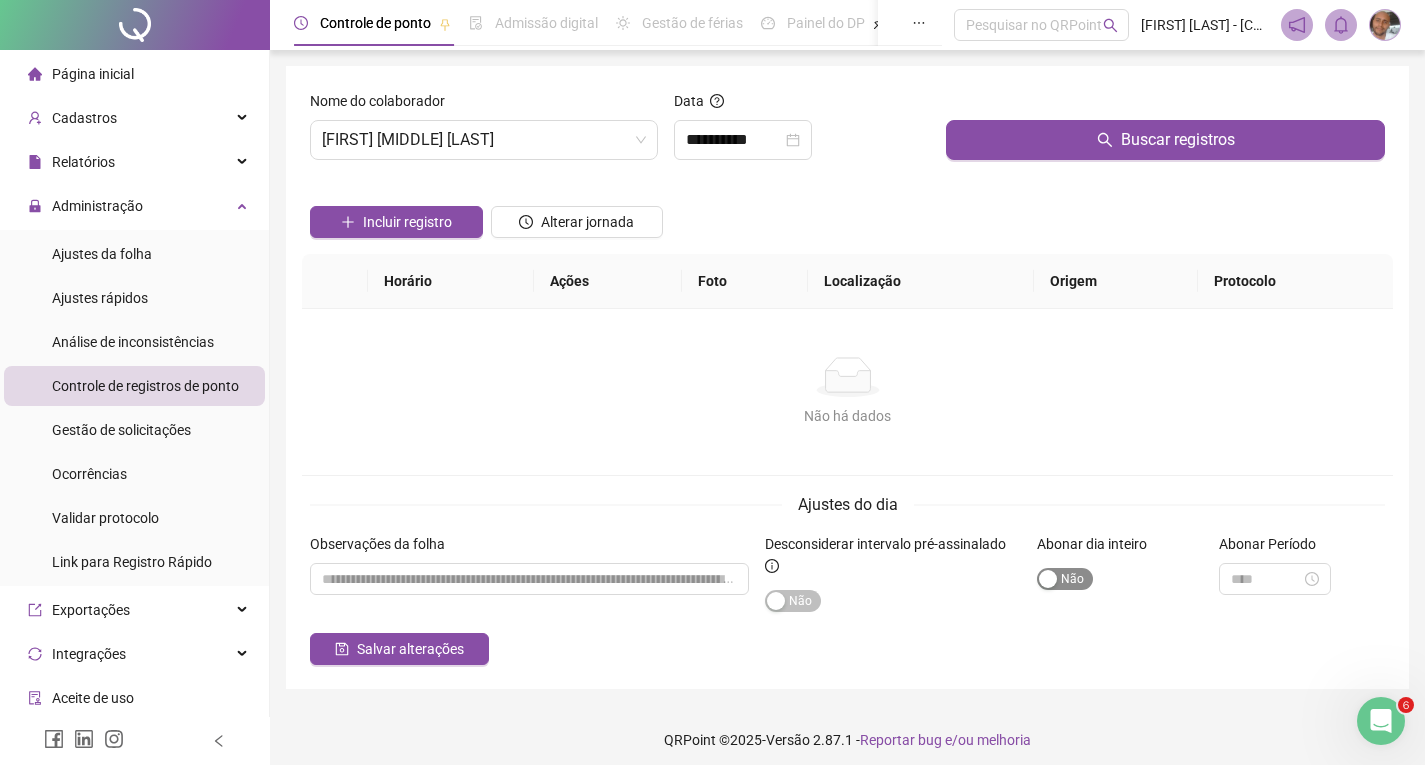 click at bounding box center [1048, 579] 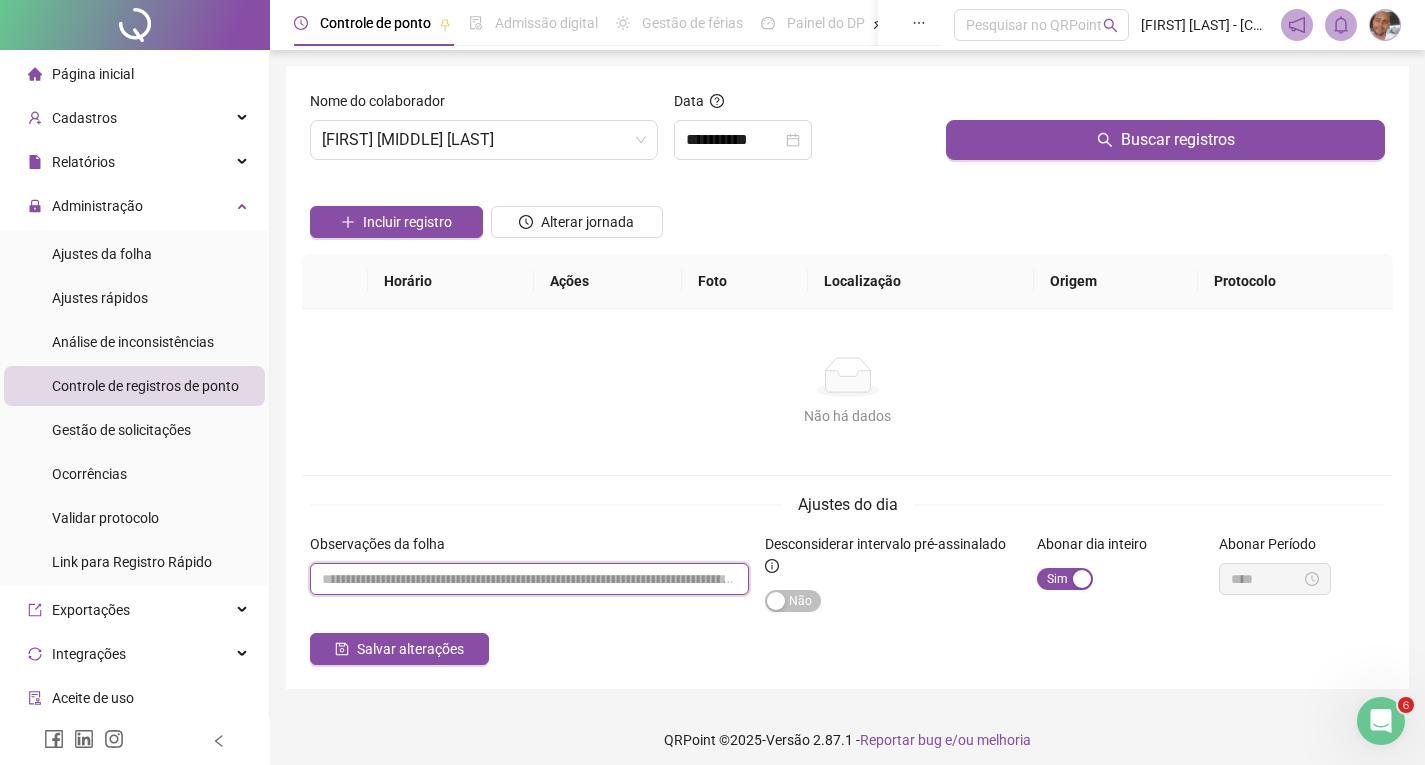 click at bounding box center (529, 579) 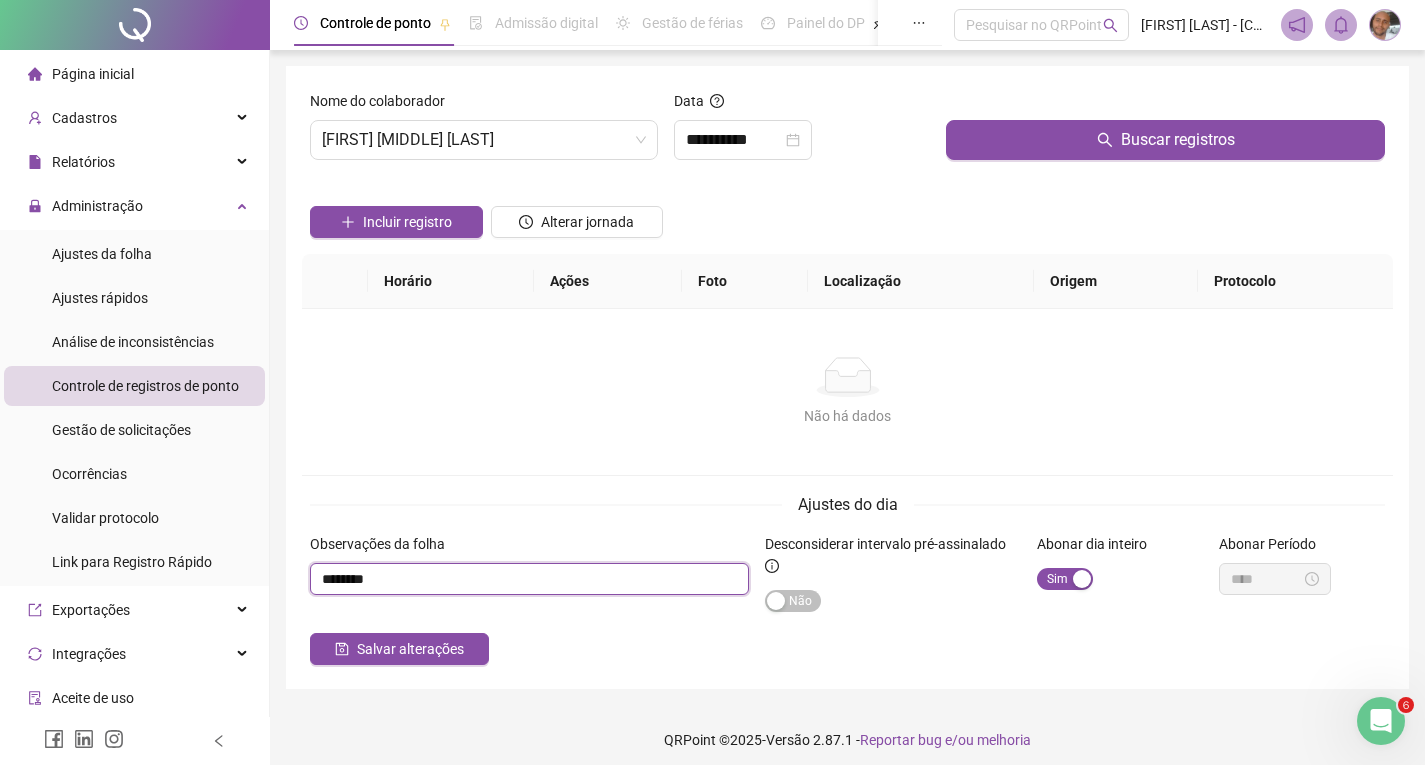 type on "********" 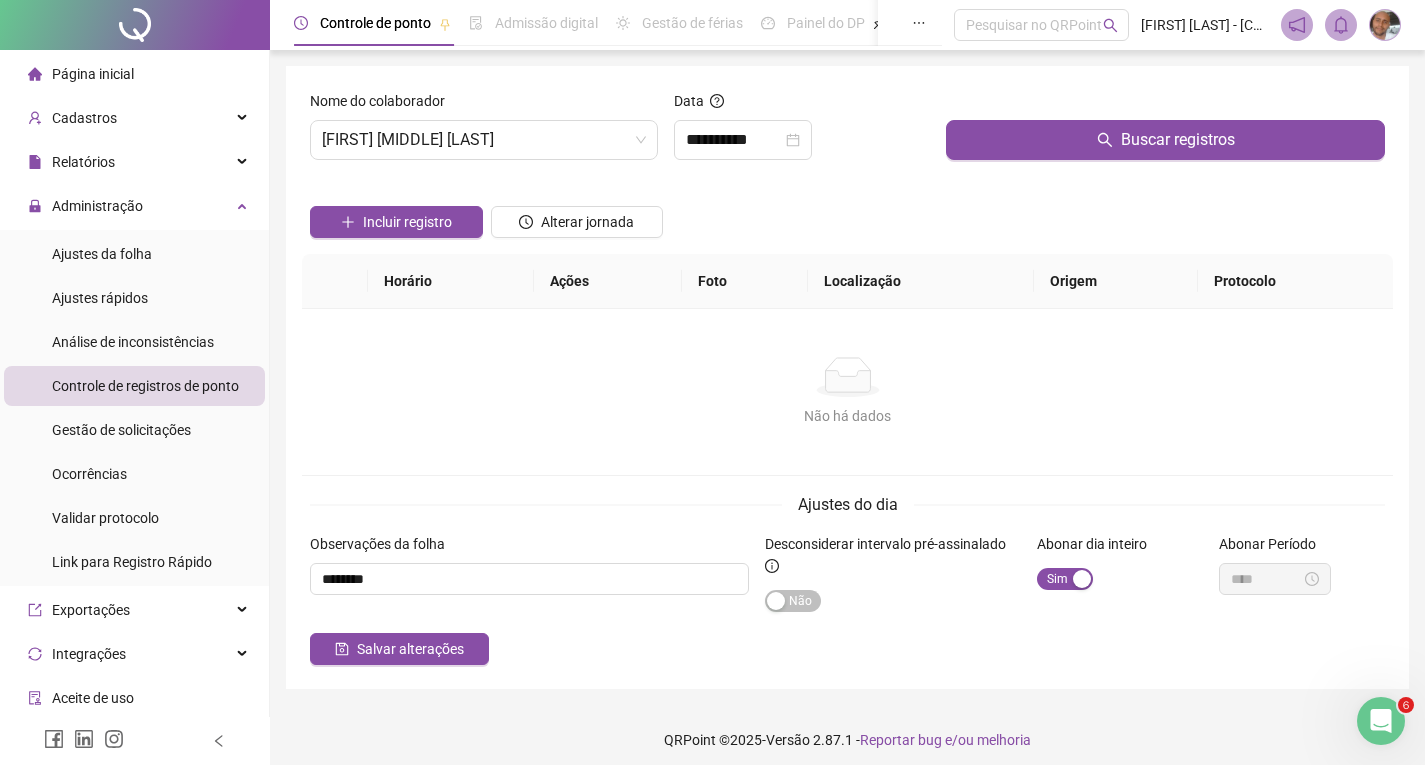 click on "Ajustes do dia Observações da folha Desconsiderar intervalo pré-assinalado   Sim Não Abonar dia inteiro Sim Não Abonar Período Salvar alterações" at bounding box center (847, 578) 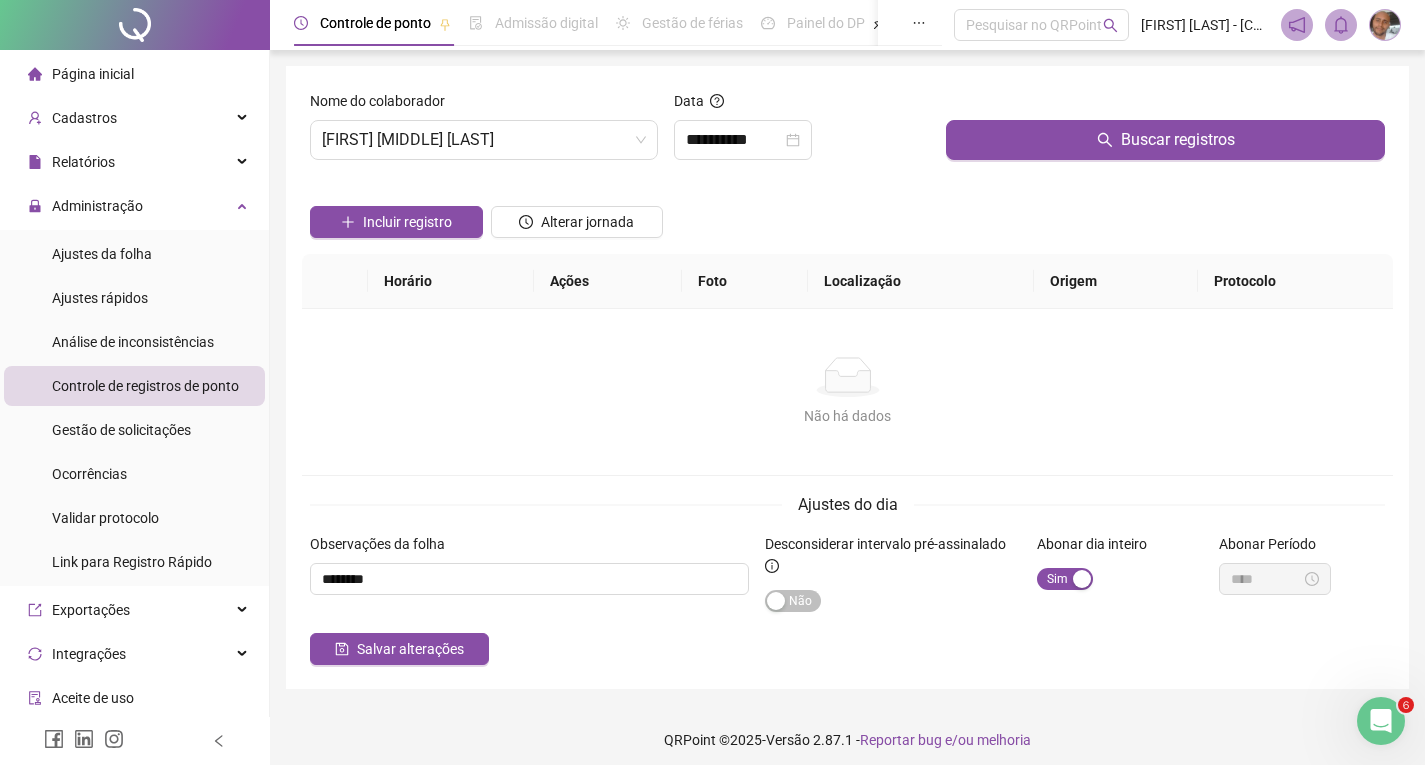 click 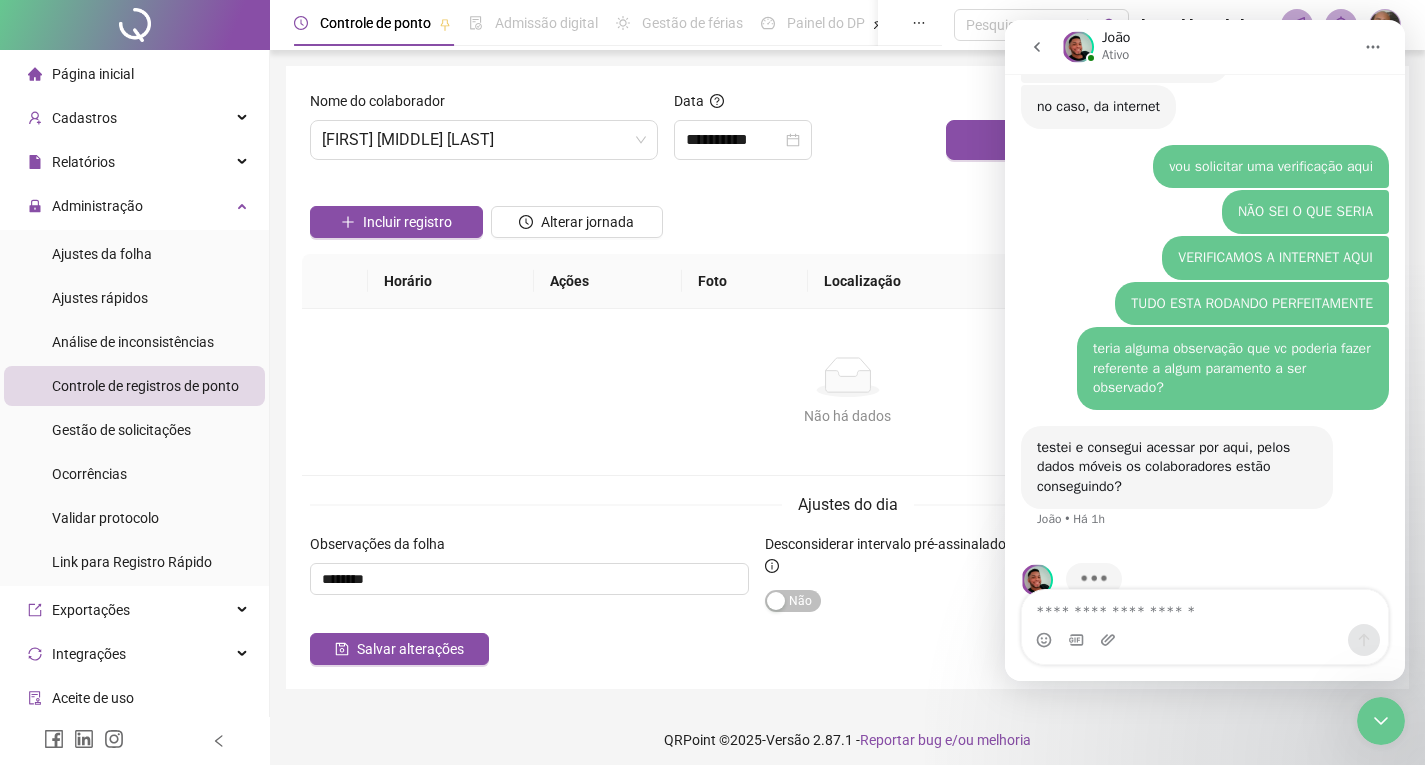 scroll, scrollTop: 4702, scrollLeft: 0, axis: vertical 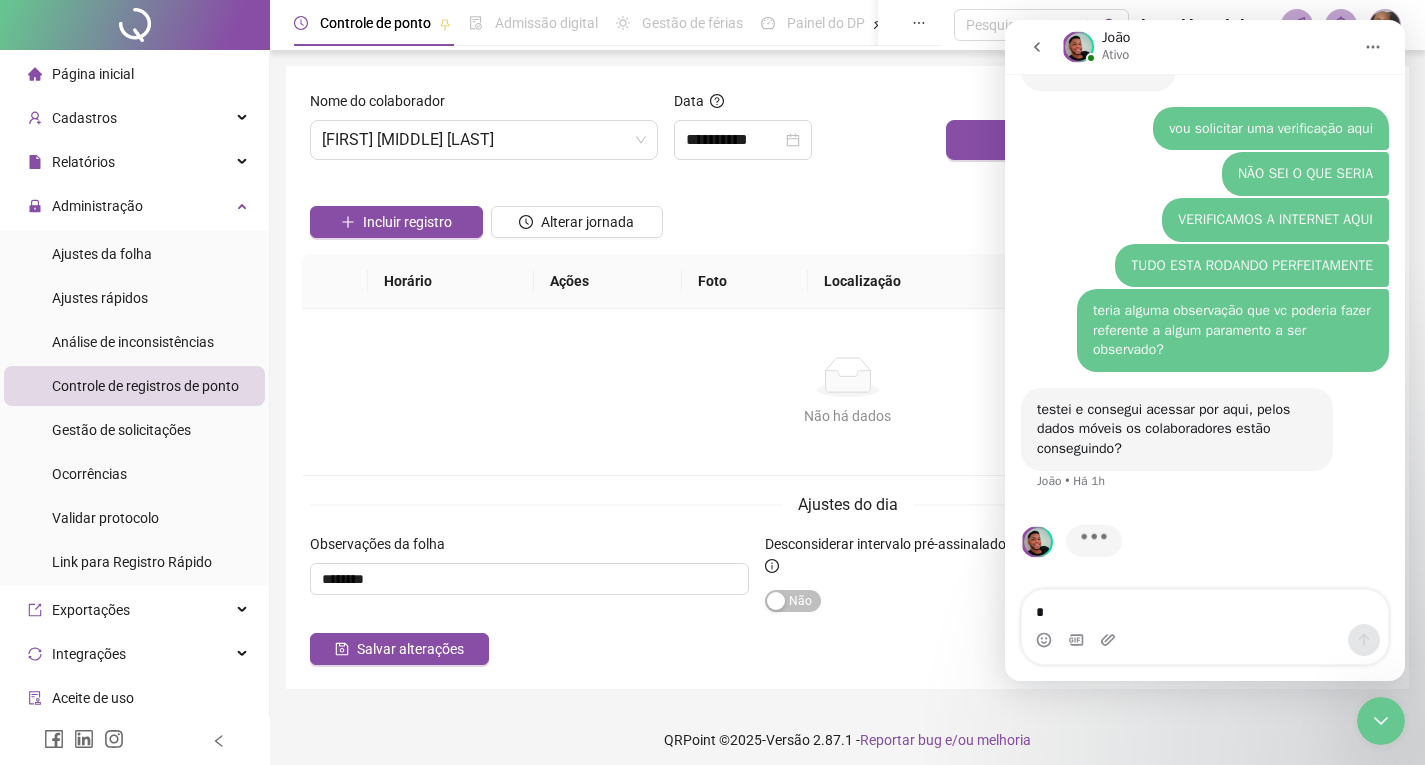 type on "**" 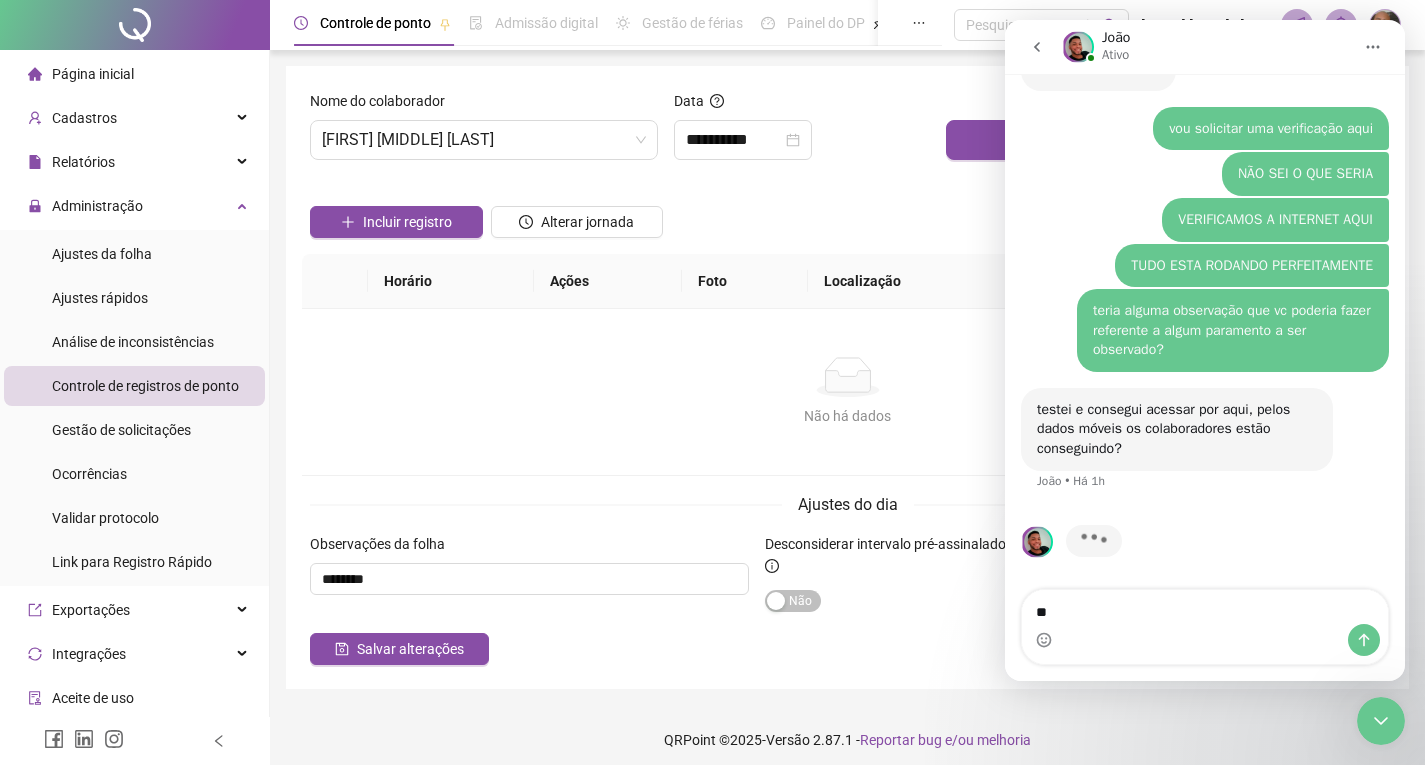 scroll, scrollTop: 4625, scrollLeft: 0, axis: vertical 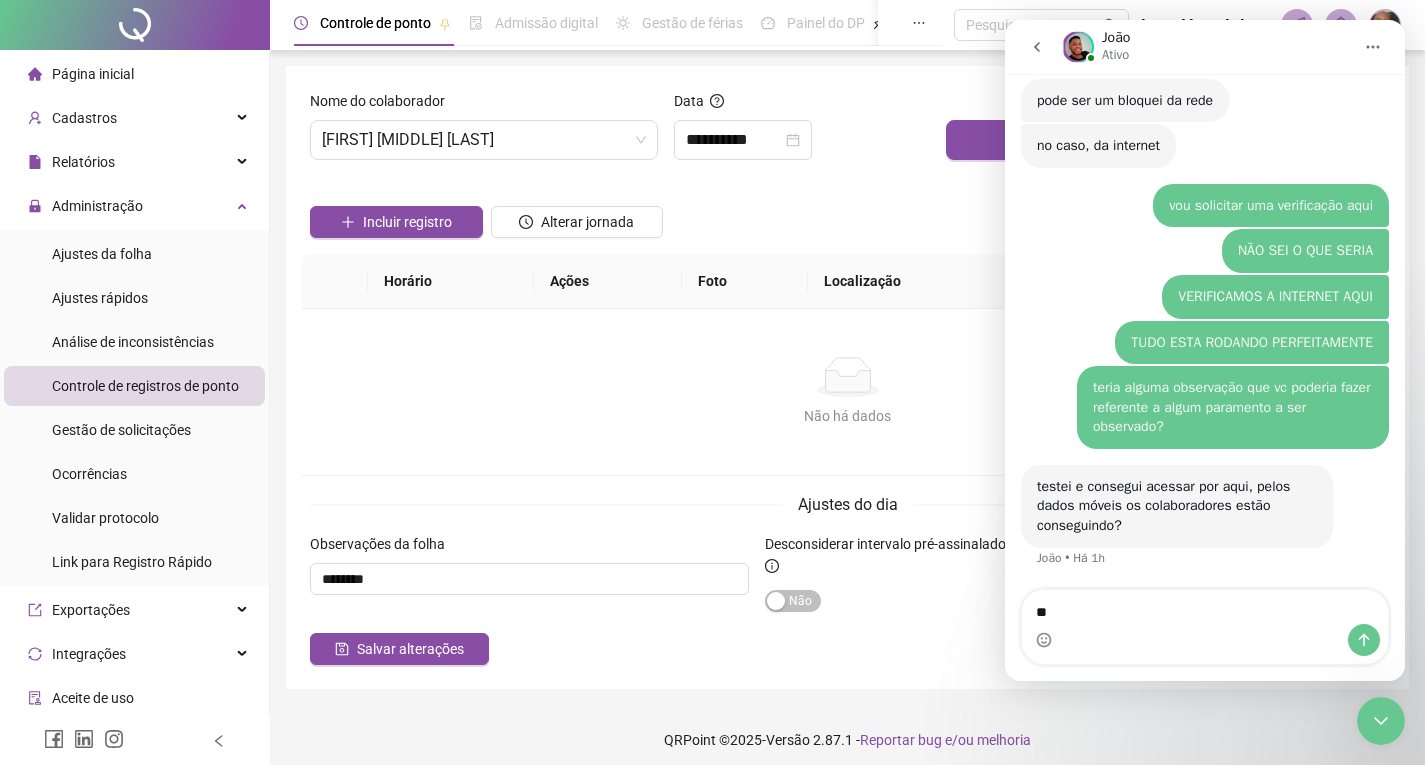 drag, startPoint x: 942, startPoint y: 618, endPoint x: 1921, endPoint y: 638, distance: 979.2043 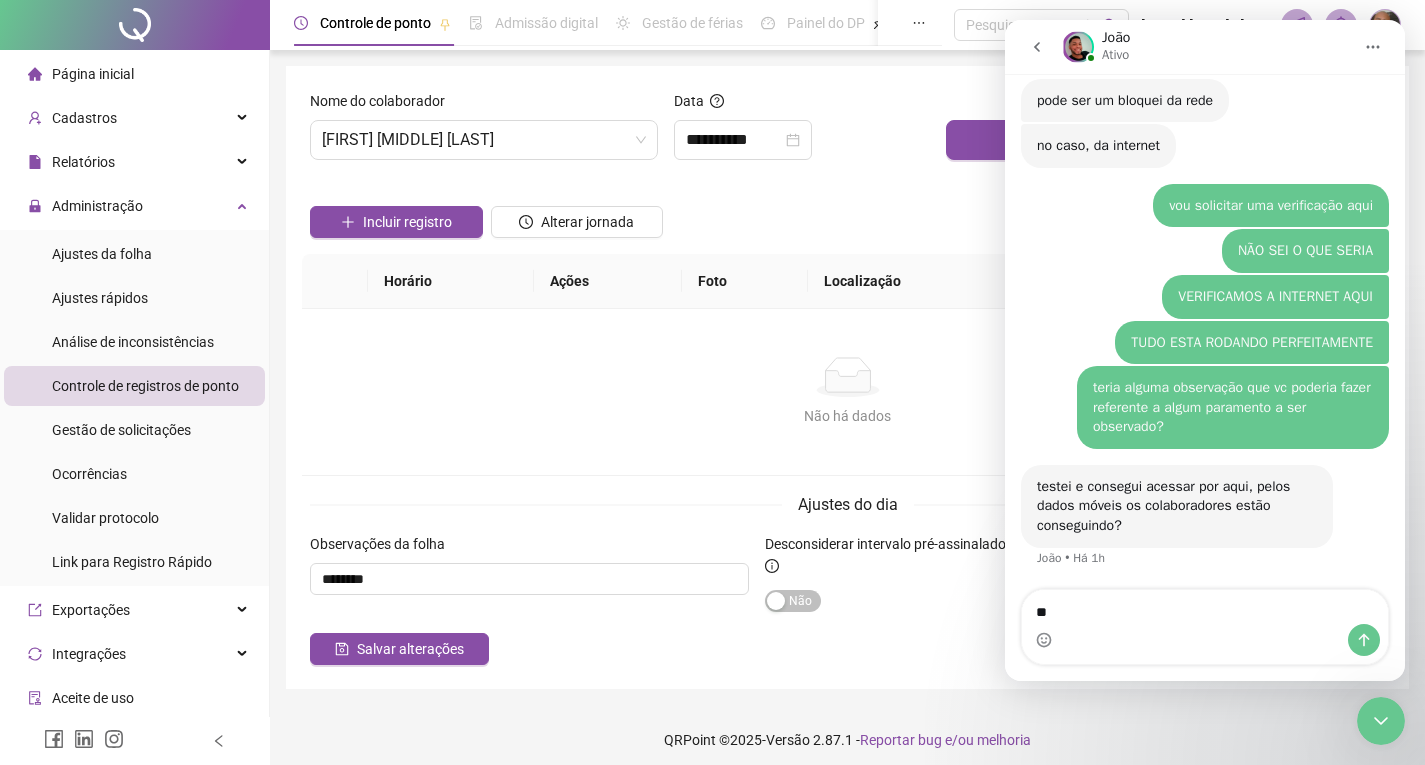type on "*" 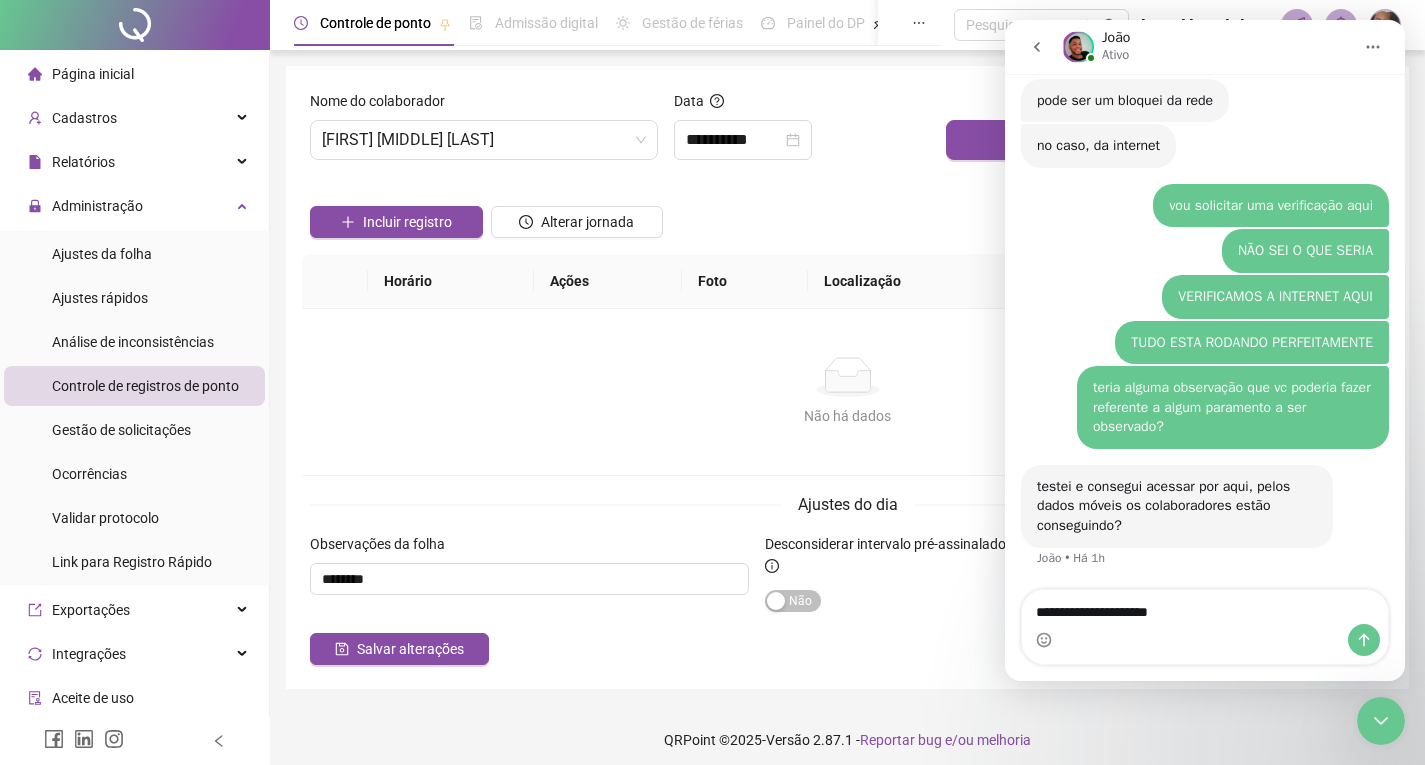 type on "**********" 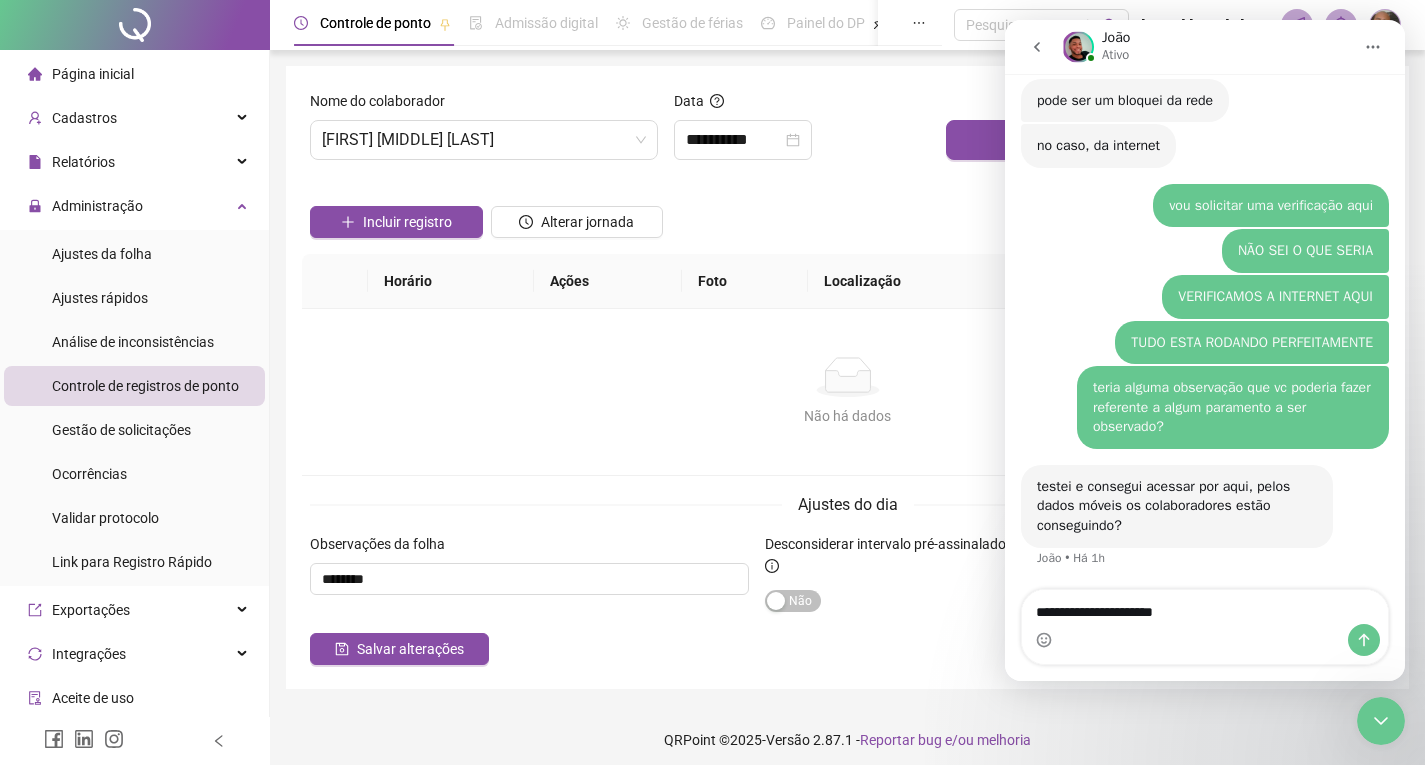 type 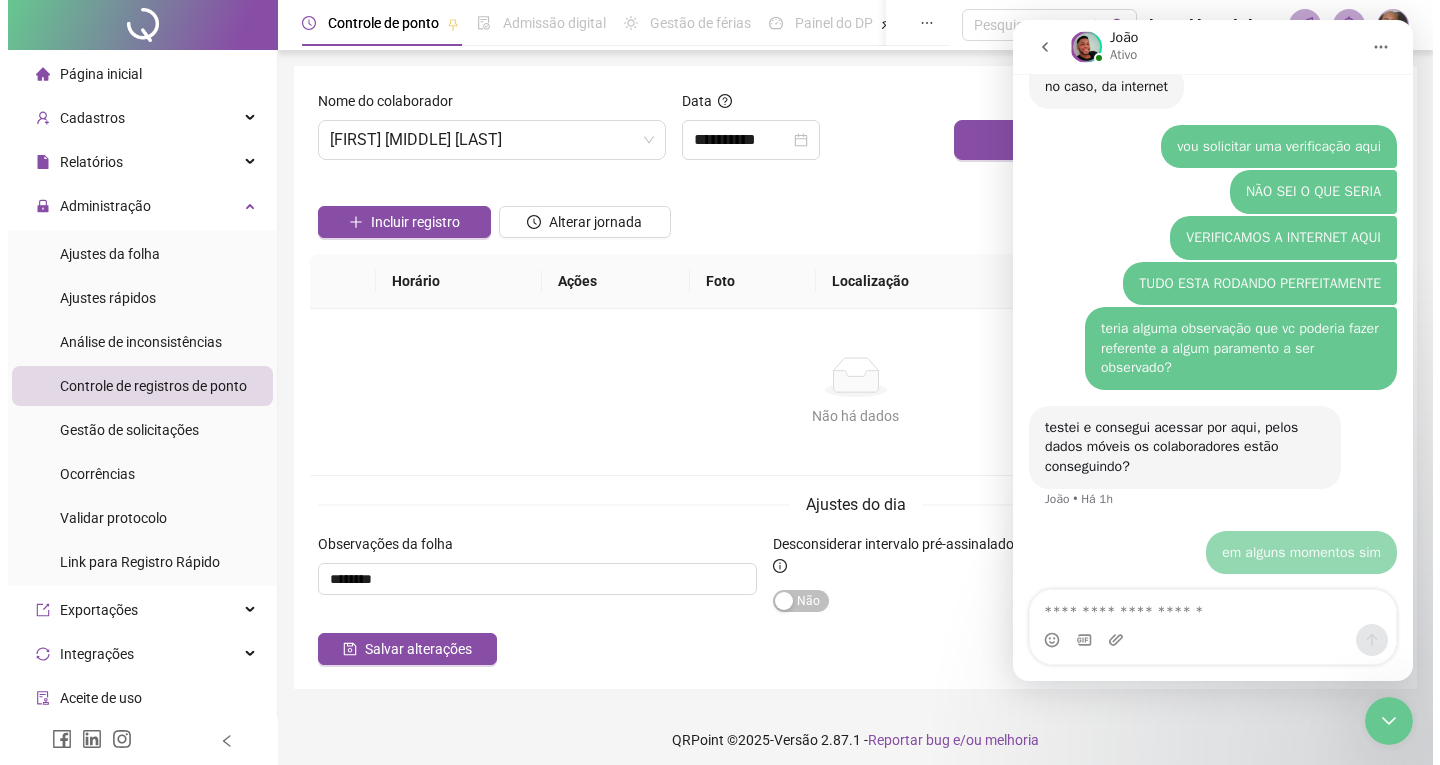 scroll, scrollTop: 4684, scrollLeft: 0, axis: vertical 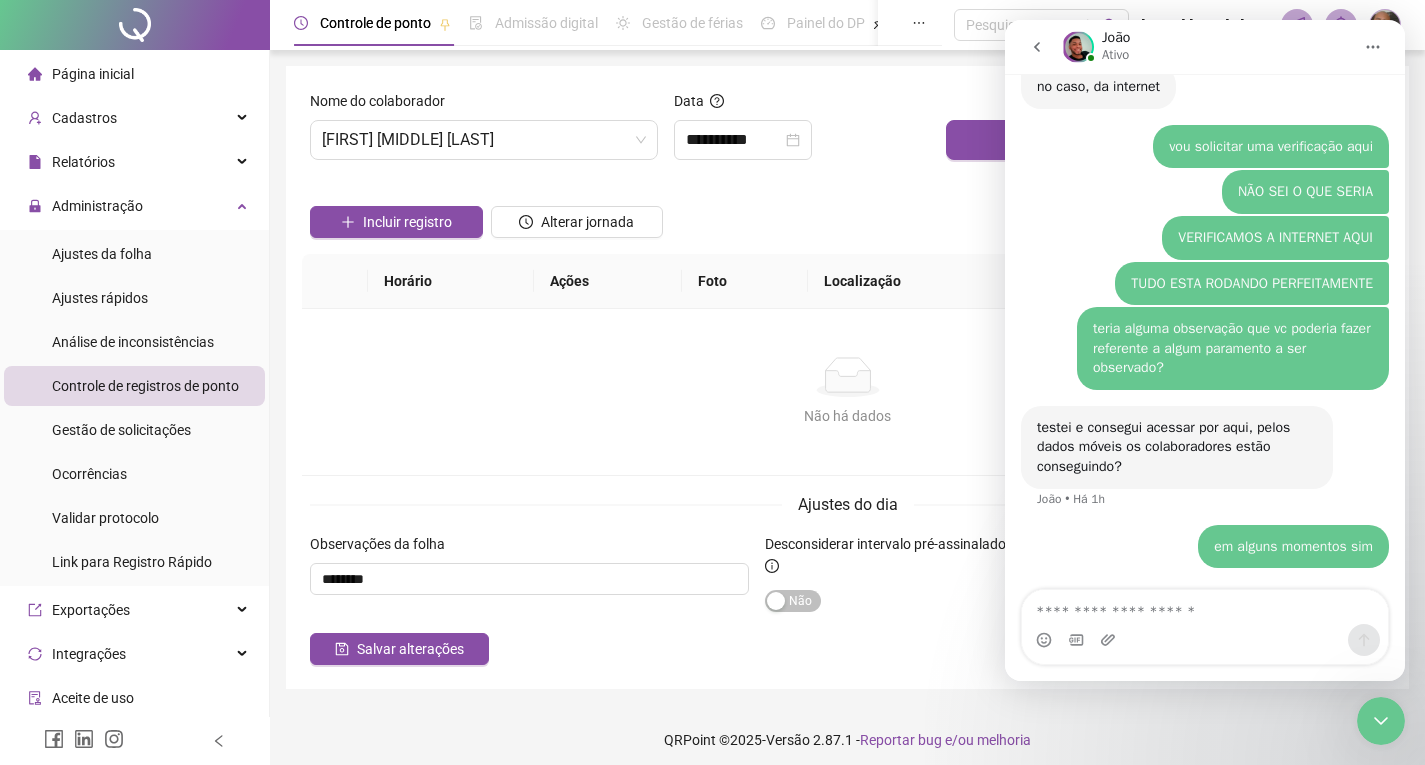 click on "Não há dados Não há dados" at bounding box center (847, 392) 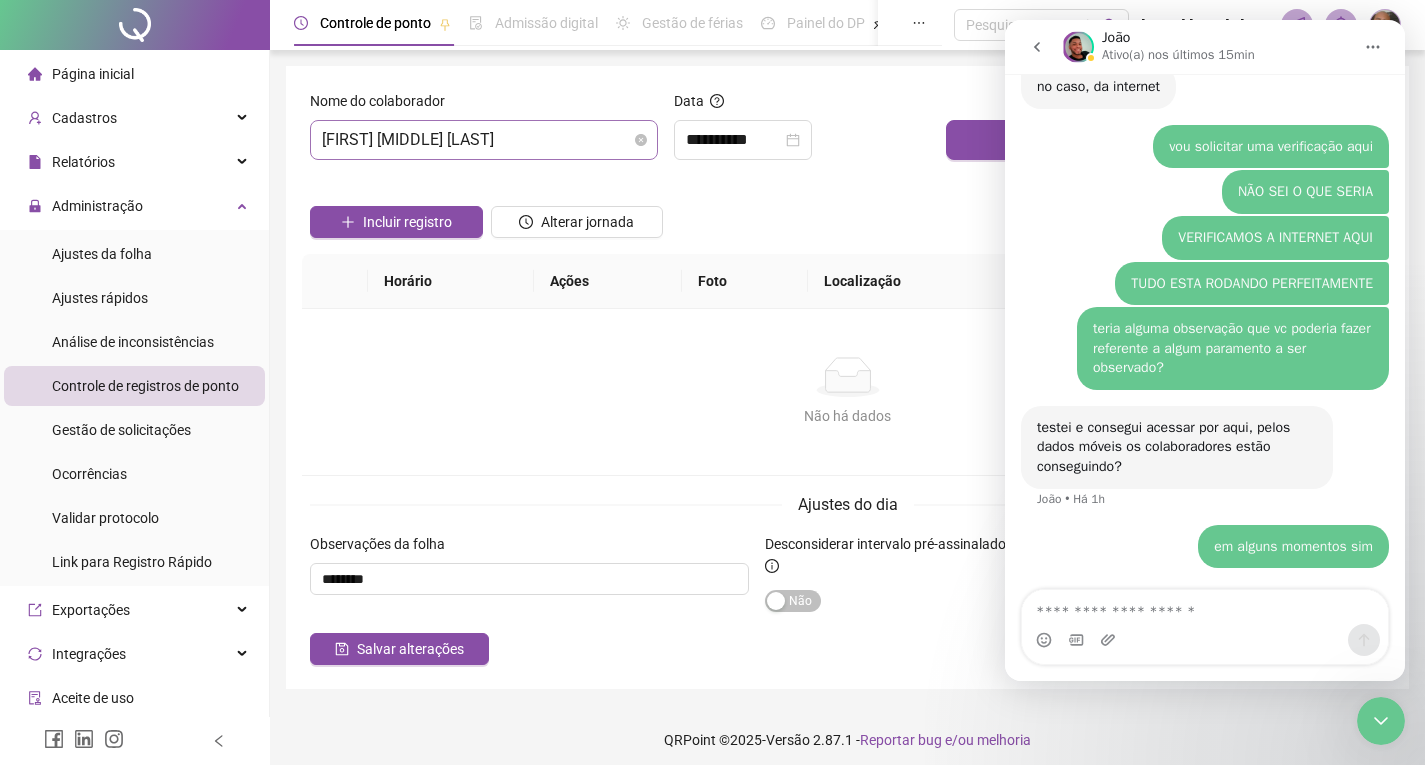 click on "[FIRST] [LAST] [LAST]" at bounding box center [484, 140] 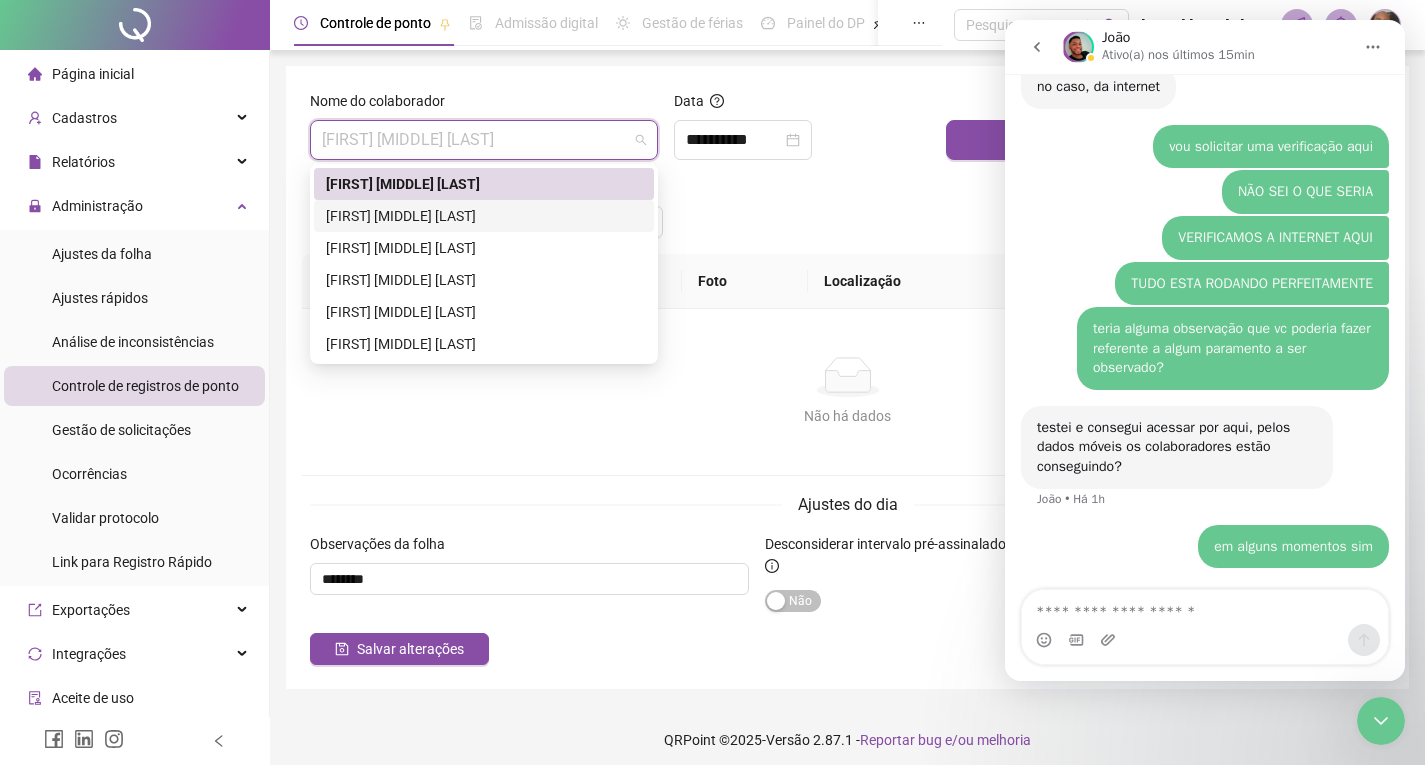 click on "[FIRST] [LAST] [LAST] [LAST]" at bounding box center (484, 216) 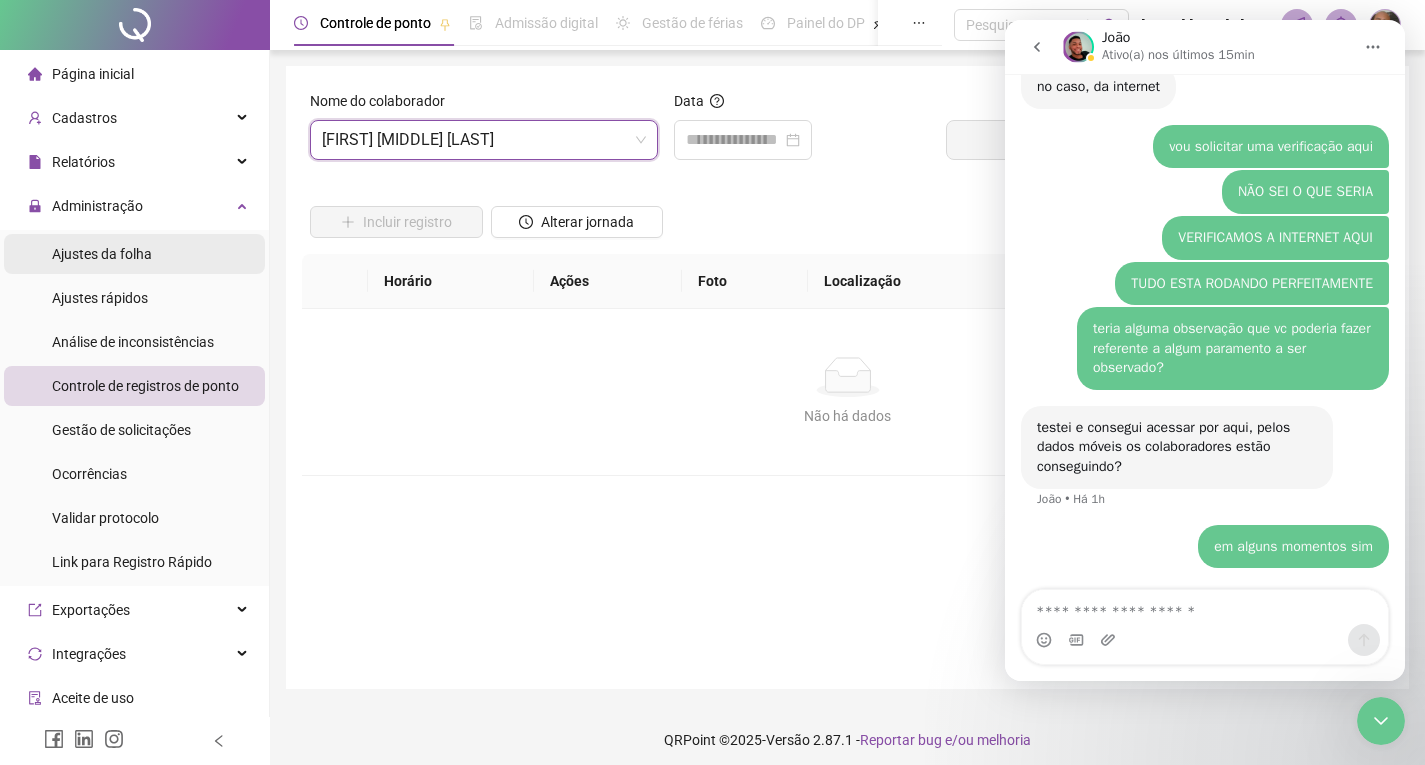 click on "Ajustes da folha" at bounding box center (102, 254) 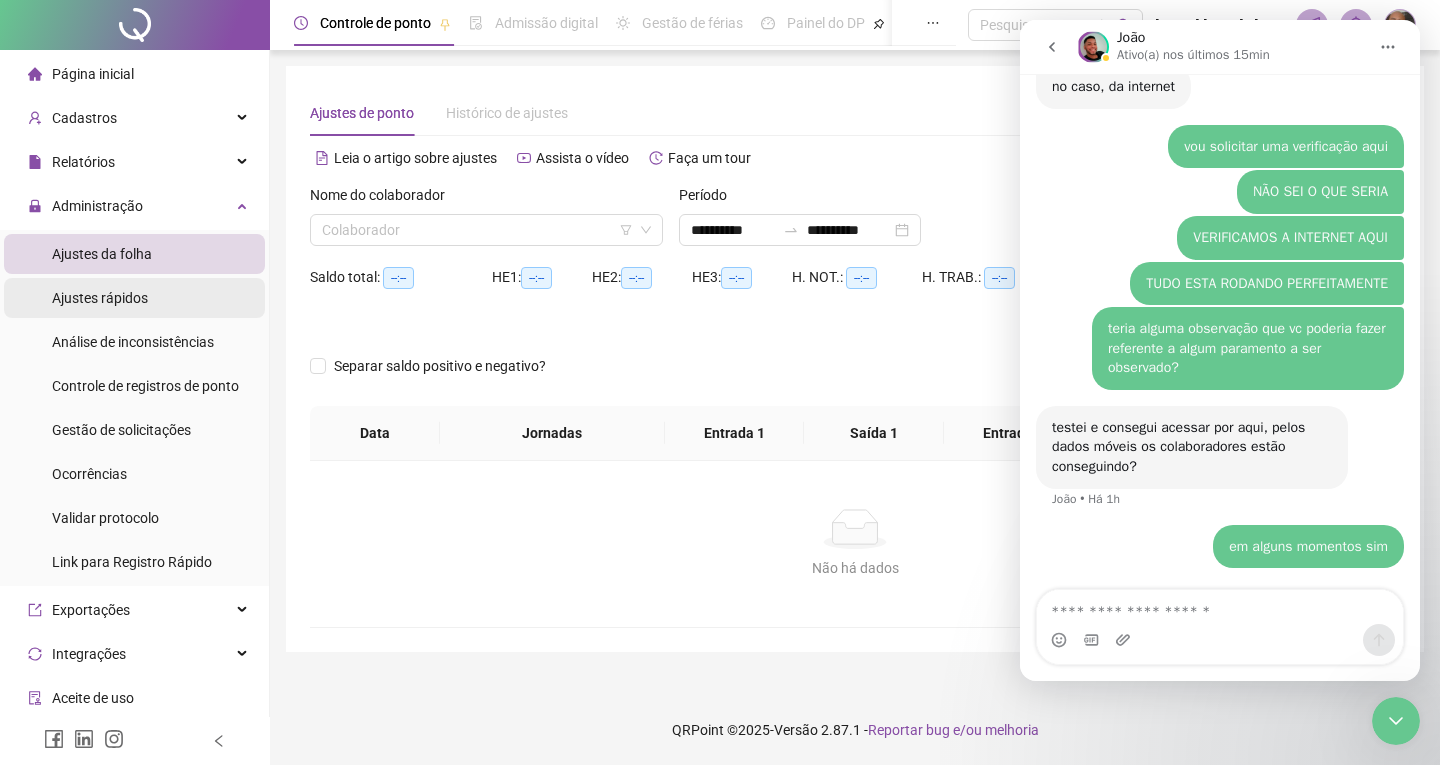 click on "Ajustes rápidos" at bounding box center [100, 298] 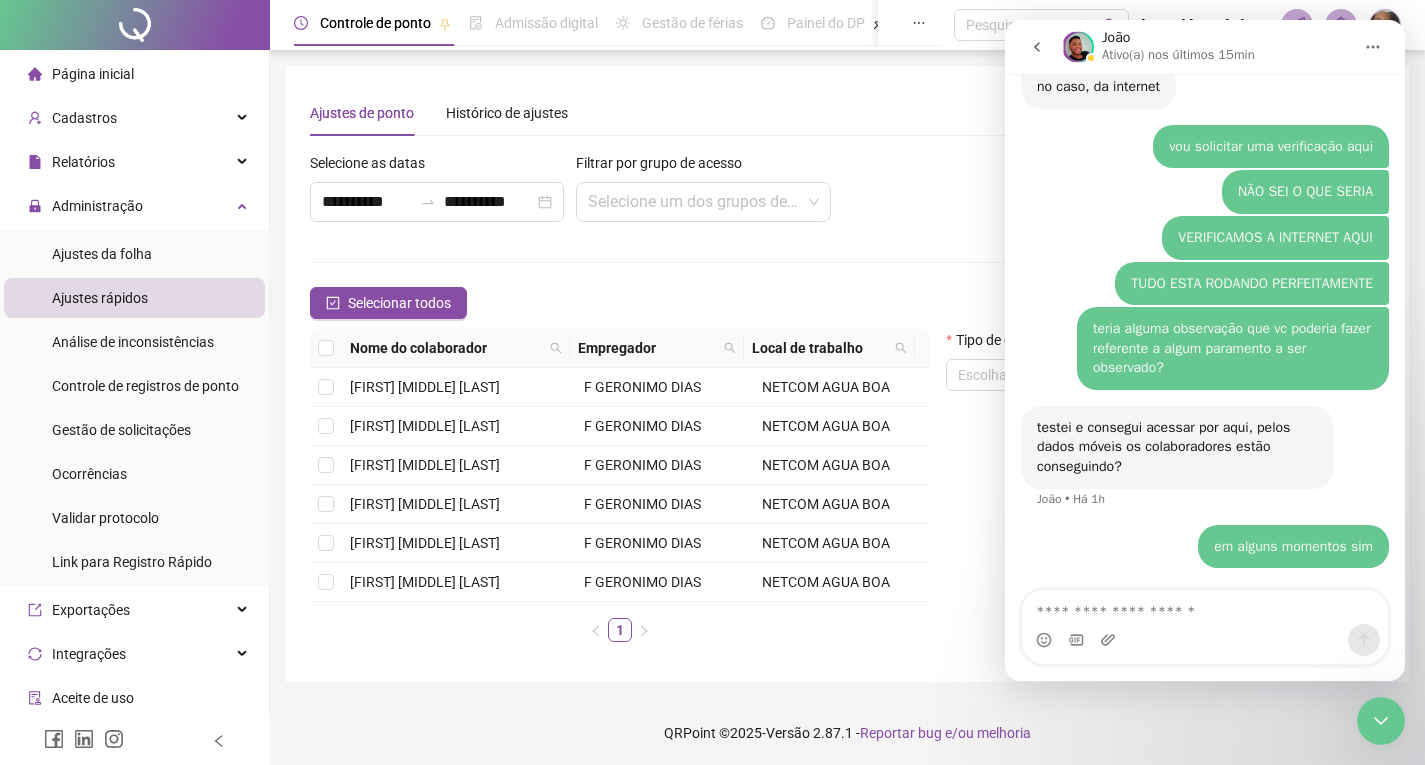 click 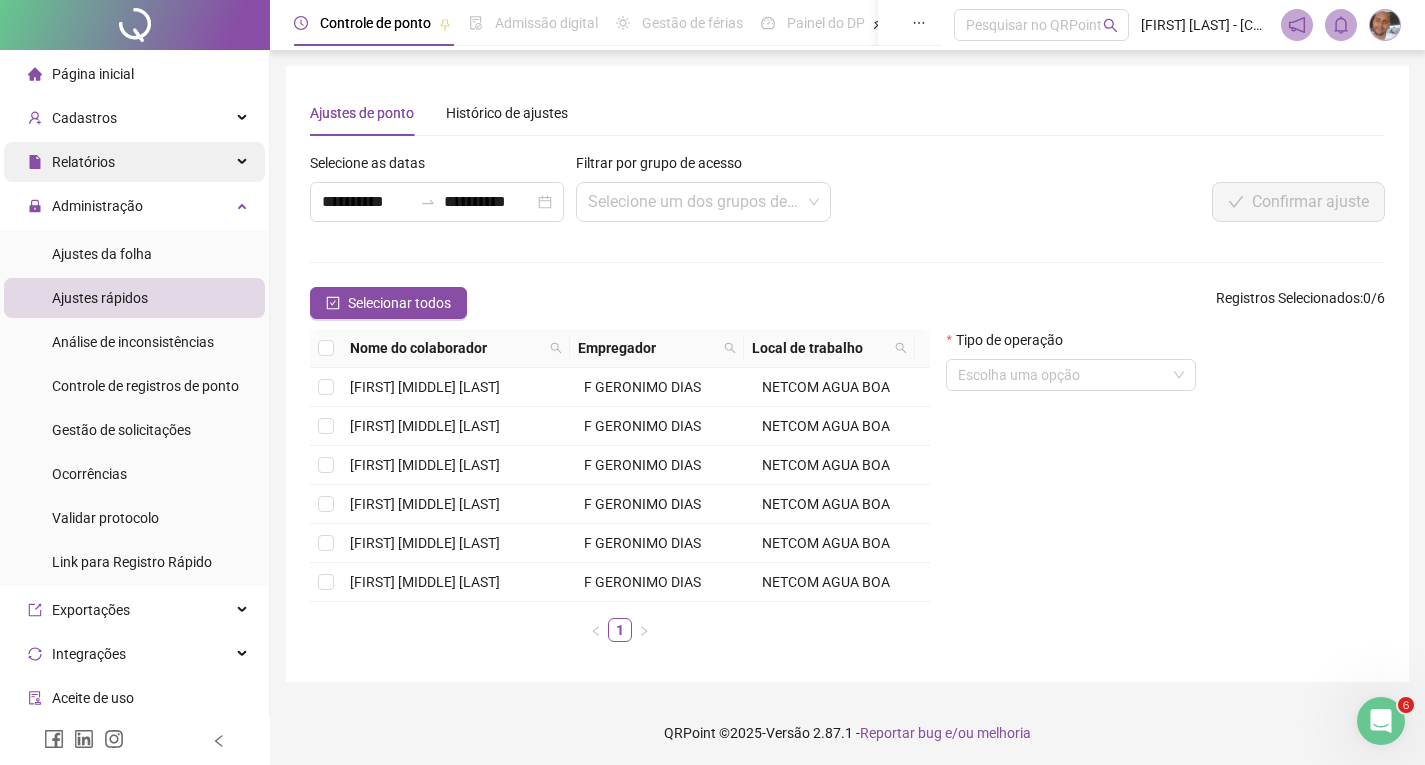click at bounding box center (244, 162) 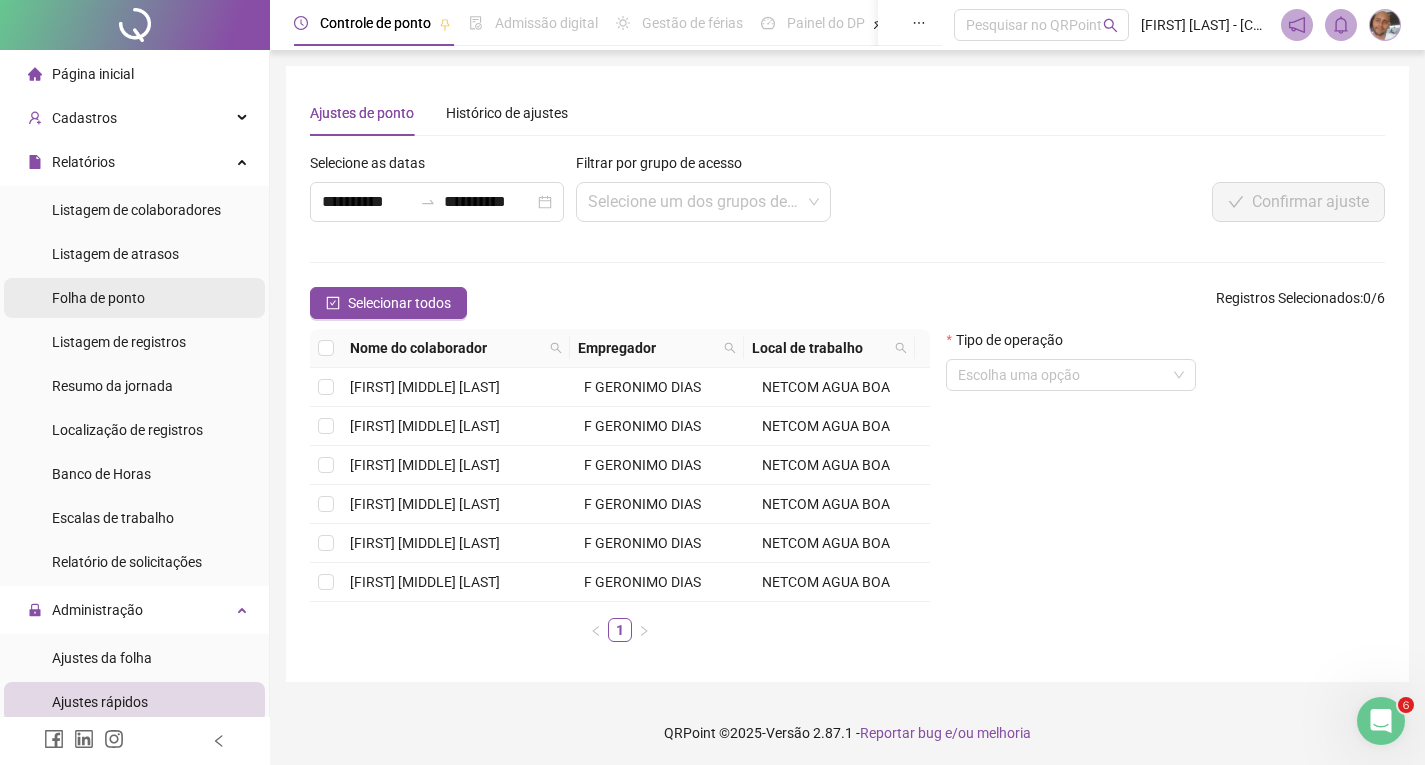 click on "Folha de ponto" at bounding box center (98, 298) 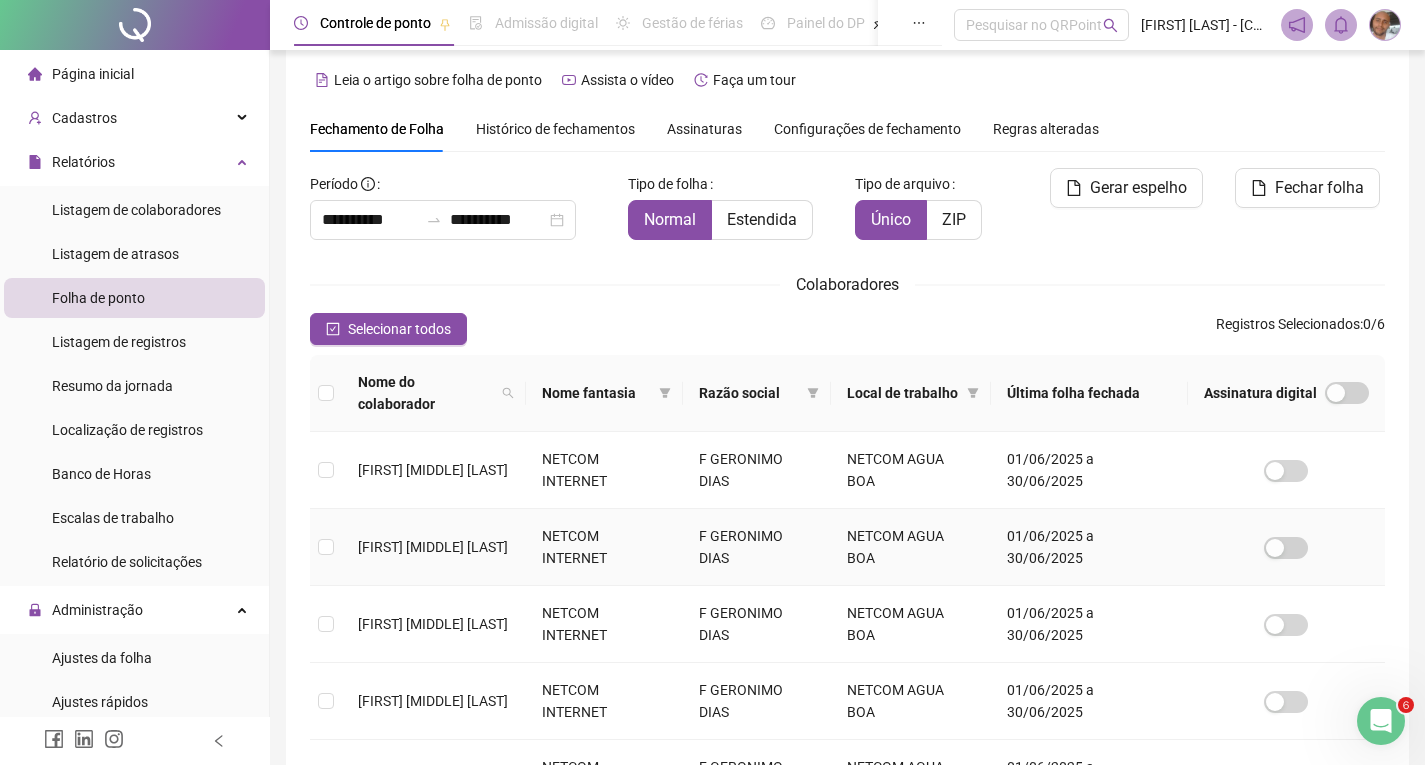 scroll, scrollTop: 27, scrollLeft: 0, axis: vertical 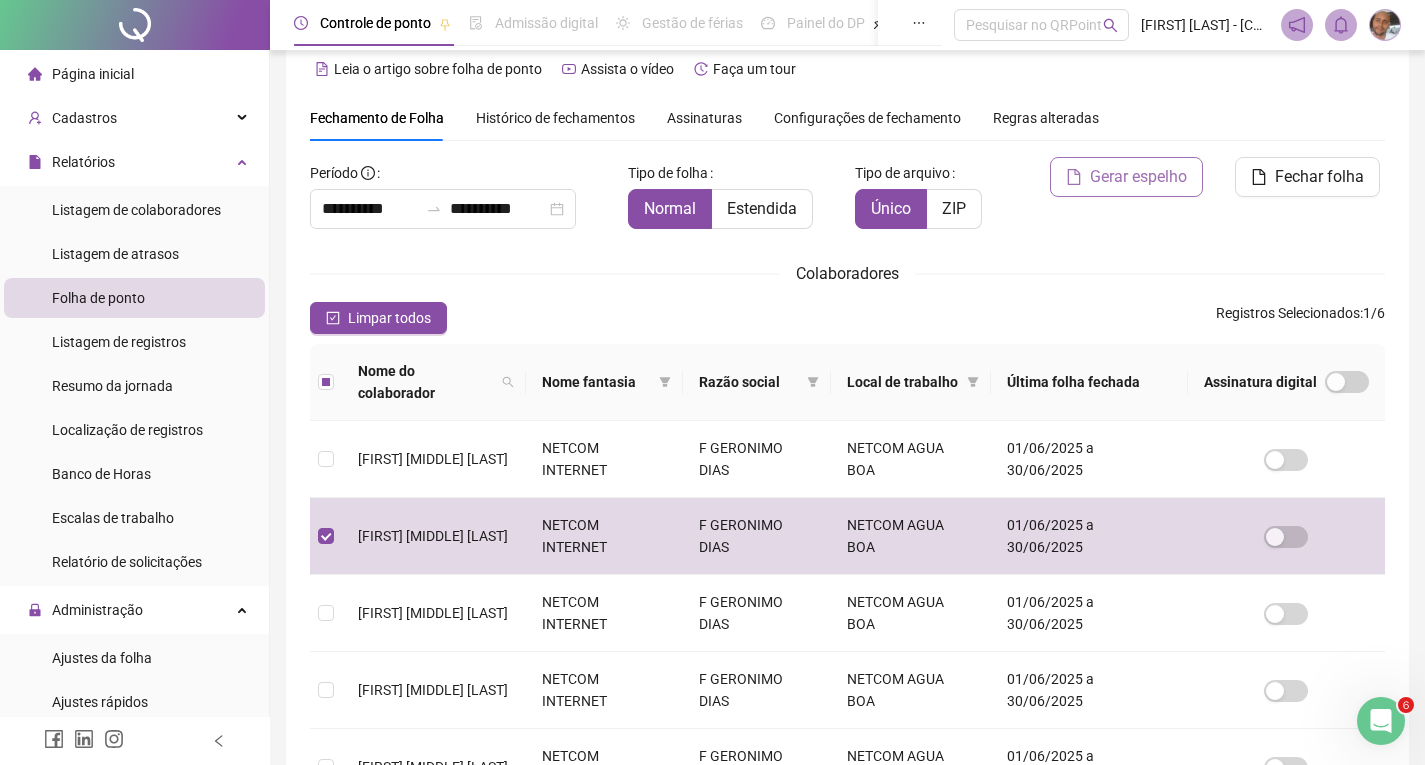 click on "Gerar espelho" at bounding box center [1138, 177] 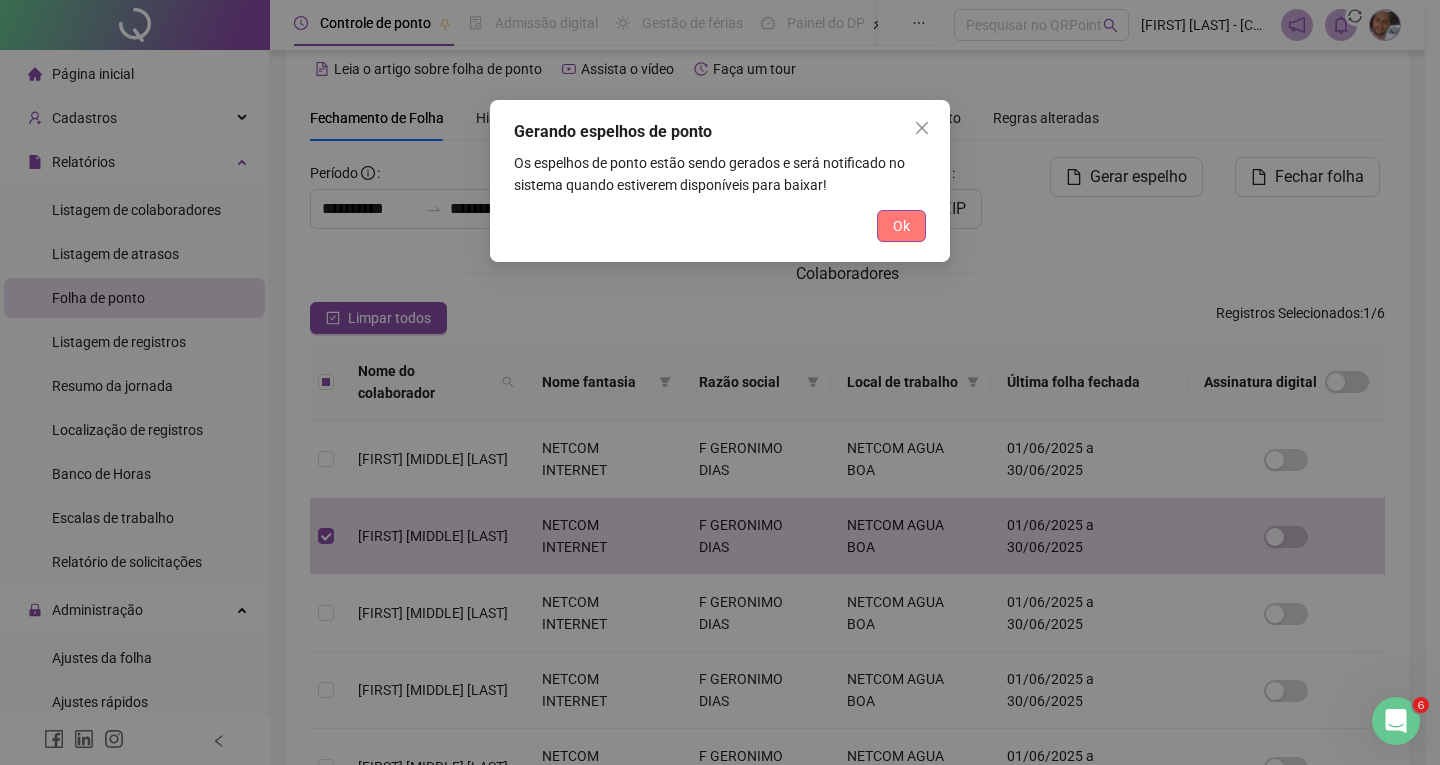 click on "Ok" at bounding box center (901, 226) 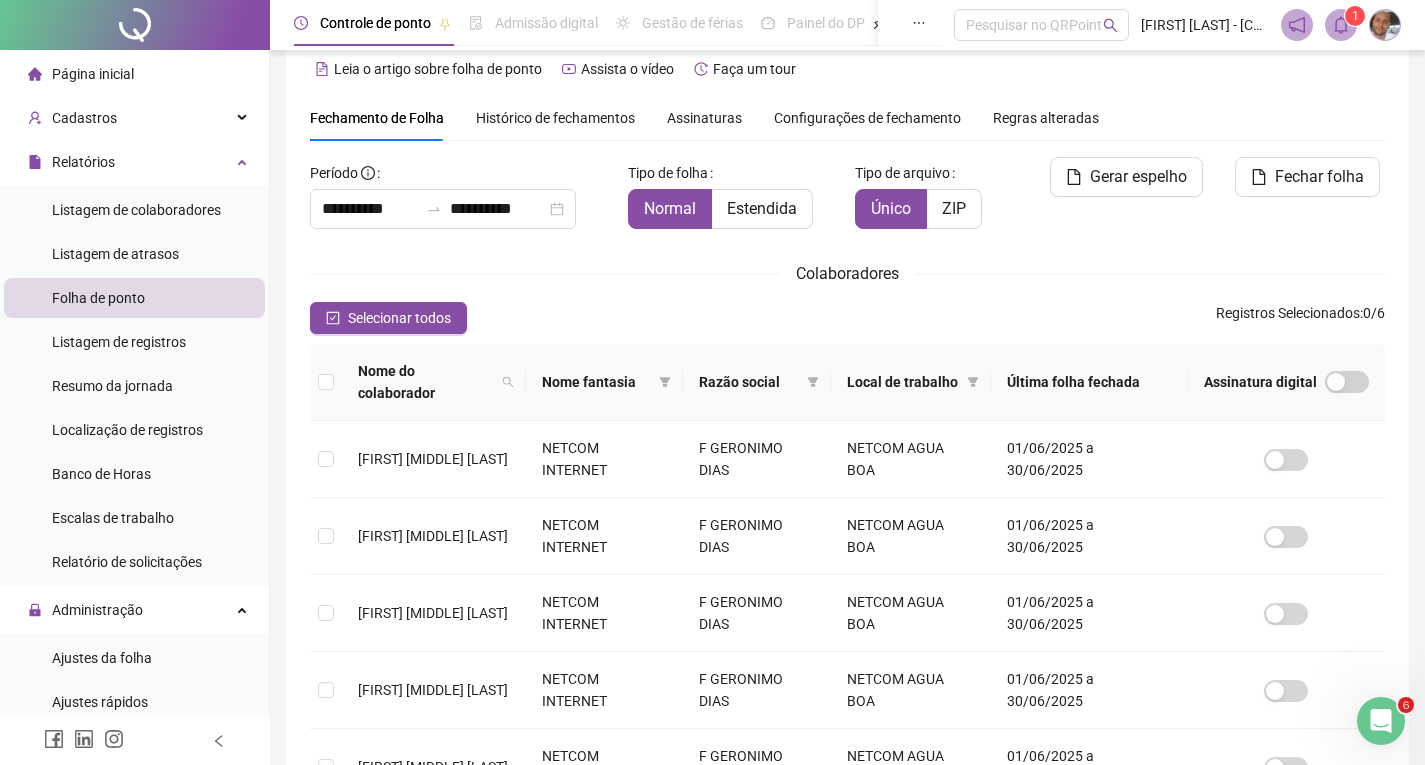 click 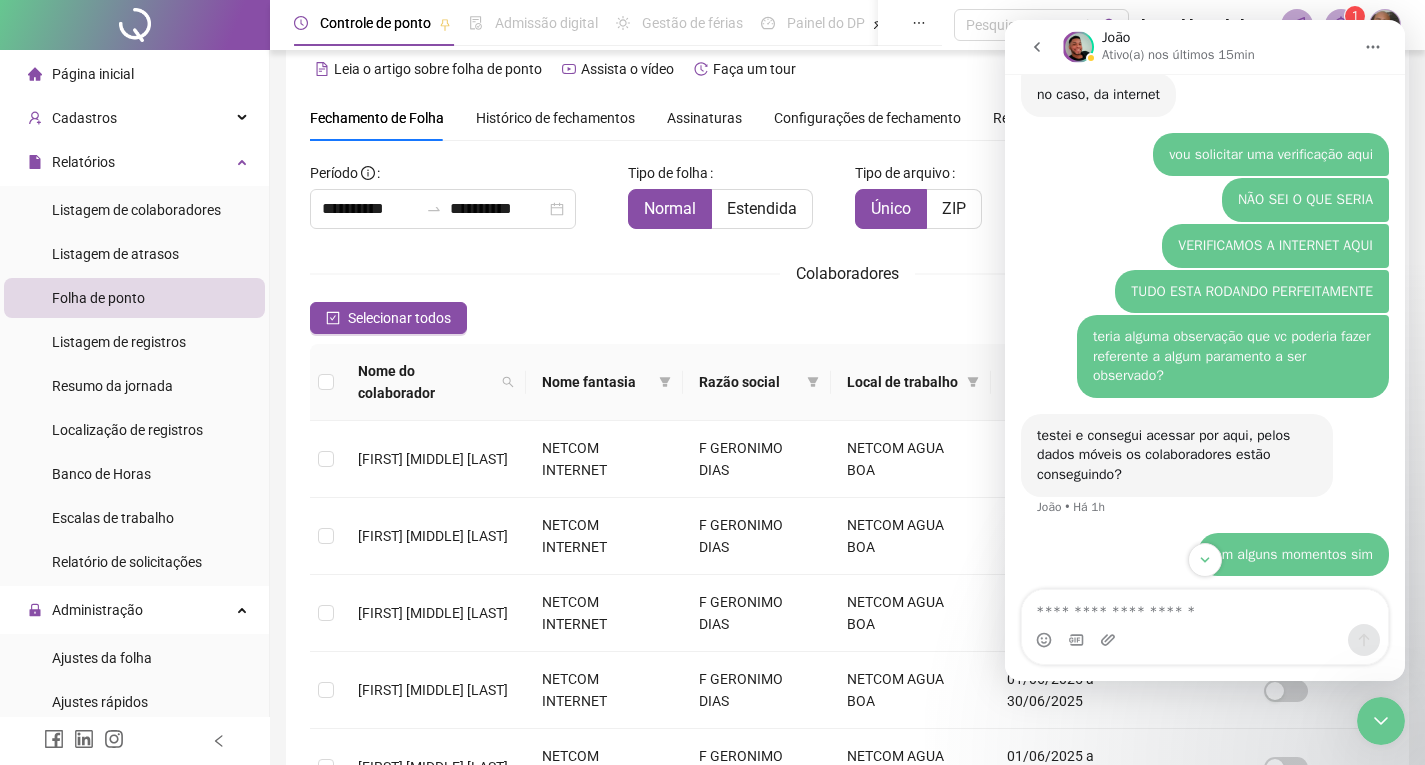scroll, scrollTop: 4684, scrollLeft: 0, axis: vertical 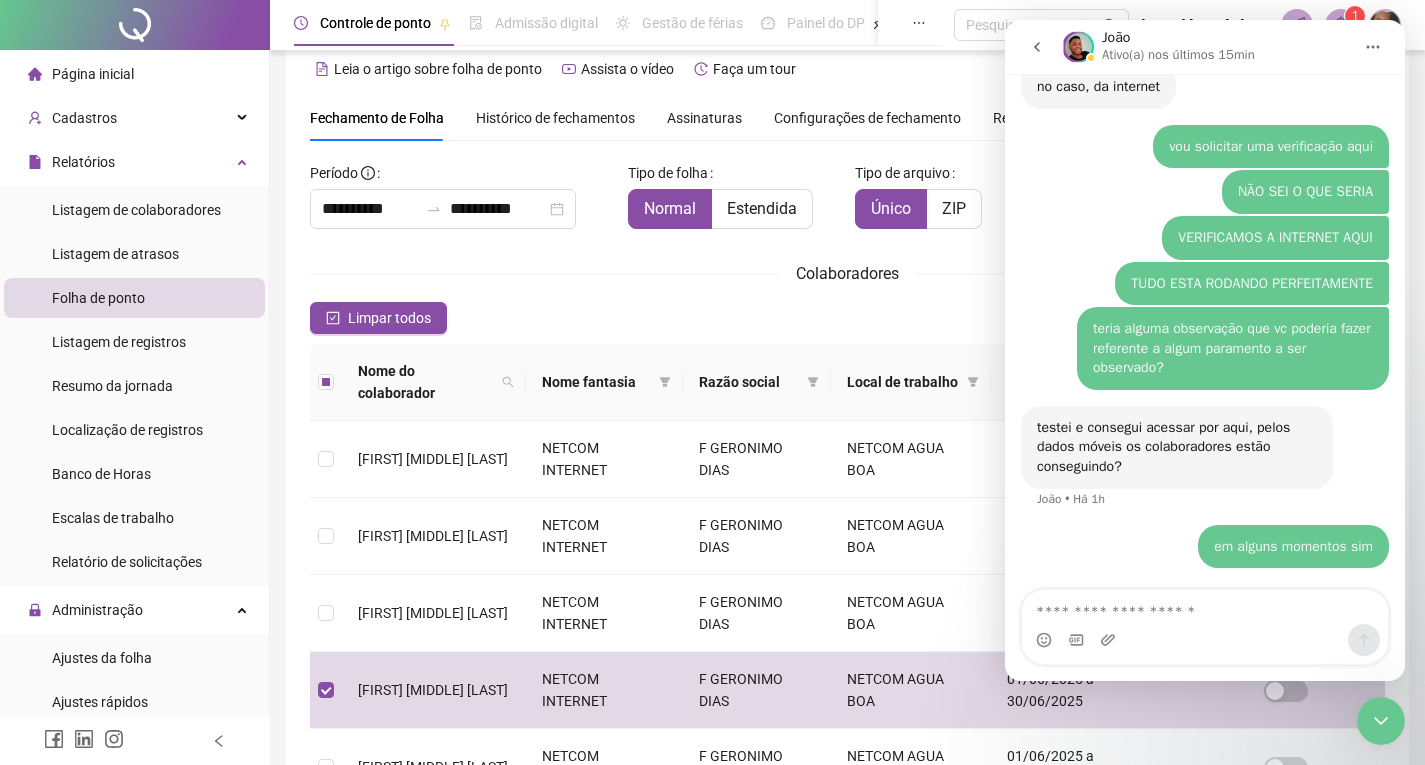 click 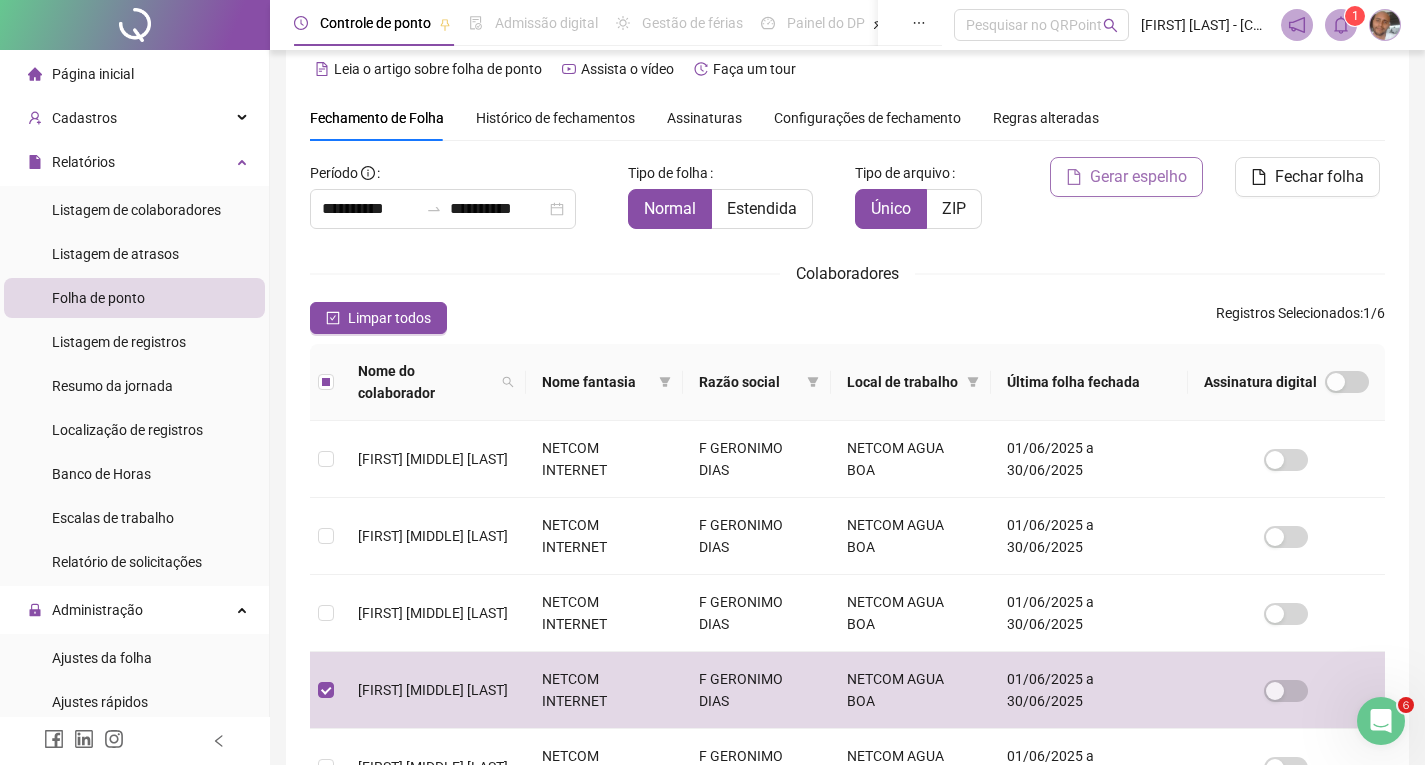 click on "Gerar espelho" at bounding box center (1138, 177) 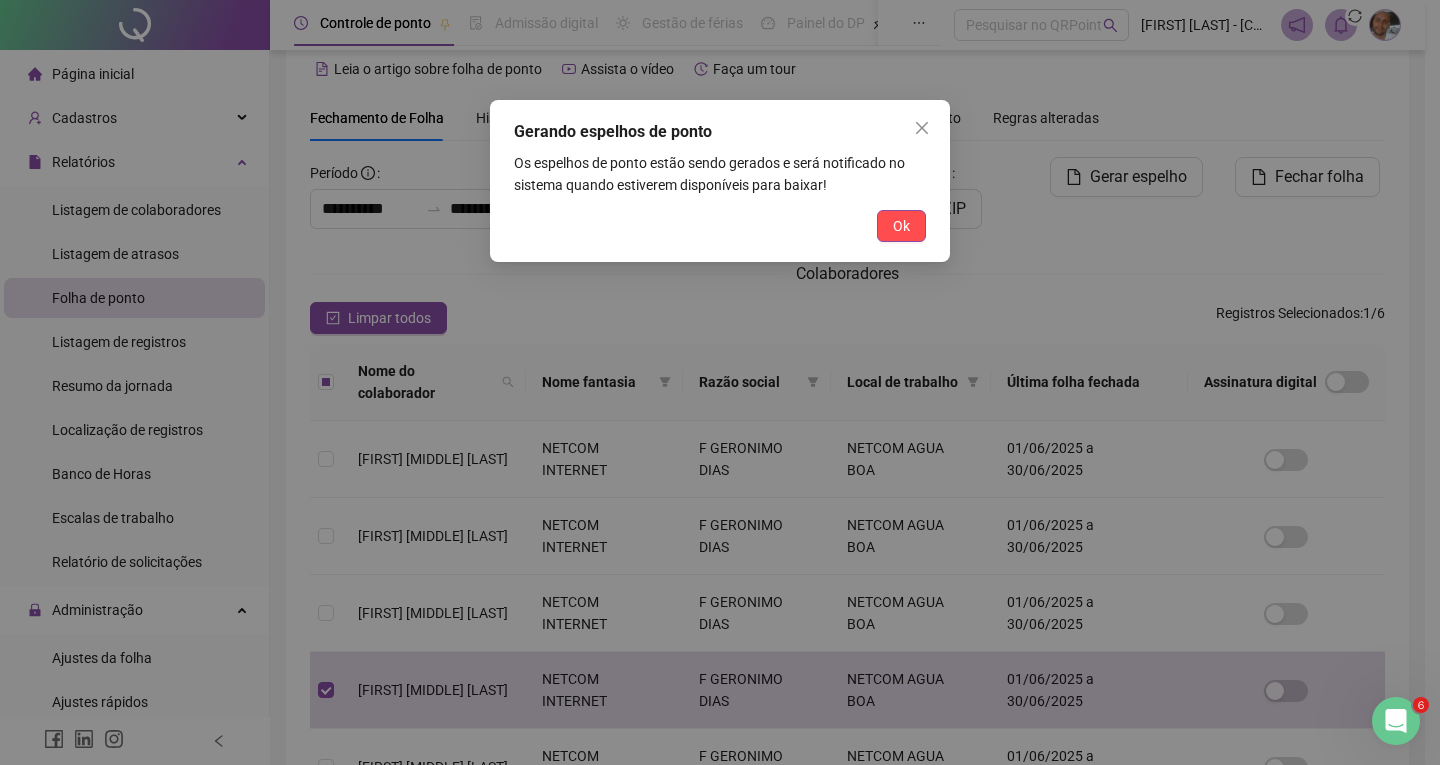 click on "Gerando espelhos de ponto Os espelhos de ponto estão sendo gerados e será notificado no
sistema quando estiverem disponíveis para baixar! Ok" at bounding box center (720, 181) 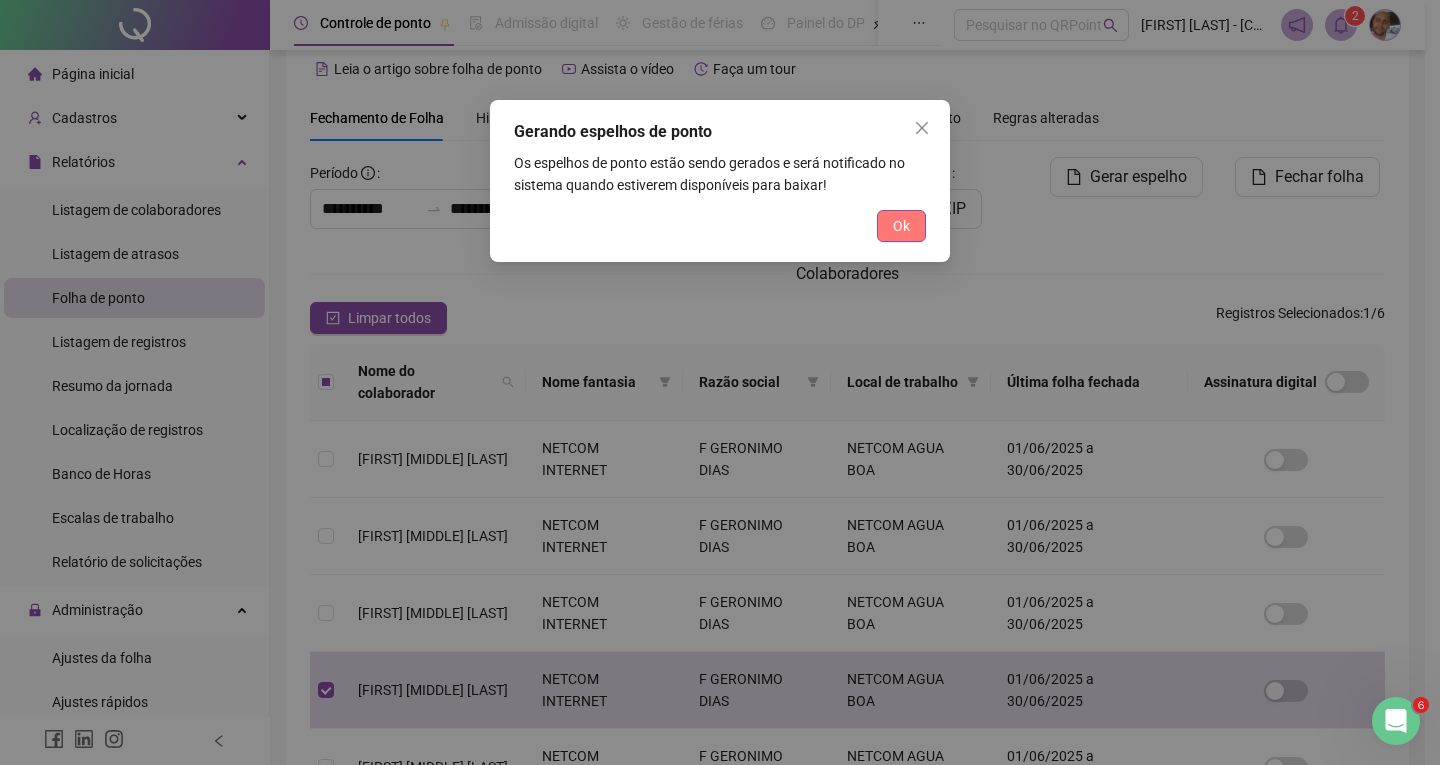 click on "Ok" at bounding box center (901, 226) 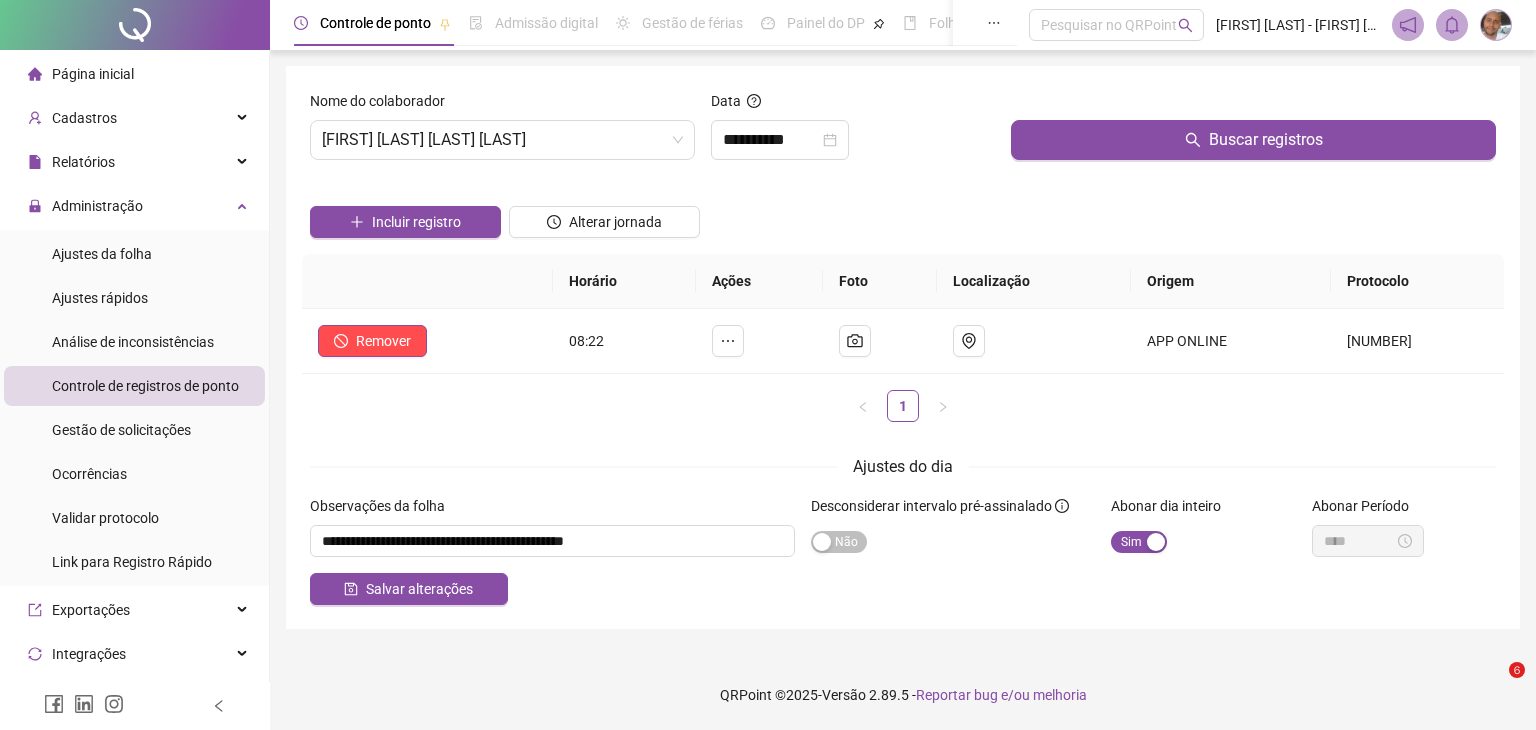 scroll, scrollTop: 0, scrollLeft: 0, axis: both 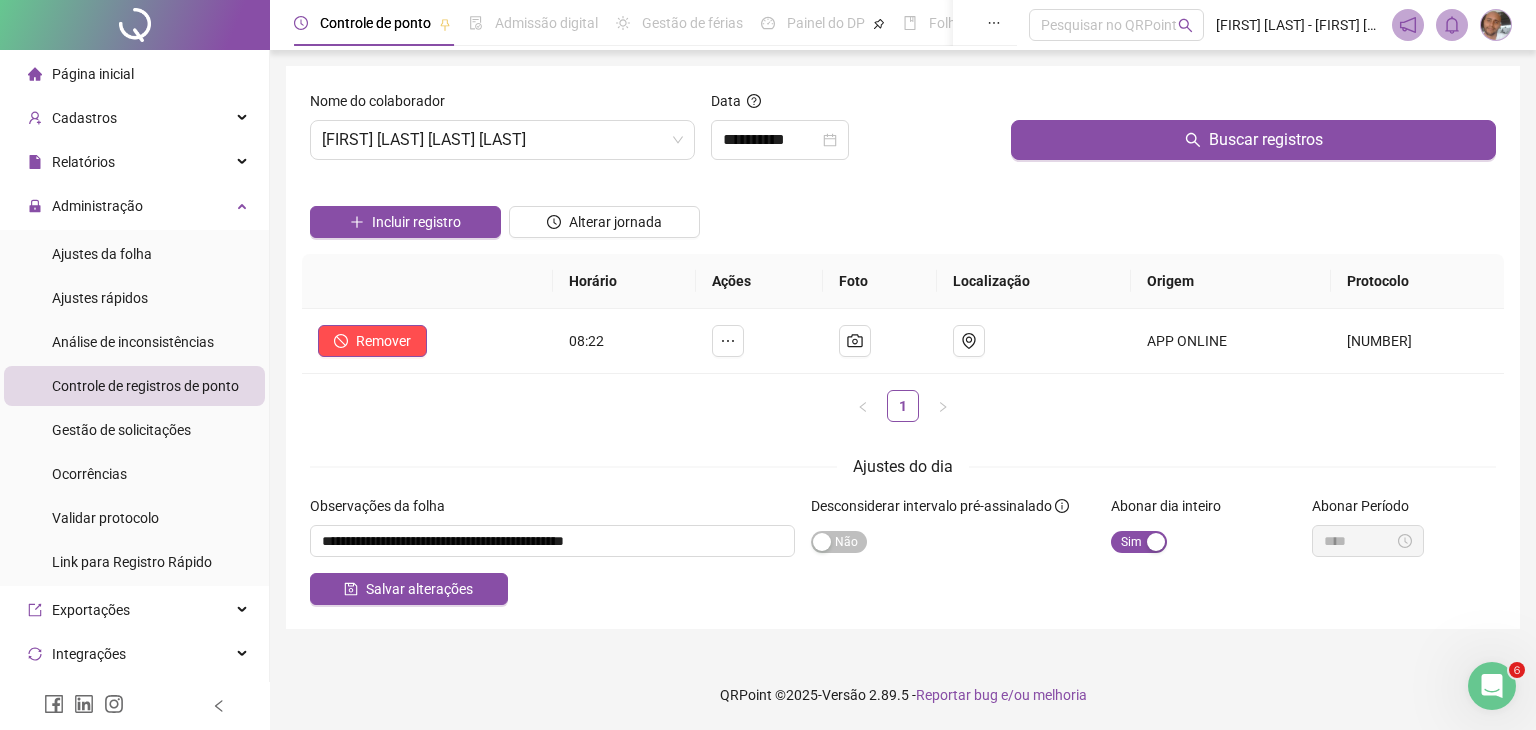 click on "Horário Ações Foto Localização Origem Protocolo               Remover [TIME] APP ONLINE [NUMBER] 1" at bounding box center [903, 346] 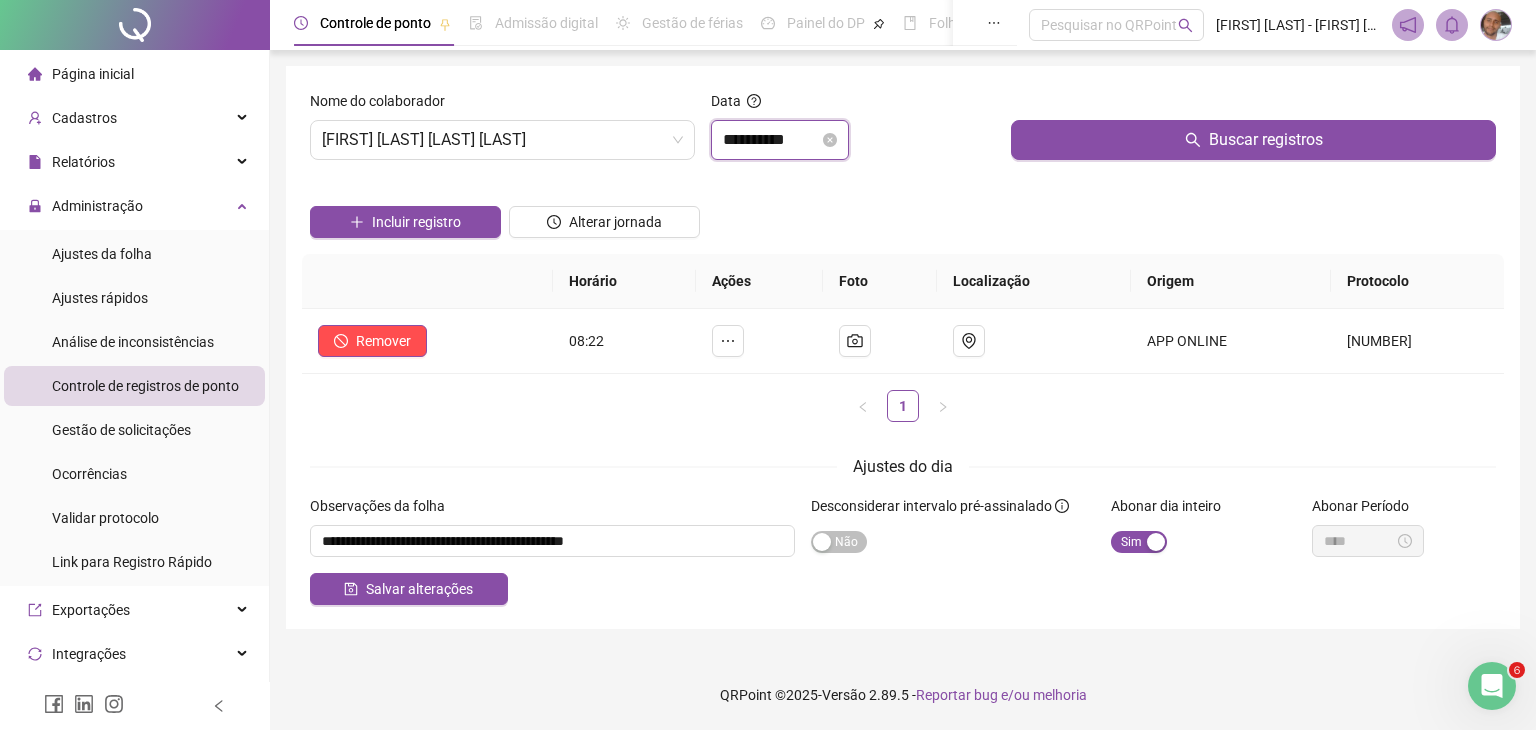 click on "**********" at bounding box center [771, 140] 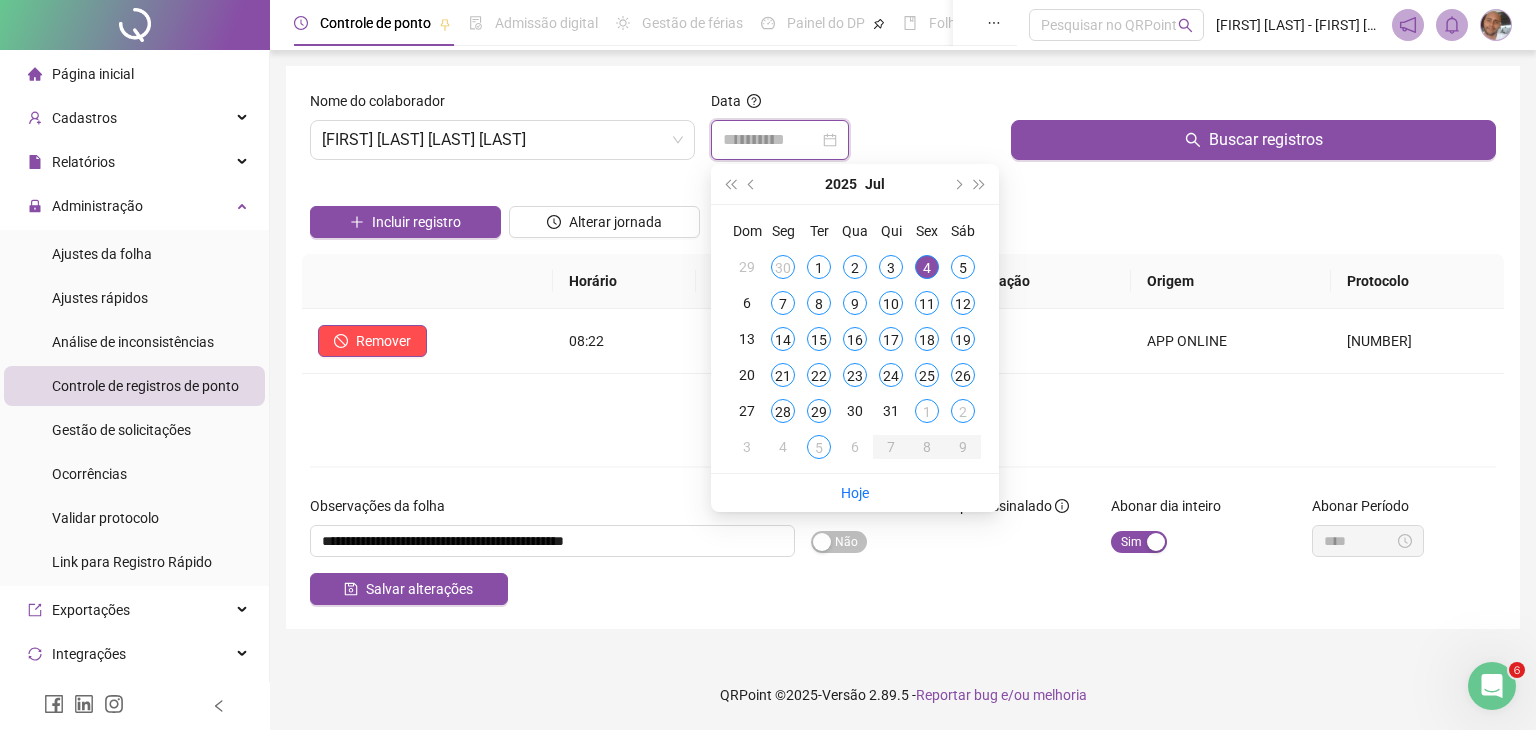 type on "**********" 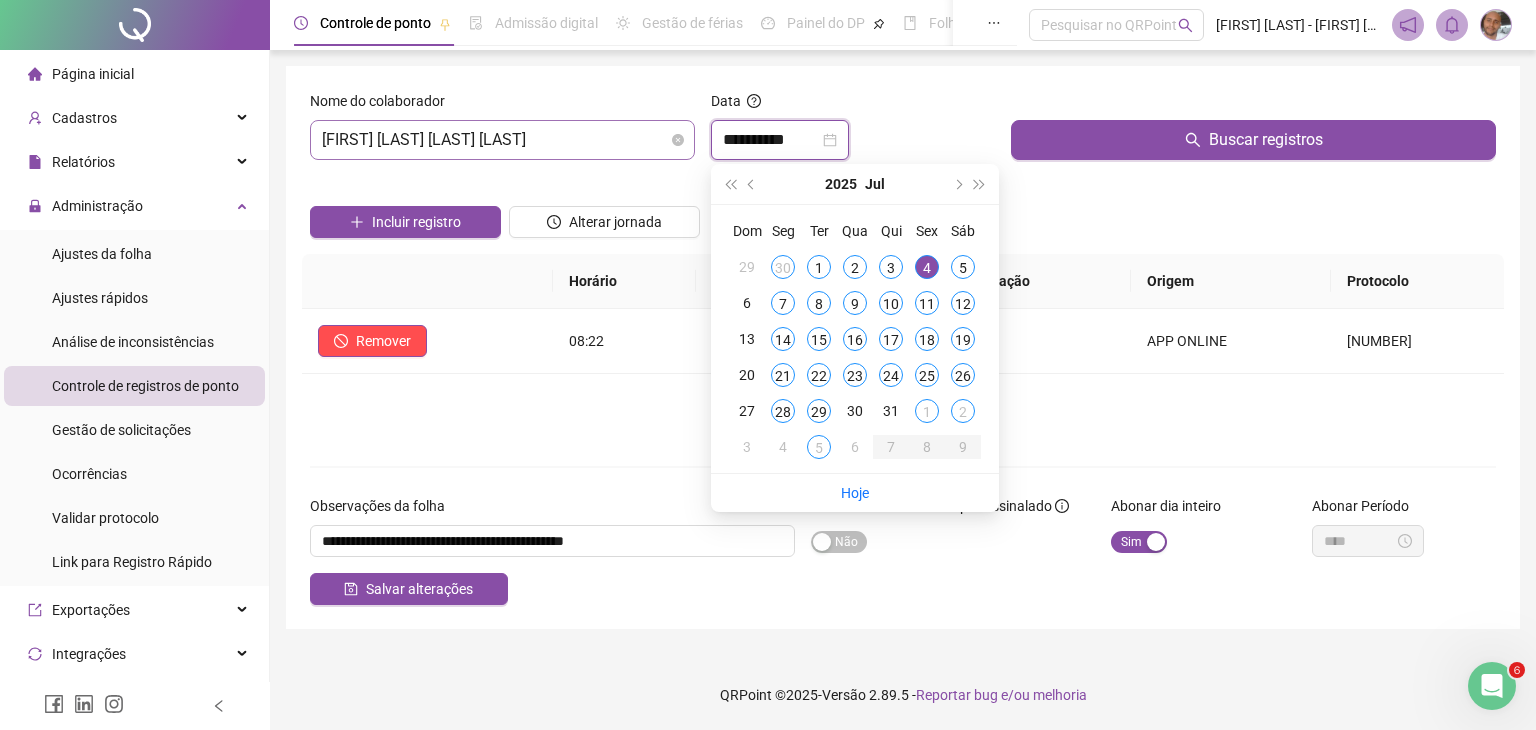 click on "[FIRST] [LAST] [LAST] [LAST]" at bounding box center [502, 140] 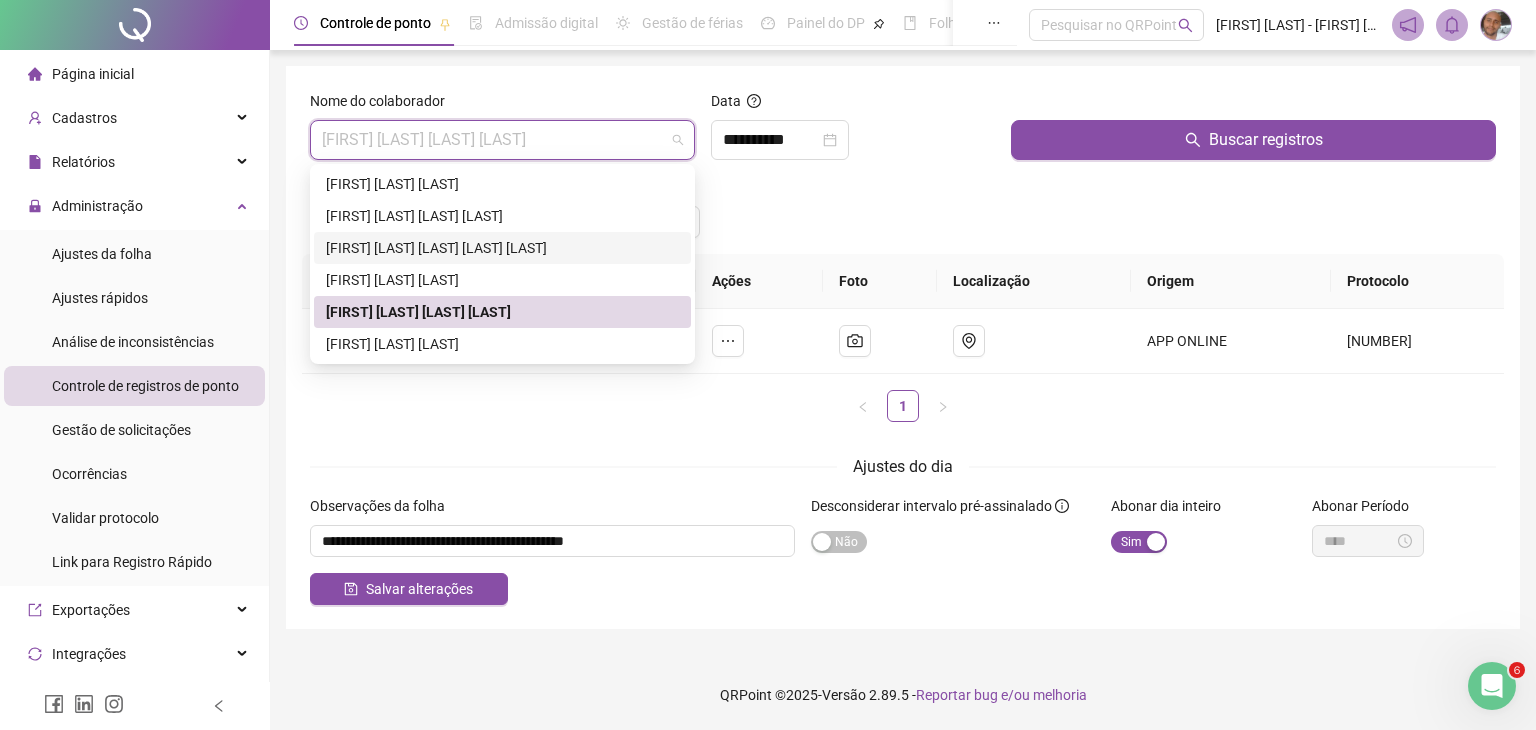 drag, startPoint x: 378, startPoint y: 241, endPoint x: 461, endPoint y: 205, distance: 90.47099 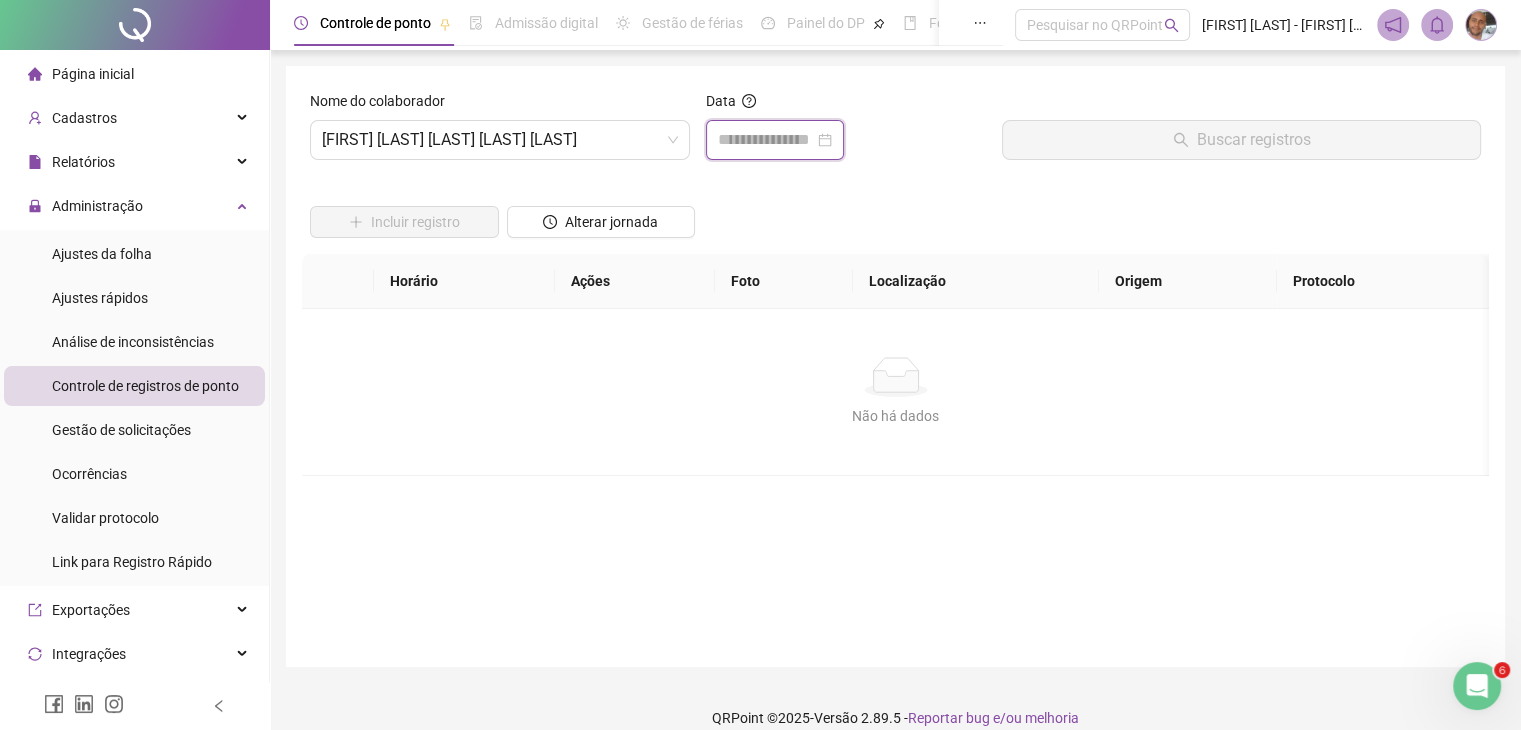 click at bounding box center (766, 140) 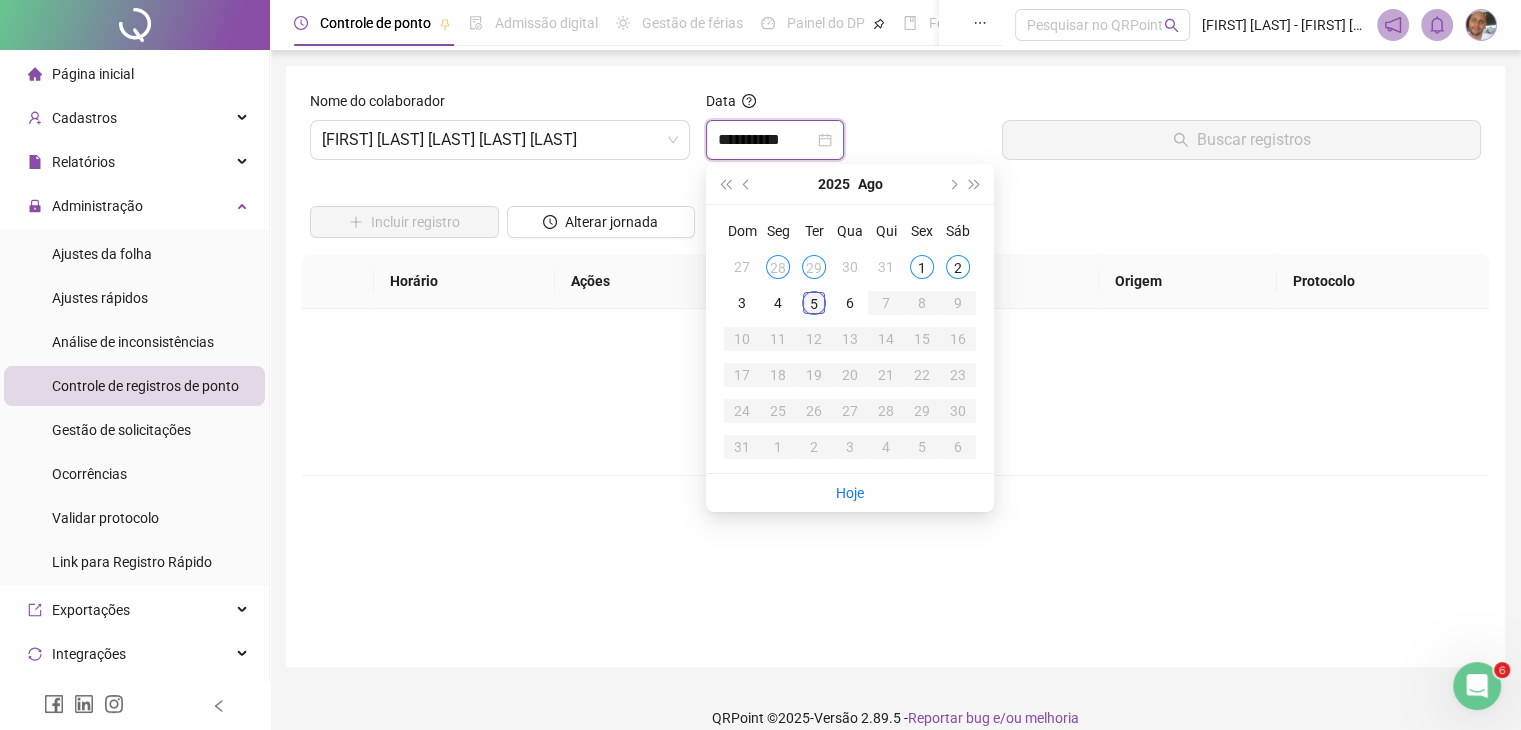 type on "**********" 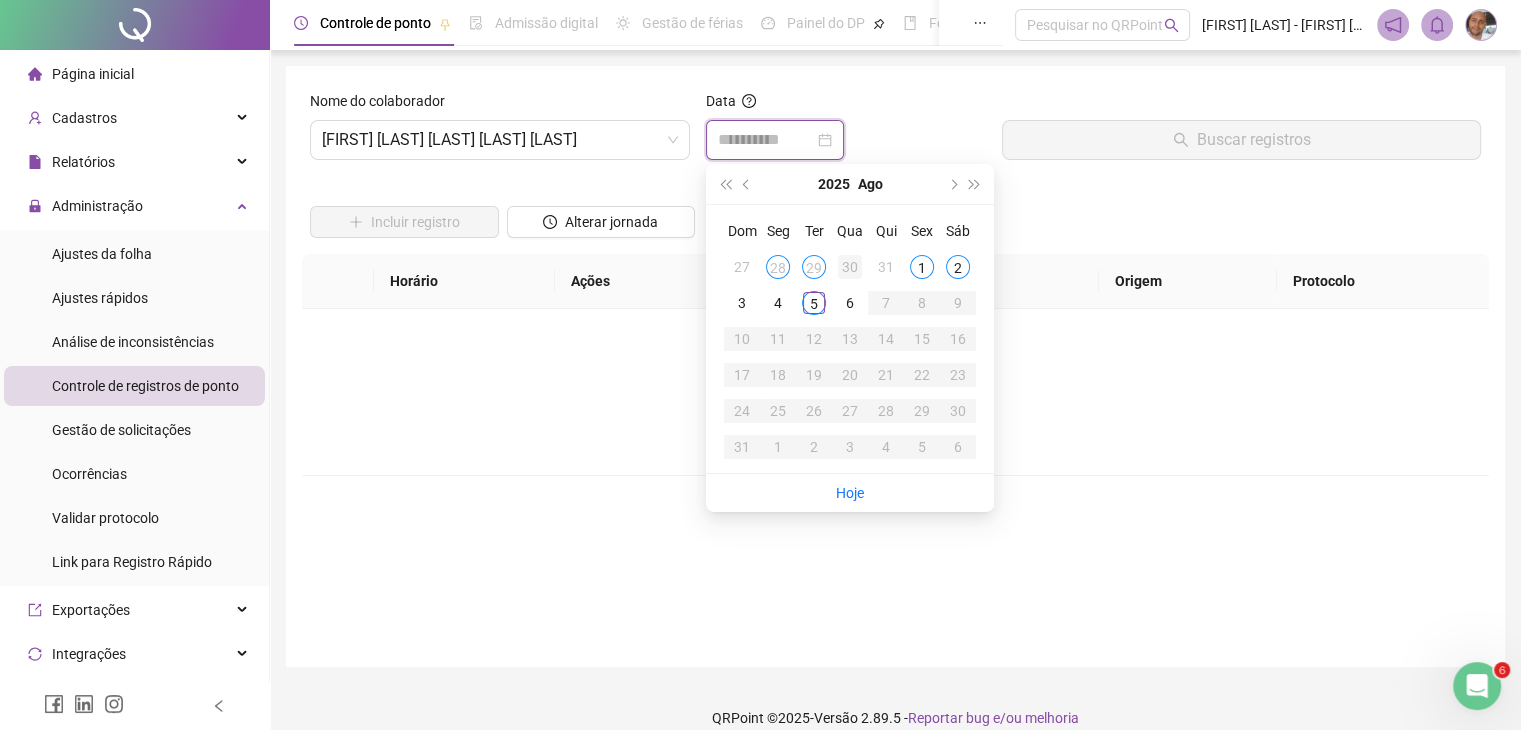 type on "**********" 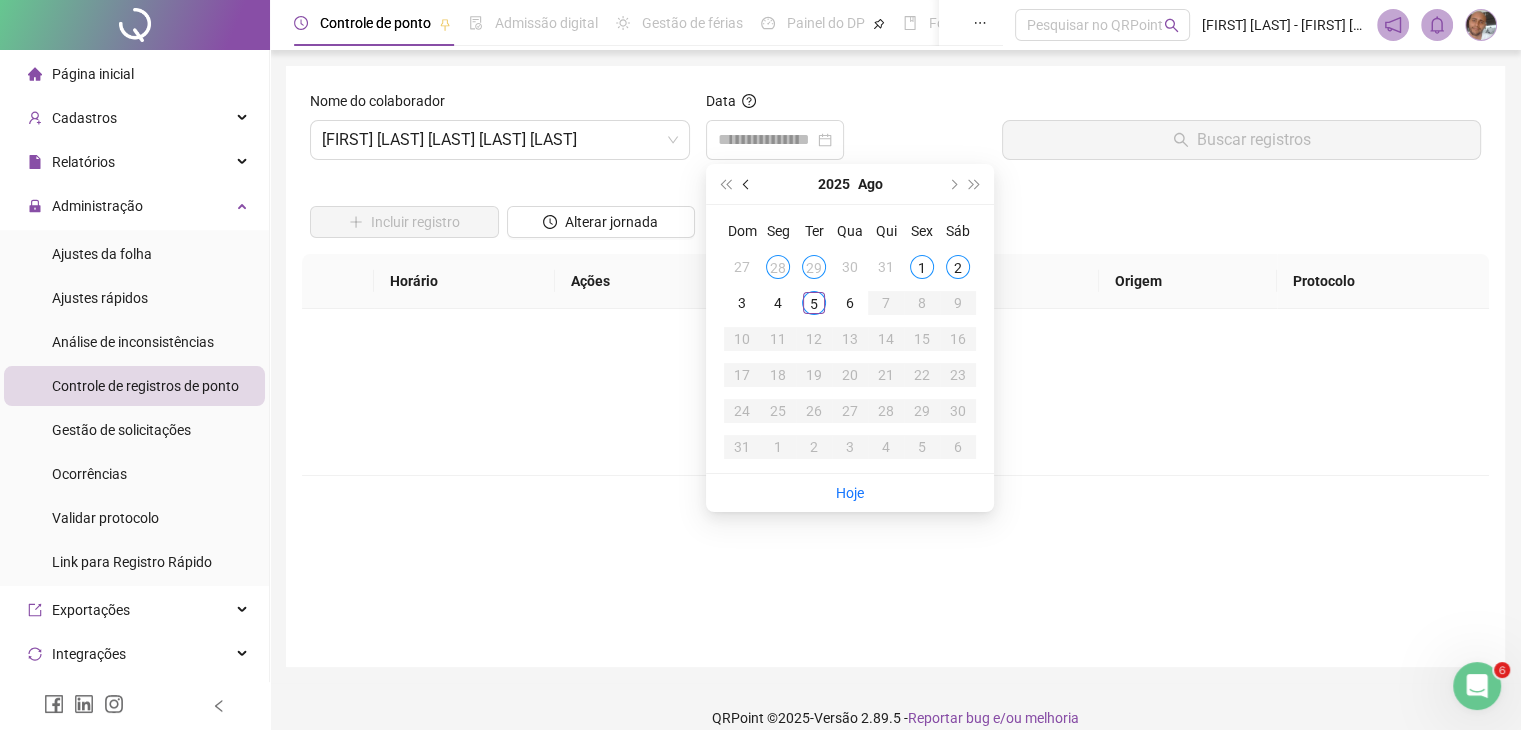 click at bounding box center (748, 184) 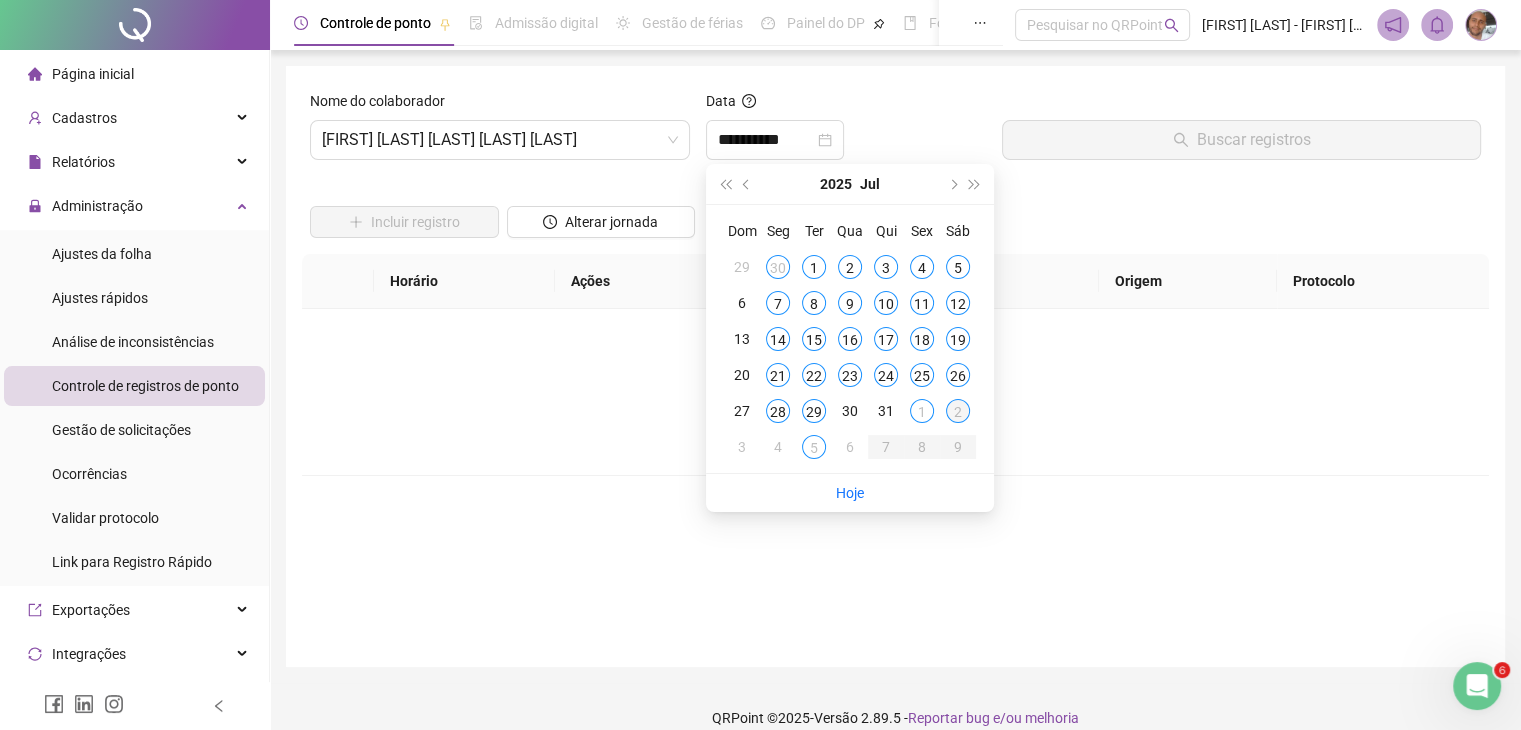 type on "**********" 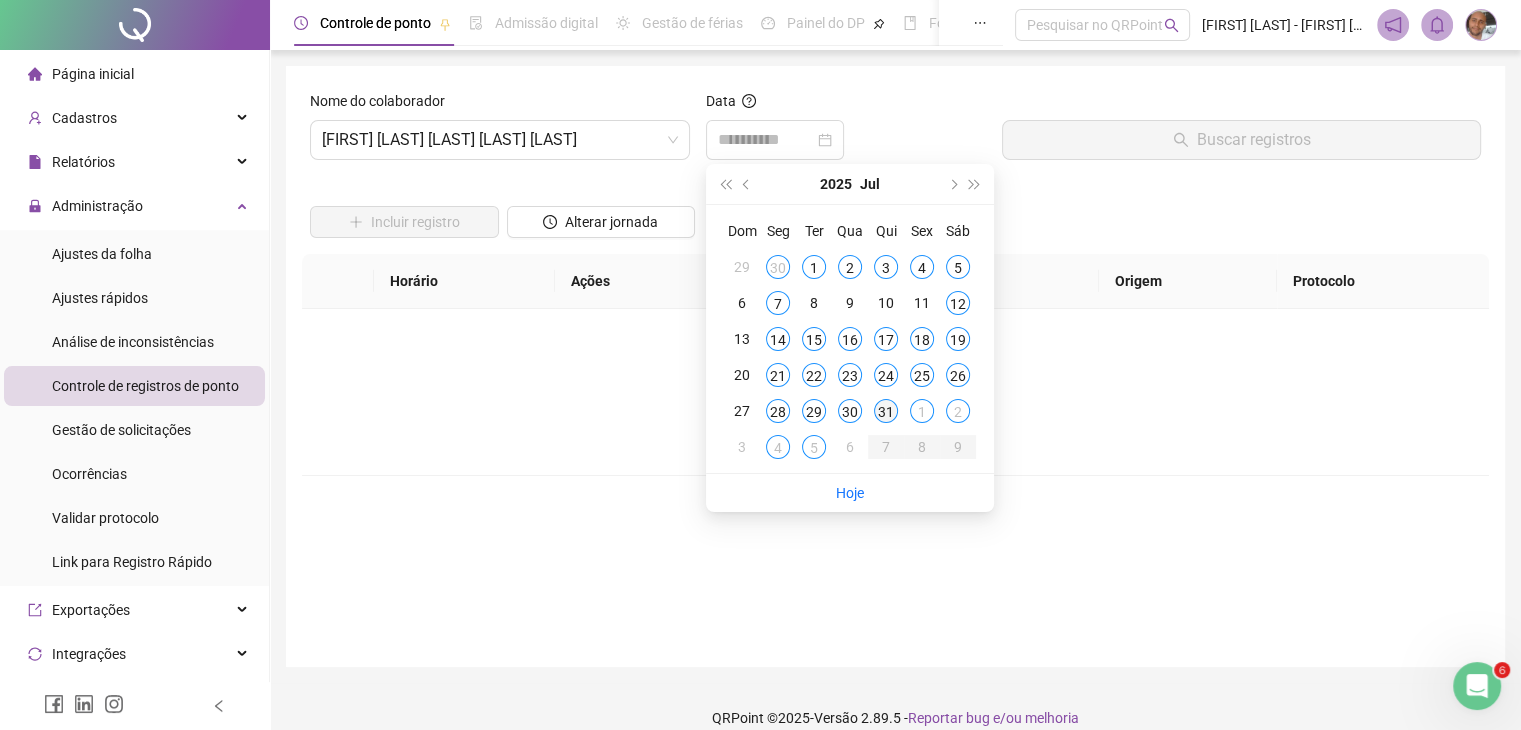 click on "31" at bounding box center (886, 411) 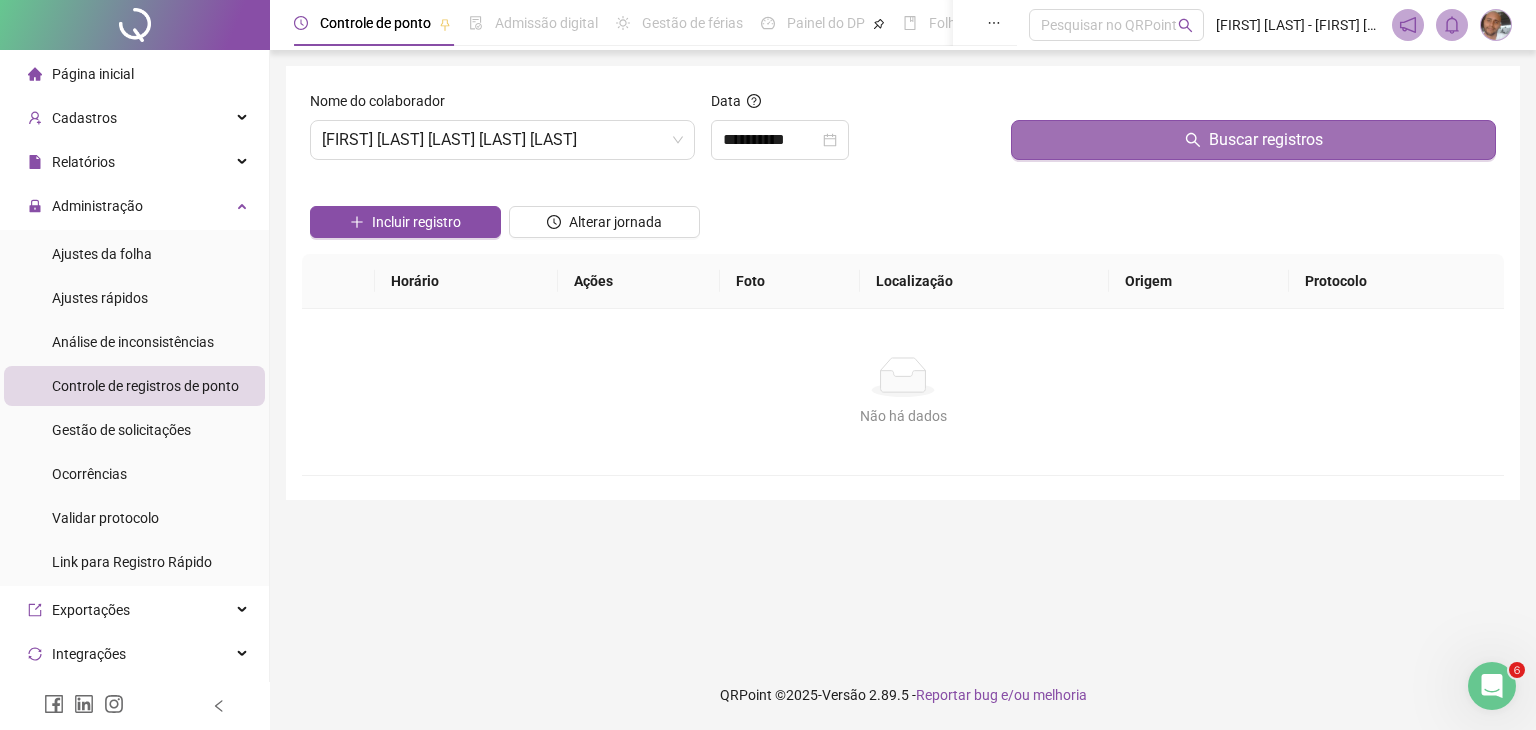 click on "Buscar registros" at bounding box center (1266, 140) 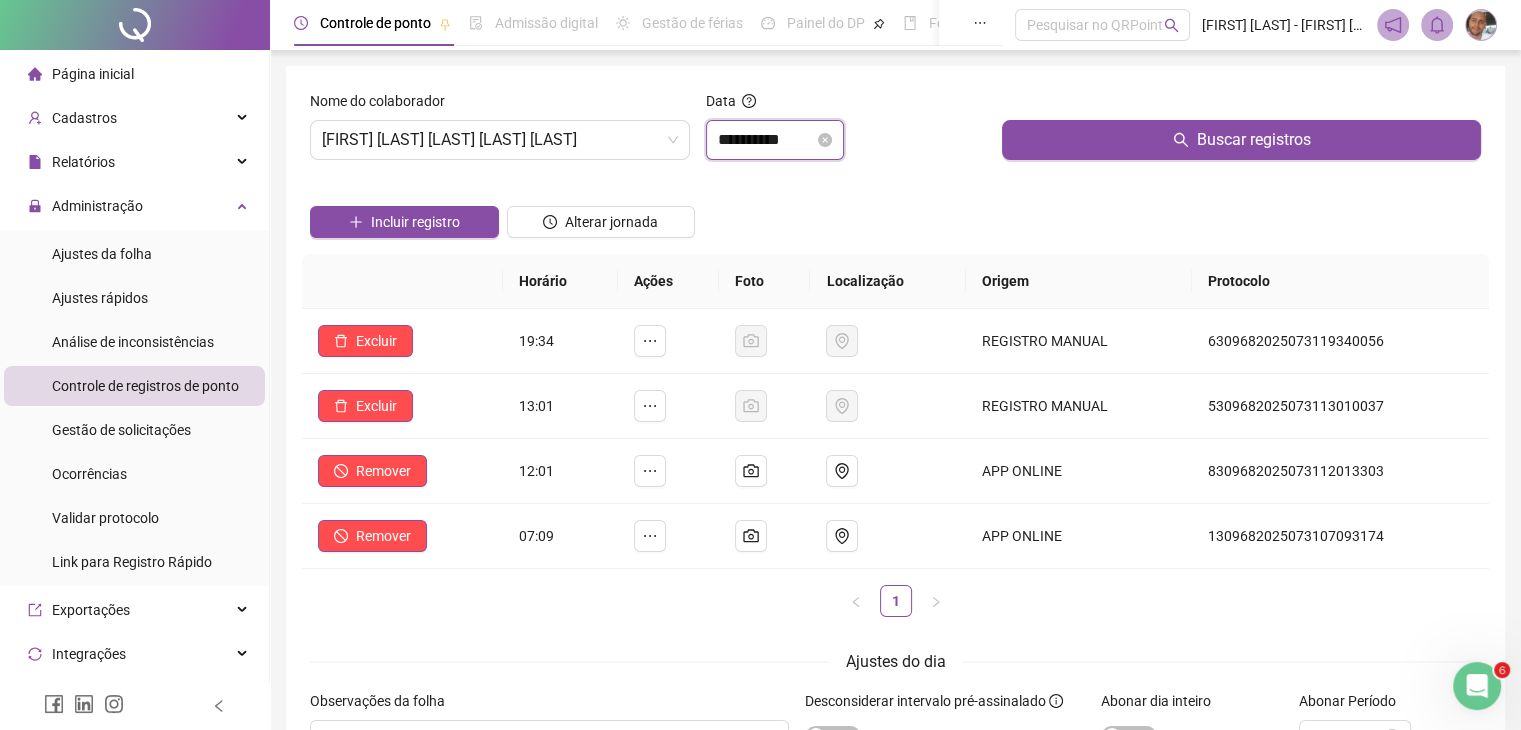 click on "**********" at bounding box center (766, 140) 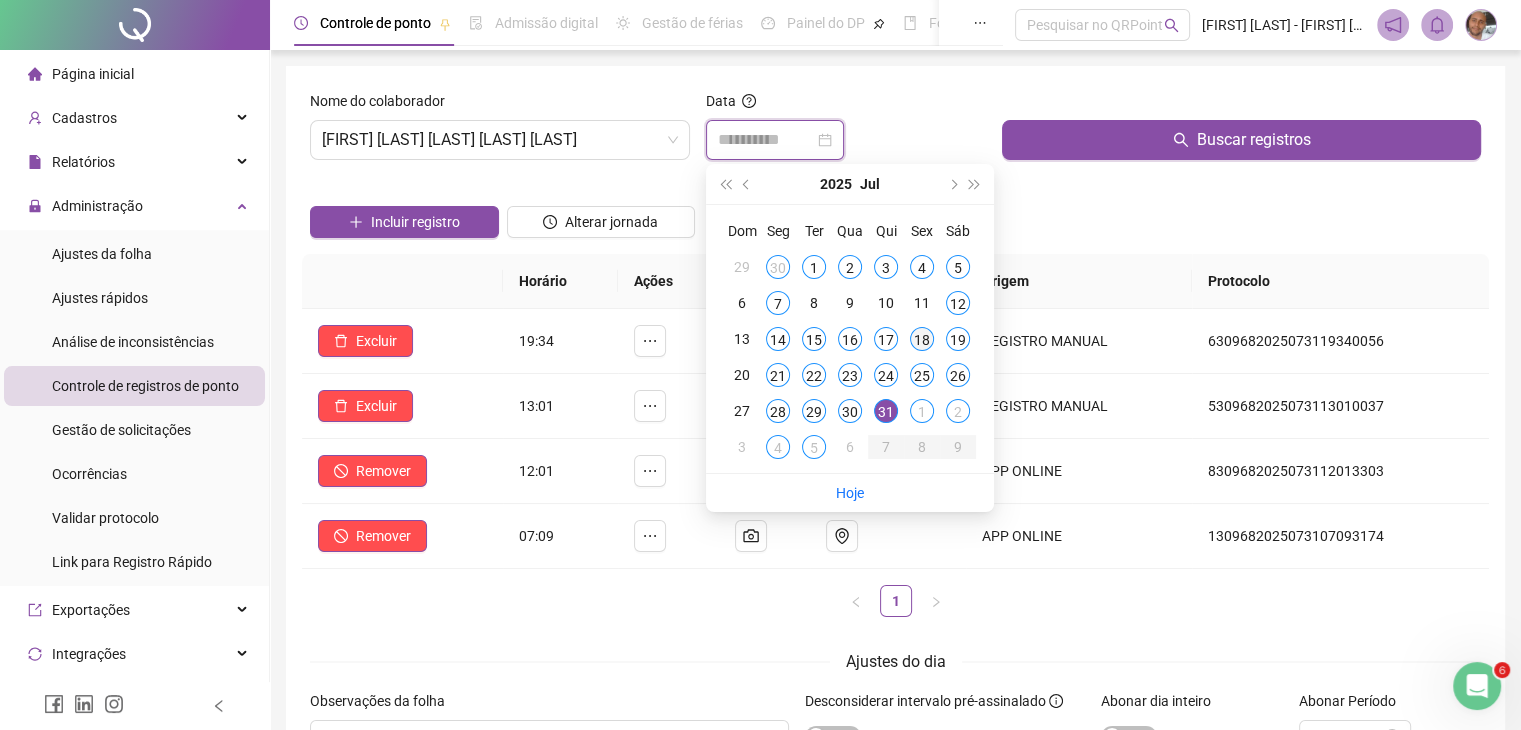 type on "**********" 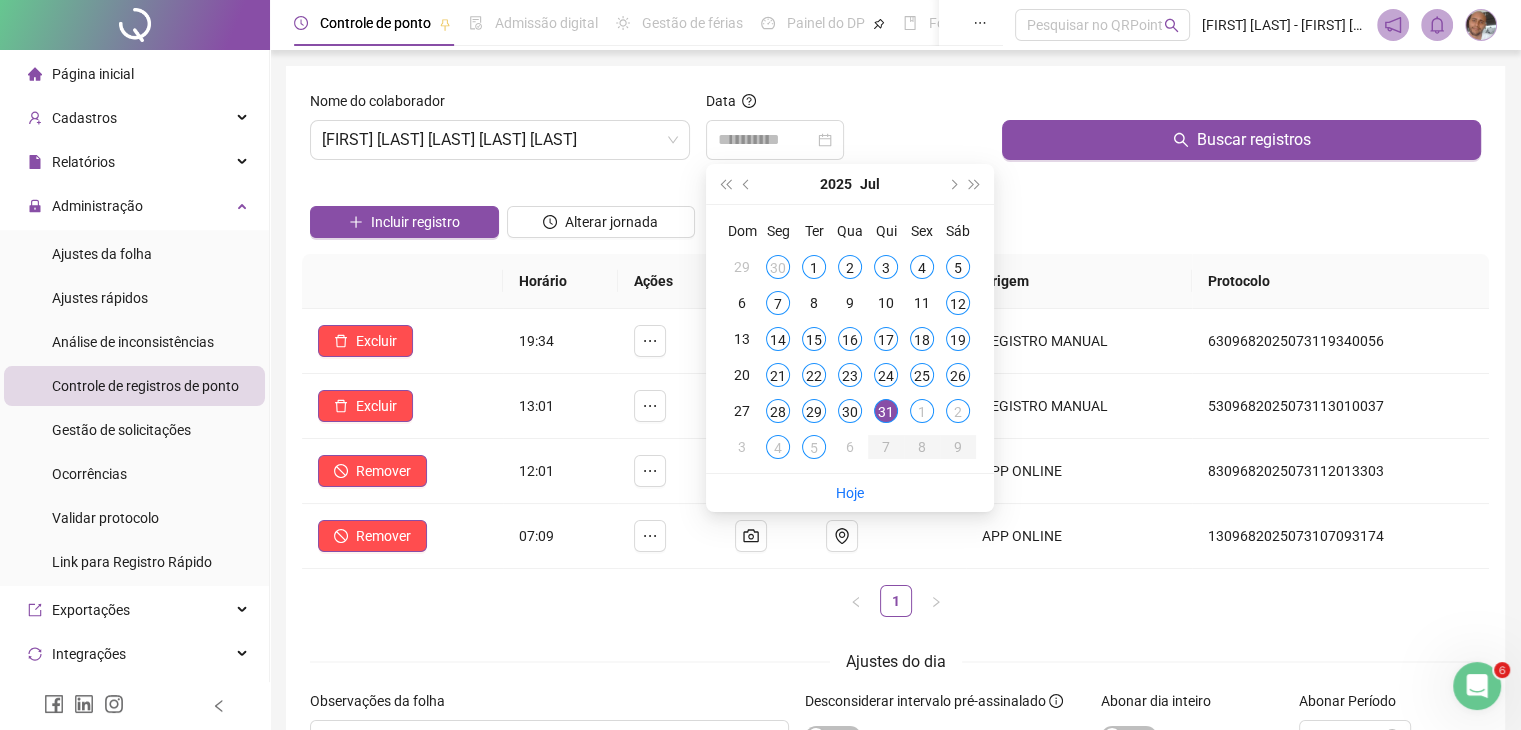 drag, startPoint x: 920, startPoint y: 330, endPoint x: 947, endPoint y: 293, distance: 45.80393 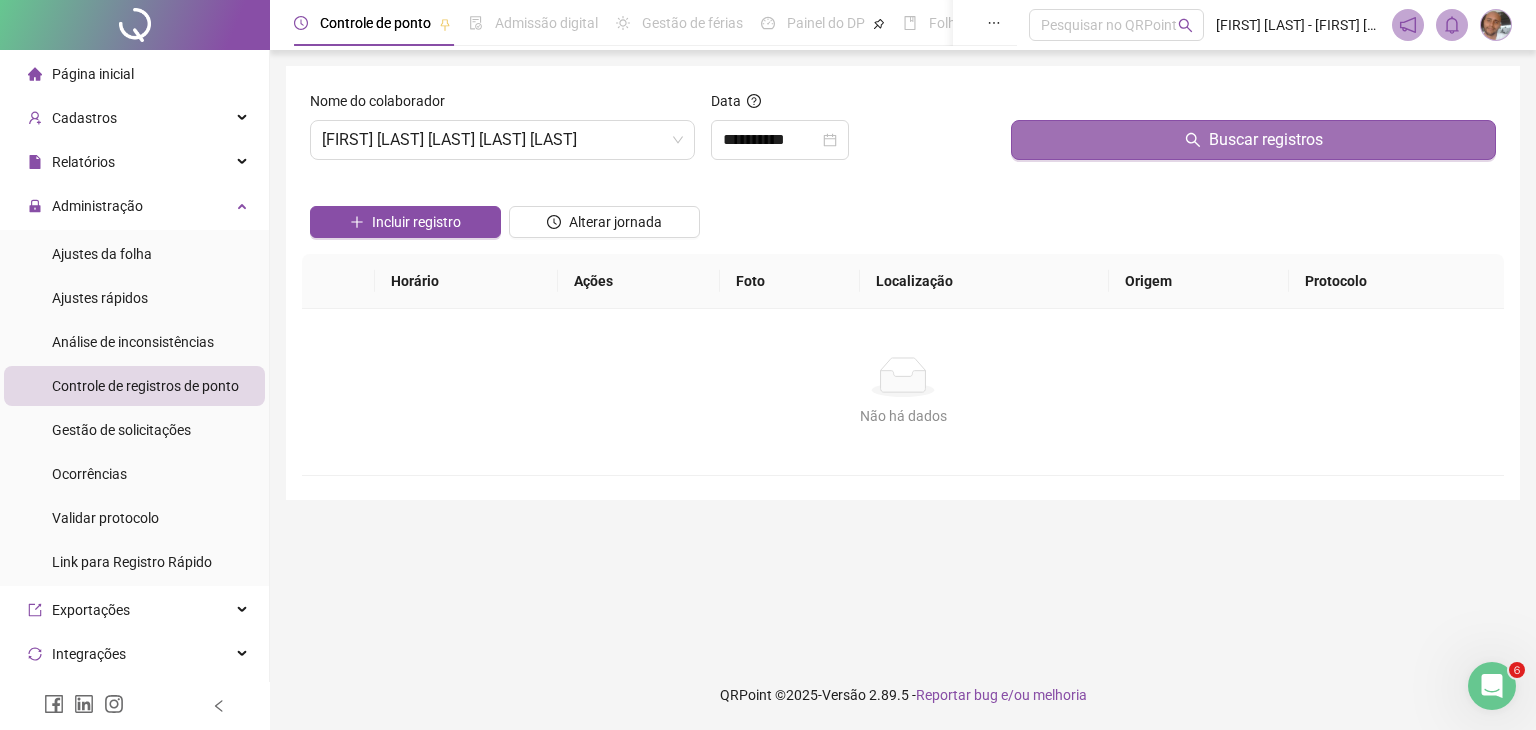 click on "Buscar registros" at bounding box center [1253, 140] 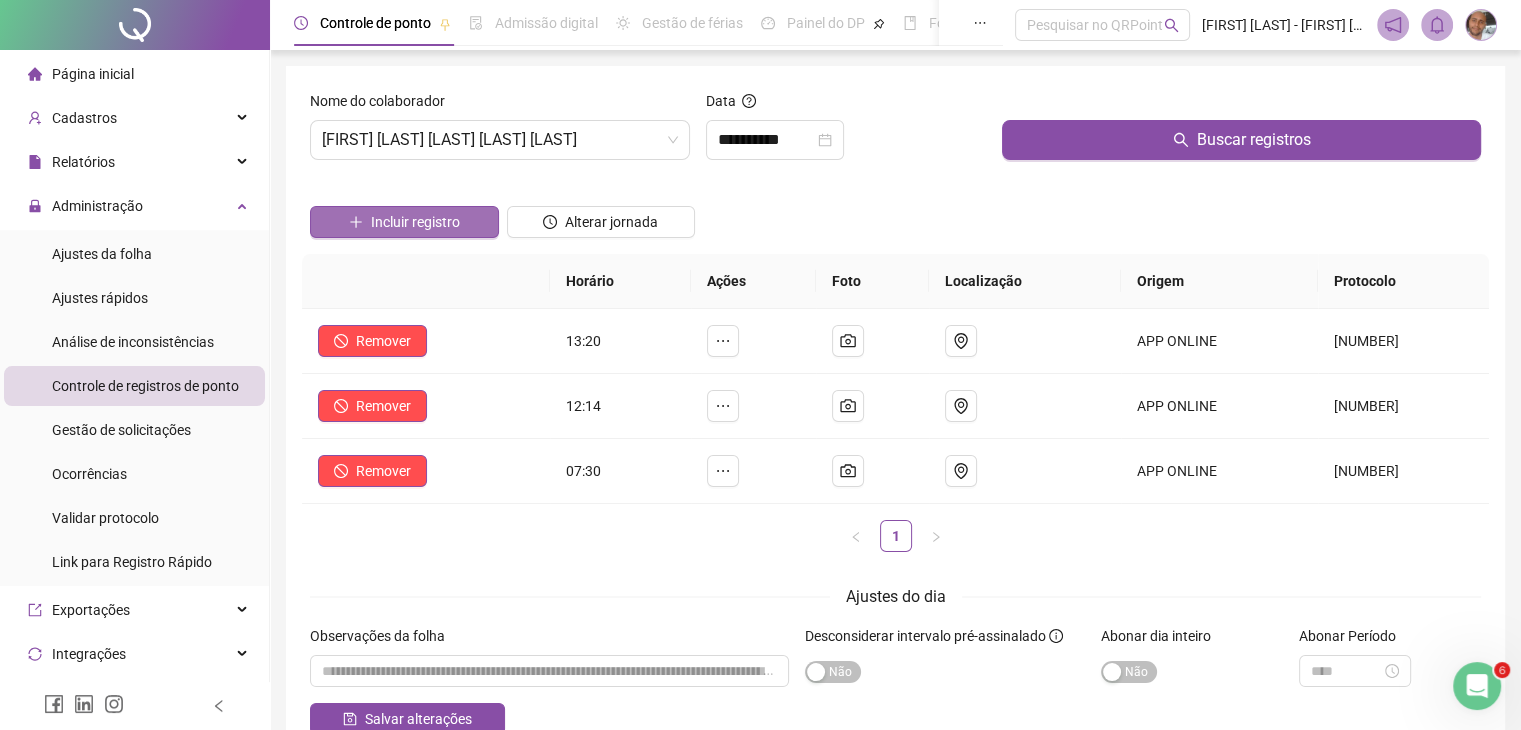 click on "Incluir registro" at bounding box center (415, 222) 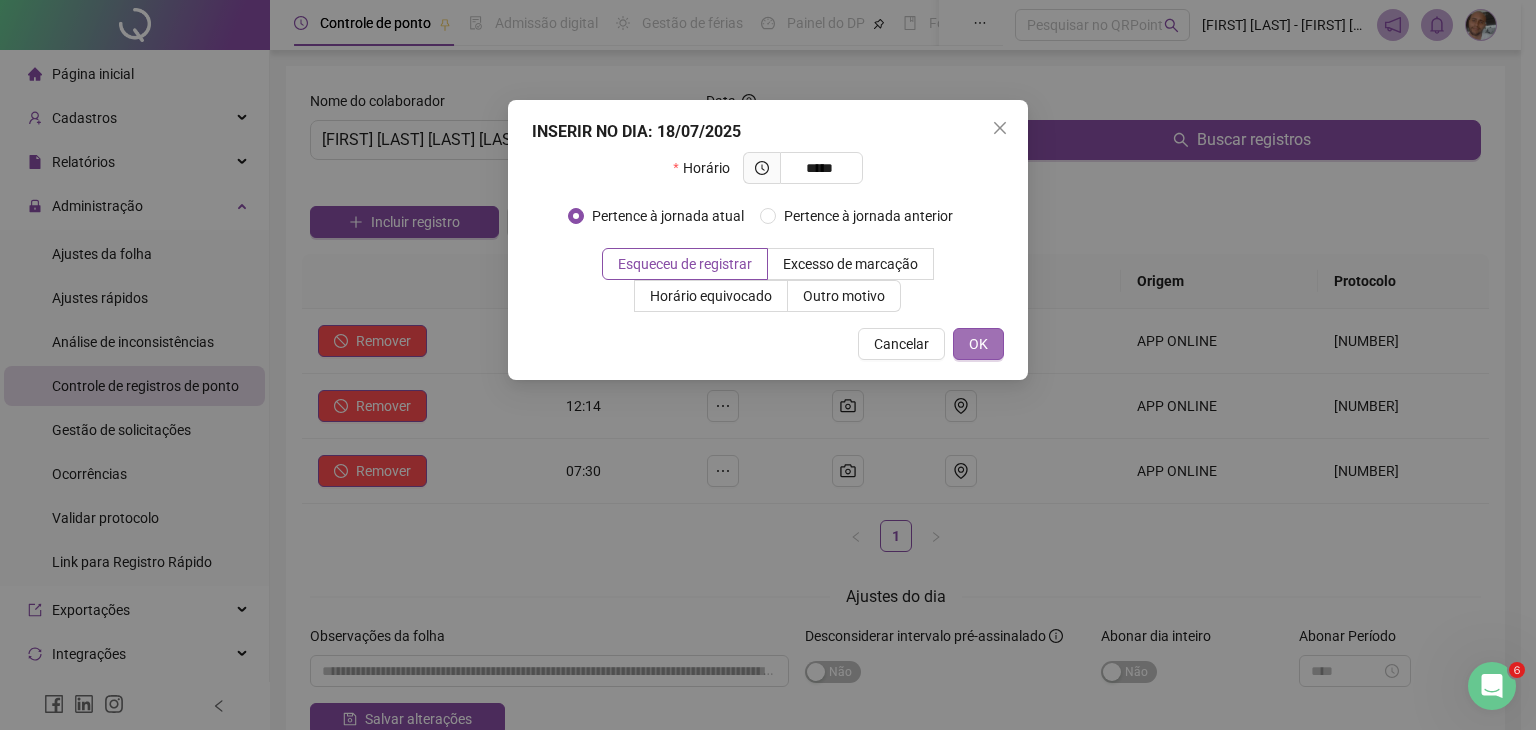 type on "*****" 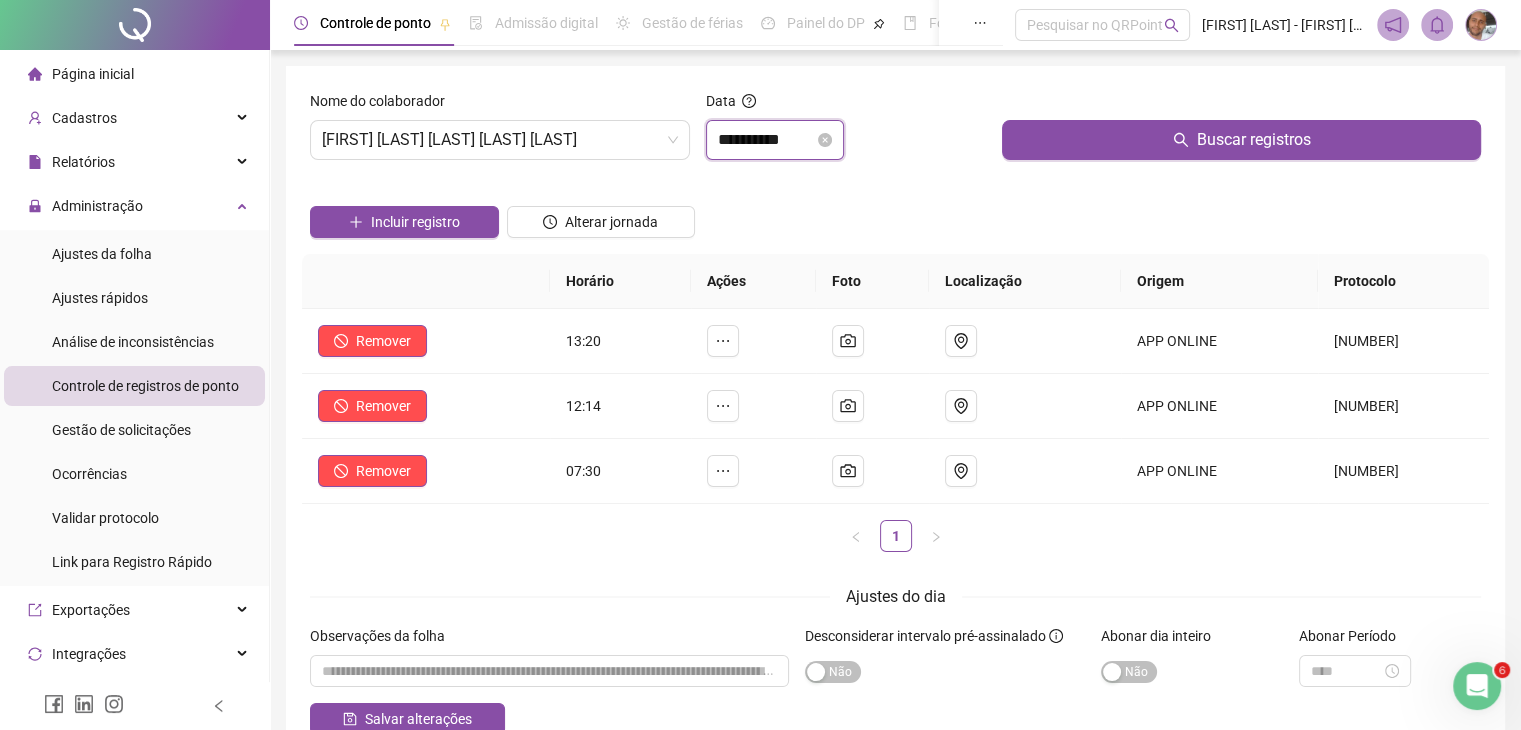 click on "**********" at bounding box center [766, 140] 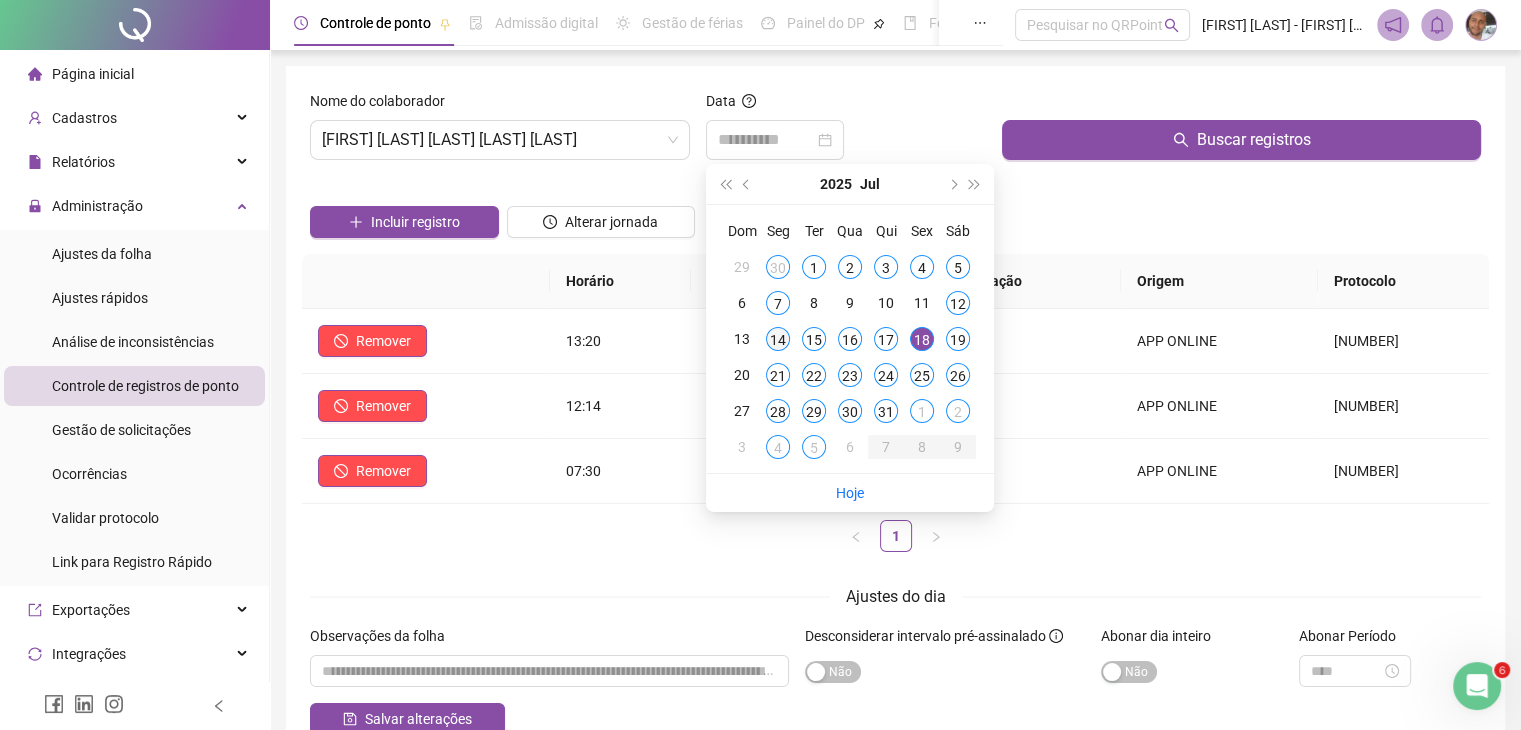 click on "14" at bounding box center (778, 339) 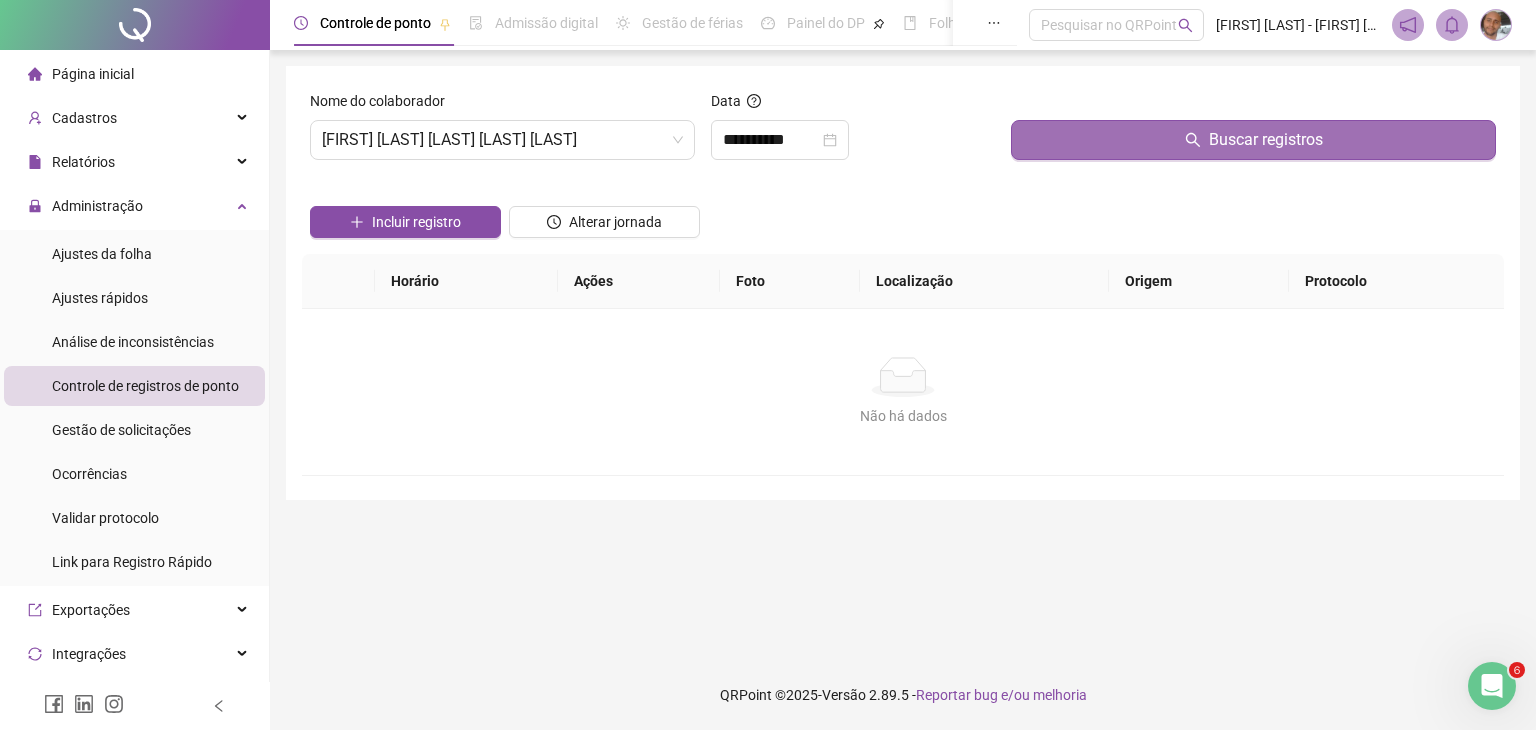 click on "Buscar registros" at bounding box center (1253, 140) 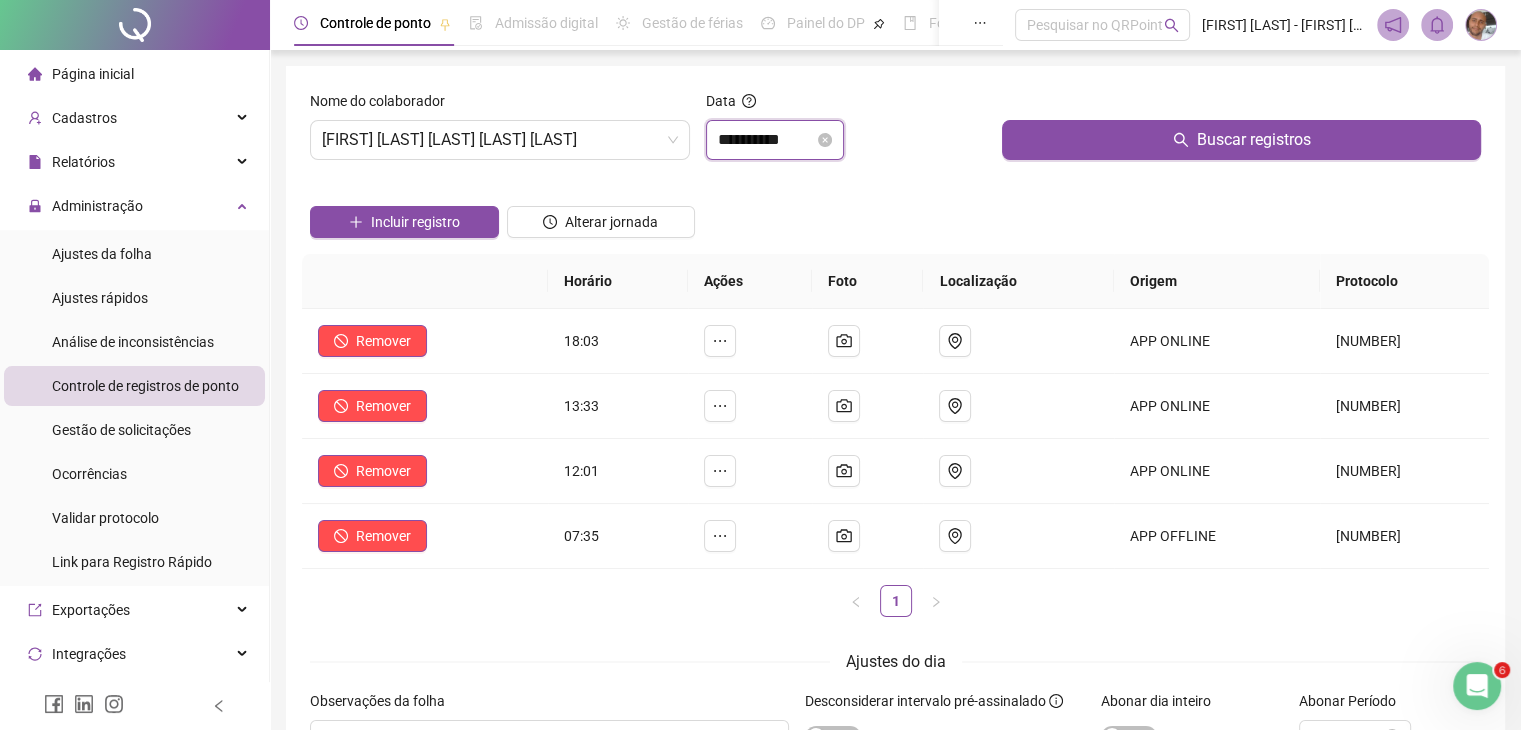 click on "**********" at bounding box center (766, 140) 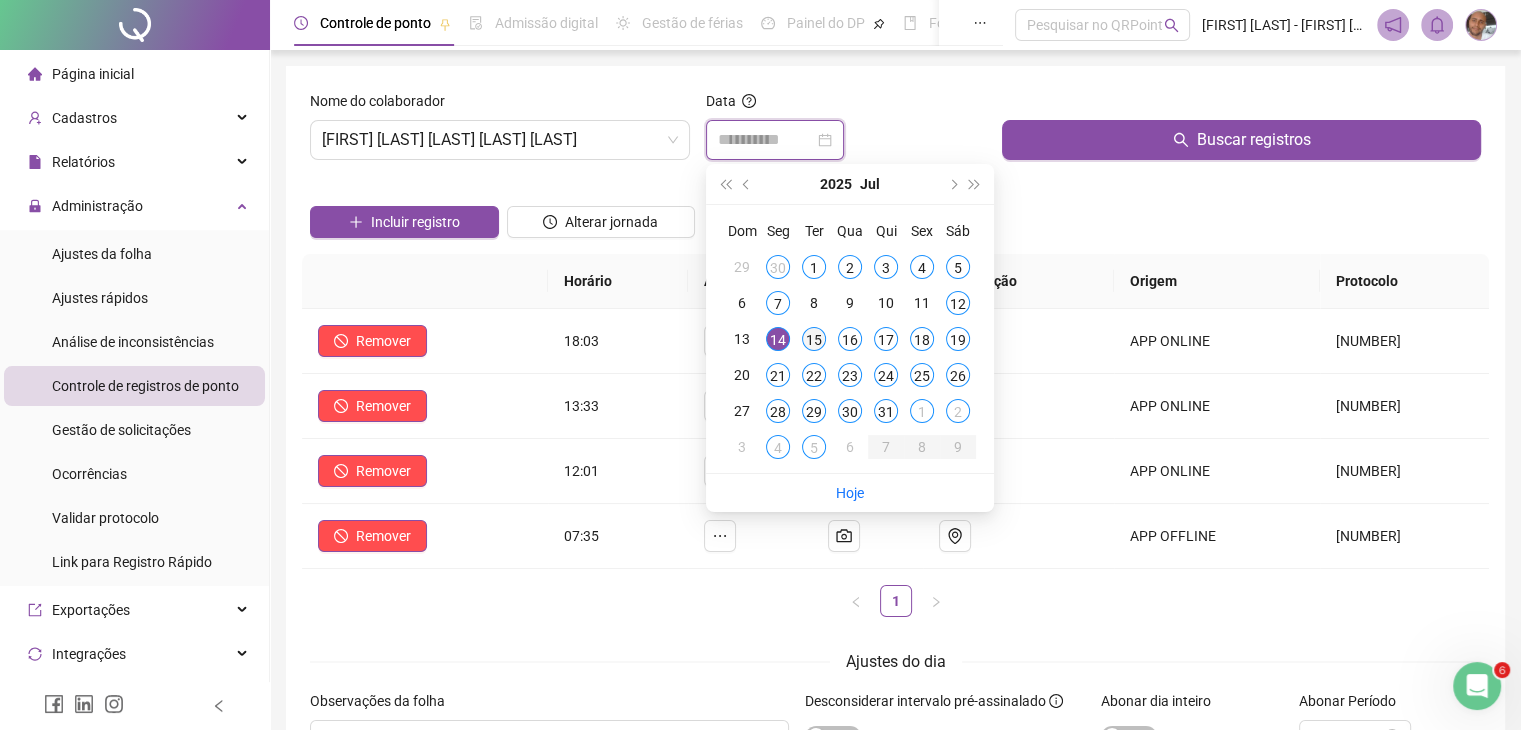 type on "**********" 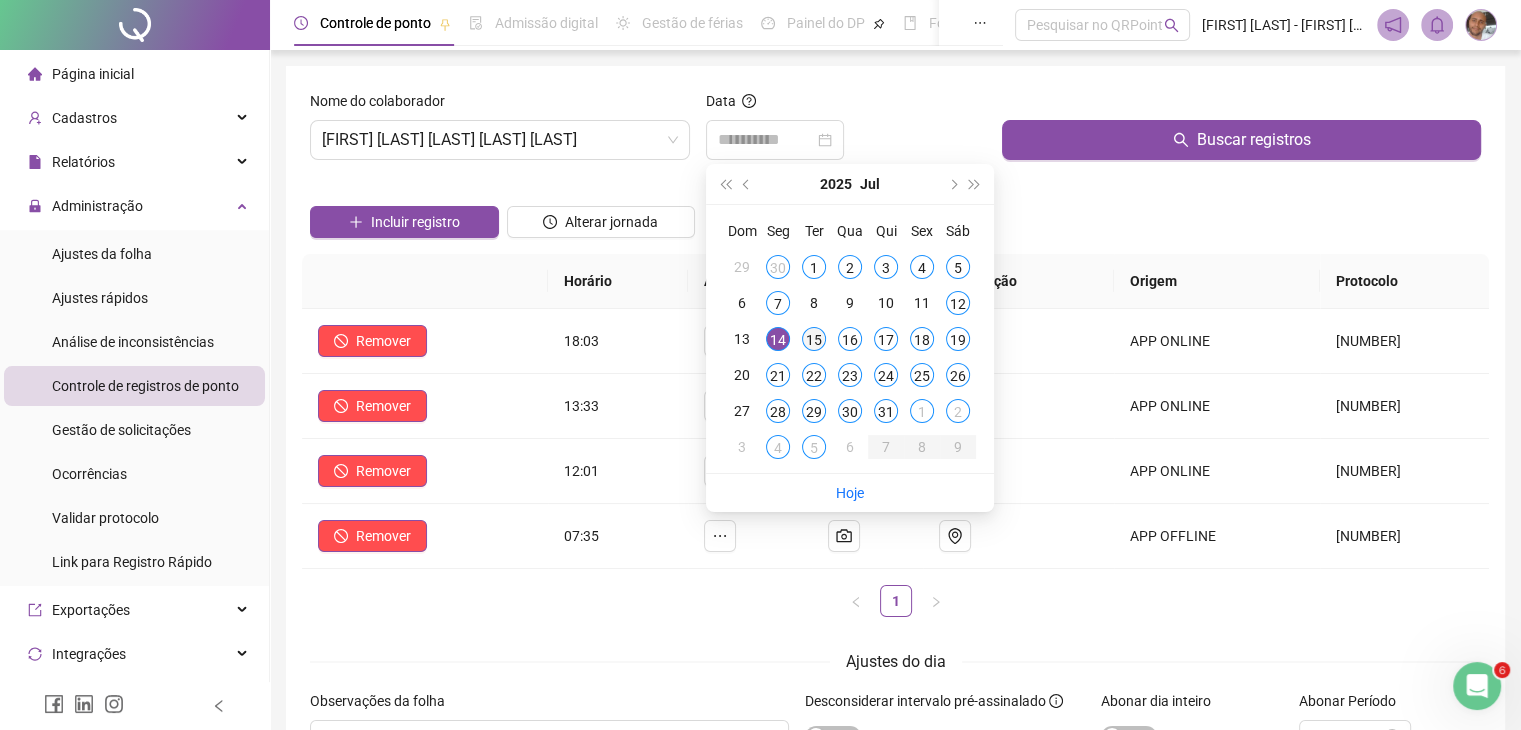 click on "15" at bounding box center [814, 339] 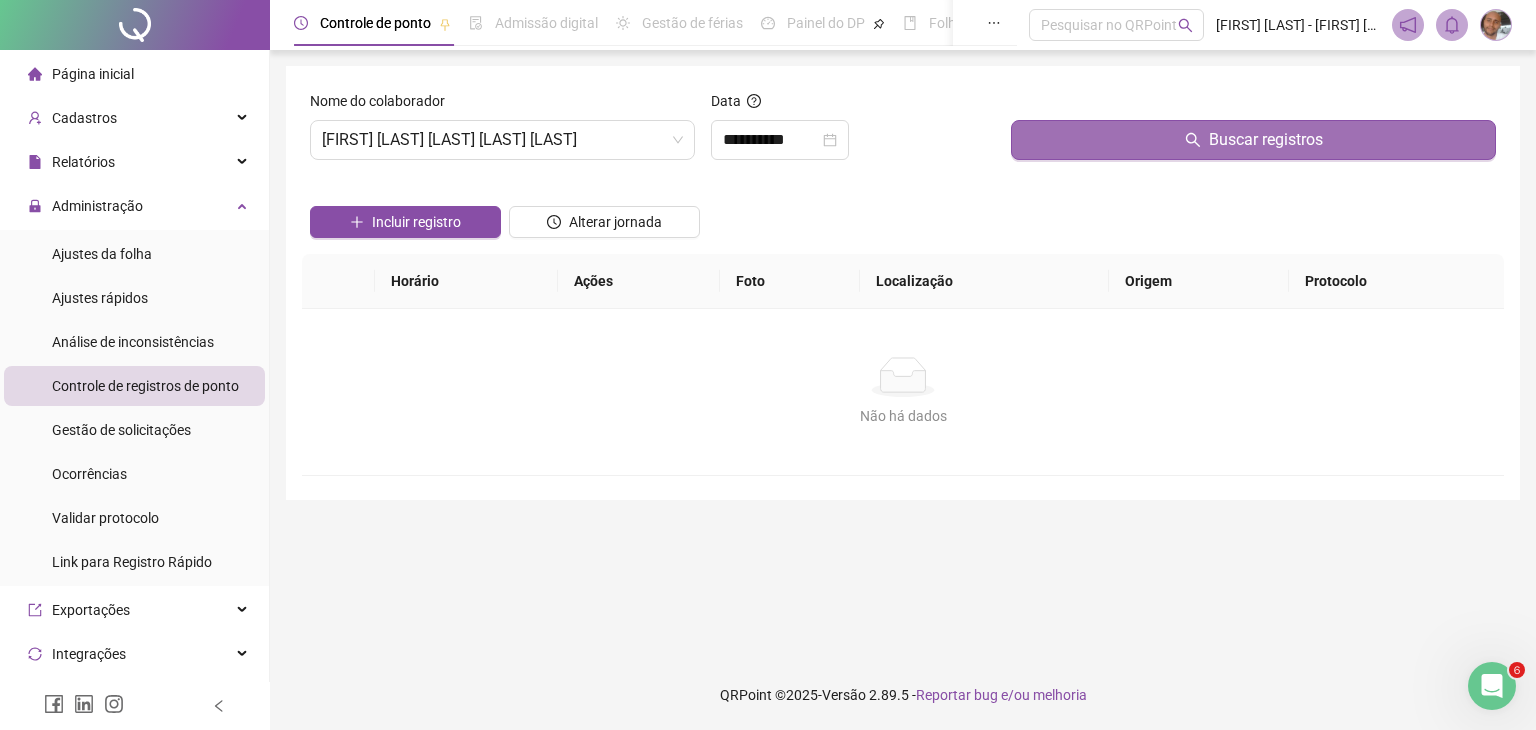 click on "Buscar registros" at bounding box center (1253, 140) 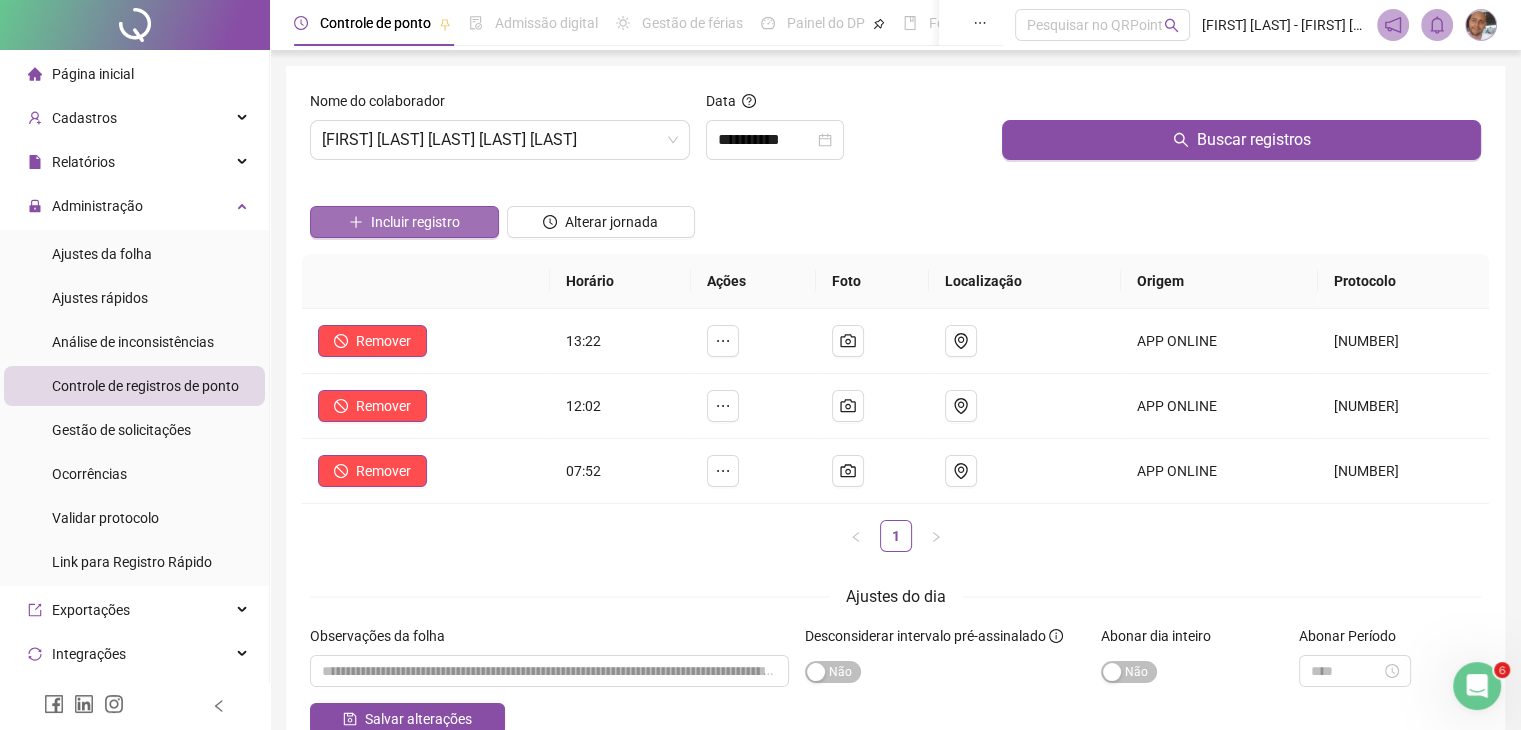 click on "Incluir registro" at bounding box center [415, 222] 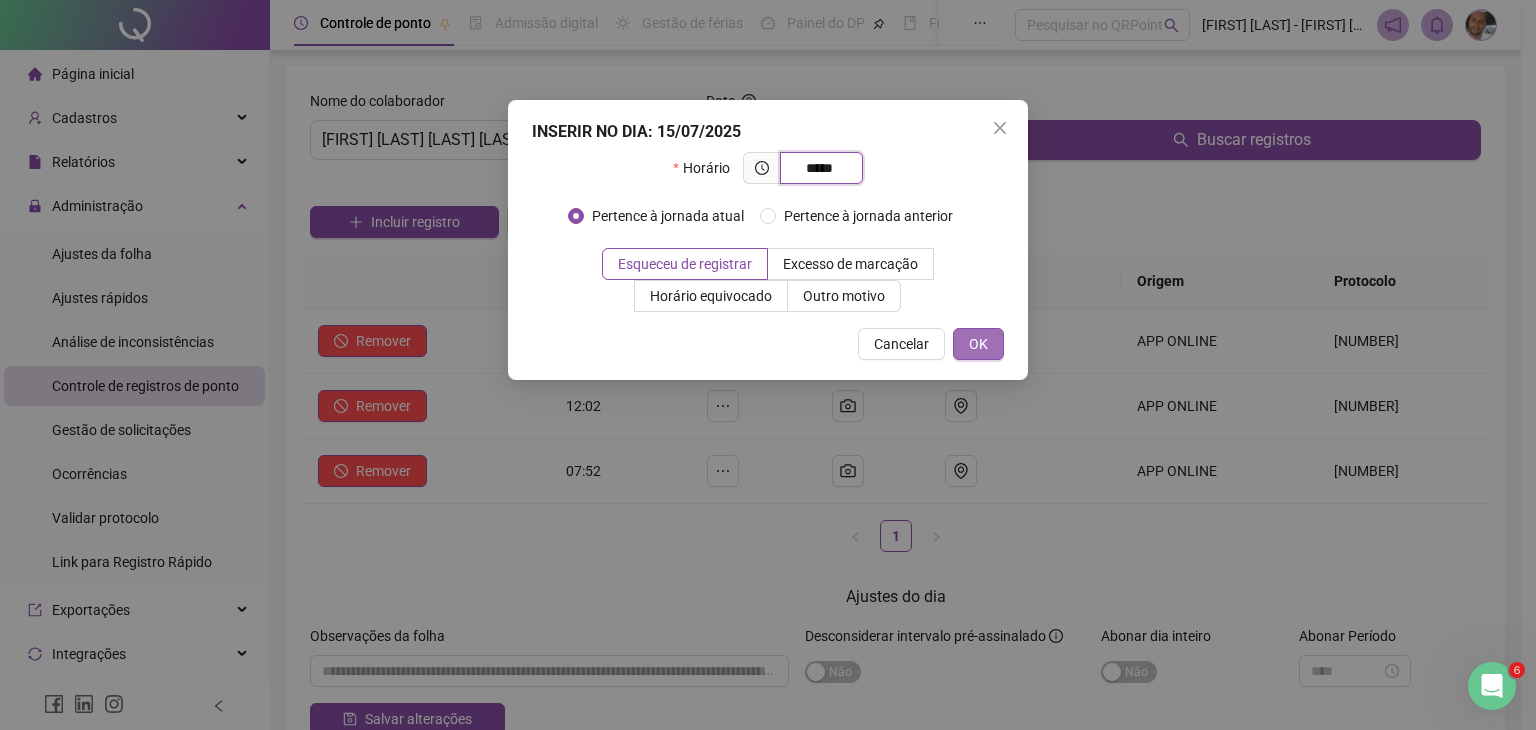 type on "*****" 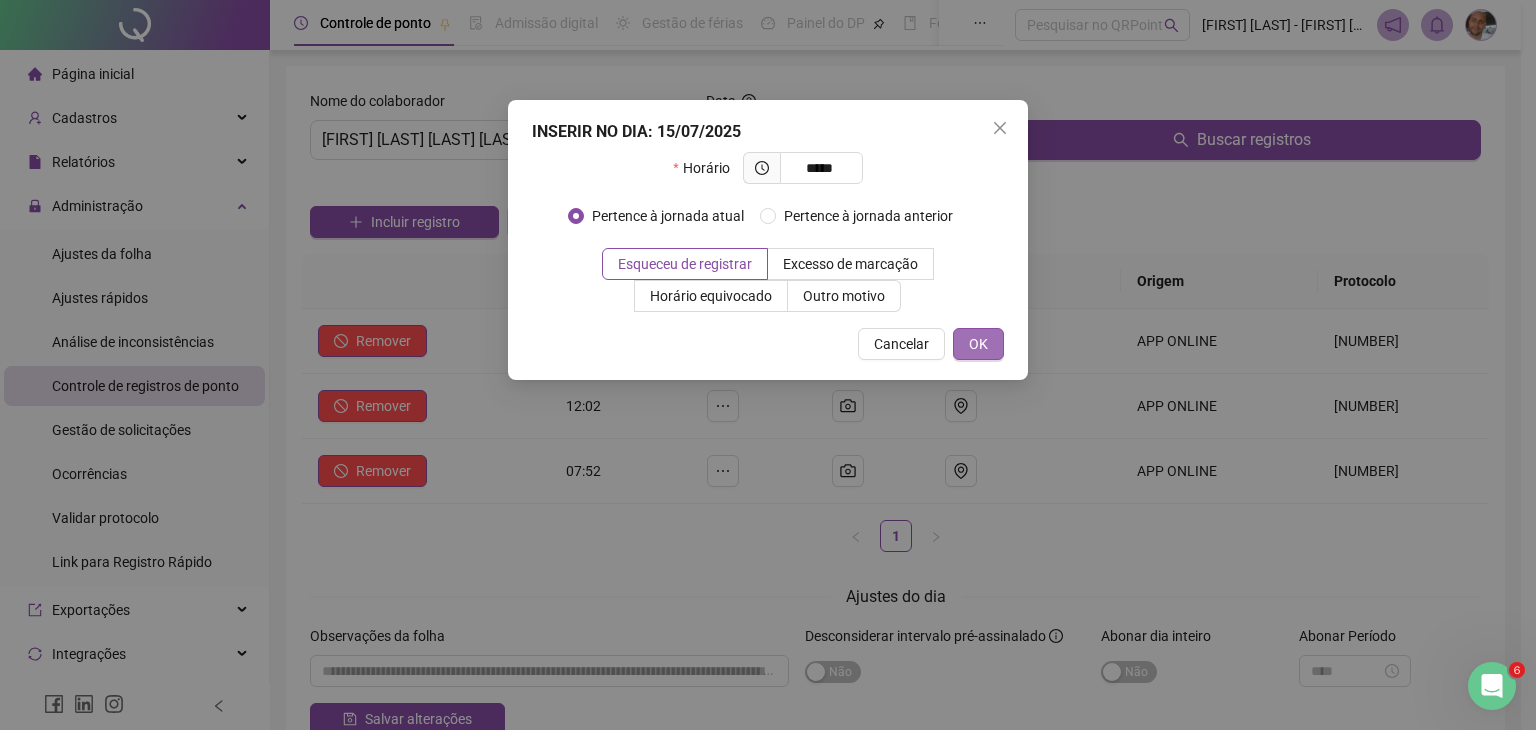 click on "OK" at bounding box center [978, 344] 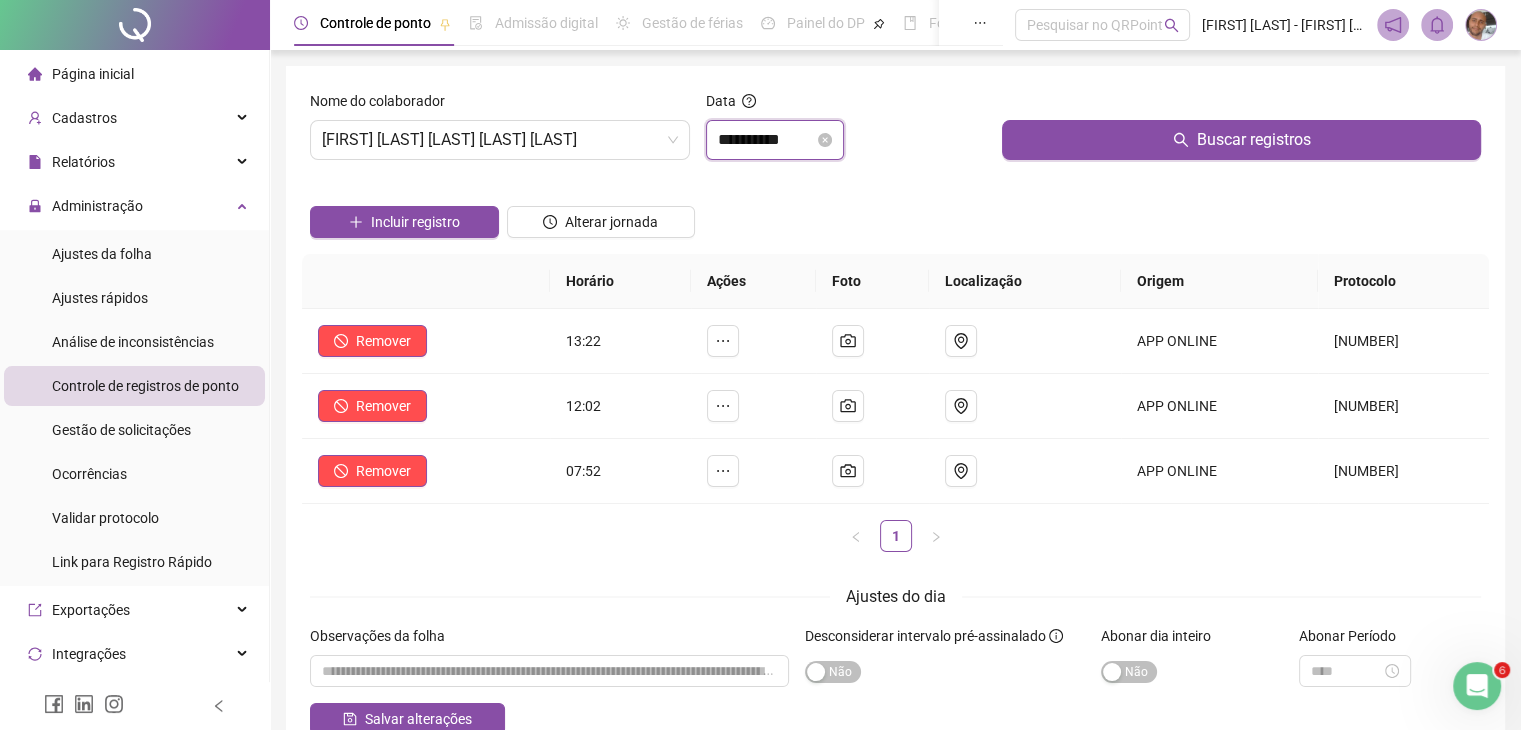 click on "**********" at bounding box center [766, 140] 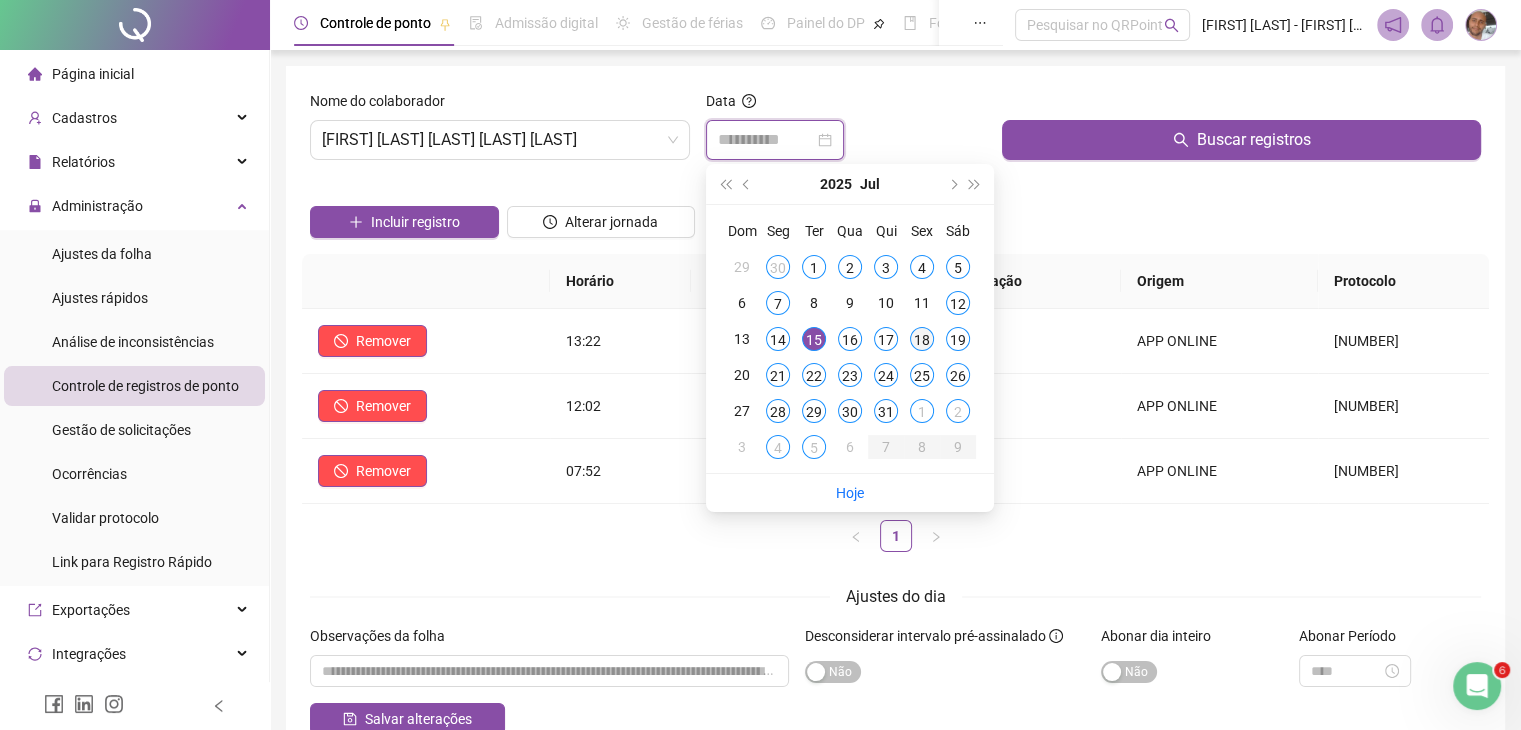 type on "**********" 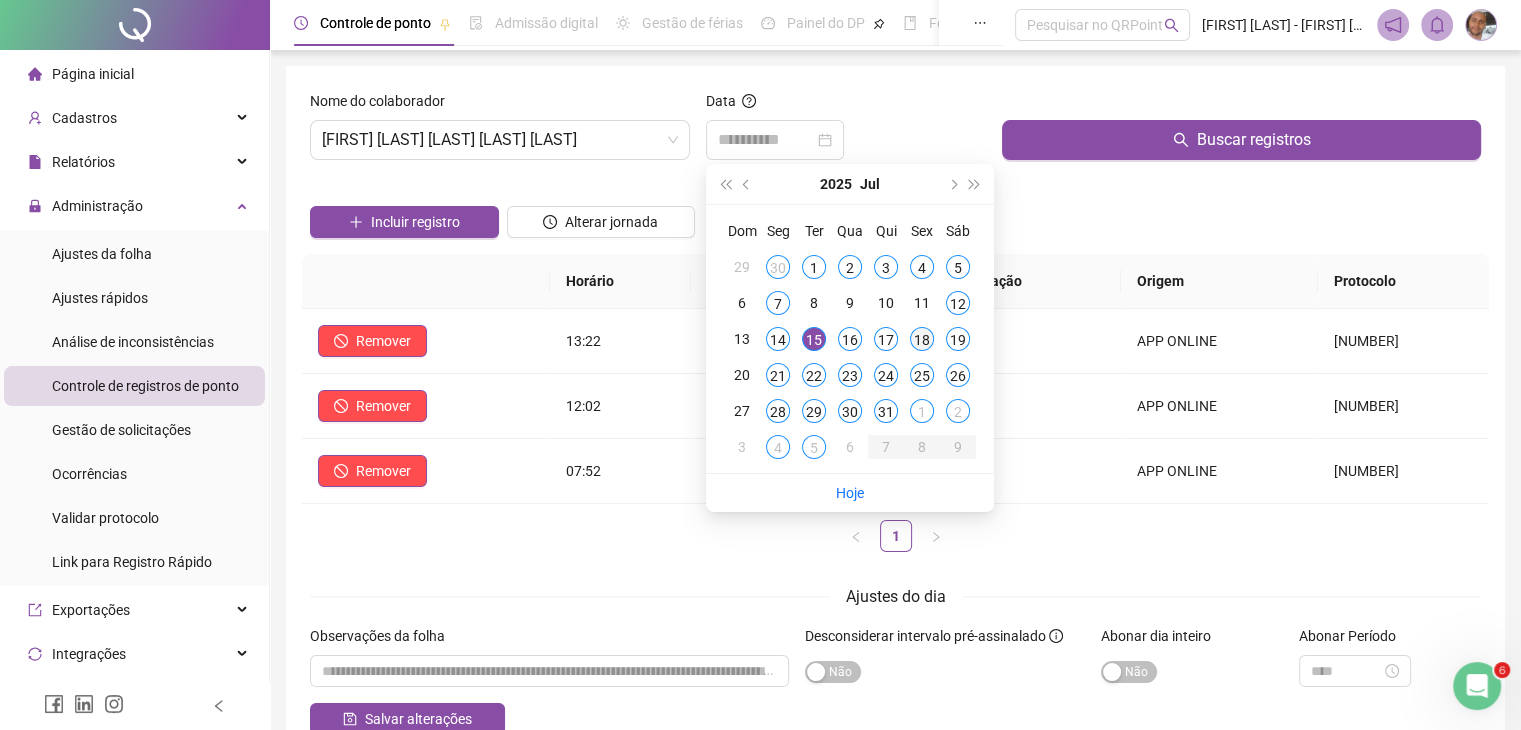 click on "18" at bounding box center [922, 339] 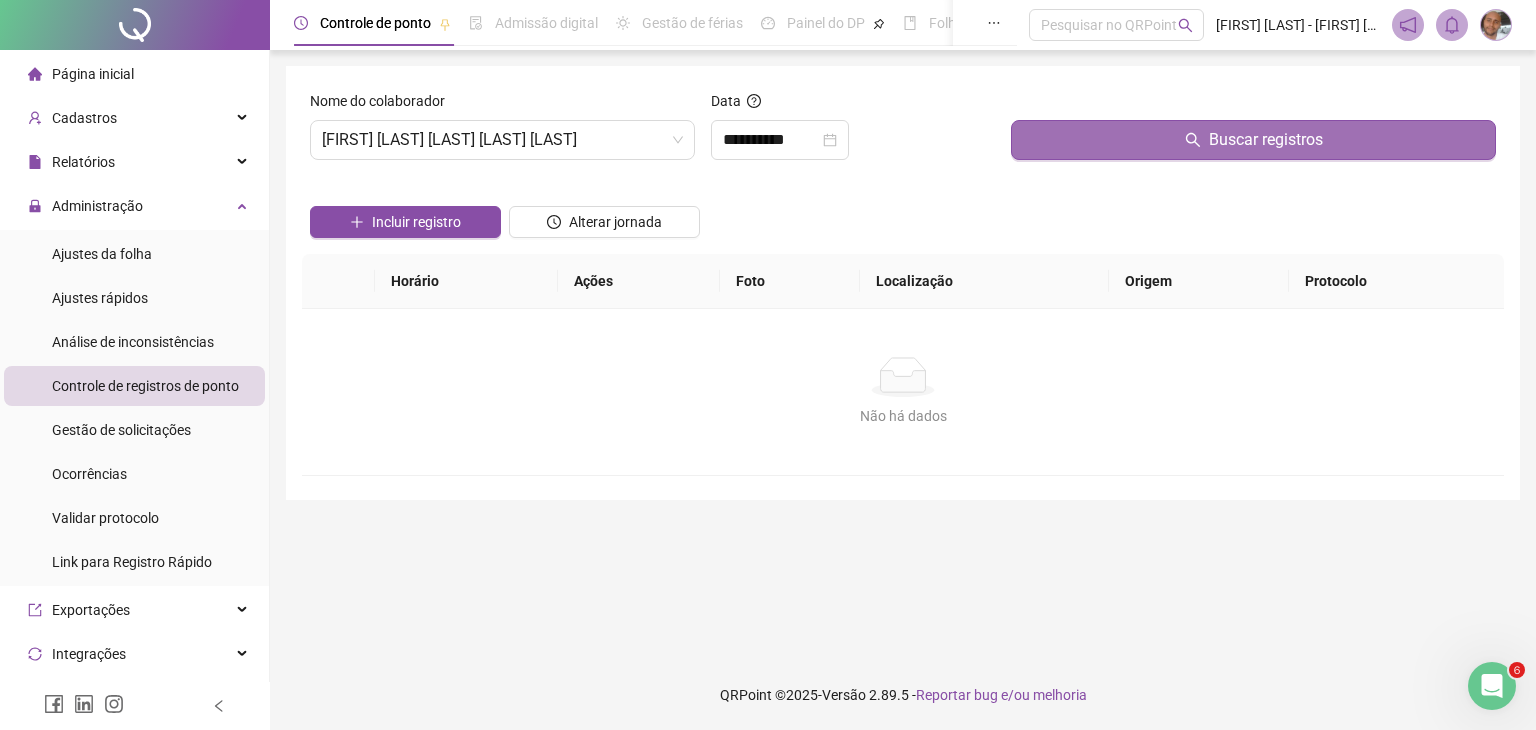 click 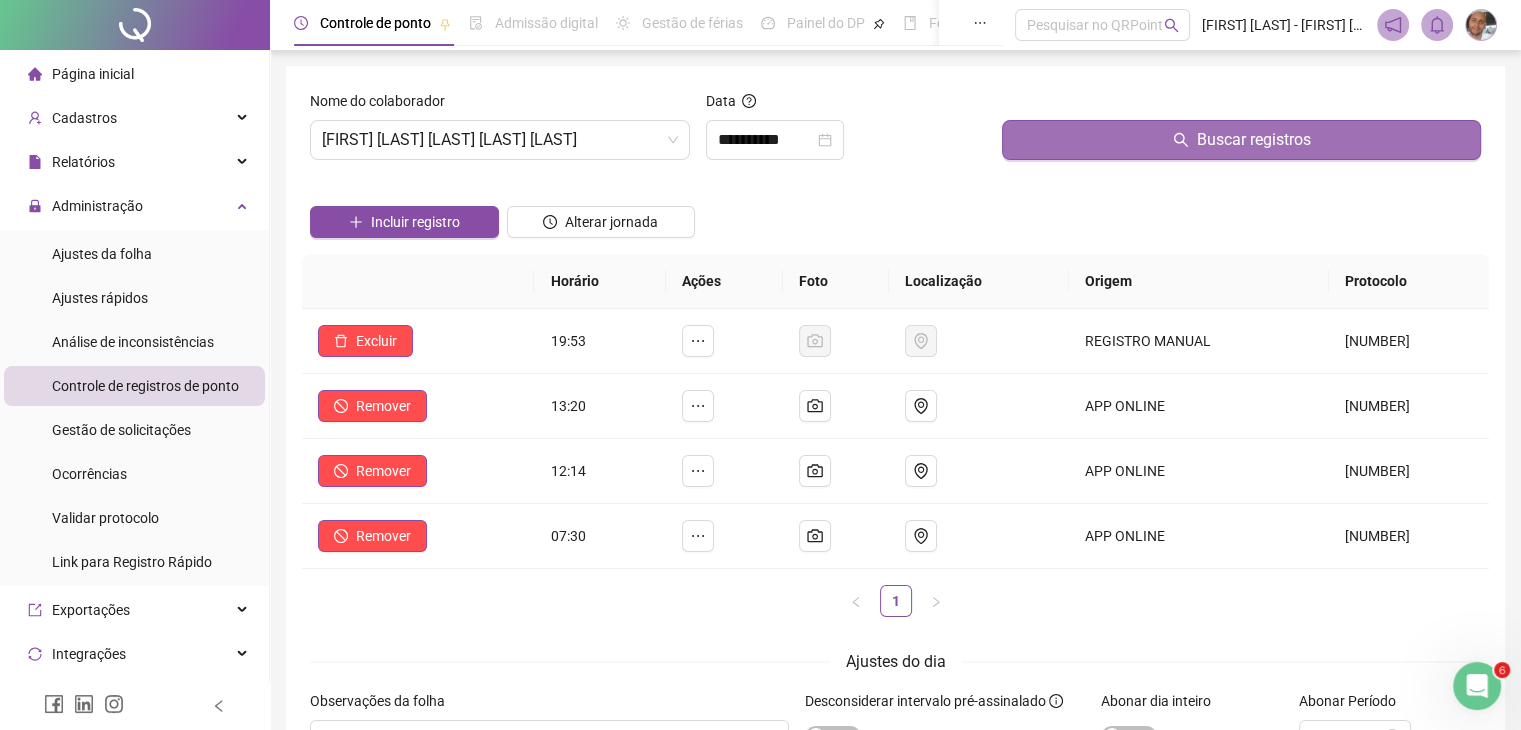 click on "Horário Ações Foto Localização Origem Protocolo               Excluir [TIME] REGISTRO MANUAL [NUMBER] Remover [TIME] APP ONLINE [NUMBER] Remover [TIME] APP ONLINE [NUMBER] Remover [TIME] APP ONLINE [NUMBER] 1" at bounding box center [895, 443] 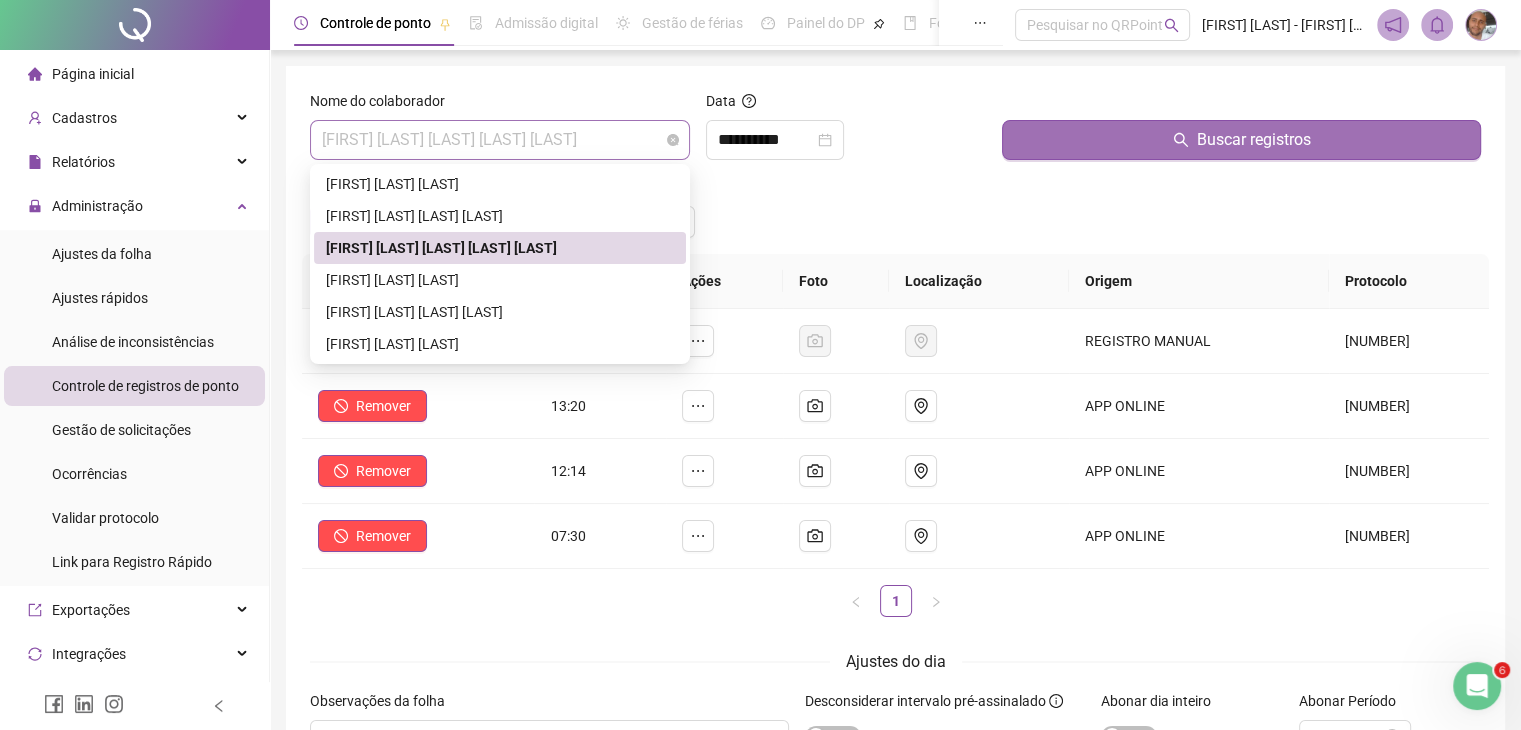 click on "[FIRST] [LAST] [LAST] [LAST] [LAST]" at bounding box center (500, 140) 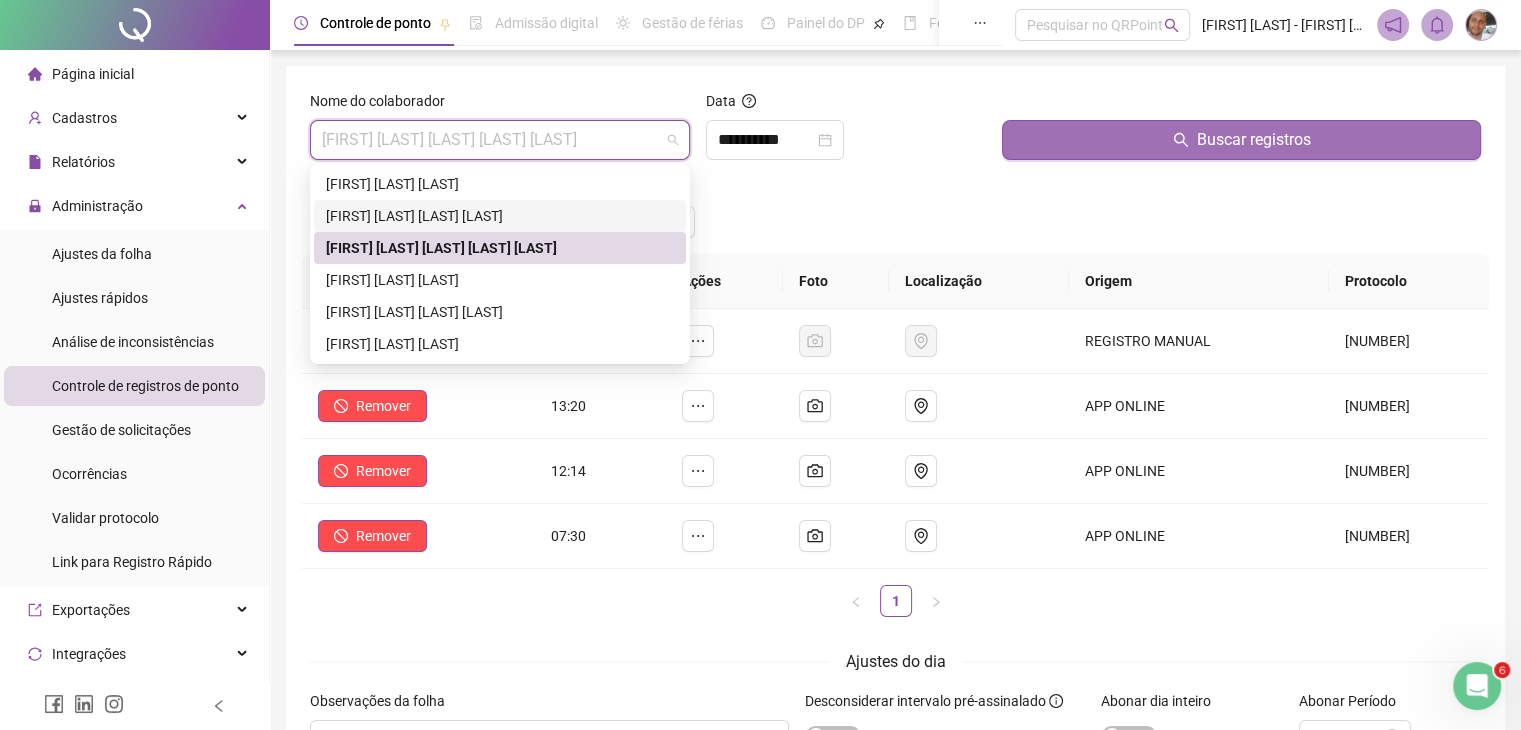 click on "[FIRST] [LAST] [LAST] [LAST]" at bounding box center (500, 216) 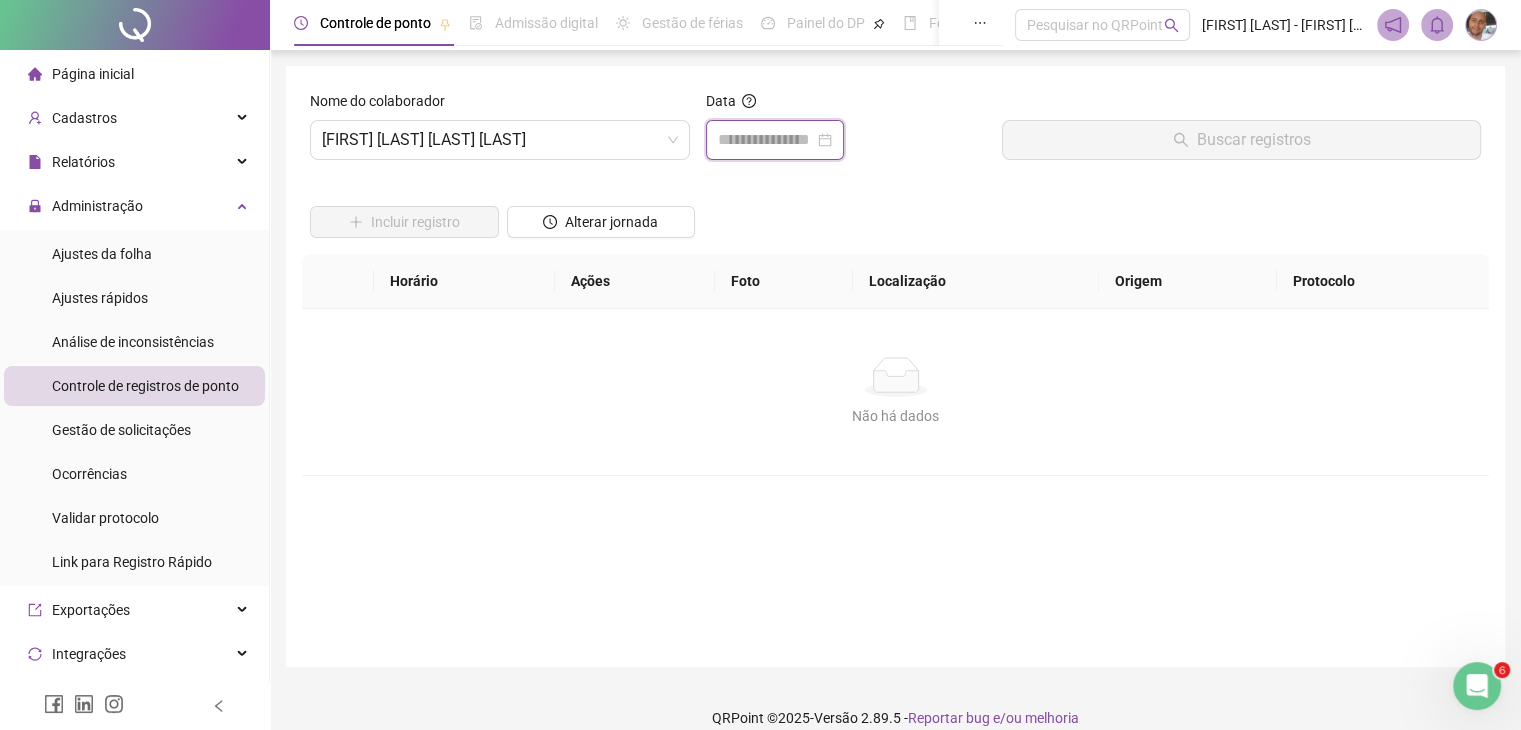 click at bounding box center [766, 140] 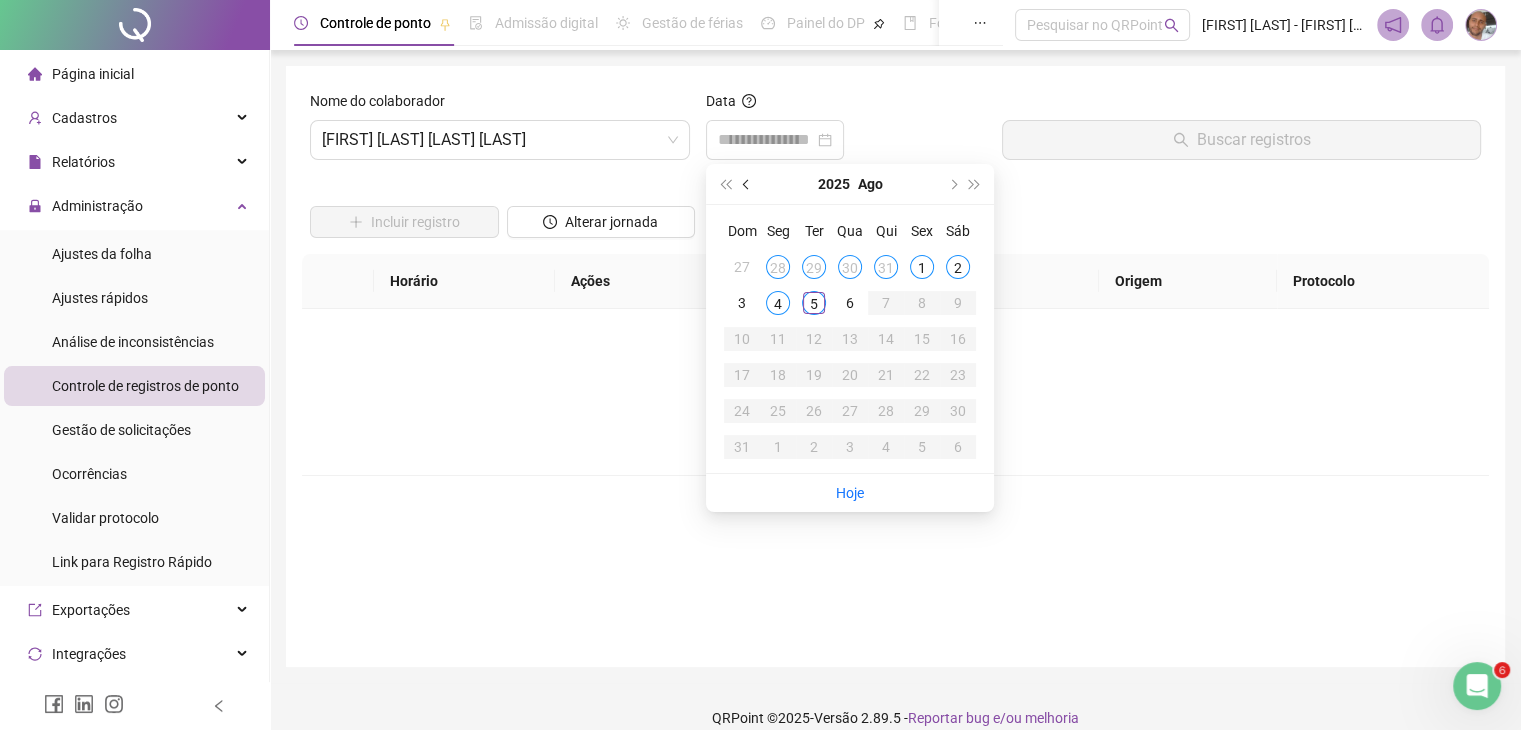 click at bounding box center (748, 184) 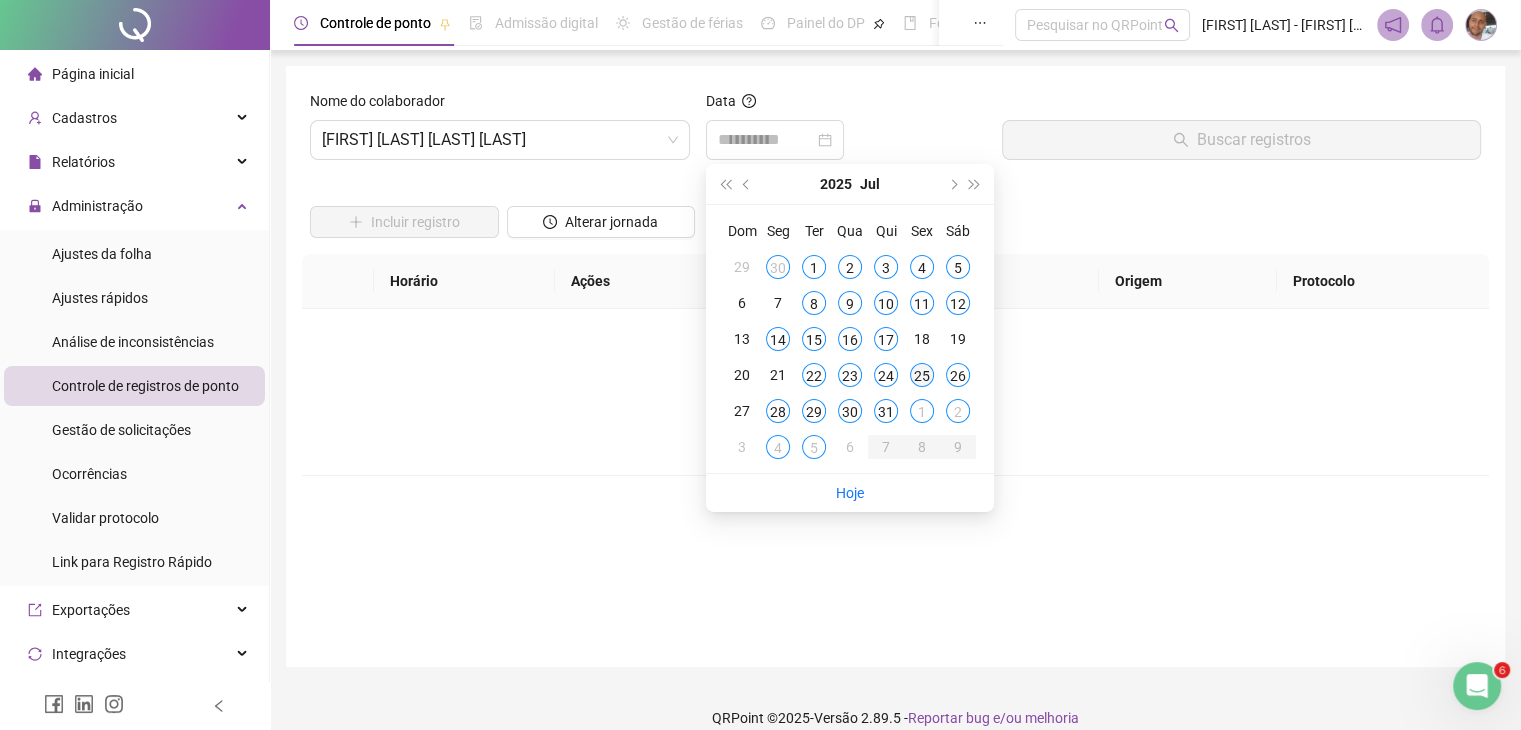 type on "**********" 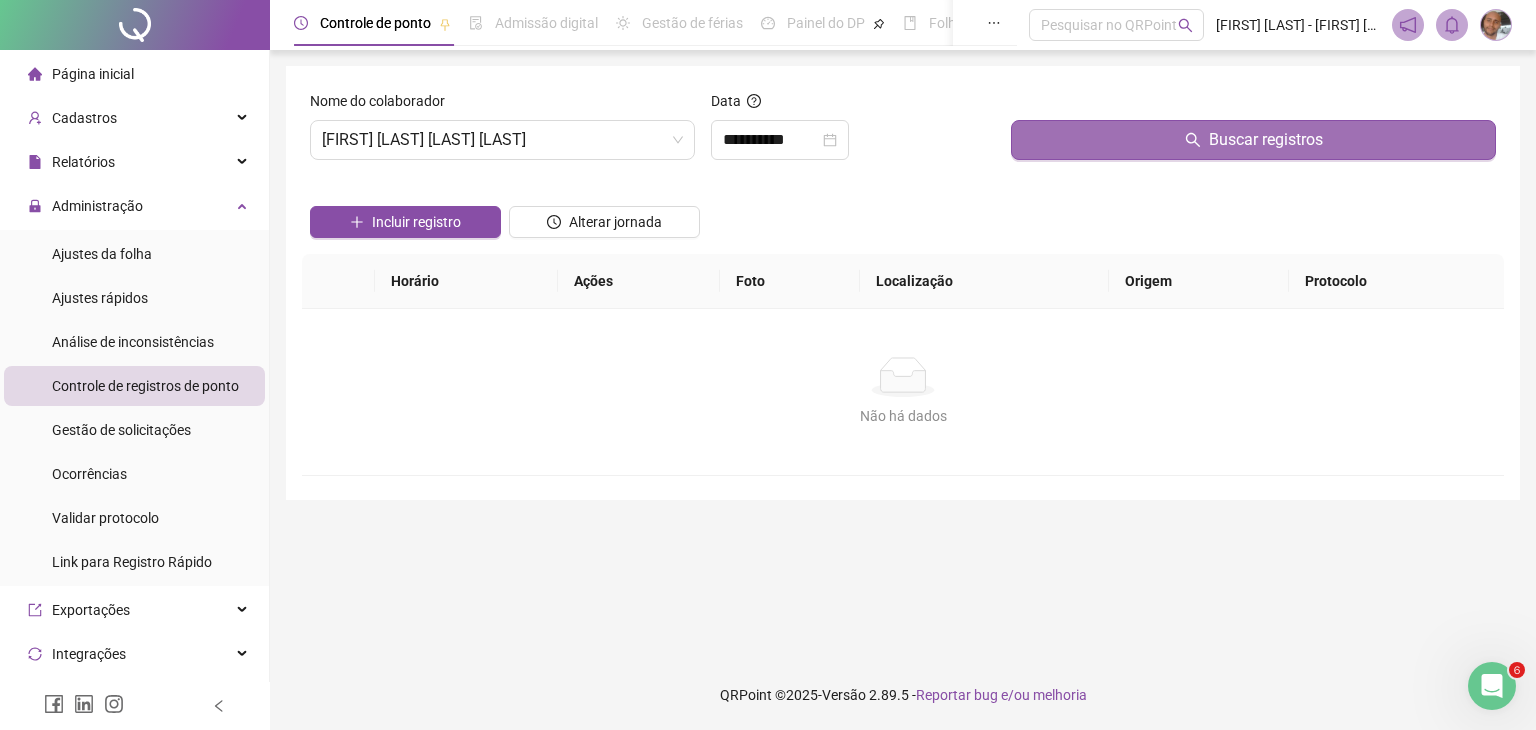 click on "Buscar registros" at bounding box center [1266, 140] 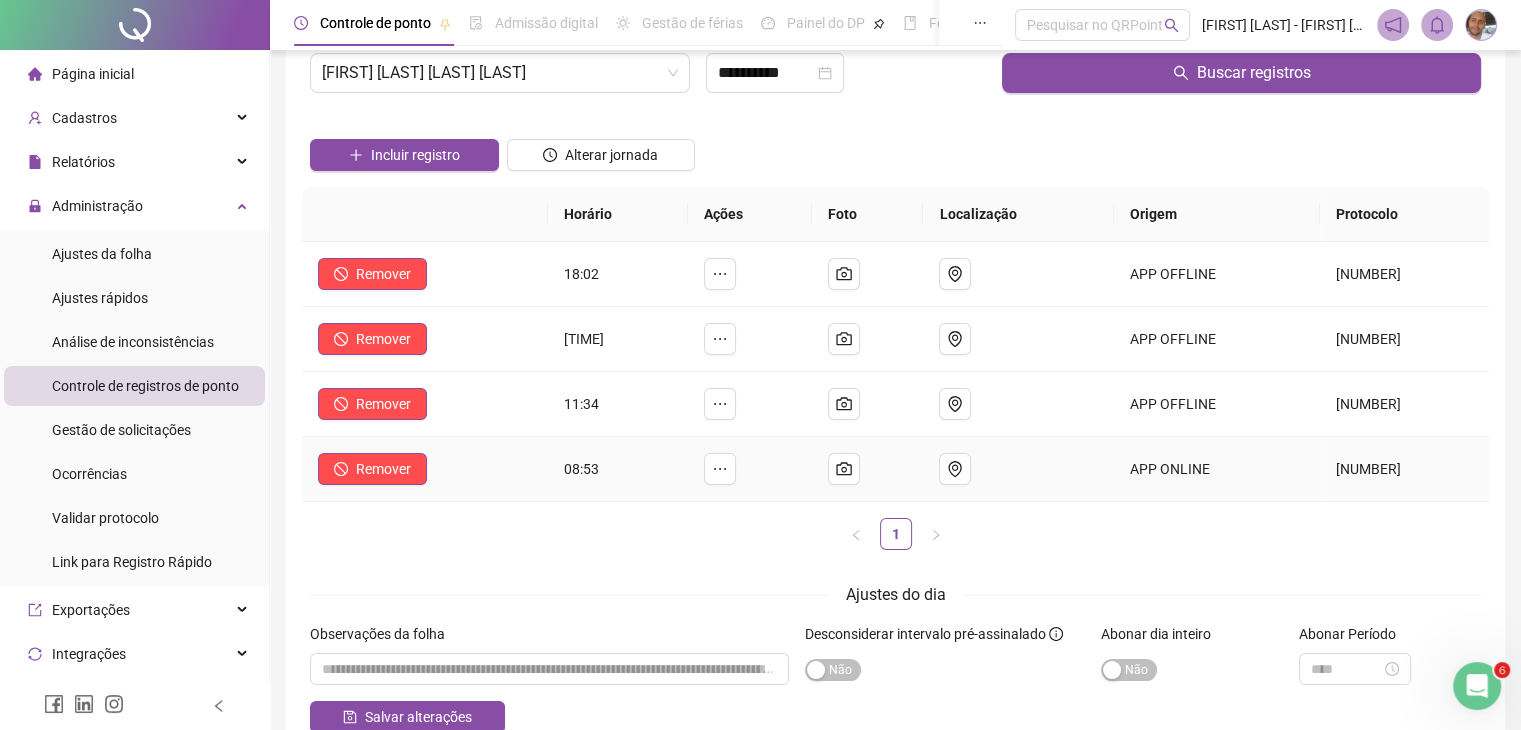 scroll, scrollTop: 100, scrollLeft: 0, axis: vertical 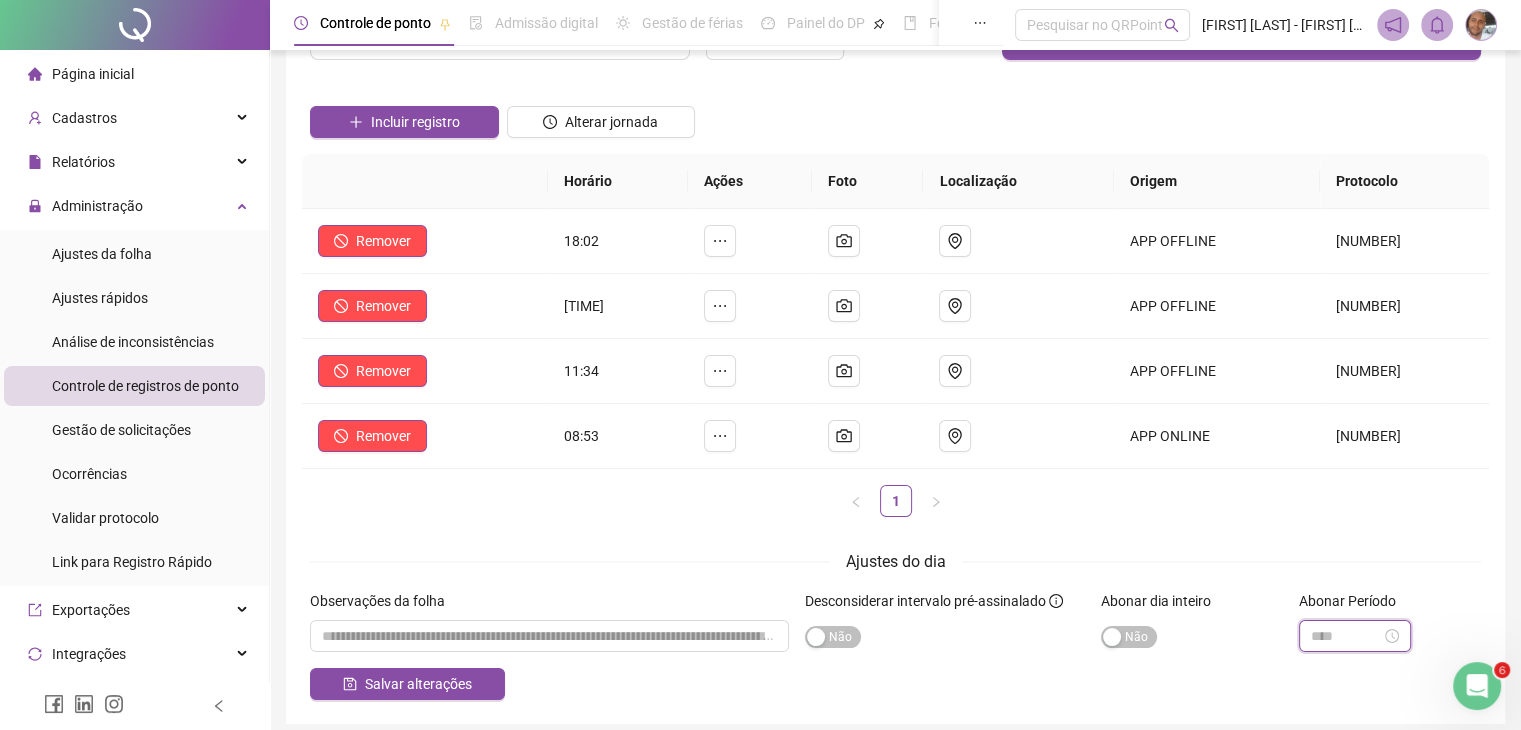 click at bounding box center [1346, 636] 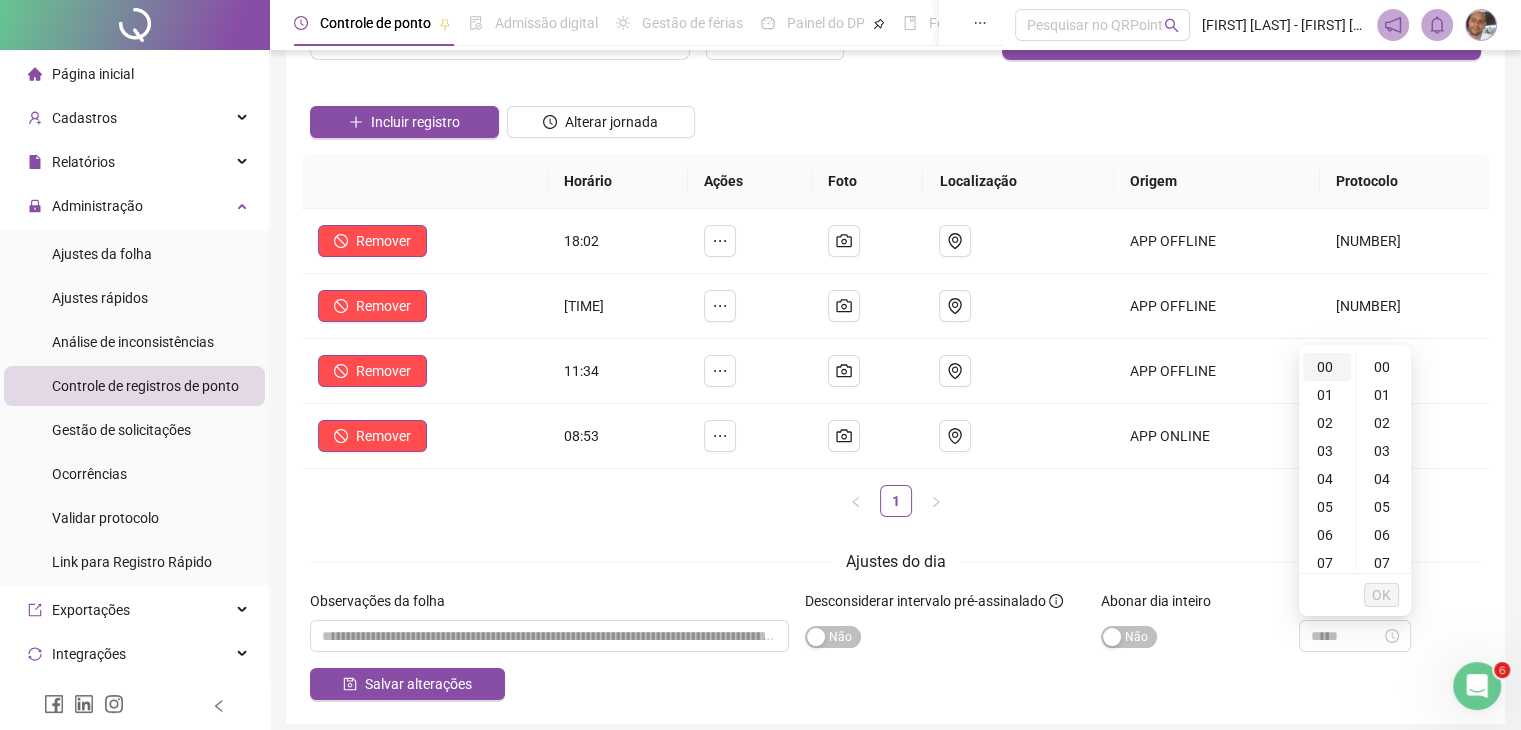 click on "00" at bounding box center (1327, 367) 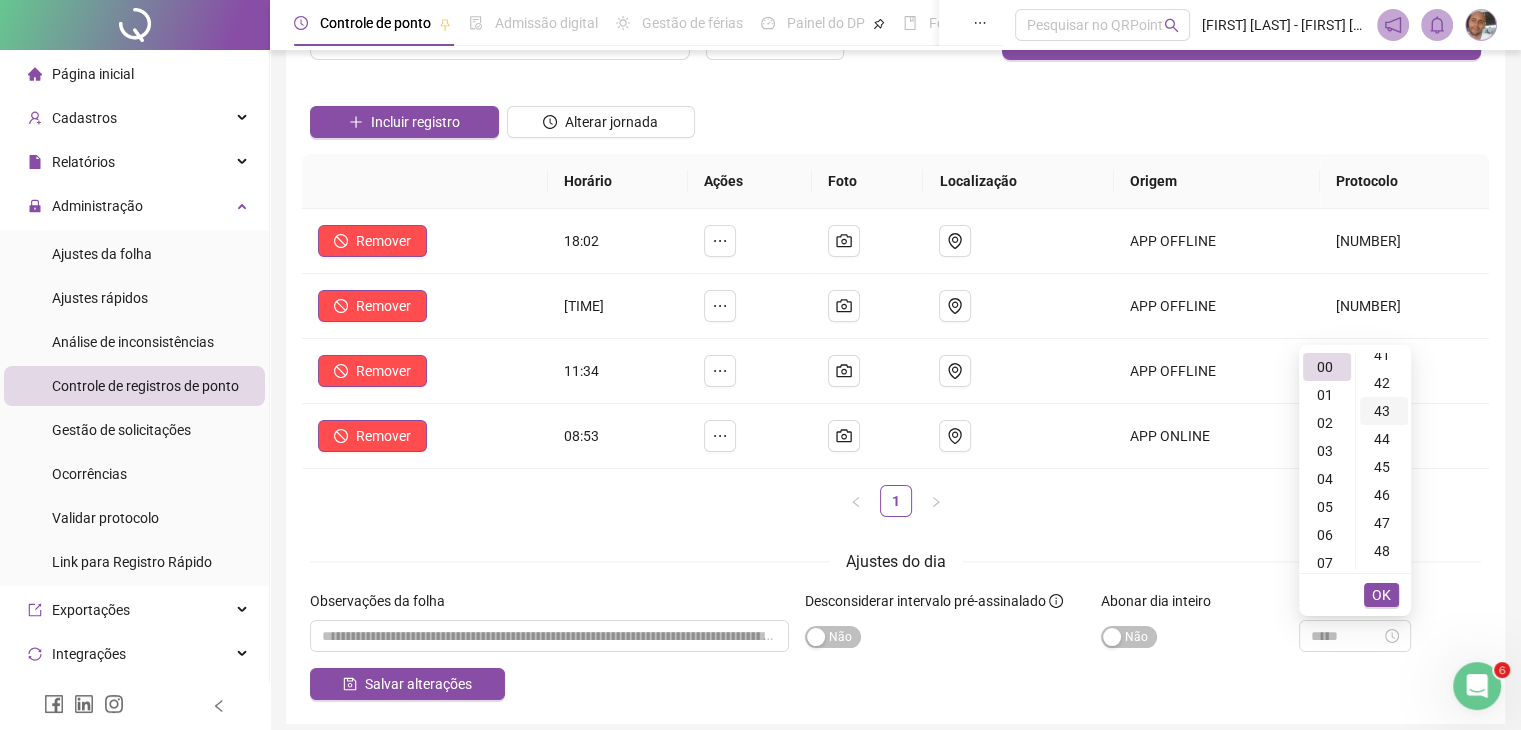 scroll, scrollTop: 1300, scrollLeft: 0, axis: vertical 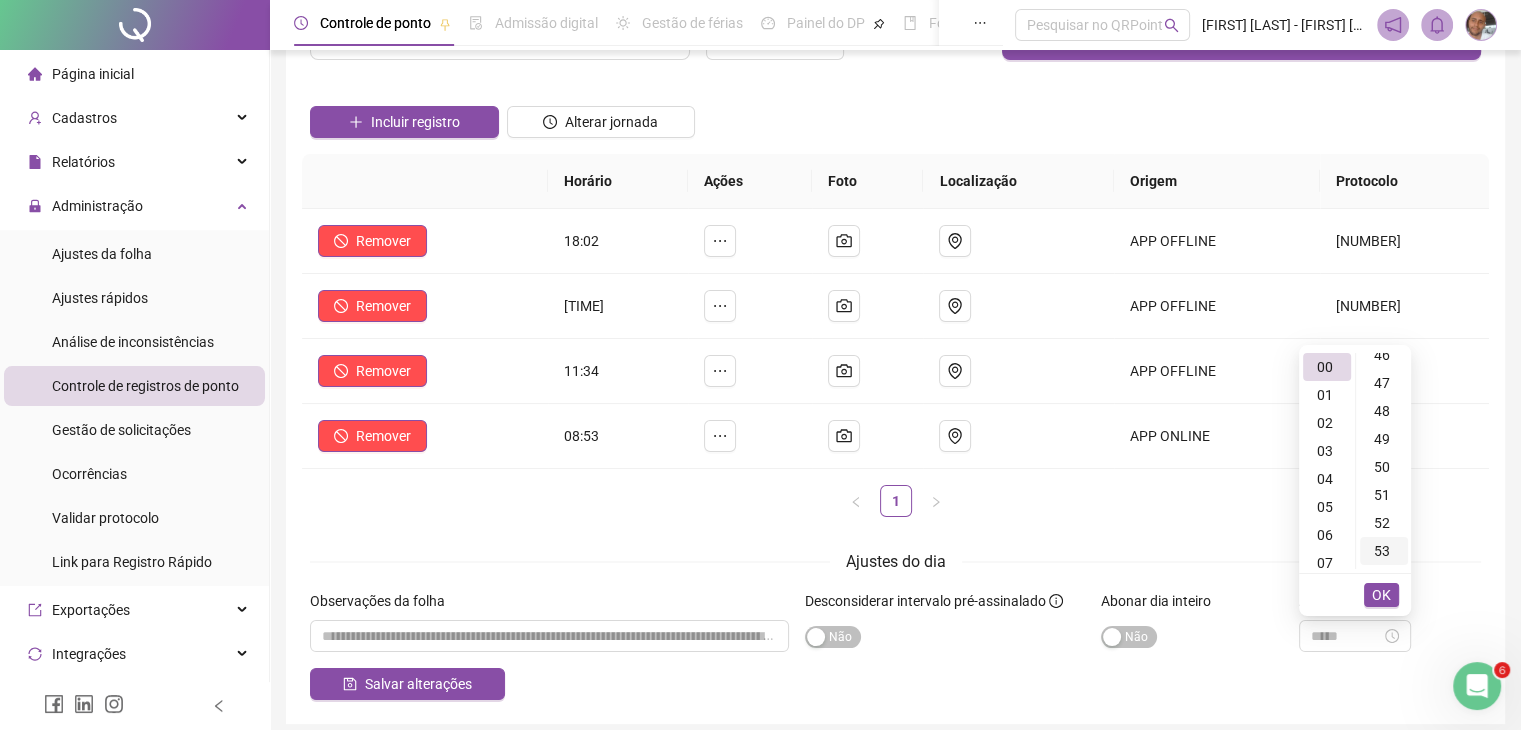 click on "53" at bounding box center [1384, 551] 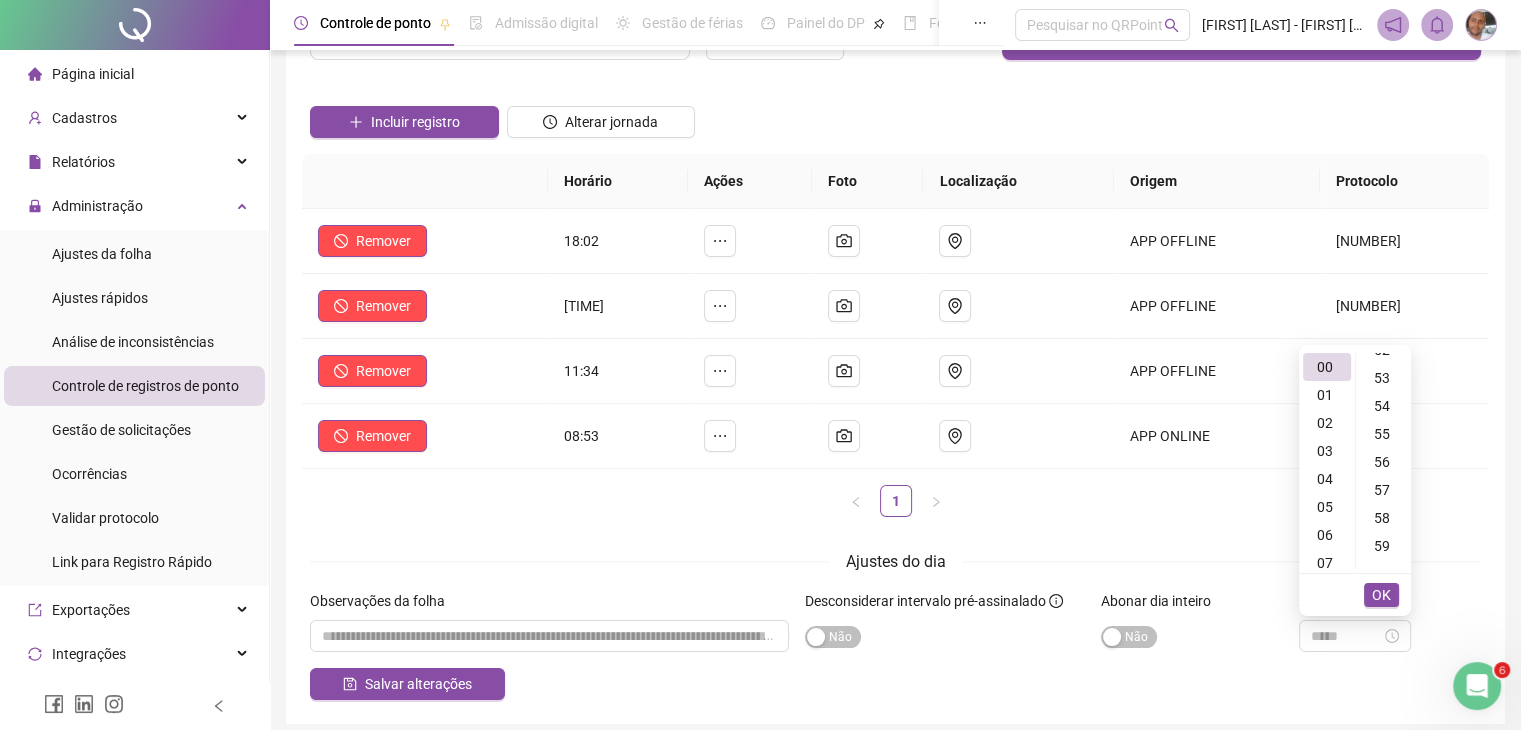 type on "*****" 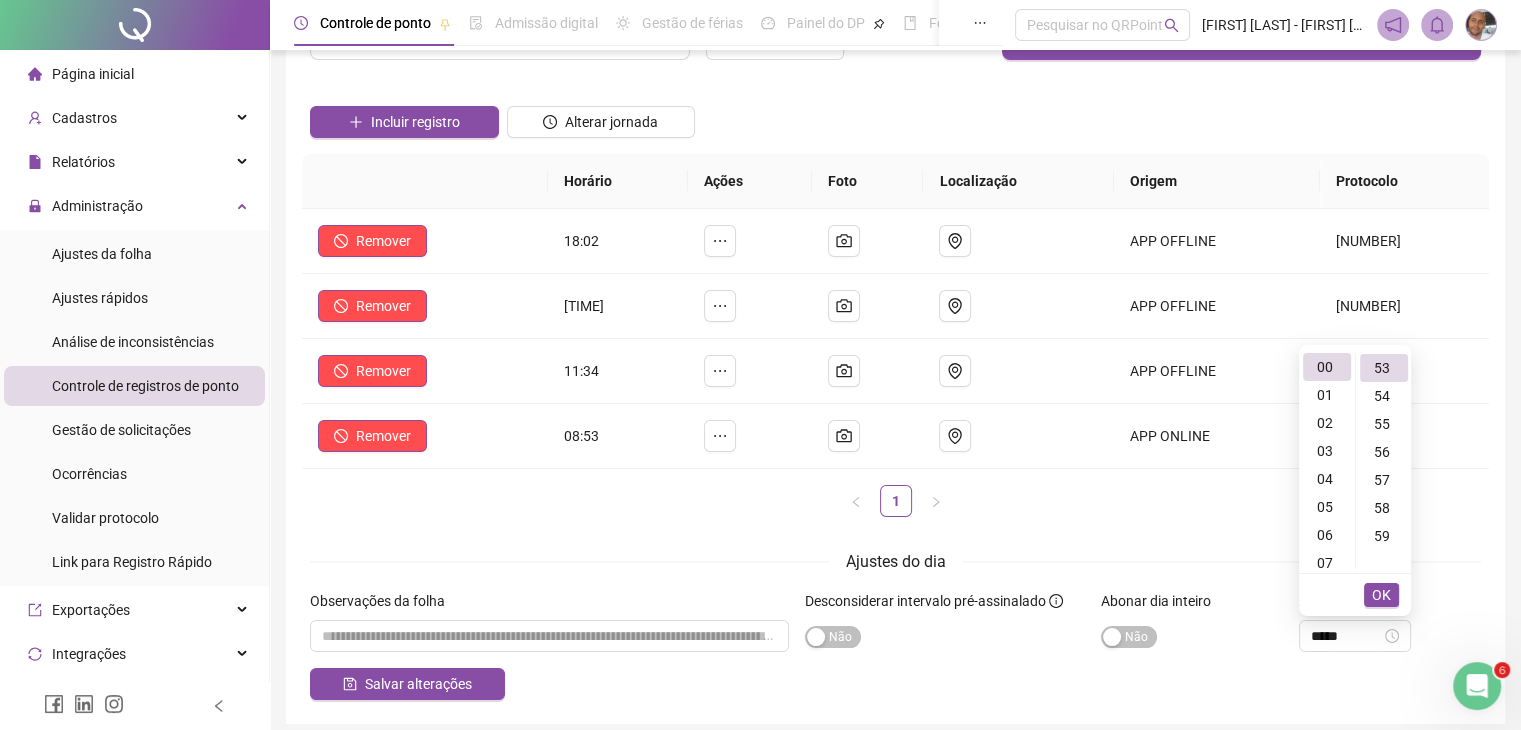 scroll, scrollTop: 1484, scrollLeft: 0, axis: vertical 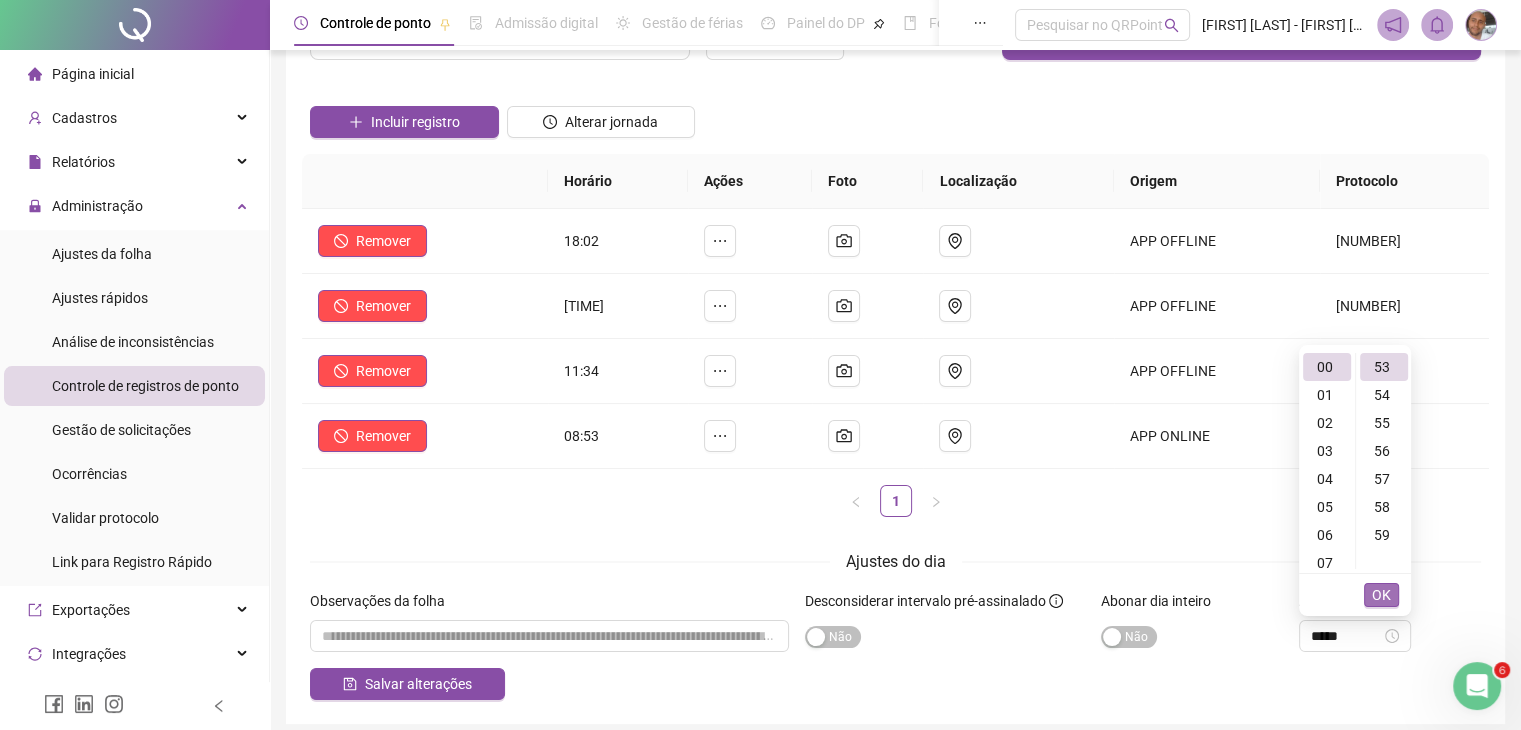 click on "OK" at bounding box center (1381, 595) 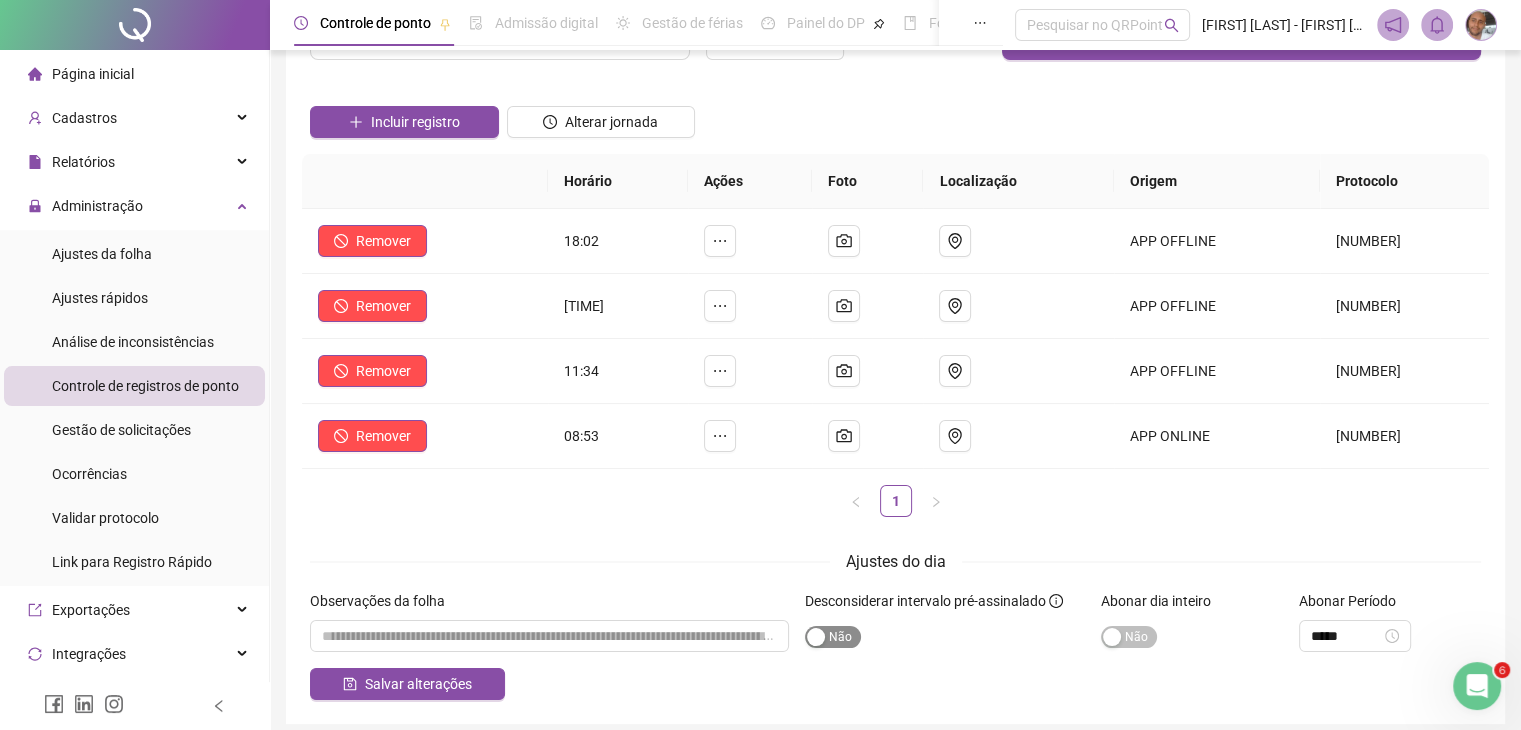 click at bounding box center [816, 637] 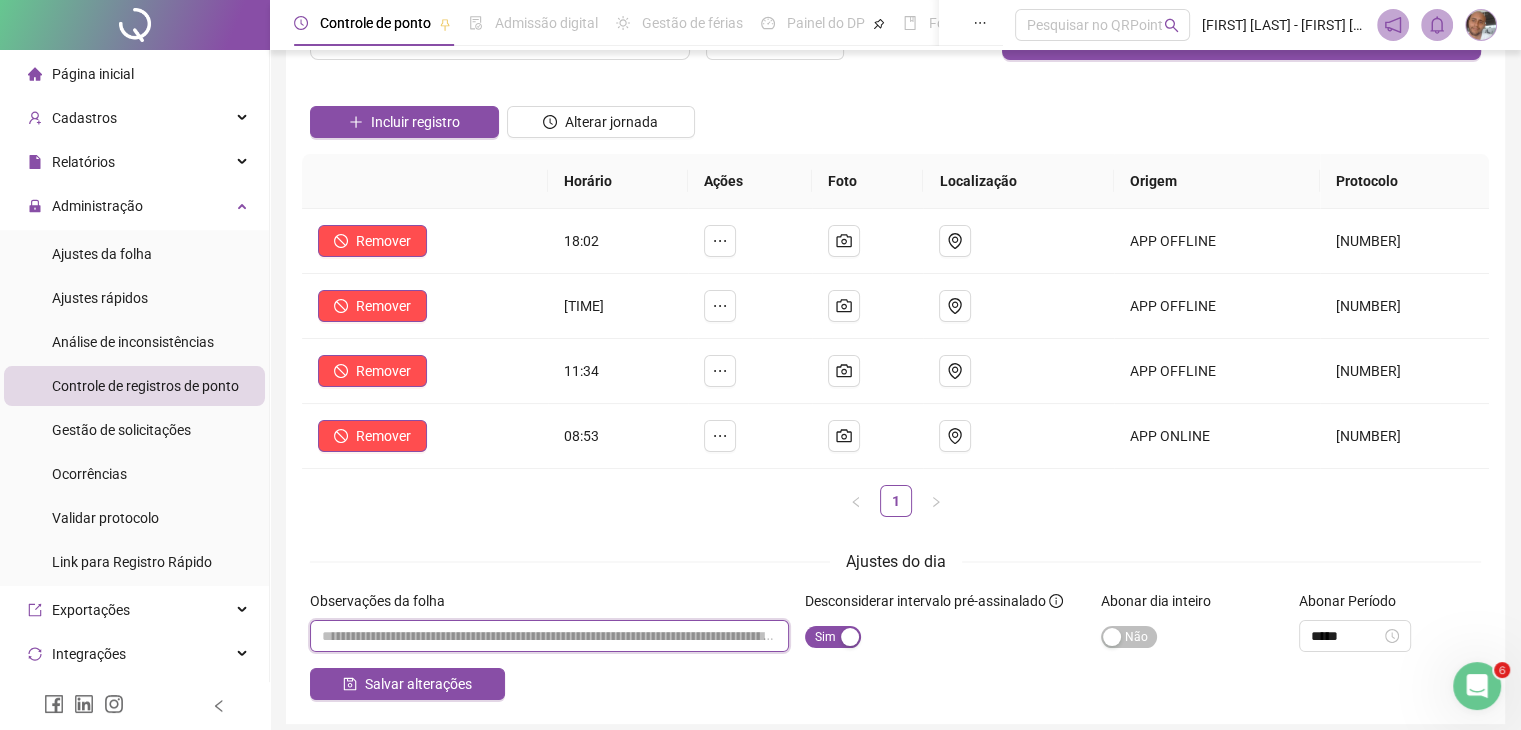 click at bounding box center (549, 636) 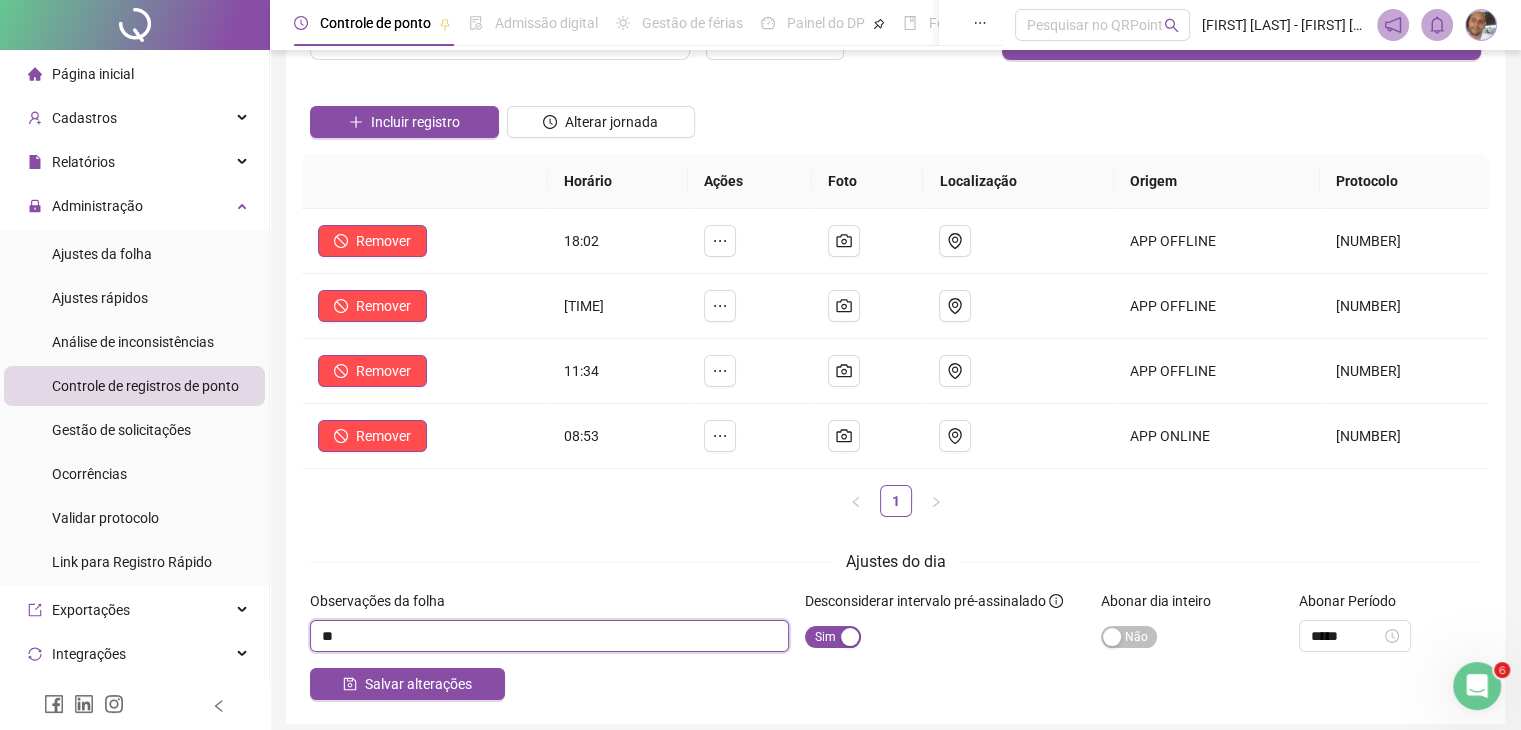 type on "*" 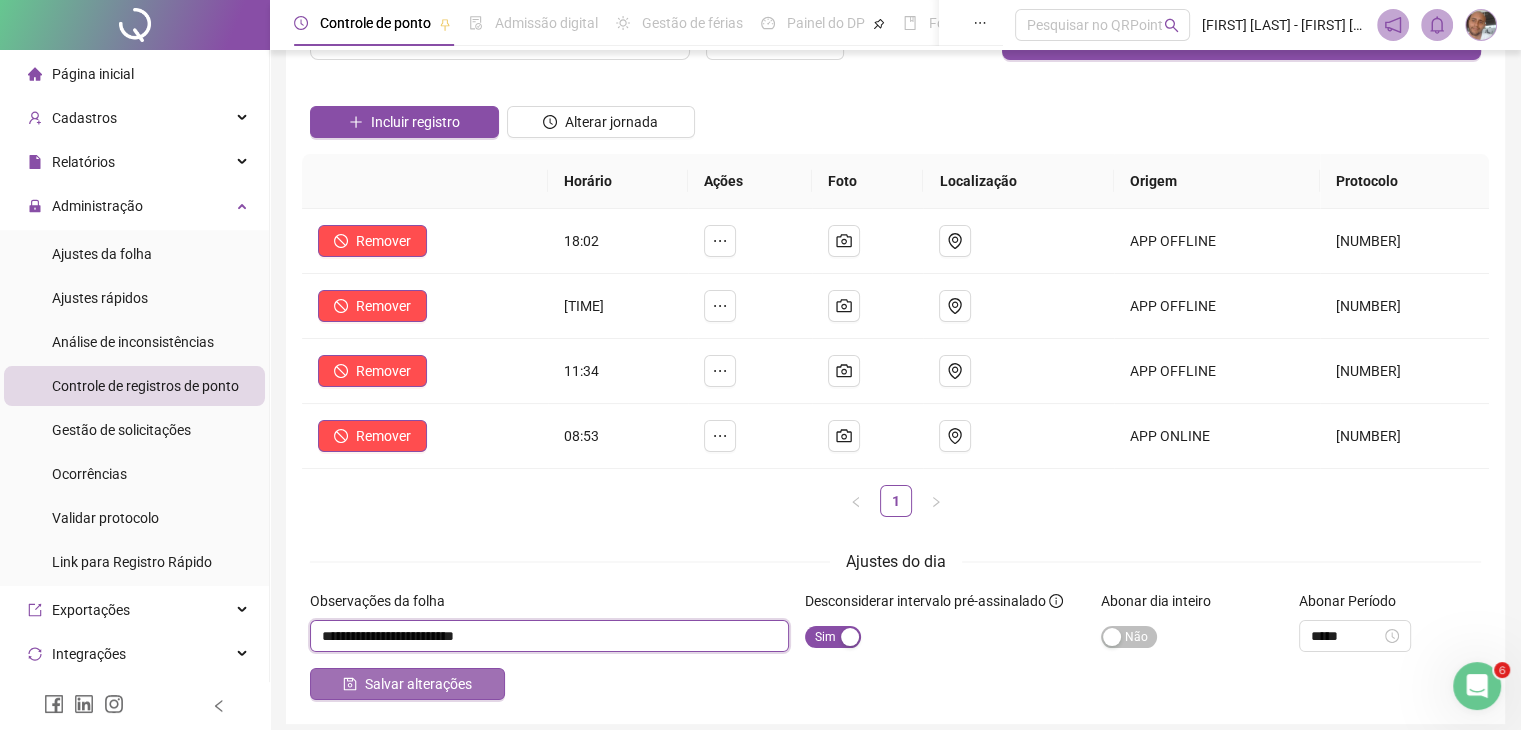 type on "**********" 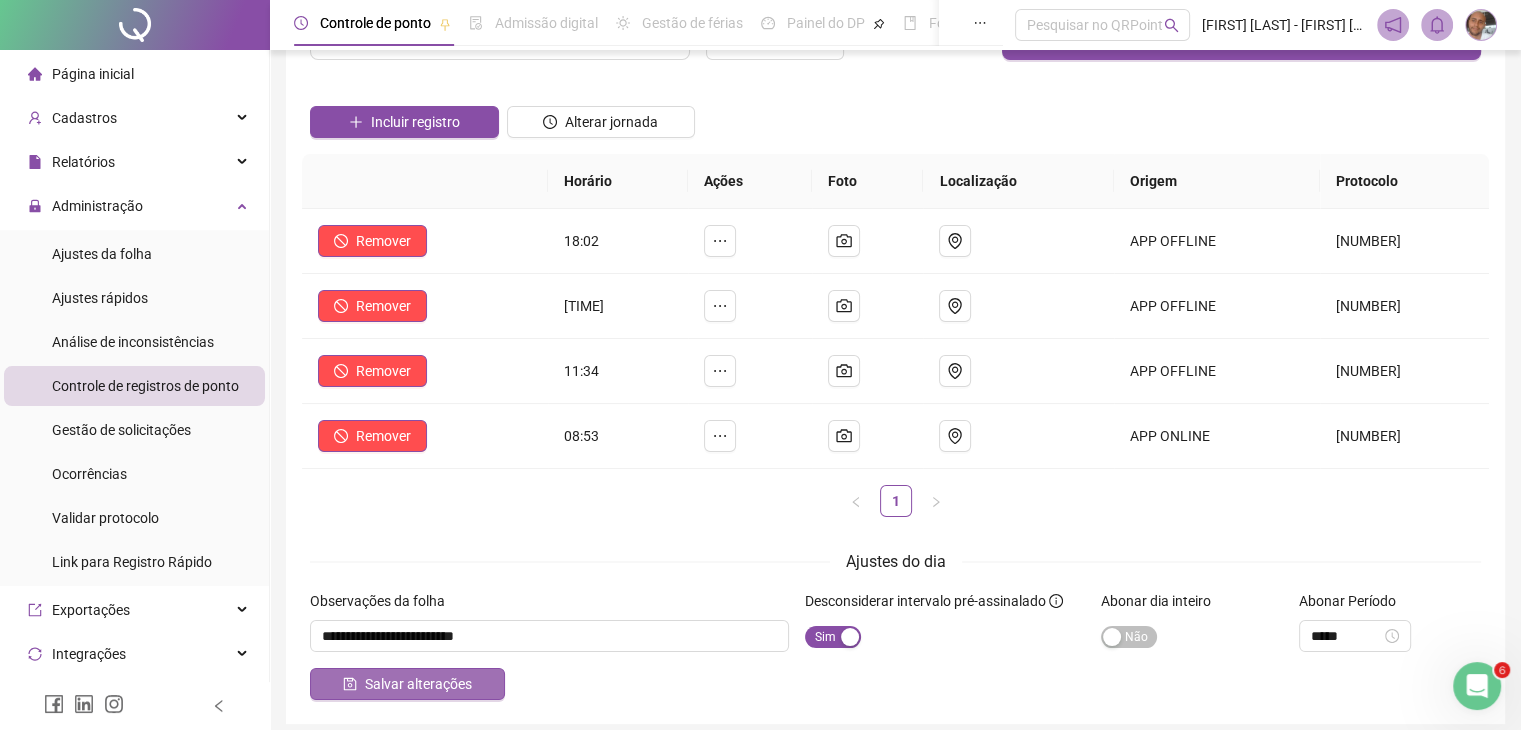 click on "Salvar alterações" at bounding box center [418, 684] 